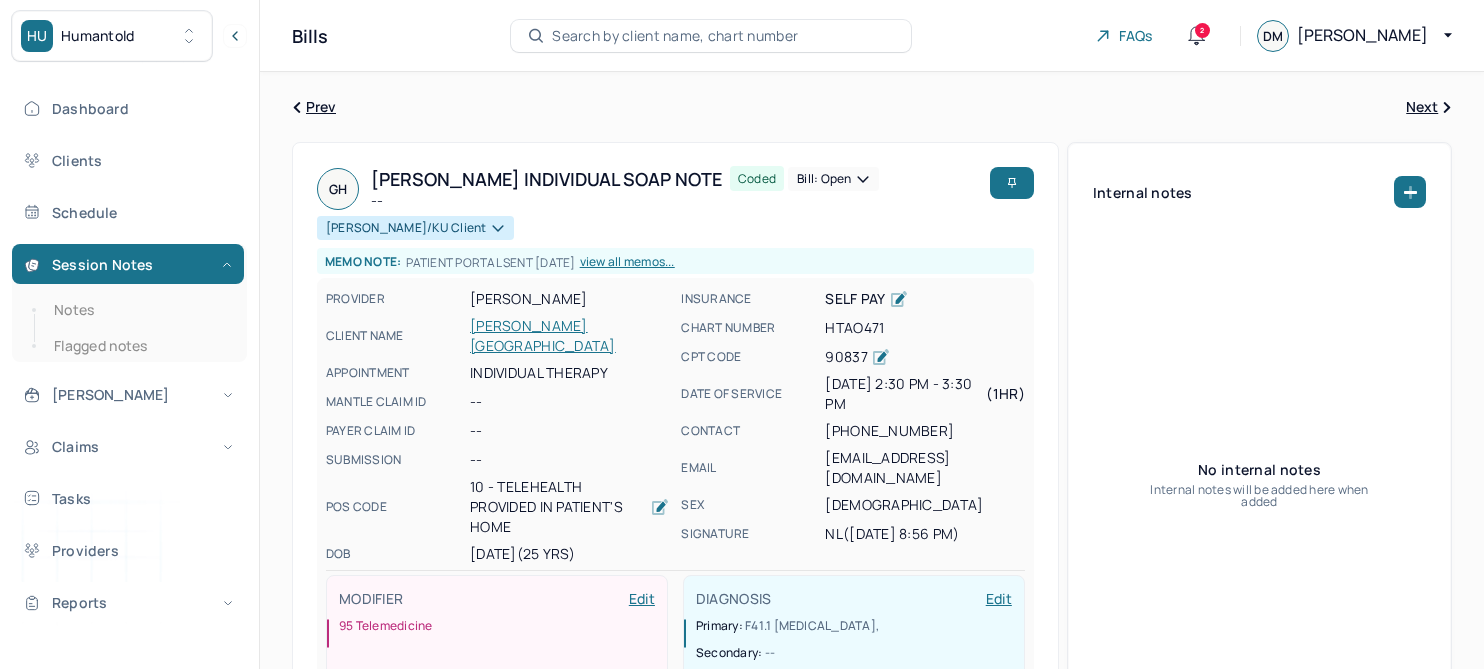 scroll, scrollTop: 0, scrollLeft: 0, axis: both 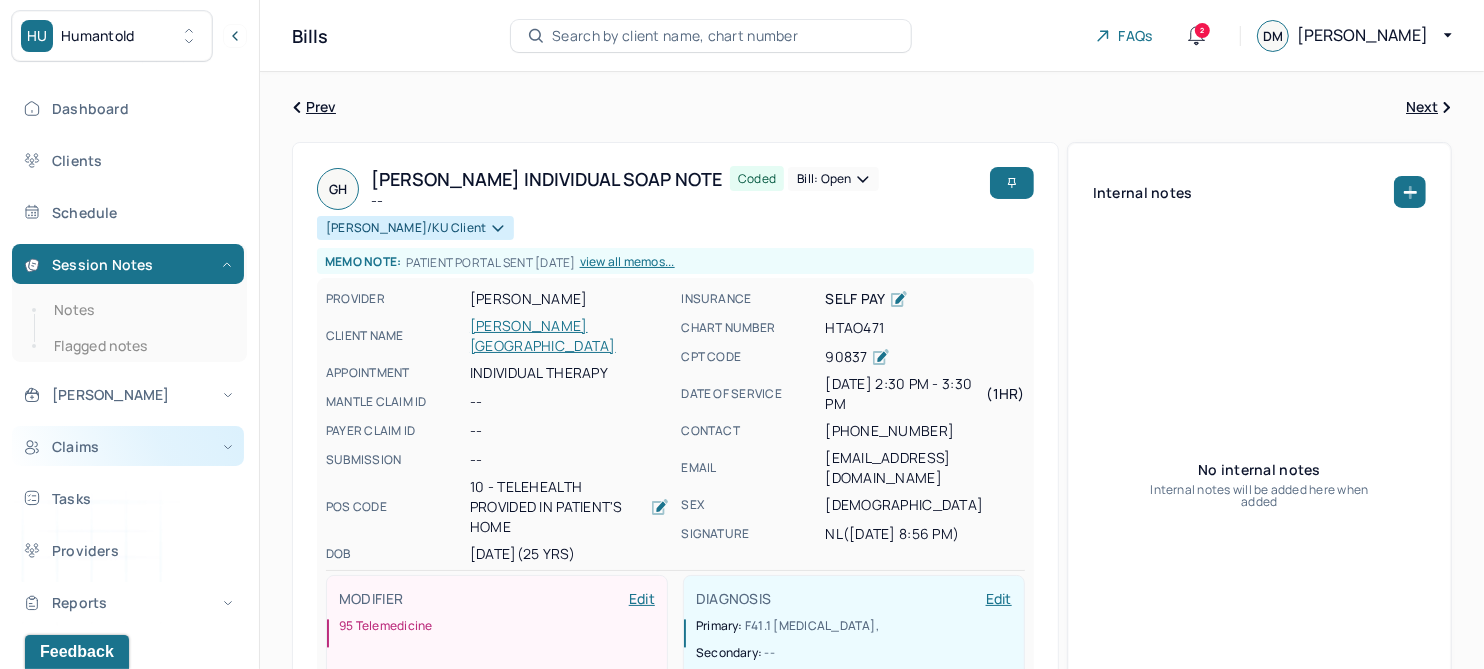 click on "Claims" at bounding box center [128, 446] 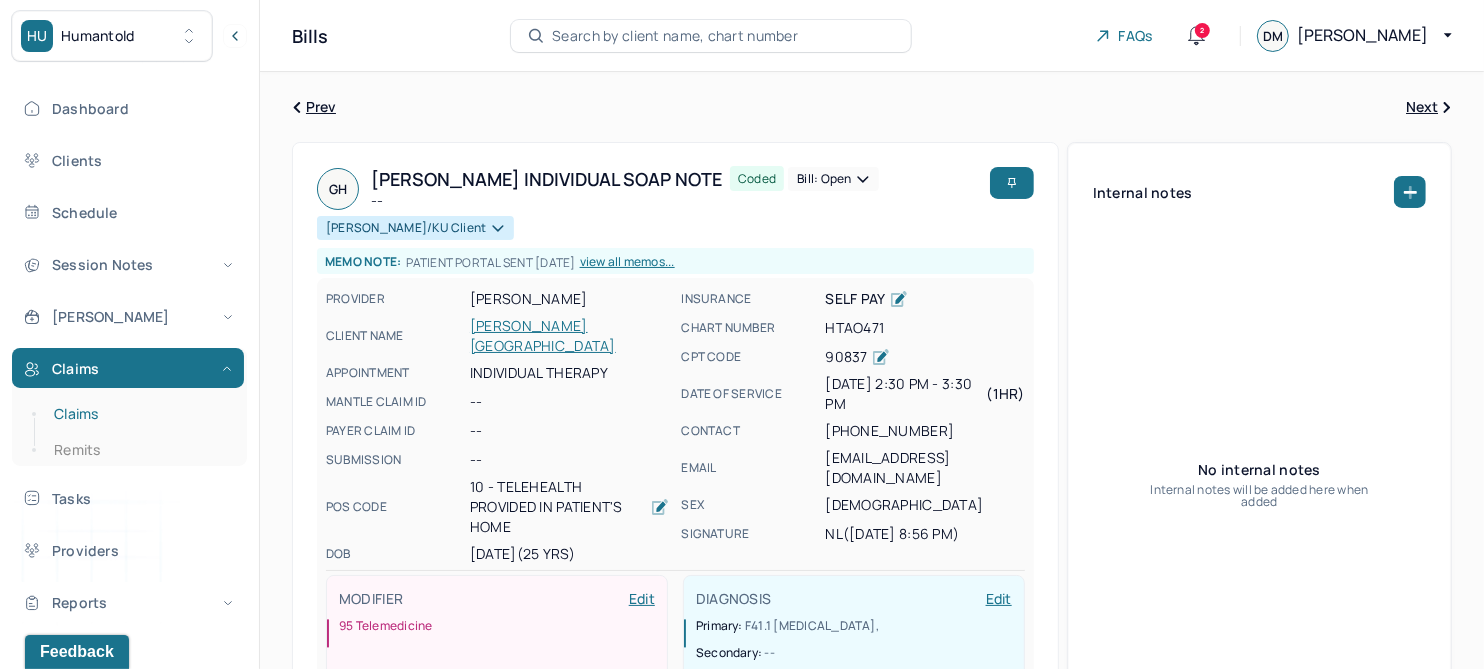 click on "Claims" at bounding box center (139, 414) 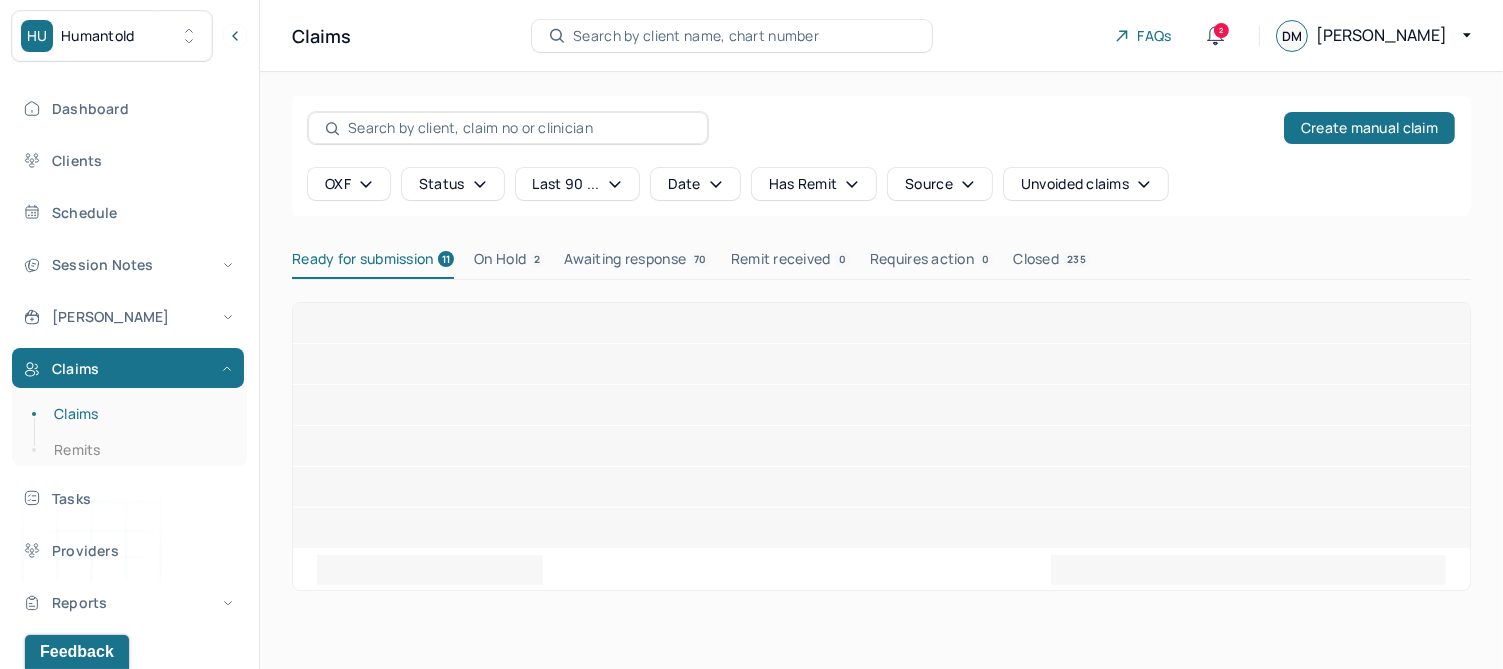 click 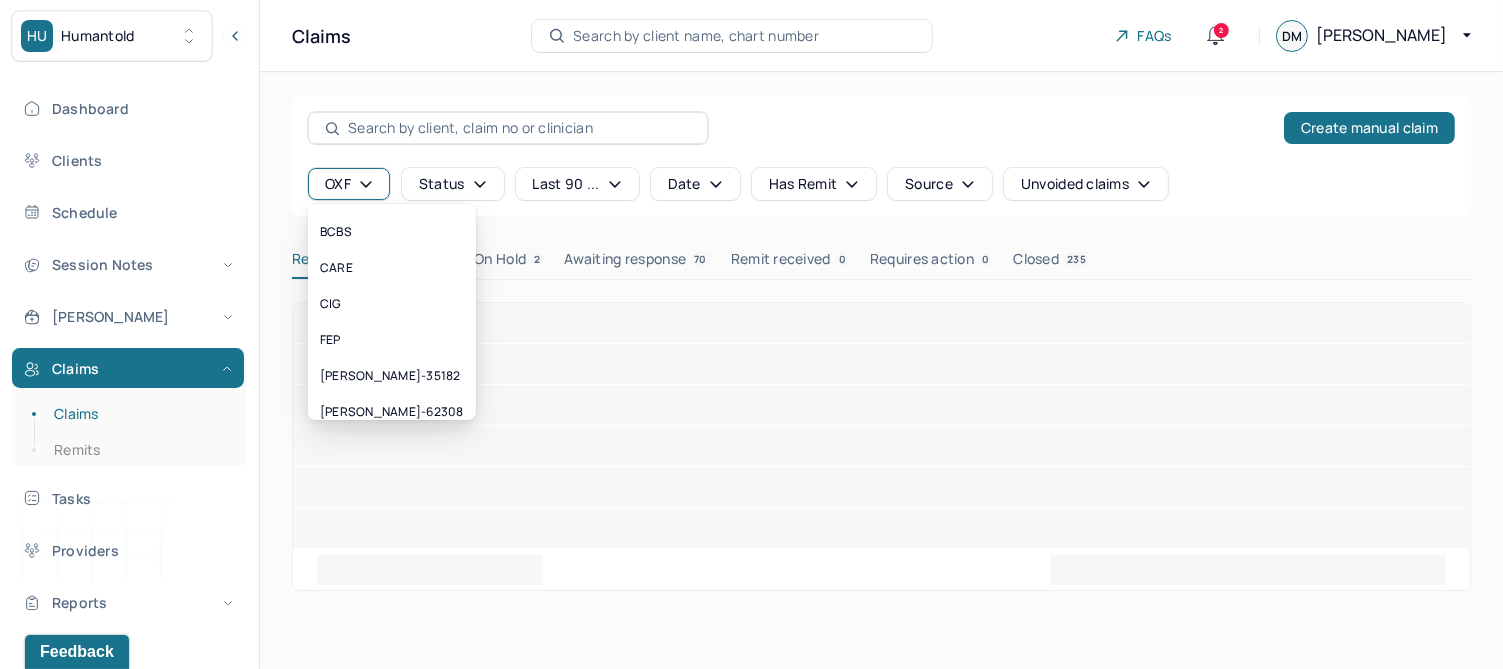 scroll, scrollTop: 0, scrollLeft: 0, axis: both 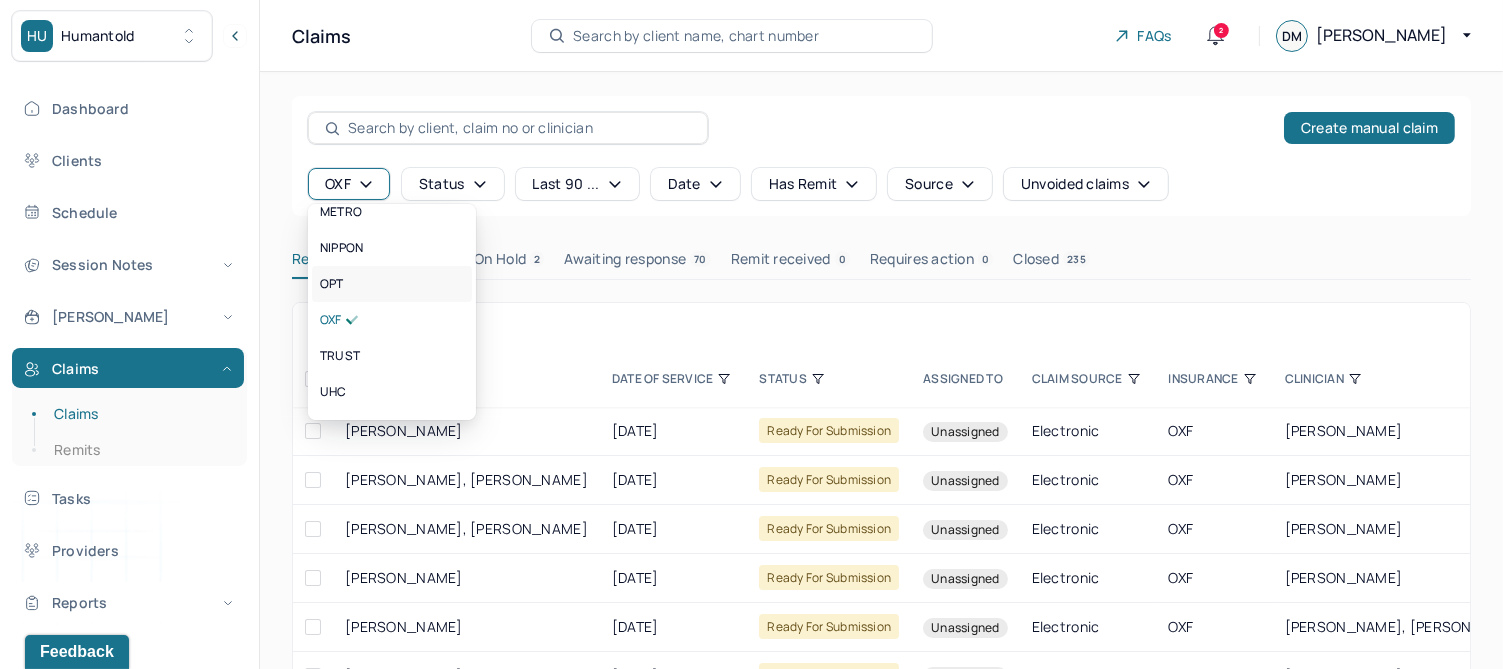 click on "OPT" at bounding box center (332, 284) 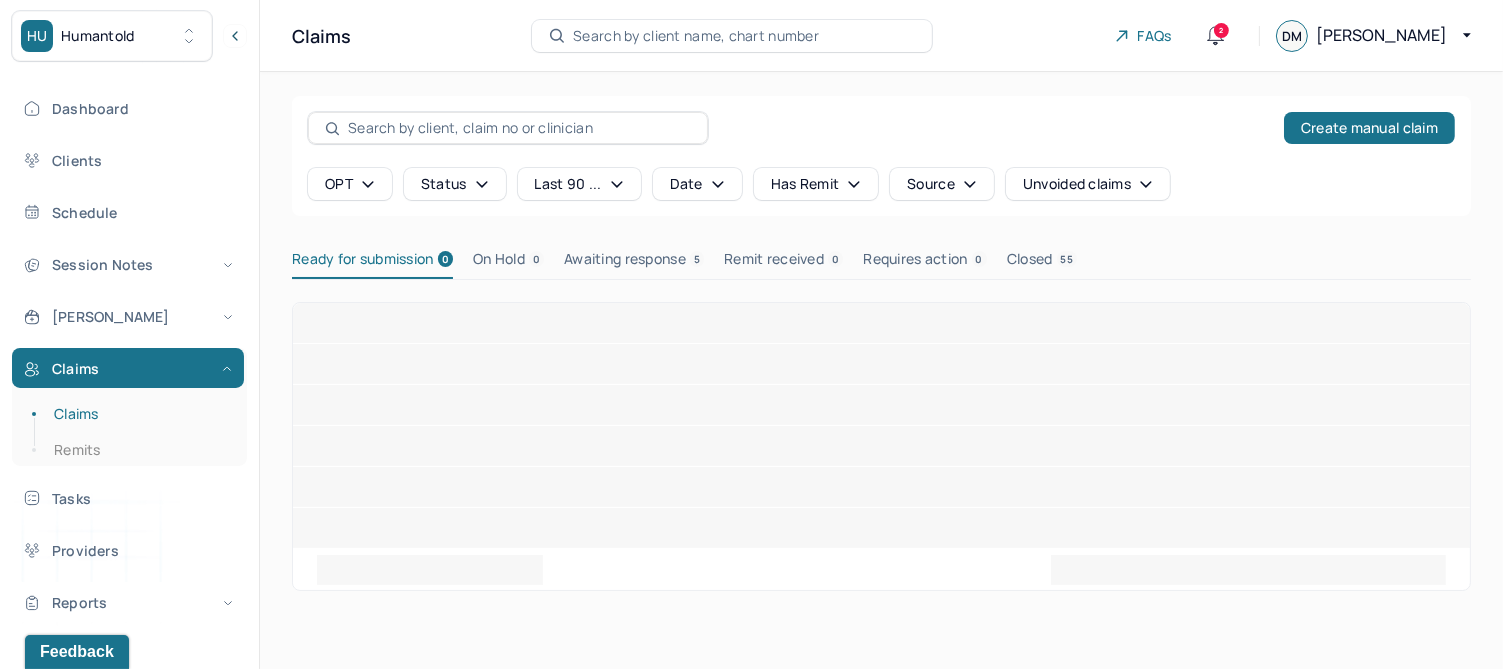 click 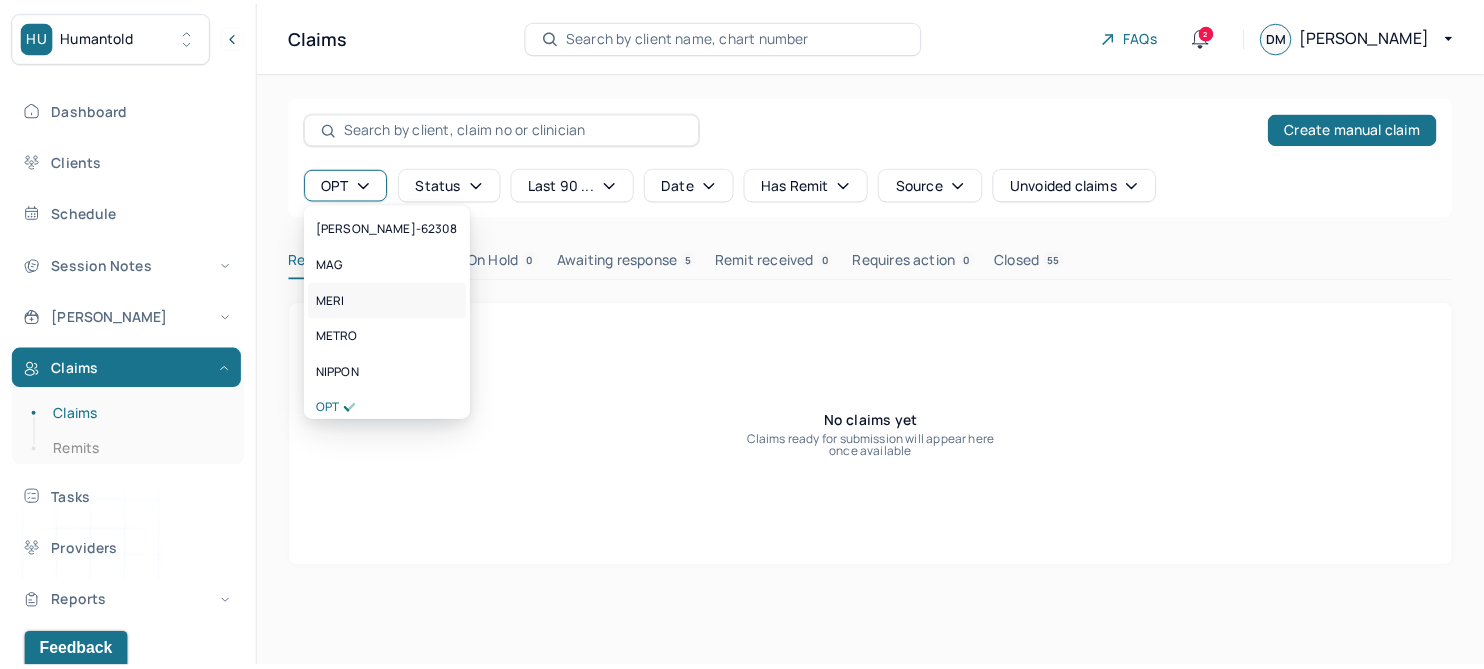 scroll, scrollTop: 374, scrollLeft: 0, axis: vertical 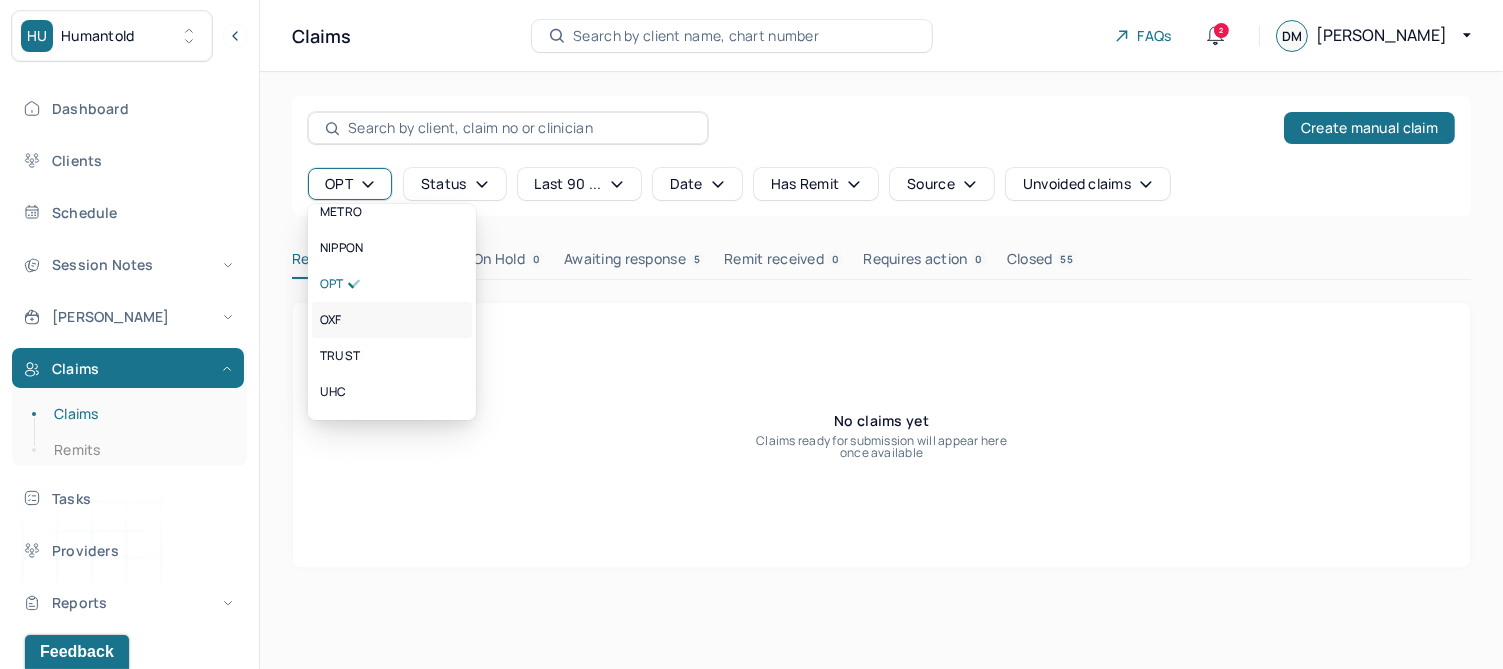 click on "OXF" at bounding box center (331, 320) 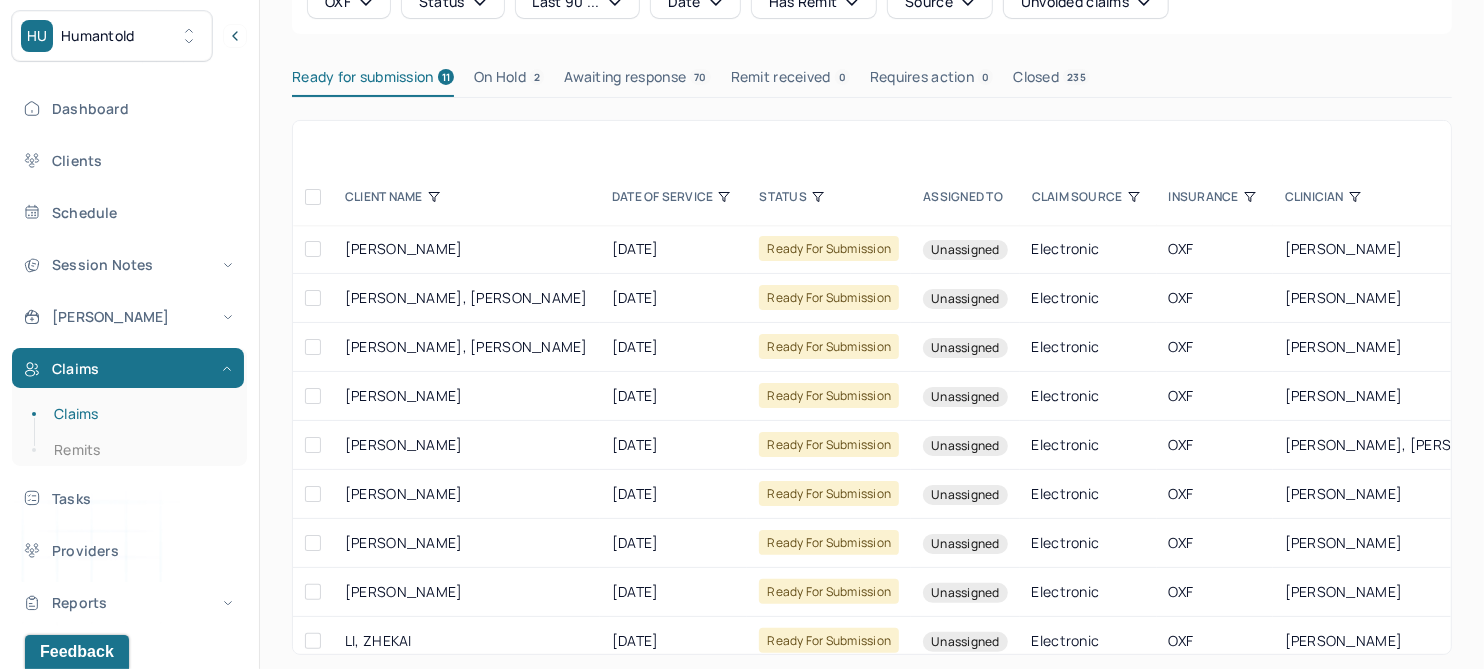 scroll, scrollTop: 191, scrollLeft: 0, axis: vertical 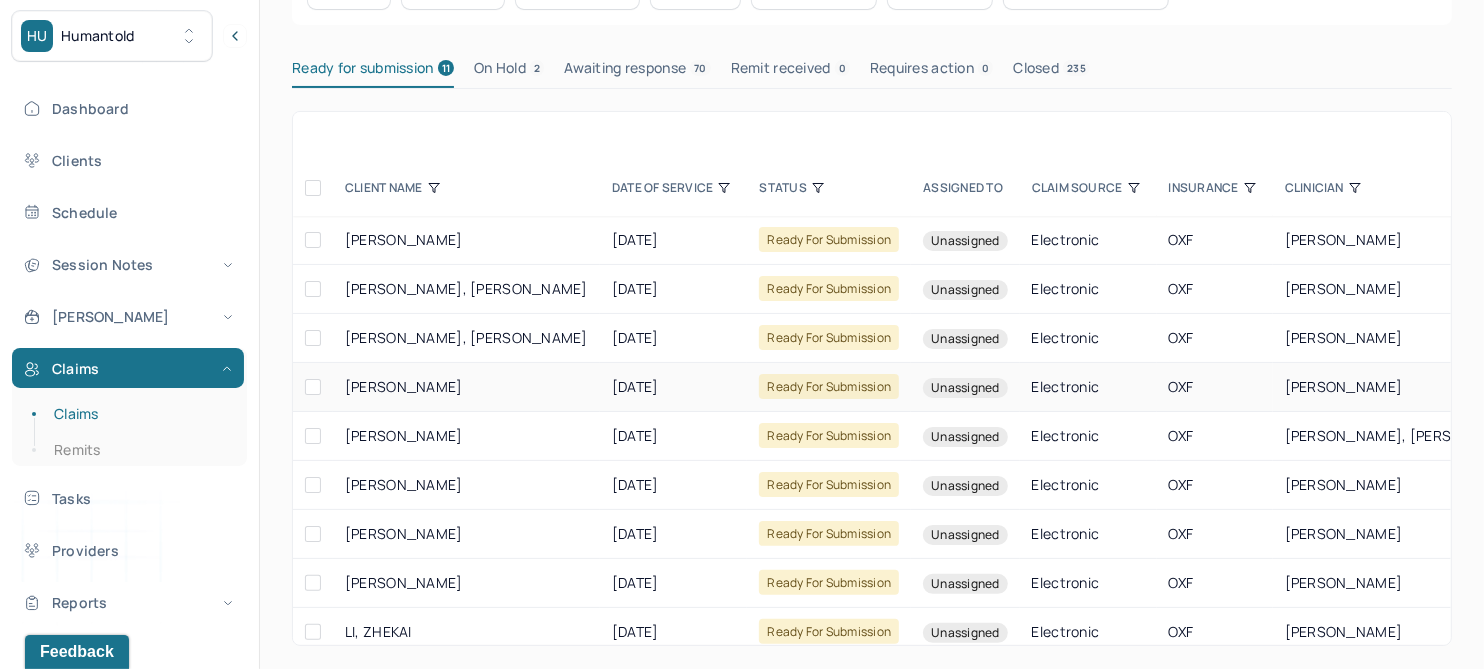 click at bounding box center (313, 387) 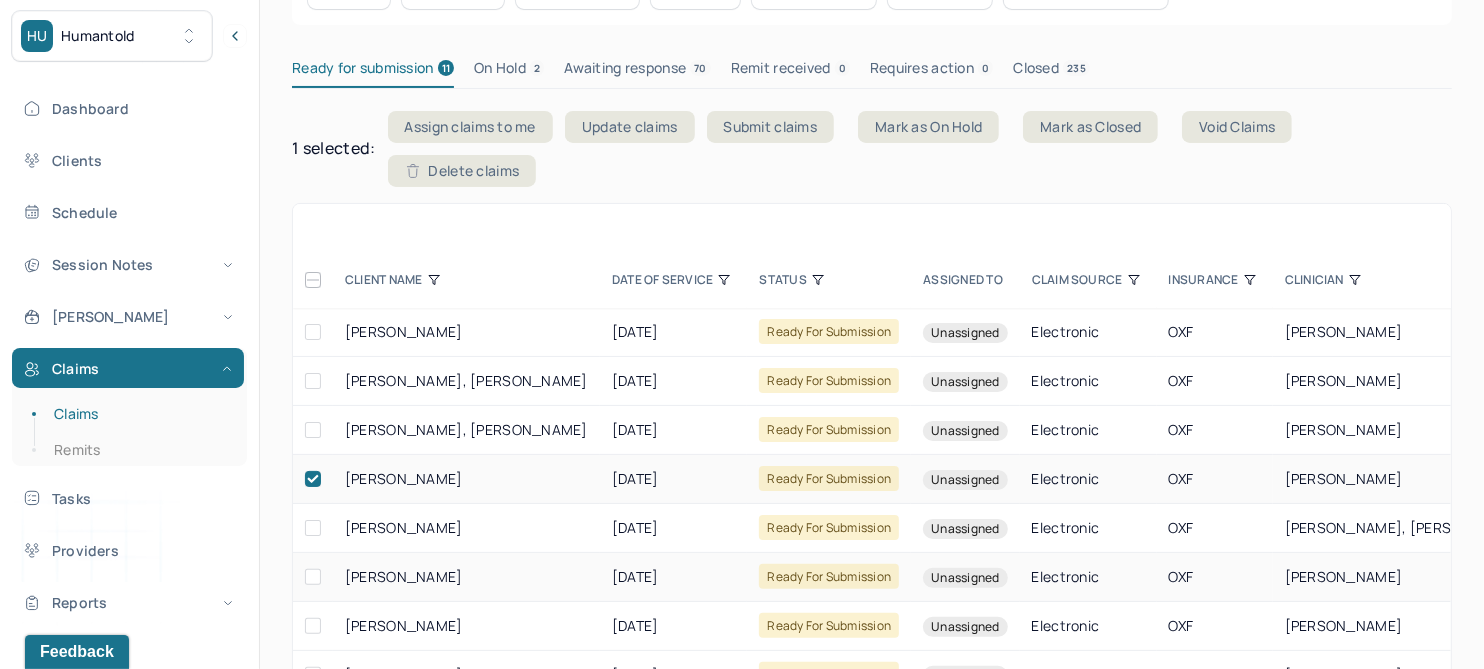 click at bounding box center (313, 577) 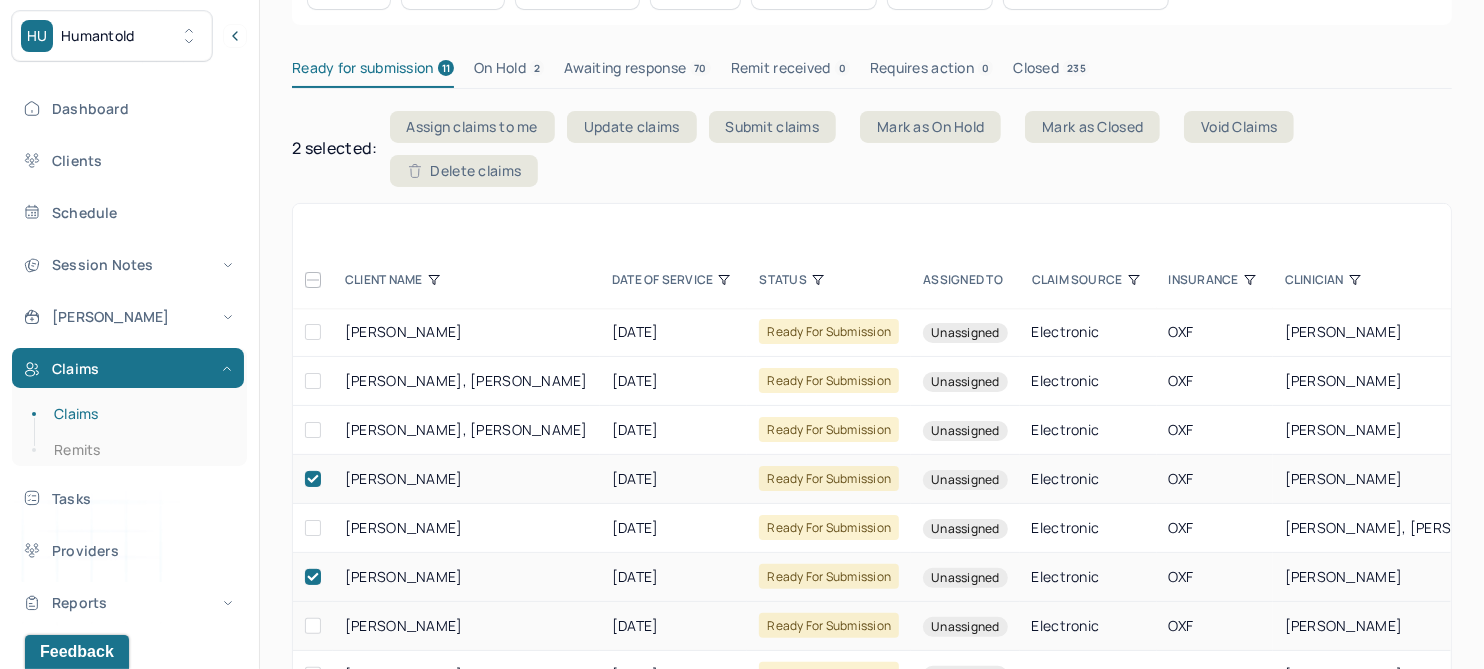 scroll, scrollTop: 125, scrollLeft: 0, axis: vertical 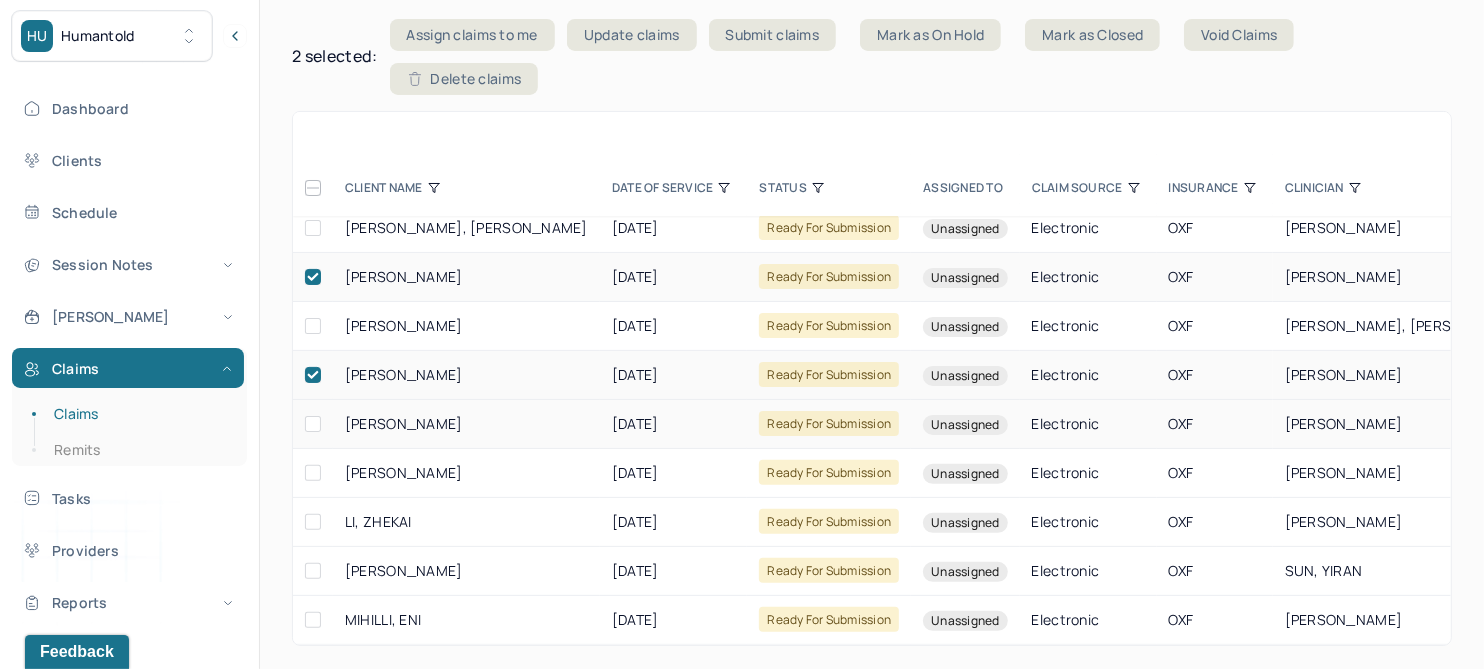 click at bounding box center (313, 424) 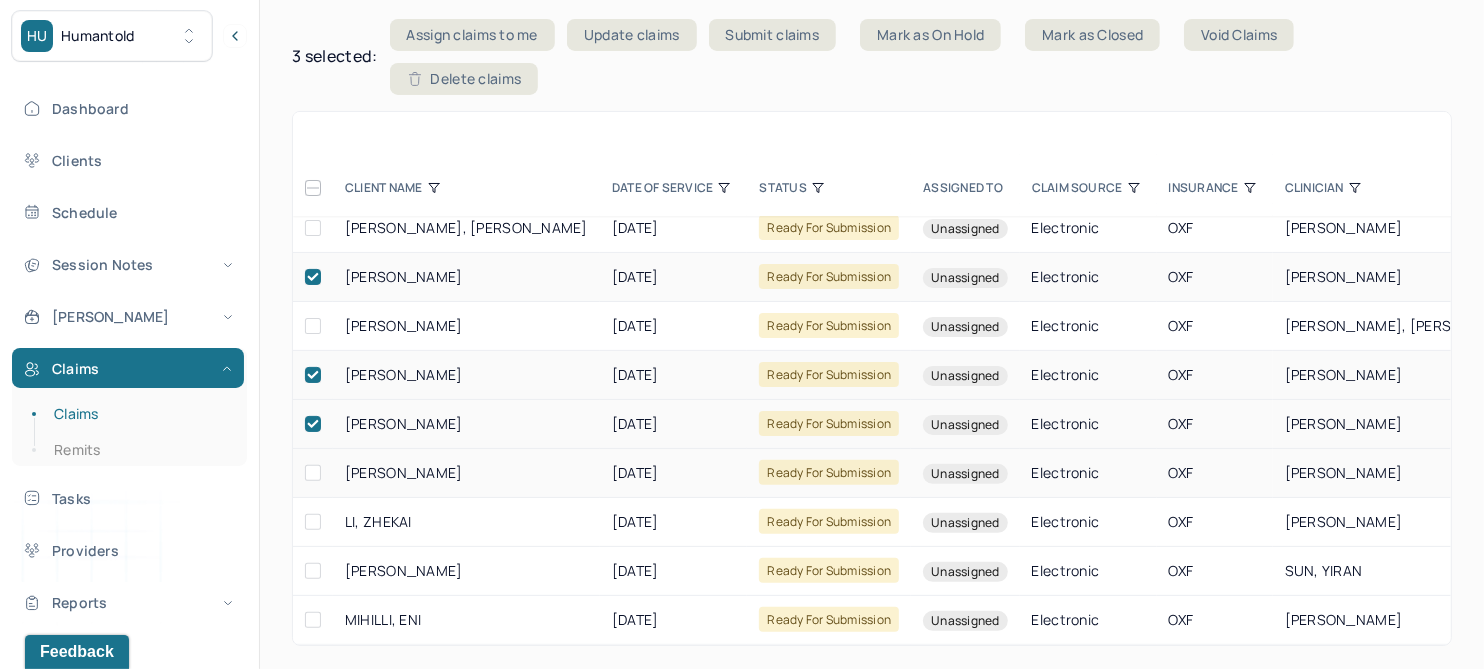 click at bounding box center [313, 473] 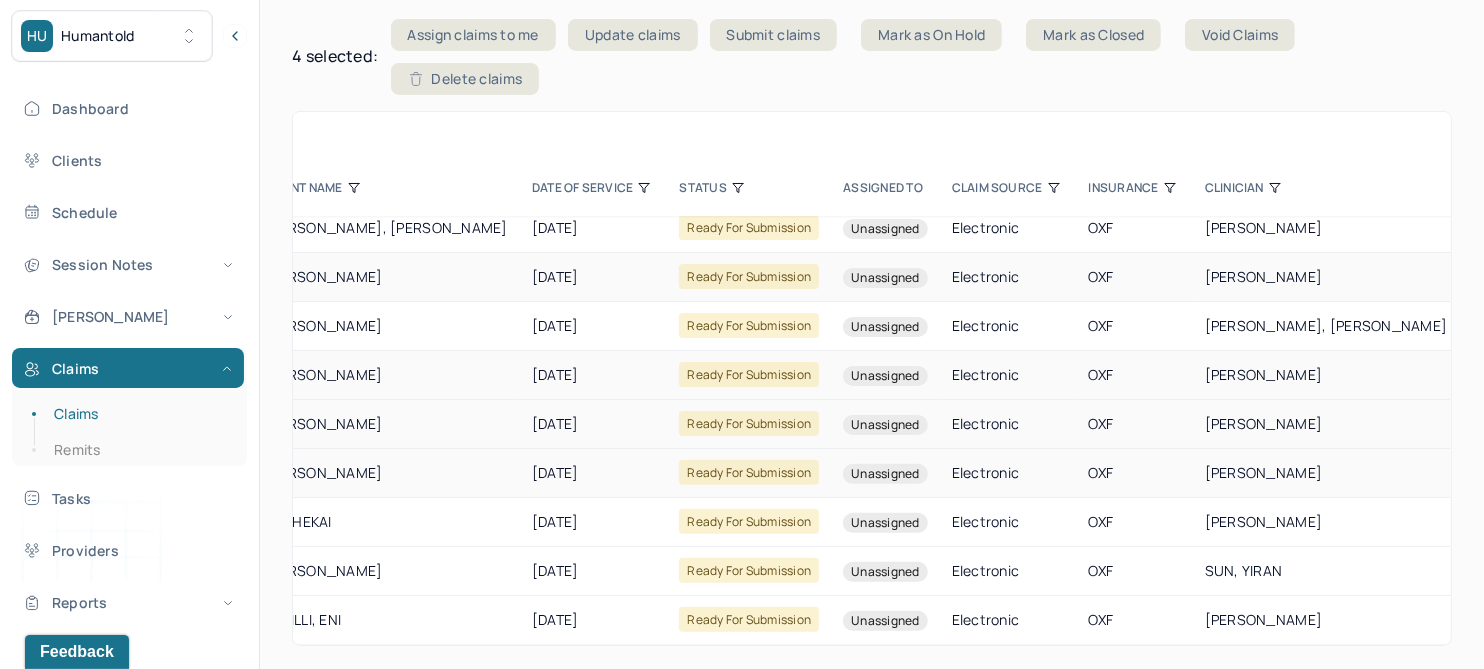 scroll, scrollTop: 125, scrollLeft: 0, axis: vertical 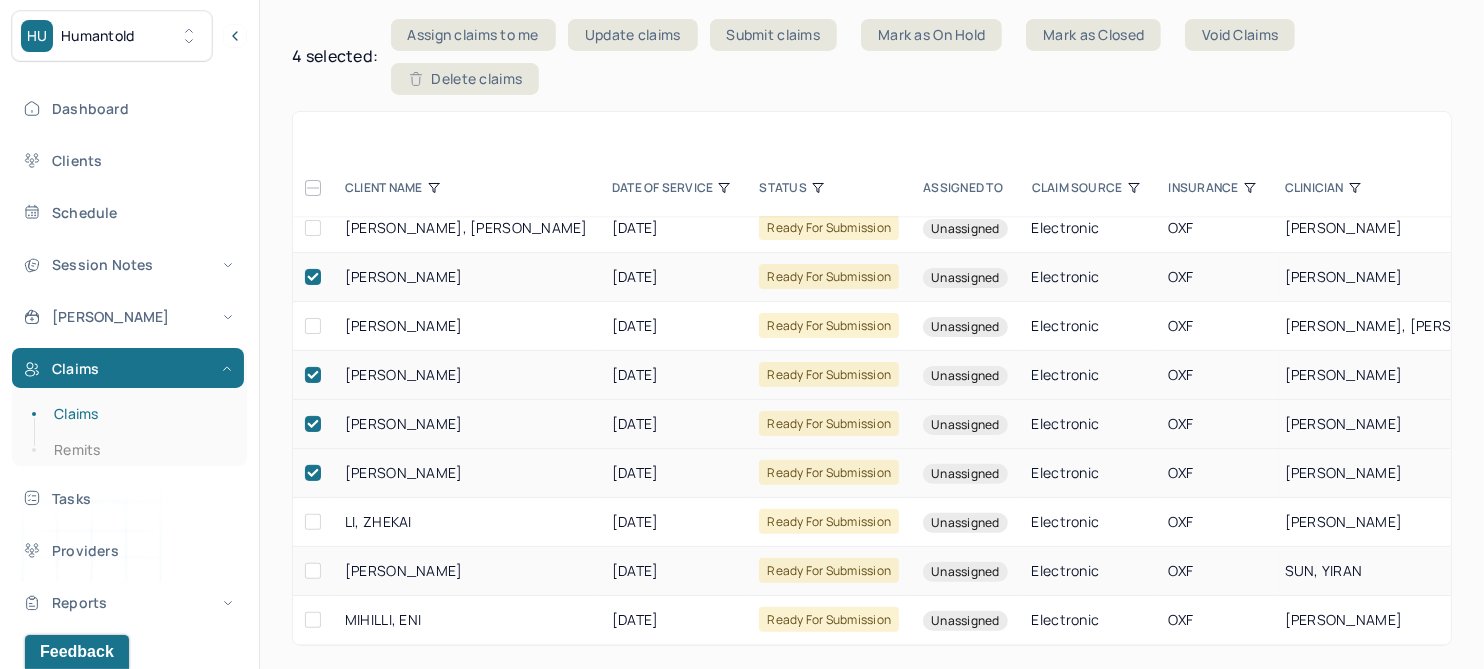 click at bounding box center [313, 571] 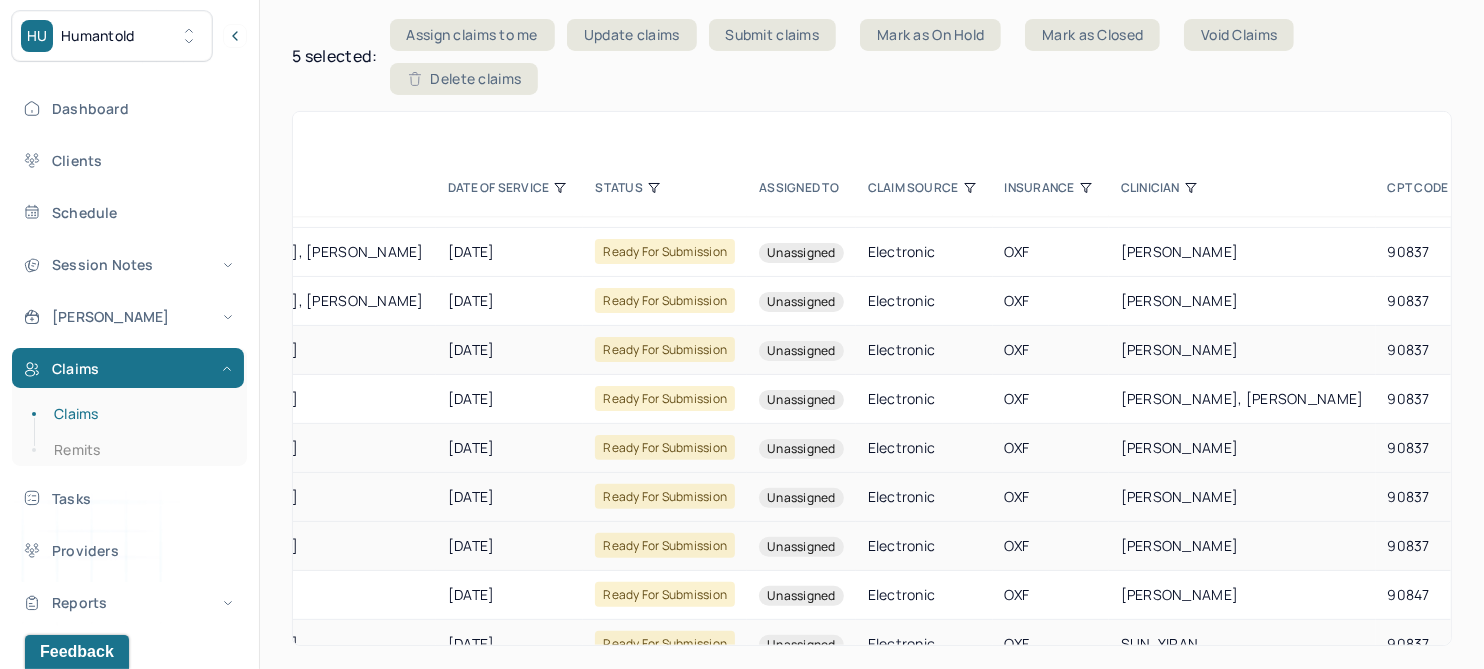 scroll, scrollTop: 0, scrollLeft: 164, axis: horizontal 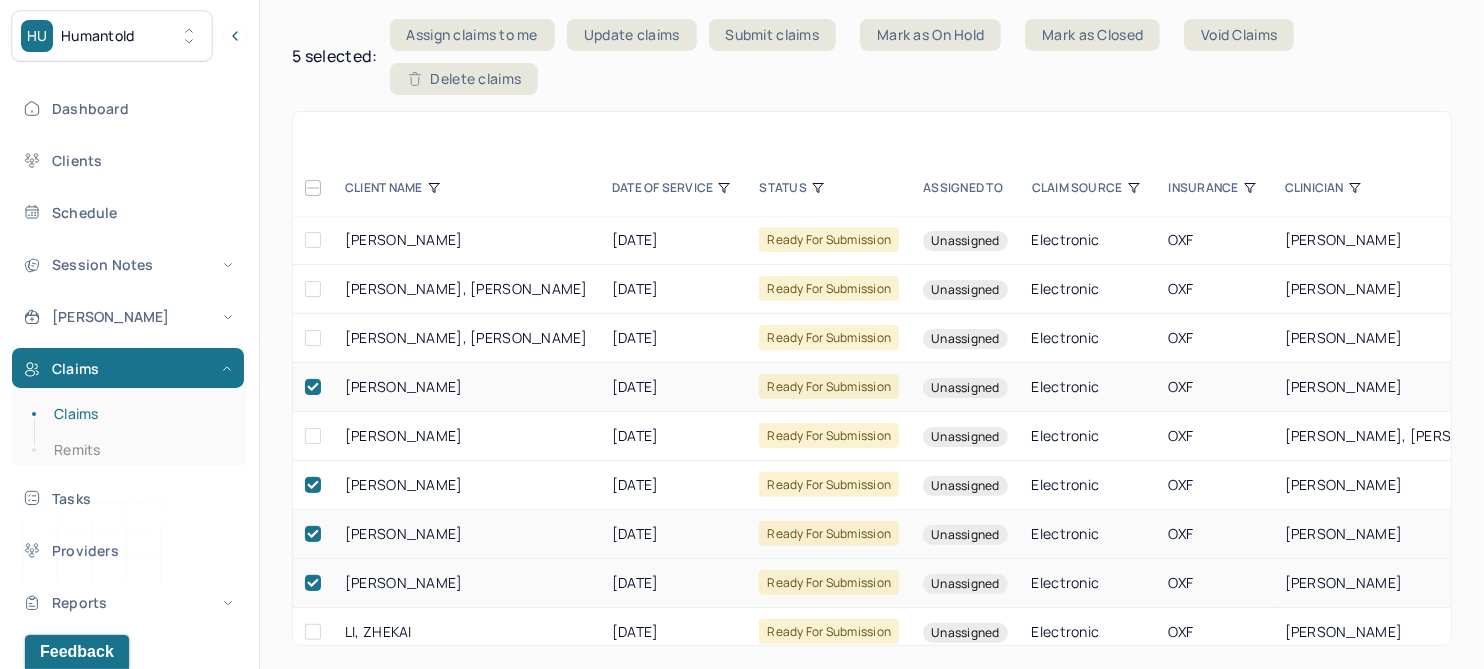 drag, startPoint x: 802, startPoint y: 38, endPoint x: 817, endPoint y: 148, distance: 111.01801 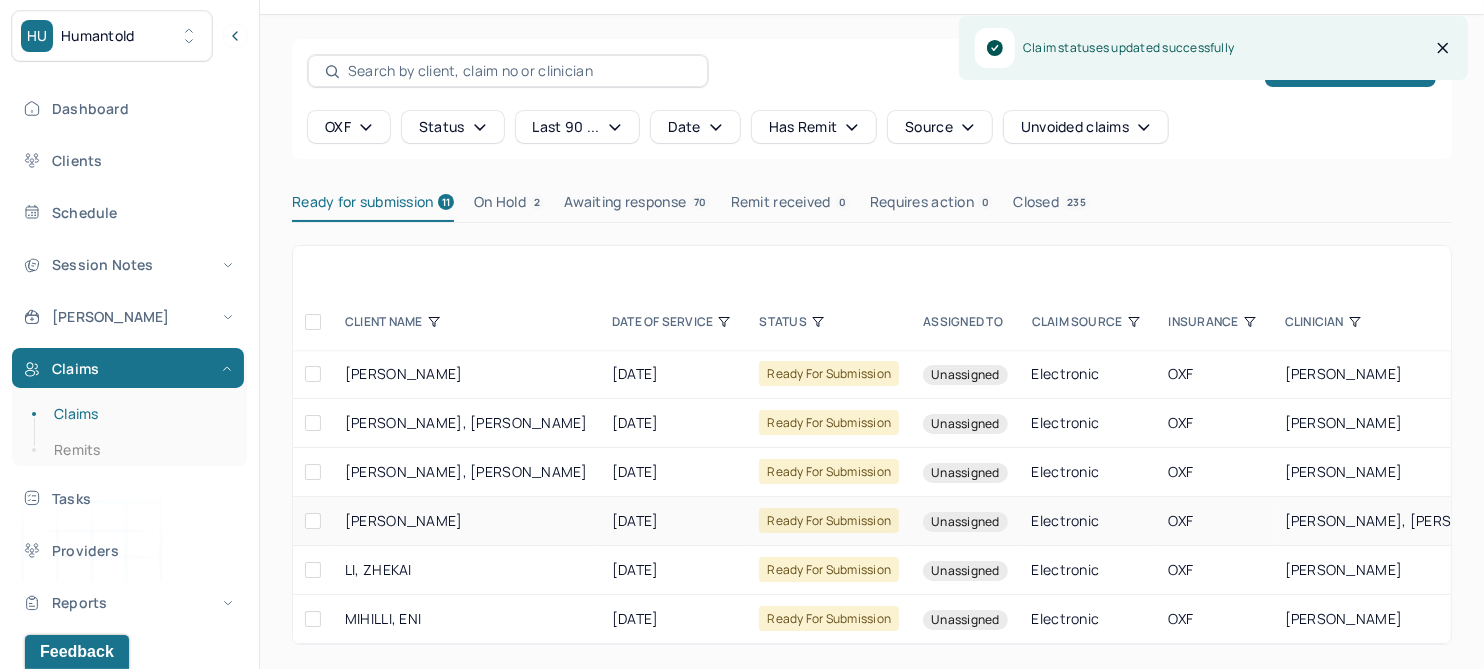 scroll, scrollTop: 73, scrollLeft: 0, axis: vertical 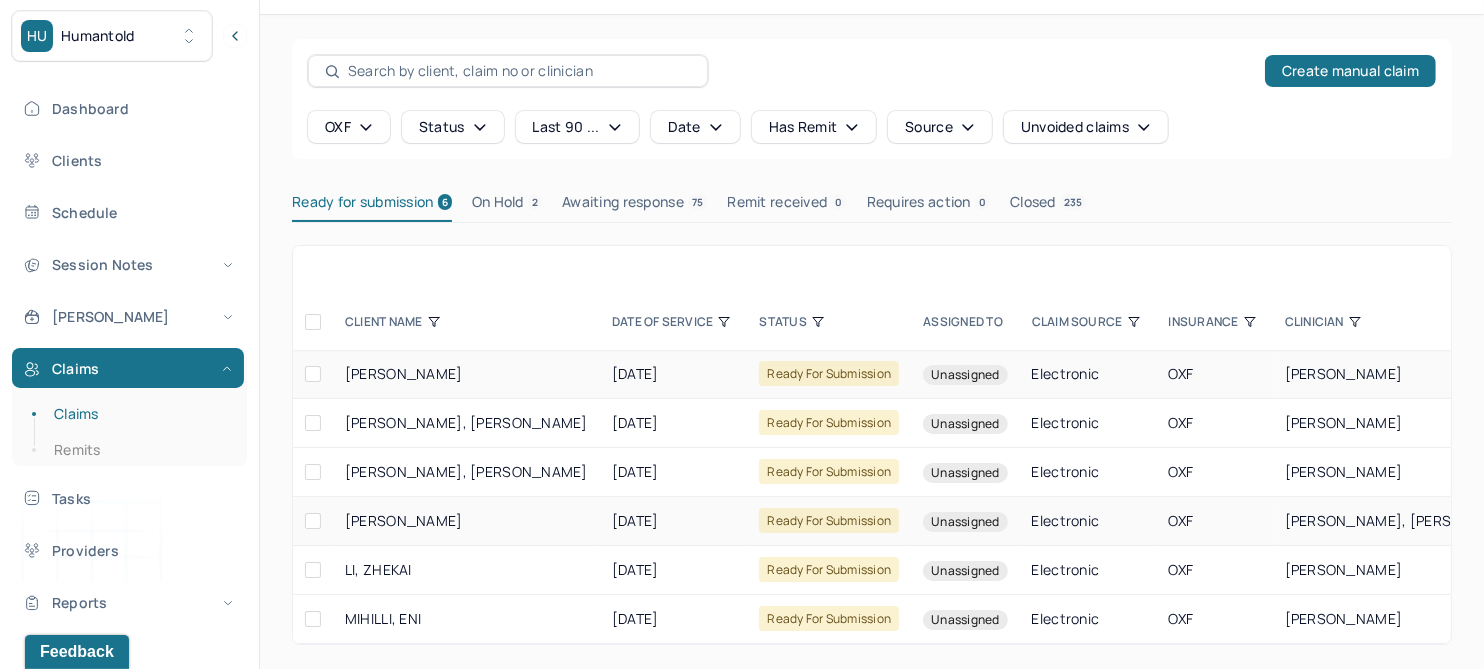 click at bounding box center (313, 374) 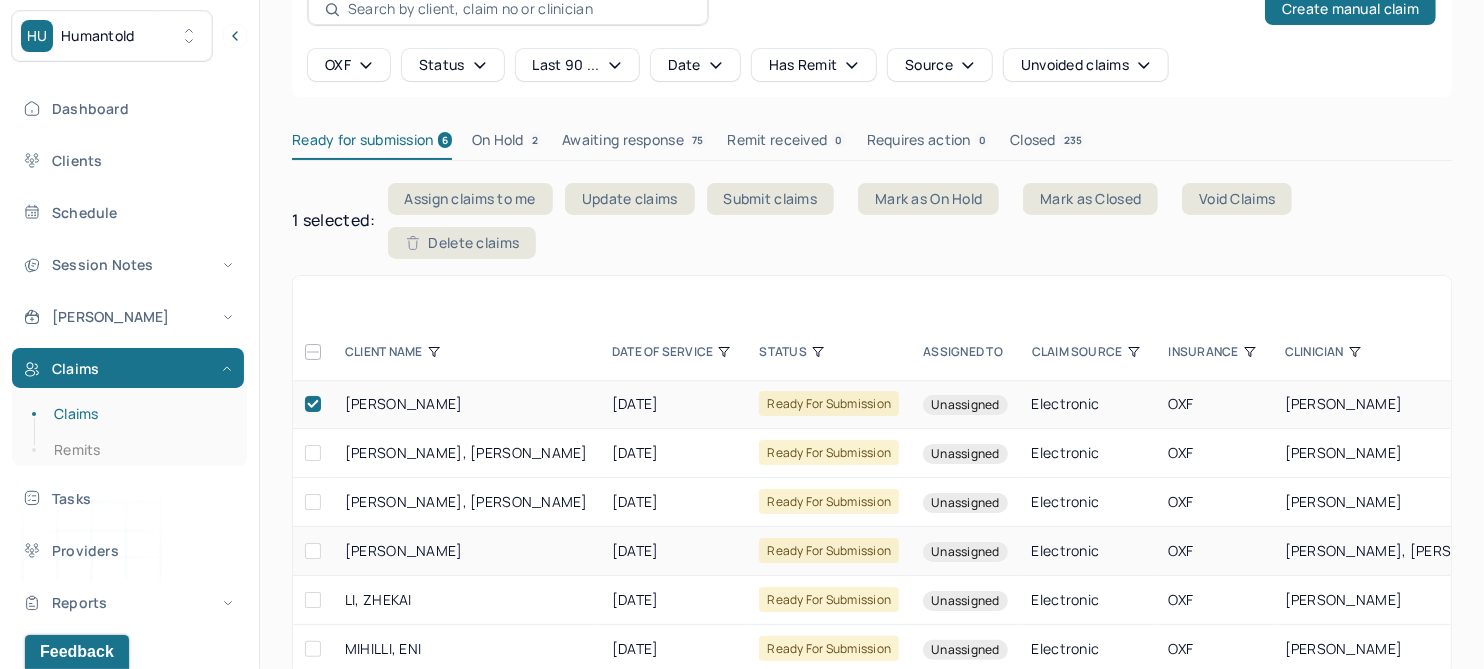 scroll, scrollTop: 164, scrollLeft: 0, axis: vertical 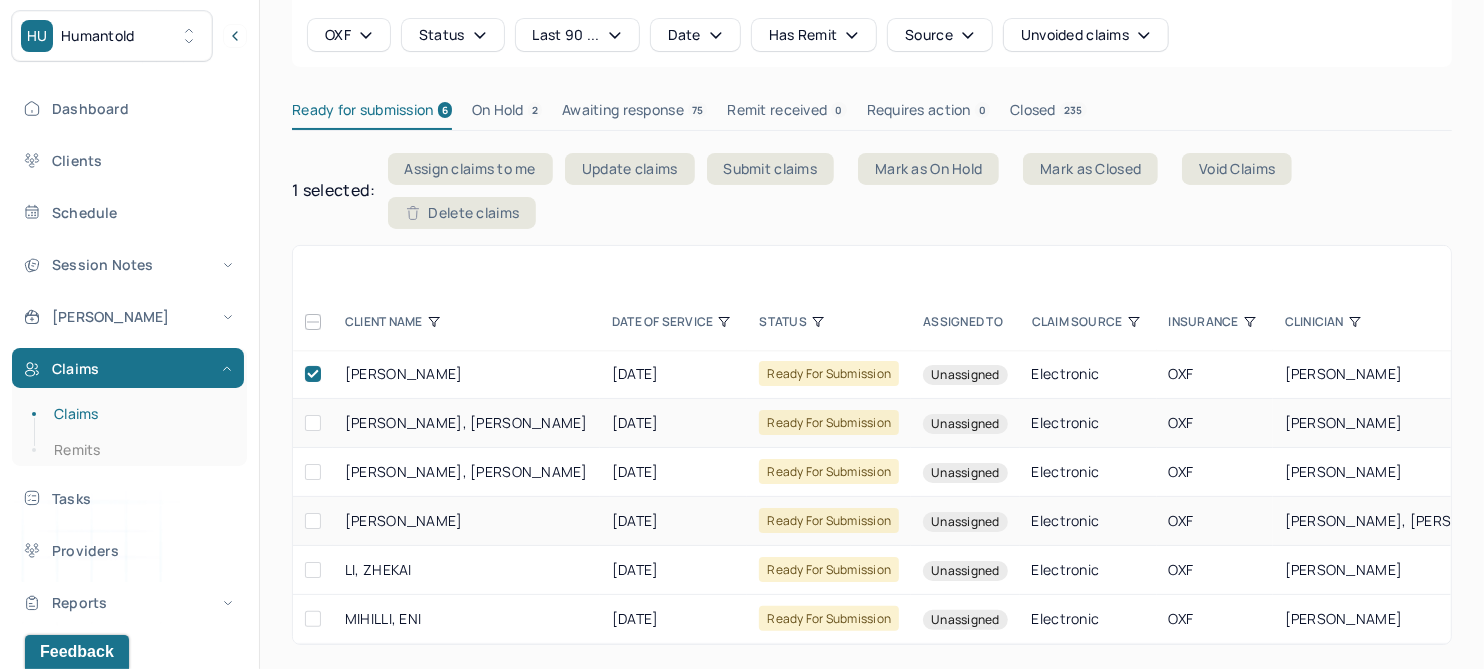 click at bounding box center (313, 423) 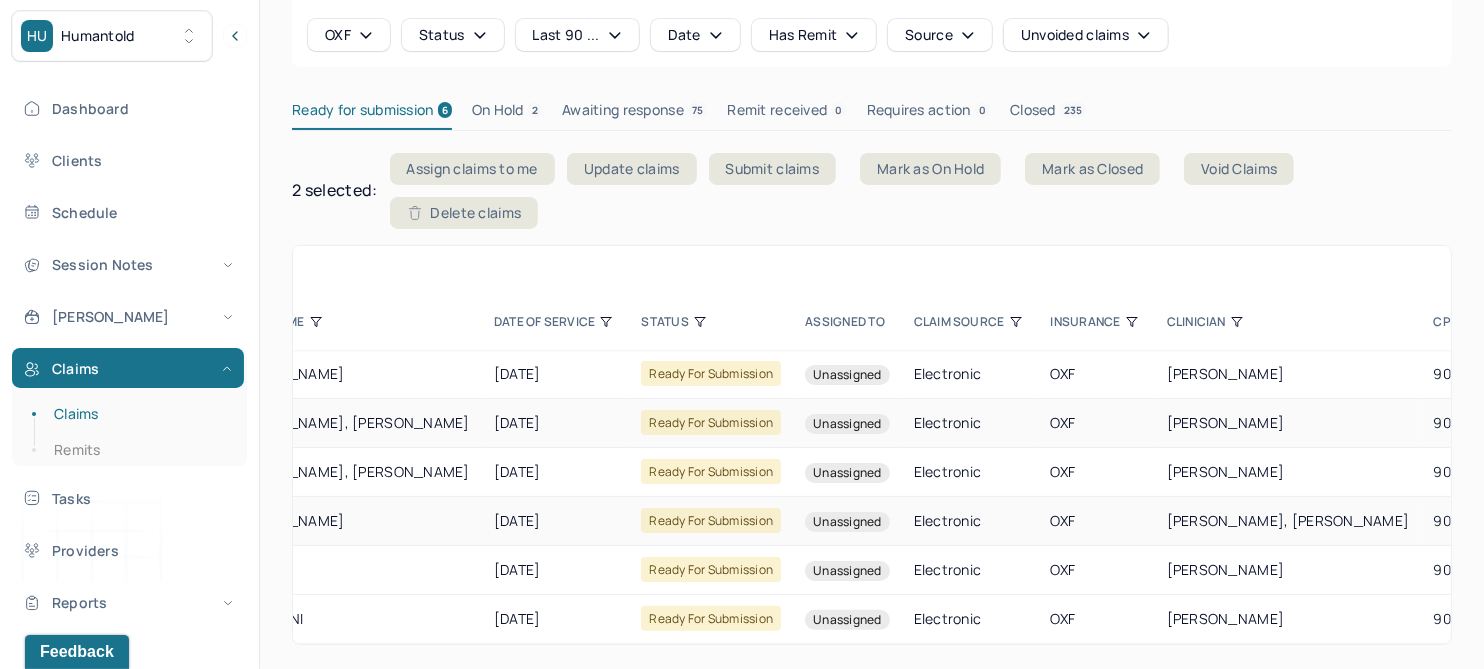 scroll, scrollTop: 0, scrollLeft: 0, axis: both 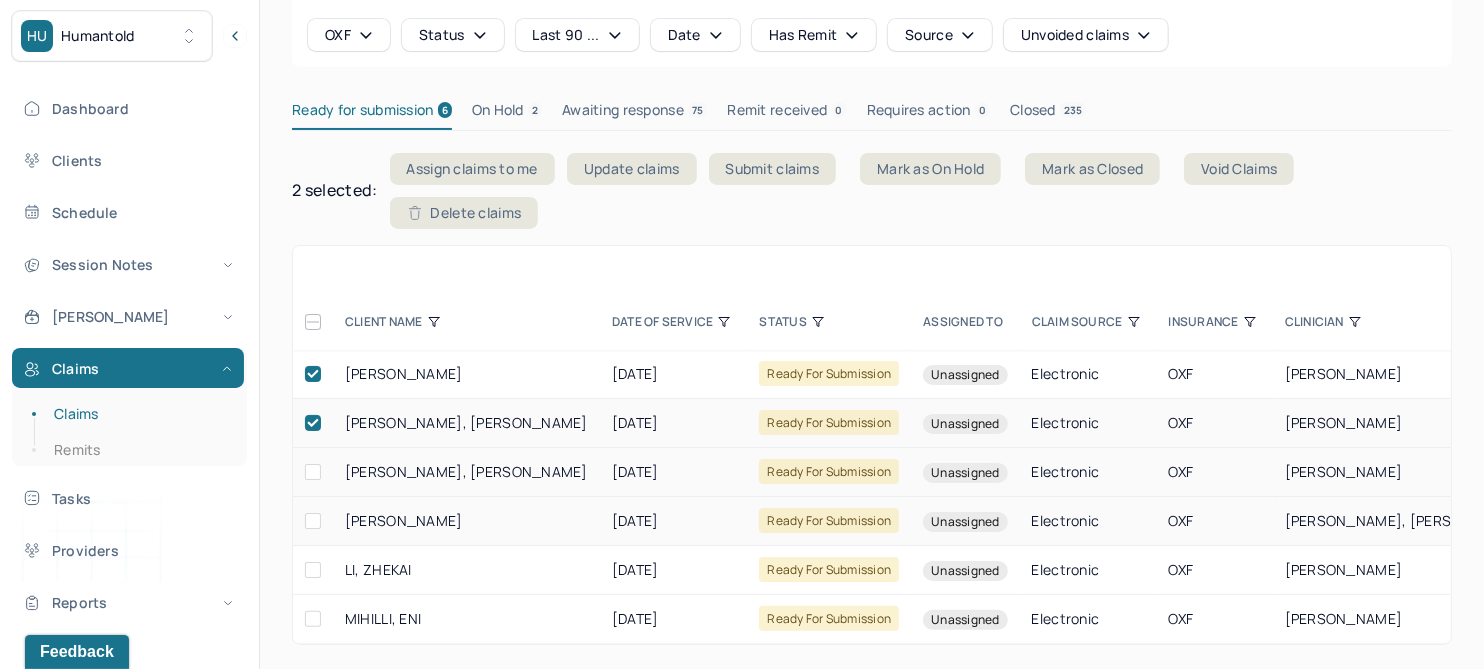 click at bounding box center [313, 472] 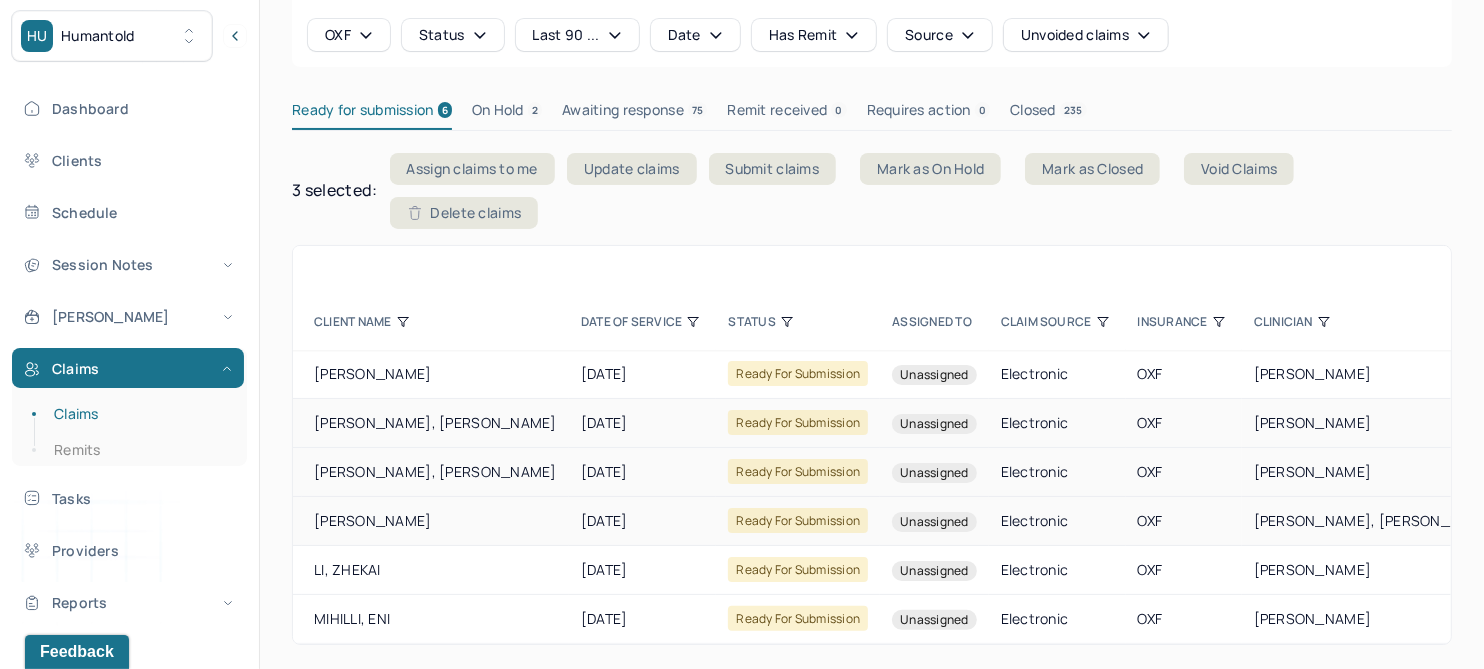 scroll, scrollTop: 0, scrollLeft: 0, axis: both 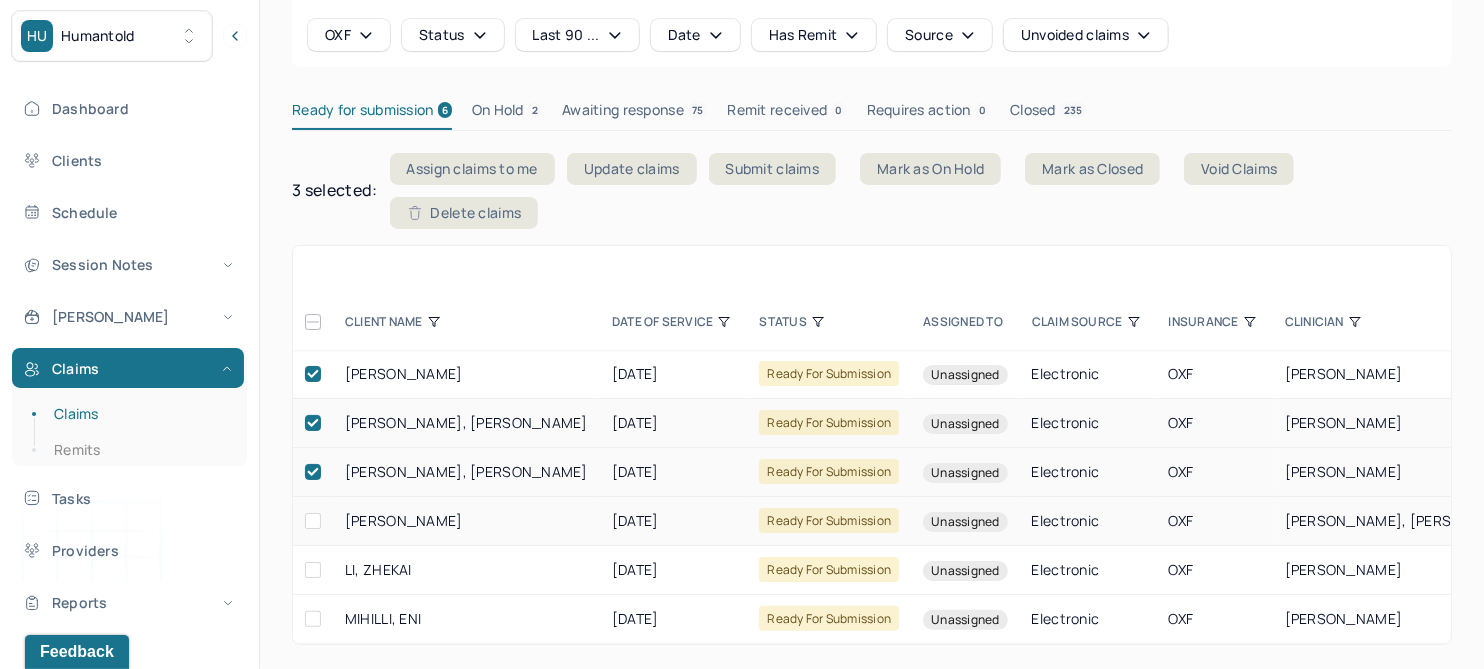 click at bounding box center [313, 521] 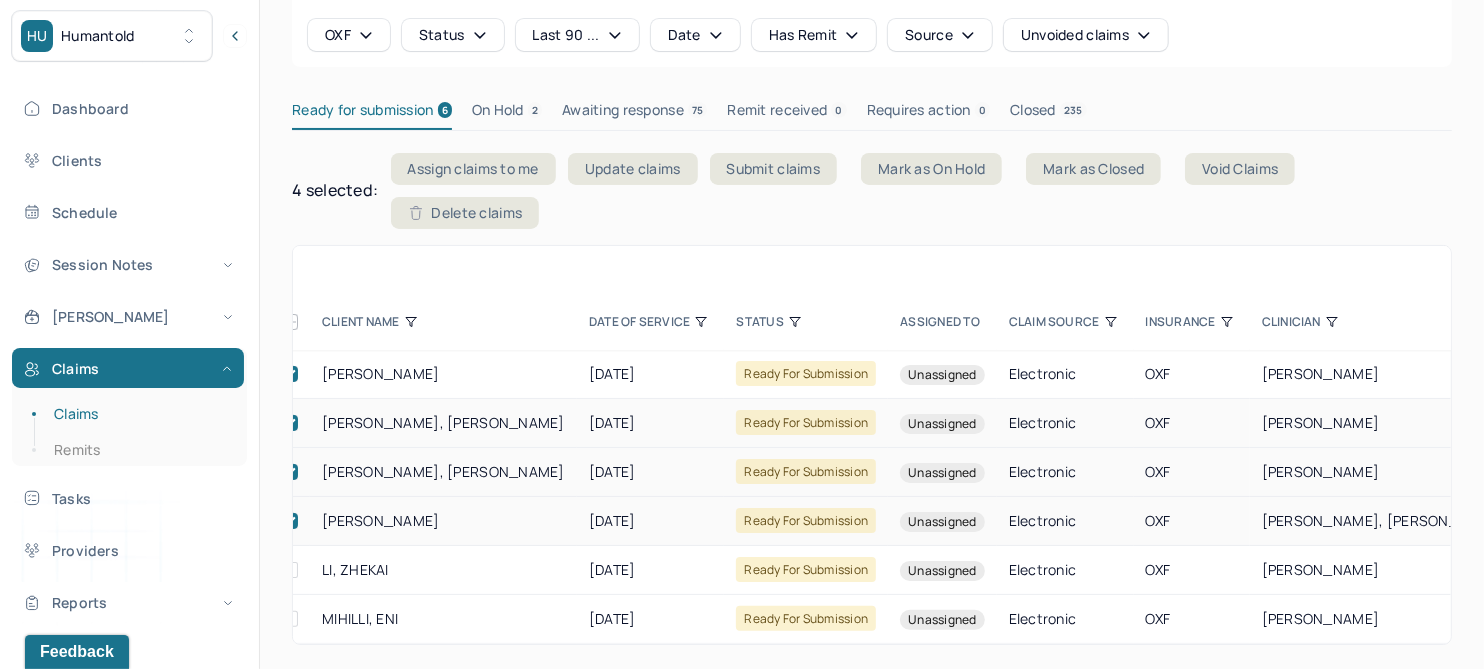scroll, scrollTop: 0, scrollLeft: 0, axis: both 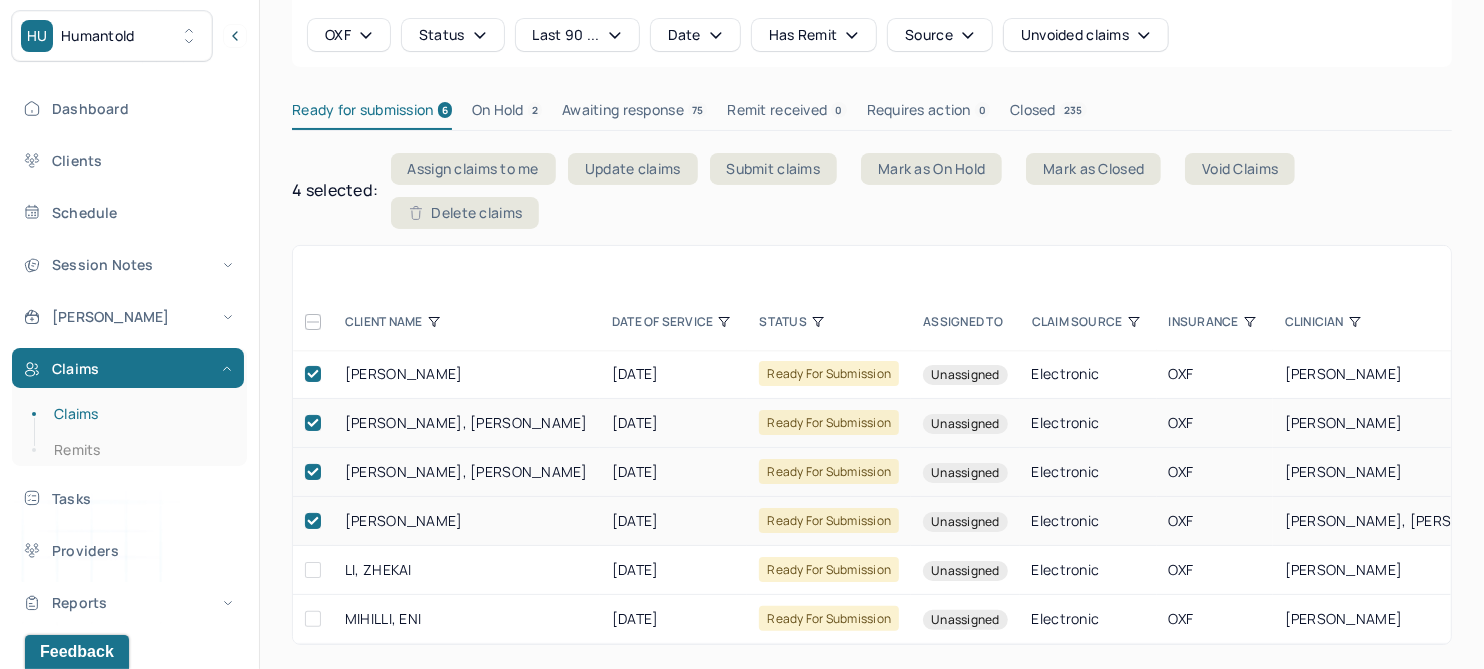 drag, startPoint x: 763, startPoint y: 160, endPoint x: 765, endPoint y: 188, distance: 28.071337 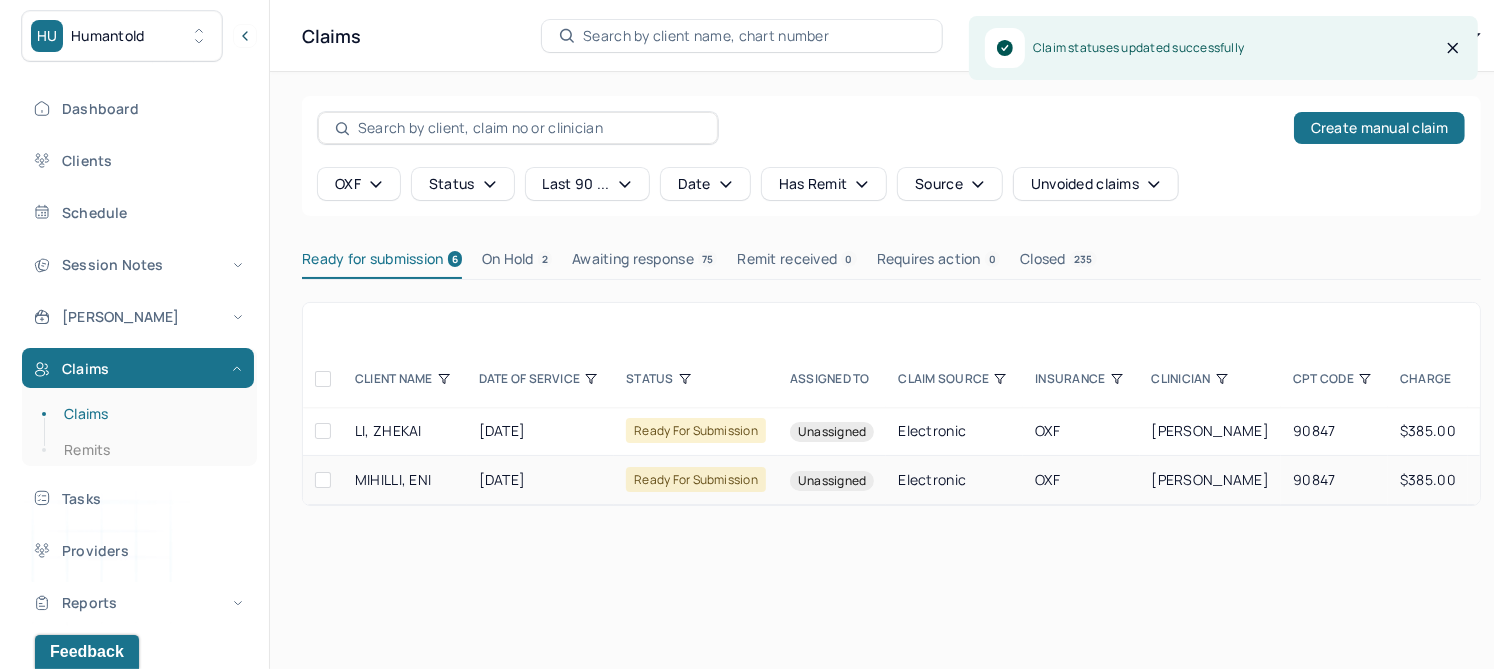 scroll, scrollTop: 0, scrollLeft: 0, axis: both 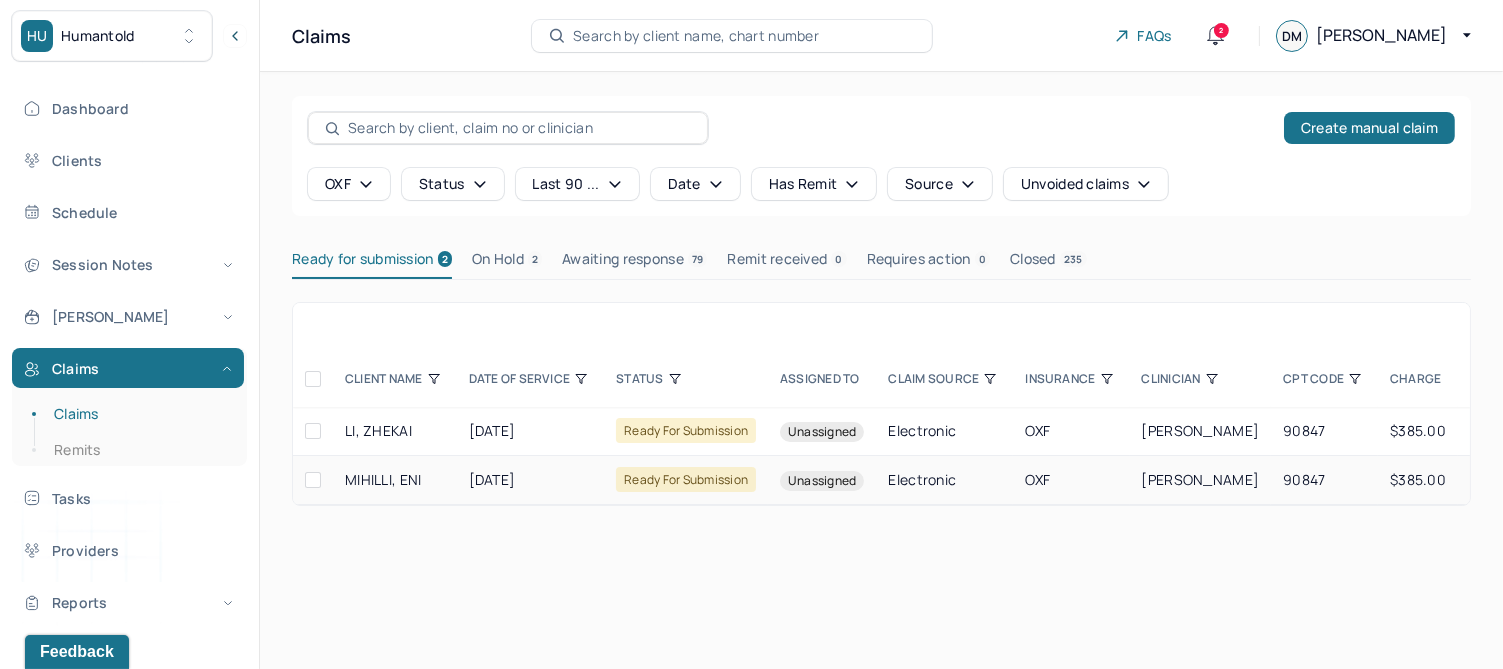 click on "MIHILLI, ENI" at bounding box center [383, 479] 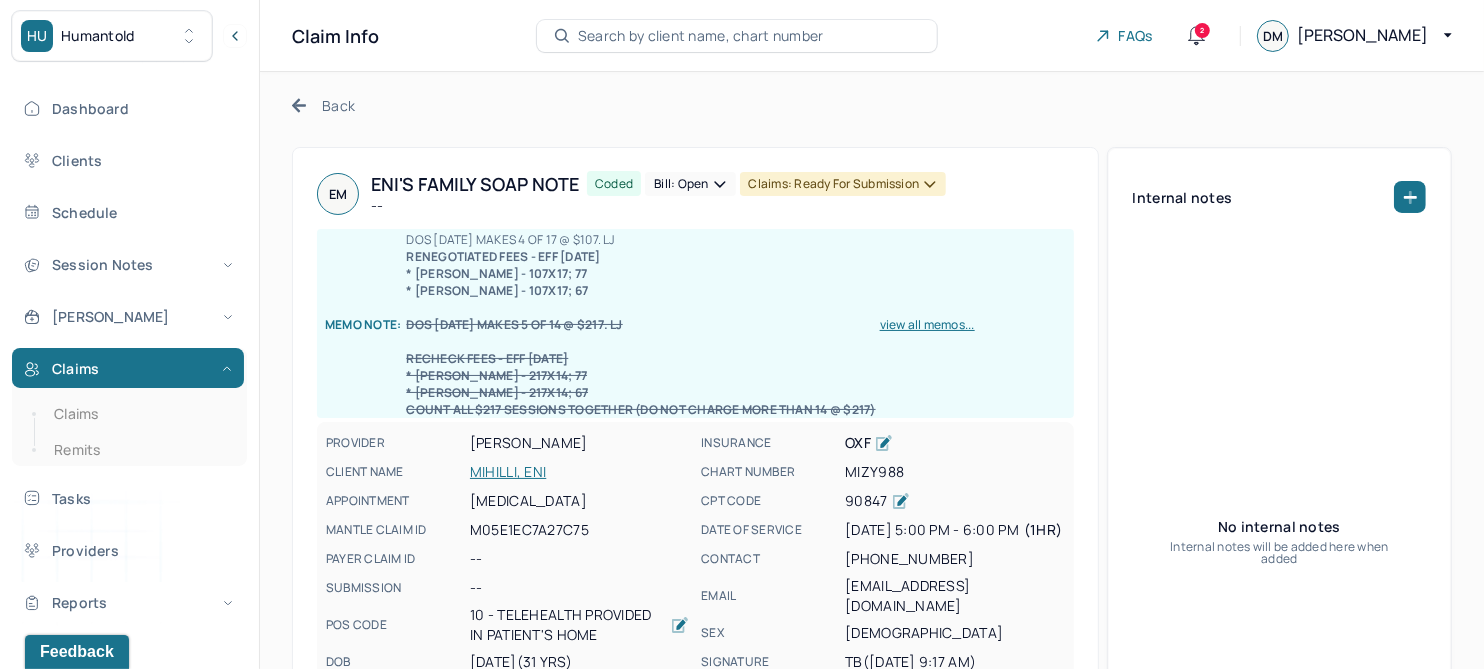 scroll, scrollTop: 125, scrollLeft: 0, axis: vertical 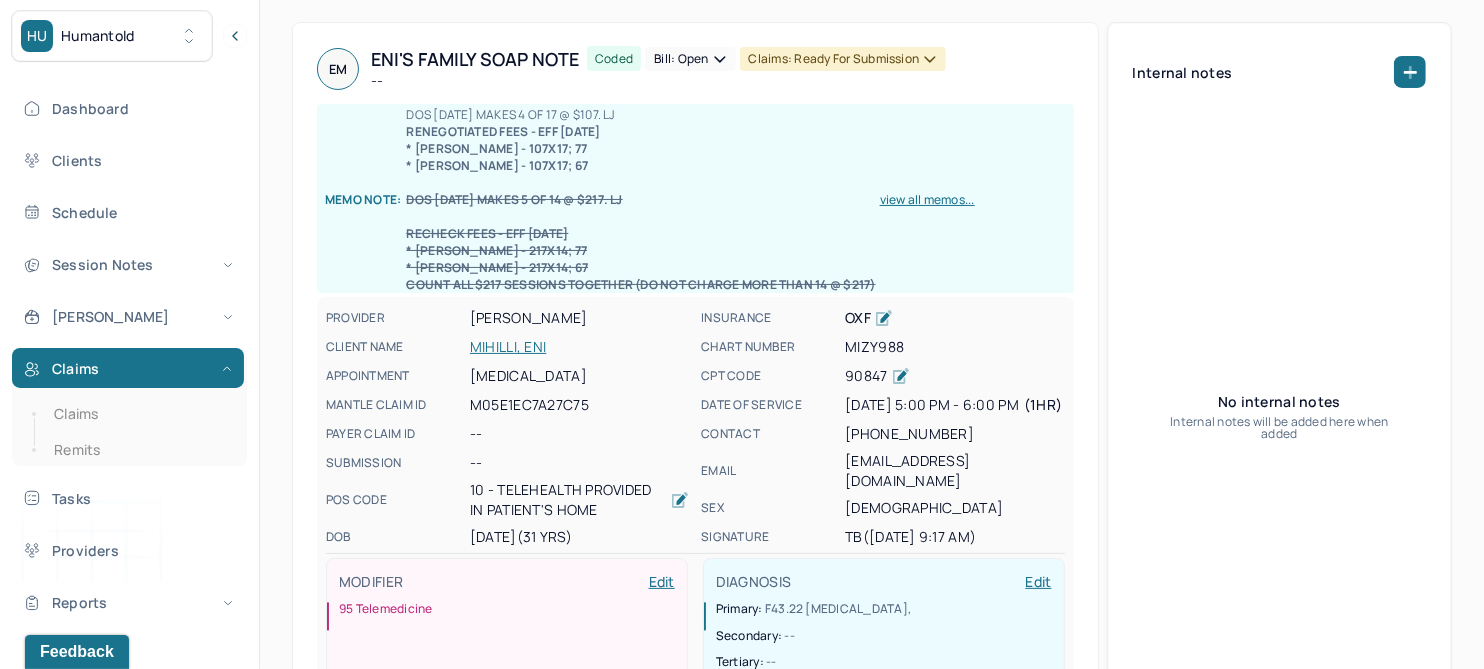 click on "MIHILLI, ENI" at bounding box center [579, 347] 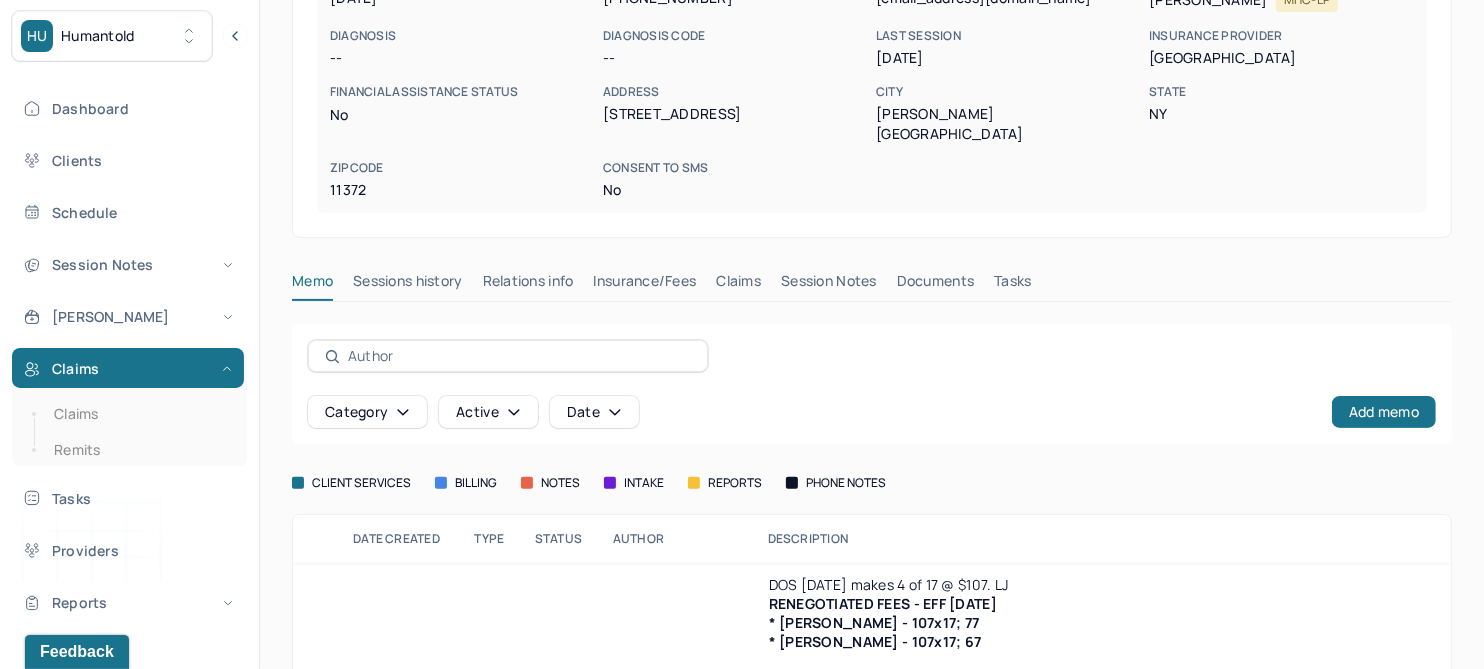 scroll, scrollTop: 303, scrollLeft: 0, axis: vertical 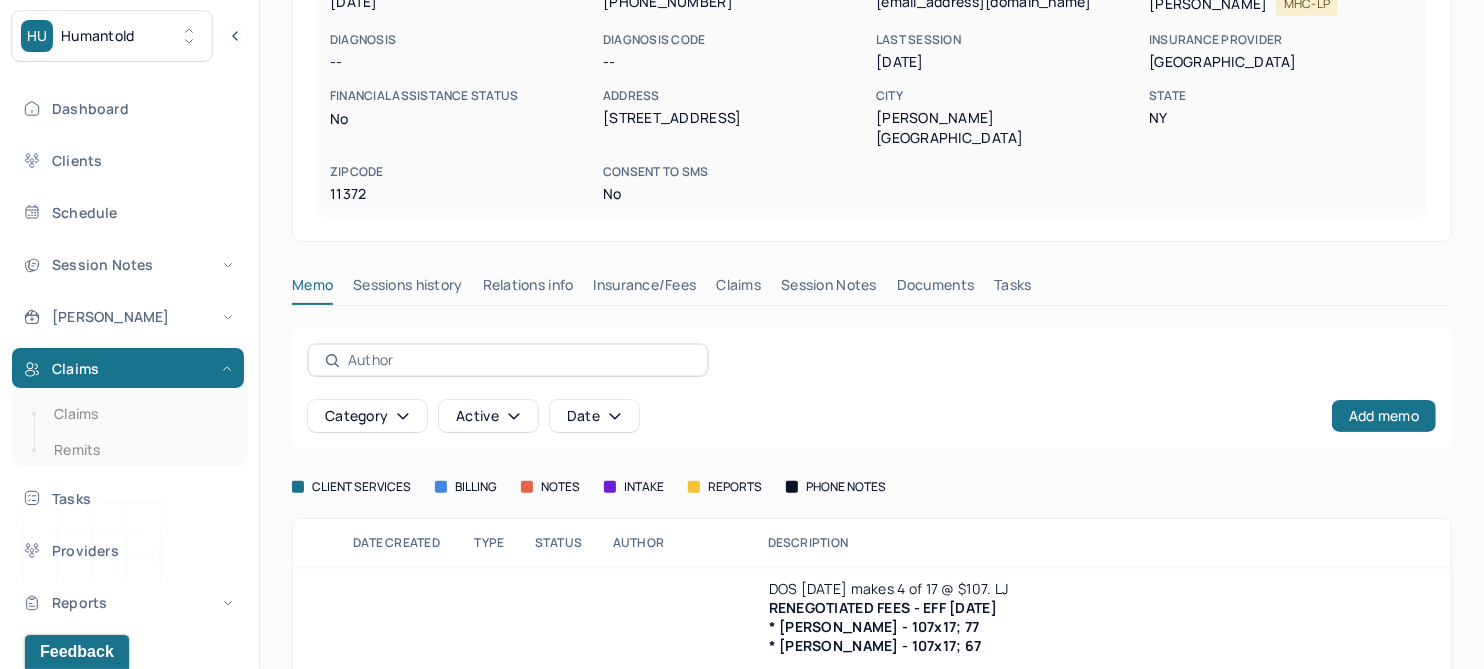click on "Claims" at bounding box center (738, 289) 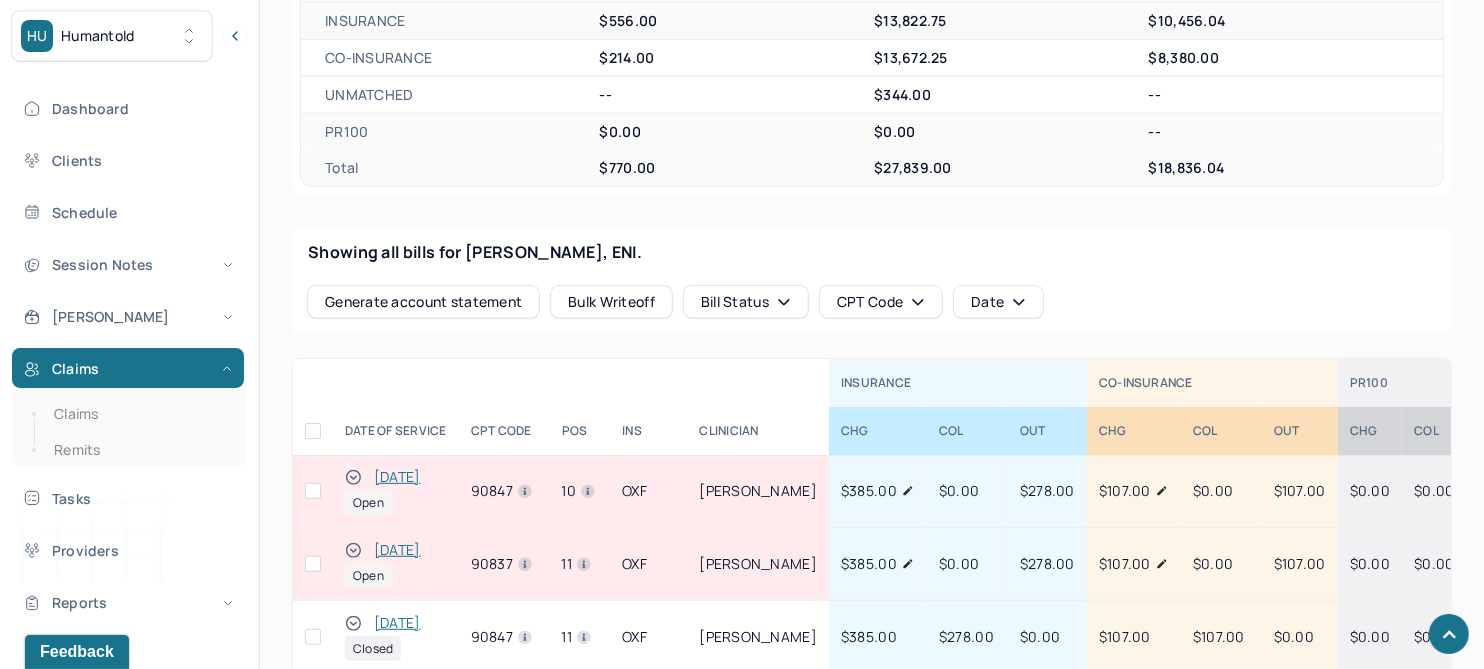 scroll, scrollTop: 719, scrollLeft: 0, axis: vertical 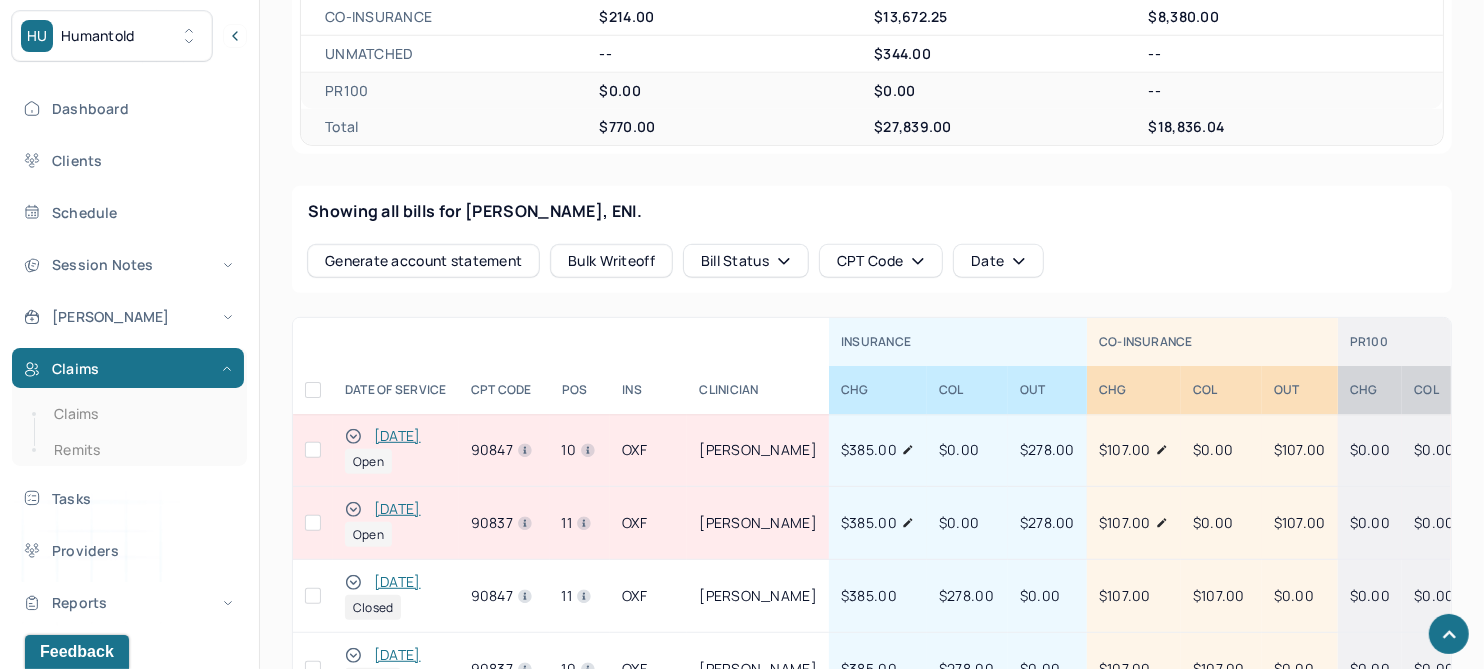 click on "06/16/2025" at bounding box center [397, 582] 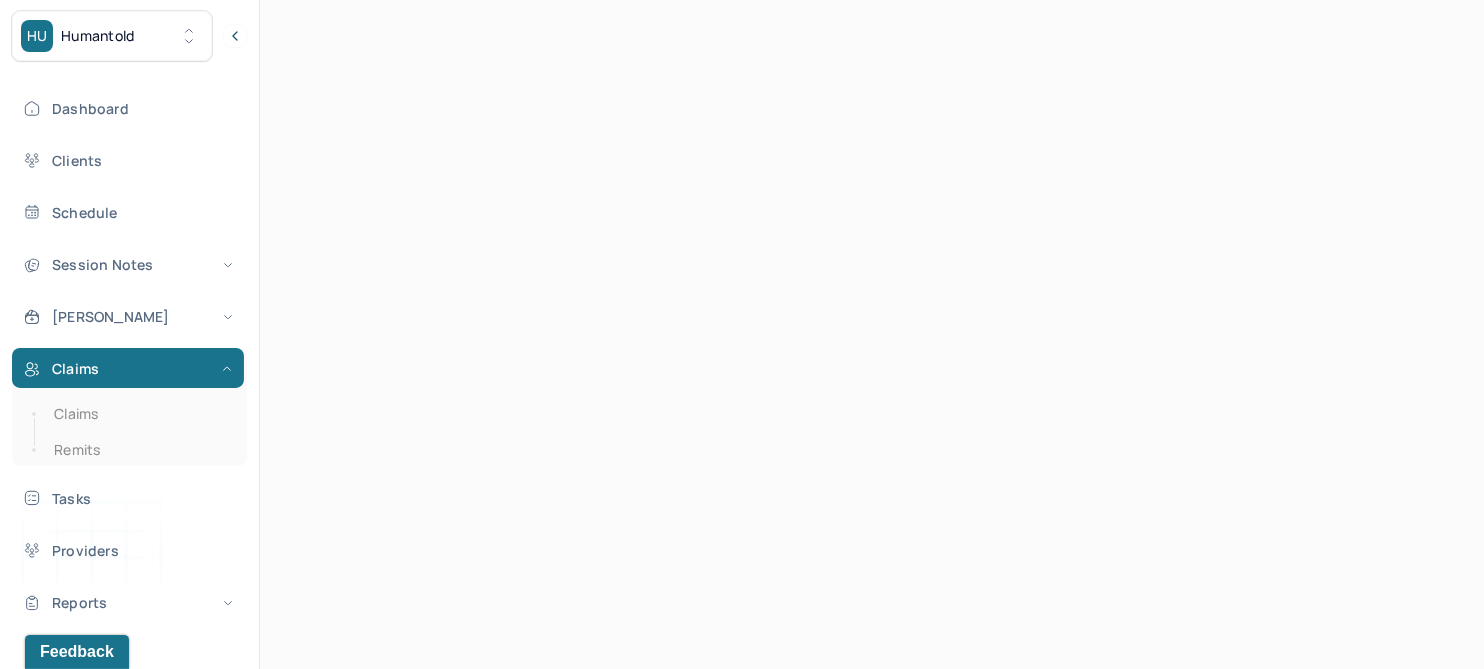 scroll, scrollTop: 647, scrollLeft: 0, axis: vertical 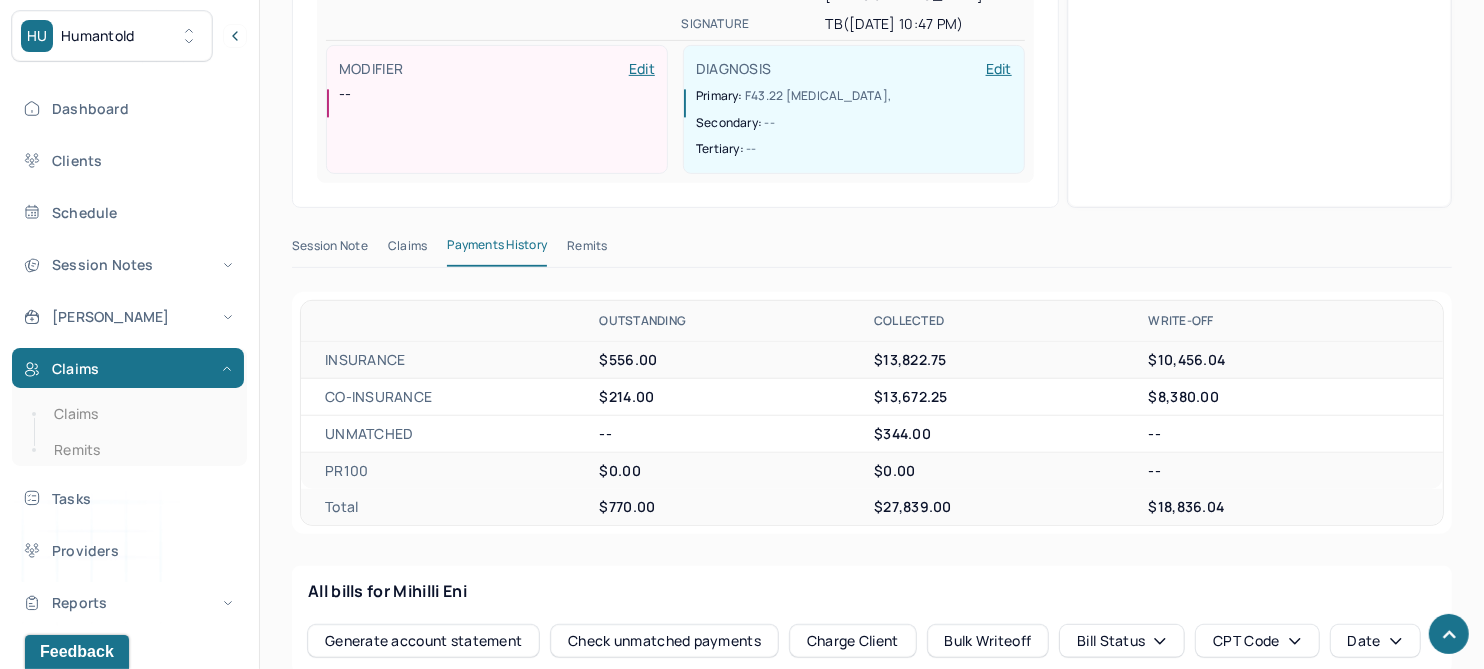 click on "Session Note     Claims     Payments History     Remits" at bounding box center (872, 250) 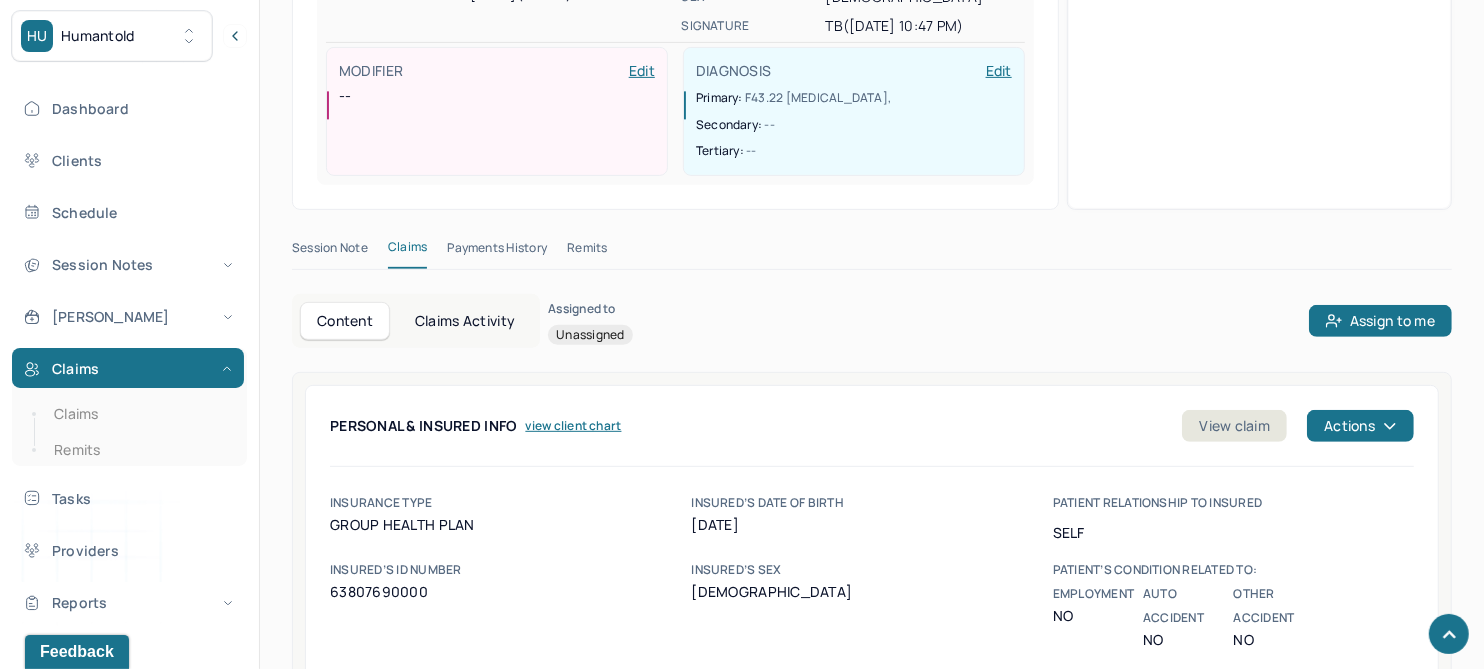 scroll, scrollTop: 649, scrollLeft: 0, axis: vertical 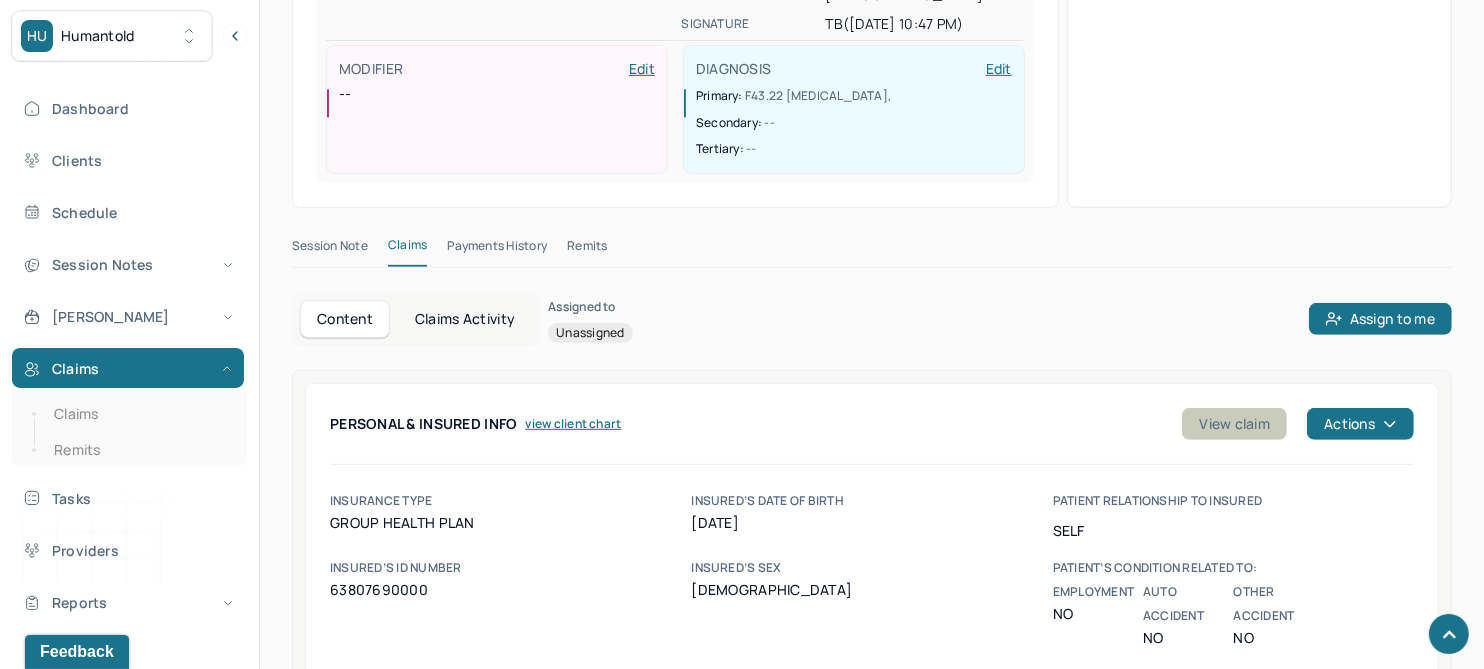 click on "View claim" at bounding box center [1234, 424] 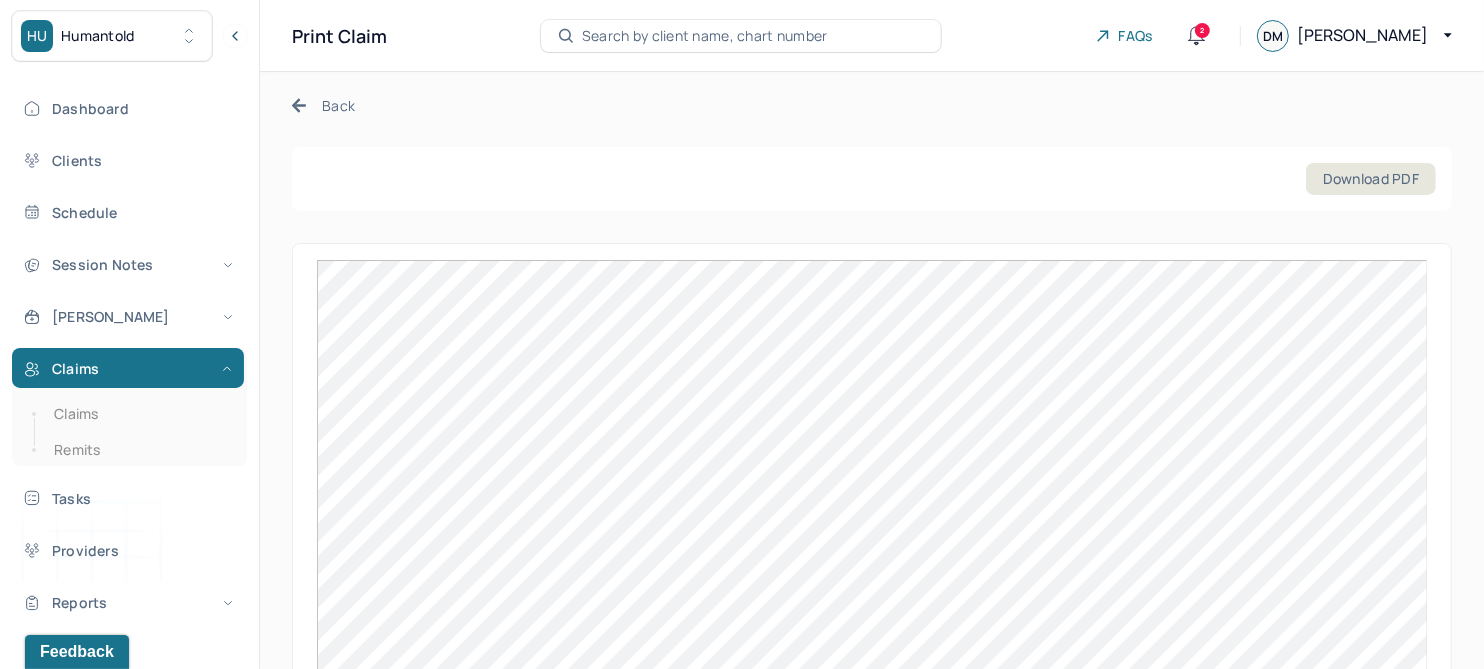 scroll, scrollTop: 103, scrollLeft: 0, axis: vertical 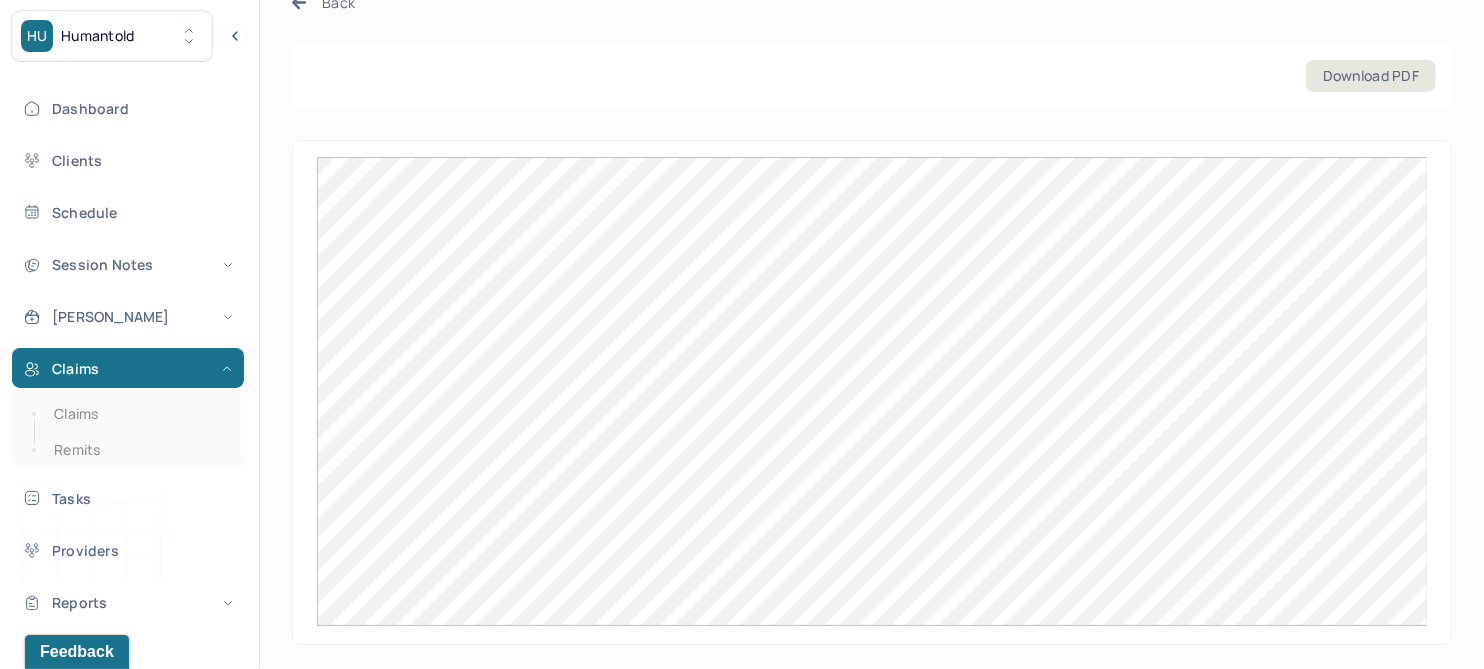 click on "Back" at bounding box center (323, 2) 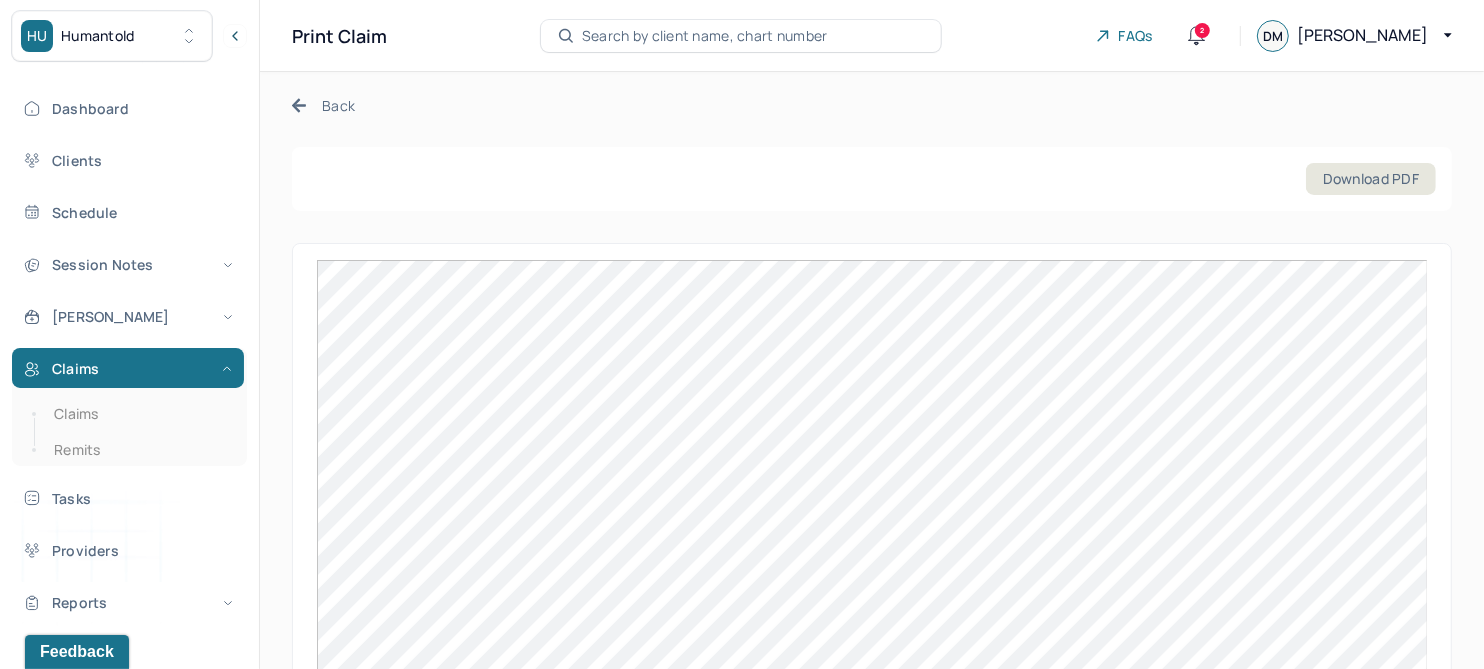 click on "Back" at bounding box center (323, 105) 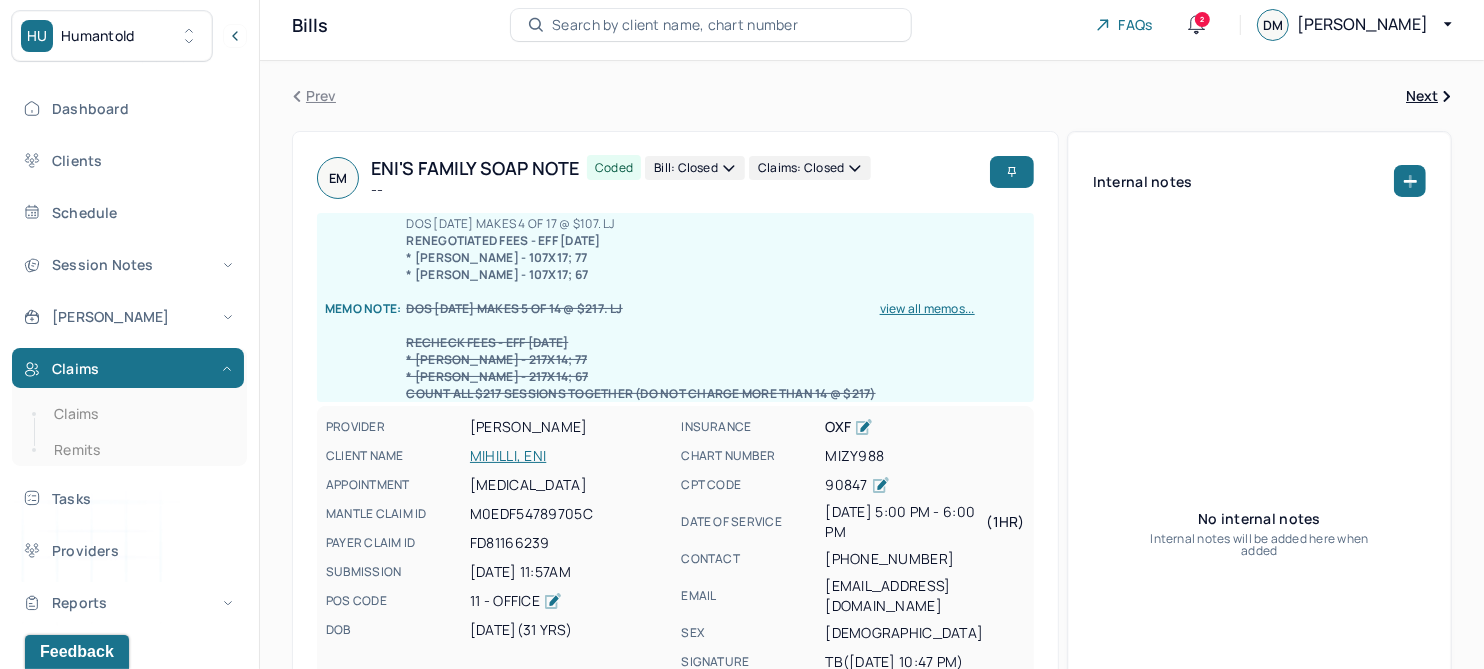 scroll, scrollTop: 0, scrollLeft: 0, axis: both 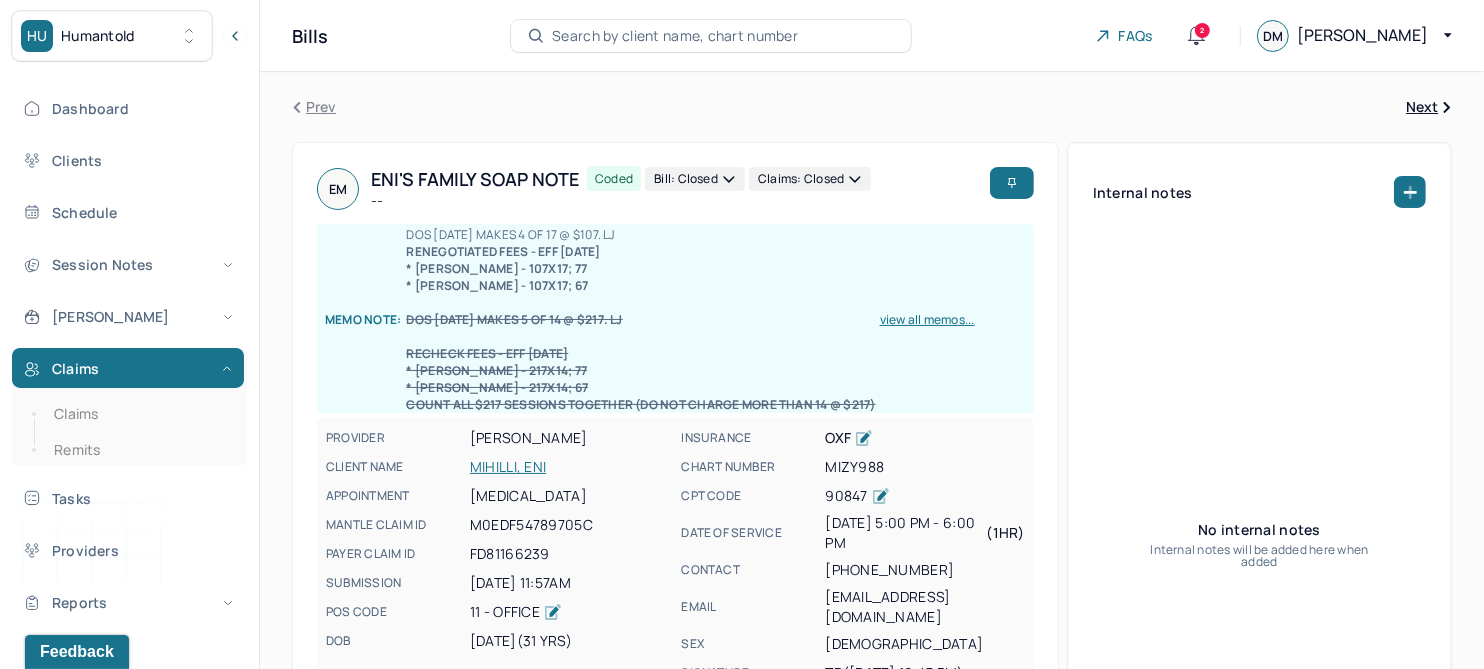 click on "MIHILLI, ENI" at bounding box center (569, 467) 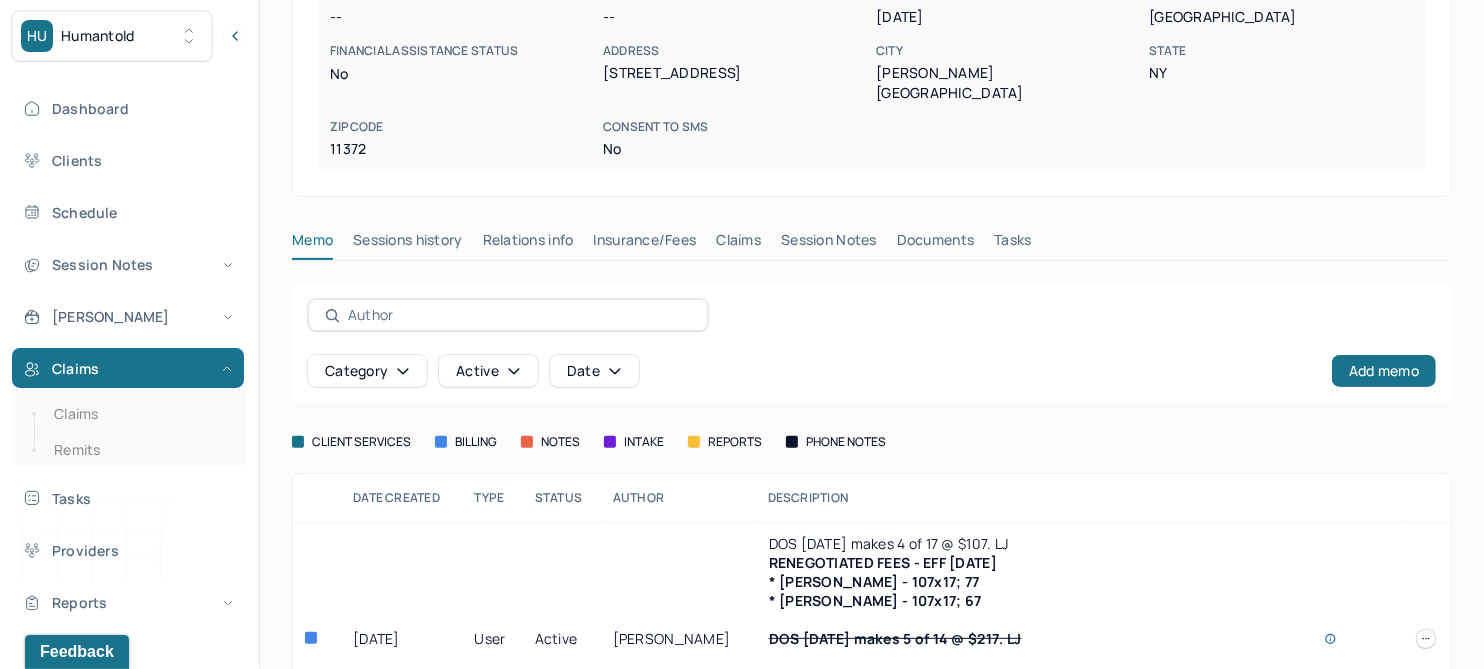 scroll, scrollTop: 374, scrollLeft: 0, axis: vertical 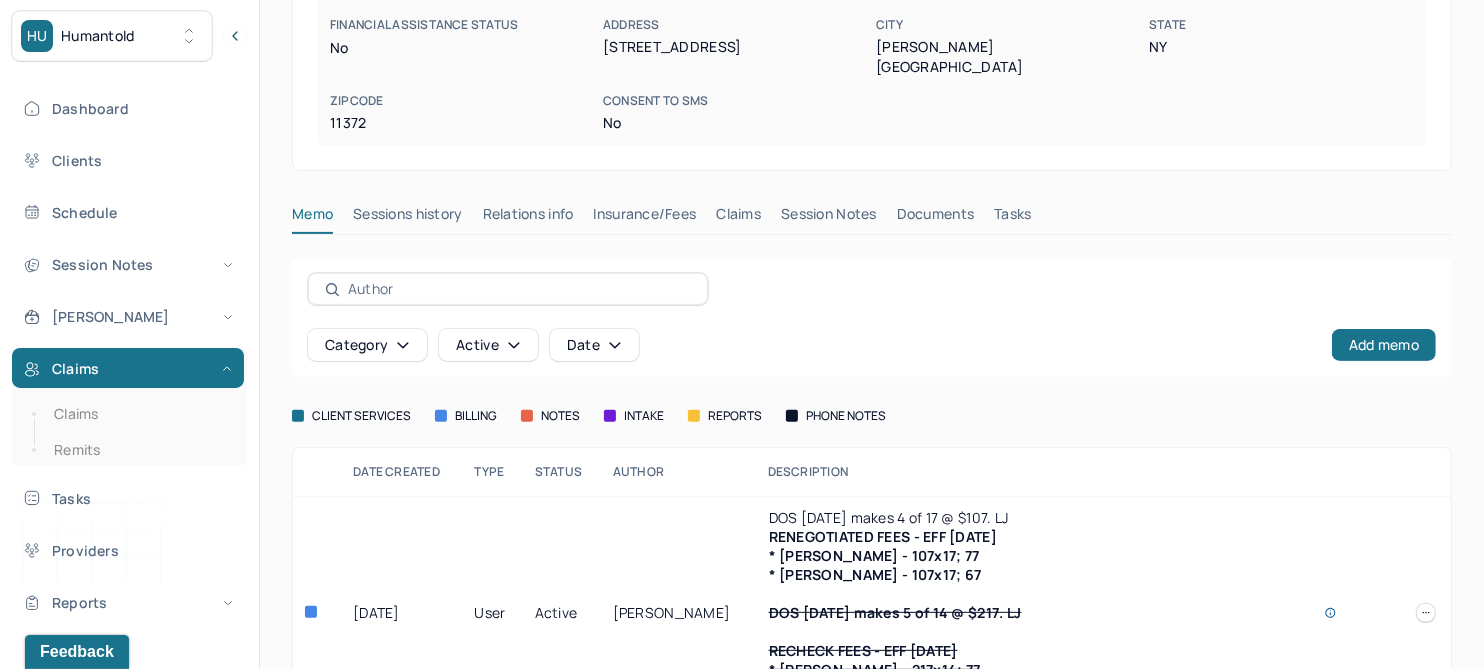 click on "Claims" at bounding box center [738, 218] 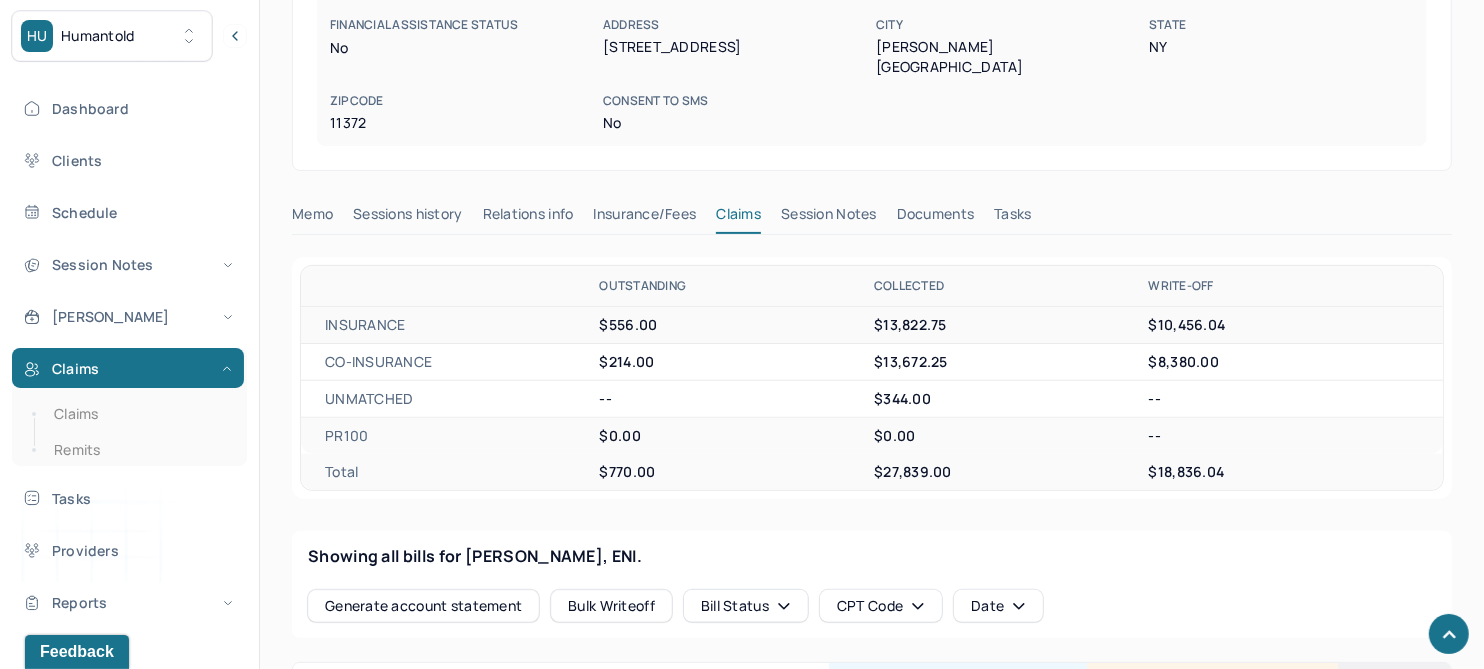 scroll, scrollTop: 874, scrollLeft: 0, axis: vertical 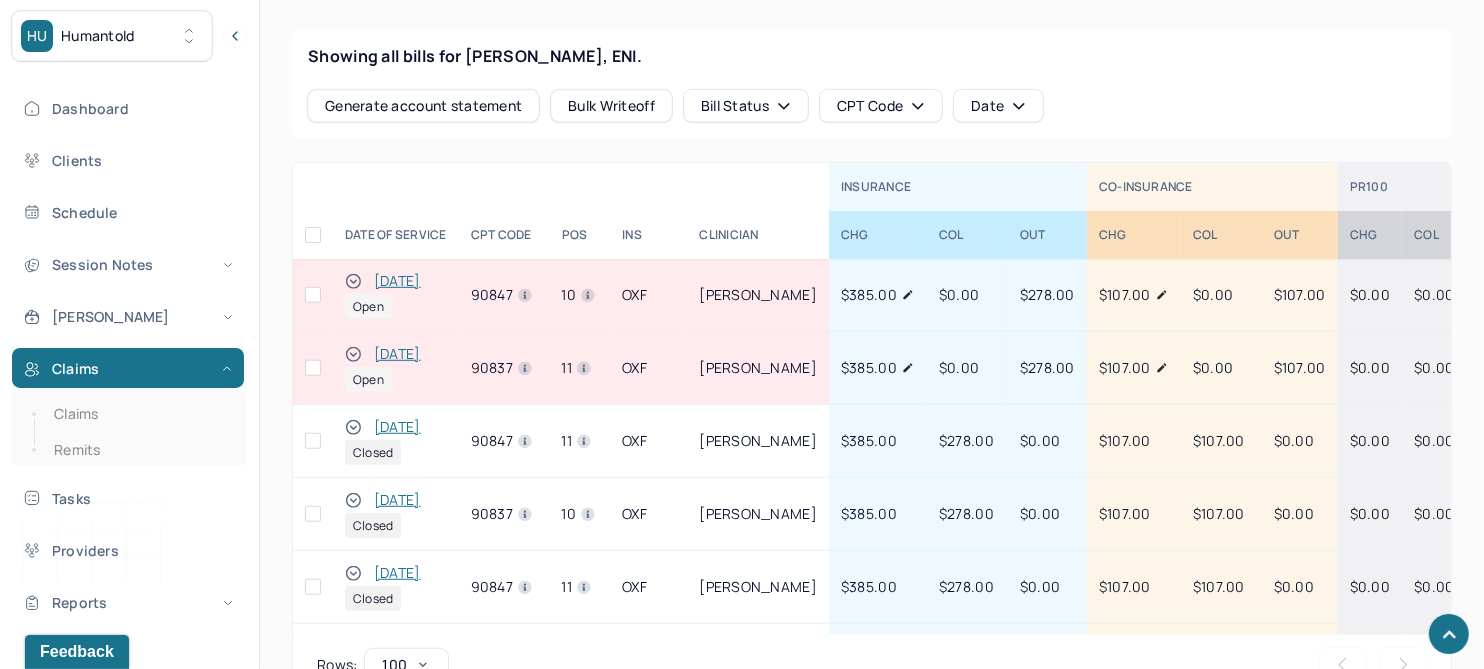 click 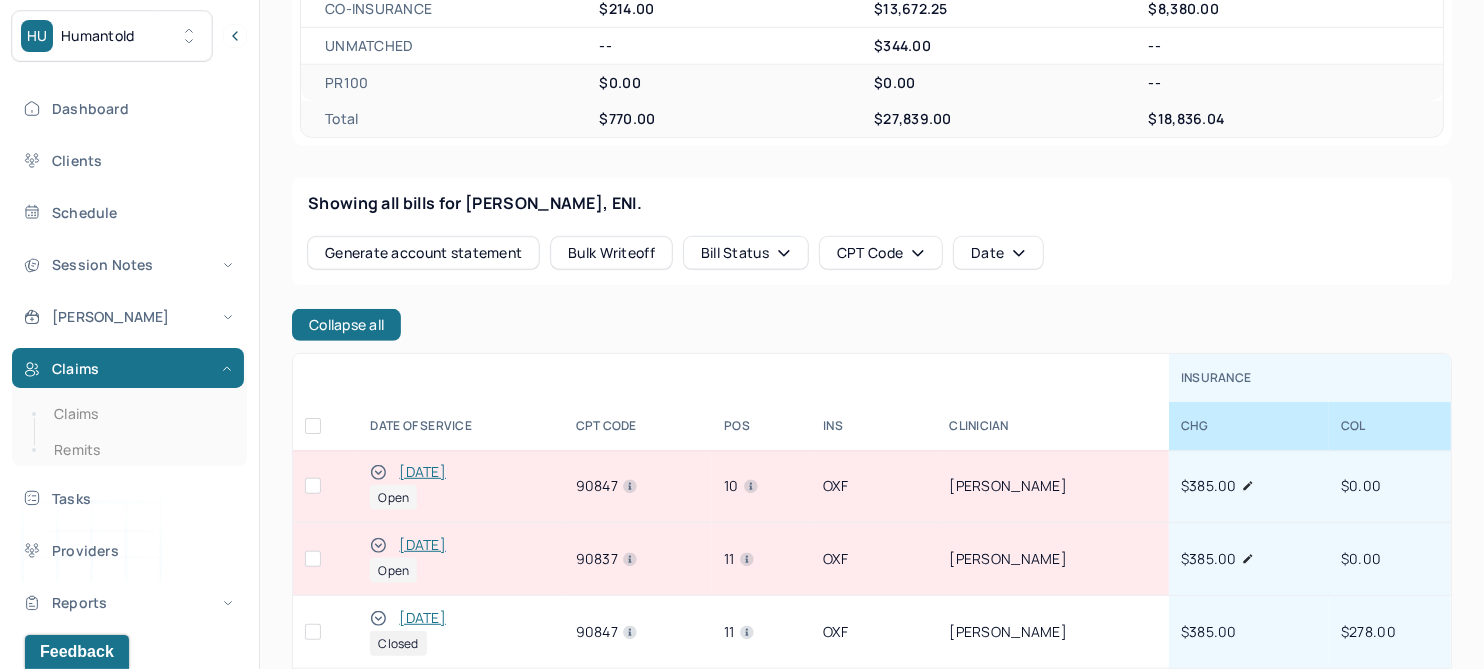 scroll, scrollTop: 374, scrollLeft: 0, axis: vertical 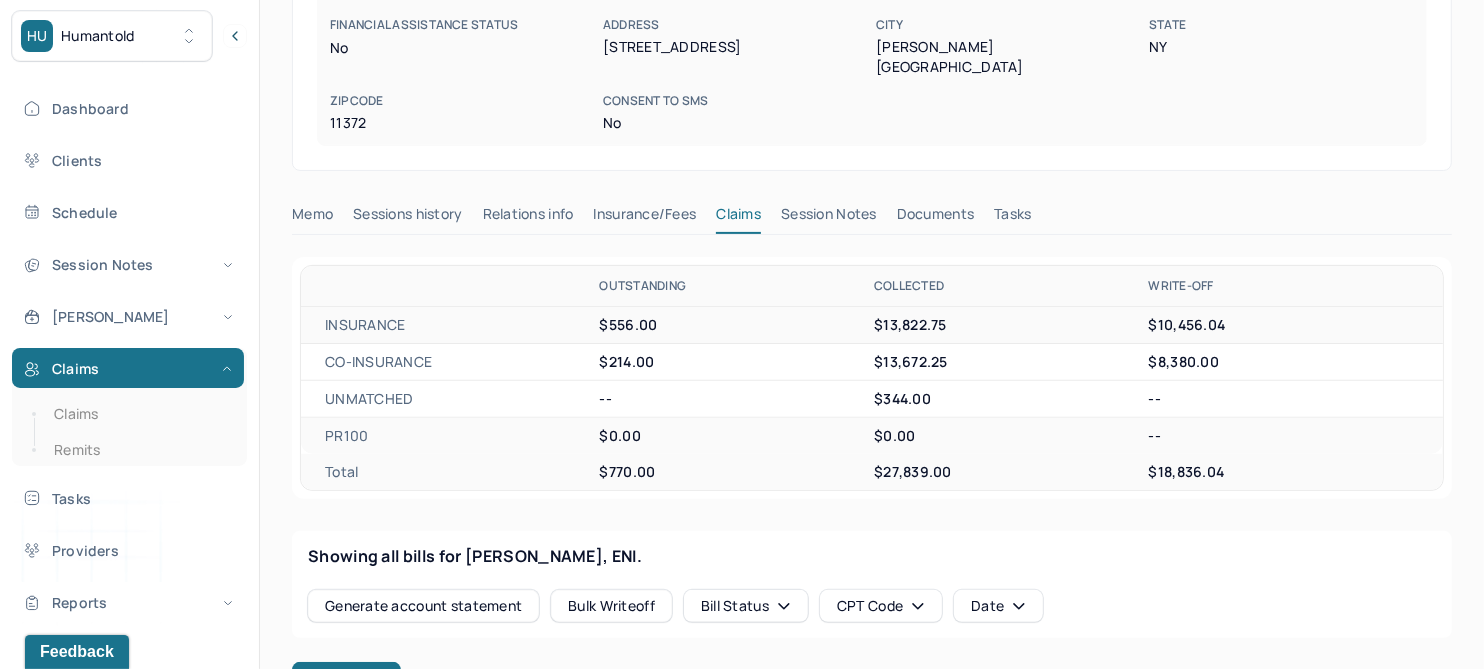 click on "Insurance/Fees" at bounding box center (645, 218) 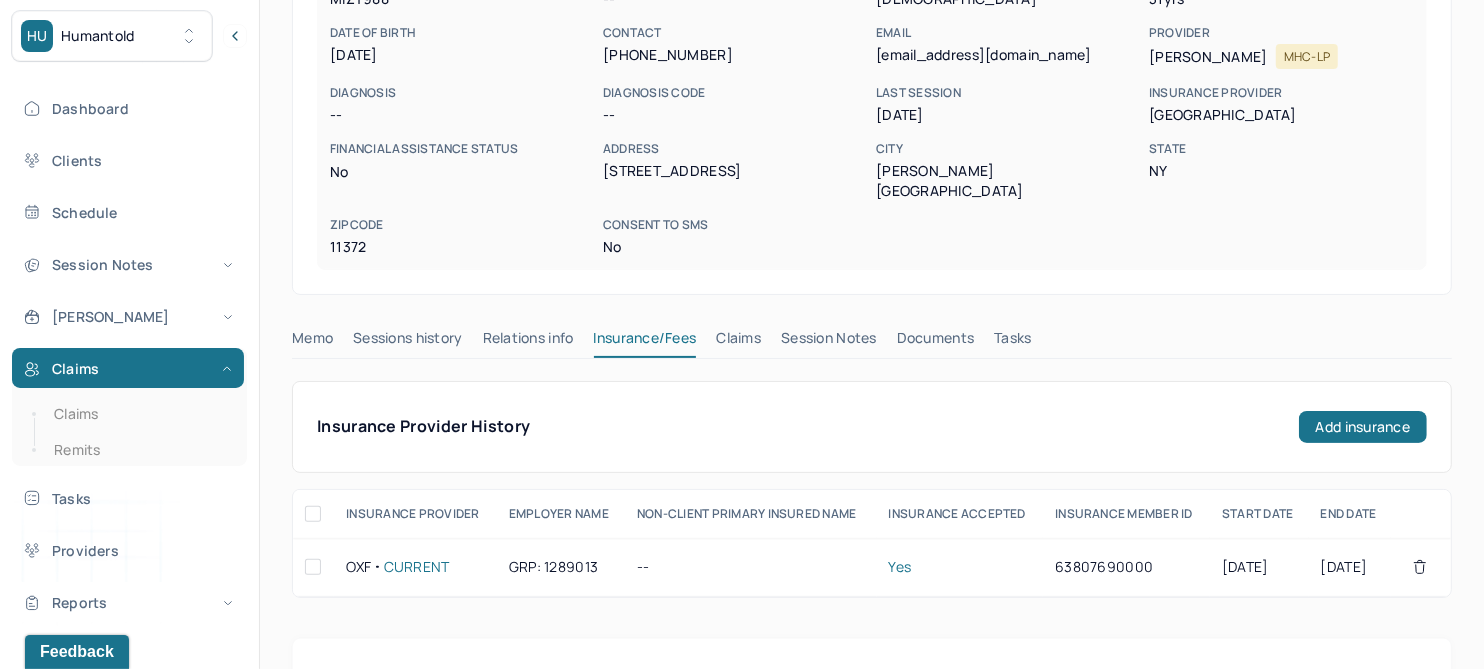 scroll, scrollTop: 0, scrollLeft: 0, axis: both 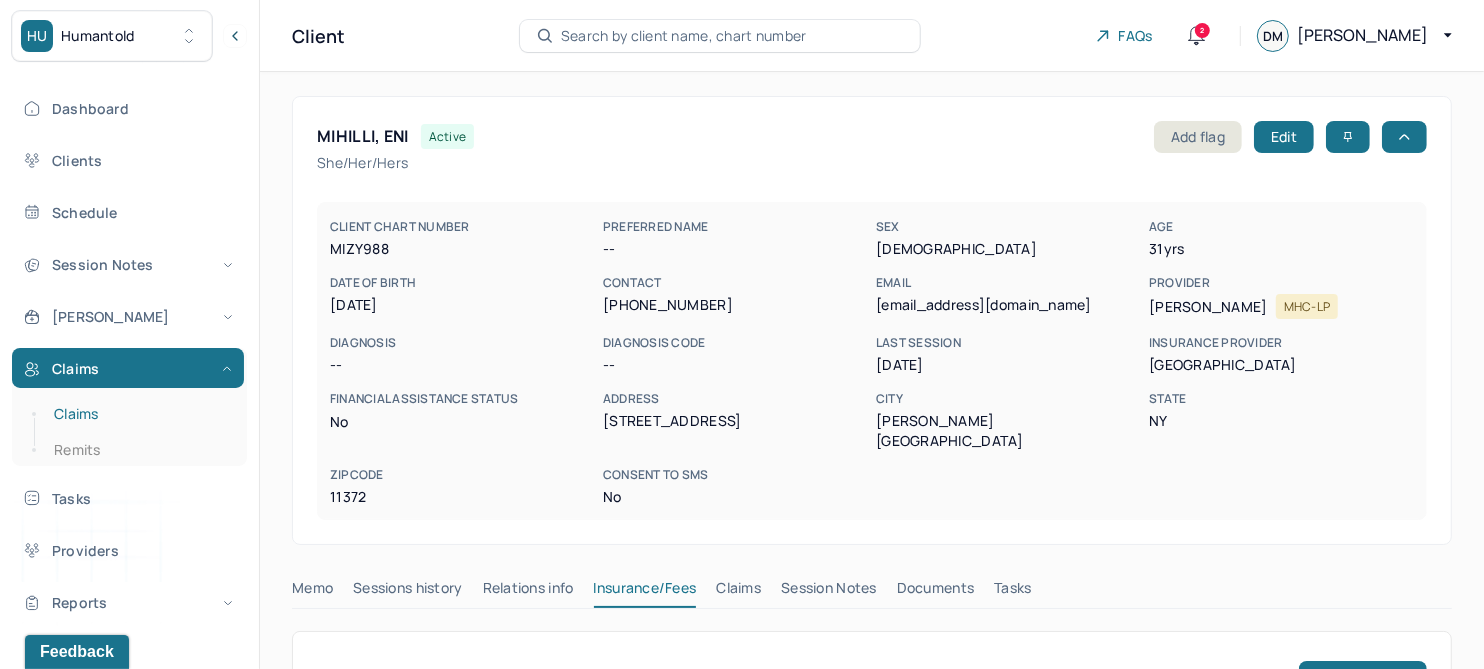 click on "Claims" at bounding box center (139, 414) 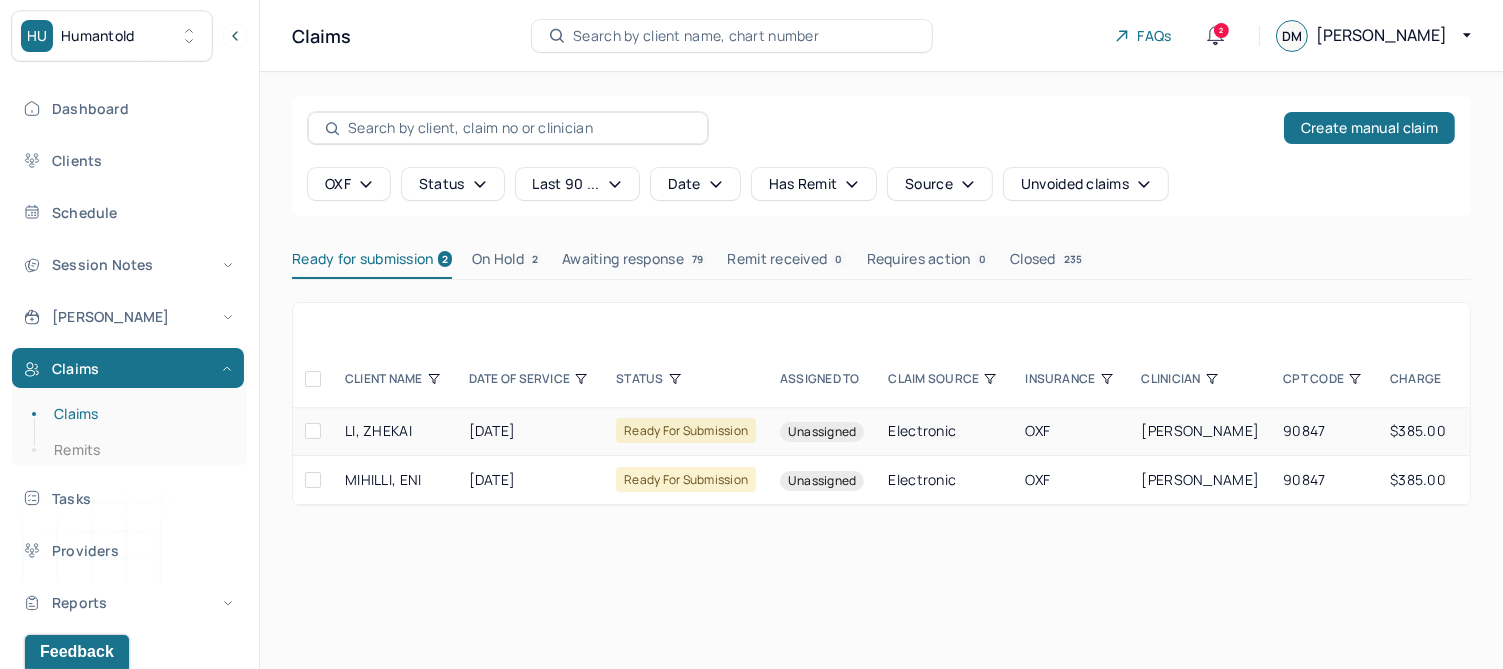click on "[DATE]" at bounding box center (531, 431) 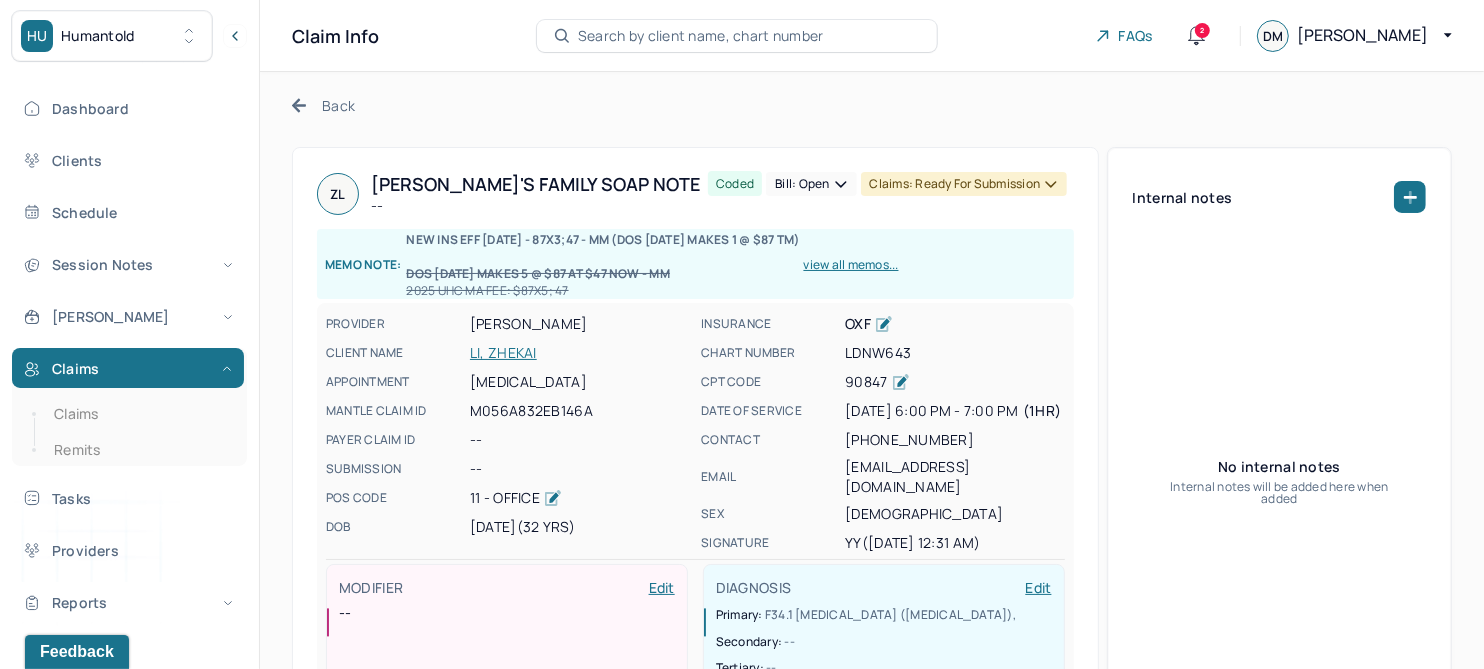 click on "LI, ZHEKAI" at bounding box center (579, 353) 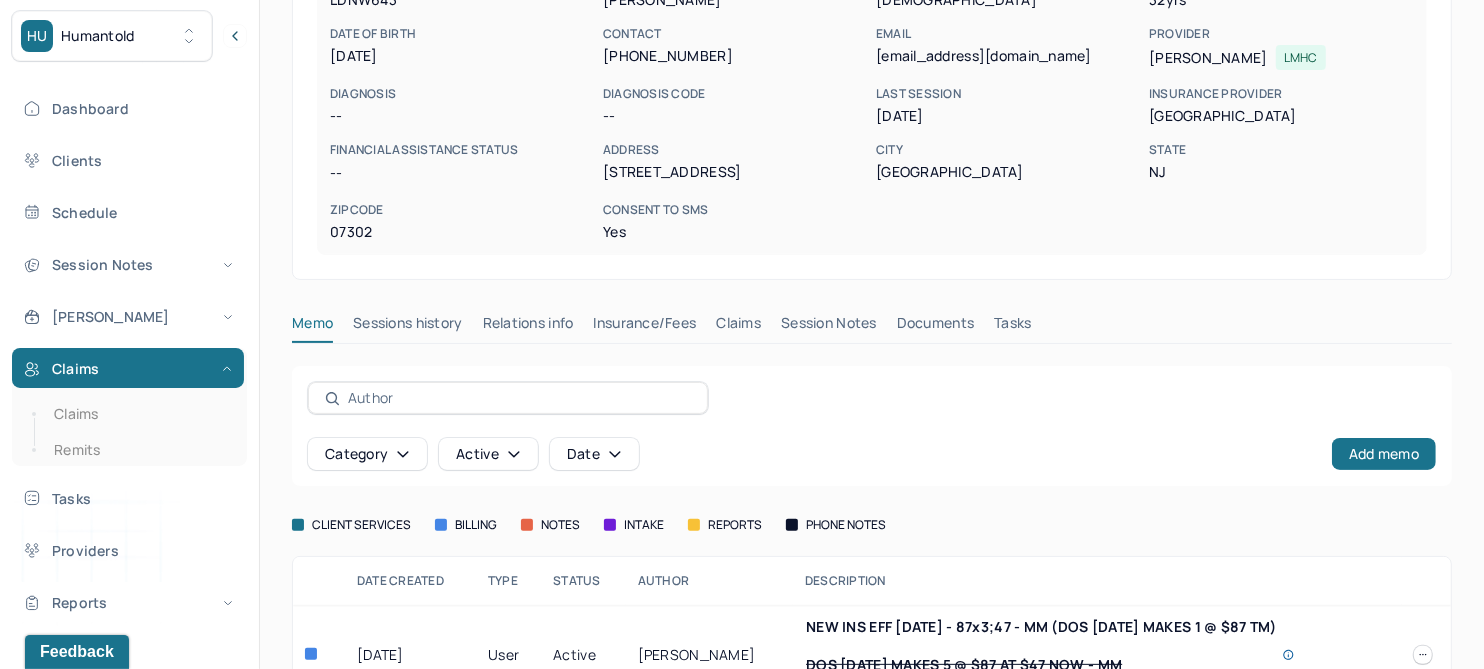 scroll, scrollTop: 250, scrollLeft: 0, axis: vertical 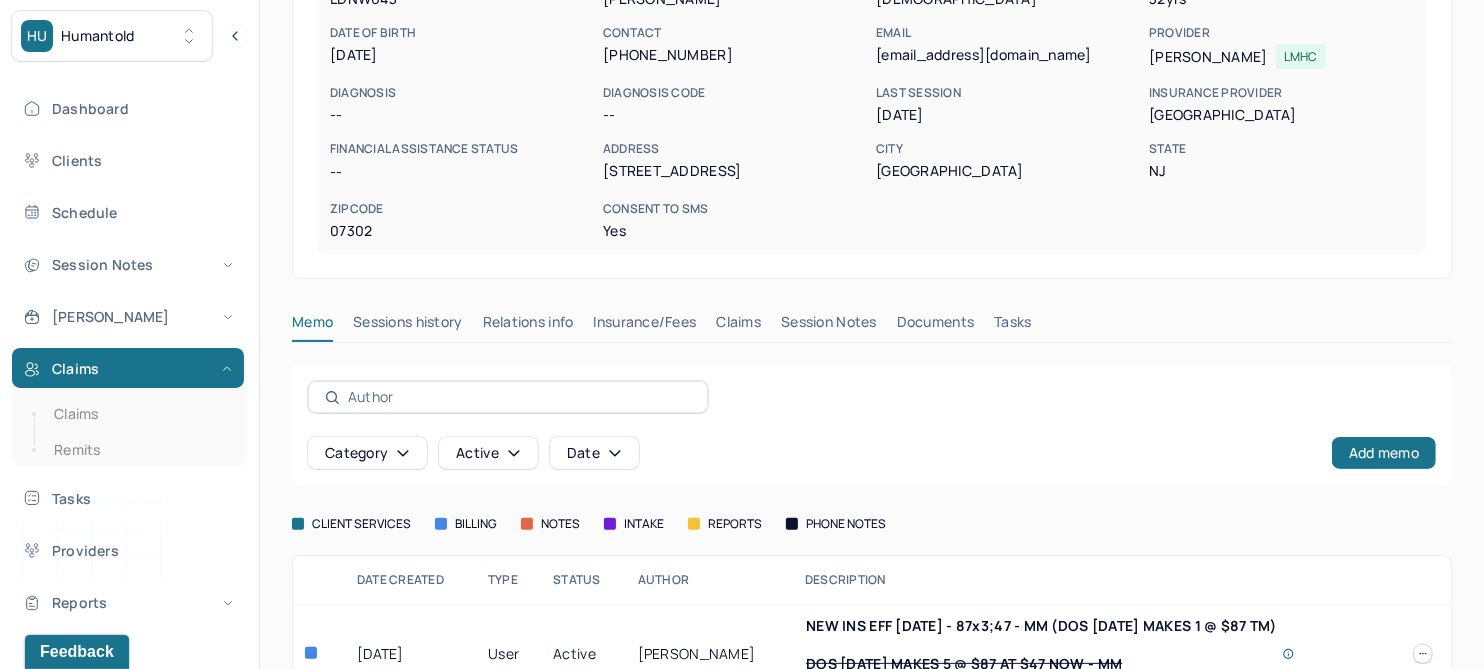 click on "Insurance/Fees" at bounding box center (645, 326) 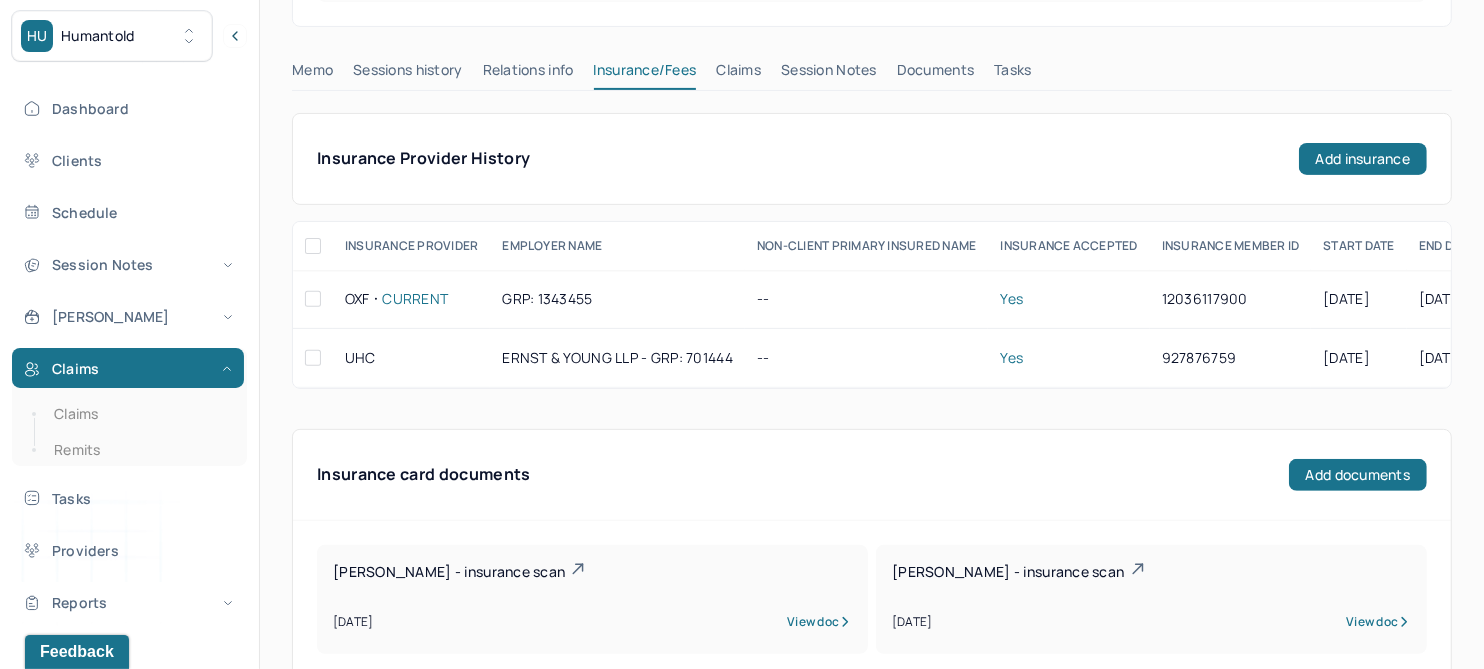 scroll, scrollTop: 500, scrollLeft: 0, axis: vertical 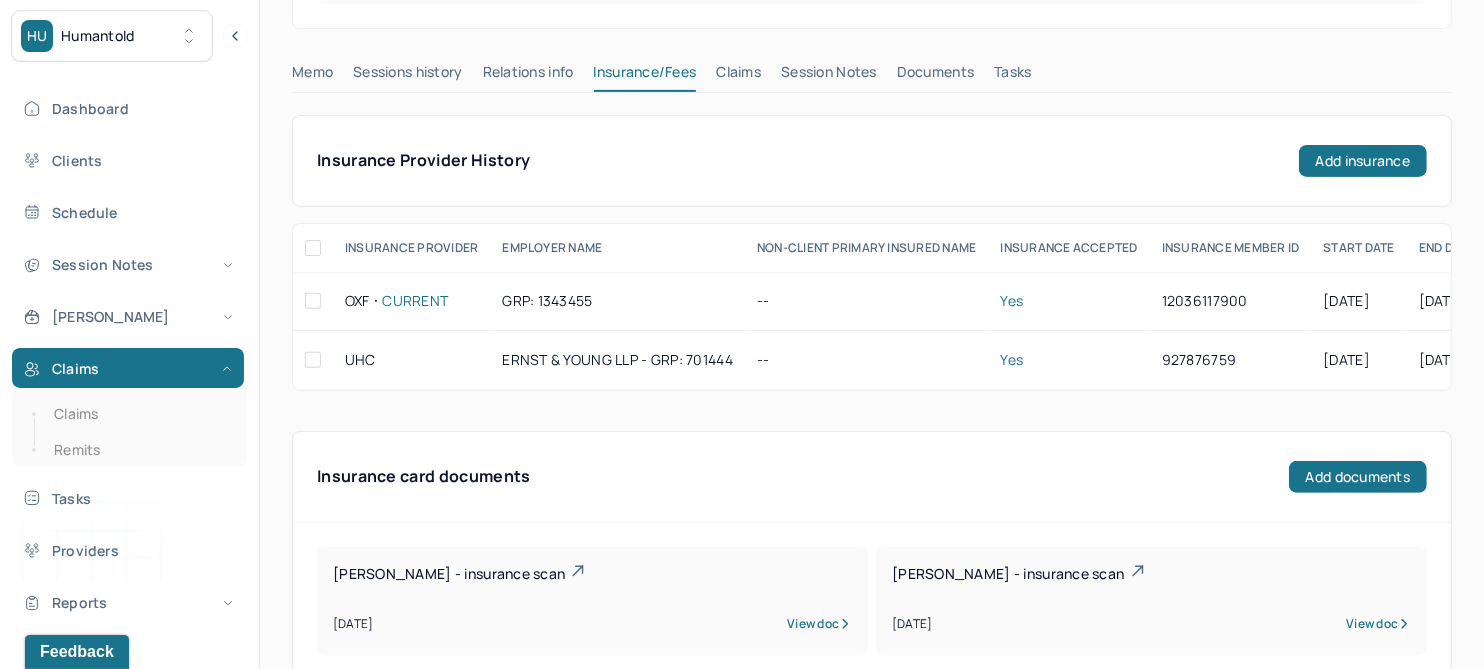 click on "Claims" at bounding box center [738, 76] 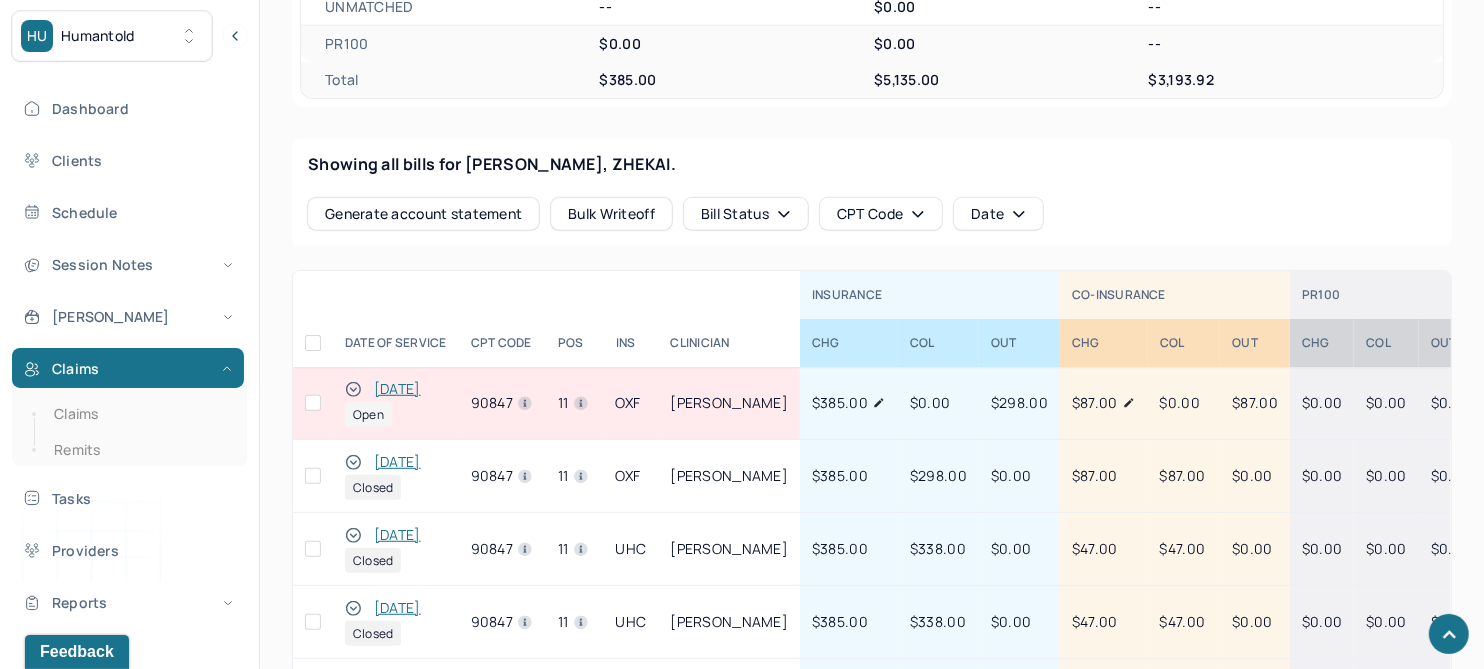 scroll, scrollTop: 791, scrollLeft: 0, axis: vertical 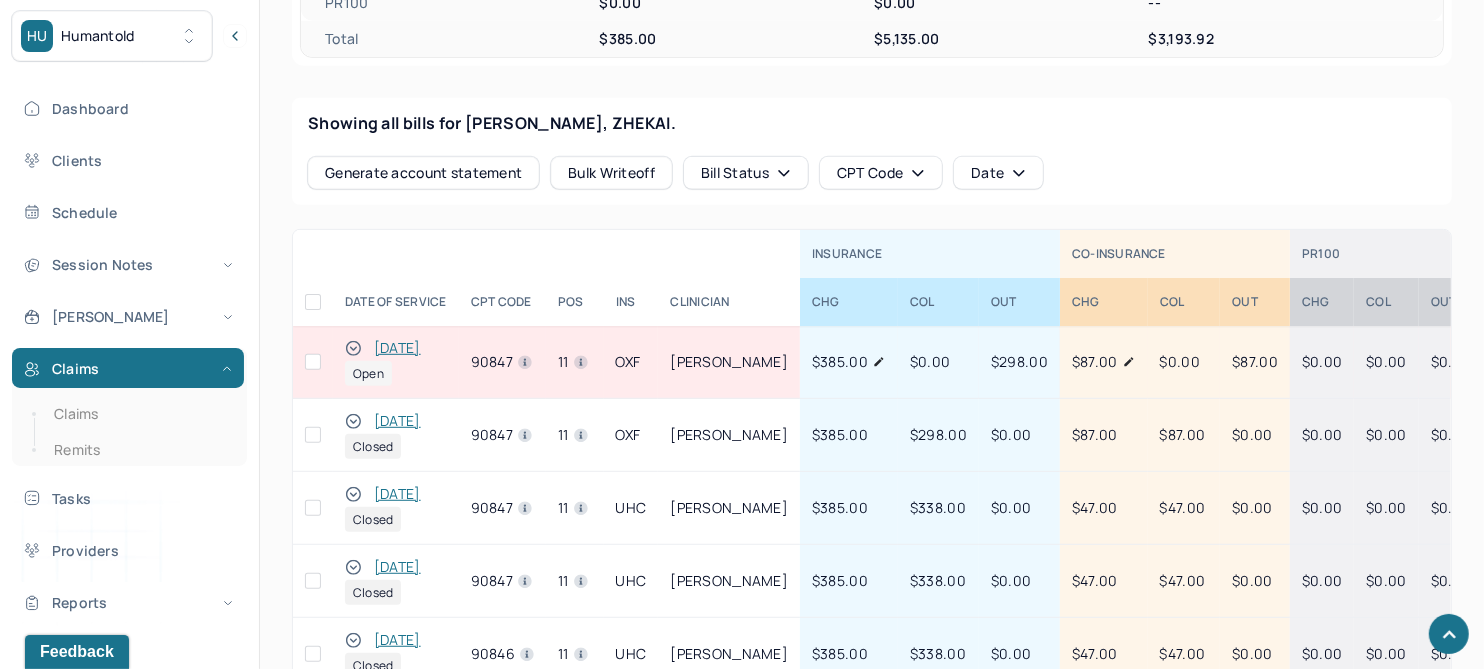drag, startPoint x: 350, startPoint y: 490, endPoint x: 365, endPoint y: 492, distance: 15.132746 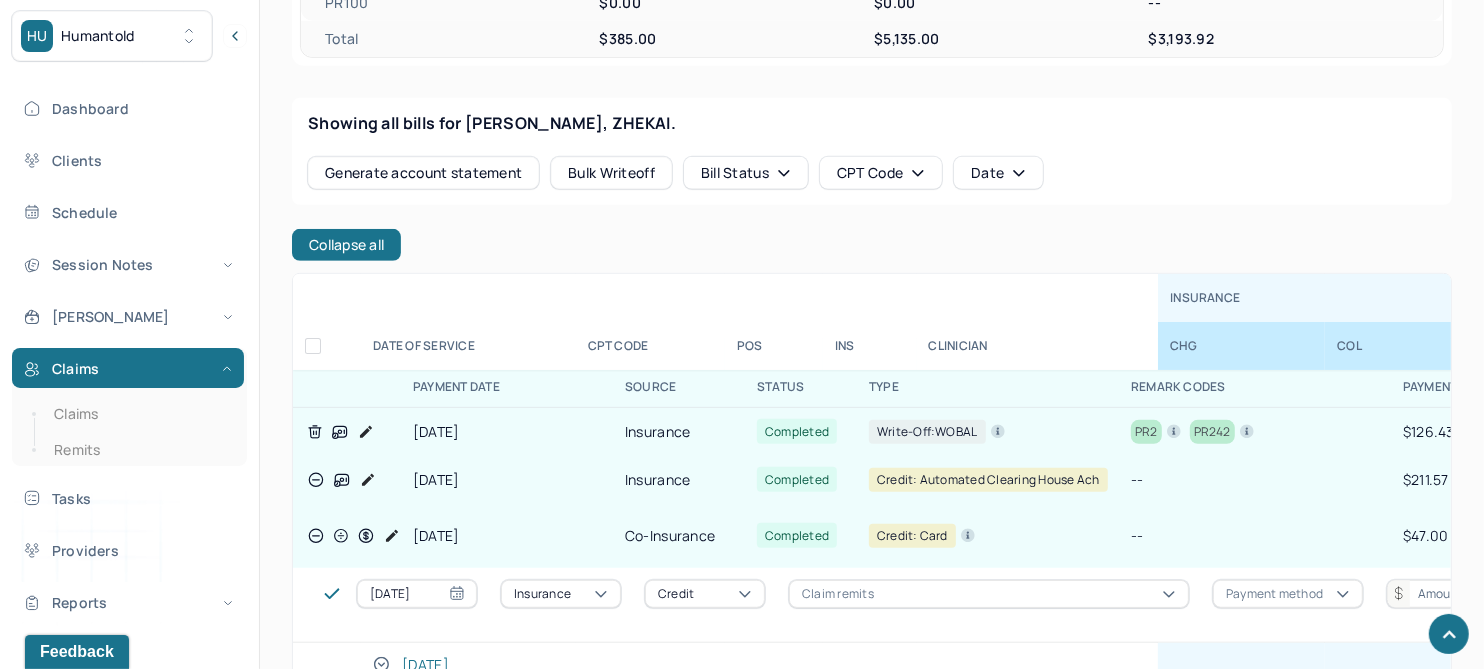 scroll, scrollTop: 0, scrollLeft: 0, axis: both 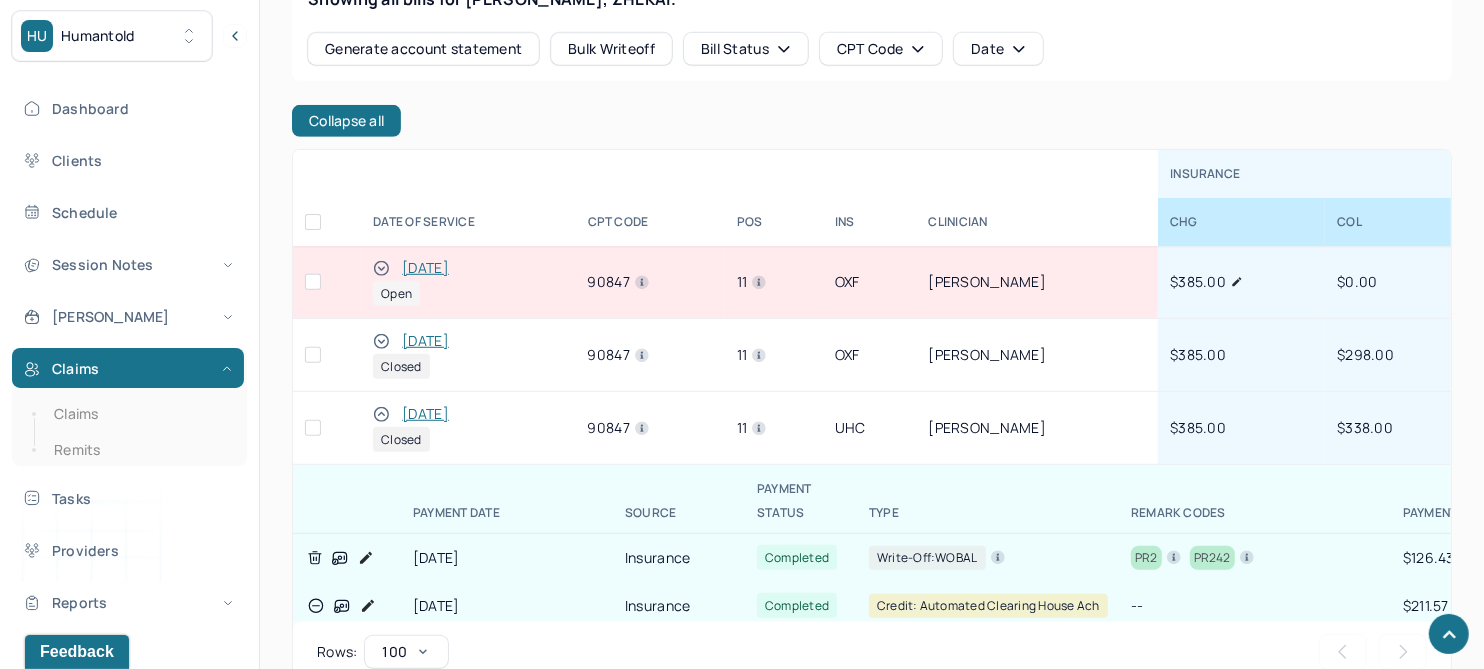 click on "[DATE]" at bounding box center (425, 414) 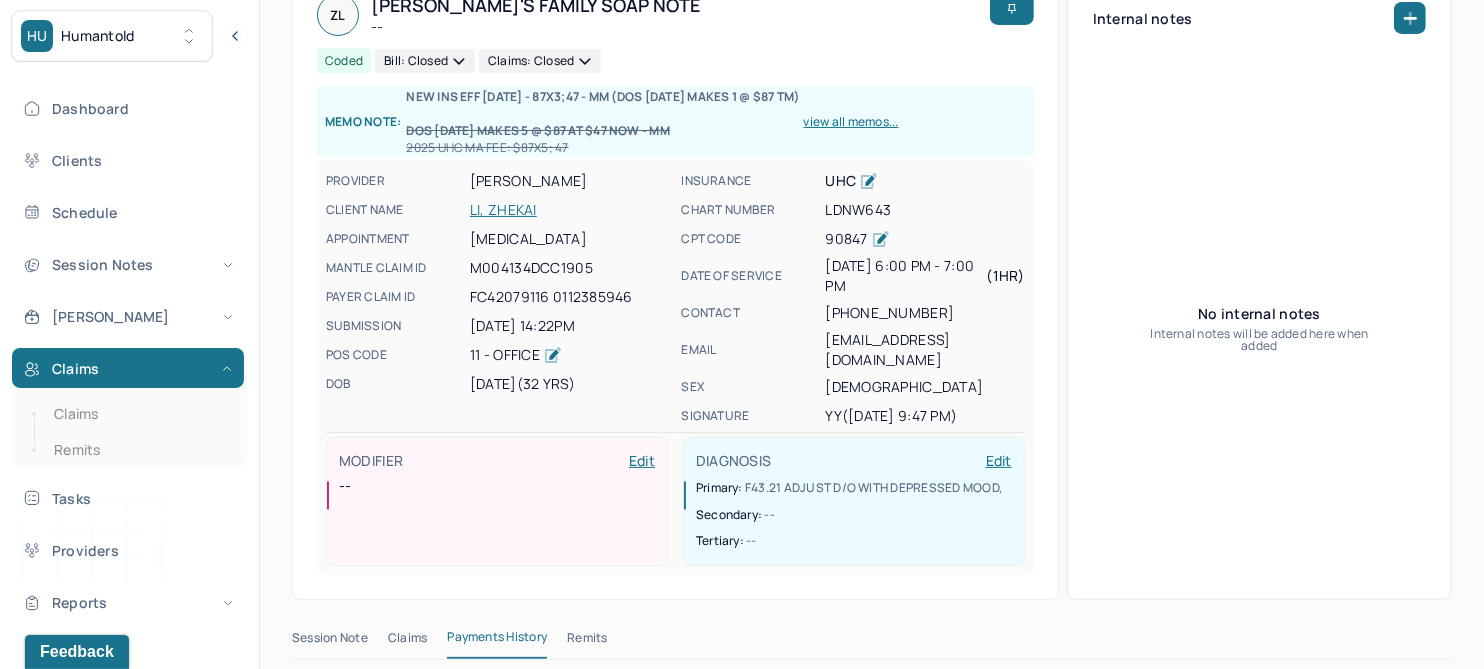 scroll, scrollTop: 250, scrollLeft: 0, axis: vertical 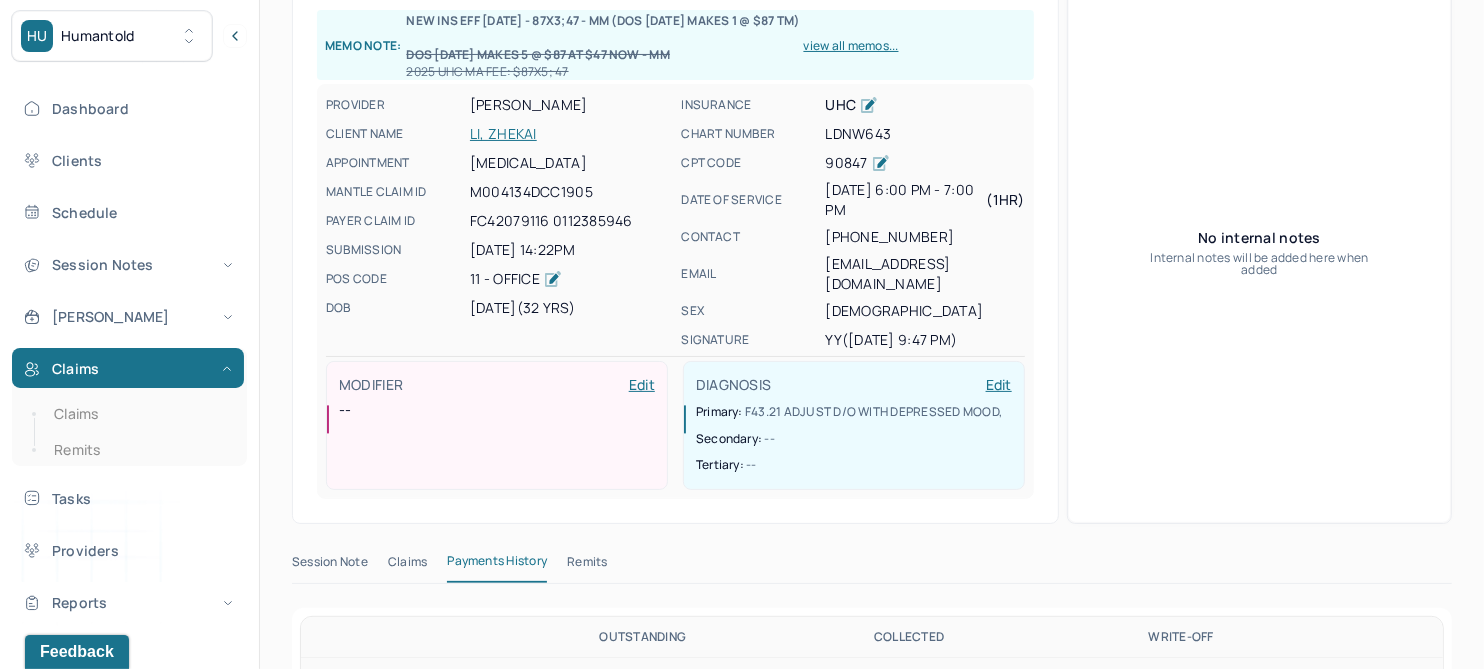 click on "Claims" at bounding box center [407, 566] 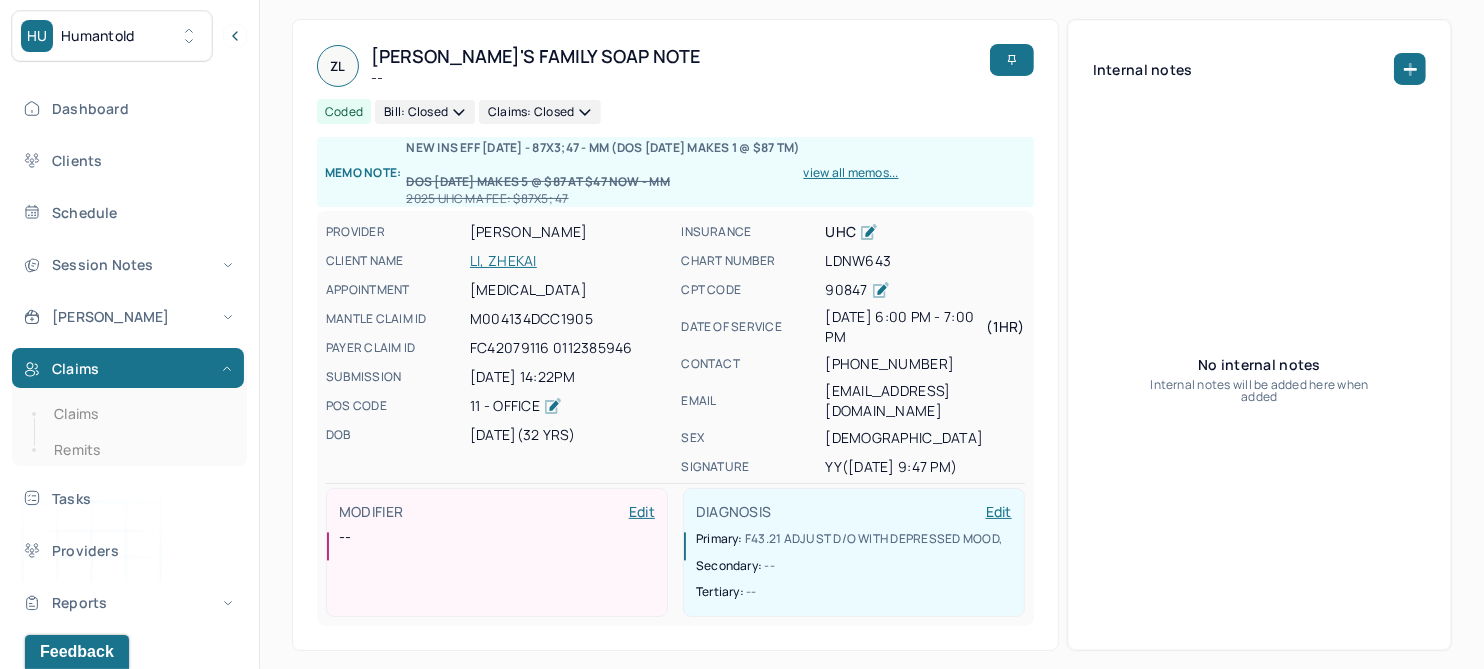 scroll, scrollTop: 374, scrollLeft: 0, axis: vertical 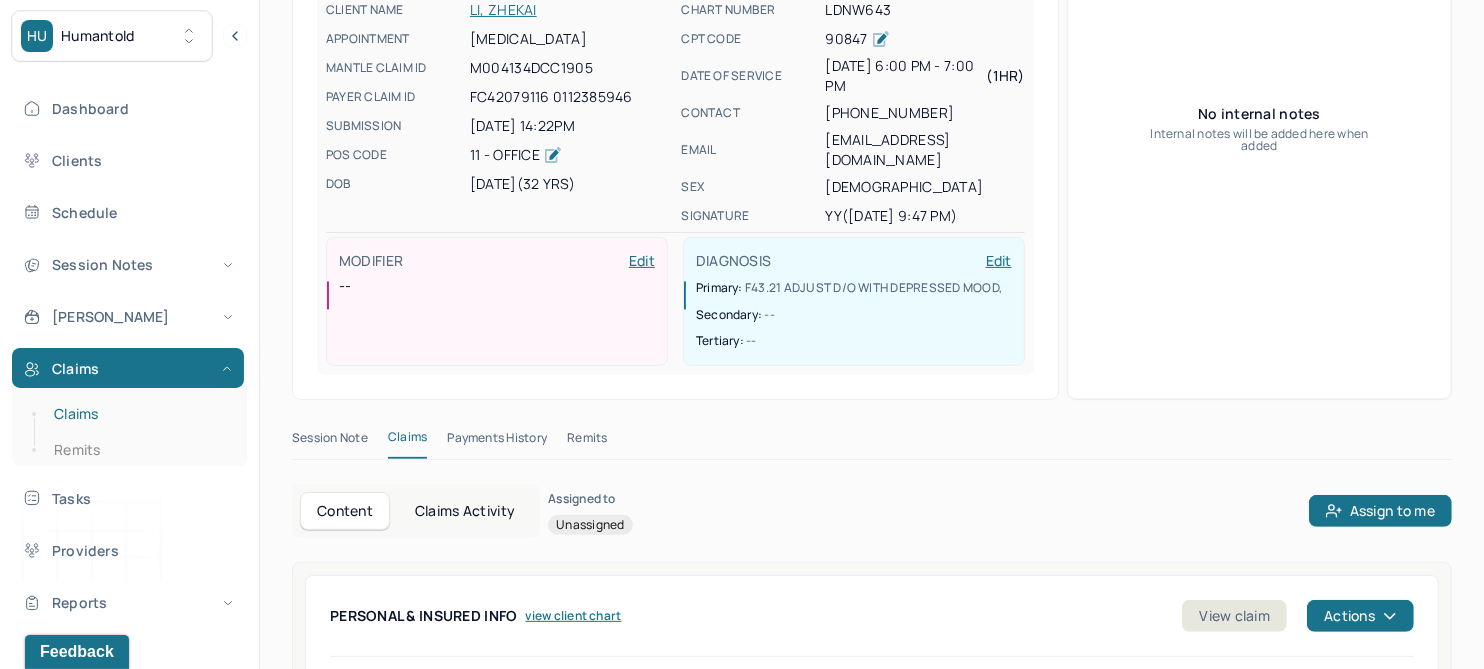 drag, startPoint x: 69, startPoint y: 418, endPoint x: 194, endPoint y: 407, distance: 125.48307 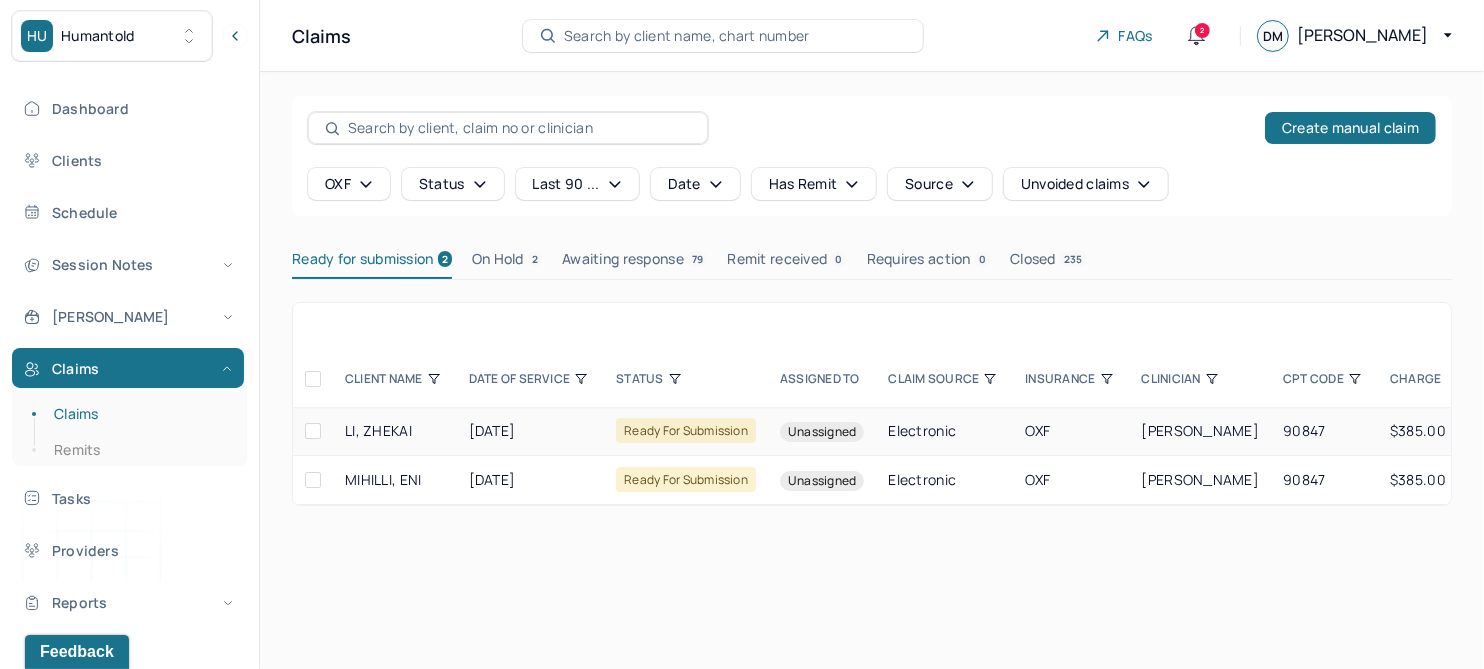 scroll, scrollTop: 0, scrollLeft: 0, axis: both 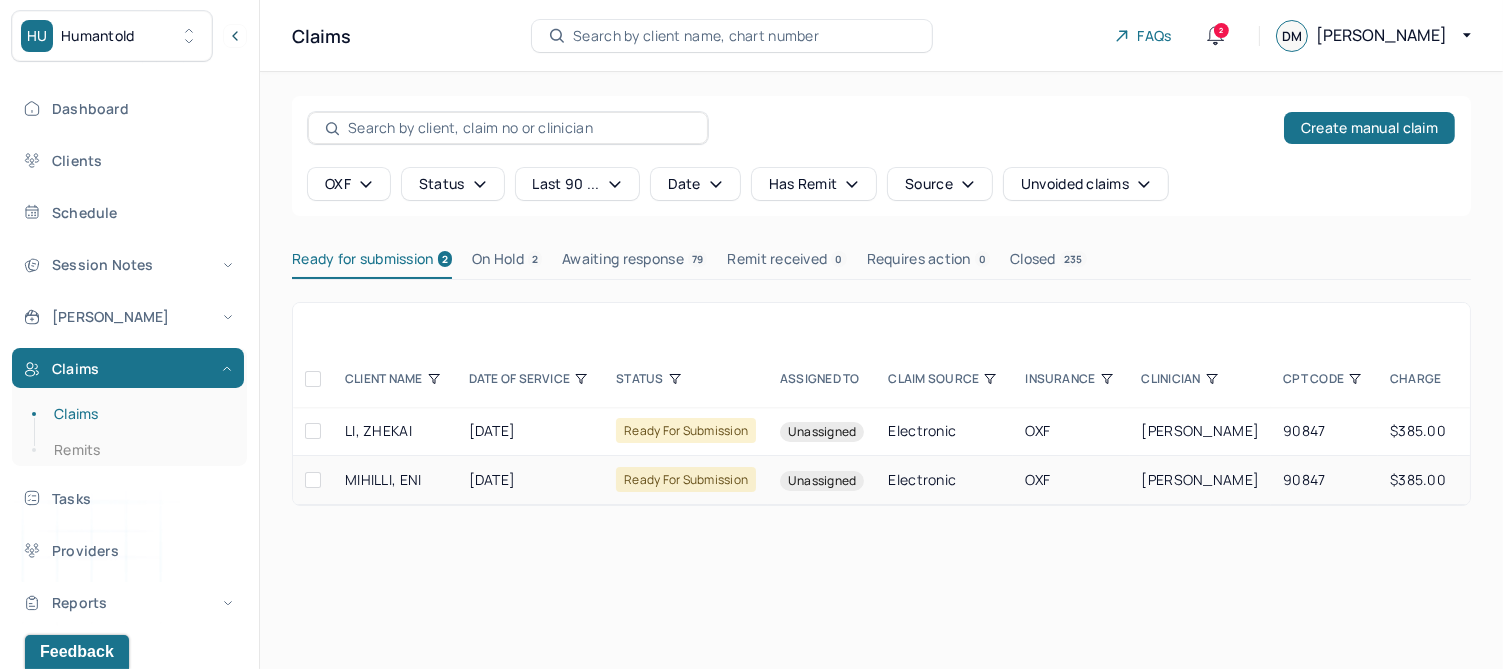 click on "Electronic" at bounding box center (944, 480) 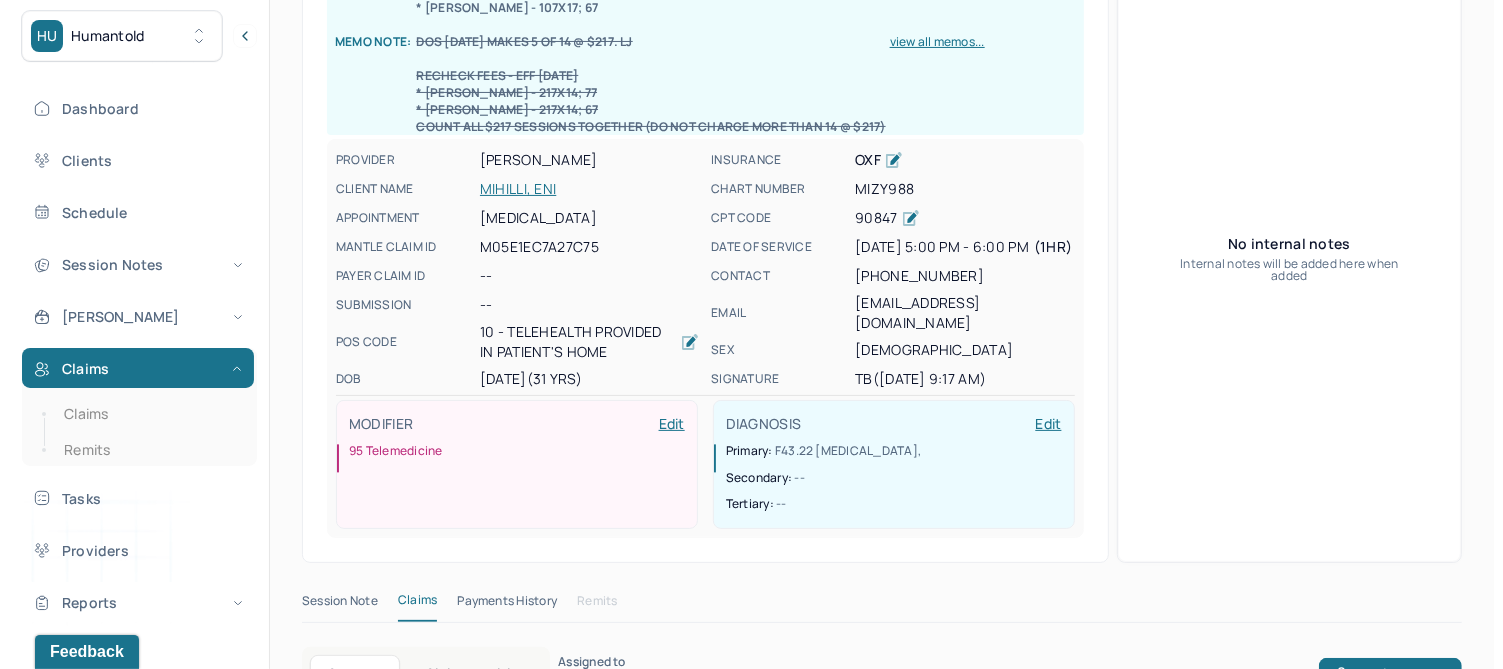scroll, scrollTop: 625, scrollLeft: 0, axis: vertical 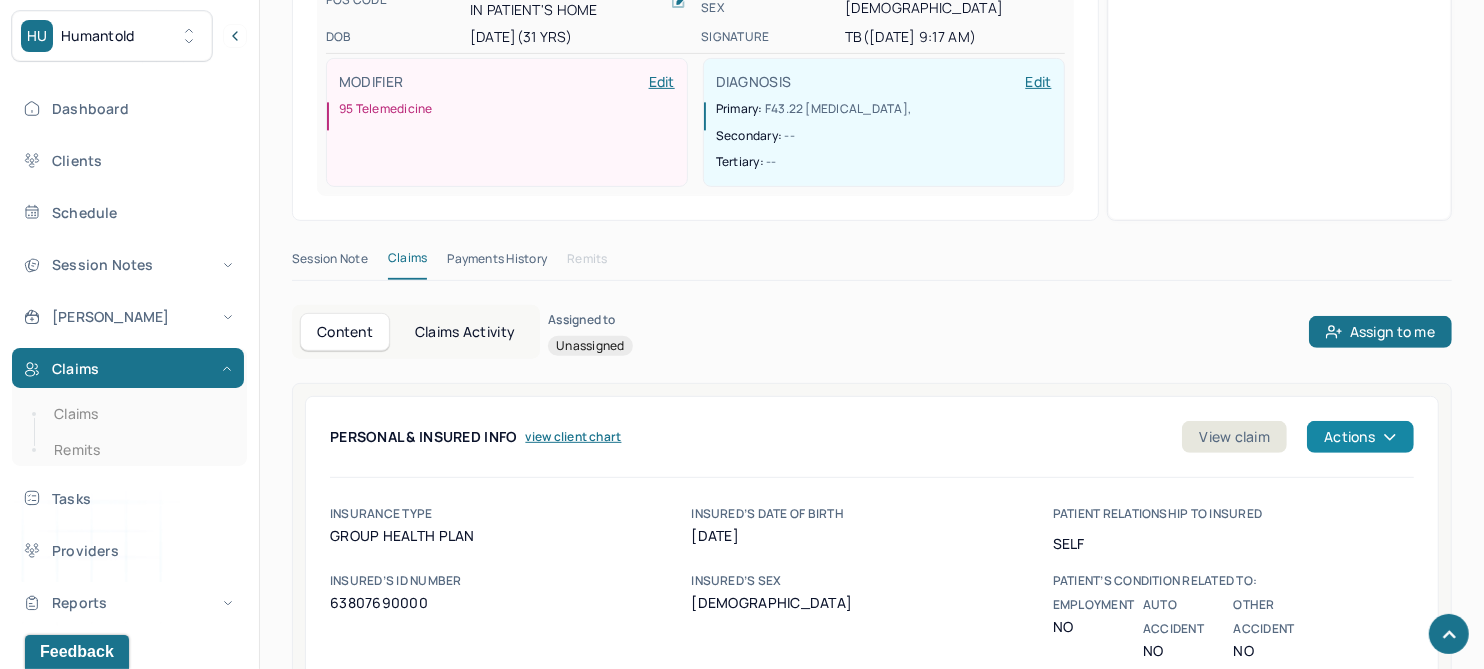 click on "Actions" at bounding box center [1360, 437] 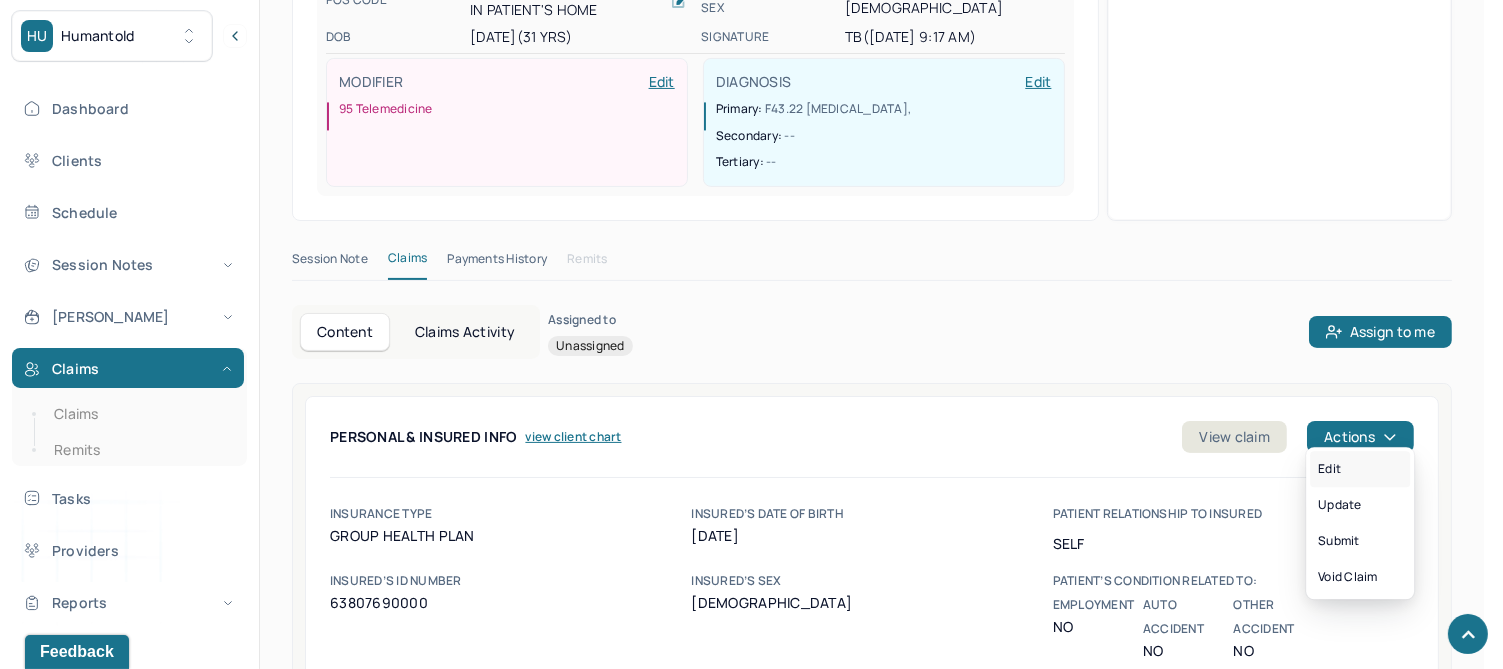 click on "Edit" at bounding box center [1360, 469] 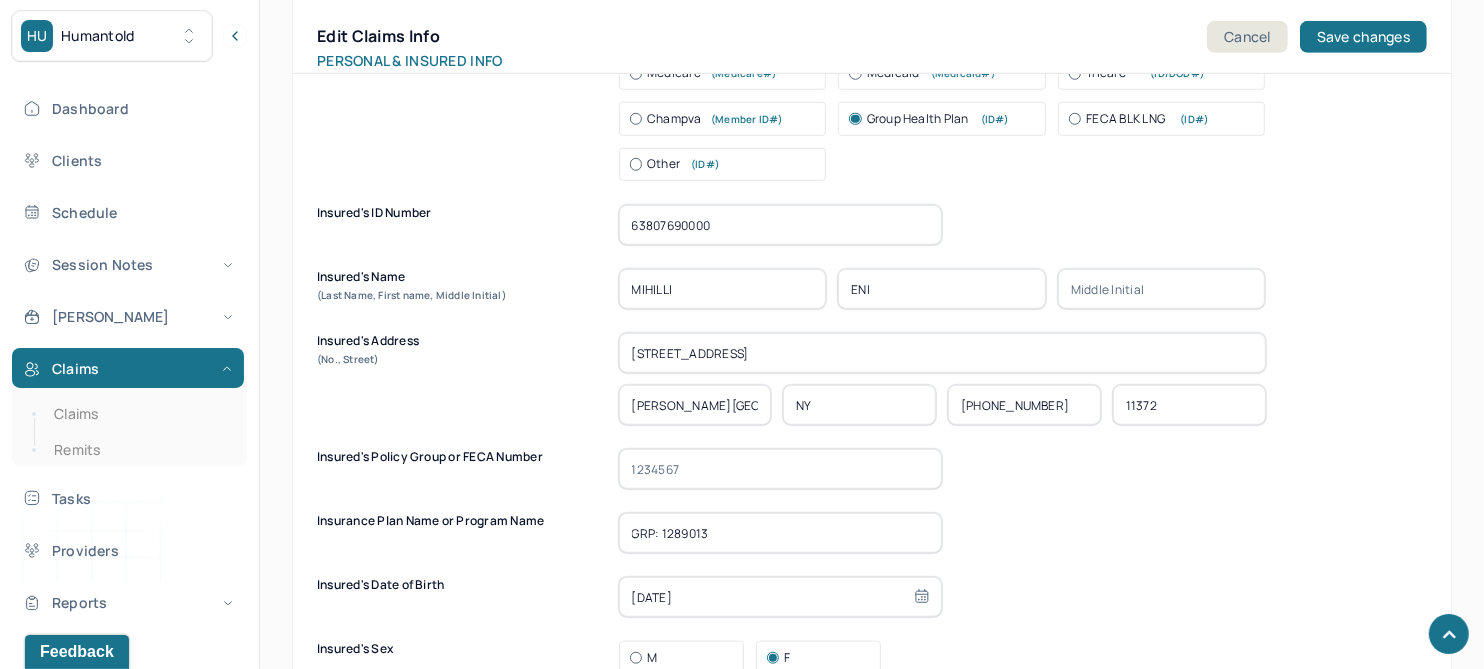 type on "TATIANA" 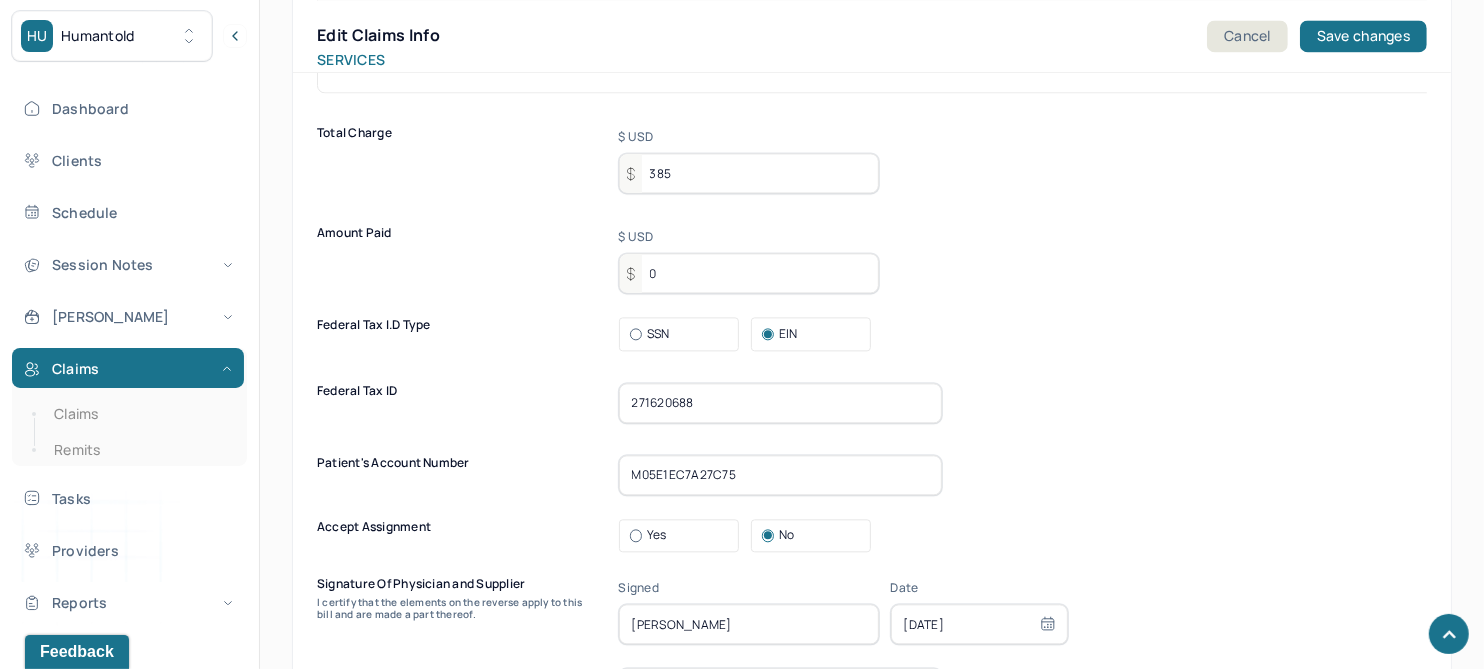 scroll, scrollTop: 3336, scrollLeft: 0, axis: vertical 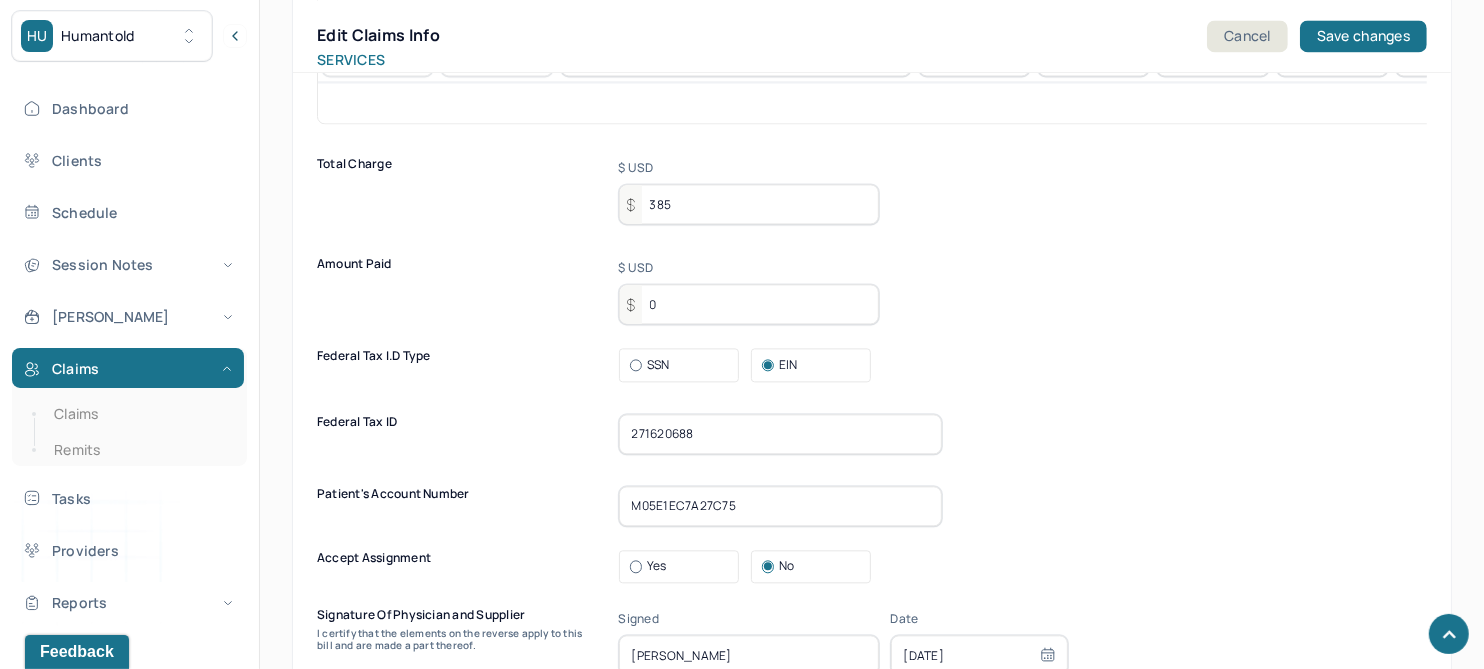 click at bounding box center [636, 566] 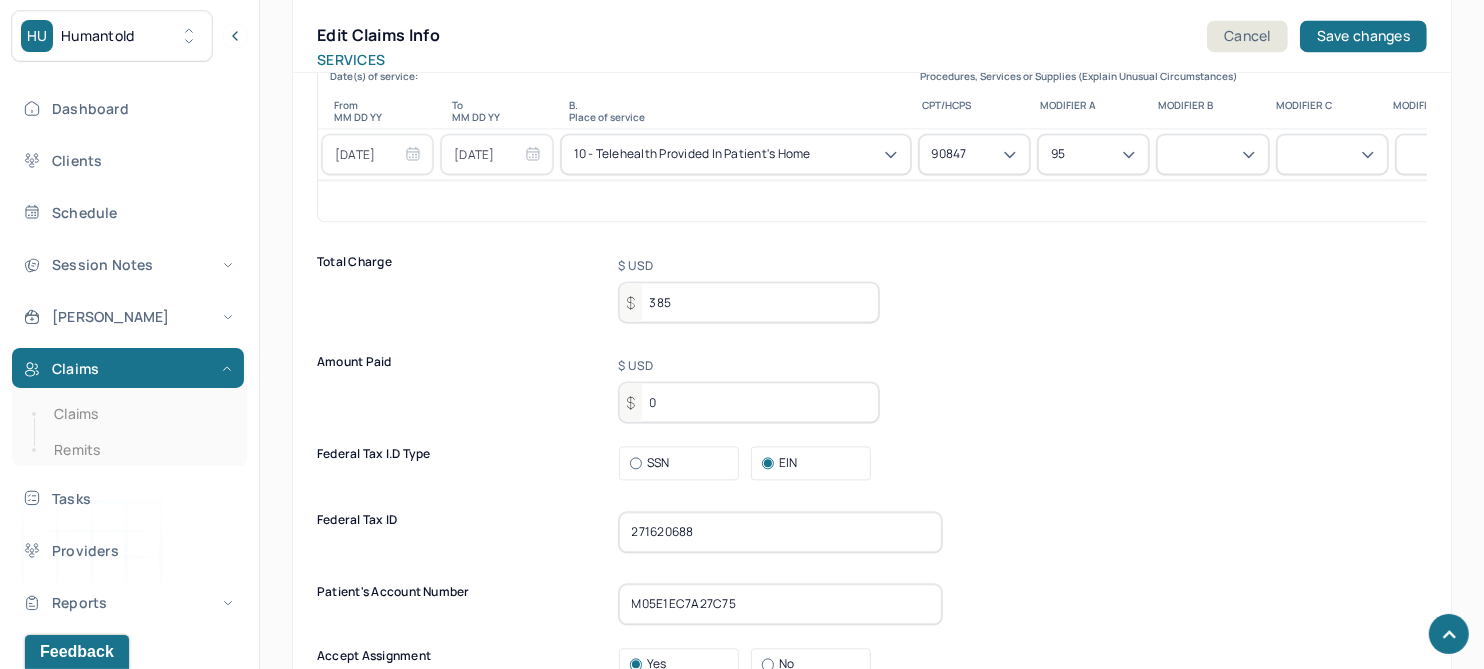 scroll, scrollTop: 3086, scrollLeft: 0, axis: vertical 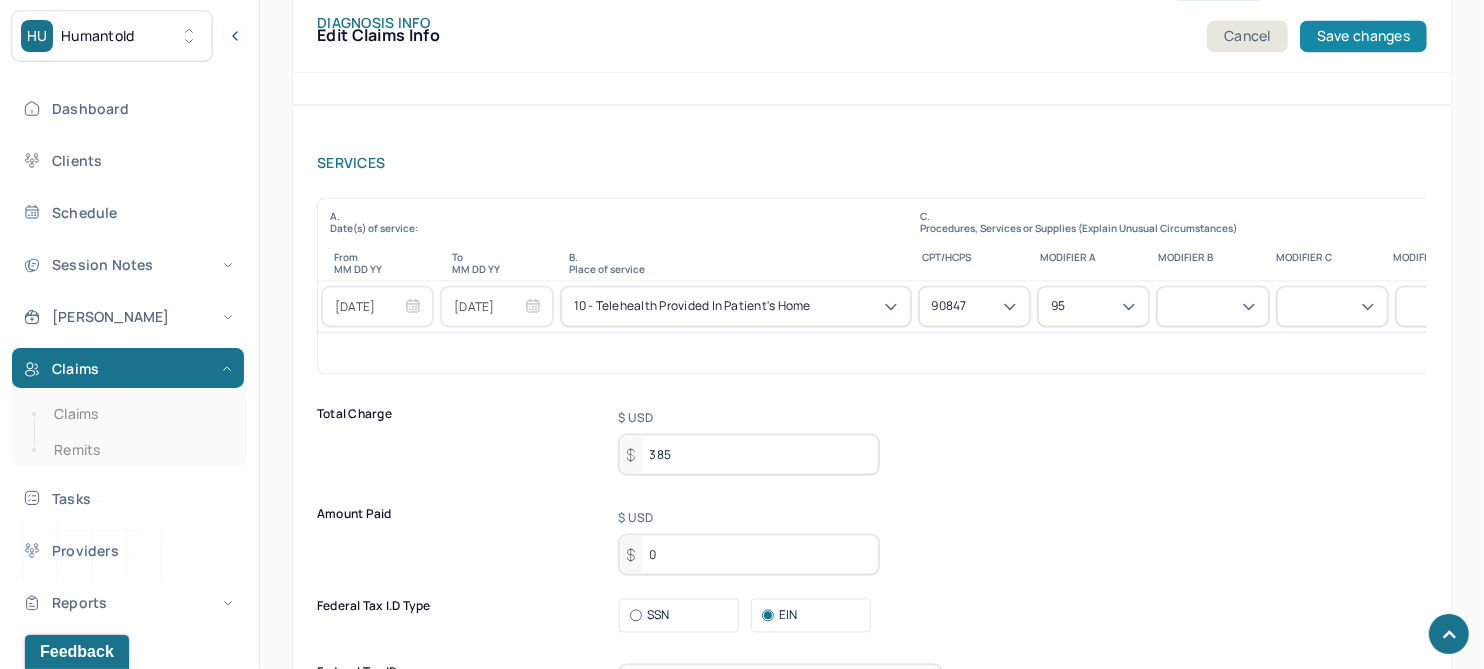 click on "Save changes" at bounding box center (1363, 36) 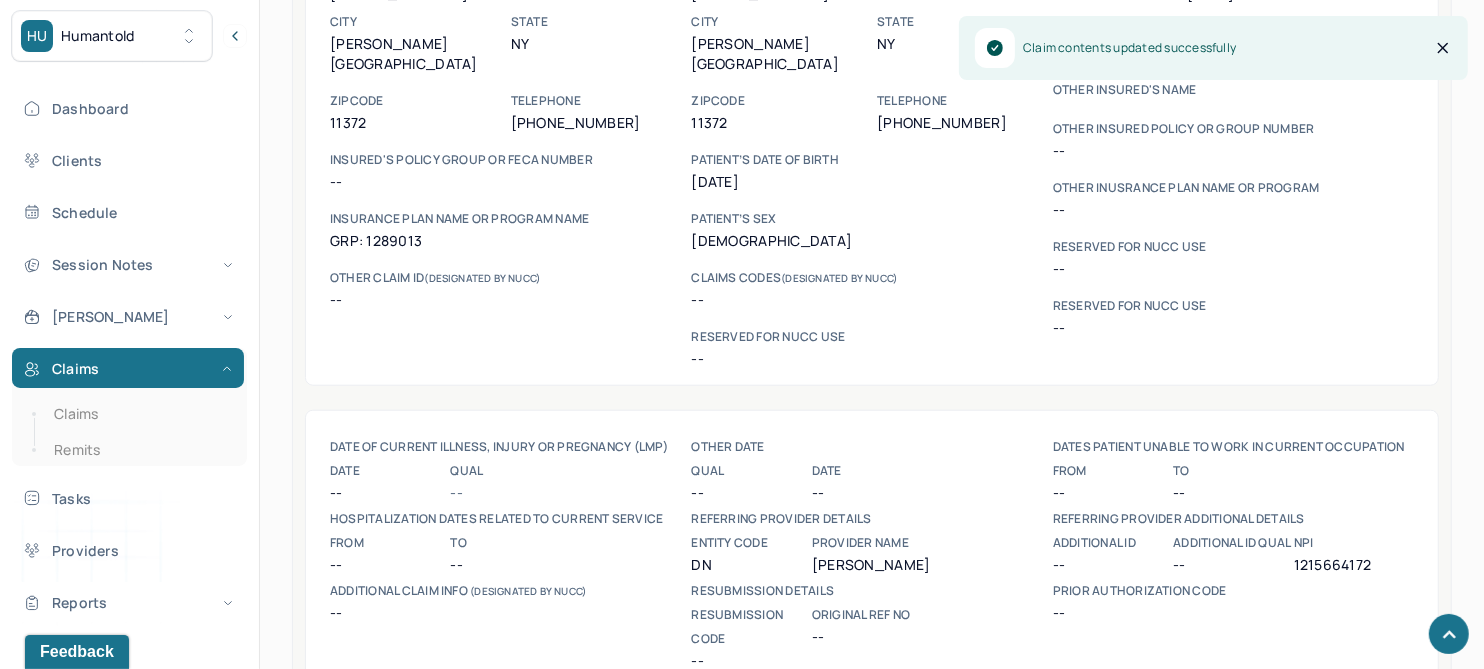scroll, scrollTop: 1119, scrollLeft: 0, axis: vertical 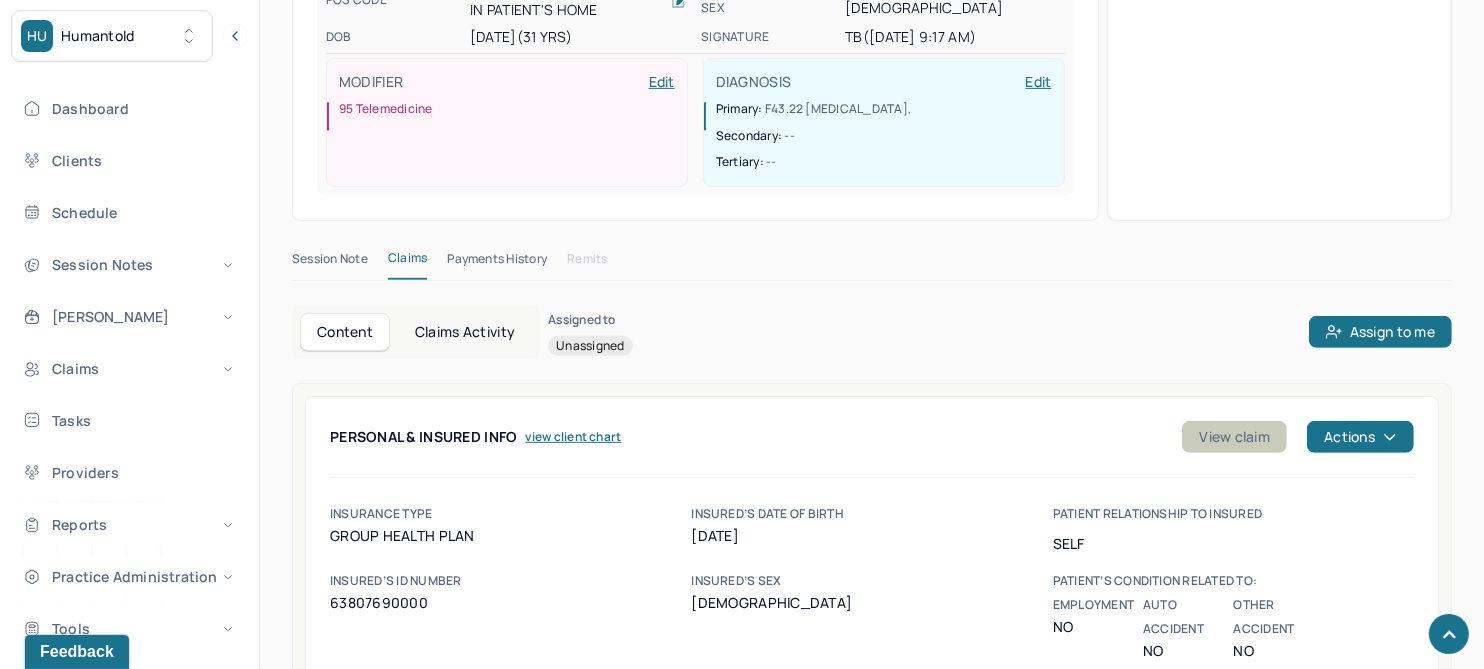 click on "View claim" at bounding box center (1234, 437) 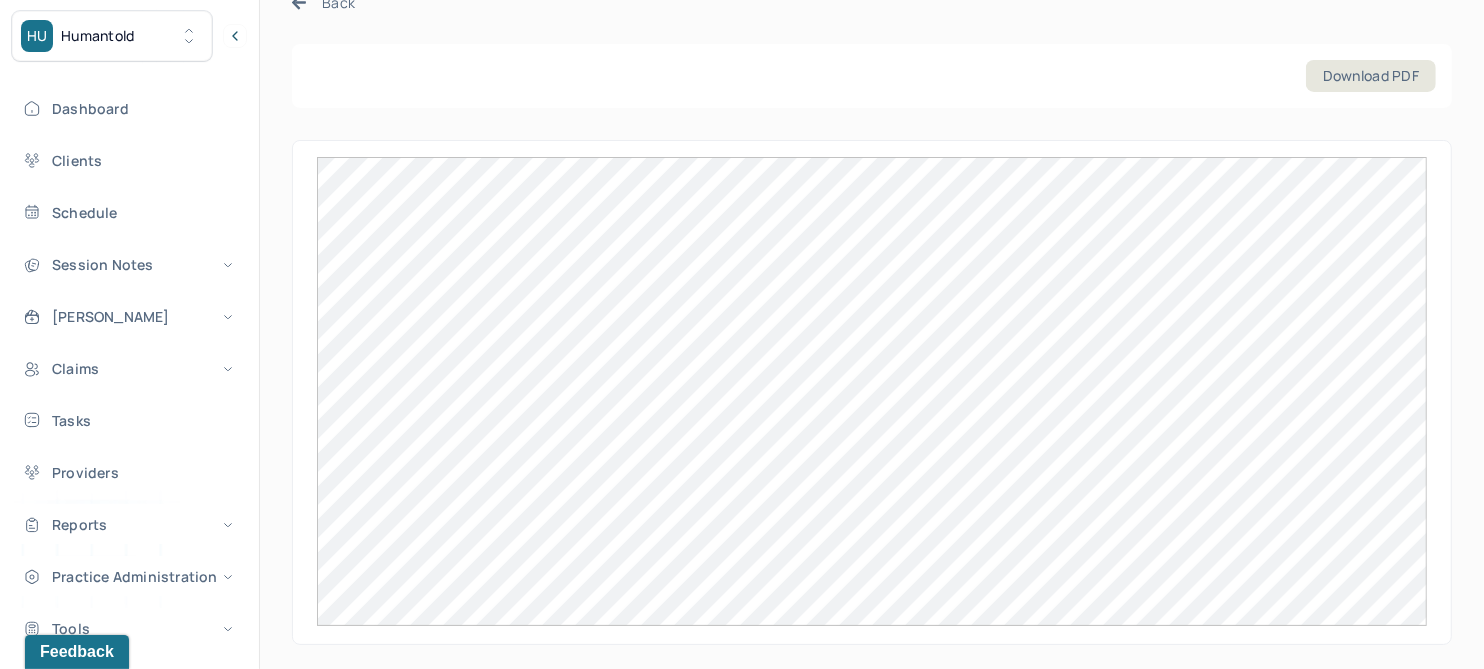 scroll, scrollTop: 0, scrollLeft: 0, axis: both 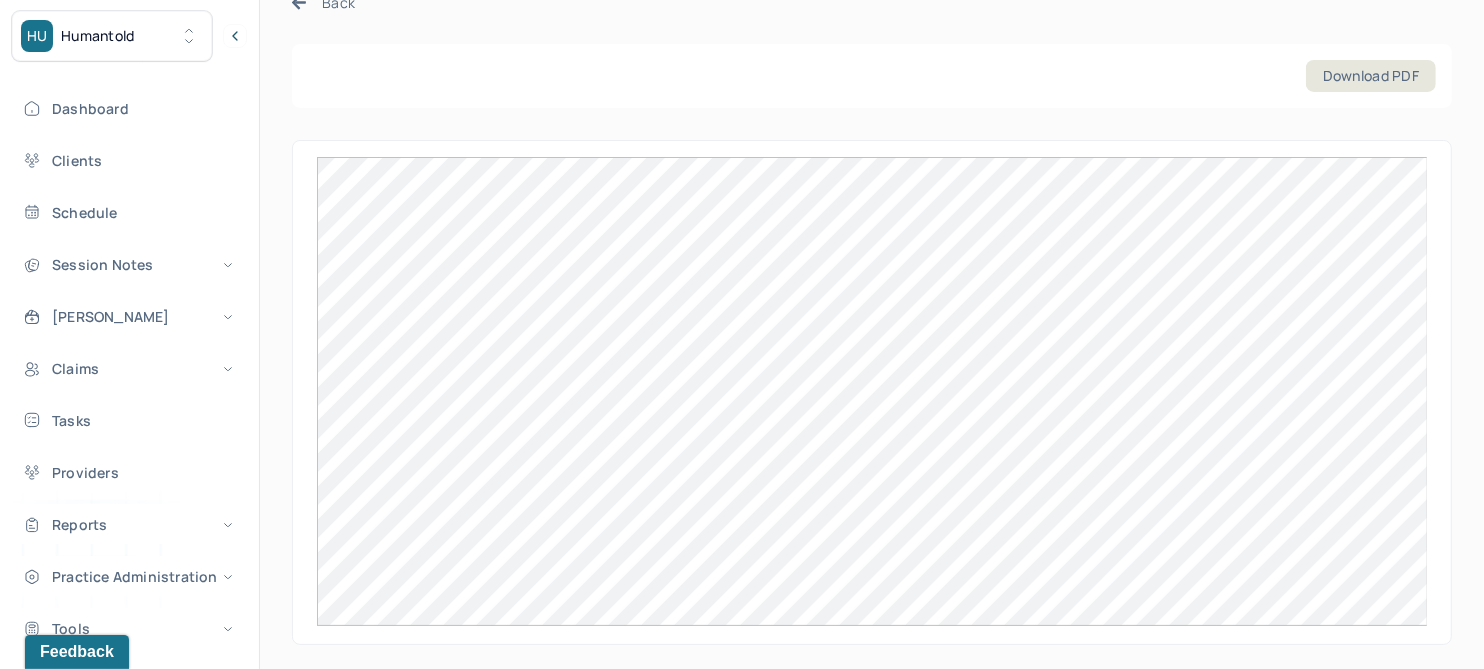 click on "Back" at bounding box center (323, 2) 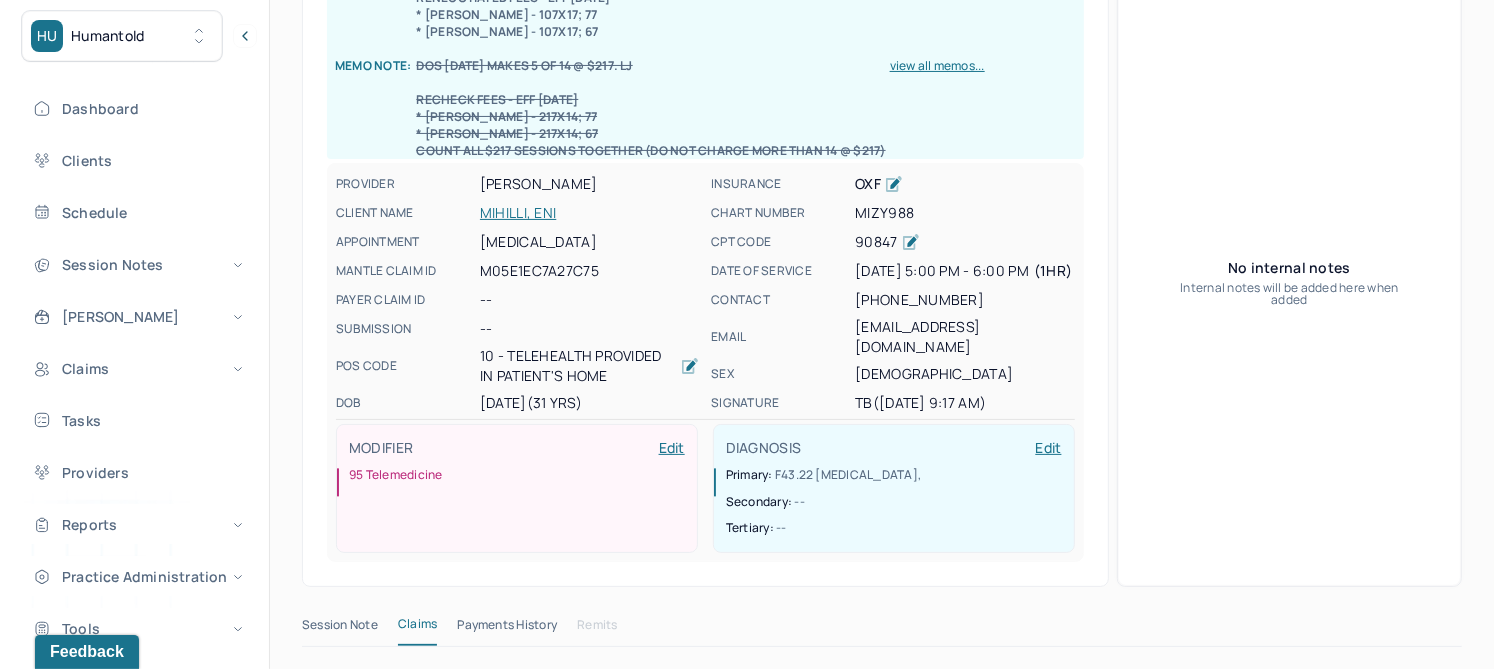 scroll, scrollTop: 0, scrollLeft: 0, axis: both 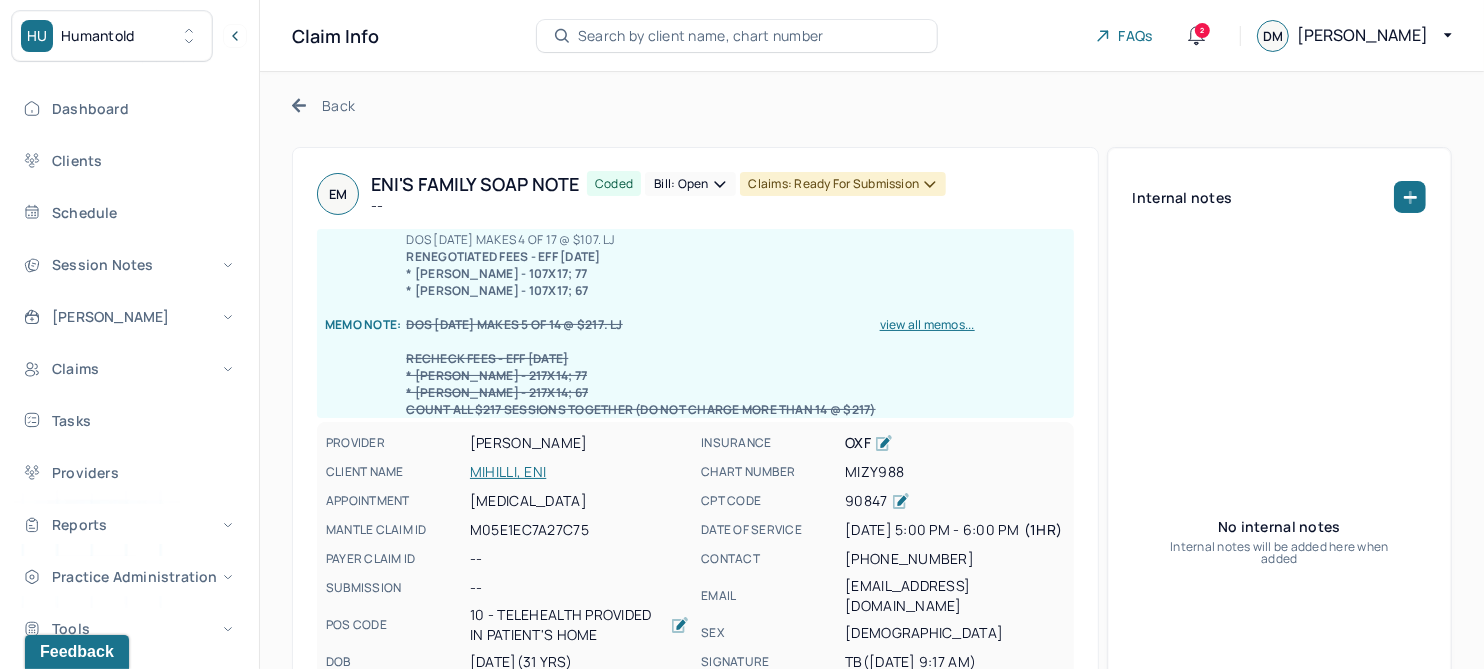 click on "Back" at bounding box center [323, 105] 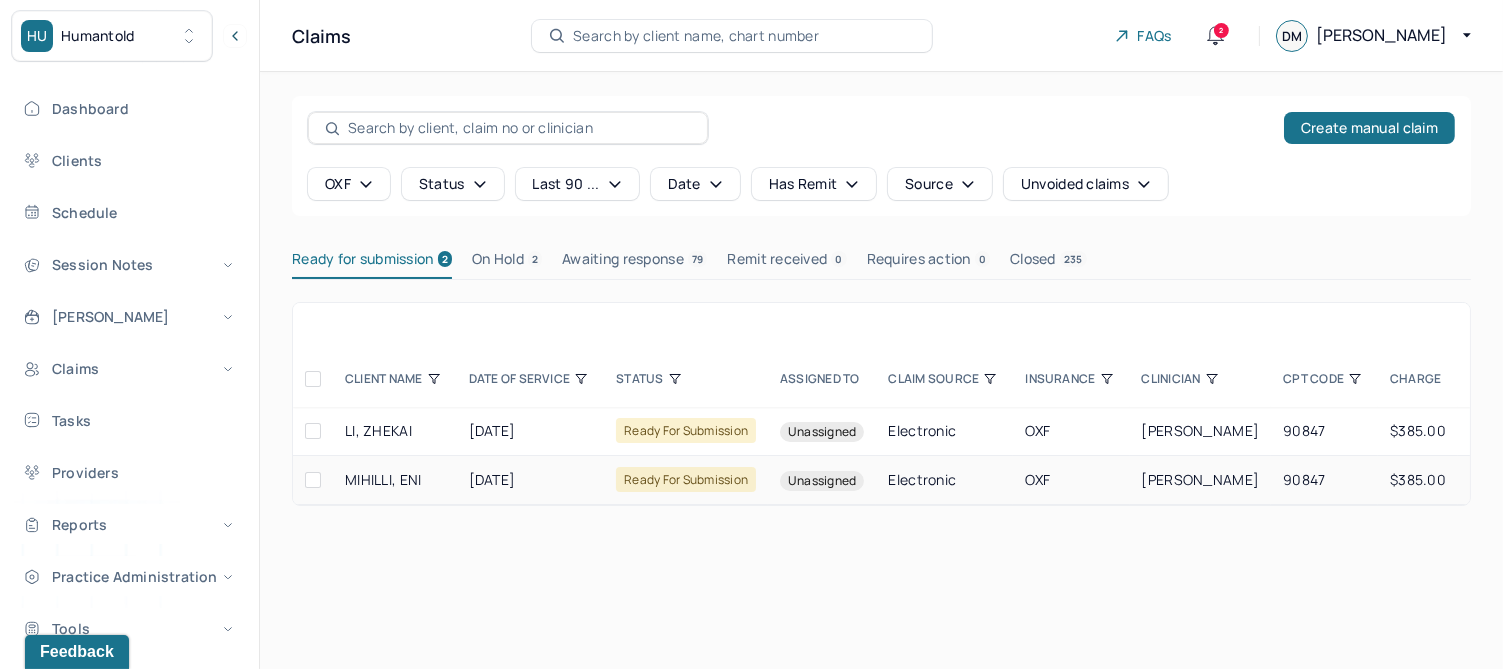 click at bounding box center [313, 480] 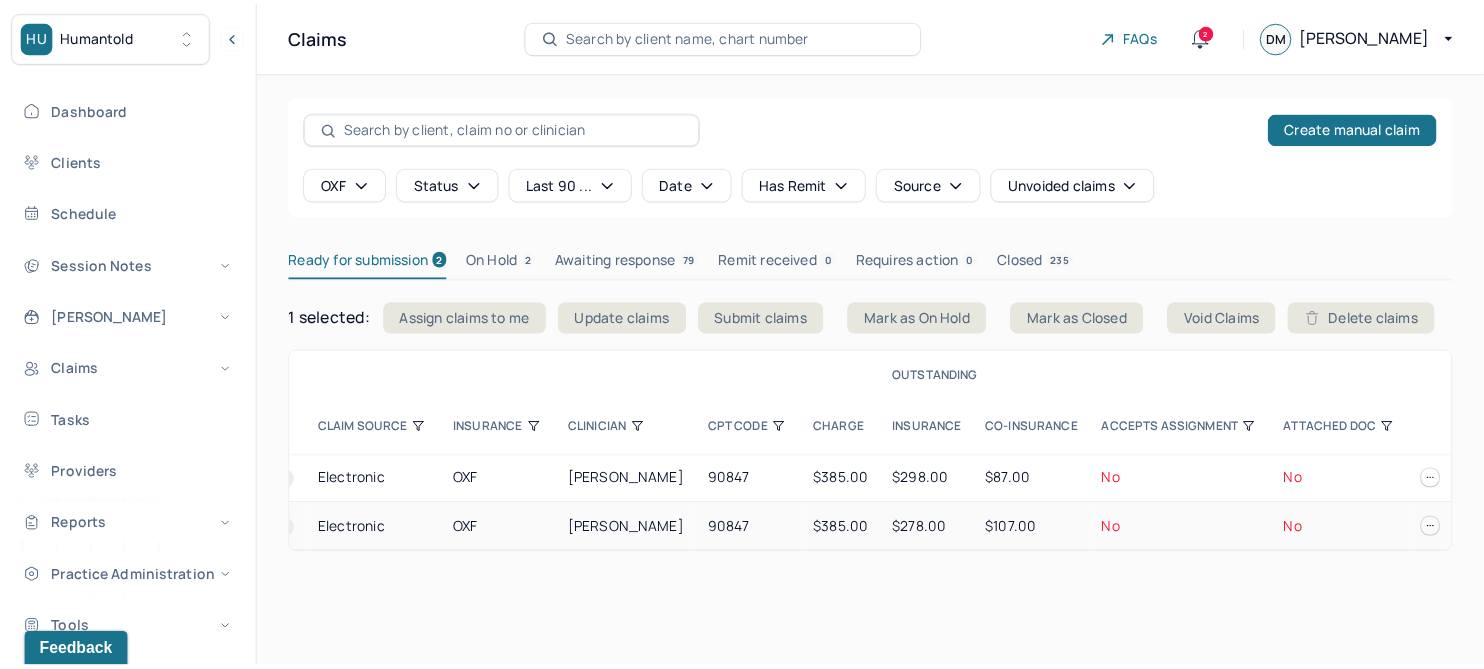 scroll, scrollTop: 0, scrollLeft: 0, axis: both 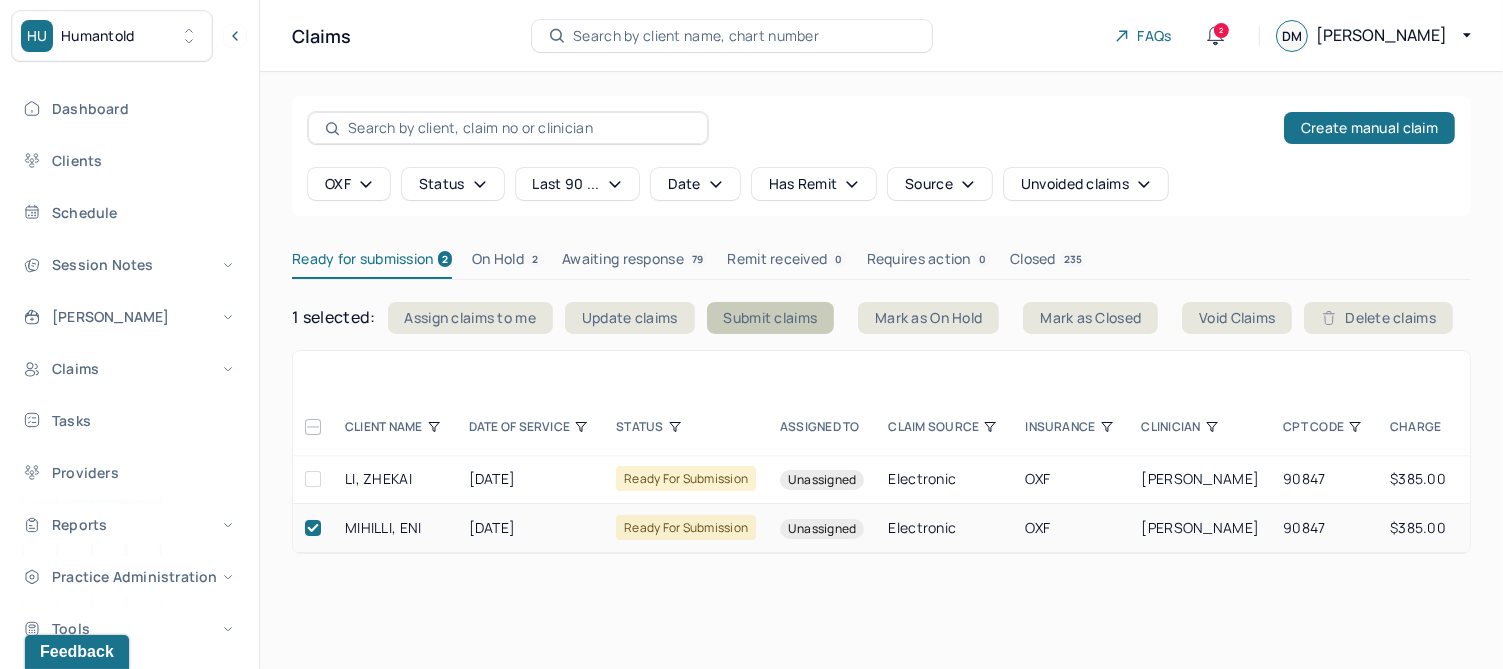 click on "Submit claims" at bounding box center (771, 318) 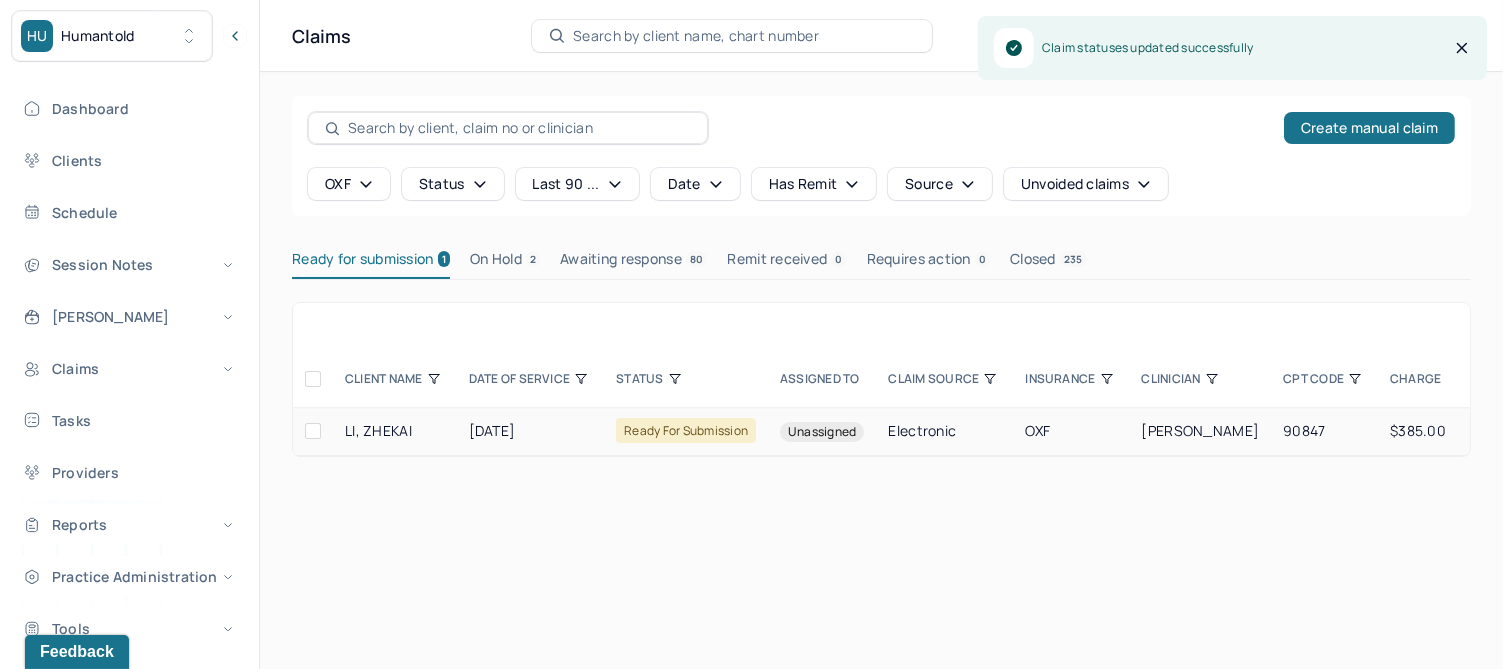 click on "[DATE]" at bounding box center [531, 431] 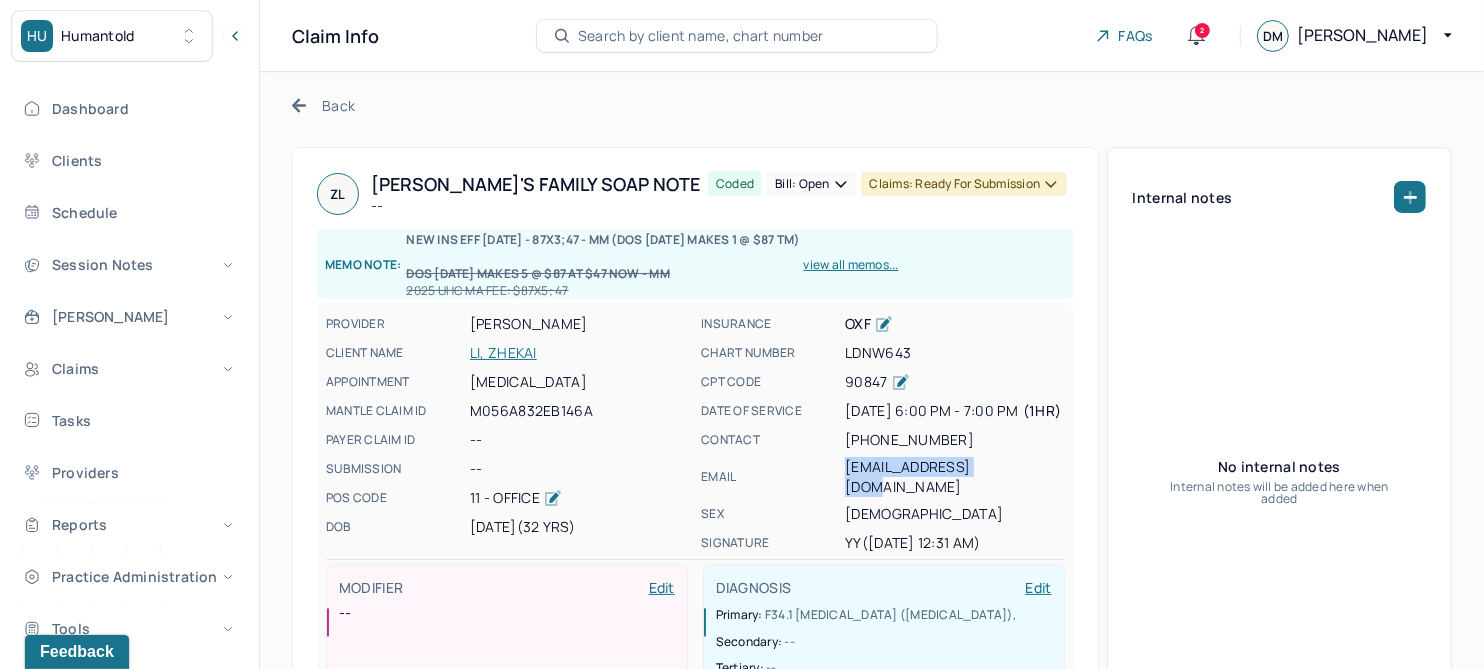 drag, startPoint x: 1000, startPoint y: 496, endPoint x: 845, endPoint y: 500, distance: 155.0516 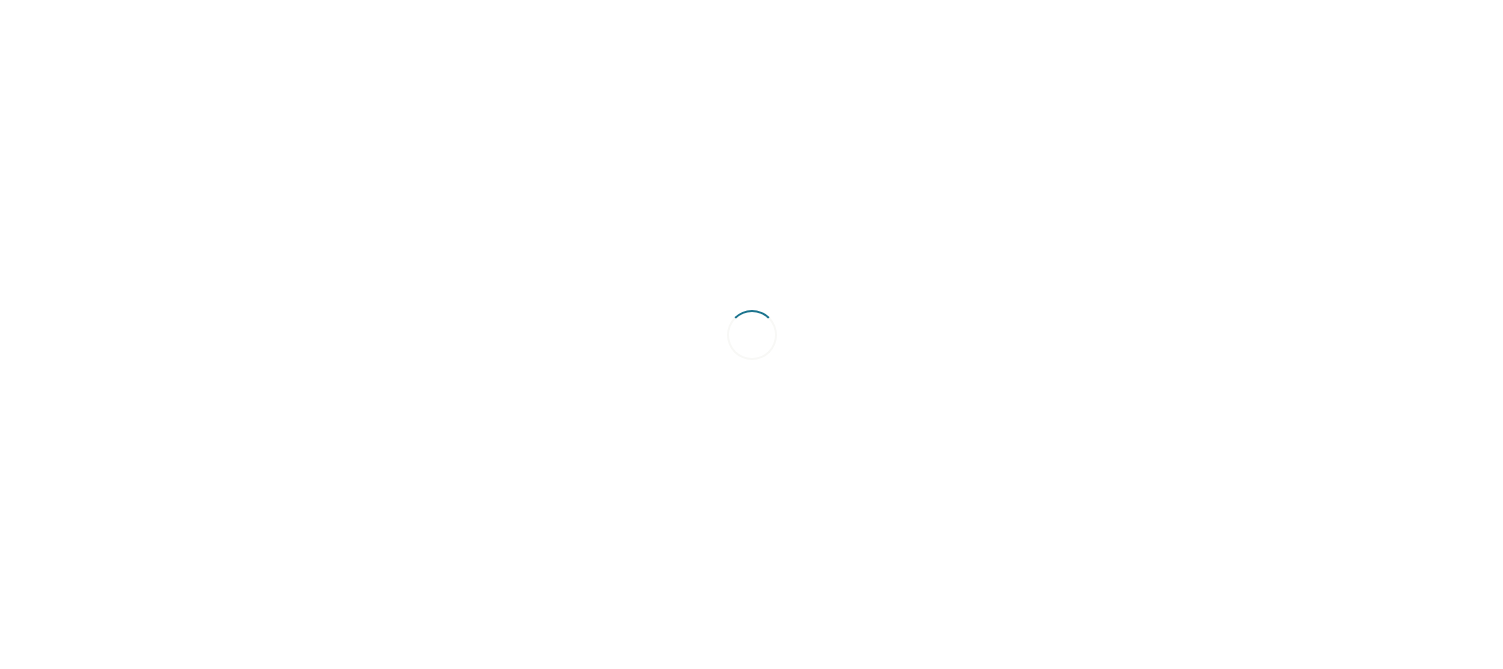 scroll, scrollTop: 0, scrollLeft: 0, axis: both 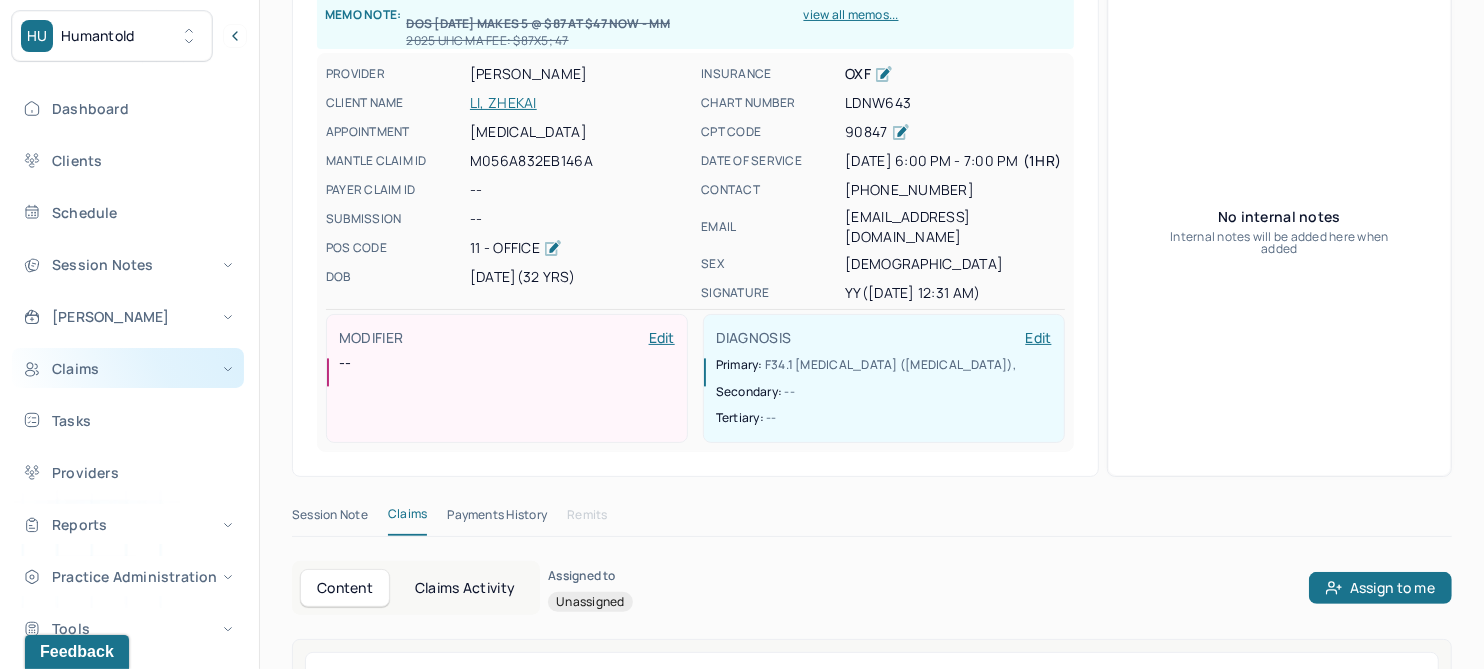click on "Claims" at bounding box center [128, 368] 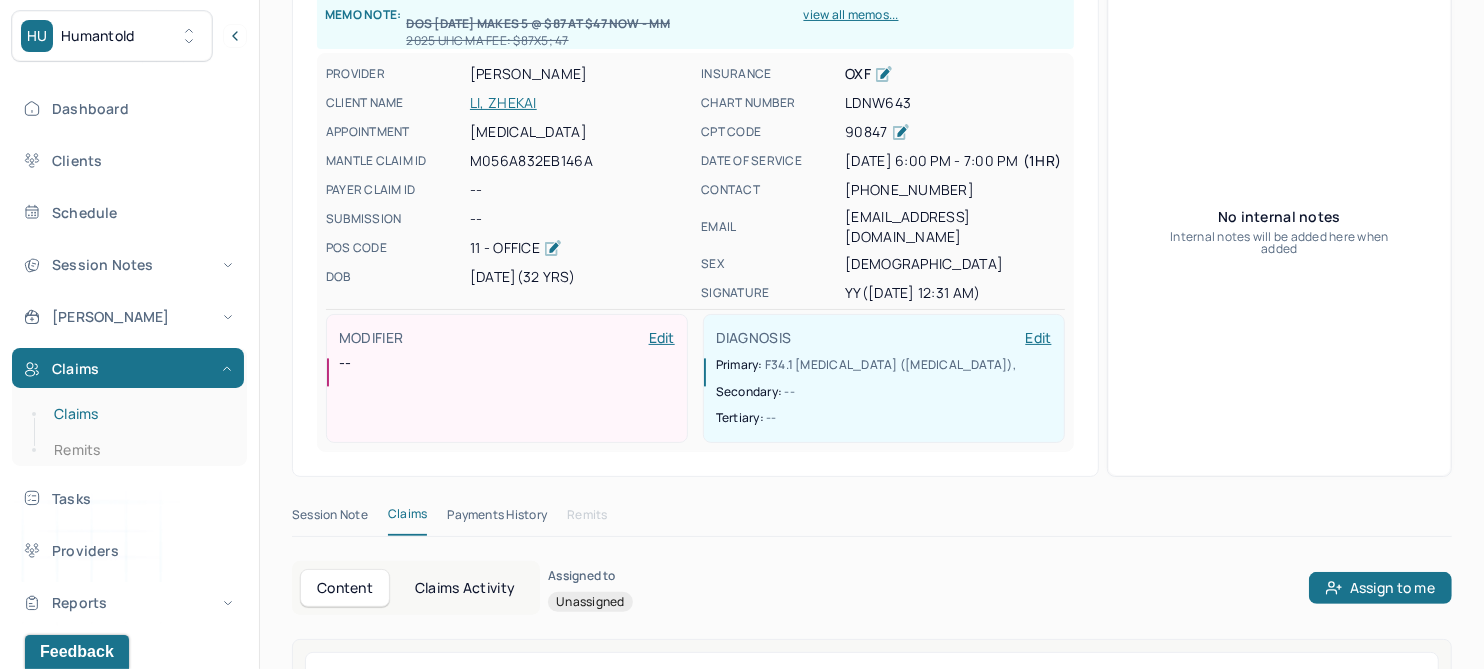 click on "Claims" at bounding box center (139, 414) 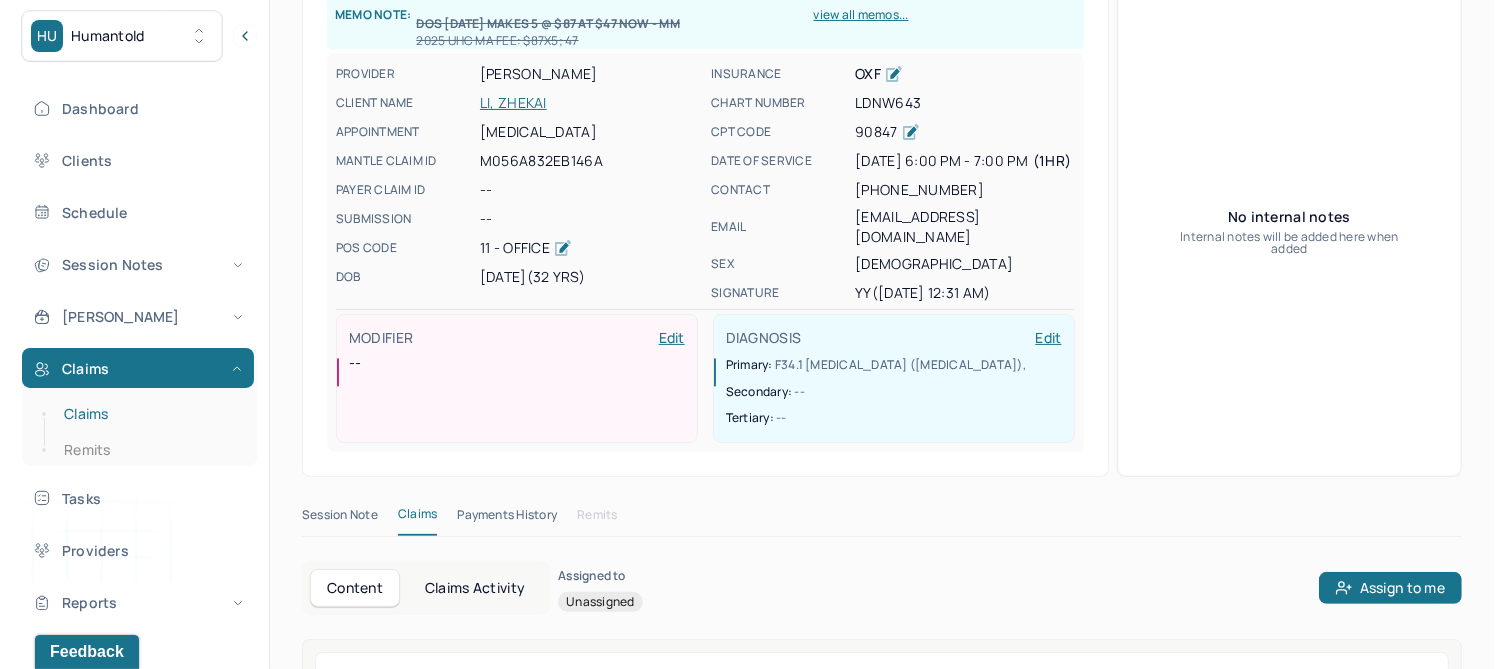 scroll, scrollTop: 0, scrollLeft: 0, axis: both 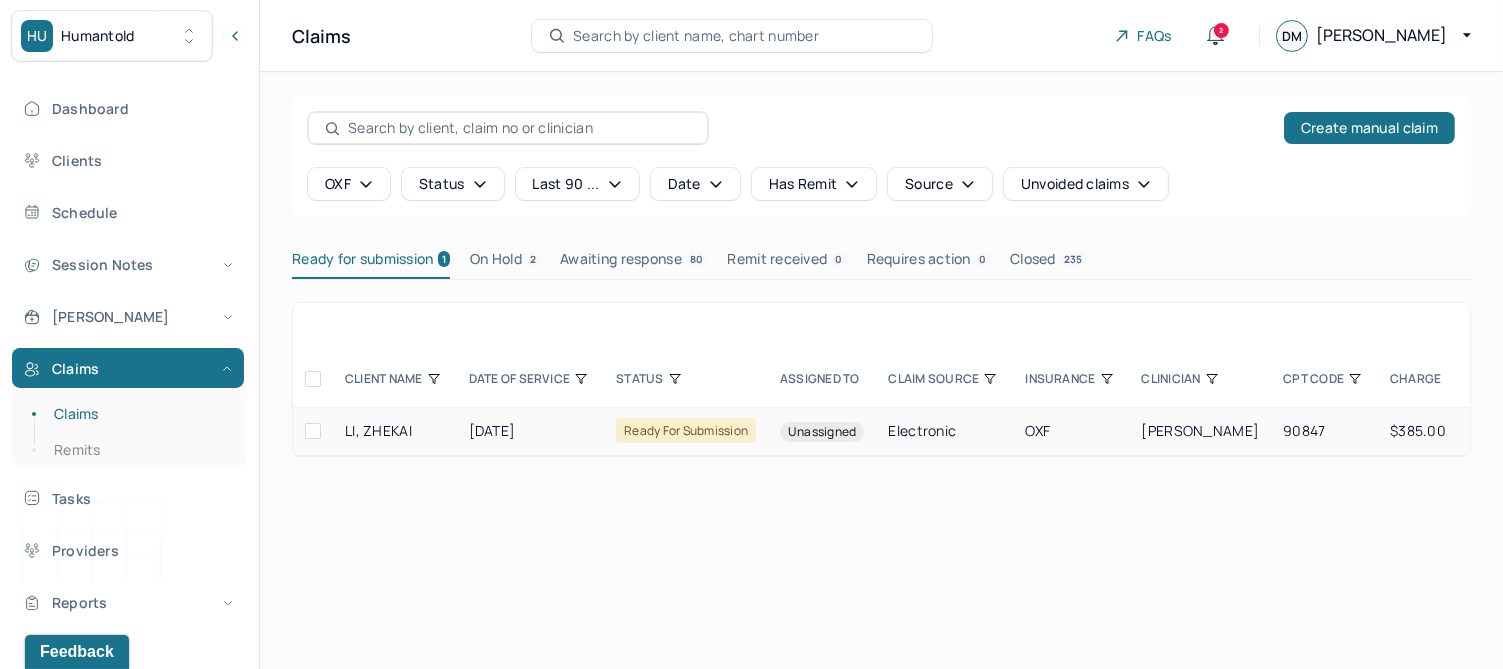 click at bounding box center [313, 431] 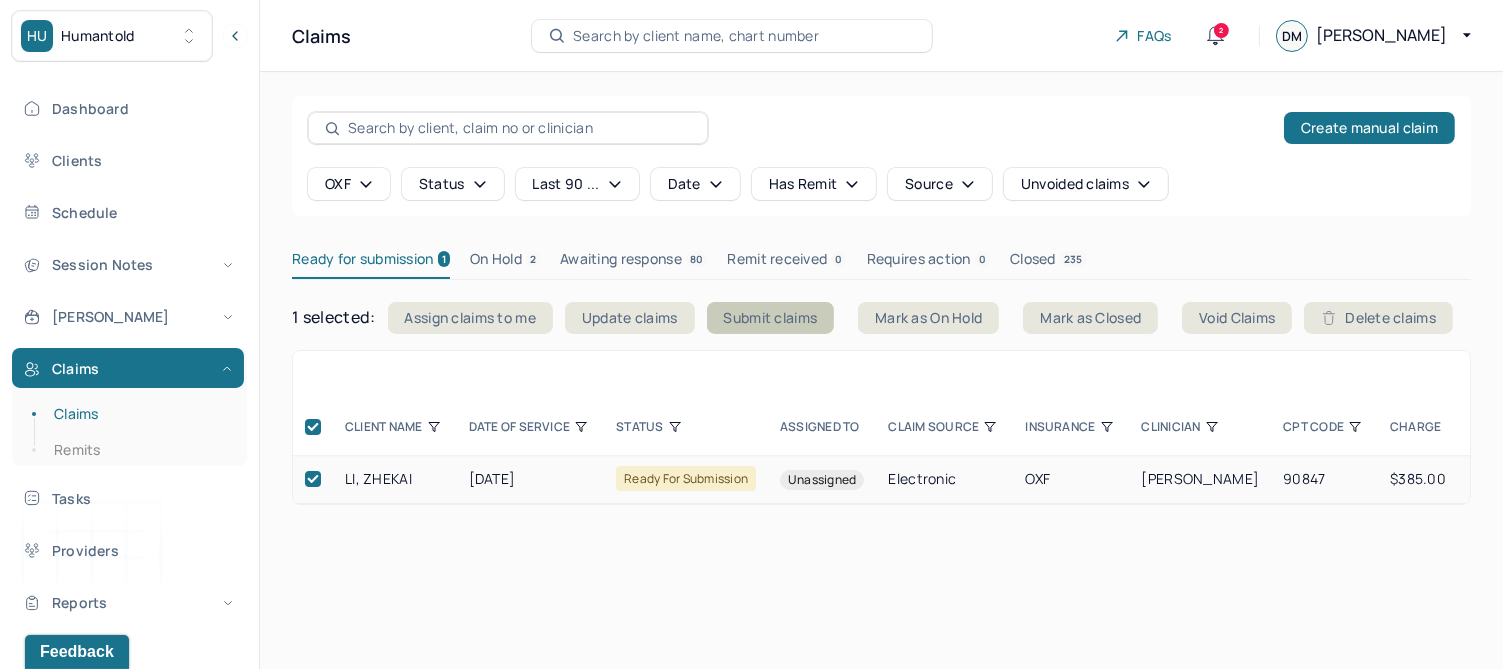 click on "Submit claims" at bounding box center [771, 318] 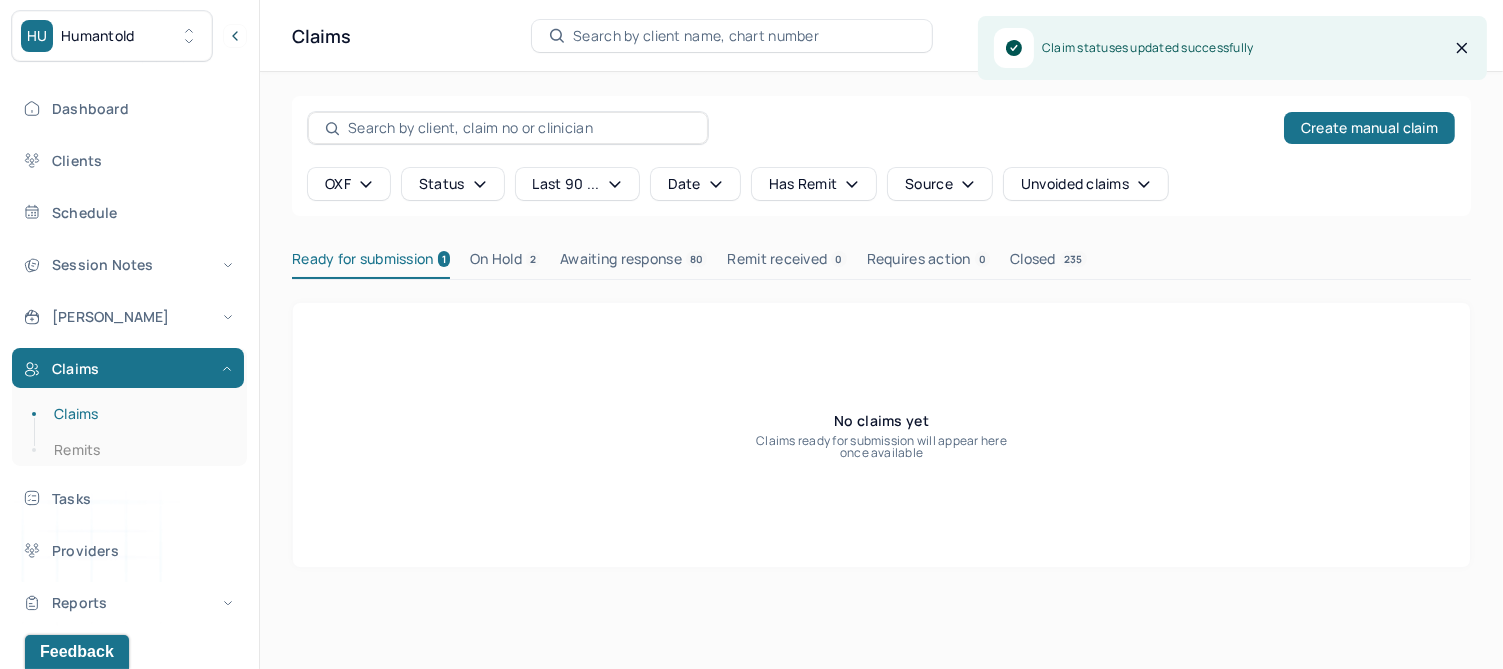 click on "OXF" at bounding box center (349, 184) 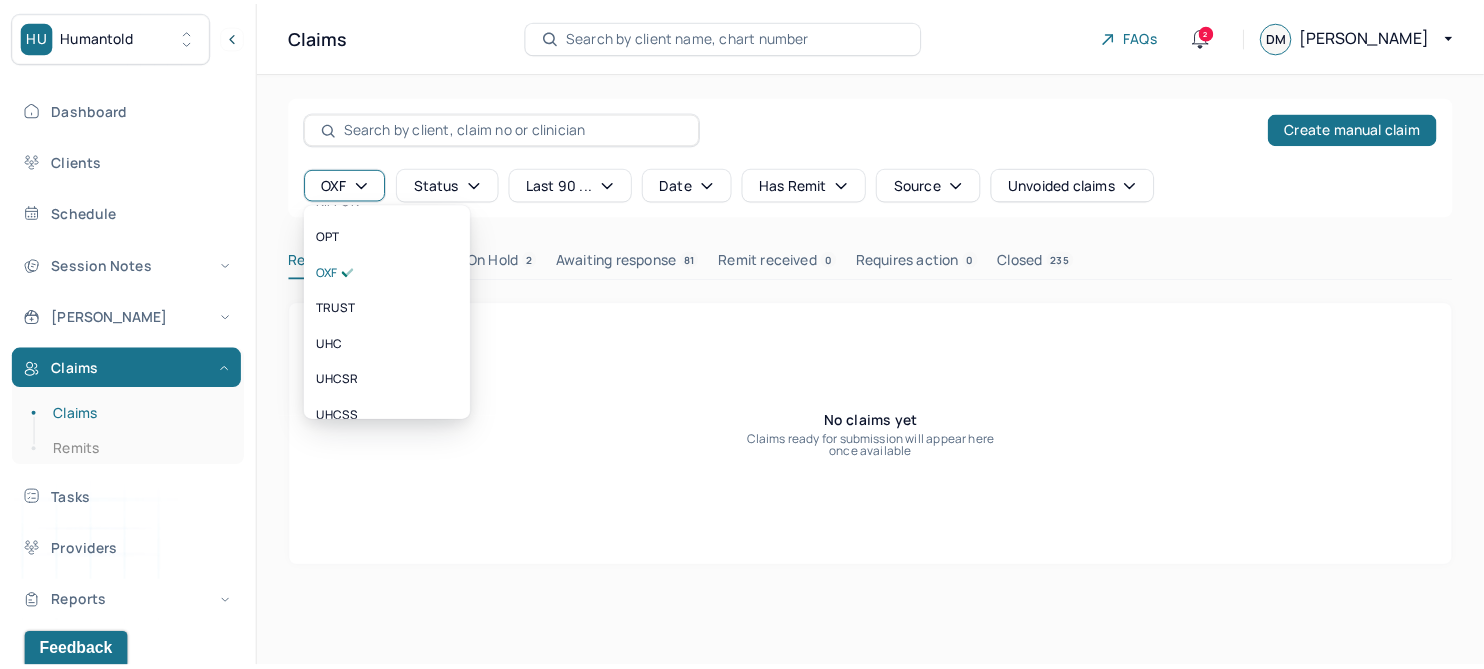 scroll, scrollTop: 374, scrollLeft: 0, axis: vertical 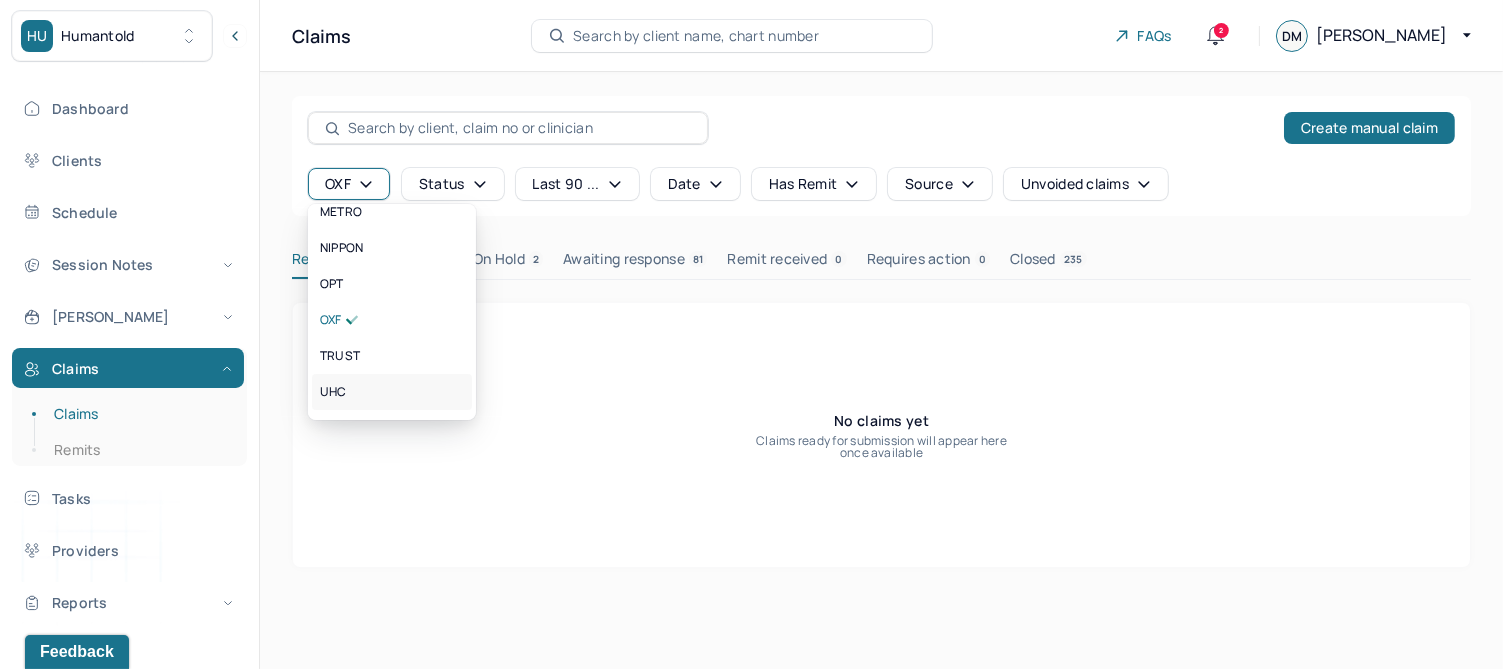 click on "UHC" at bounding box center (333, 392) 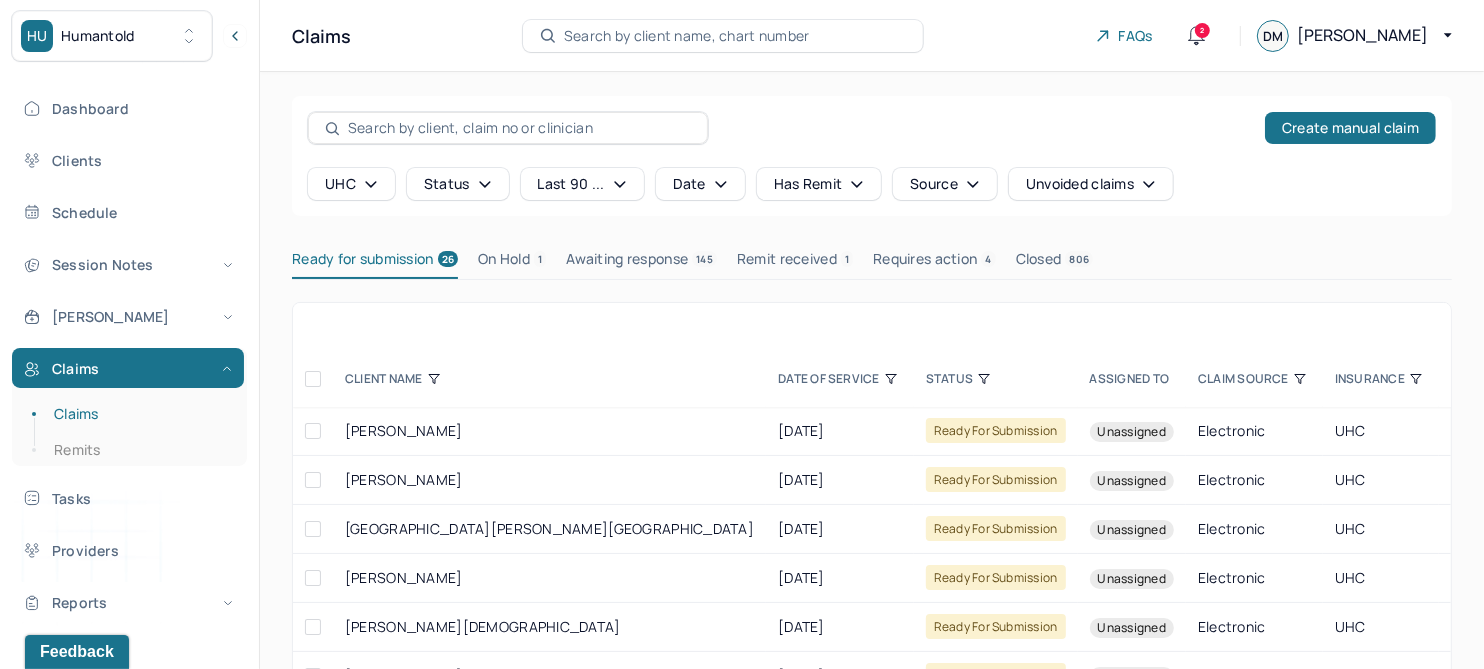 click on "CLINICIAN" at bounding box center [1543, 379] 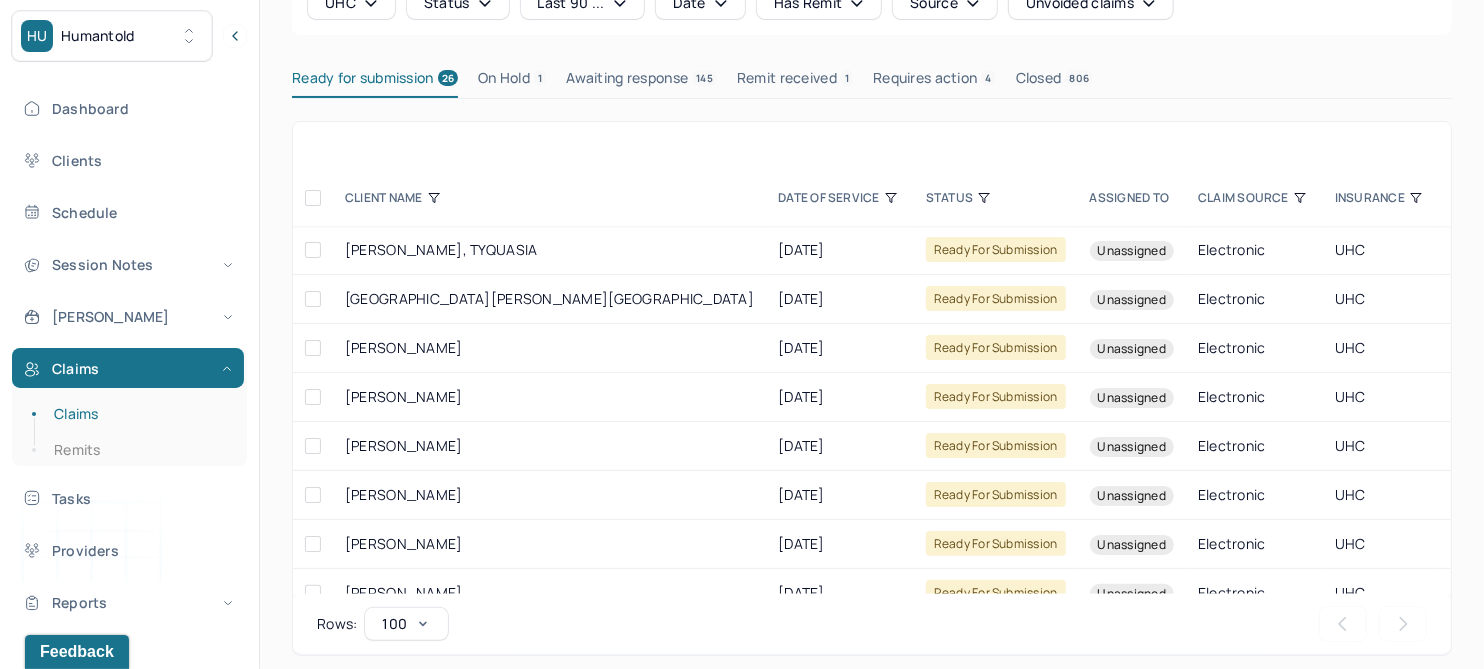 scroll, scrollTop: 191, scrollLeft: 0, axis: vertical 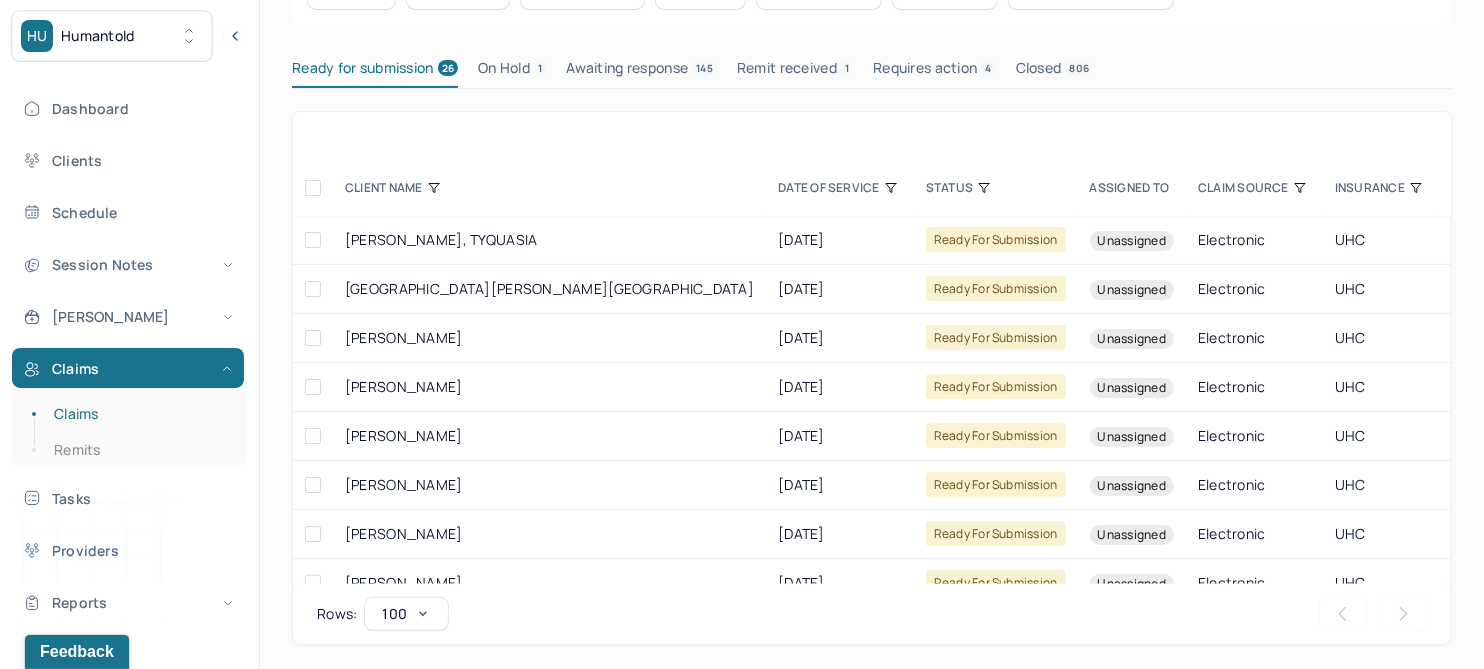 click at bounding box center (313, 240) 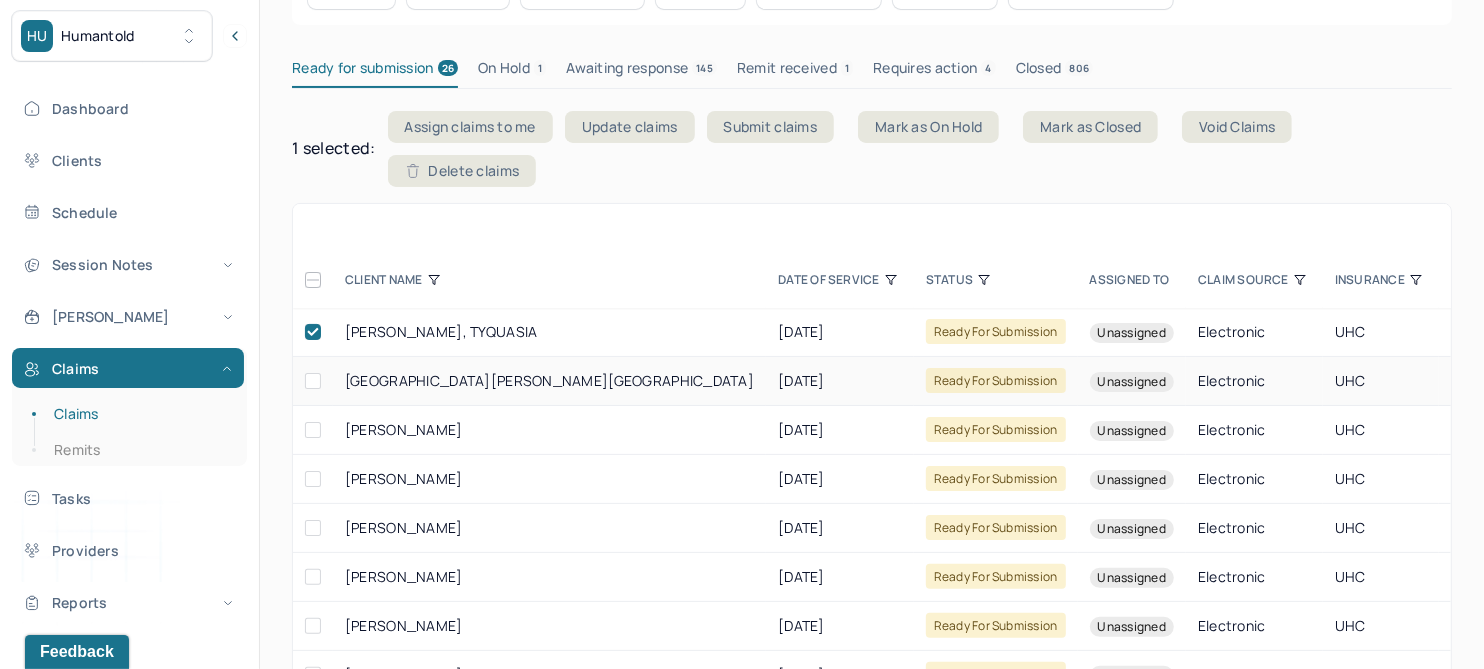 click at bounding box center [313, 381] 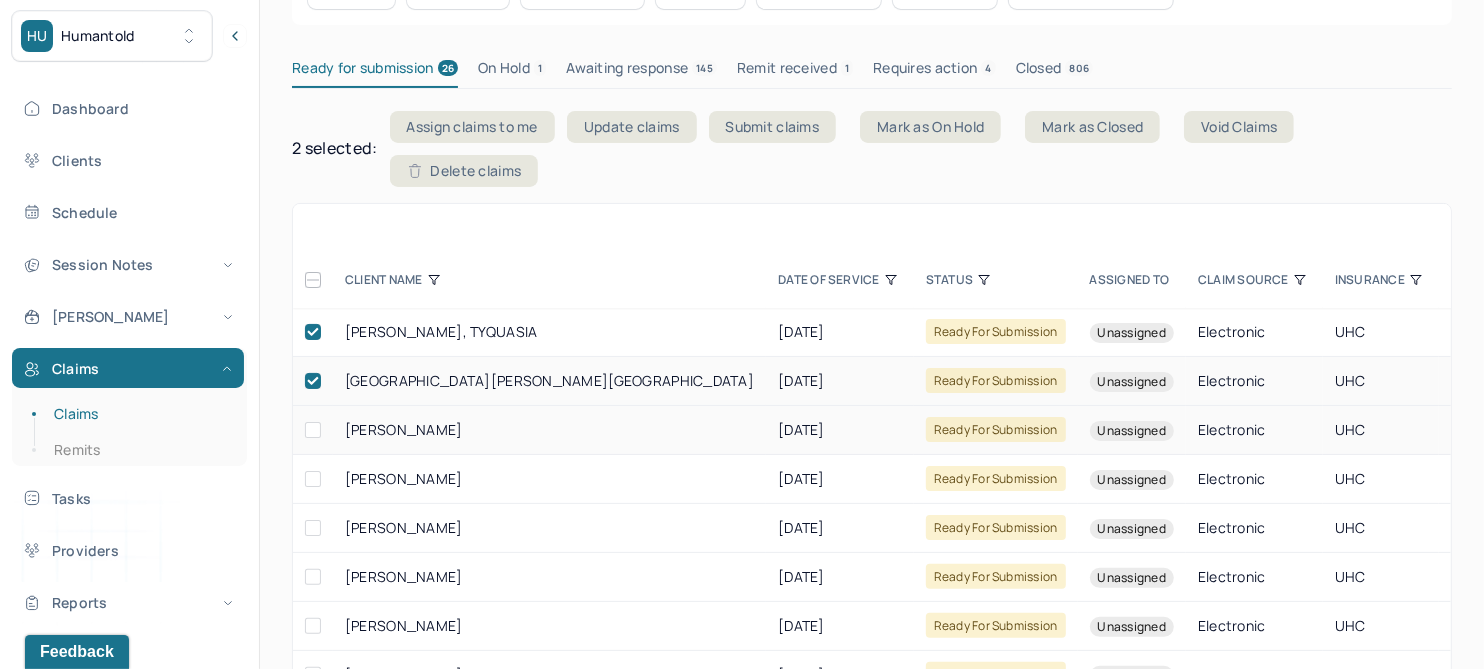 click at bounding box center (313, 430) 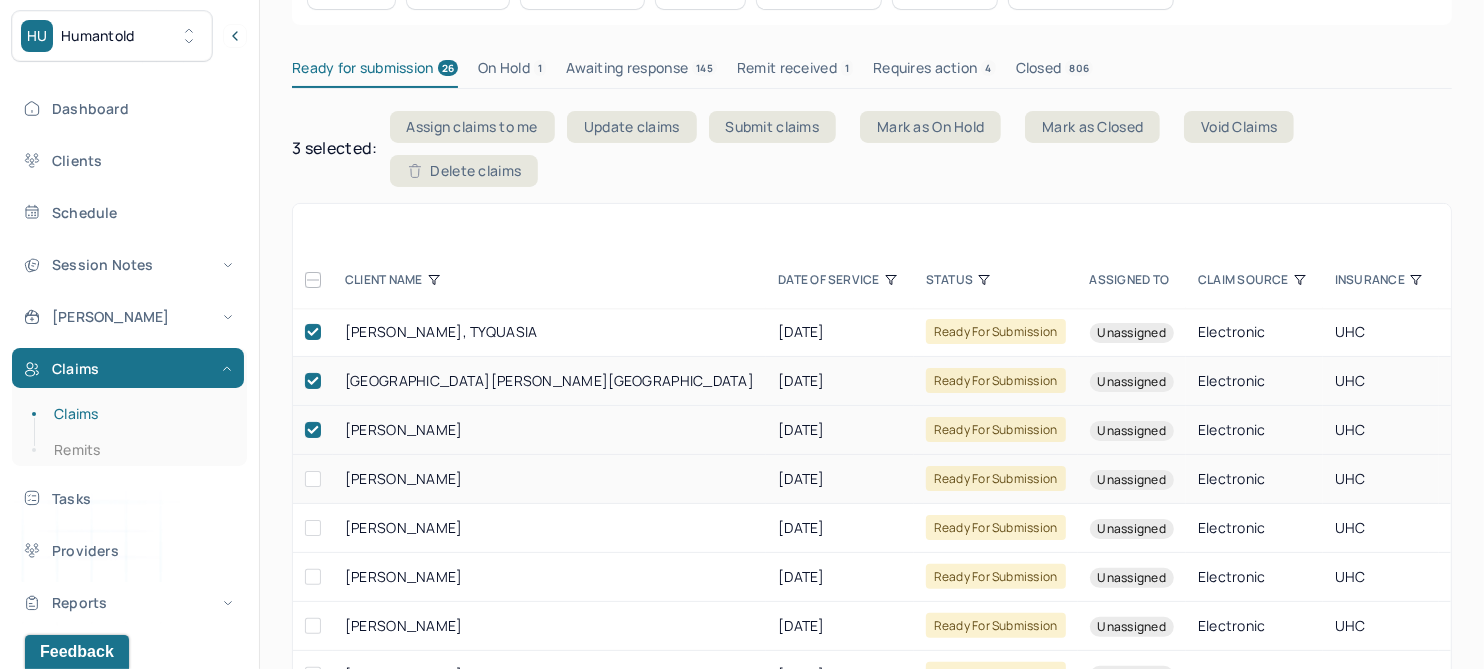 click at bounding box center [313, 479] 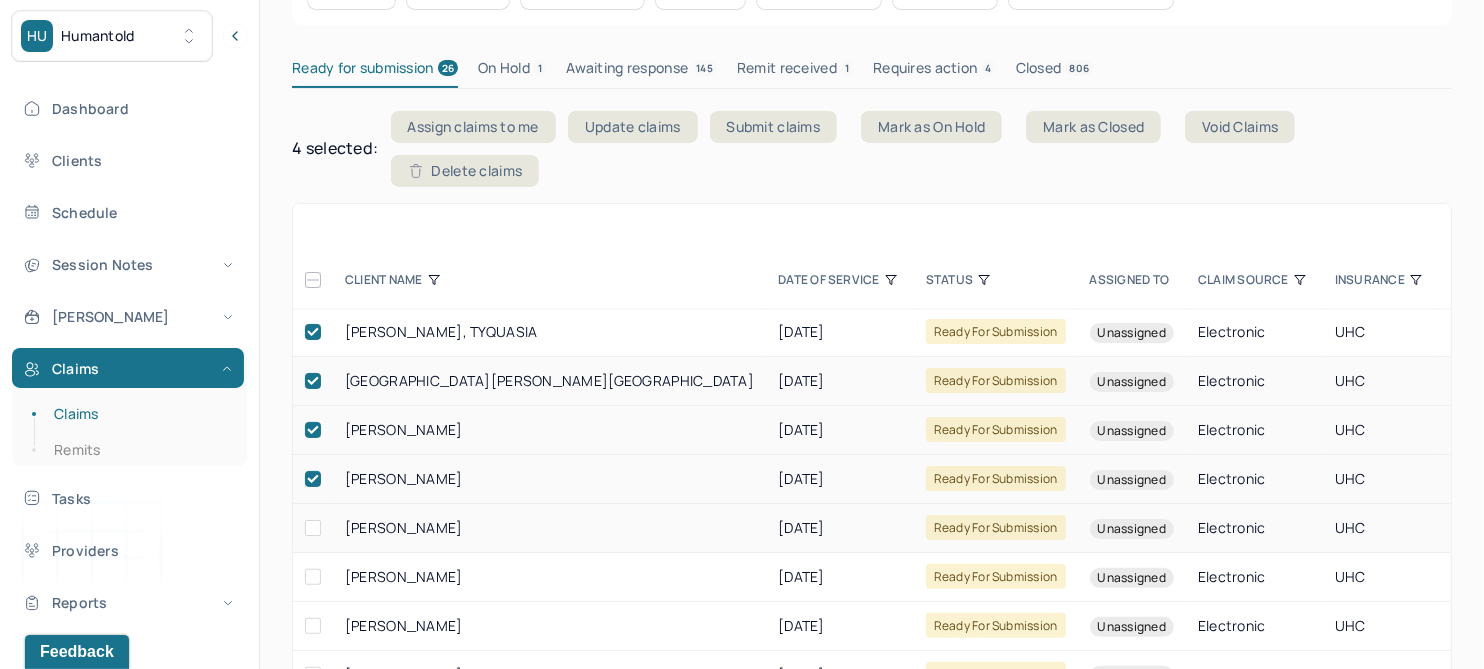 click at bounding box center [313, 528] 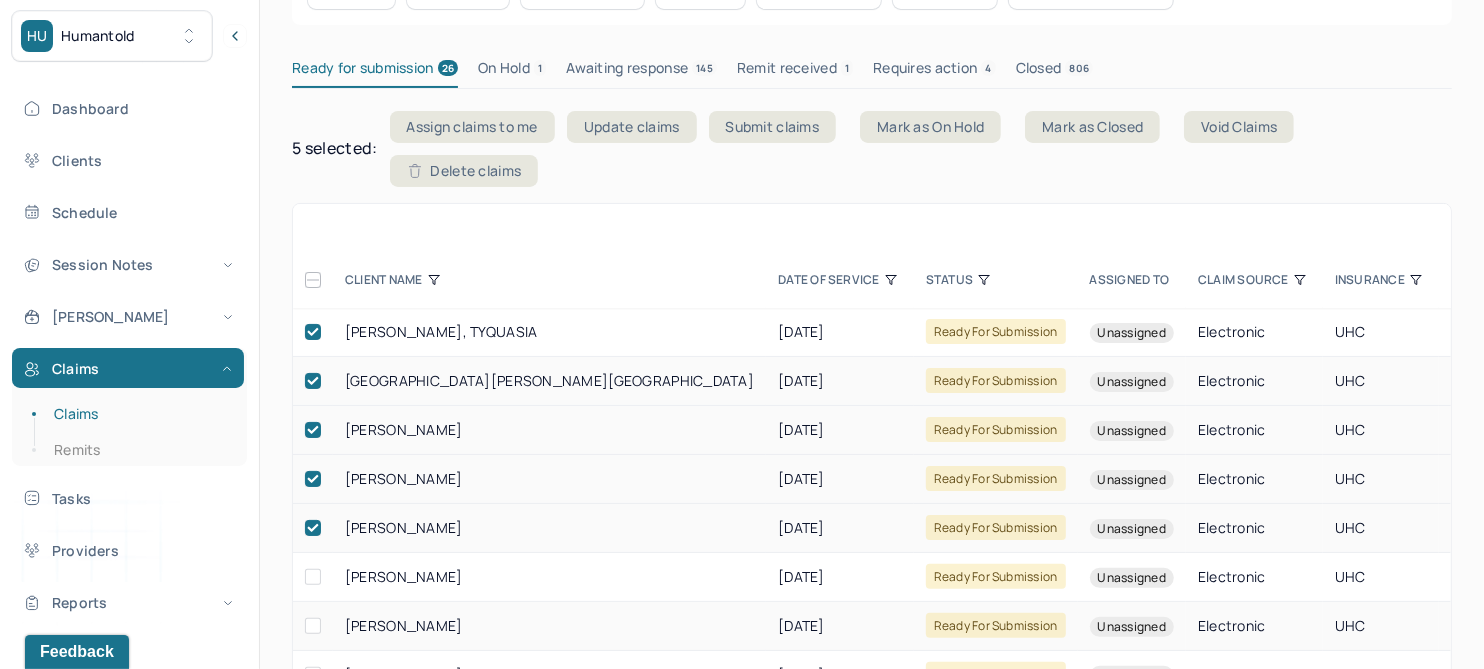 click at bounding box center (313, 577) 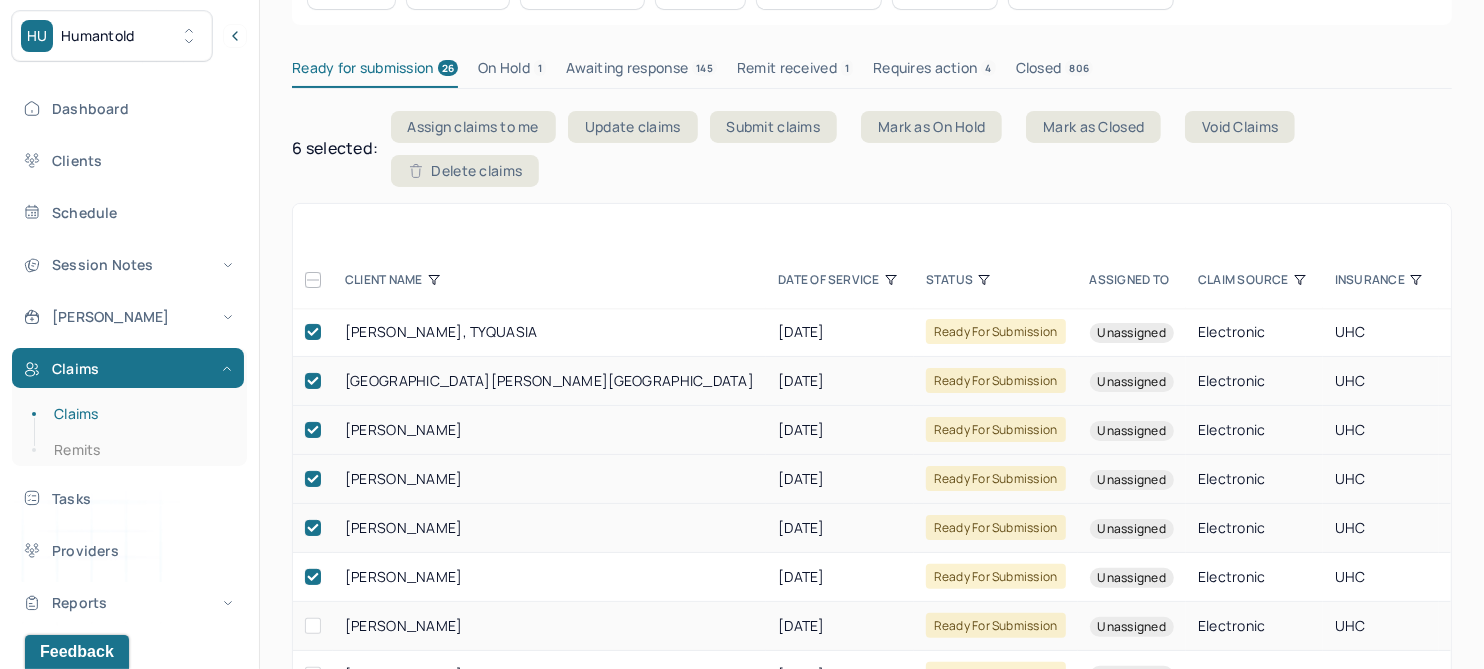 click at bounding box center (313, 626) 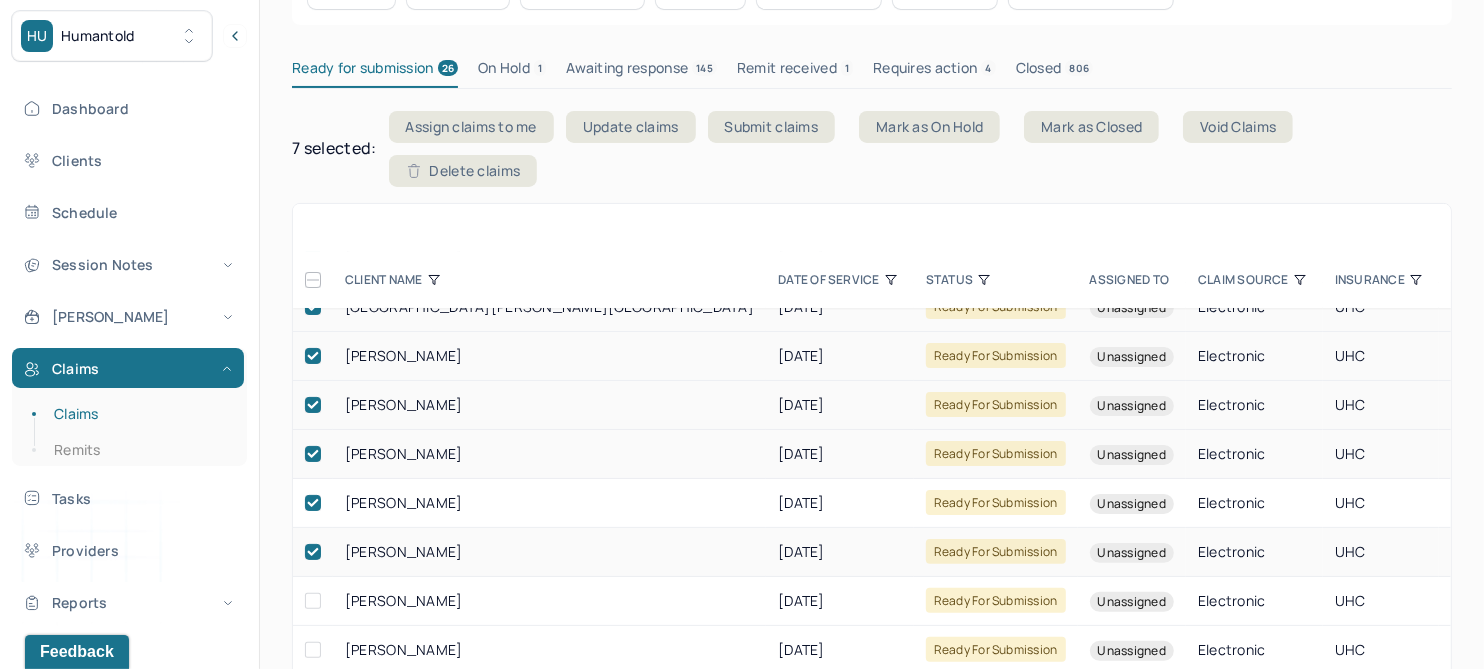 scroll, scrollTop: 250, scrollLeft: 0, axis: vertical 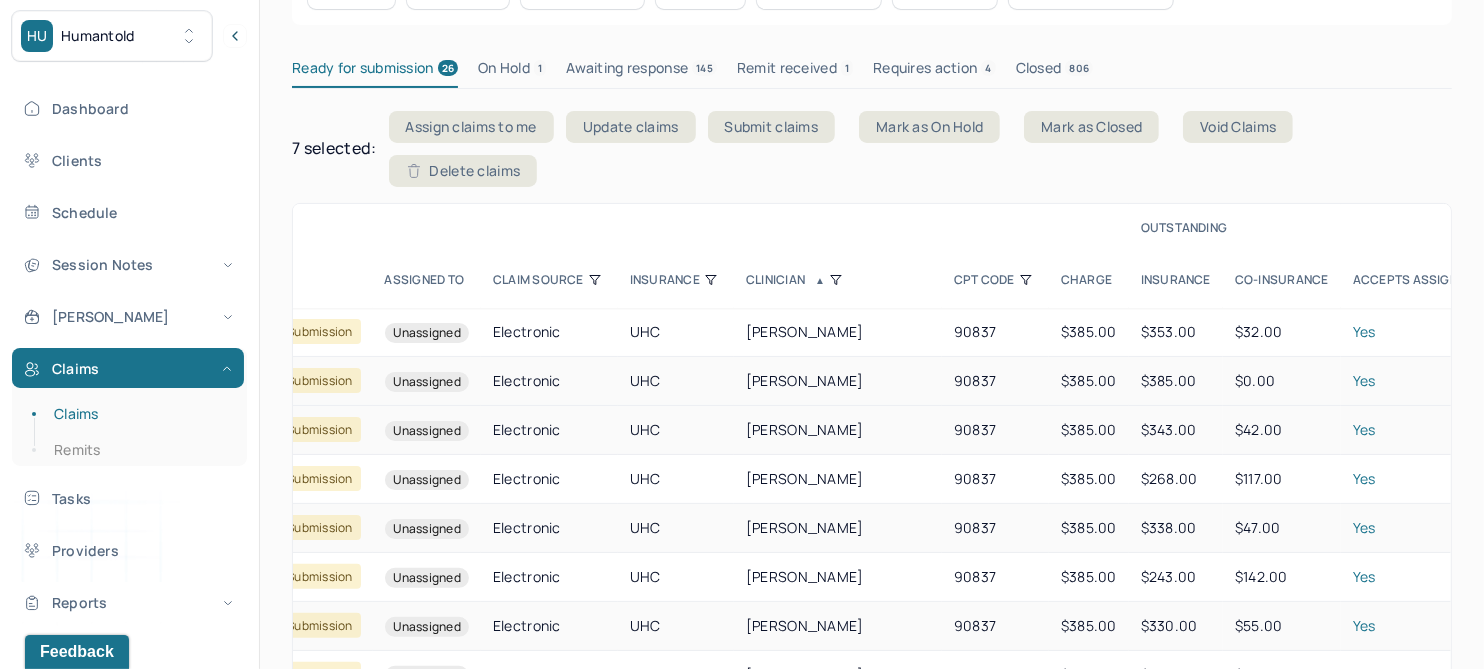 click on "Submit claims" at bounding box center (772, 127) 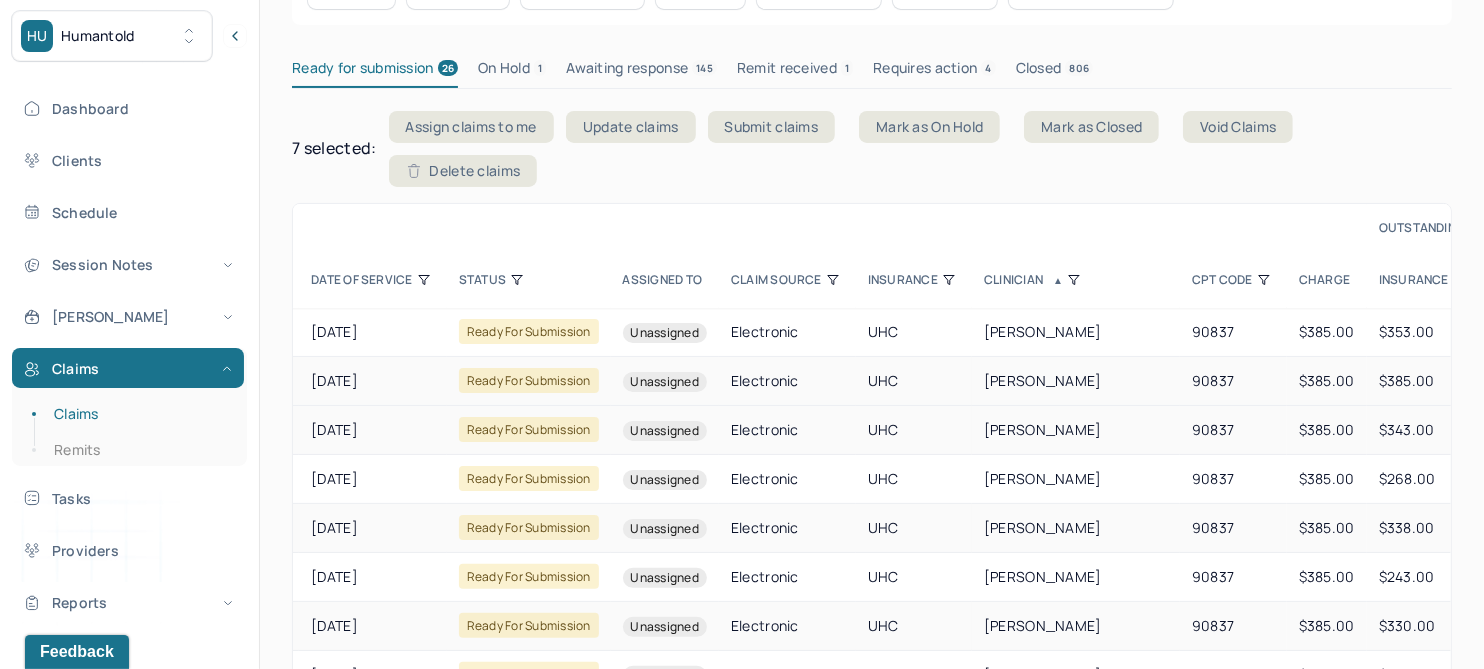 scroll, scrollTop: 0, scrollLeft: 0, axis: both 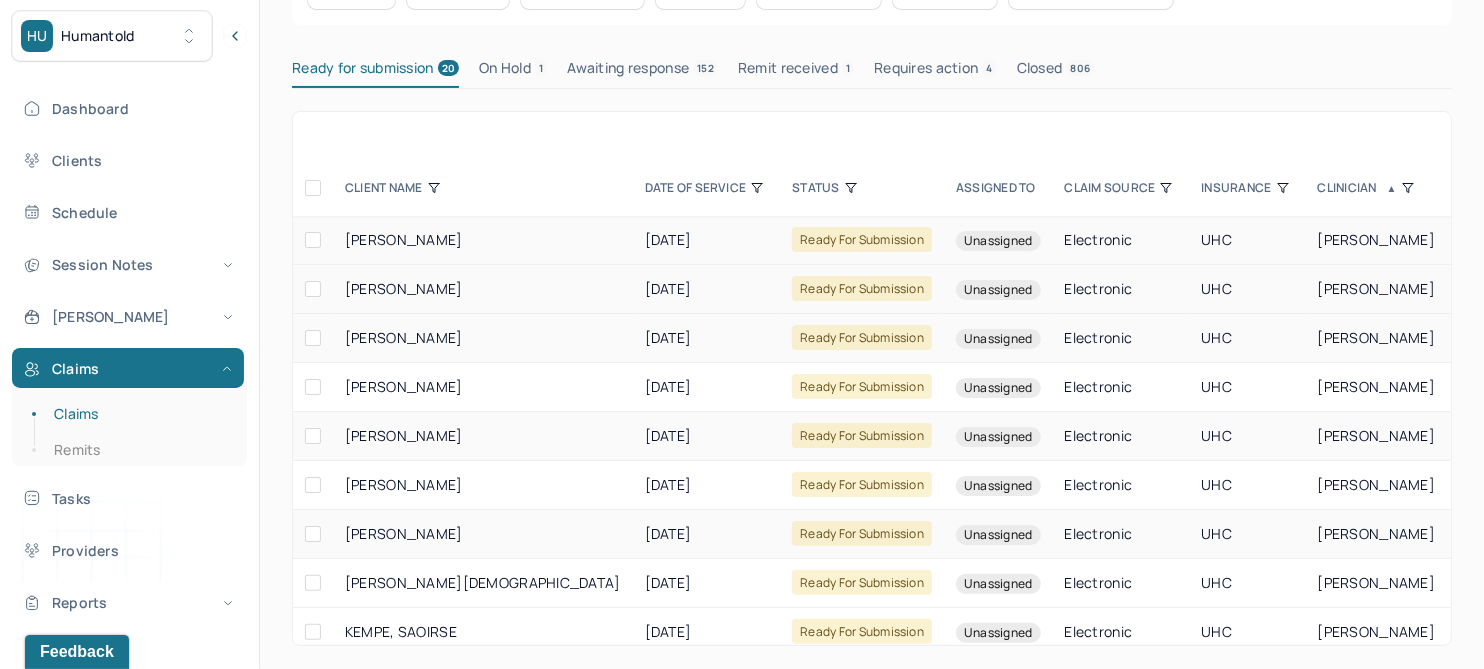 click at bounding box center [313, 240] 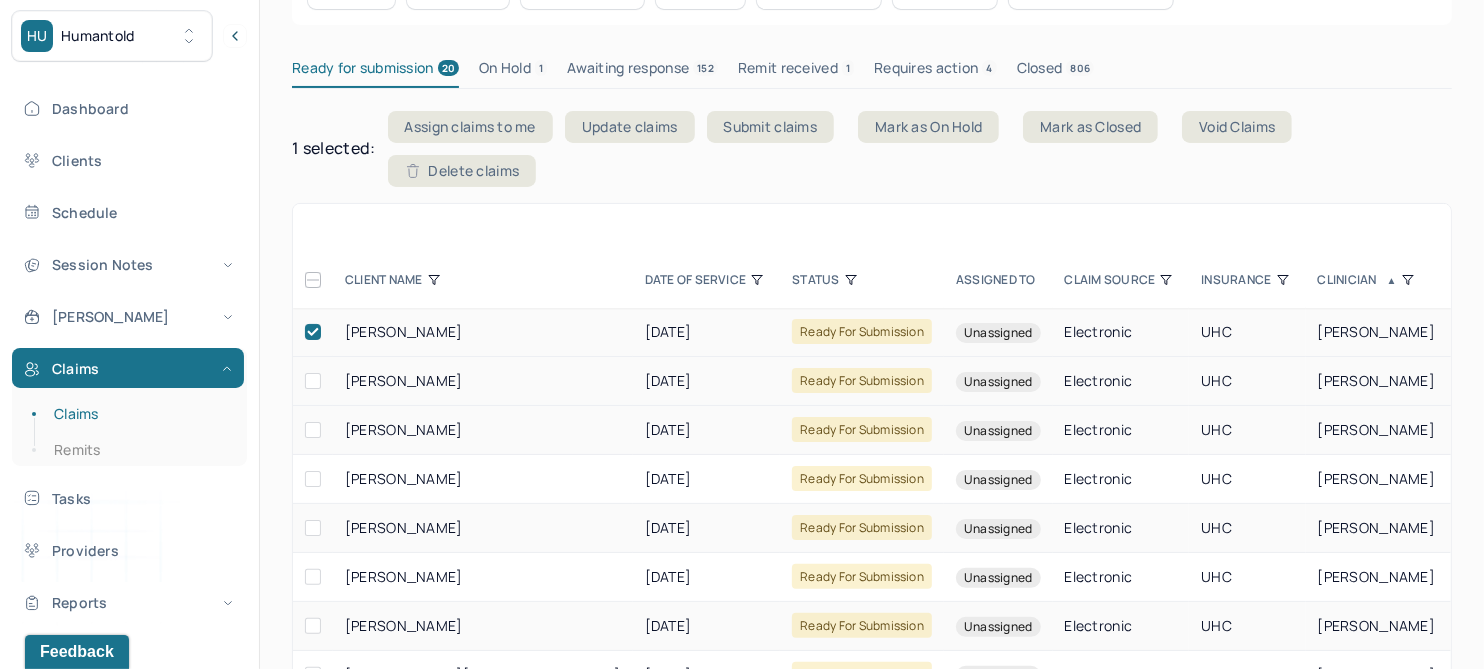 click on "Submit claims" at bounding box center (771, 127) 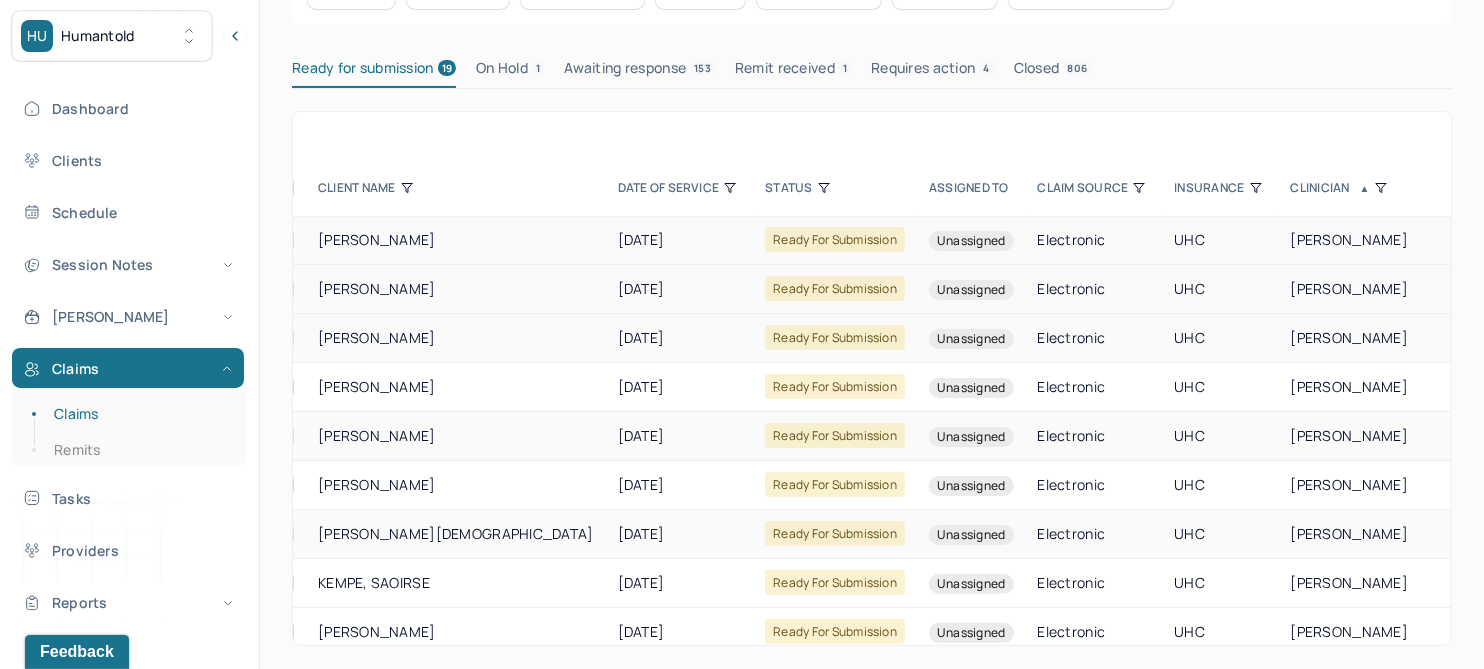 scroll, scrollTop: 0, scrollLeft: 0, axis: both 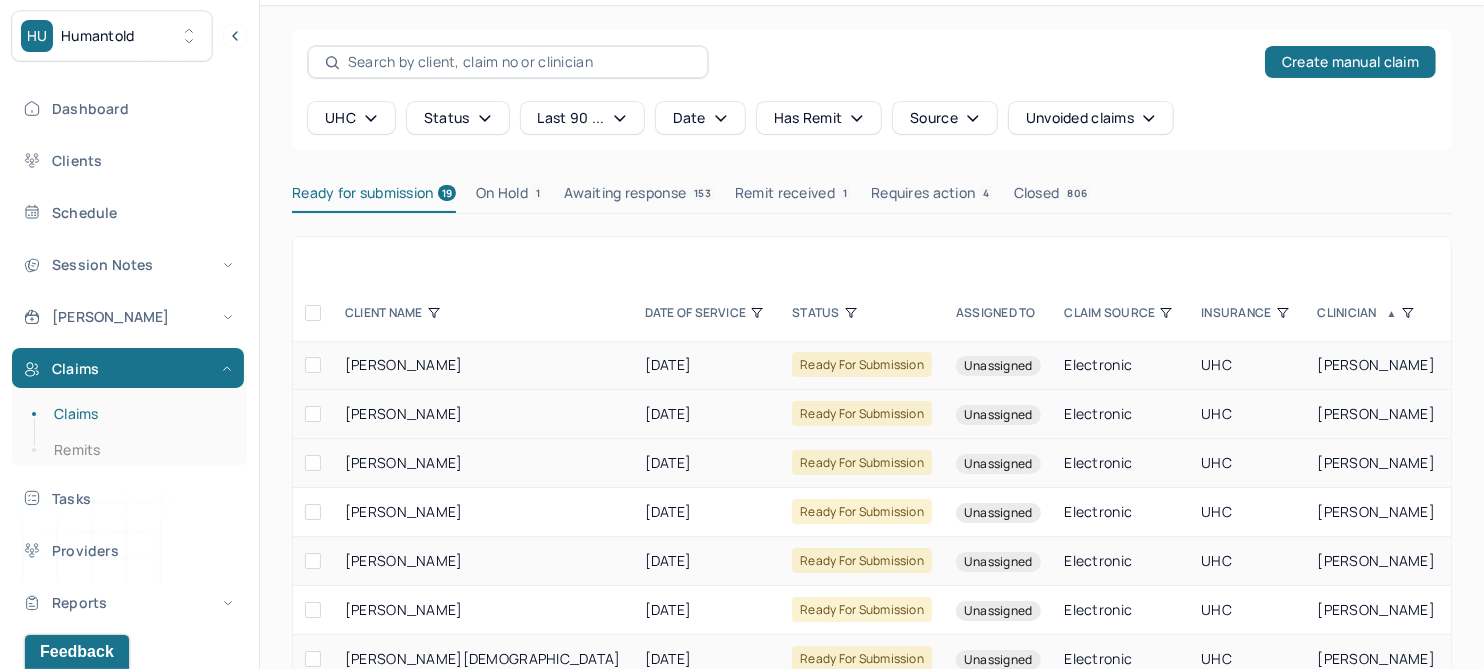click at bounding box center (313, 365) 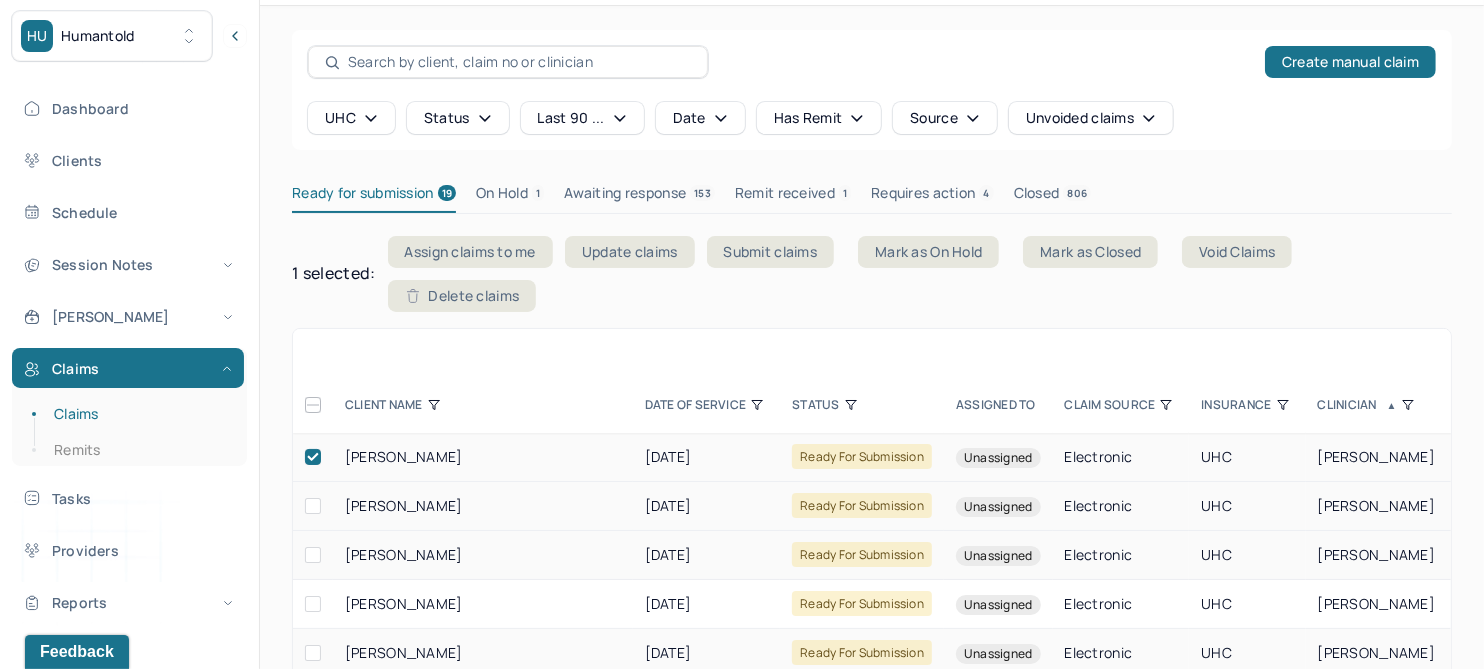 click at bounding box center (313, 506) 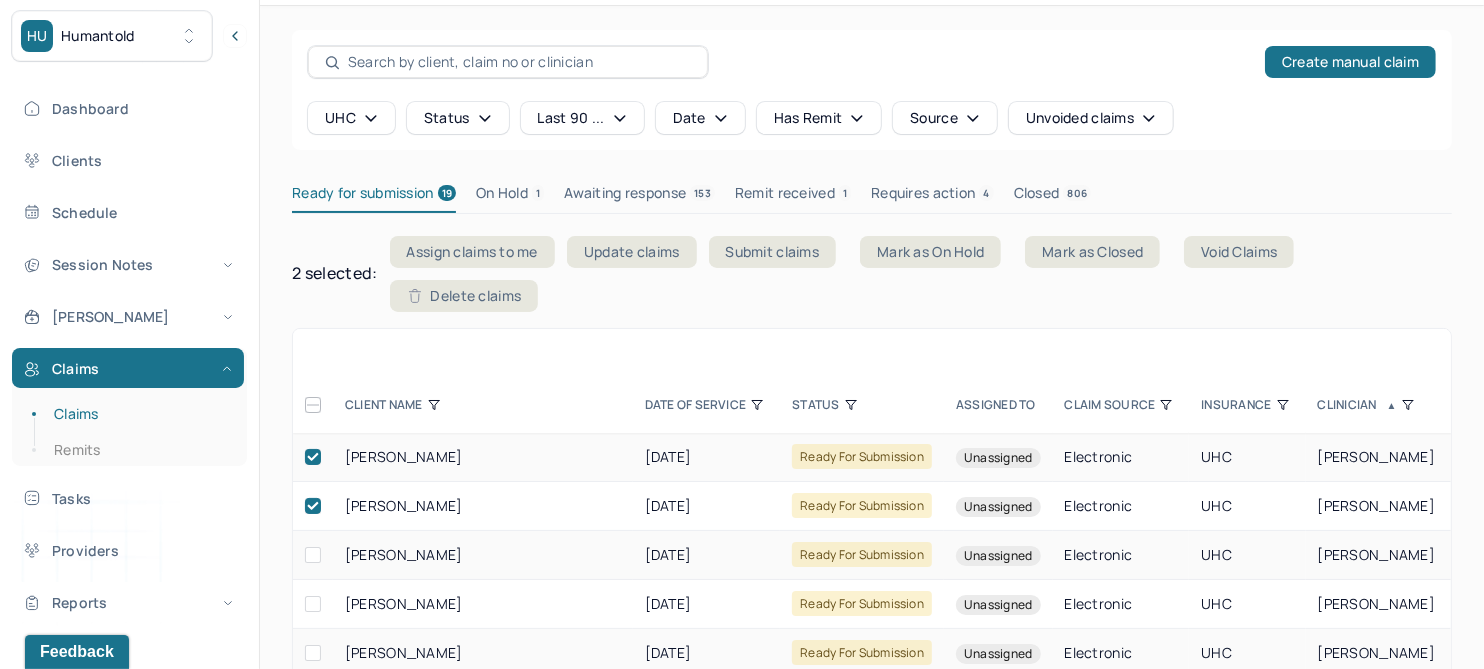click at bounding box center (313, 555) 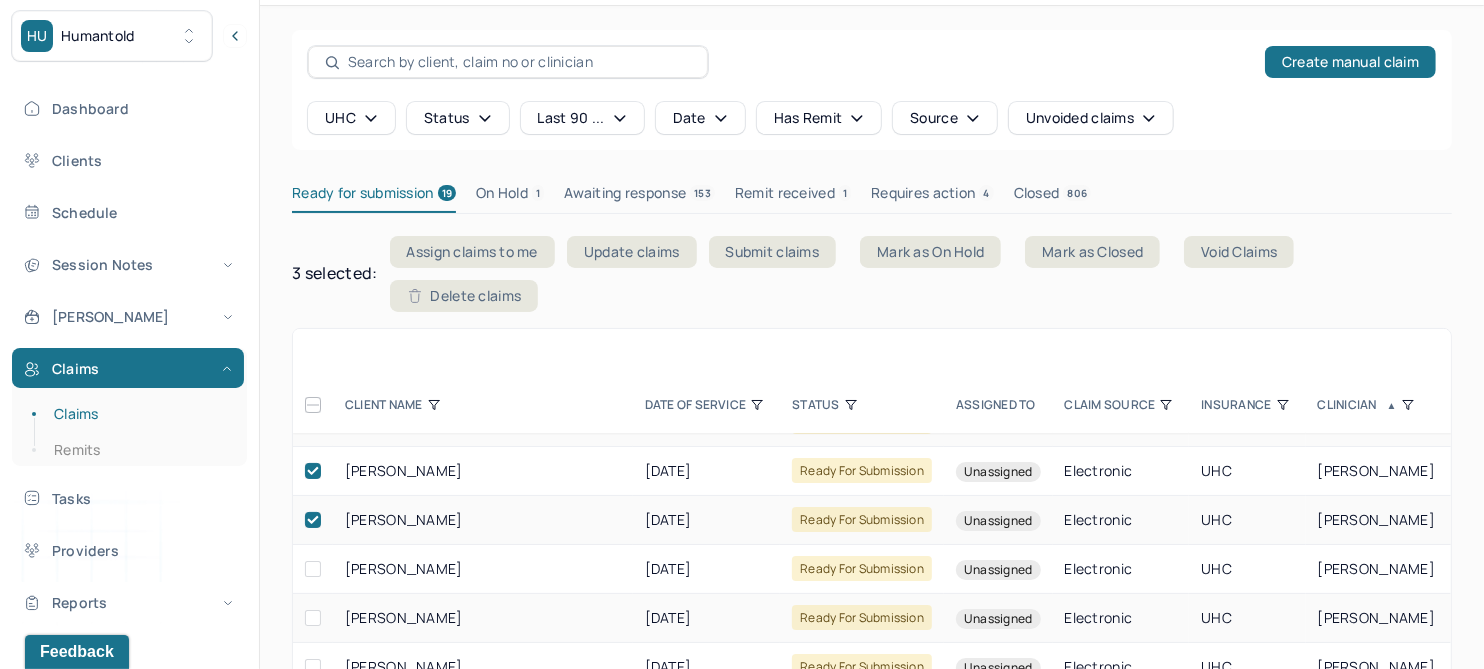 scroll, scrollTop: 0, scrollLeft: 0, axis: both 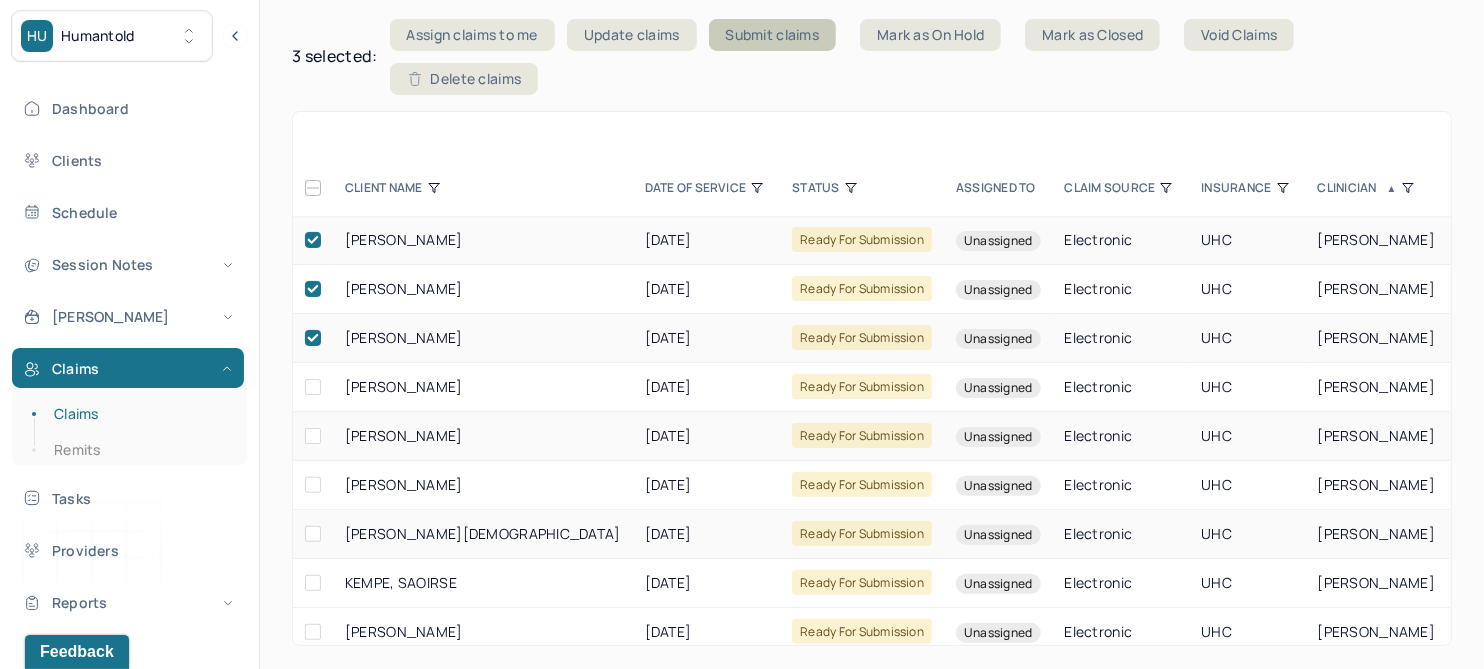 click on "Submit claims" at bounding box center [773, 35] 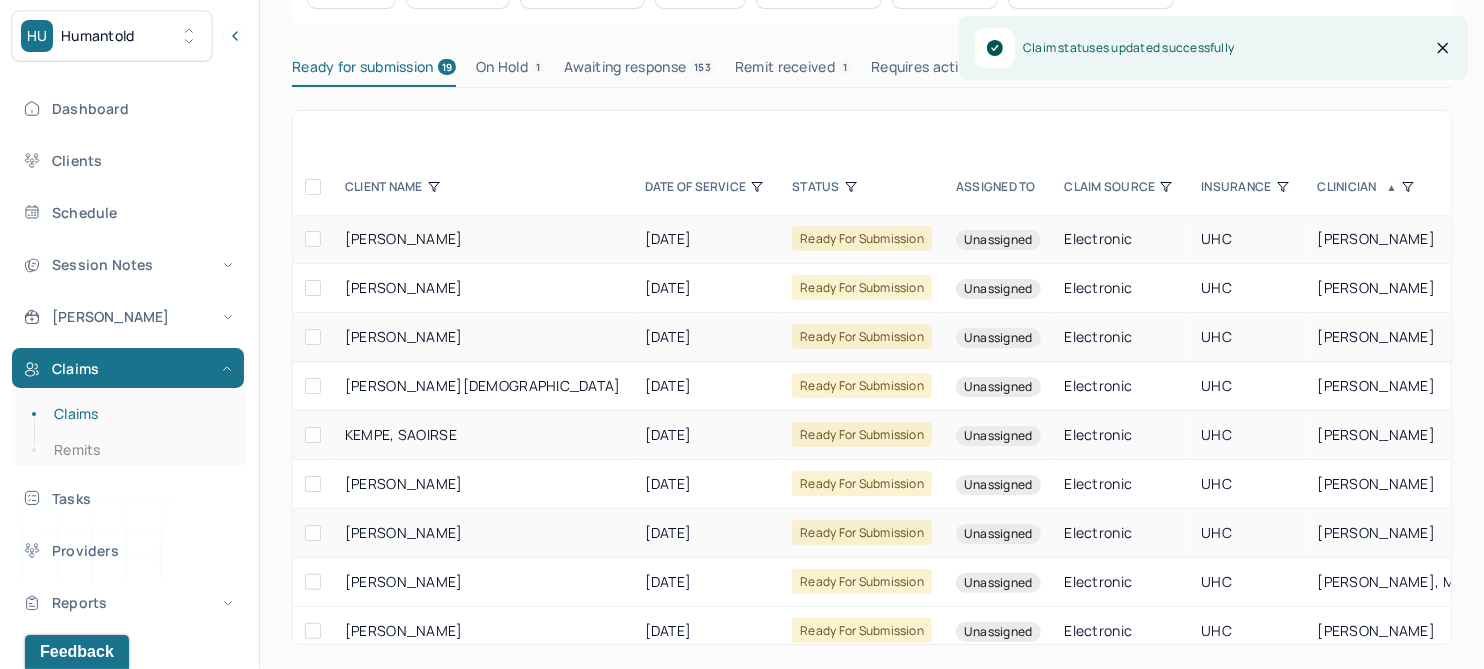 scroll, scrollTop: 191, scrollLeft: 0, axis: vertical 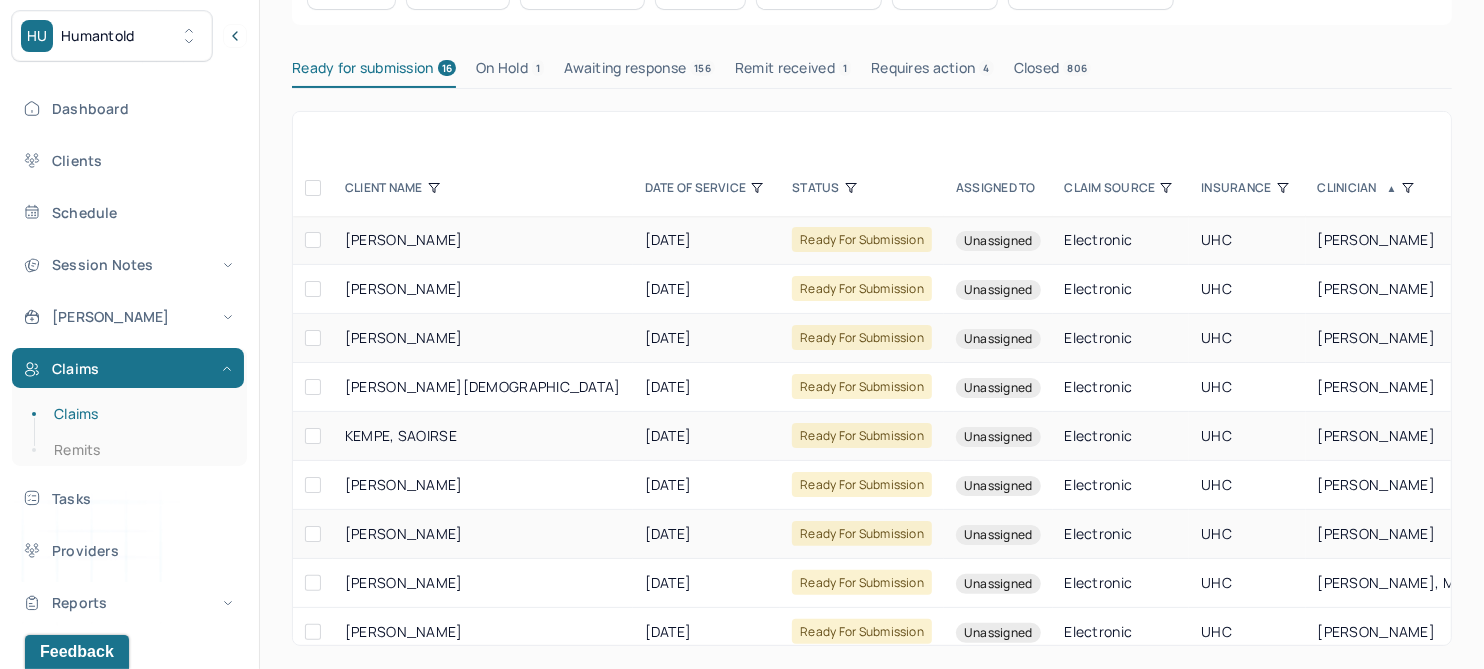 click at bounding box center [313, 240] 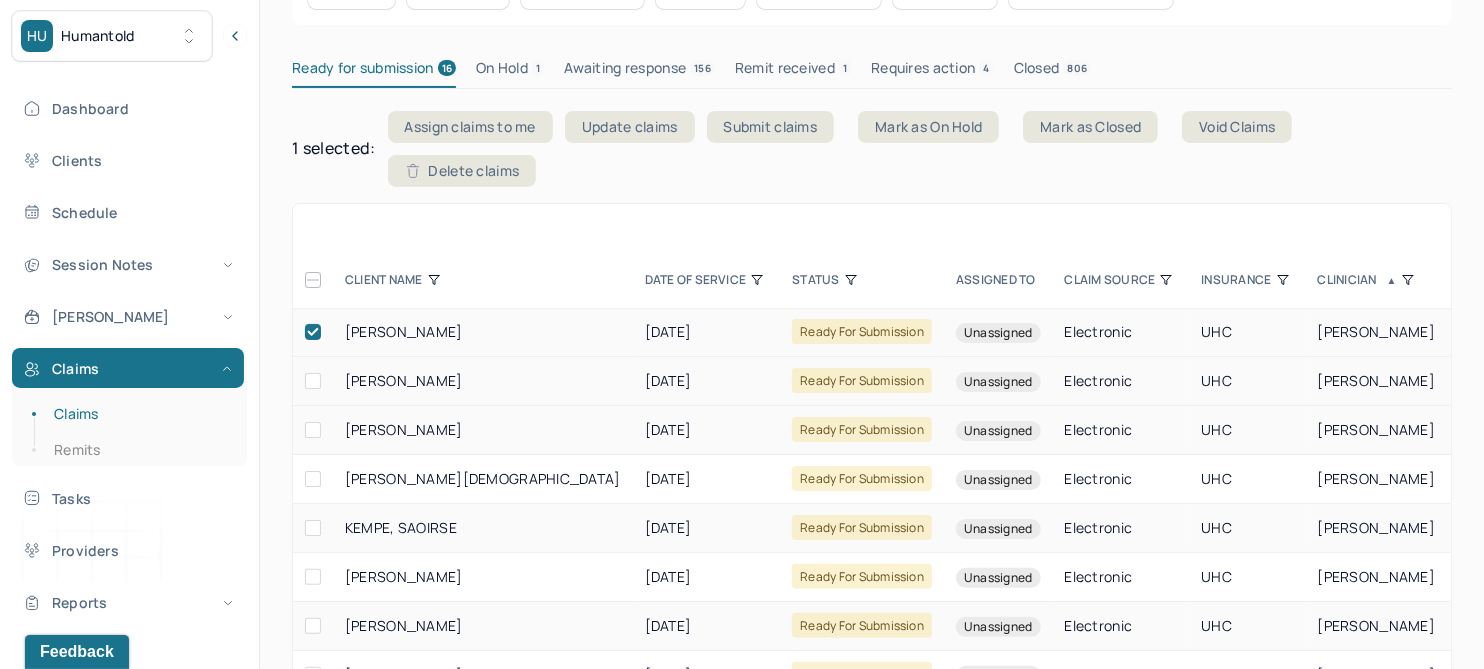 click at bounding box center [313, 381] 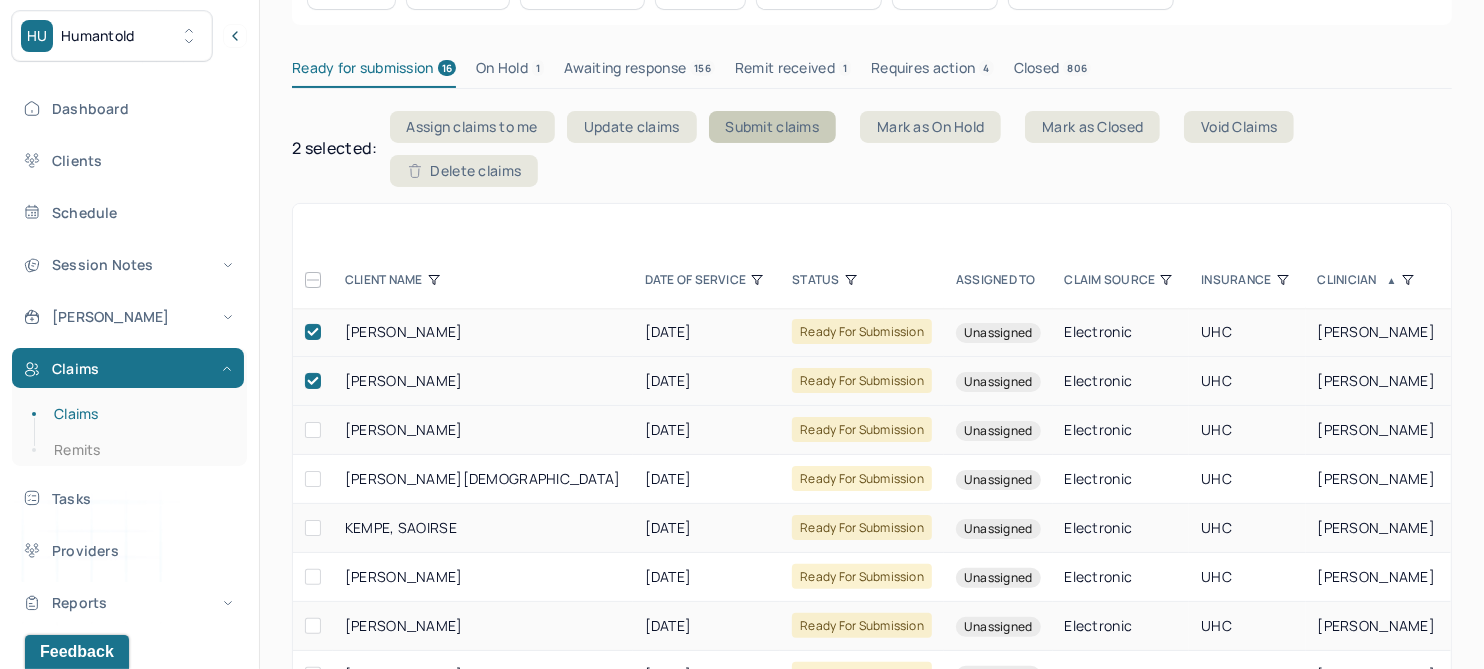 click on "Submit claims" at bounding box center (773, 127) 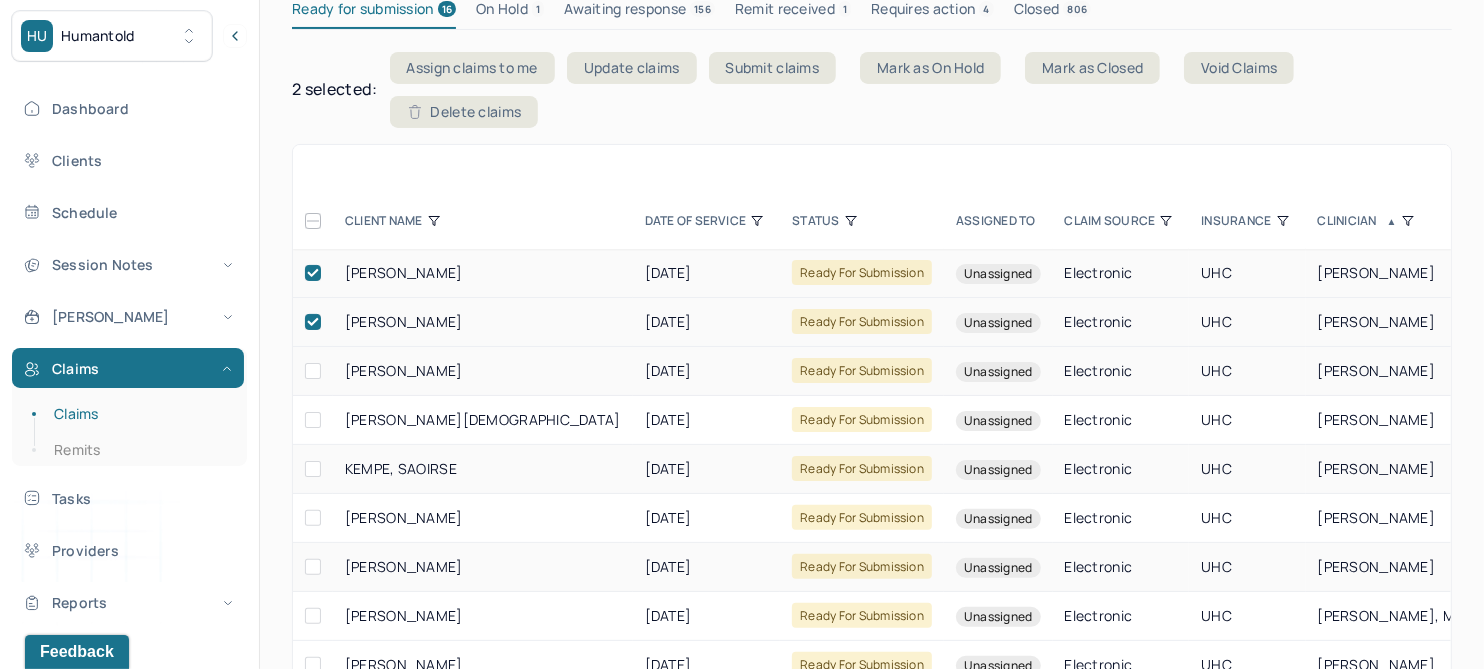 scroll, scrollTop: 283, scrollLeft: 0, axis: vertical 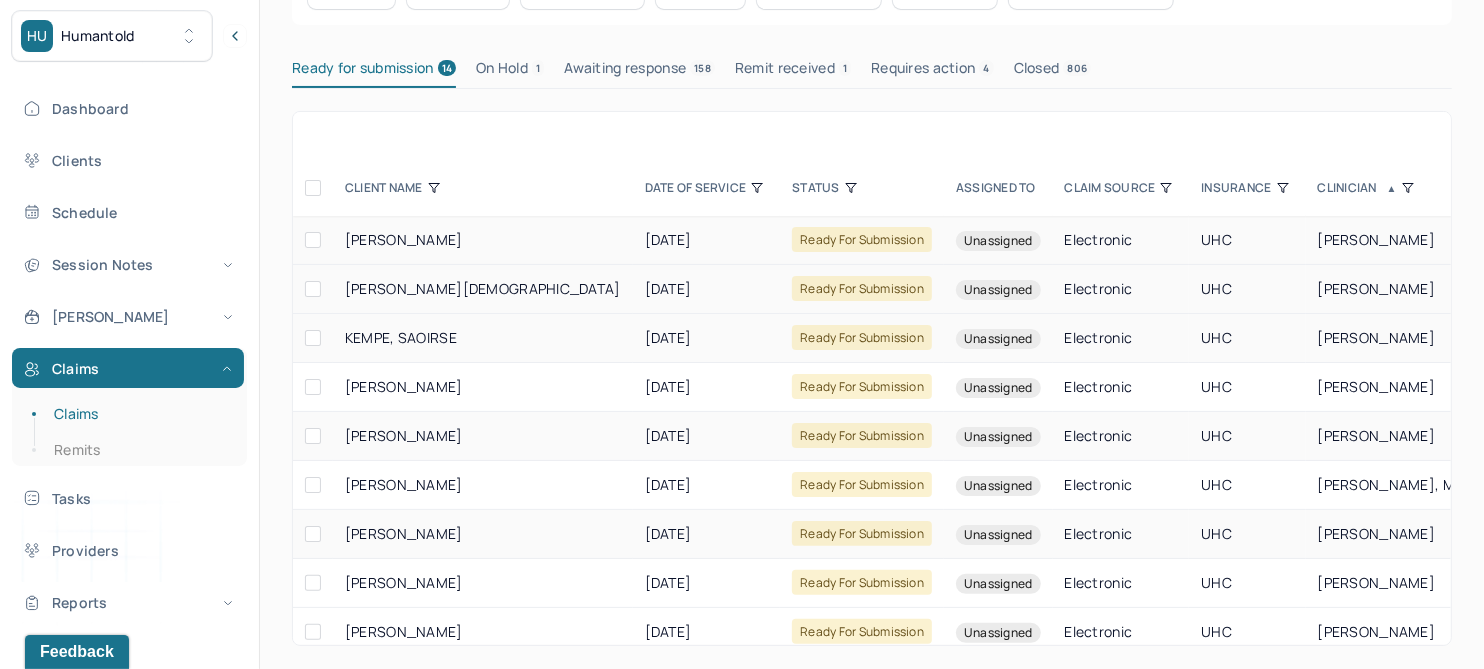 click at bounding box center [313, 240] 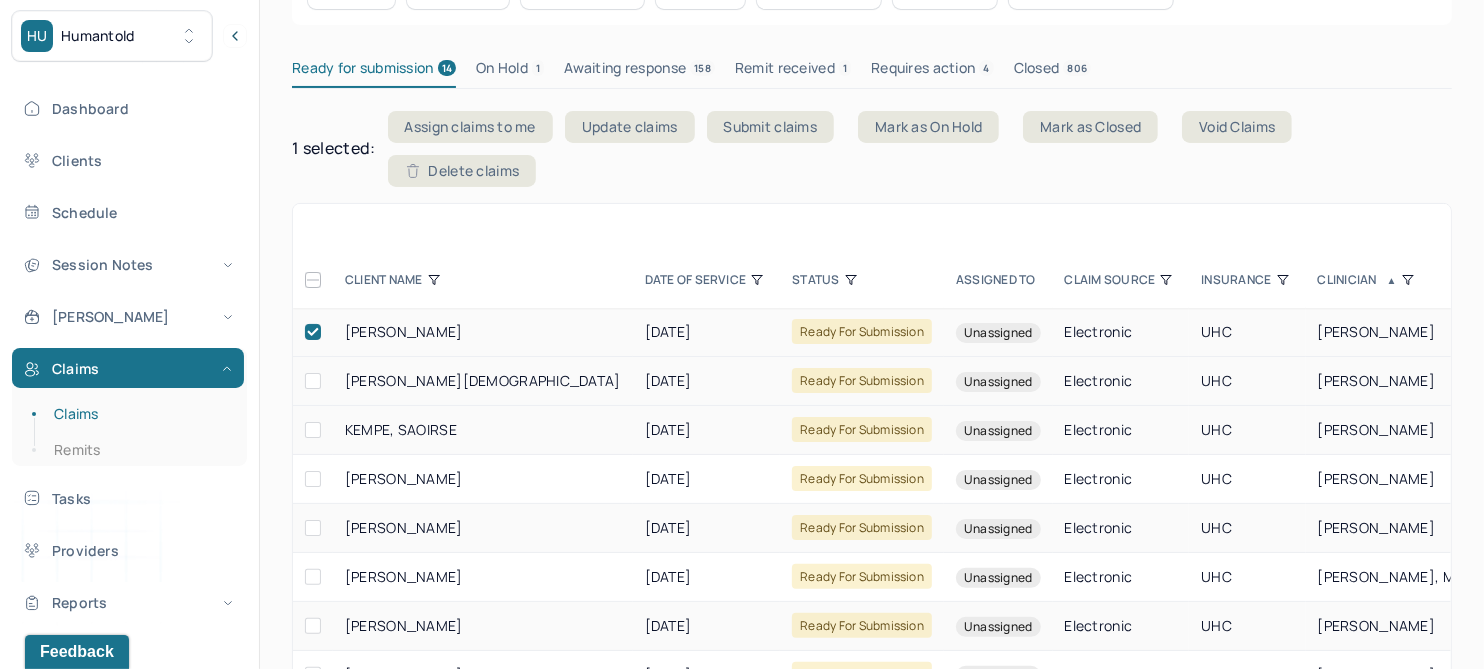 click at bounding box center [313, 381] 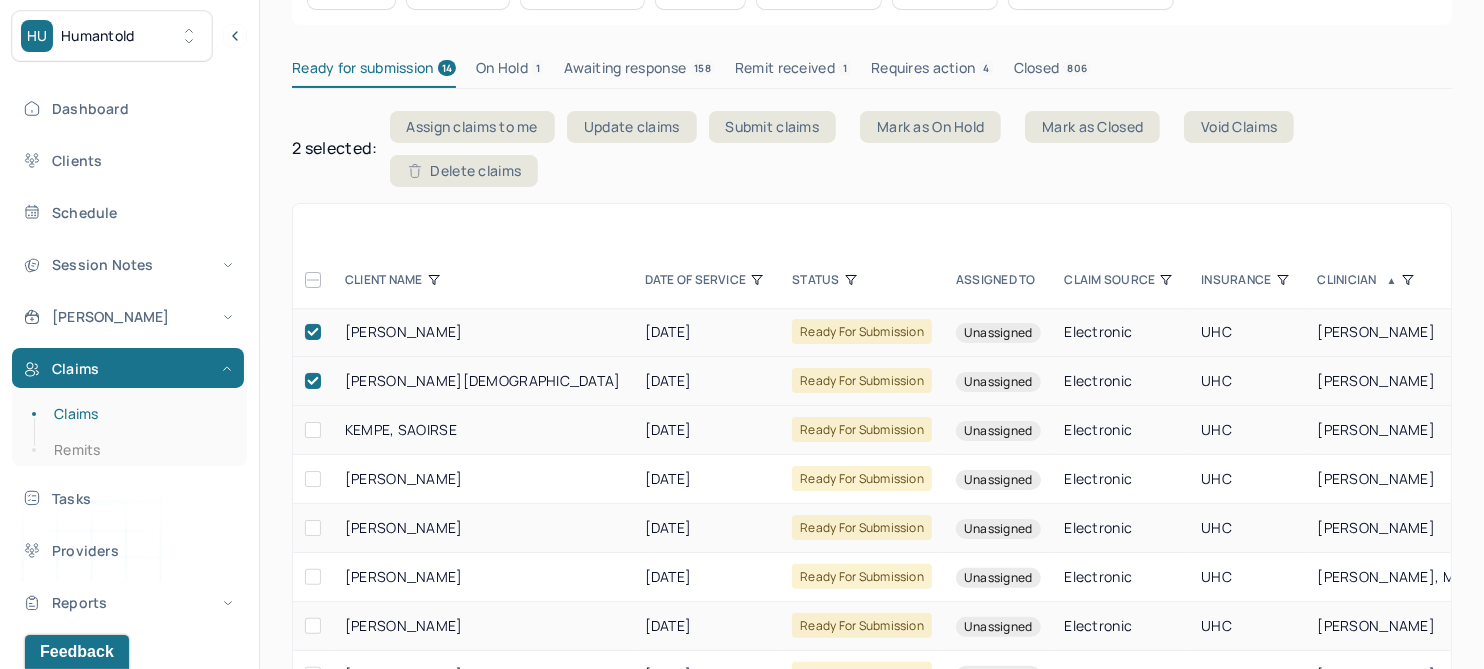 click at bounding box center [313, 430] 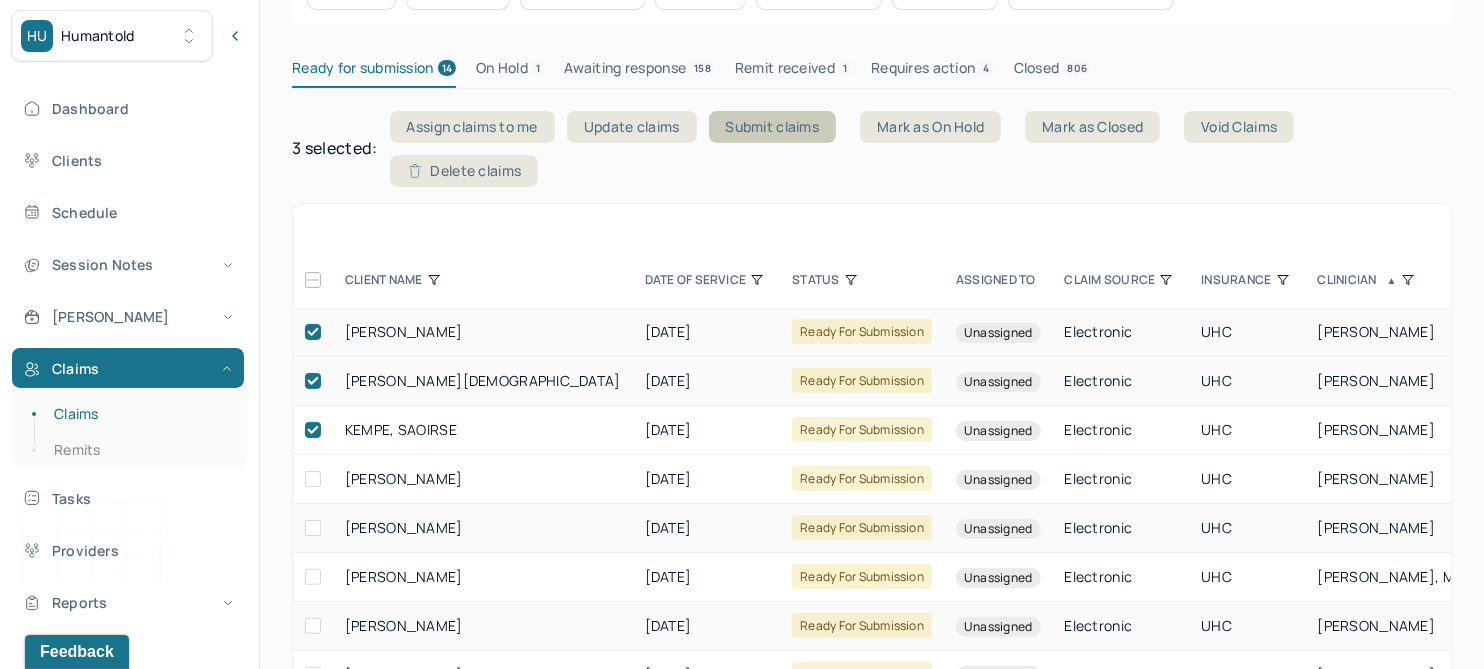 click on "Submit claims" at bounding box center [773, 127] 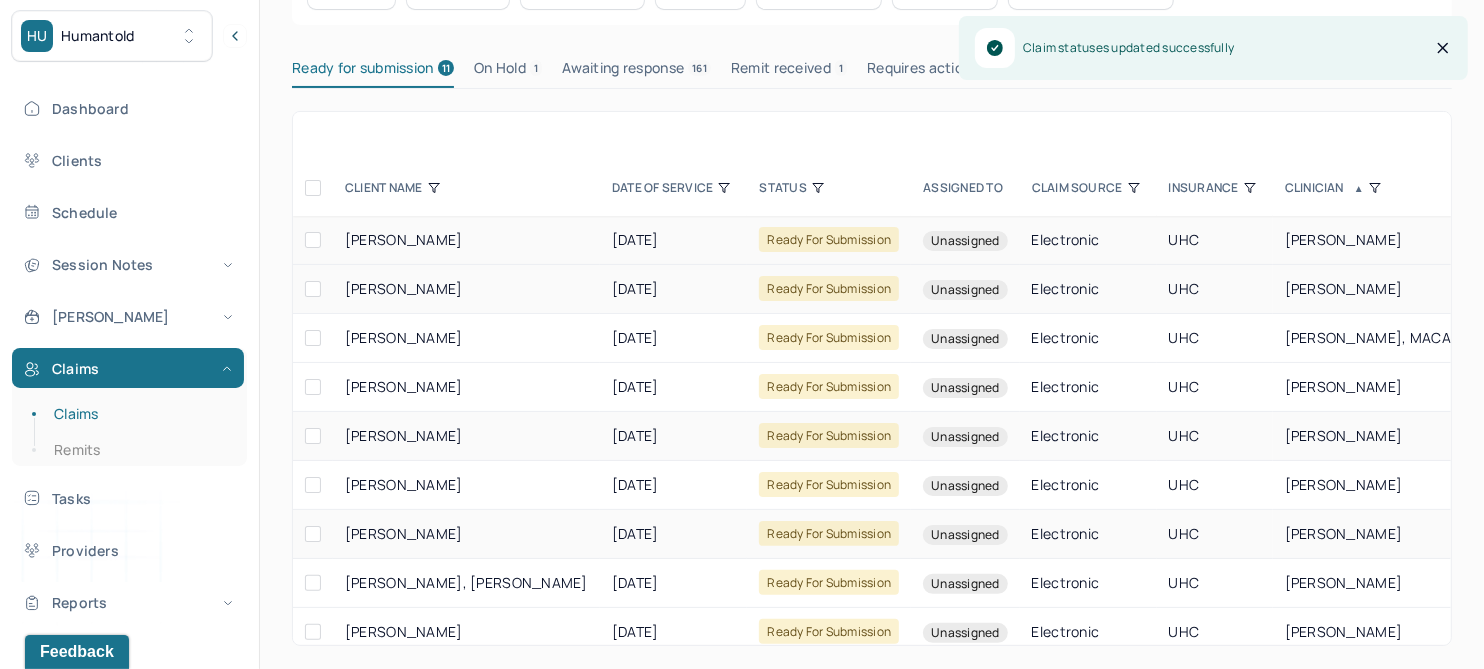 click at bounding box center [313, 240] 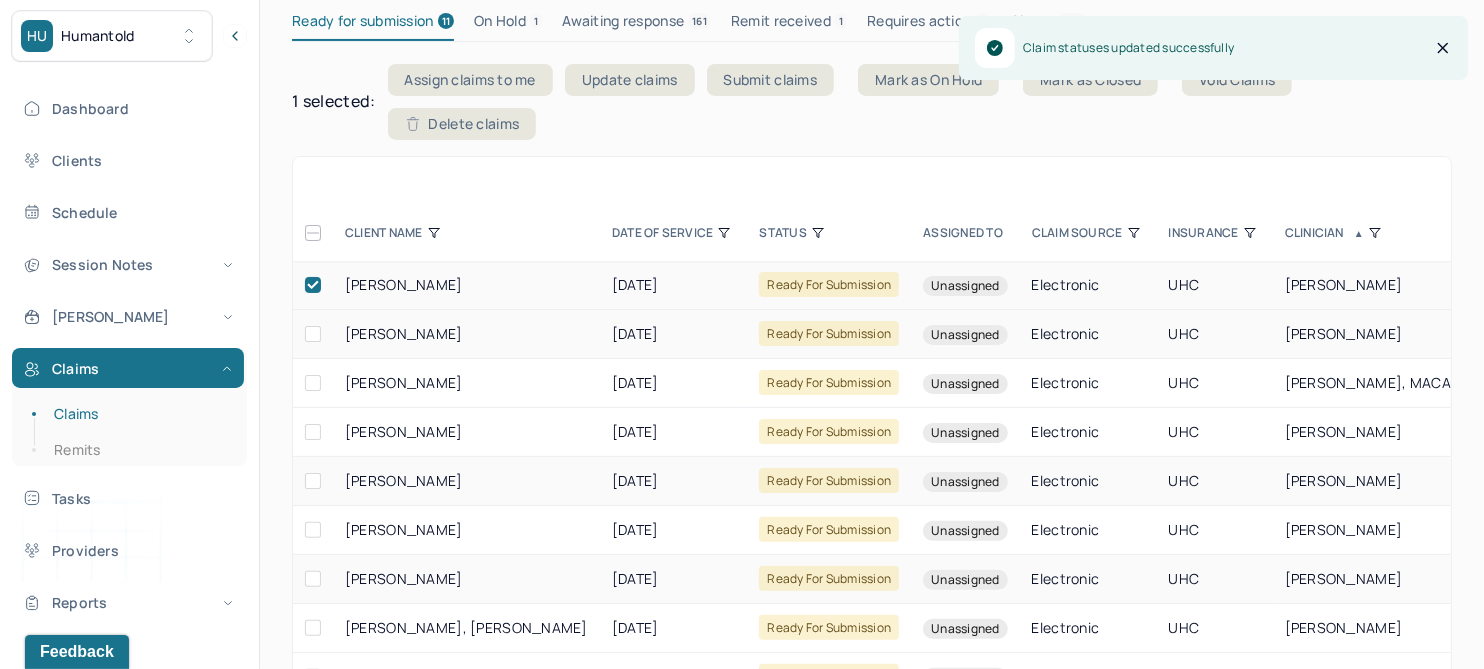 scroll, scrollTop: 283, scrollLeft: 0, axis: vertical 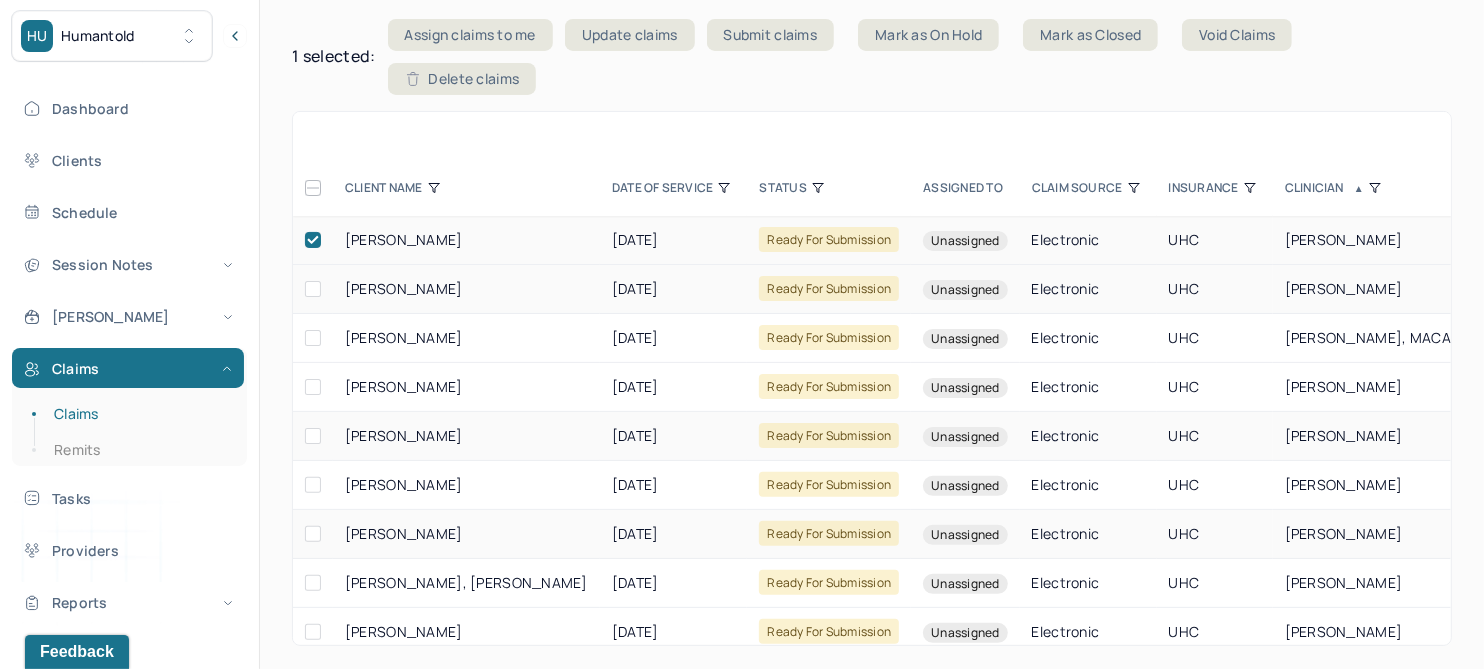 click at bounding box center [313, 289] 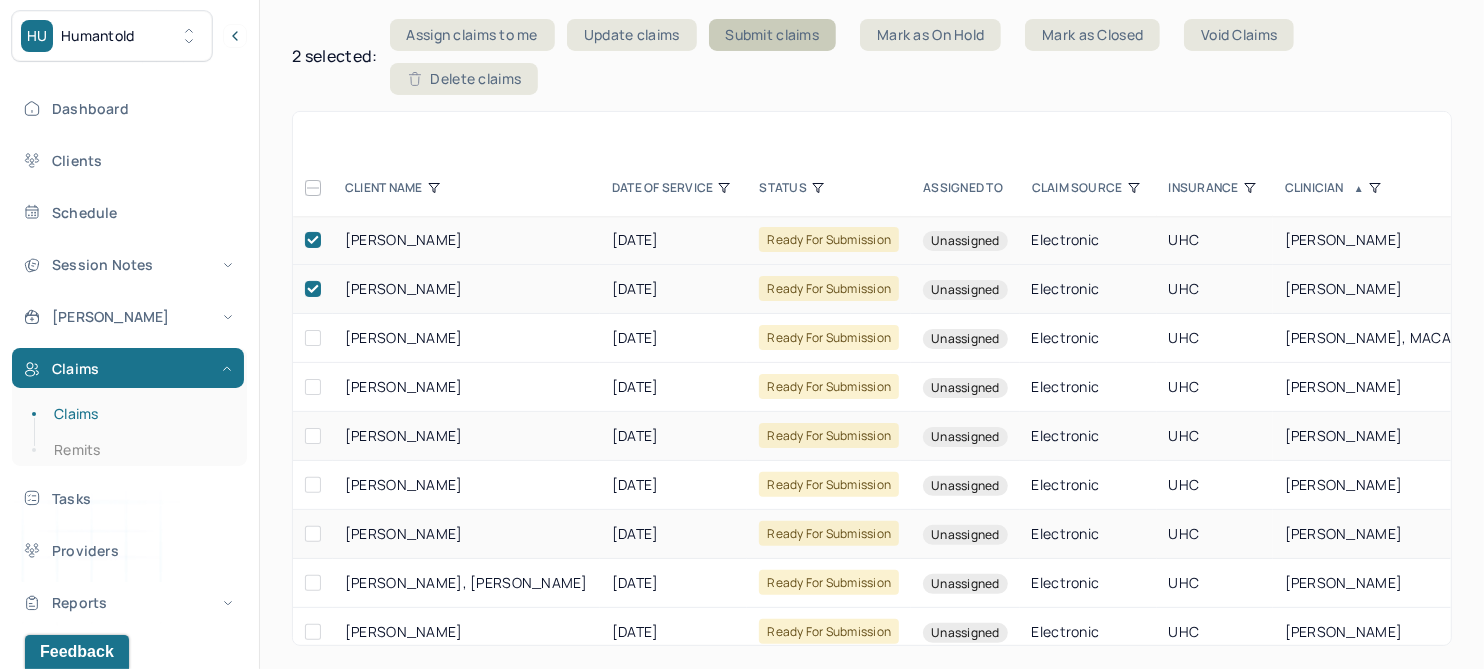 click on "Submit claims" at bounding box center [773, 35] 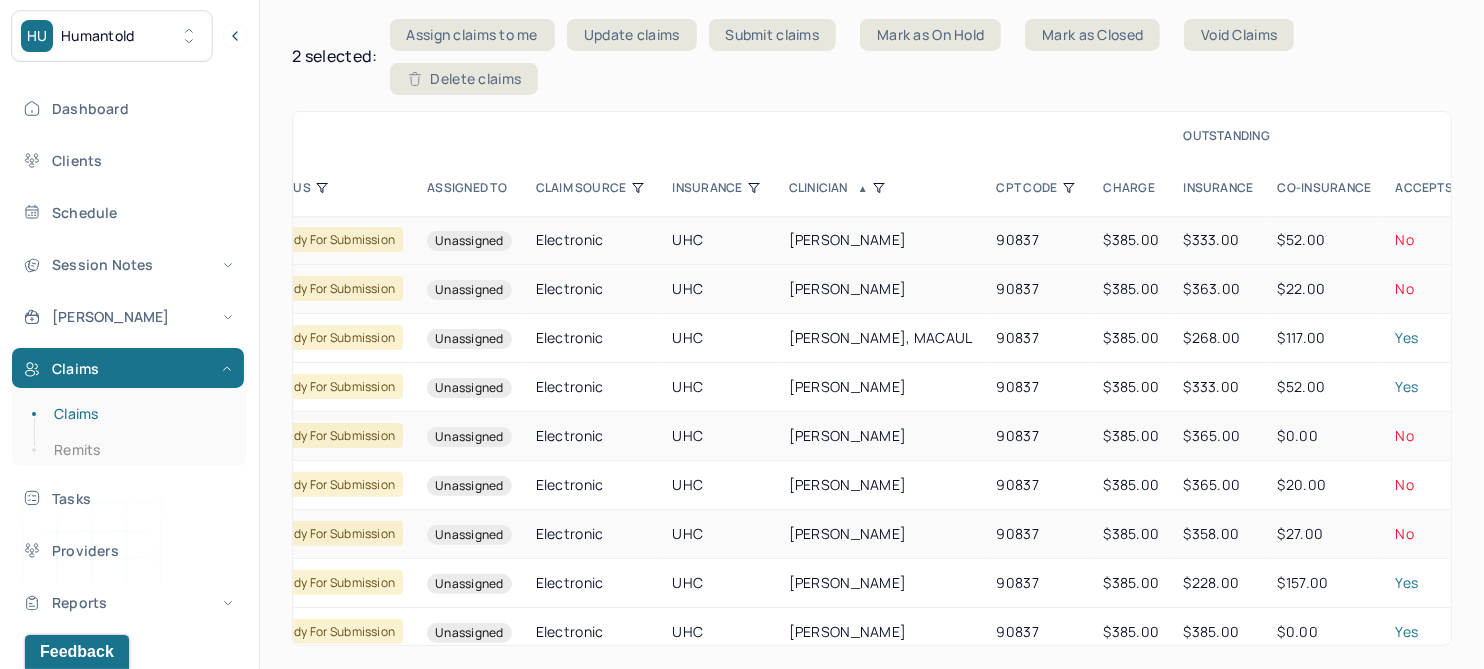 scroll, scrollTop: 0, scrollLeft: 540, axis: horizontal 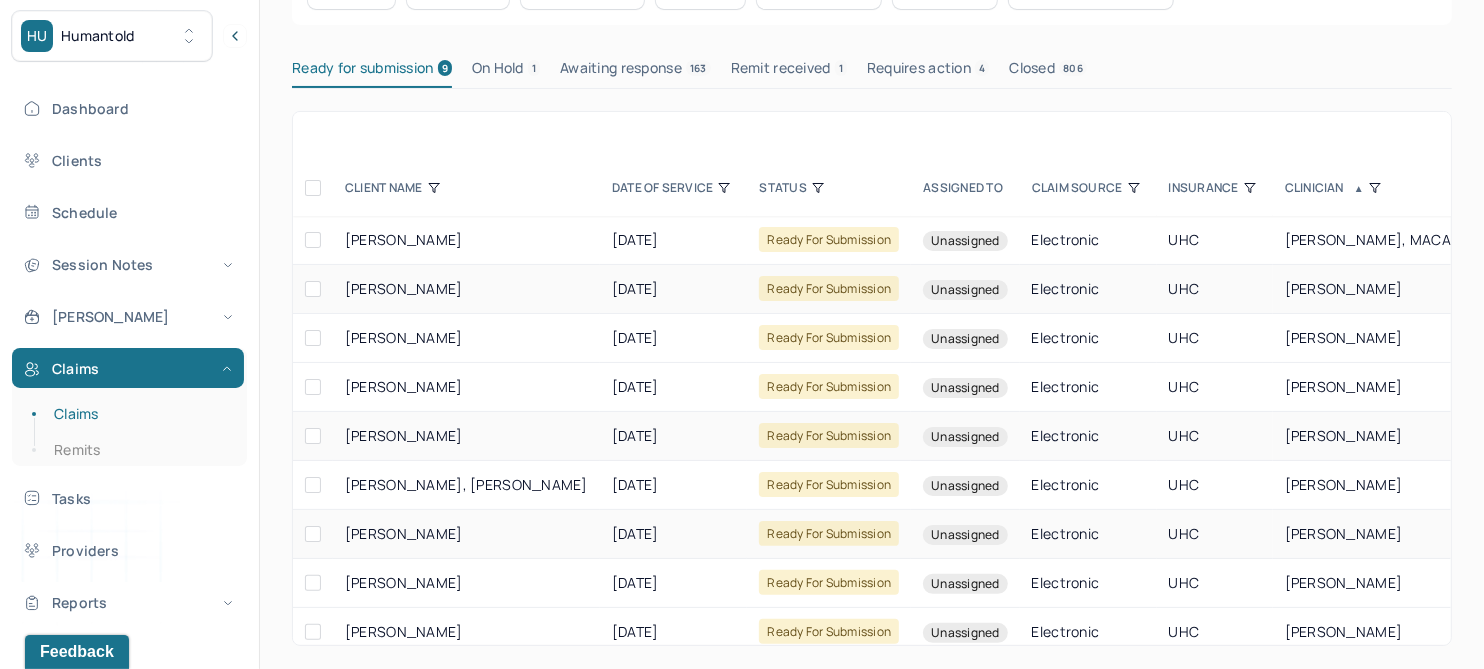 drag, startPoint x: 313, startPoint y: 241, endPoint x: 324, endPoint y: 303, distance: 62.968246 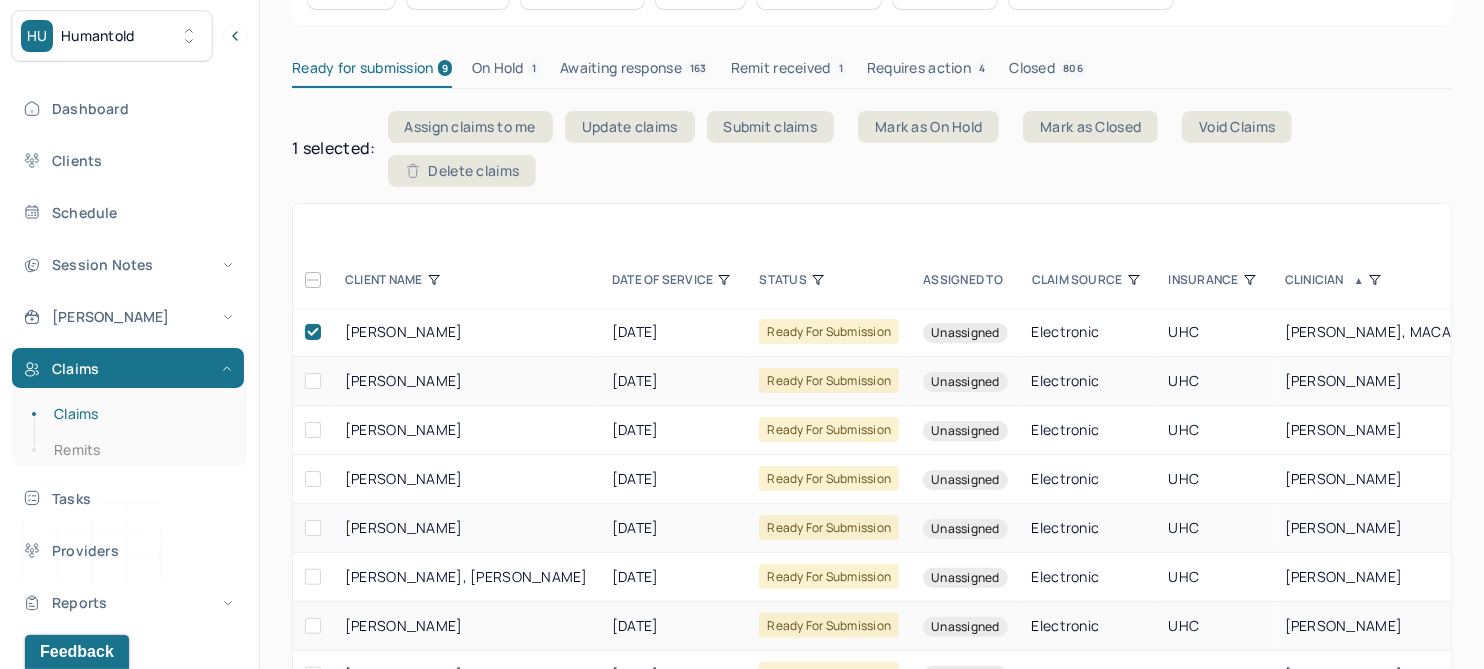 click at bounding box center [313, 381] 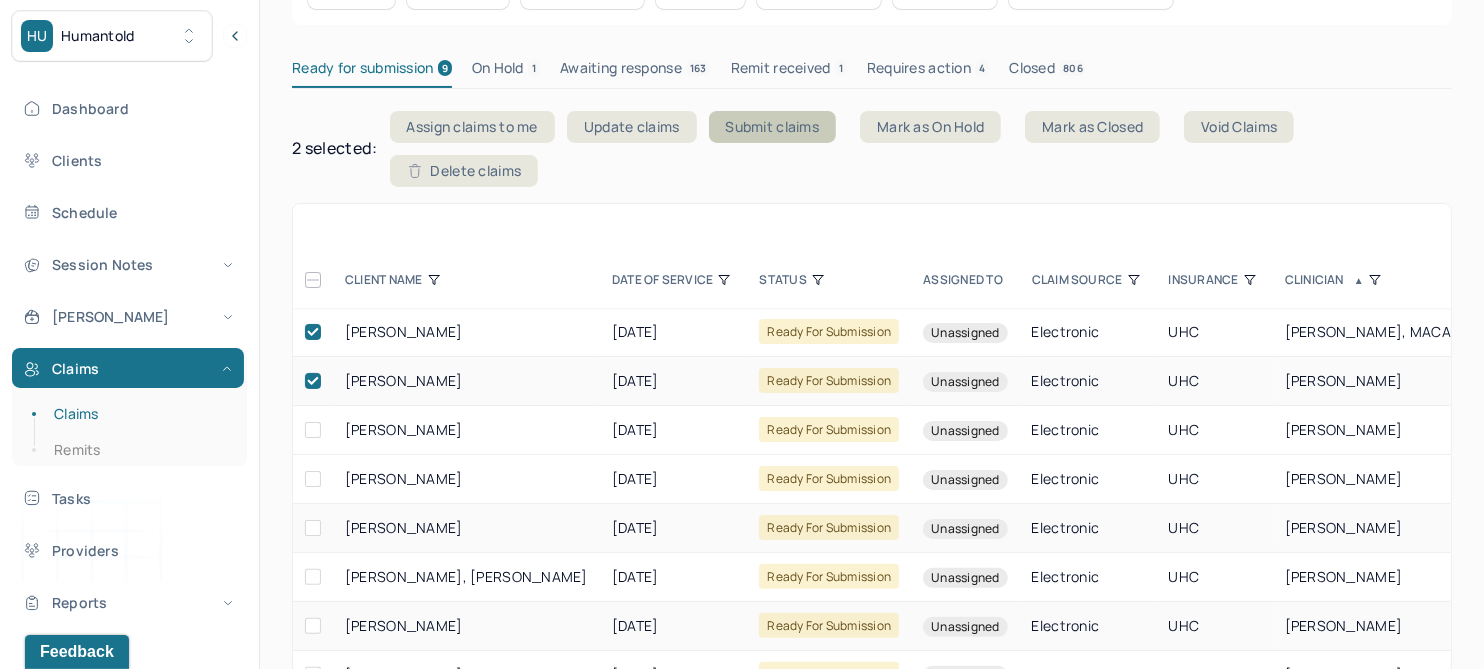 click on "Submit claims" at bounding box center (773, 127) 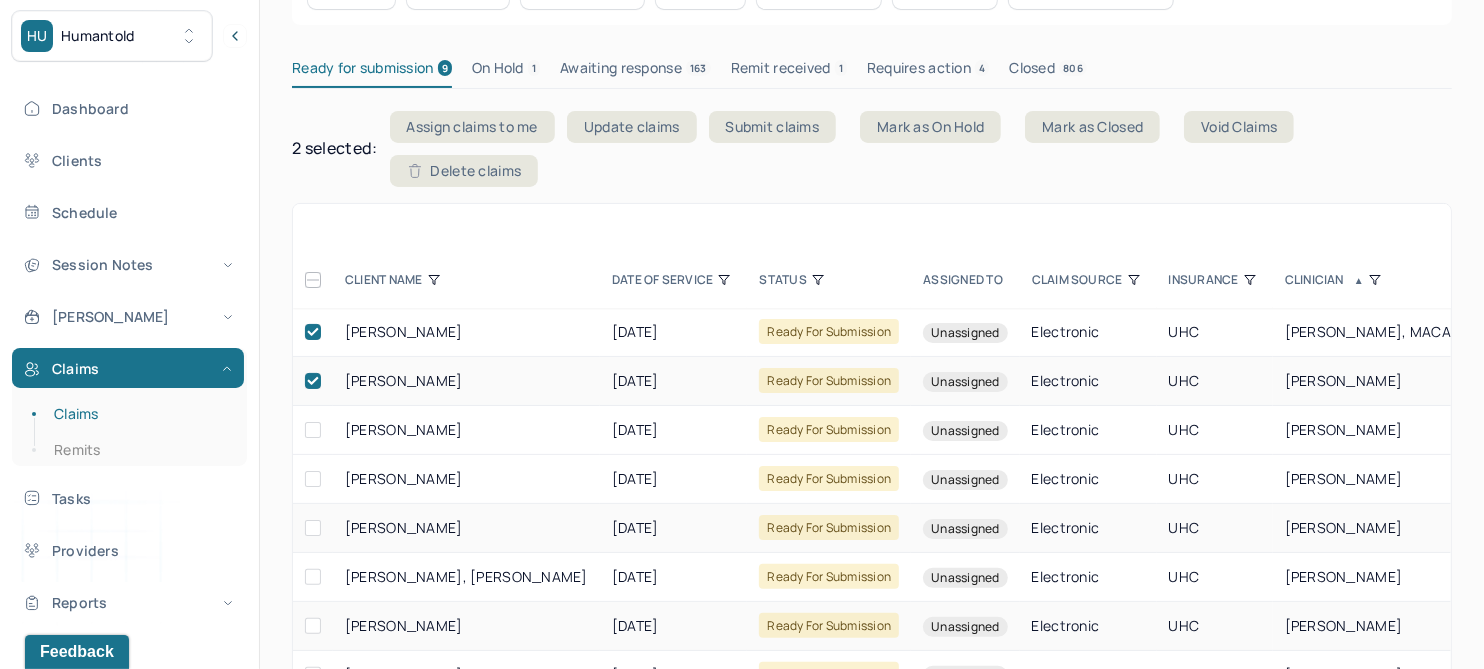 scroll, scrollTop: 122, scrollLeft: 0, axis: vertical 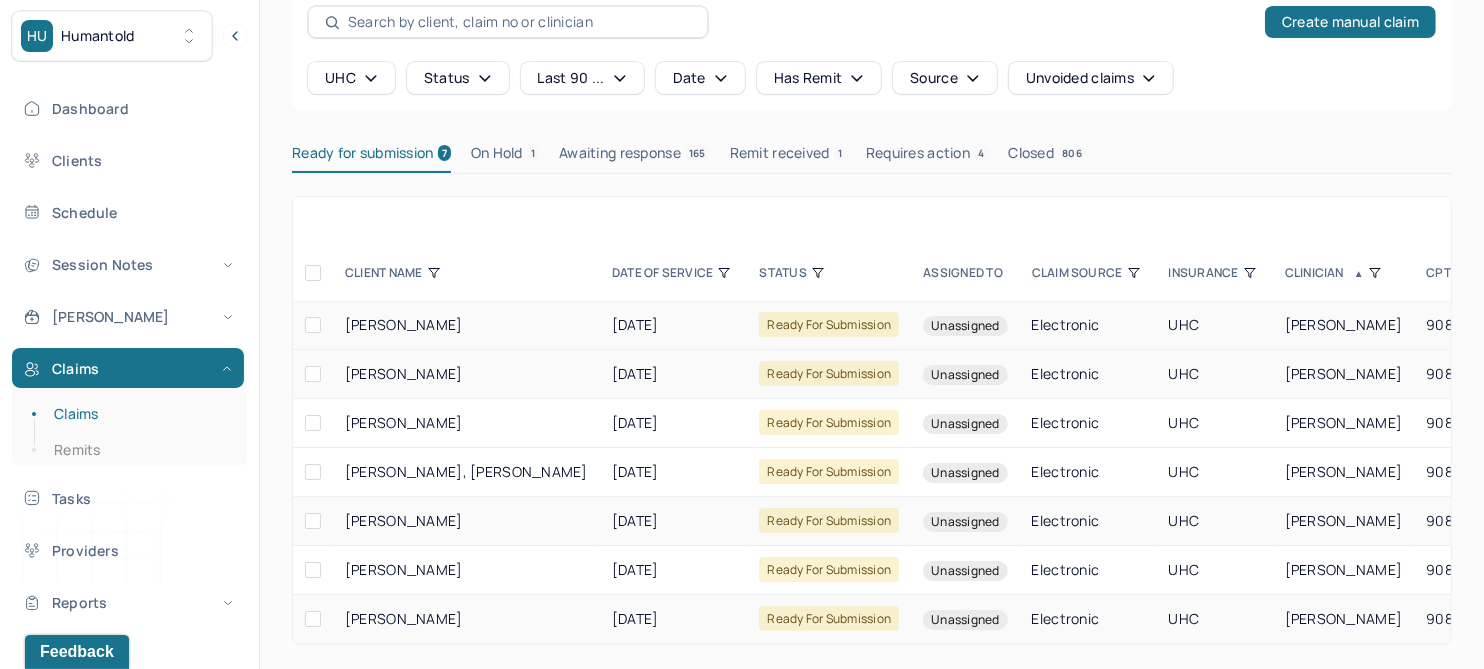 click at bounding box center [313, 325] 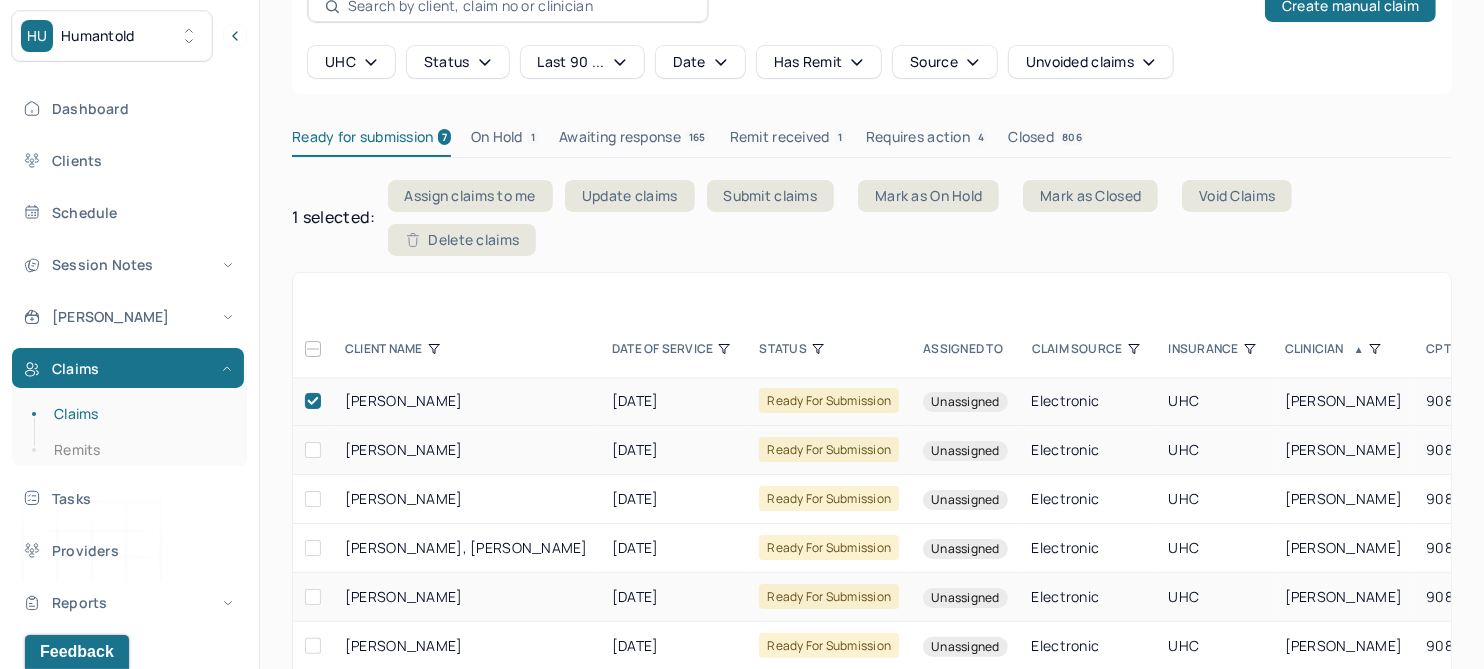 click at bounding box center (313, 450) 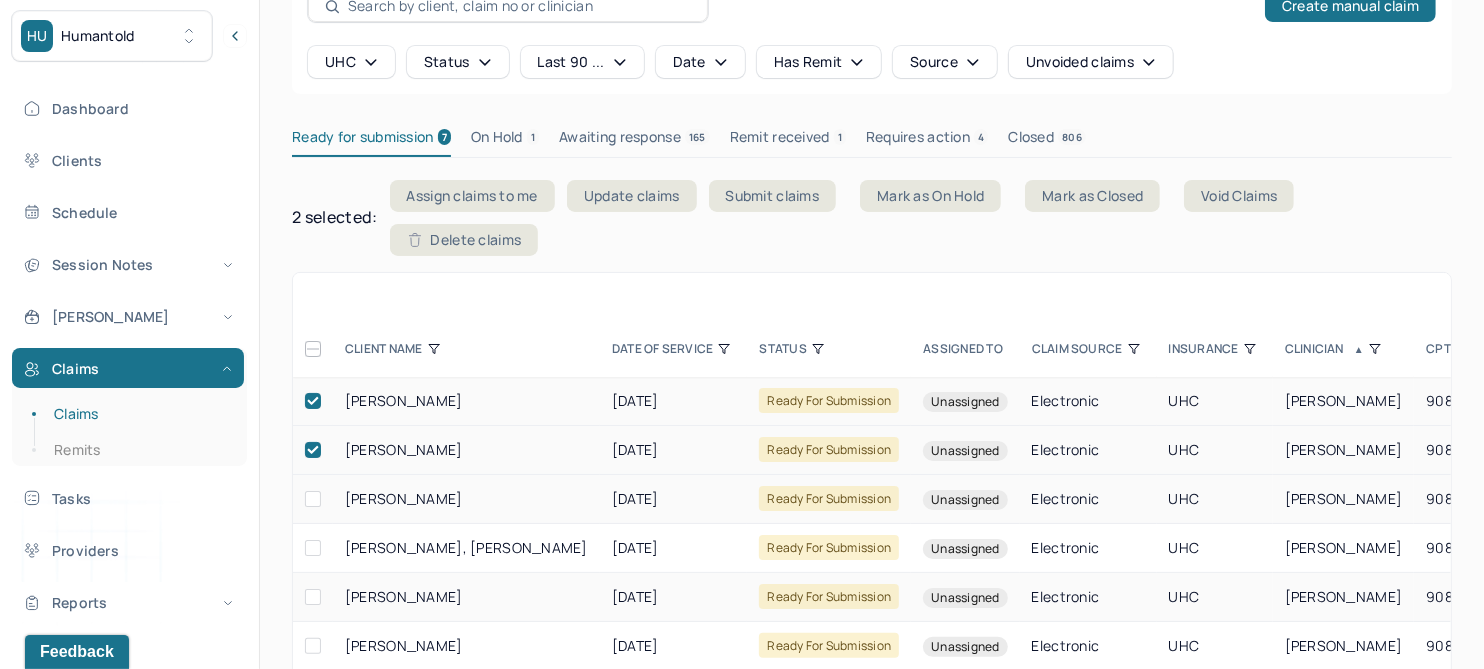 click at bounding box center (313, 499) 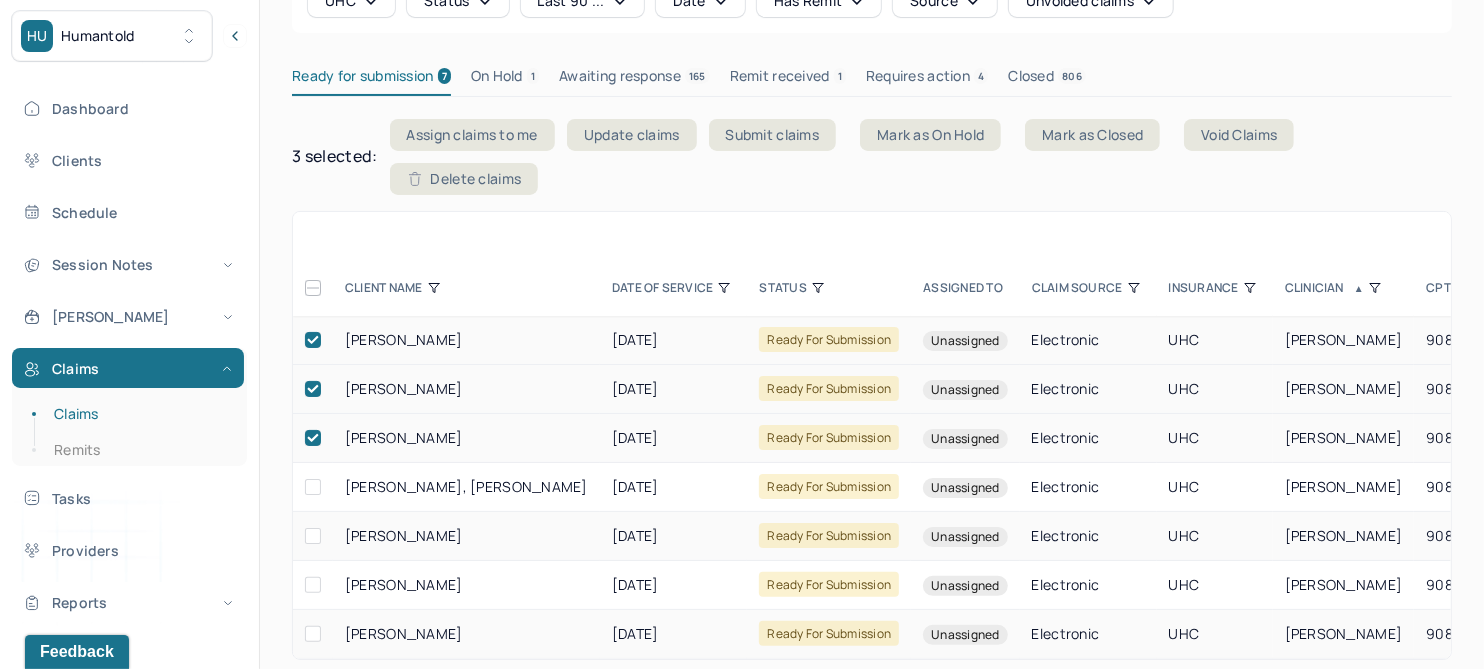 scroll, scrollTop: 213, scrollLeft: 0, axis: vertical 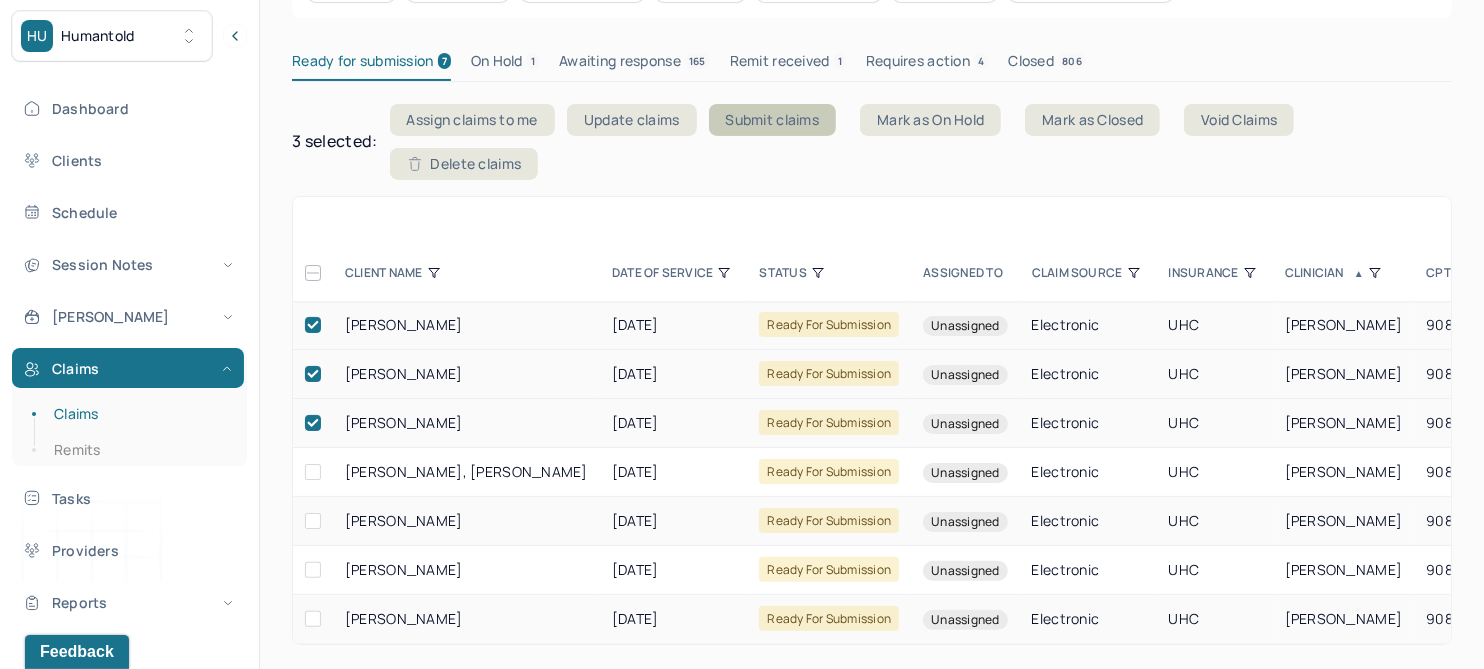 click on "Submit claims" at bounding box center (773, 120) 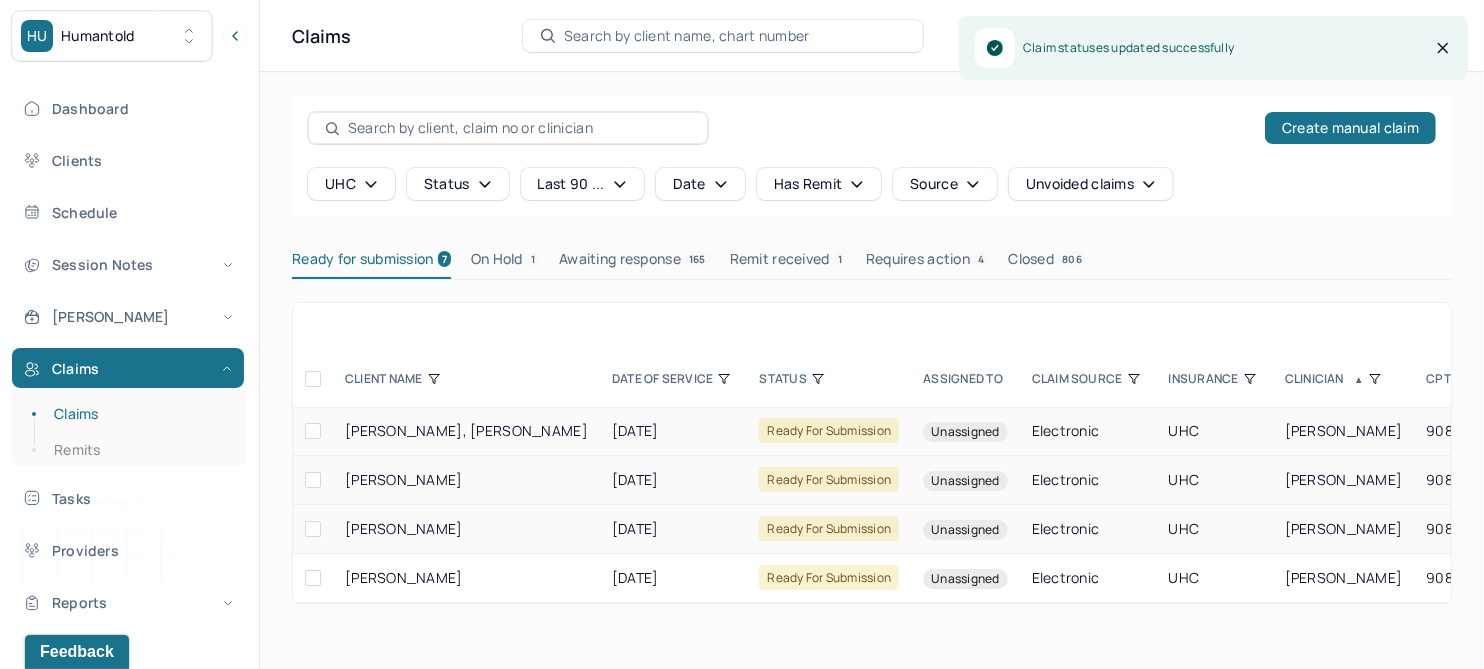 scroll, scrollTop: 0, scrollLeft: 0, axis: both 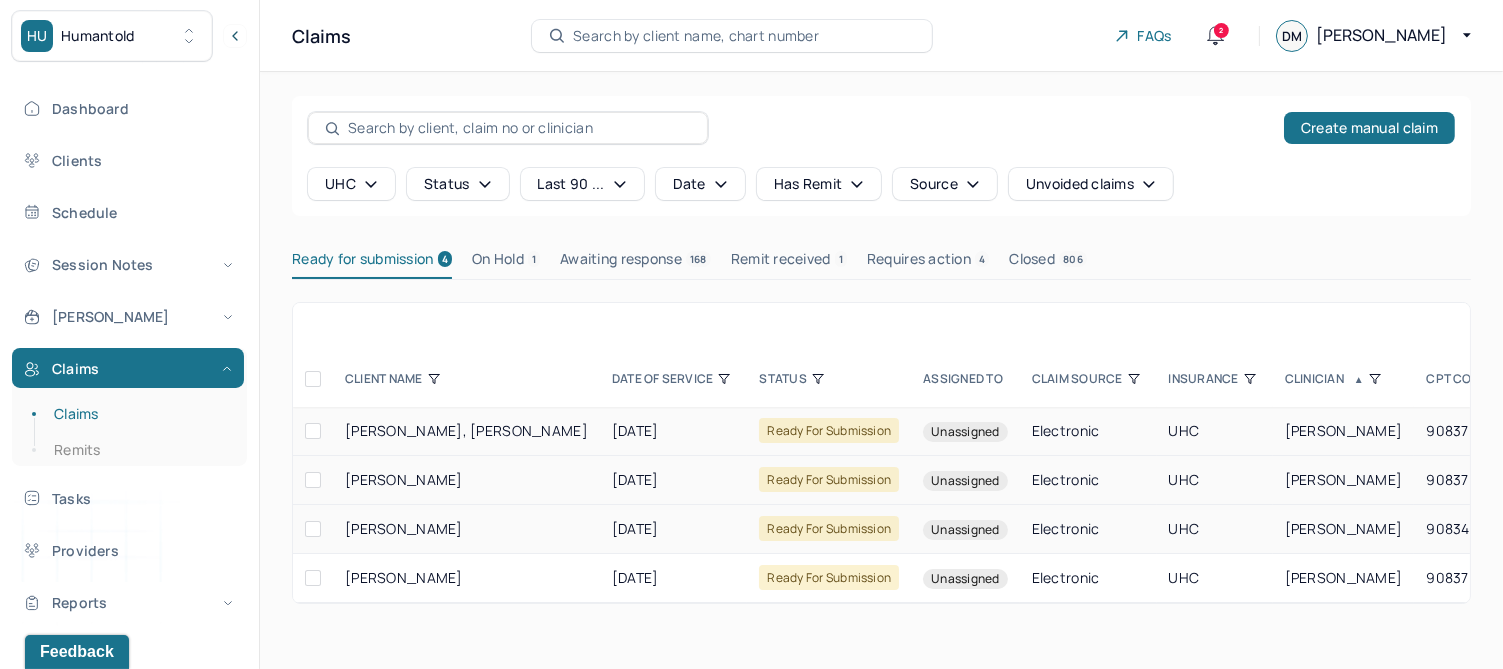 click at bounding box center [313, 431] 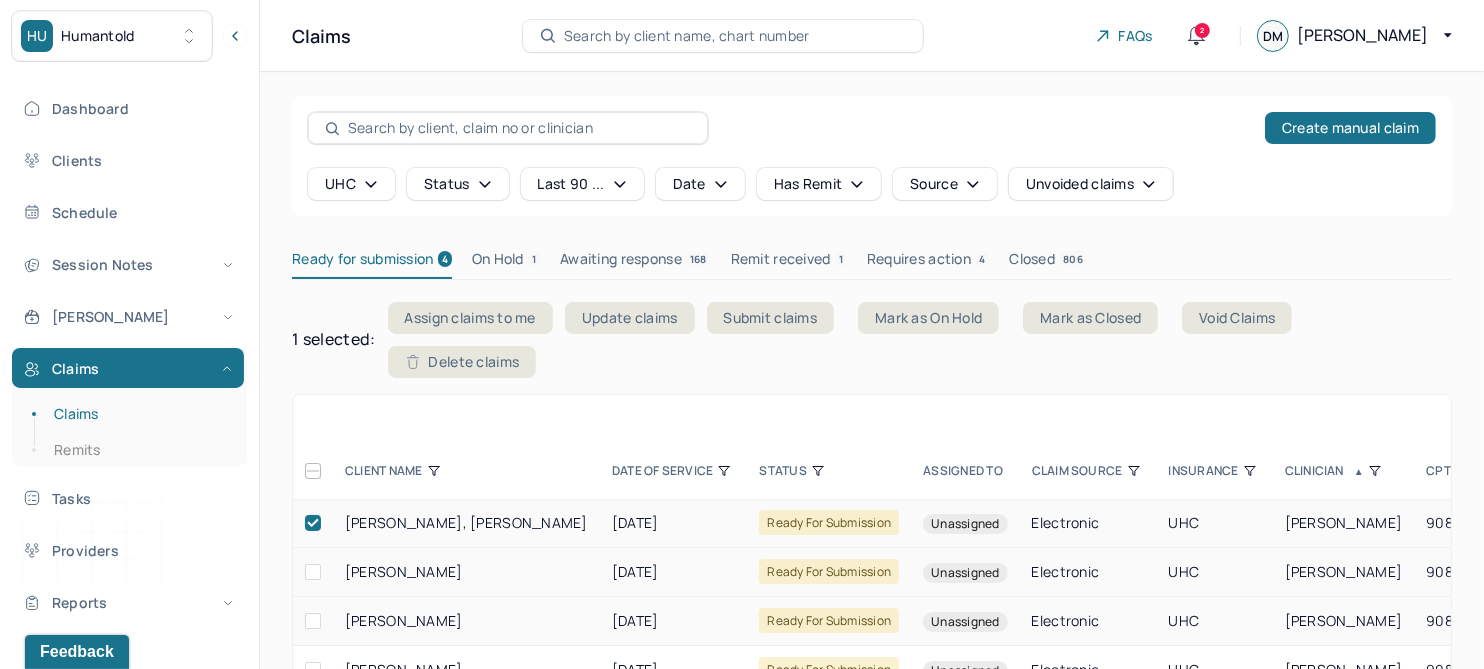 click at bounding box center (313, 572) 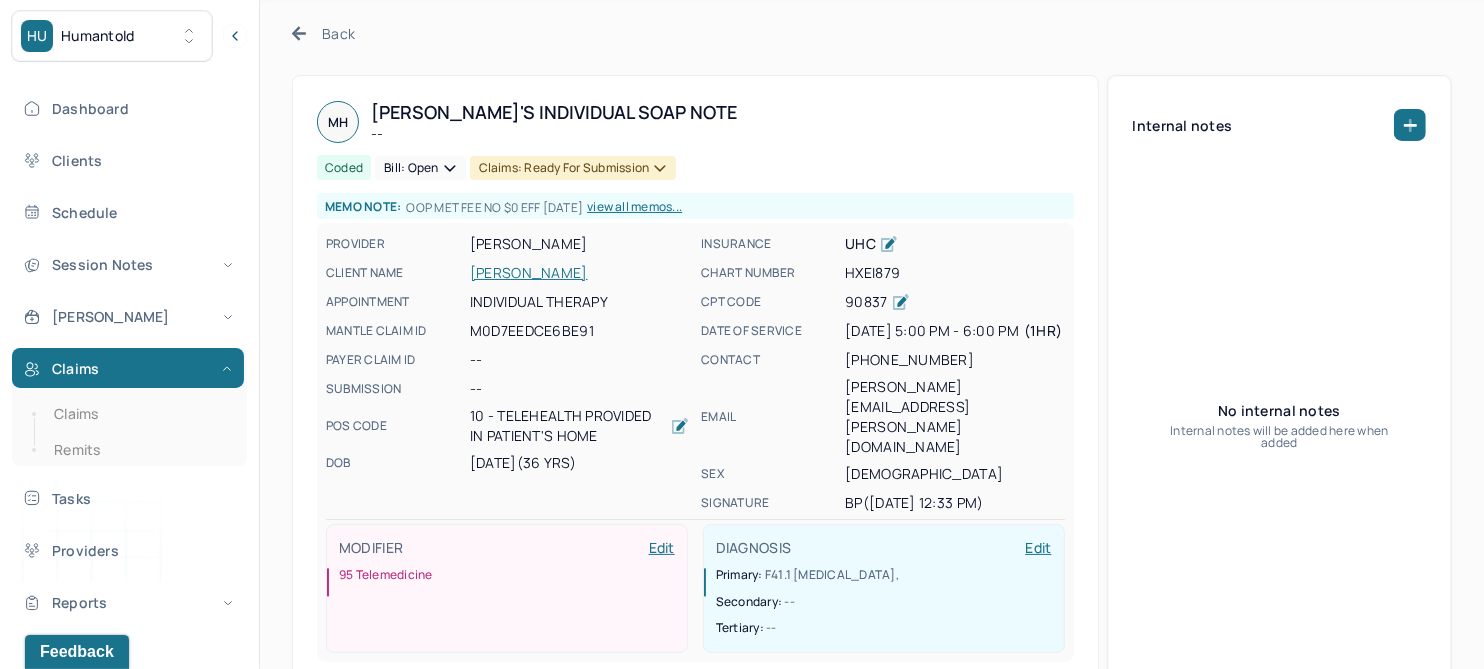 scroll, scrollTop: 0, scrollLeft: 0, axis: both 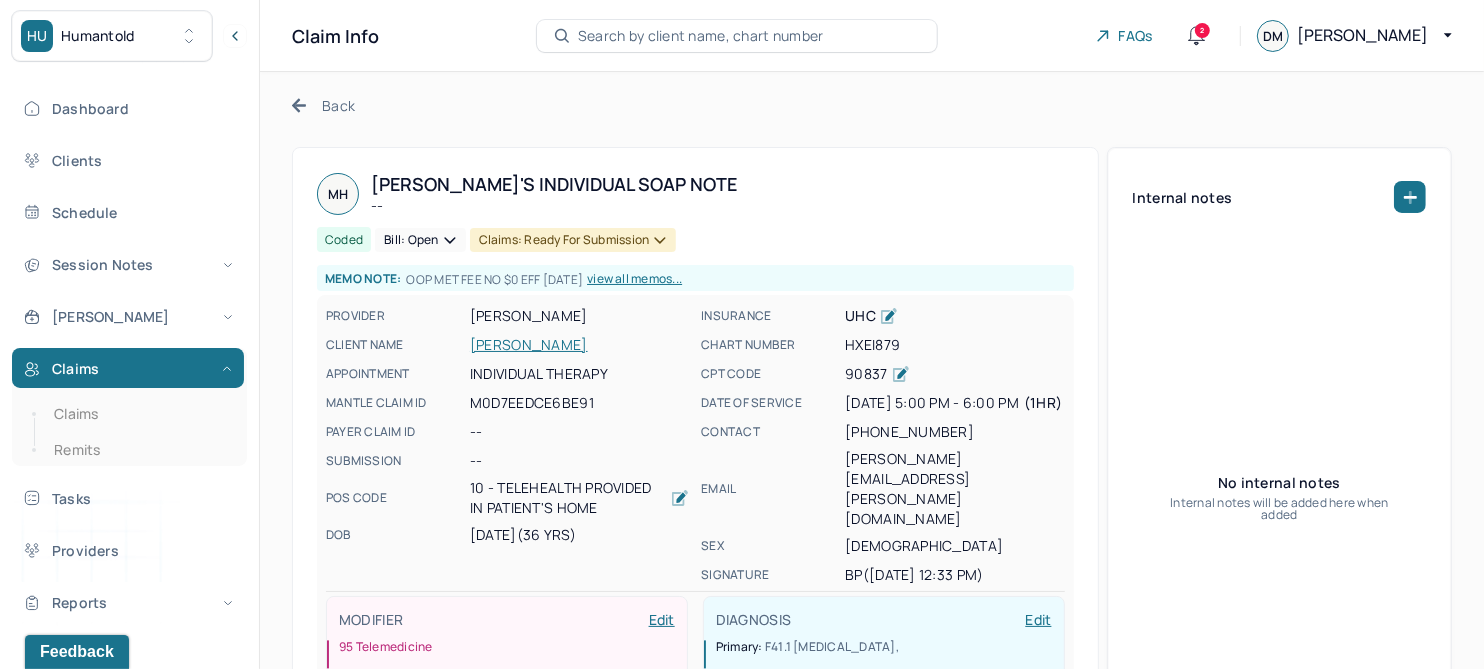 click on "Back" at bounding box center (323, 105) 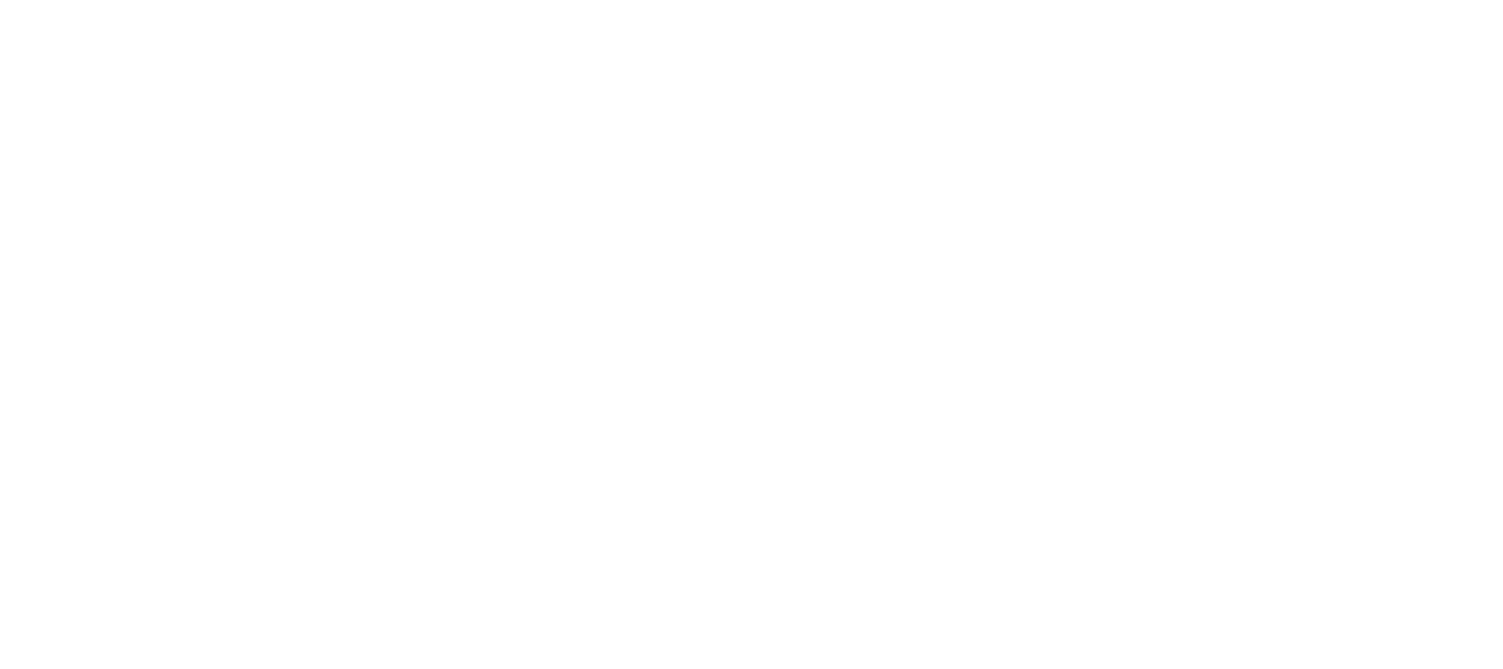 scroll, scrollTop: 0, scrollLeft: 0, axis: both 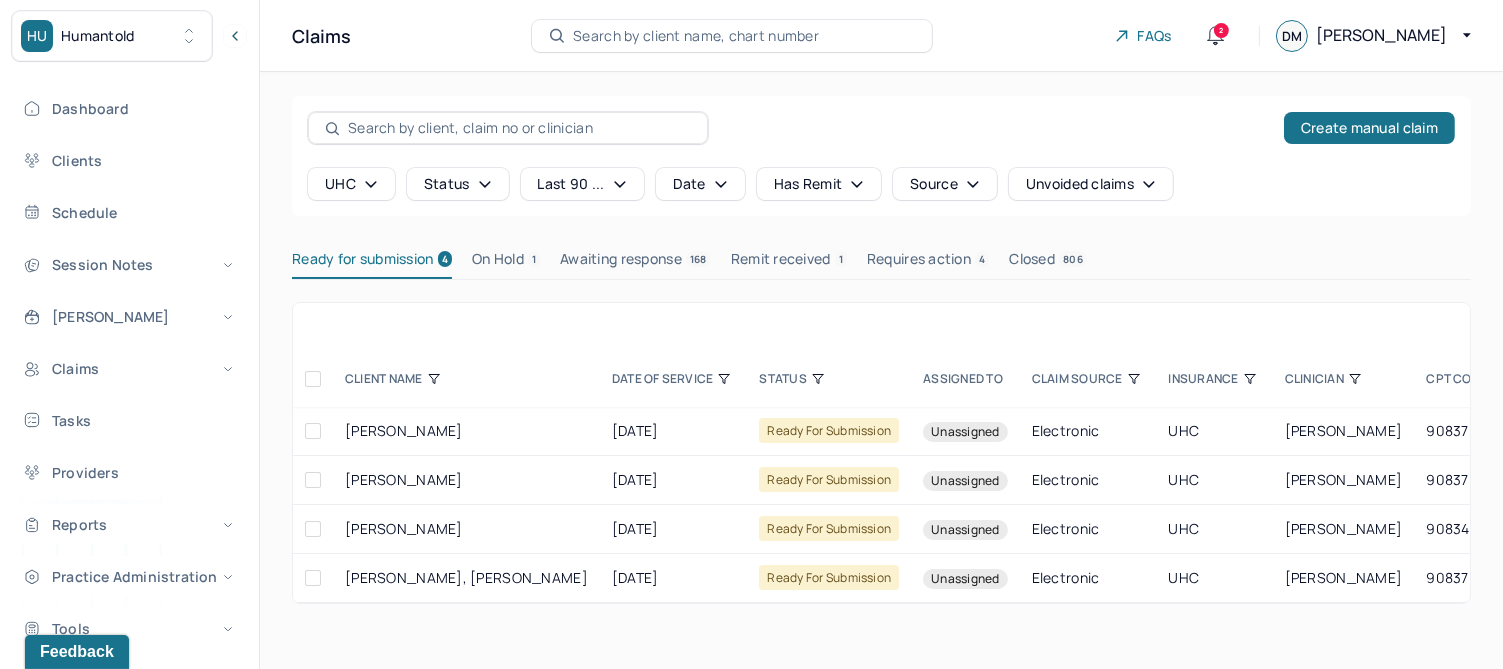 click on "CLINICIAN" at bounding box center [1344, 379] 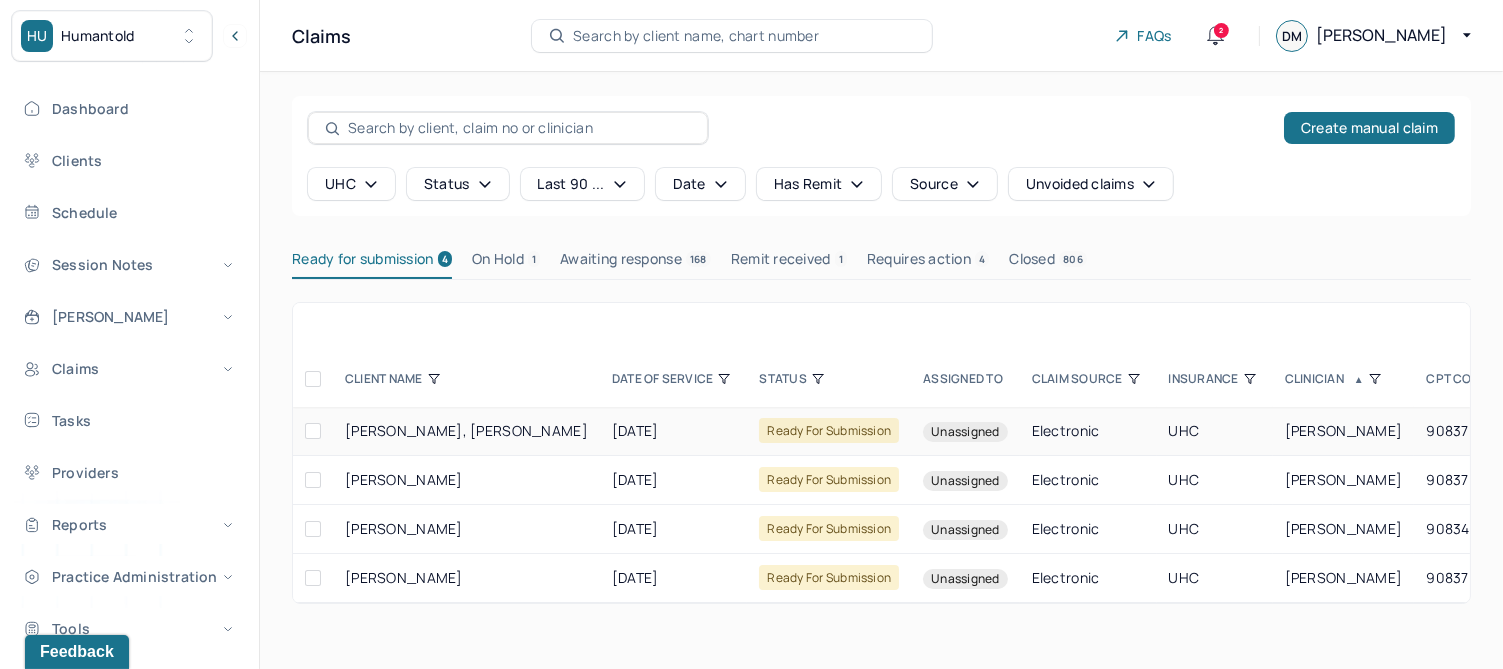 click at bounding box center [313, 431] 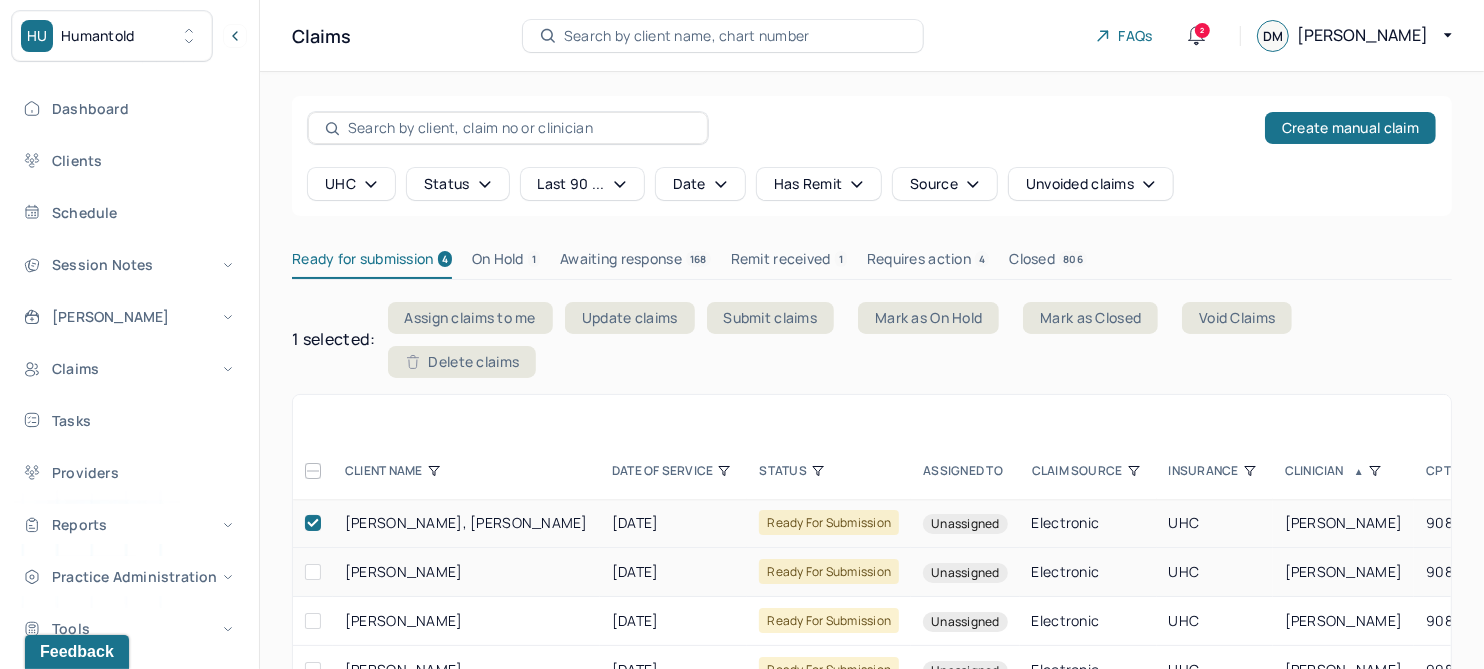 click at bounding box center [313, 572] 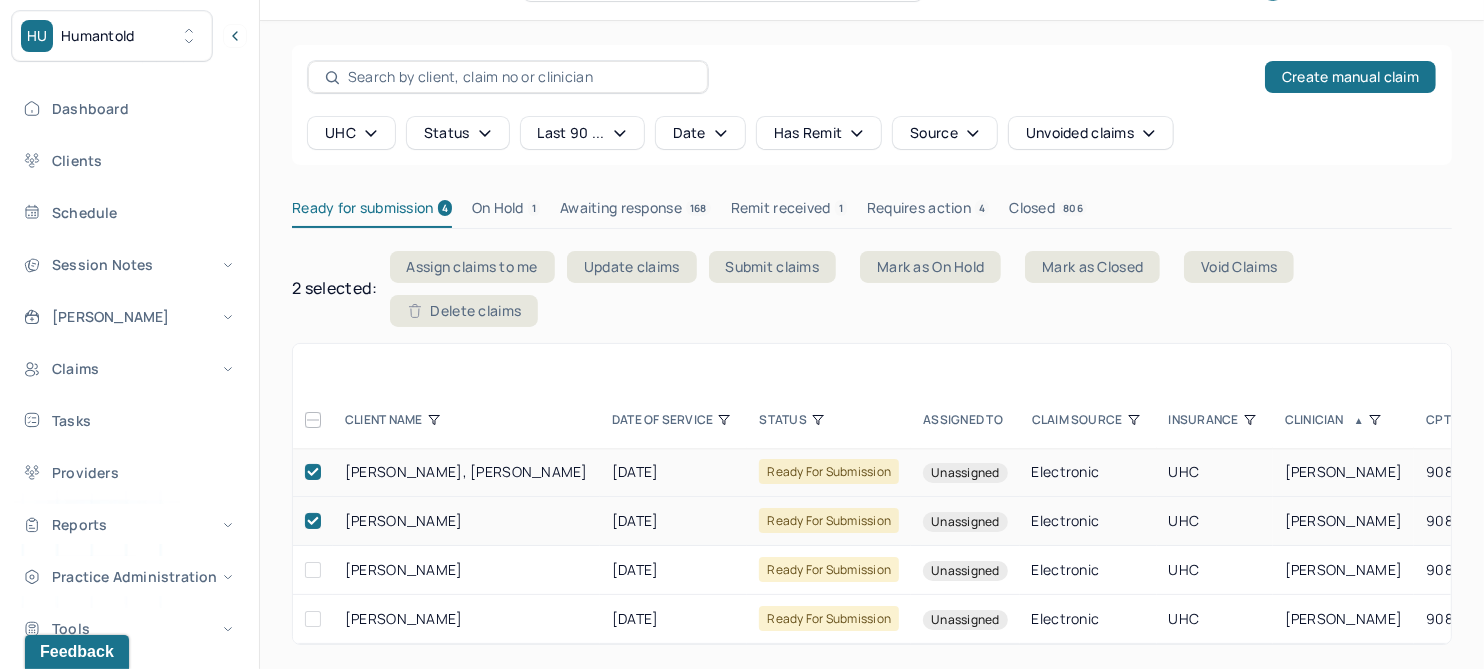 scroll, scrollTop: 66, scrollLeft: 0, axis: vertical 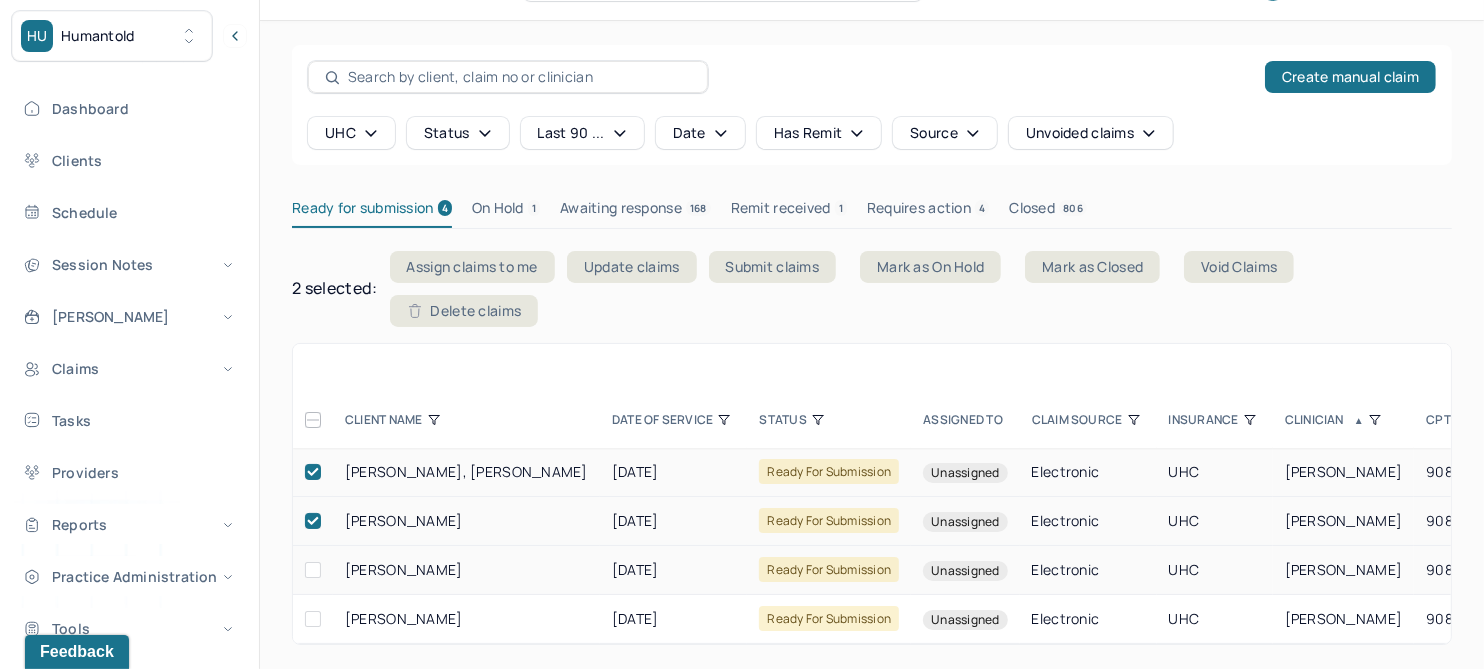 click at bounding box center [313, 570] 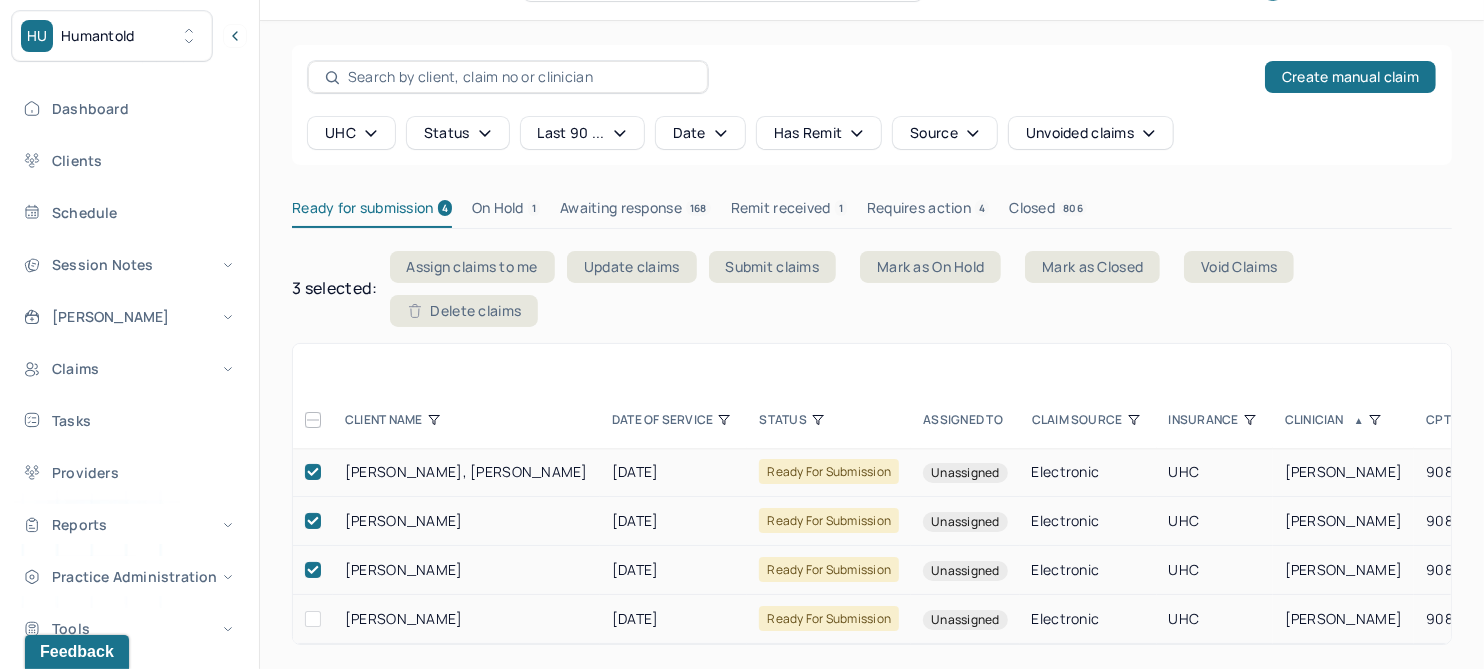 click at bounding box center (313, 619) 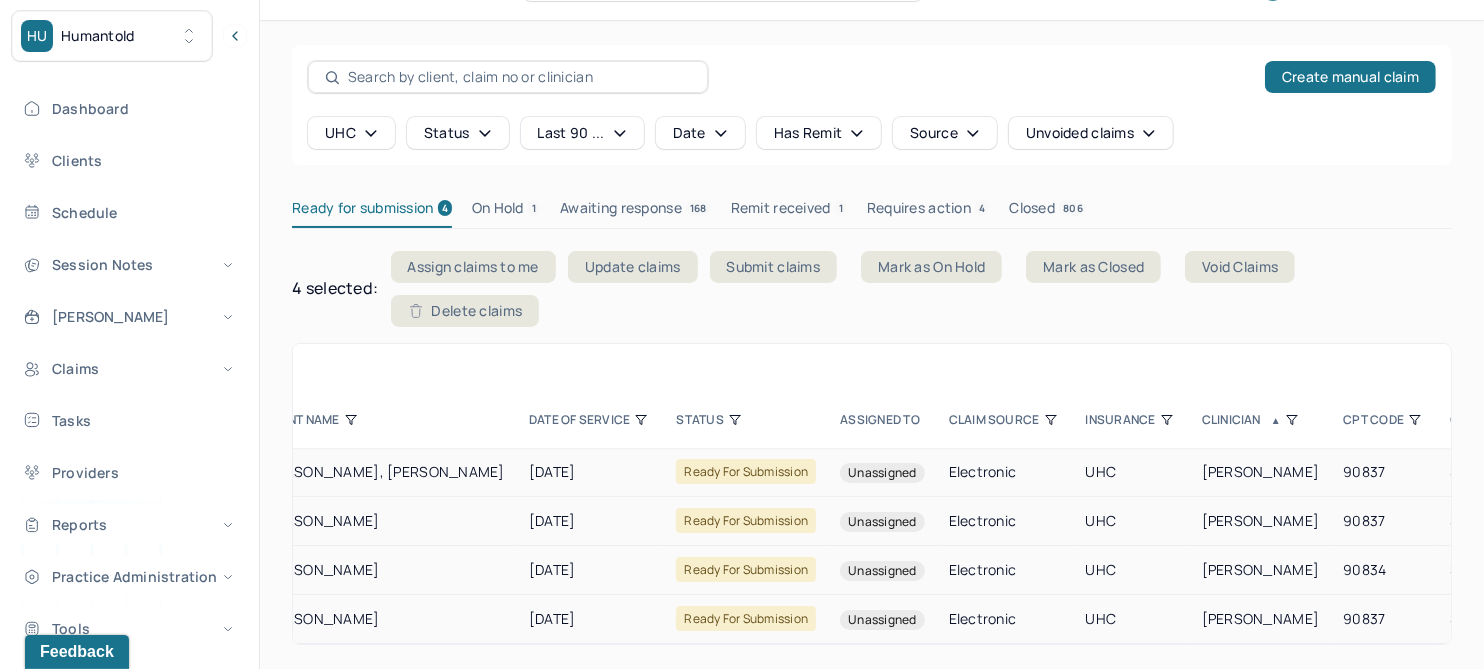 scroll, scrollTop: 0, scrollLeft: 74, axis: horizontal 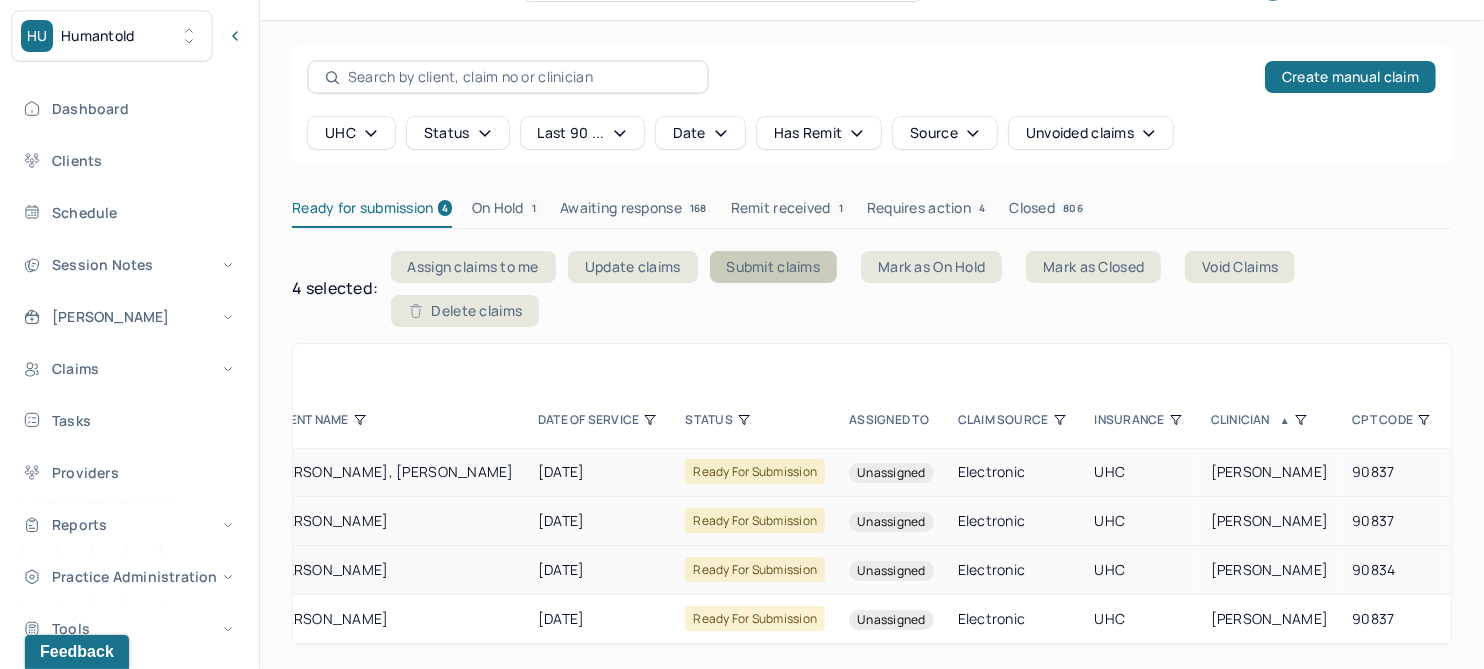 click on "Submit claims" at bounding box center [774, 267] 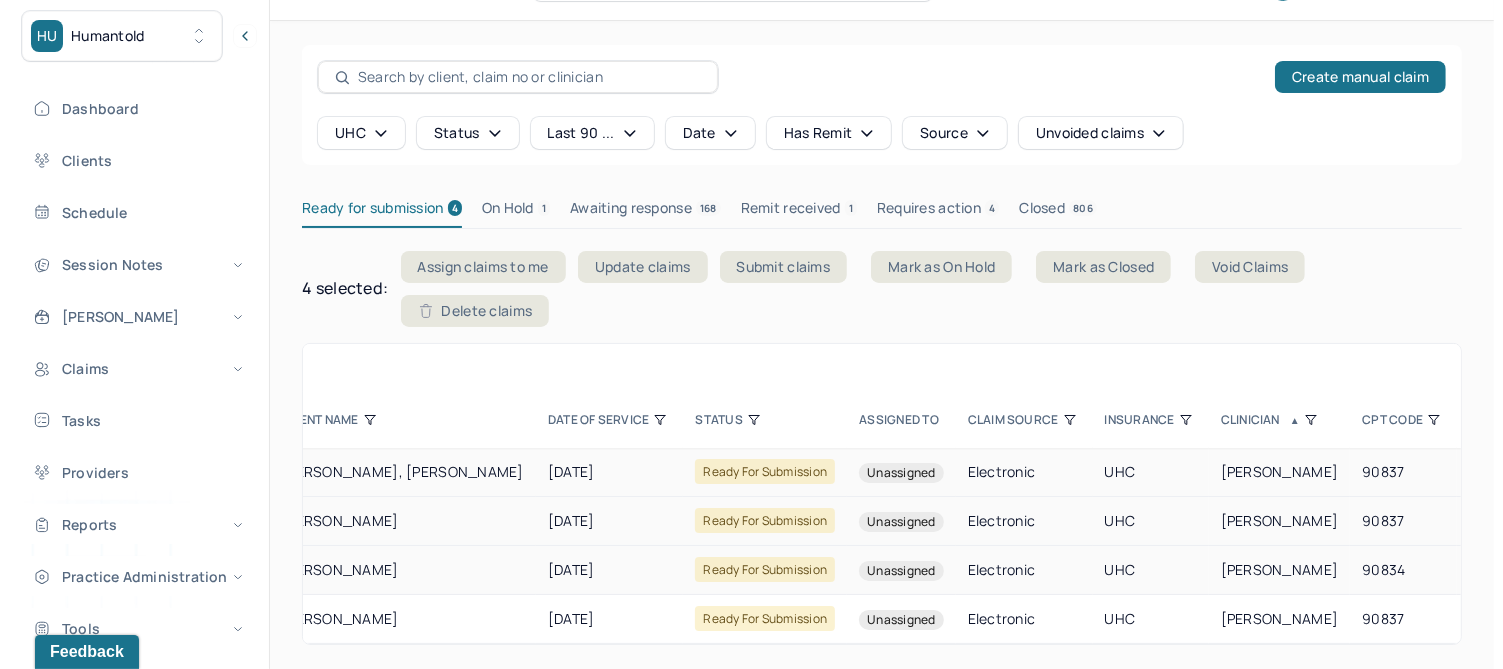 scroll, scrollTop: 0, scrollLeft: 0, axis: both 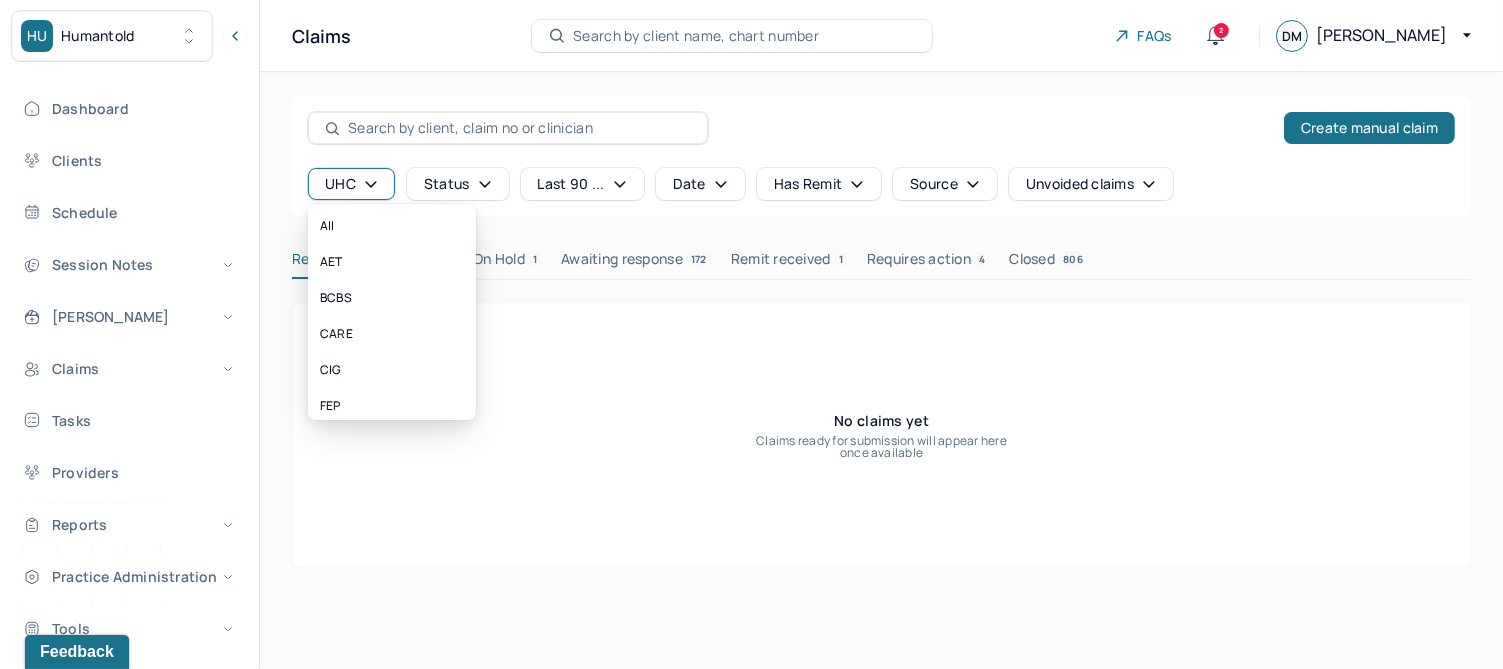 click 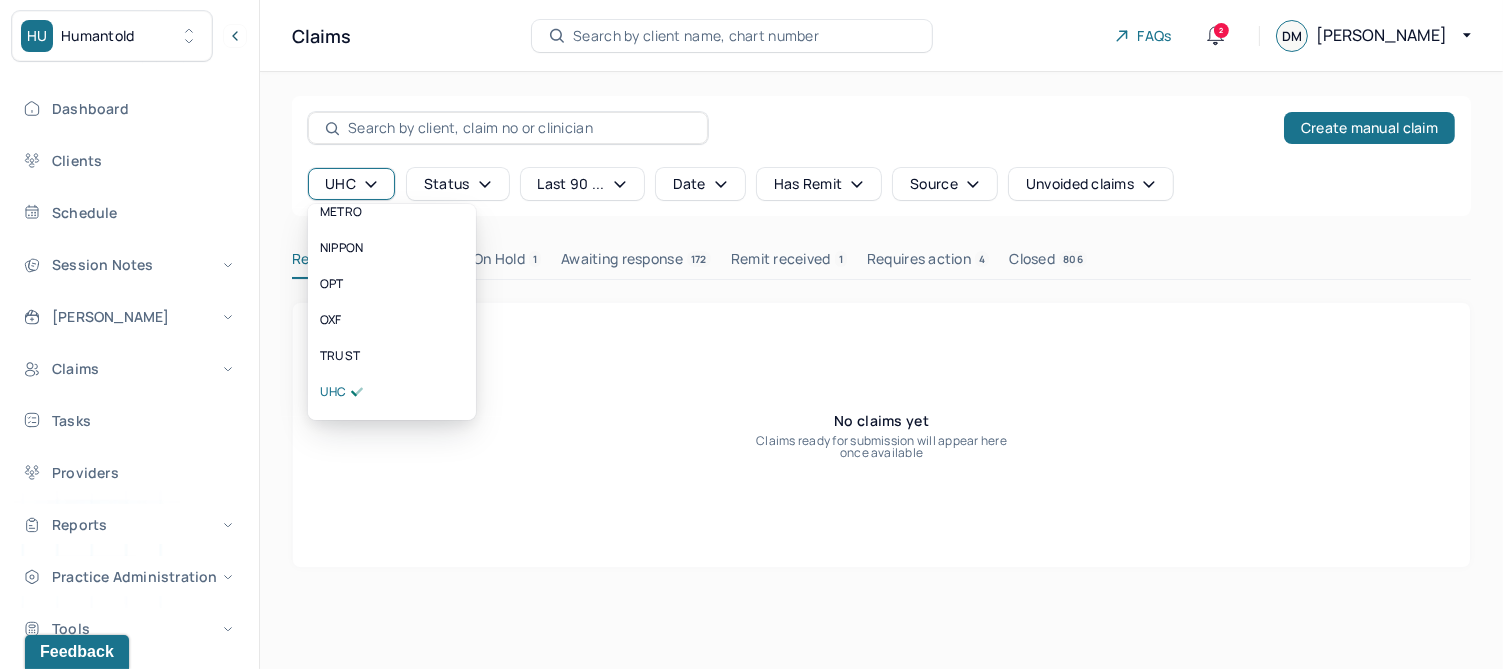 scroll, scrollTop: 500, scrollLeft: 0, axis: vertical 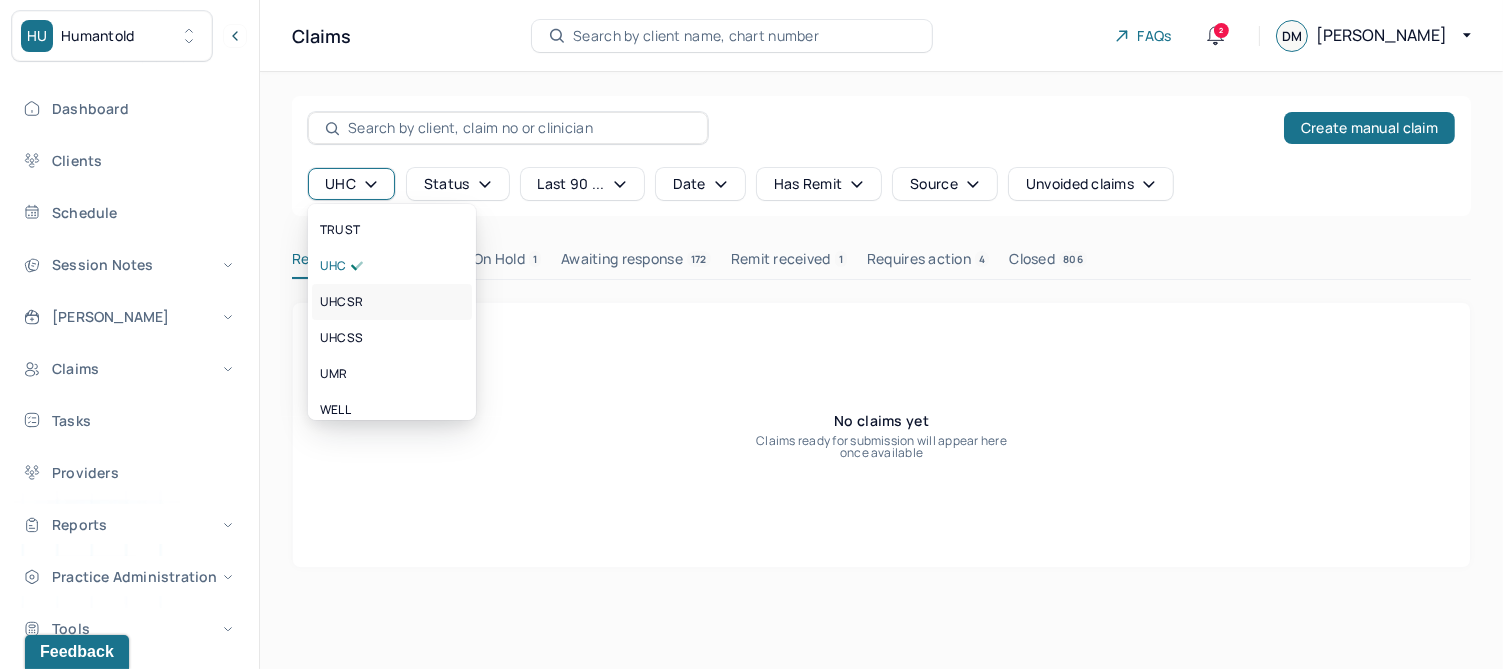 click on "UHCSR" at bounding box center (341, 302) 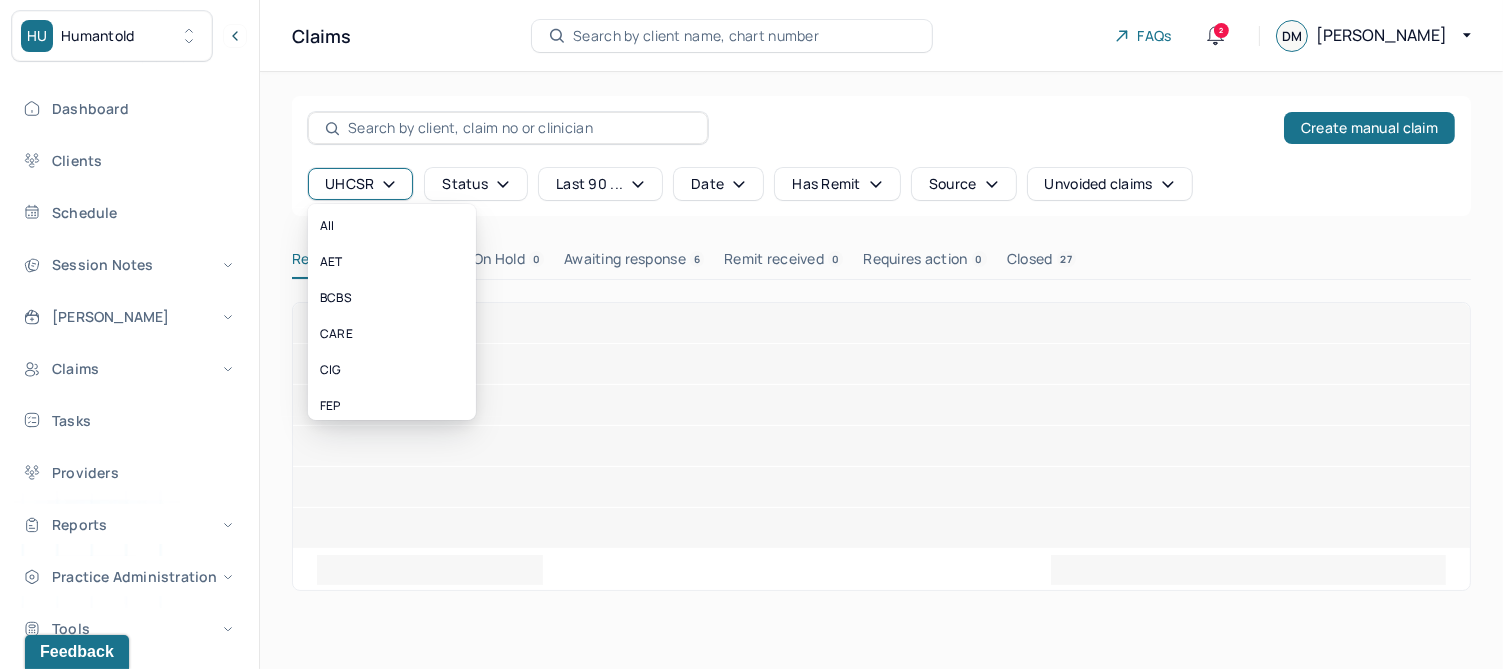 click on "UHCSR" at bounding box center [360, 184] 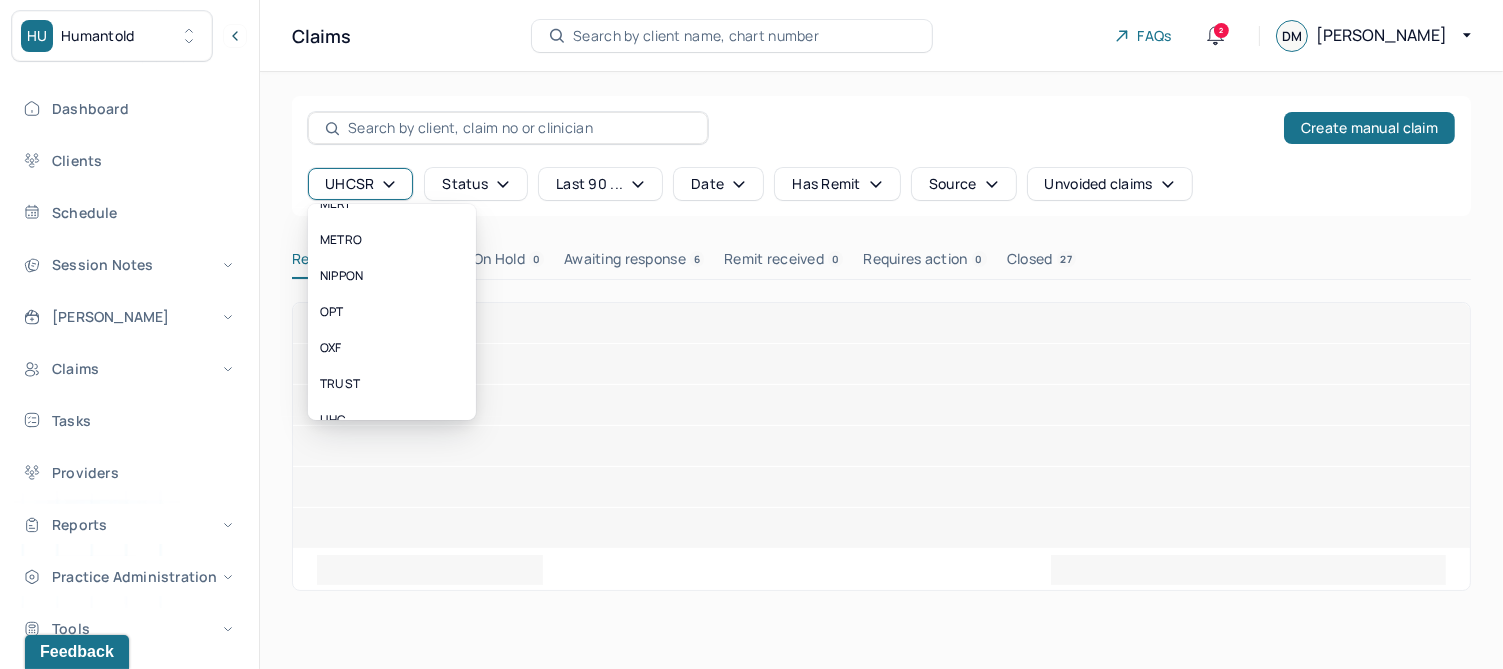 scroll, scrollTop: 511, scrollLeft: 0, axis: vertical 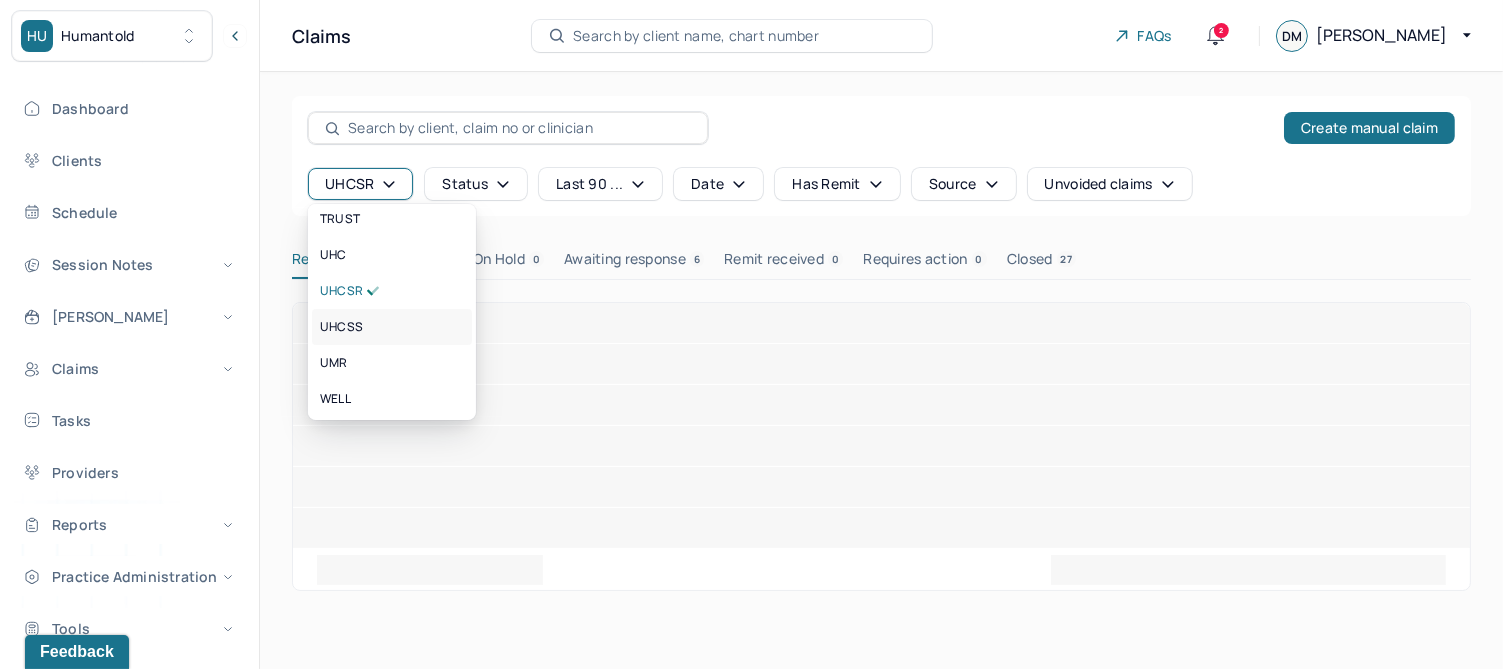 click on "UHCSS" at bounding box center [341, 327] 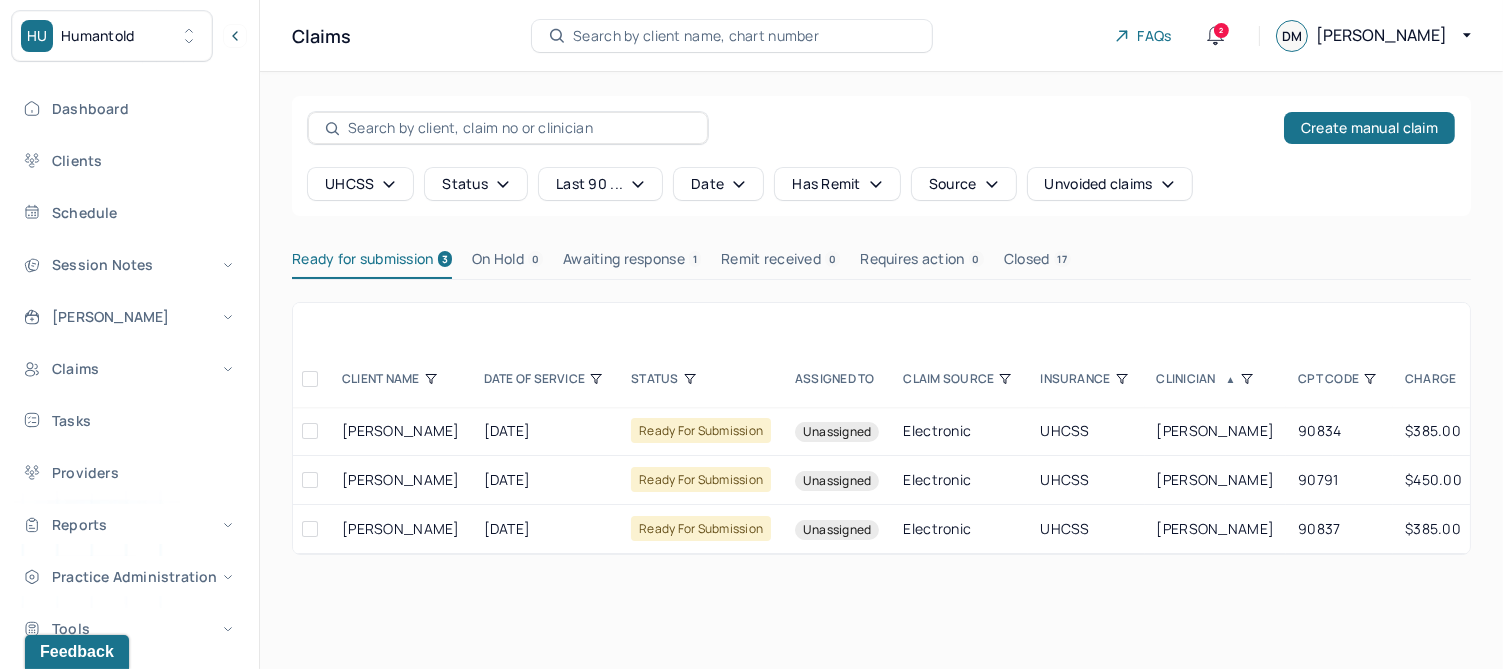 scroll, scrollTop: 0, scrollLeft: 3, axis: horizontal 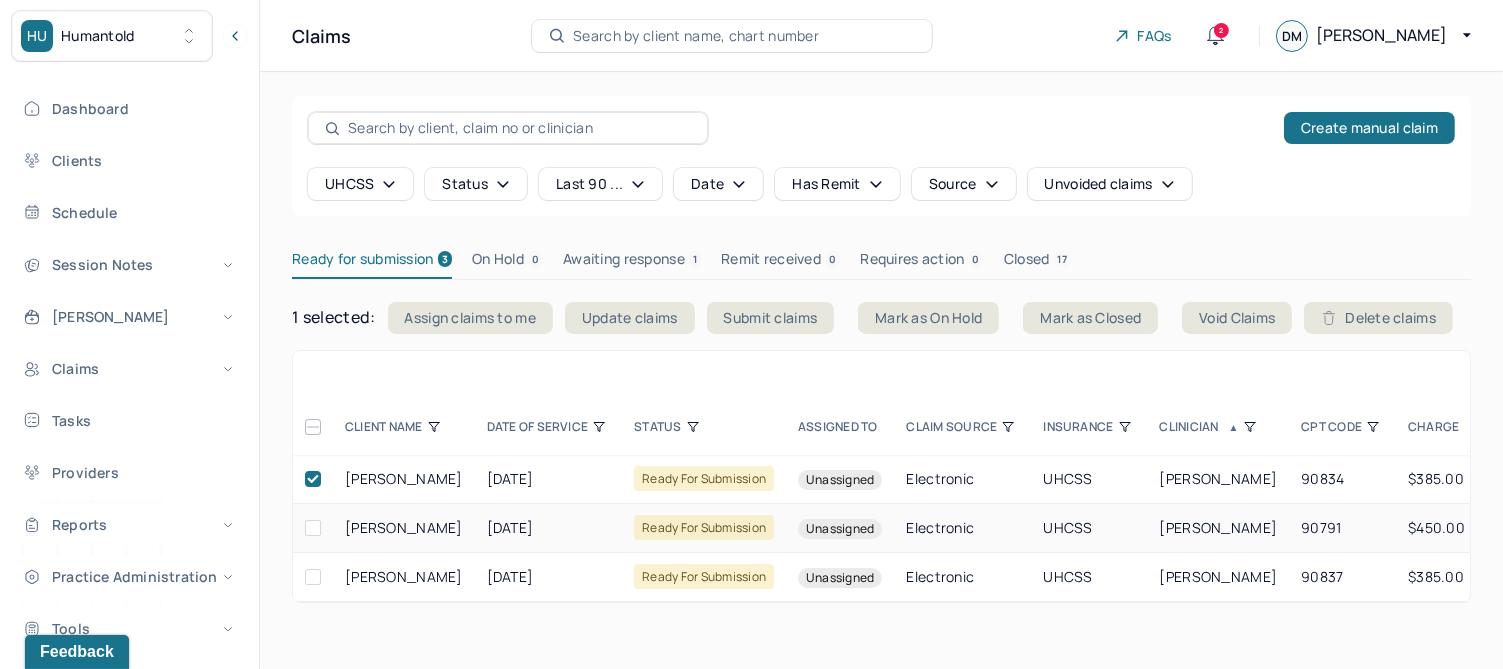 click at bounding box center (313, 528) 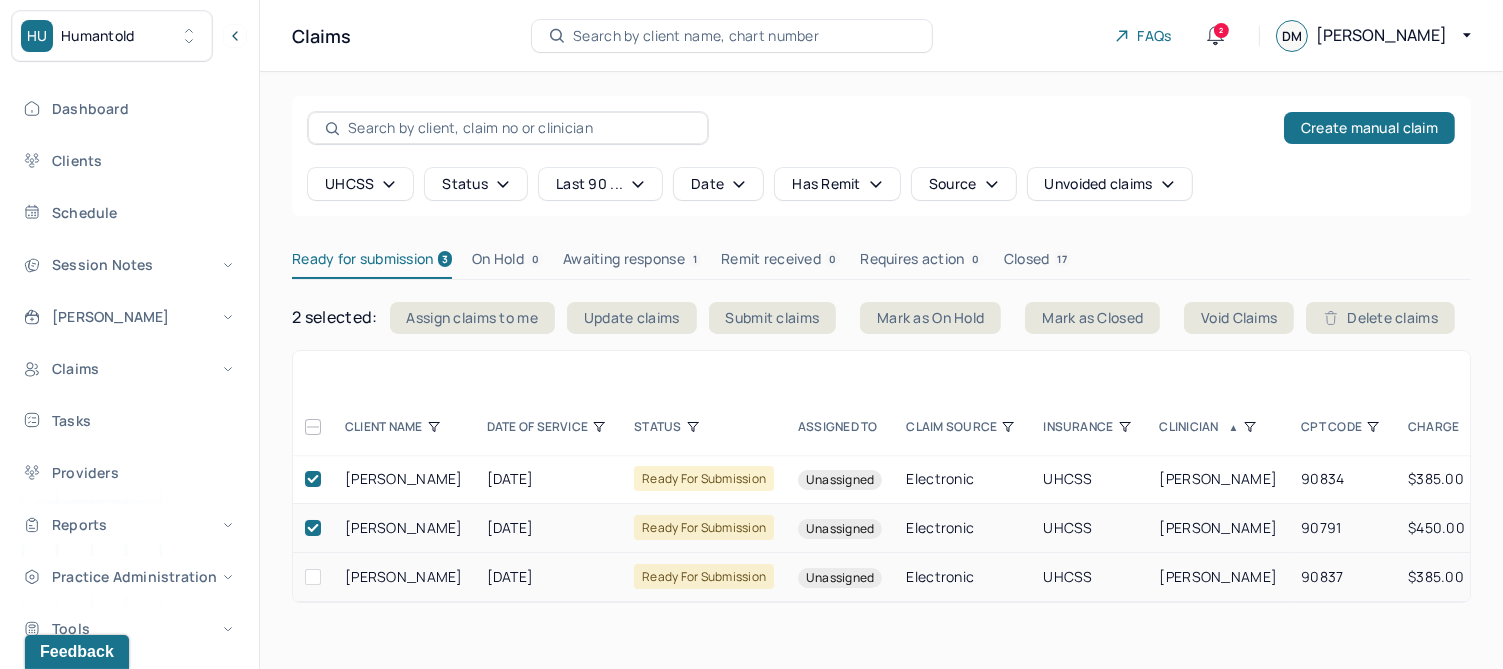 click at bounding box center (313, 577) 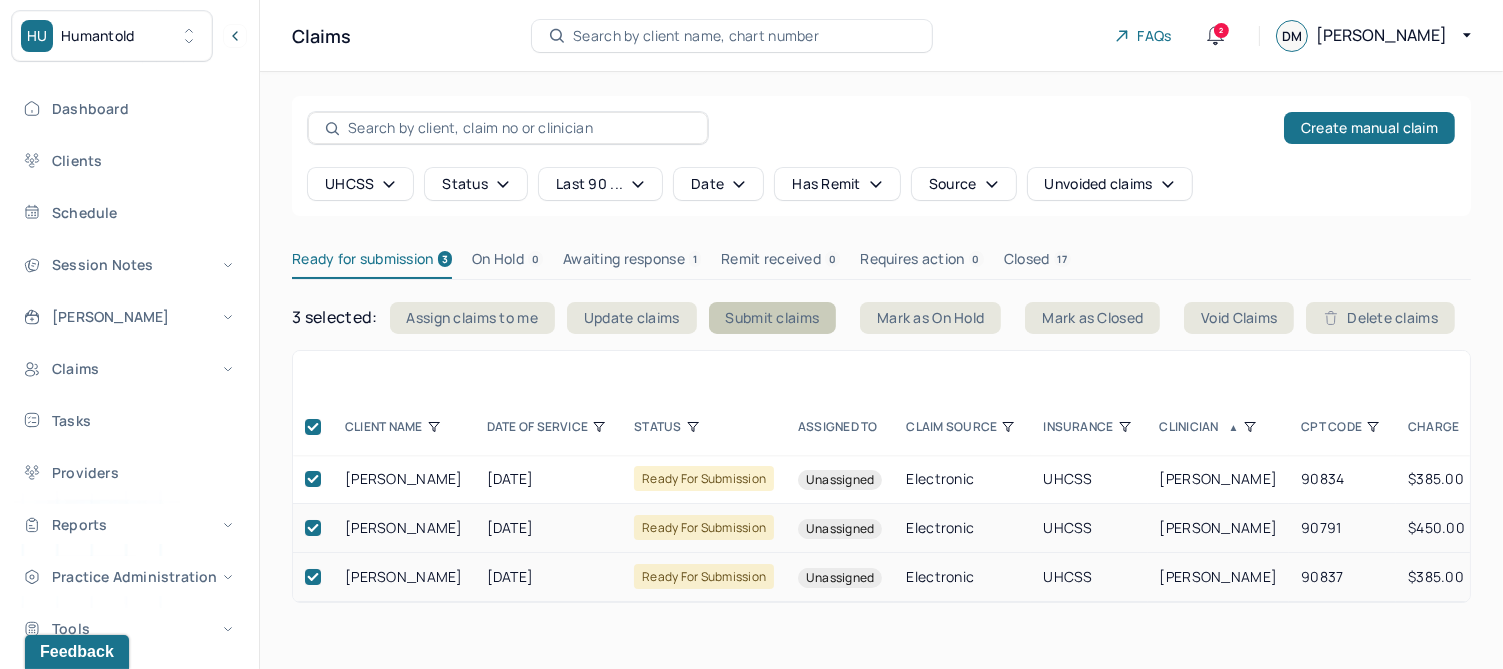 click on "Submit claims" at bounding box center [773, 318] 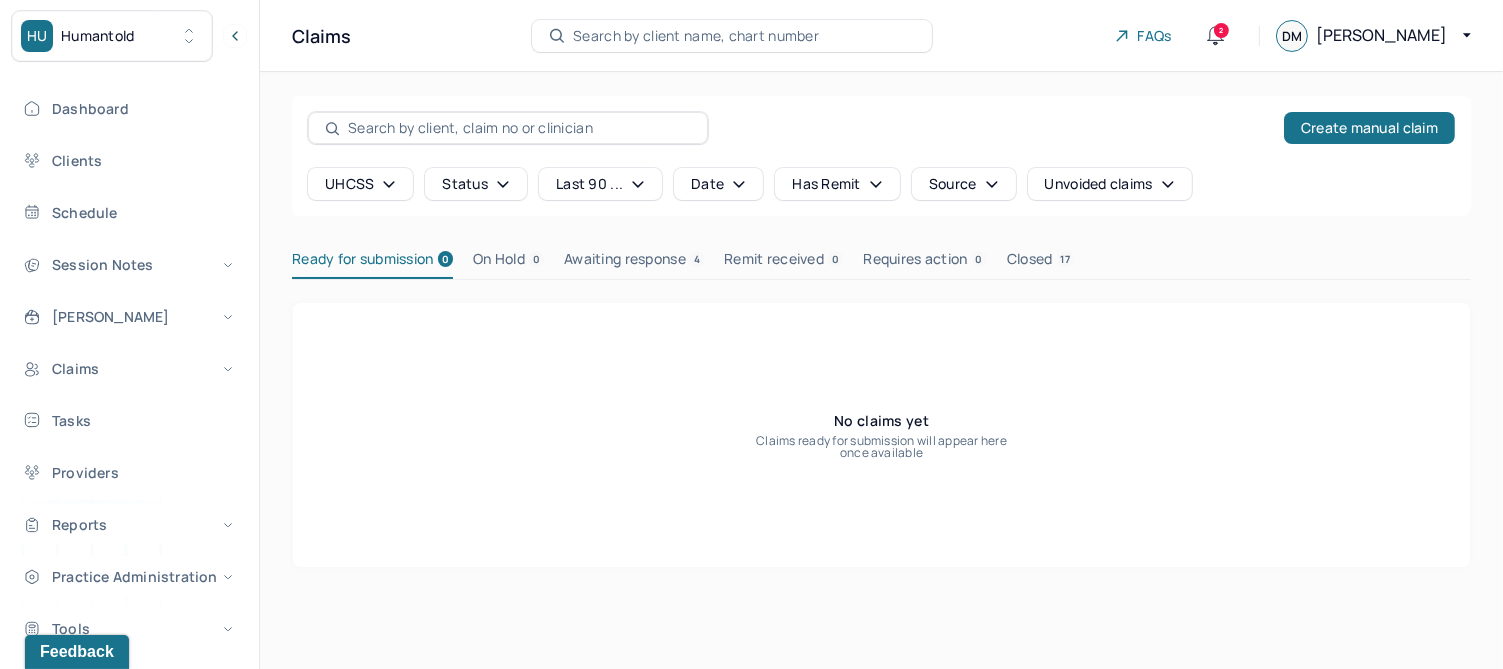 click 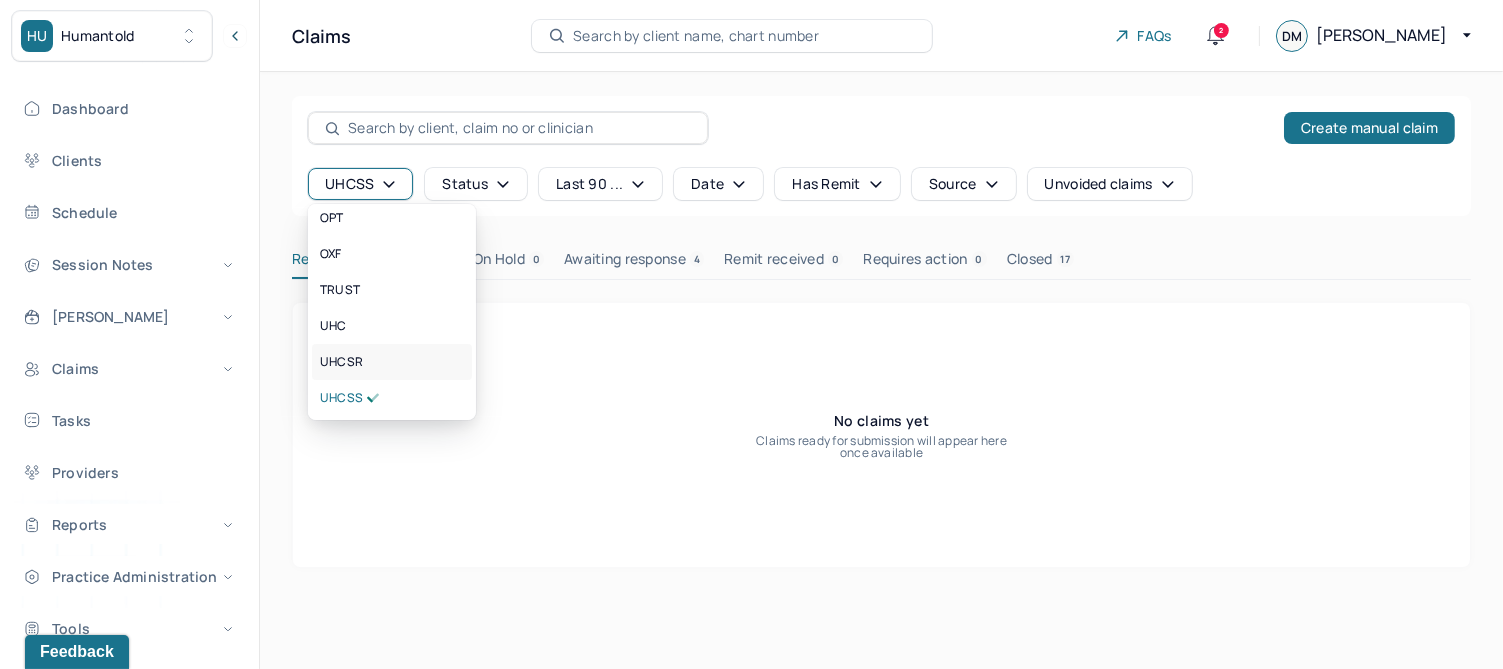 scroll, scrollTop: 511, scrollLeft: 0, axis: vertical 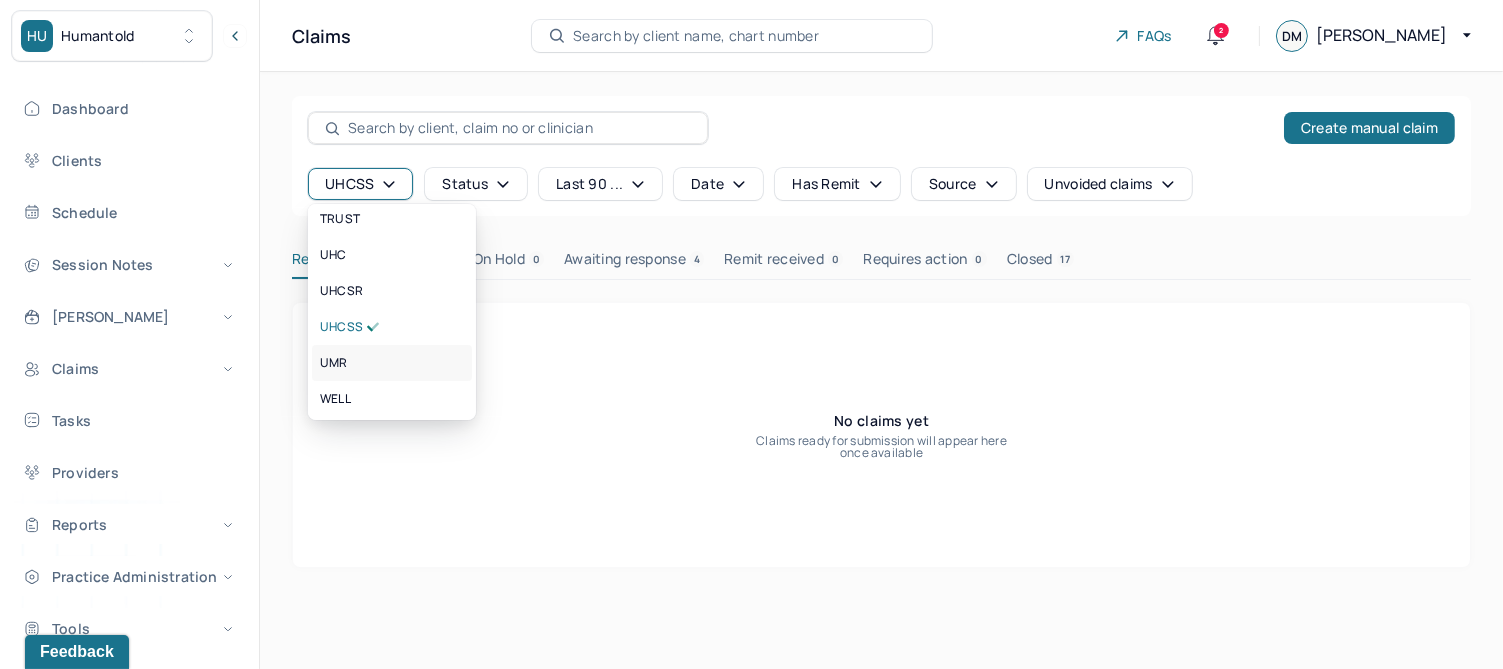 click on "UMR" at bounding box center (334, 363) 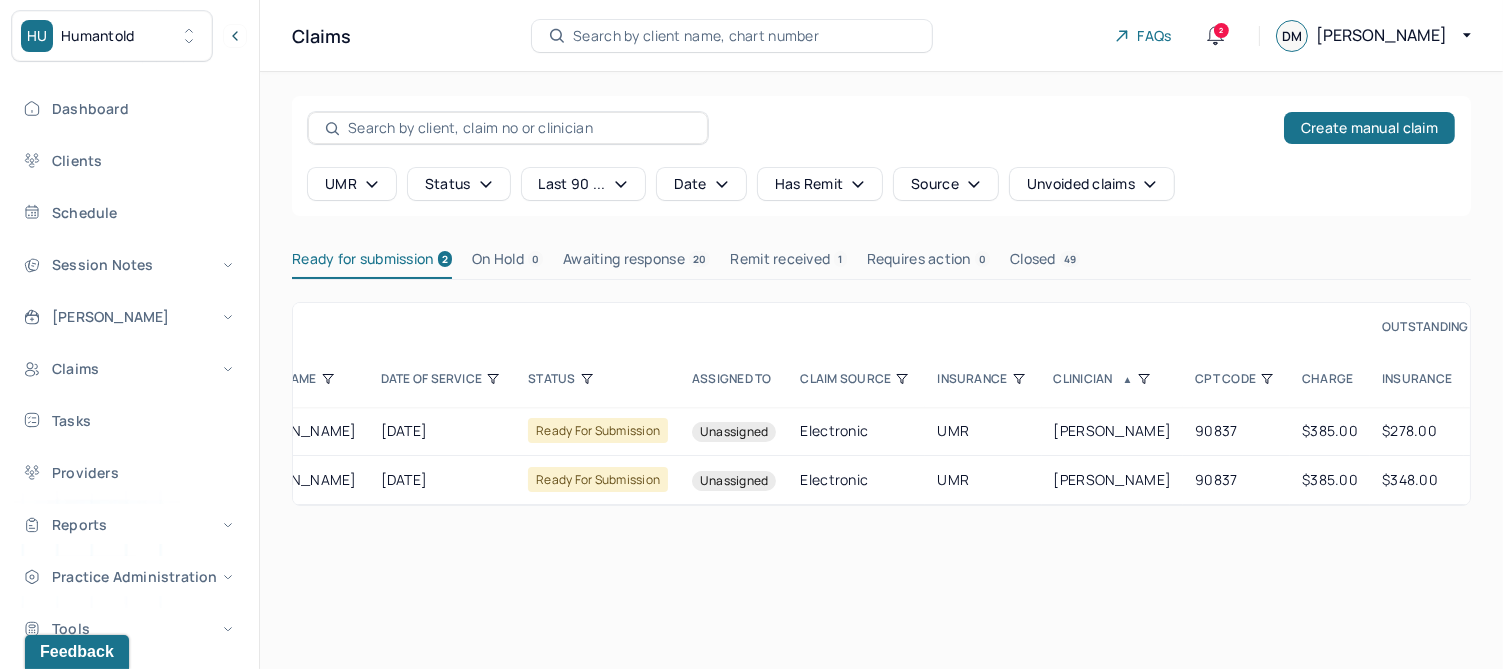 scroll, scrollTop: 0, scrollLeft: 0, axis: both 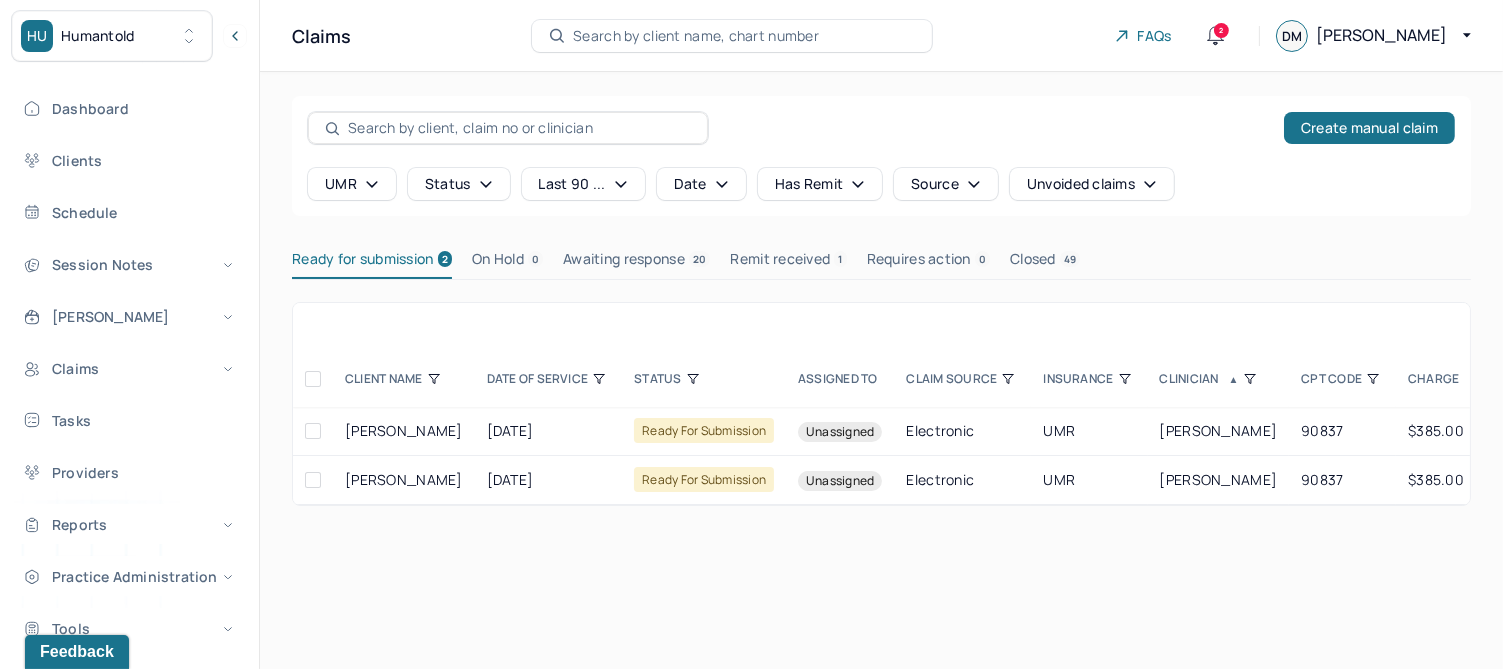 drag, startPoint x: 313, startPoint y: 426, endPoint x: 306, endPoint y: 444, distance: 19.313208 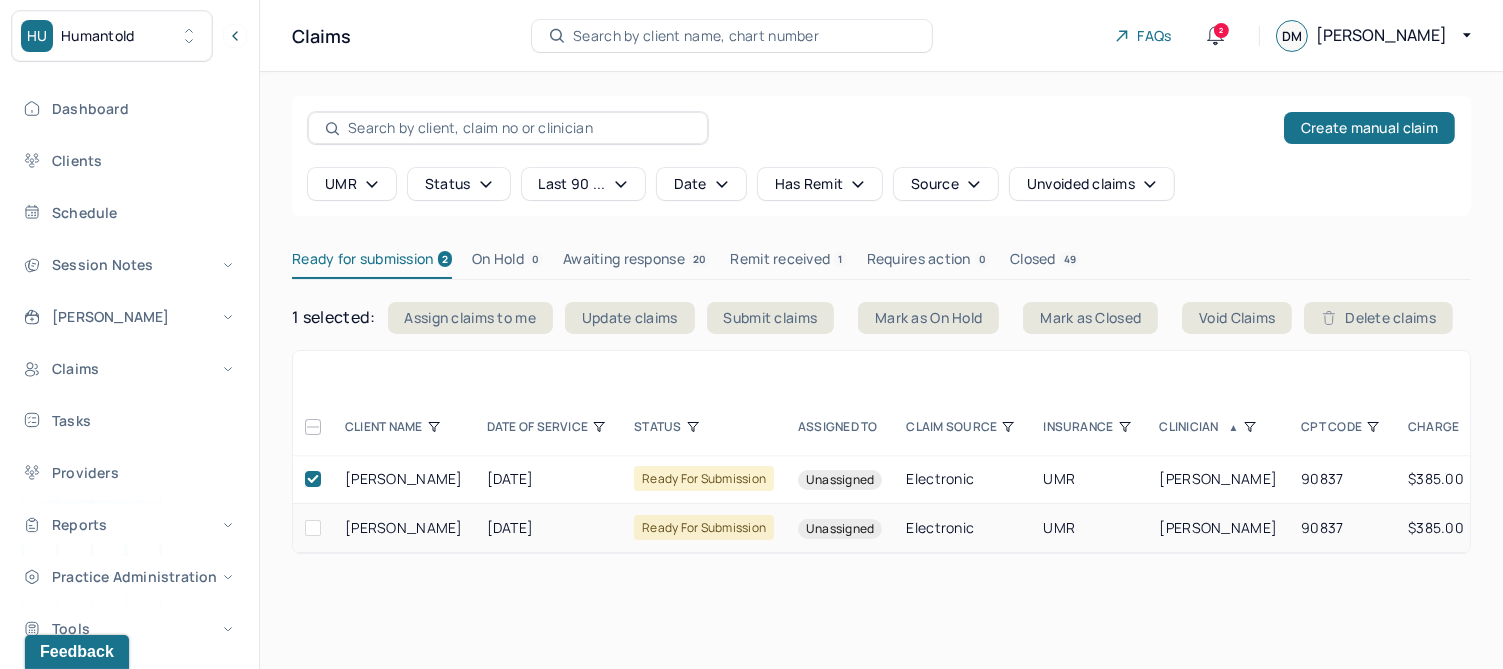 click at bounding box center [313, 528] 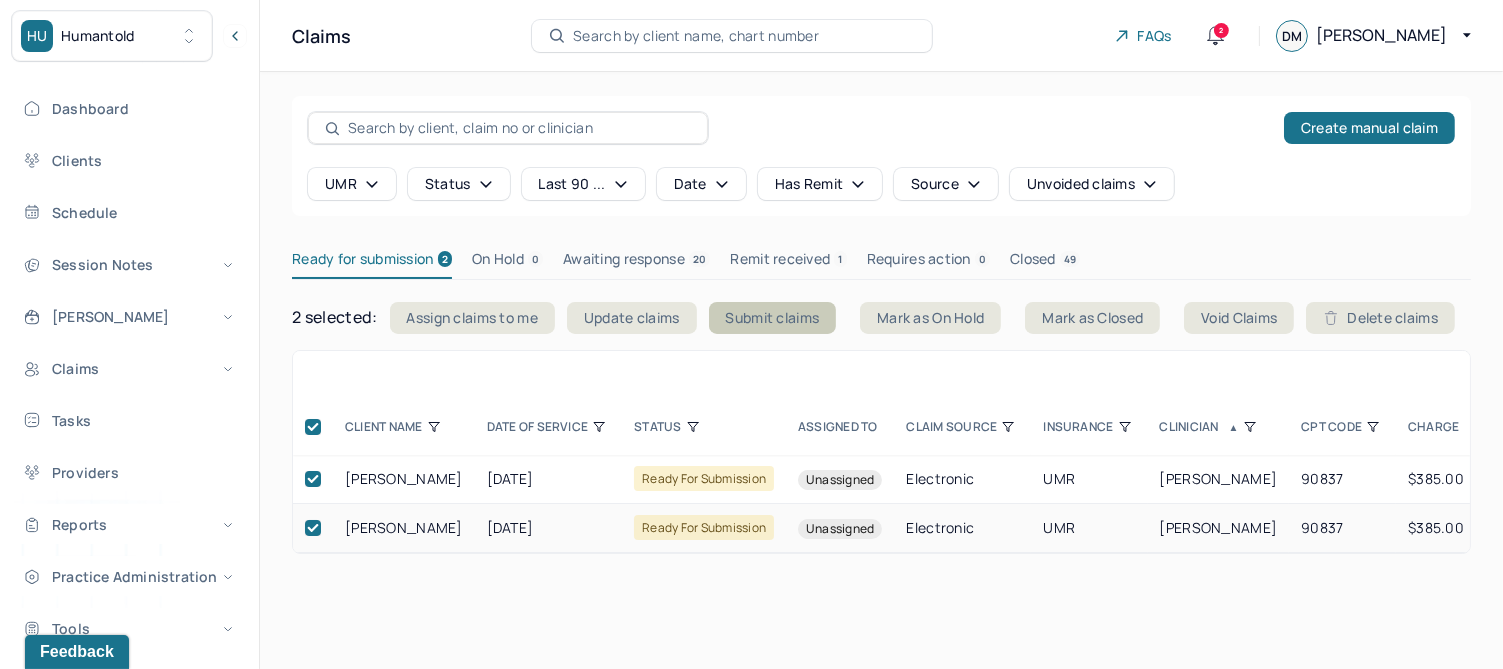 click on "Submit claims" at bounding box center [773, 318] 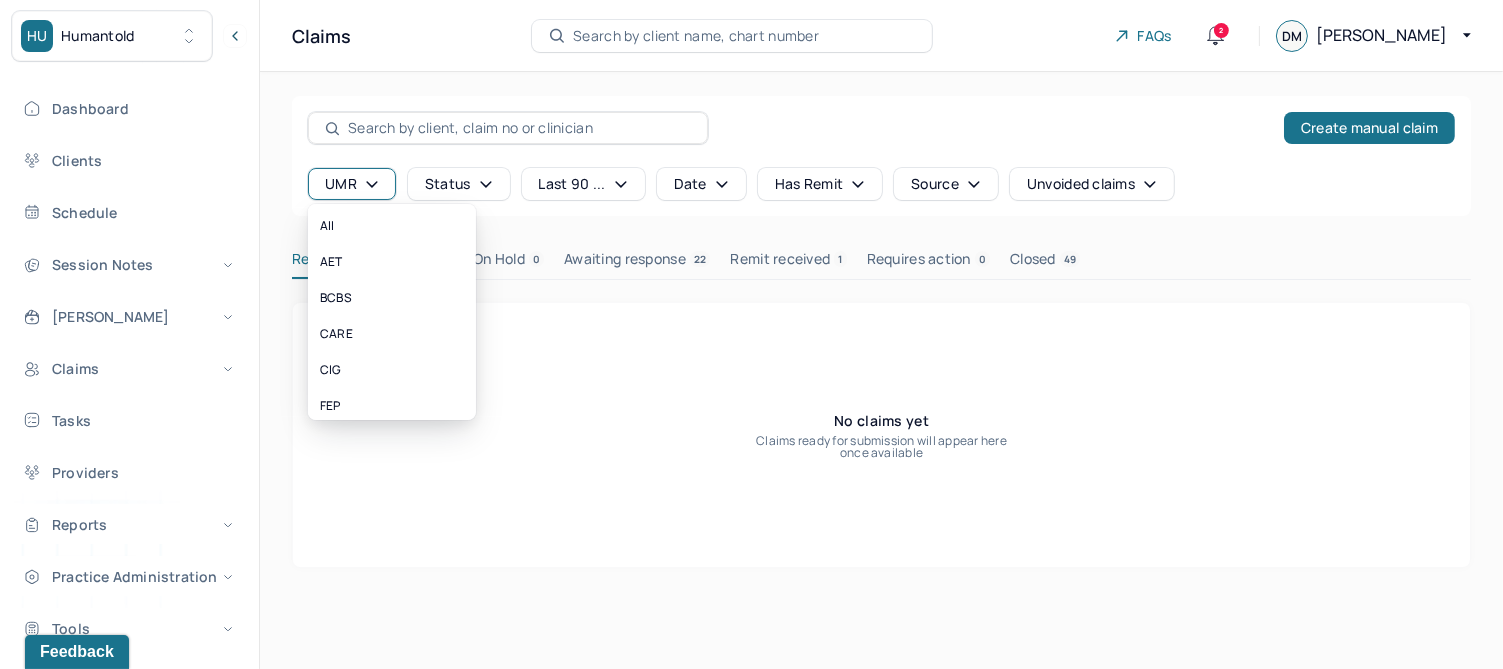 click 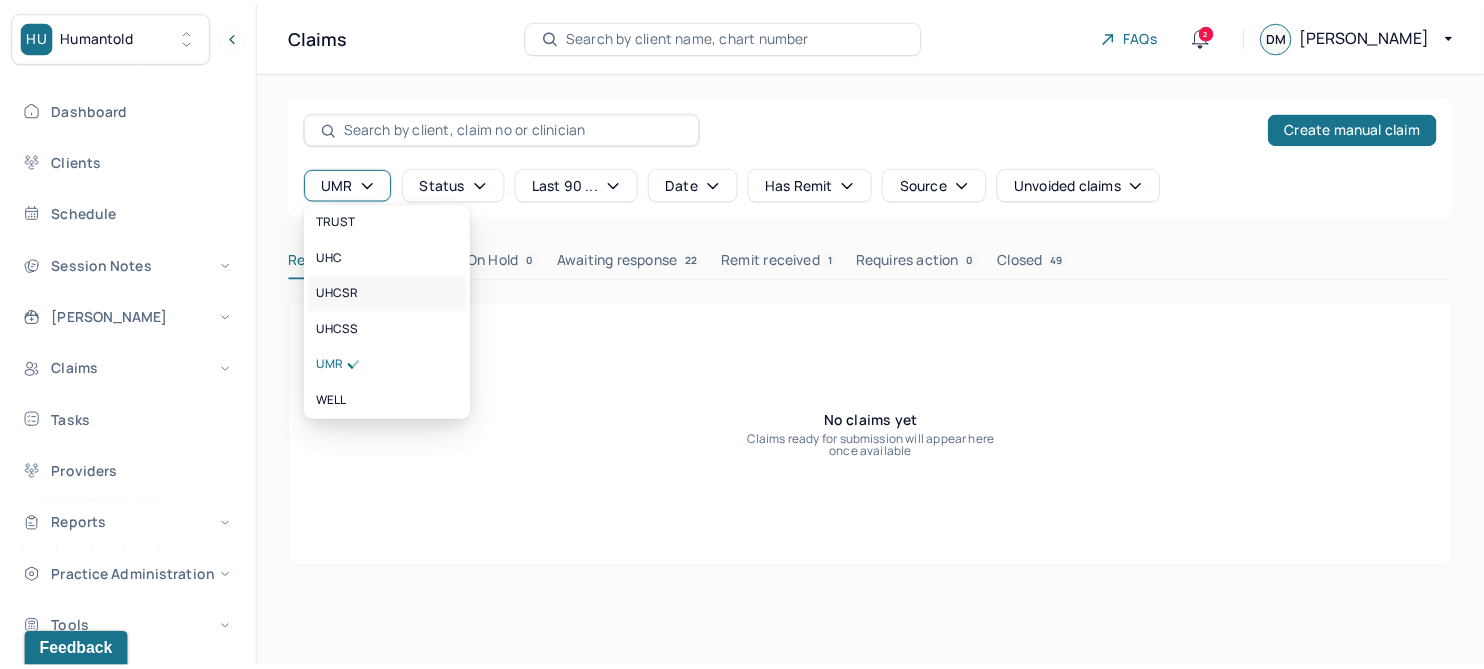 scroll, scrollTop: 511, scrollLeft: 0, axis: vertical 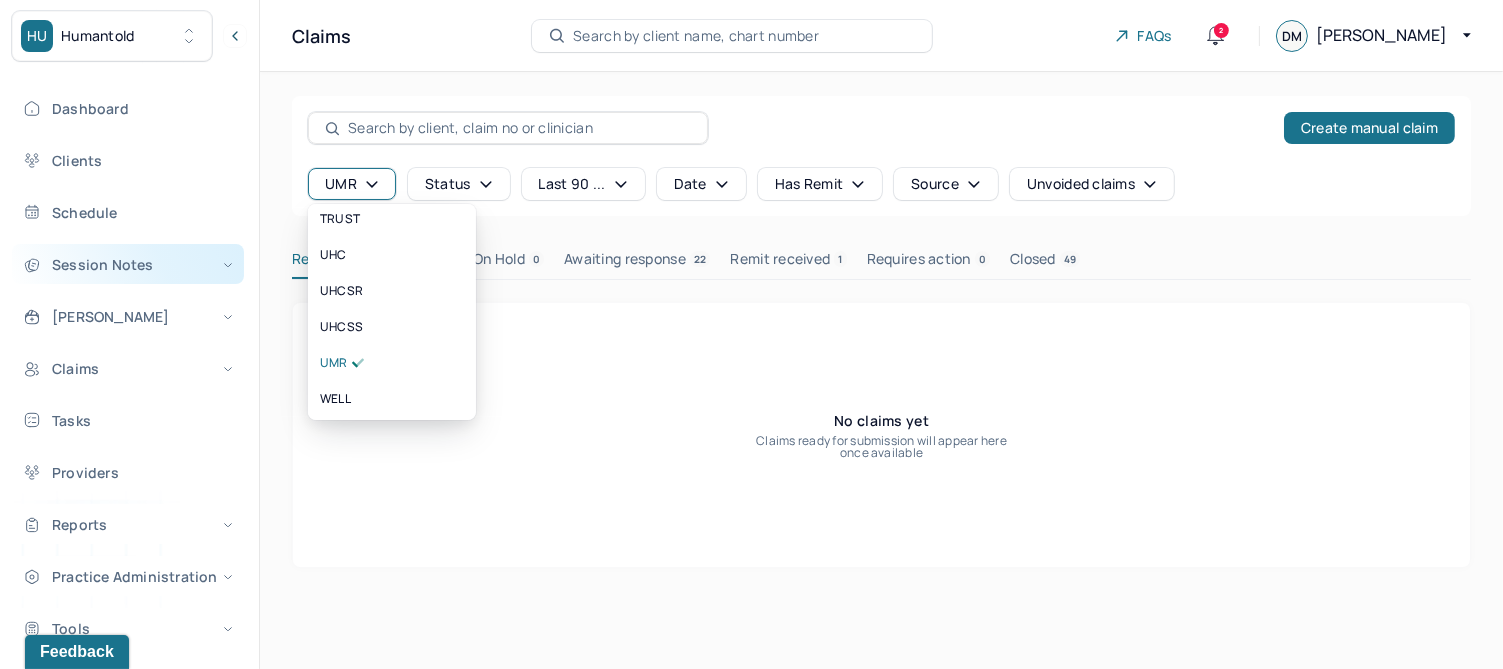 drag, startPoint x: 120, startPoint y: 264, endPoint x: 106, endPoint y: 277, distance: 19.104973 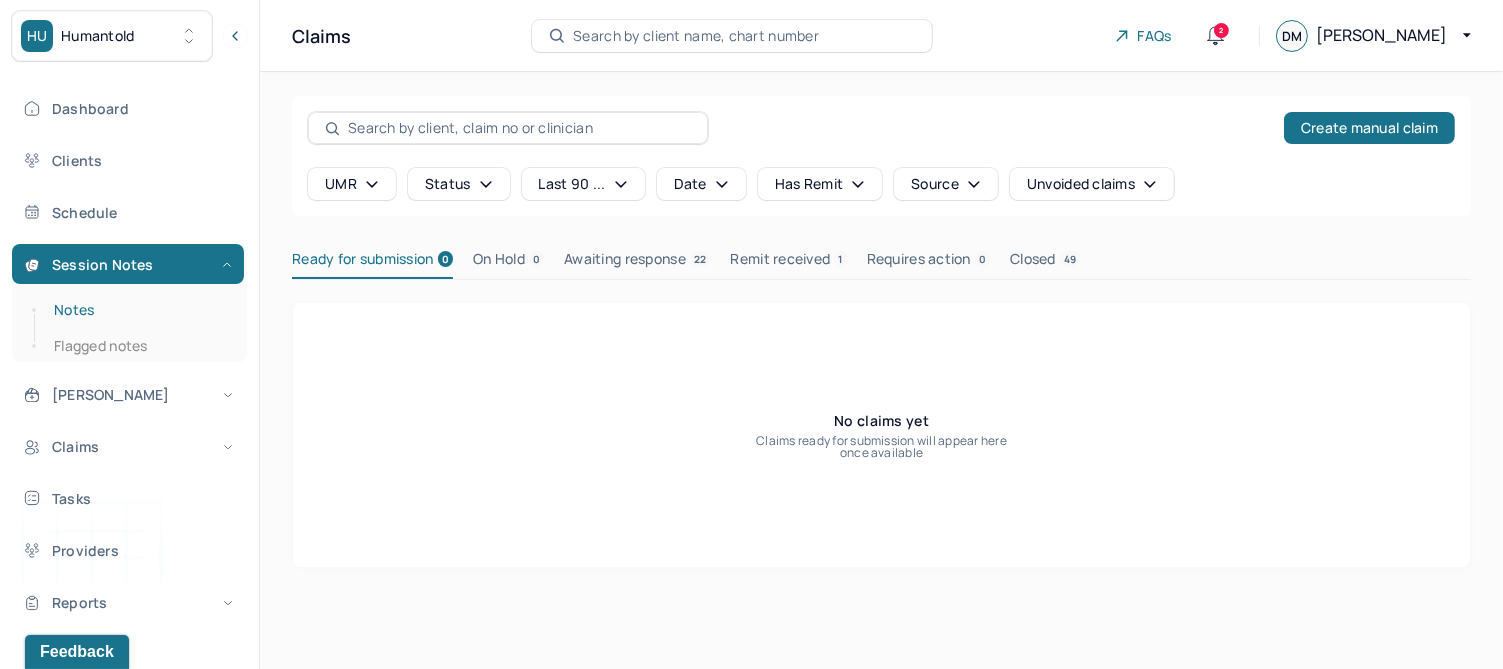 click on "Notes" at bounding box center [139, 310] 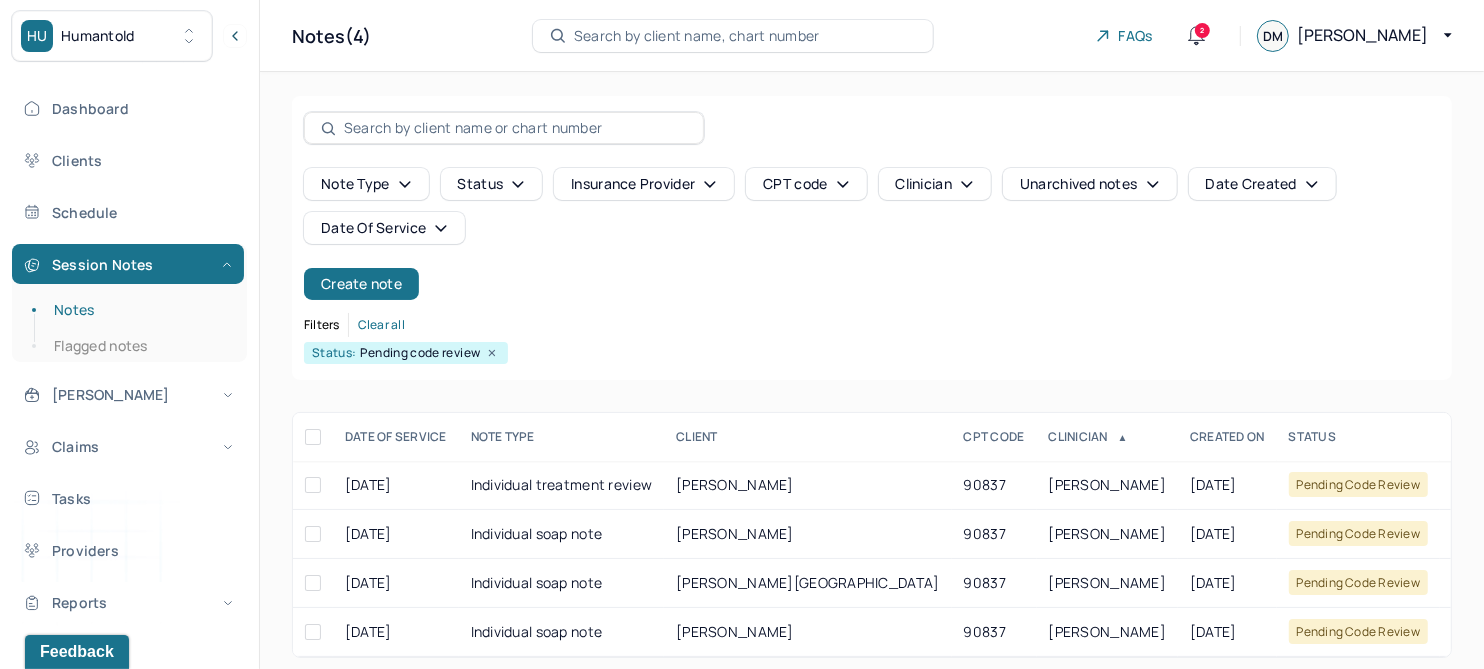 click on "Date Of Service" at bounding box center [384, 228] 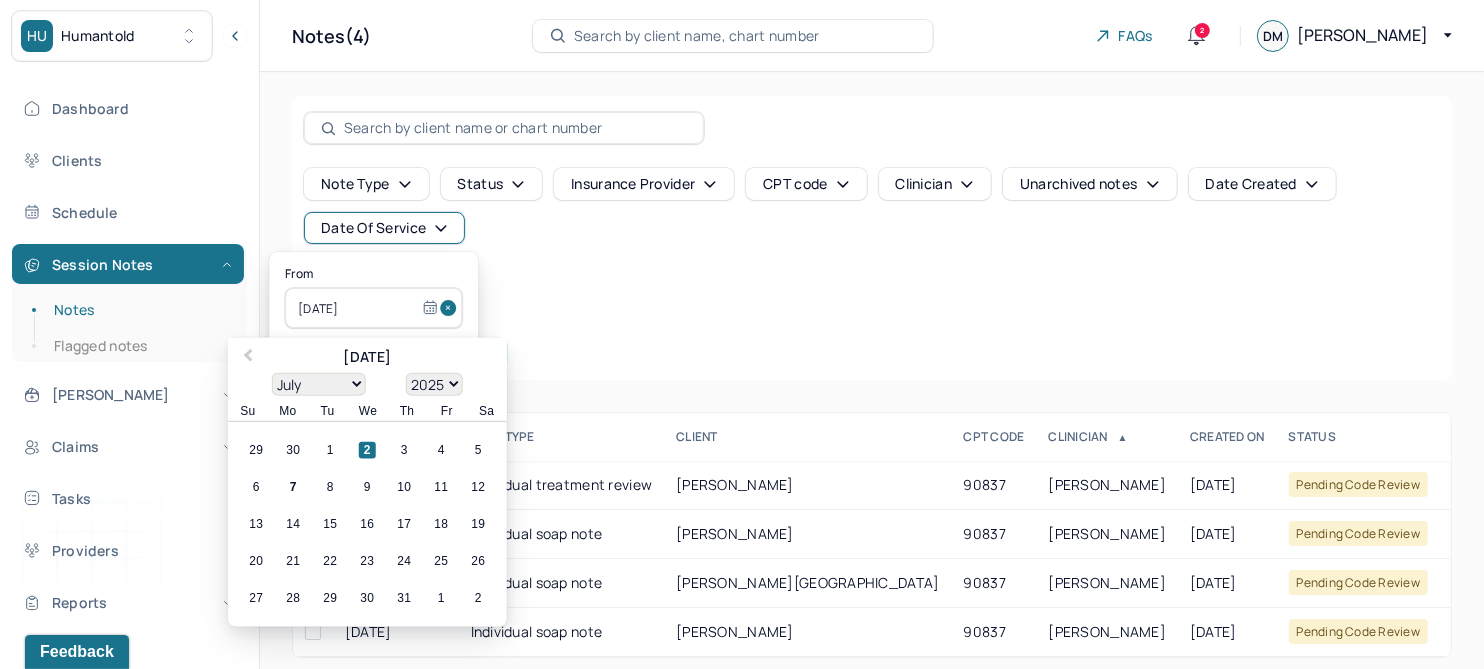 click at bounding box center [451, 308] 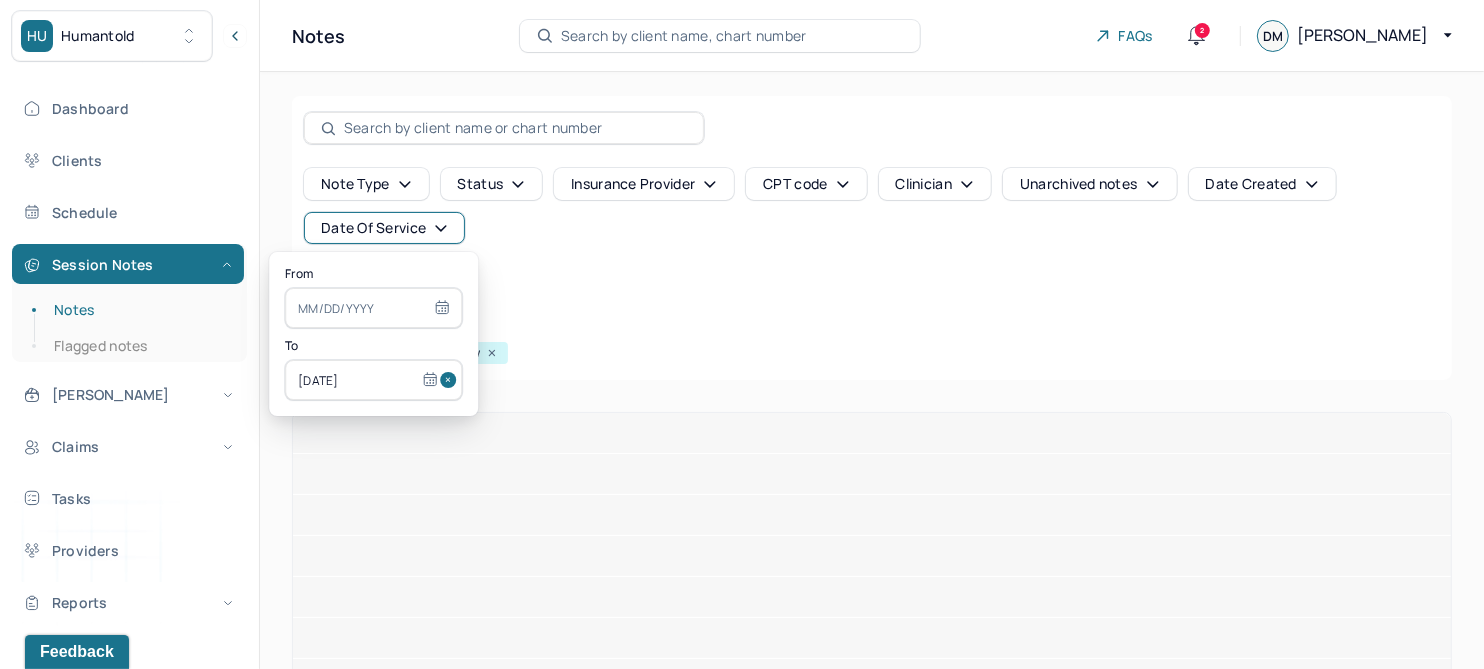 click at bounding box center (451, 380) 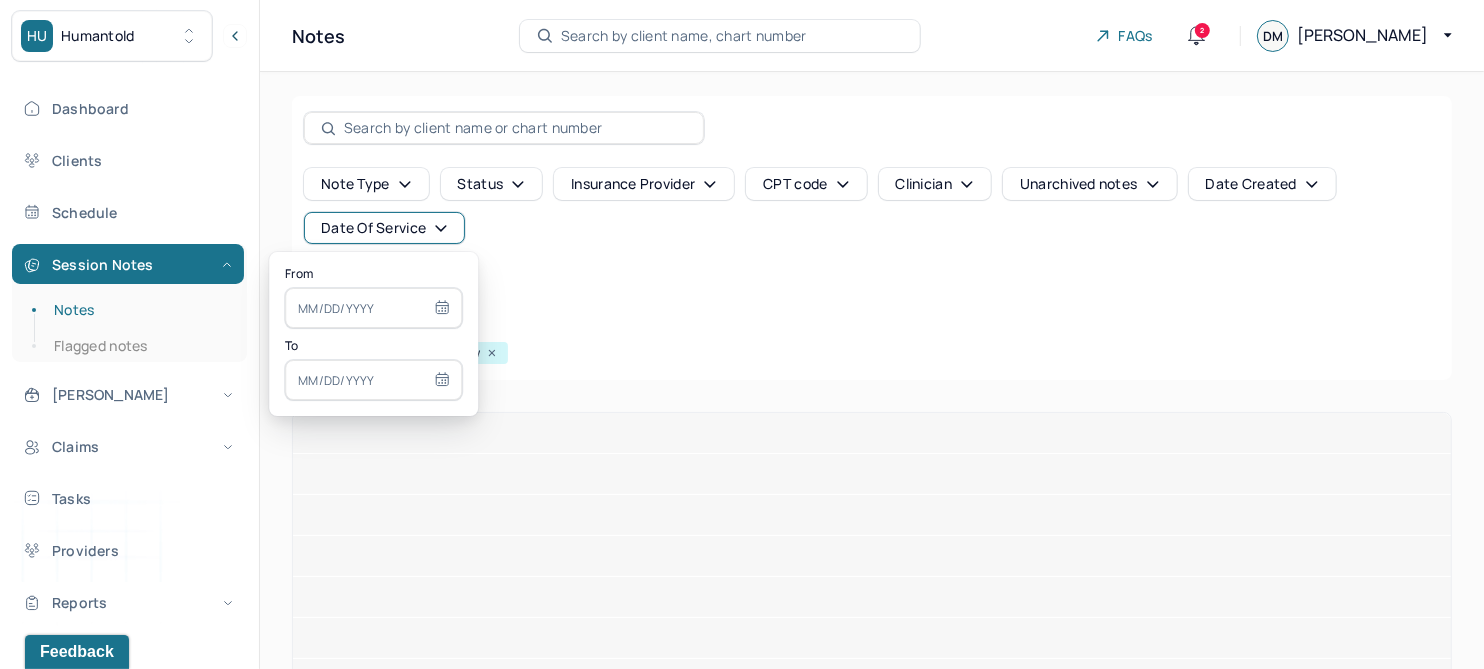 click at bounding box center [373, 308] 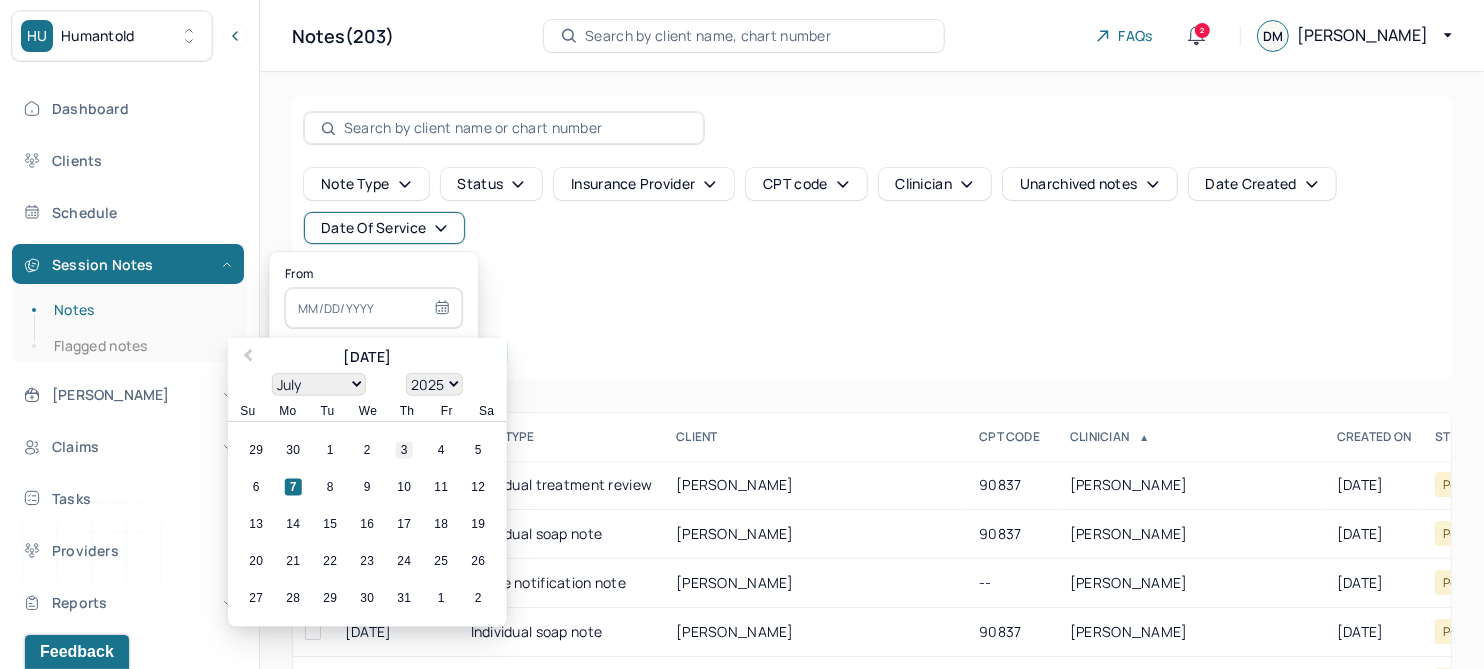 click on "3" at bounding box center (404, 450) 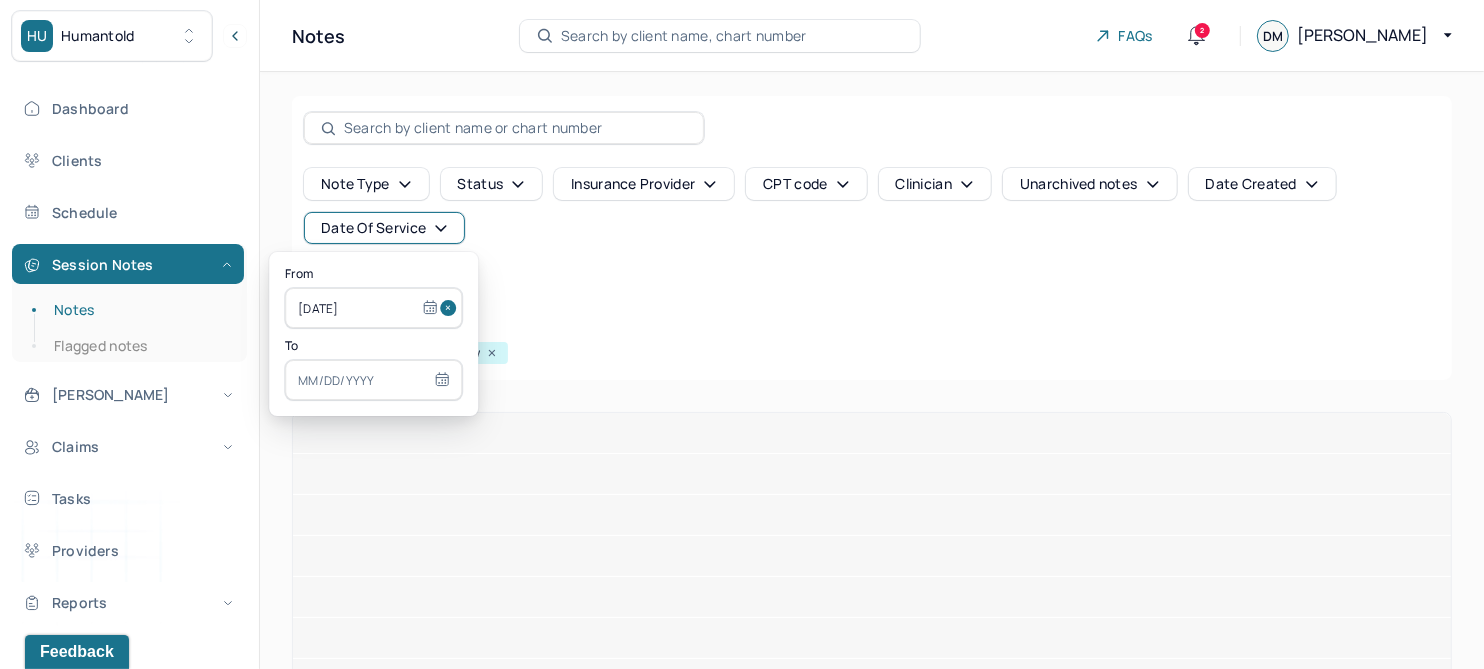 click at bounding box center [373, 380] 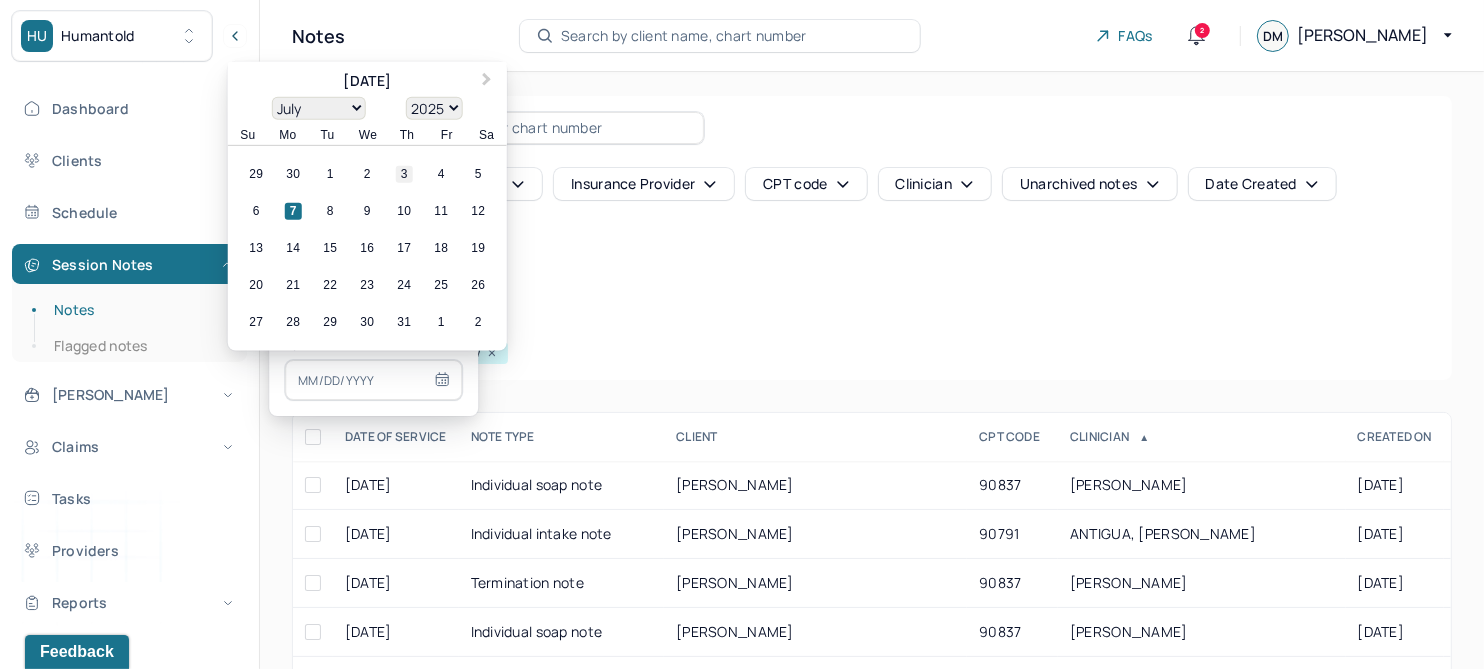 click on "3" at bounding box center (404, 174) 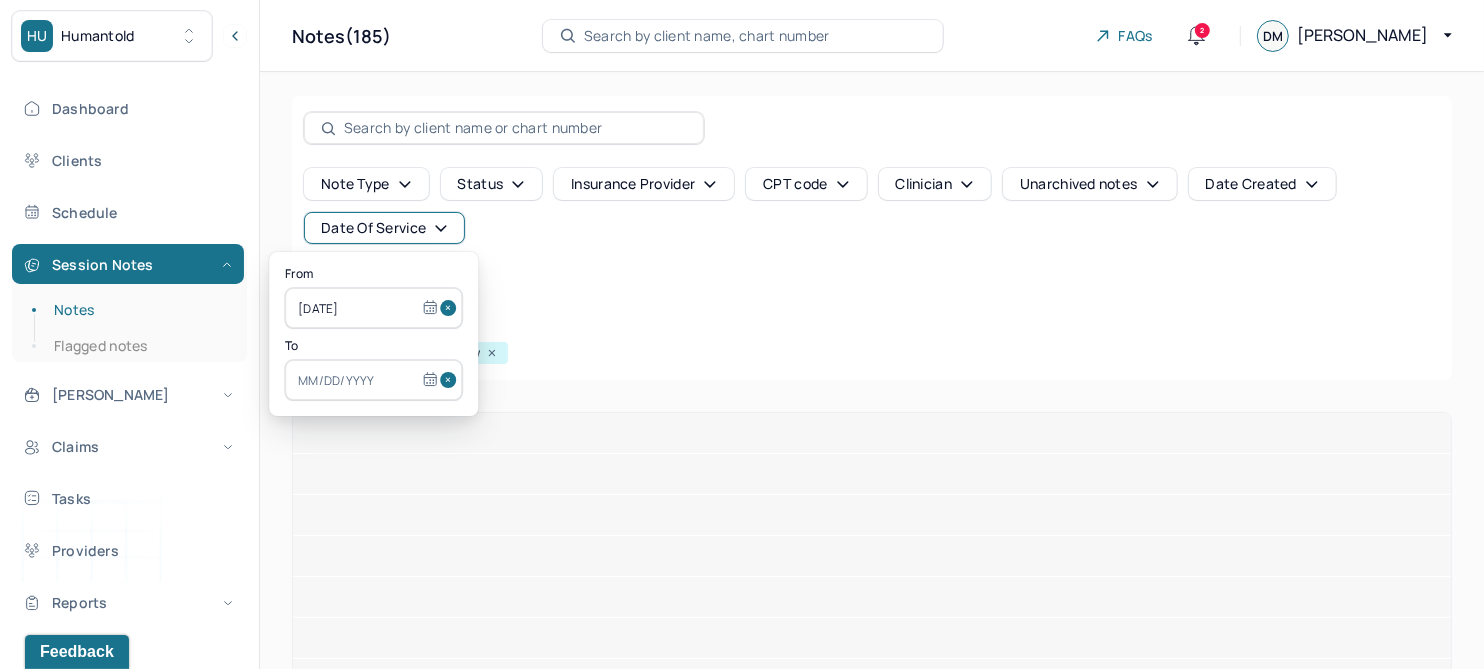type on "[DATE]" 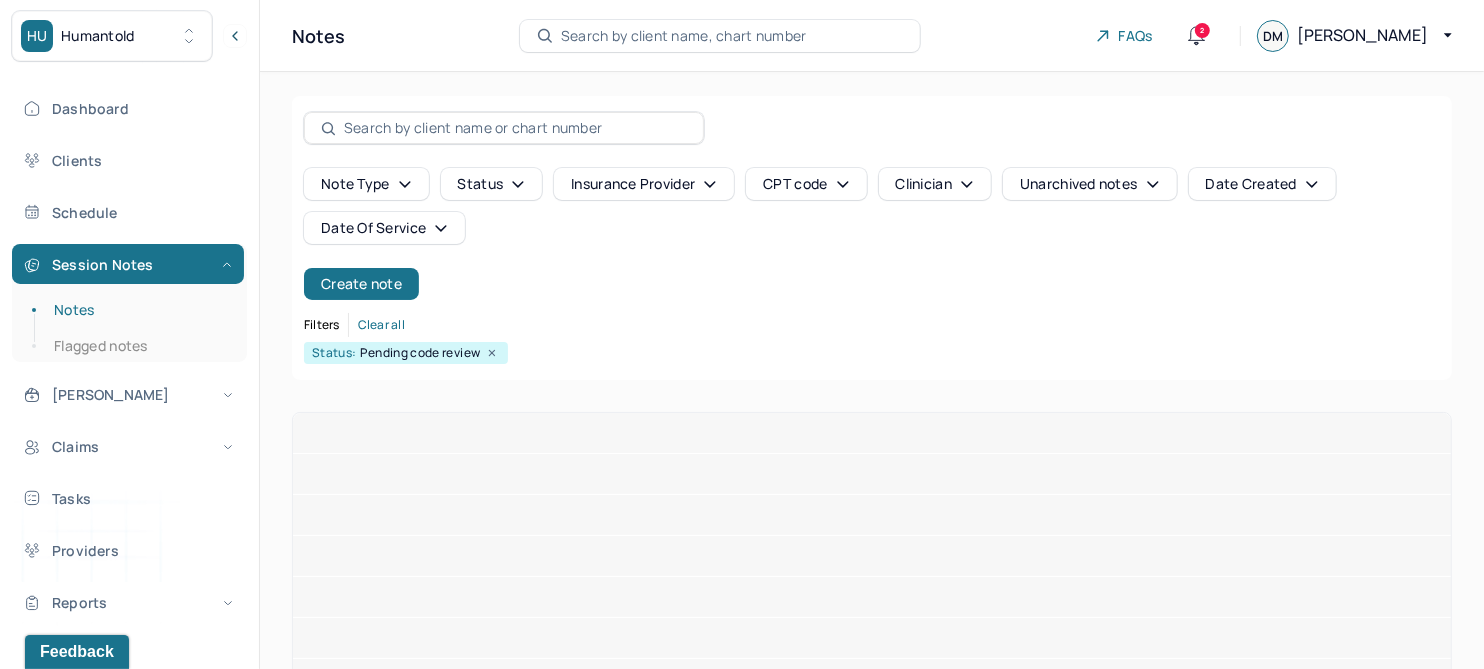 click on "Note type     Status     Insurance provider     CPT code     Clinician     Unarchived notes     Date Created     Date Of Service     Create note" at bounding box center [872, 234] 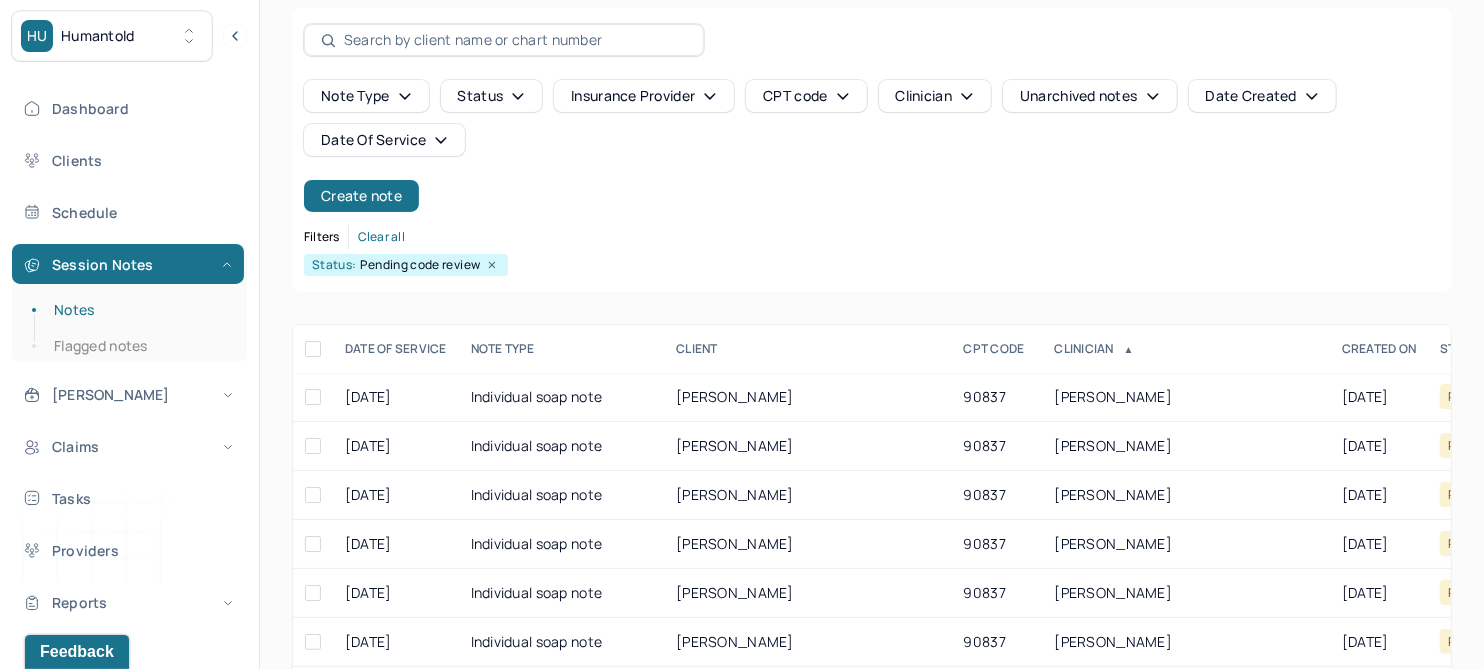 scroll, scrollTop: 125, scrollLeft: 0, axis: vertical 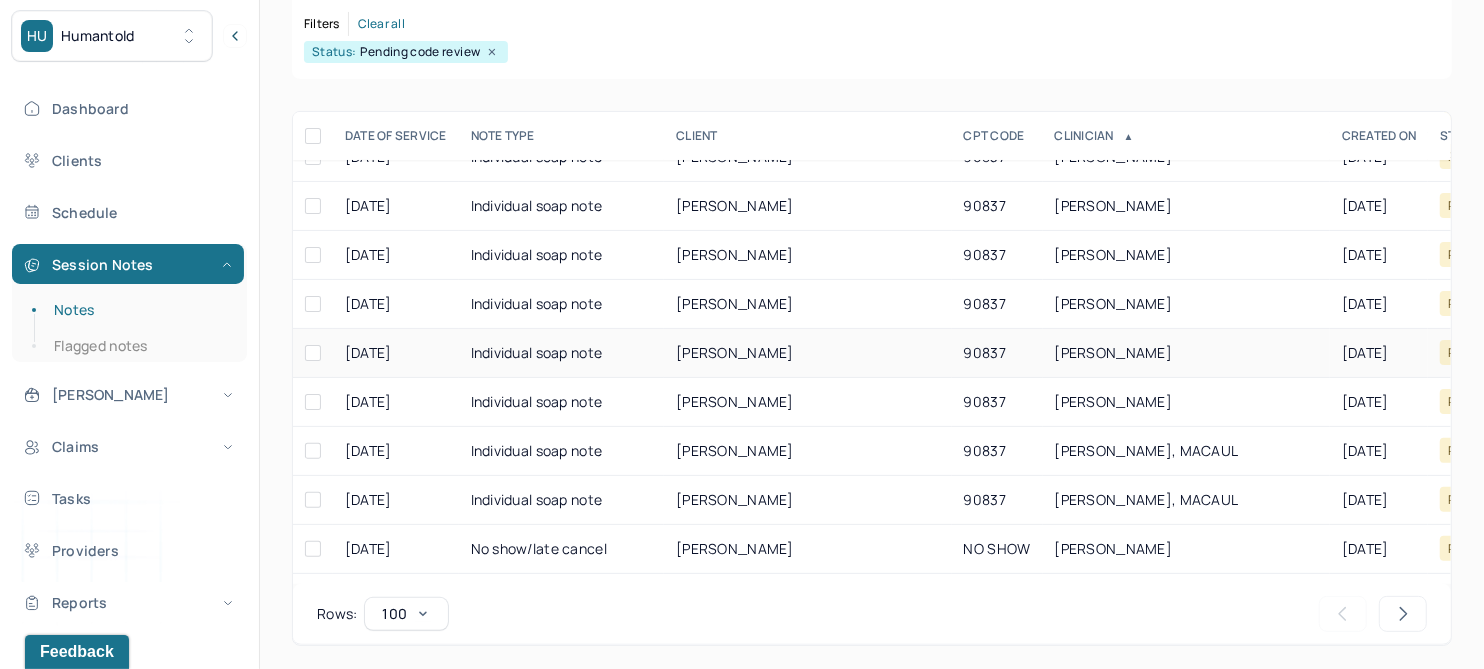 click on "WEKSBERG, RICHARD" at bounding box center (735, 352) 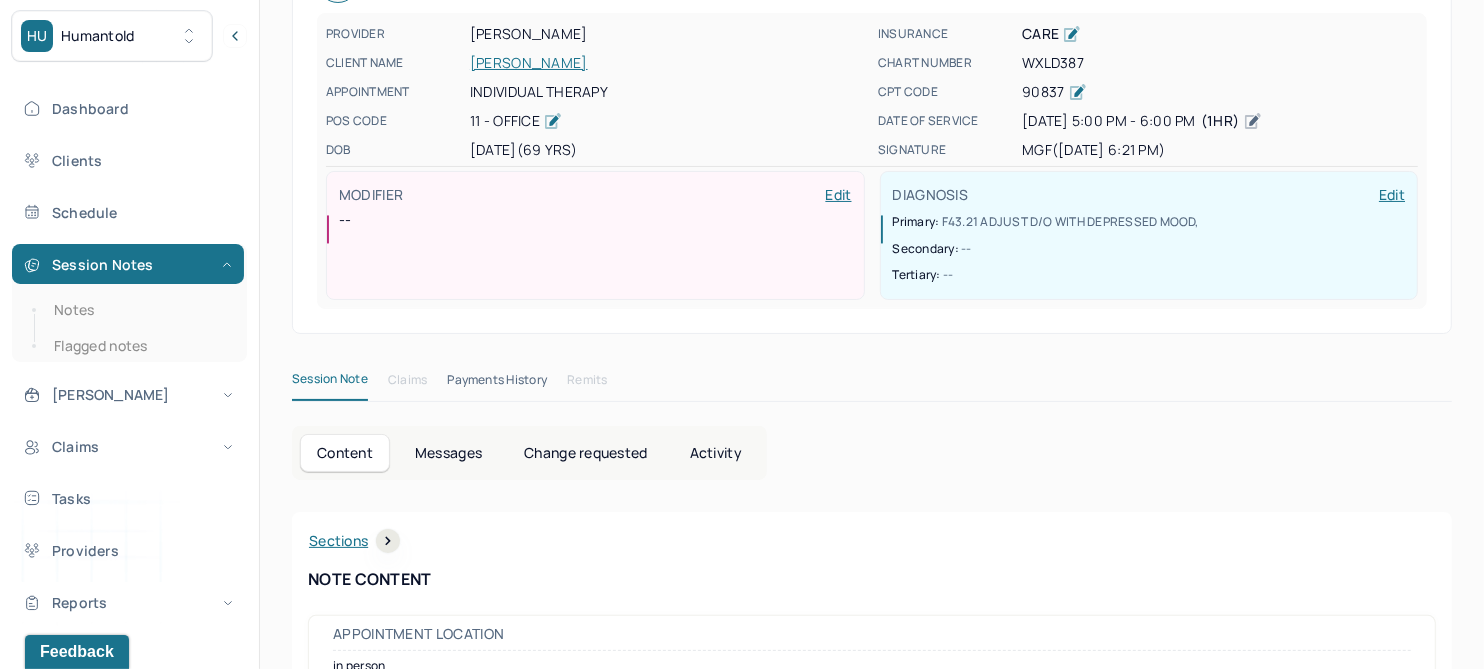 scroll, scrollTop: 0, scrollLeft: 0, axis: both 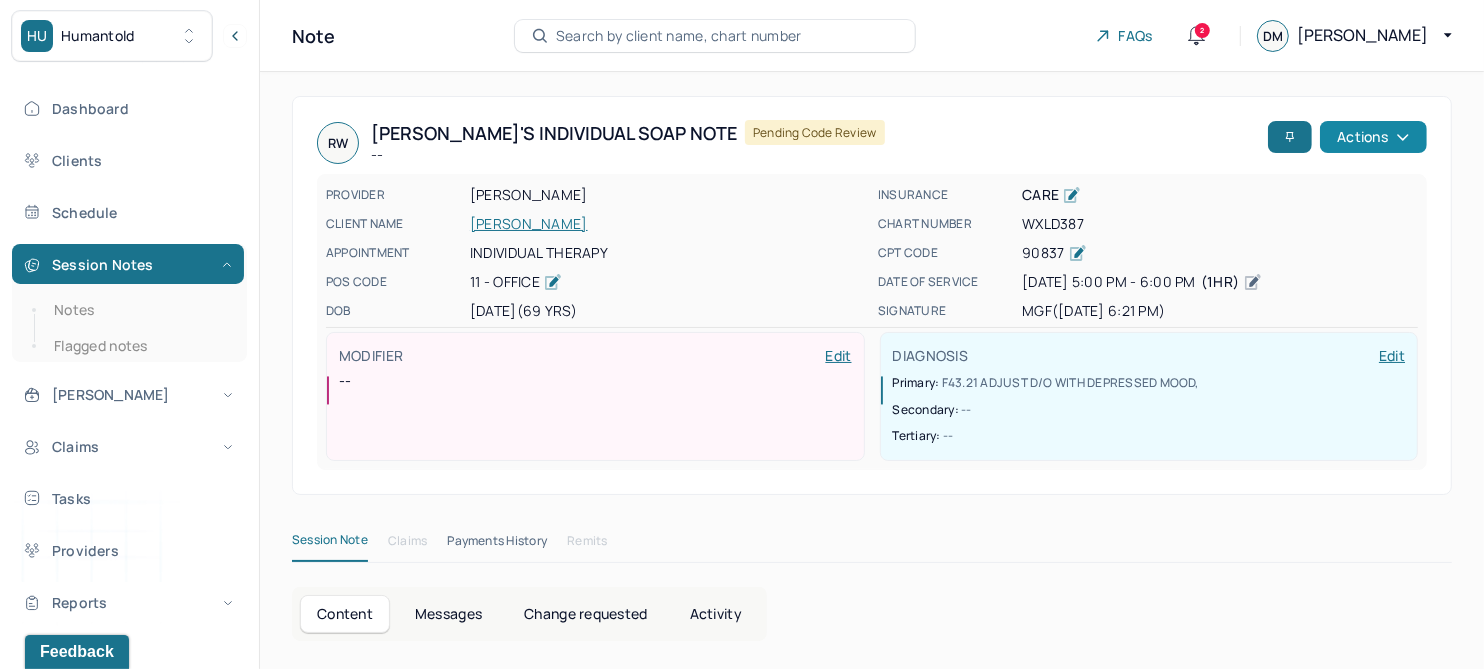 click 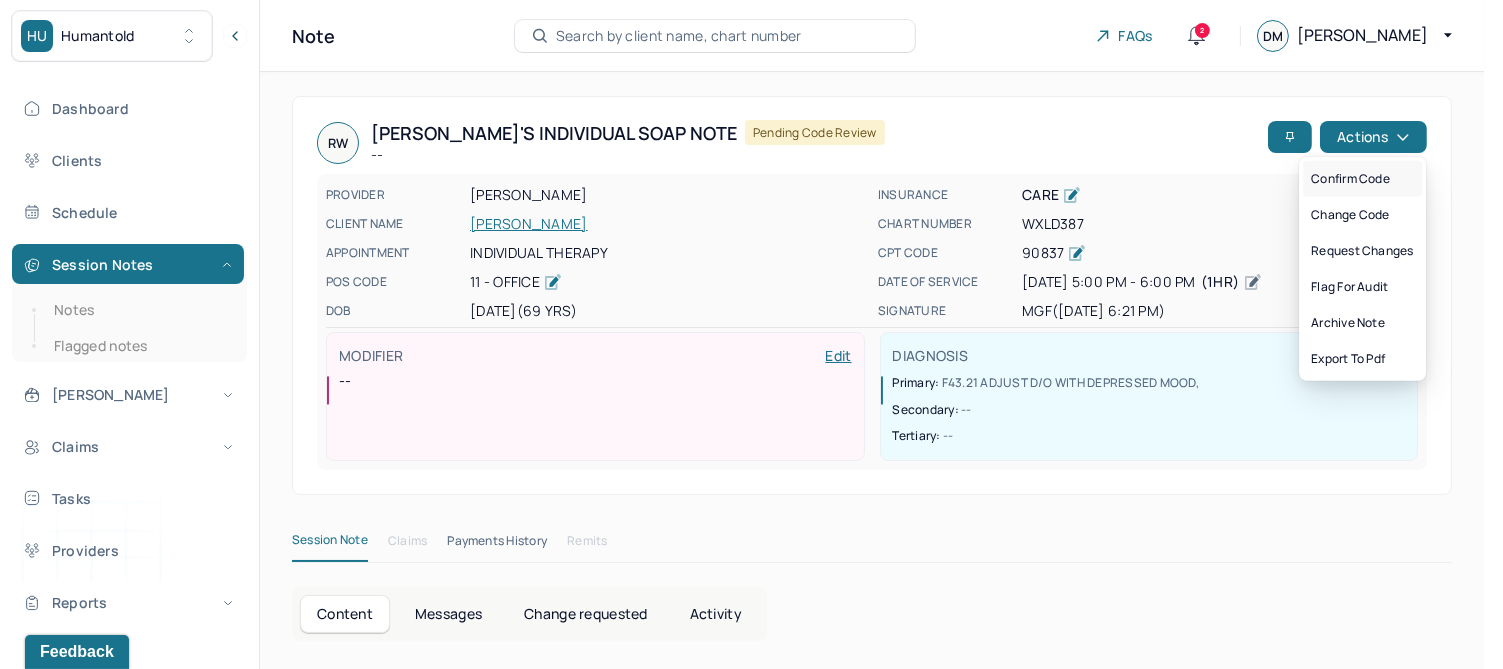 click on "Confirm code" at bounding box center [1362, 179] 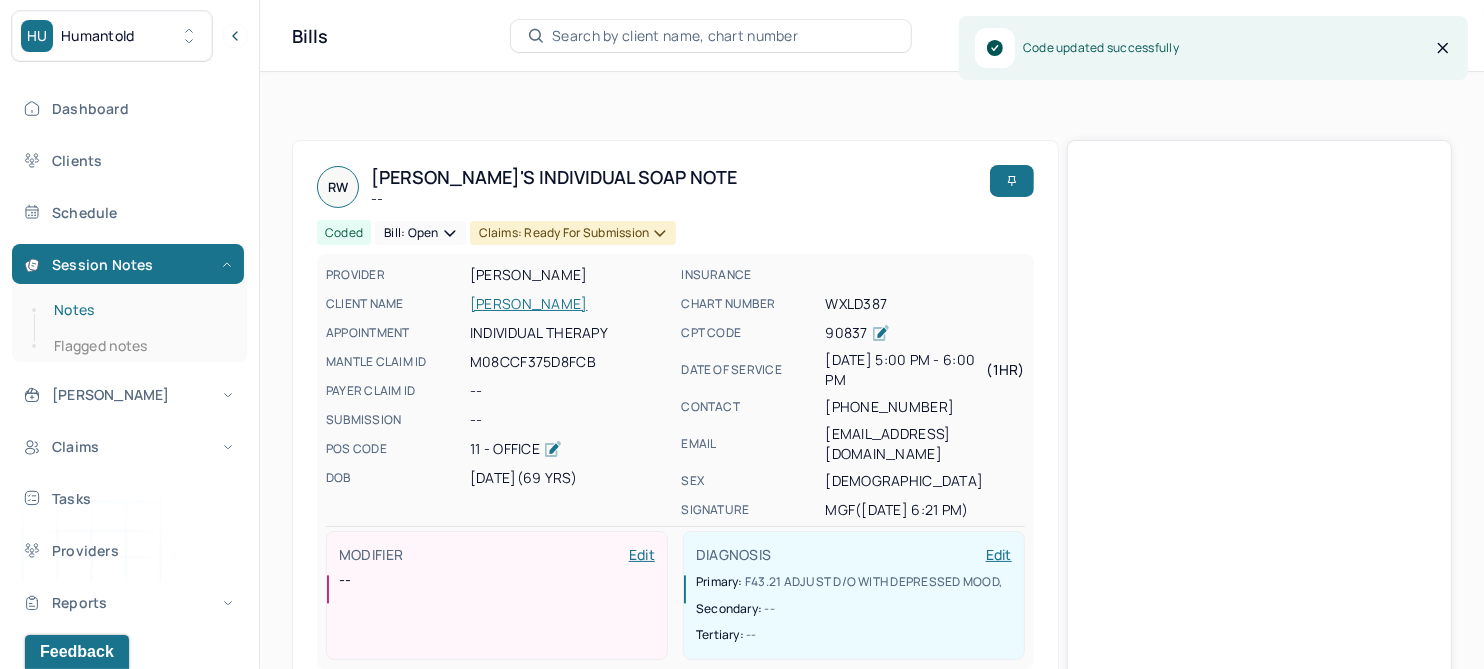 click on "Notes" at bounding box center [139, 310] 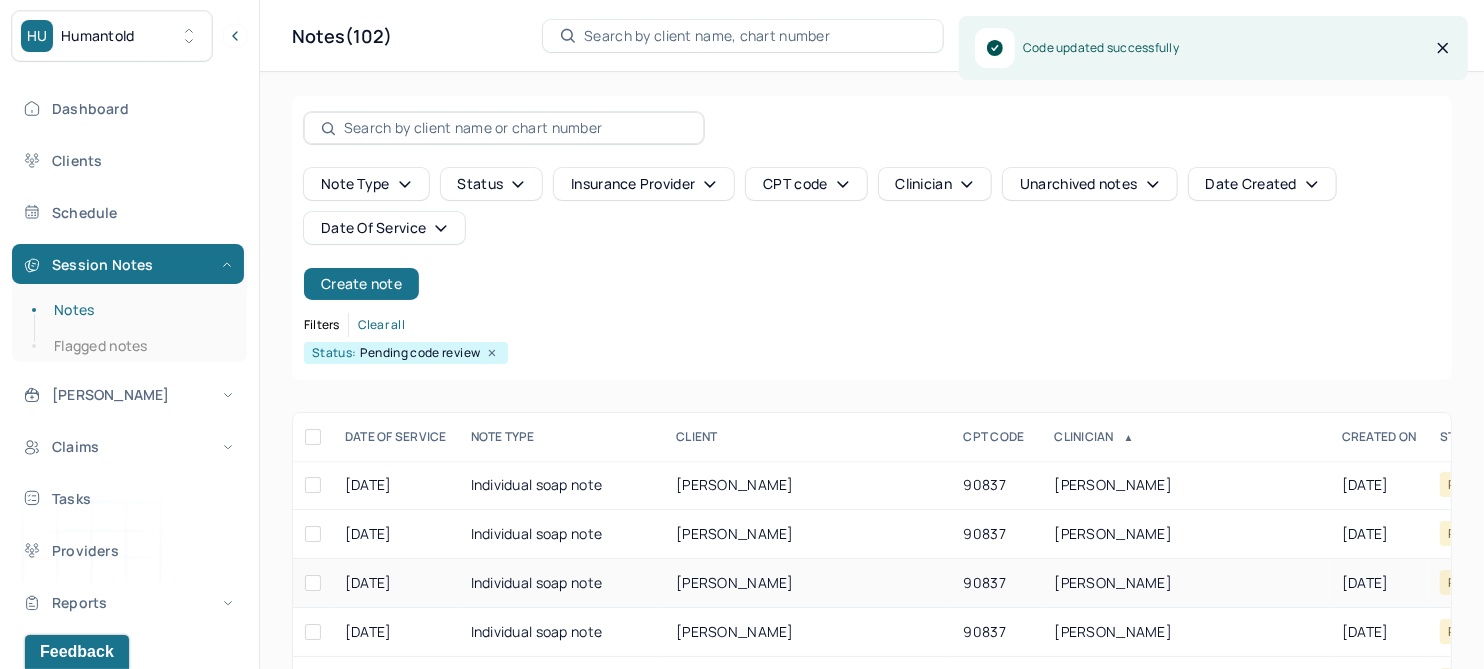 scroll, scrollTop: 250, scrollLeft: 0, axis: vertical 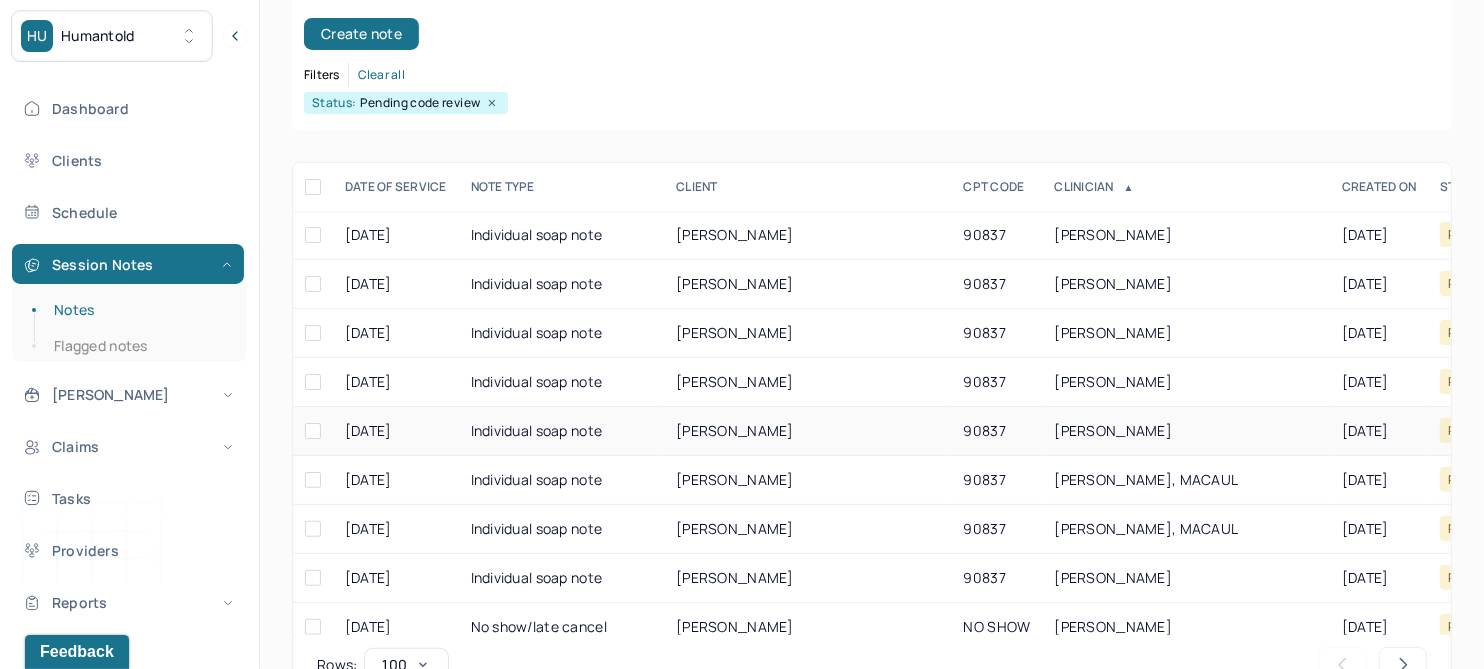 click on "RICHARDS, ORIAN" at bounding box center [735, 430] 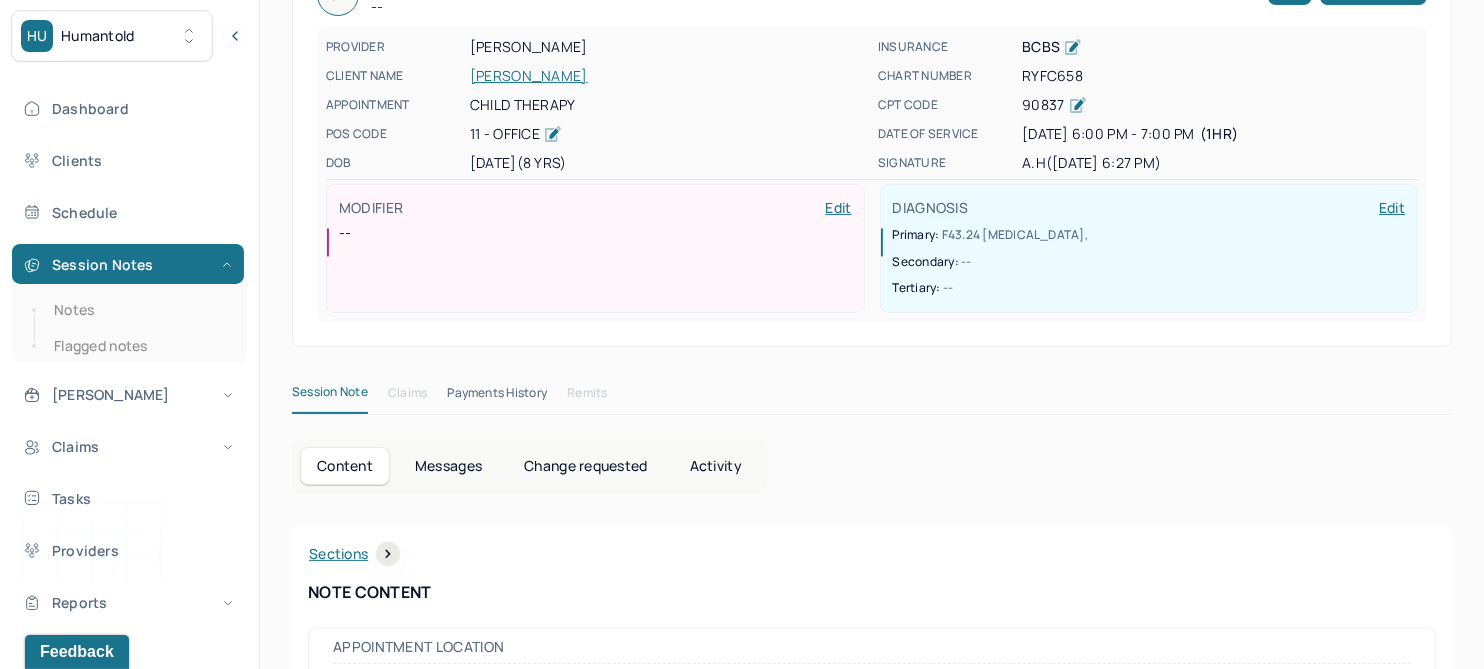 scroll, scrollTop: 0, scrollLeft: 0, axis: both 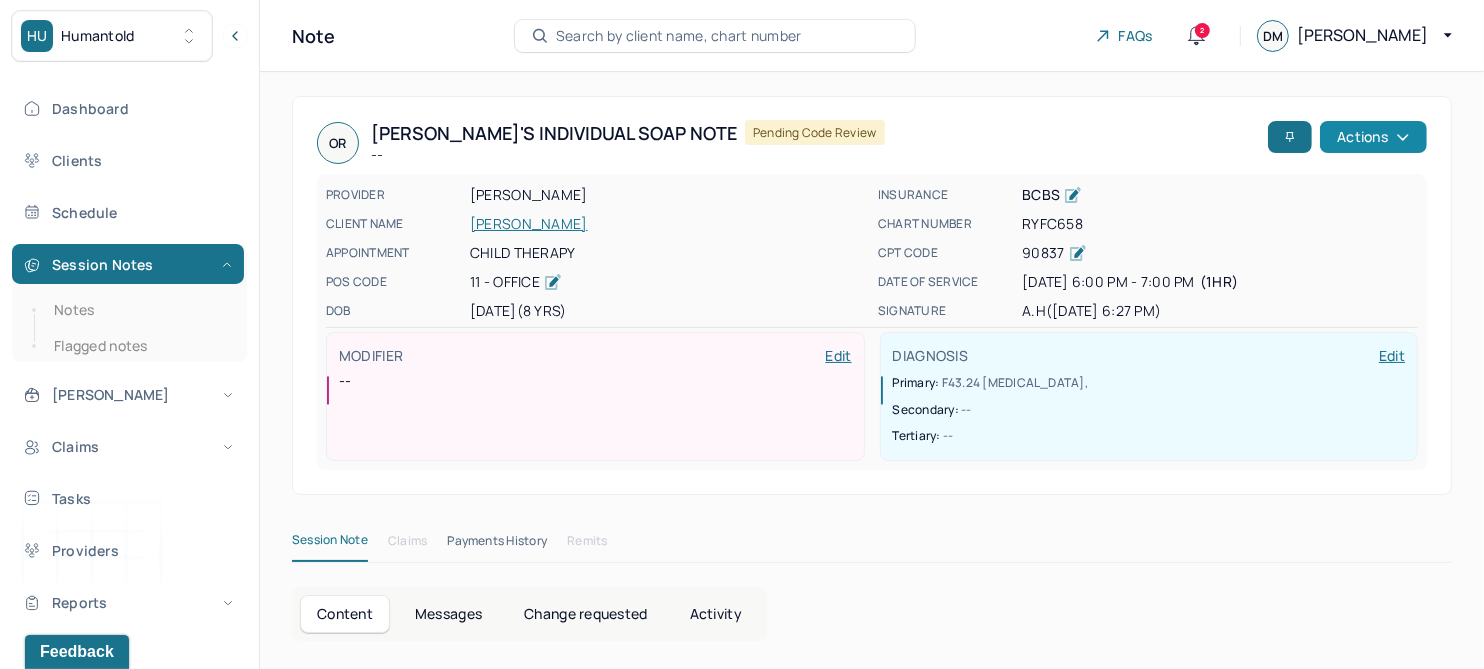 click on "Actions" at bounding box center (1373, 137) 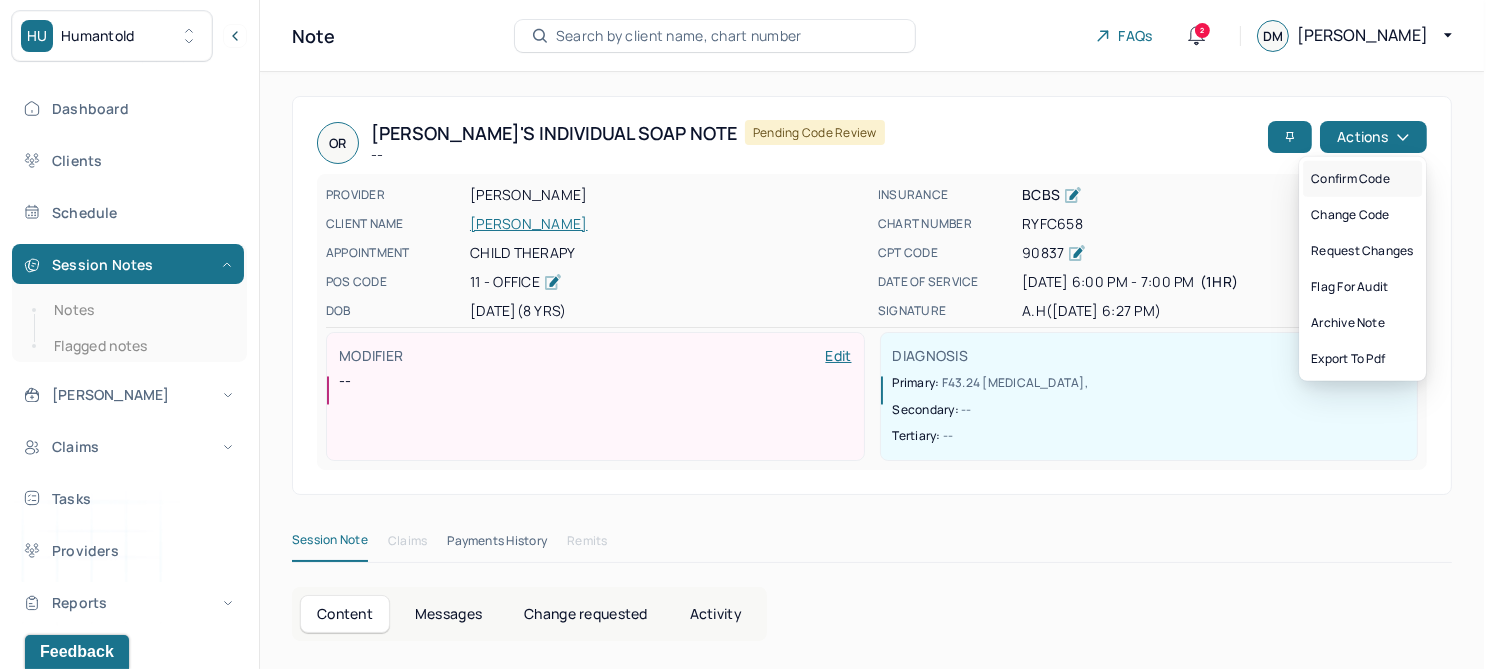 click on "Confirm code" at bounding box center (1362, 179) 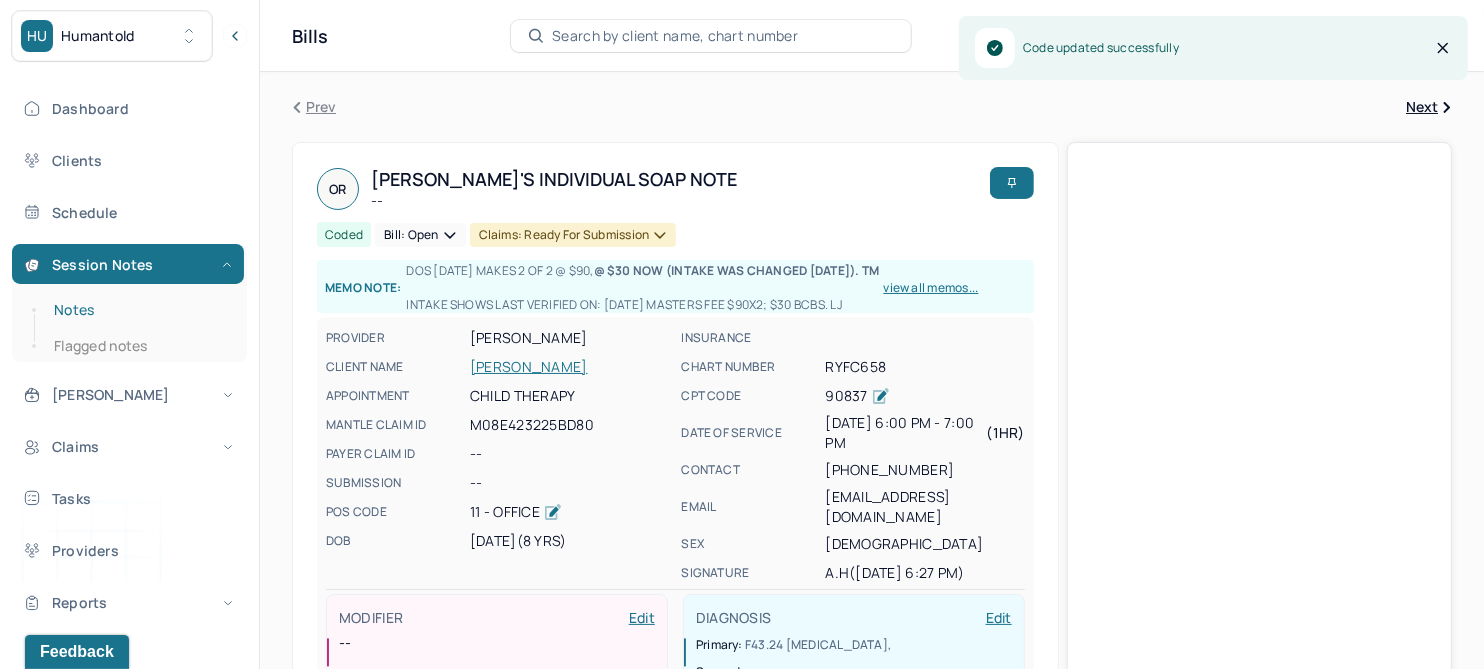click on "Notes" at bounding box center (139, 310) 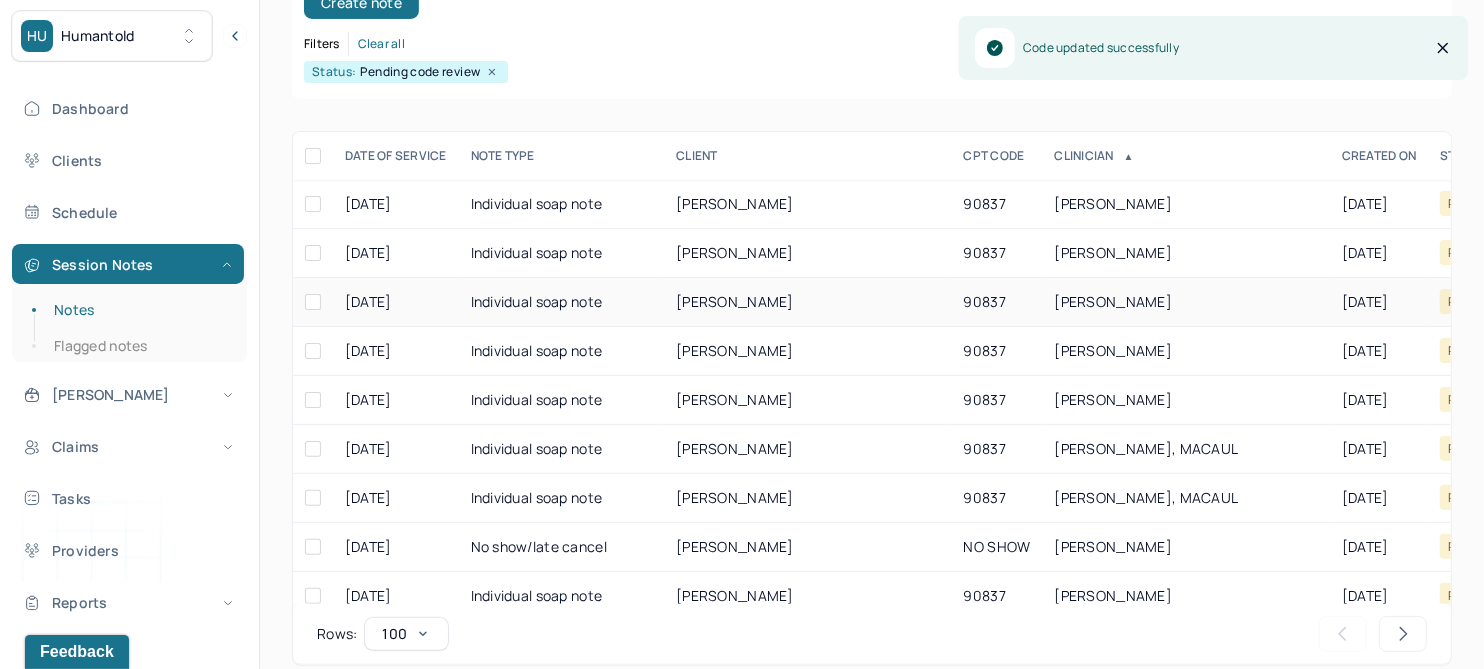 scroll, scrollTop: 301, scrollLeft: 0, axis: vertical 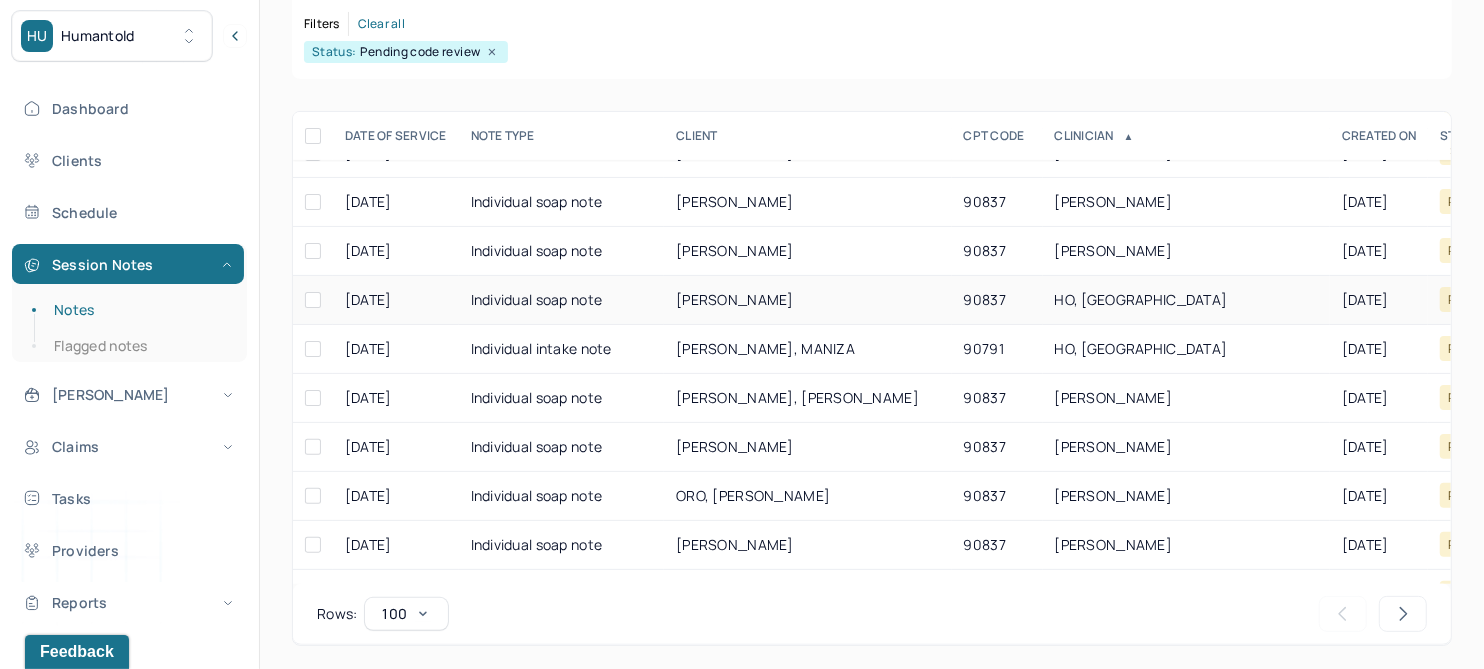 click on "MISSALE, JOSEPH" at bounding box center [735, 299] 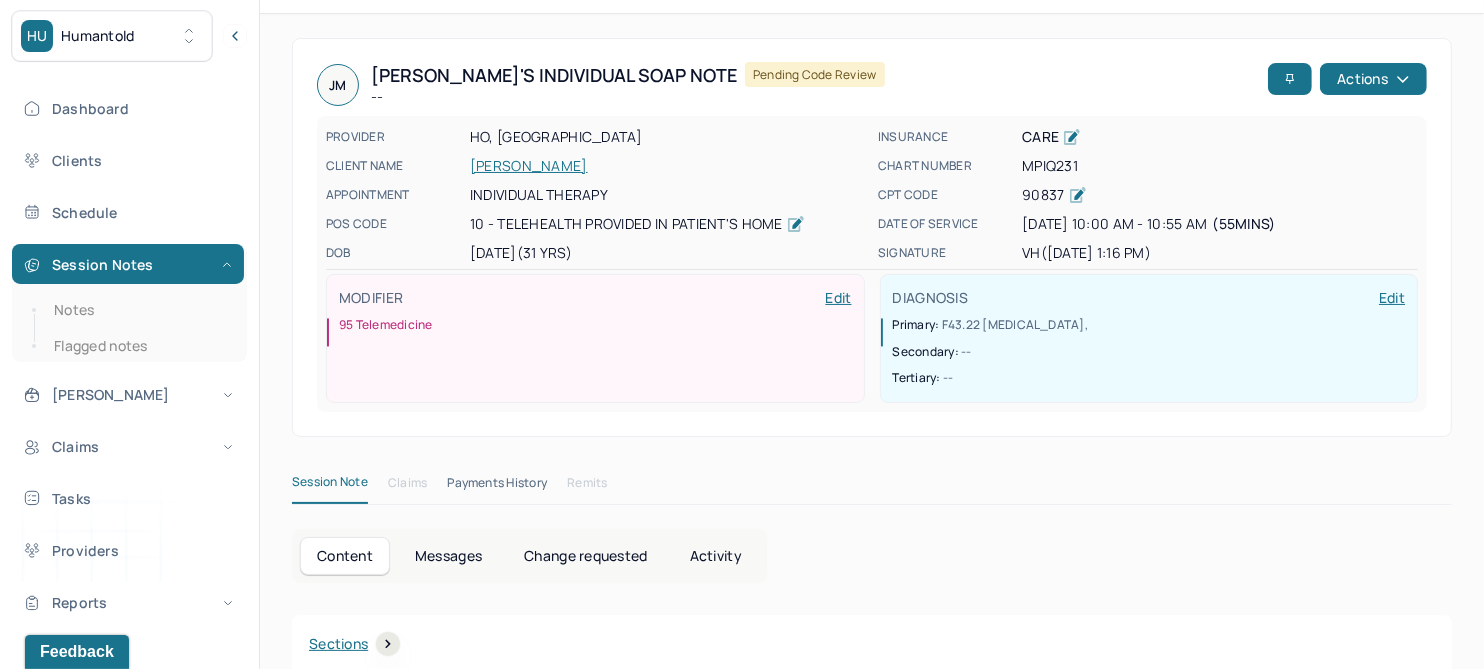 scroll, scrollTop: 0, scrollLeft: 0, axis: both 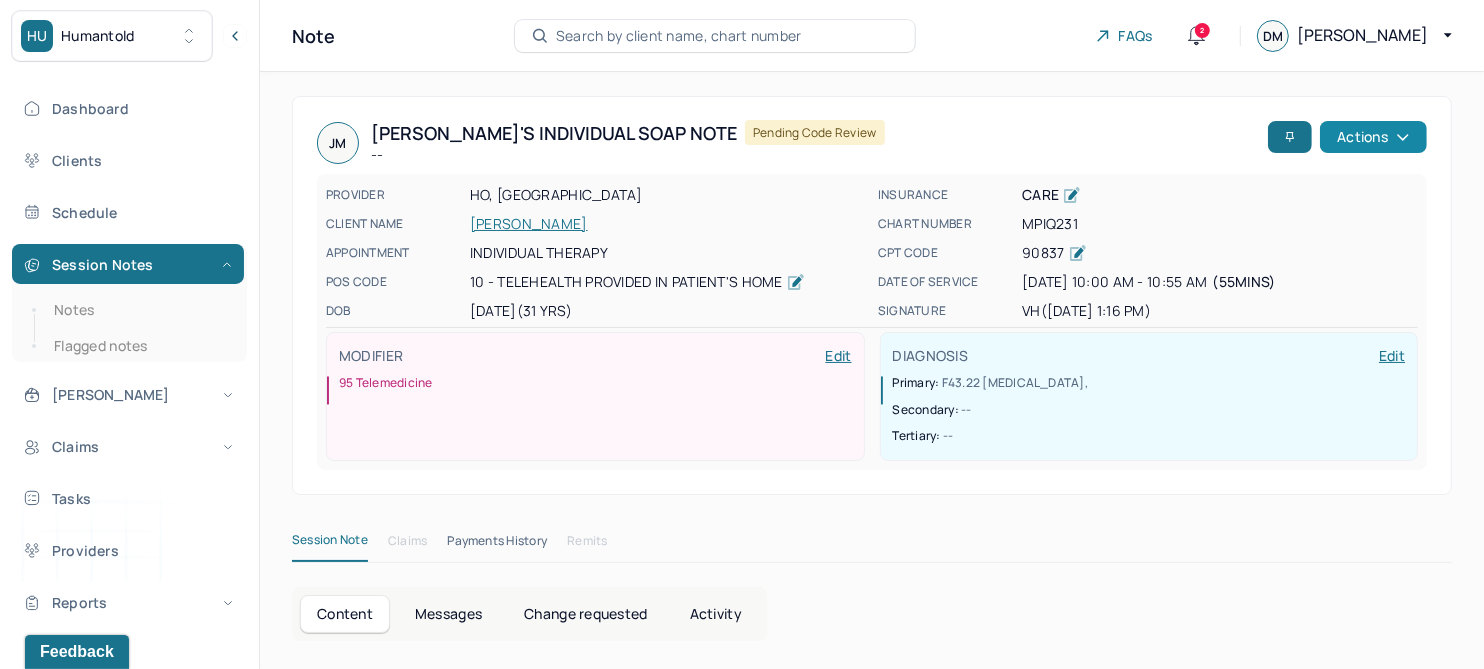 click on "Actions" at bounding box center [1373, 137] 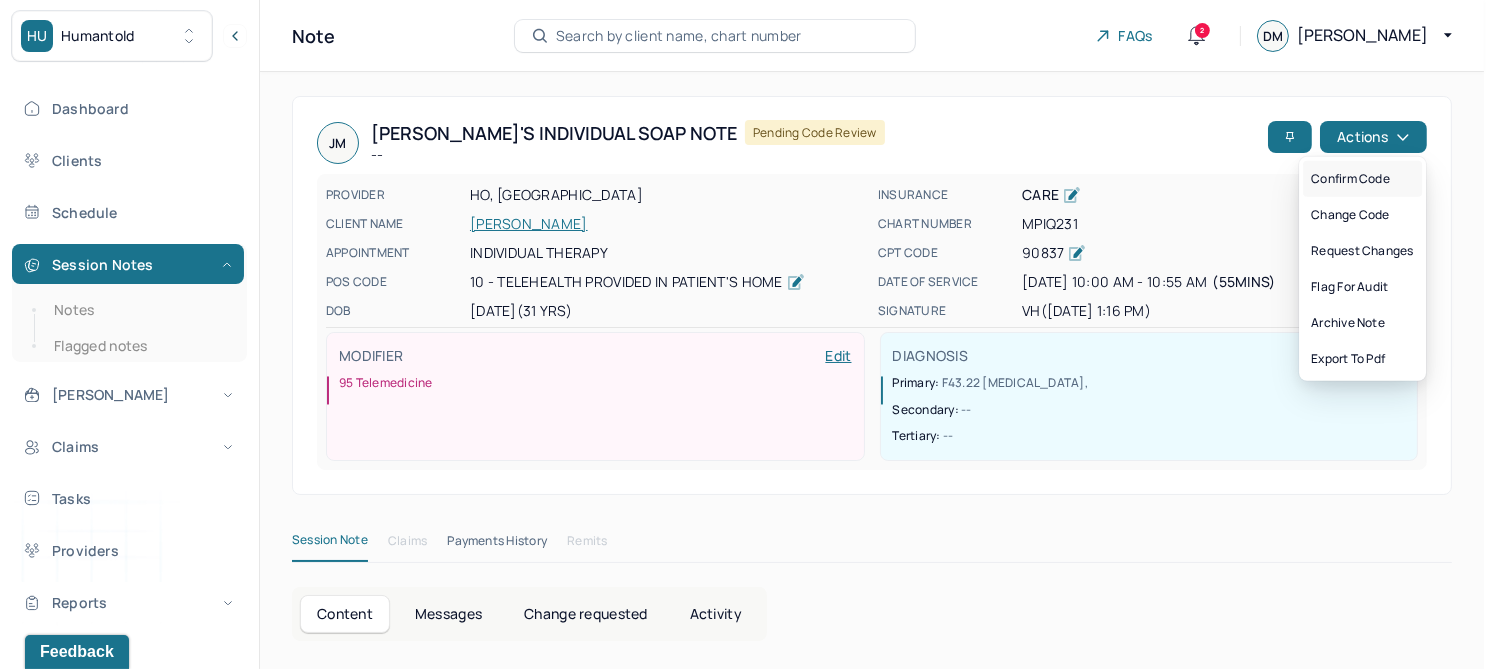 click on "Confirm code" at bounding box center (1362, 179) 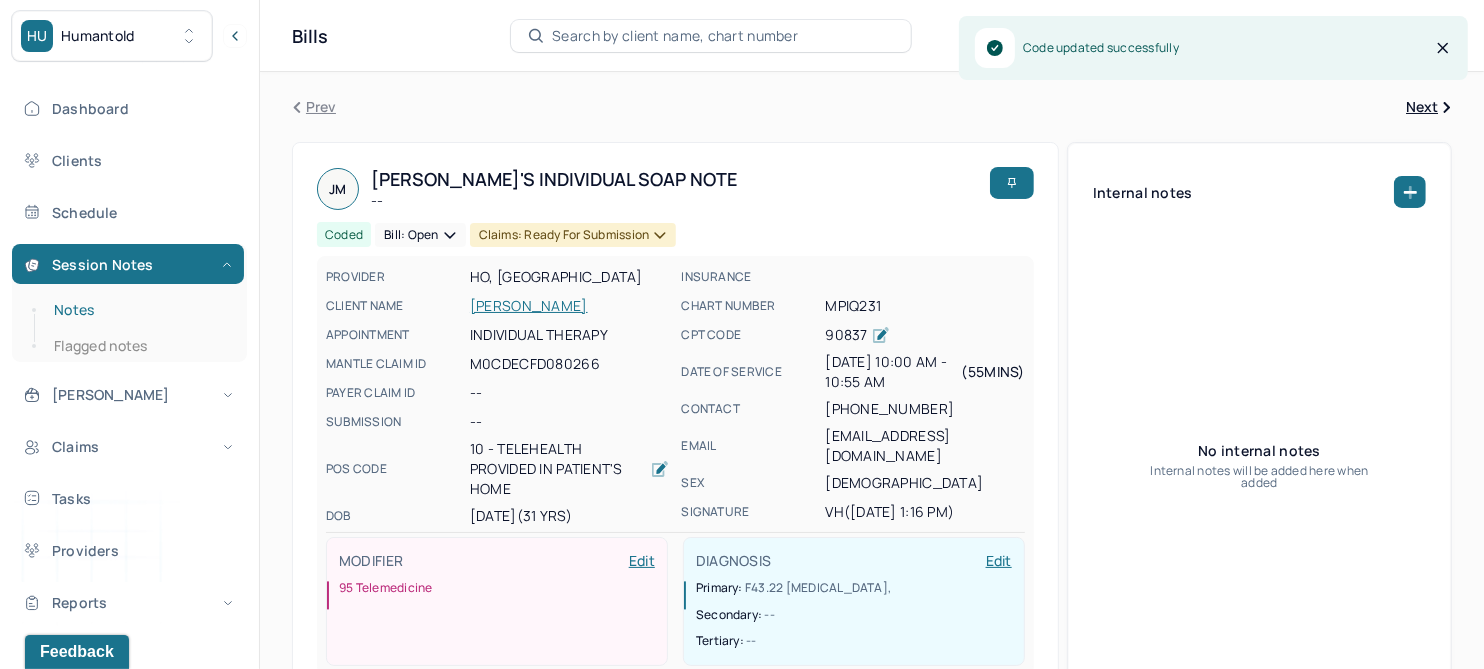 click on "Notes" at bounding box center [139, 310] 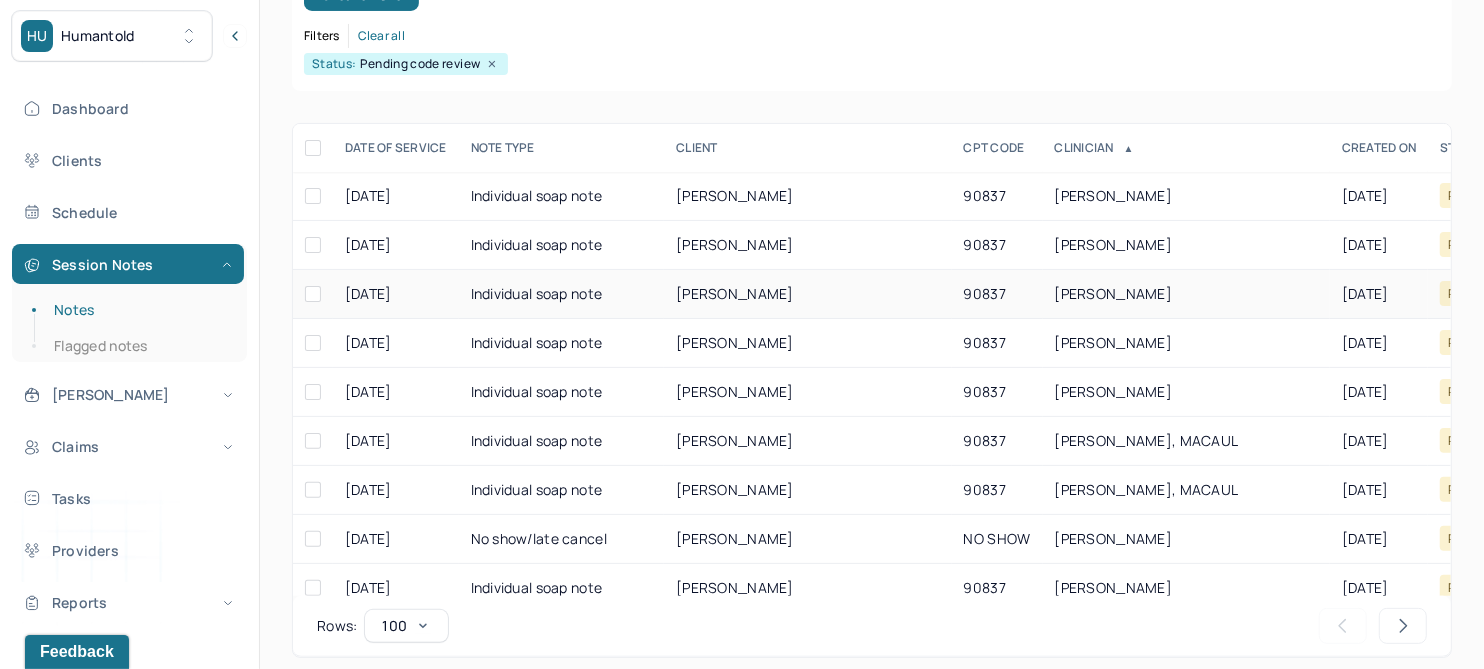 scroll, scrollTop: 301, scrollLeft: 0, axis: vertical 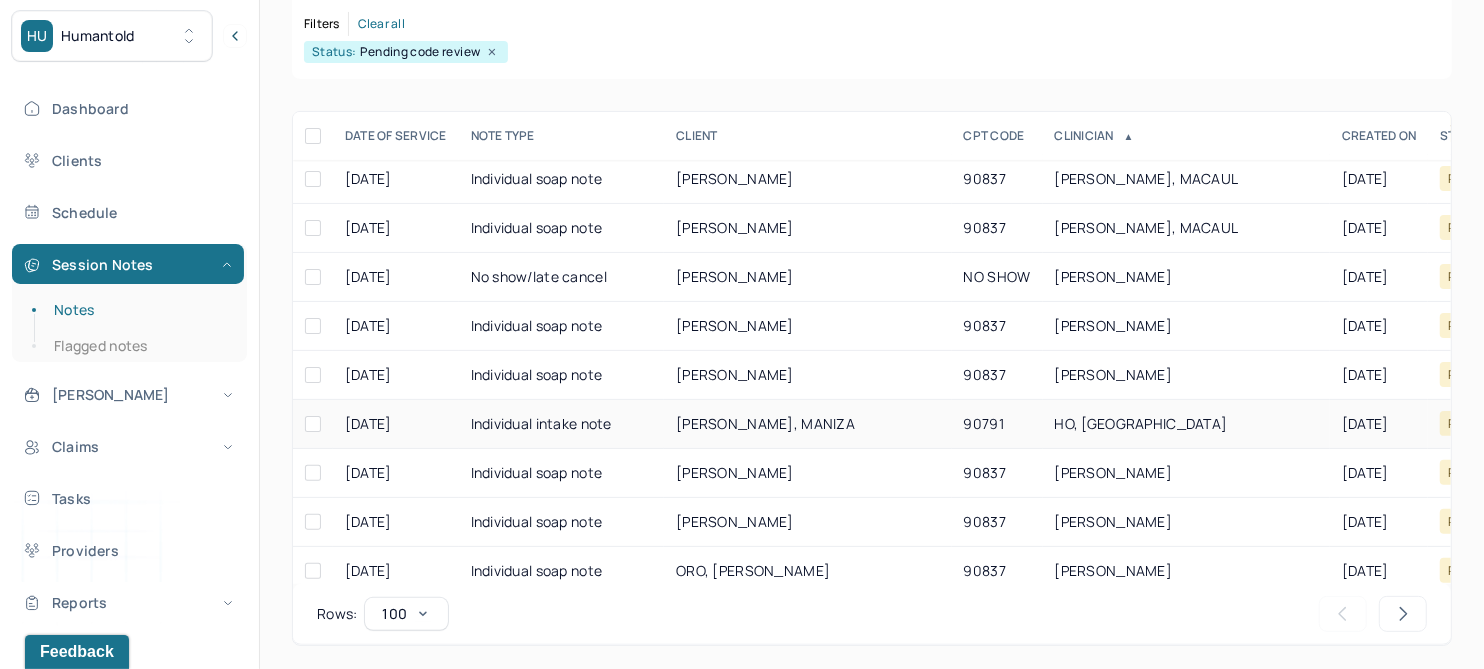 click on "PRITILA, MANIZA" at bounding box center (765, 423) 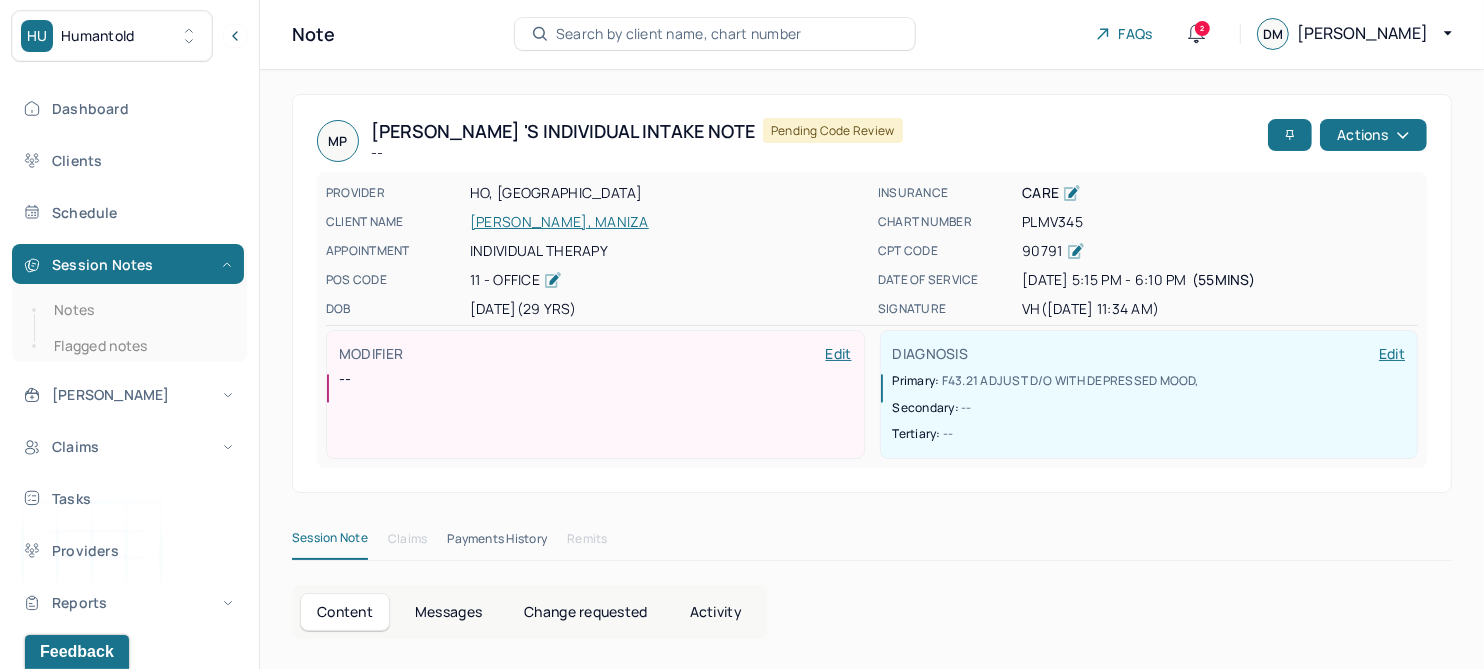 scroll, scrollTop: 0, scrollLeft: 0, axis: both 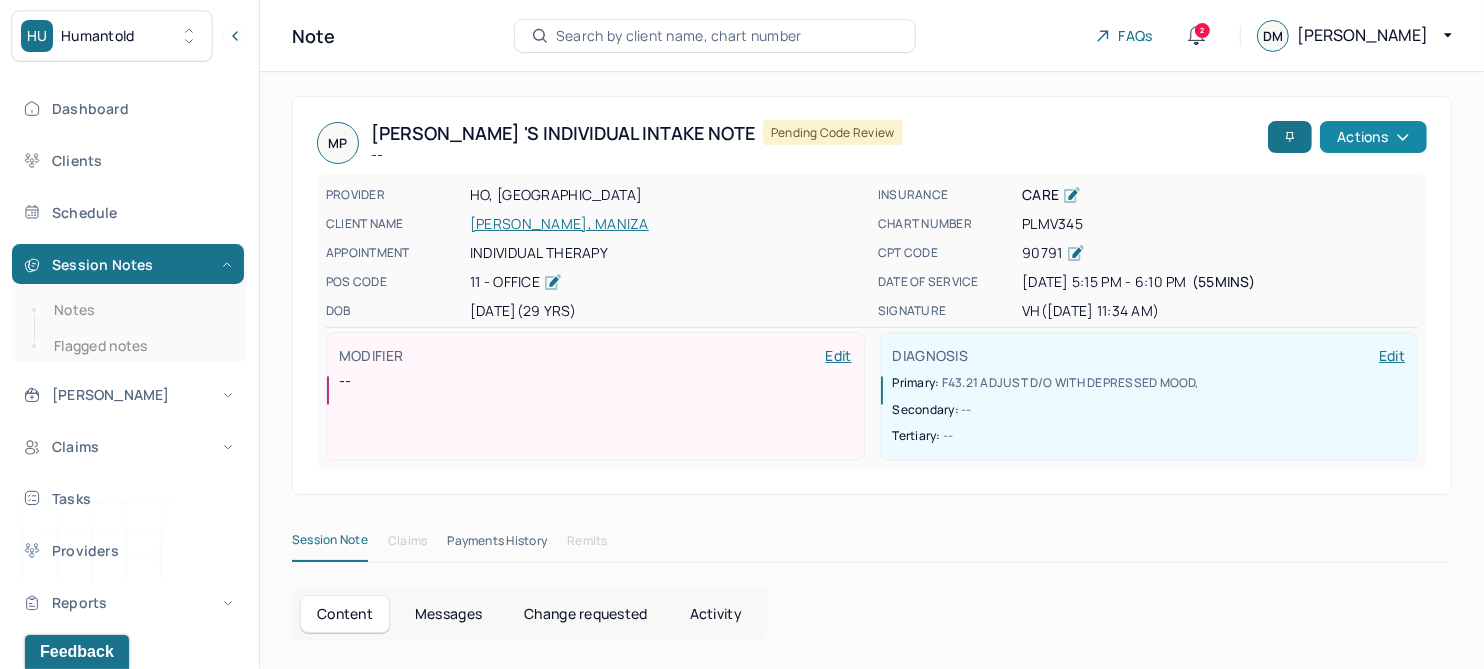 click 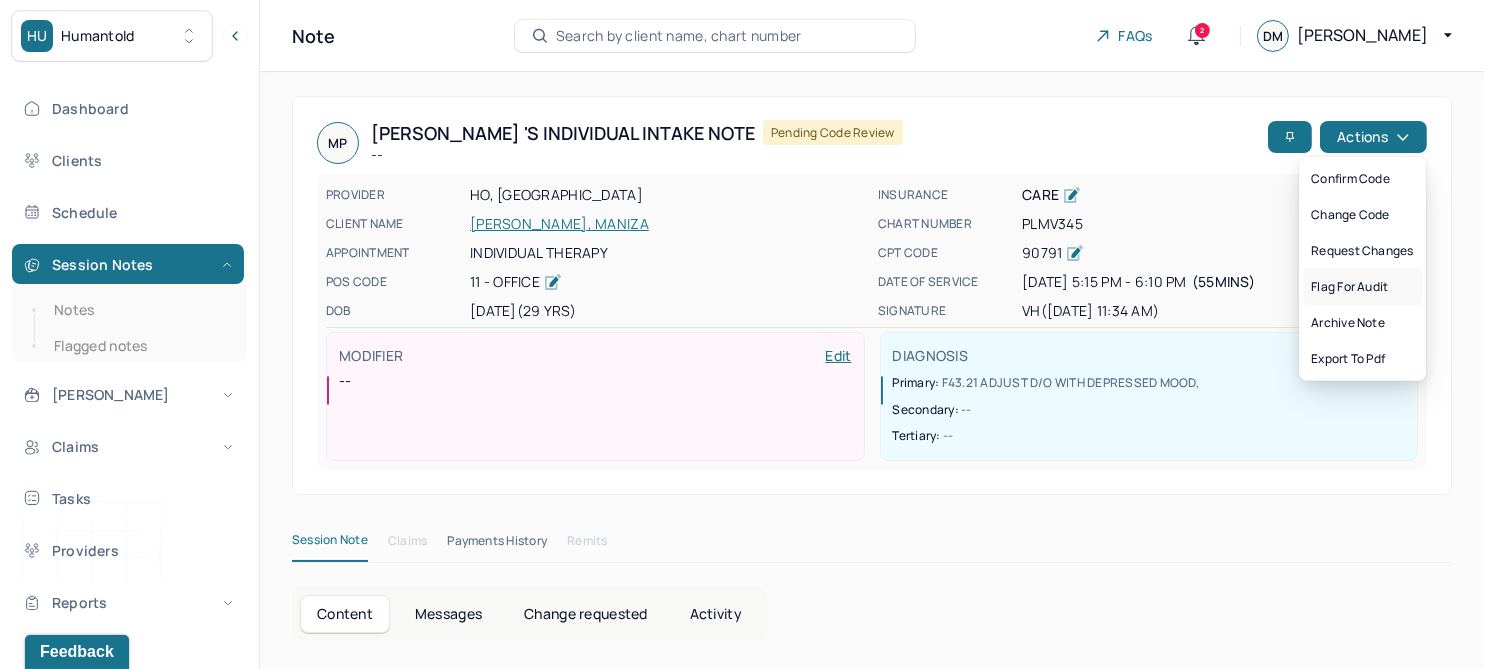 click on "Flag for audit" at bounding box center (1362, 287) 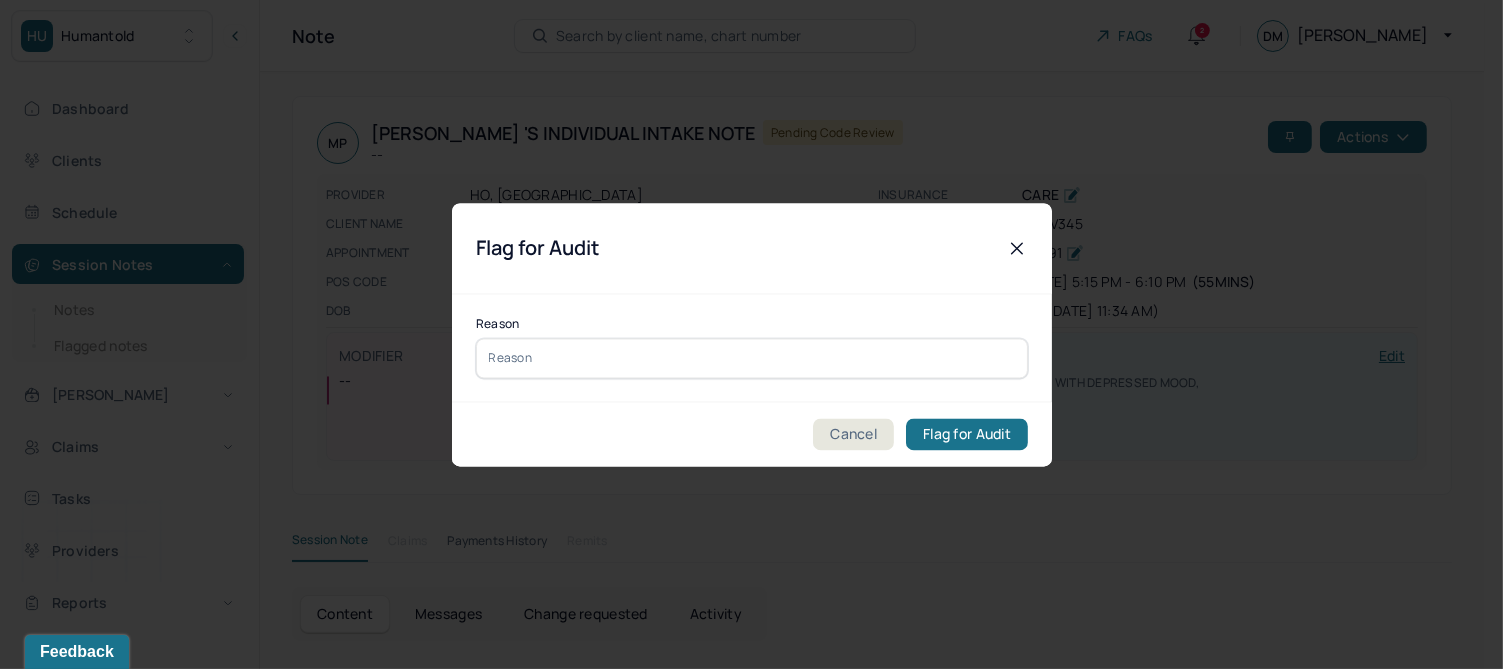 click at bounding box center [752, 358] 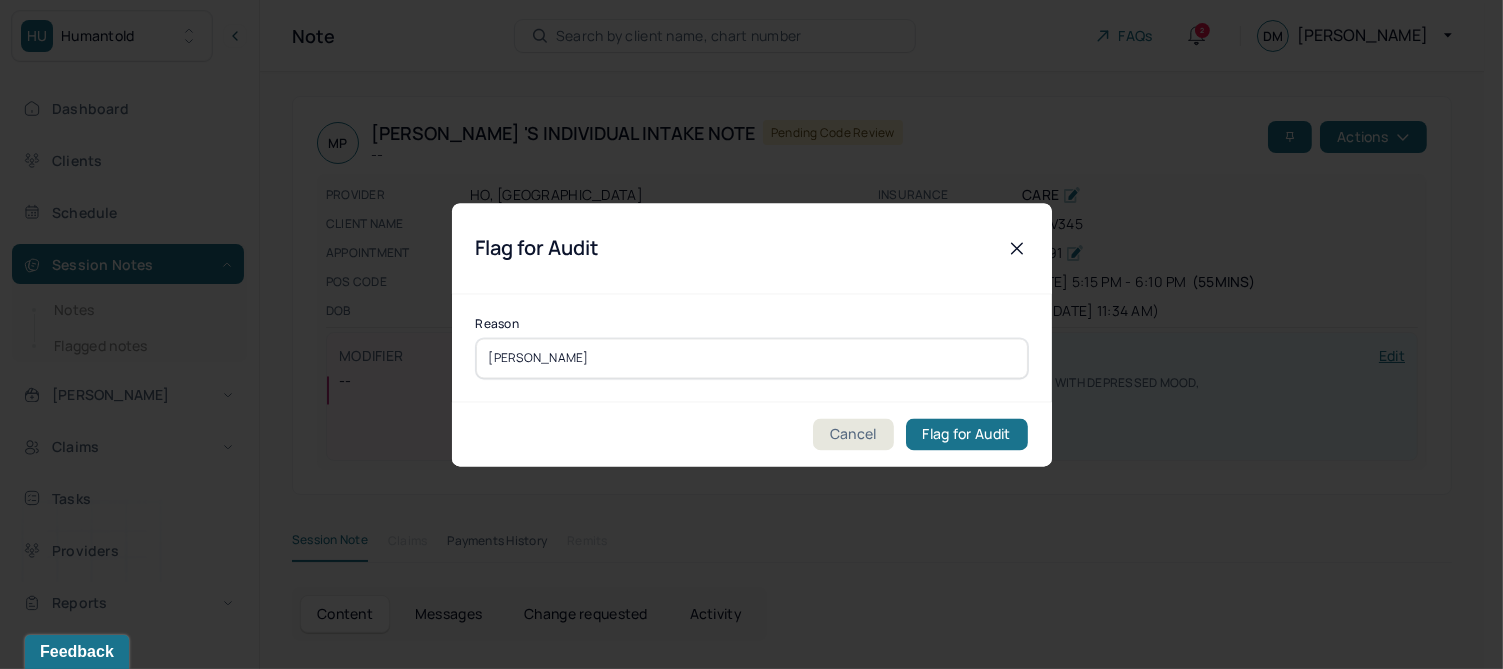 type on "Flagged for auditing" 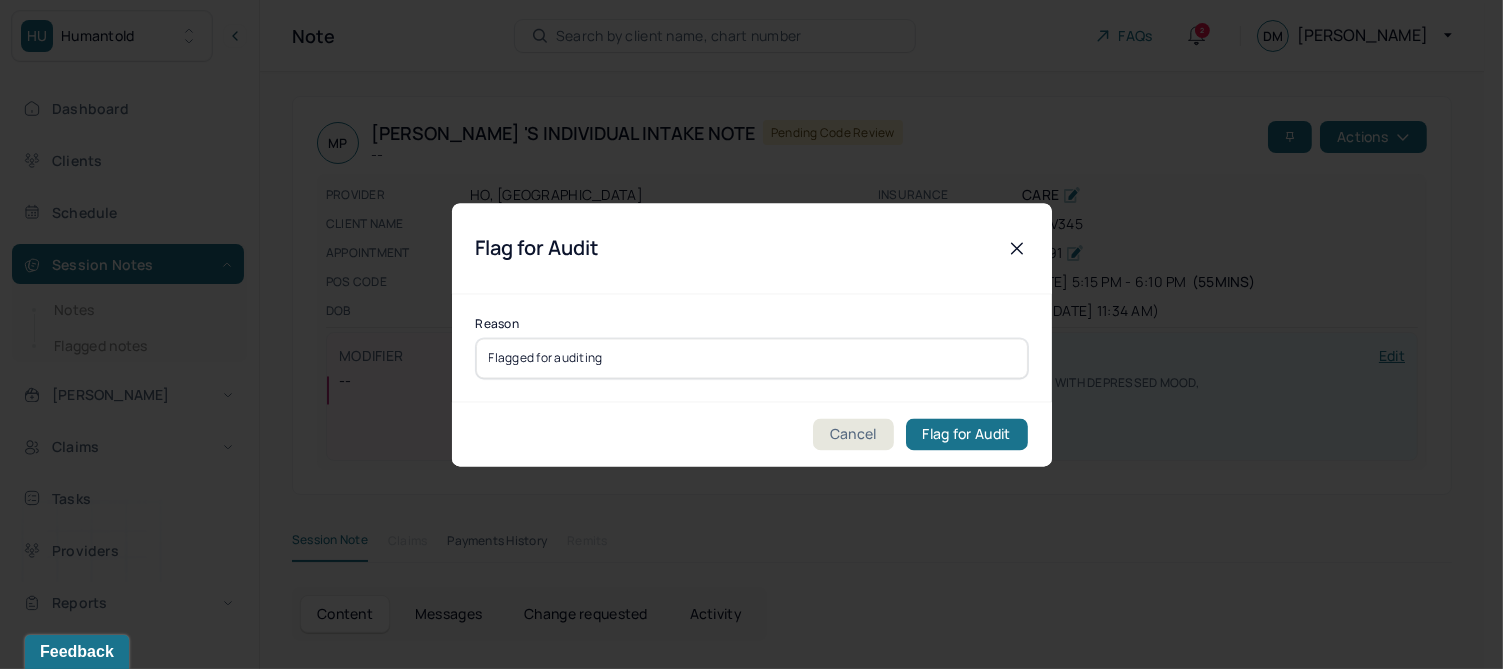 type 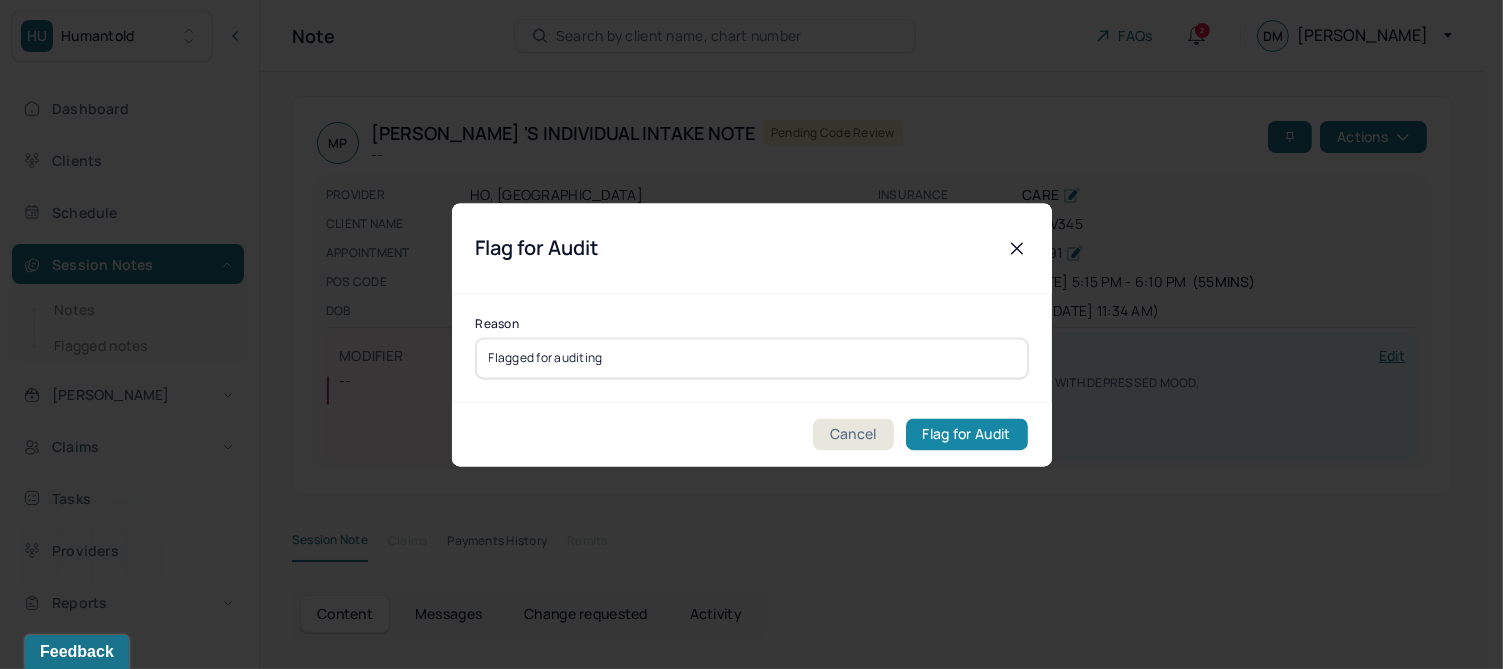 click on "Flag for Audit" at bounding box center [967, 434] 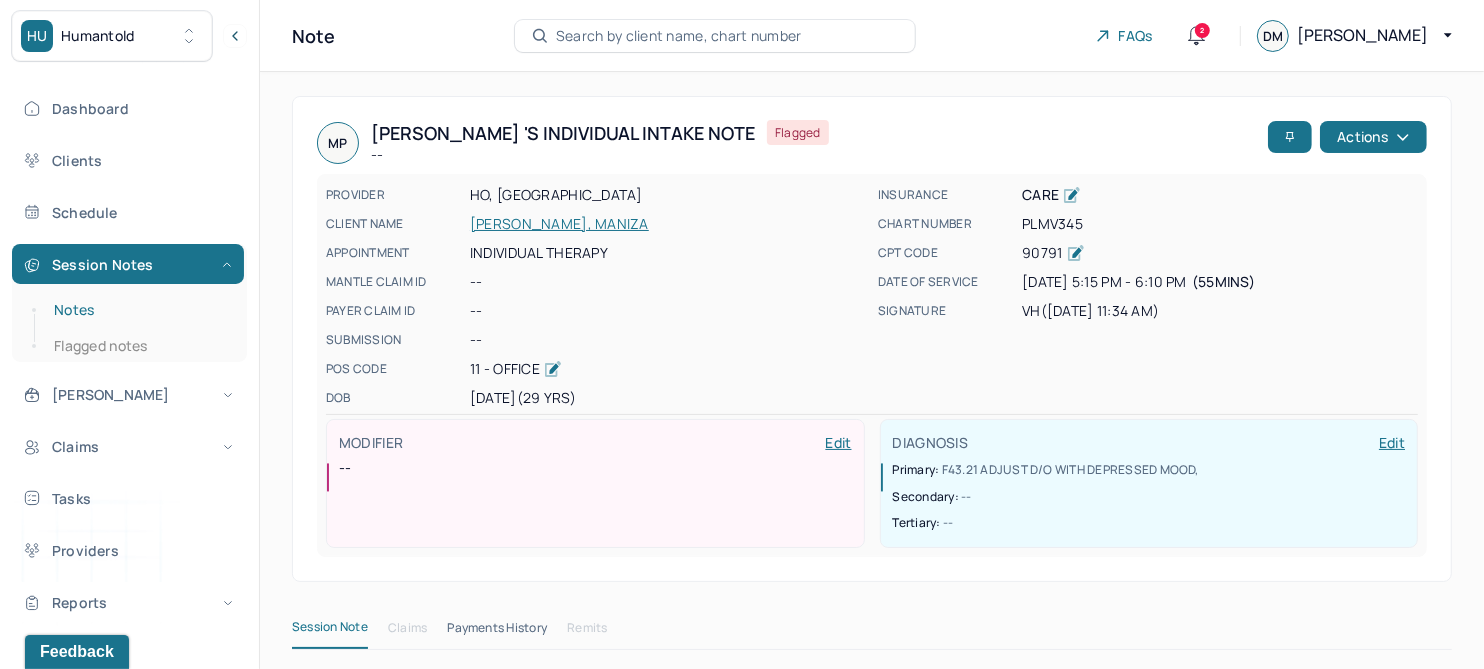 click on "Notes" at bounding box center (139, 310) 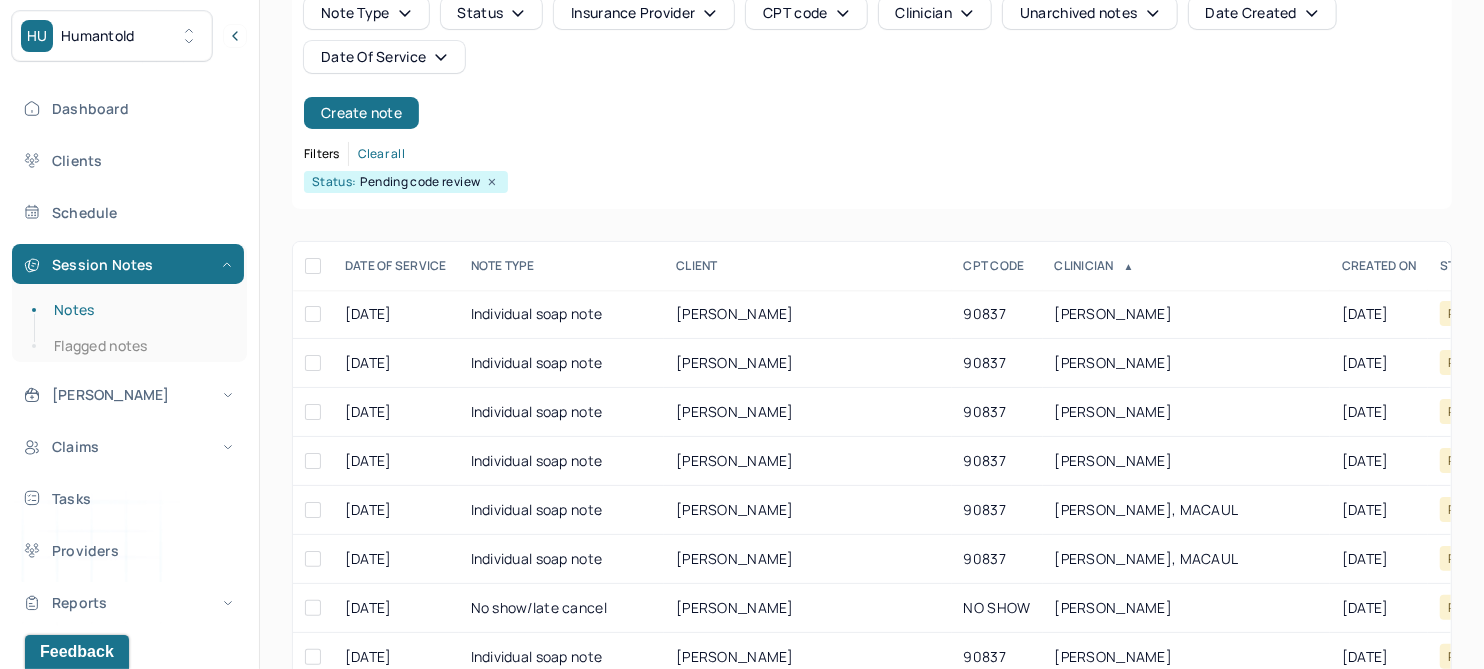 scroll, scrollTop: 250, scrollLeft: 0, axis: vertical 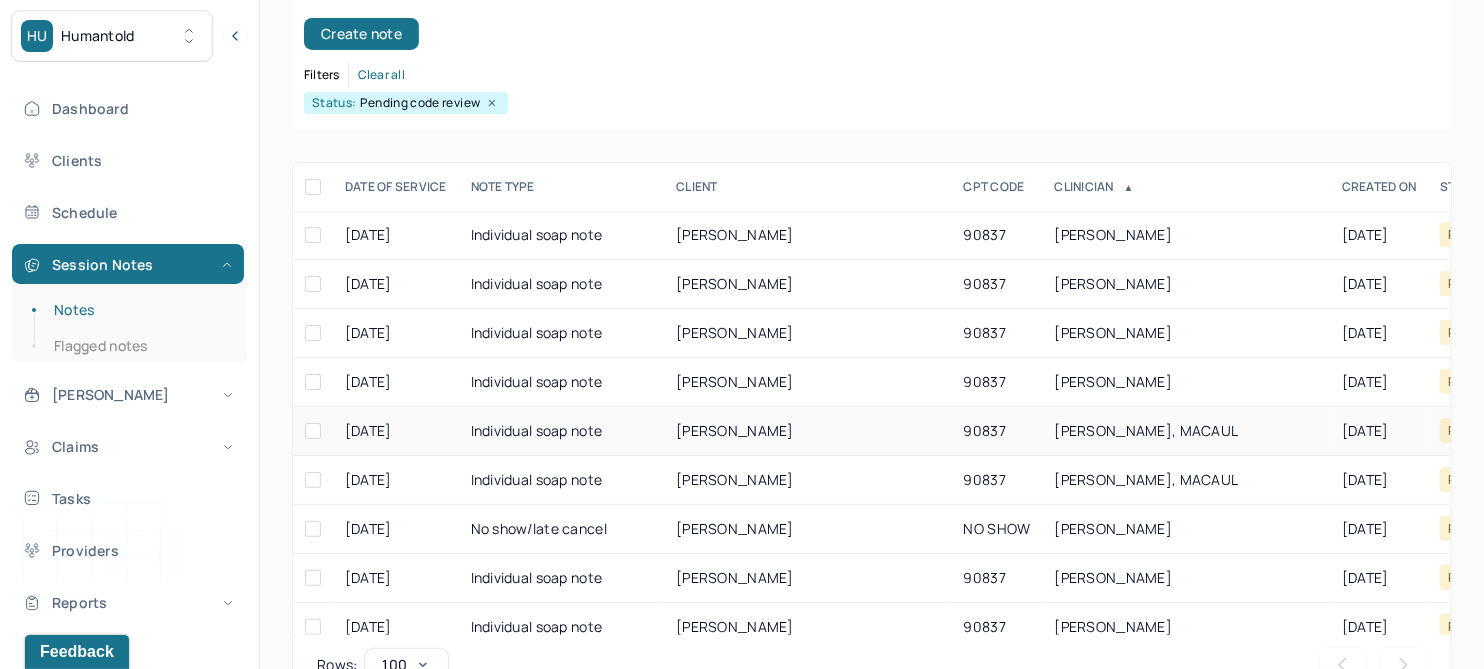 click on "MONTELIONE, MARIA" at bounding box center [735, 430] 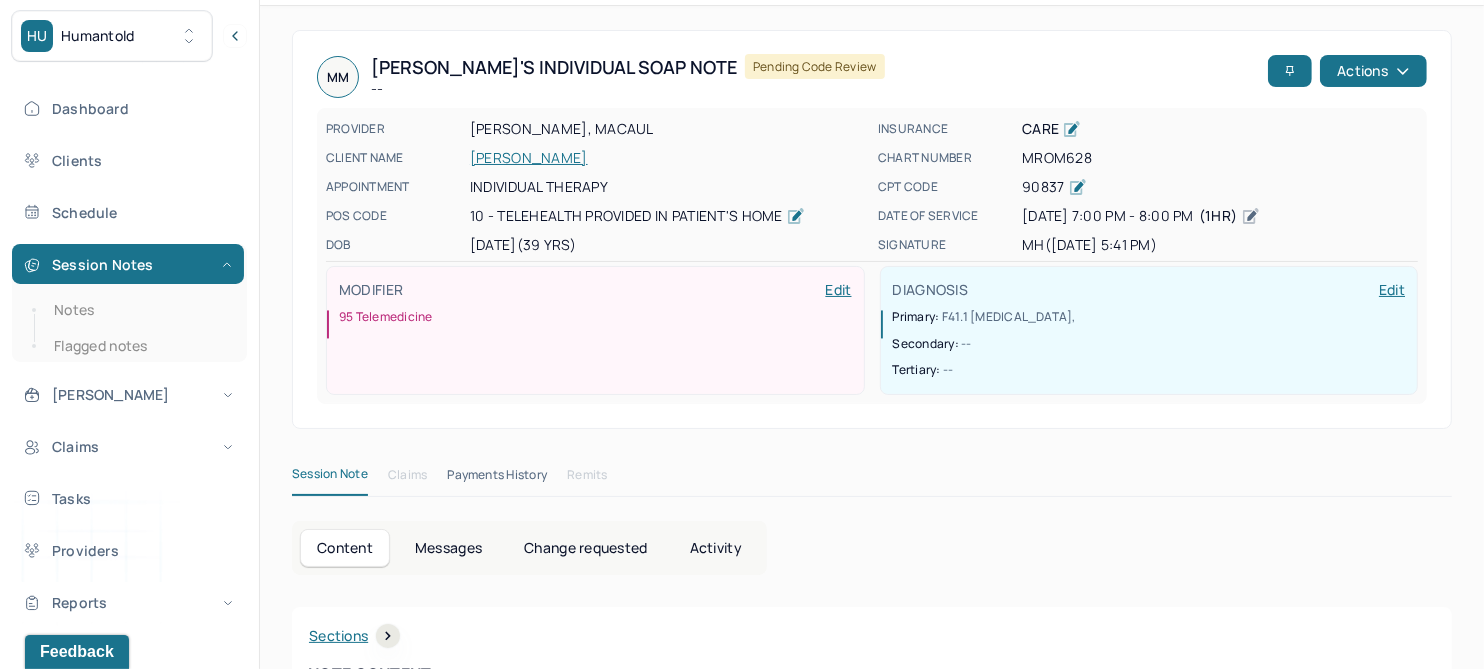 scroll, scrollTop: 0, scrollLeft: 0, axis: both 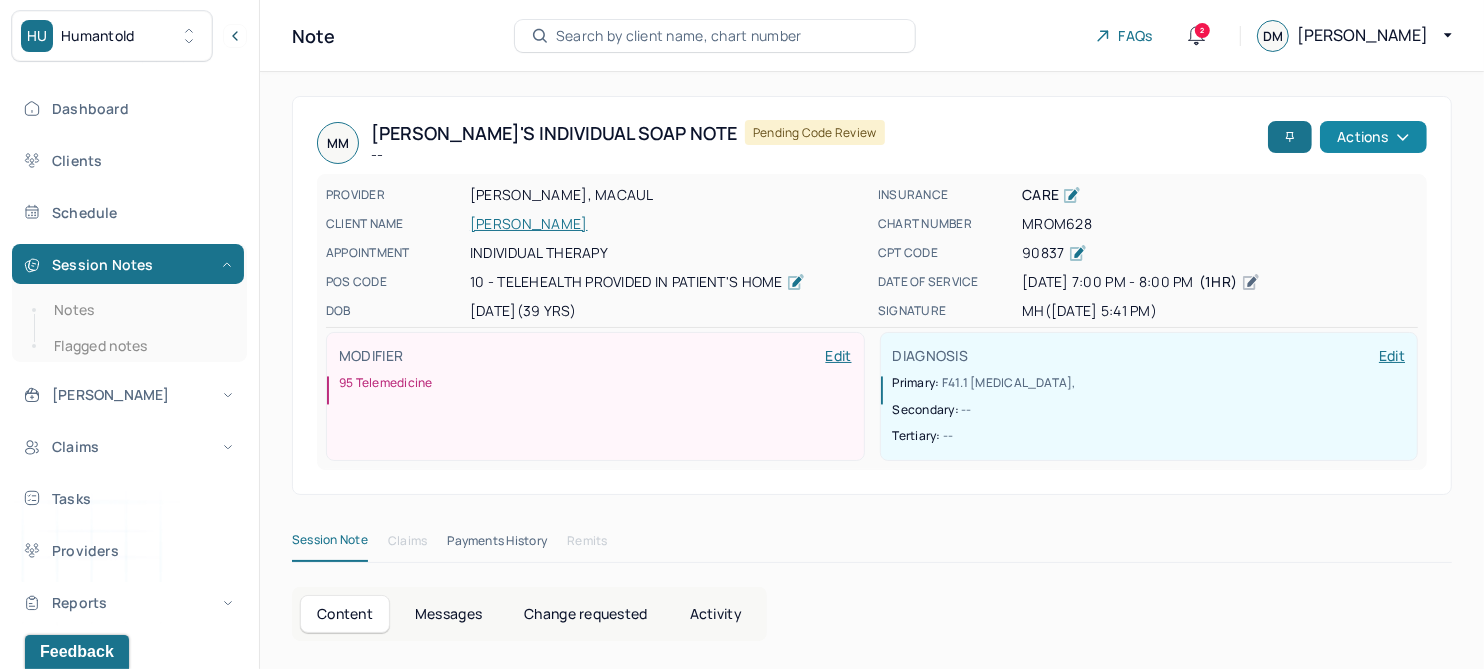 click on "Actions" at bounding box center (1373, 137) 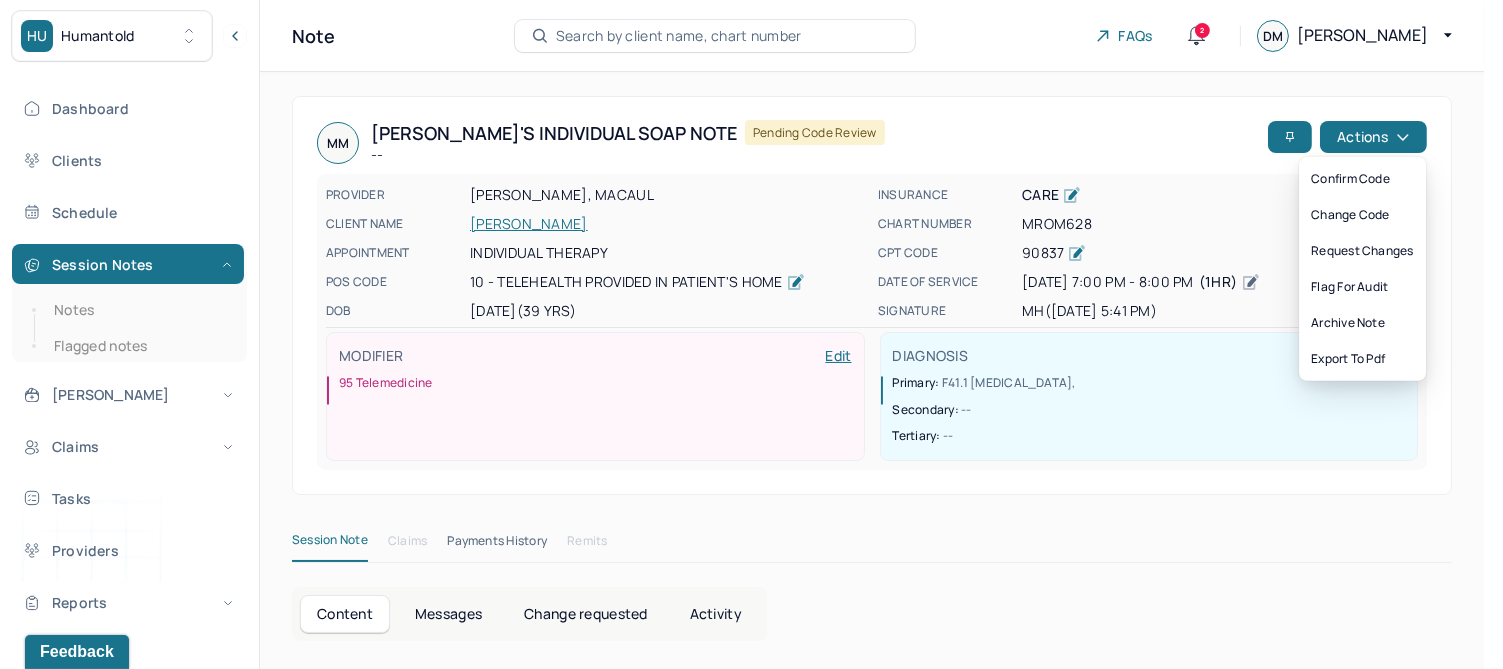 click on "Confirm code" at bounding box center [1362, 179] 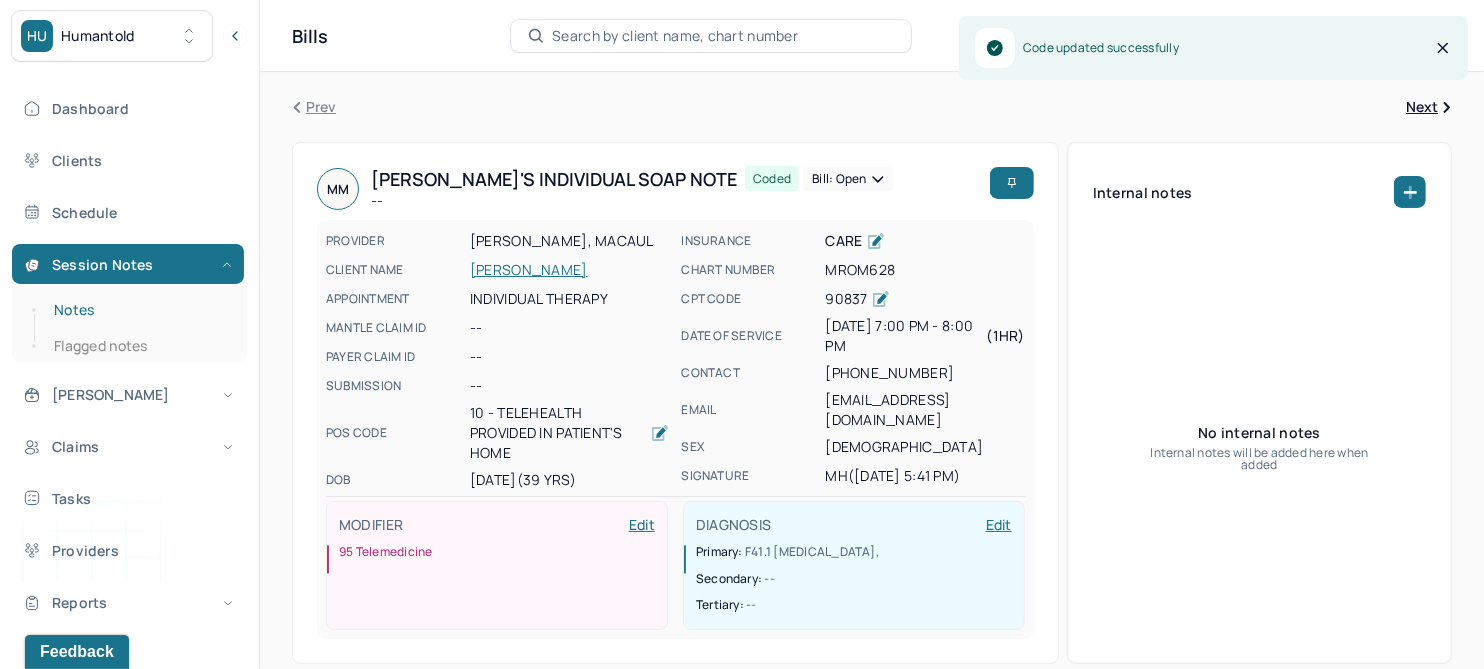click on "Notes" at bounding box center [139, 310] 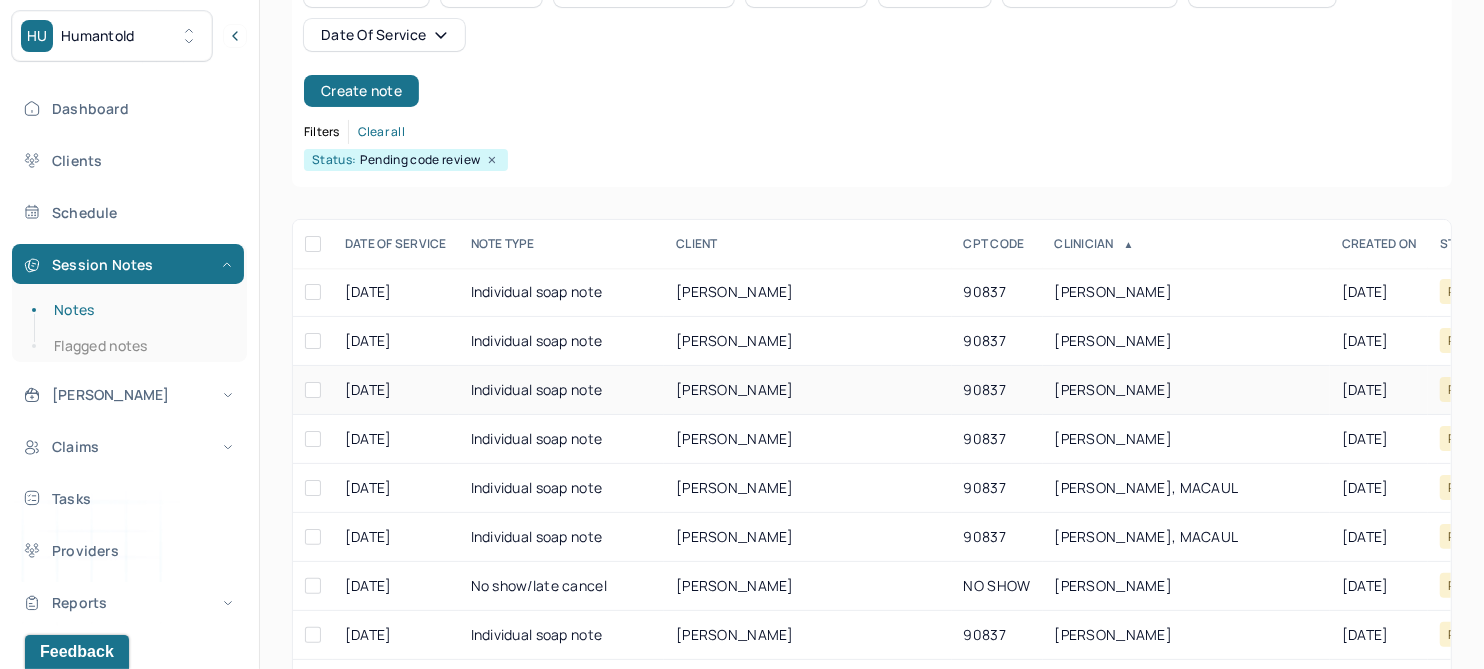 scroll, scrollTop: 301, scrollLeft: 0, axis: vertical 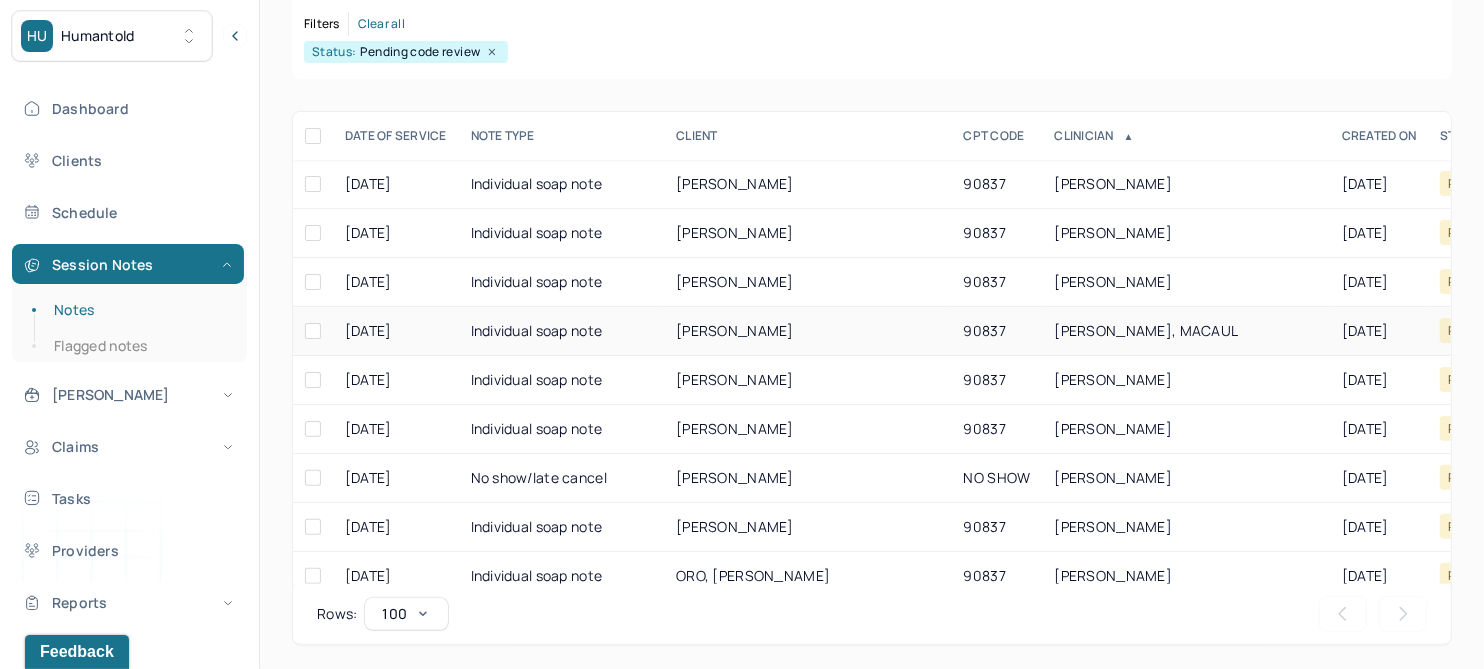click on "[PERSON_NAME]" at bounding box center (735, 330) 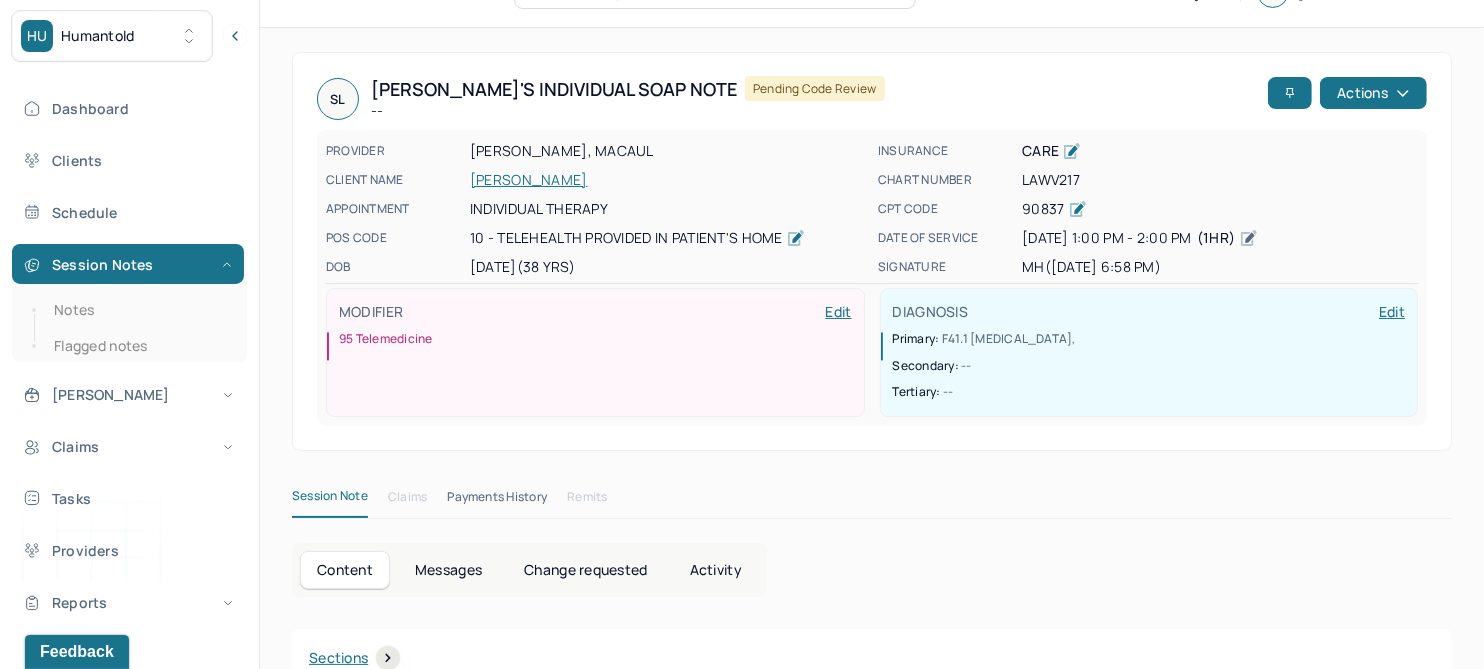 scroll, scrollTop: 0, scrollLeft: 0, axis: both 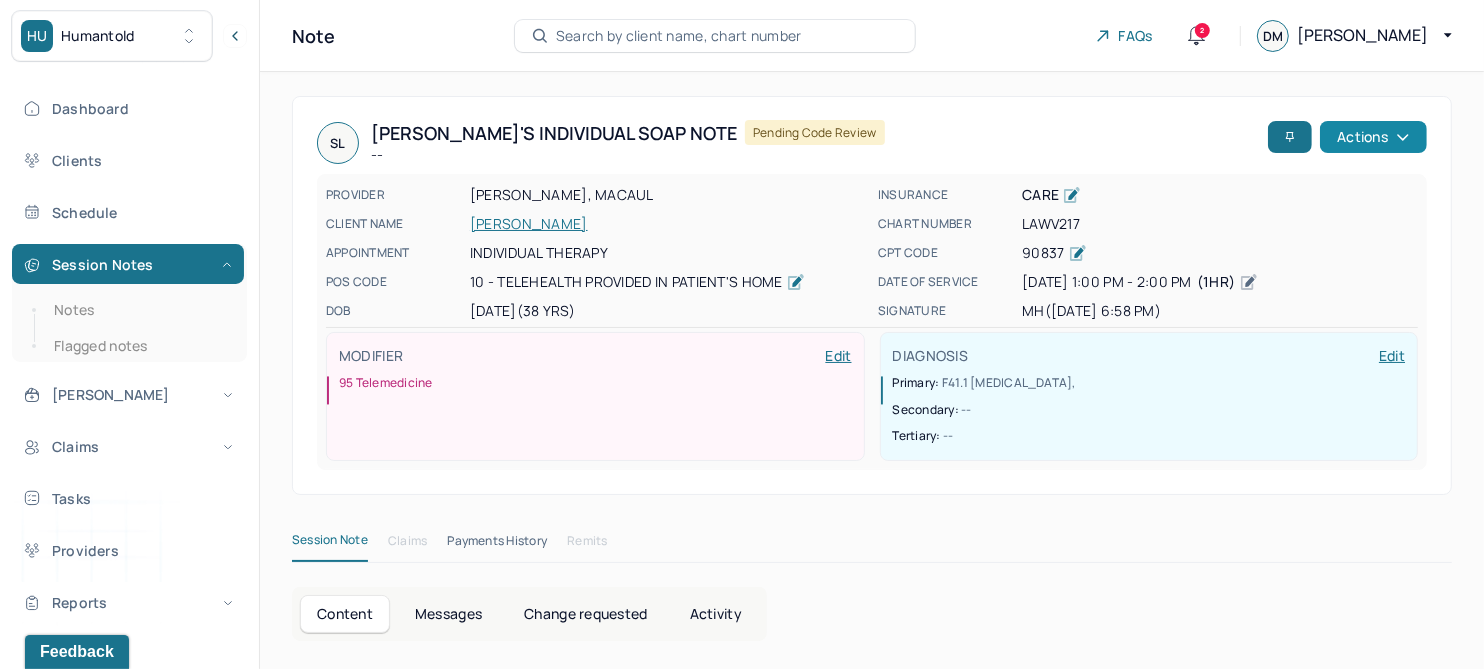 click on "Actions" at bounding box center [1373, 137] 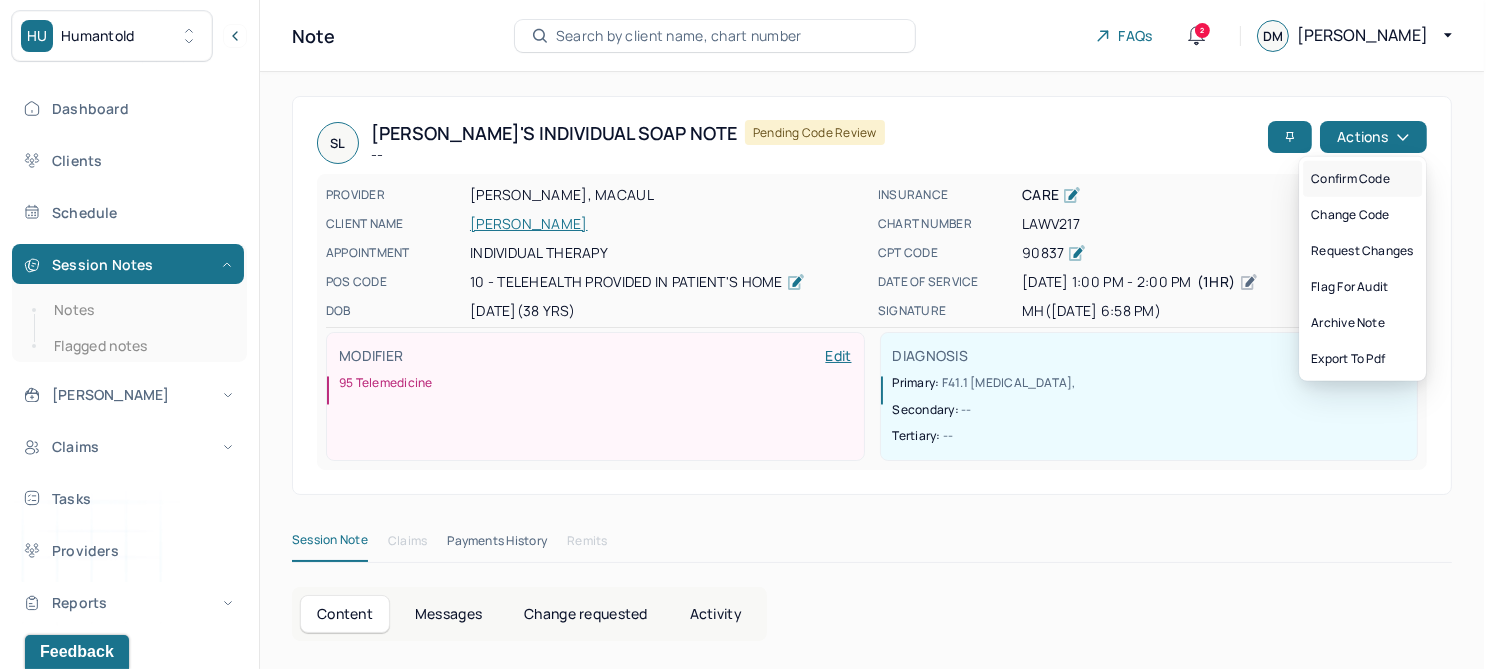 click on "Confirm code" at bounding box center (1362, 179) 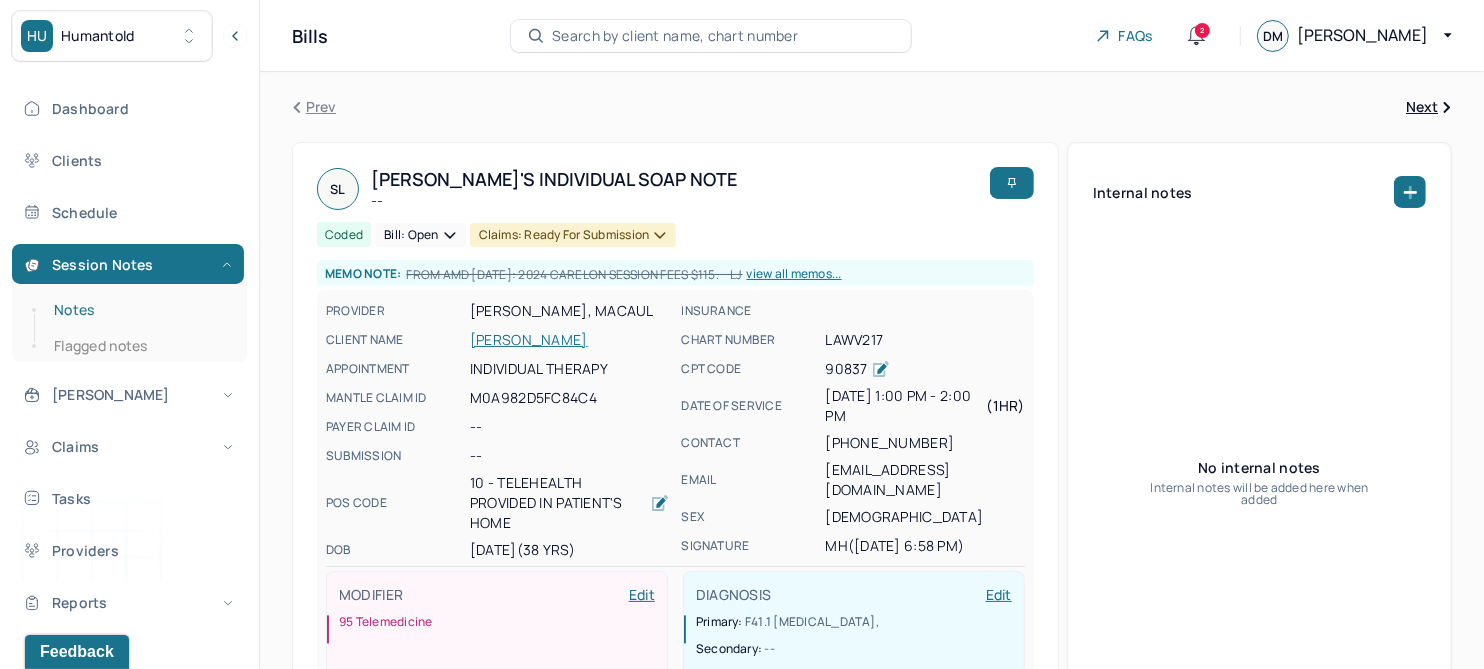 click on "Notes" at bounding box center [139, 310] 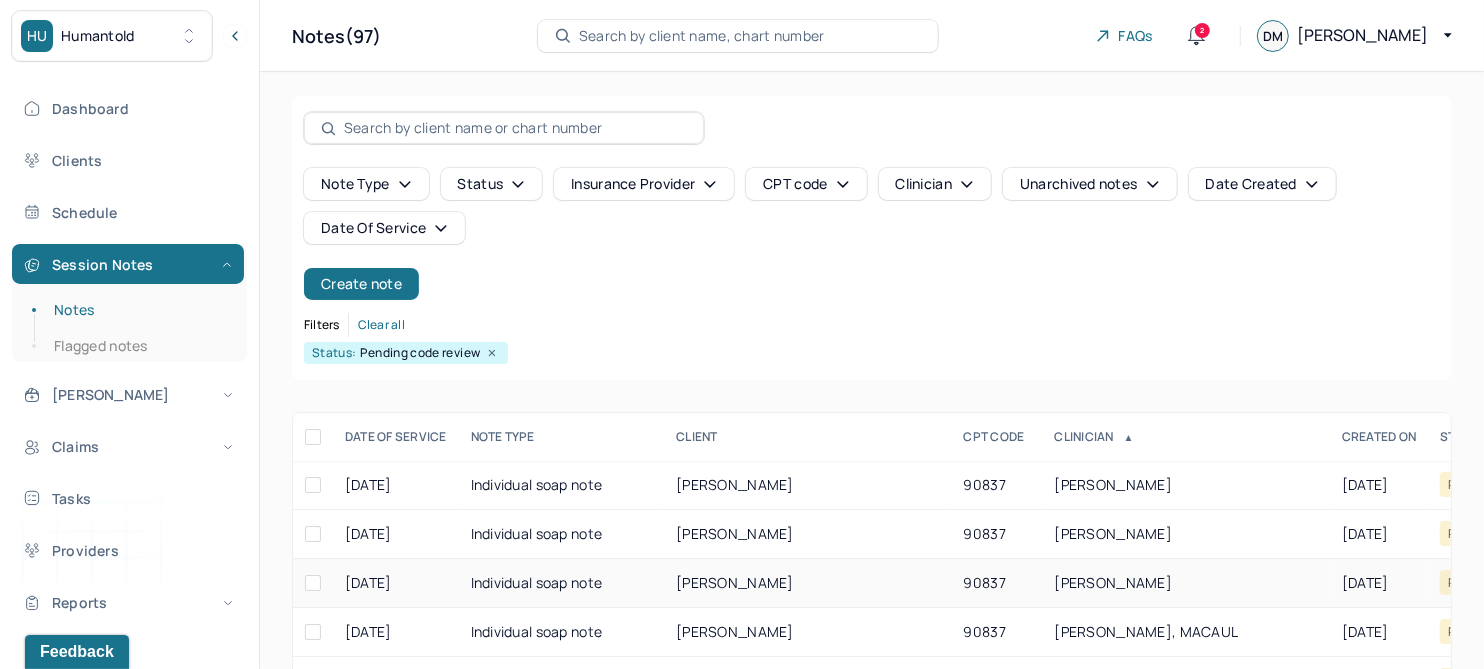 scroll, scrollTop: 250, scrollLeft: 0, axis: vertical 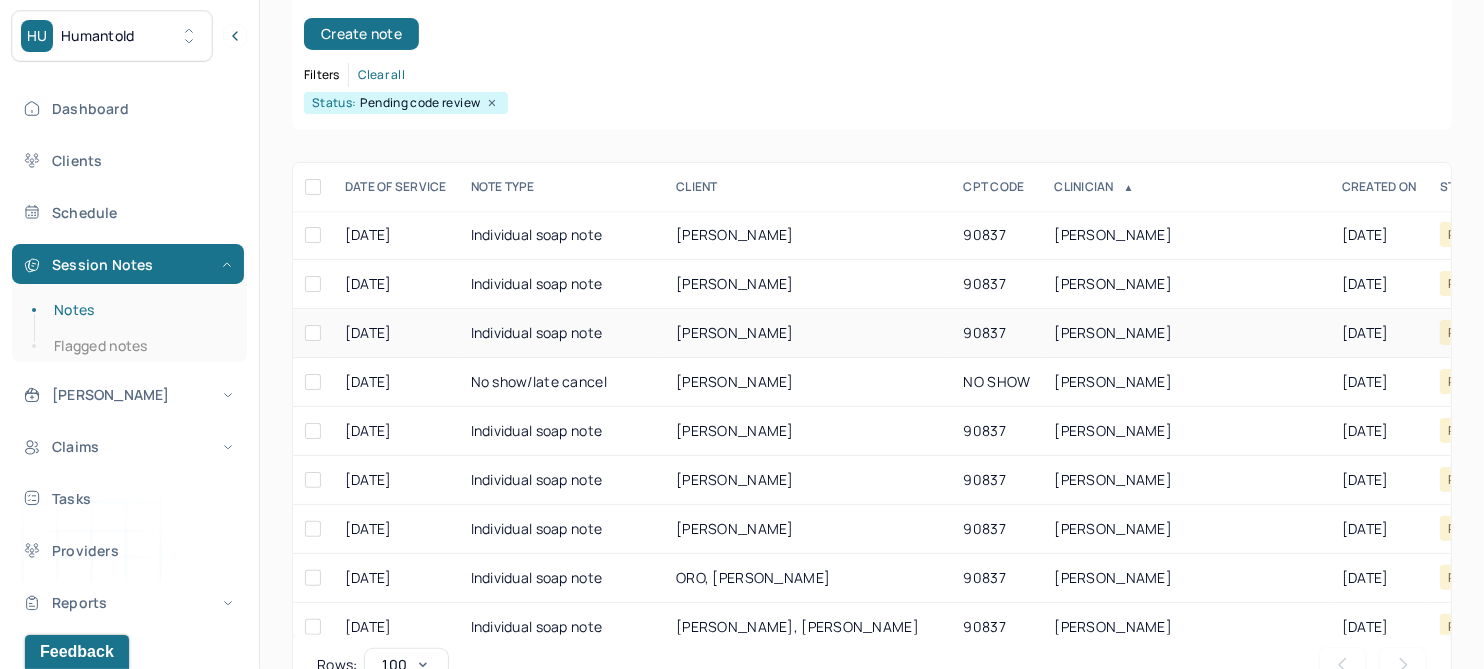 click on "JOHNSON, LORENZO" at bounding box center (735, 332) 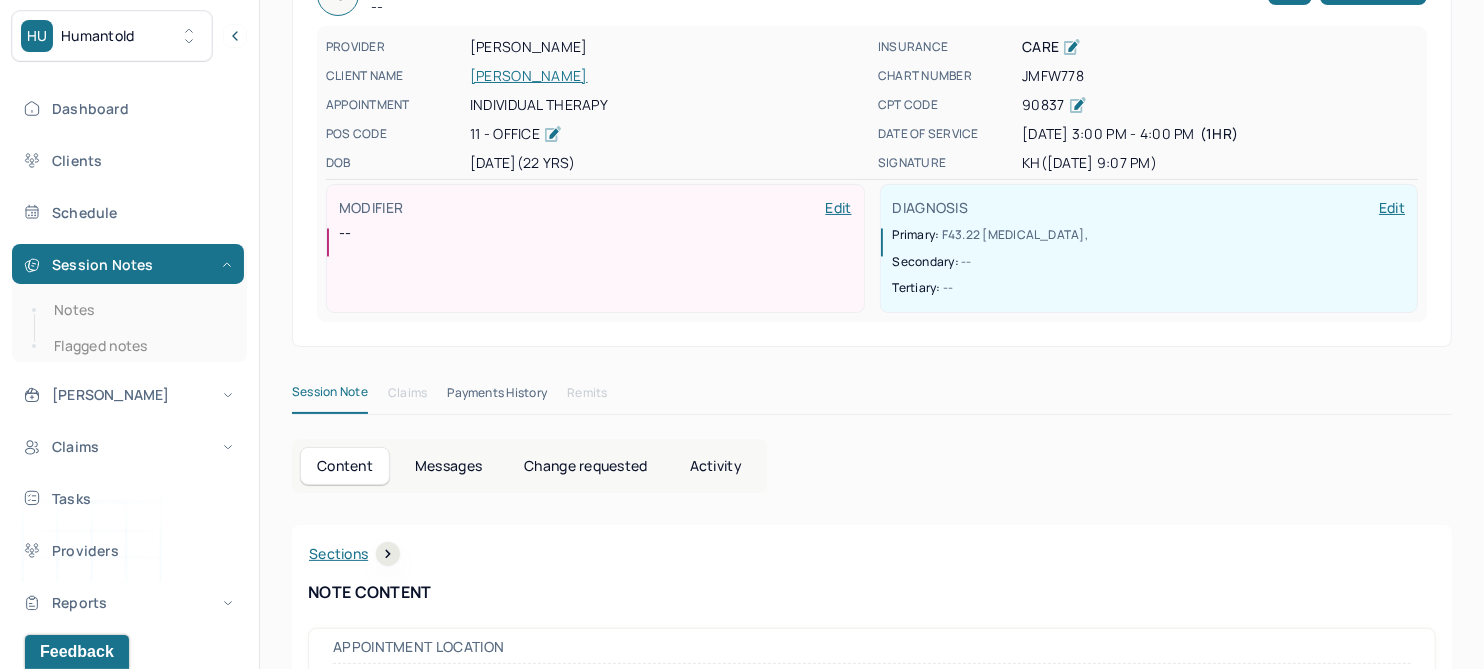 scroll, scrollTop: 0, scrollLeft: 0, axis: both 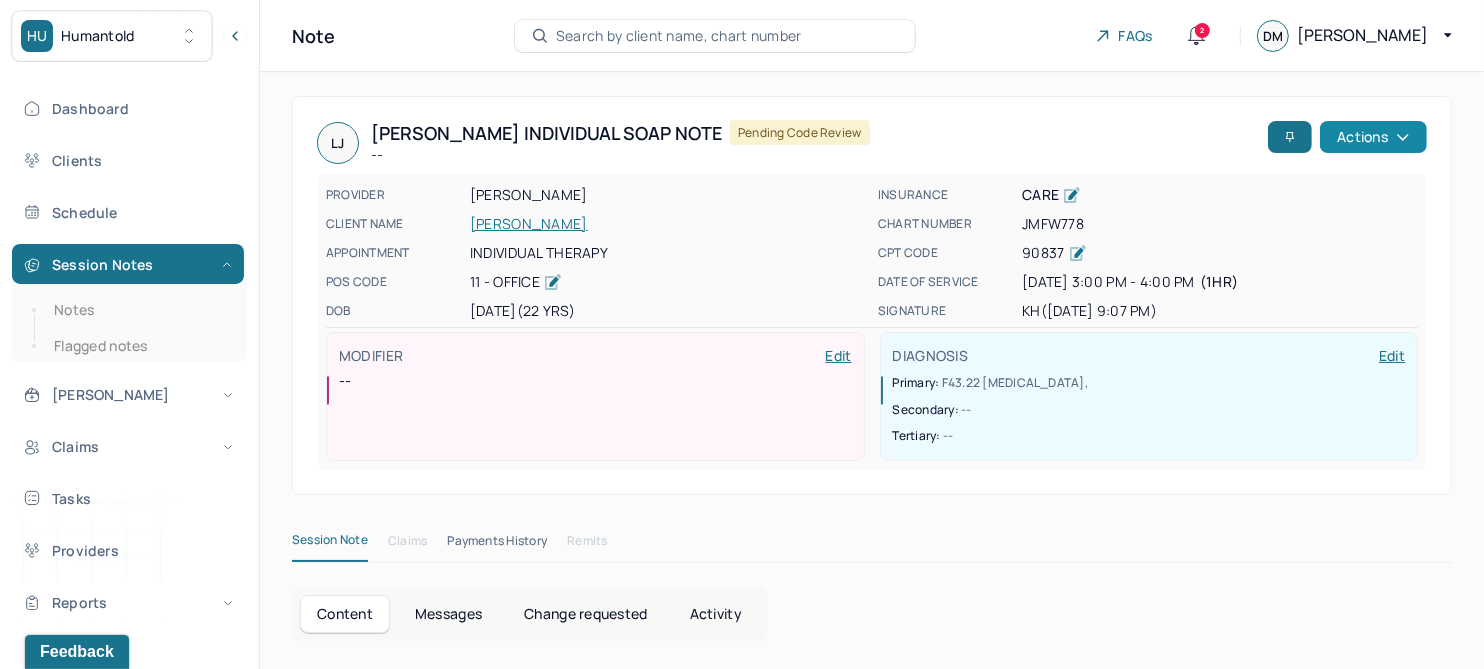 click on "Actions" at bounding box center (1373, 137) 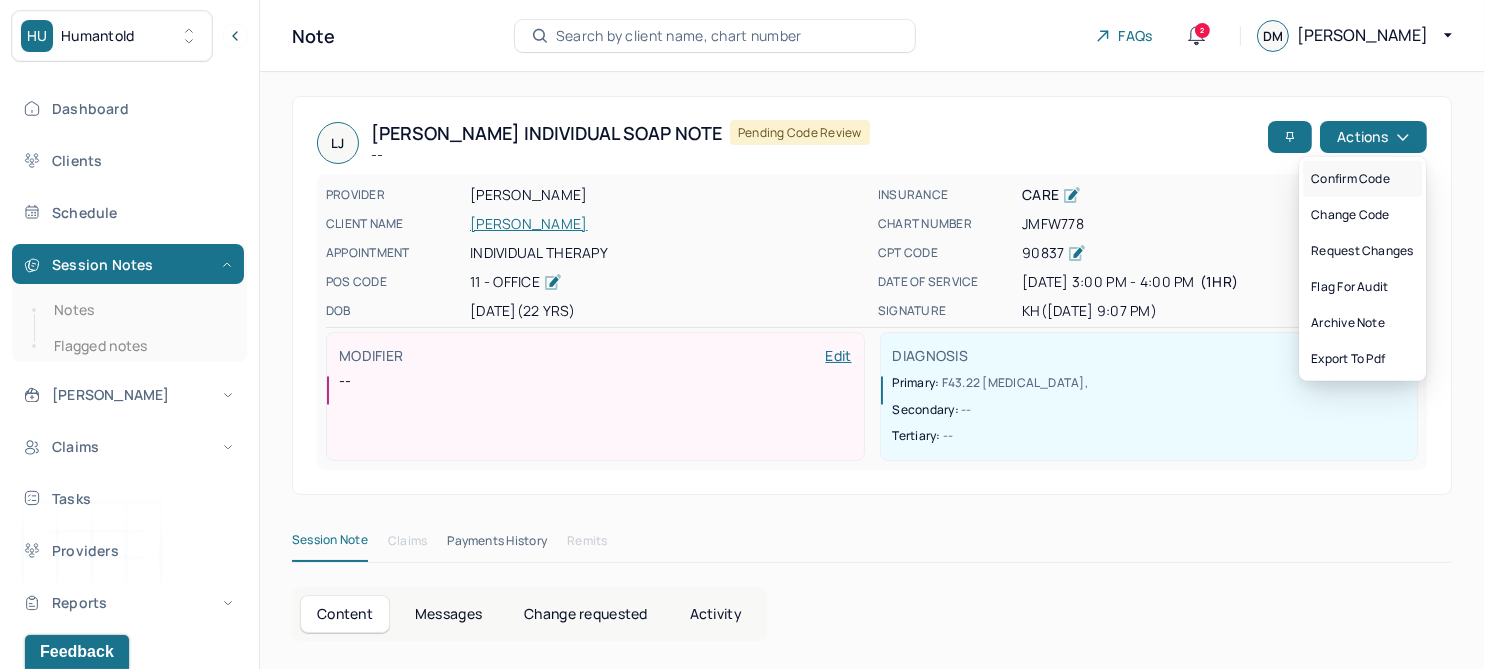 click on "Confirm code" at bounding box center (1362, 179) 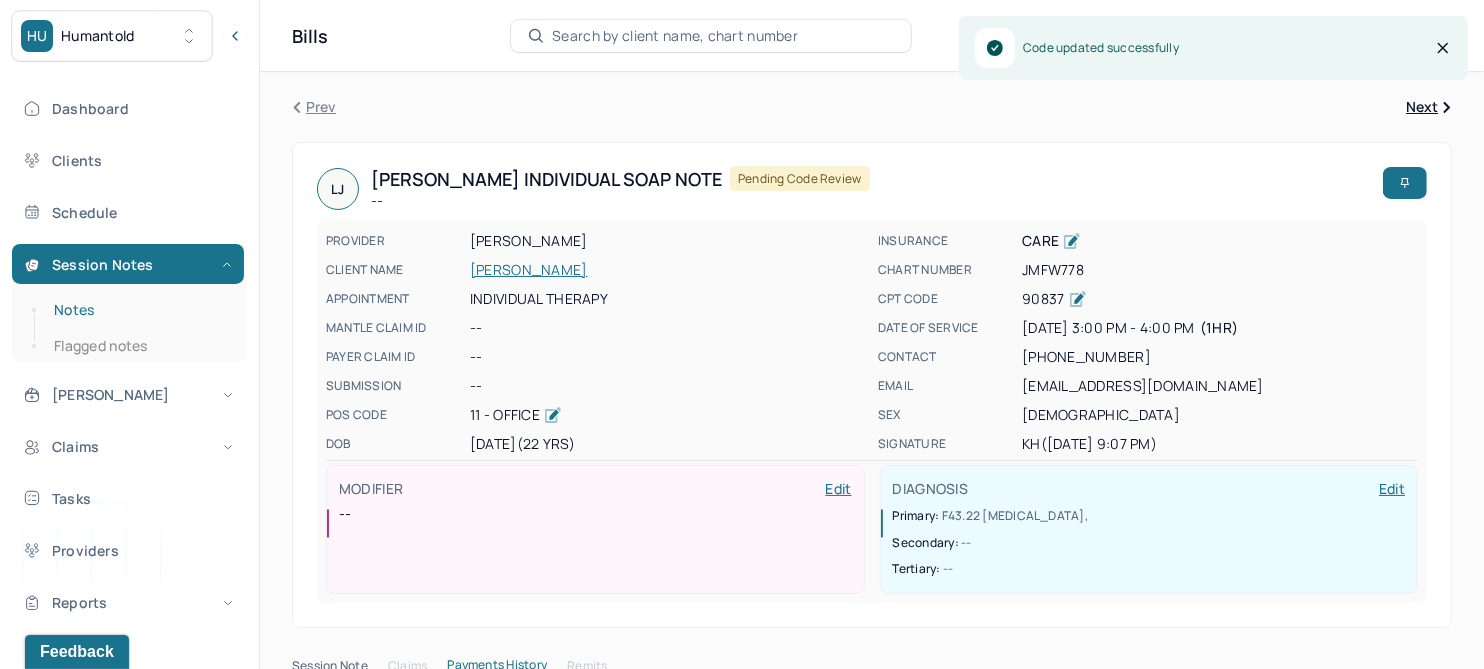 click on "Notes" at bounding box center (139, 310) 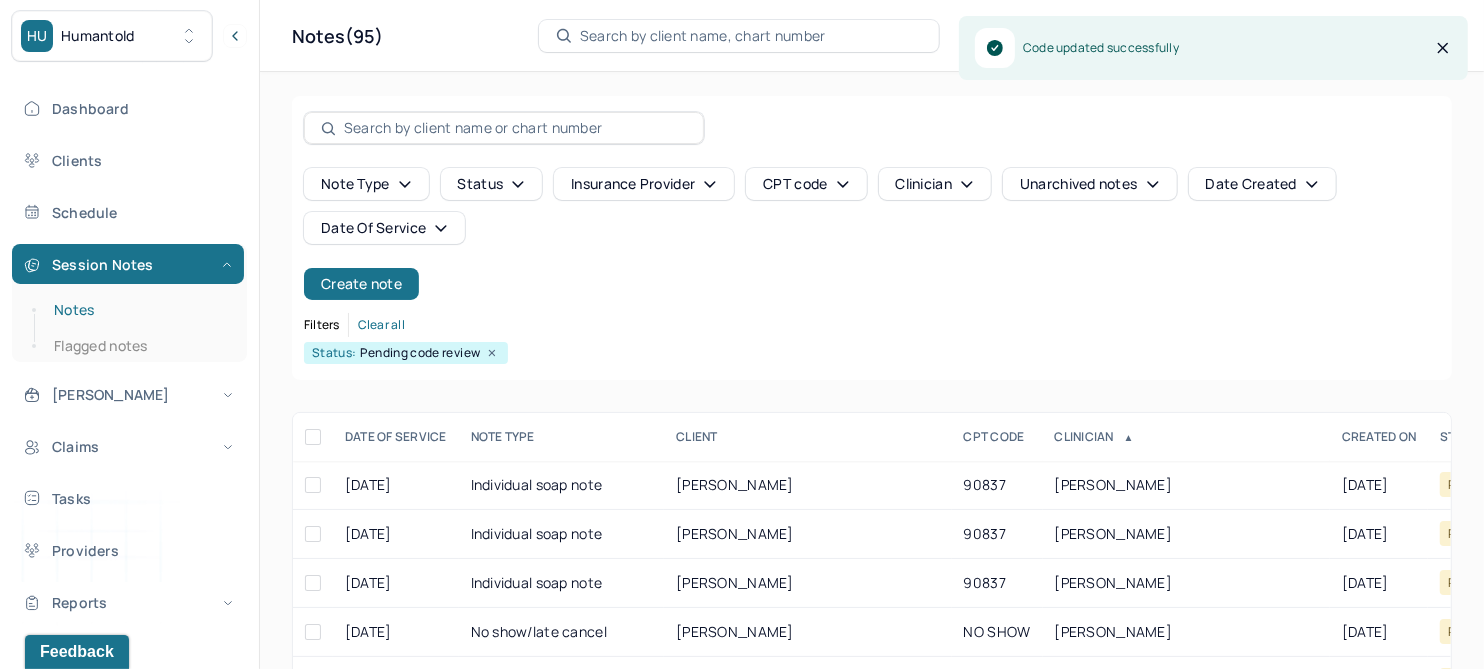 scroll, scrollTop: 250, scrollLeft: 0, axis: vertical 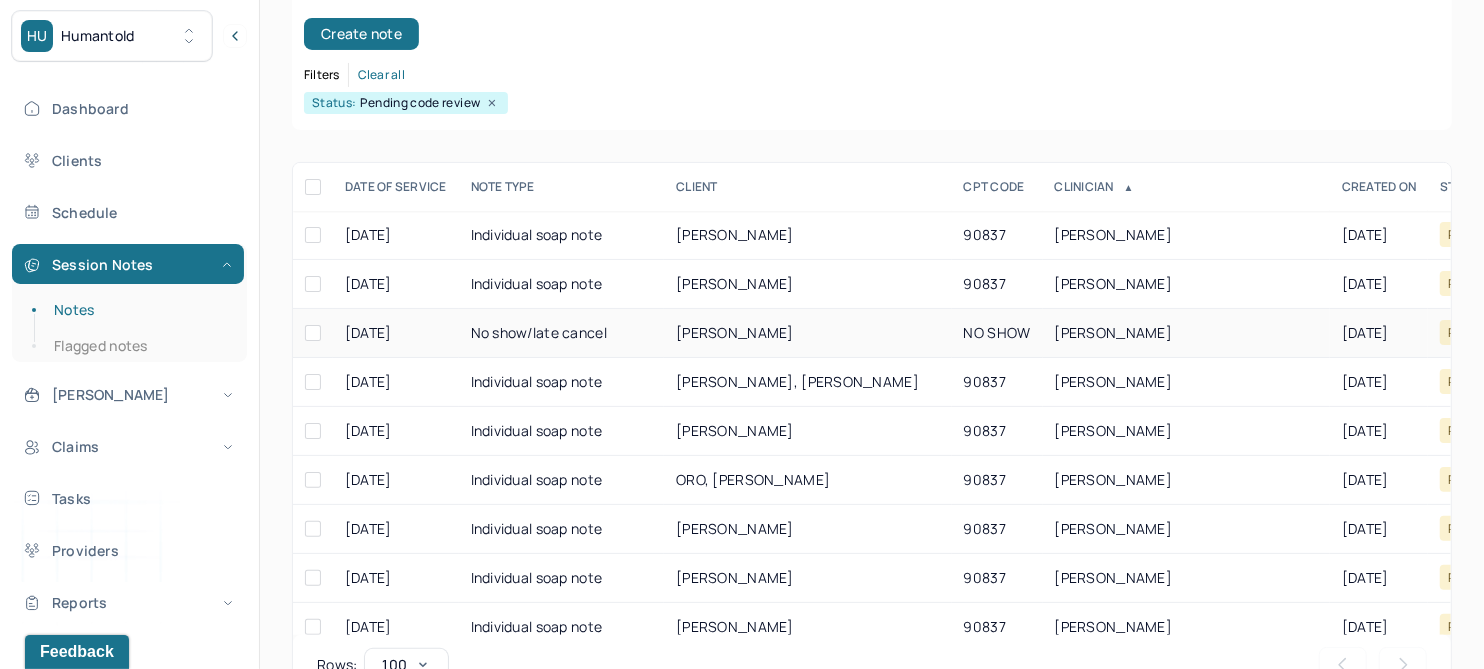 click on "BOYLE, MOLLY" at bounding box center [735, 332] 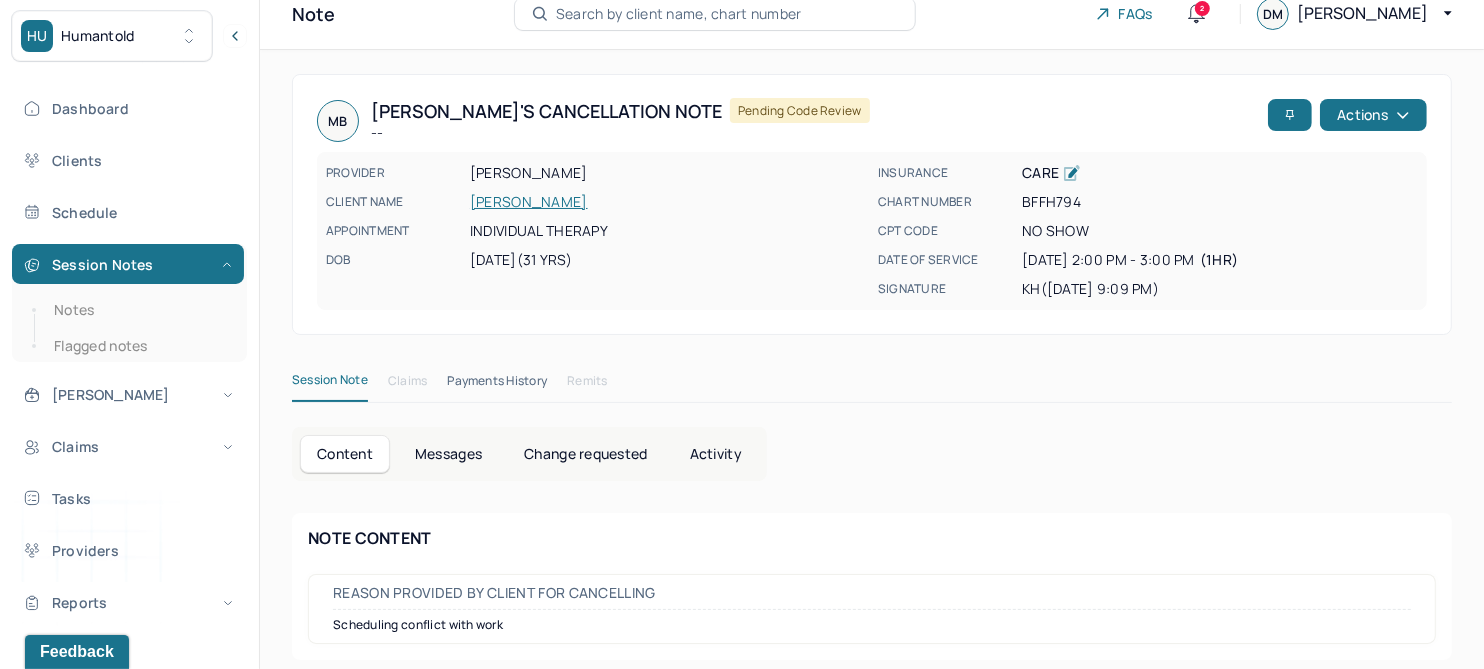 scroll, scrollTop: 33, scrollLeft: 0, axis: vertical 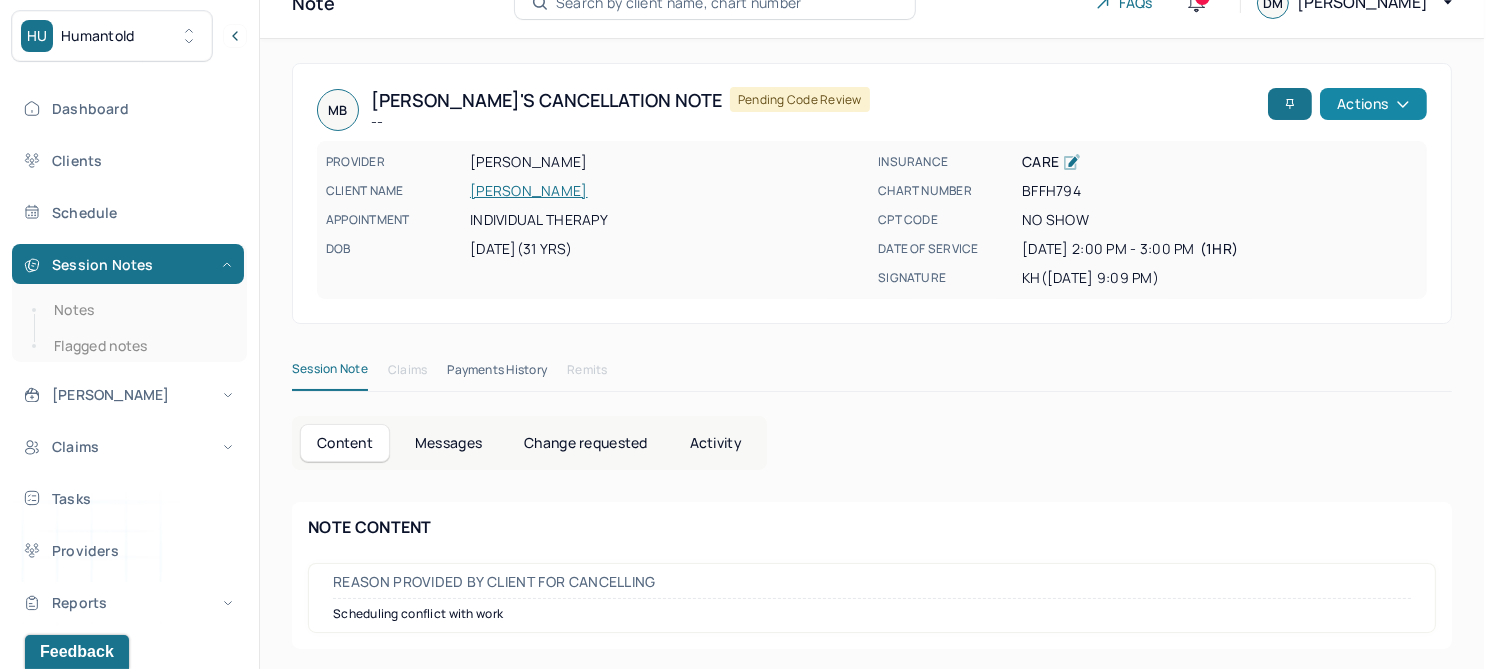 click on "Actions" at bounding box center [1373, 104] 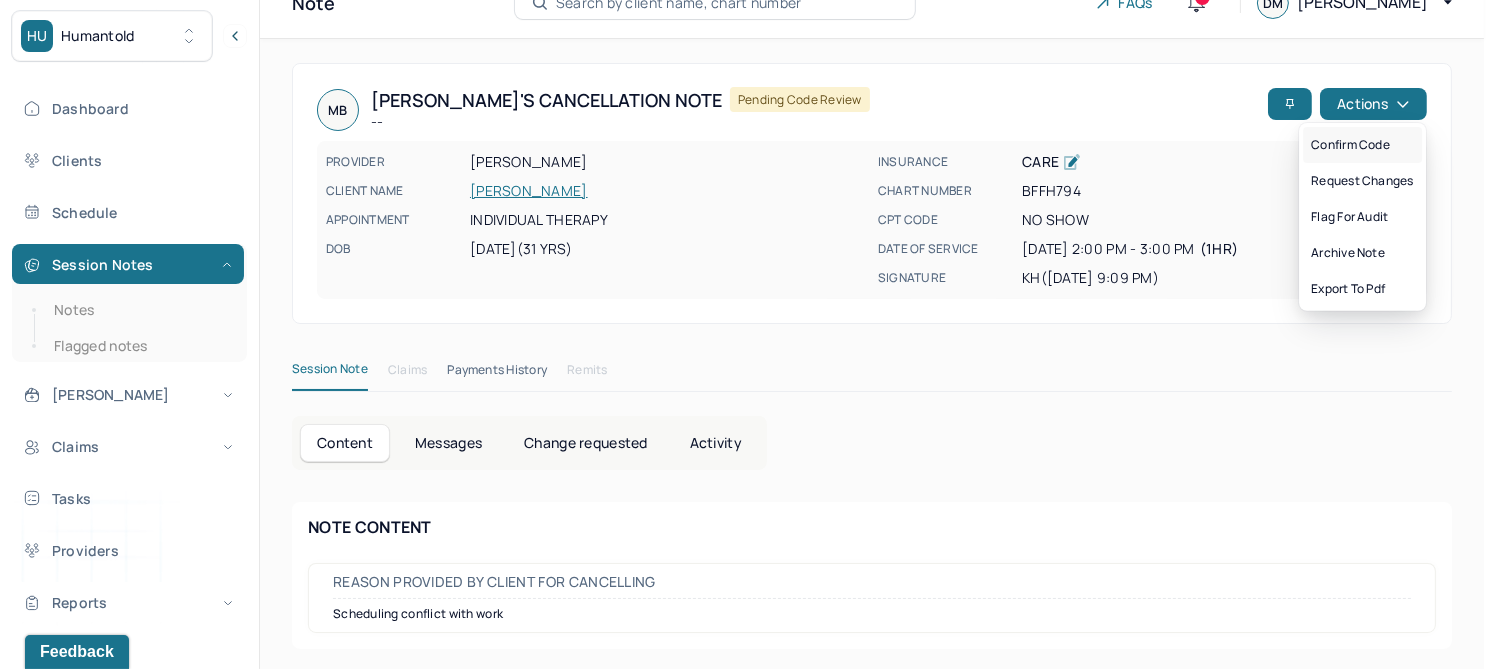 click on "Confirm code" at bounding box center (1362, 145) 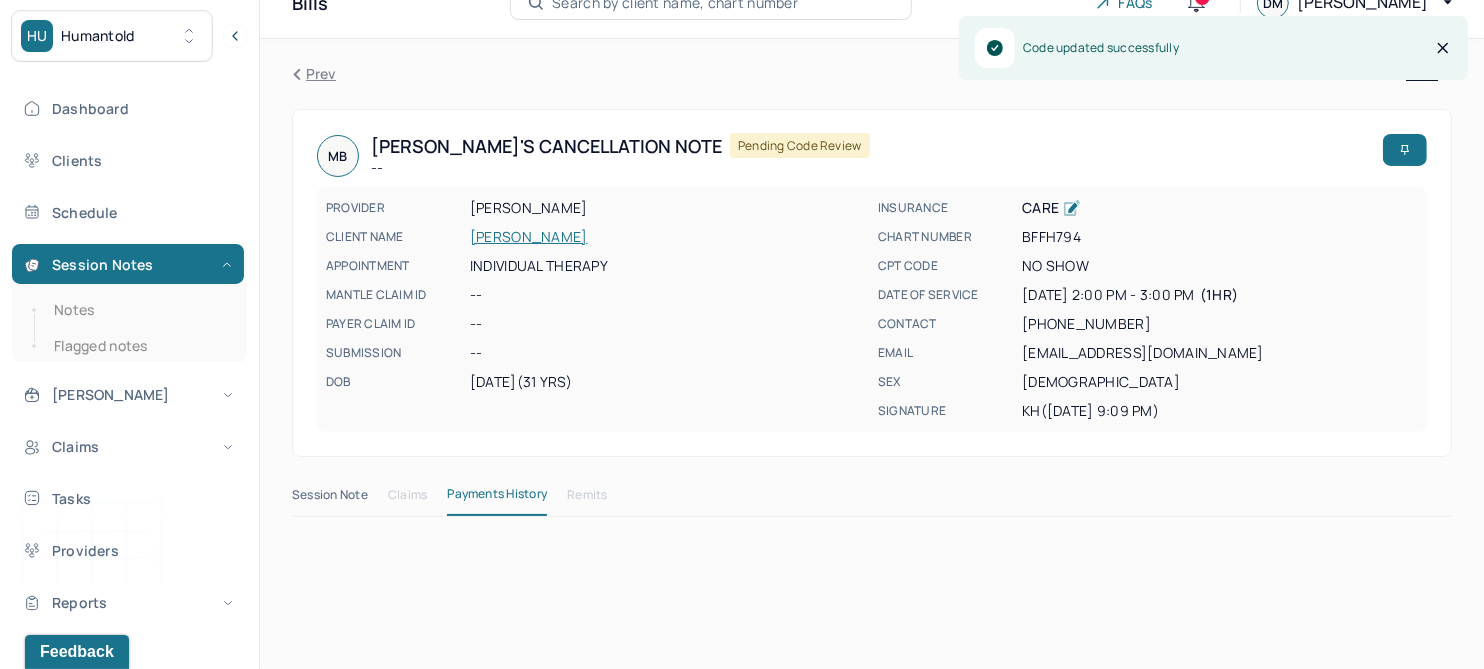 scroll, scrollTop: 0, scrollLeft: 0, axis: both 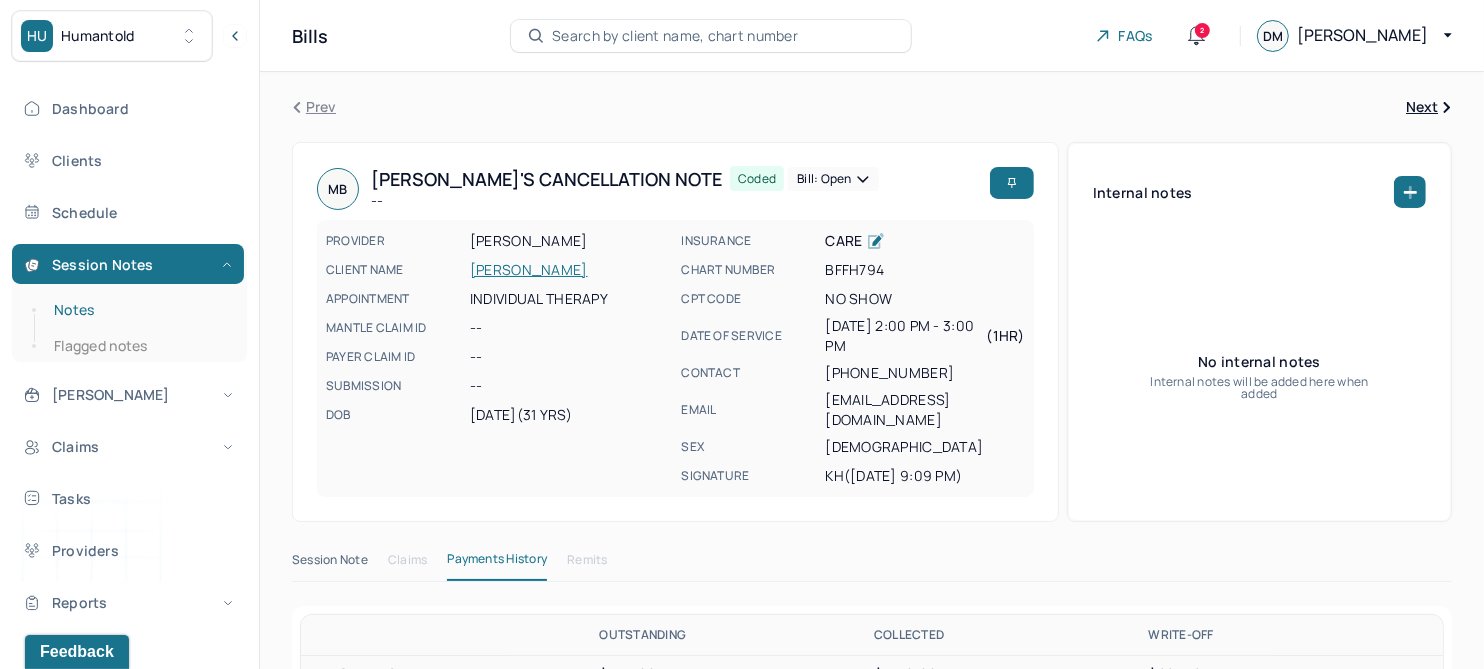 click on "Notes" at bounding box center [139, 310] 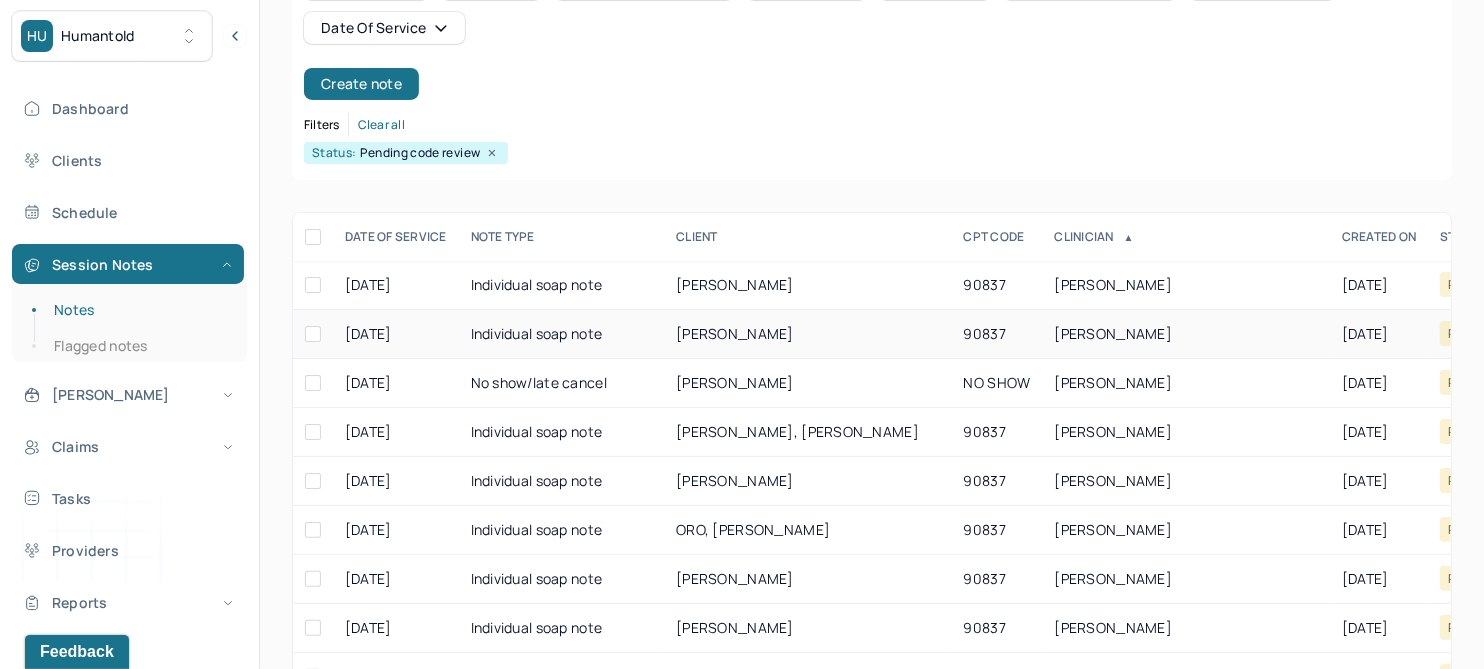 scroll, scrollTop: 250, scrollLeft: 0, axis: vertical 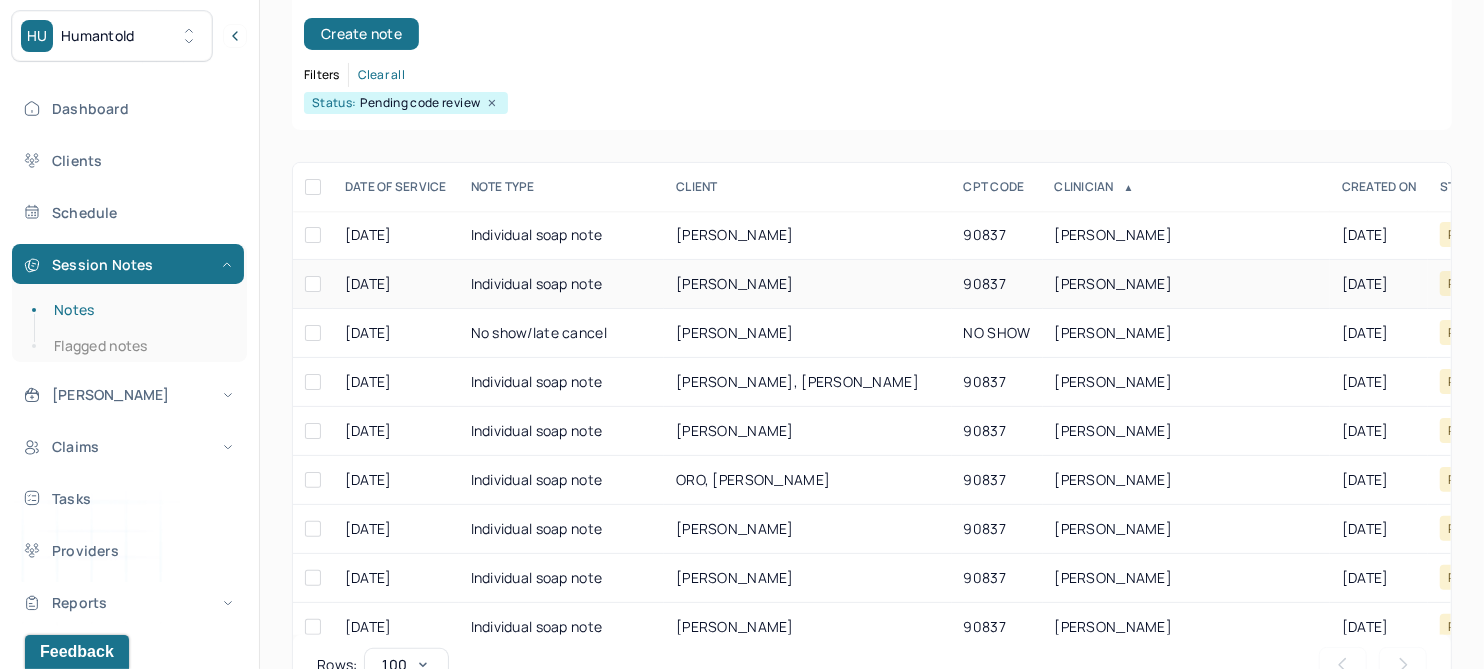 click on "HAFNER, PAUL" at bounding box center (735, 283) 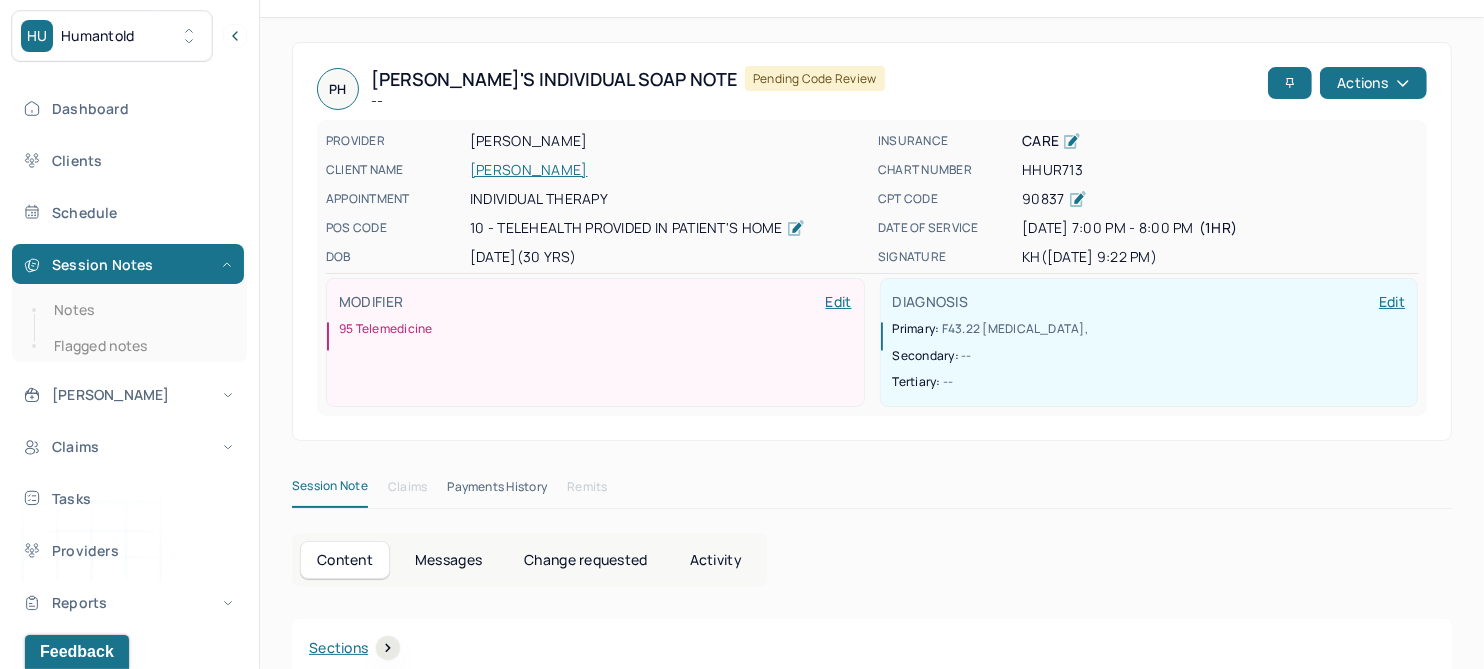 scroll, scrollTop: 0, scrollLeft: 0, axis: both 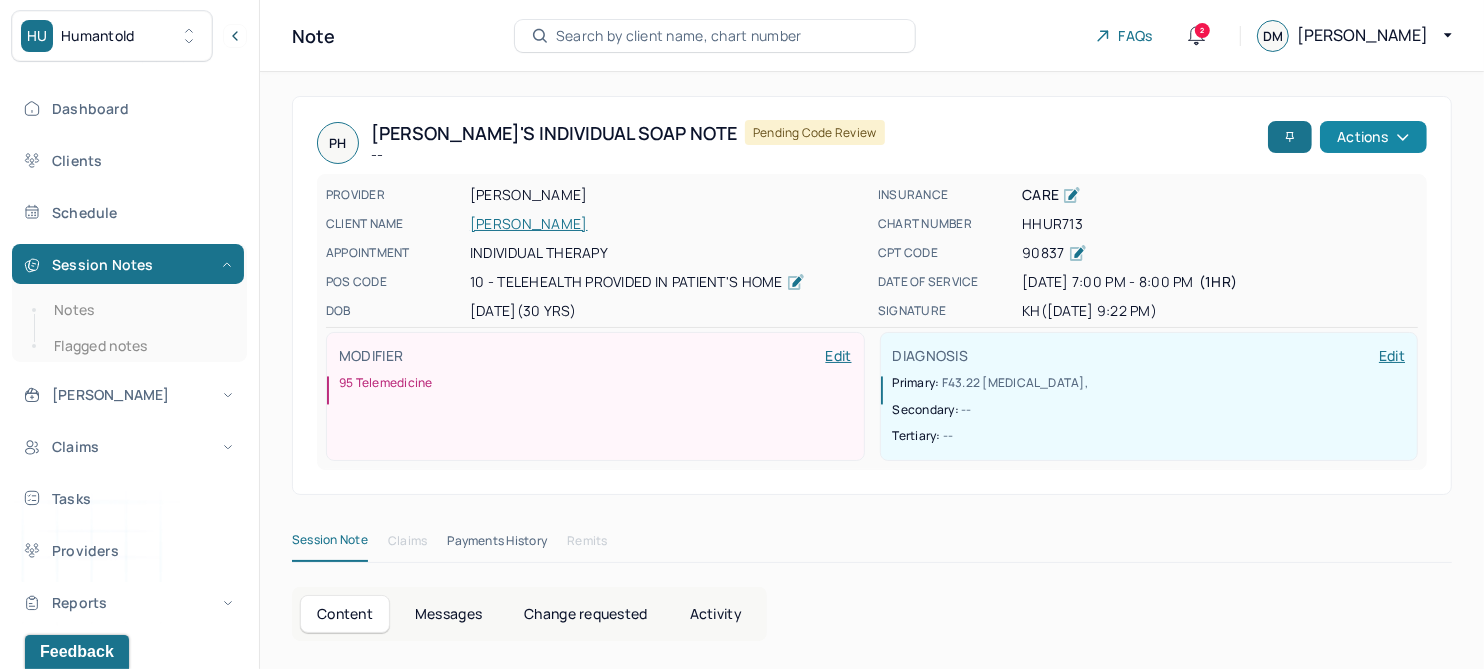 click on "Actions" at bounding box center (1373, 137) 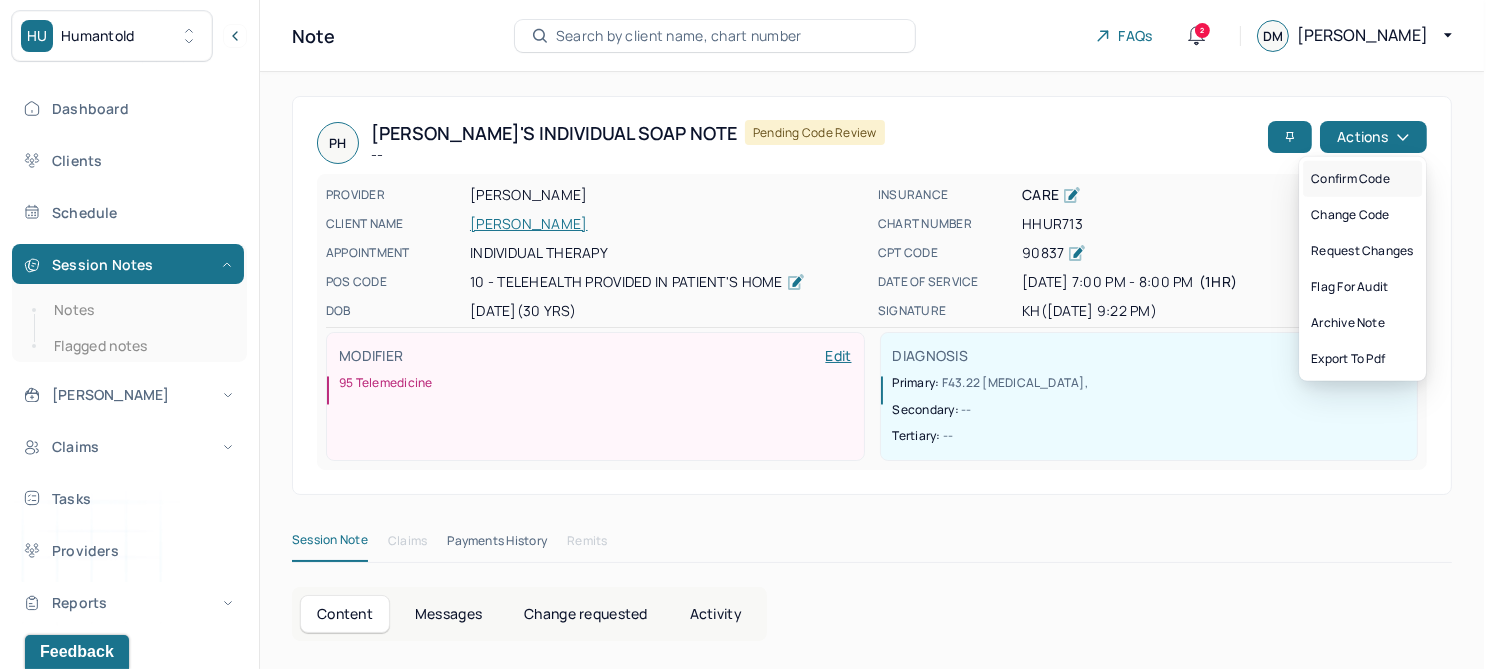 click on "Confirm code" at bounding box center (1362, 179) 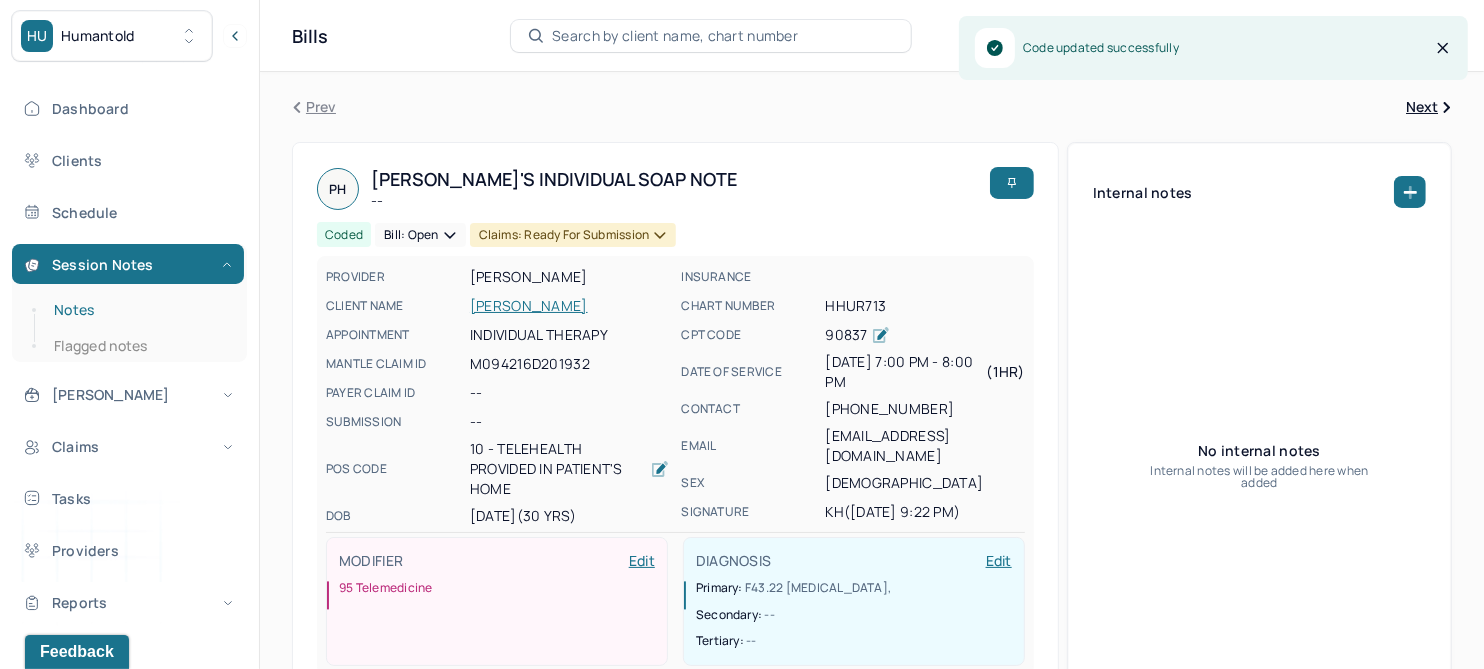 click on "Notes" at bounding box center (139, 310) 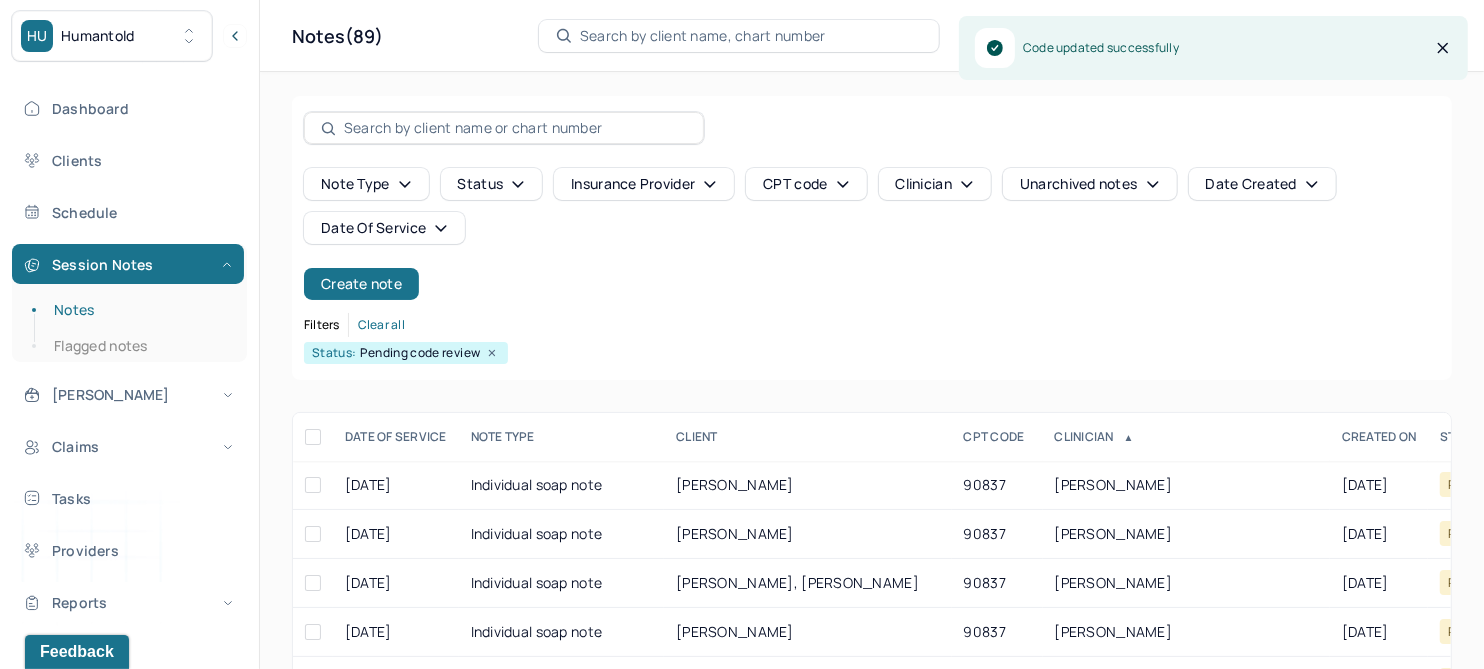 scroll, scrollTop: 250, scrollLeft: 0, axis: vertical 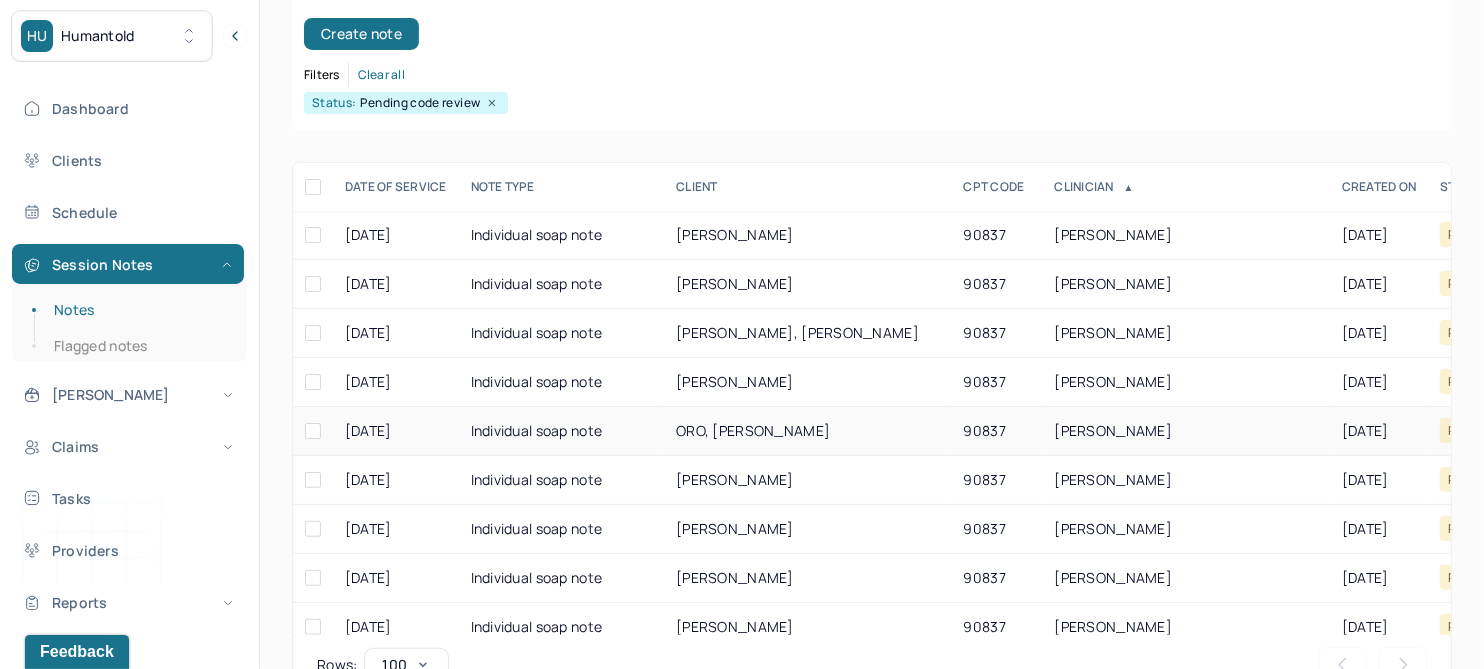 click on "ORO, ALEXANDER" at bounding box center (753, 430) 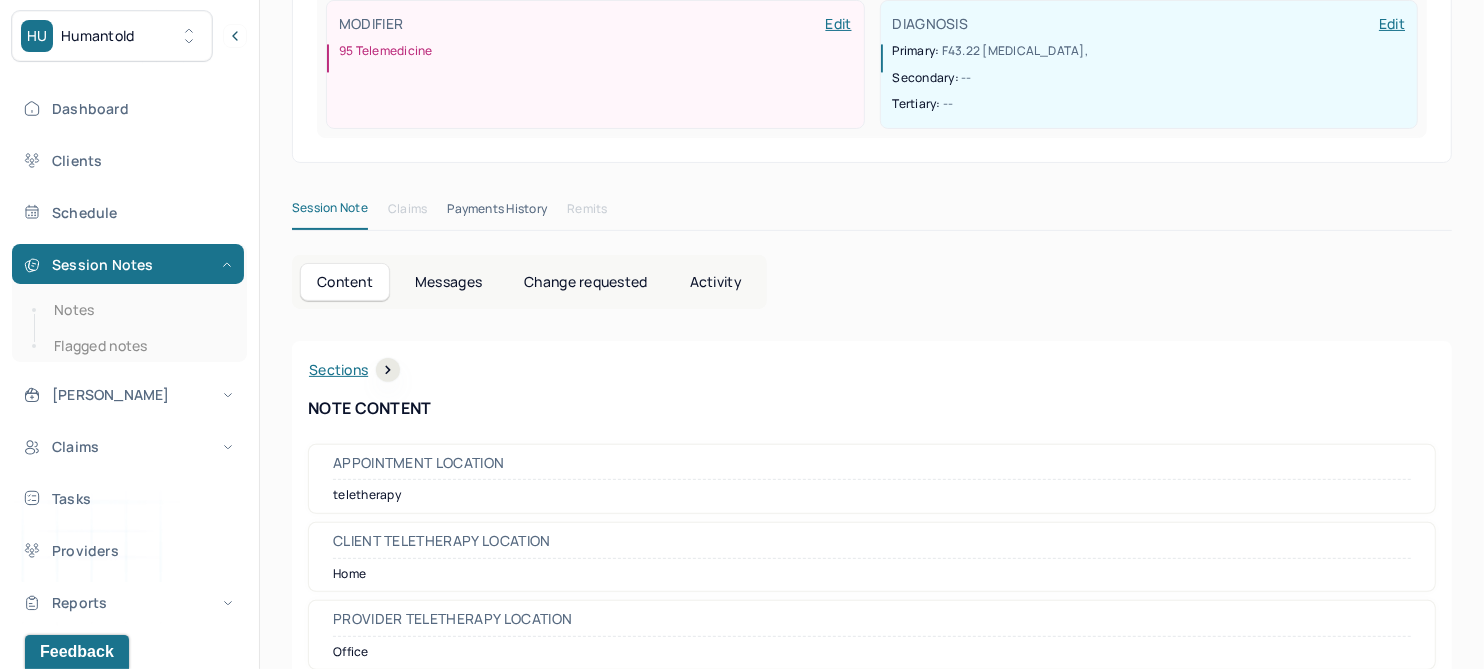 scroll, scrollTop: 0, scrollLeft: 0, axis: both 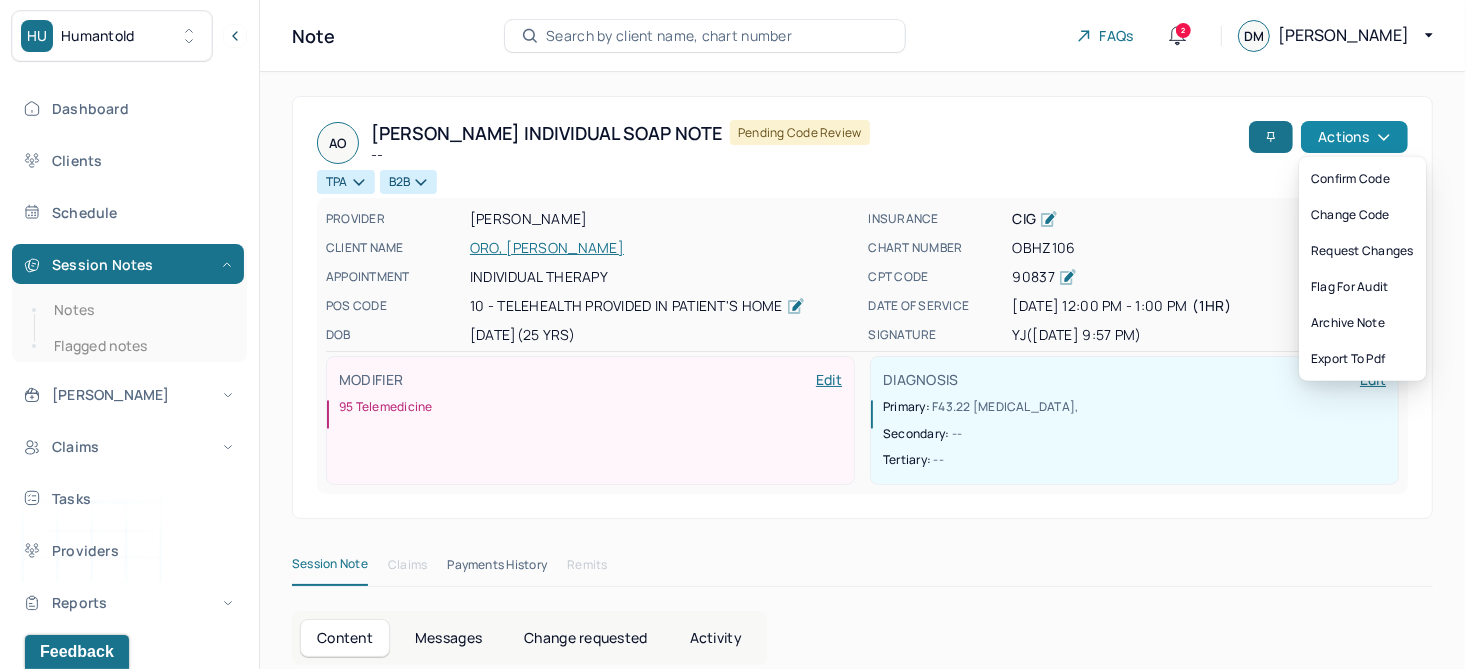 click on "Actions" at bounding box center (1354, 137) 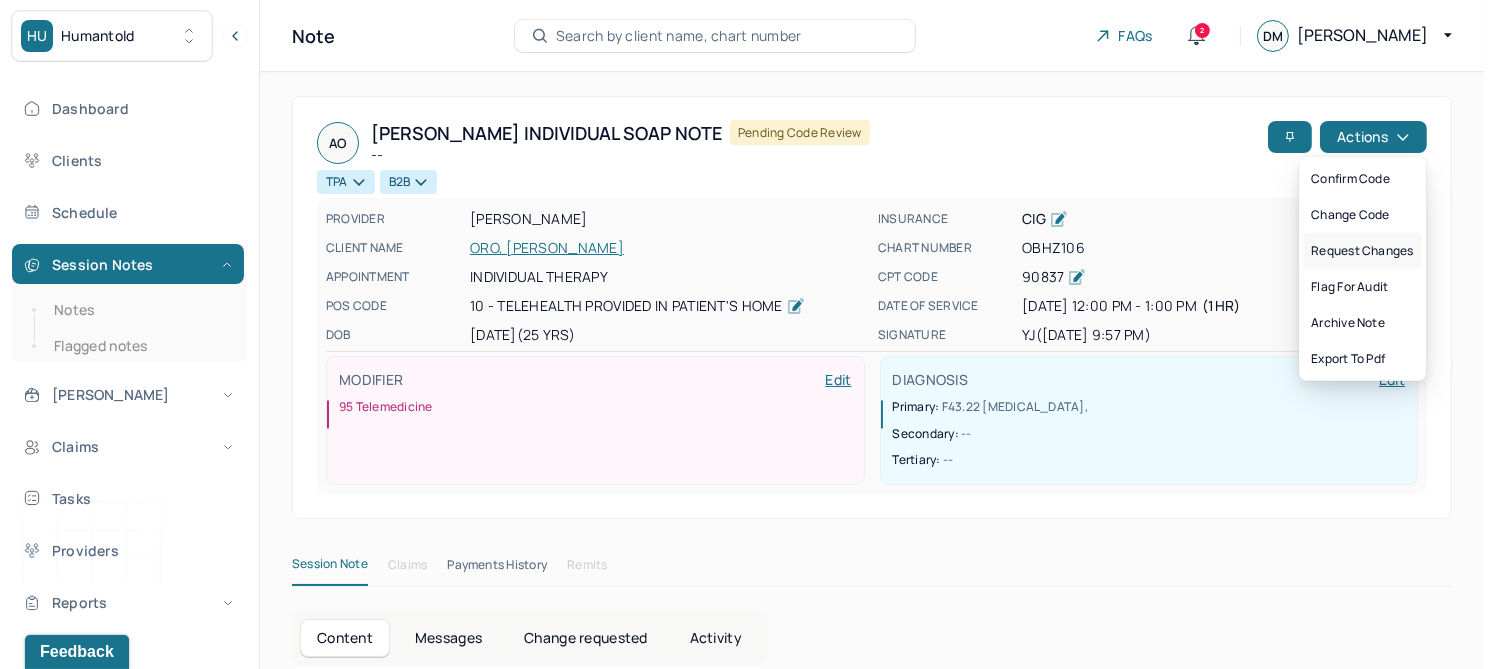 click on "Request changes" at bounding box center (1362, 251) 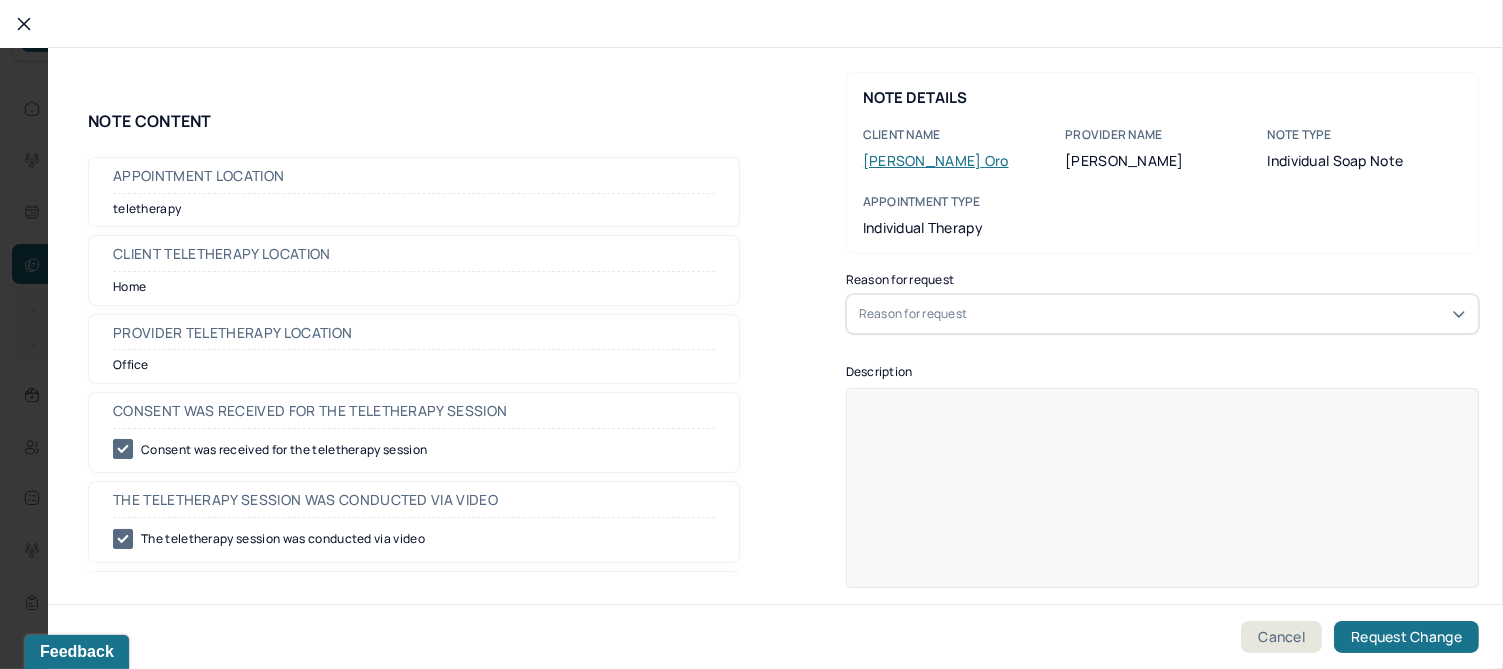 click on "Reason for request" at bounding box center [913, 314] 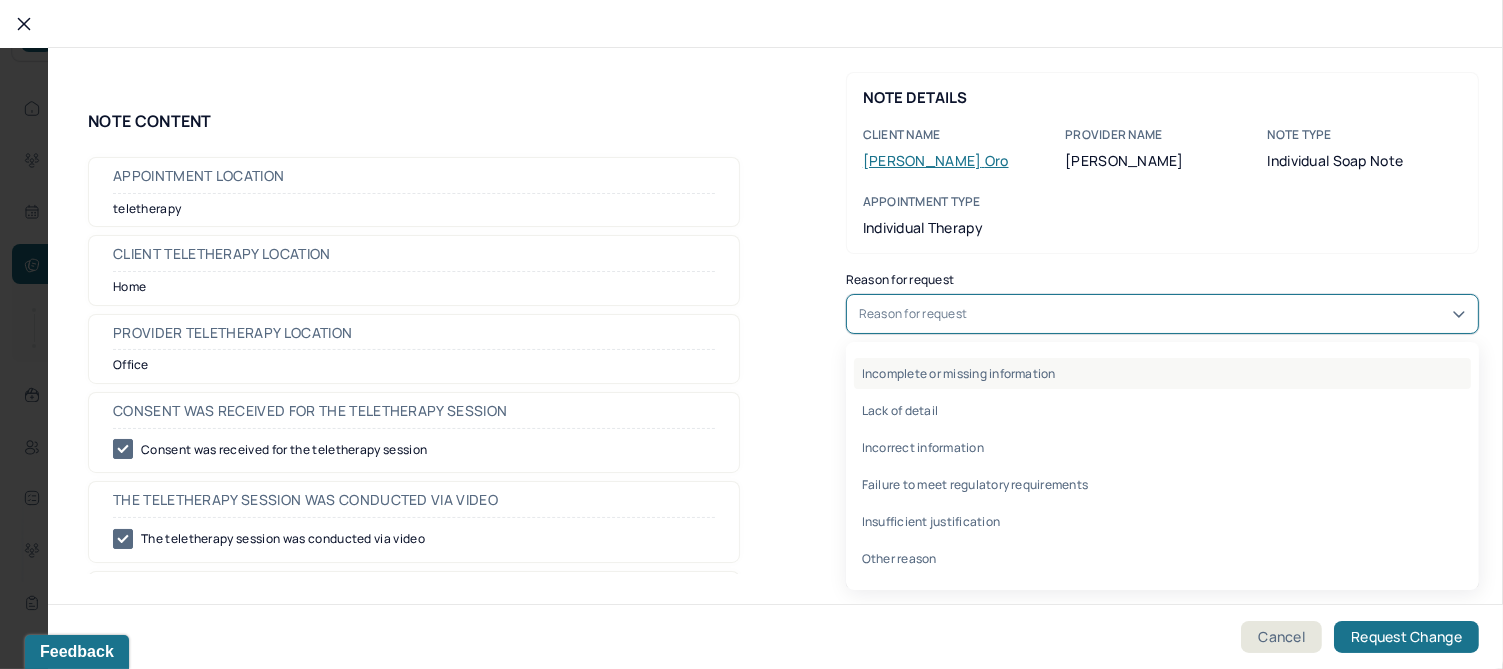 click on "Incomplete or missing information" at bounding box center [1162, 373] 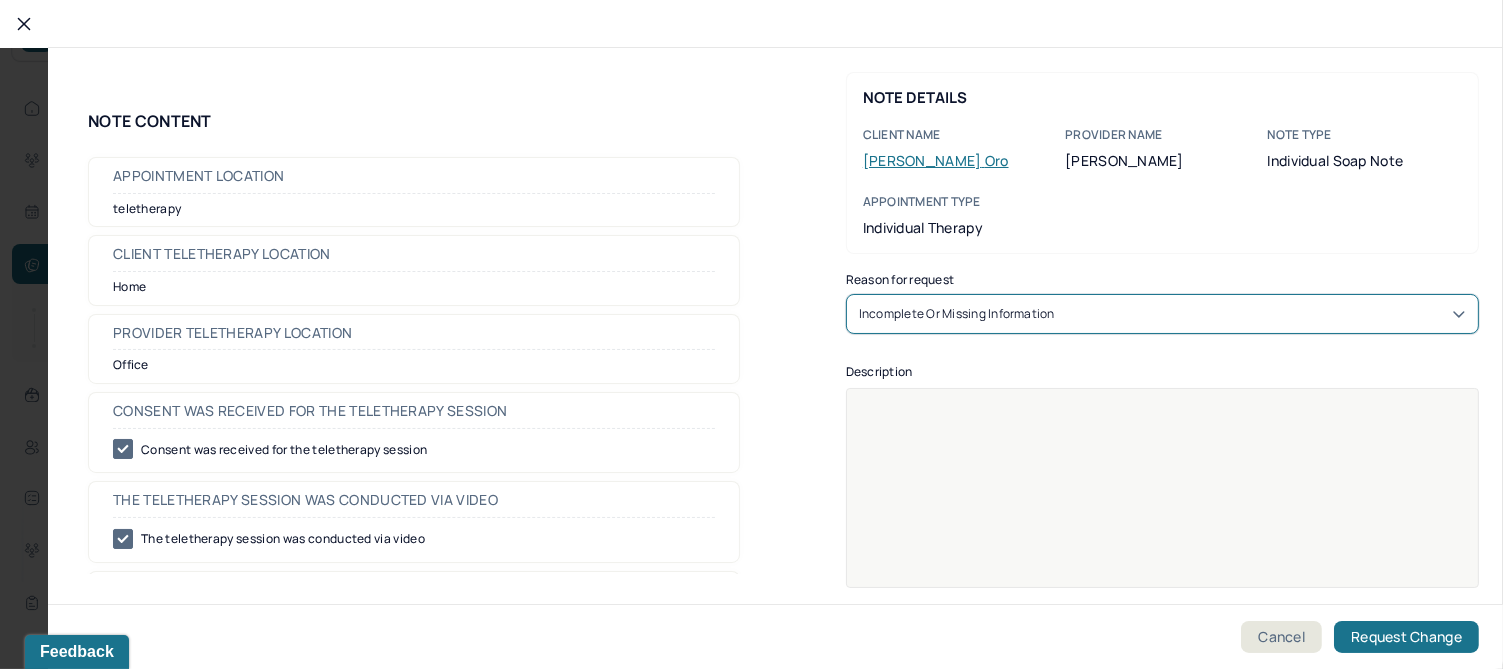 click at bounding box center [1163, 501] 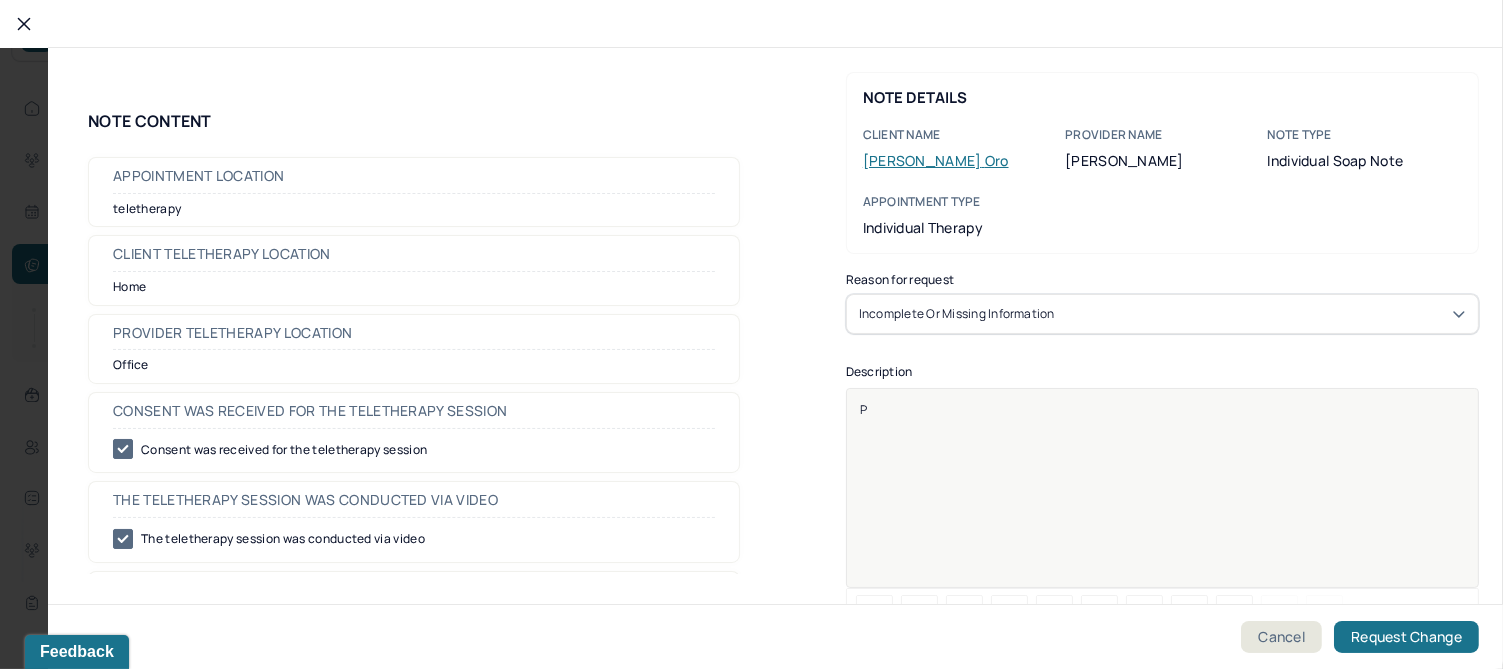 type 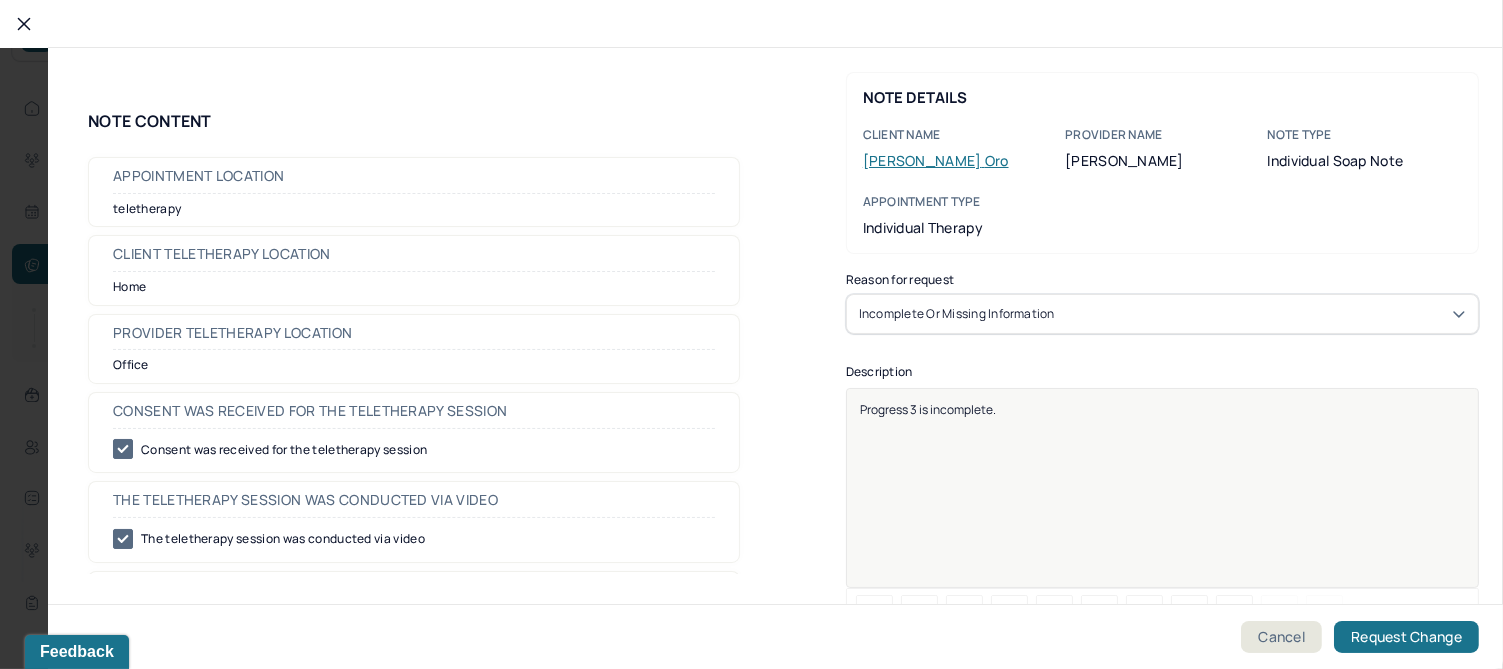 click on "Progress 3 is incomplete." at bounding box center [928, 409] 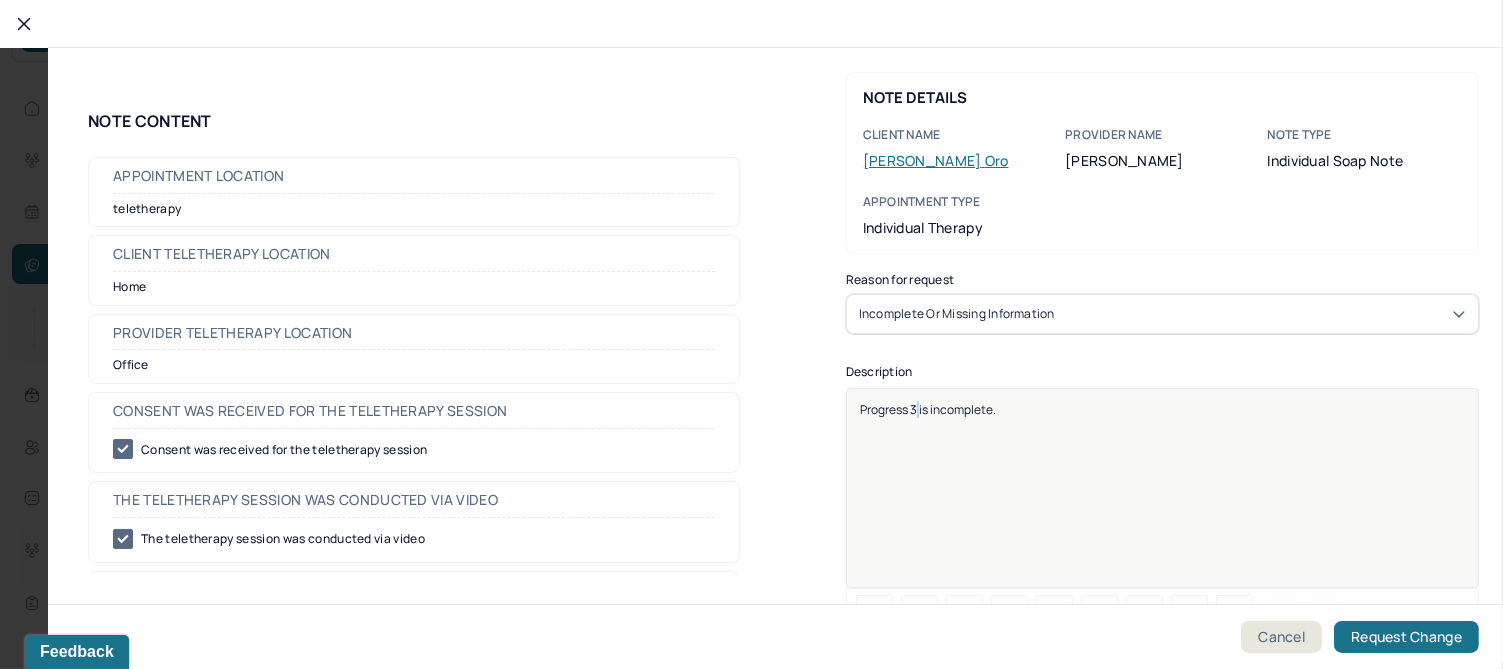 click on "Progress 3 is incomplete." at bounding box center [928, 409] 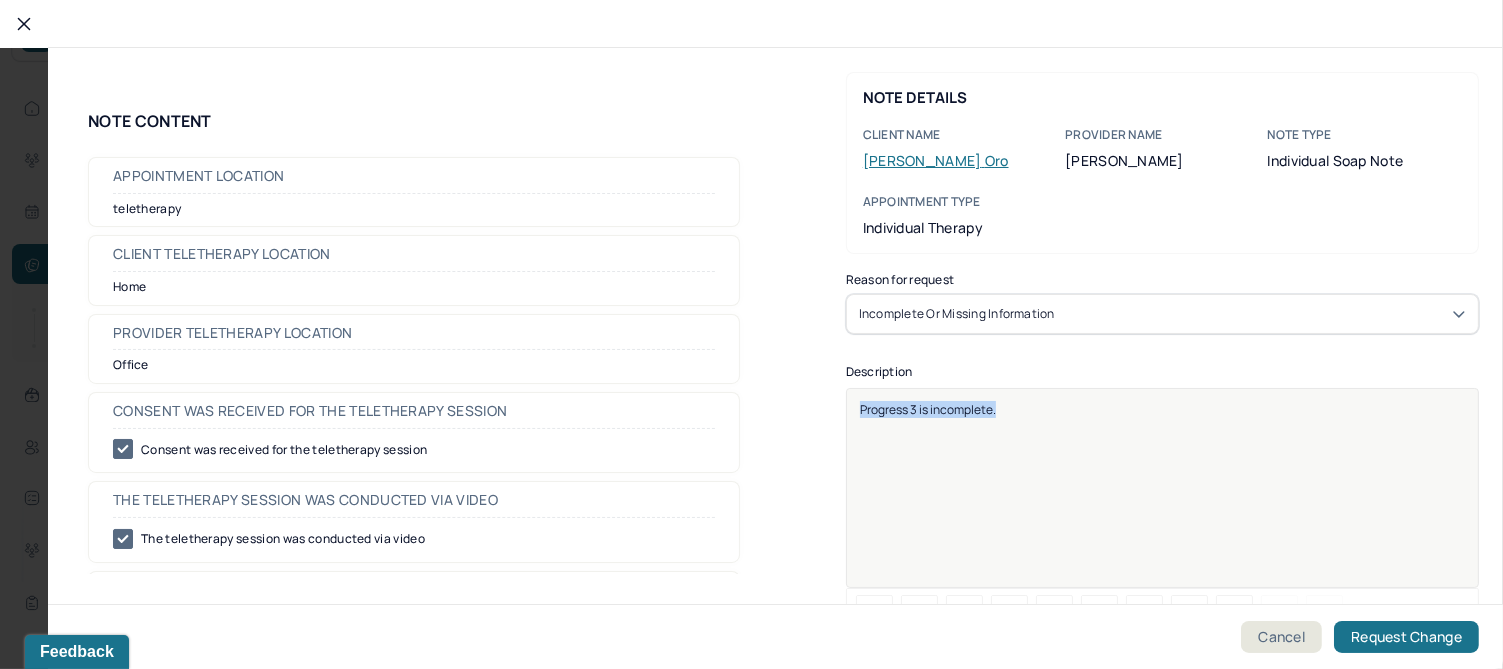 click on "Progress 3 is incomplete." at bounding box center [928, 409] 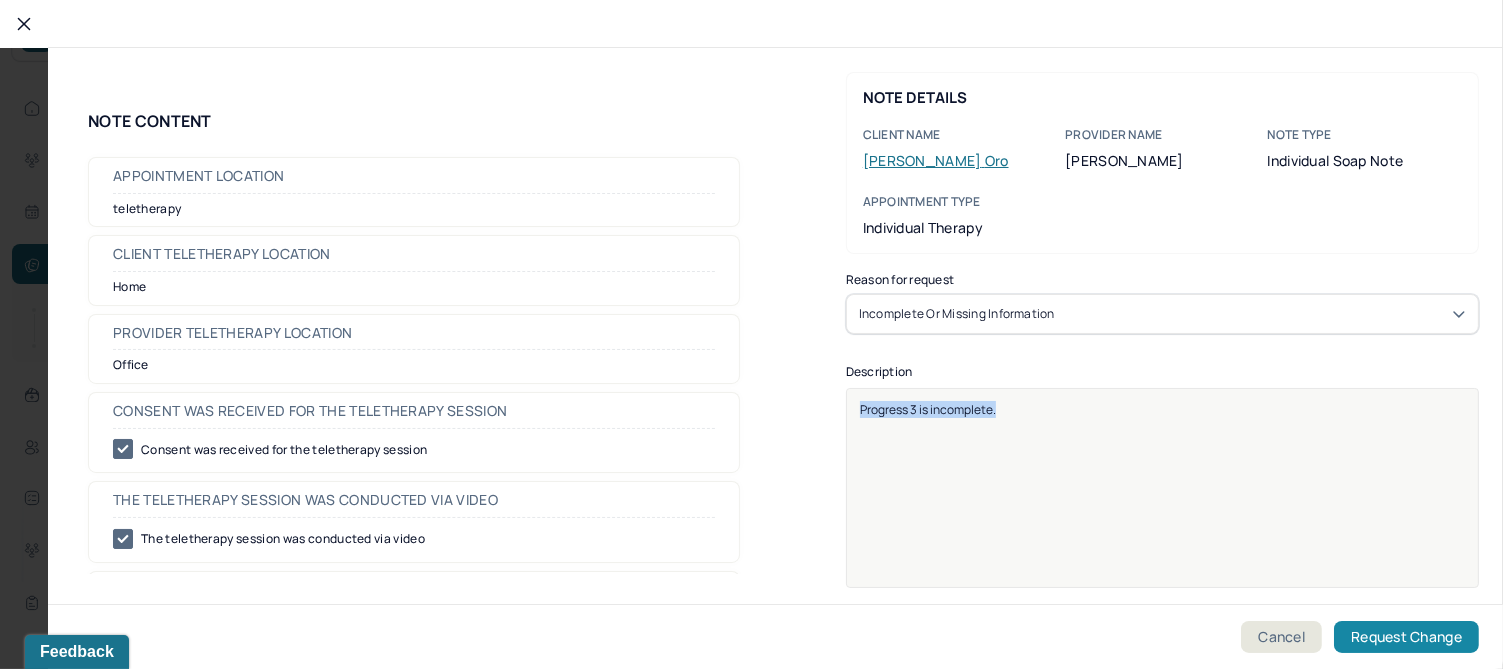 click on "Request Change" at bounding box center [1406, 637] 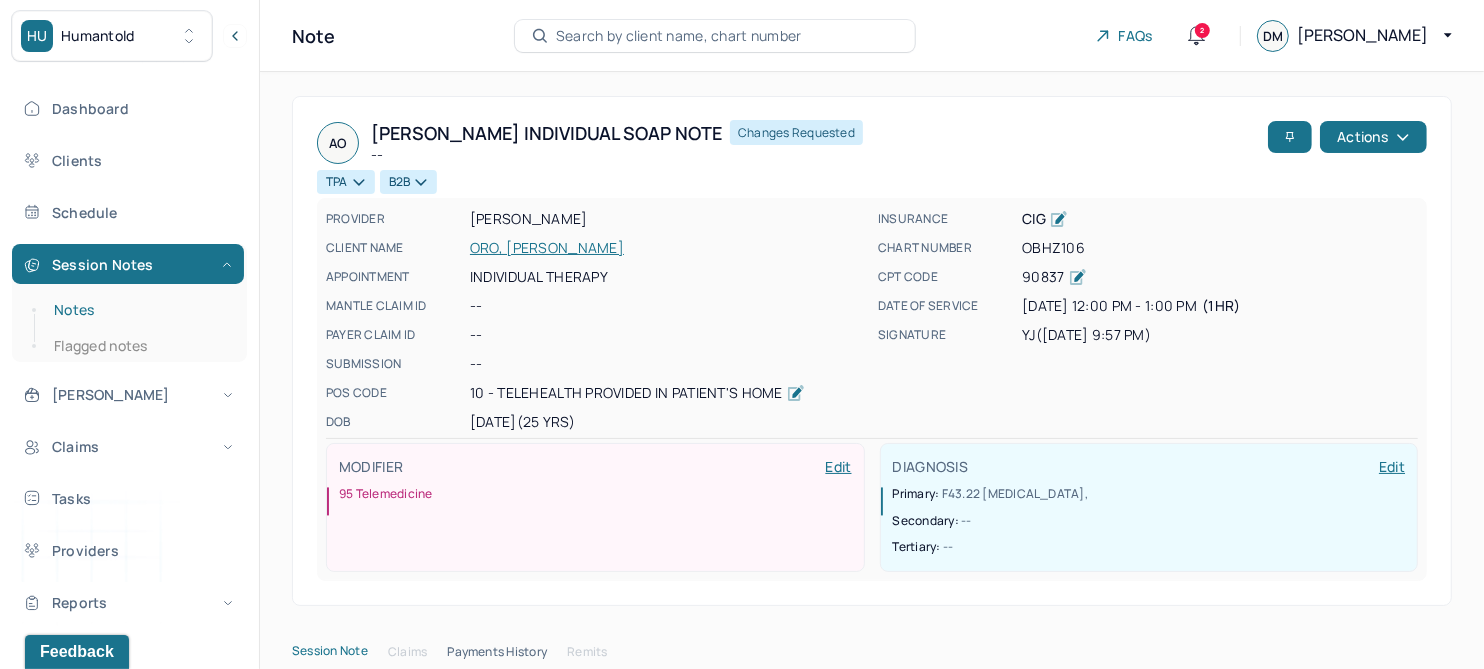 click on "Notes" at bounding box center [139, 310] 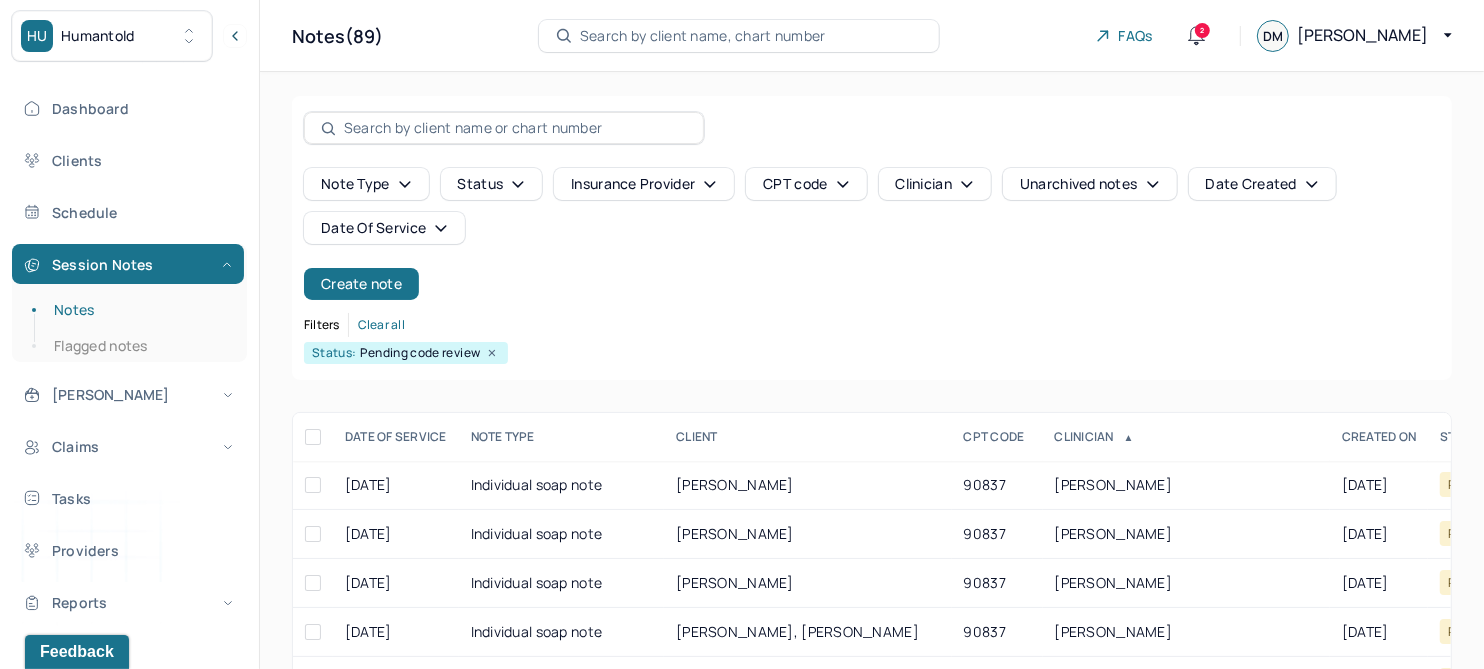 scroll, scrollTop: 125, scrollLeft: 0, axis: vertical 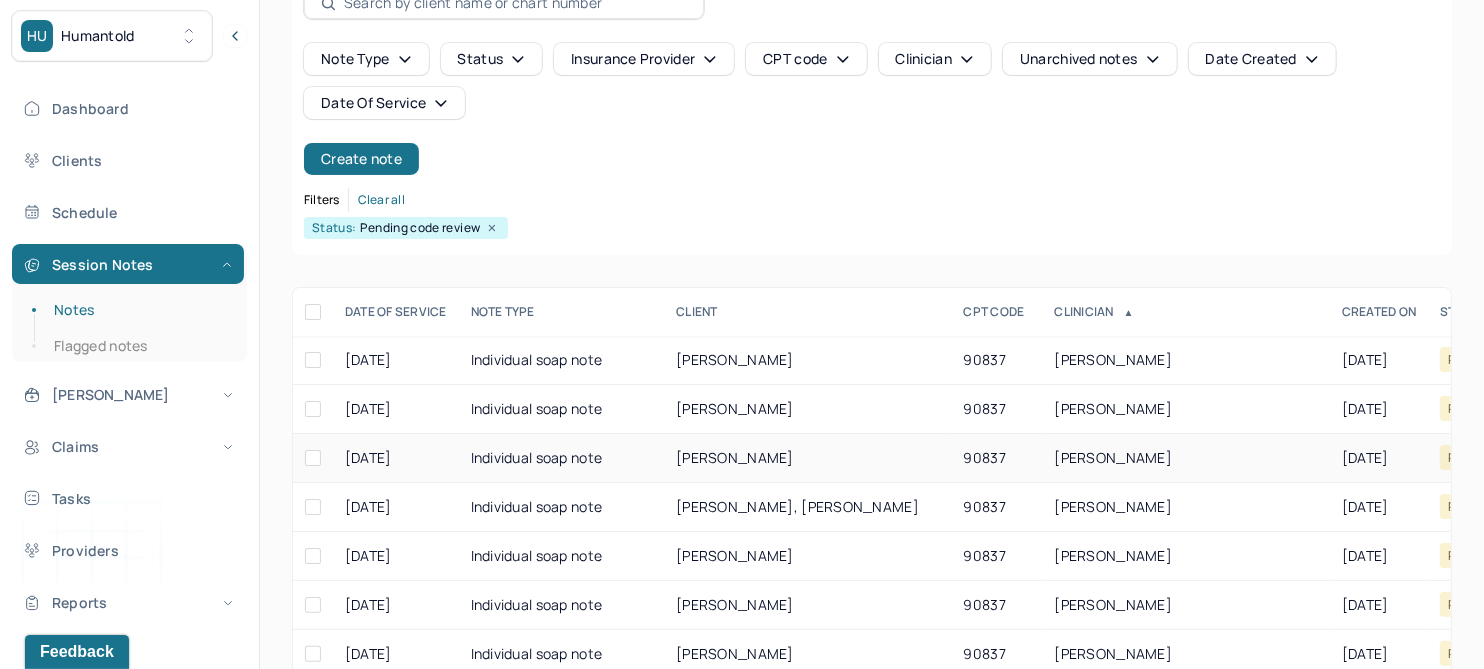 click on "RIBEIRO, DANIEL" at bounding box center [735, 457] 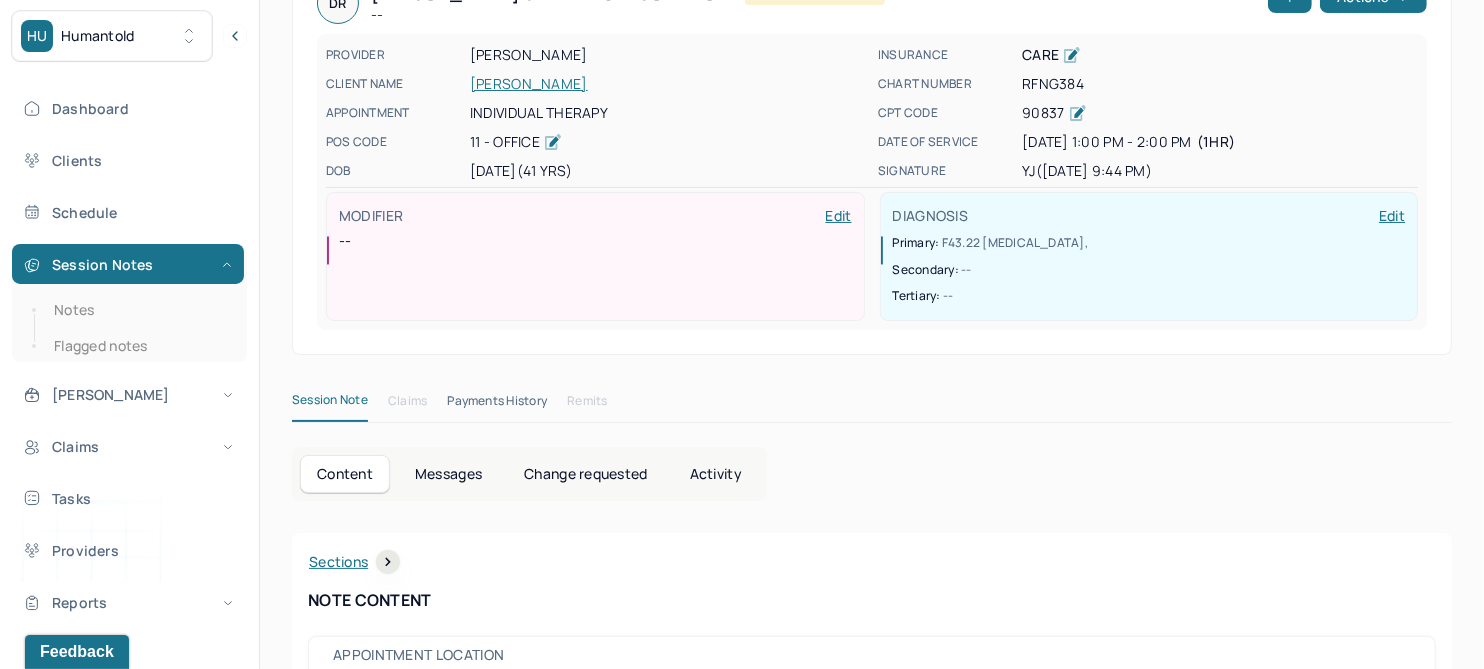 scroll, scrollTop: 0, scrollLeft: 0, axis: both 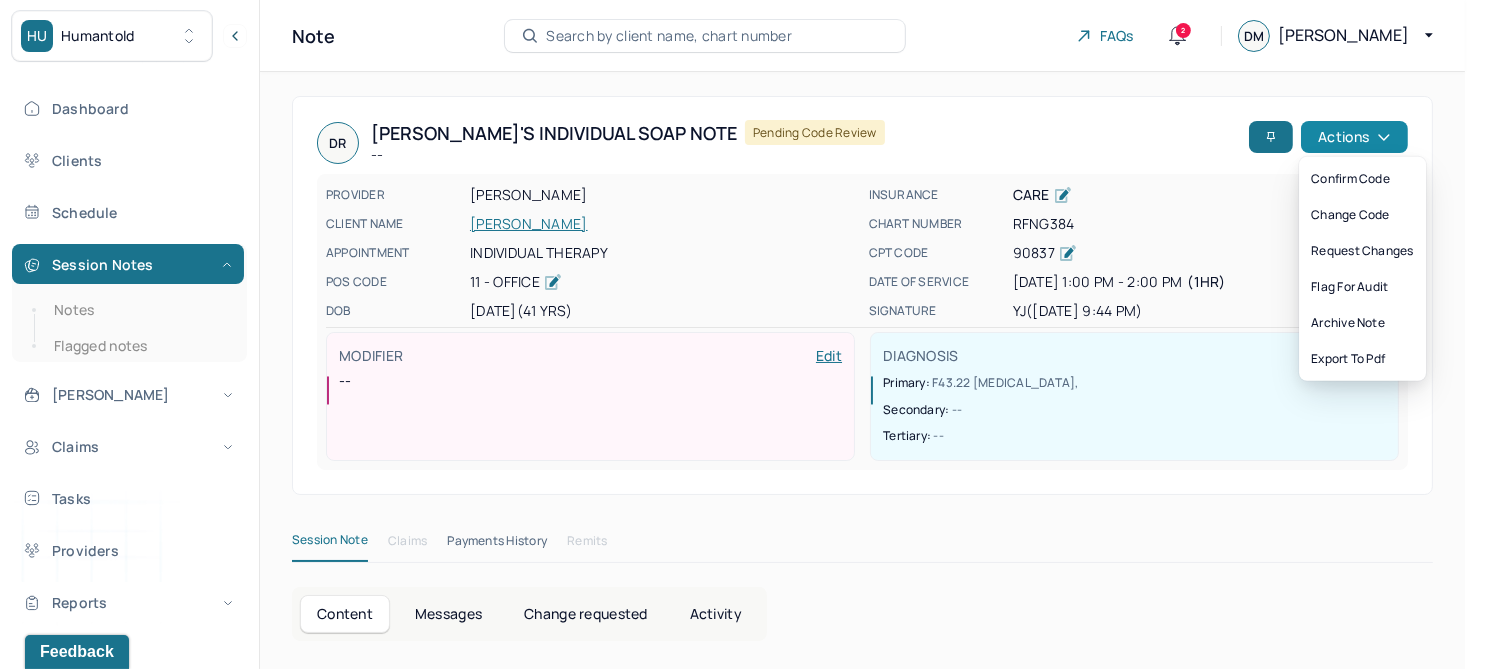 click 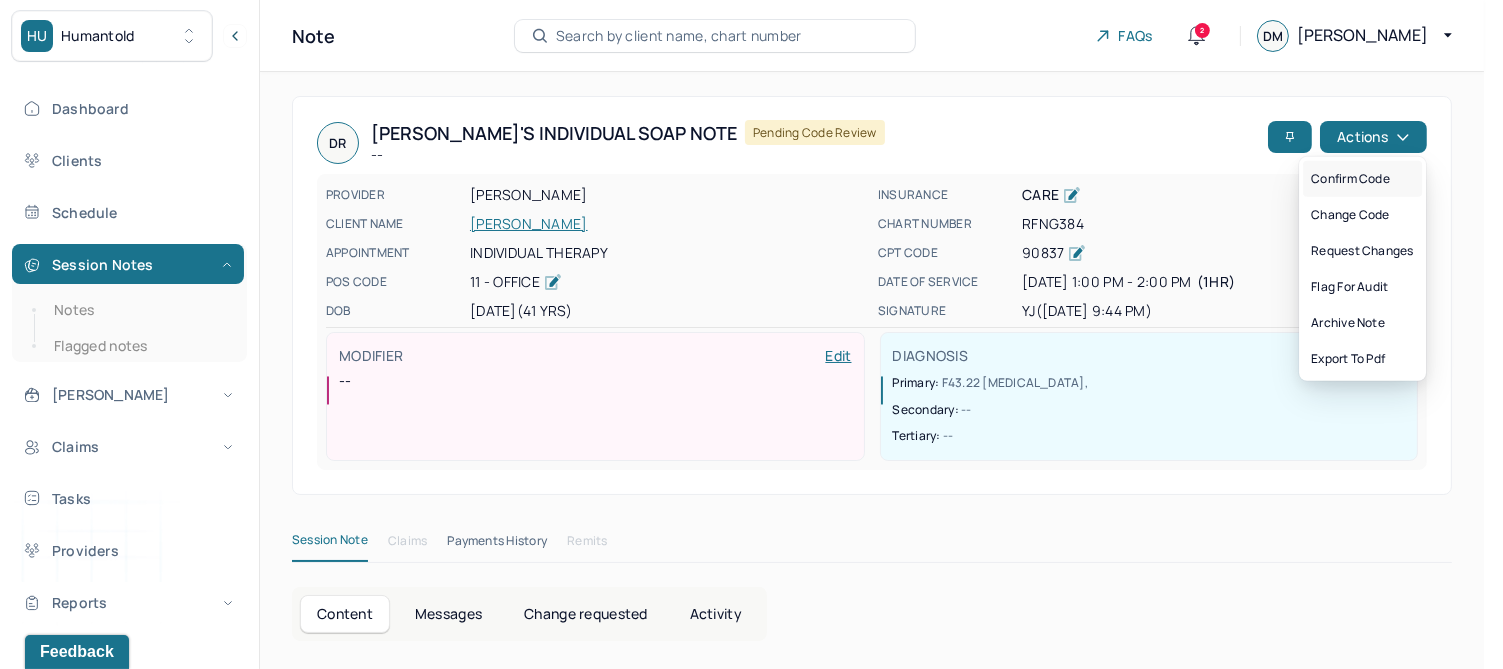 click on "Confirm code" at bounding box center (1362, 179) 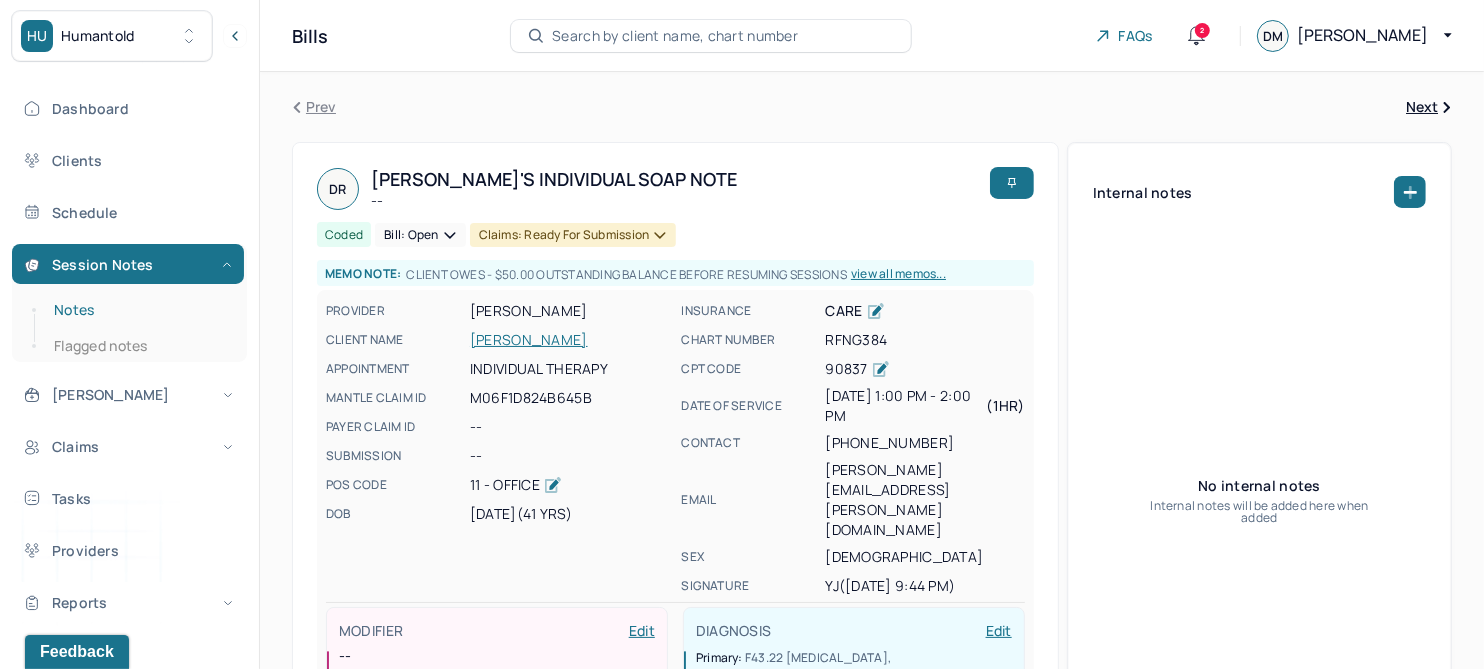 click on "Notes" at bounding box center [139, 310] 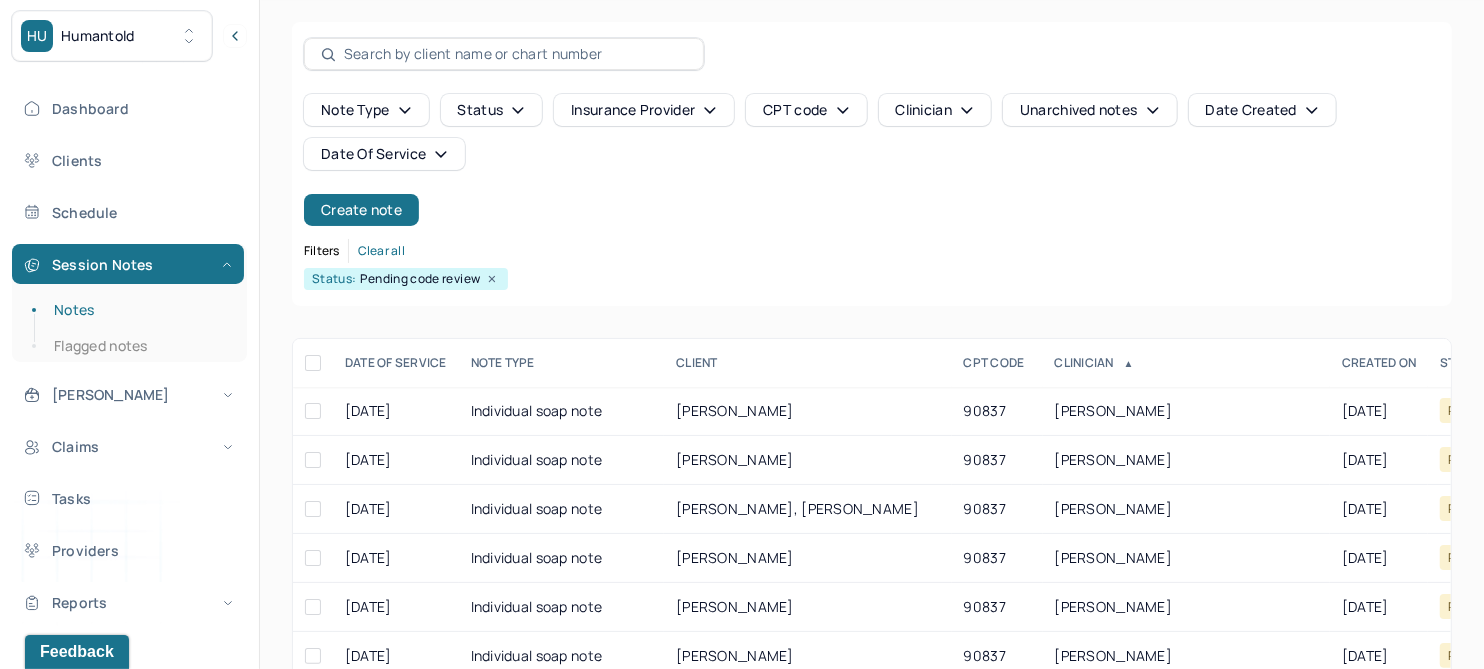 scroll, scrollTop: 125, scrollLeft: 0, axis: vertical 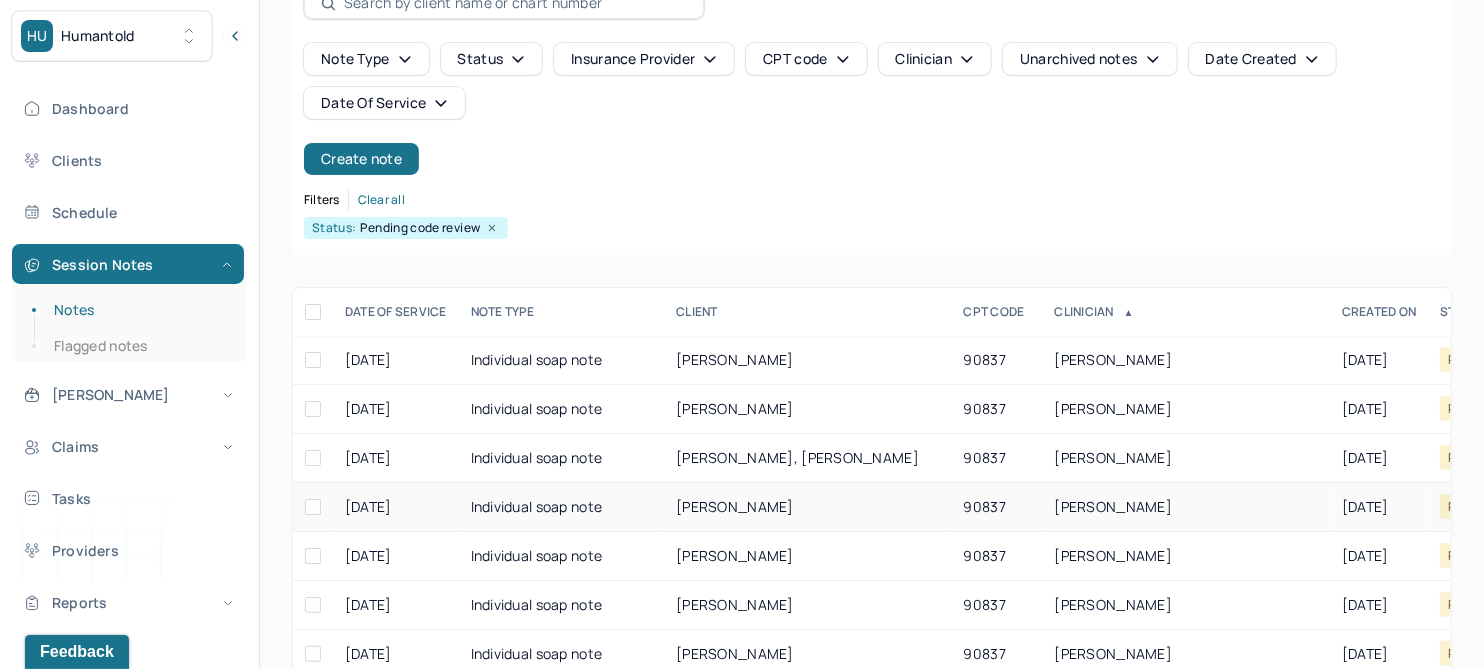 click on "[PERSON_NAME]" at bounding box center (735, 506) 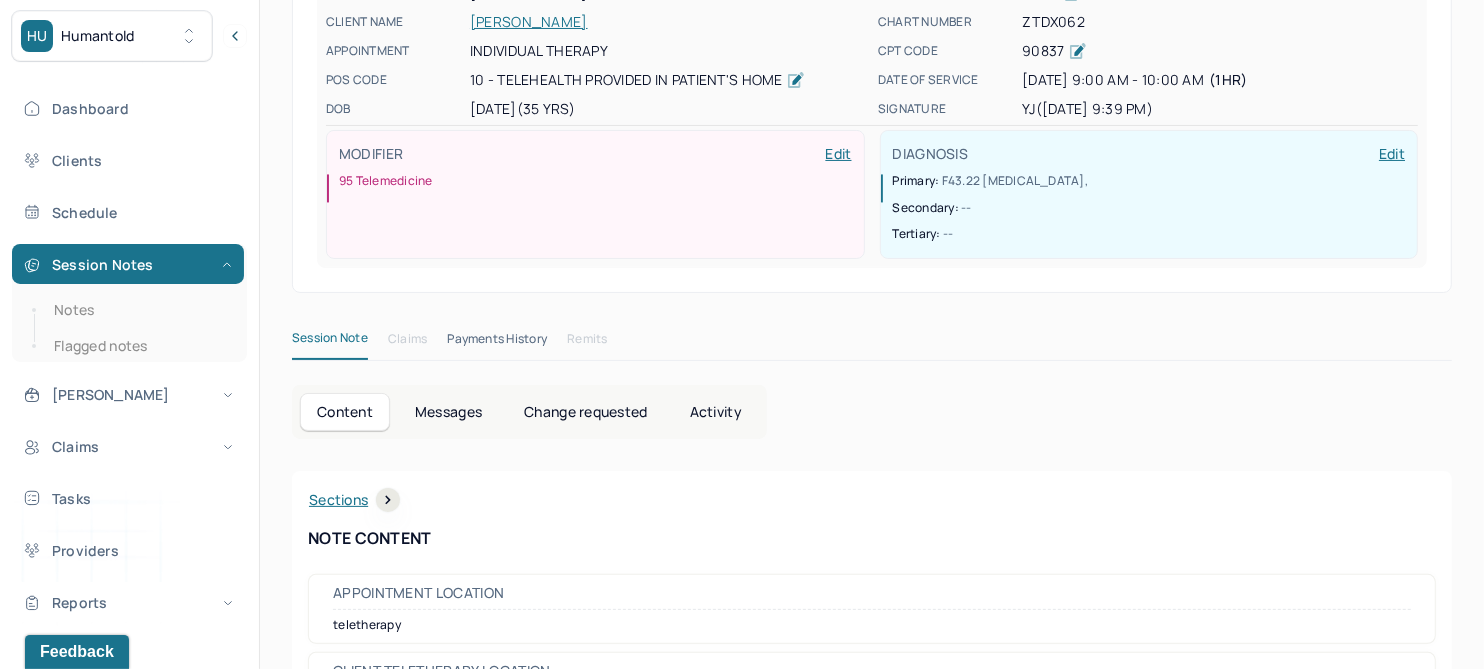 scroll, scrollTop: 0, scrollLeft: 0, axis: both 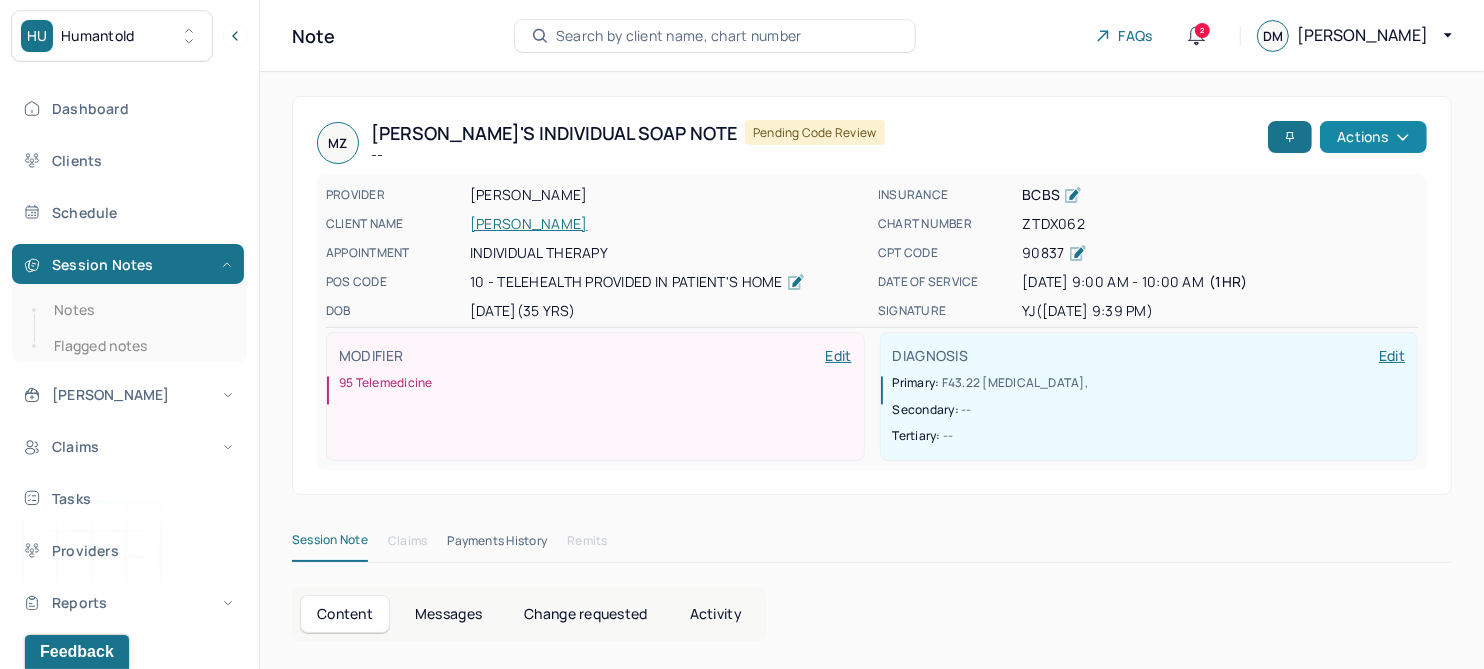 click on "Actions" at bounding box center [1373, 137] 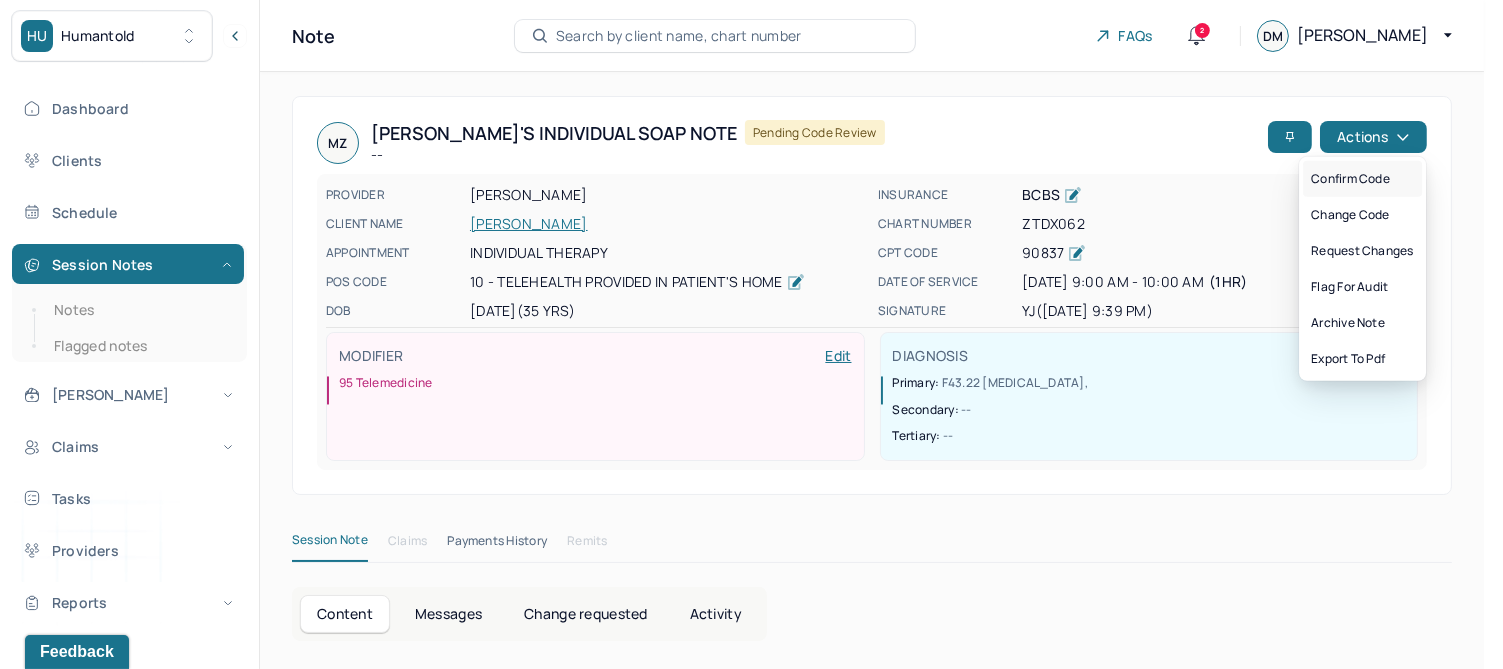 click on "Confirm code" at bounding box center (1362, 179) 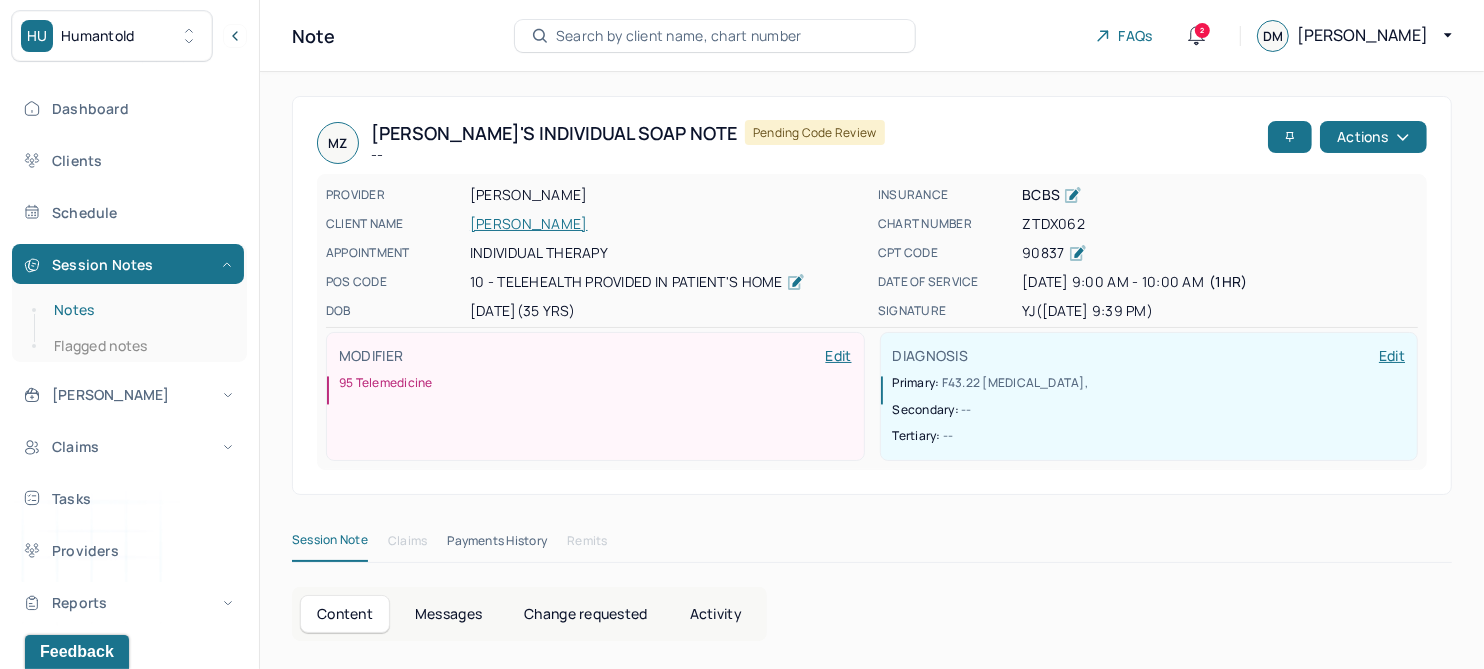 click on "Notes" at bounding box center (139, 310) 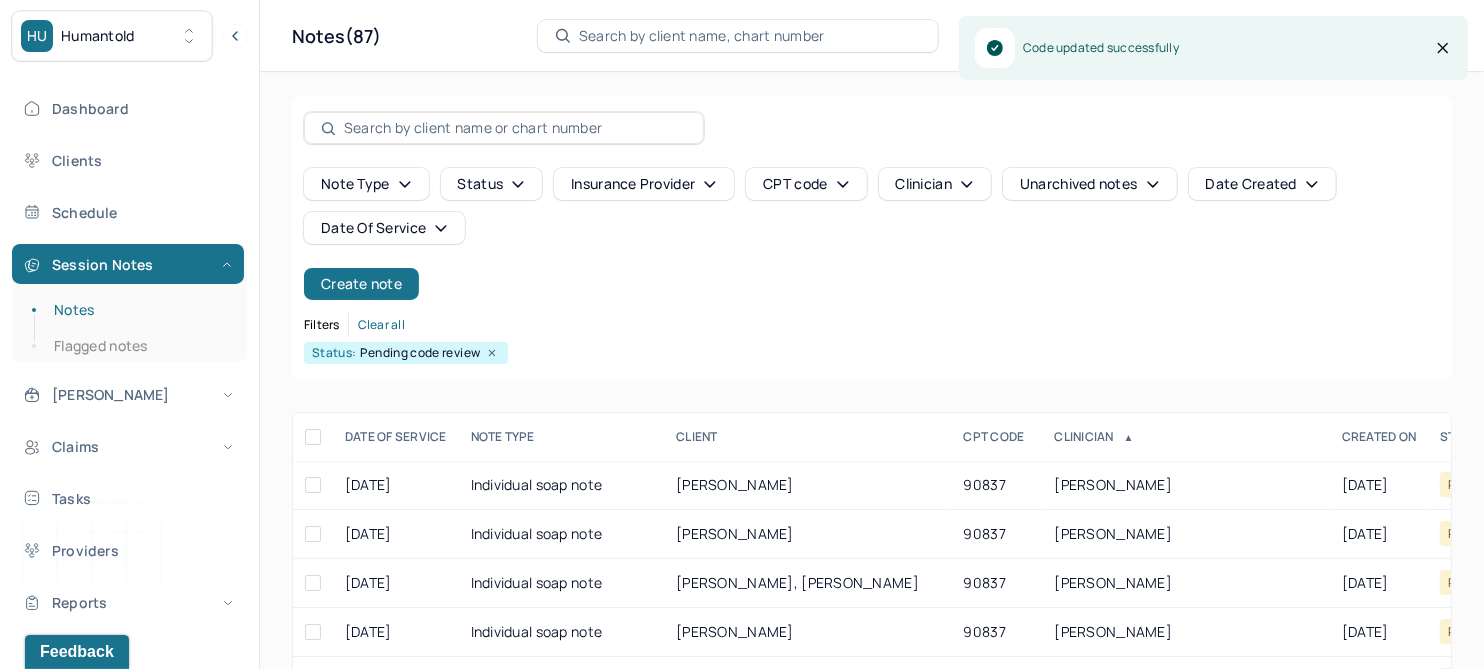 scroll, scrollTop: 250, scrollLeft: 0, axis: vertical 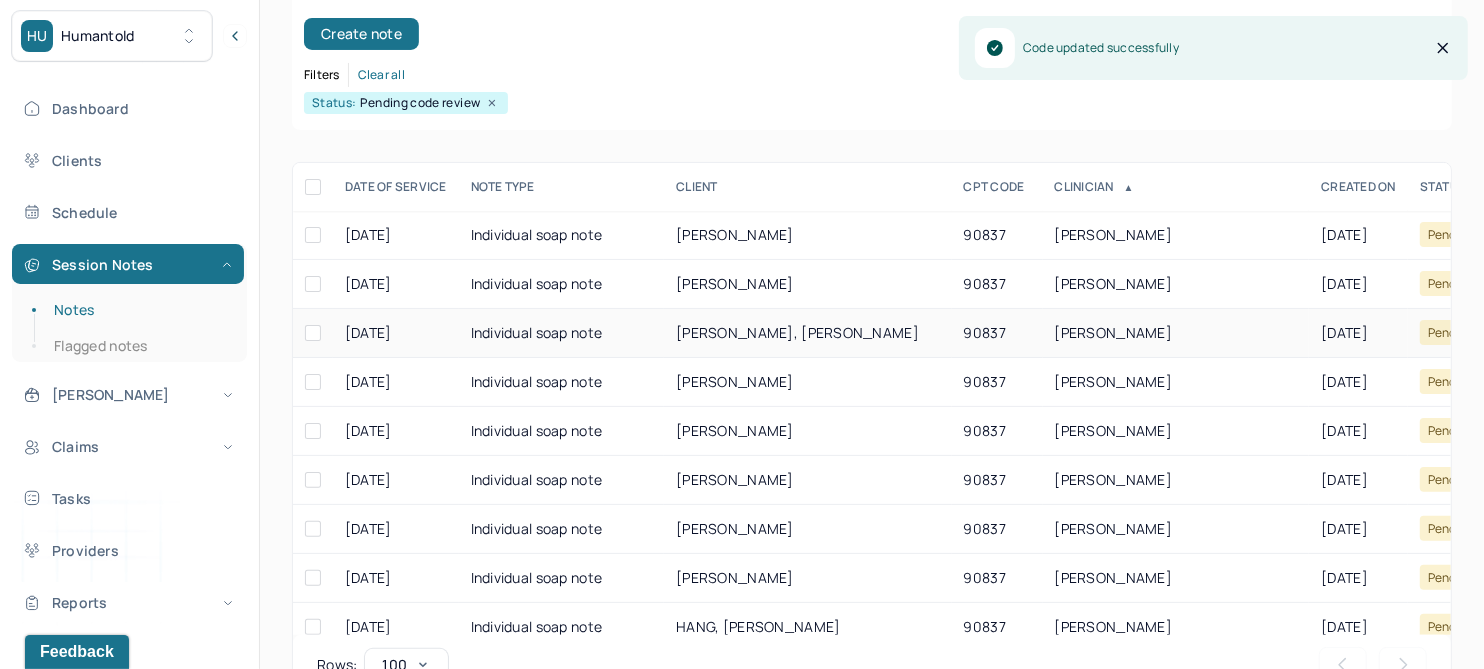 click on "LEE, MUCHIAN" at bounding box center (797, 332) 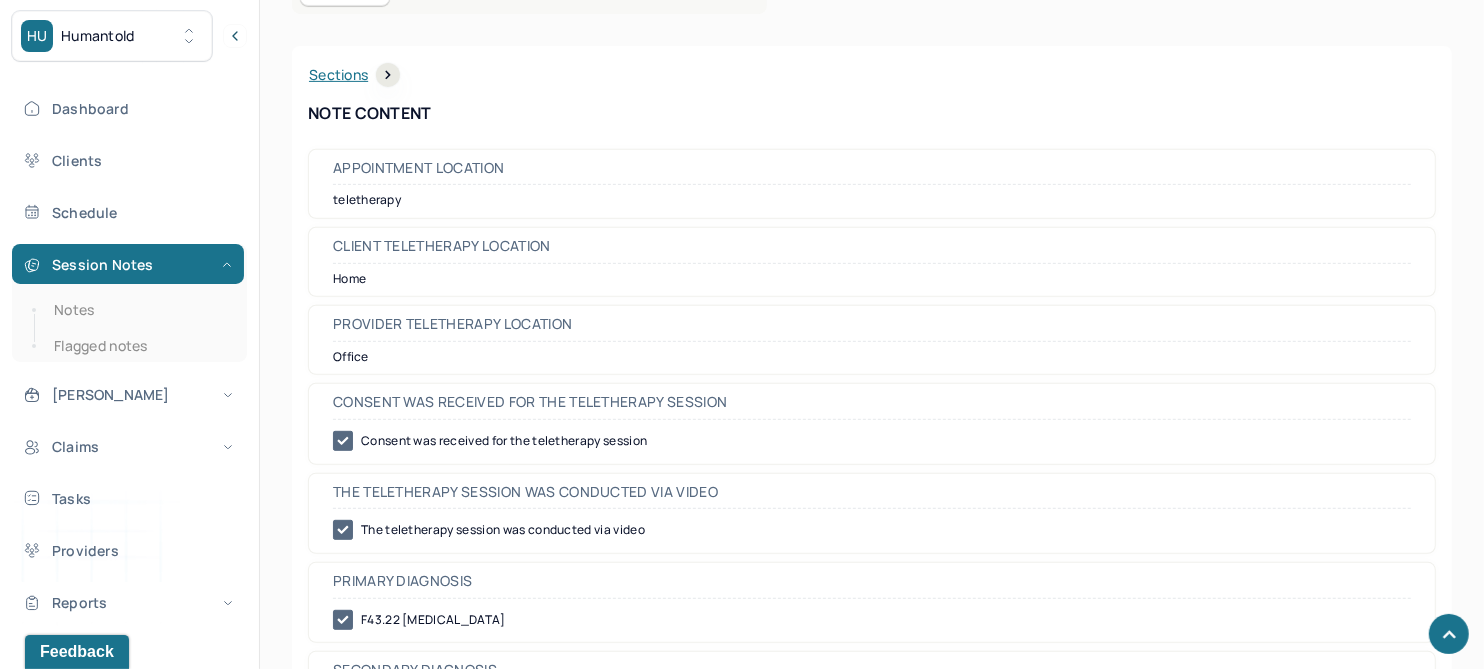 scroll, scrollTop: 0, scrollLeft: 0, axis: both 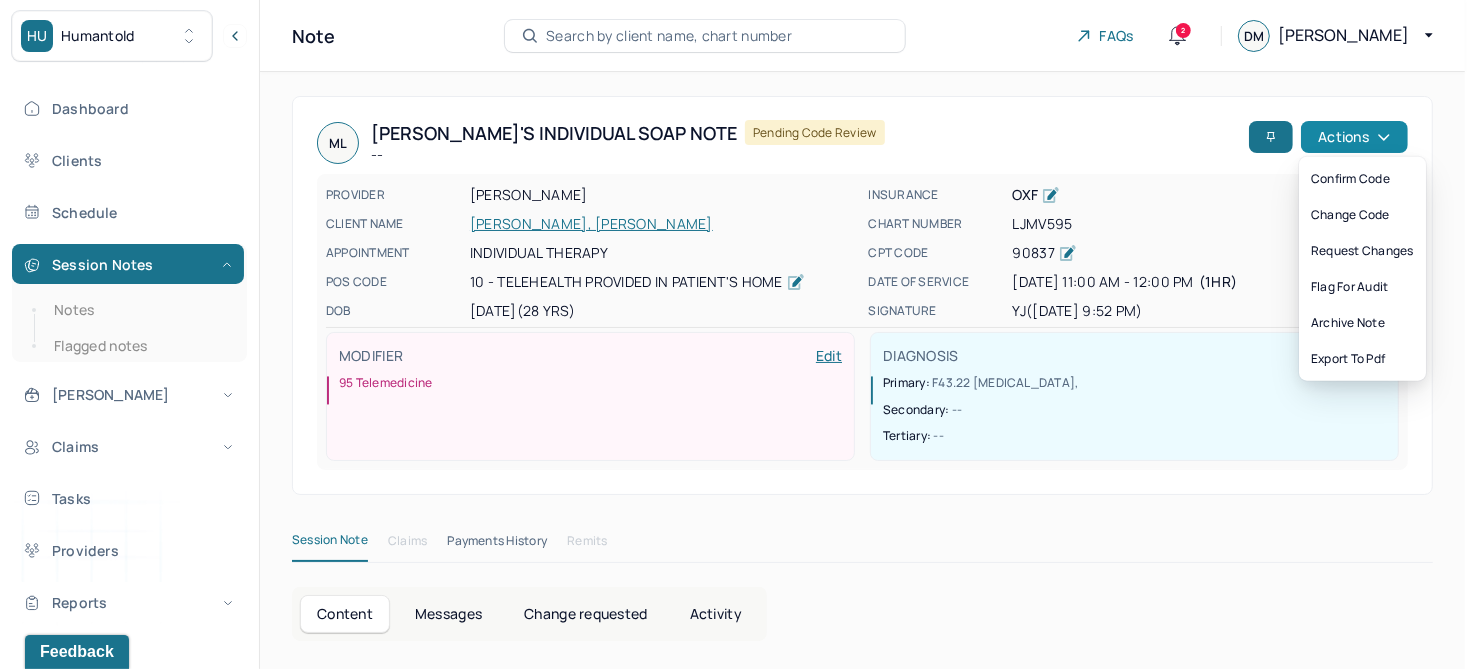 click 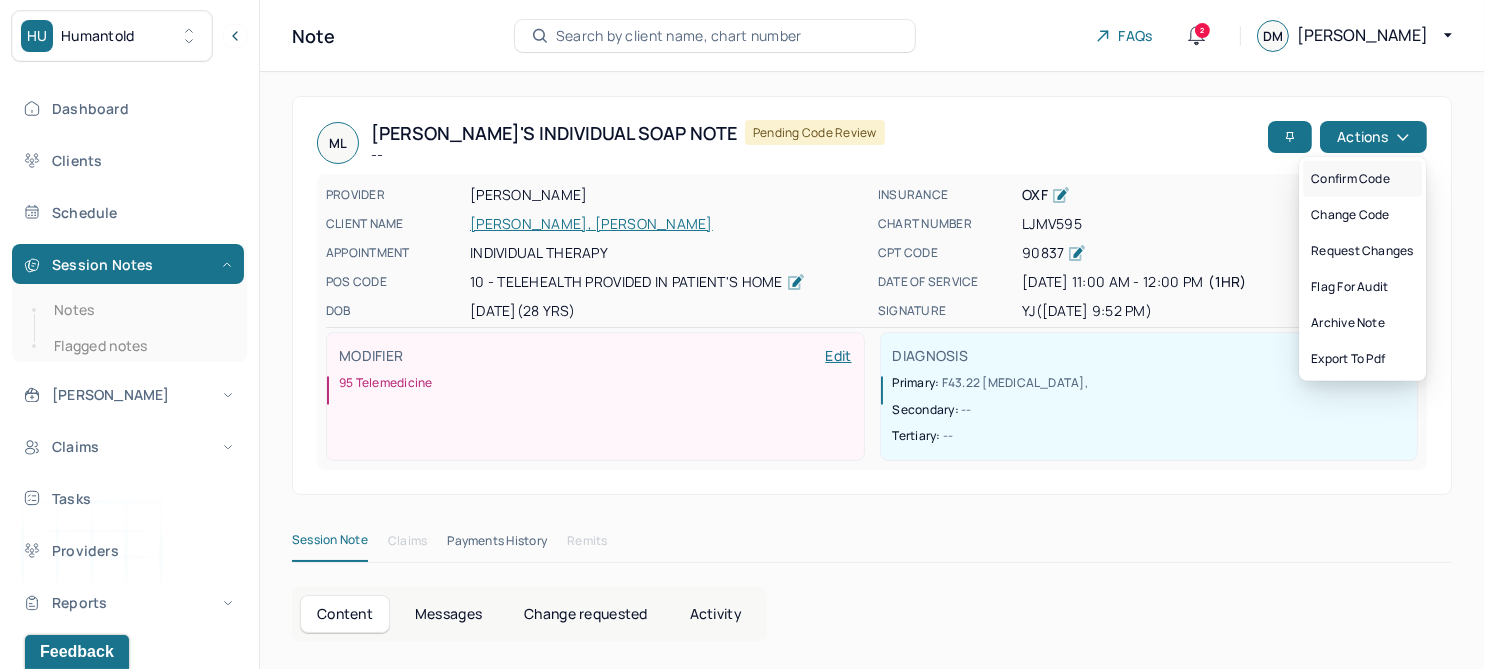 click on "Confirm code" at bounding box center (1362, 179) 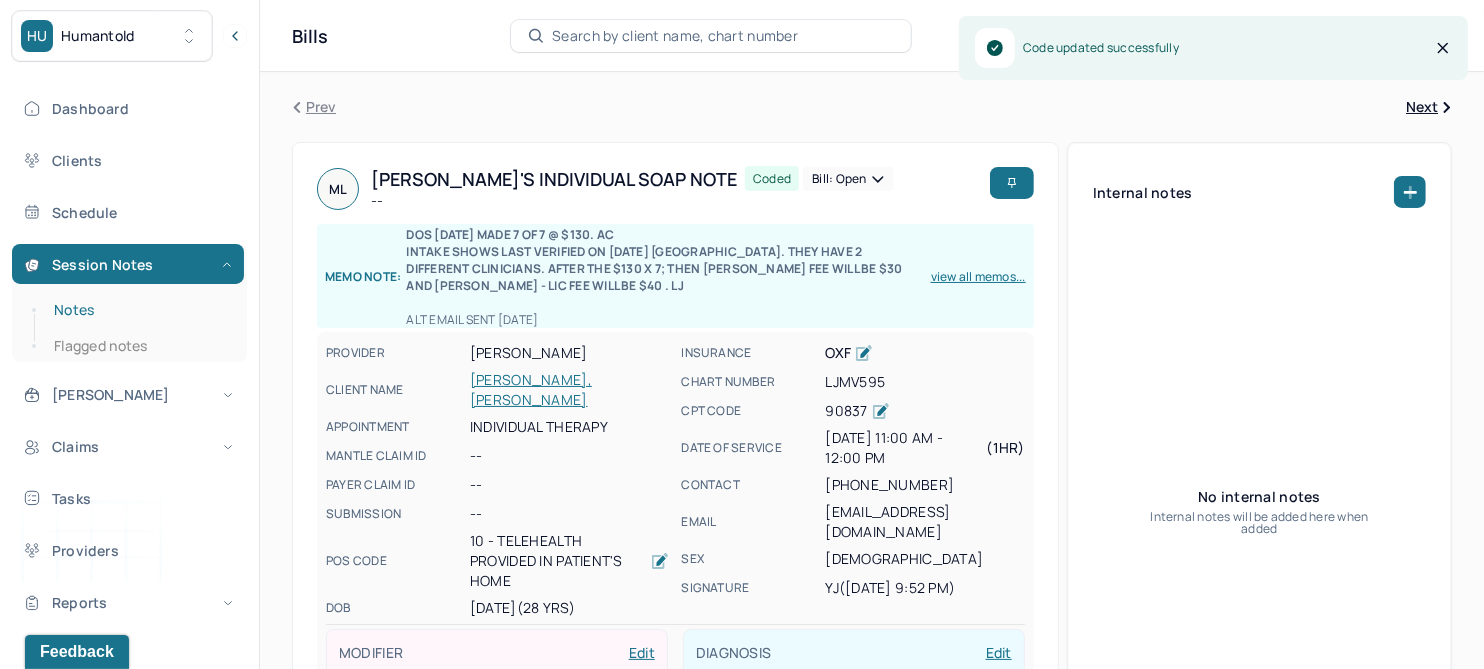 click on "Notes" at bounding box center (139, 310) 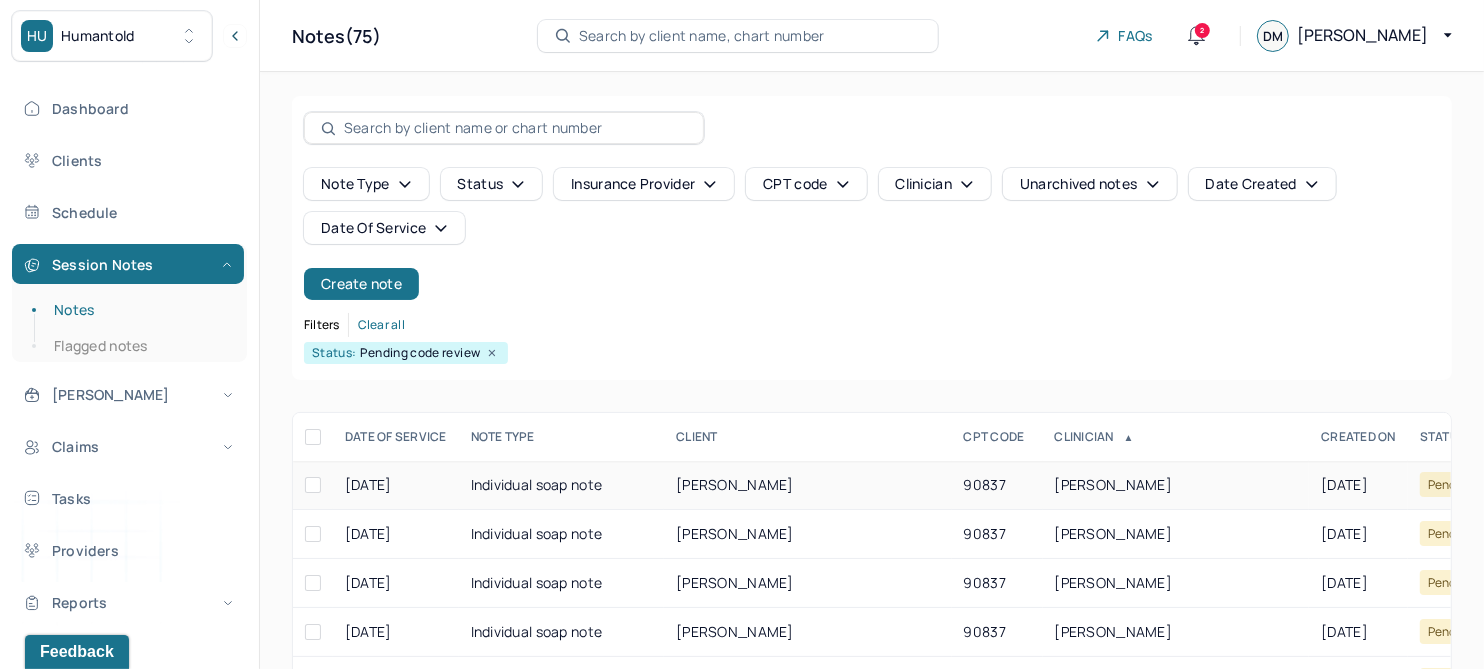 scroll, scrollTop: 250, scrollLeft: 0, axis: vertical 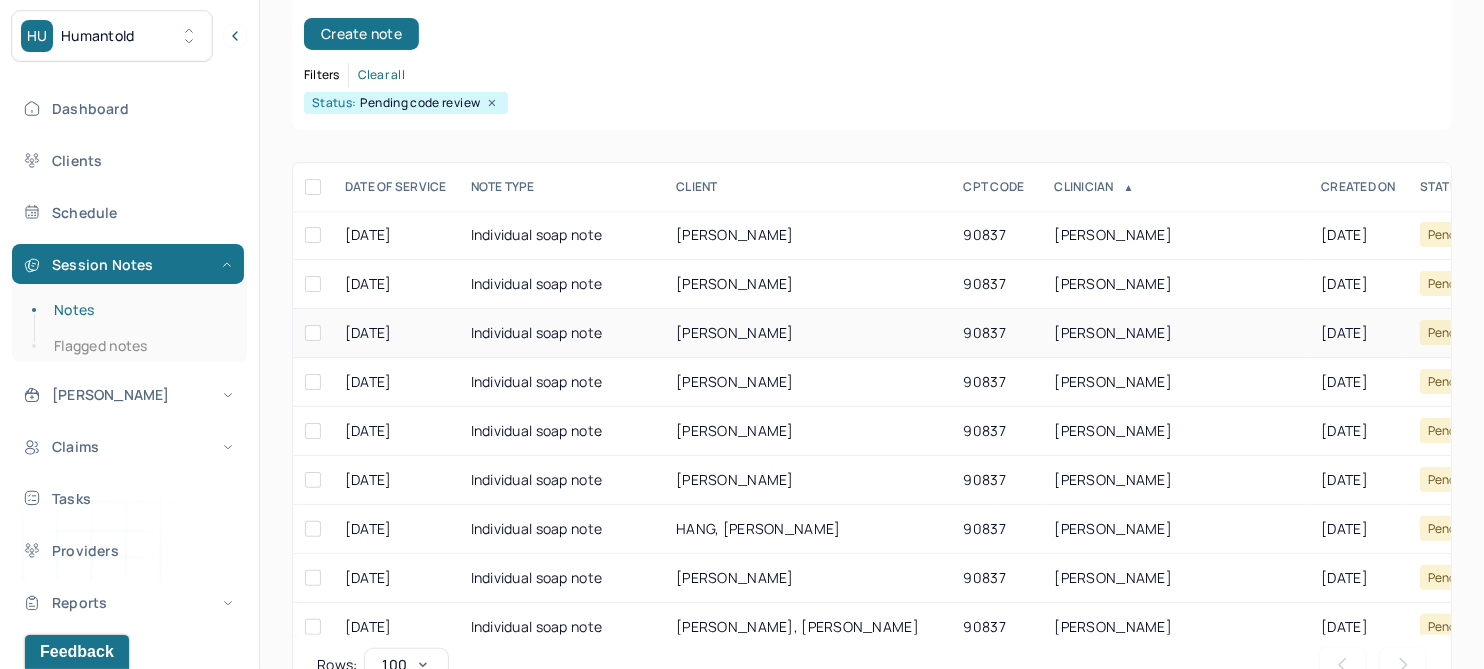 click on "RUBERTO, CARMELLA" at bounding box center [735, 332] 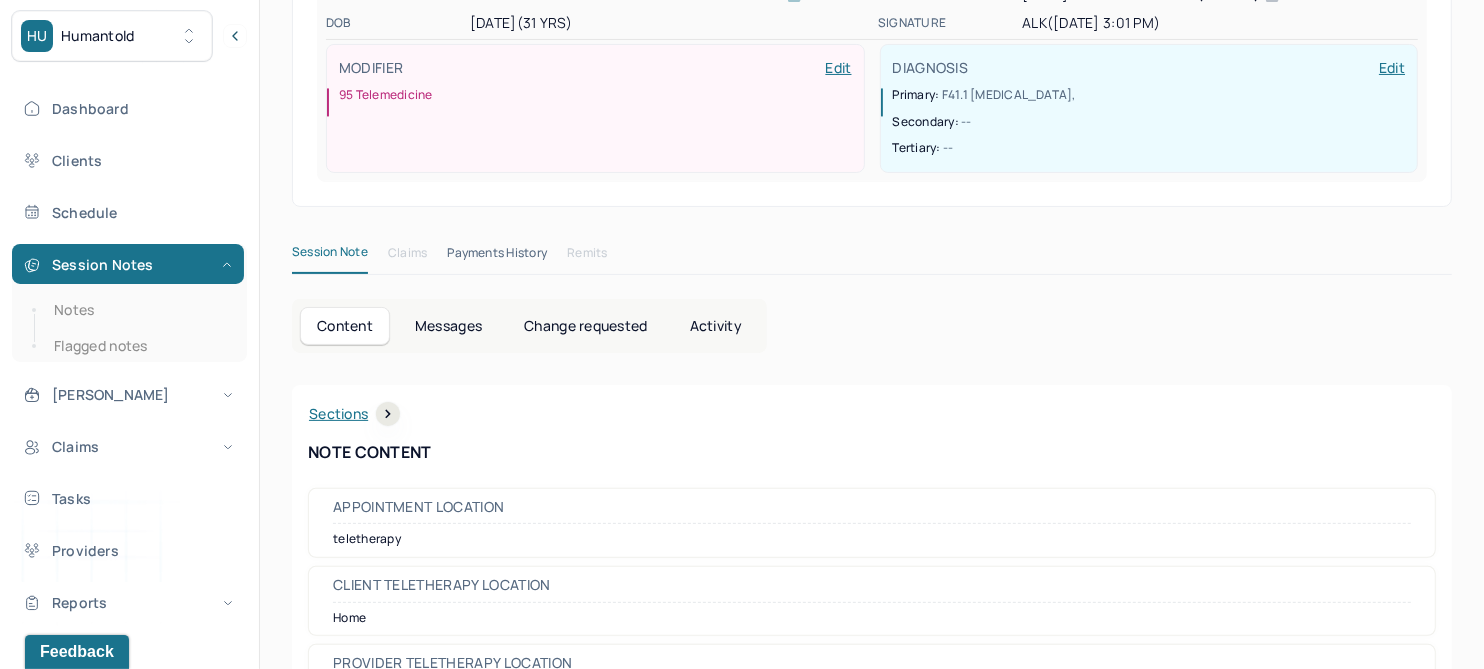 scroll, scrollTop: 0, scrollLeft: 0, axis: both 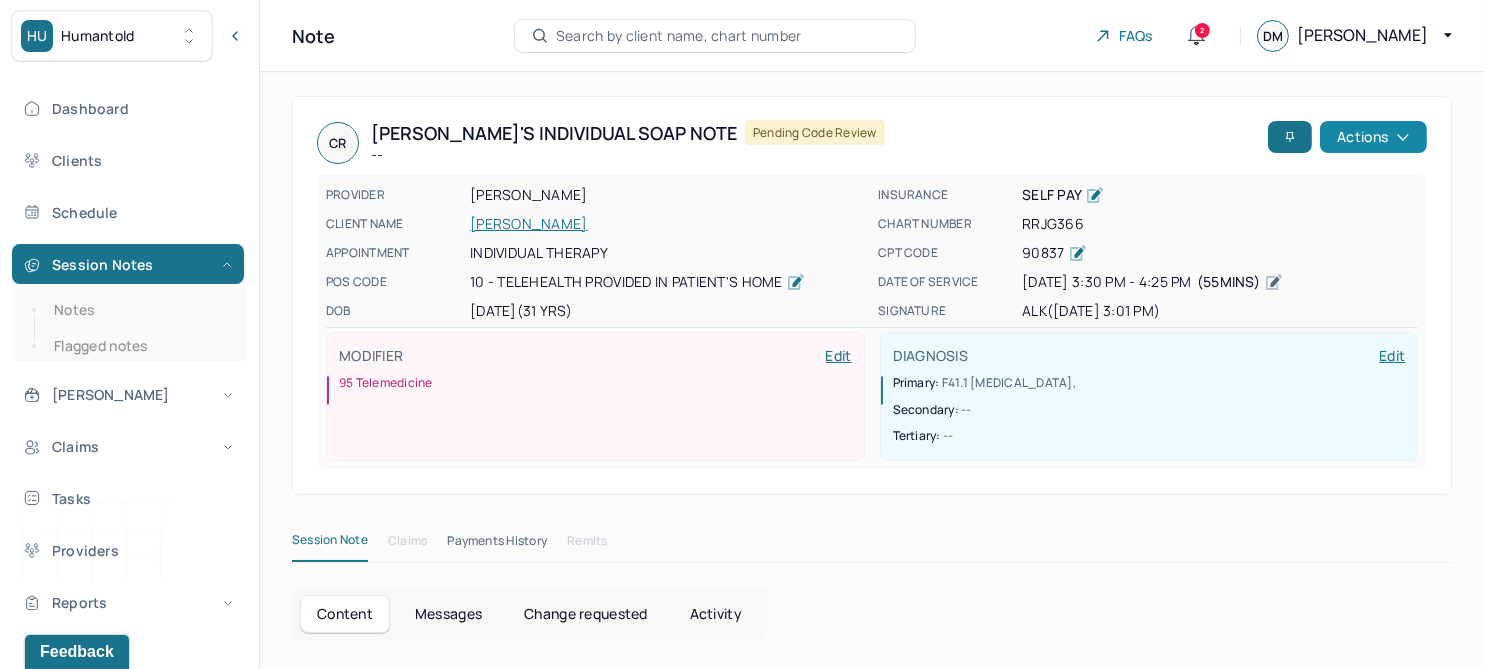 click 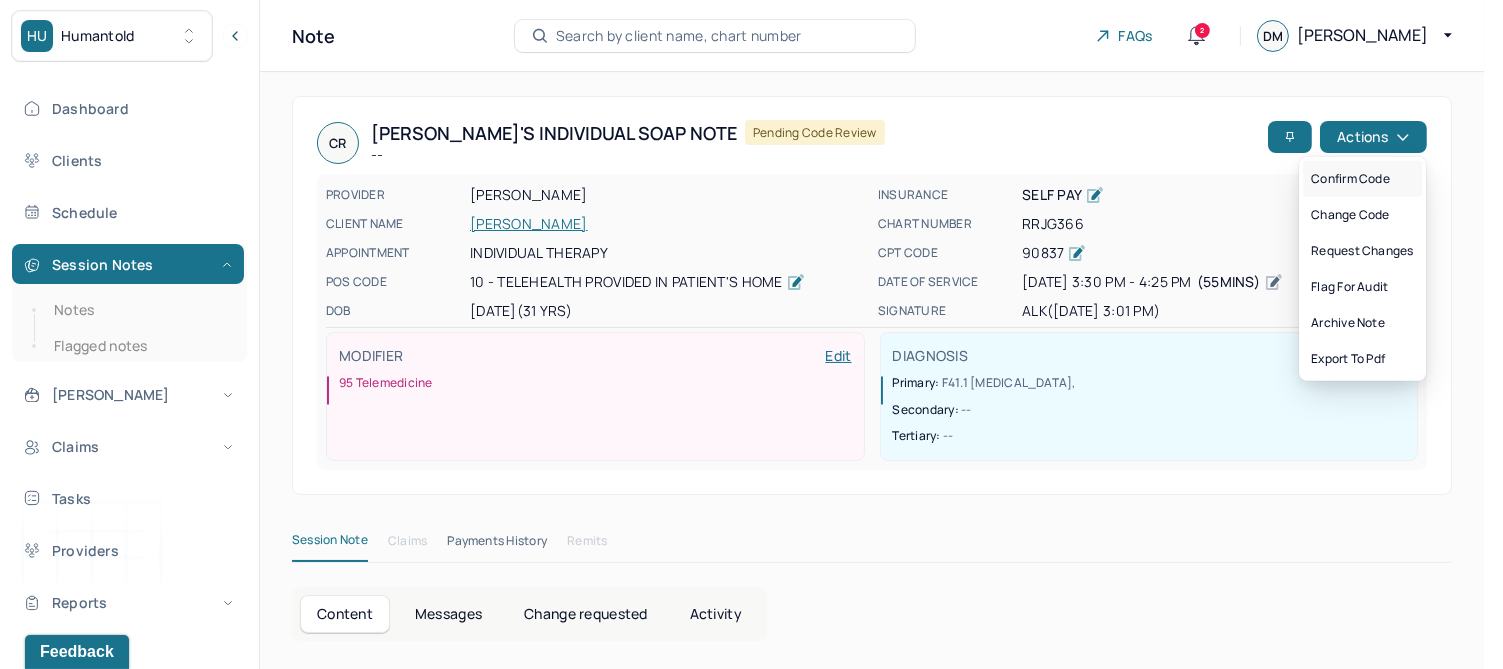 click on "Confirm code" at bounding box center (1362, 179) 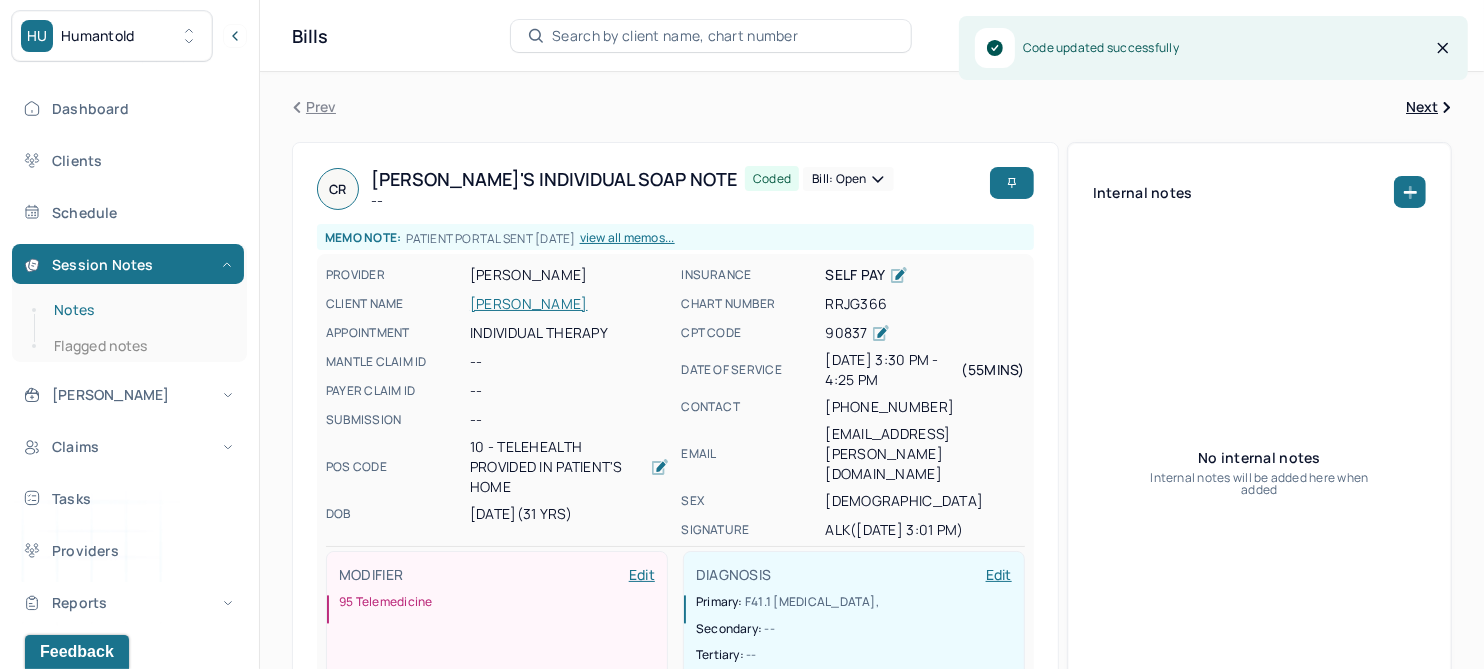 click on "Notes" at bounding box center [139, 310] 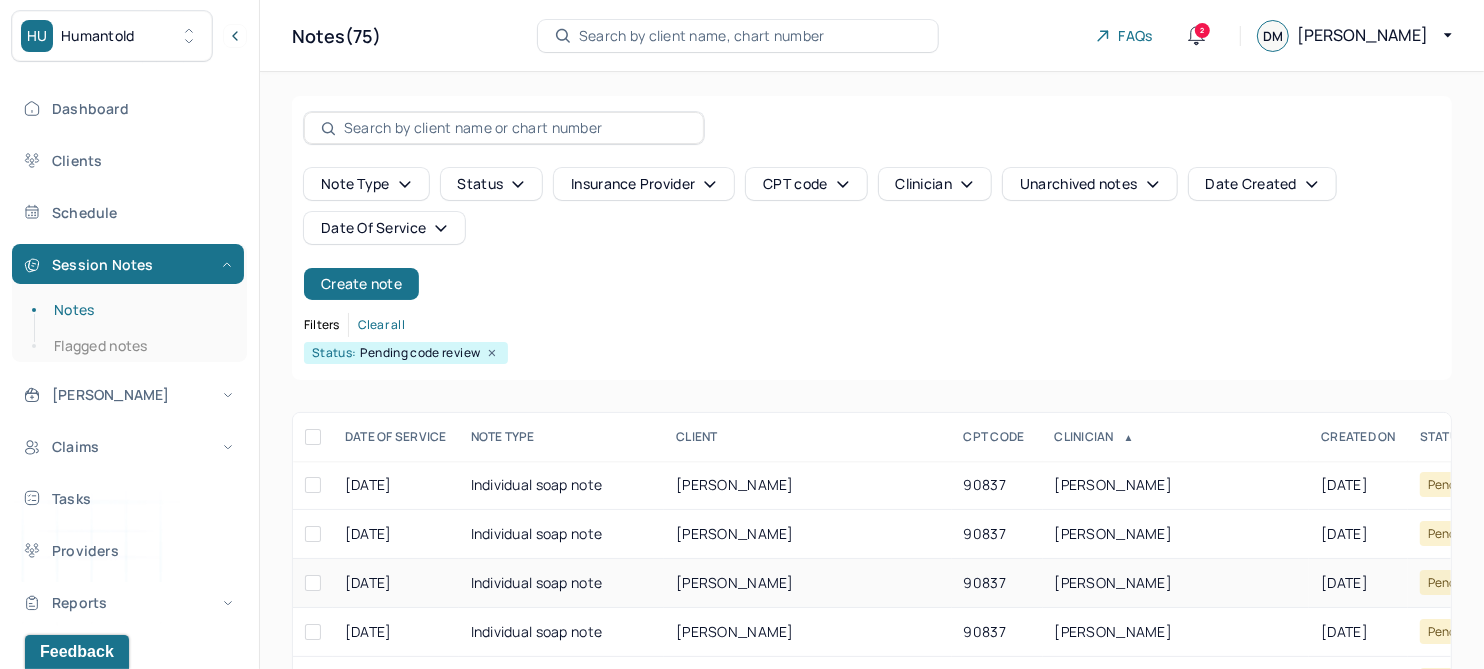 scroll, scrollTop: 301, scrollLeft: 0, axis: vertical 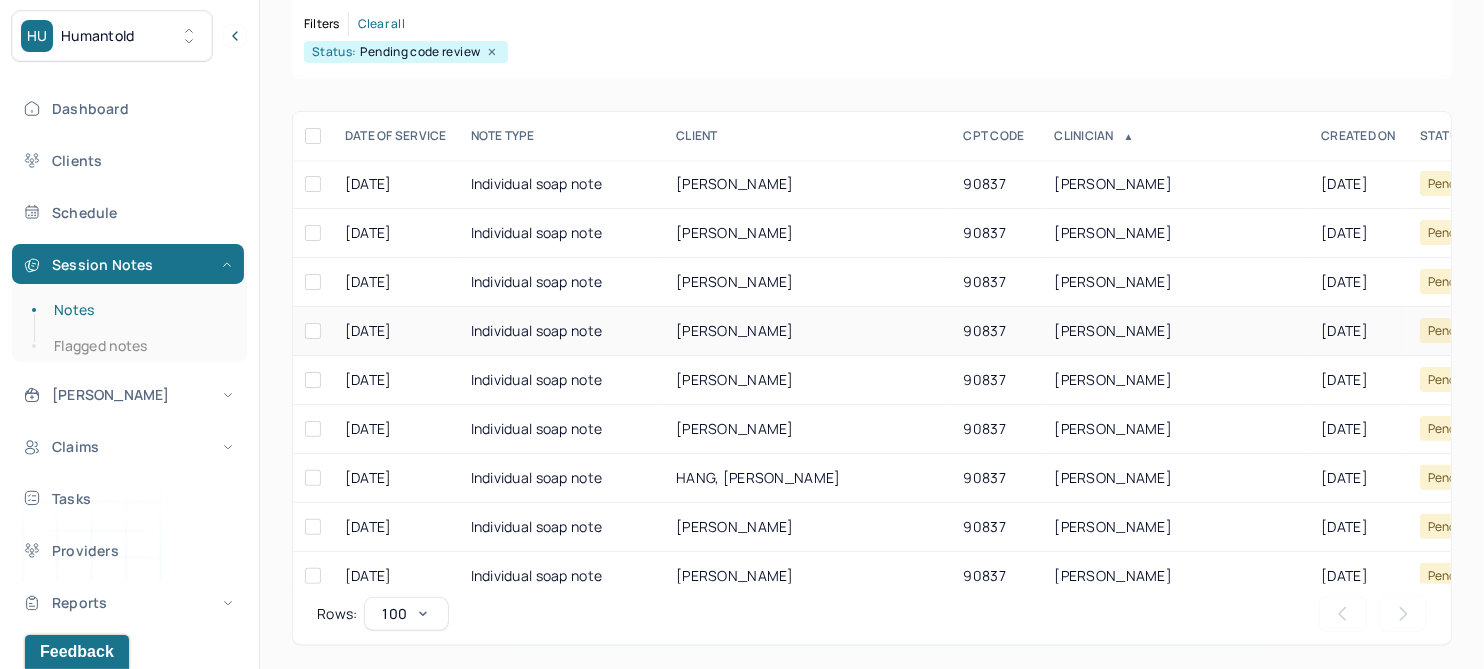 click on "SCHANBACK, BENJAMIN" at bounding box center (807, 331) 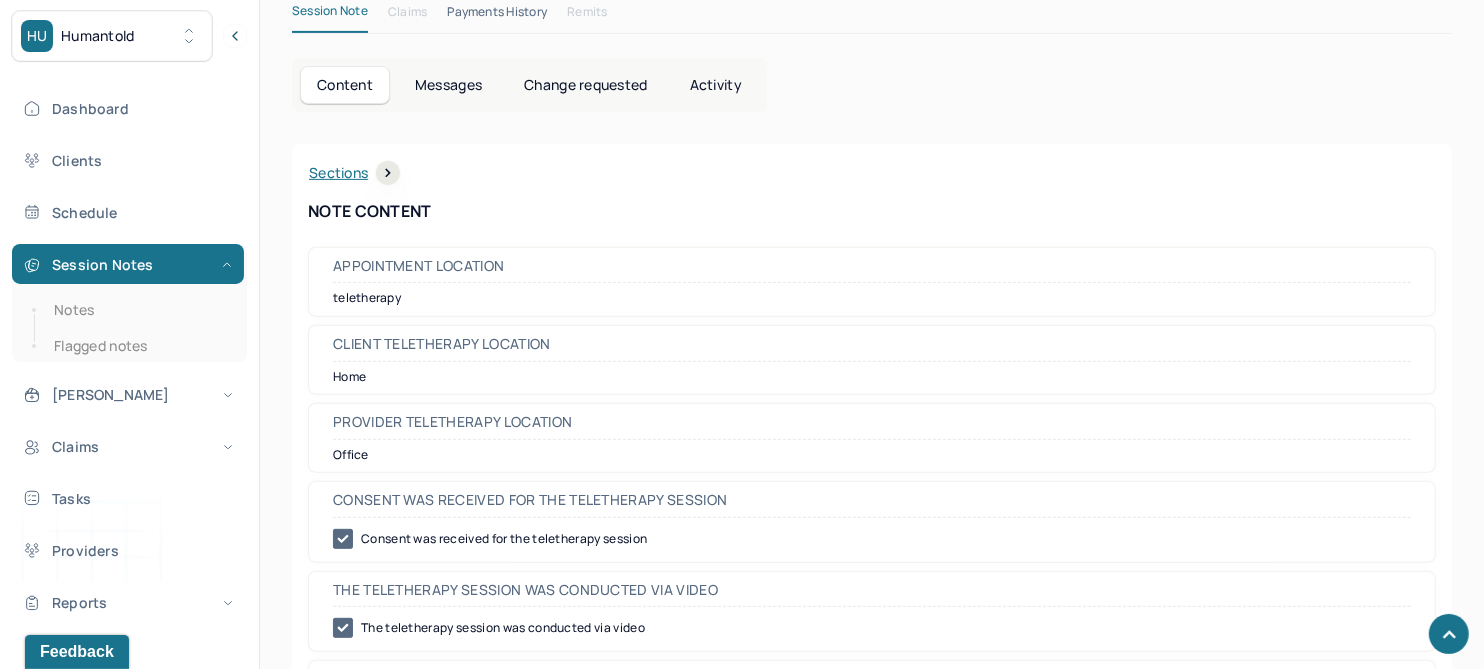 scroll, scrollTop: 0, scrollLeft: 0, axis: both 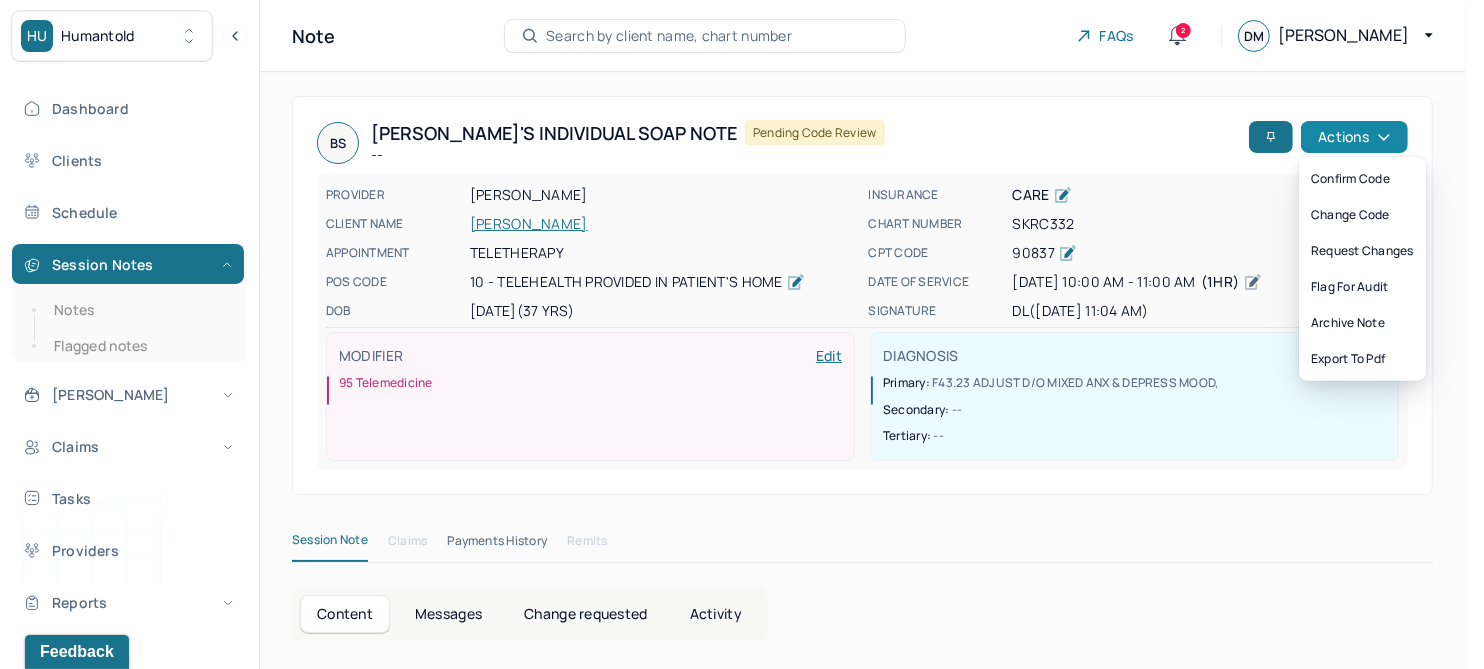 click on "Actions" at bounding box center (1354, 137) 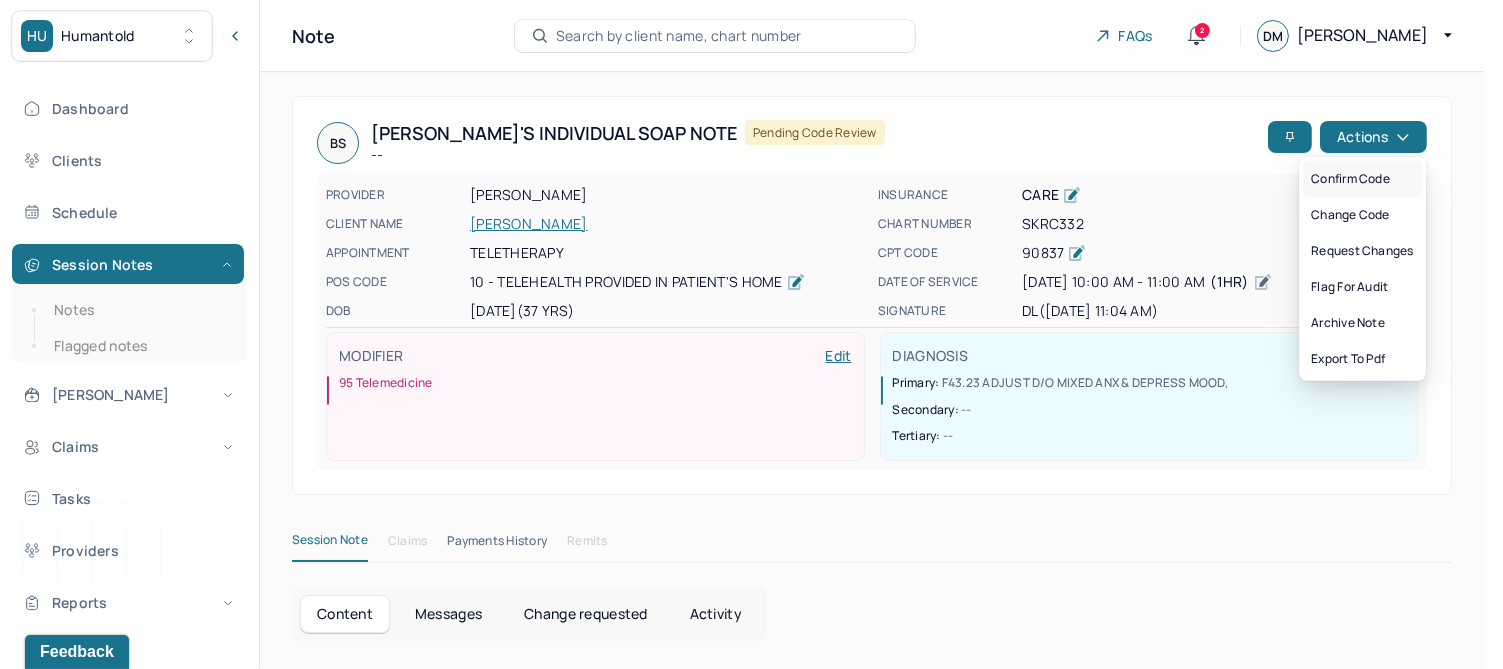 click on "Confirm code" at bounding box center [1362, 179] 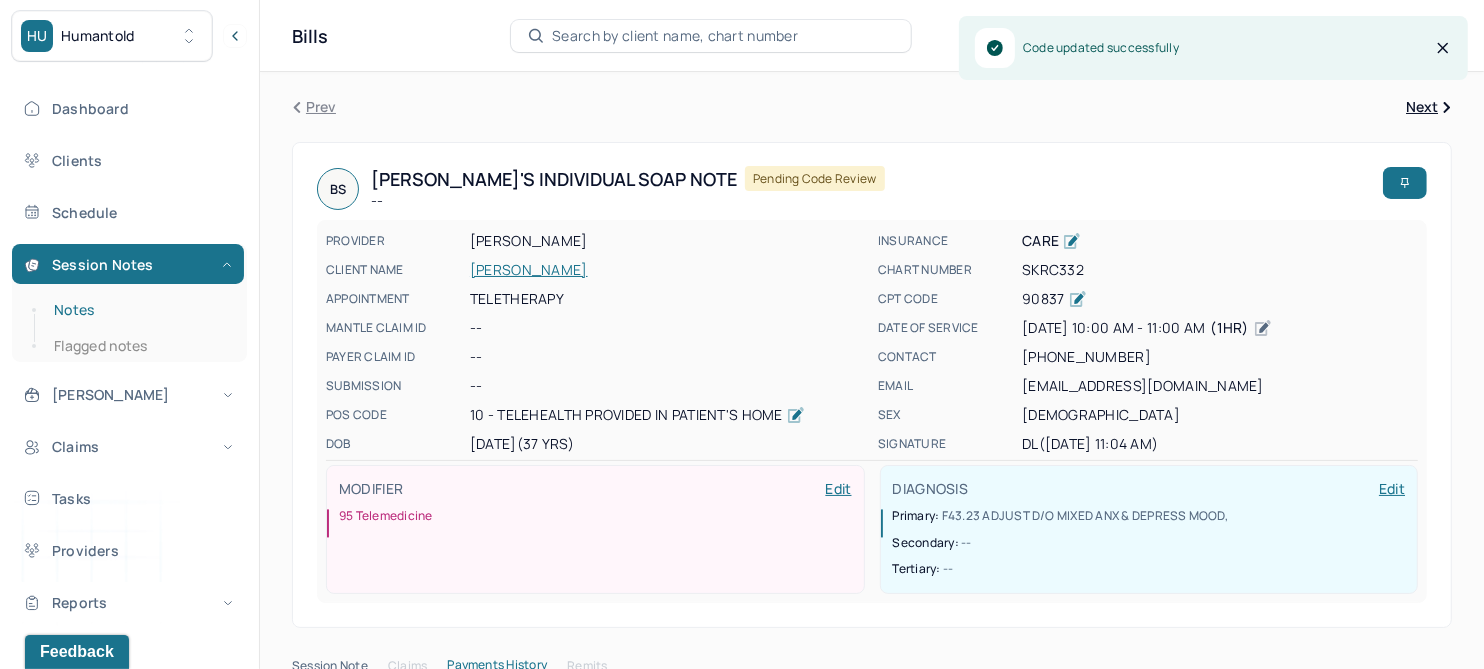 click on "Notes" at bounding box center [139, 310] 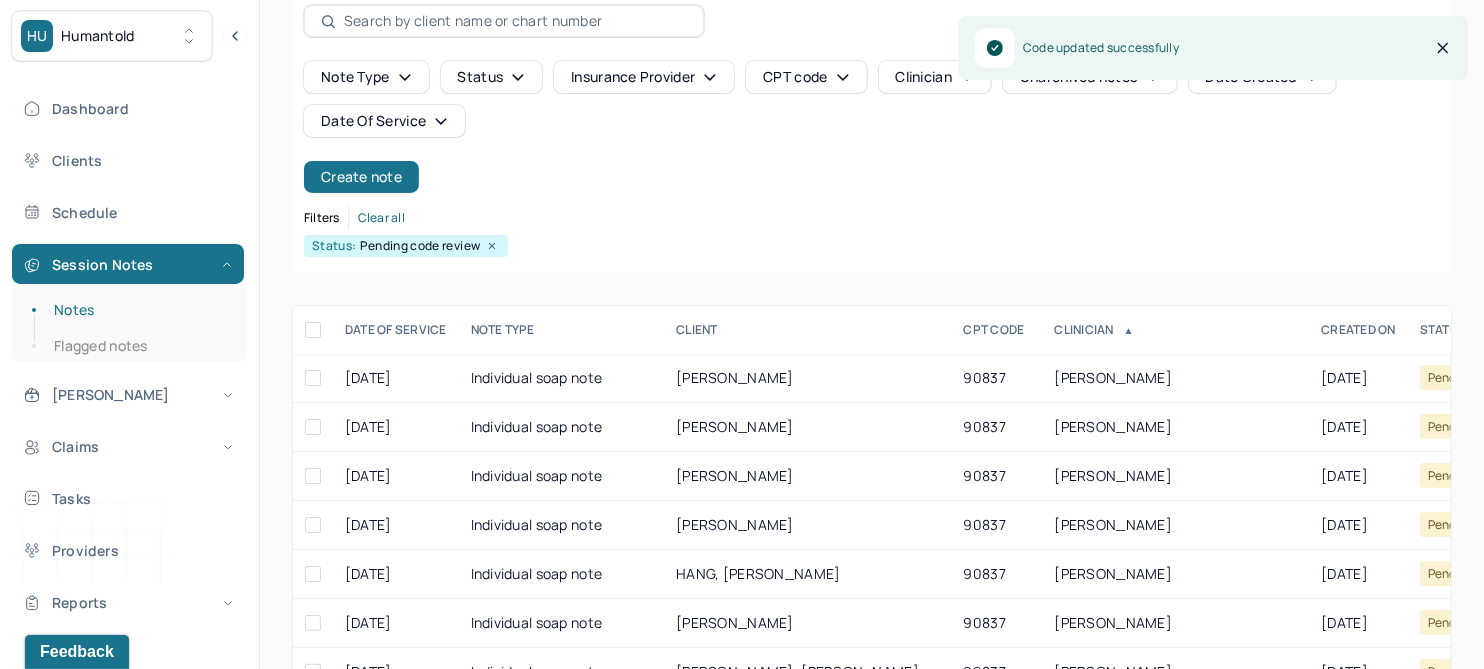 scroll, scrollTop: 125, scrollLeft: 0, axis: vertical 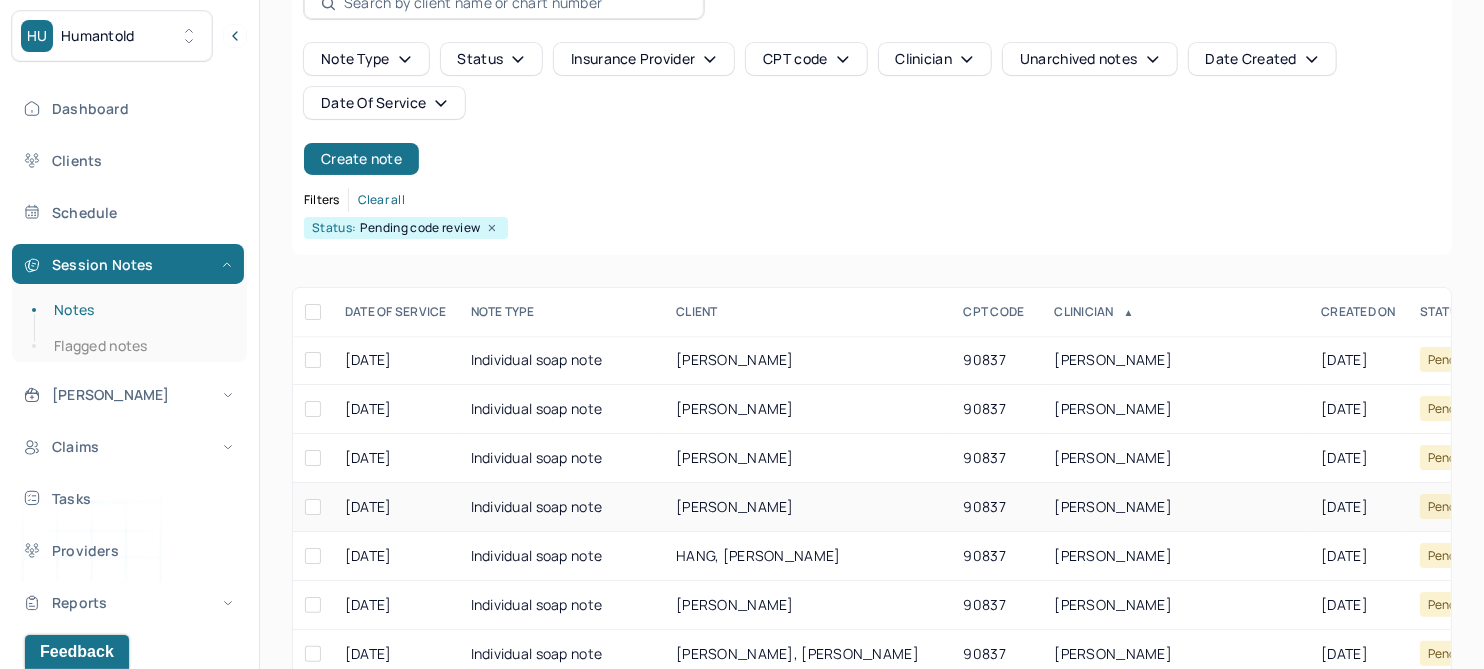 click on "MALLEY, LUKE" at bounding box center [735, 506] 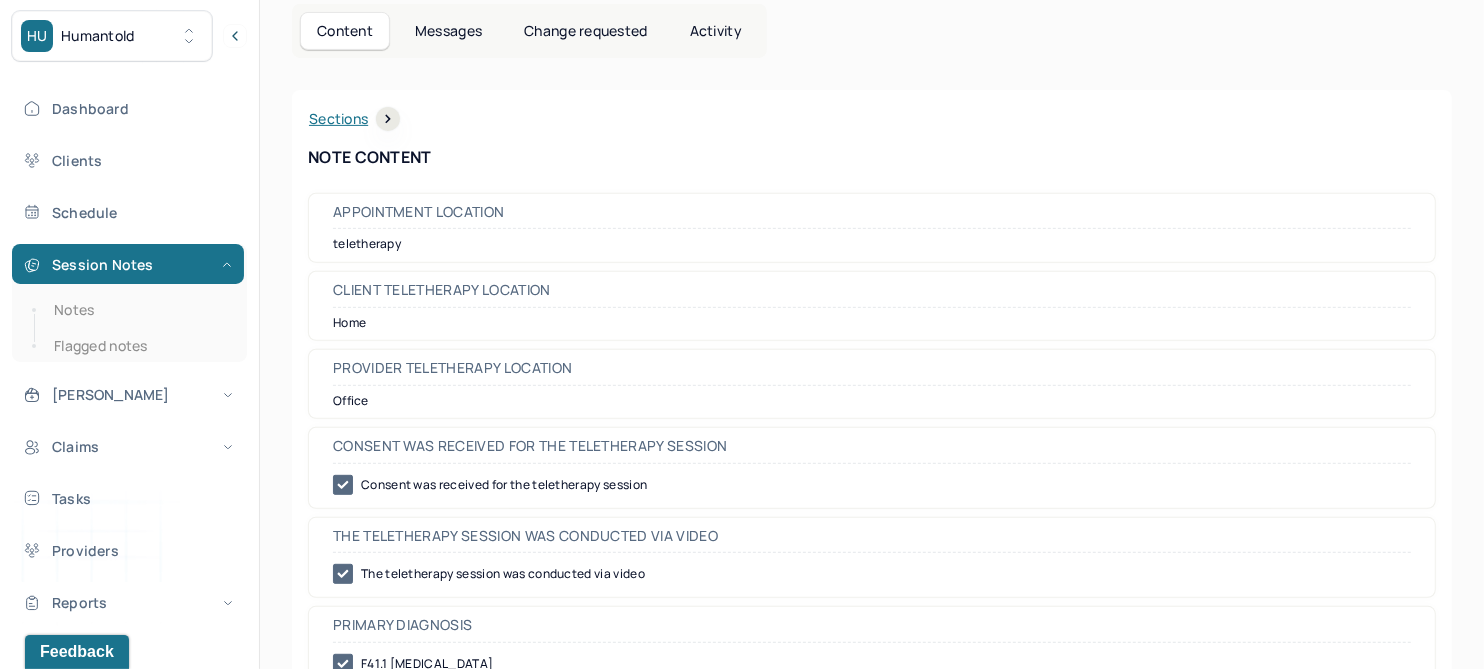 scroll, scrollTop: 0, scrollLeft: 0, axis: both 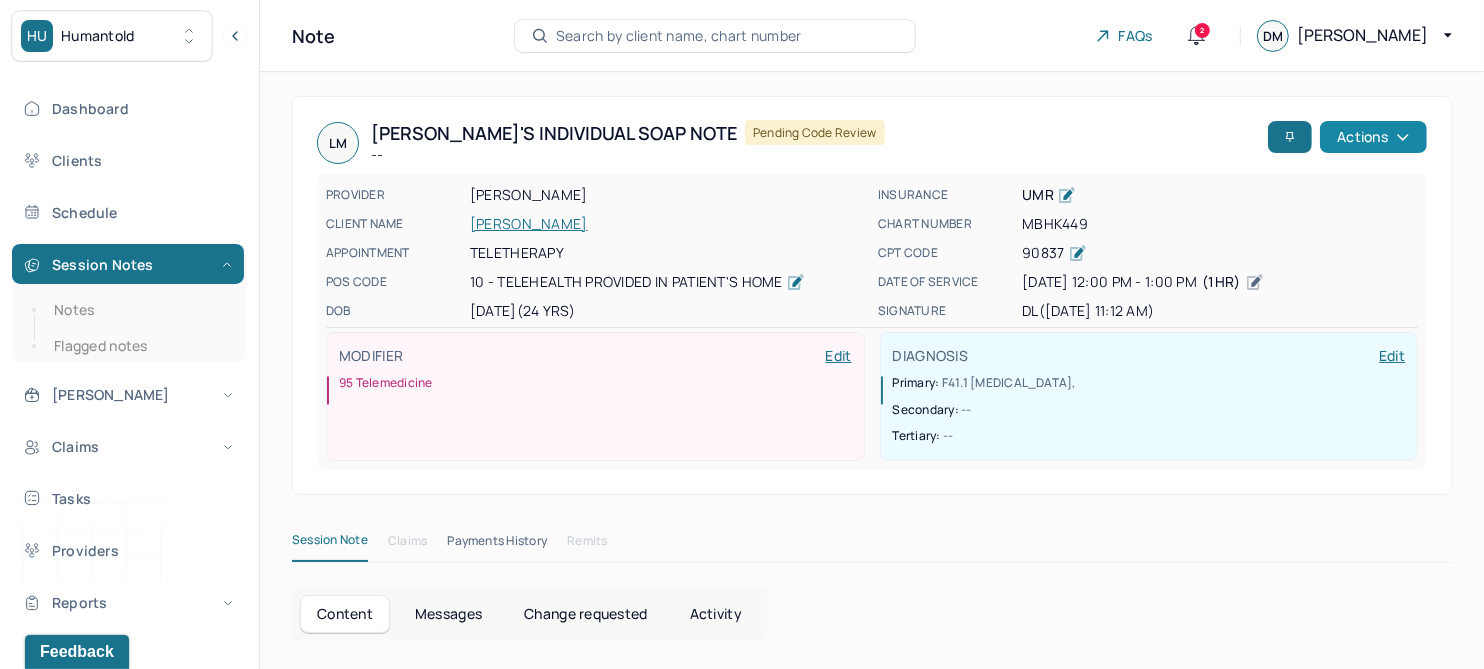 click on "Actions" at bounding box center (1373, 137) 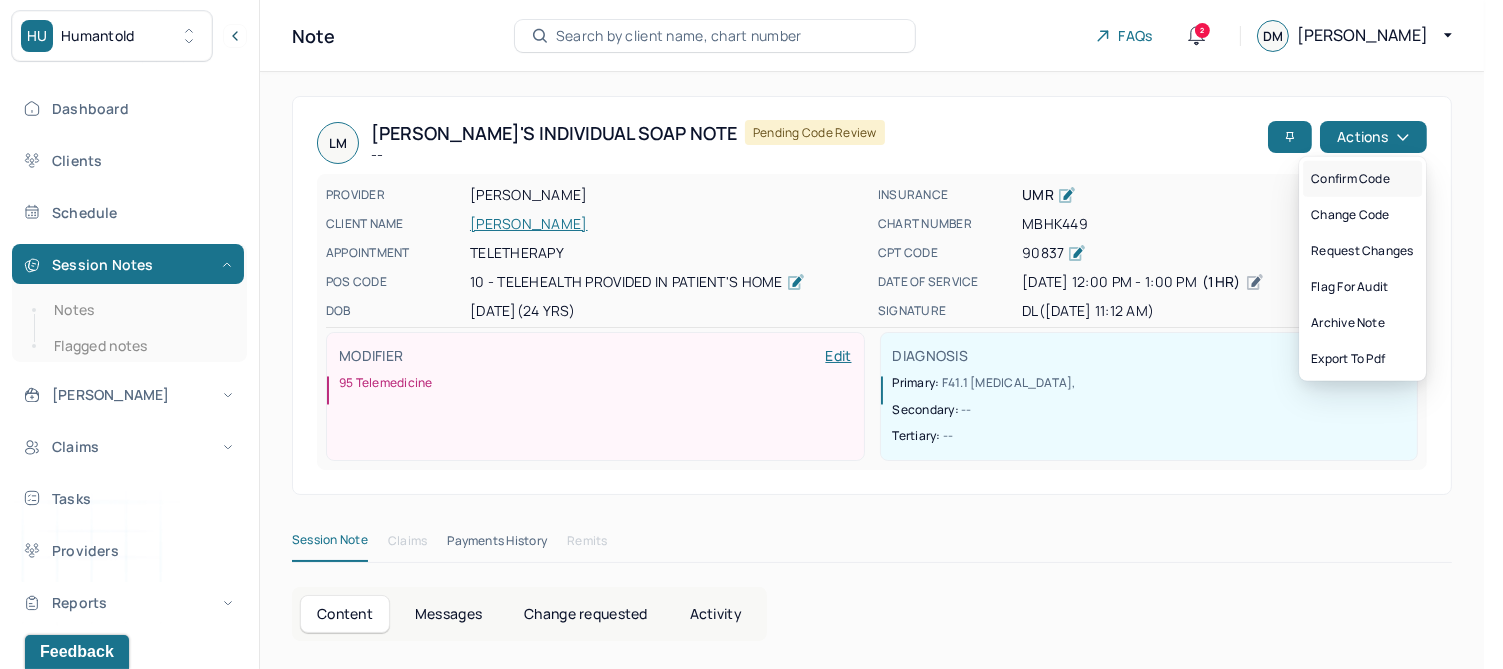 click on "Confirm code" at bounding box center (1362, 179) 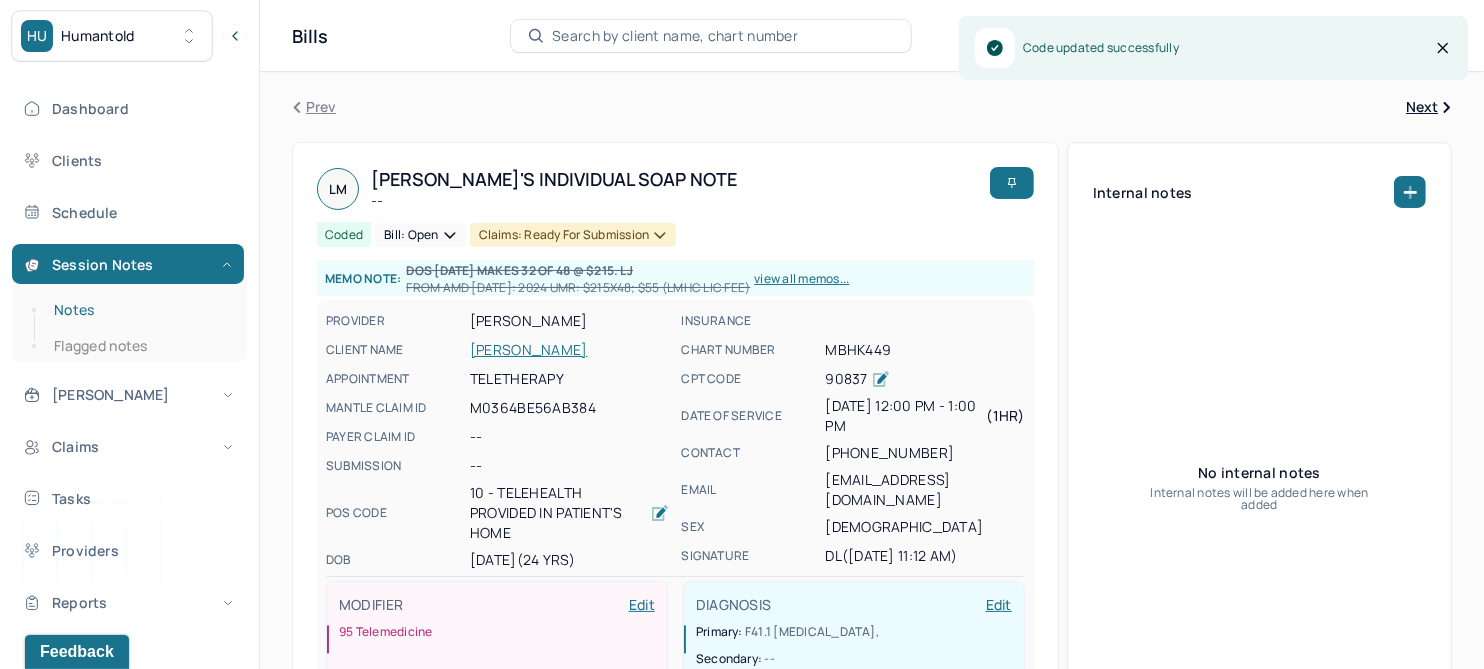 click on "Notes" at bounding box center (139, 310) 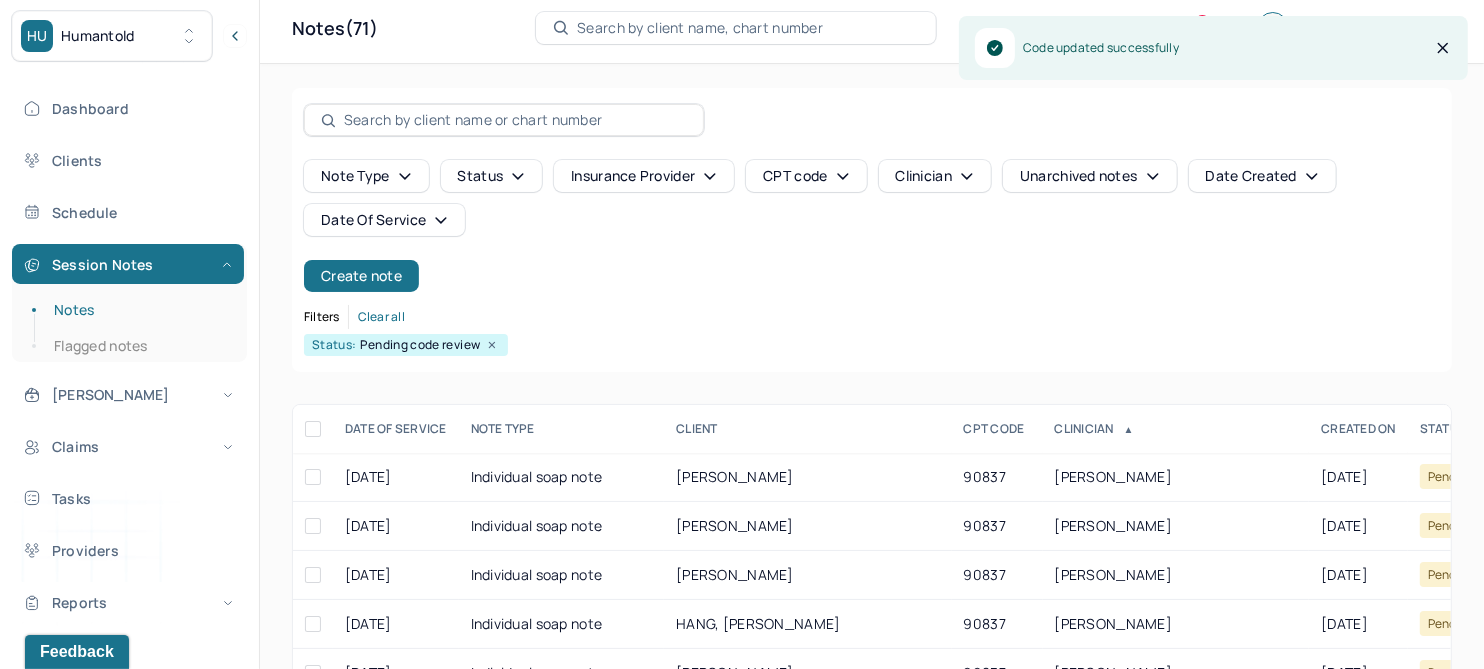 scroll, scrollTop: 301, scrollLeft: 0, axis: vertical 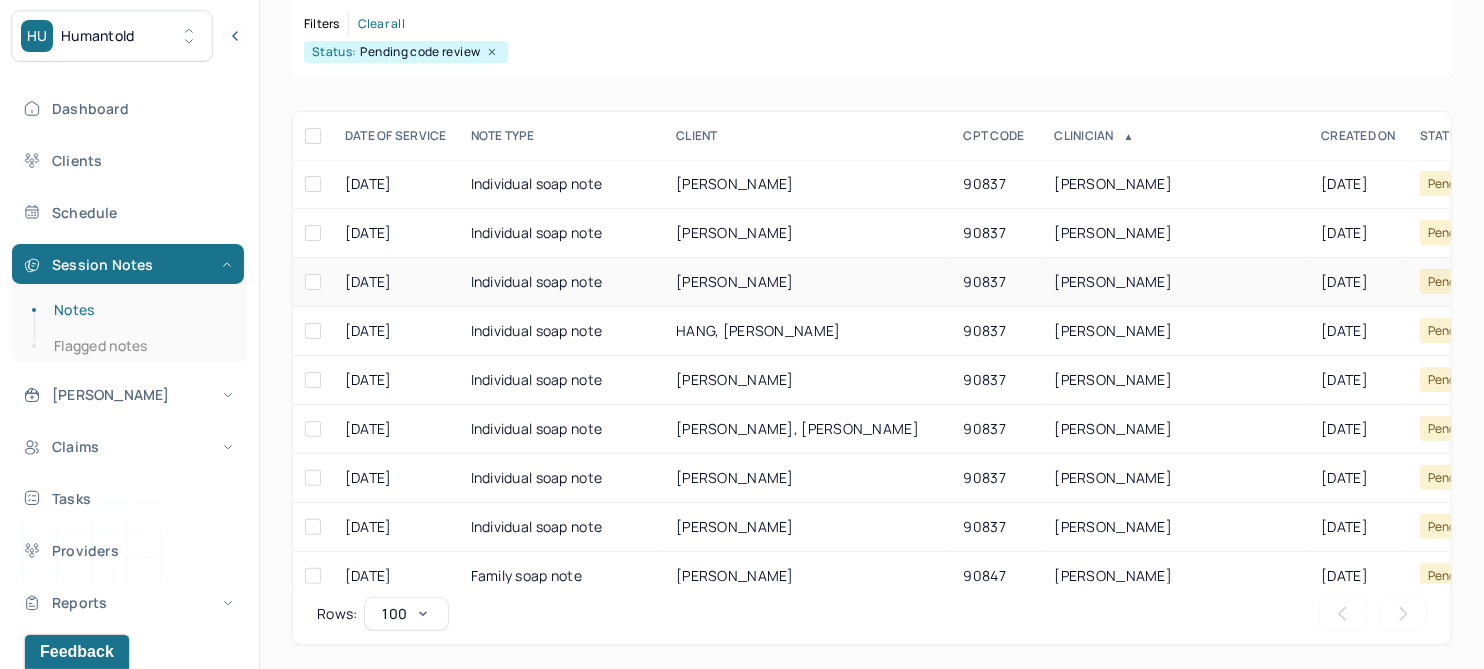 click on "STYER, NATHANIEL" at bounding box center [735, 281] 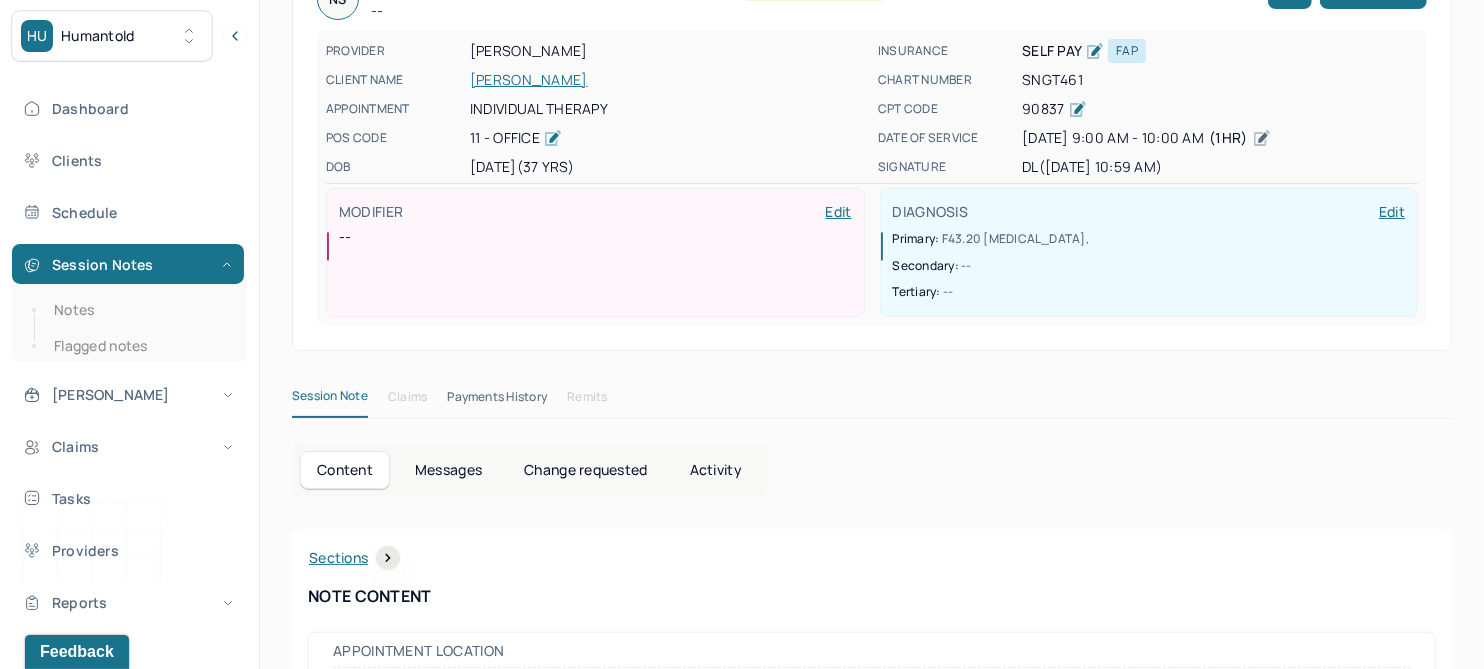 scroll, scrollTop: 0, scrollLeft: 0, axis: both 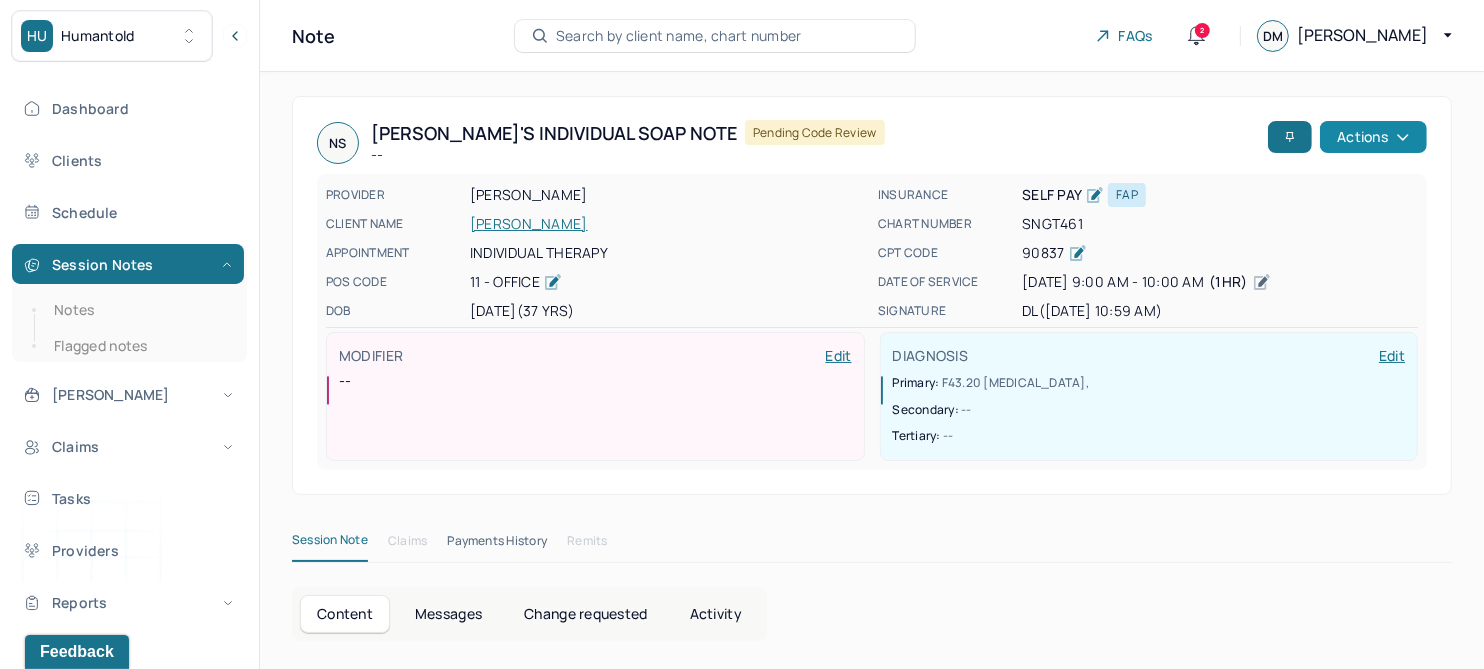 click on "Actions" at bounding box center [1373, 137] 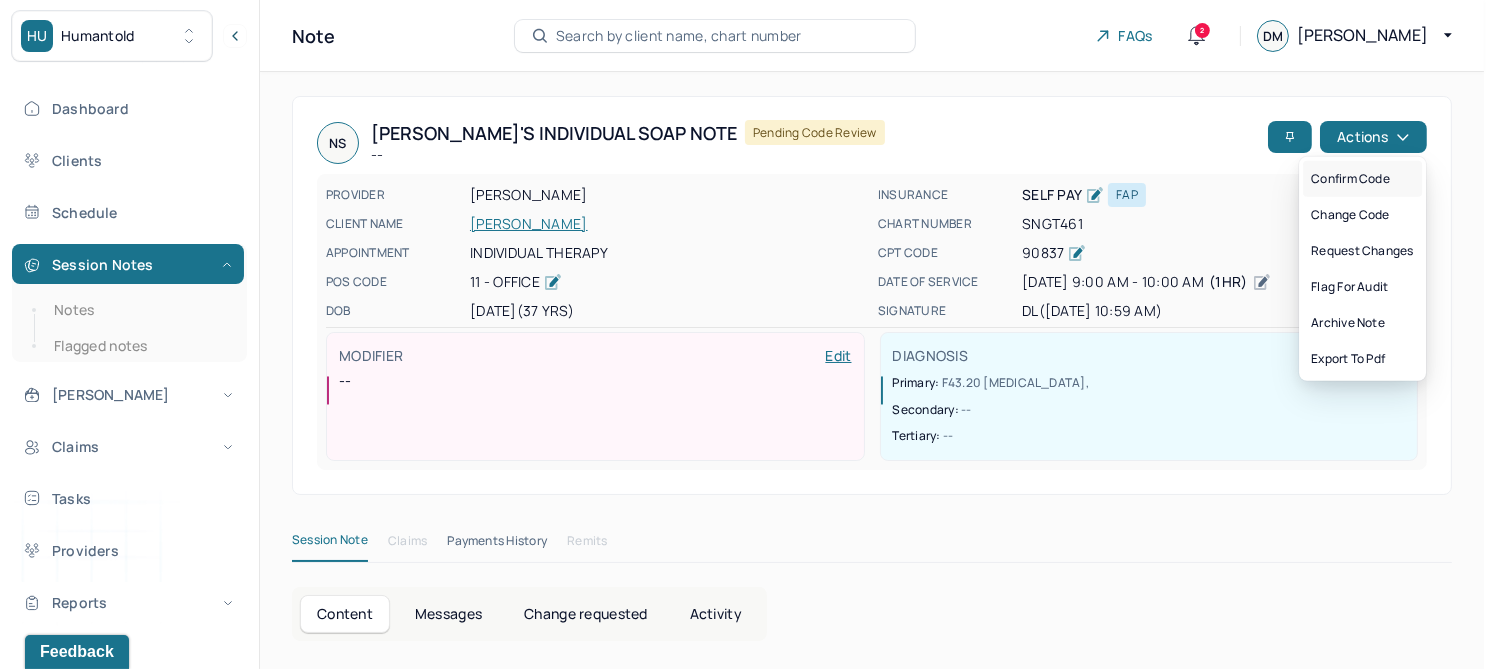 click on "Confirm code" at bounding box center (1362, 179) 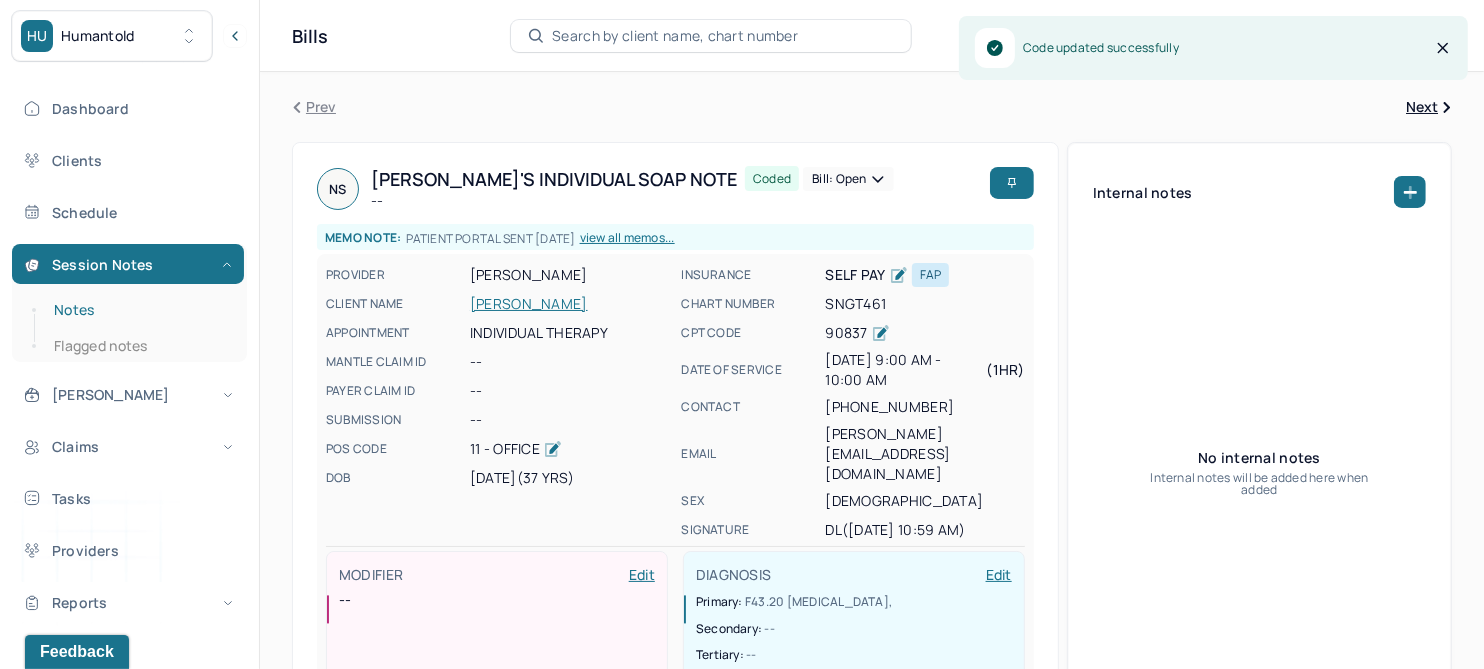 click on "Notes" at bounding box center (139, 310) 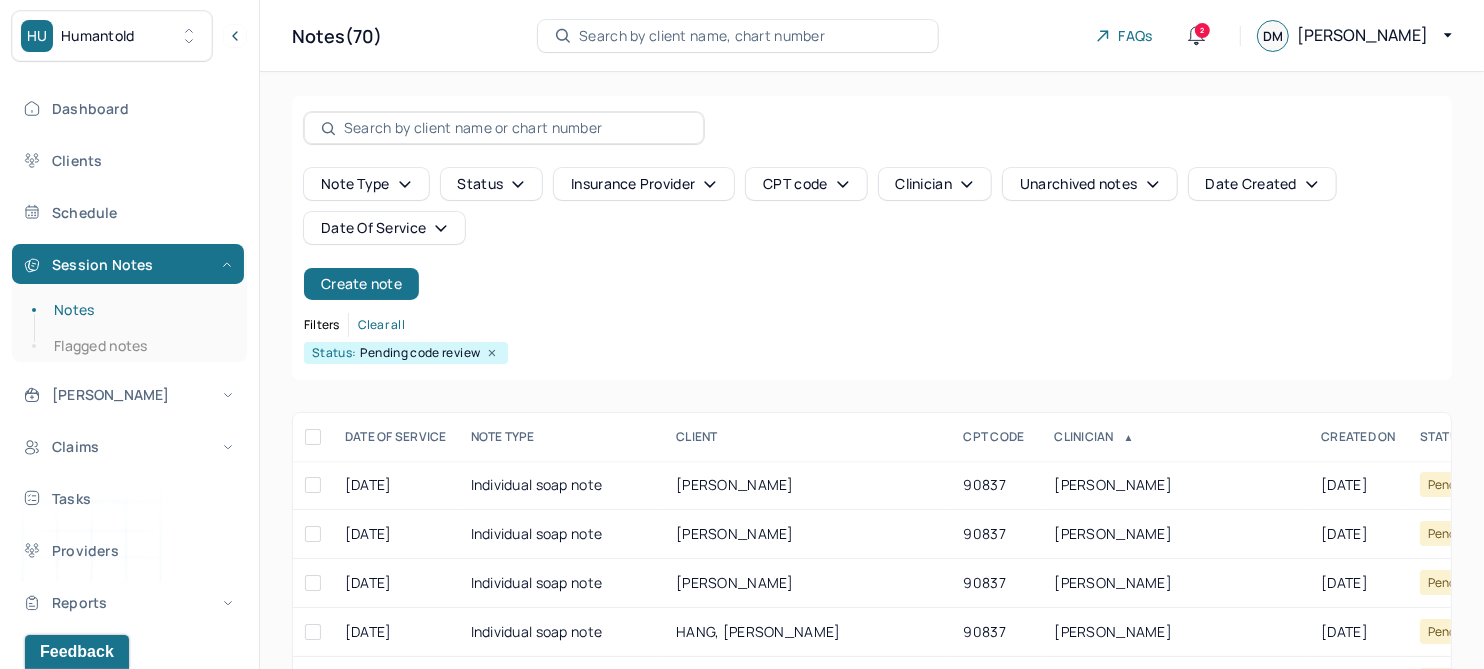 scroll, scrollTop: 250, scrollLeft: 0, axis: vertical 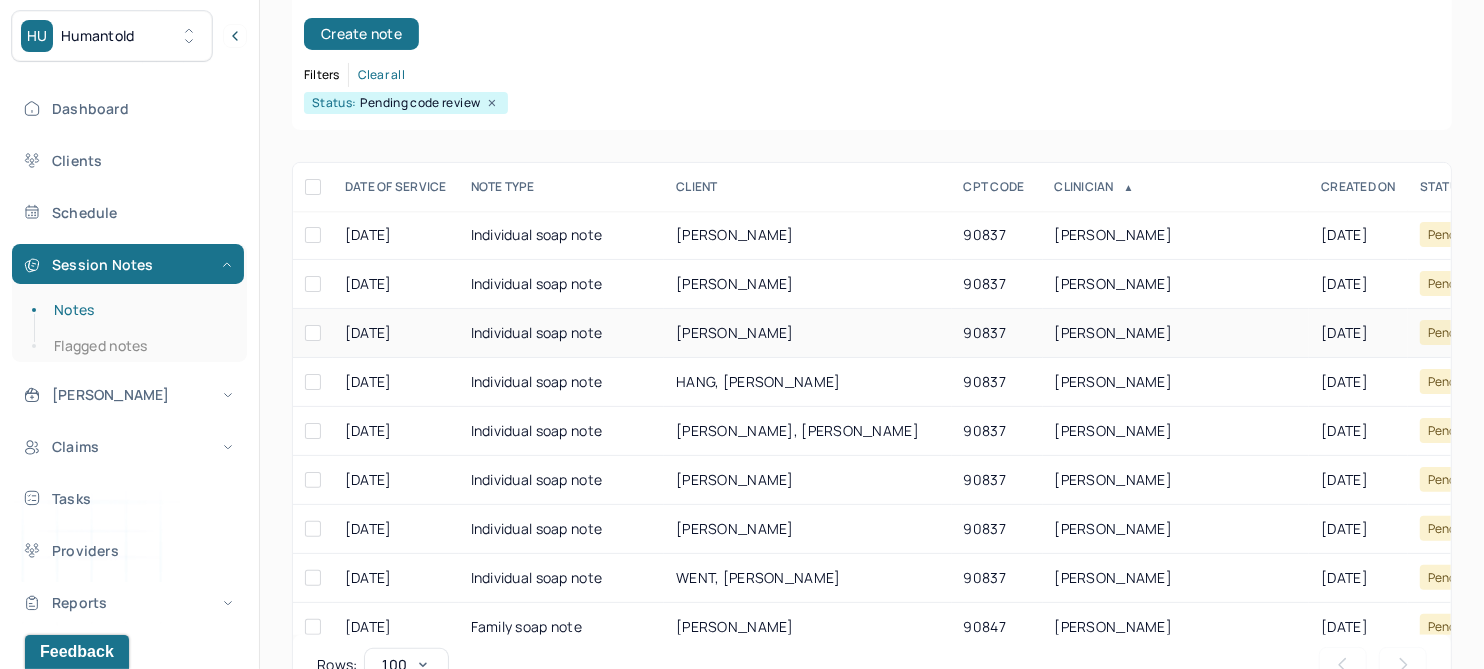 click on "LEEDS, RACHEL" at bounding box center [735, 332] 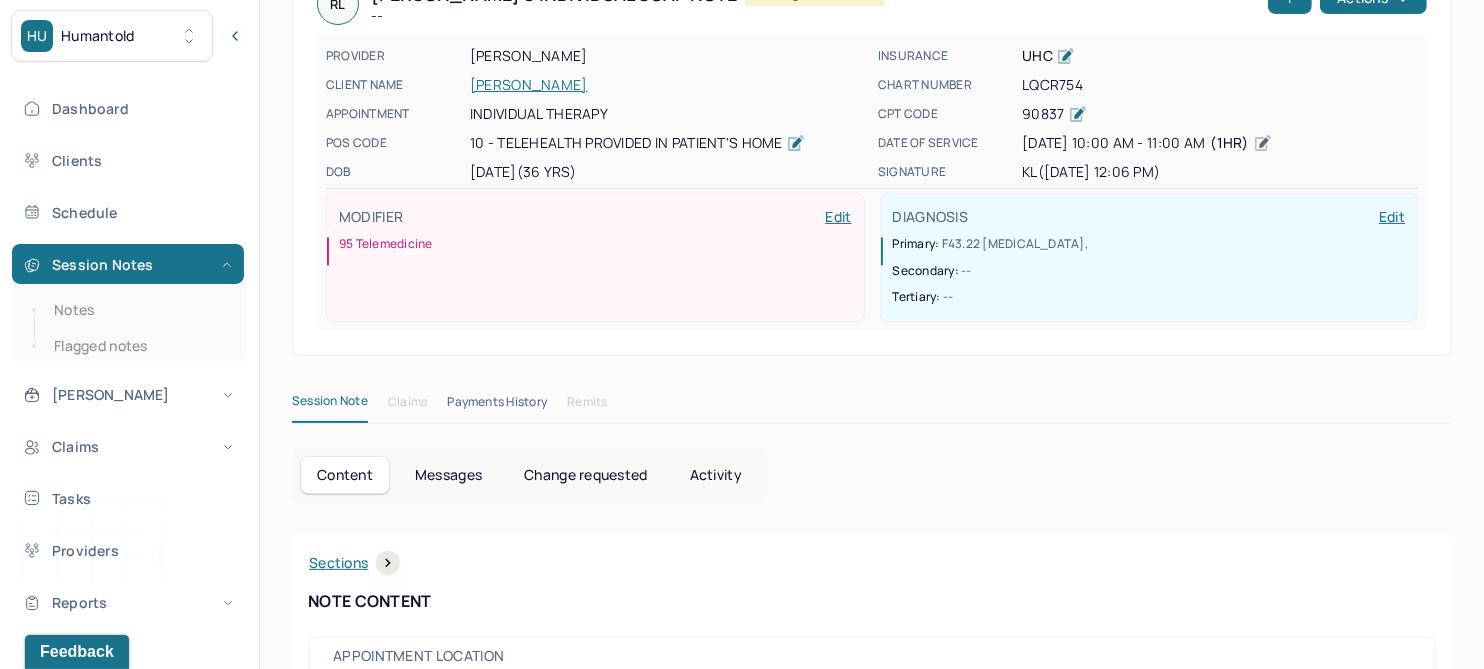 scroll, scrollTop: 0, scrollLeft: 0, axis: both 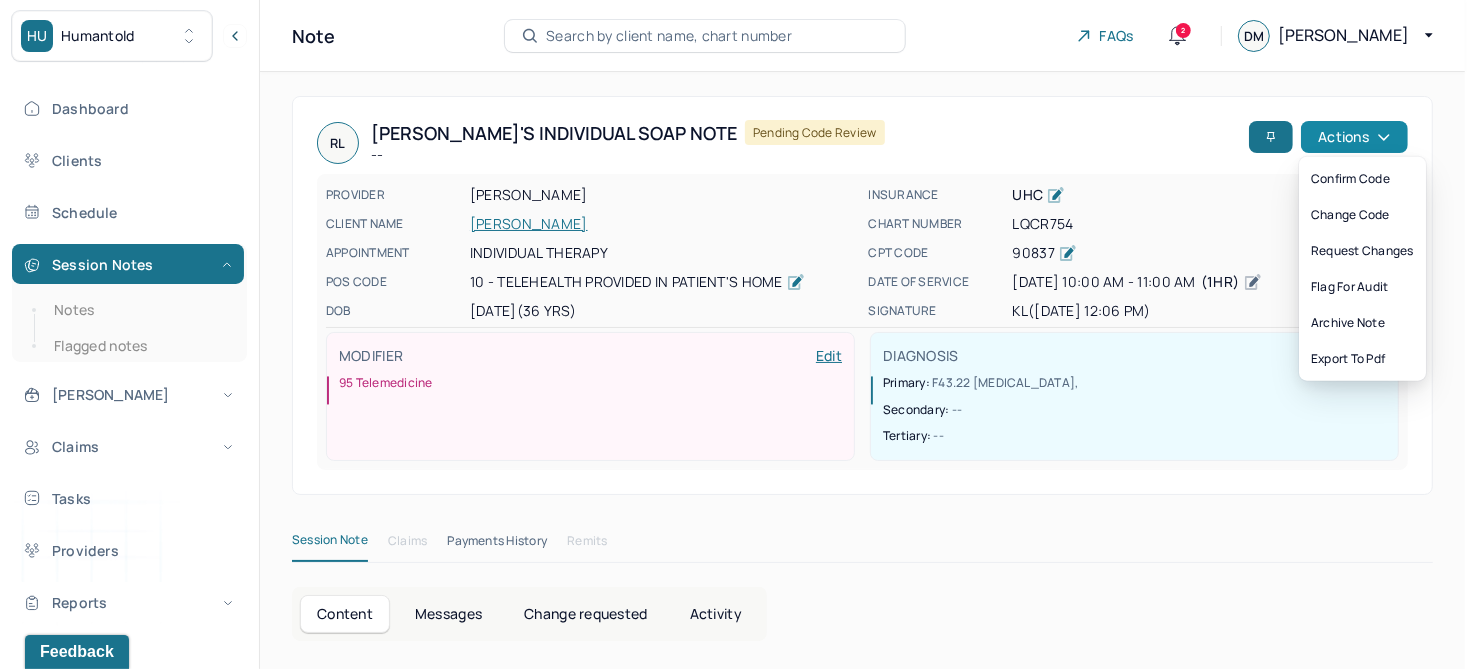 click on "Actions" at bounding box center (1354, 137) 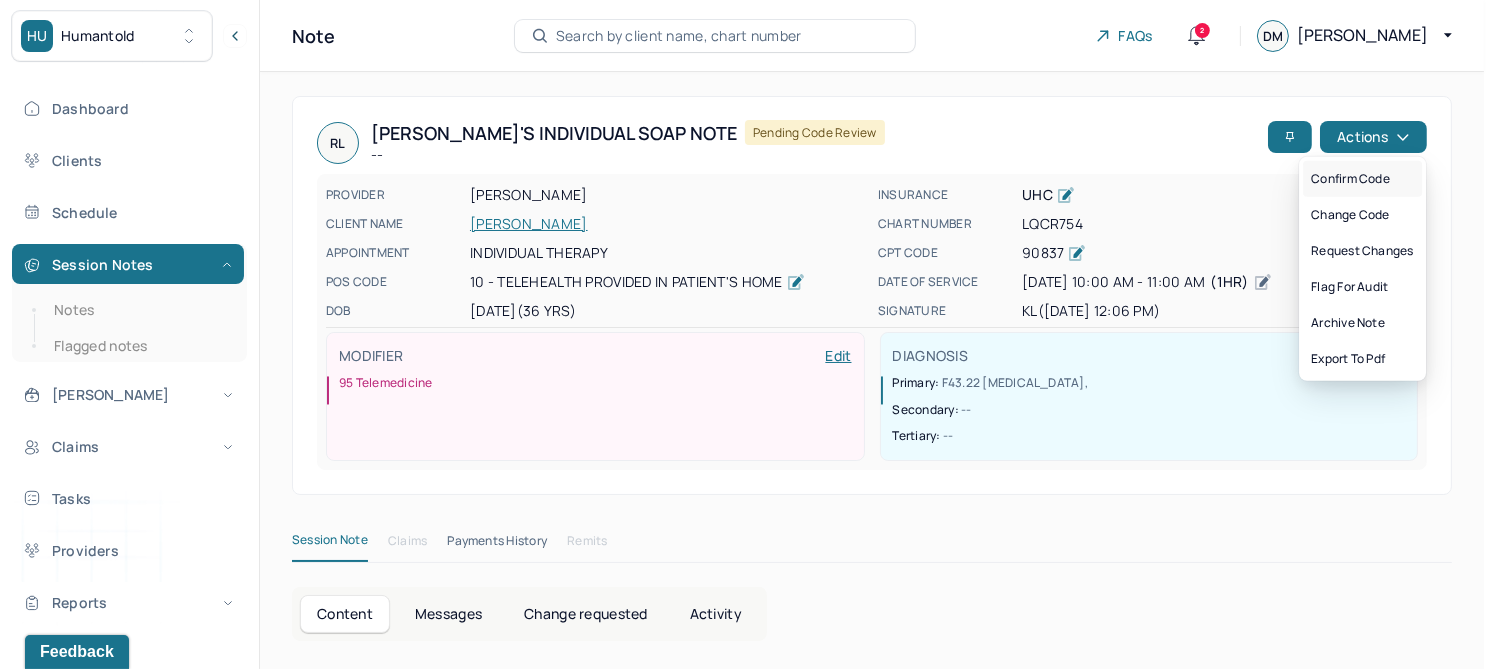 click on "Confirm code" at bounding box center (1362, 179) 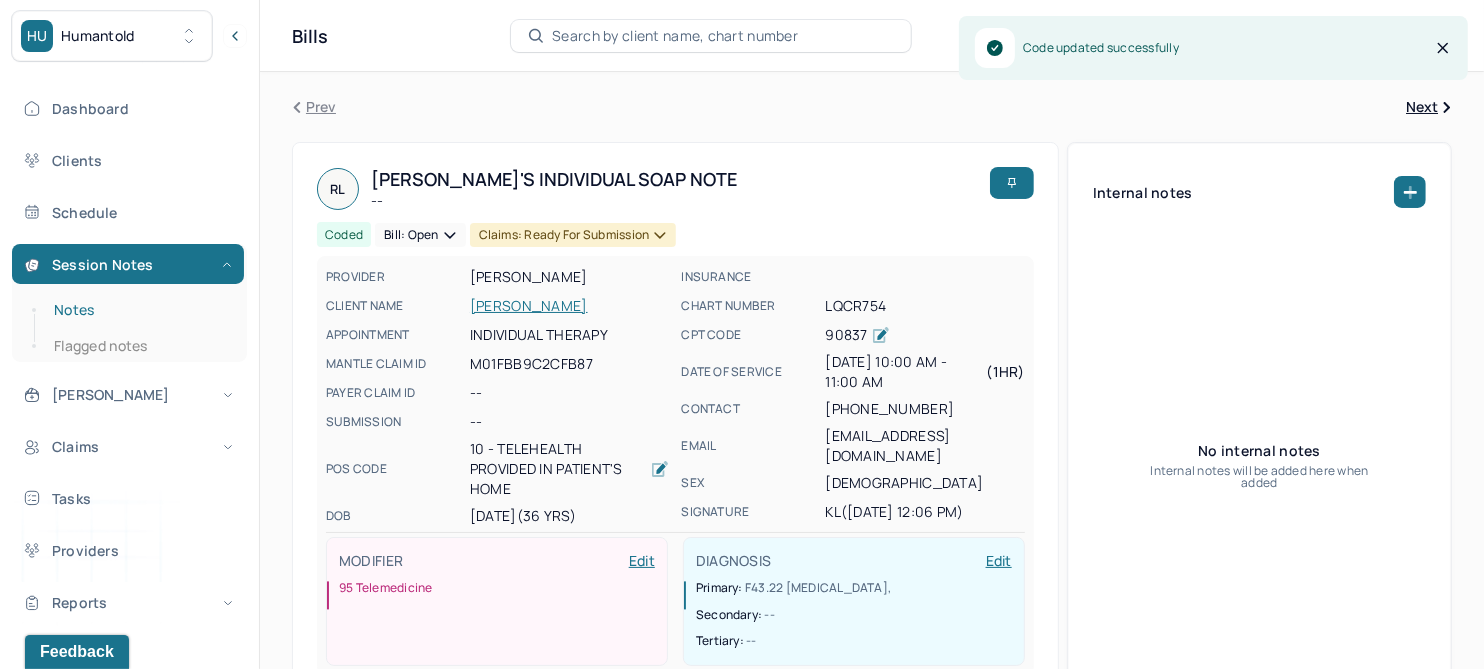 click on "Notes" at bounding box center [139, 310] 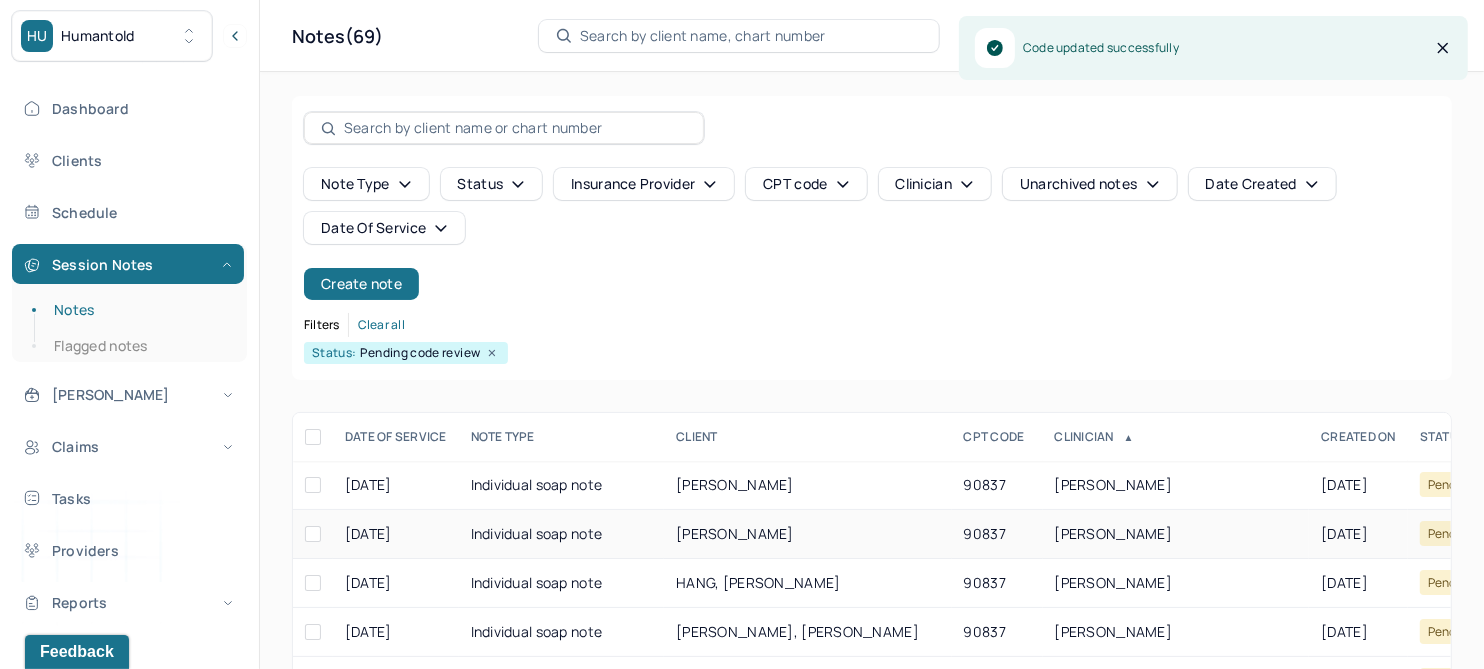 scroll, scrollTop: 301, scrollLeft: 0, axis: vertical 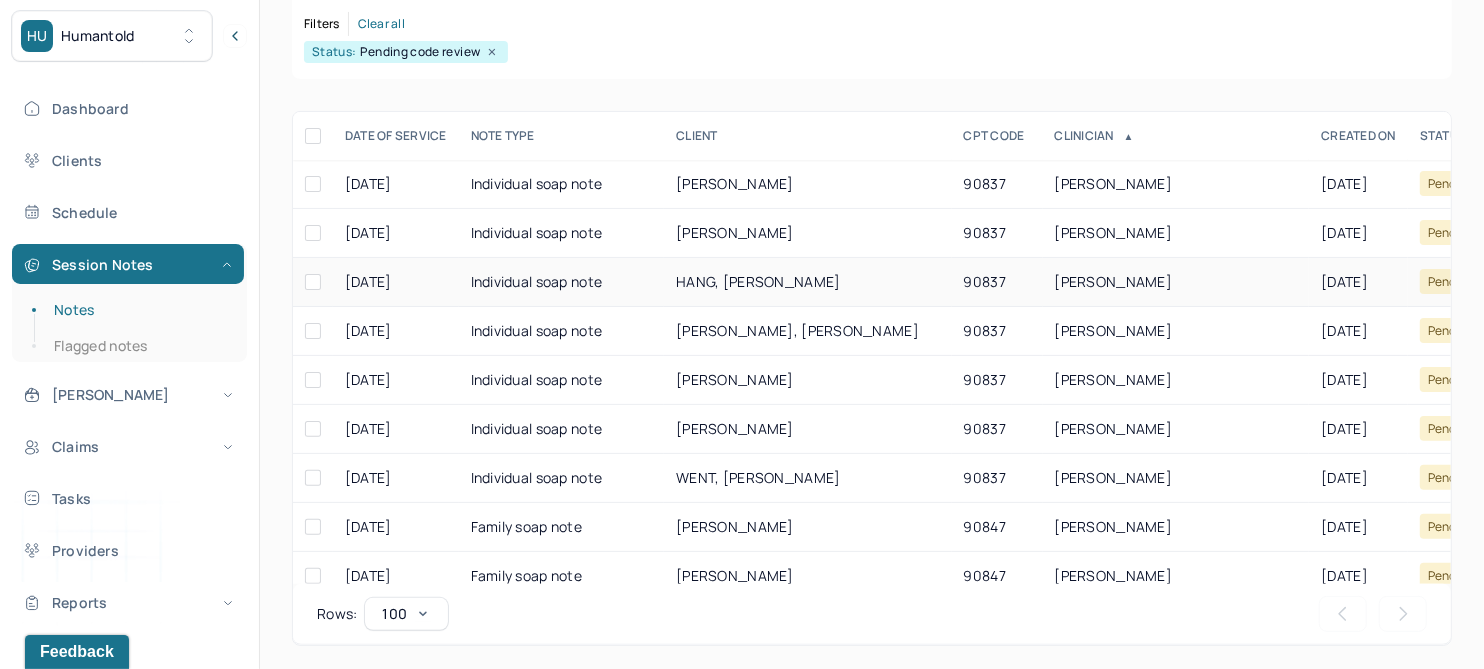 click on "HANG, SARAH" at bounding box center [758, 281] 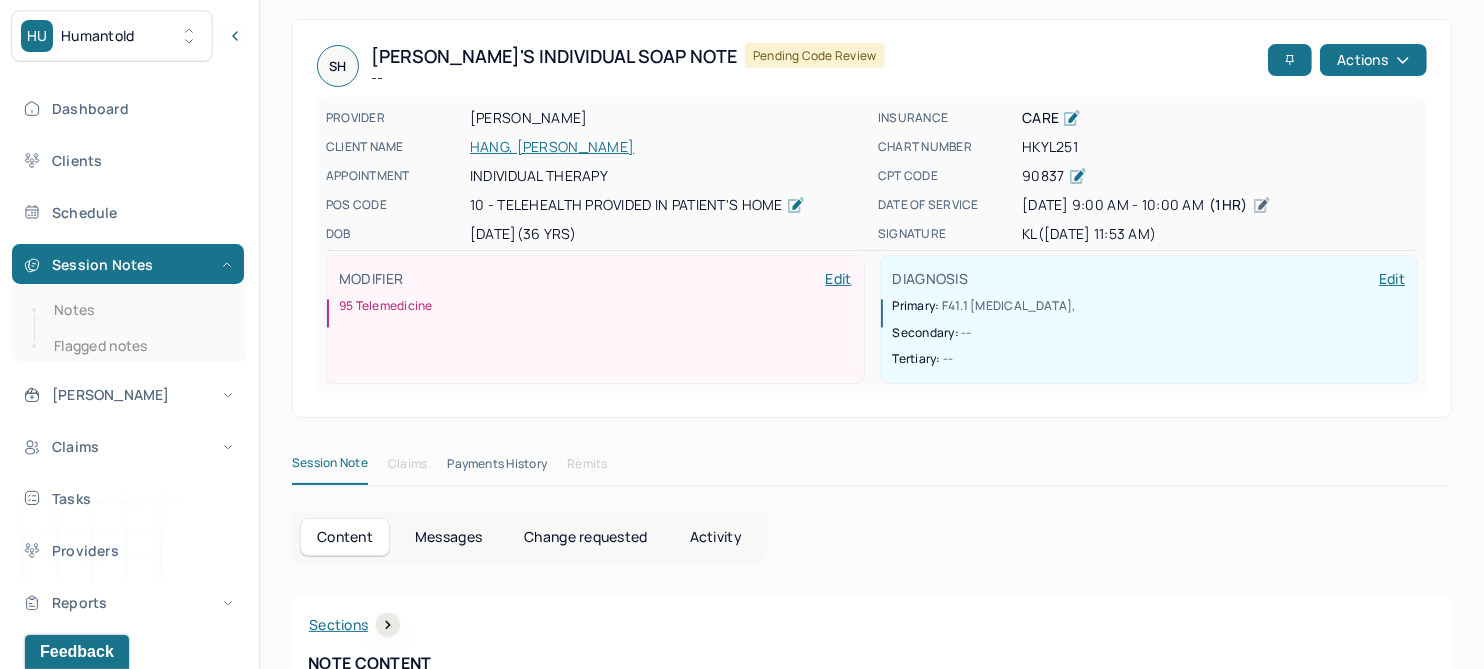scroll, scrollTop: 0, scrollLeft: 0, axis: both 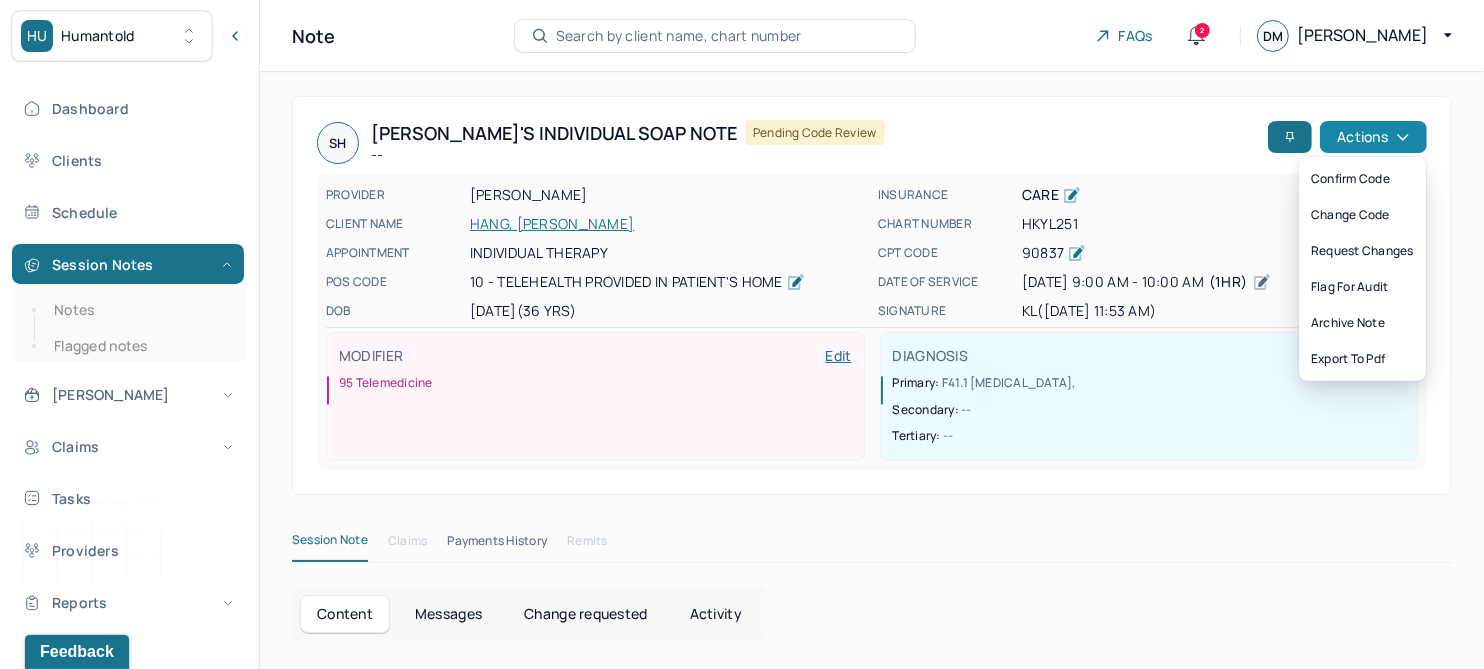 click 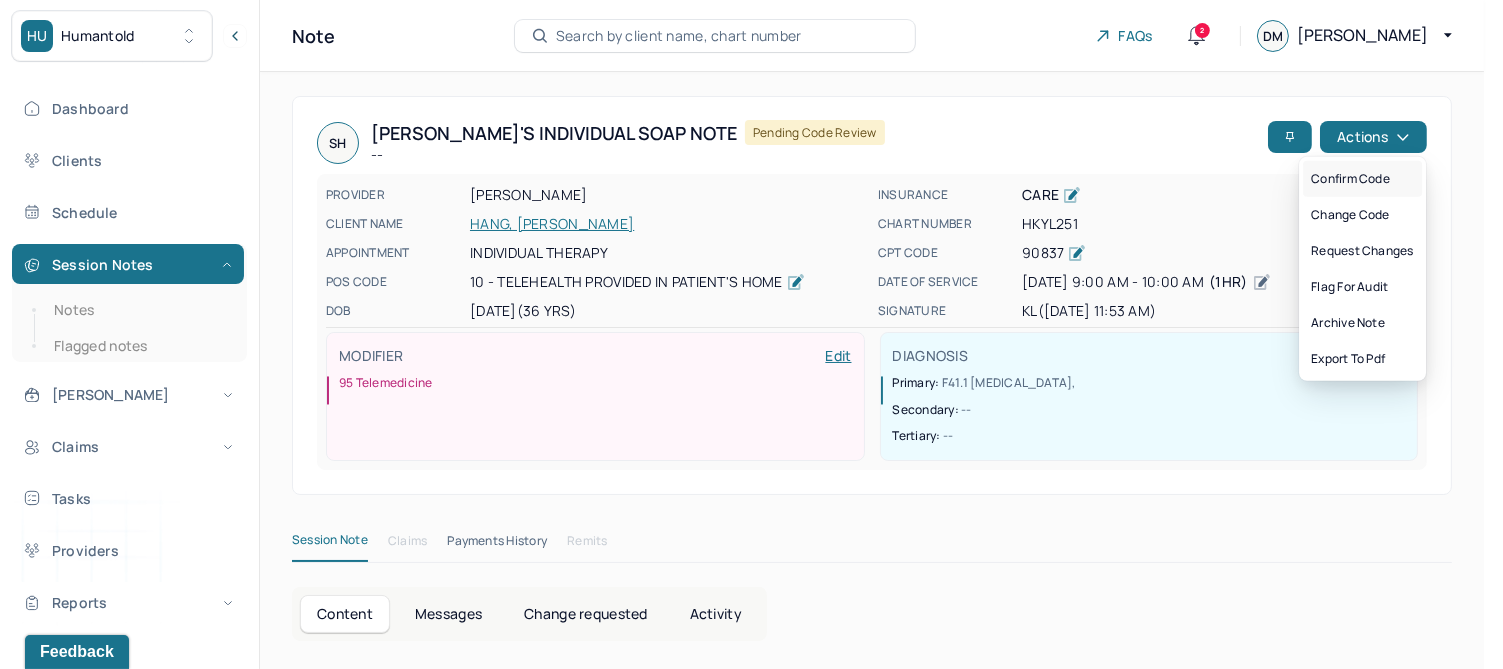 click on "Confirm code" at bounding box center (1362, 179) 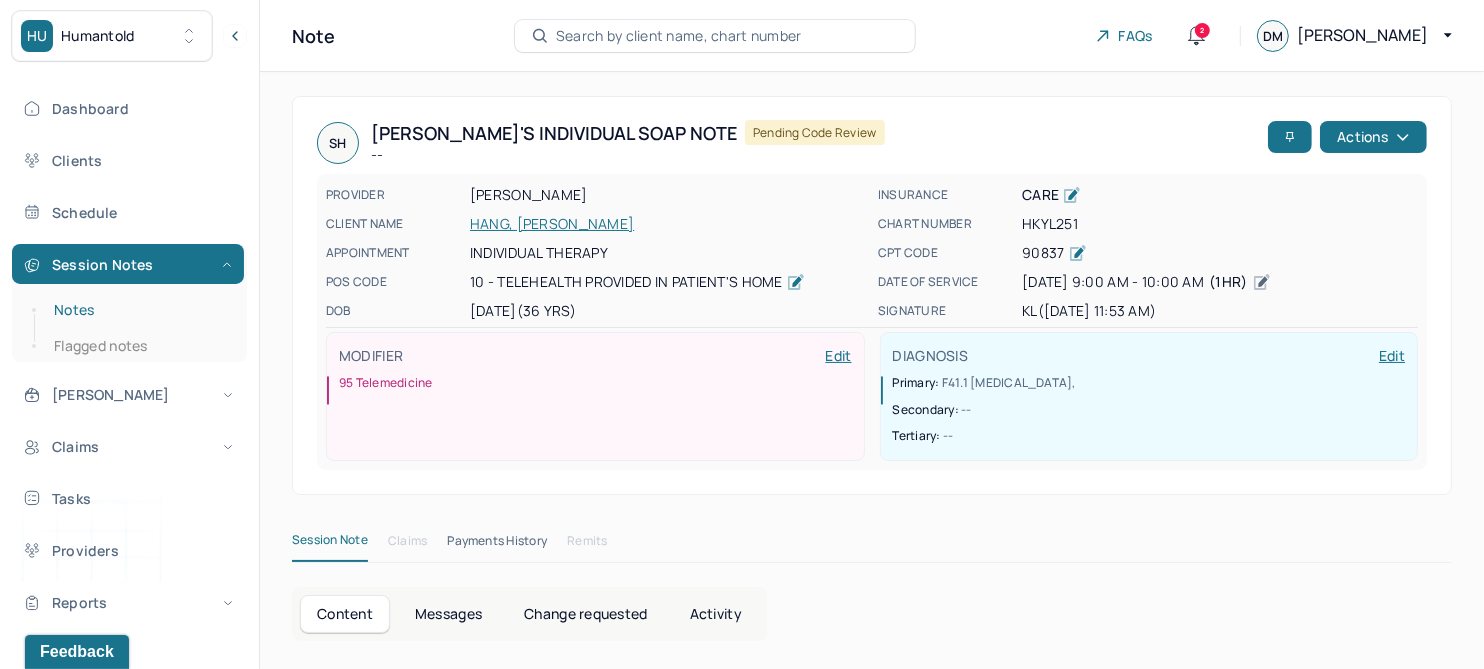 click on "Notes" at bounding box center (139, 310) 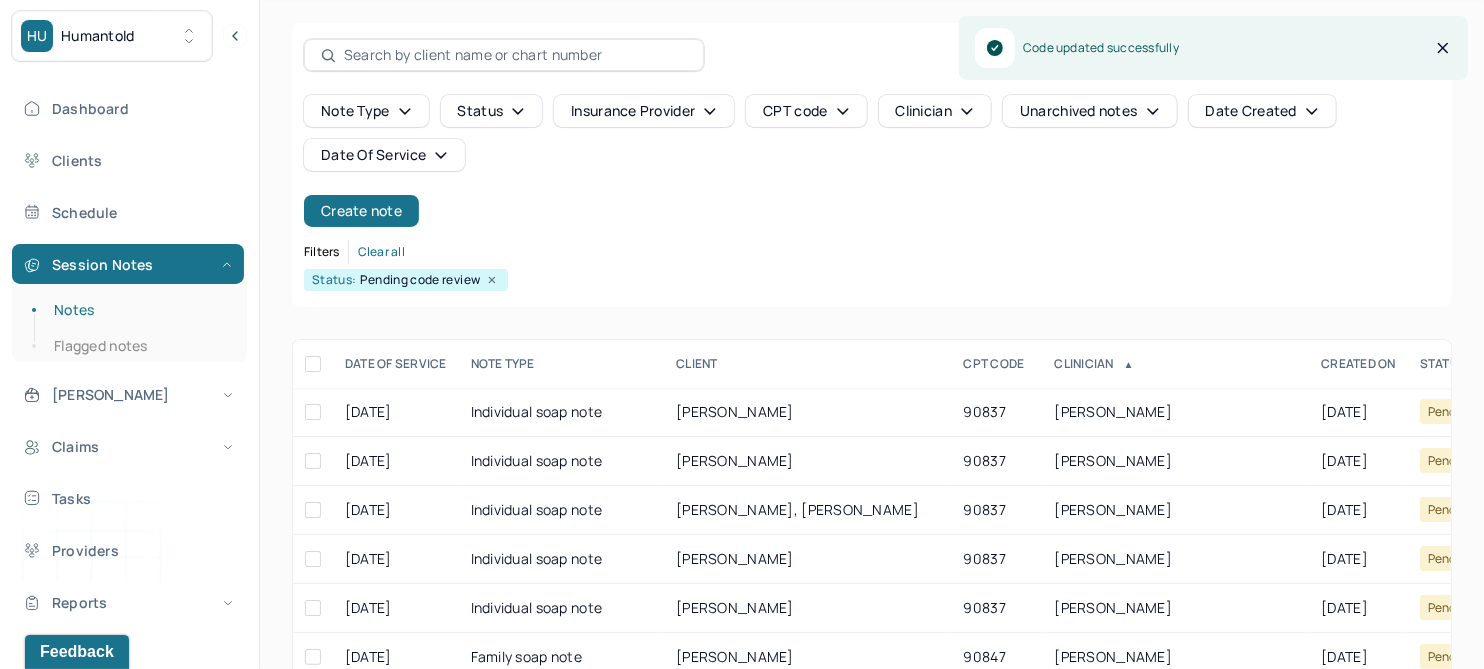 scroll, scrollTop: 125, scrollLeft: 0, axis: vertical 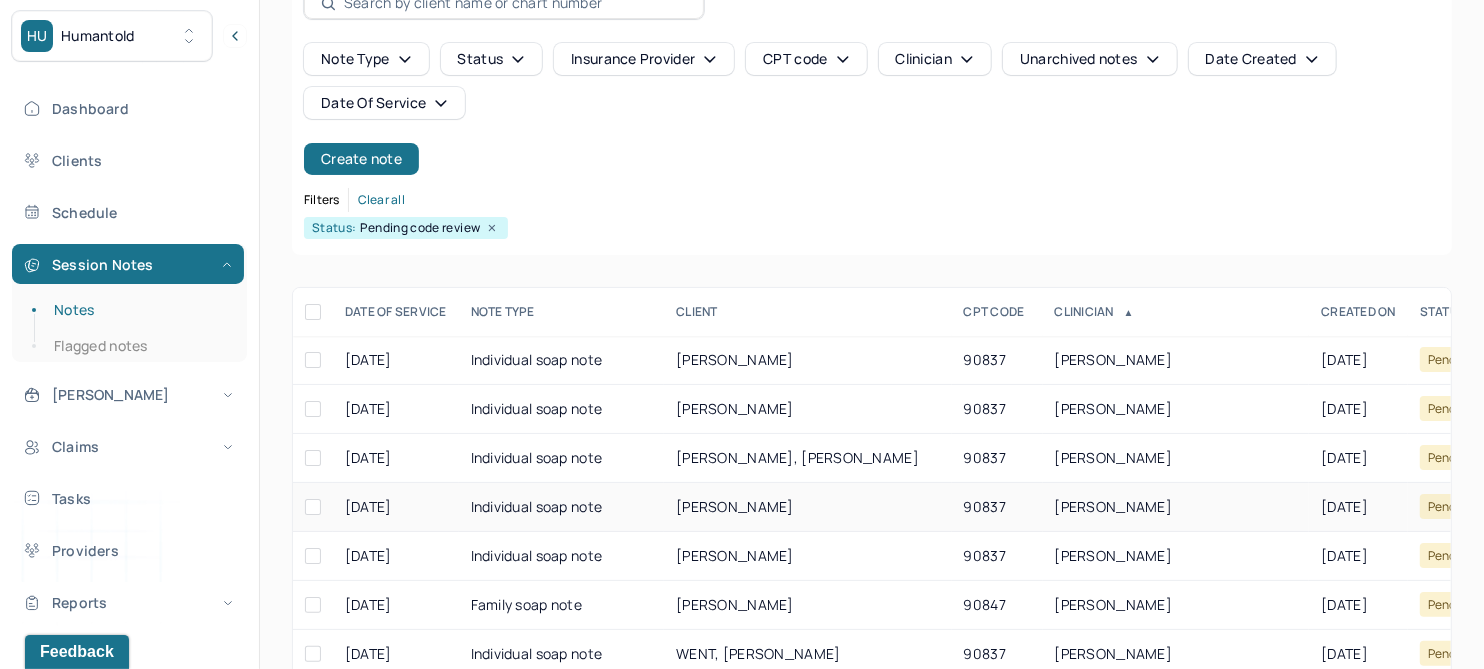 click on "JOA, JONATHAN" at bounding box center [735, 506] 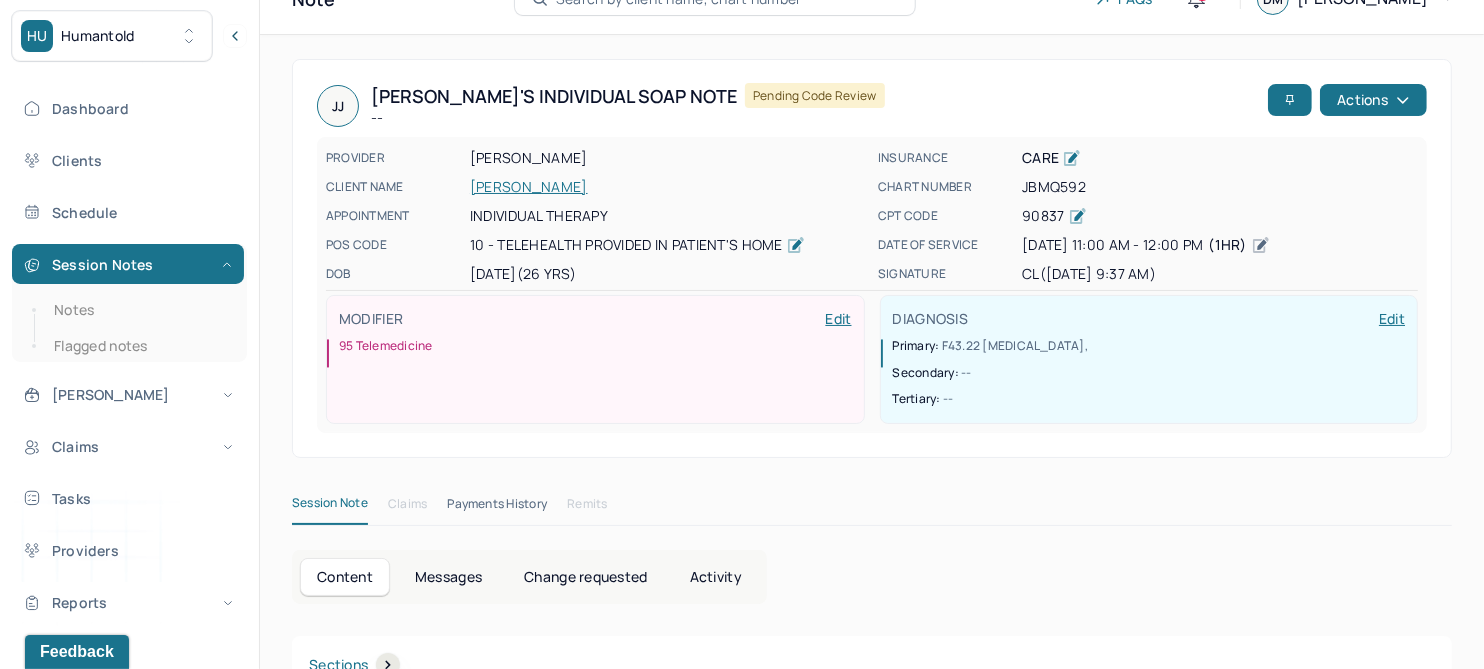 scroll, scrollTop: 0, scrollLeft: 0, axis: both 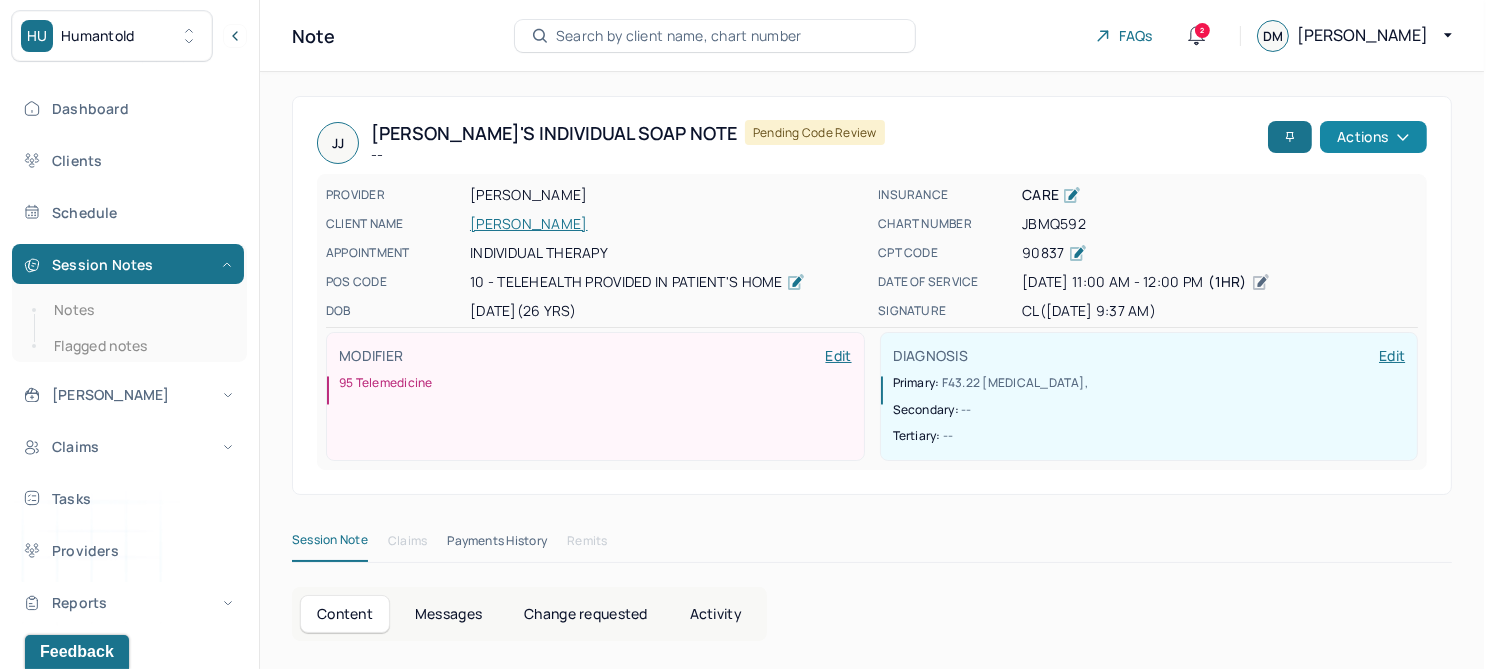 click 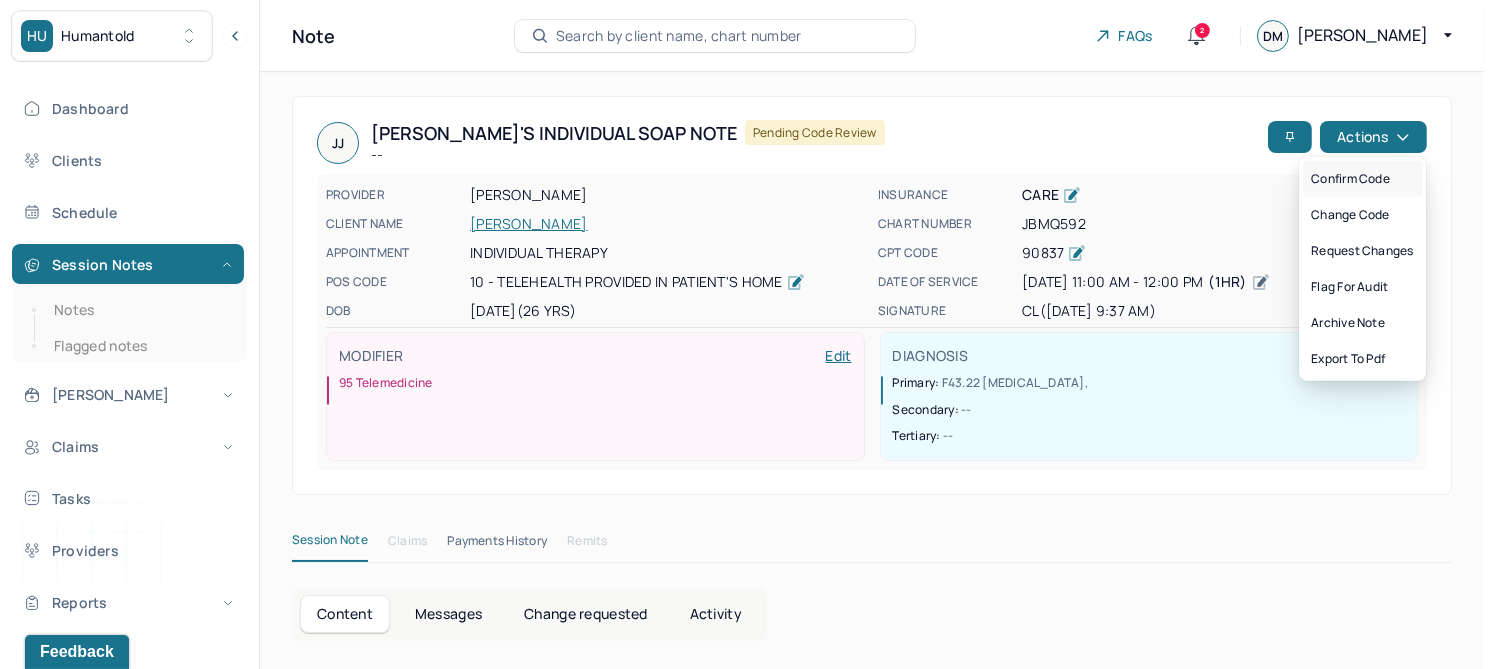 click on "Confirm code" at bounding box center (1362, 179) 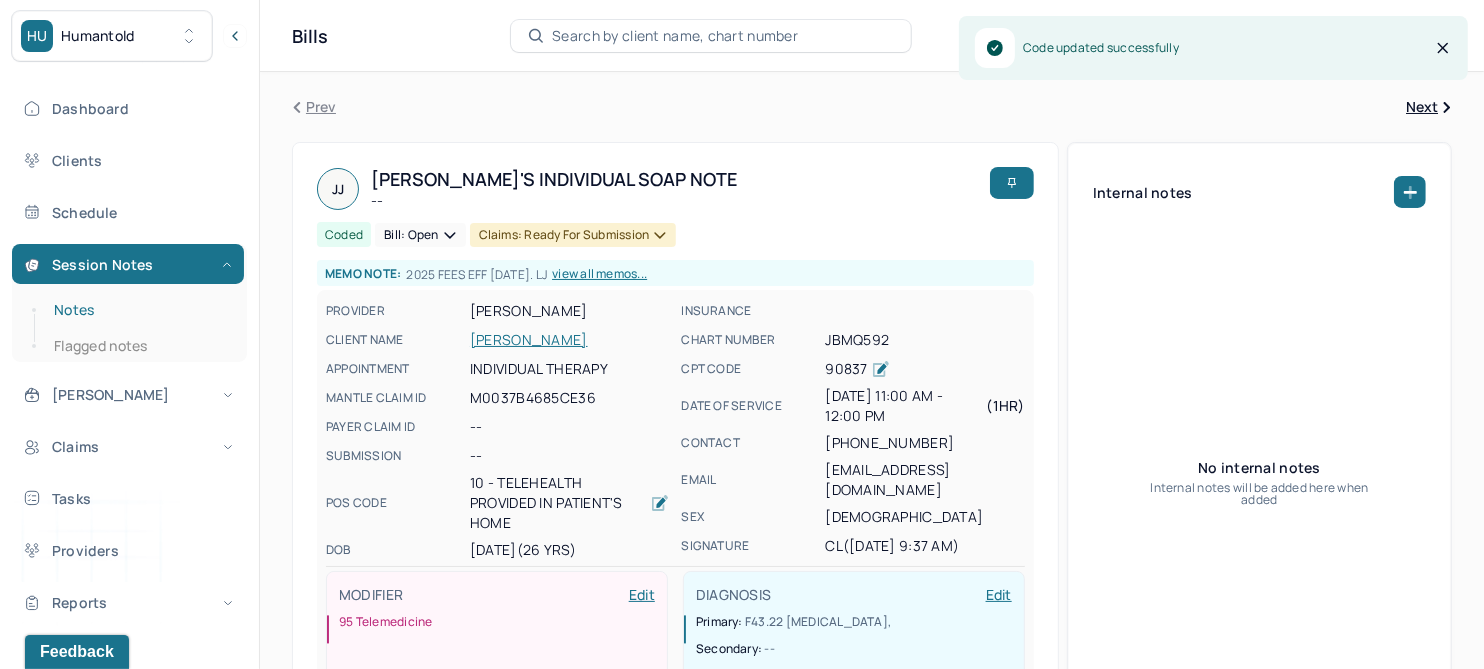 click on "Notes" at bounding box center [139, 310] 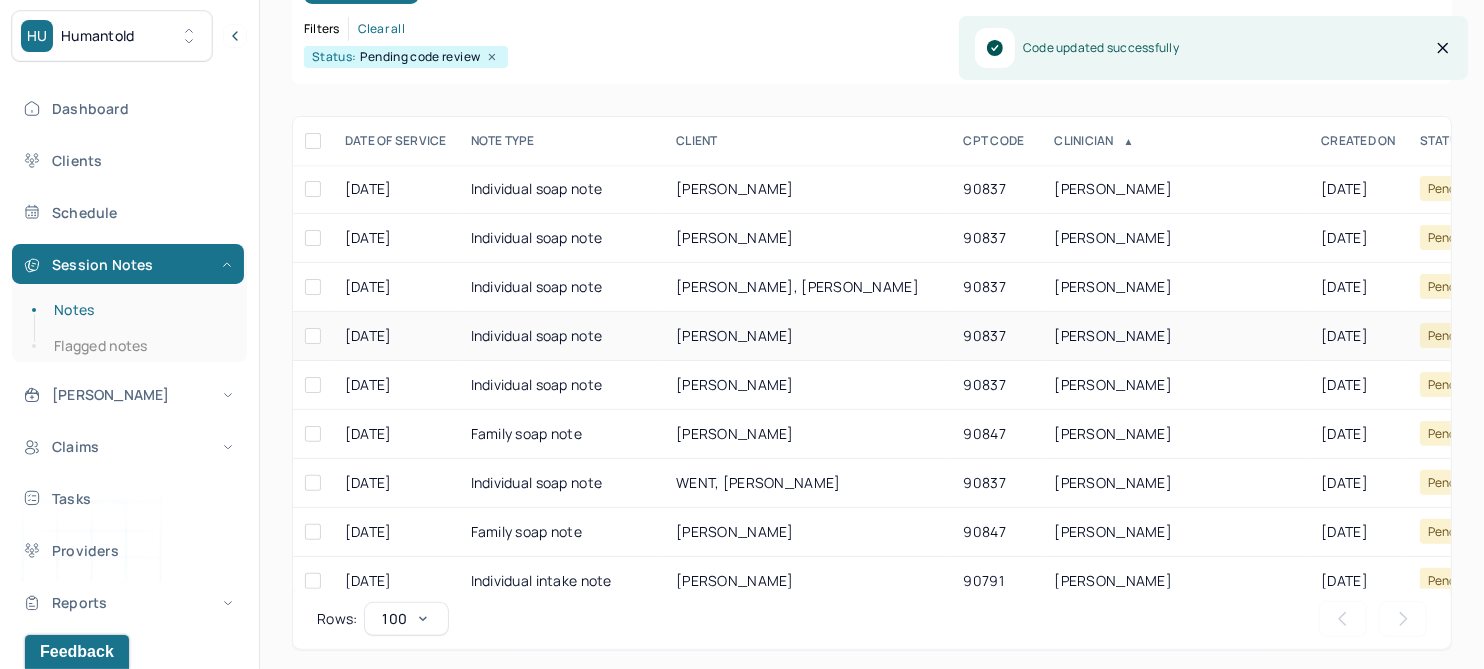 scroll, scrollTop: 301, scrollLeft: 0, axis: vertical 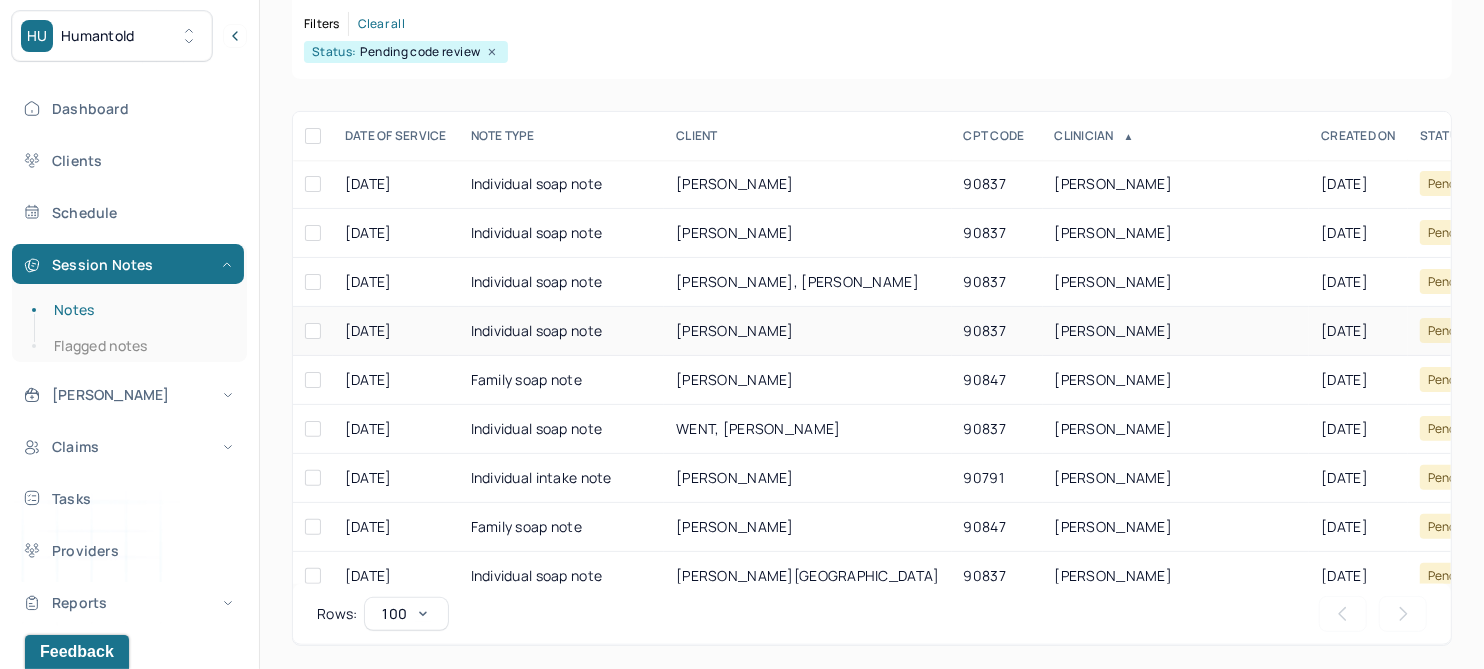 click on "LEUNG, KARY" at bounding box center [735, 330] 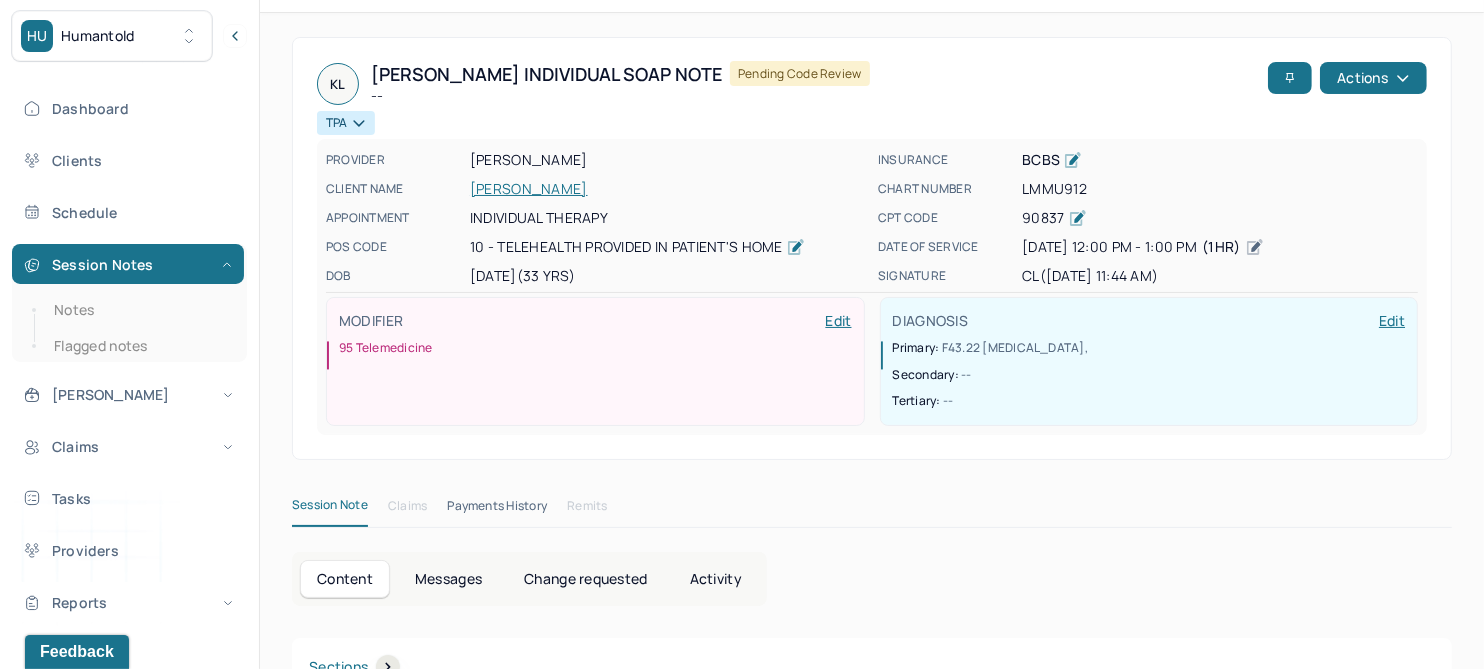 scroll, scrollTop: 0, scrollLeft: 0, axis: both 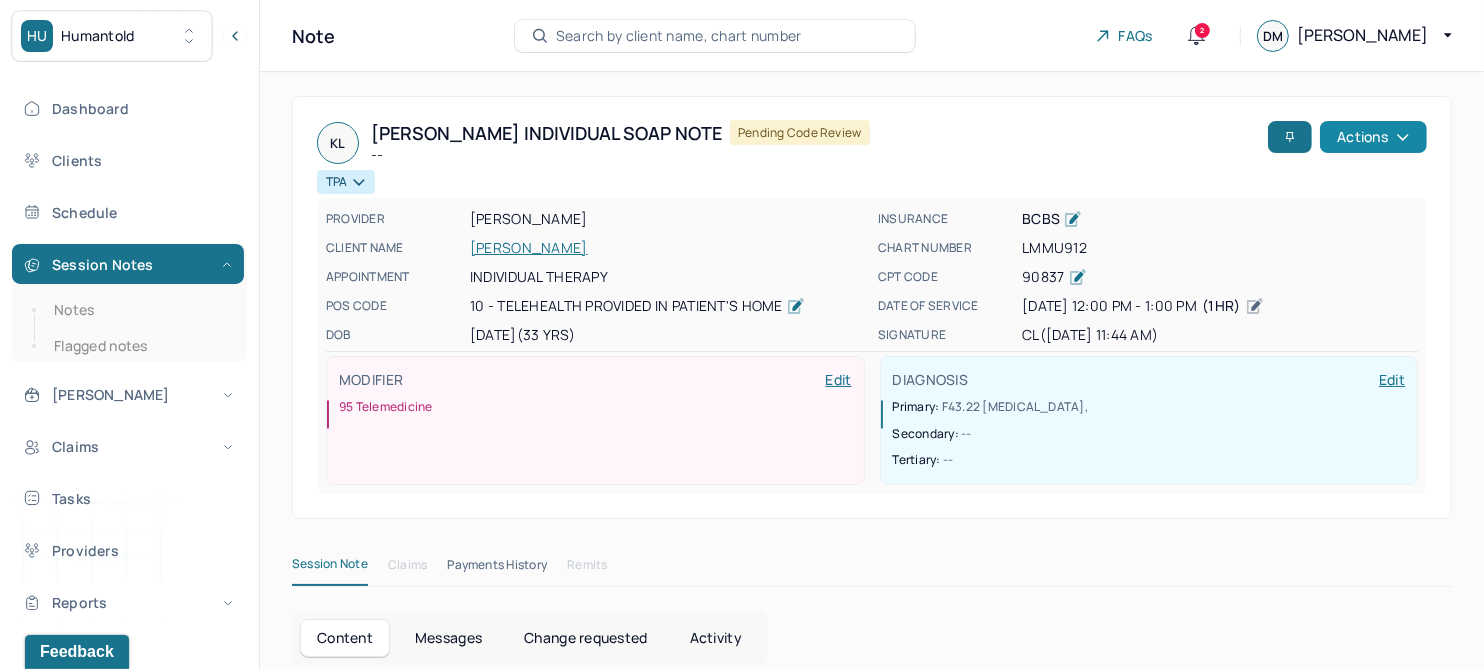 click on "Actions" at bounding box center (1373, 137) 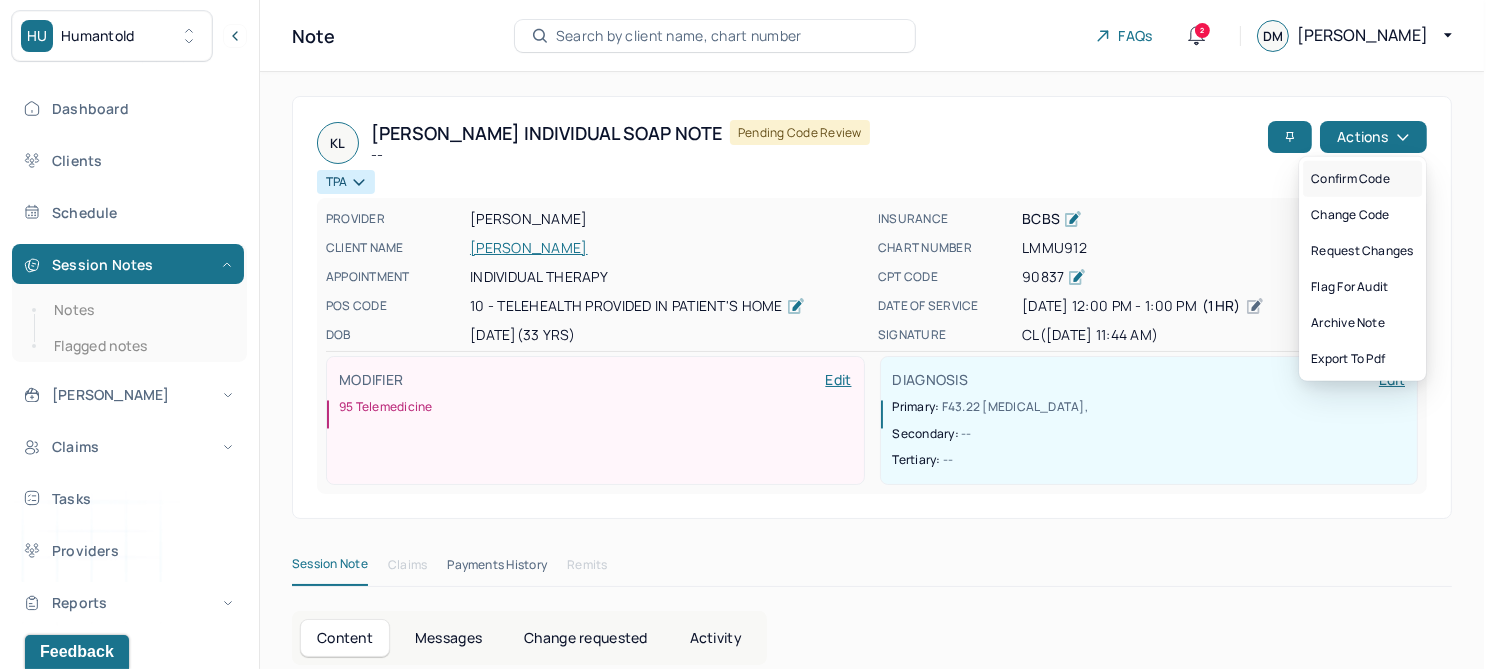 click on "Confirm code" at bounding box center [1362, 179] 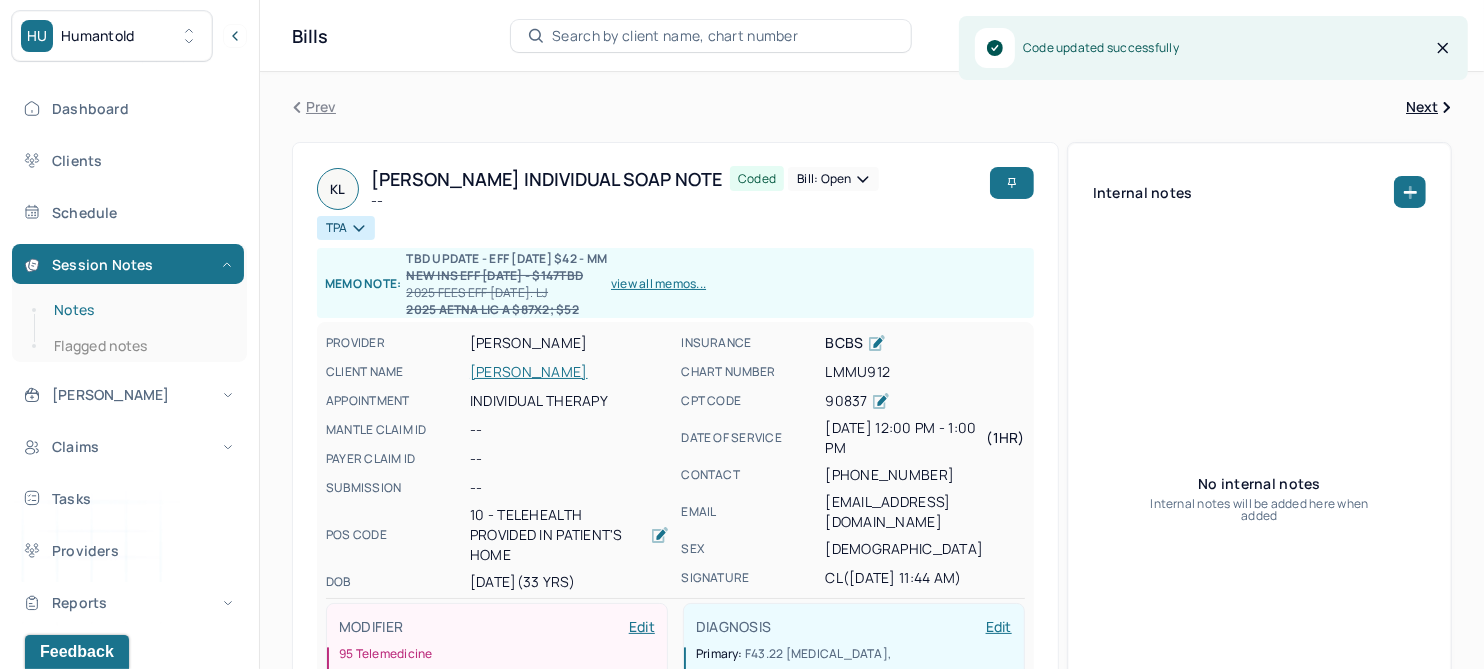 click on "Notes" at bounding box center (139, 310) 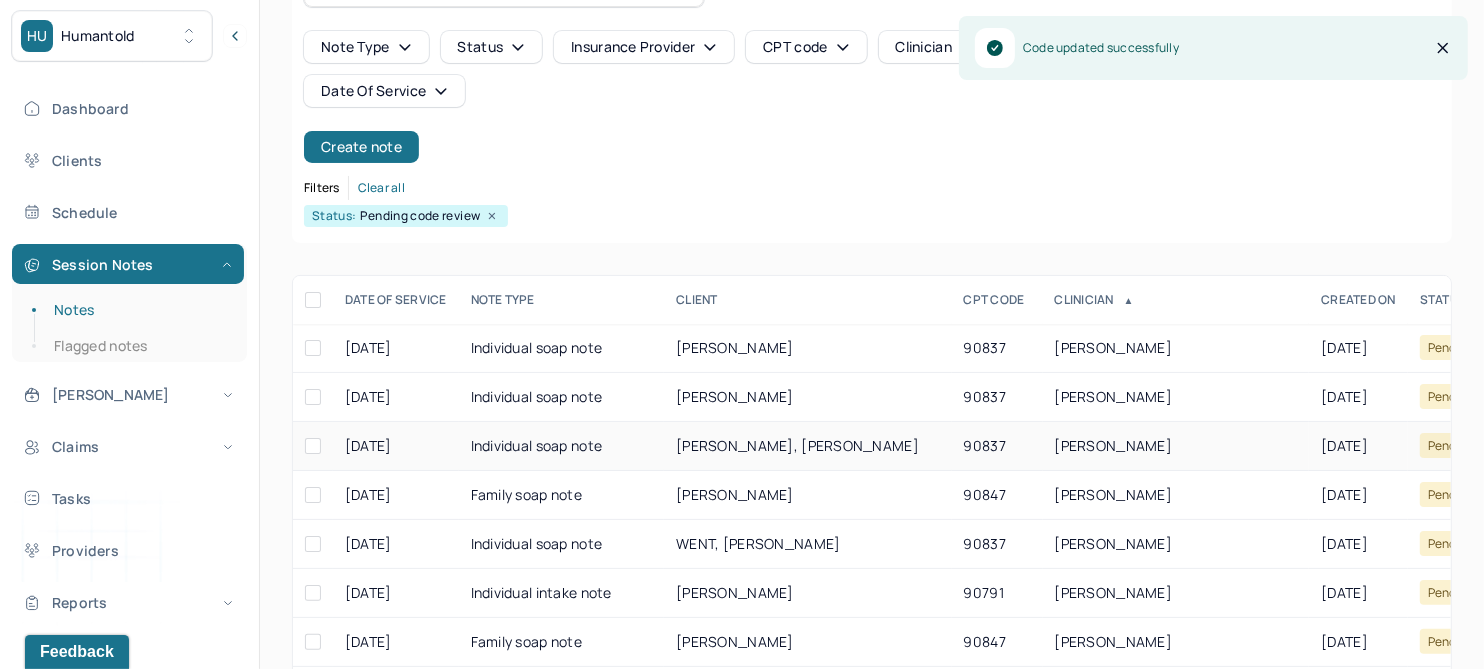 scroll, scrollTop: 301, scrollLeft: 0, axis: vertical 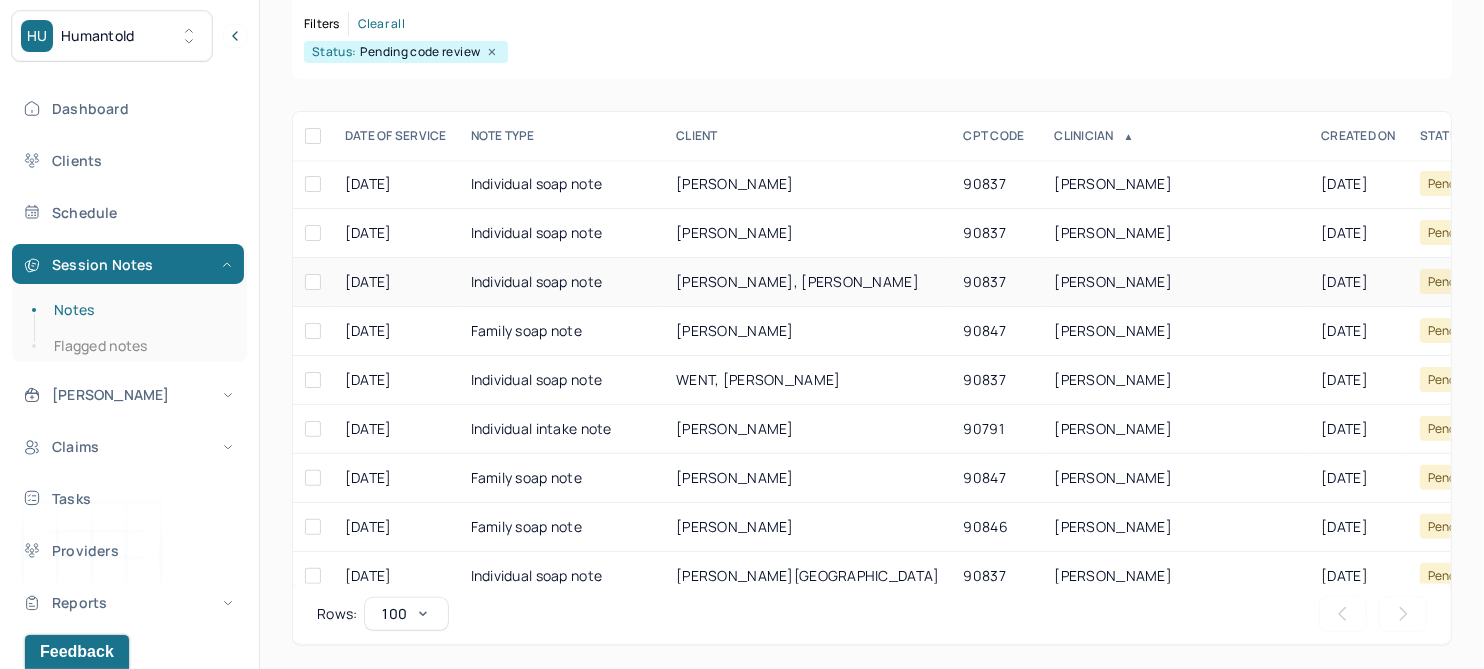 click on "MONE, KERRI-ELLEN" at bounding box center (807, 282) 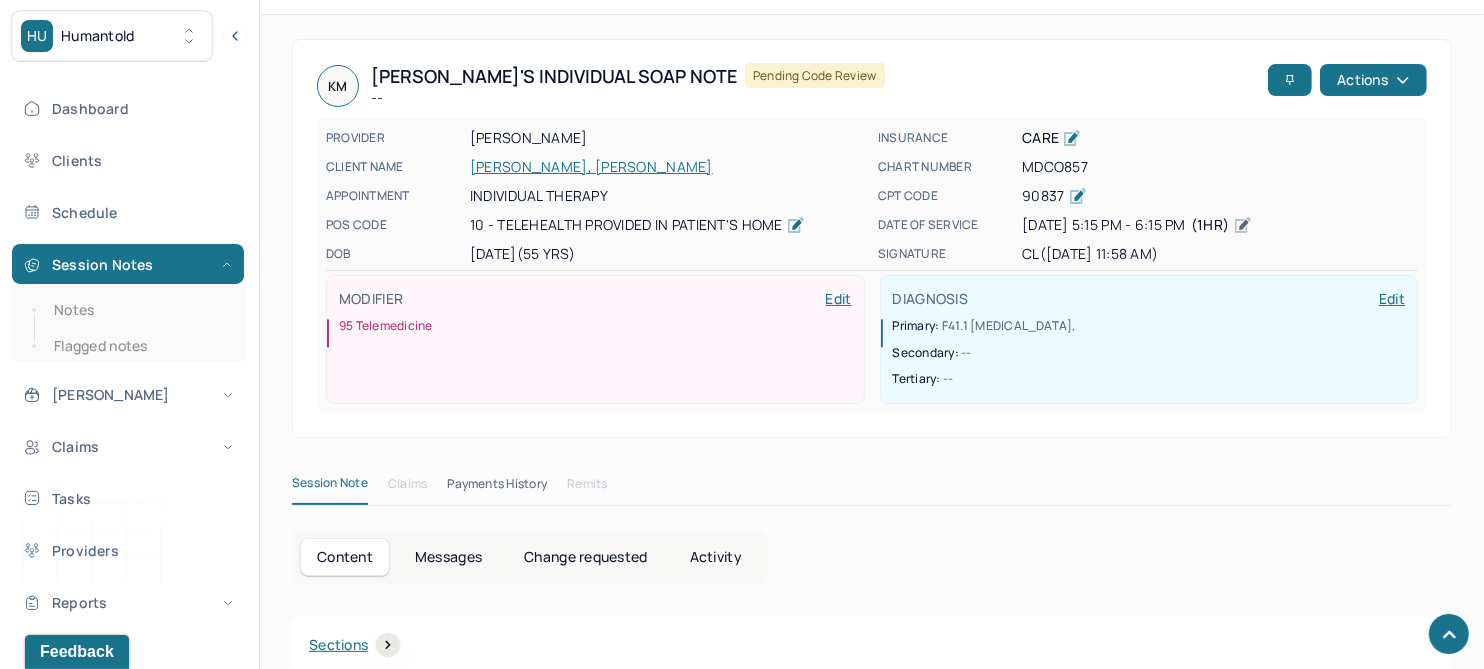 scroll, scrollTop: 0, scrollLeft: 0, axis: both 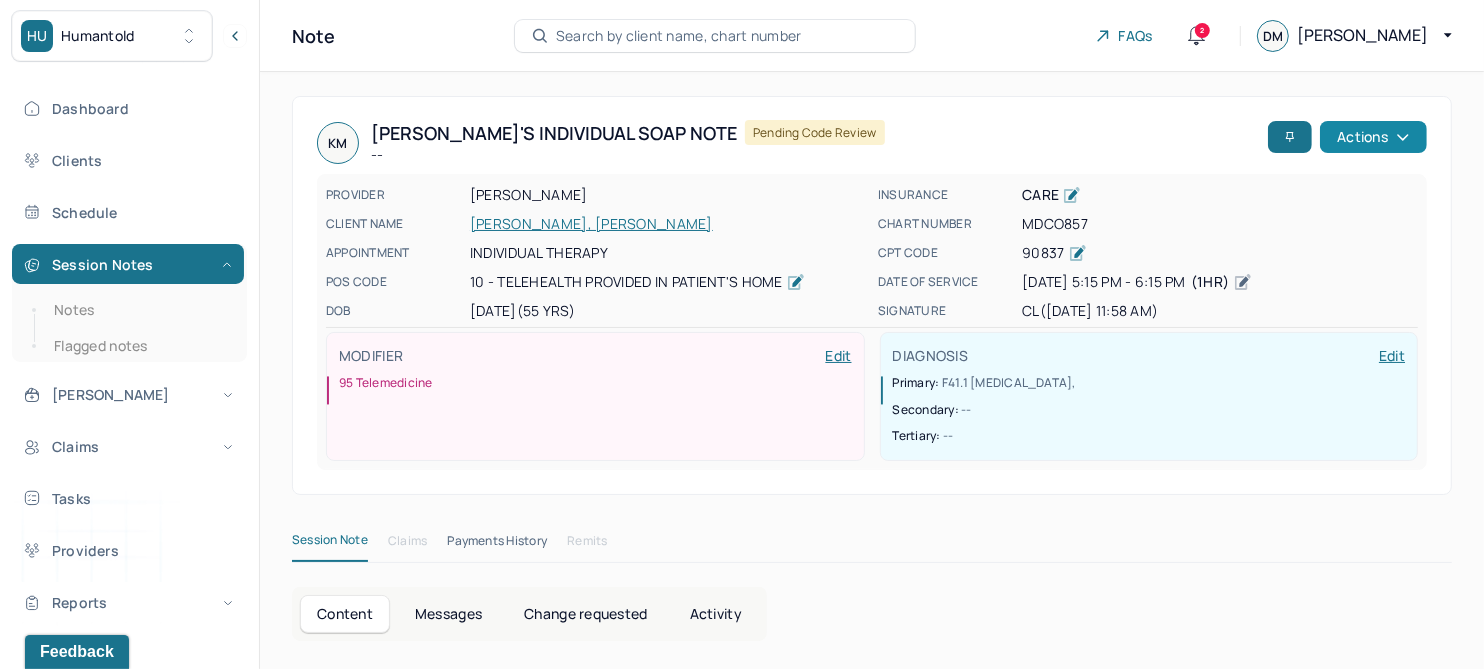 click 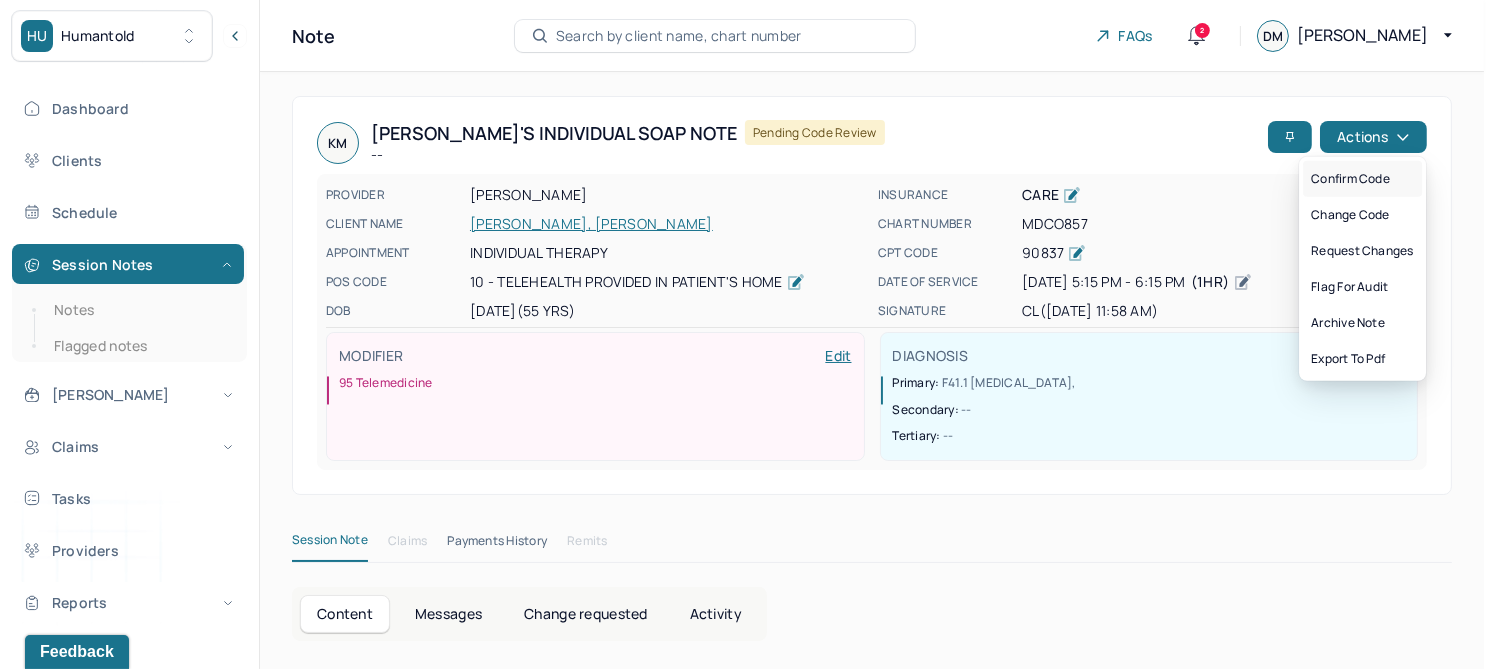 click on "Confirm code" at bounding box center [1362, 179] 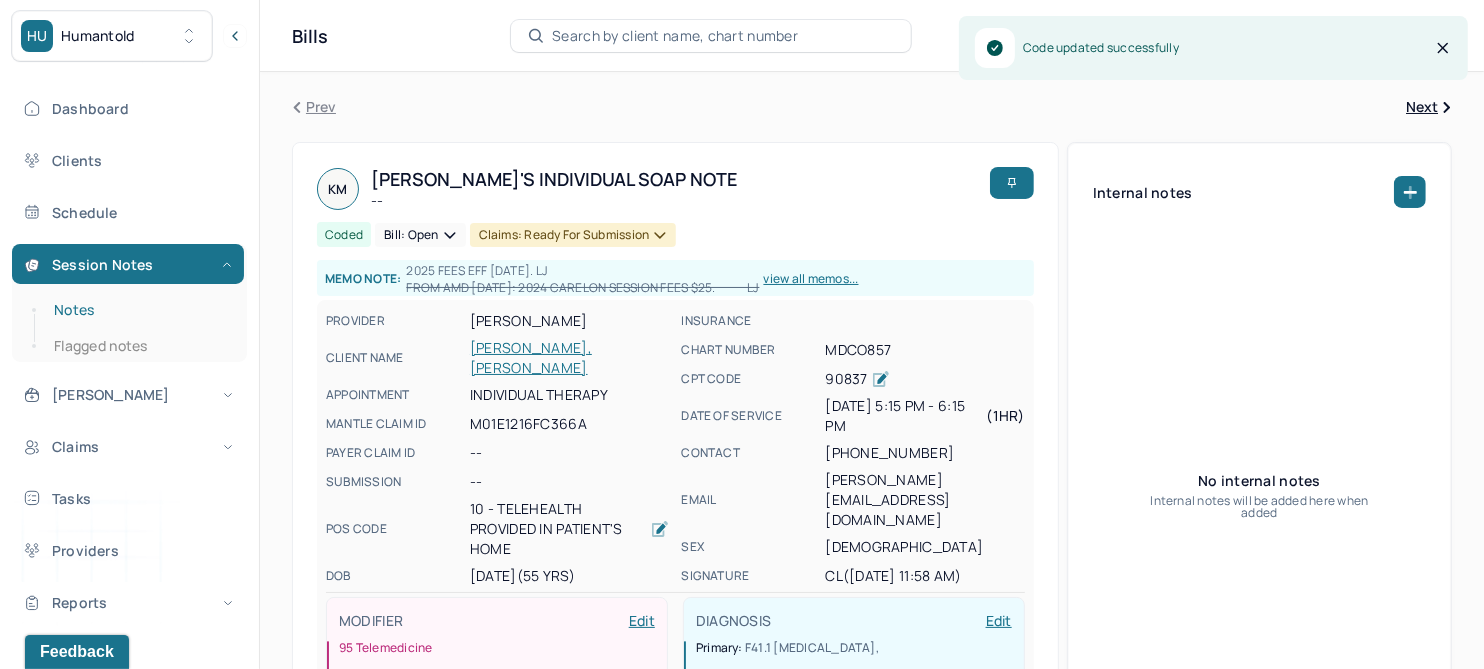 click on "Notes" at bounding box center [139, 310] 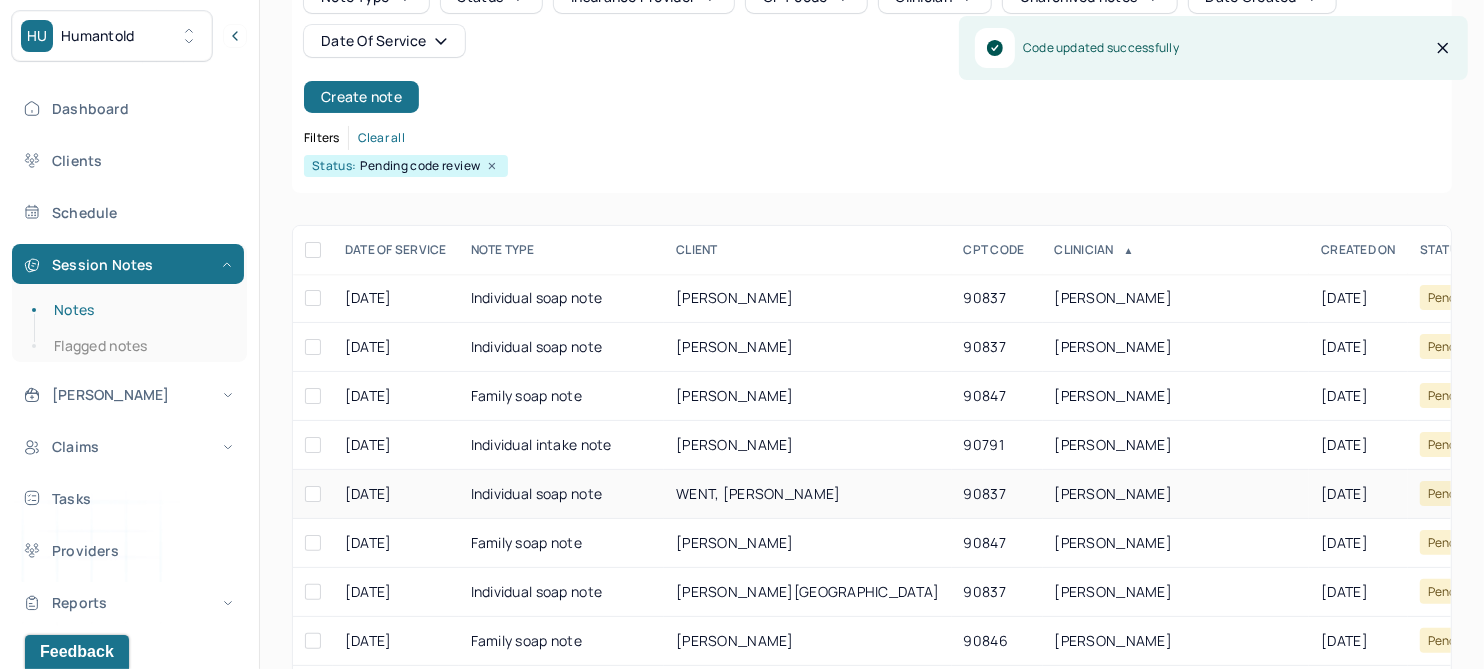 scroll, scrollTop: 250, scrollLeft: 0, axis: vertical 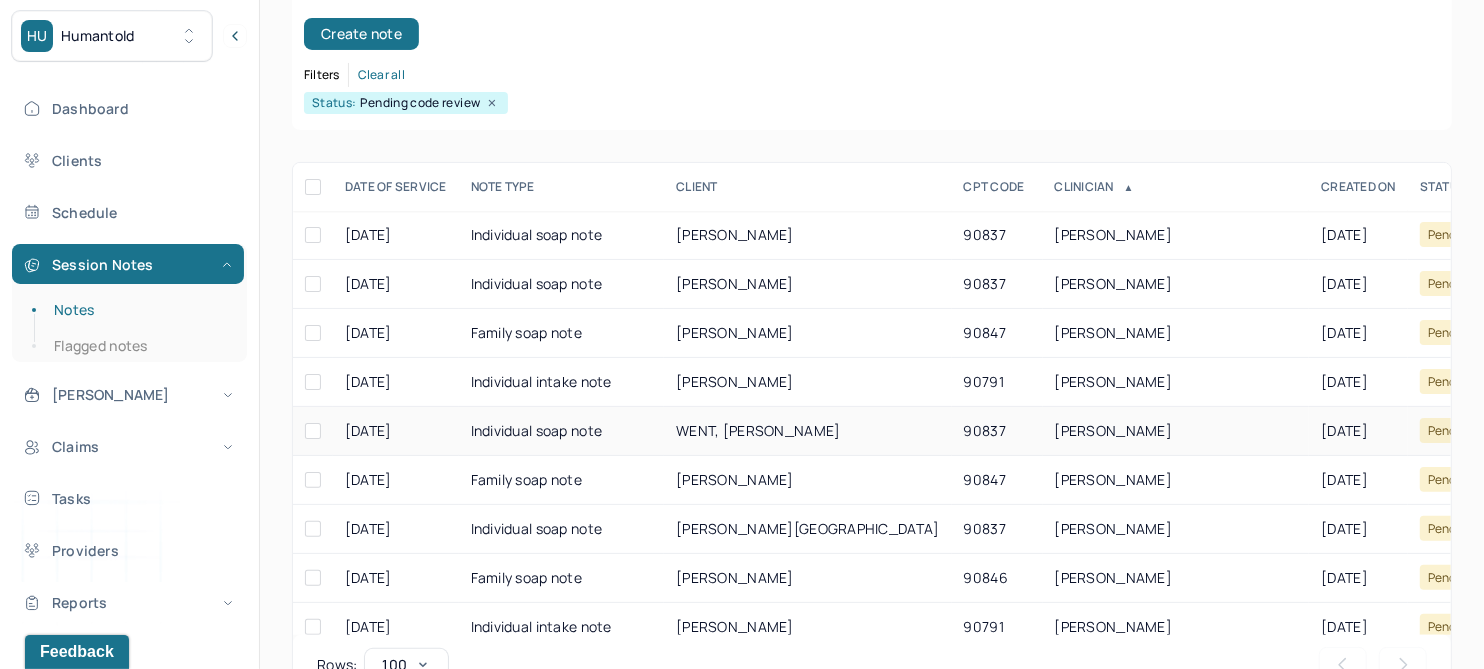 click on "WENT, JASON" at bounding box center [758, 430] 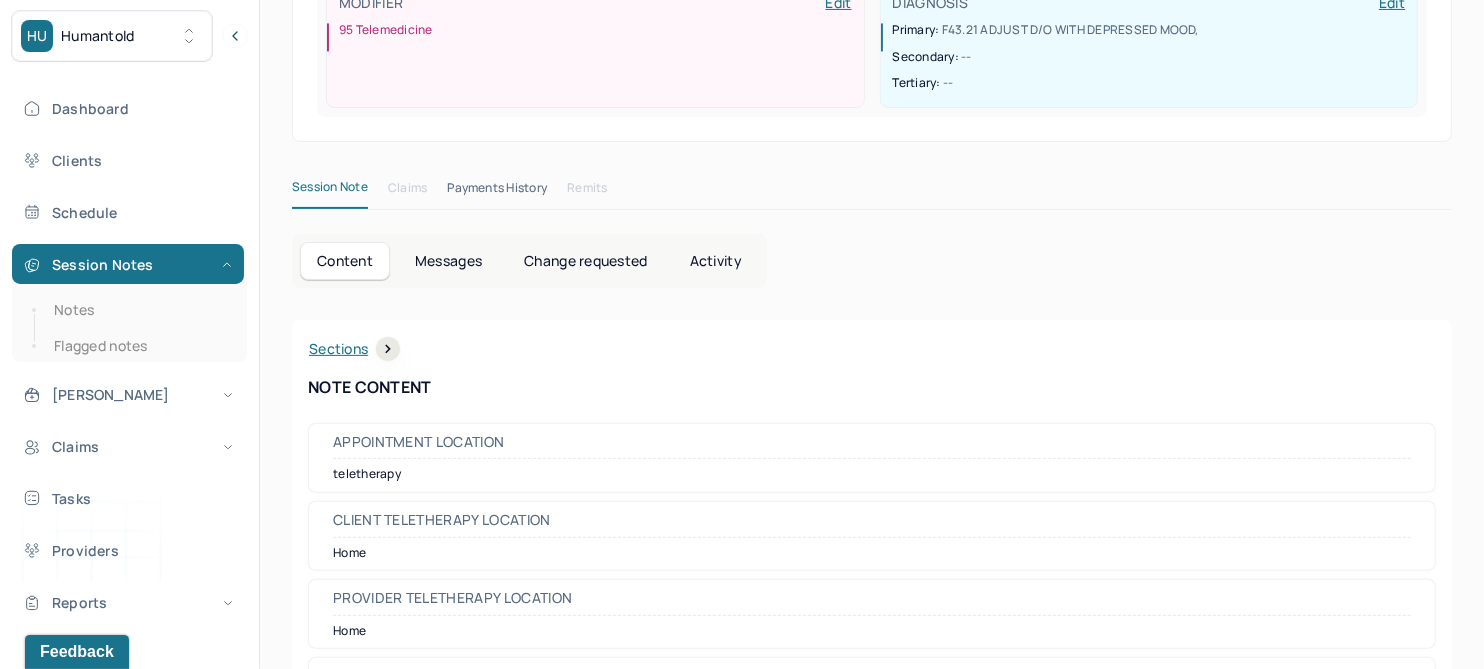 scroll, scrollTop: 0, scrollLeft: 0, axis: both 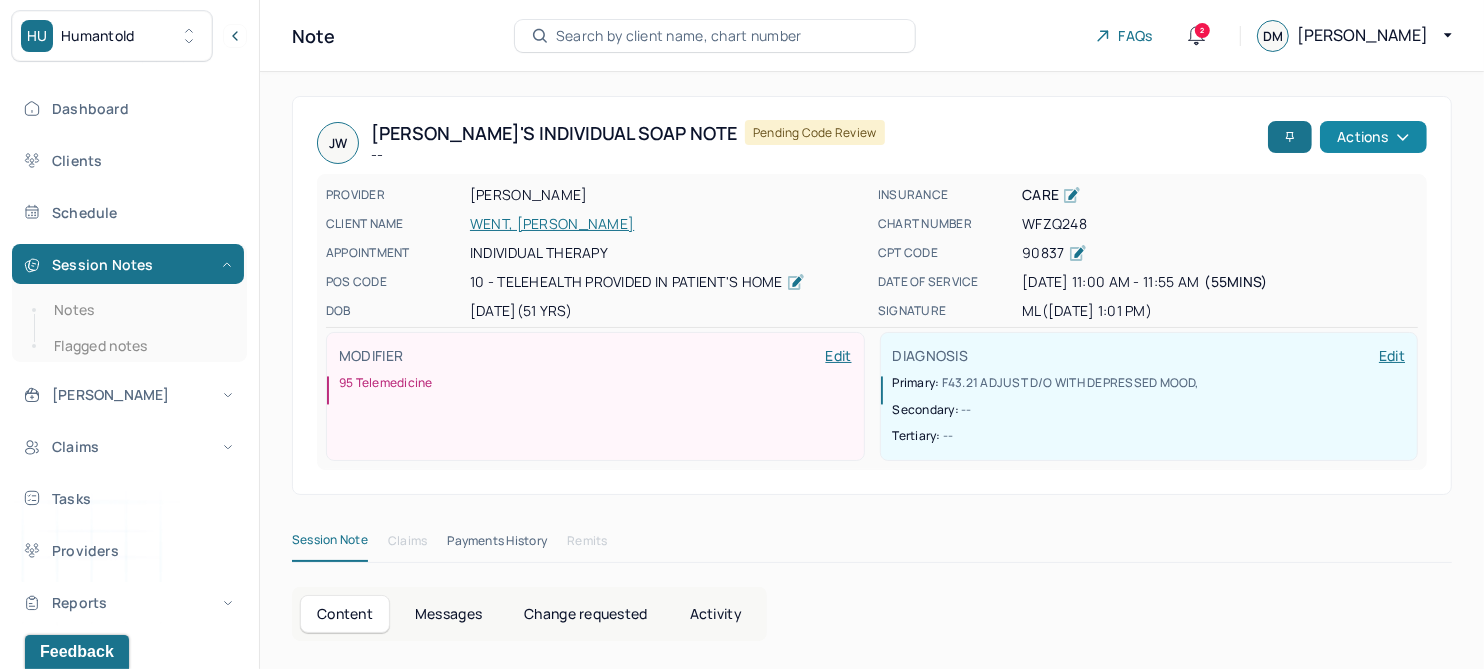 click 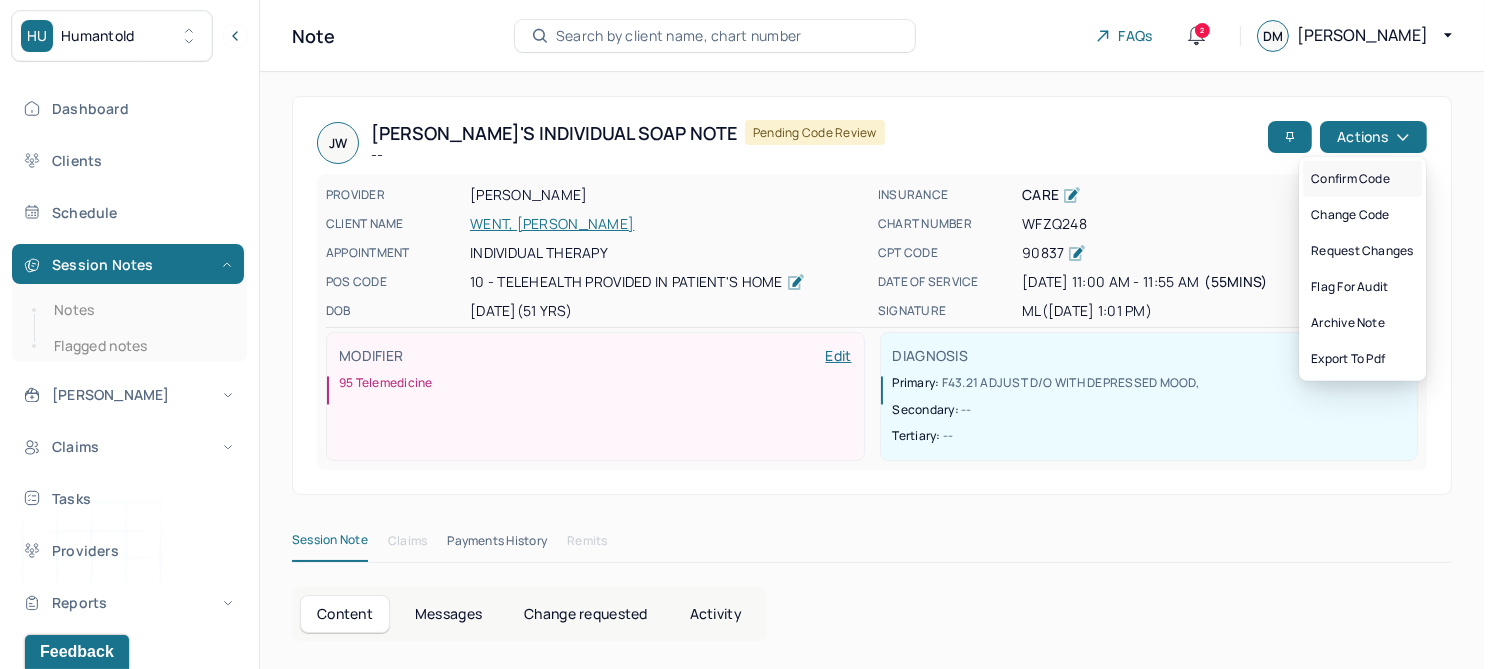 click on "Confirm code" at bounding box center [1362, 179] 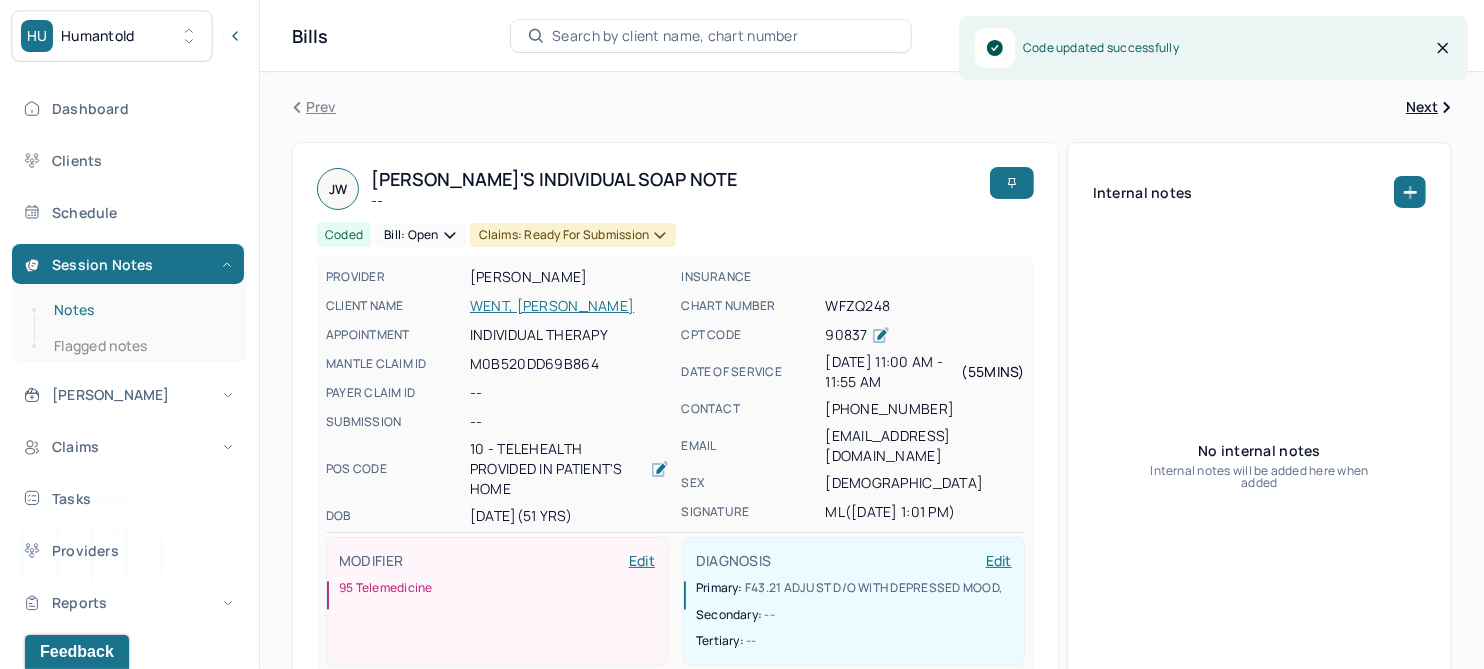 click on "Notes" at bounding box center (139, 310) 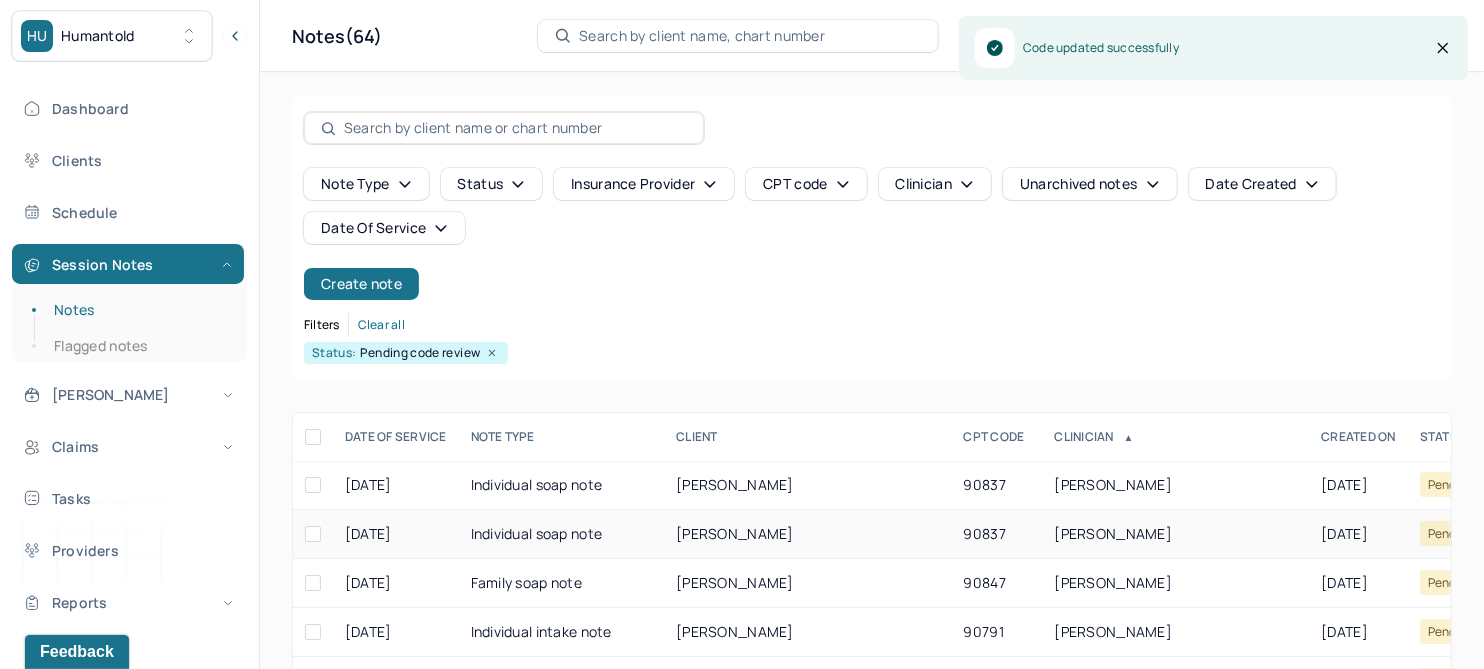 scroll, scrollTop: 301, scrollLeft: 0, axis: vertical 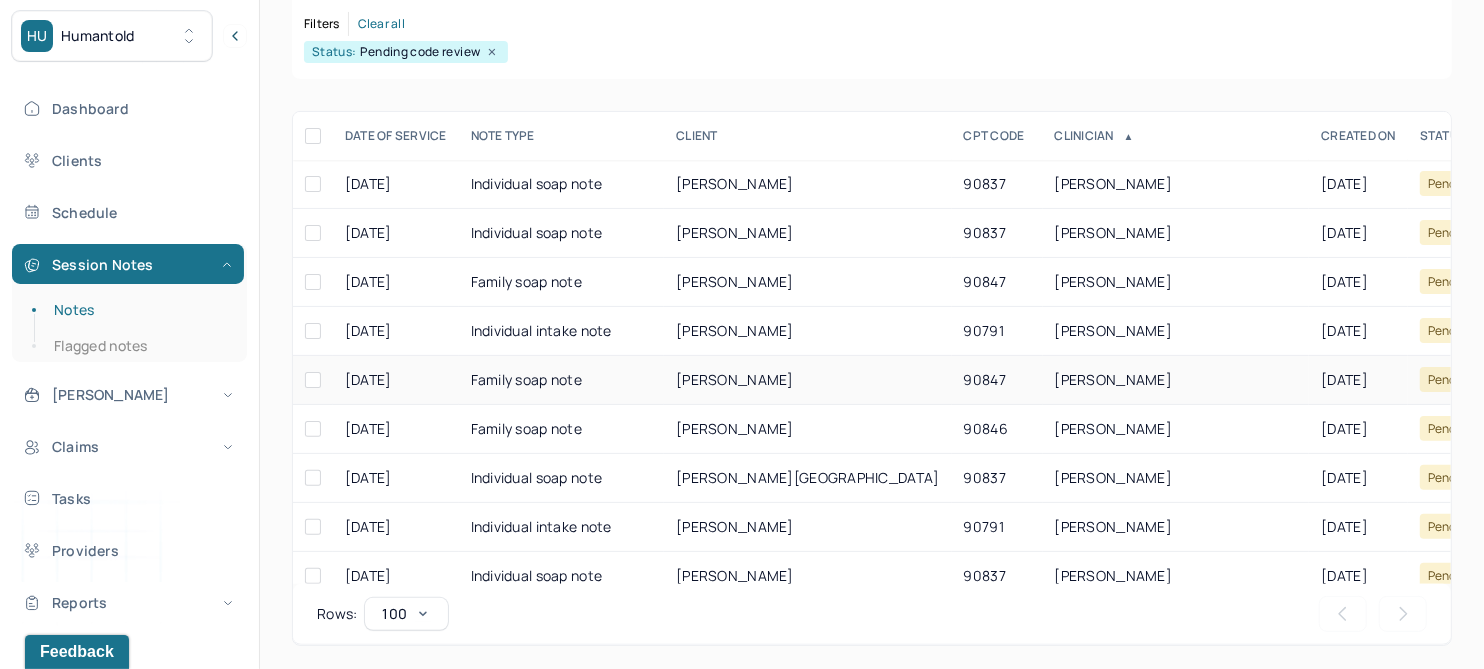 click on "KIM, MARTIN" at bounding box center (735, 379) 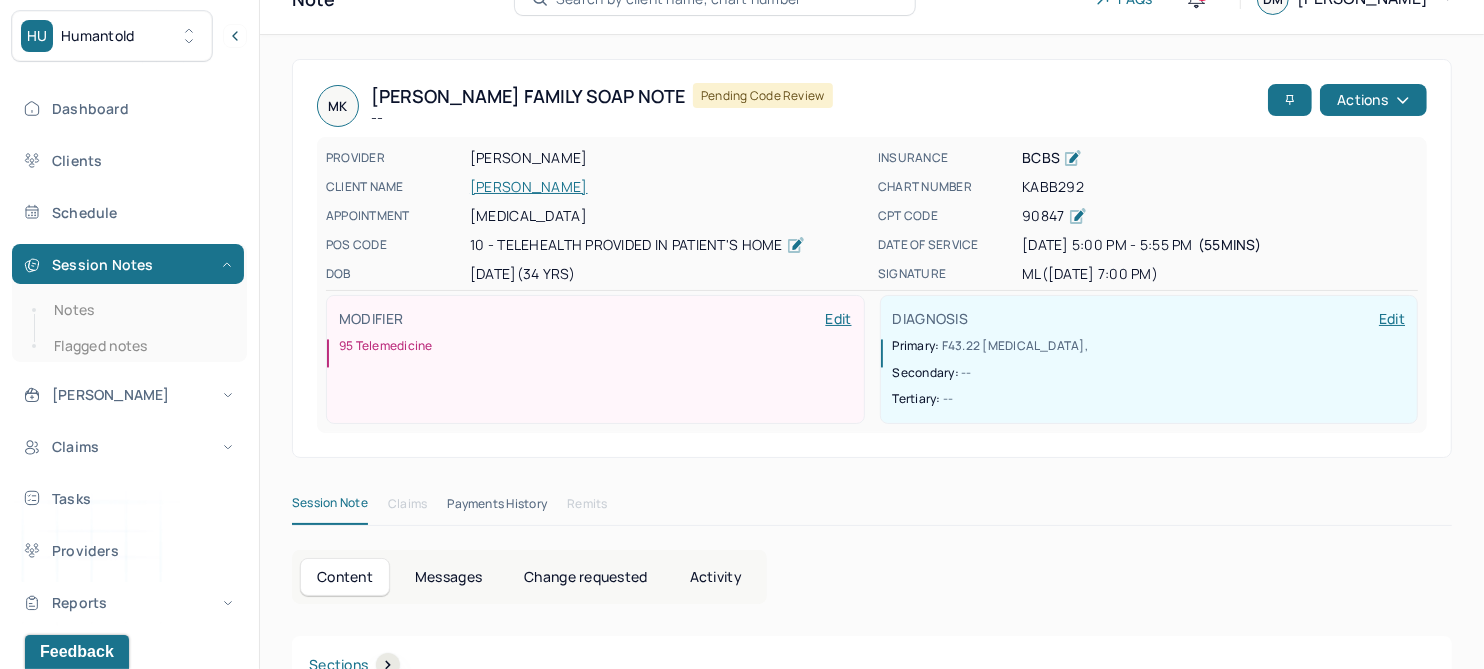 scroll, scrollTop: 0, scrollLeft: 0, axis: both 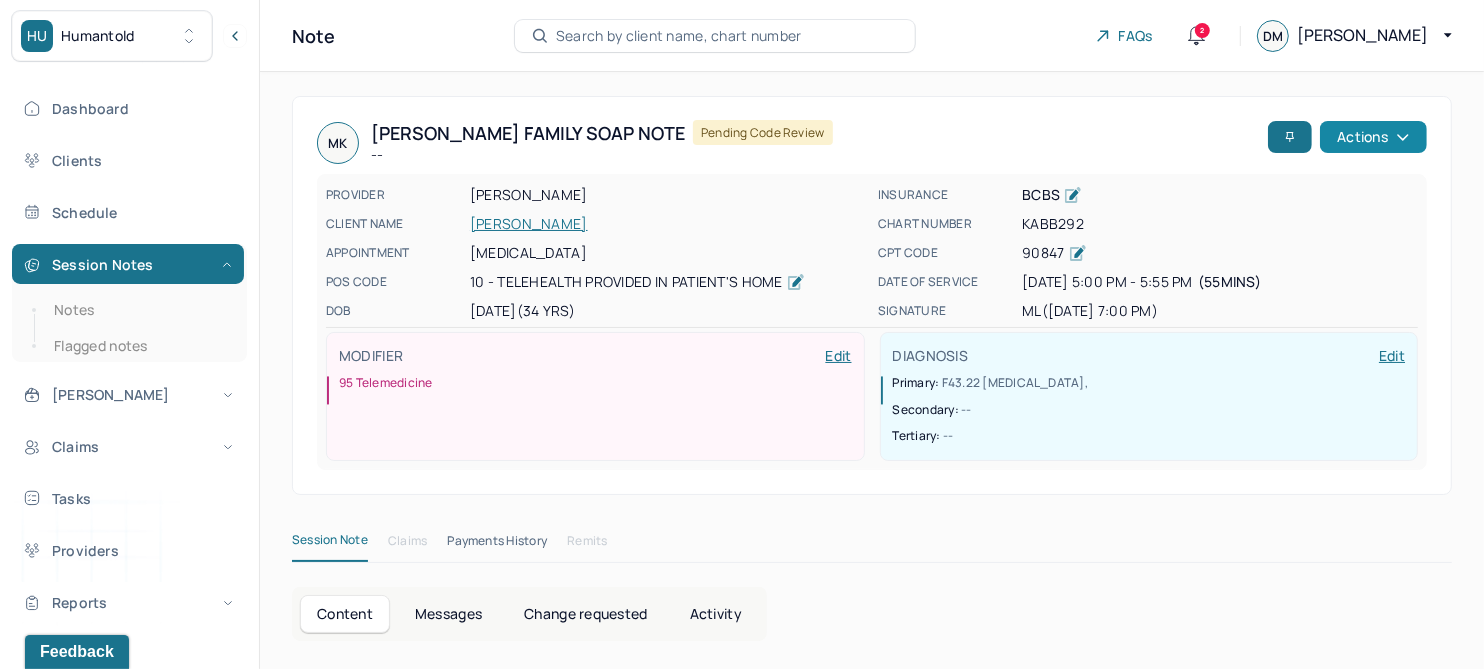 click 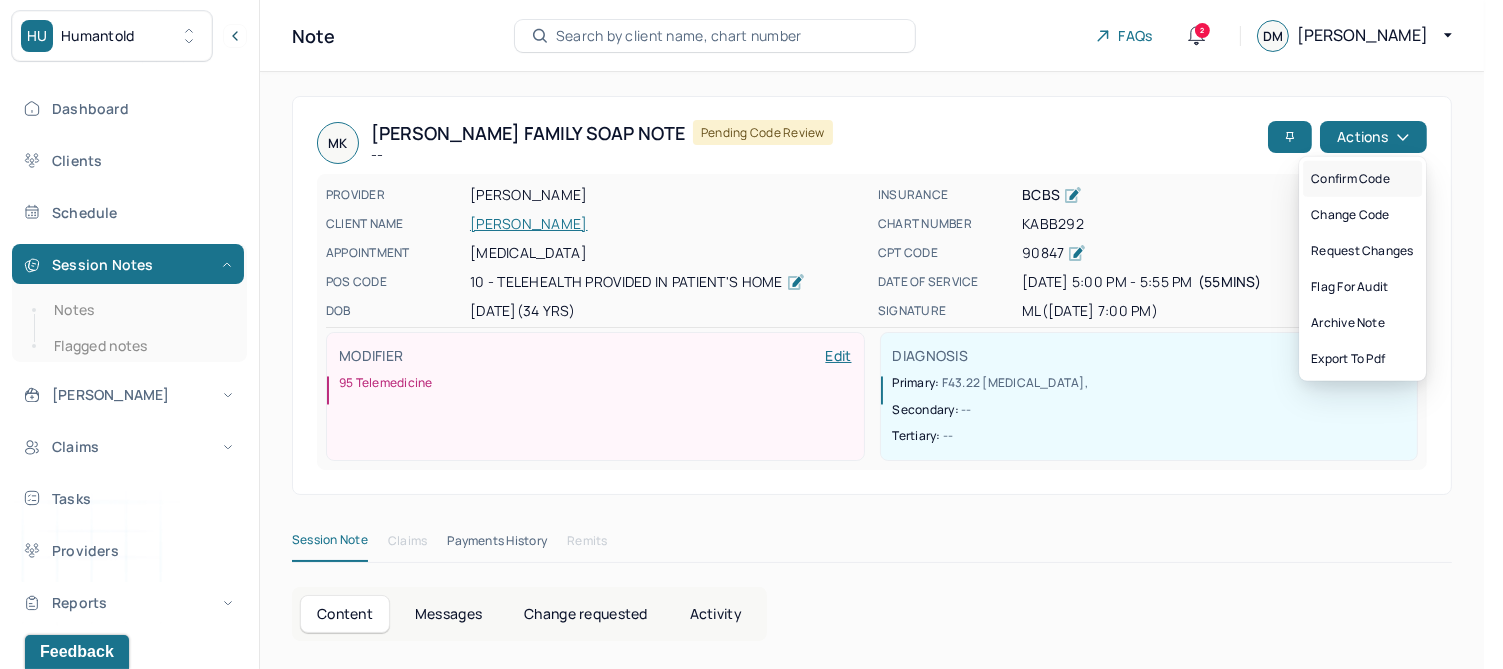 click on "Confirm code" at bounding box center (1362, 179) 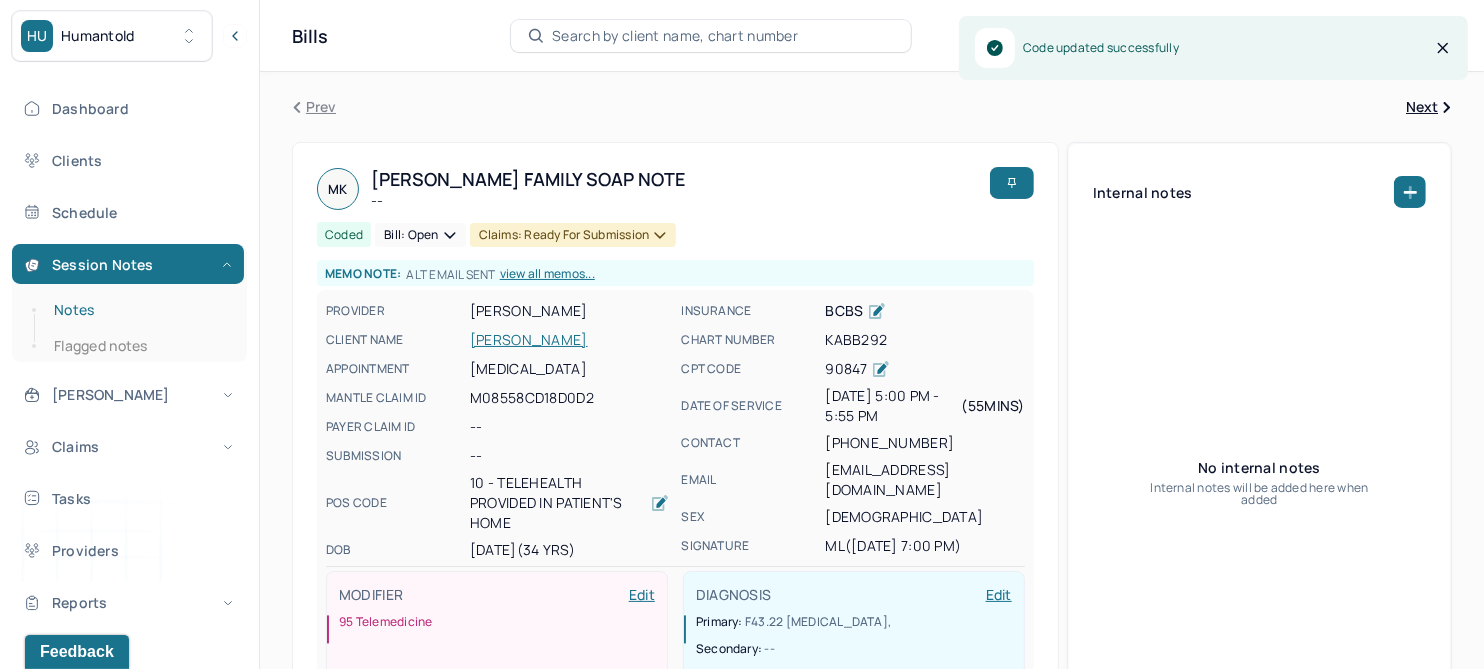 click on "Notes" at bounding box center [139, 310] 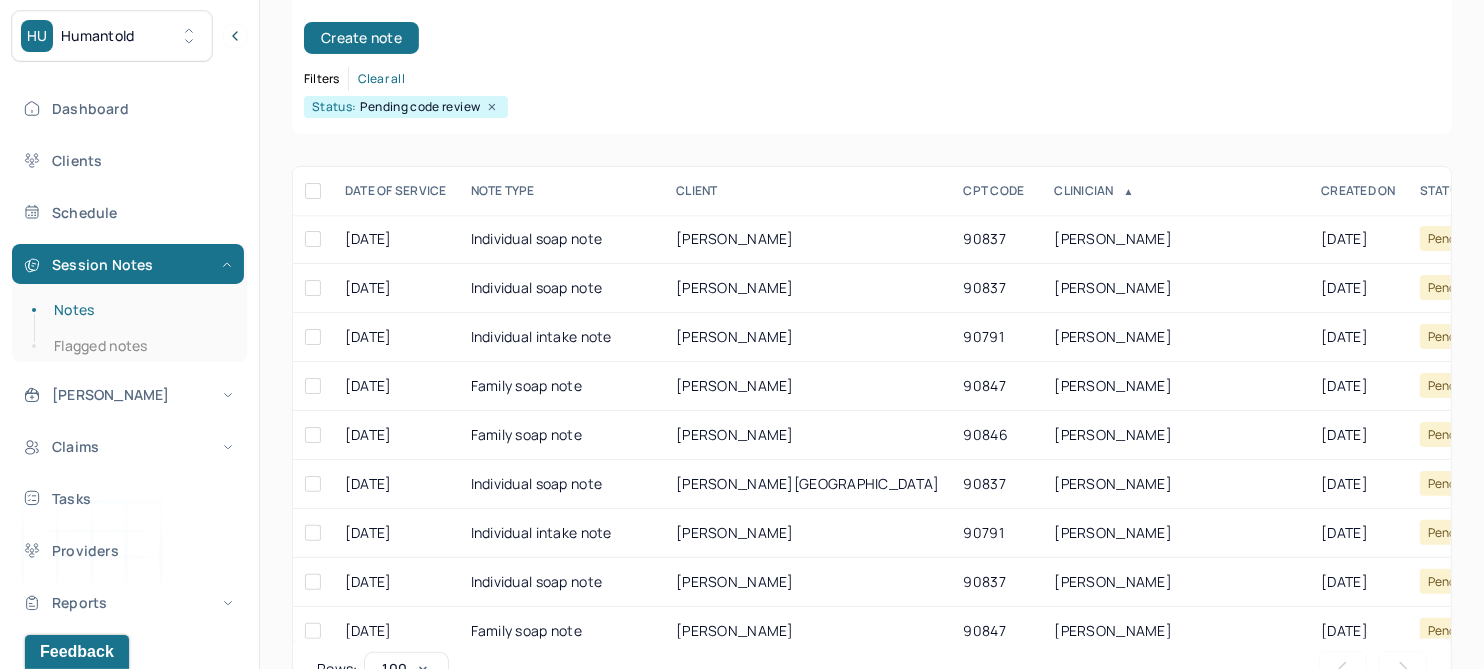 scroll, scrollTop: 250, scrollLeft: 0, axis: vertical 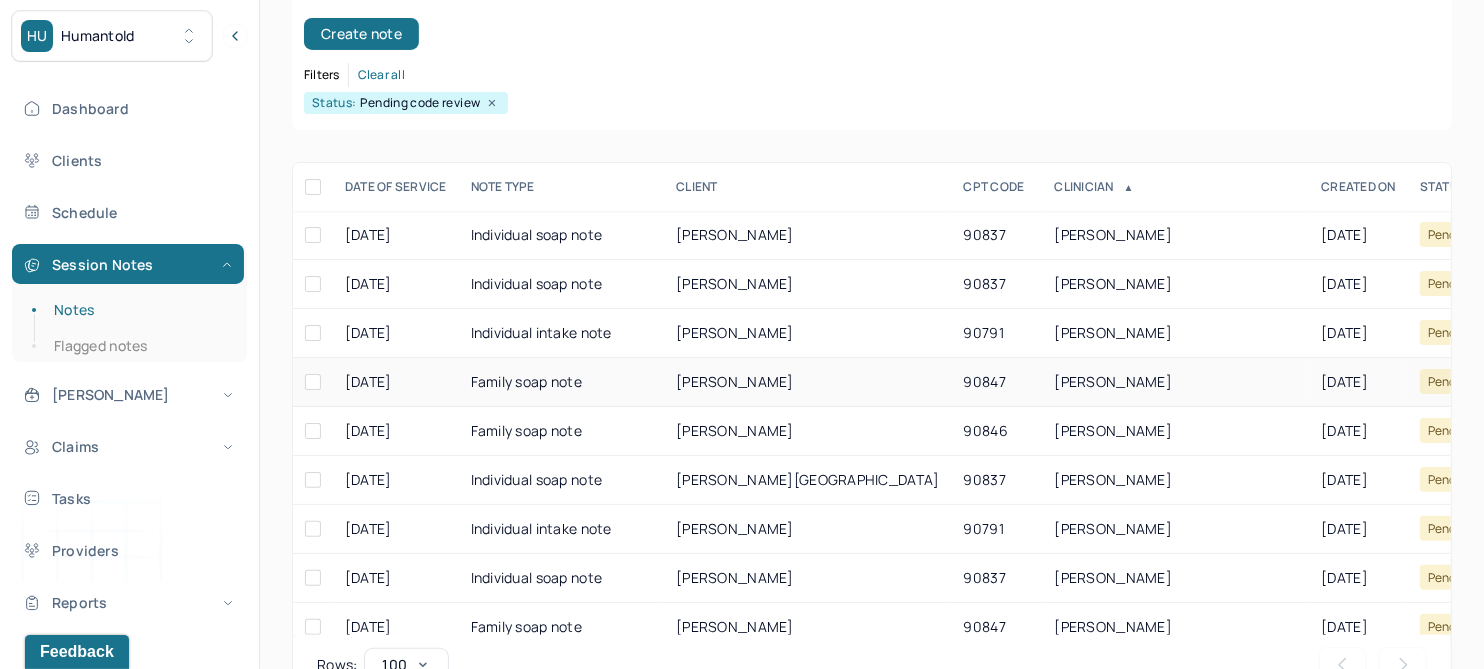 click on "KEFFER, ROBERT" at bounding box center (735, 381) 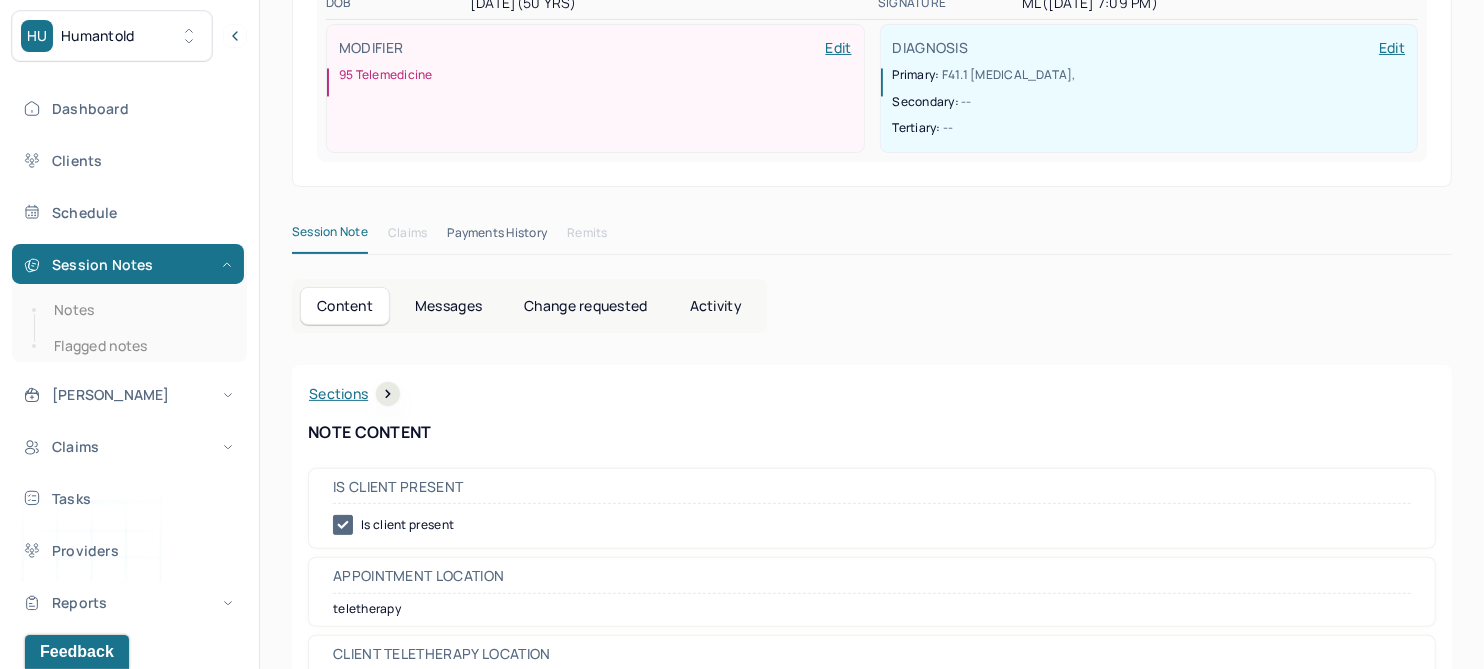 scroll, scrollTop: 0, scrollLeft: 0, axis: both 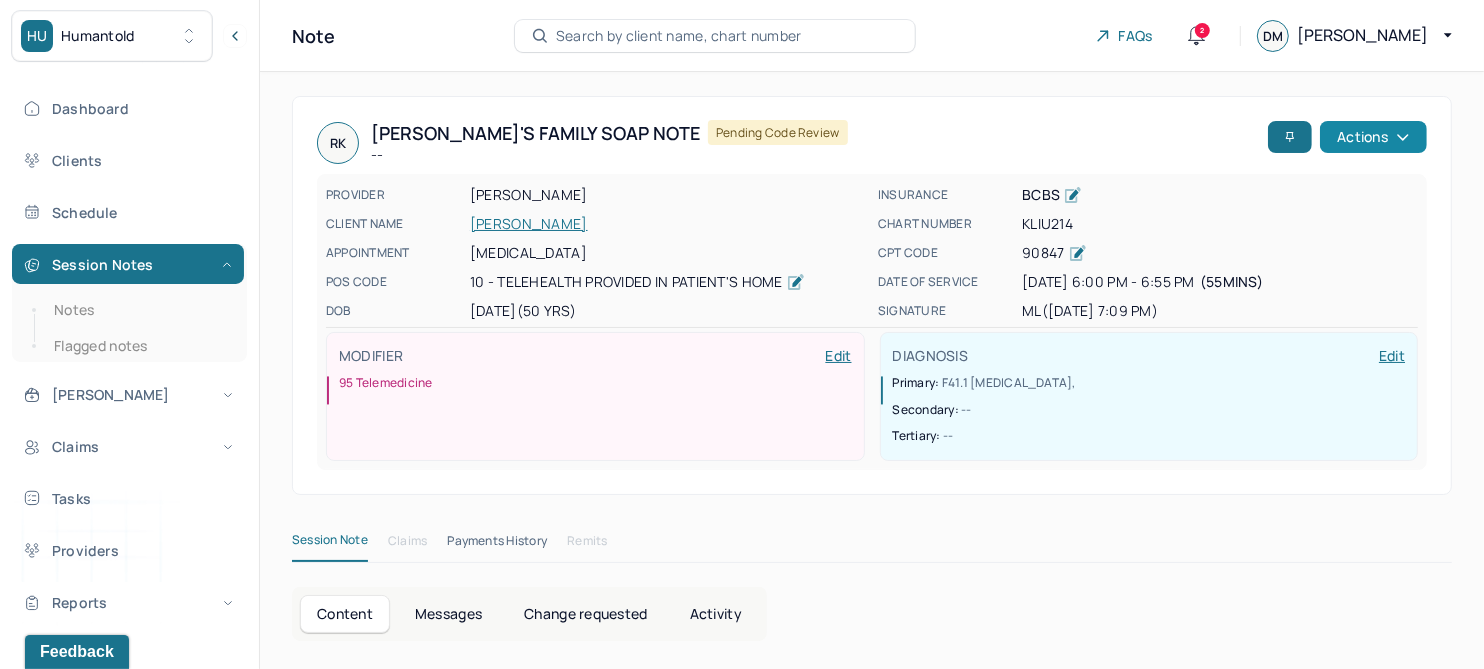 click on "Actions" at bounding box center (1373, 137) 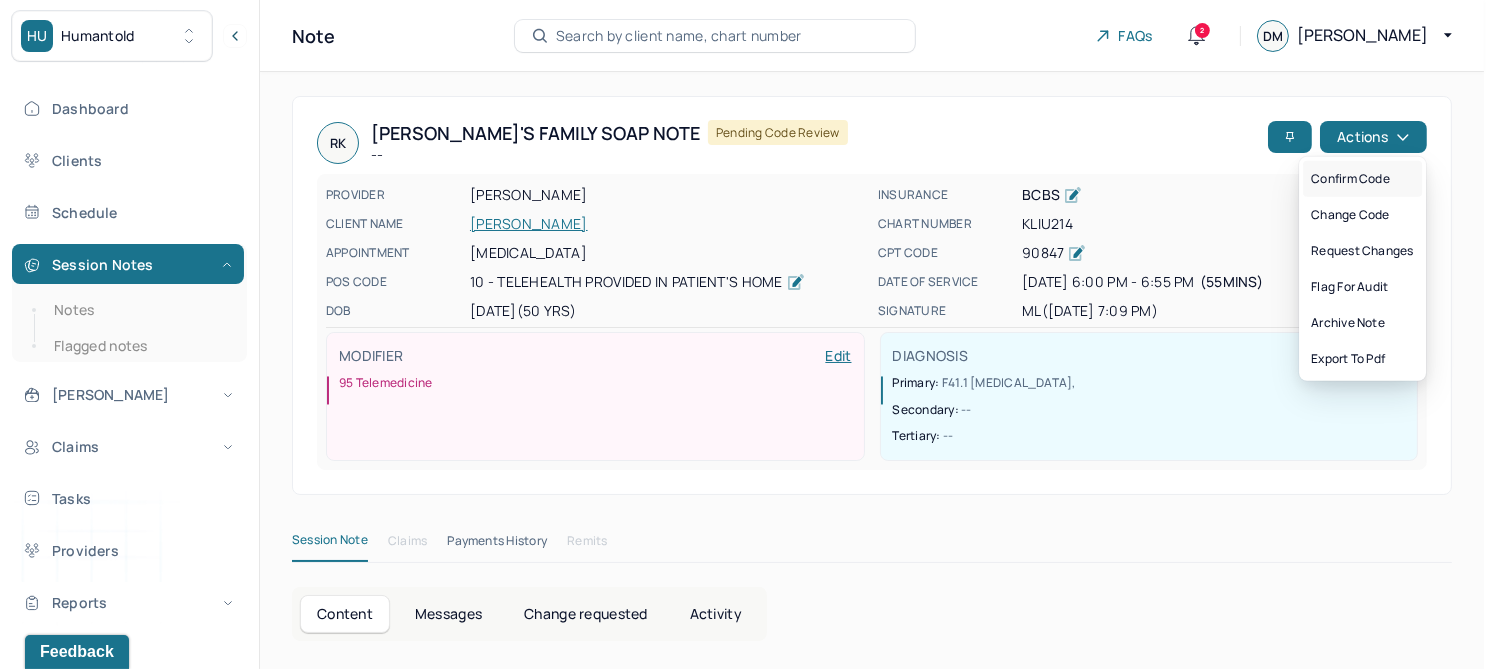 click on "Confirm code" at bounding box center [1362, 179] 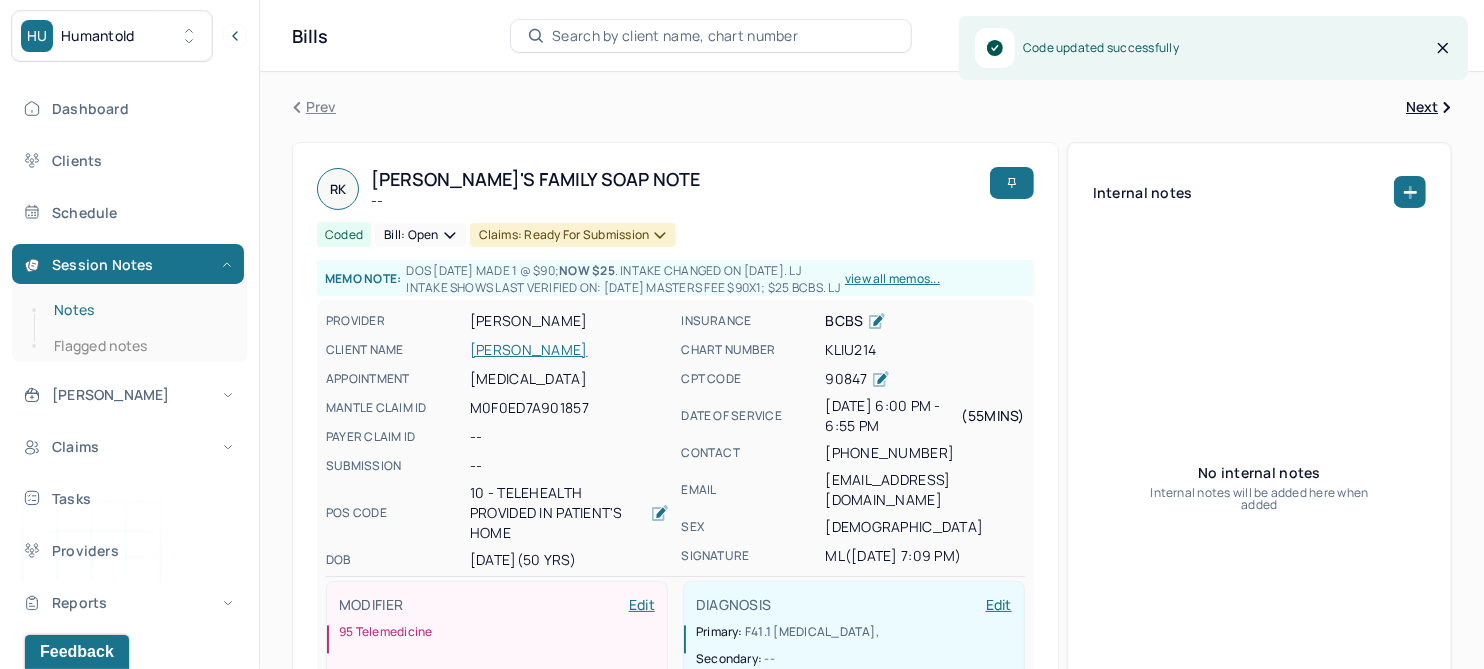 click on "Notes" at bounding box center (139, 310) 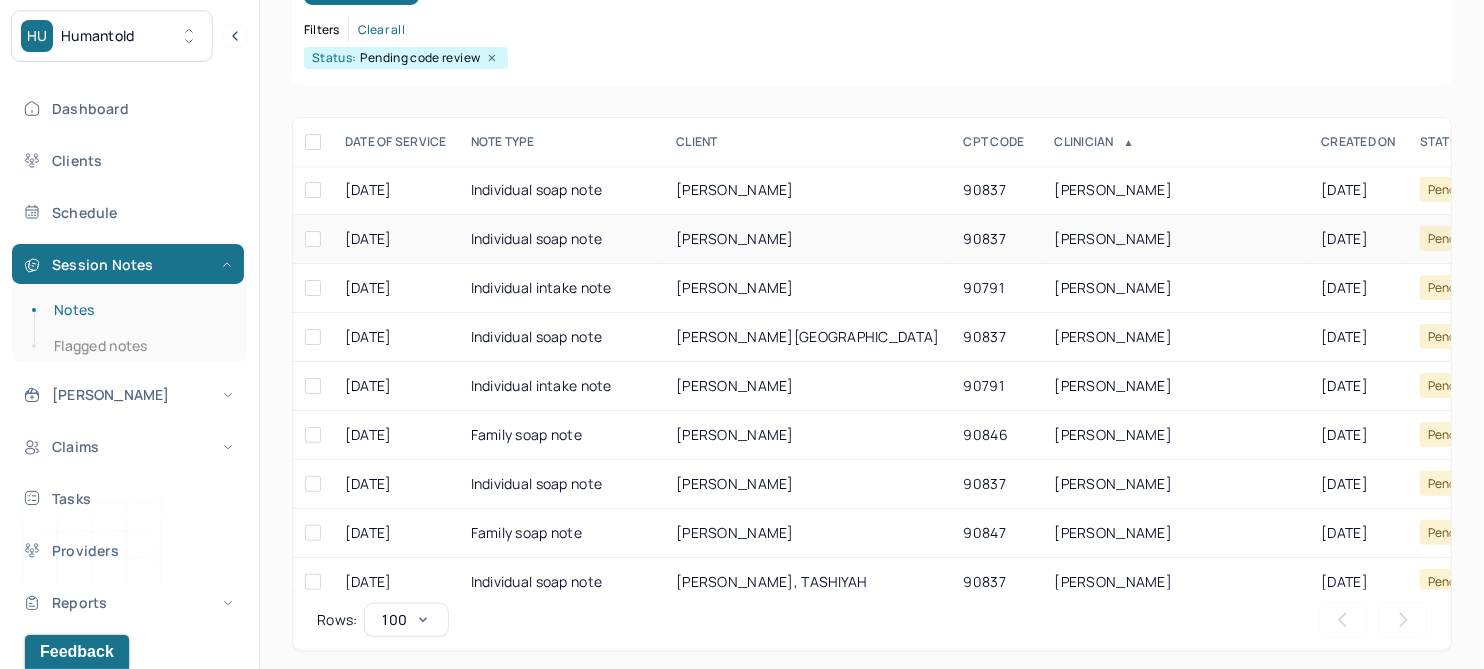 scroll, scrollTop: 301, scrollLeft: 0, axis: vertical 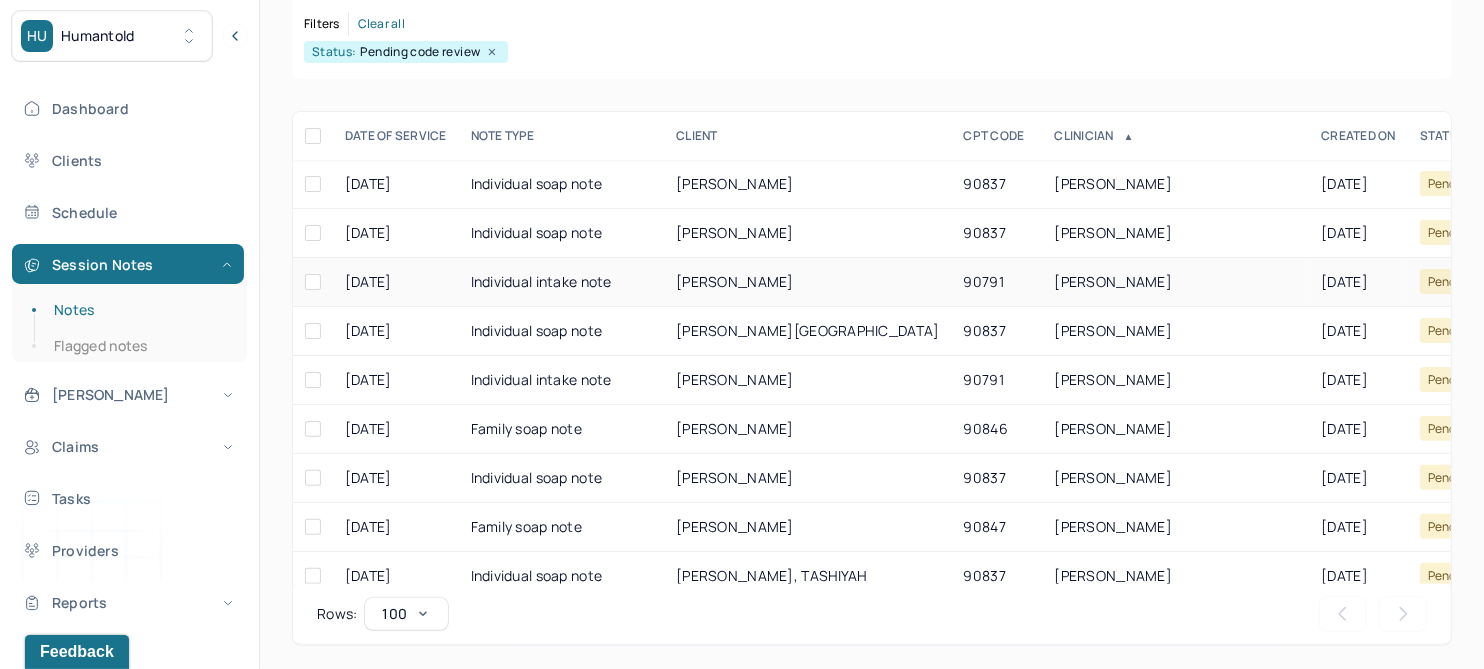 click on "WANG, TRACY" at bounding box center [735, 281] 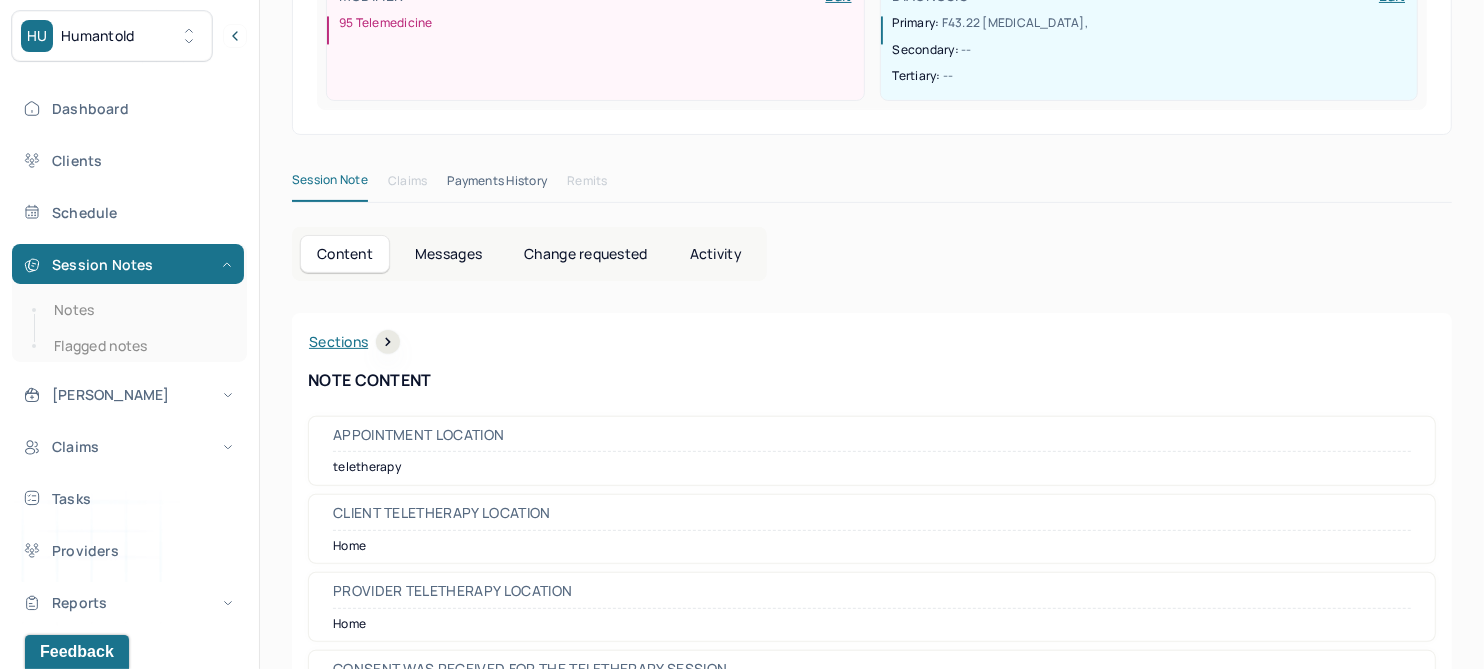 scroll, scrollTop: 0, scrollLeft: 0, axis: both 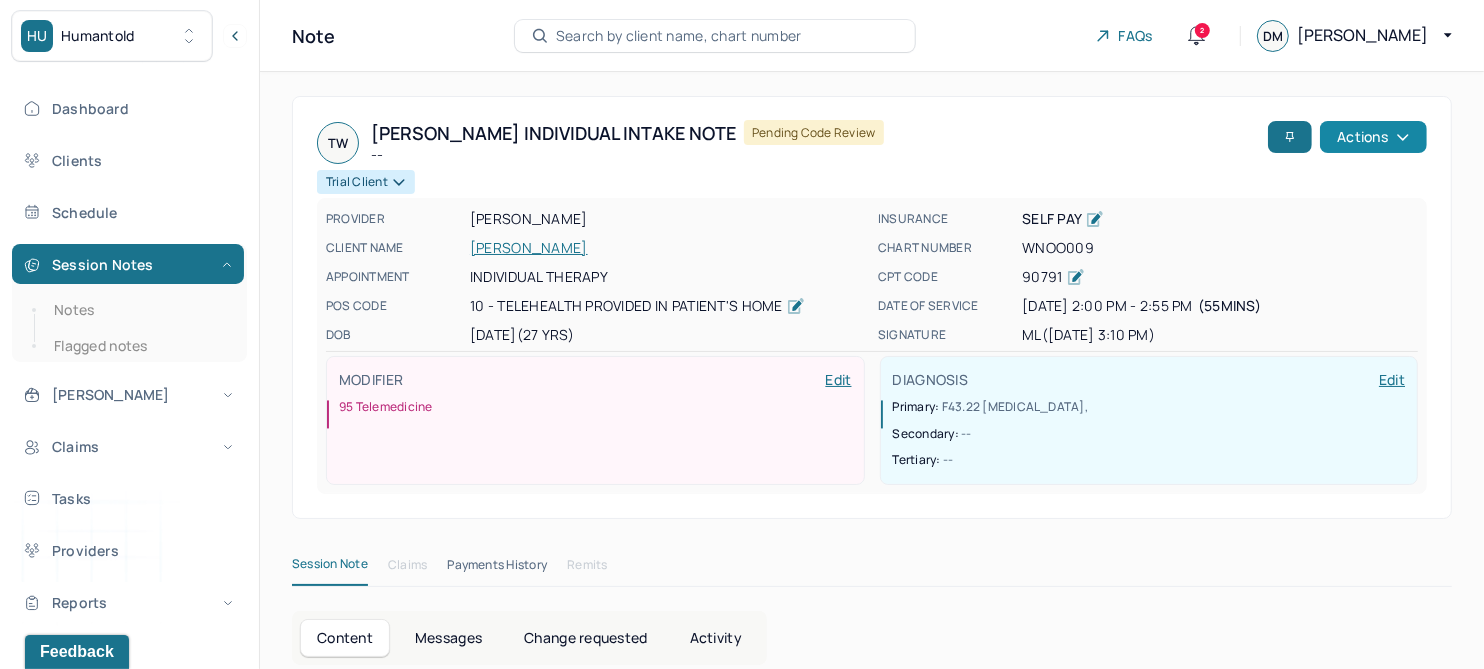 click on "Actions" at bounding box center (1373, 137) 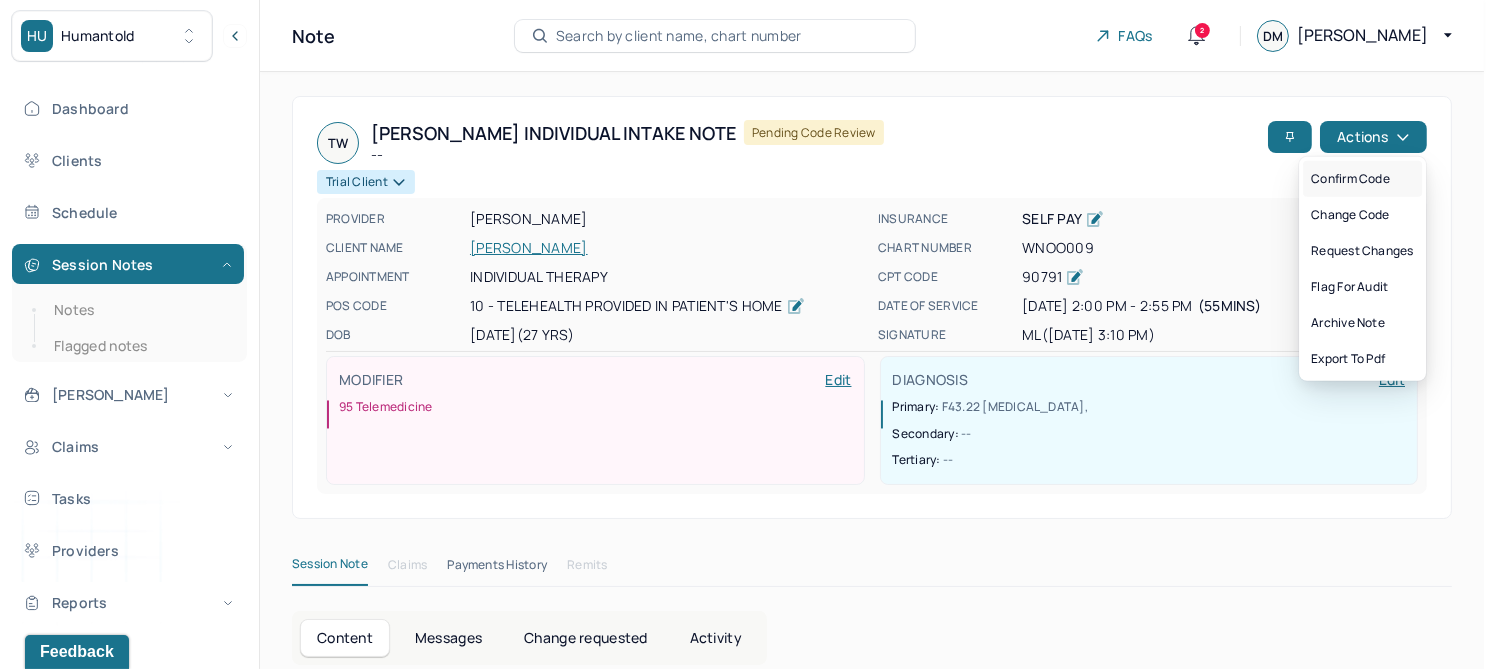 click on "Confirm code" at bounding box center (1362, 179) 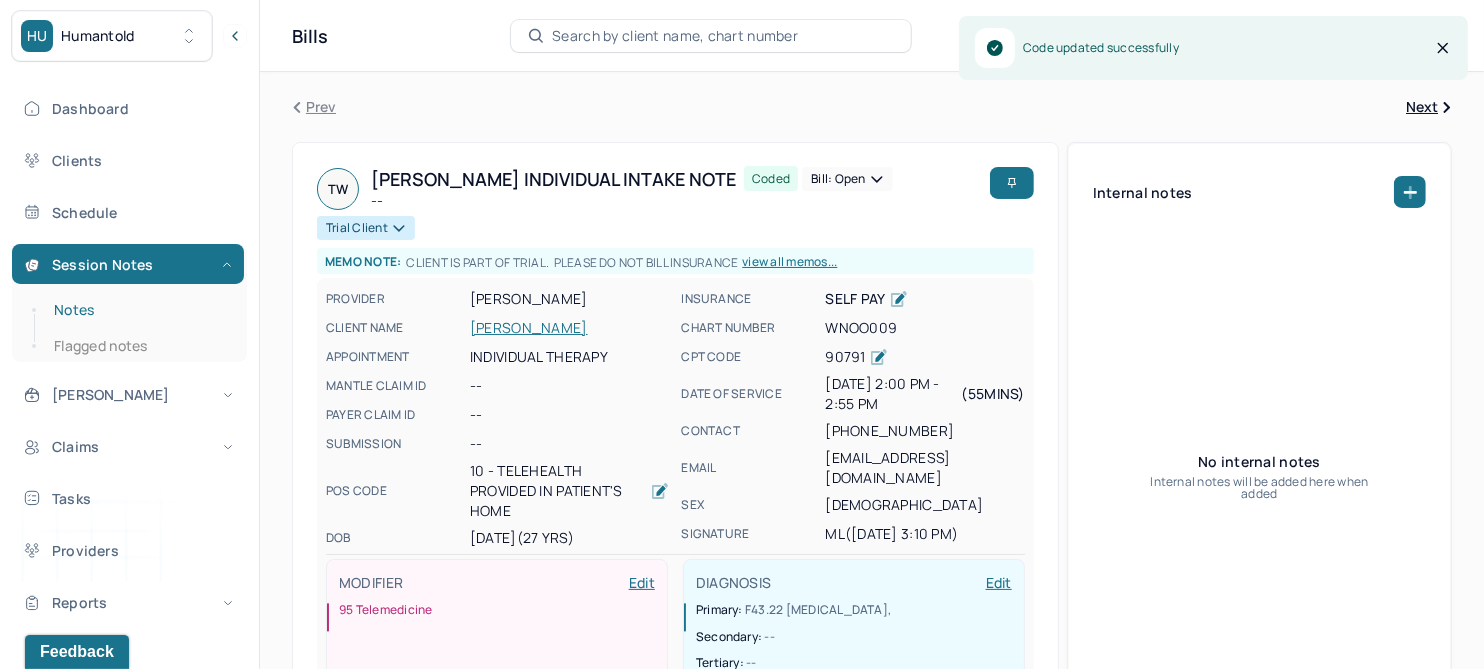 click on "Notes" at bounding box center [139, 310] 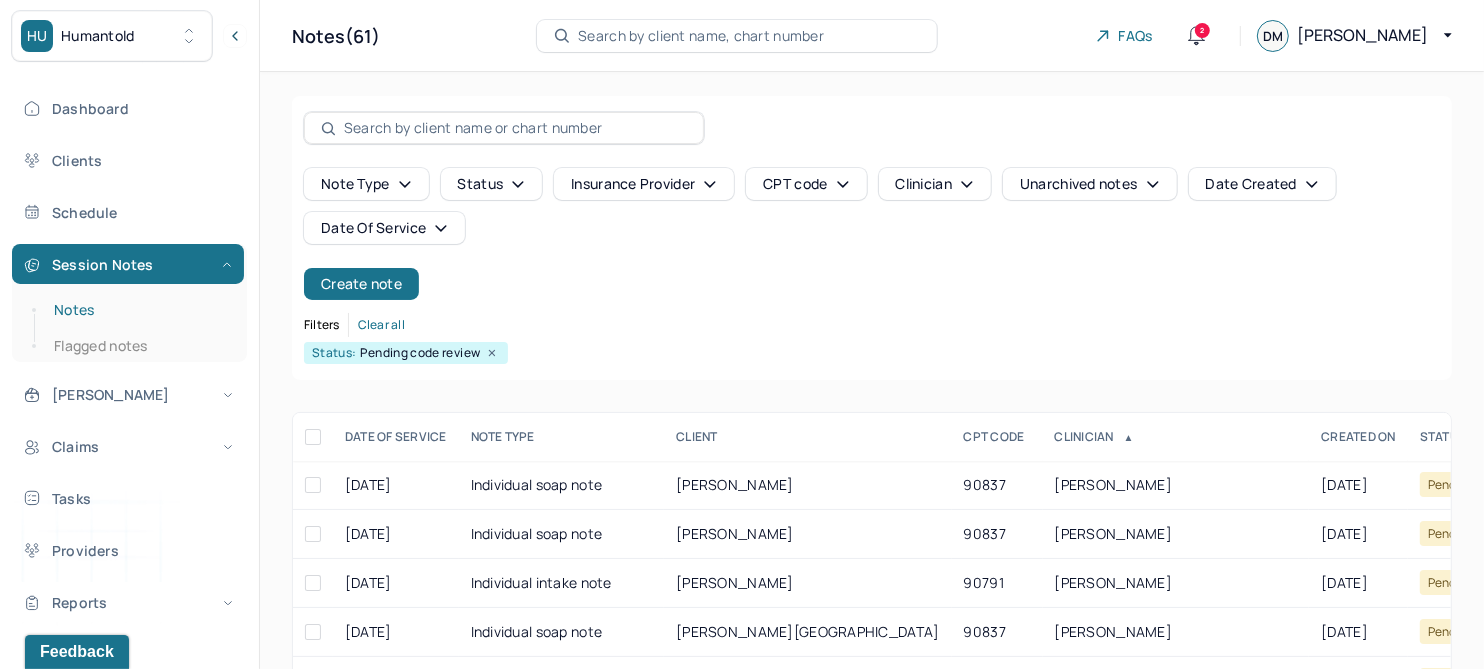 click on "Notes" at bounding box center [139, 310] 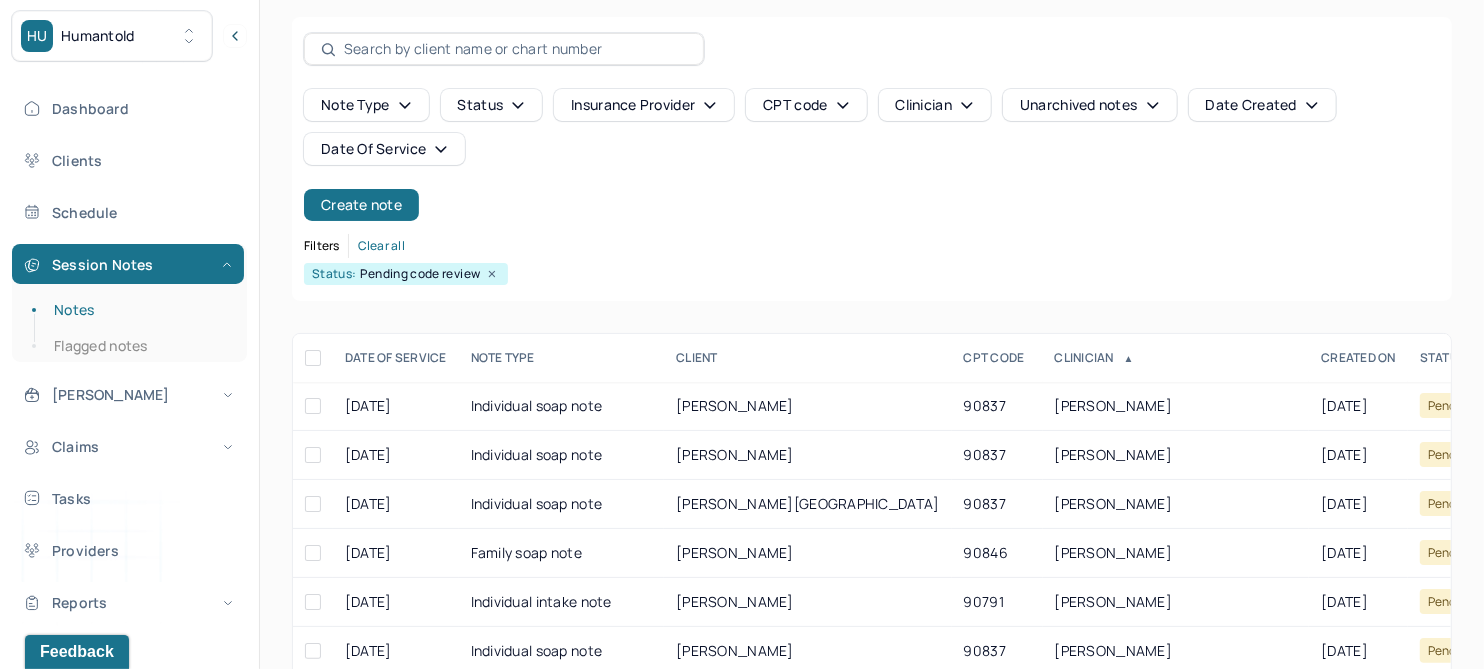 scroll, scrollTop: 125, scrollLeft: 0, axis: vertical 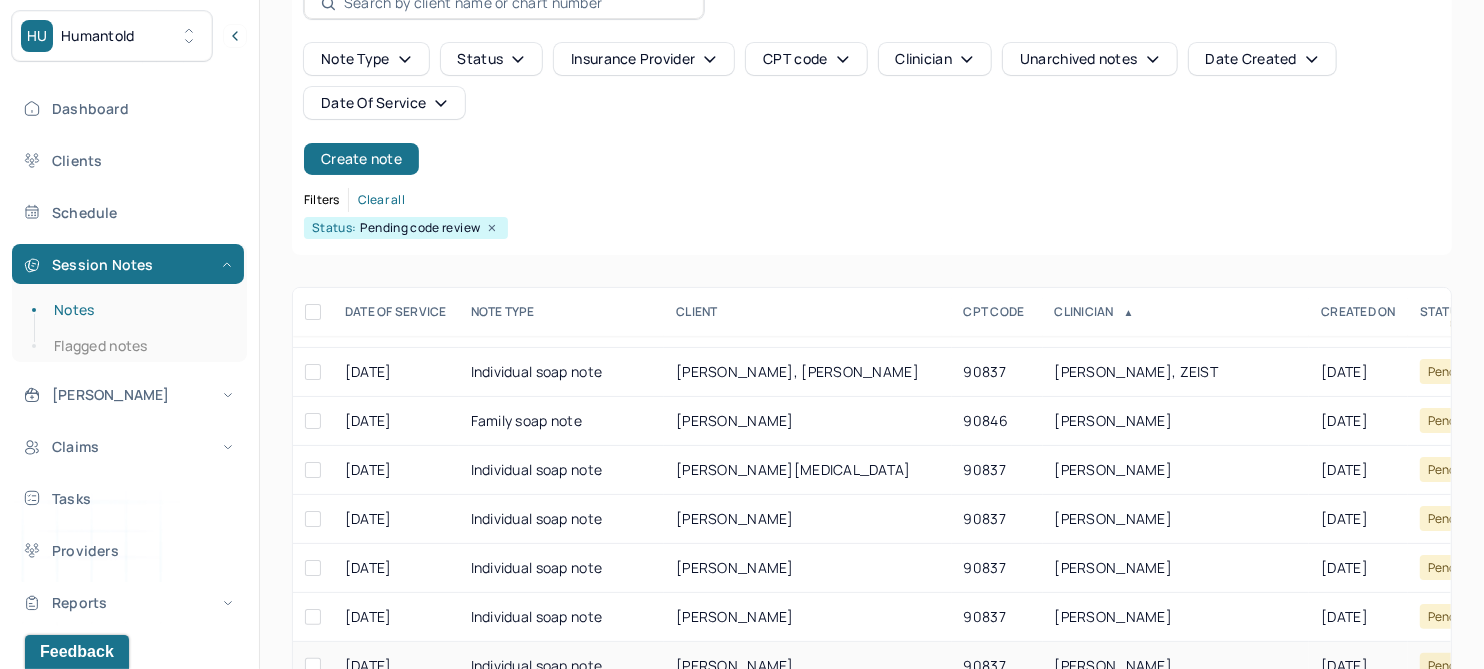 click on "COLONNESE, ELAINE" at bounding box center [735, 665] 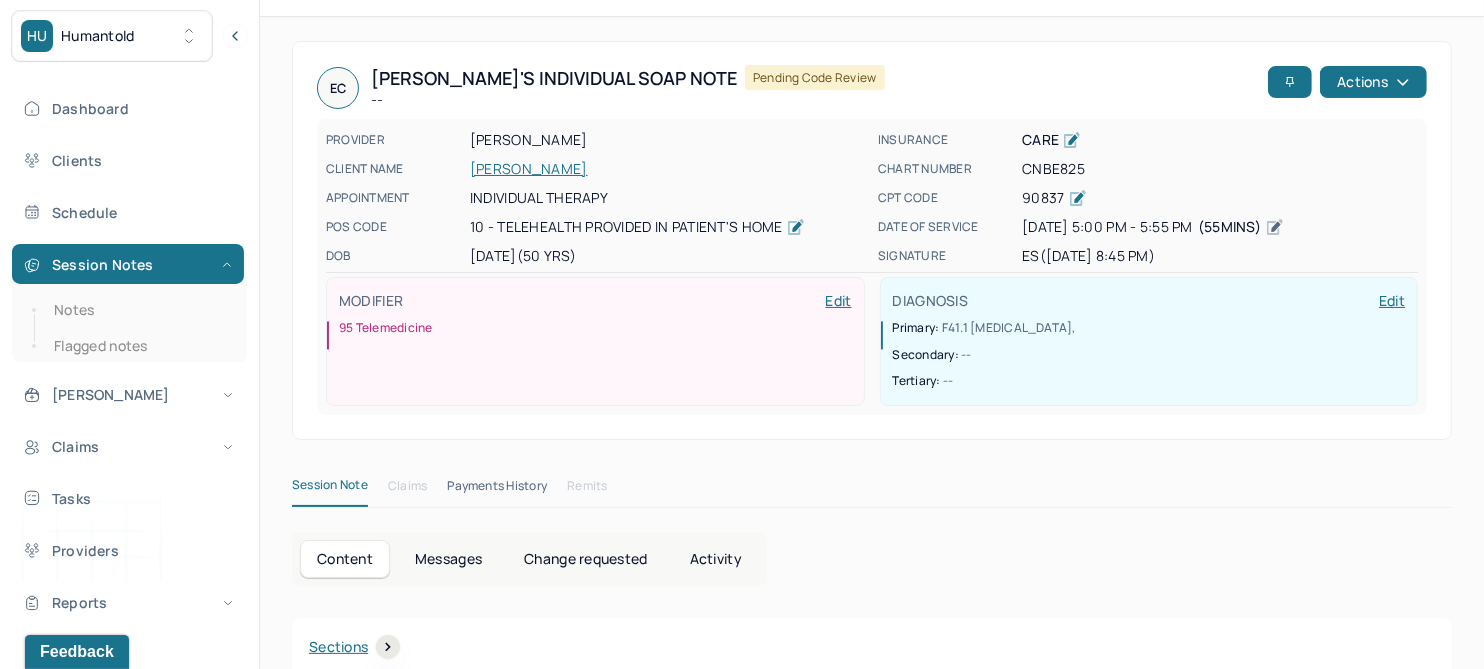 scroll, scrollTop: 0, scrollLeft: 0, axis: both 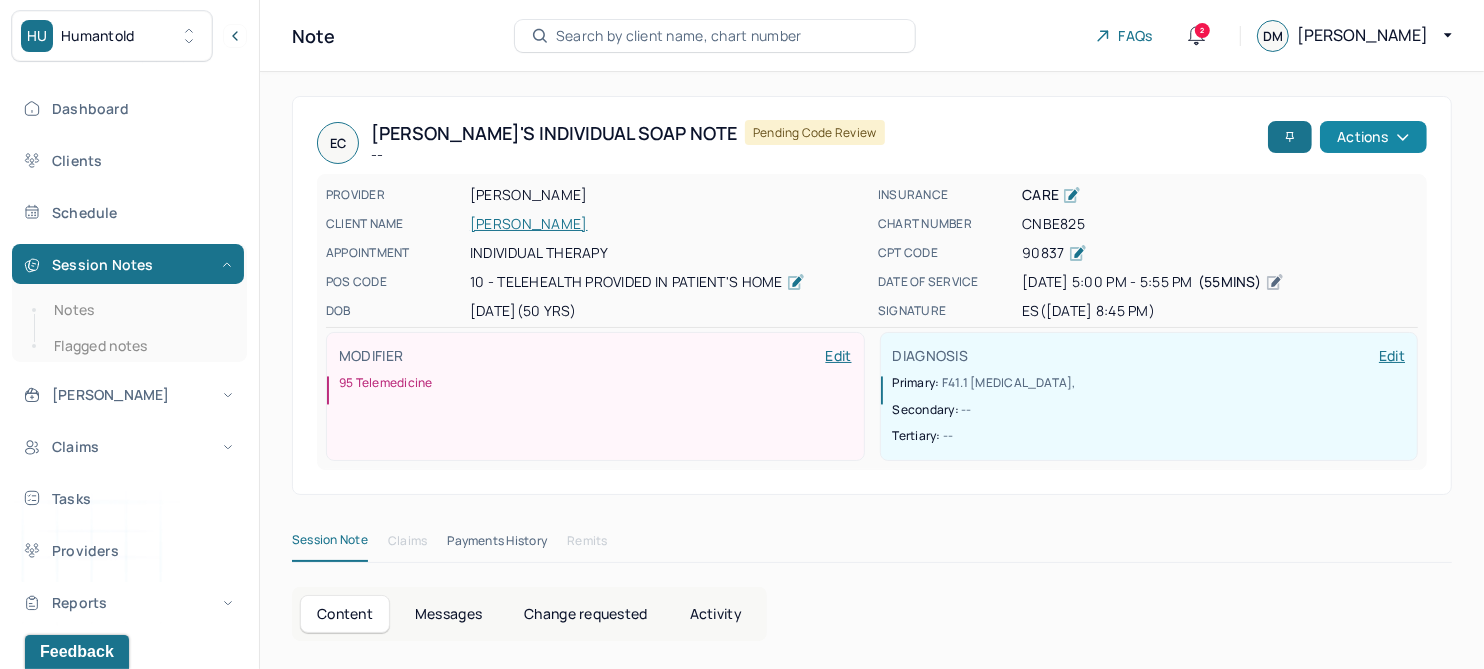 click 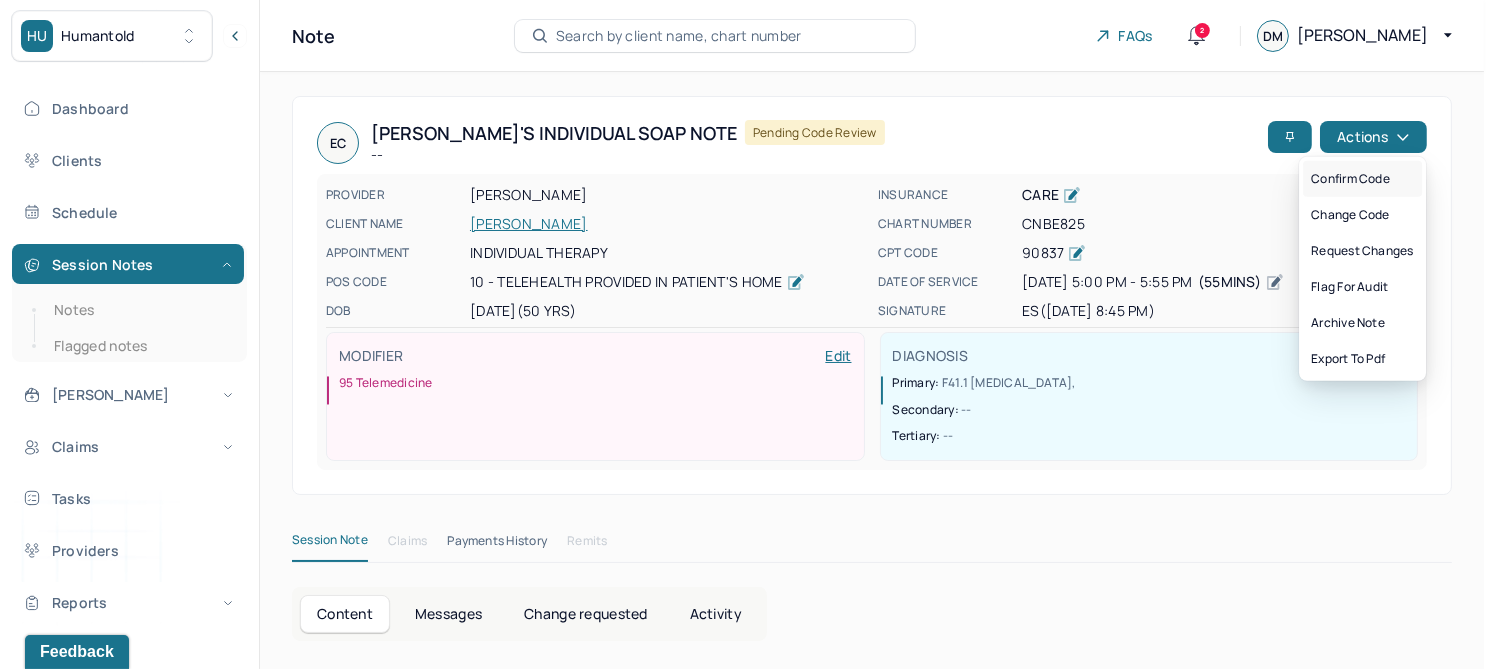click on "Confirm code" at bounding box center [1362, 179] 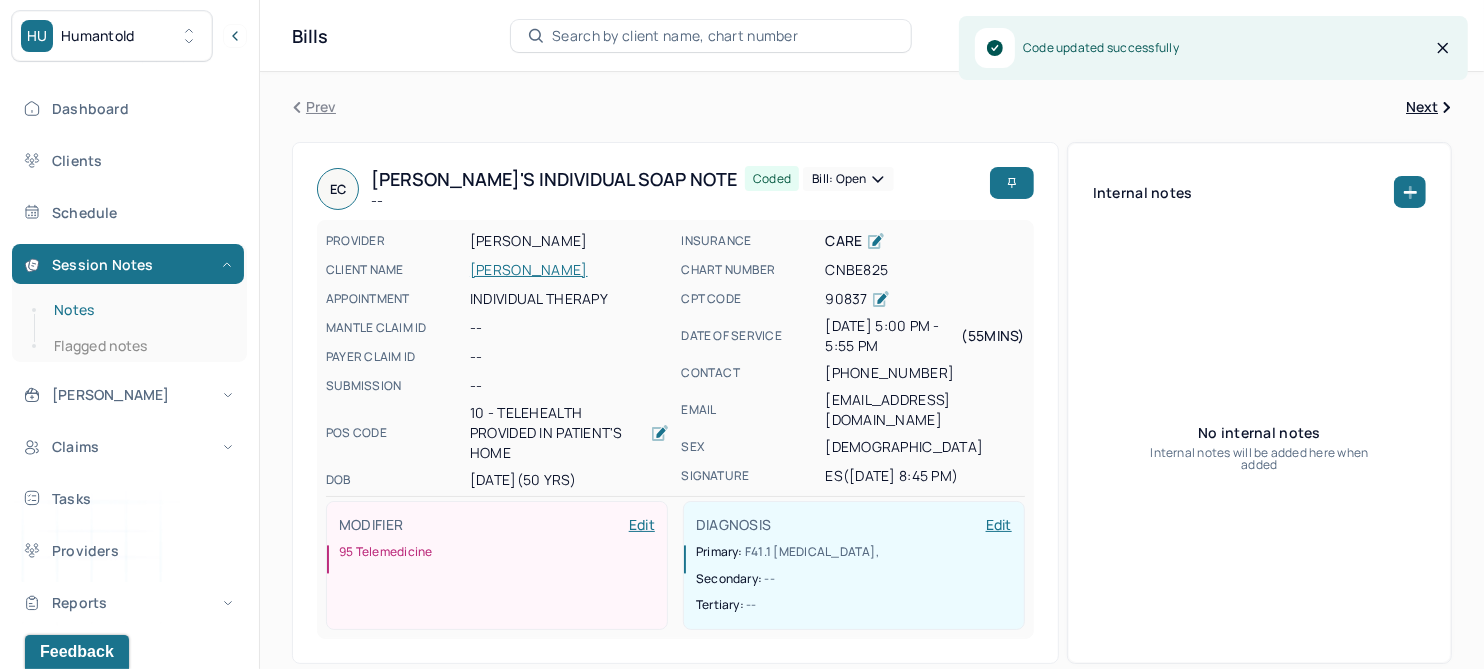 click on "Notes" at bounding box center [139, 310] 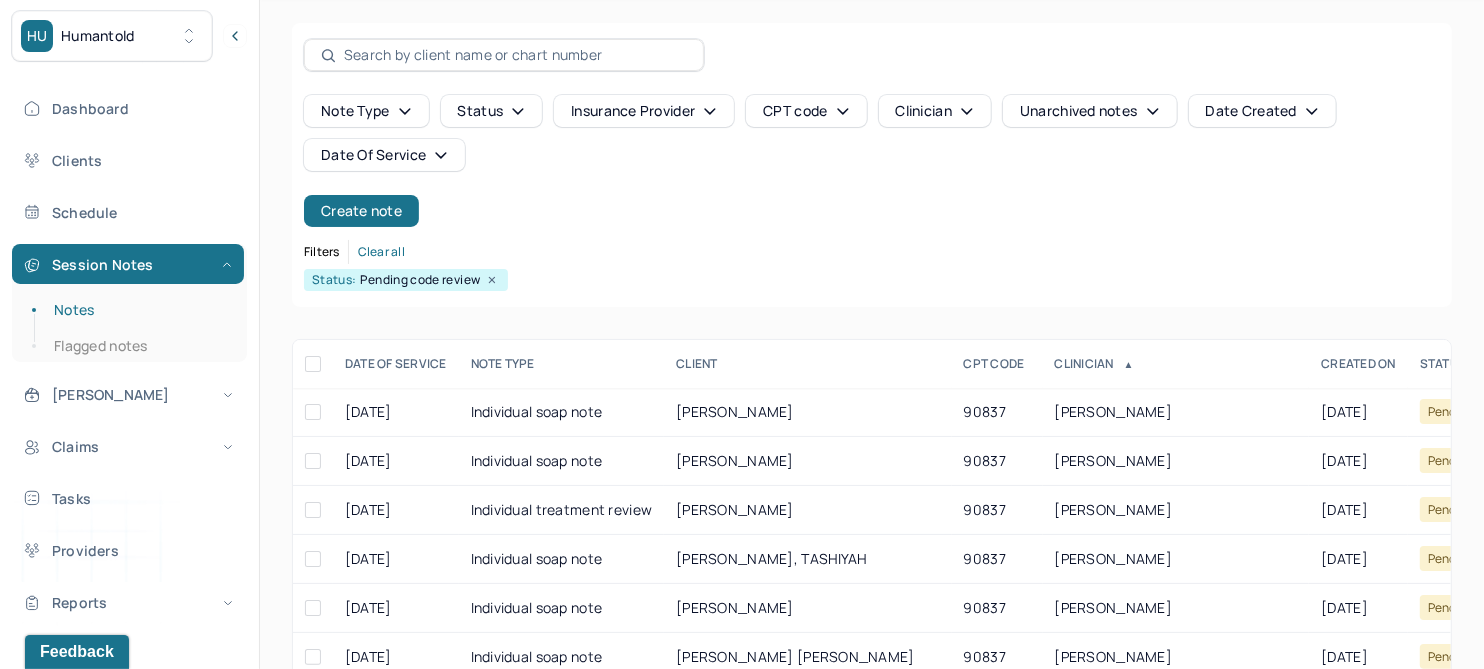 scroll, scrollTop: 125, scrollLeft: 0, axis: vertical 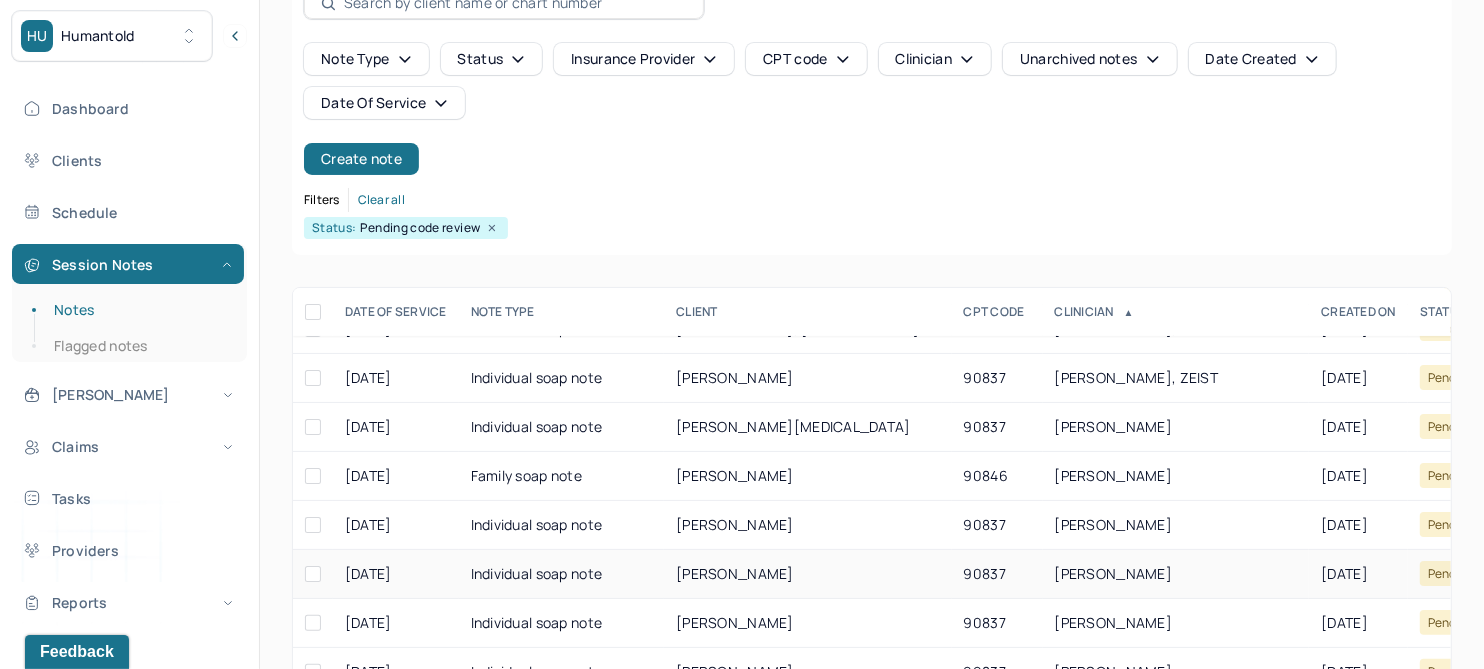click on "SIMPSON, HUNTER" at bounding box center [735, 573] 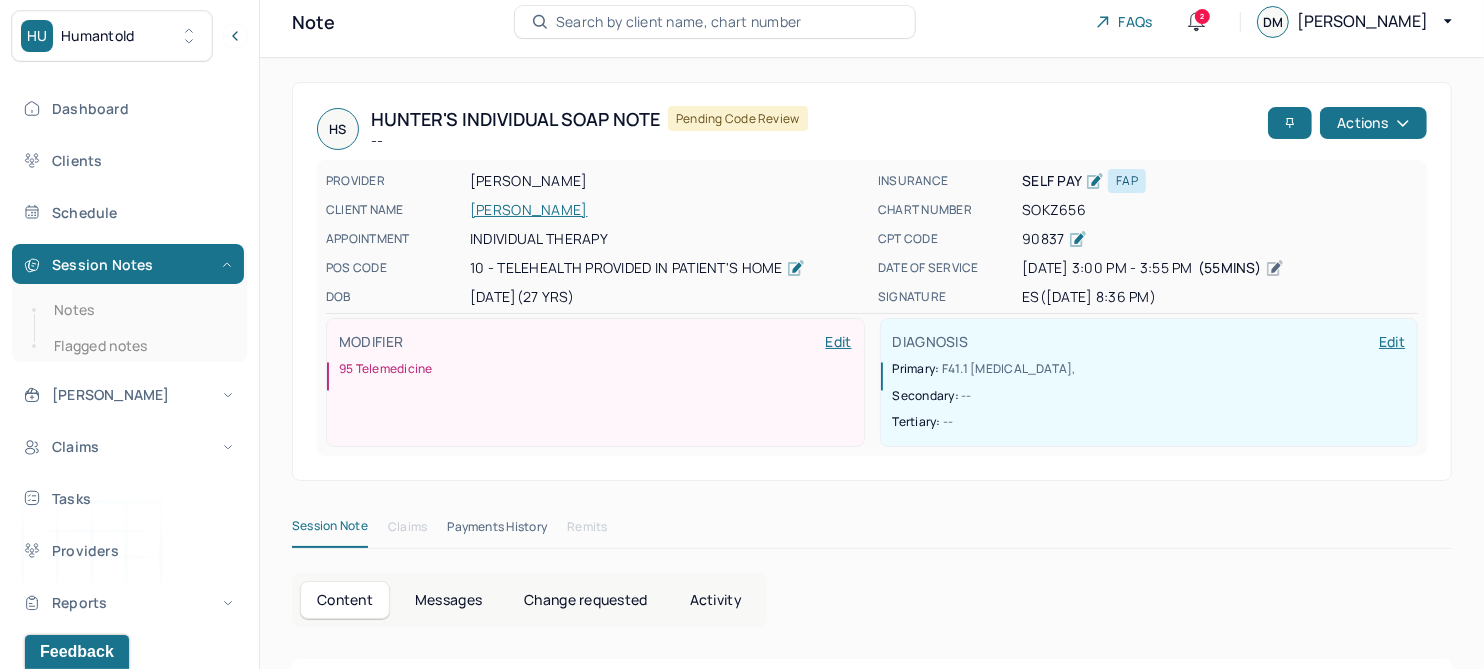 scroll, scrollTop: 0, scrollLeft: 0, axis: both 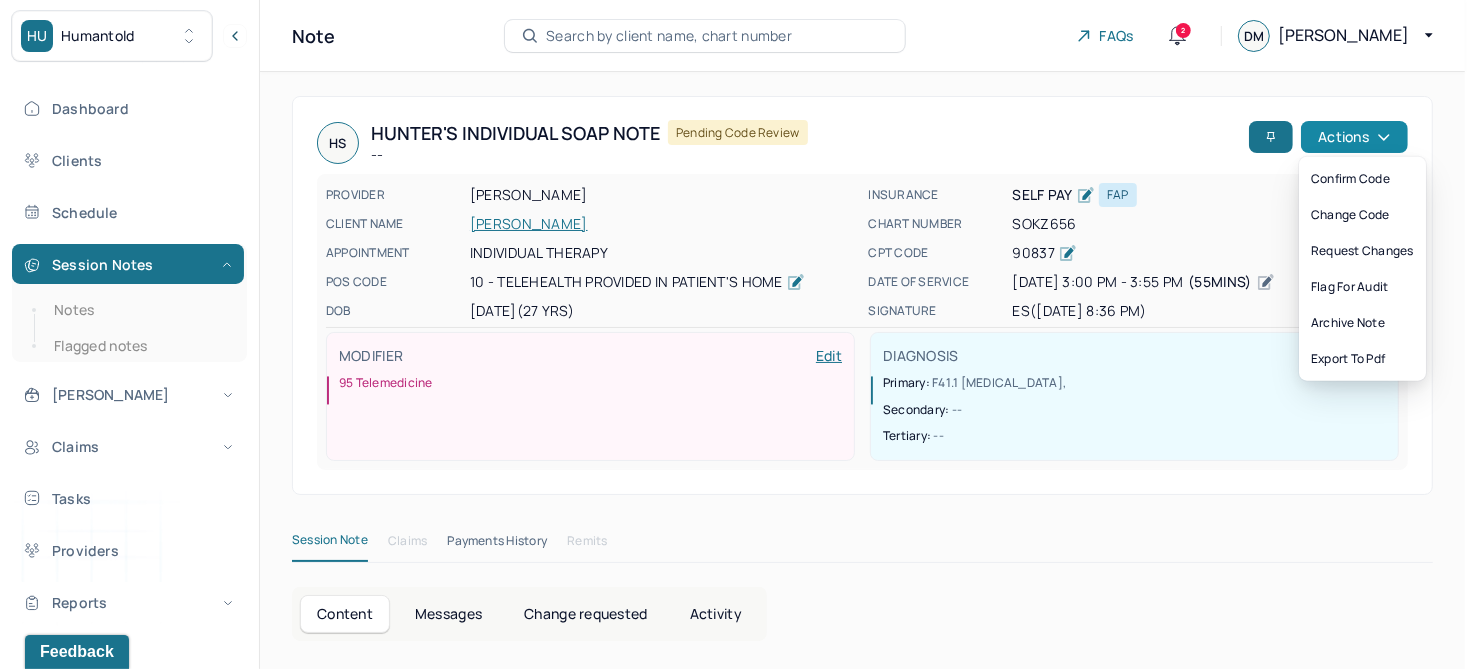 click on "Actions" at bounding box center (1354, 137) 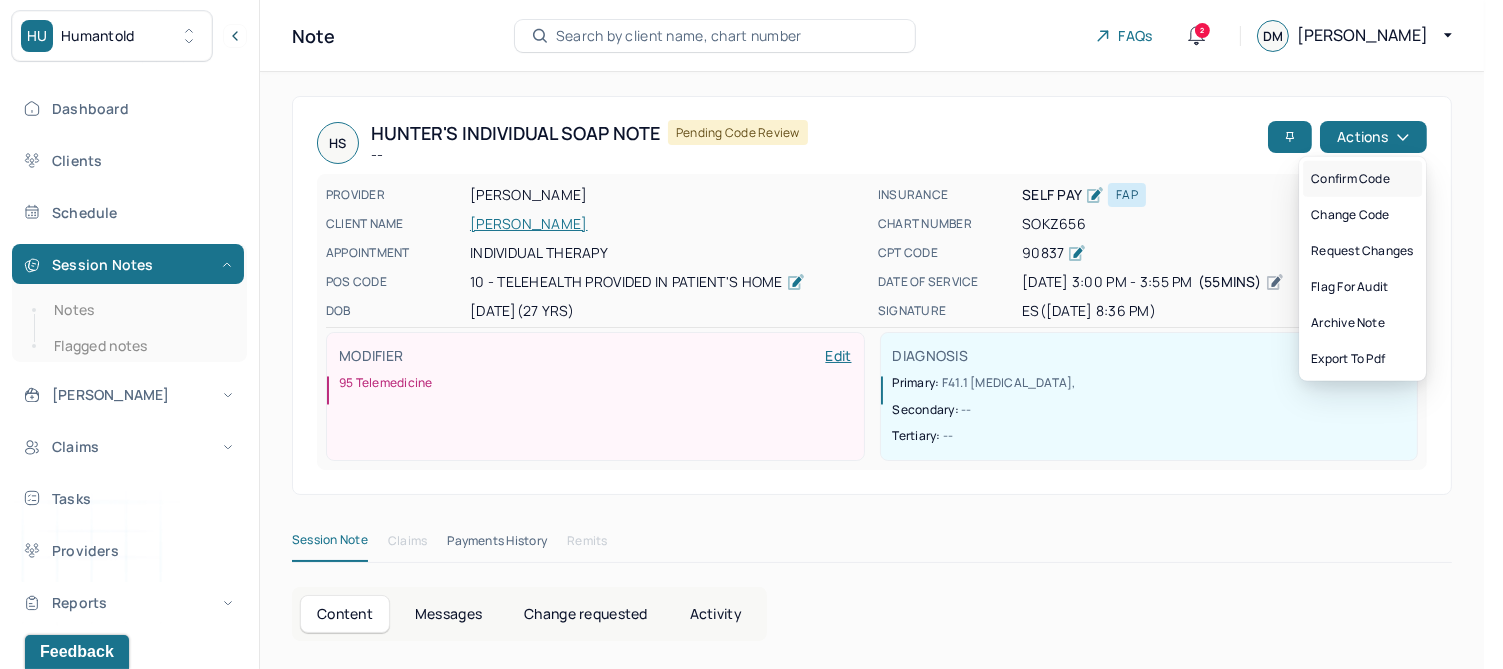 click on "Confirm code" at bounding box center [1362, 179] 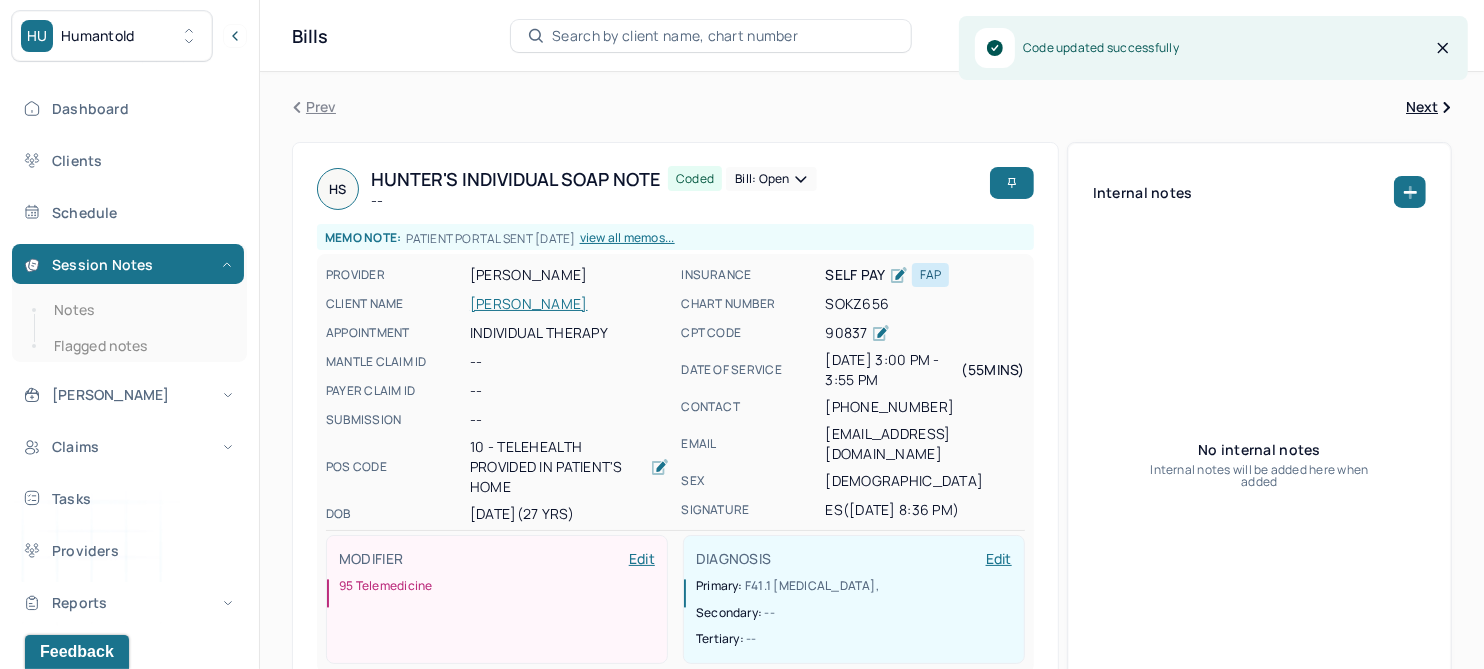 click on "Notes" at bounding box center [139, 310] 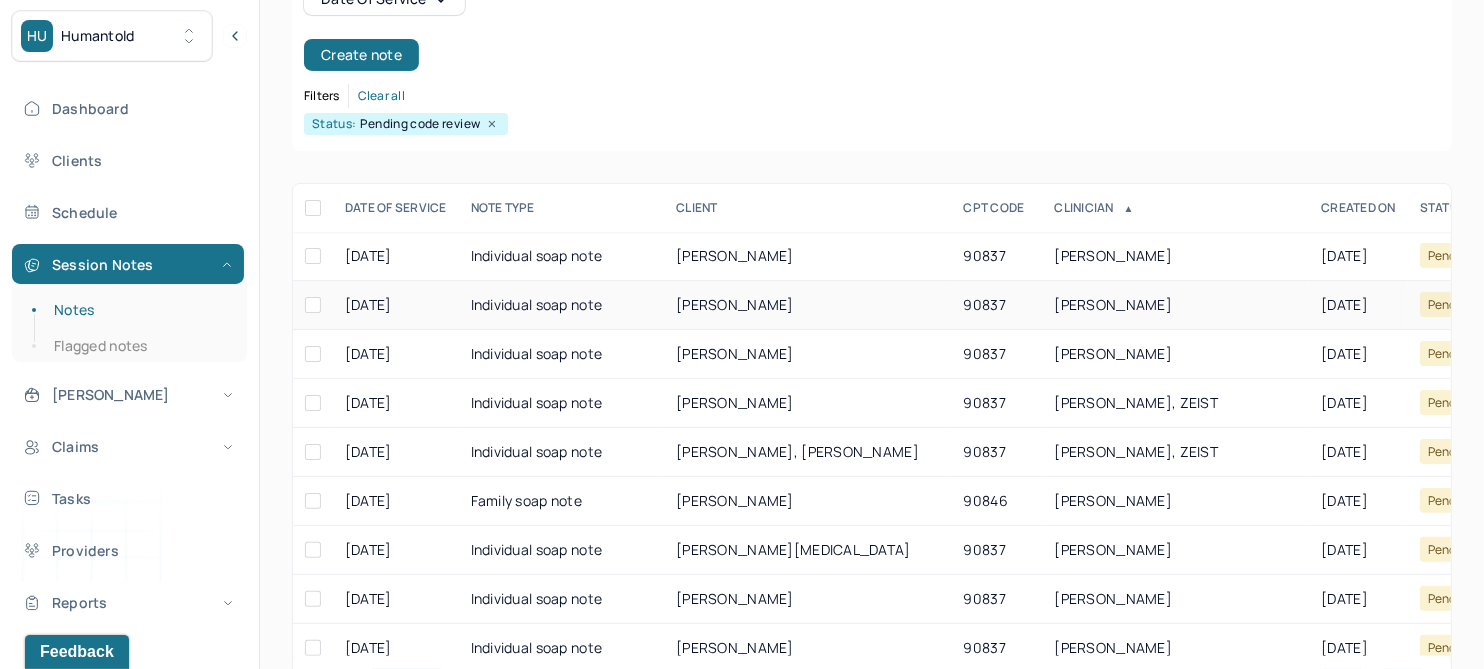 scroll, scrollTop: 250, scrollLeft: 0, axis: vertical 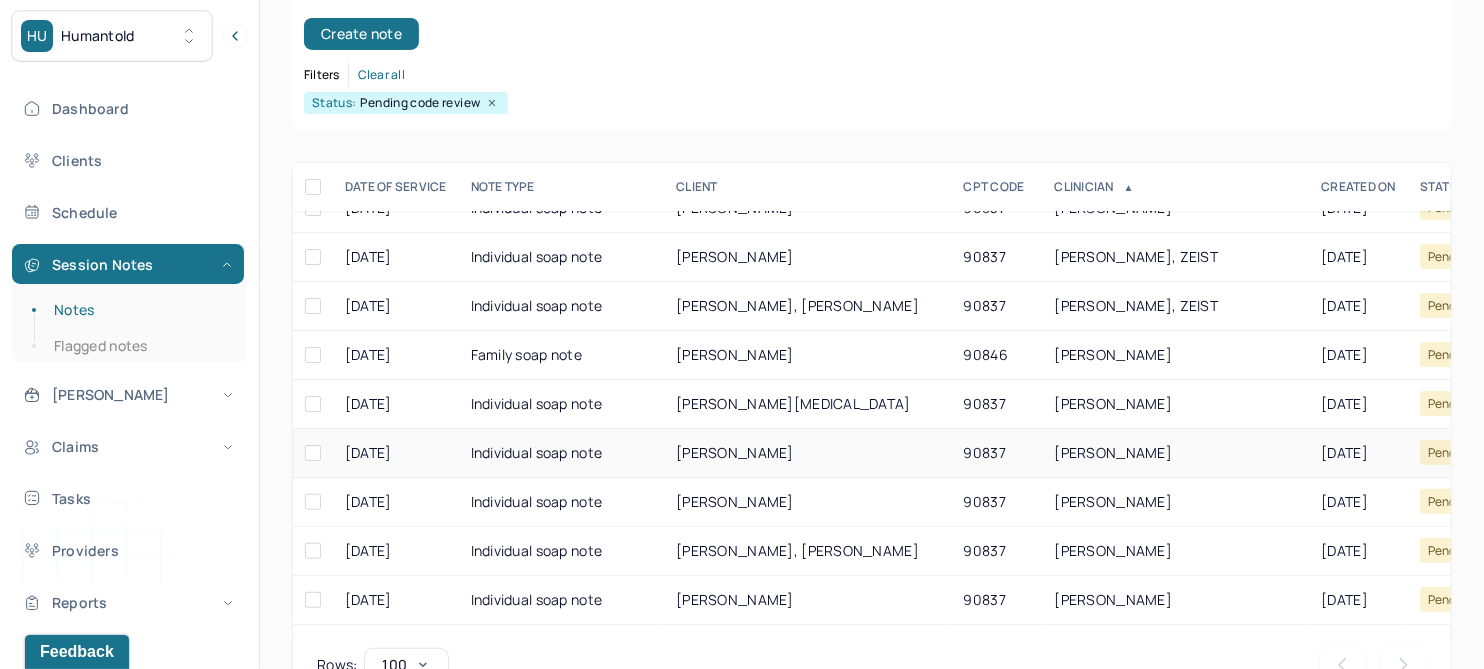 click on "RENSTROM, IAN" at bounding box center (735, 452) 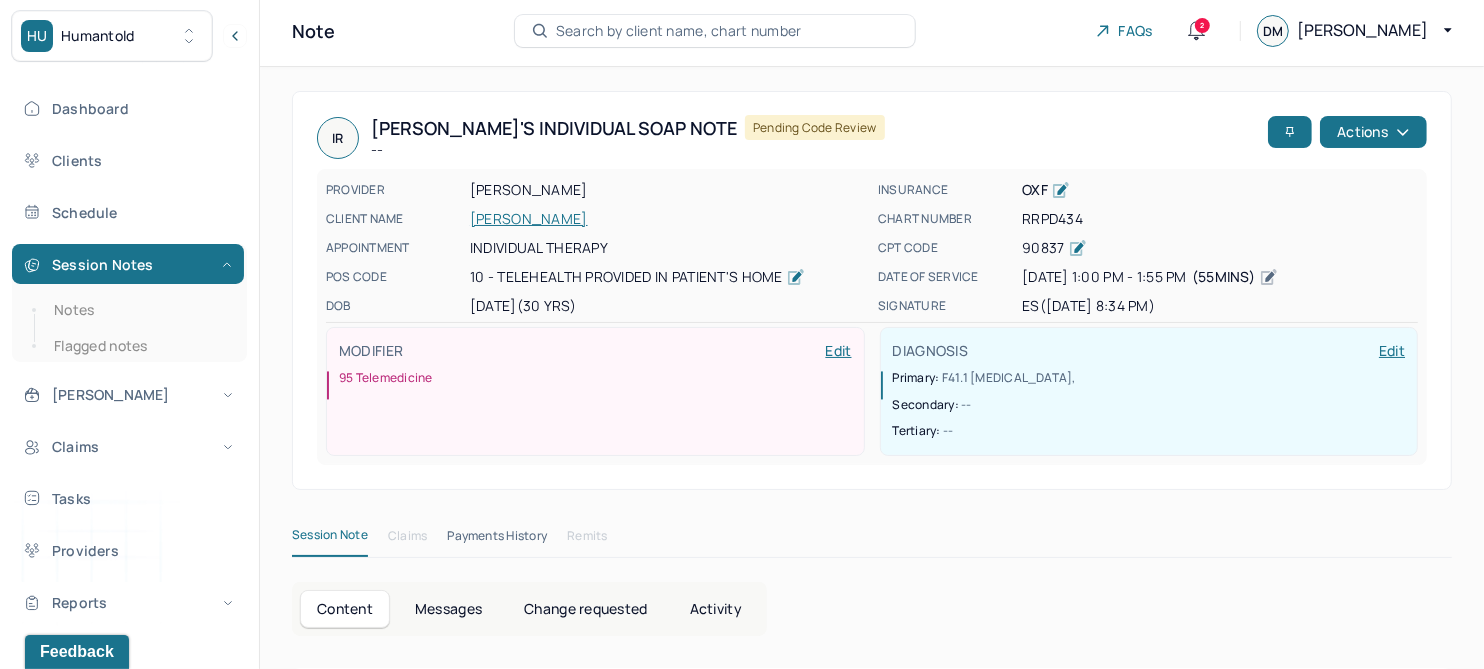 scroll, scrollTop: 0, scrollLeft: 0, axis: both 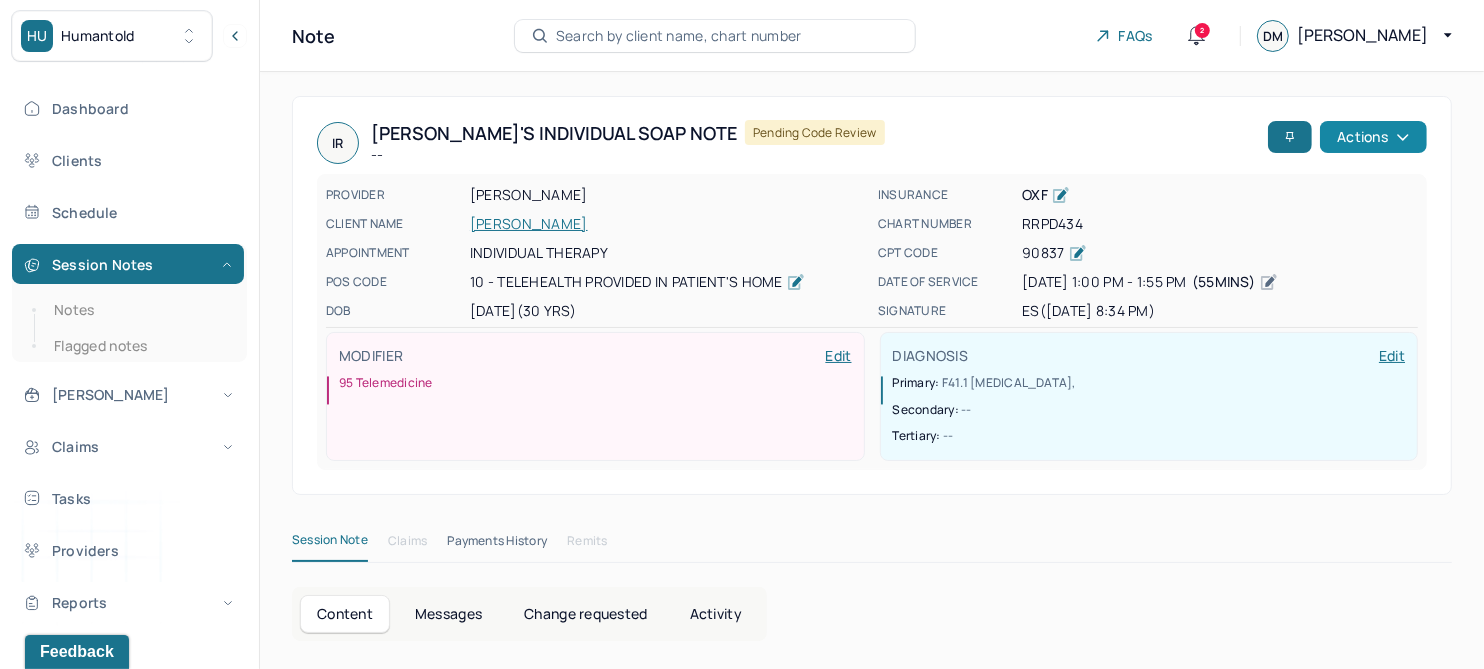click on "Actions" at bounding box center (1373, 137) 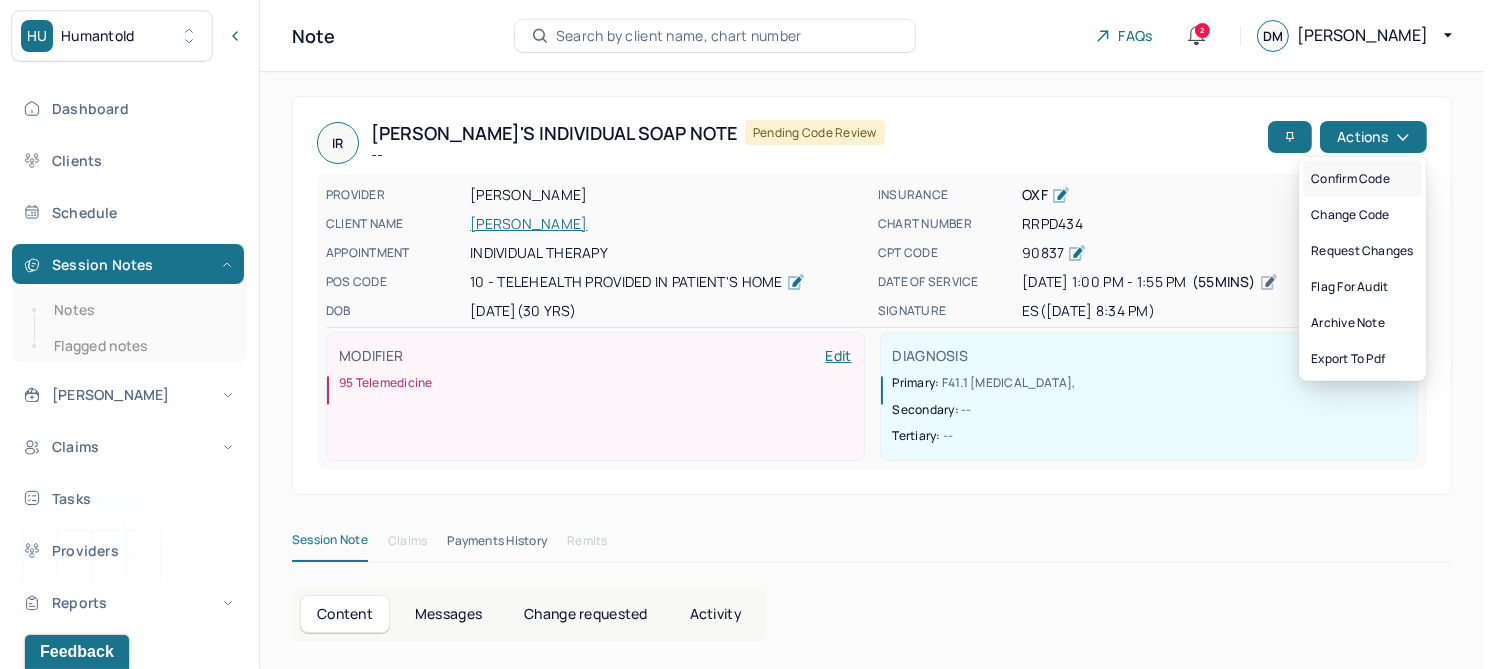 click on "Confirm code" at bounding box center [1362, 179] 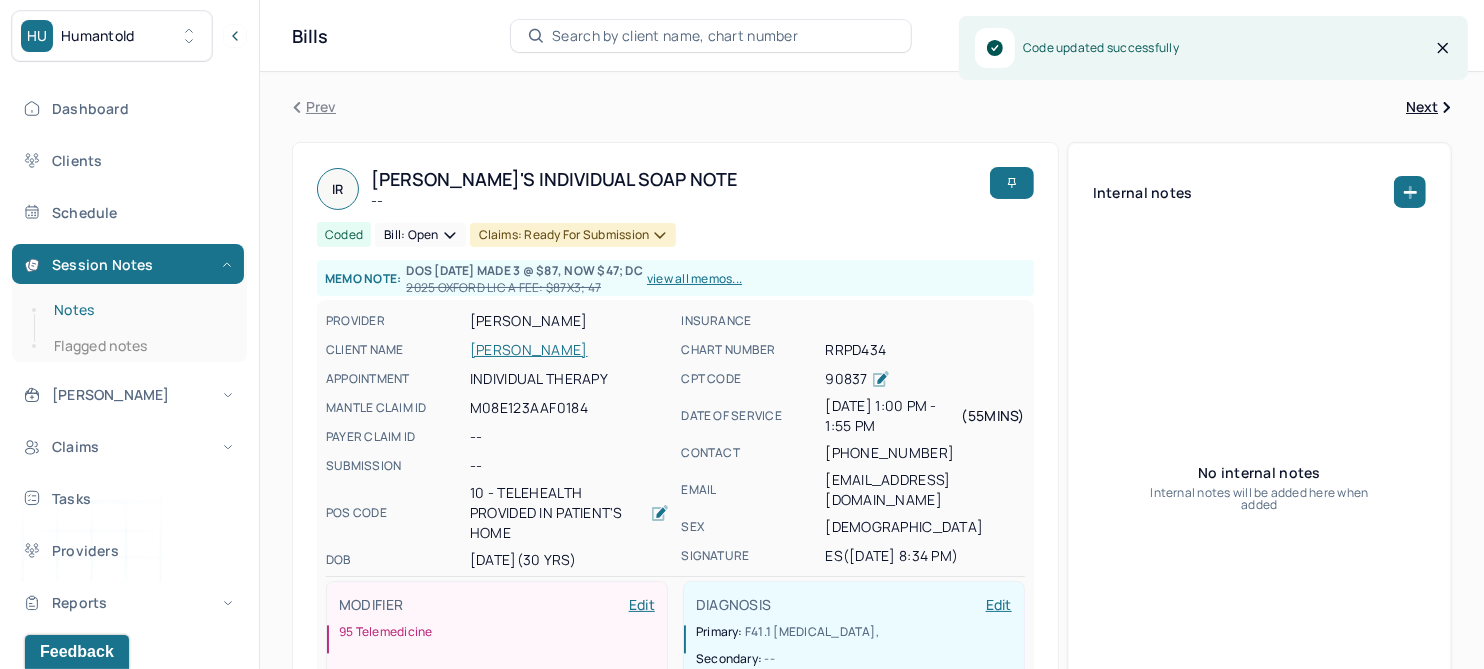 click on "Notes" at bounding box center (139, 310) 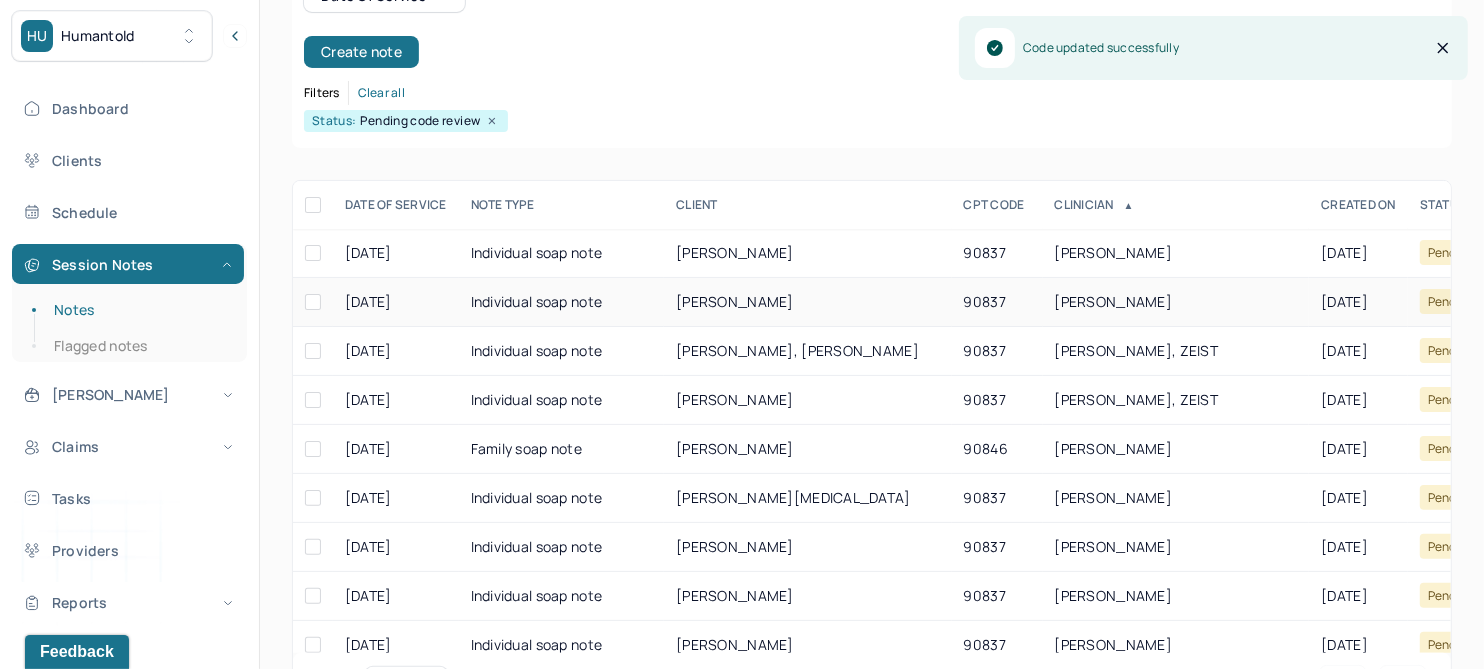 scroll, scrollTop: 250, scrollLeft: 0, axis: vertical 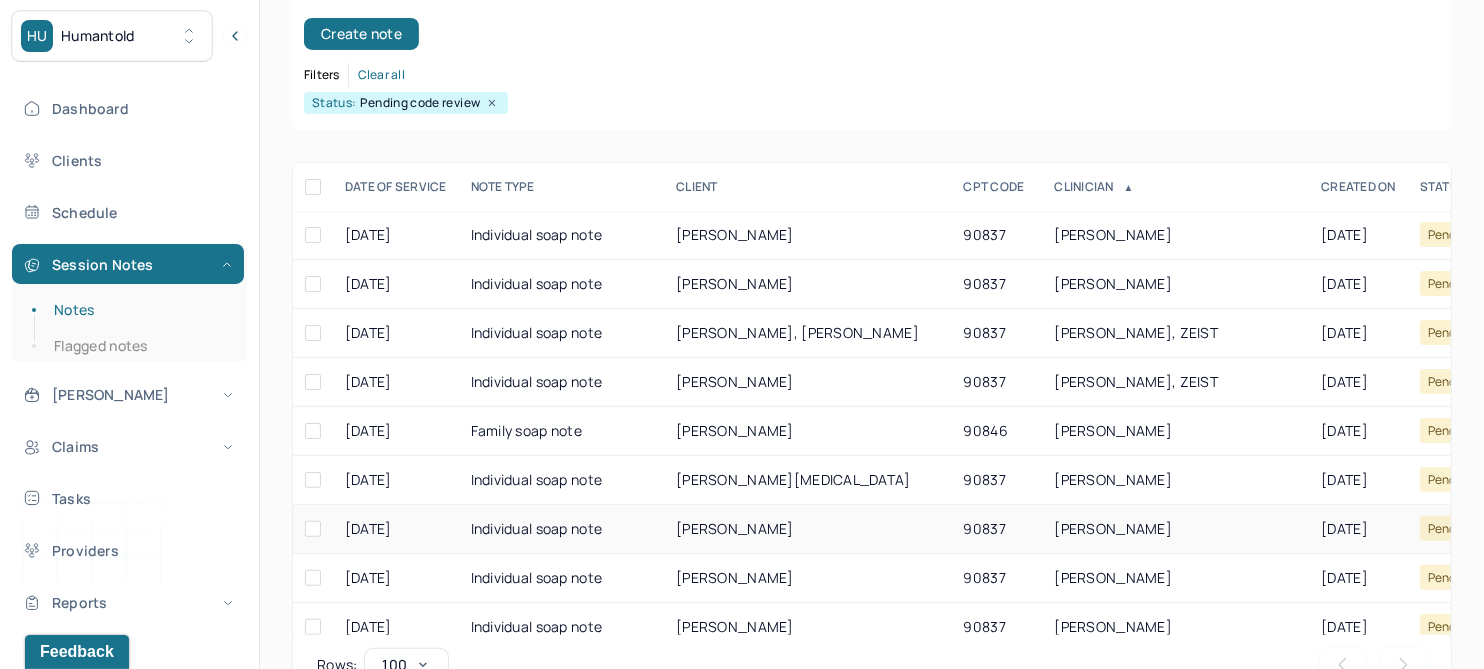 click on "BONNEAU, SPENCER" at bounding box center [735, 528] 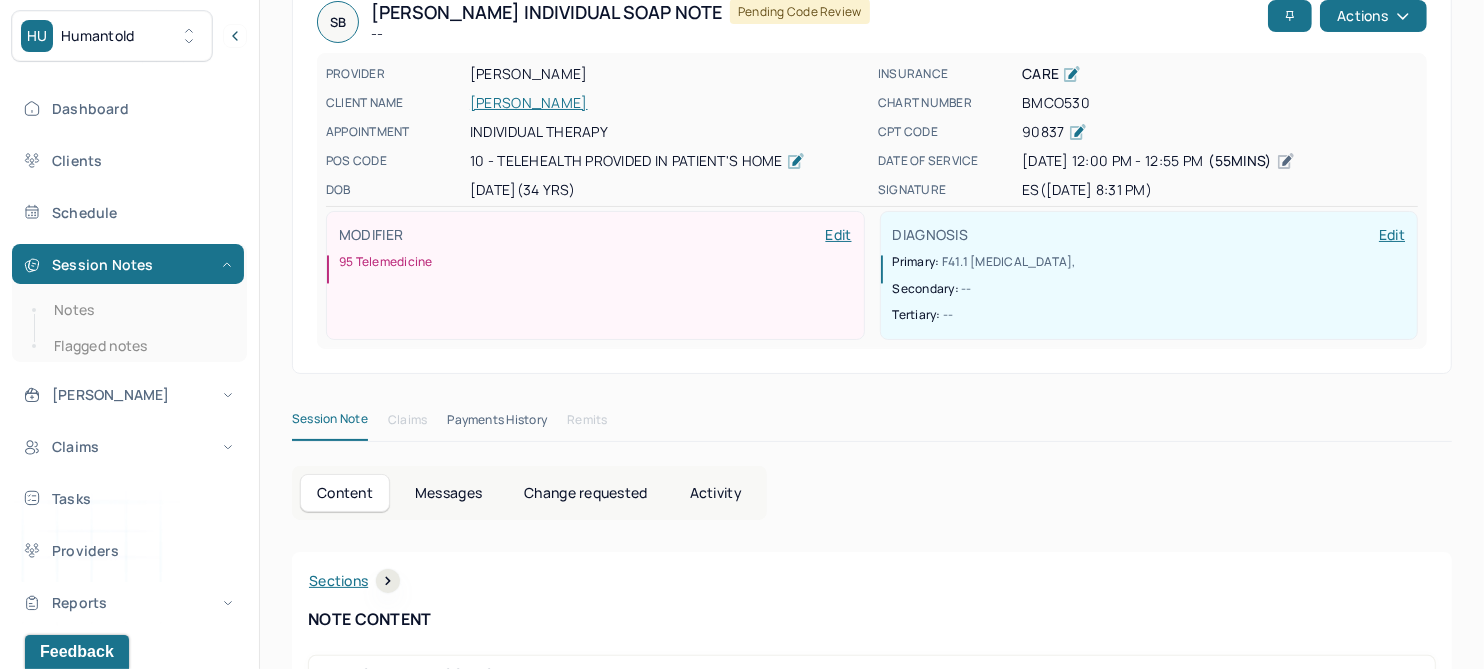 scroll, scrollTop: 0, scrollLeft: 0, axis: both 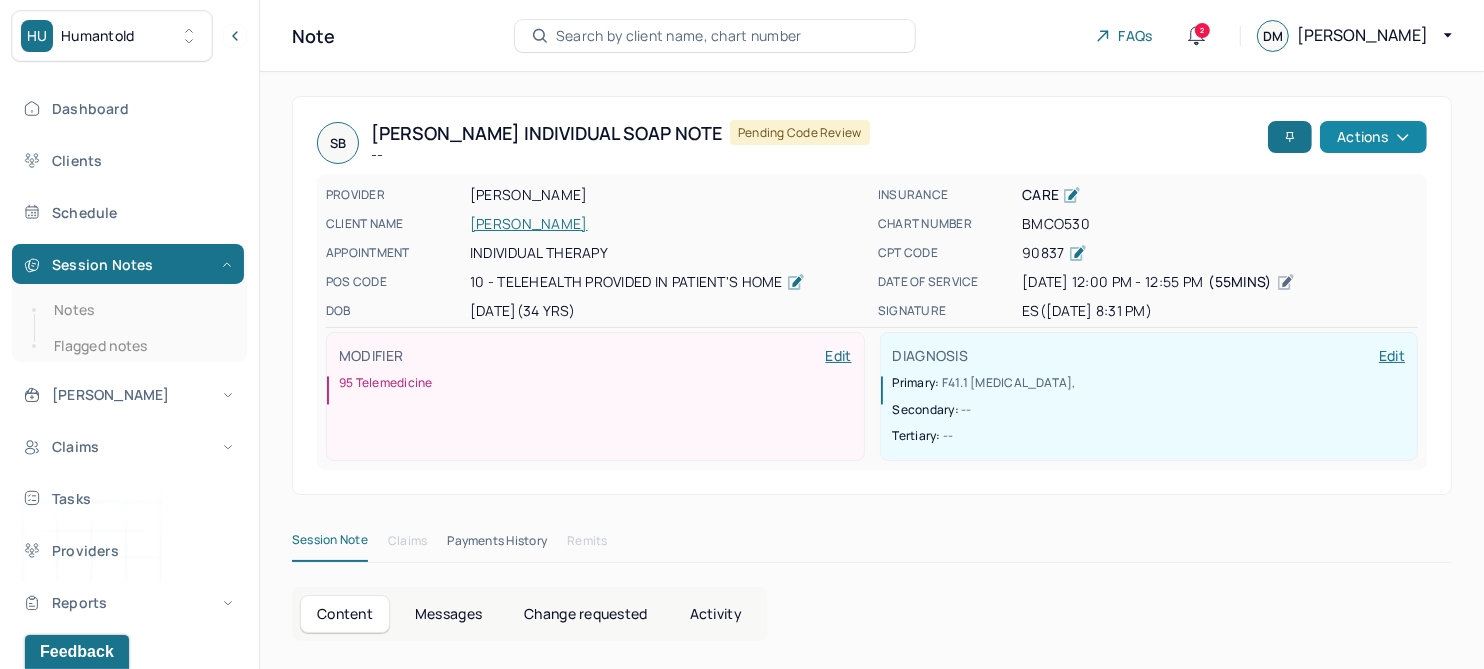 click on "Actions" at bounding box center (1373, 137) 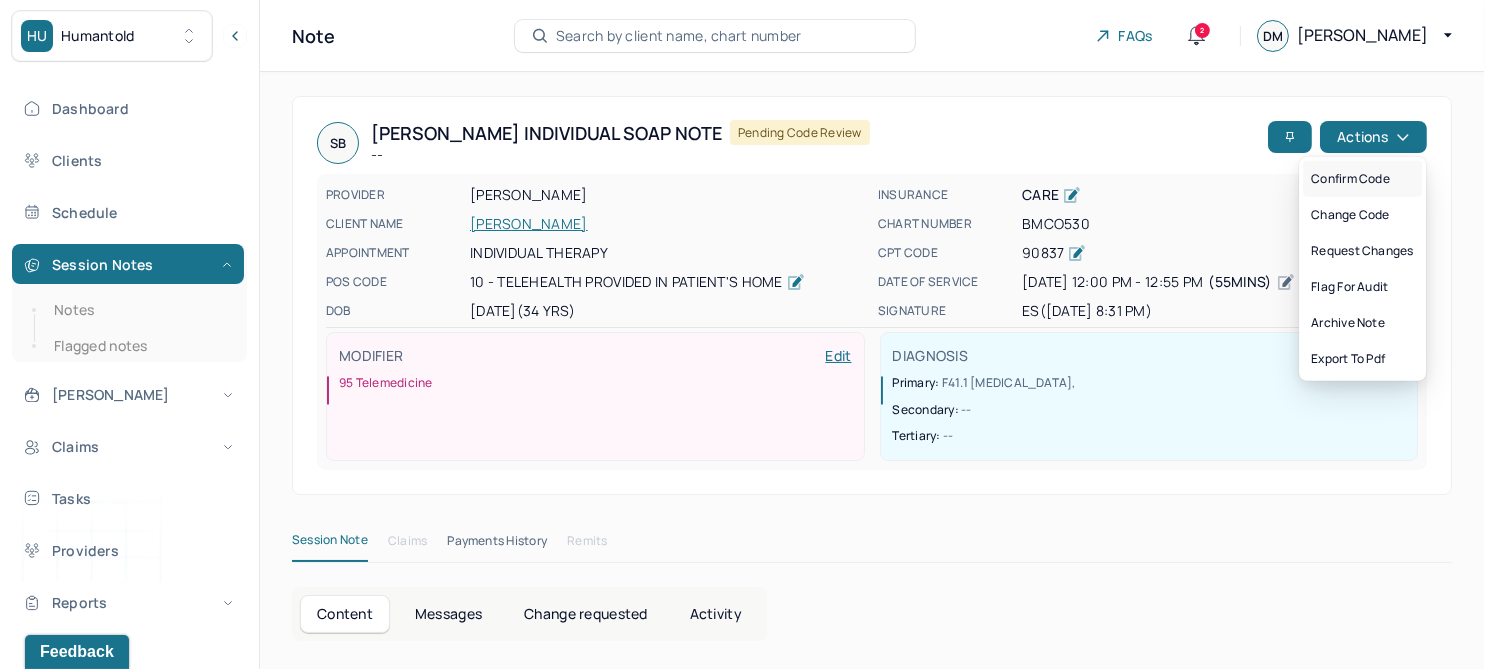 click on "Confirm code" at bounding box center [1362, 179] 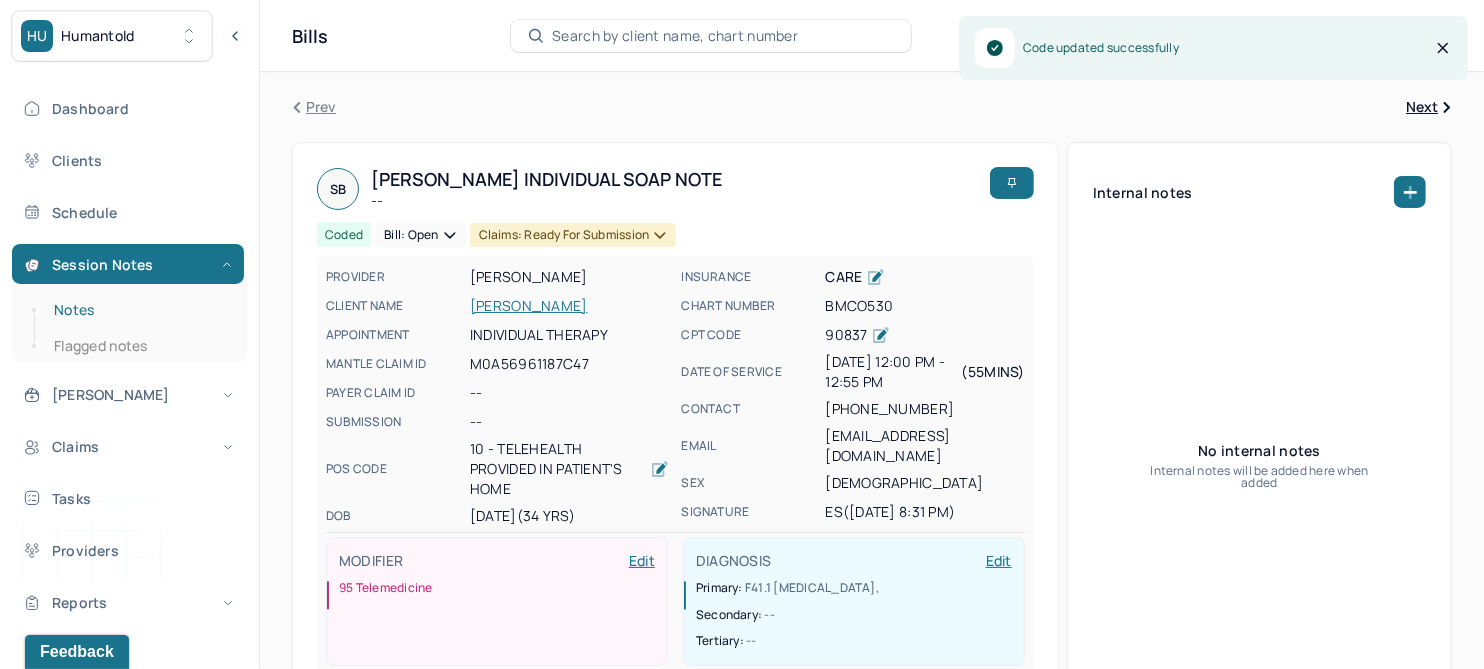click on "Notes" at bounding box center (139, 310) 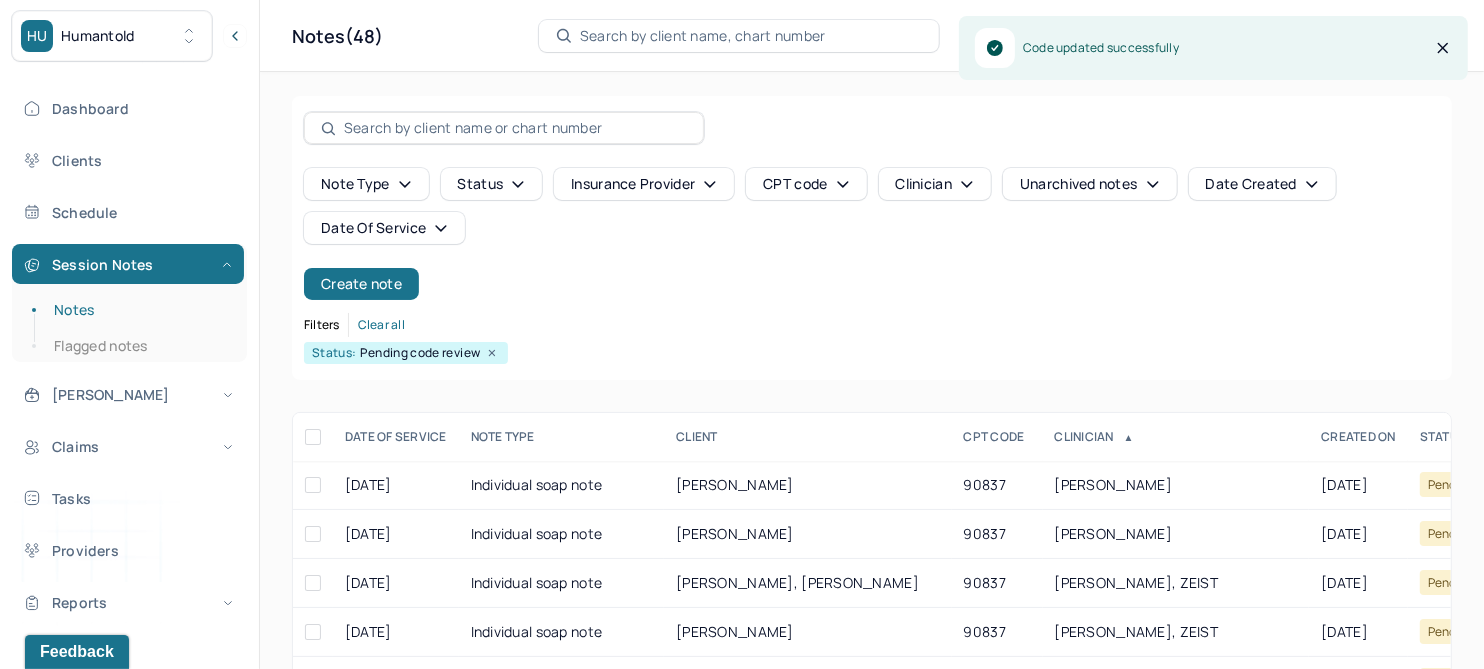 scroll, scrollTop: 250, scrollLeft: 0, axis: vertical 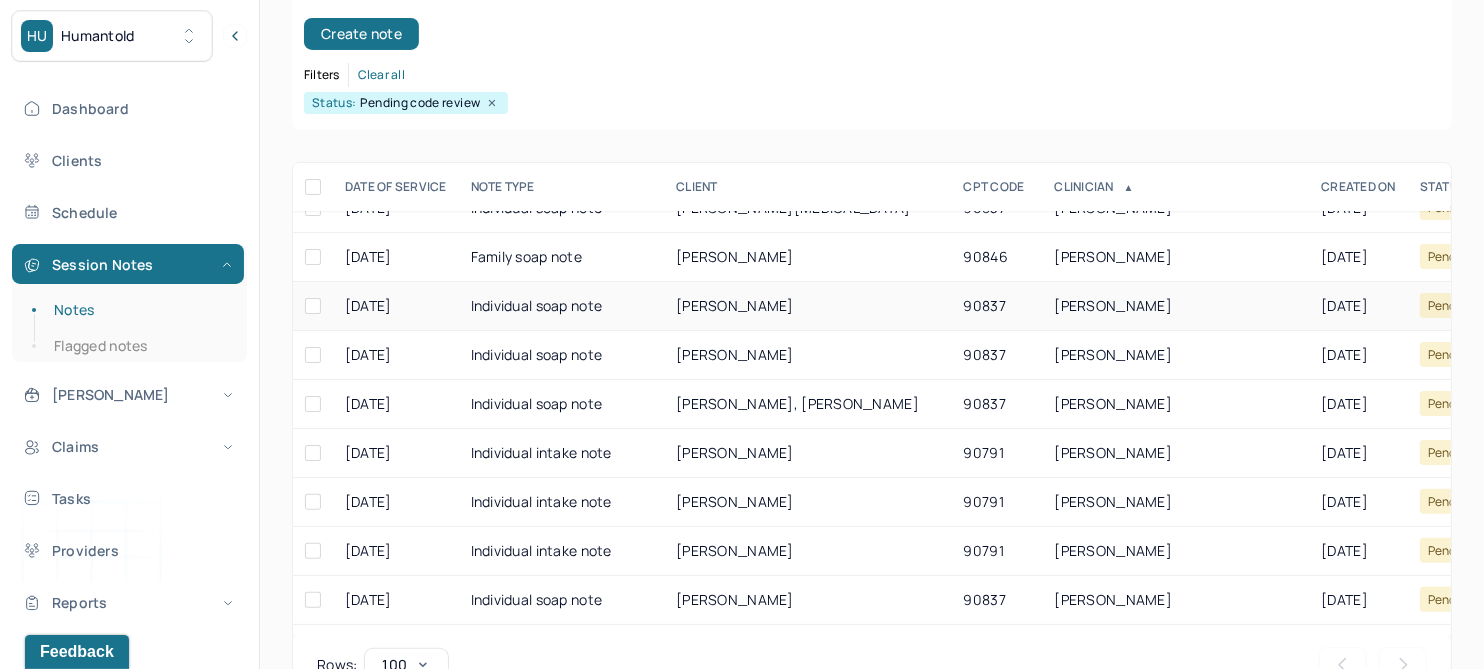 click on "CULLEN , DANA" at bounding box center [735, 305] 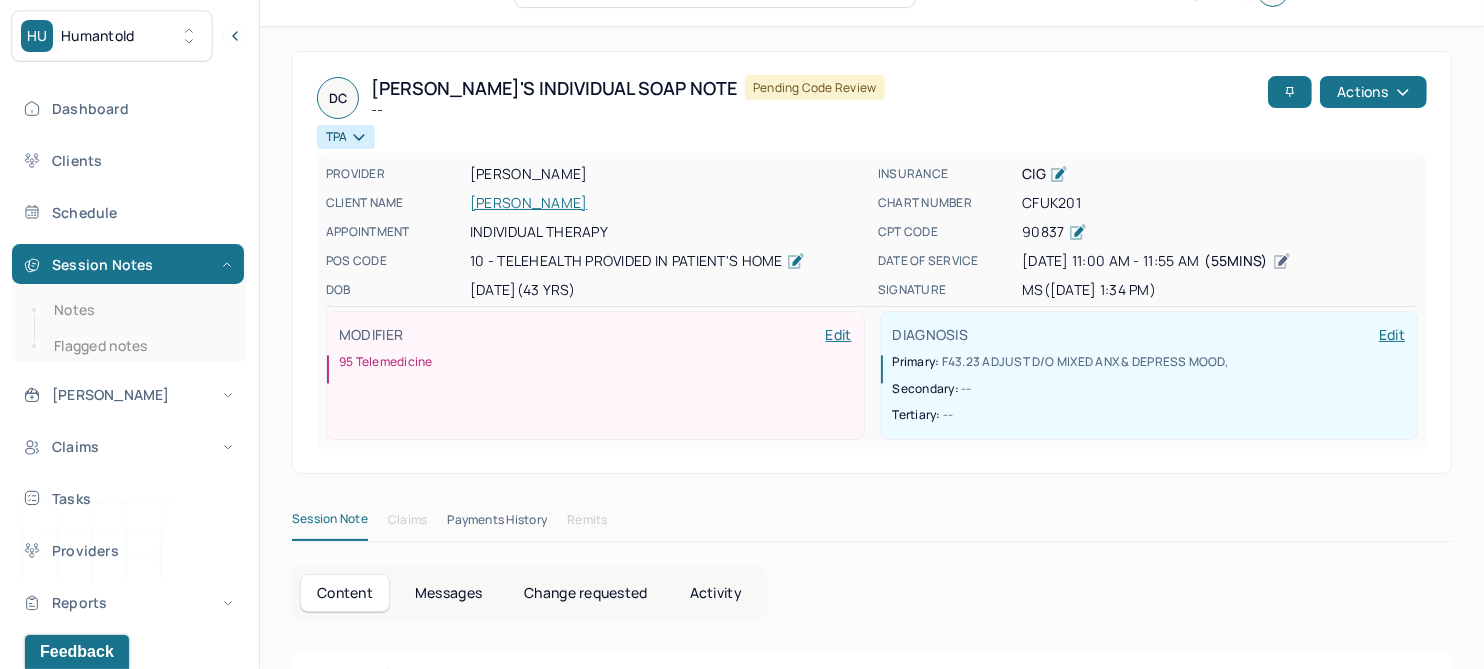 scroll, scrollTop: 0, scrollLeft: 0, axis: both 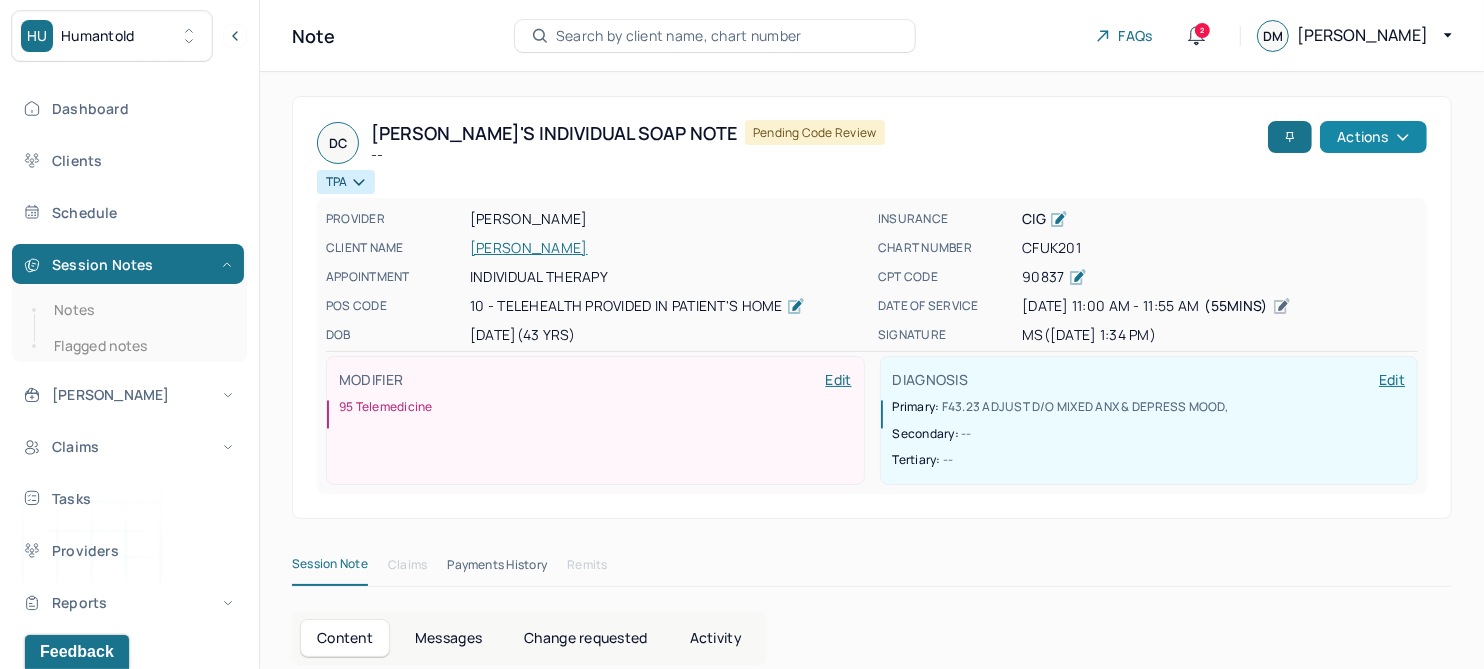 click on "Actions" at bounding box center (1373, 137) 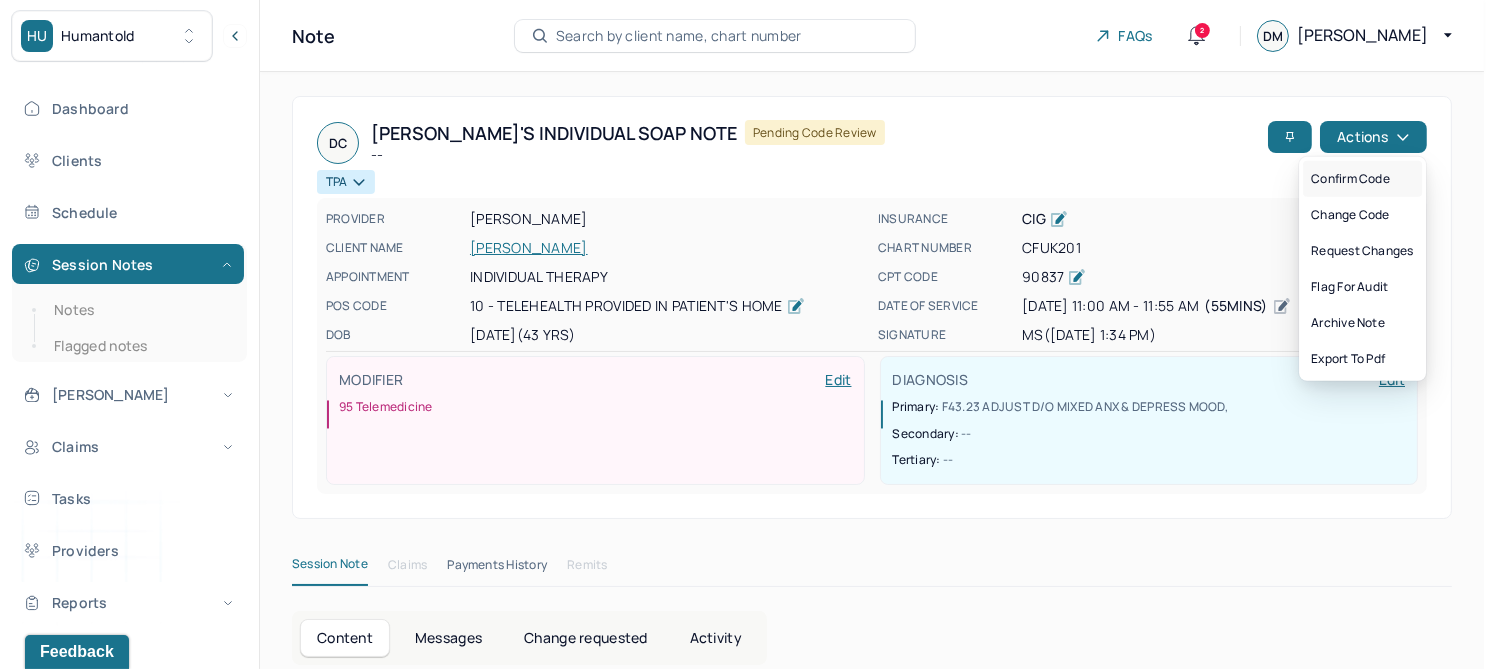 click on "Confirm code" at bounding box center [1362, 179] 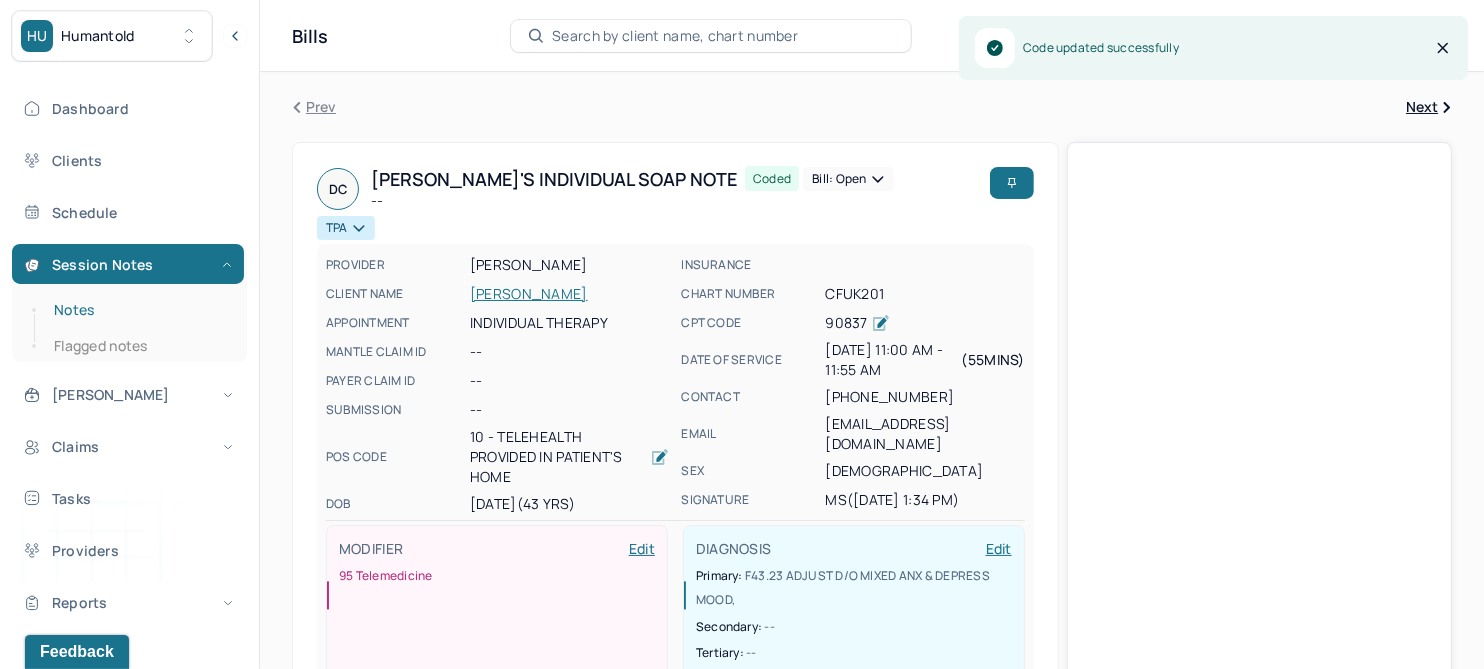 click on "Notes" at bounding box center (139, 310) 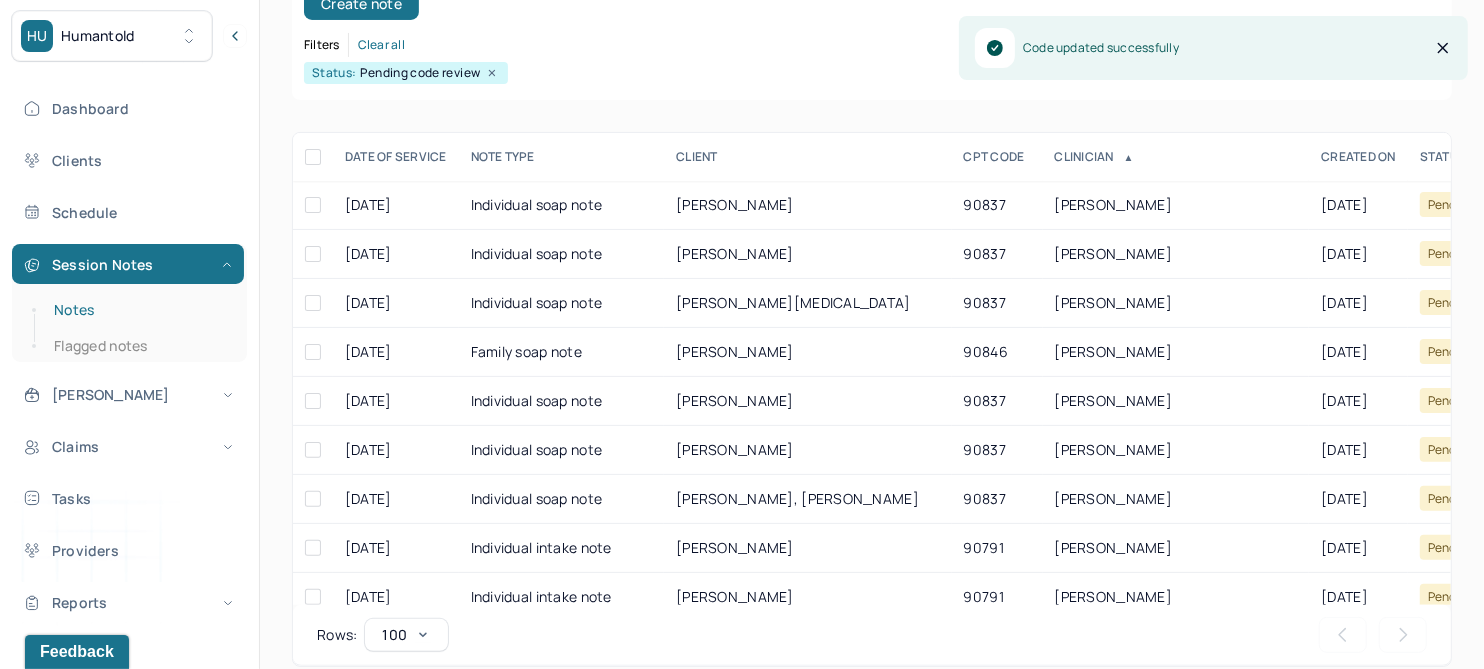 scroll, scrollTop: 301, scrollLeft: 0, axis: vertical 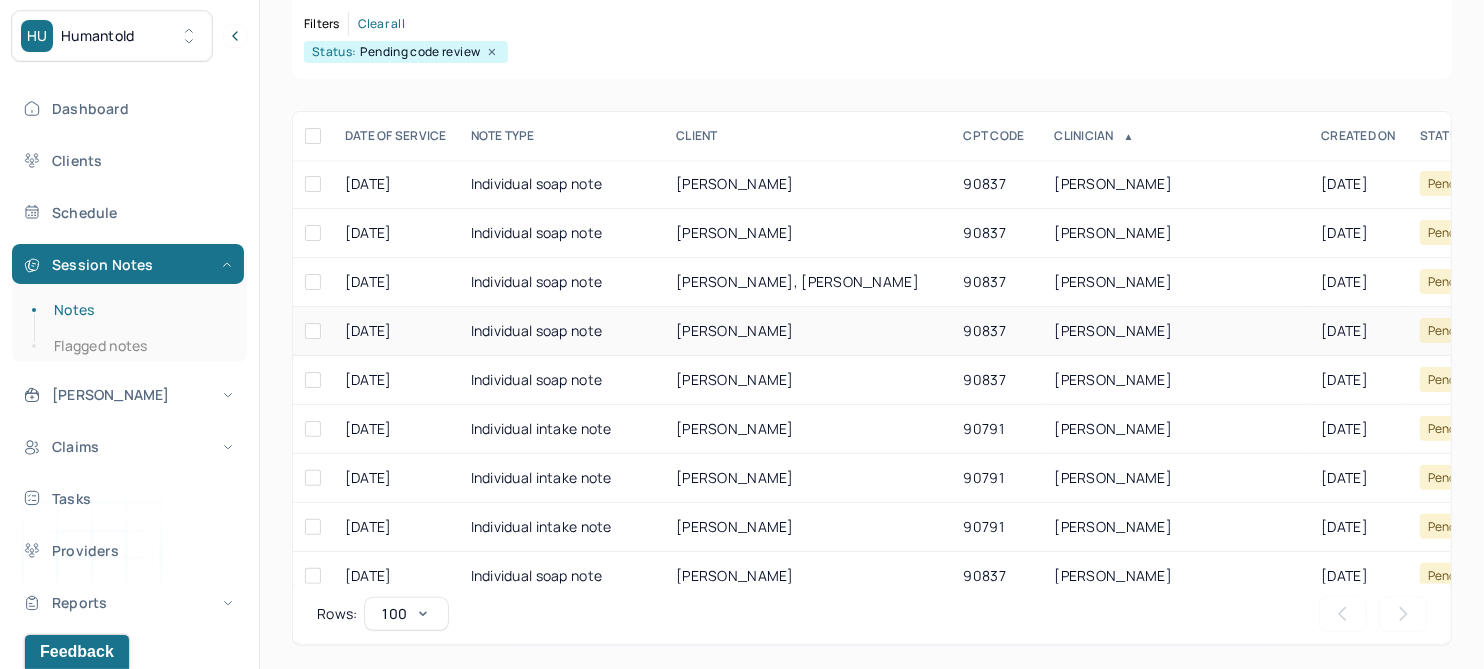 click on "HARRISON, ELIZABETH" at bounding box center [735, 330] 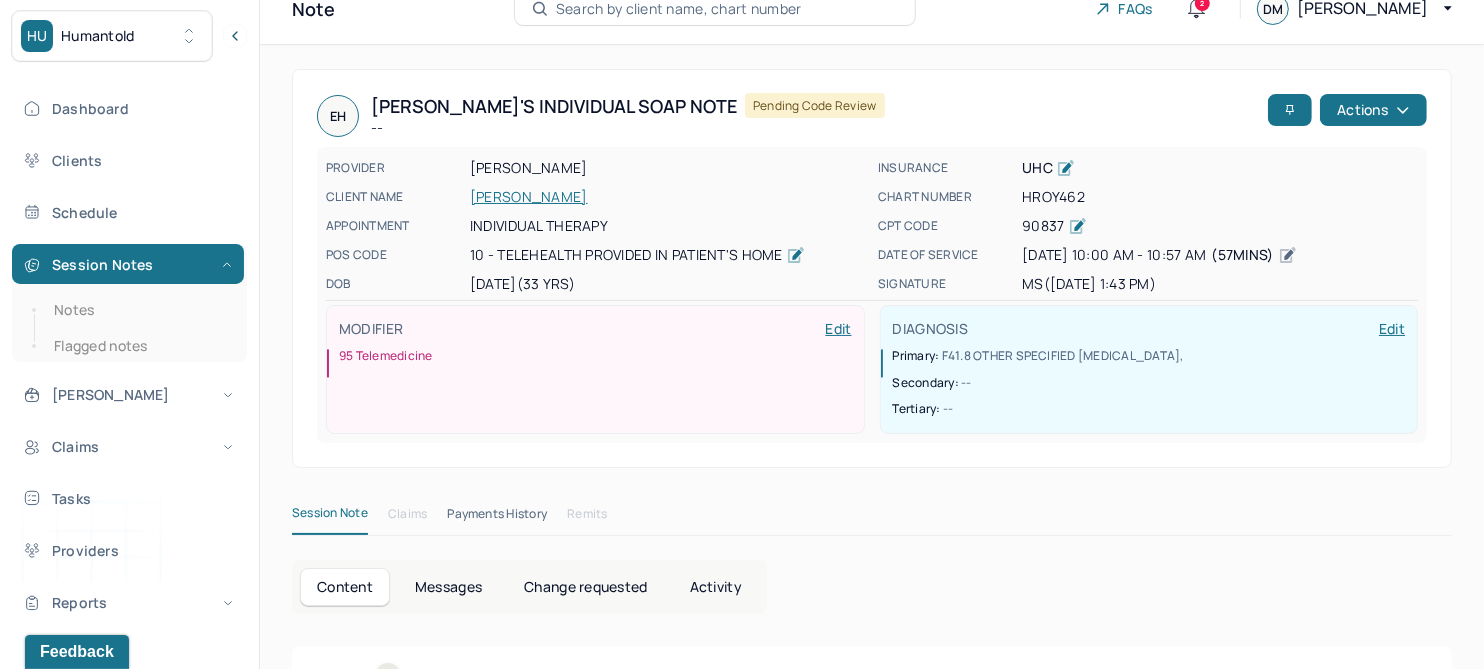 scroll, scrollTop: 0, scrollLeft: 0, axis: both 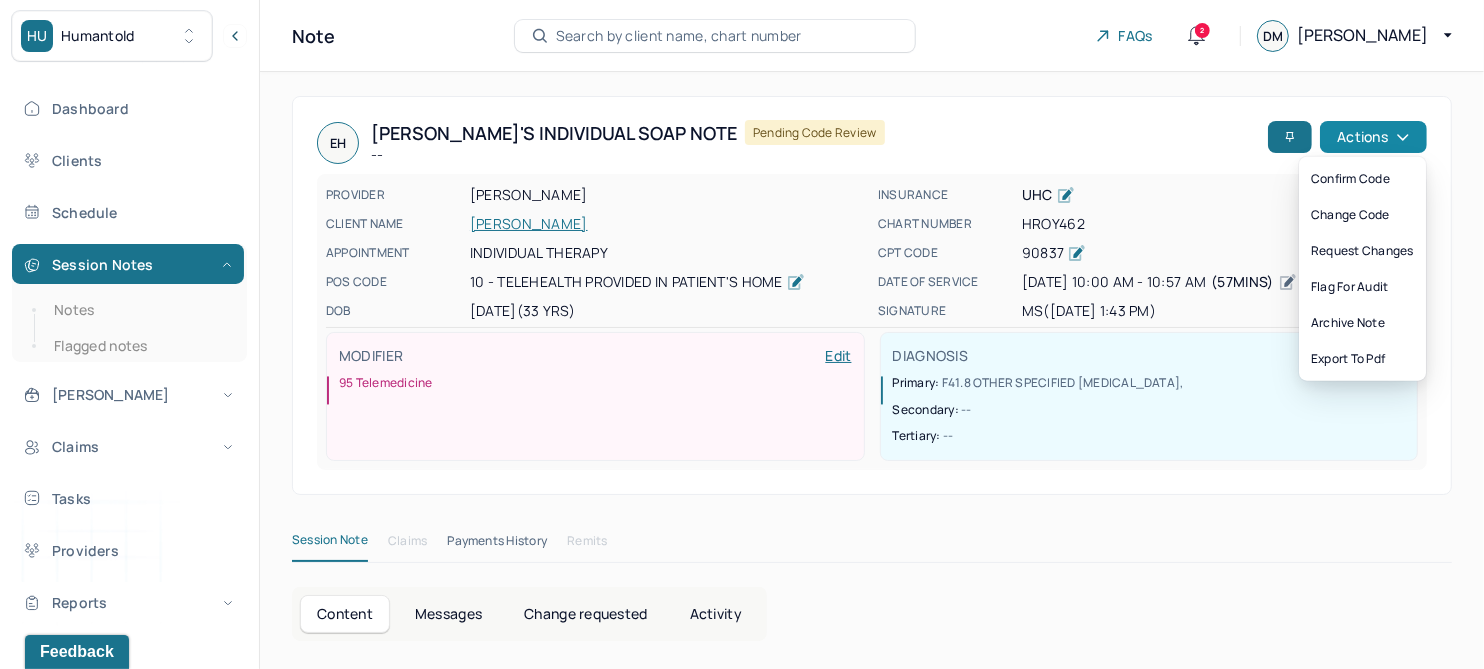click on "Actions" at bounding box center (1373, 137) 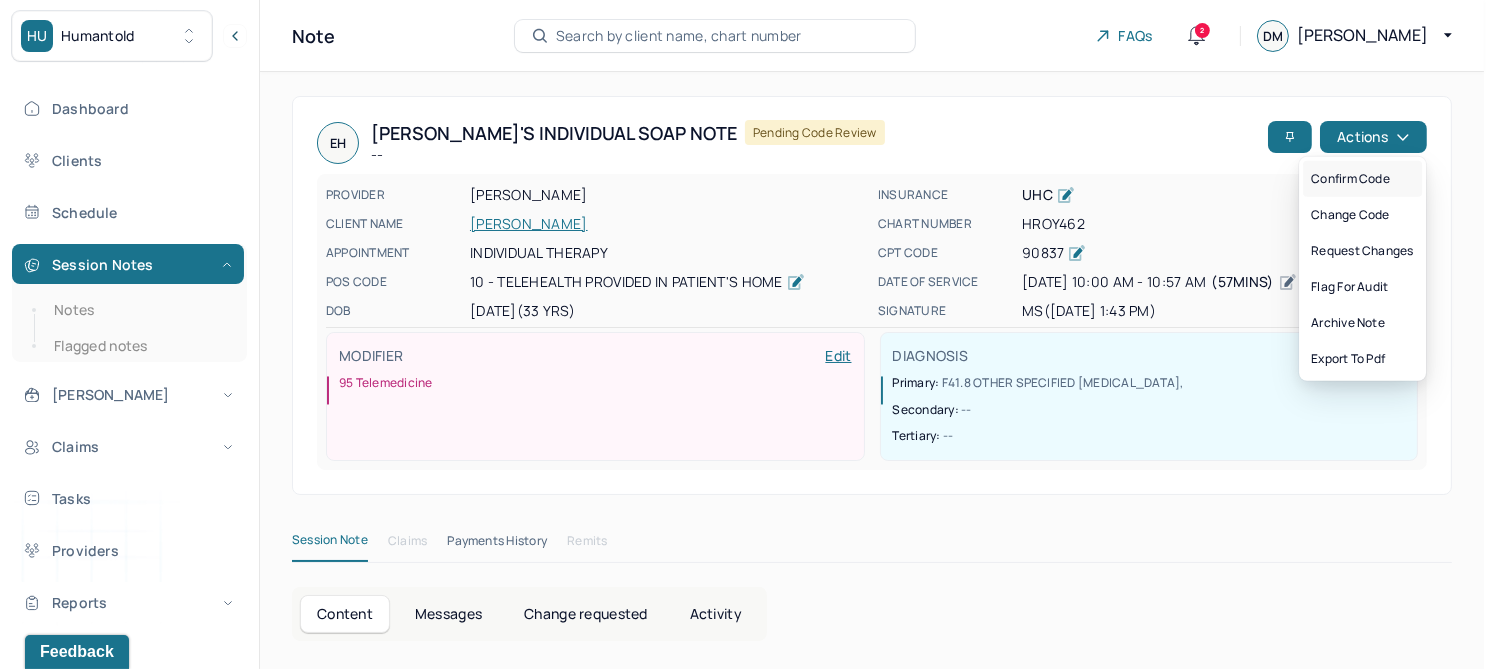 click on "Confirm code" at bounding box center (1362, 179) 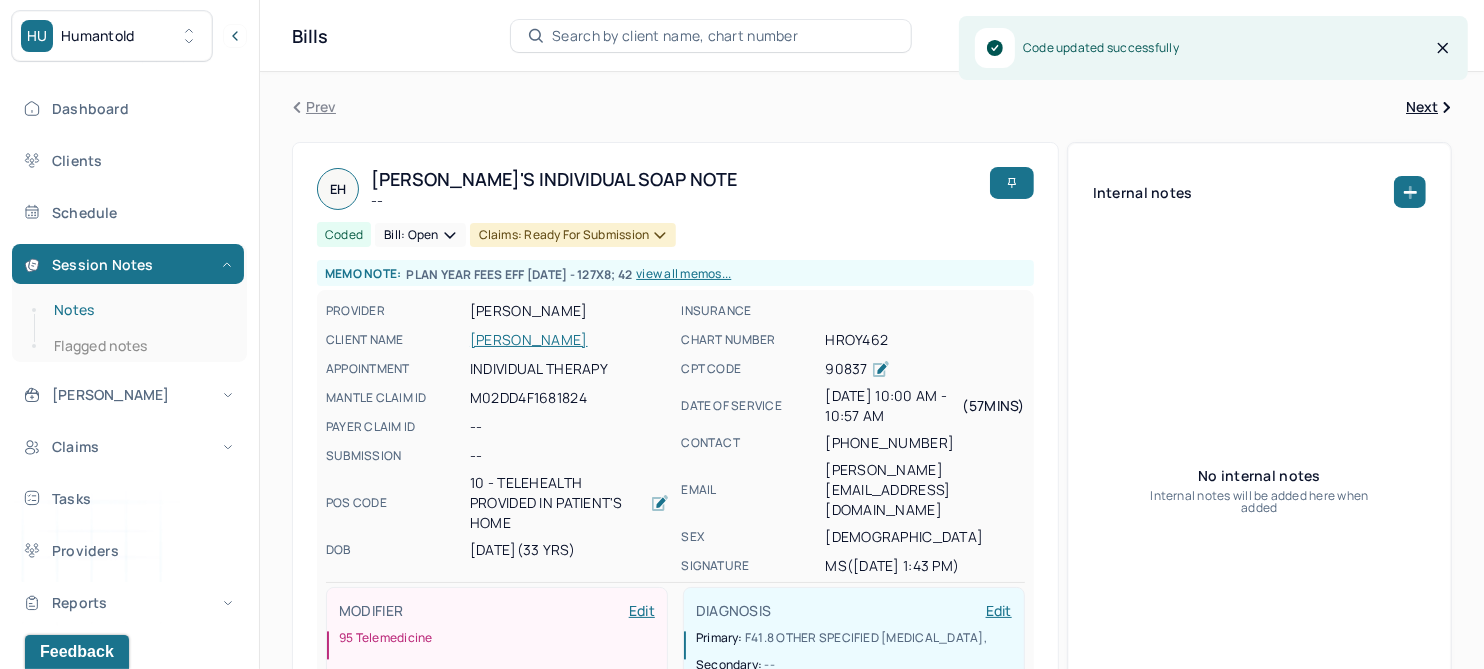 click on "Notes" at bounding box center [139, 310] 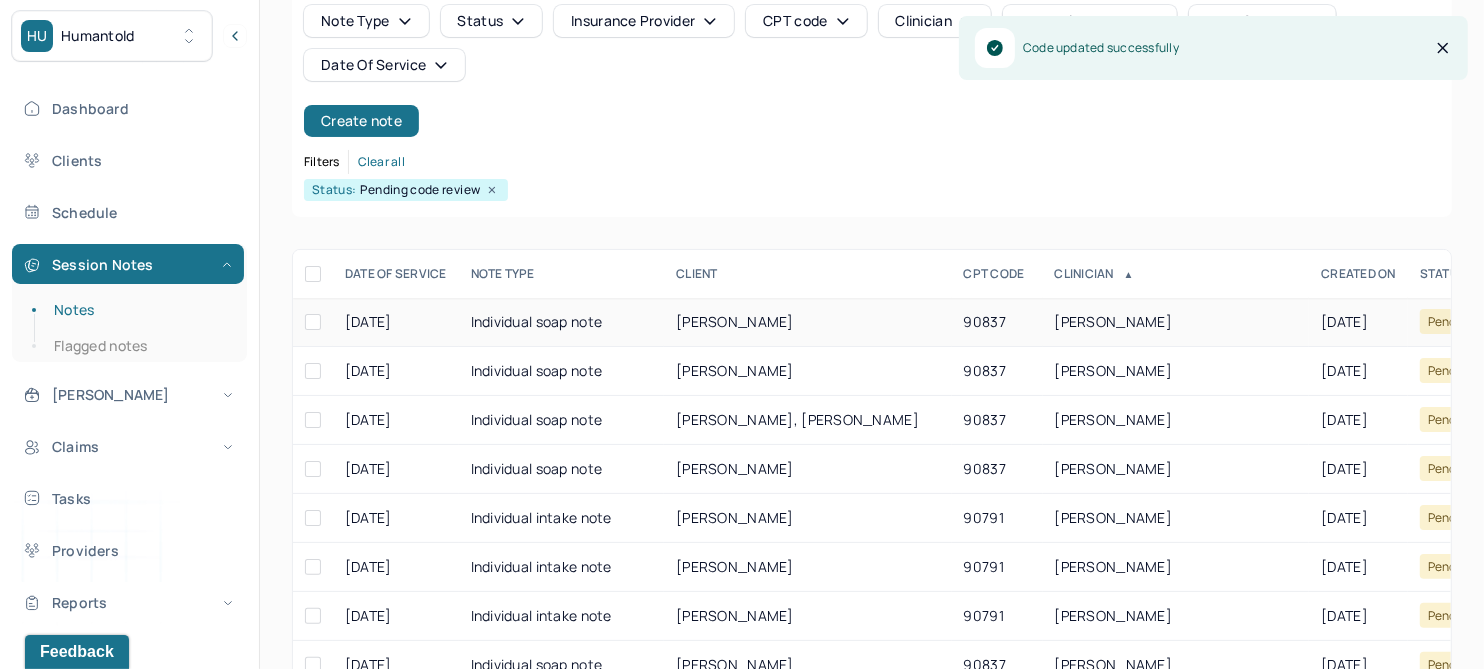 scroll, scrollTop: 250, scrollLeft: 0, axis: vertical 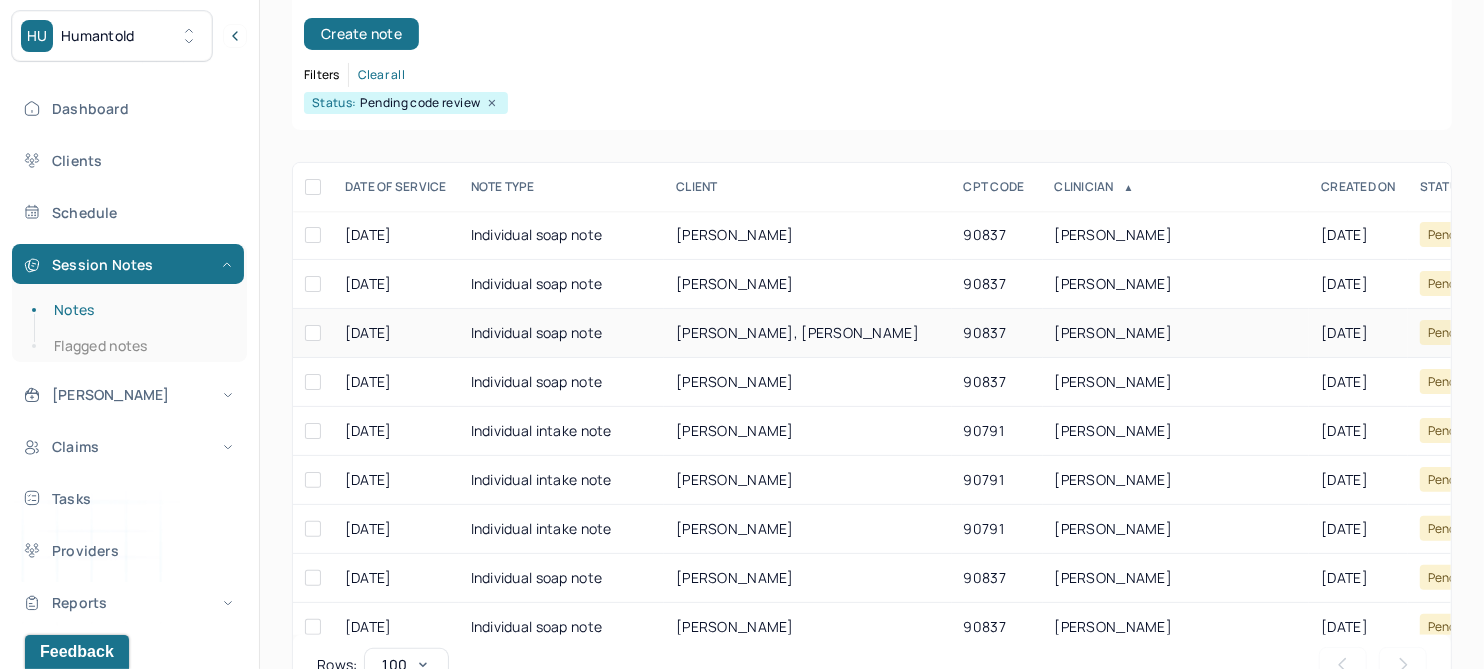 click on "SAMMY, RYAN" at bounding box center (797, 332) 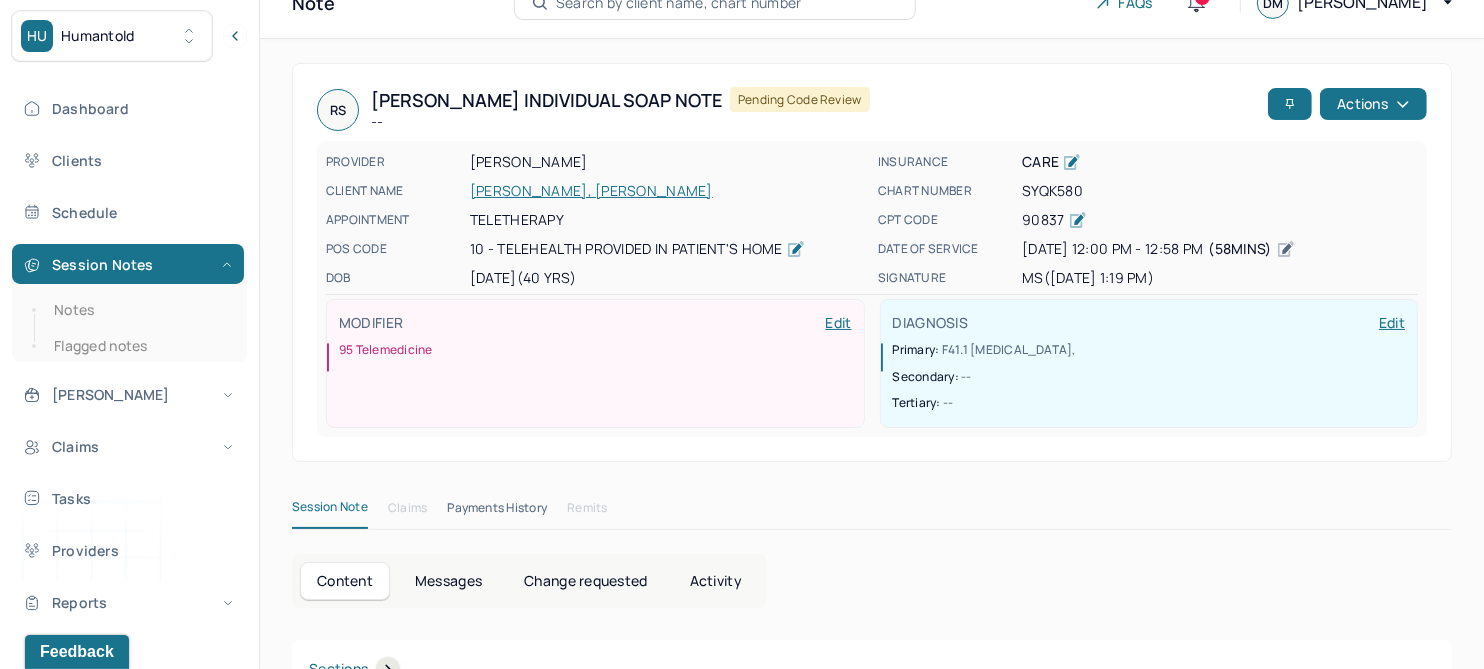 scroll, scrollTop: 0, scrollLeft: 0, axis: both 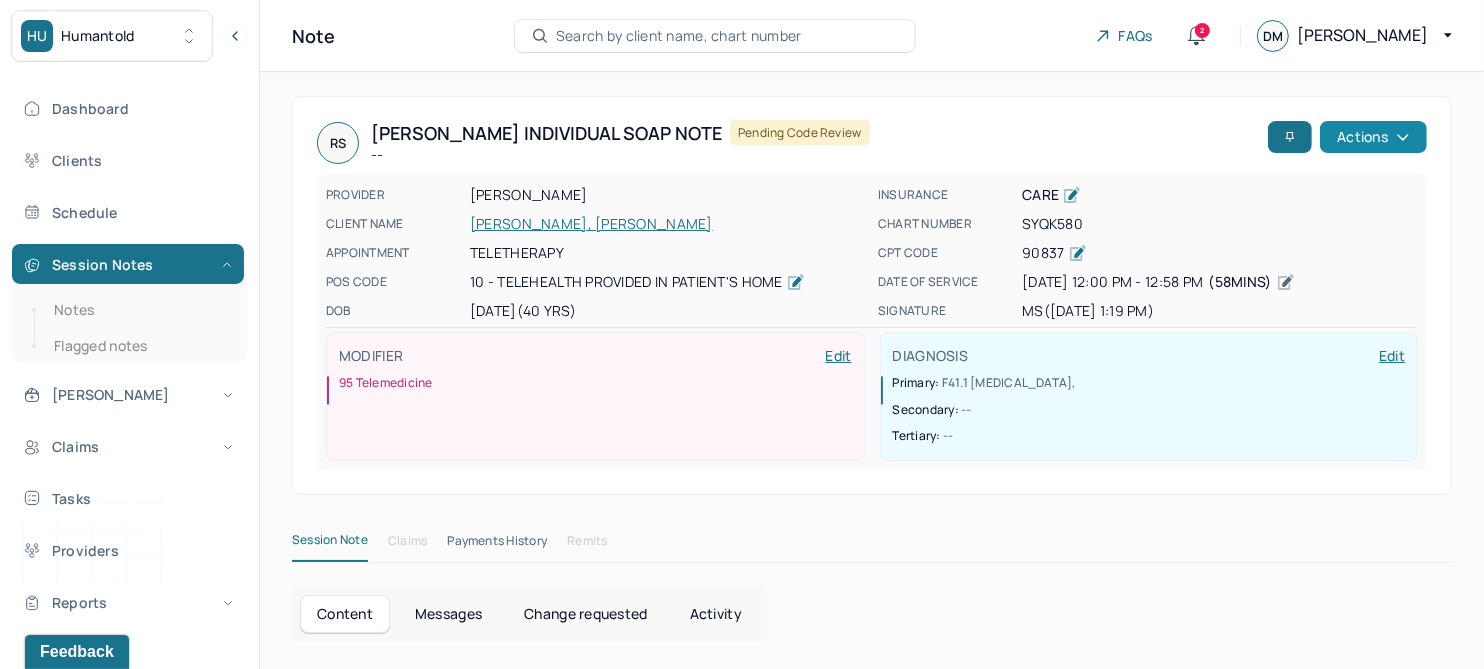 click on "Actions" at bounding box center (1373, 137) 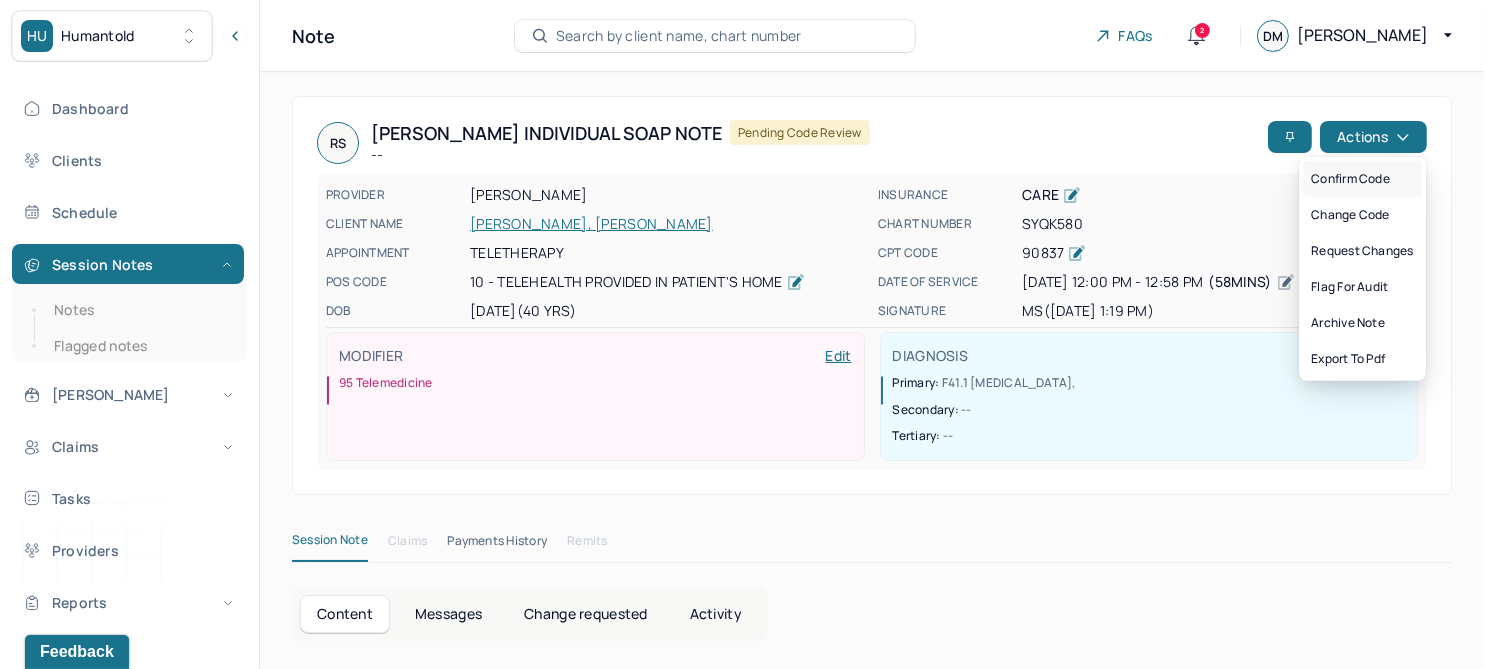 click on "Confirm code" at bounding box center (1362, 179) 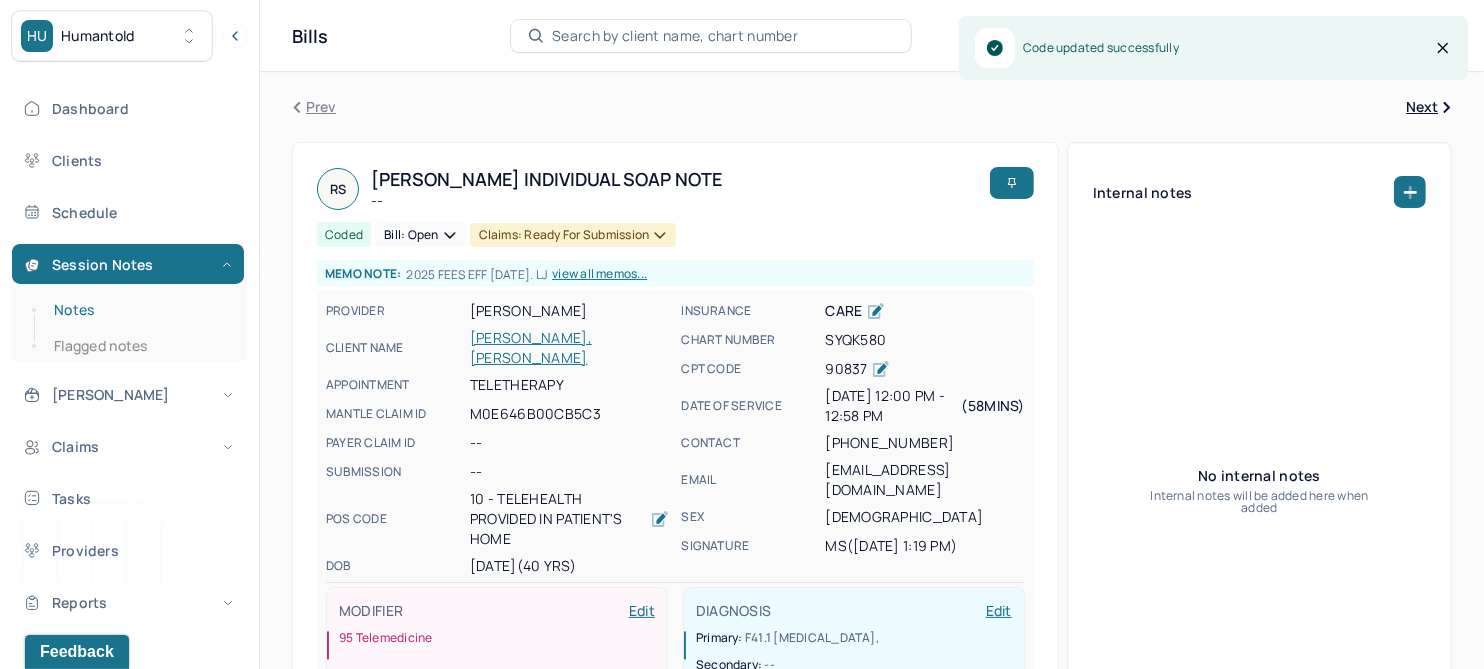 click on "Notes" at bounding box center (139, 310) 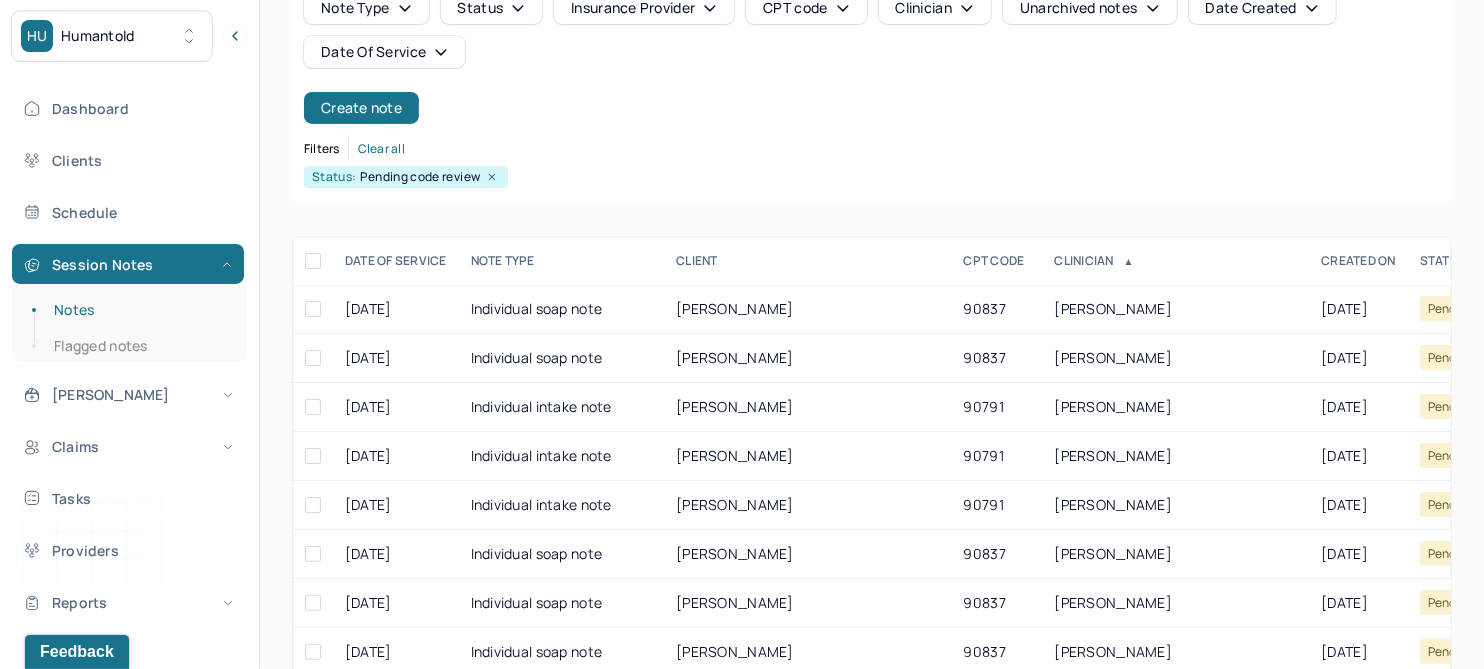 scroll, scrollTop: 250, scrollLeft: 0, axis: vertical 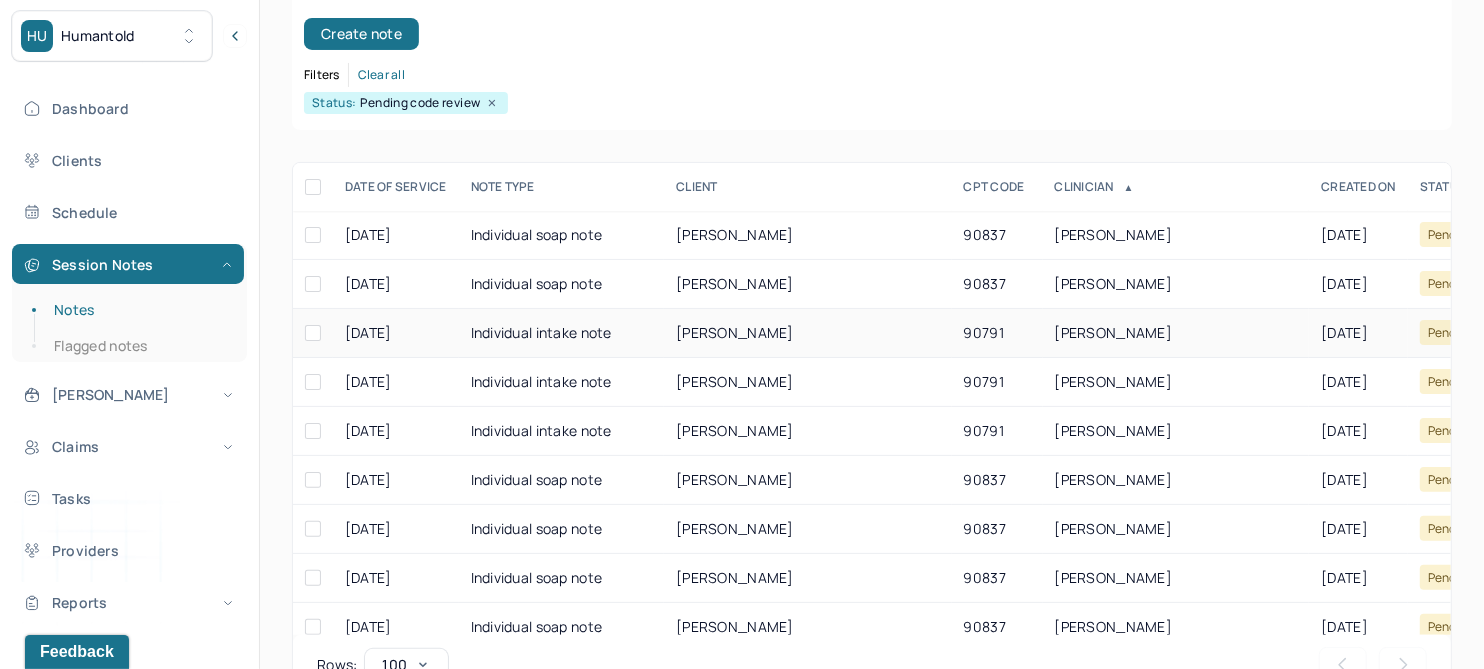 click on "MAGEE, KEVIN" at bounding box center (735, 332) 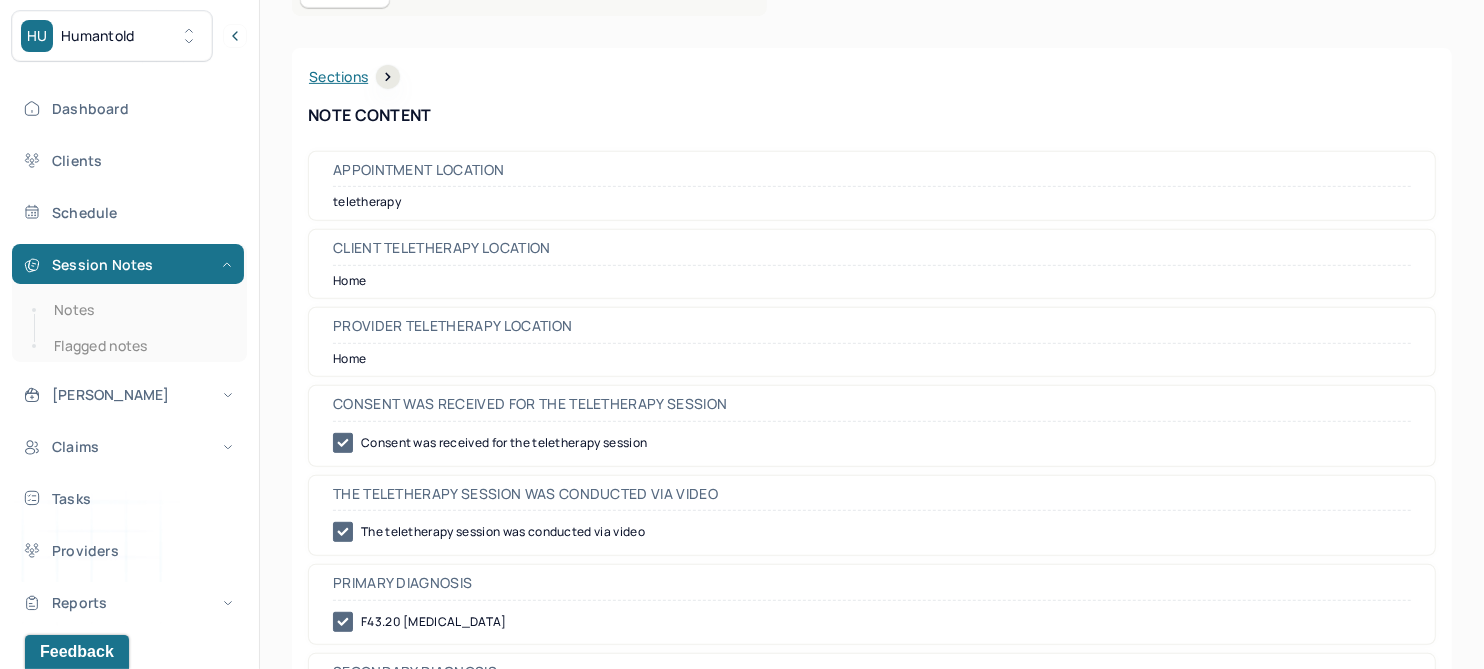 scroll, scrollTop: 0, scrollLeft: 0, axis: both 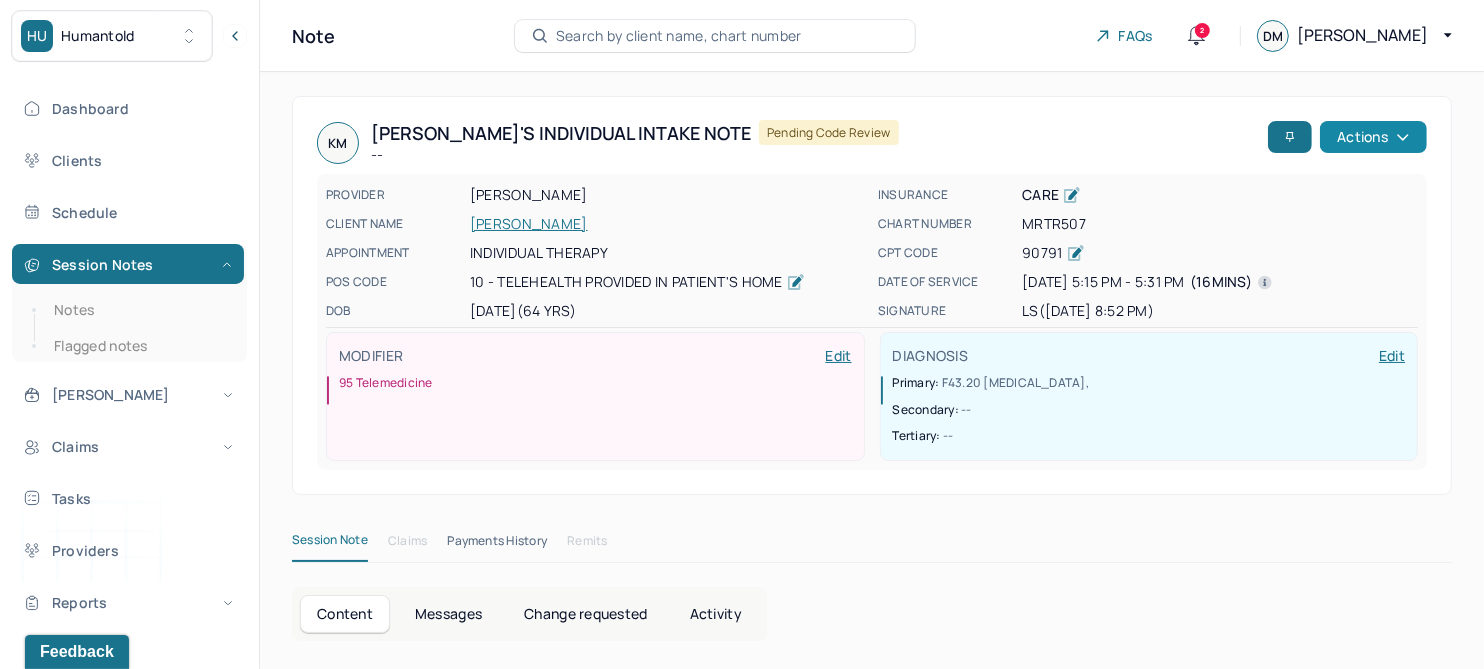 click on "Actions" at bounding box center [1373, 137] 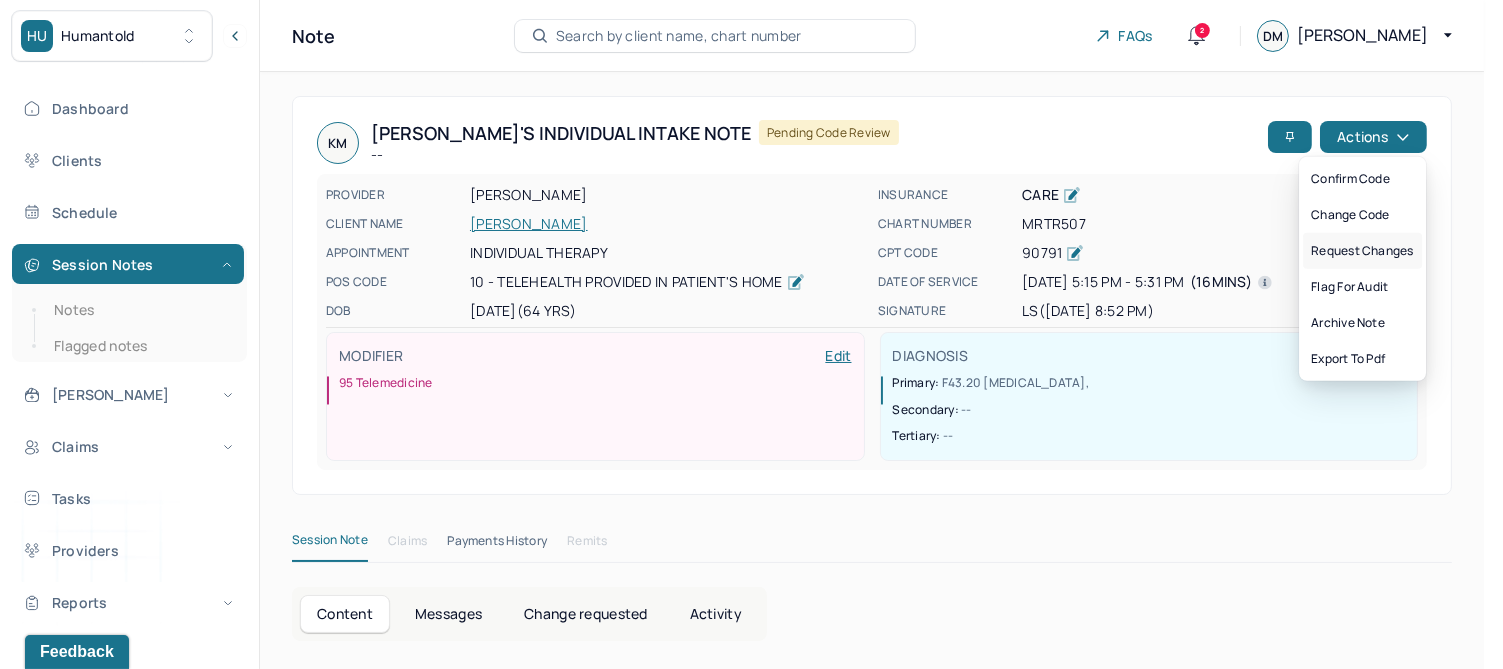 click on "Request changes" at bounding box center [1362, 251] 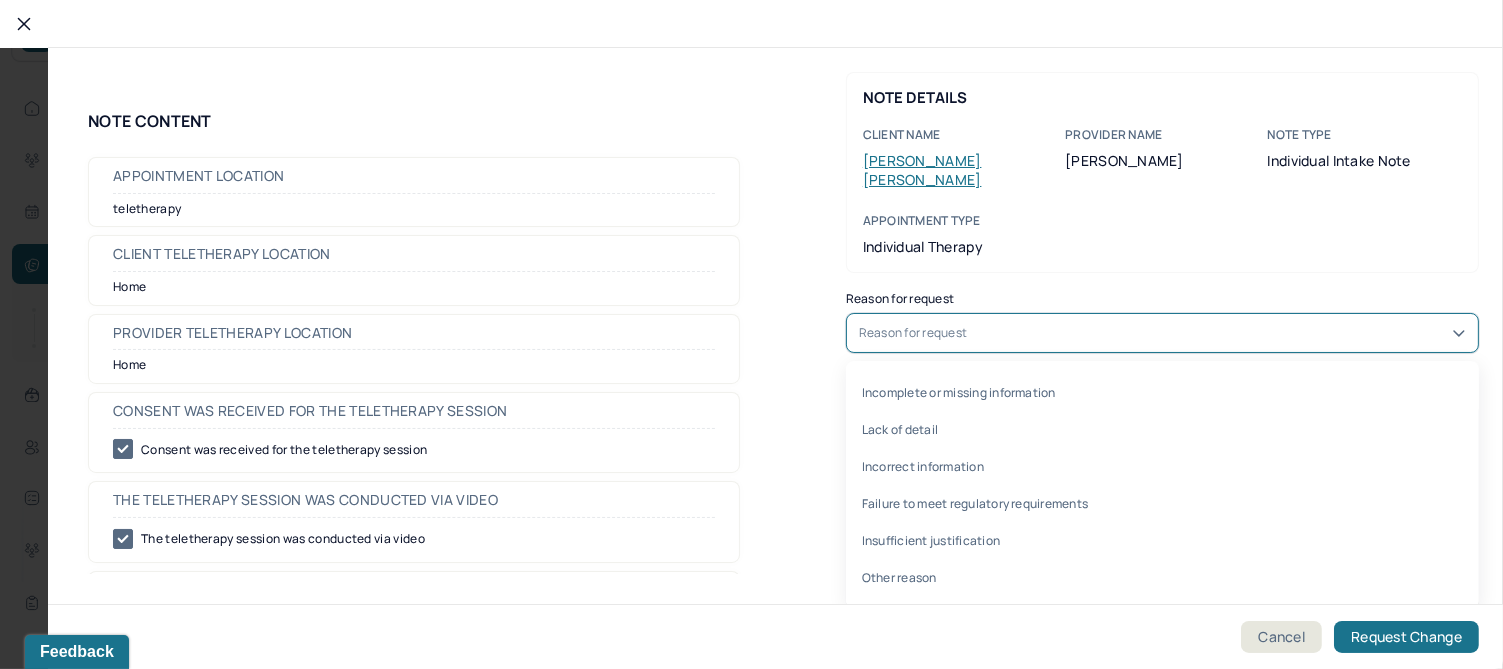click on "Reason for request" at bounding box center [1162, 333] 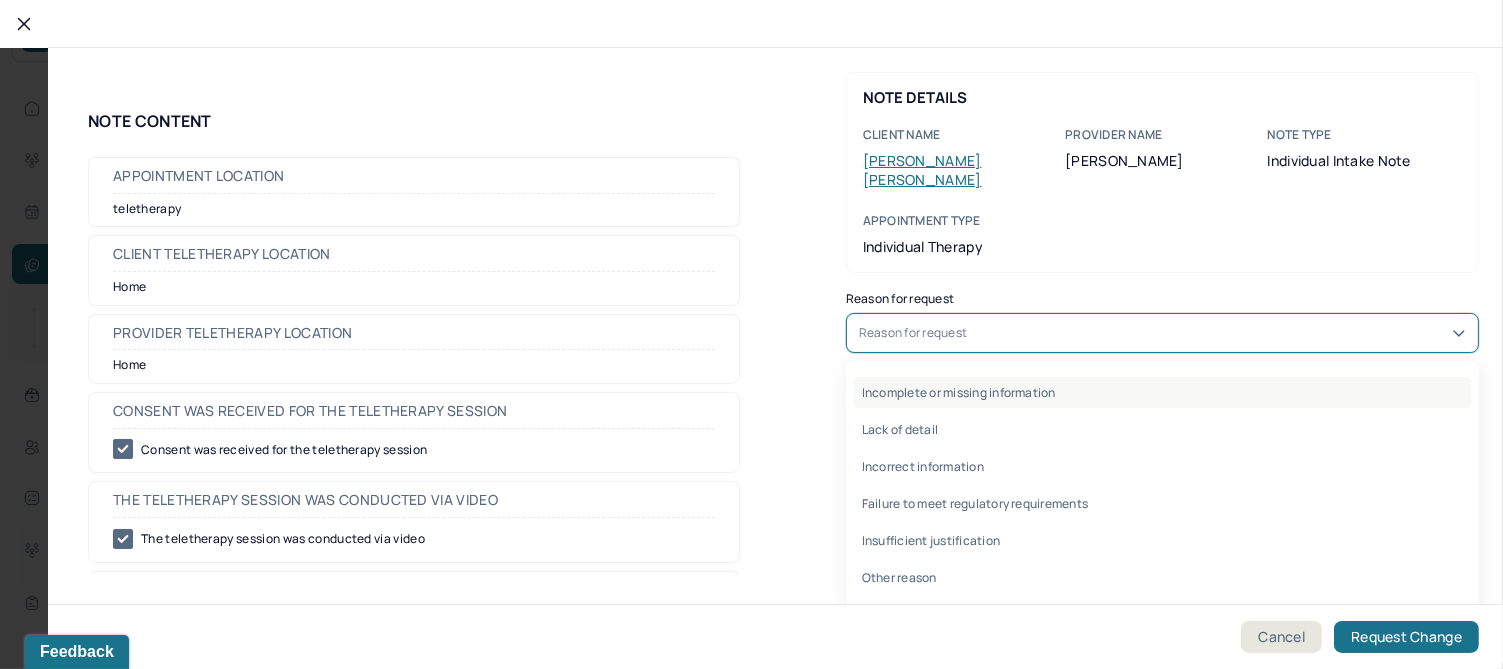 click on "Incomplete or missing information" at bounding box center [1162, 392] 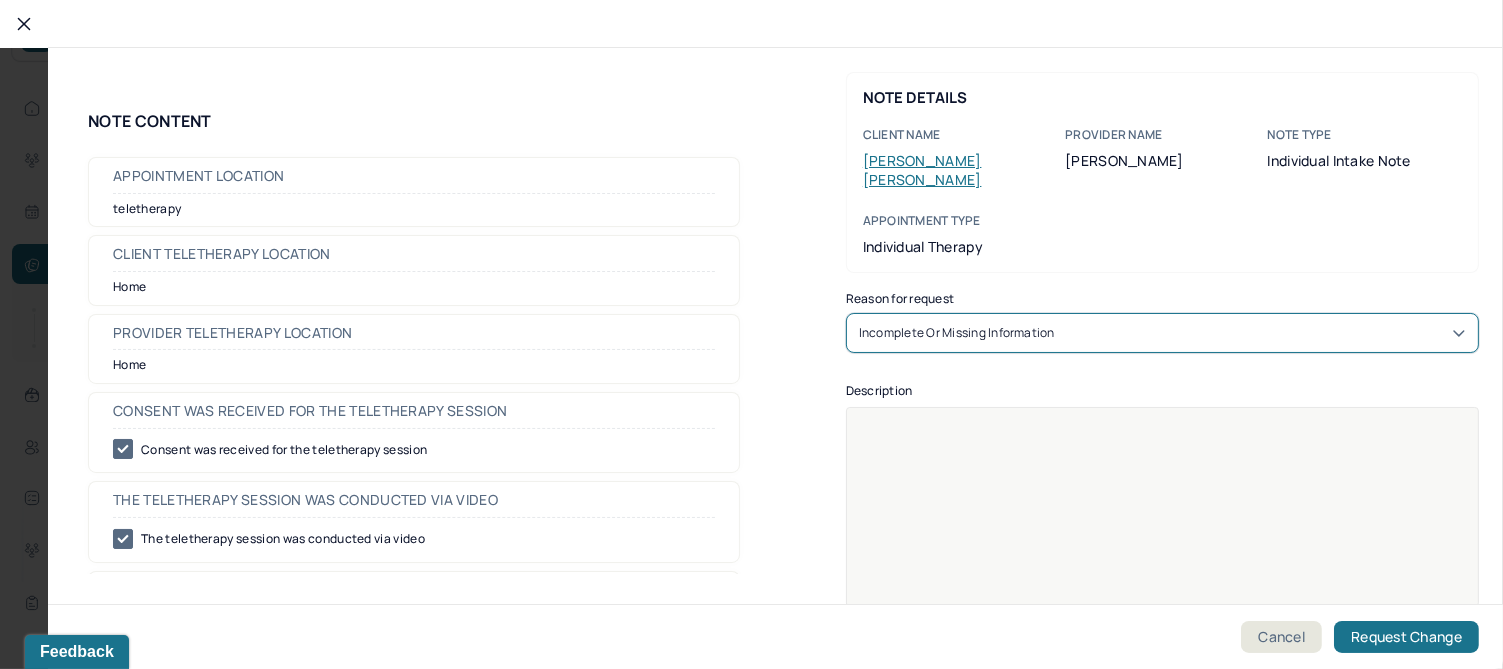 click at bounding box center [1163, 520] 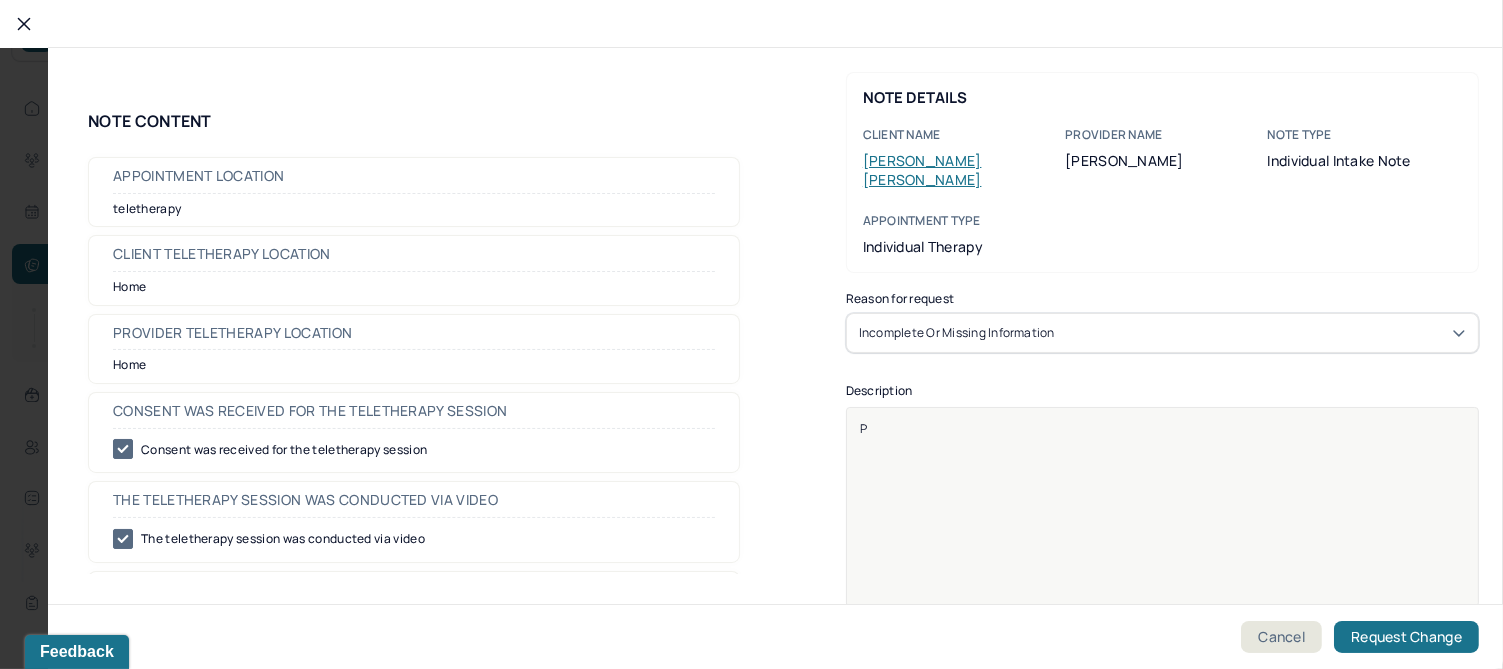 type 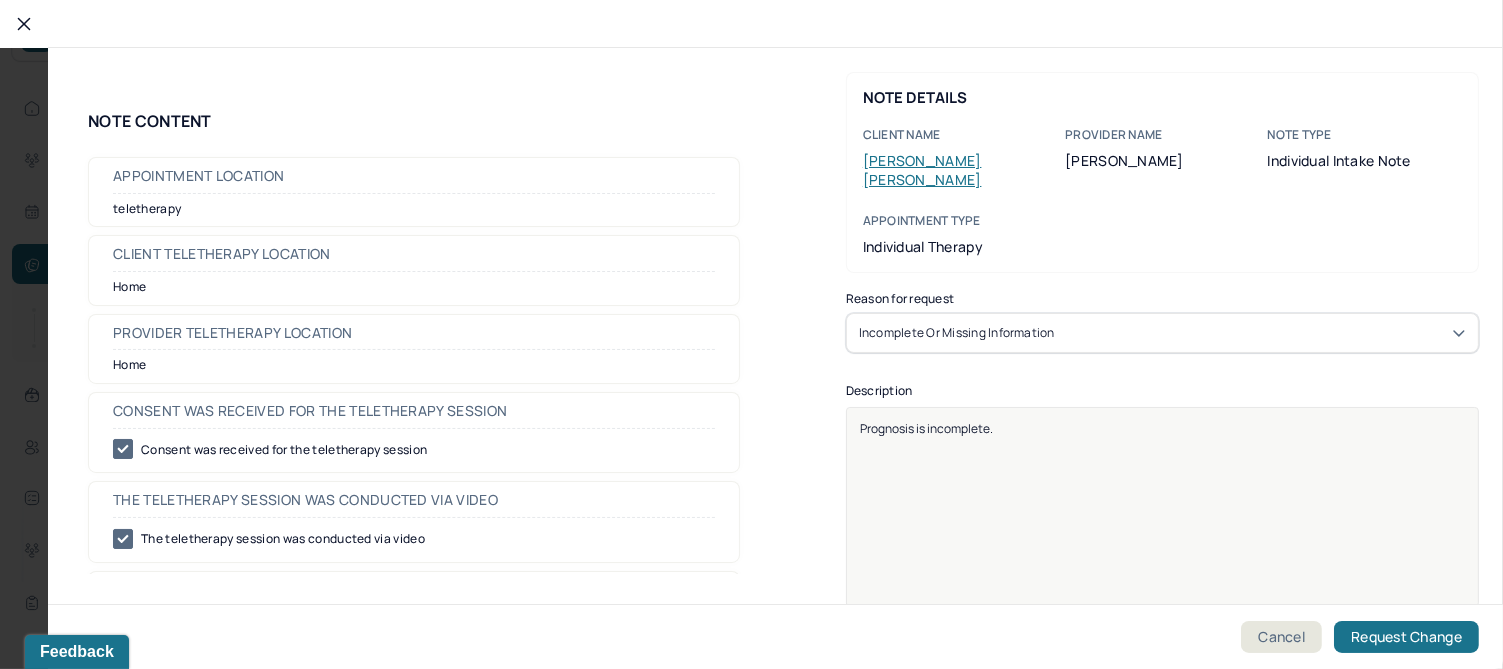 click on "Prognosis is incomplete." at bounding box center (926, 428) 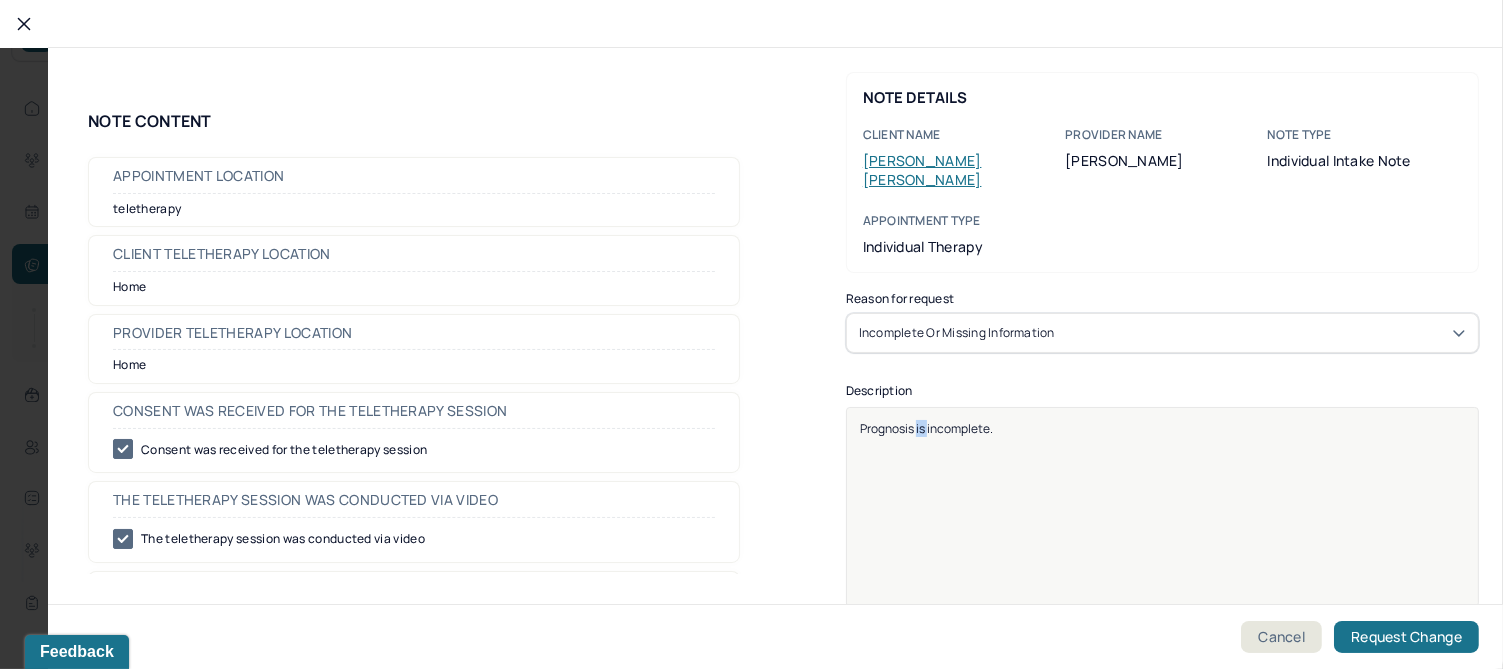 click on "Prognosis is incomplete." at bounding box center [926, 428] 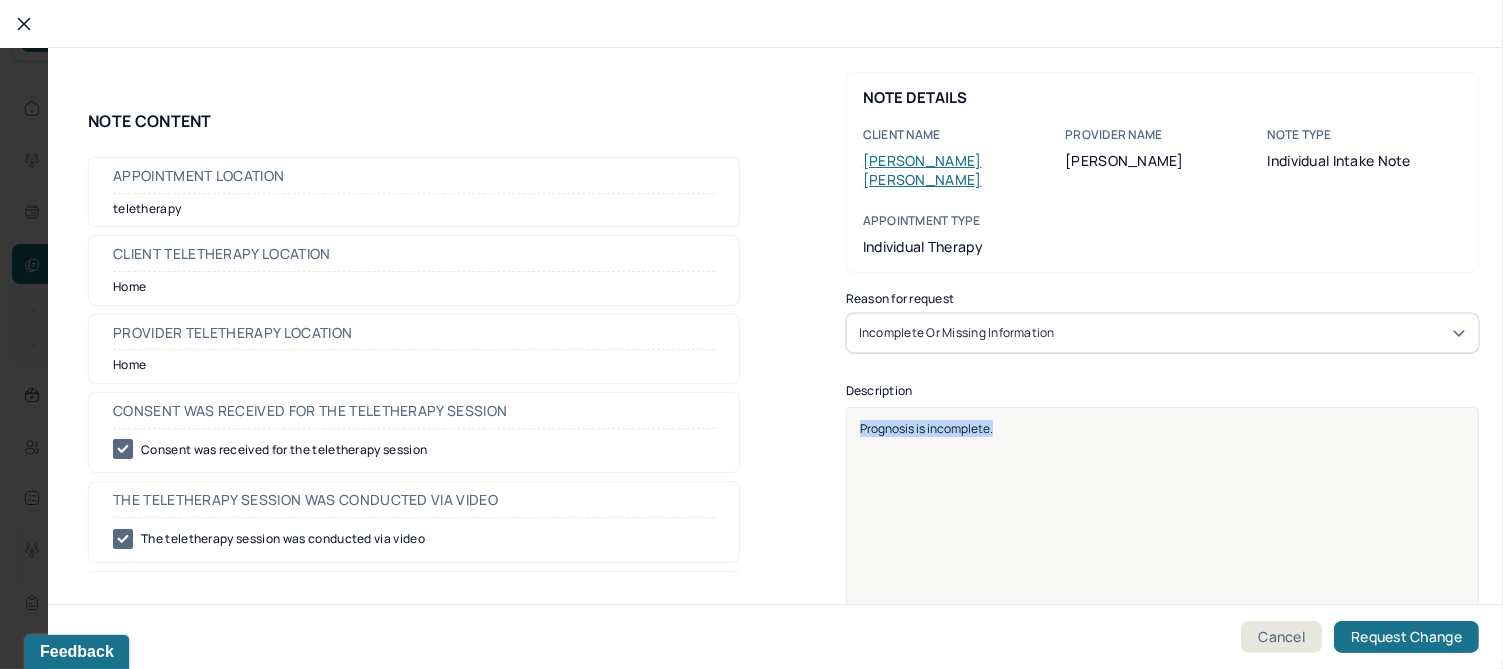 click on "Prognosis is incomplete." at bounding box center [926, 428] 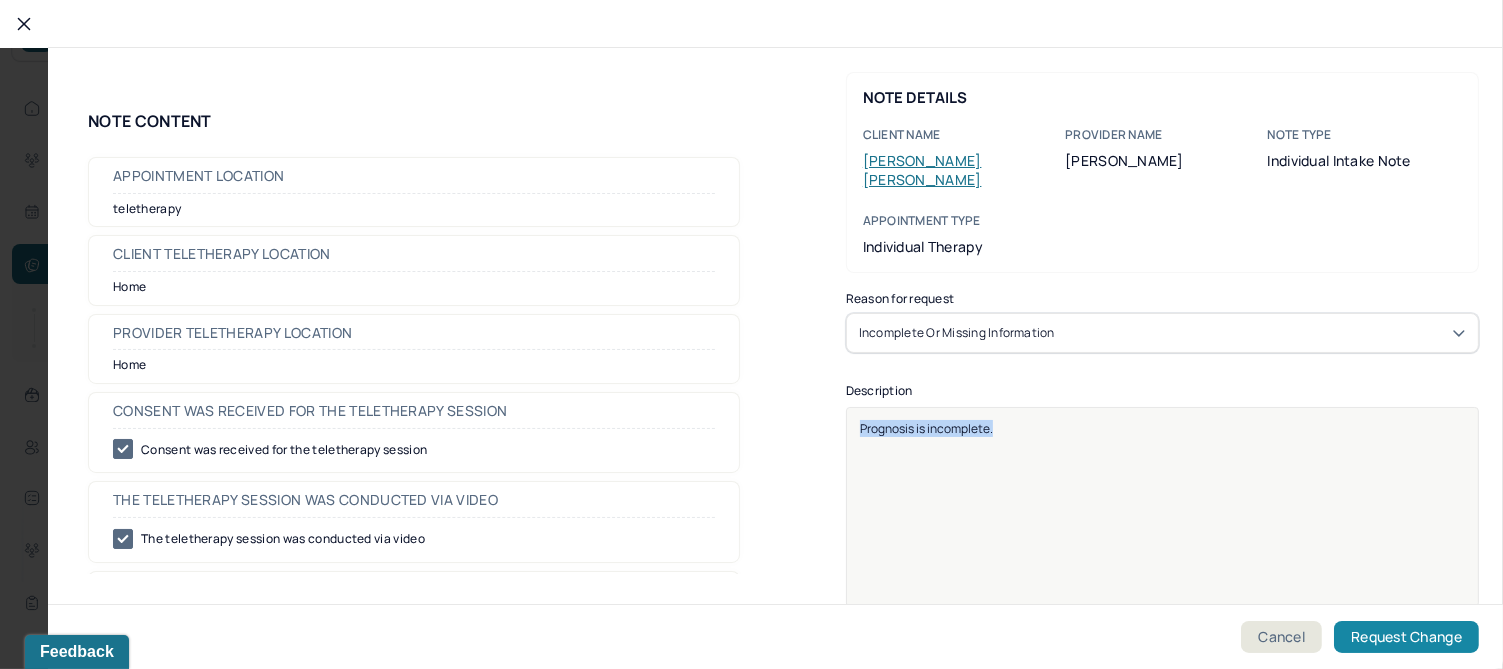 click on "Request Change" at bounding box center (1406, 637) 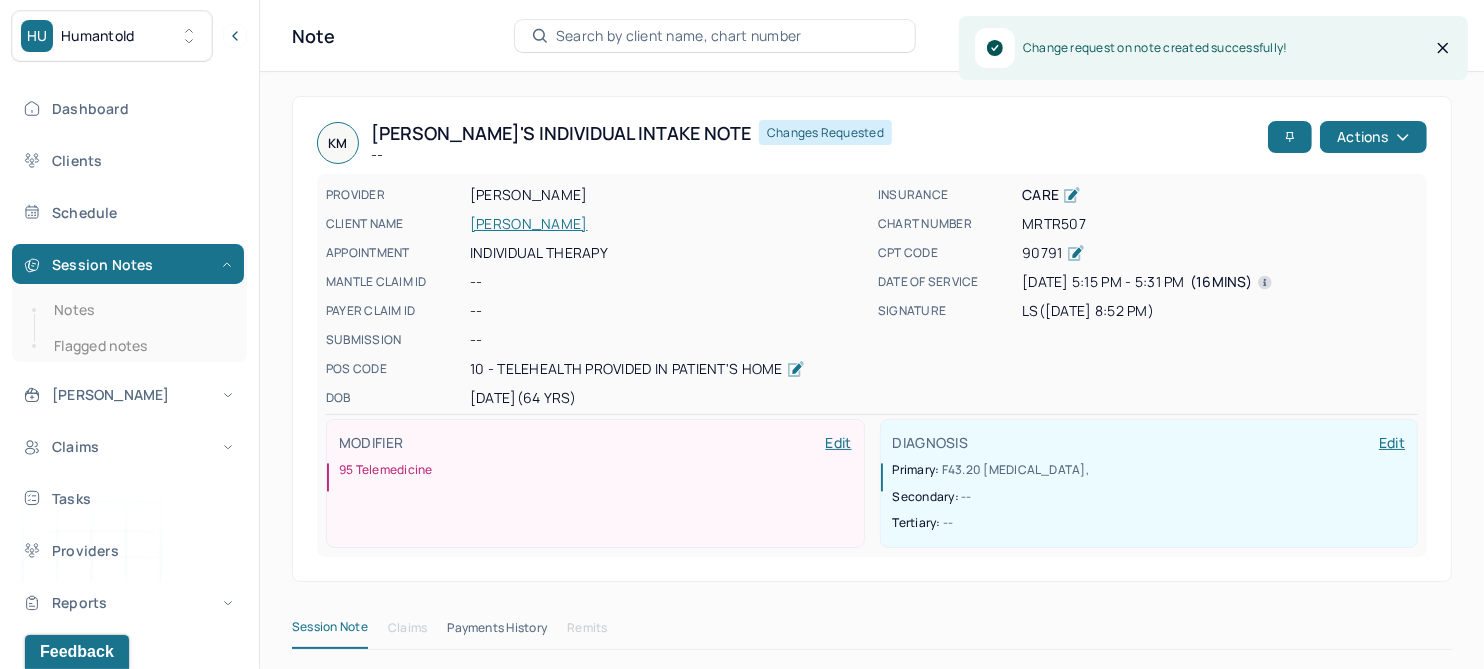click on "Notes" at bounding box center (139, 310) 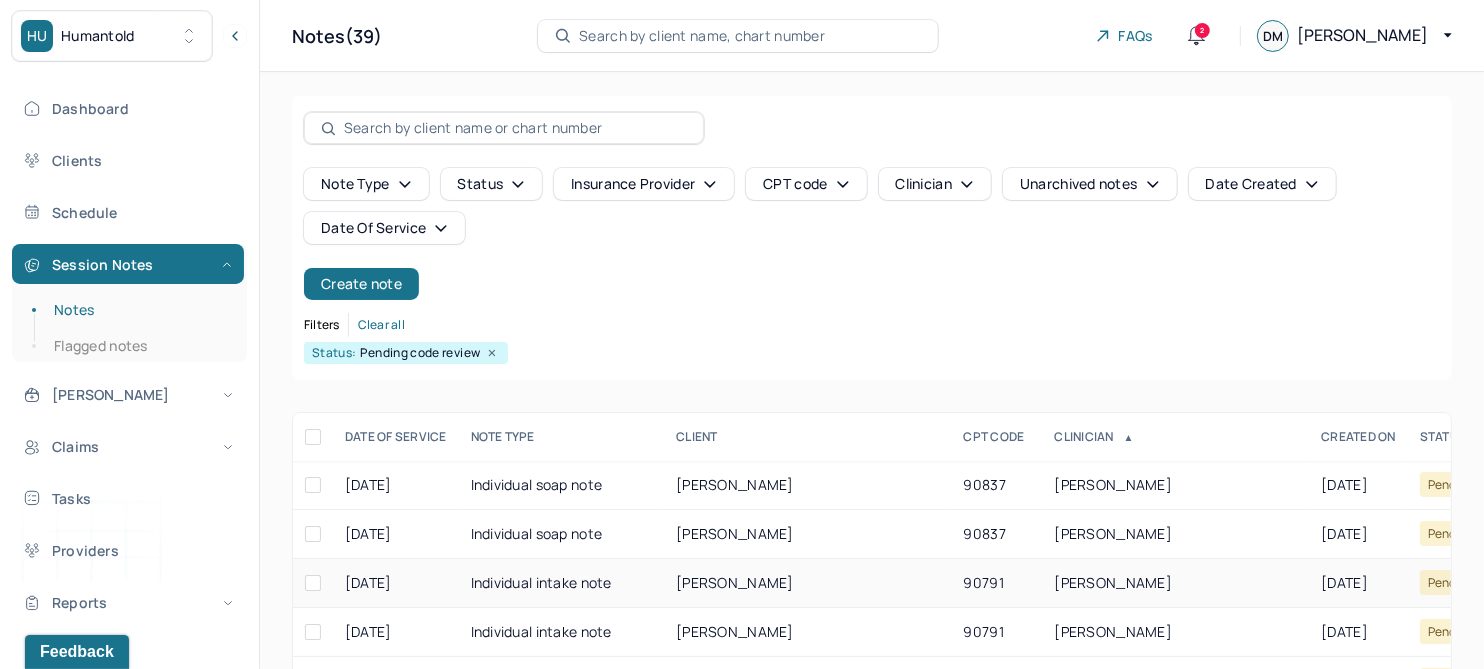 click on "ROTONDI, PETER" at bounding box center [735, 582] 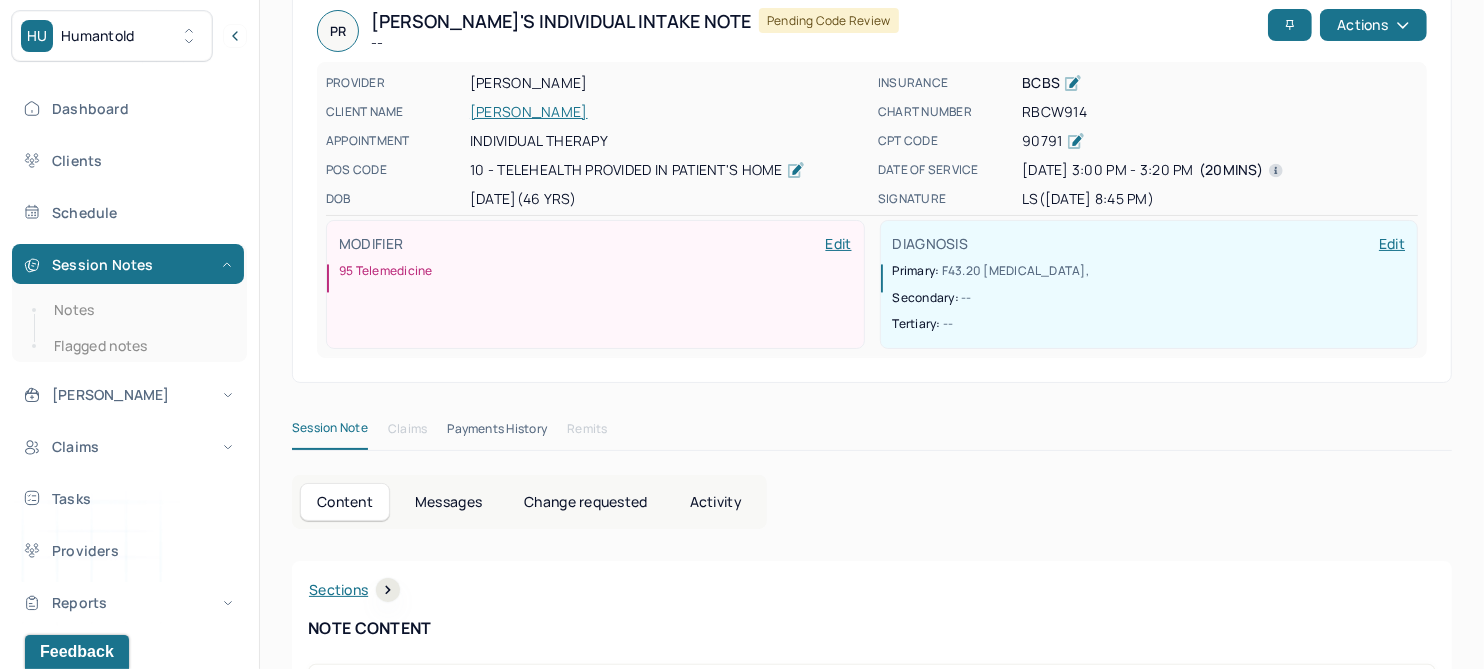 scroll, scrollTop: 0, scrollLeft: 0, axis: both 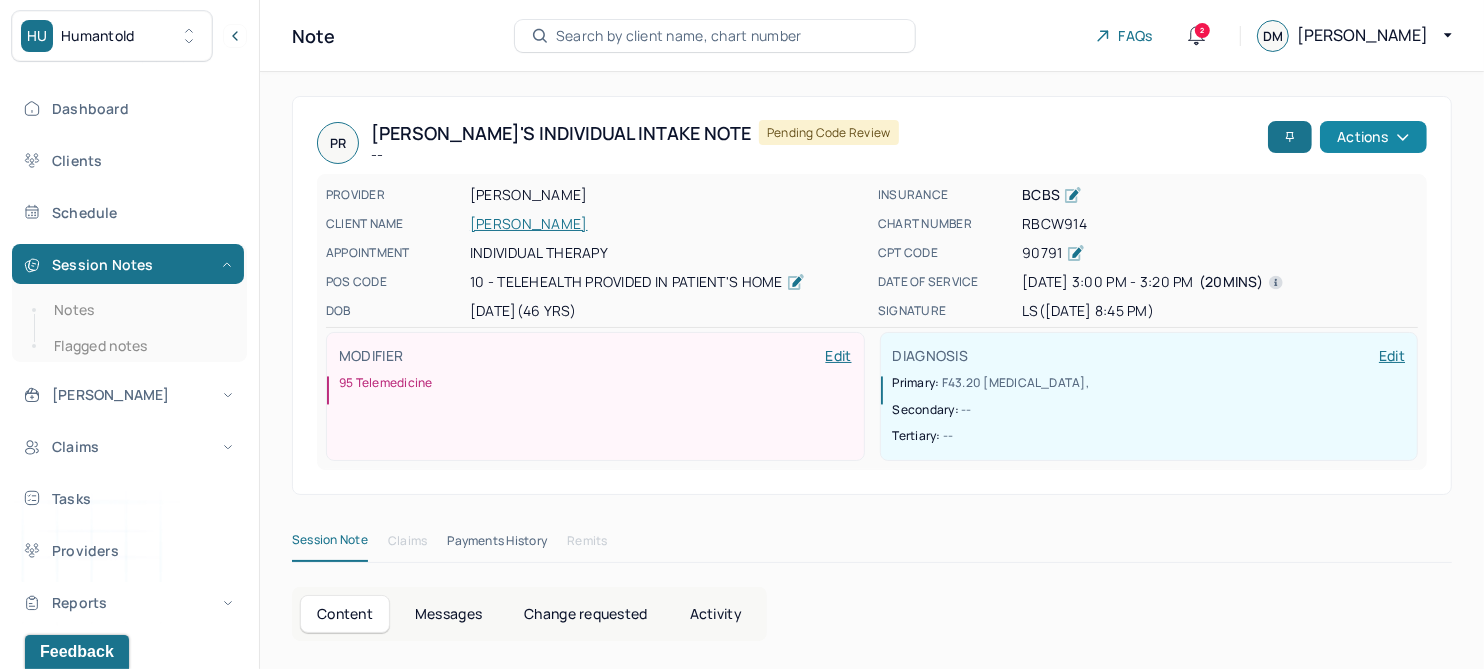 click 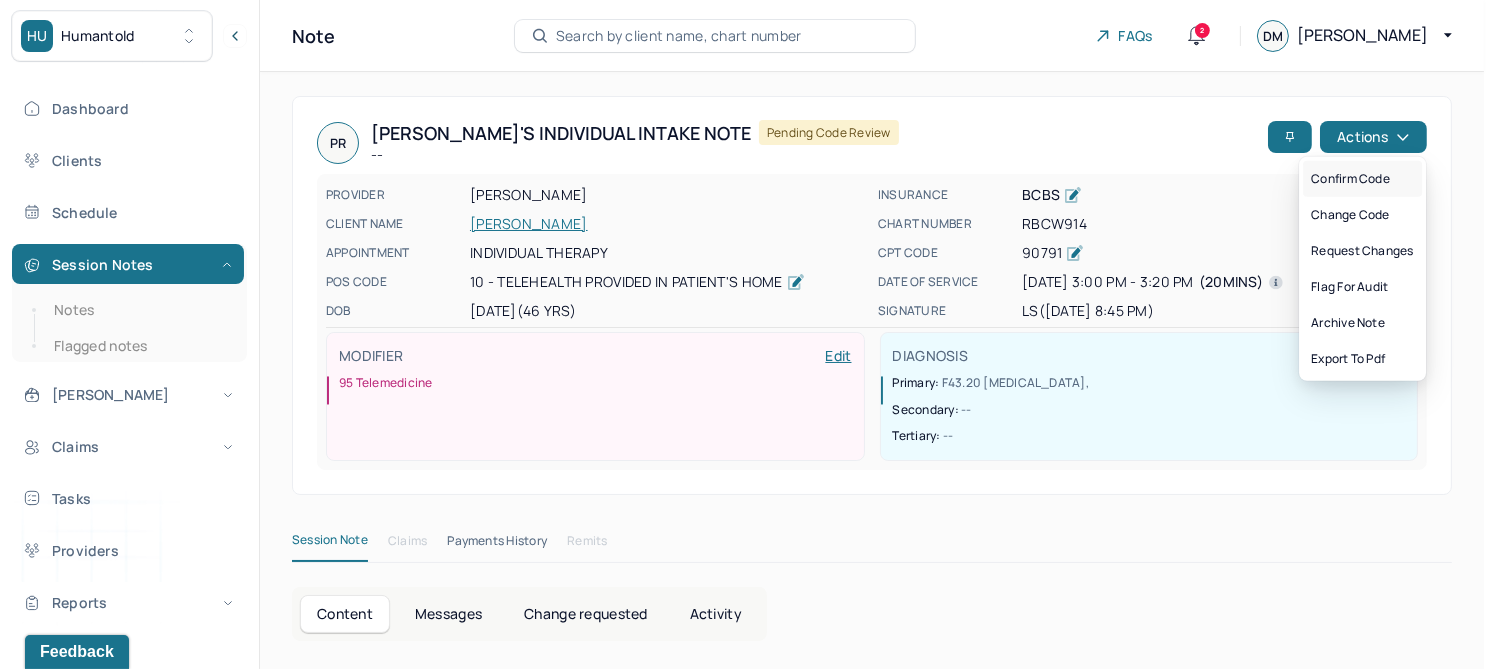 click on "Confirm code" at bounding box center [1362, 179] 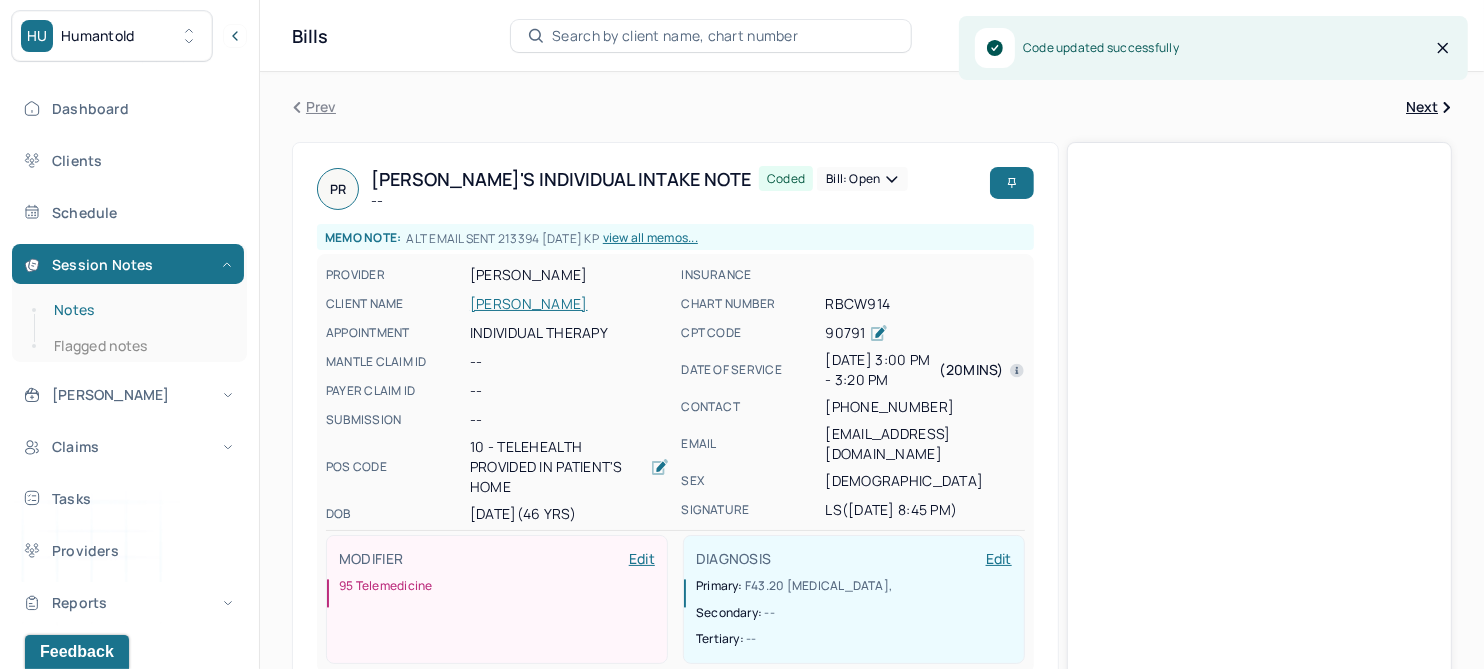 click on "Notes" at bounding box center [139, 310] 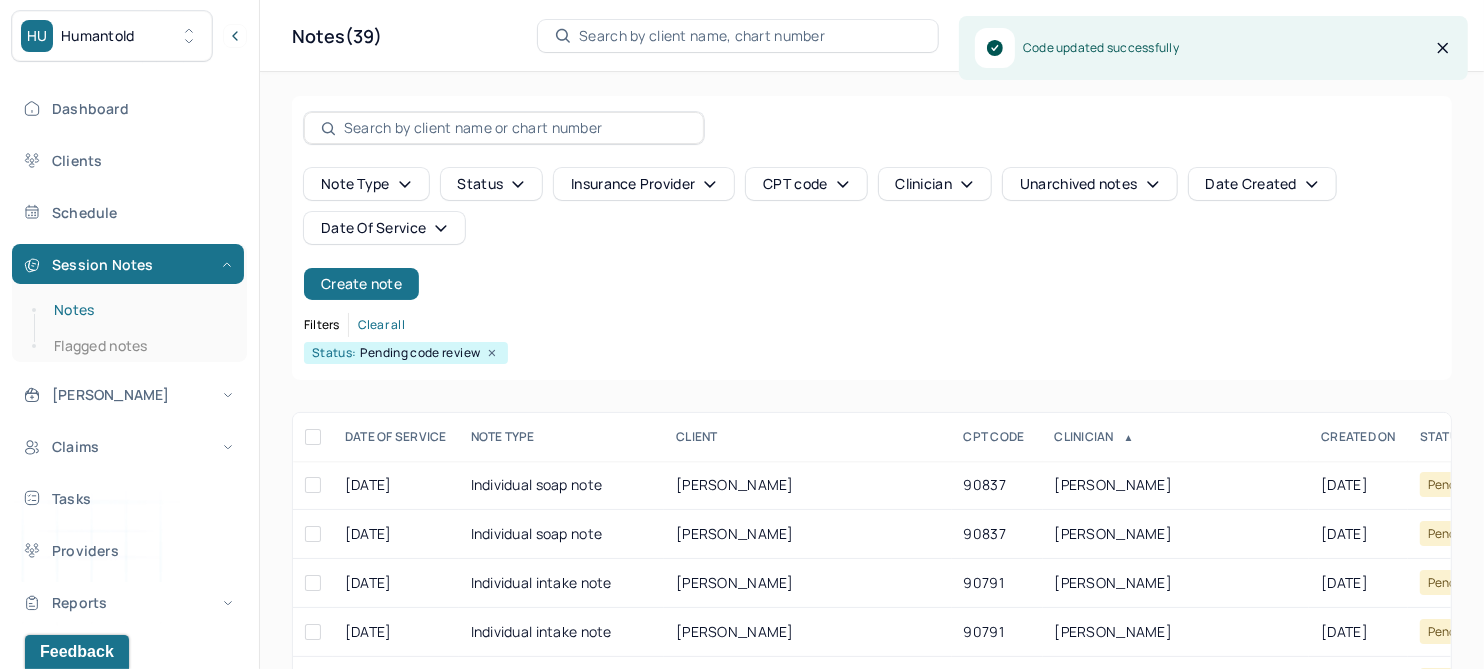 scroll, scrollTop: 250, scrollLeft: 0, axis: vertical 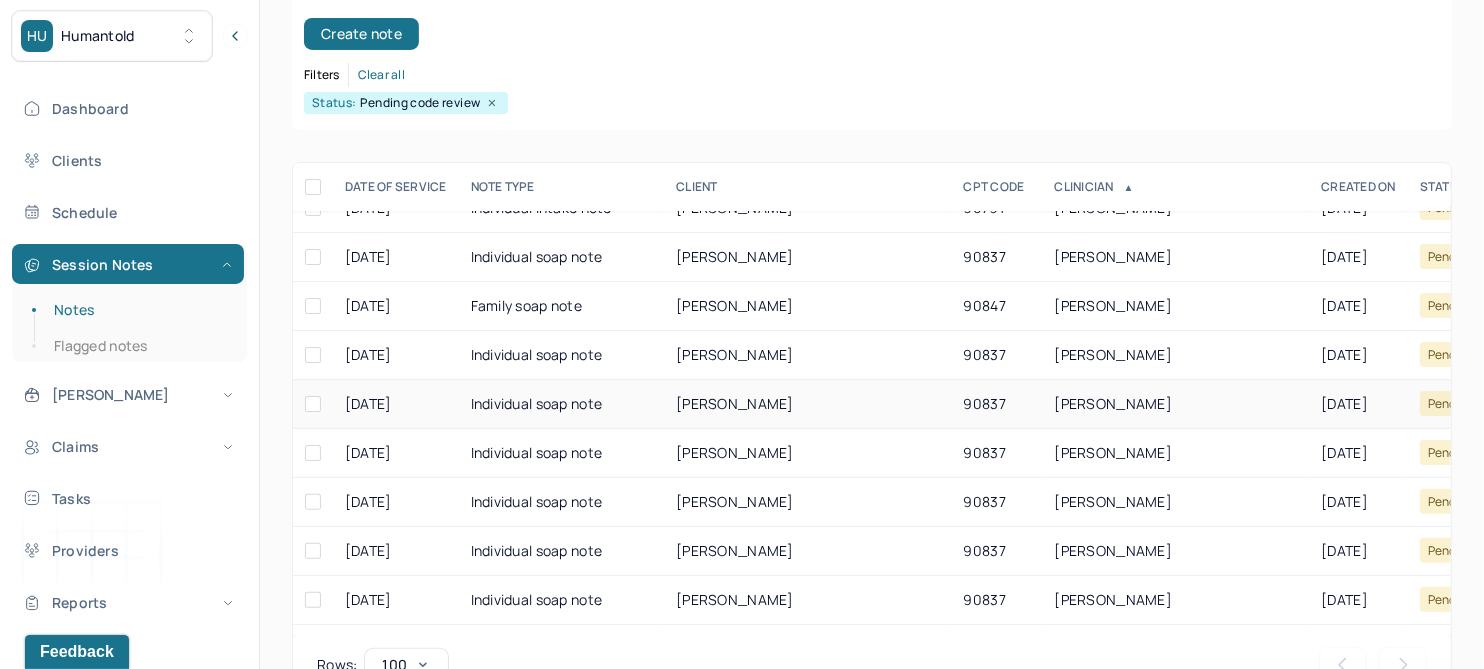 click on "DACANAY, AMBER" at bounding box center (735, 403) 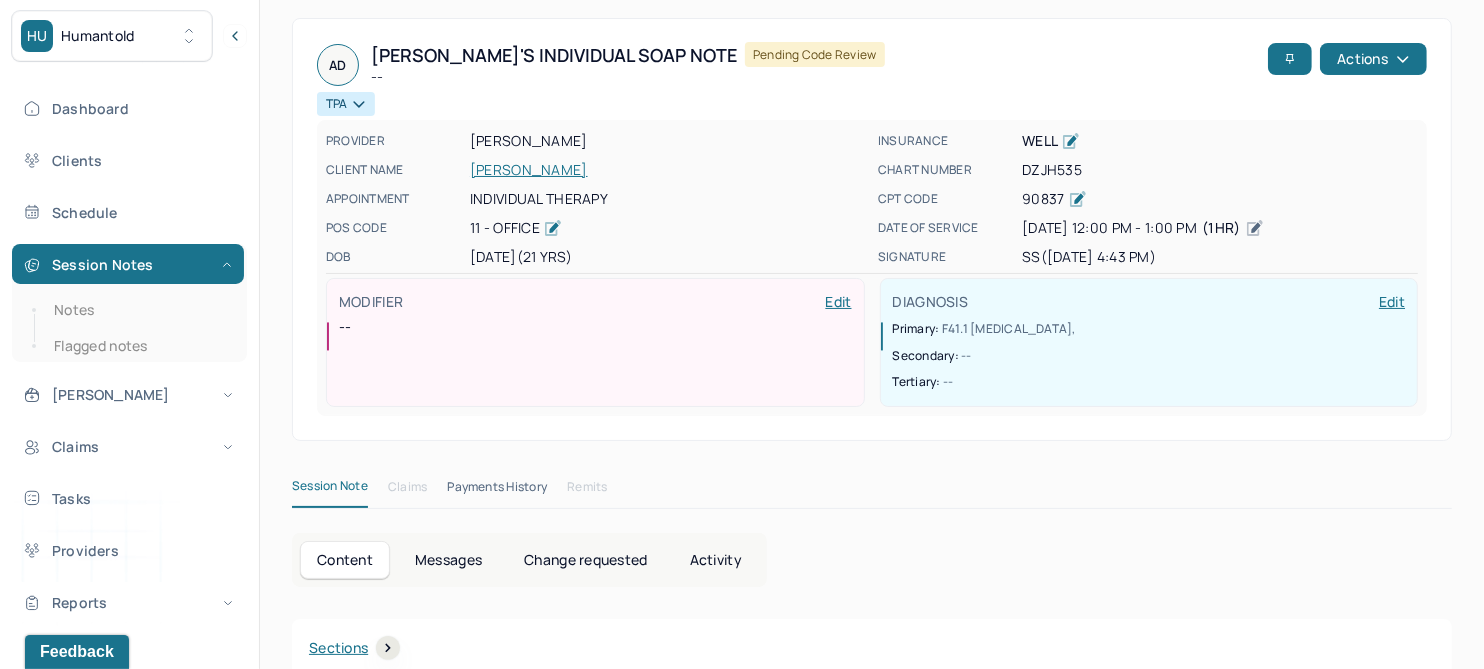 scroll, scrollTop: 0, scrollLeft: 0, axis: both 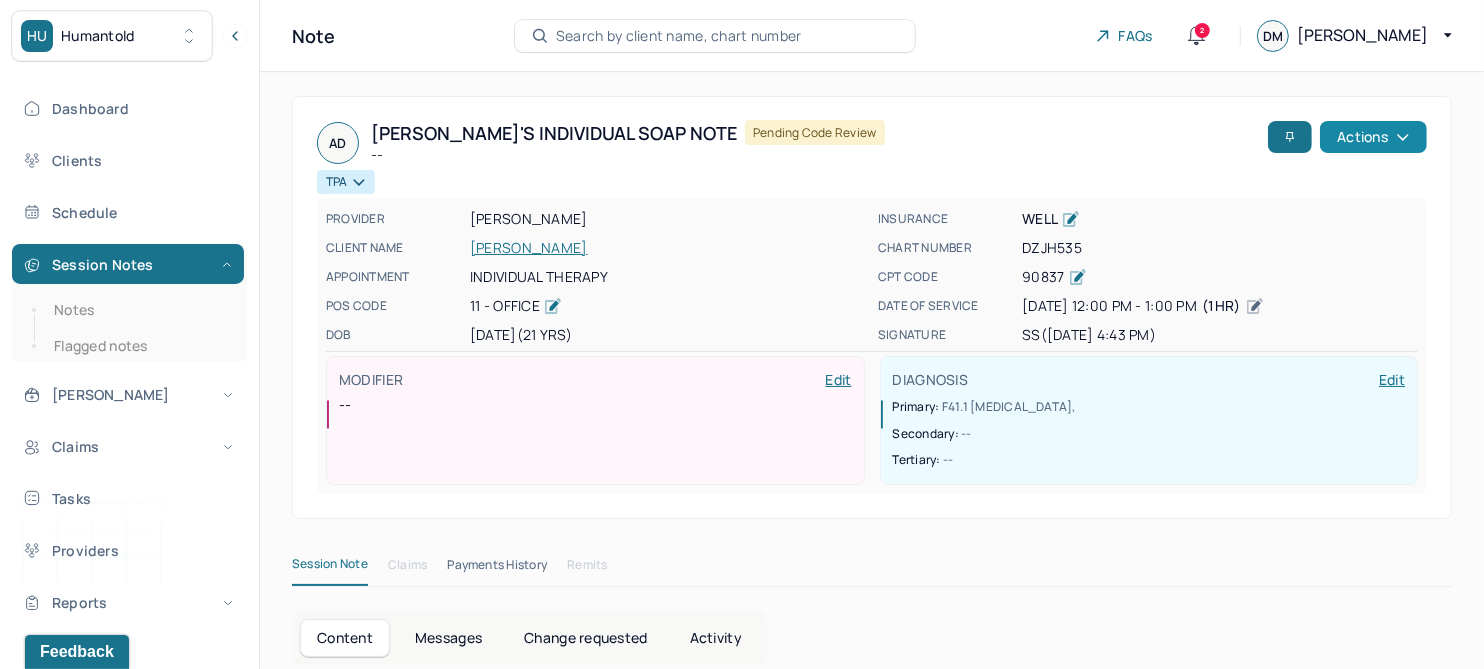 click on "Actions" at bounding box center [1373, 137] 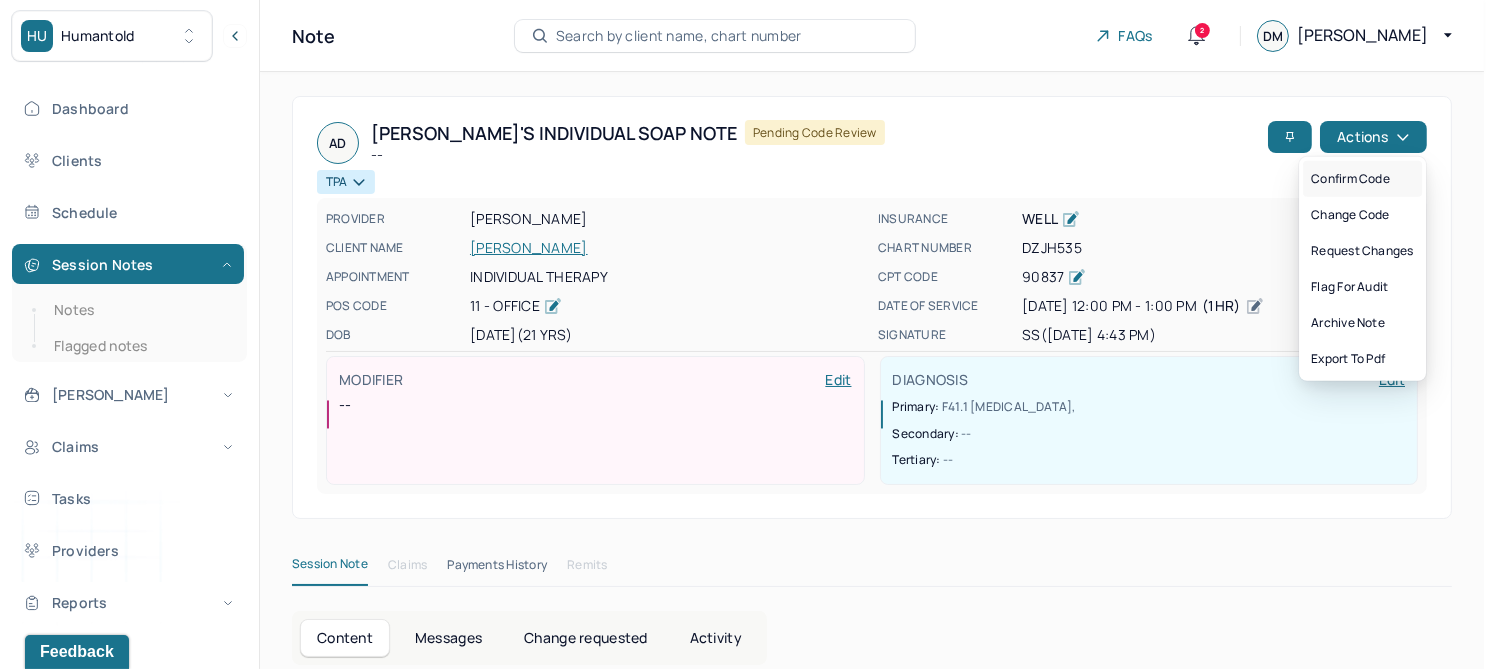 click on "Confirm code" at bounding box center [1362, 179] 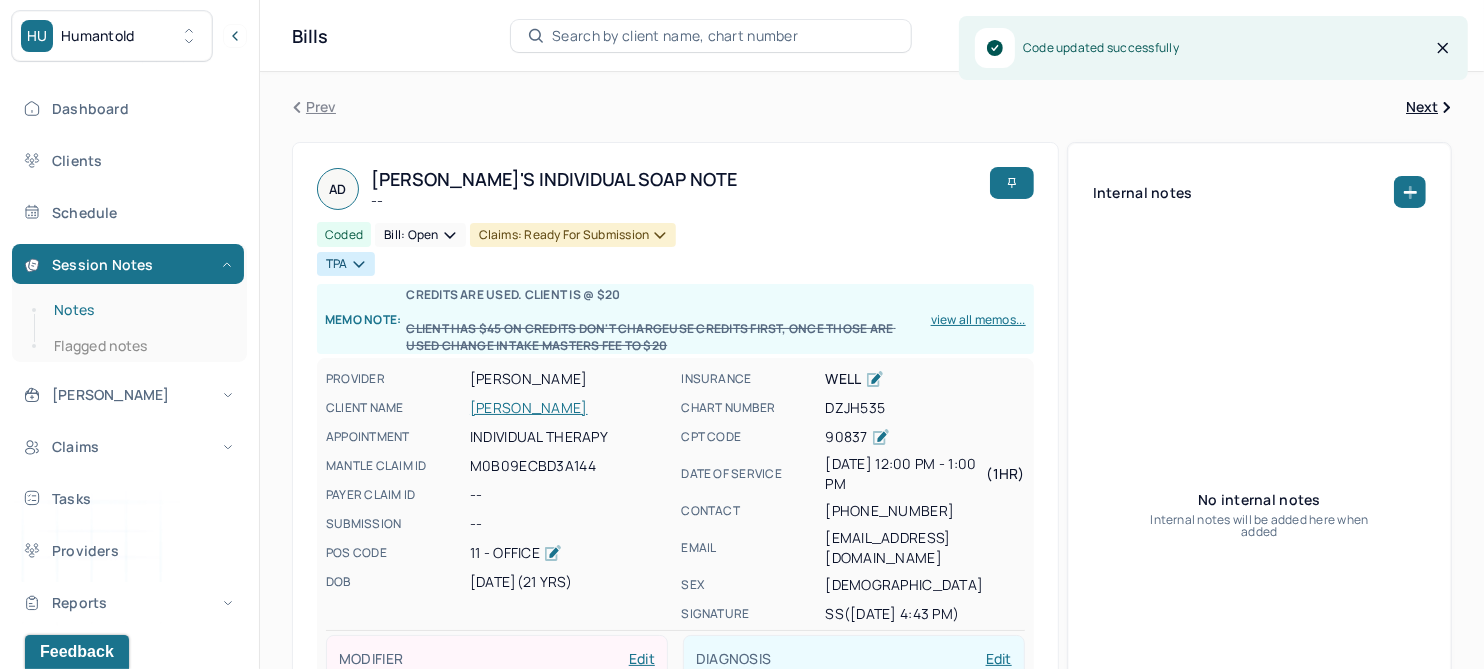 click on "Notes" at bounding box center (139, 310) 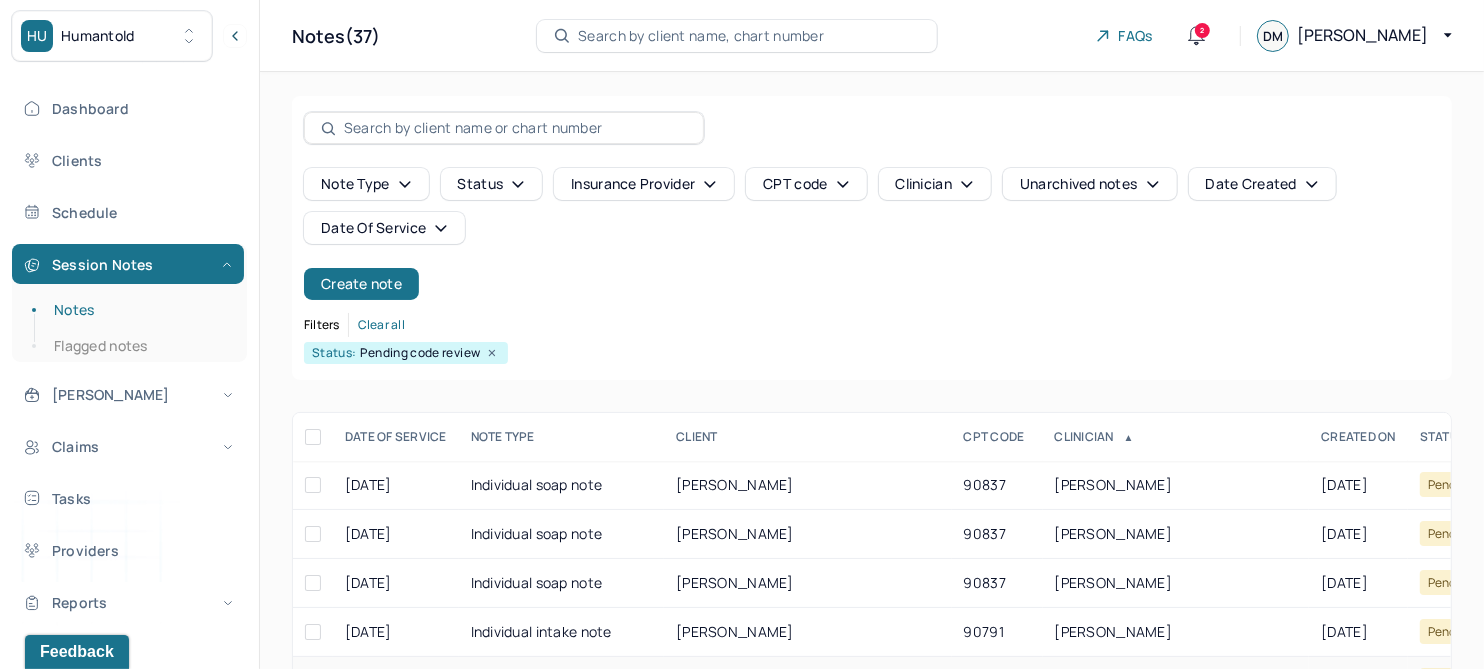scroll, scrollTop: 301, scrollLeft: 0, axis: vertical 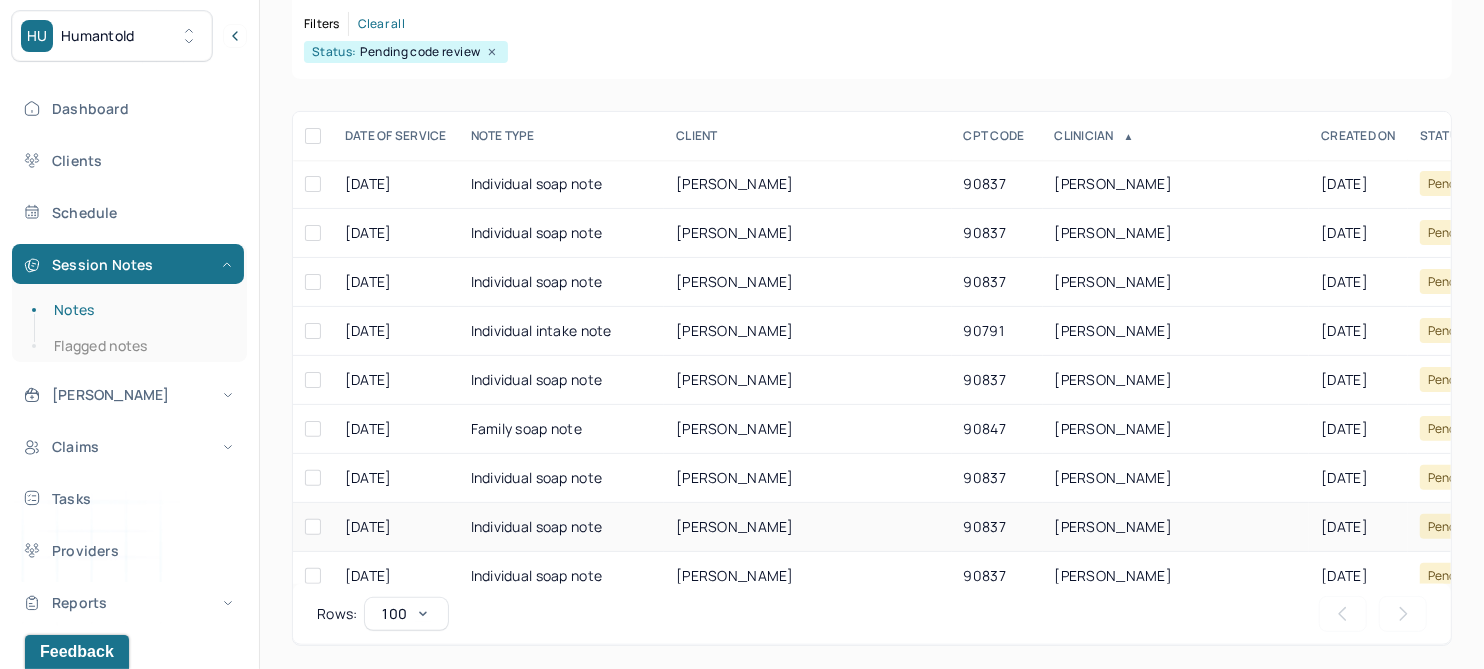 click on "RUNYON, EDWARD" at bounding box center [735, 526] 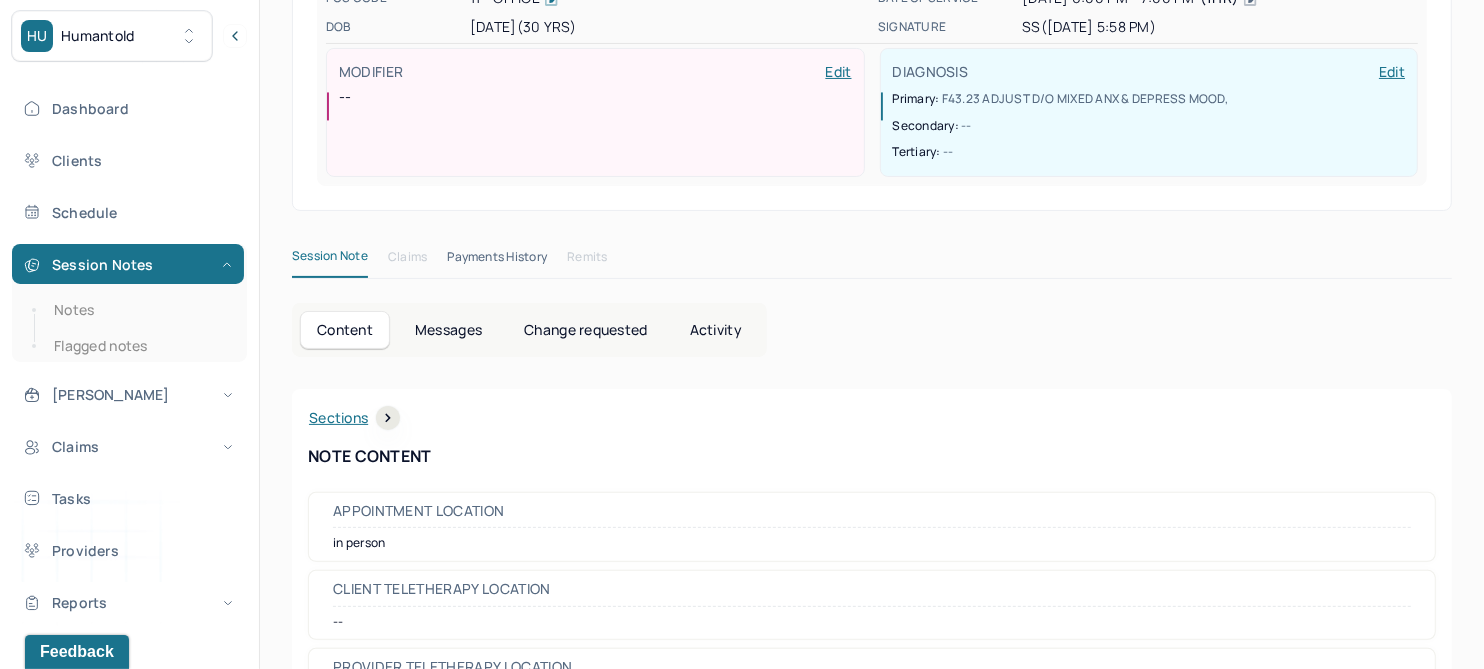 scroll, scrollTop: 0, scrollLeft: 0, axis: both 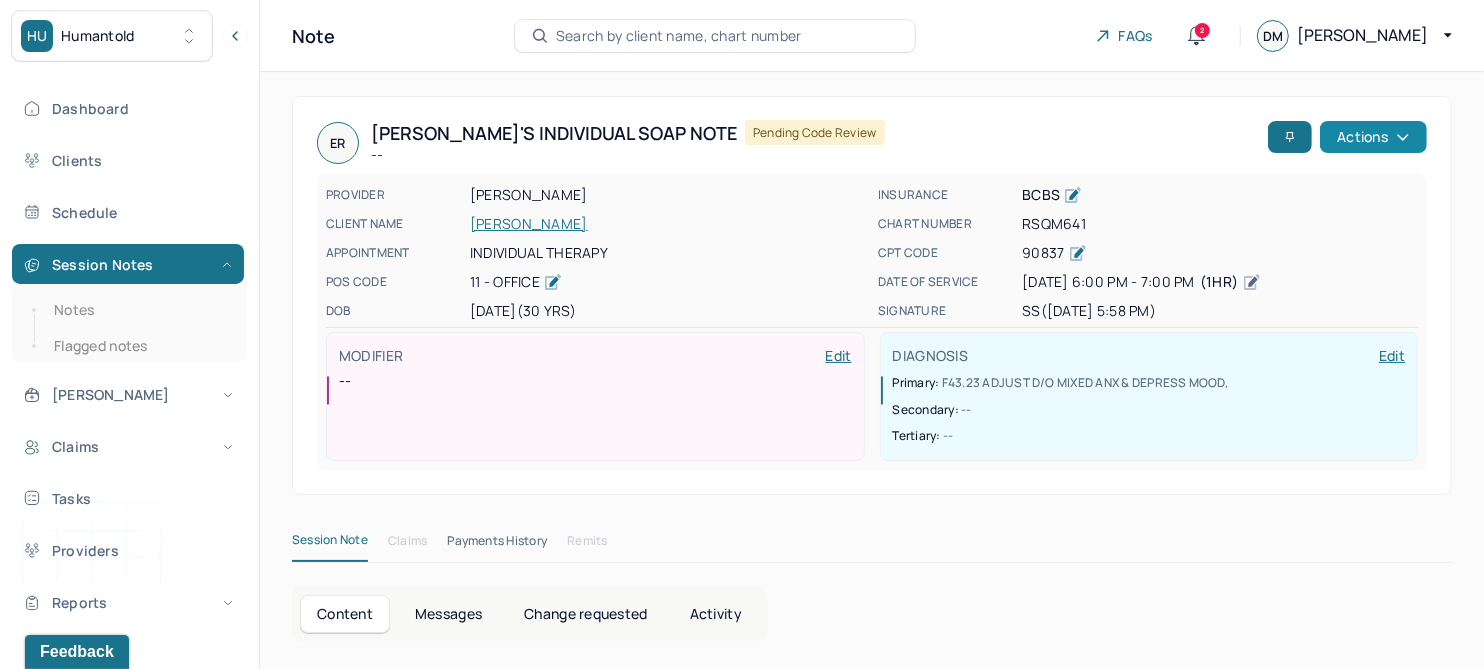 click 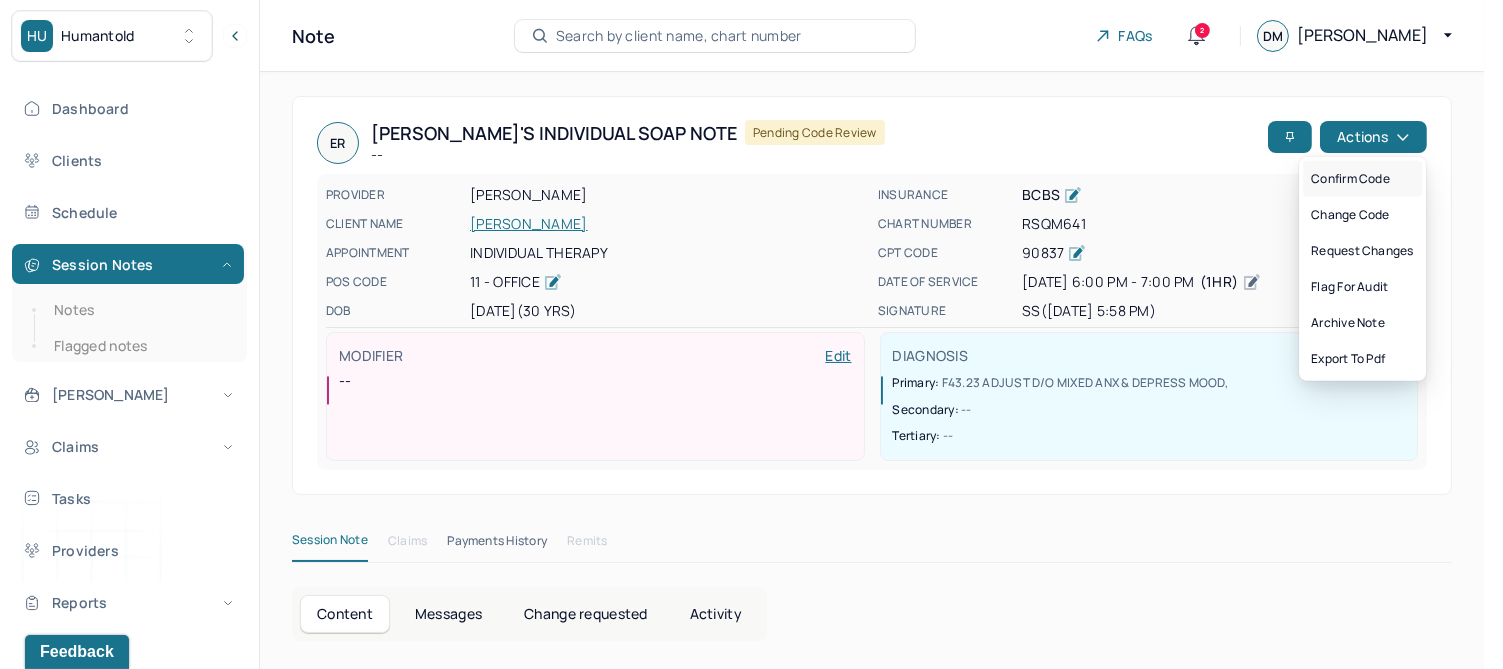 click on "Confirm code" at bounding box center [1362, 179] 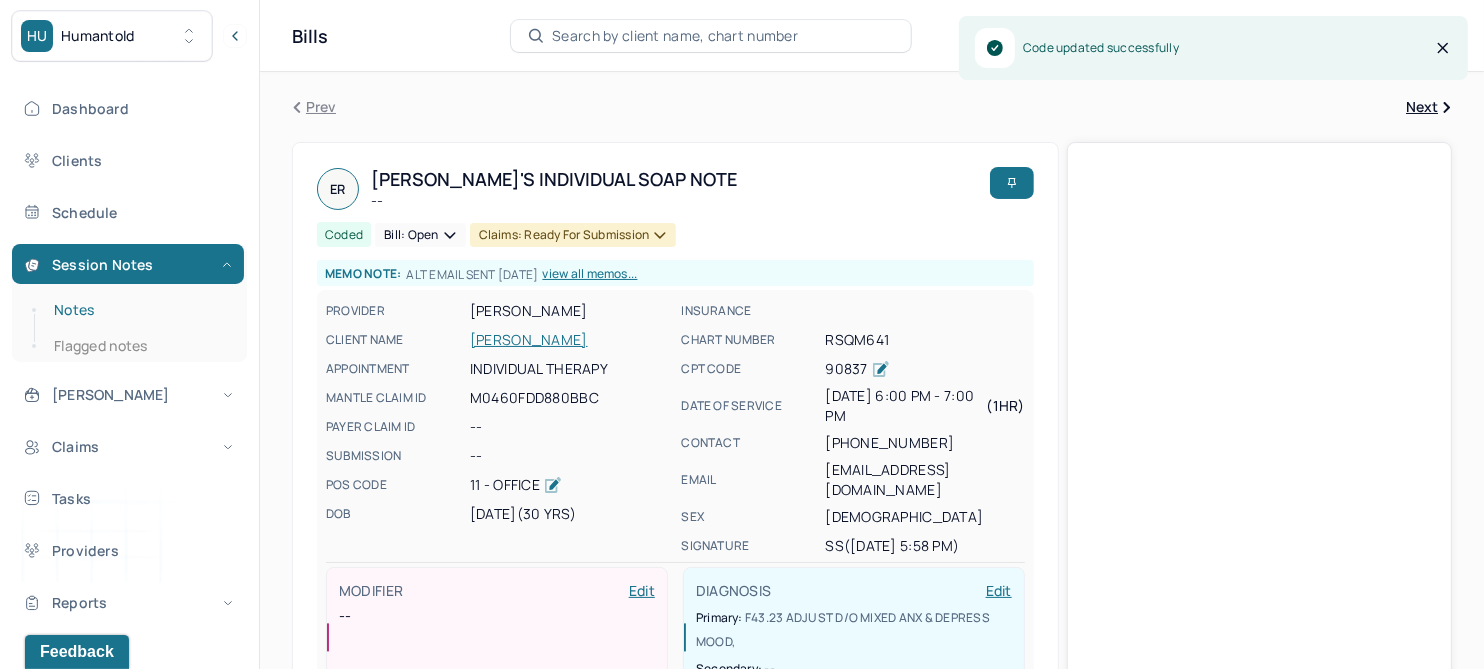 click on "Notes" at bounding box center [139, 310] 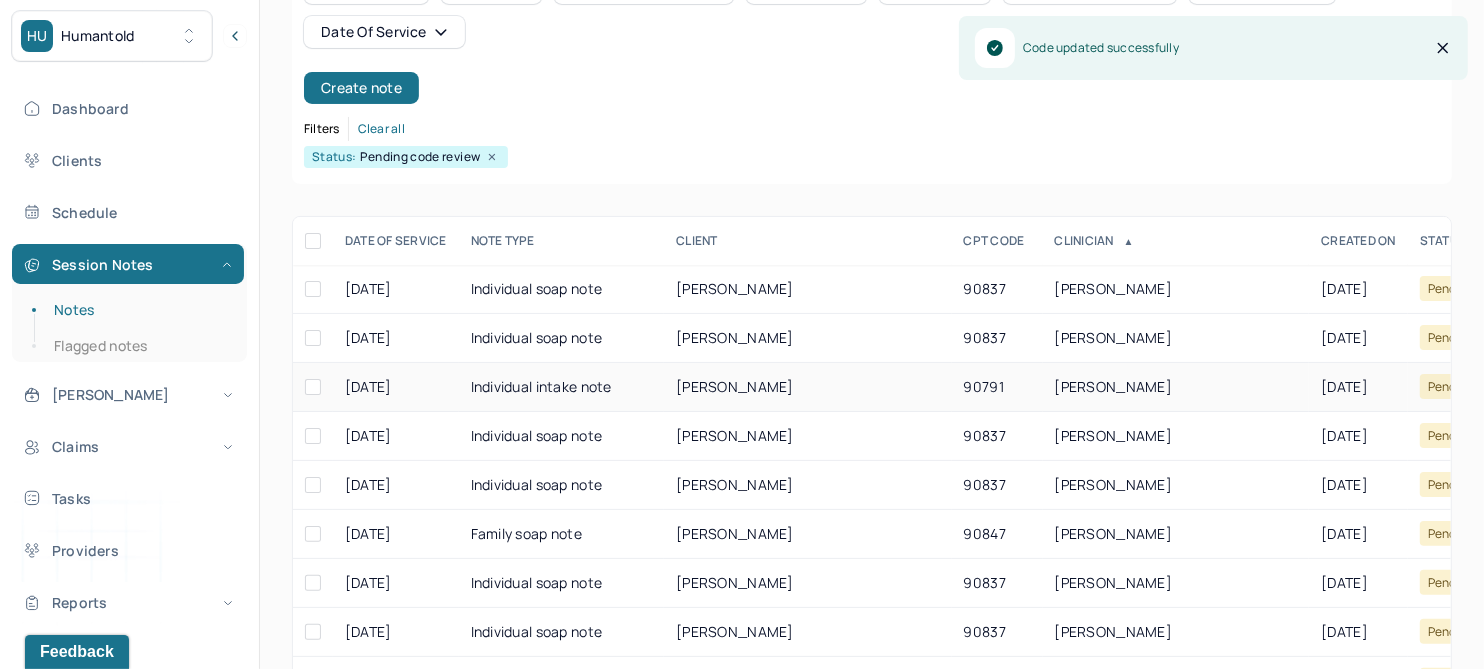 scroll, scrollTop: 250, scrollLeft: 0, axis: vertical 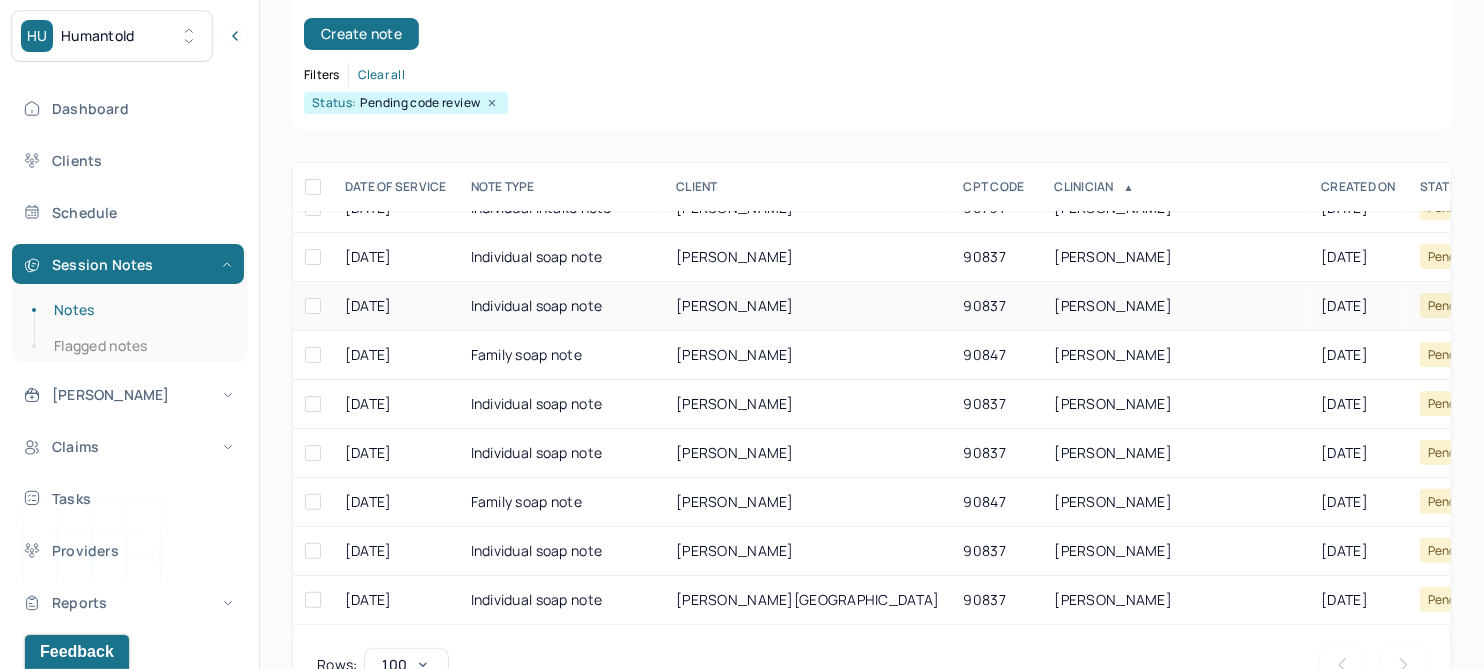 click on "NASRATI, LEEMAH" at bounding box center (735, 305) 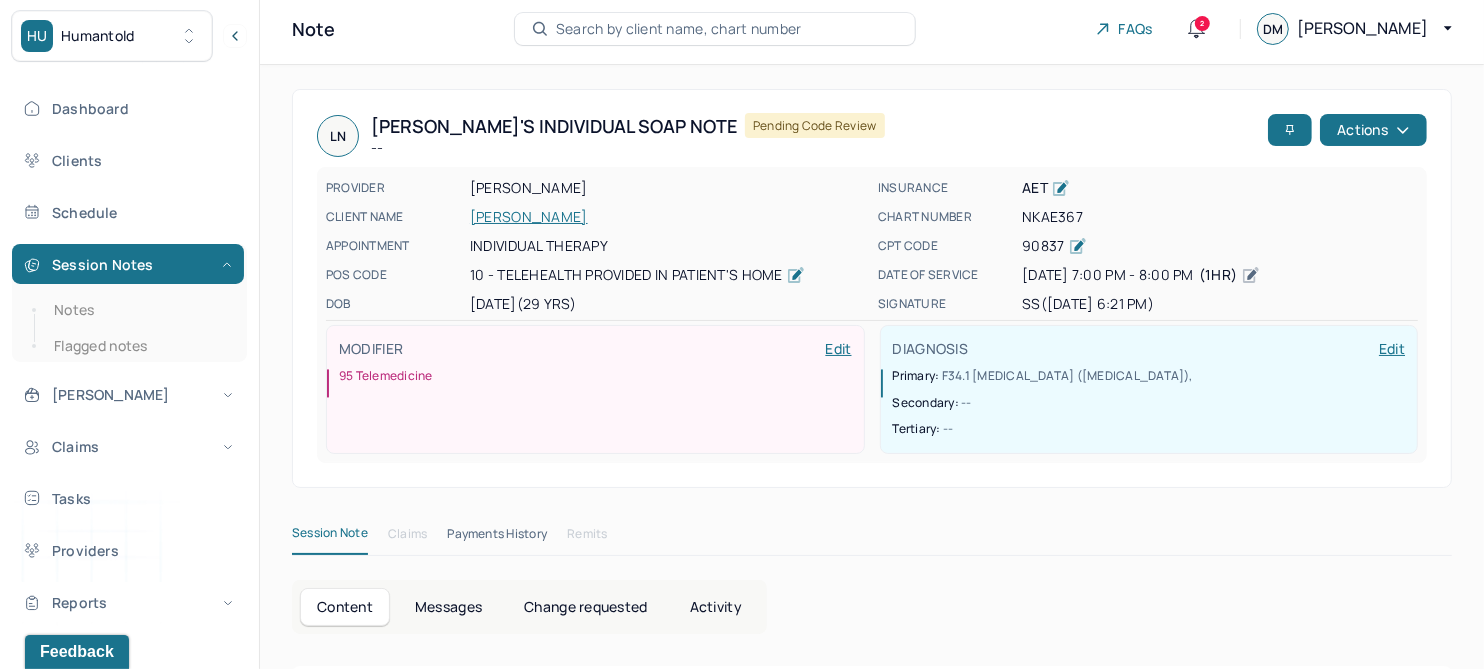 scroll, scrollTop: 0, scrollLeft: 0, axis: both 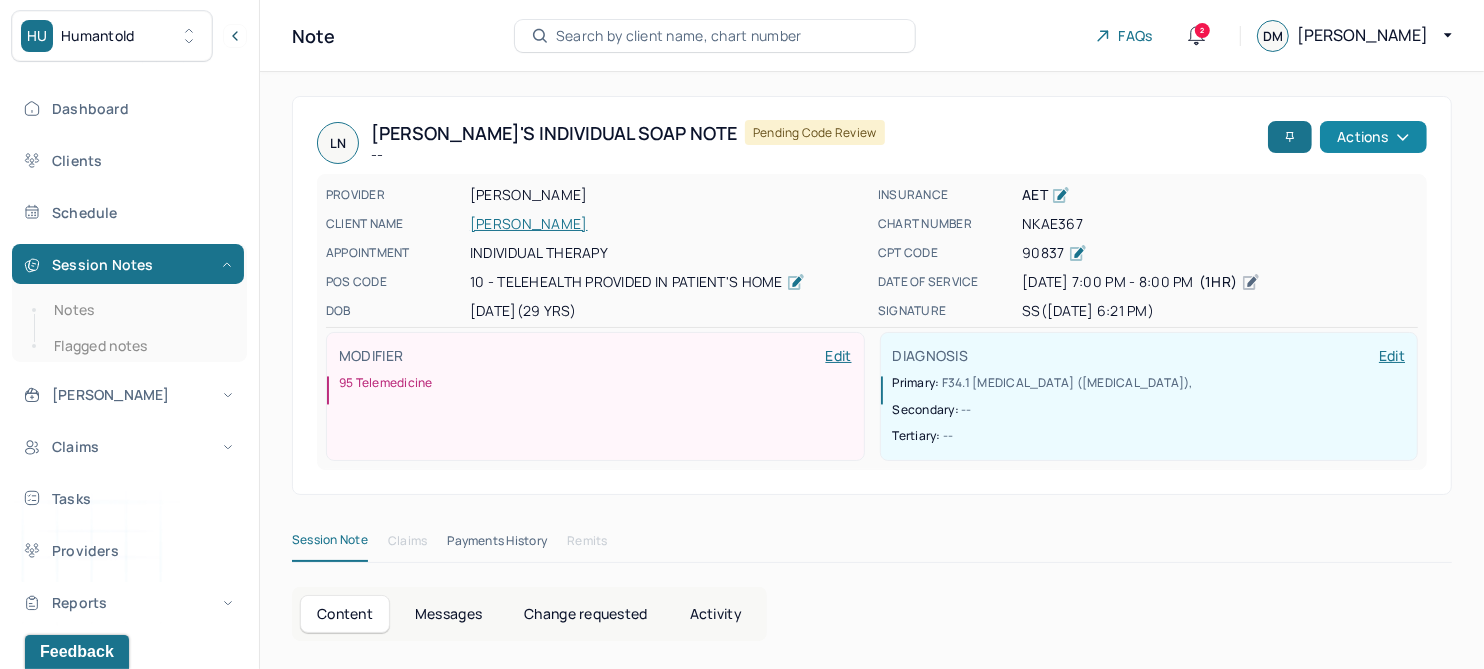 click 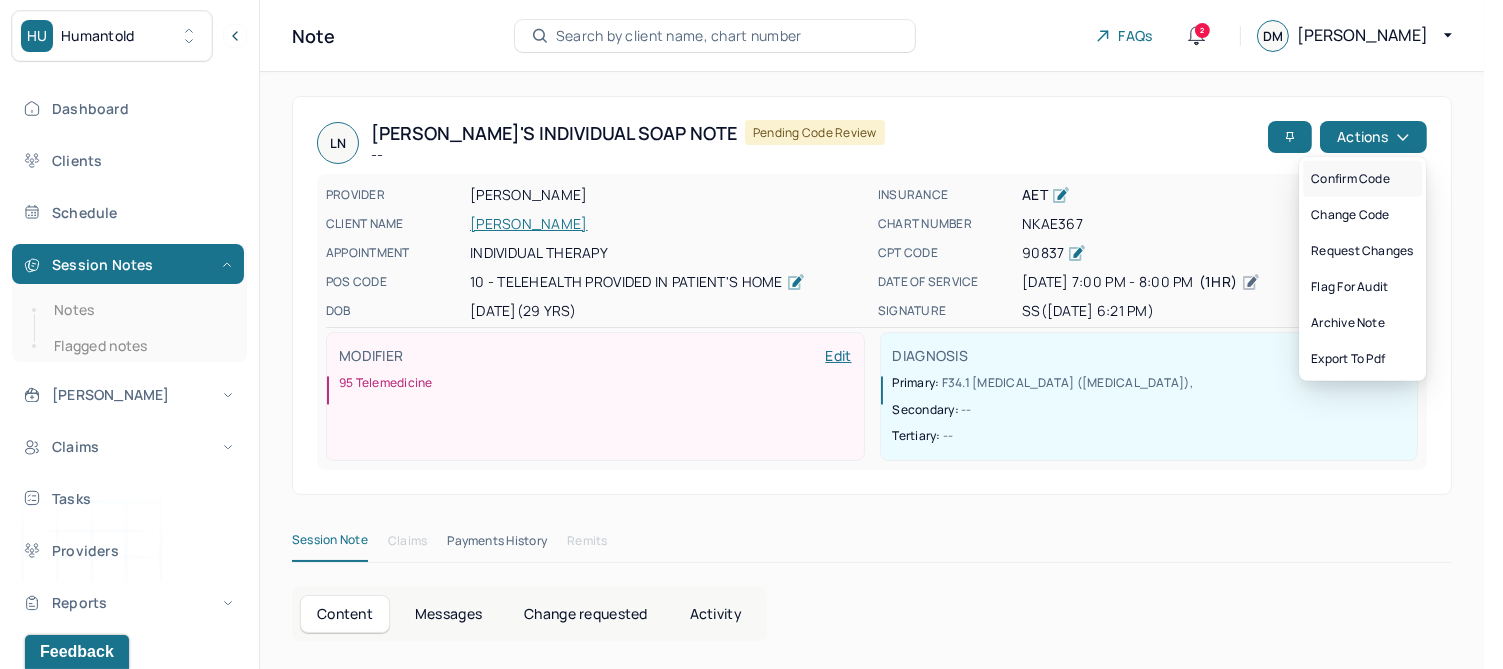 click on "Confirm code" at bounding box center [1362, 179] 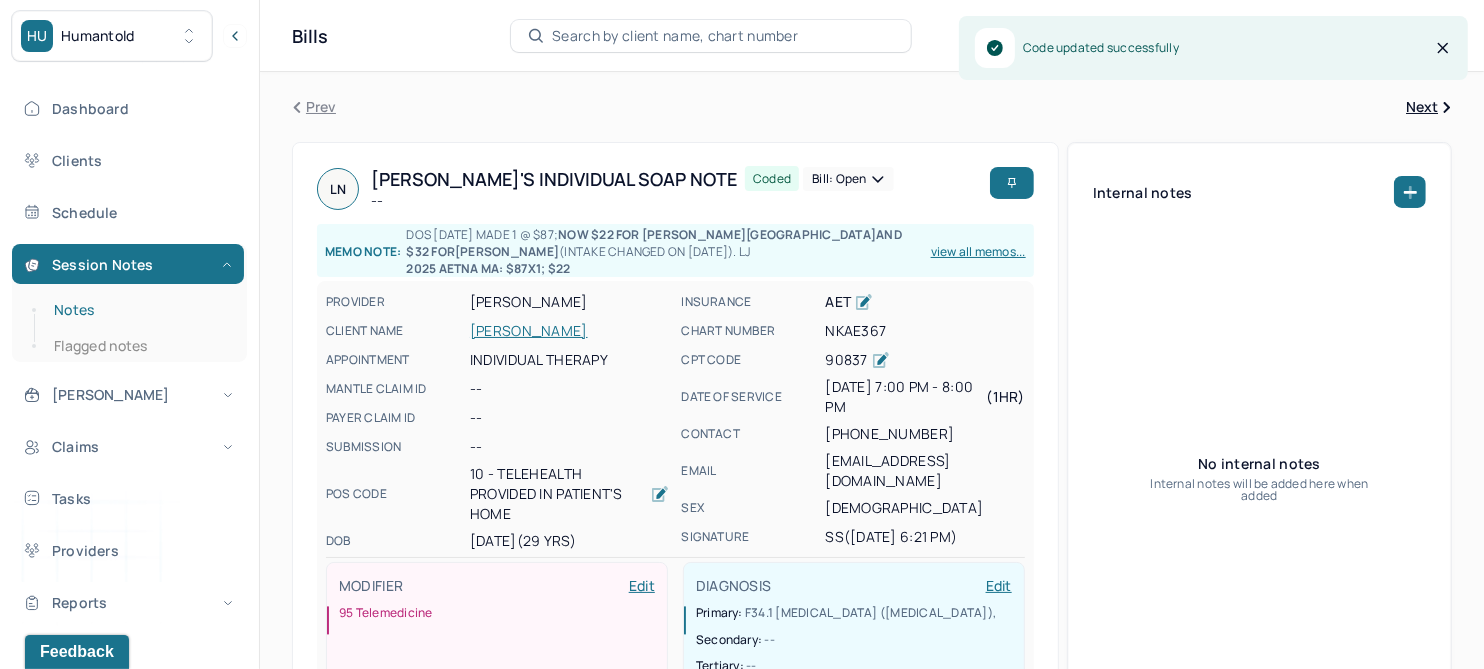 click on "Notes" at bounding box center (139, 310) 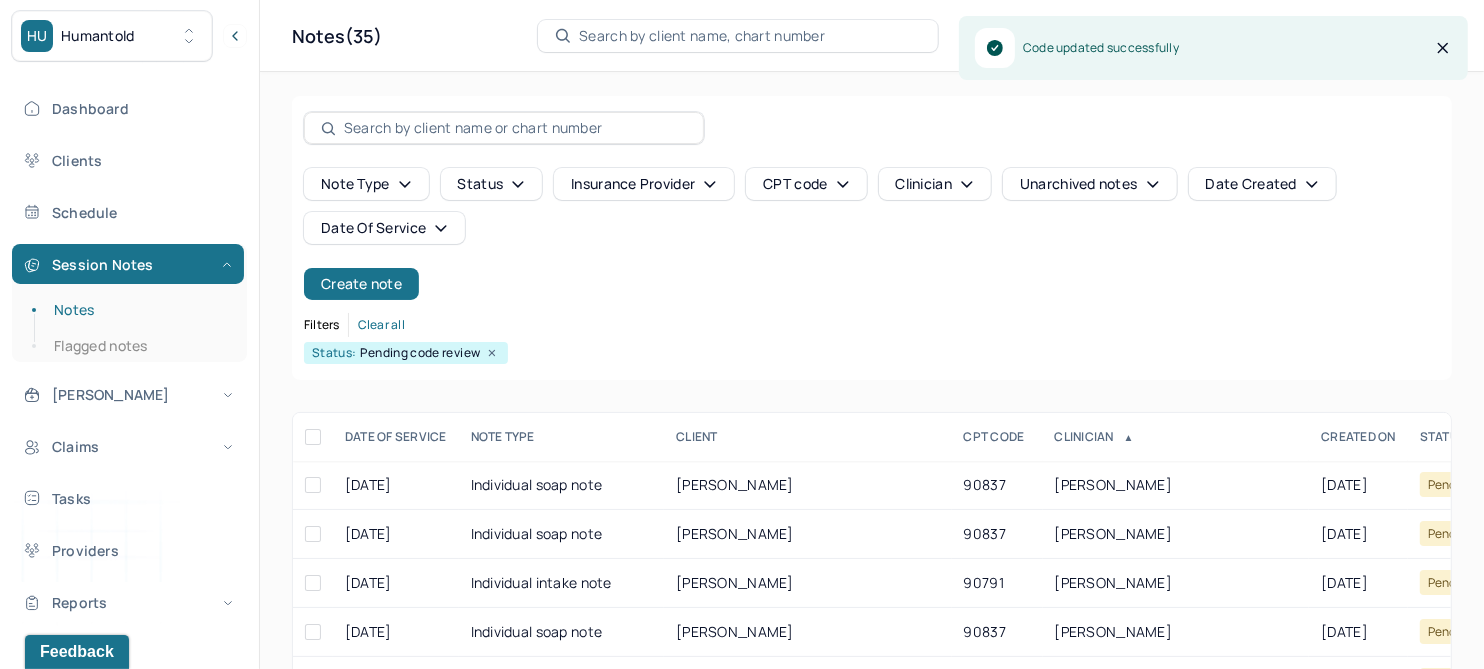 scroll, scrollTop: 250, scrollLeft: 0, axis: vertical 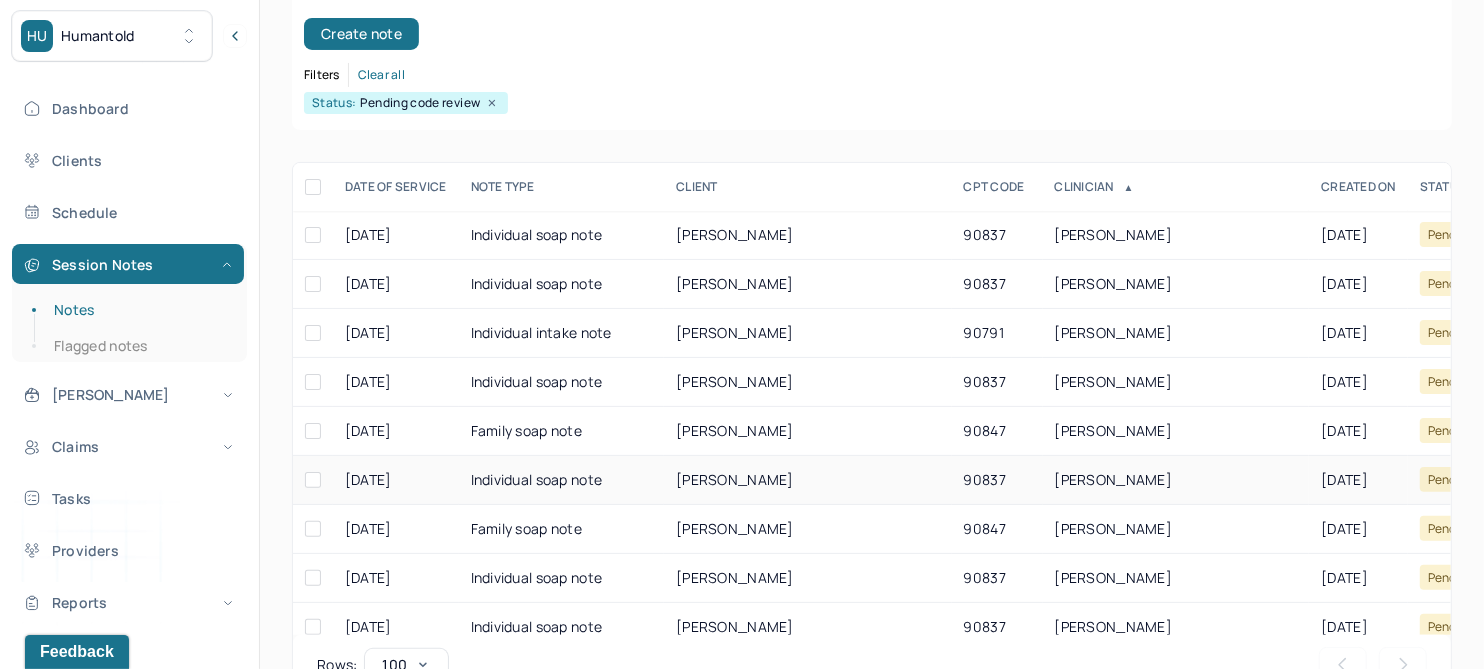 click on "YANKANNAH, MEGAN" at bounding box center (735, 479) 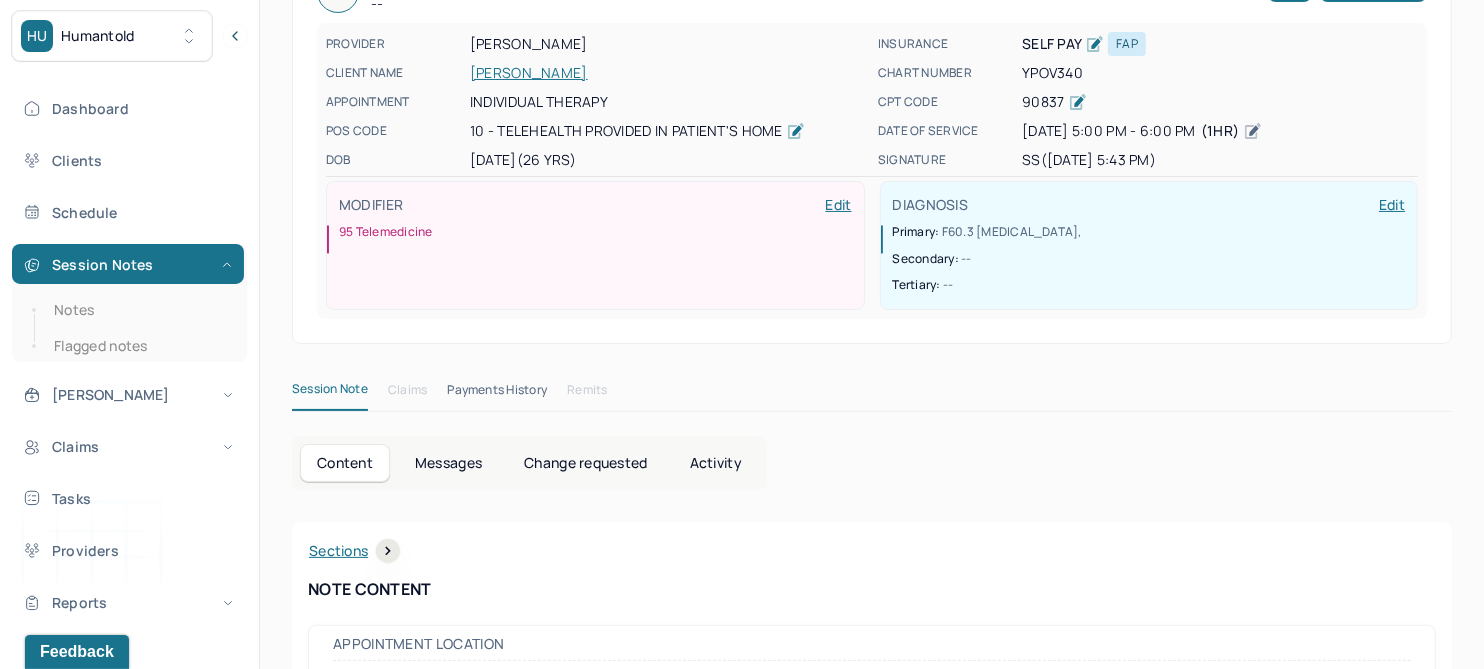 scroll, scrollTop: 0, scrollLeft: 0, axis: both 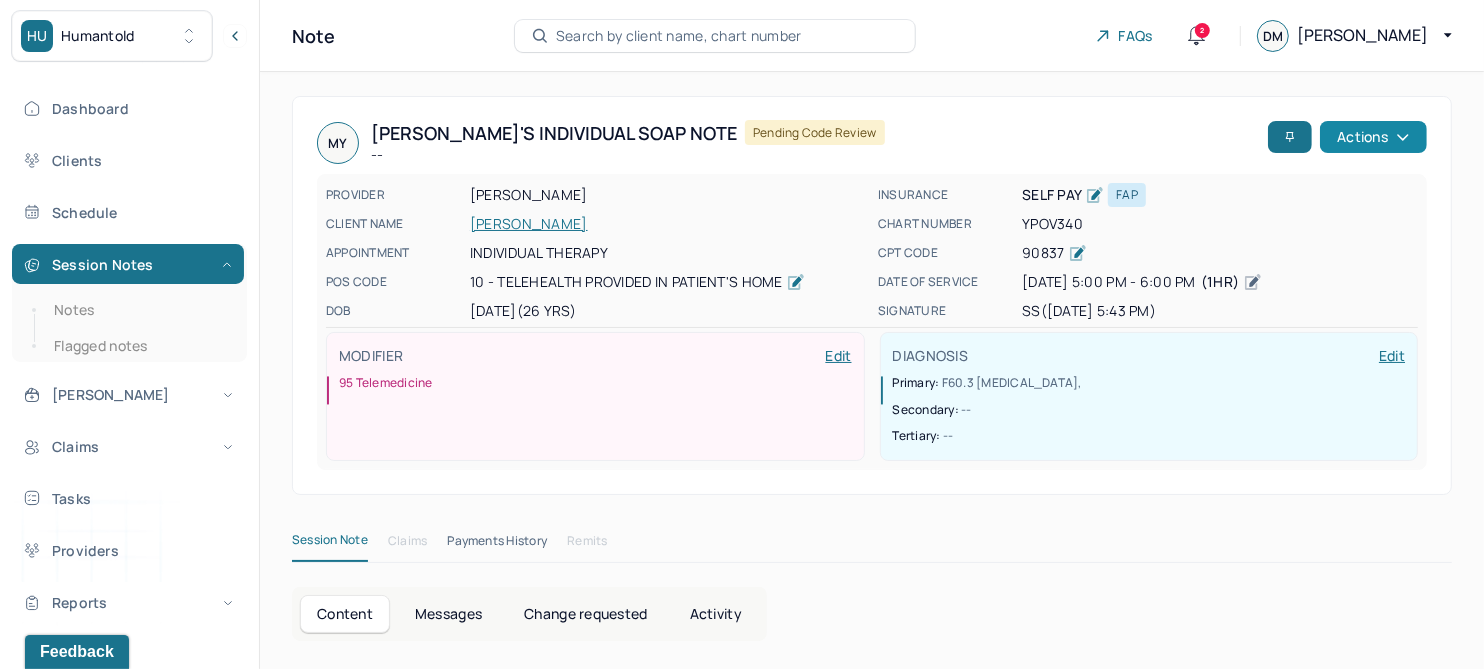 click on "Actions" at bounding box center (1373, 137) 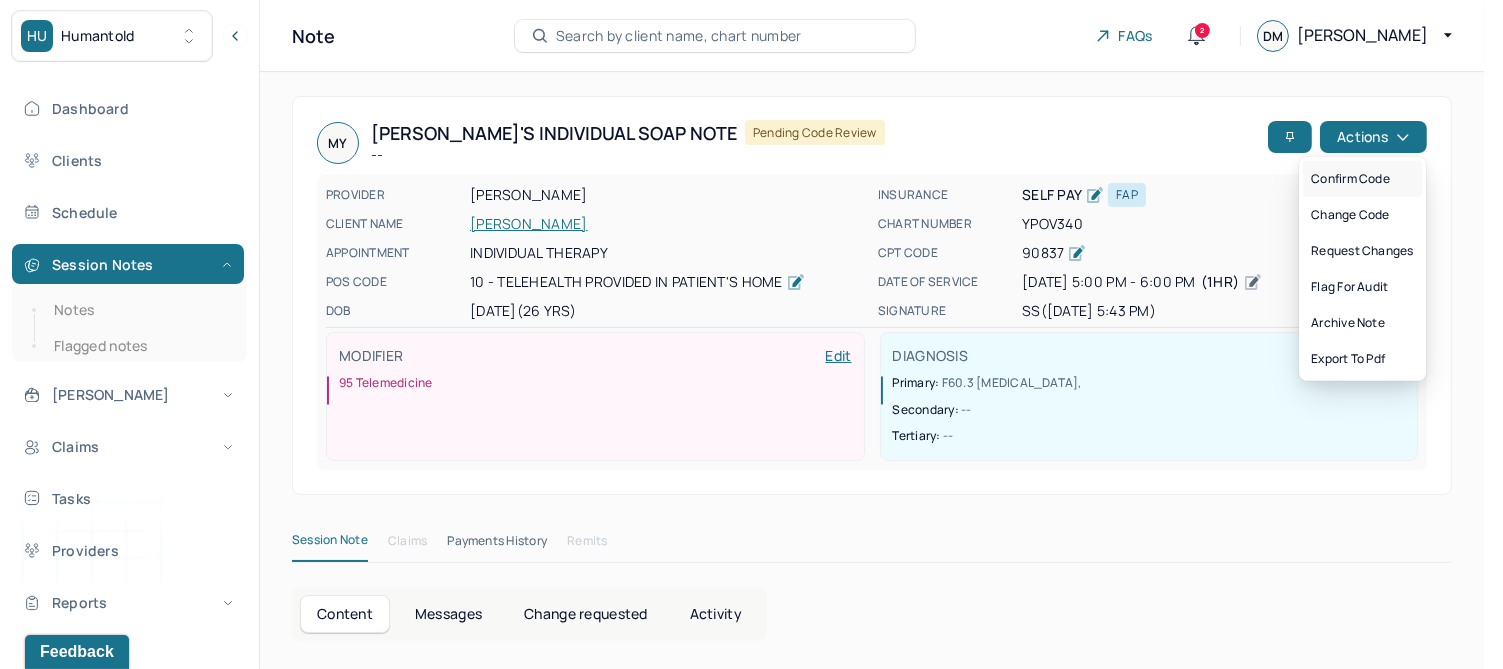 click on "Confirm code" at bounding box center [1362, 179] 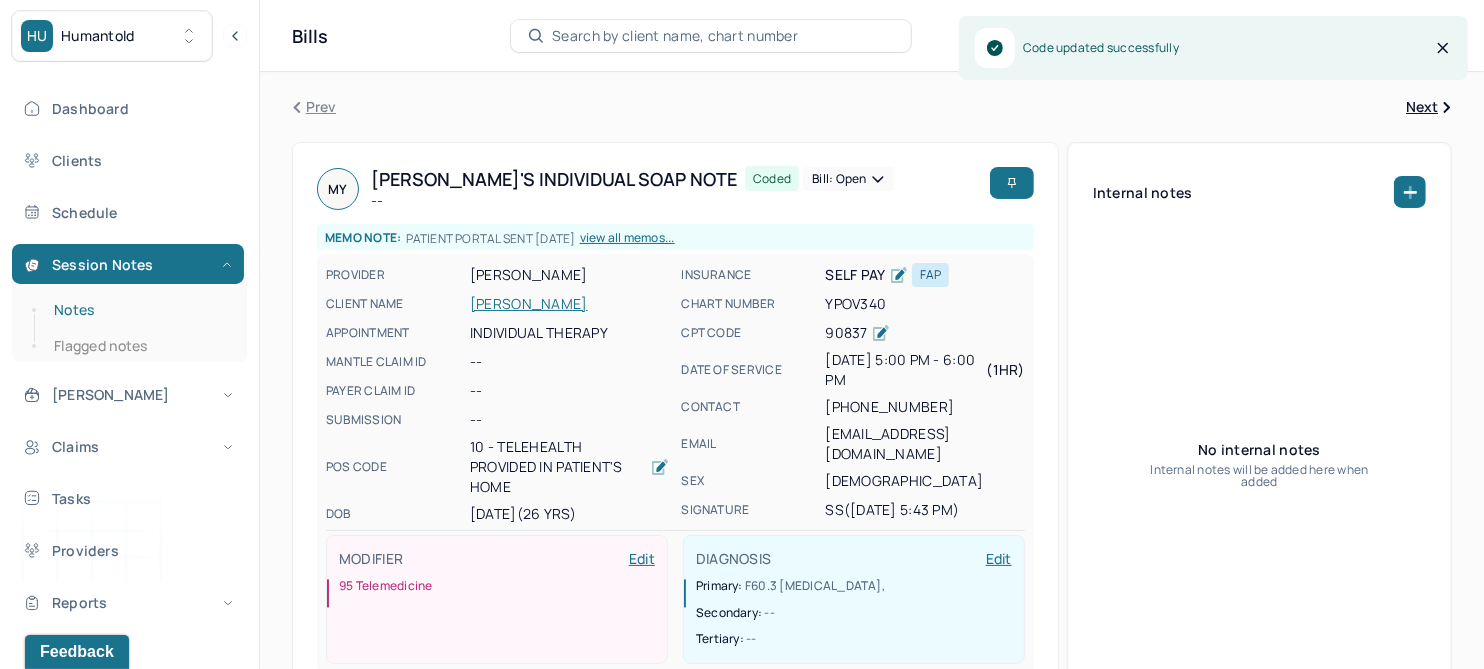 click on "Notes" at bounding box center (139, 310) 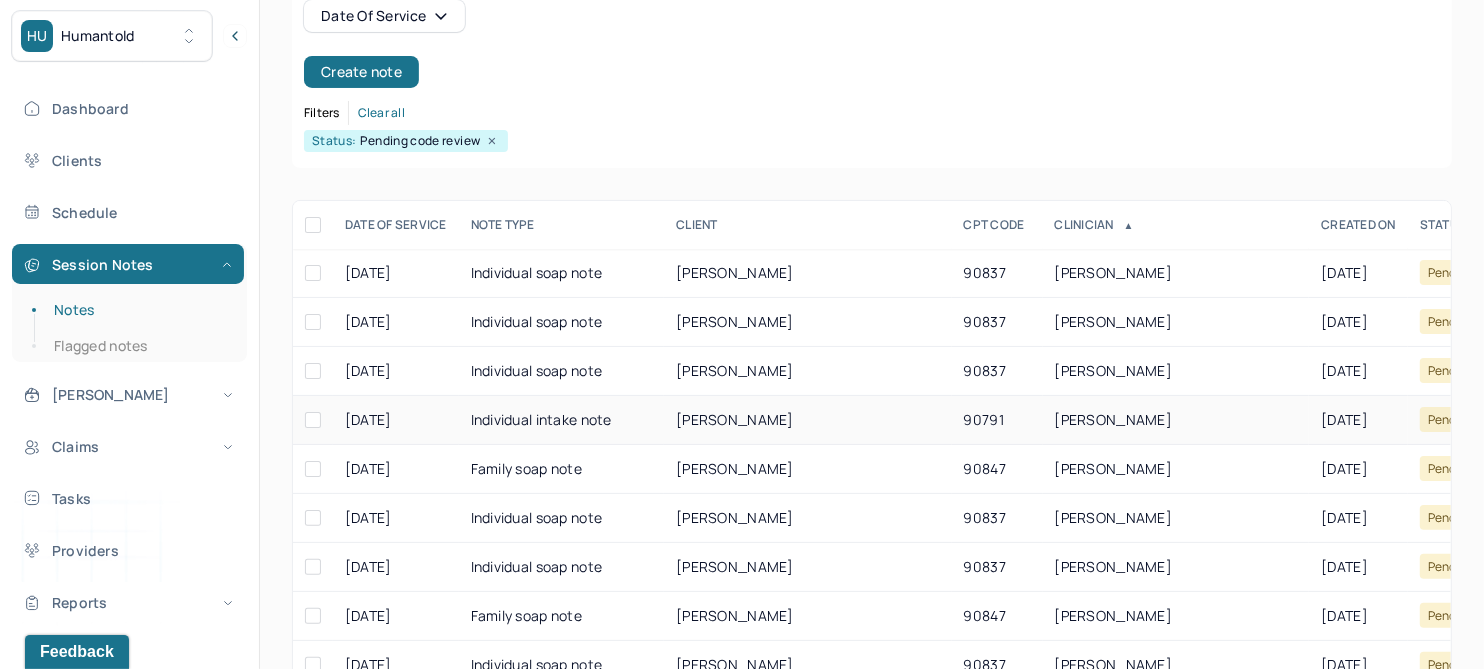 scroll, scrollTop: 250, scrollLeft: 0, axis: vertical 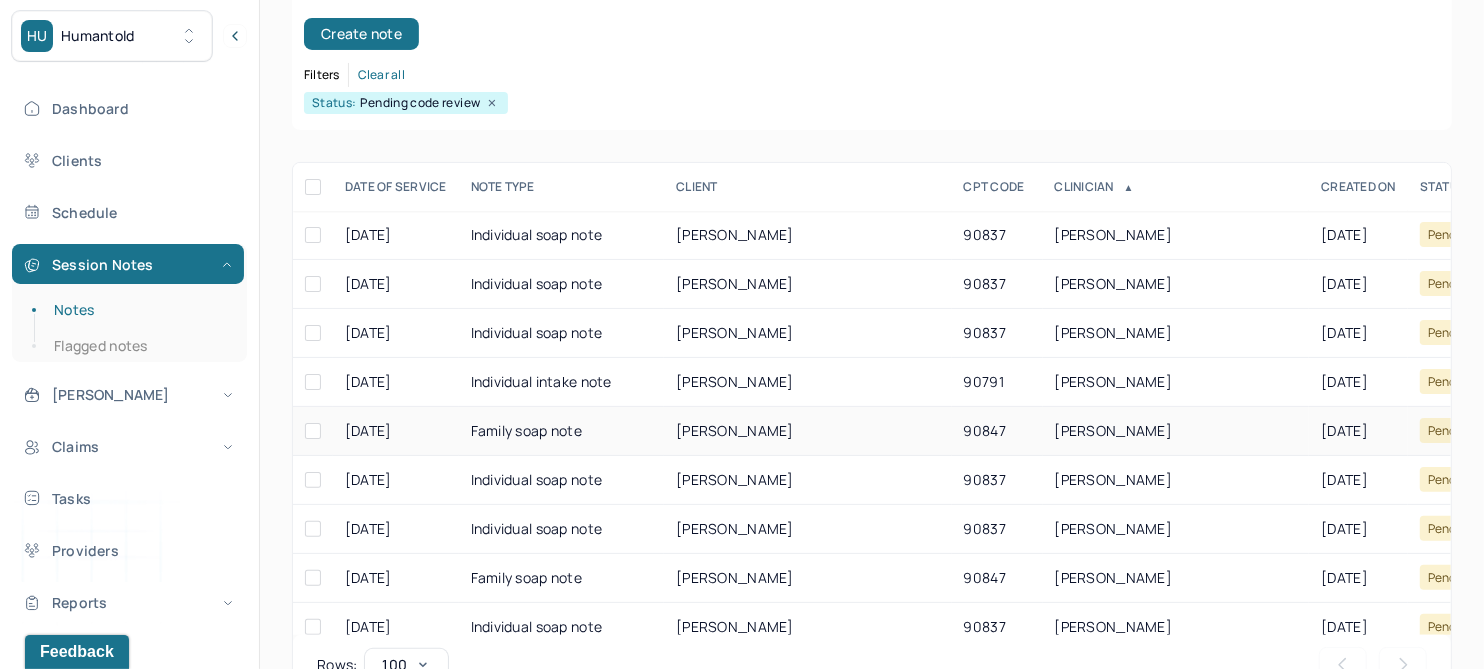 click on "GABRIEL, MICHAEL" at bounding box center [735, 430] 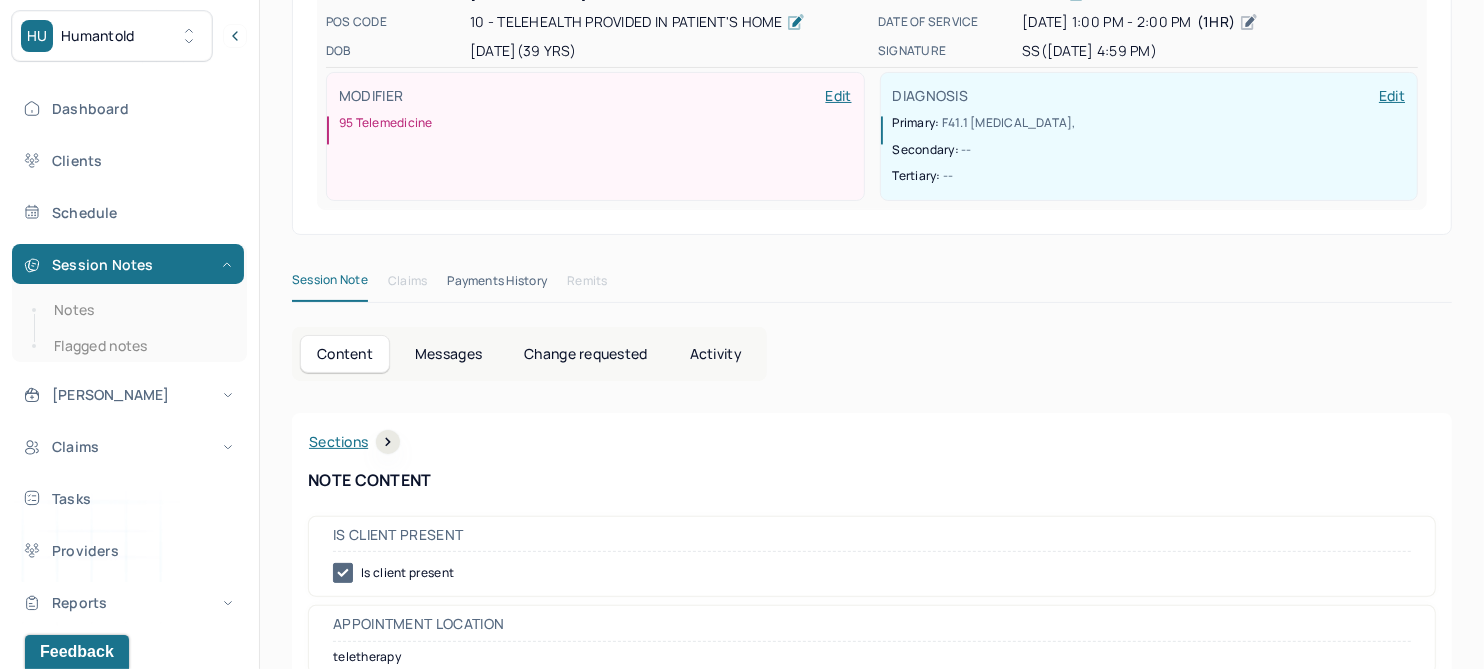 scroll, scrollTop: 0, scrollLeft: 0, axis: both 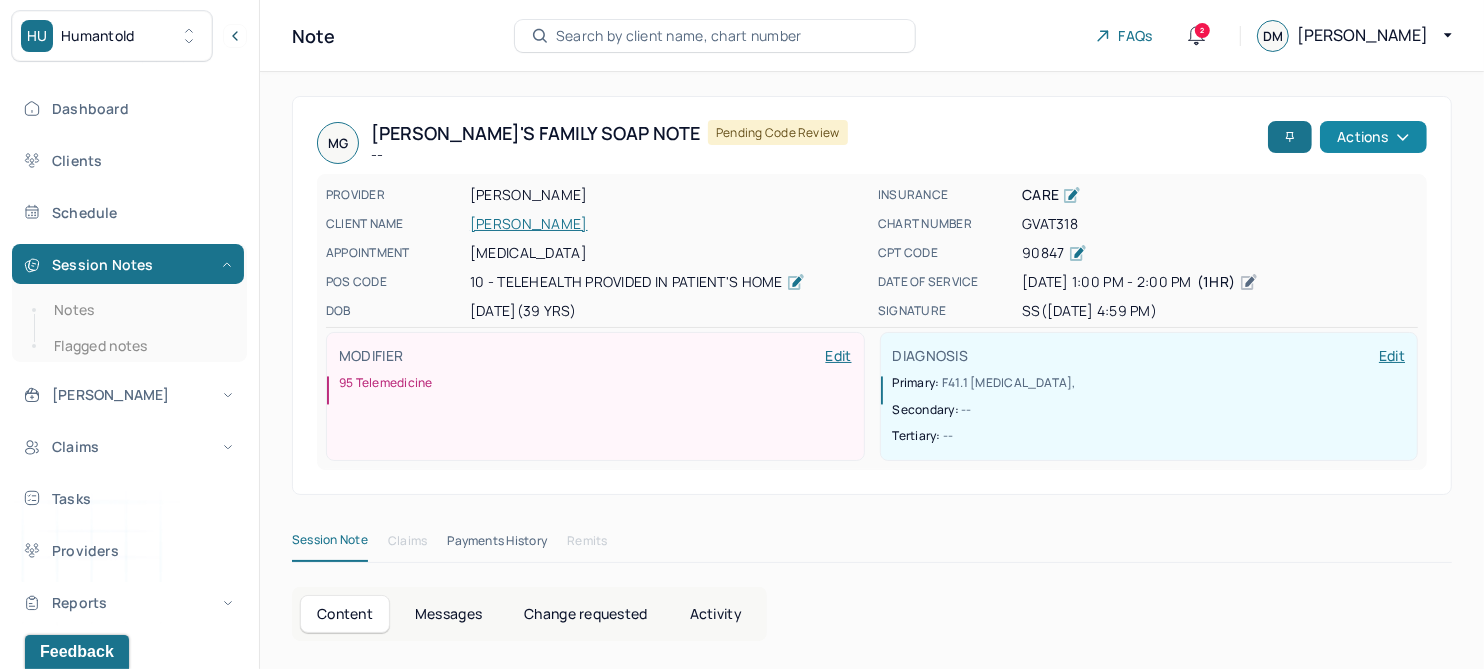click on "Actions" at bounding box center [1373, 137] 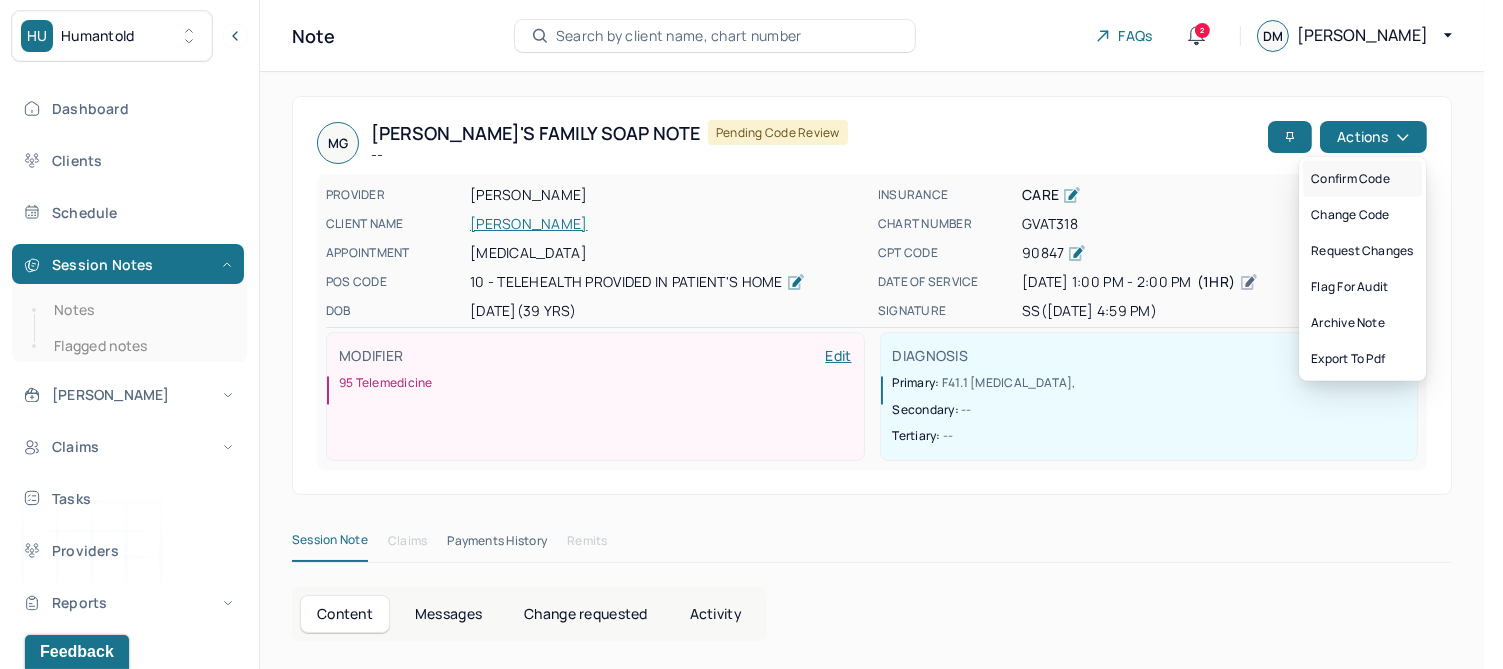 click on "Confirm code" at bounding box center [1362, 179] 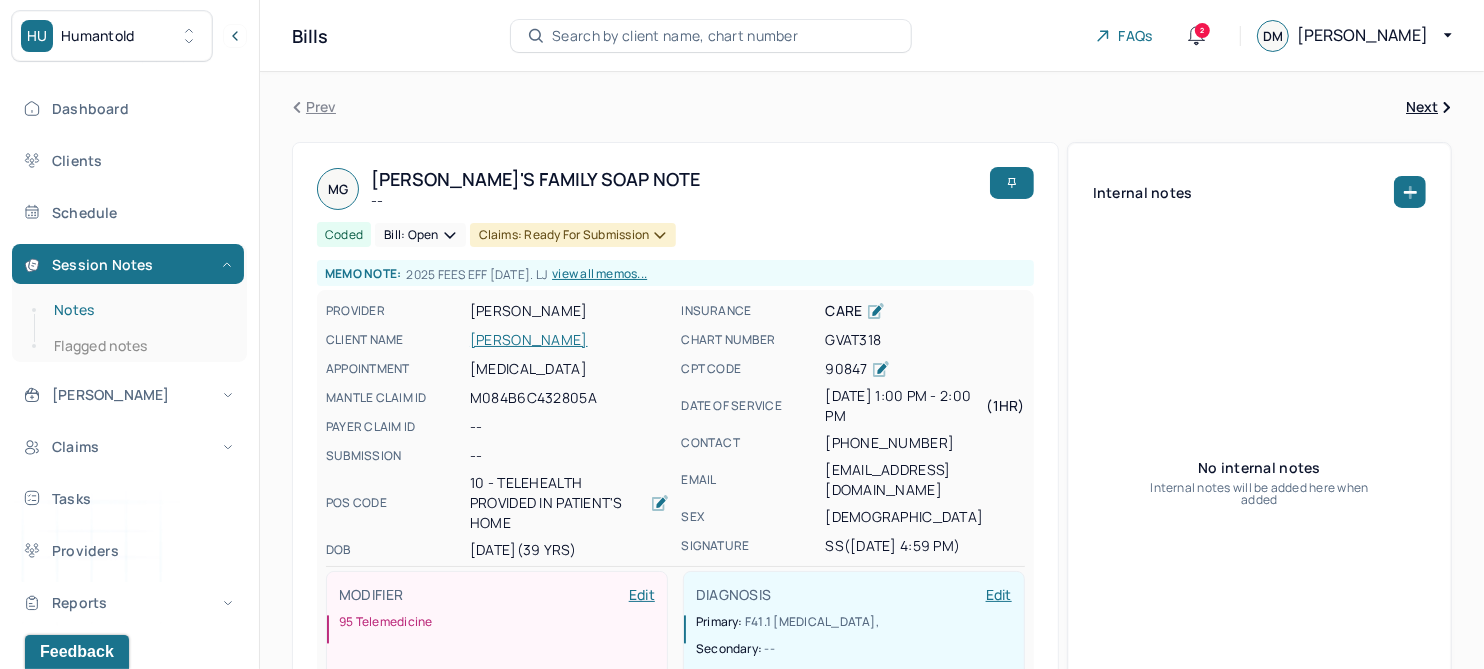 click on "Notes" at bounding box center (139, 310) 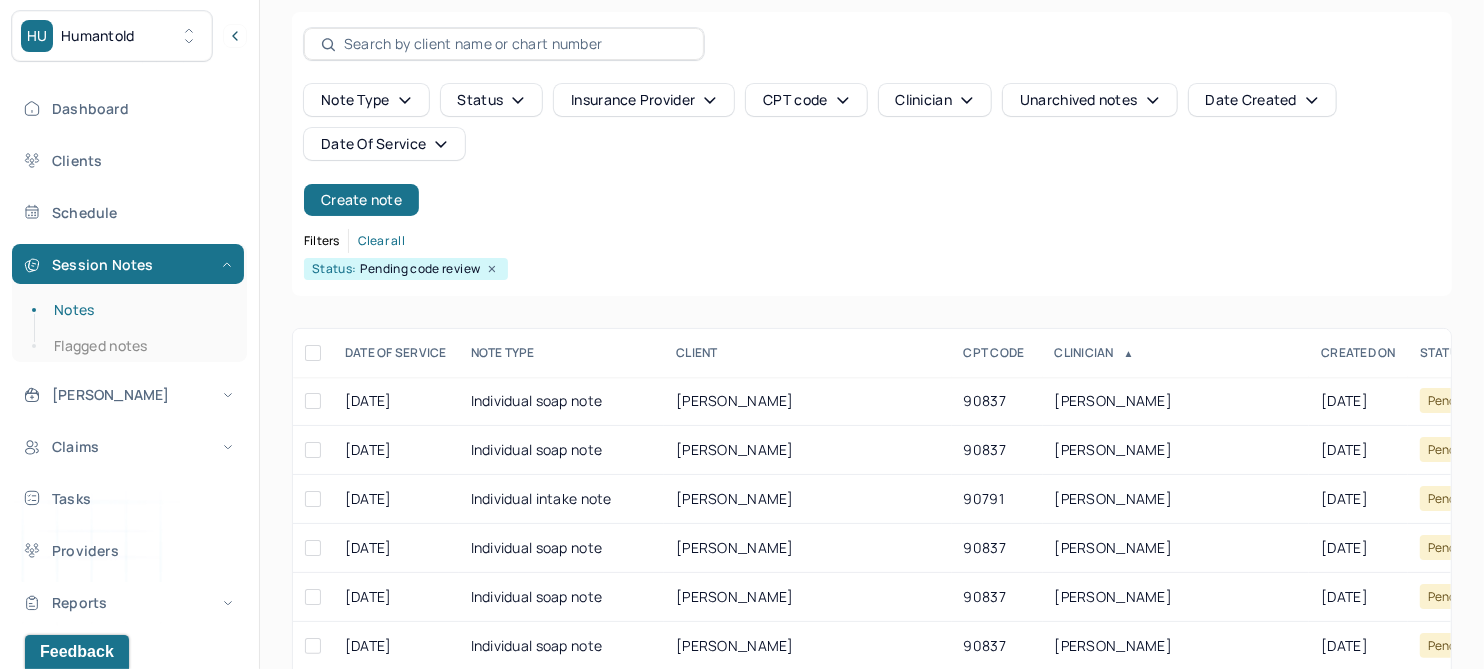 scroll, scrollTop: 250, scrollLeft: 0, axis: vertical 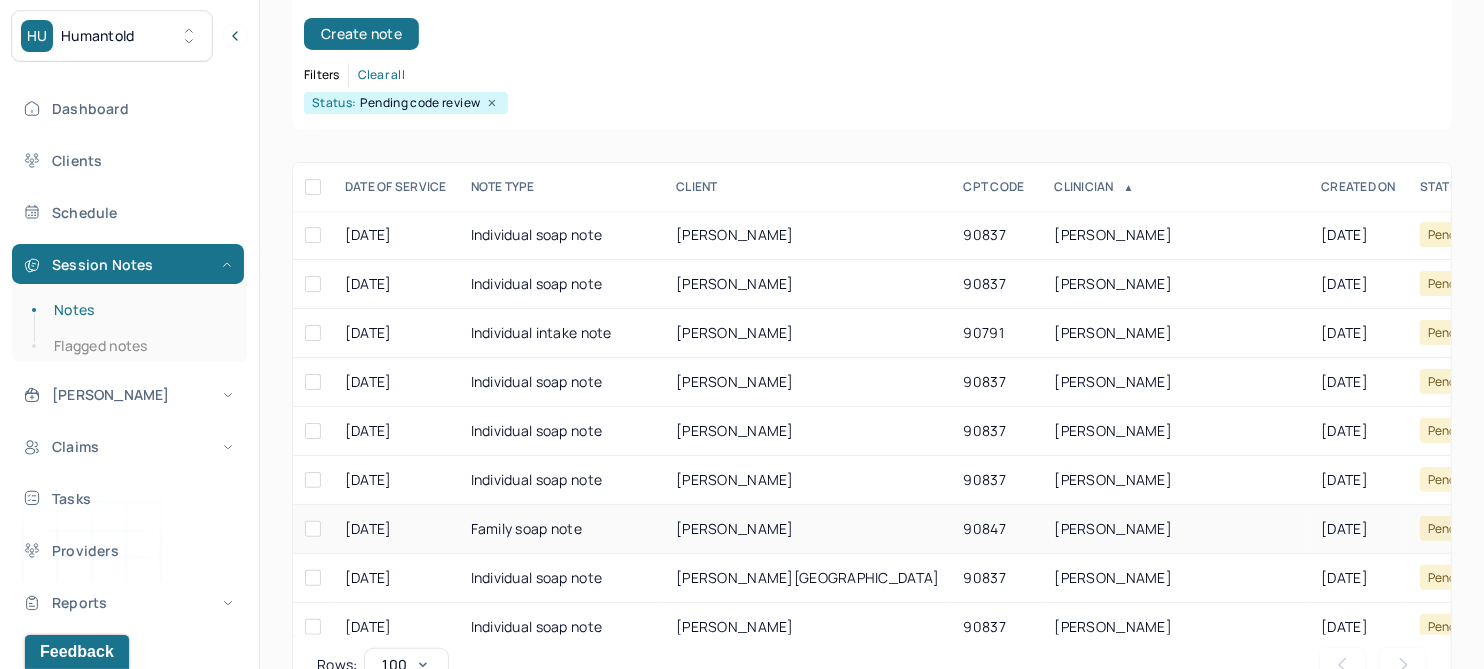 click on "SHABEN, EMILY" at bounding box center (735, 528) 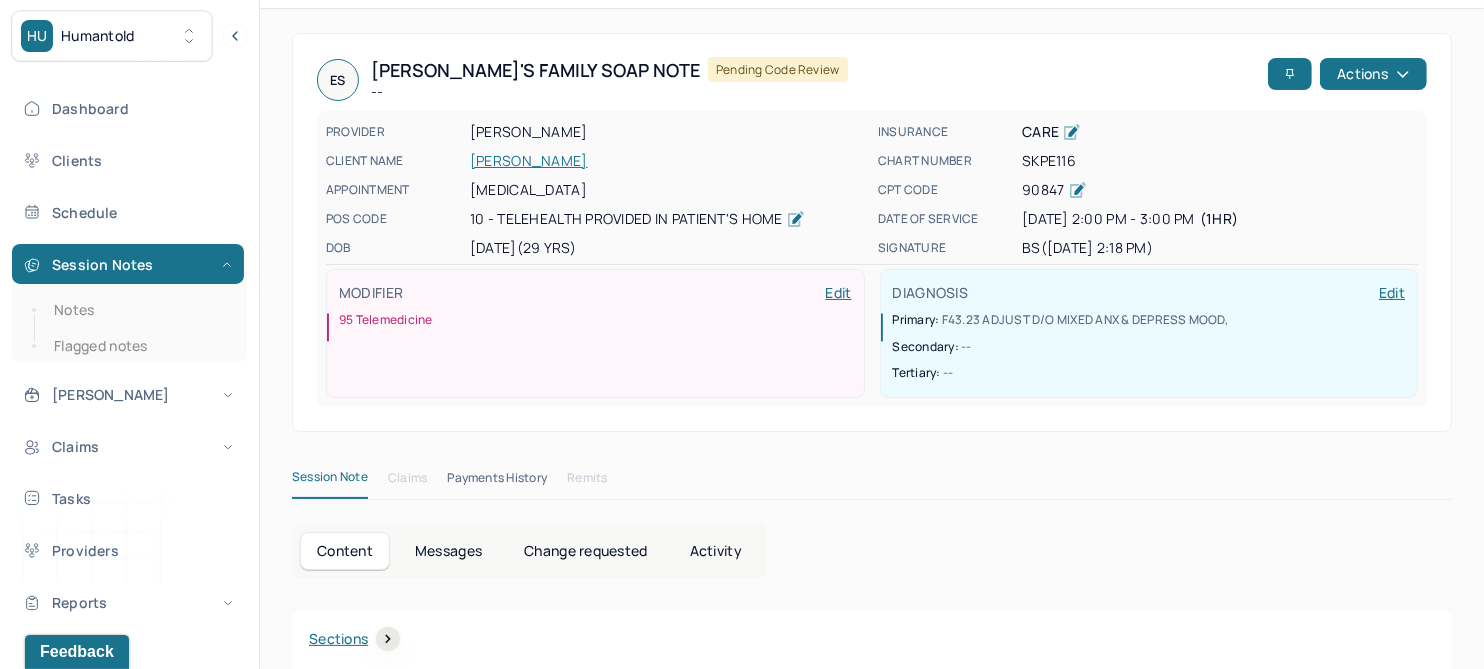 scroll, scrollTop: 0, scrollLeft: 0, axis: both 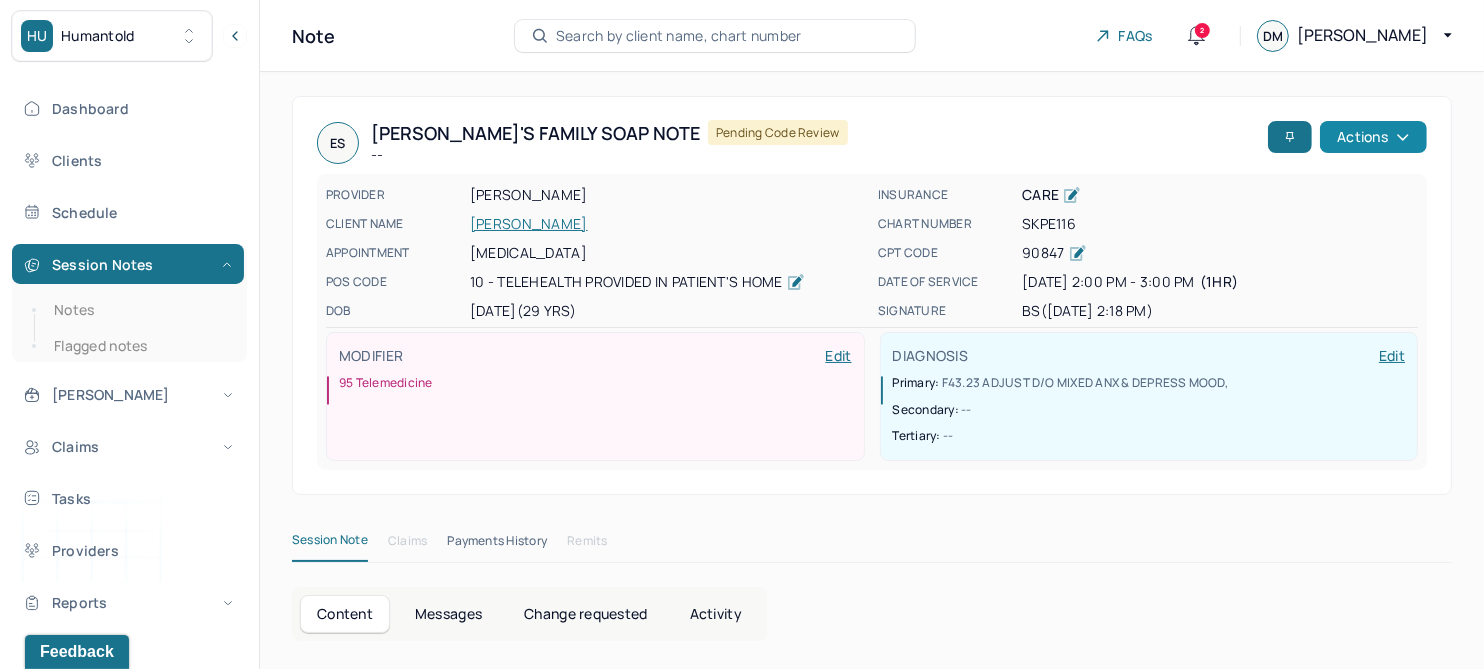 click 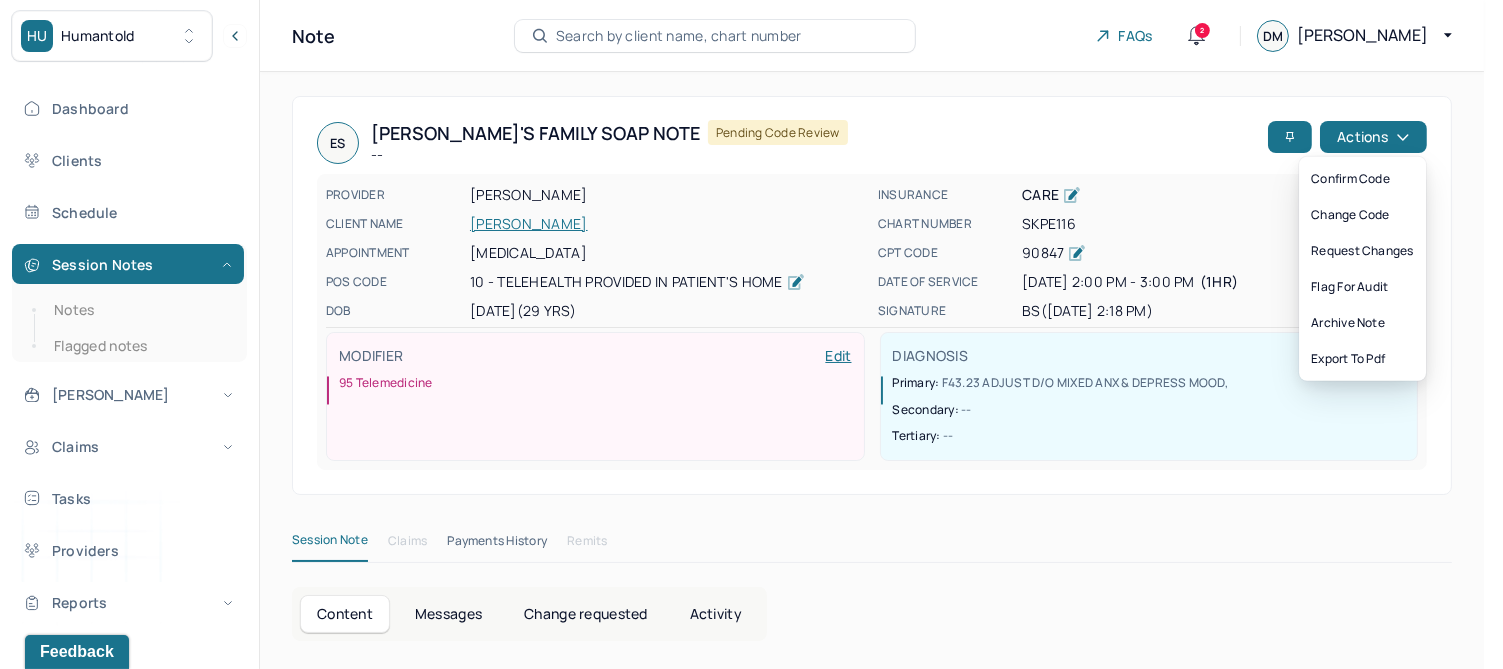drag, startPoint x: 1367, startPoint y: 184, endPoint x: 1492, endPoint y: 250, distance: 141.35417 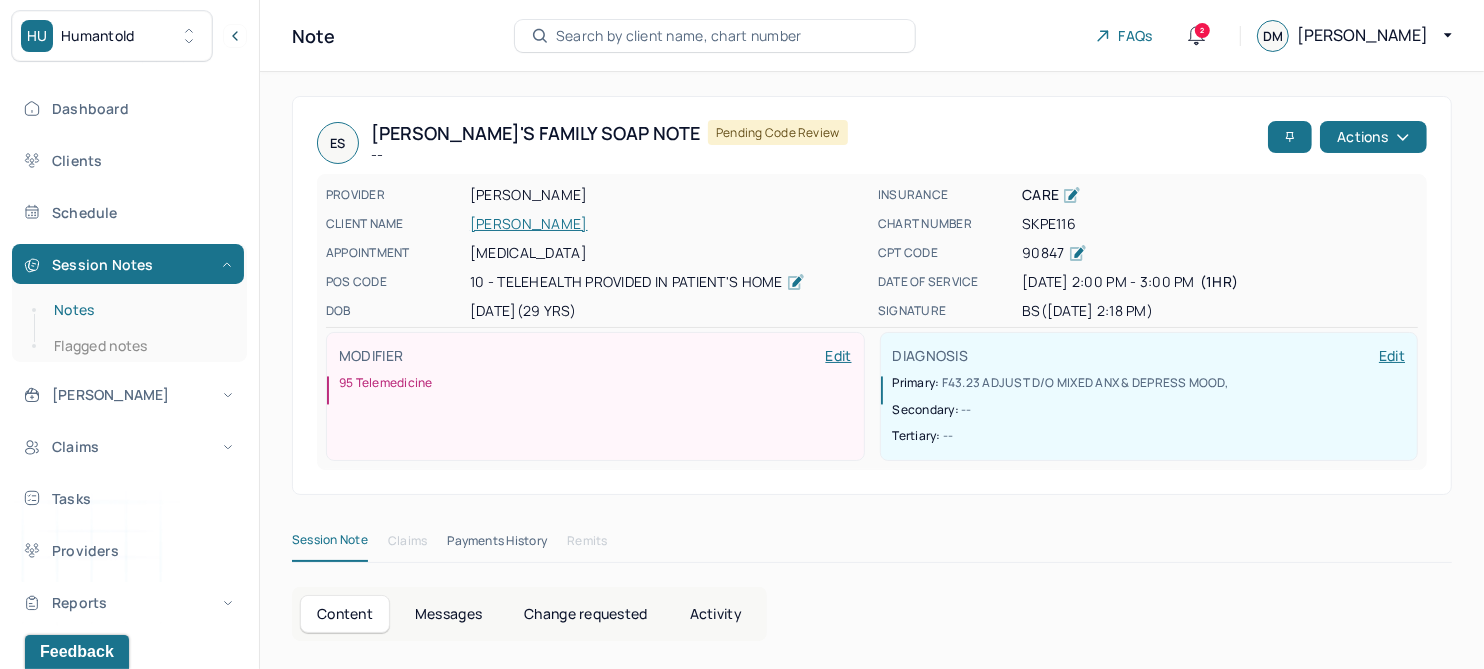 click on "Notes" at bounding box center [139, 310] 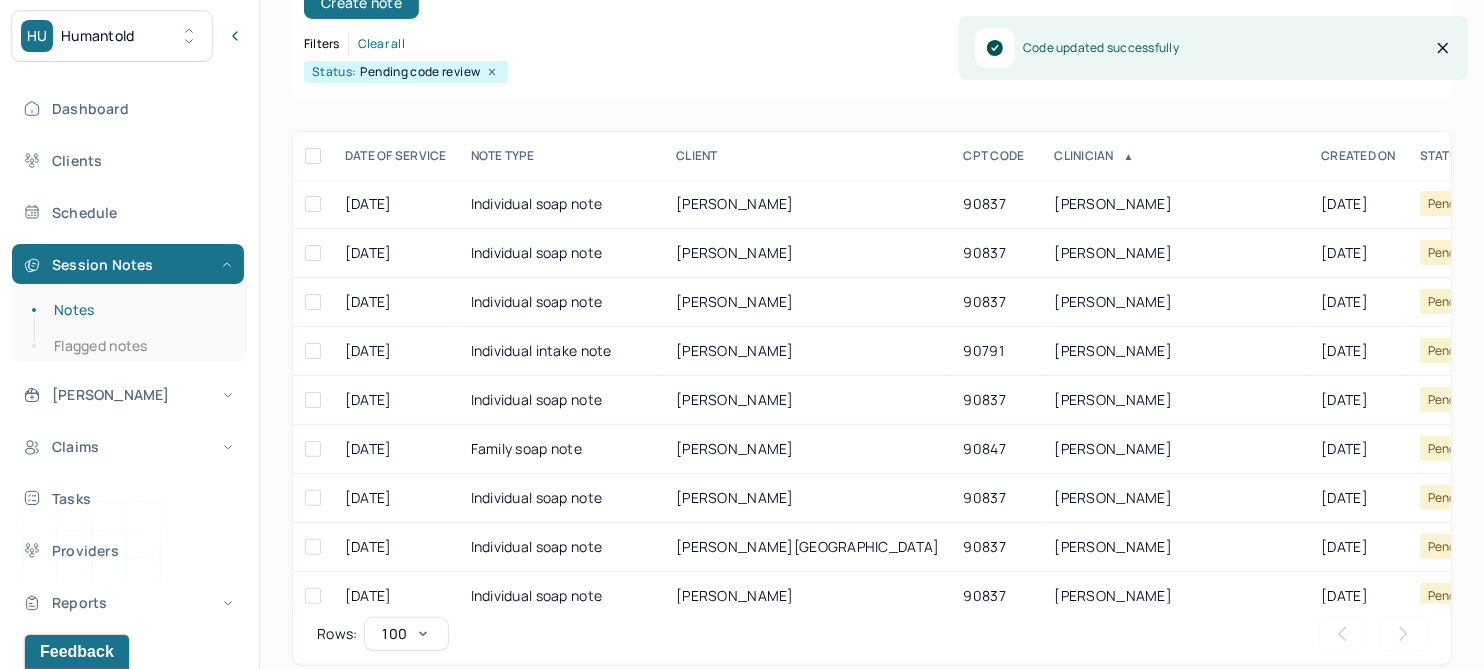 scroll, scrollTop: 301, scrollLeft: 0, axis: vertical 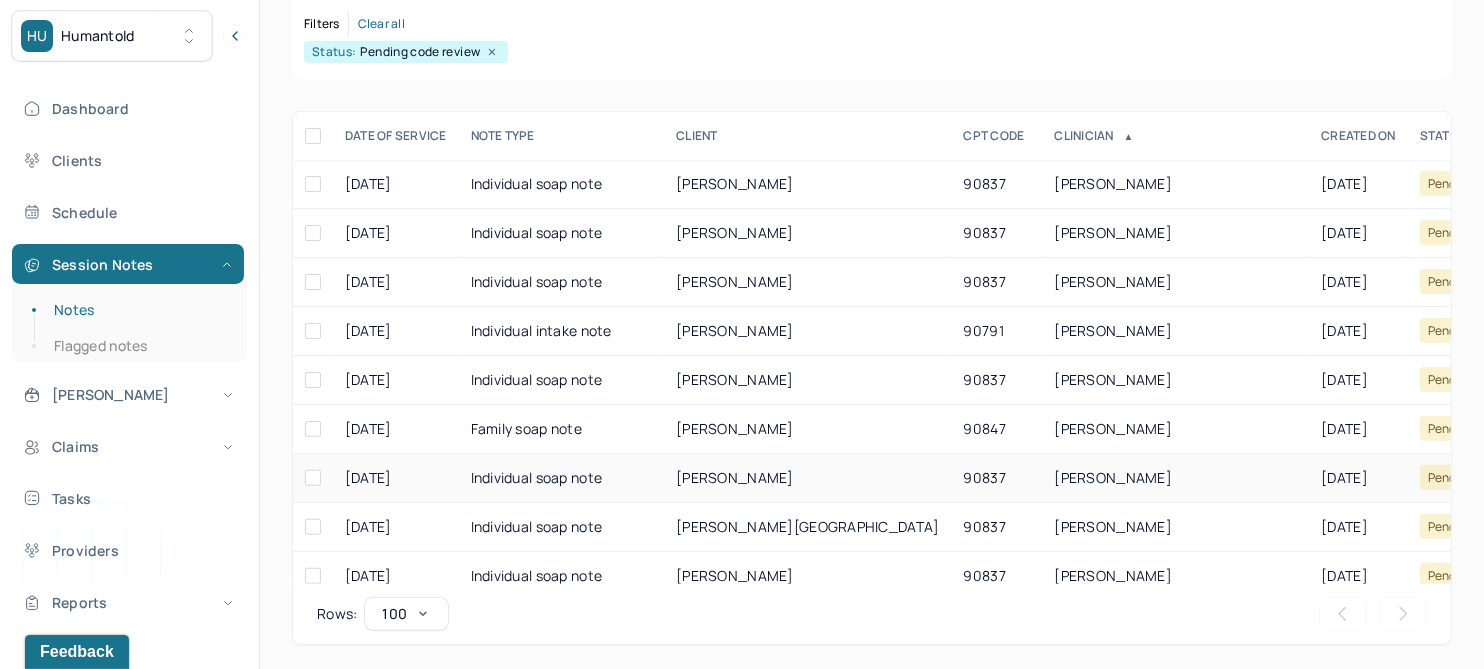 click on "[PERSON_NAME]" at bounding box center (735, 477) 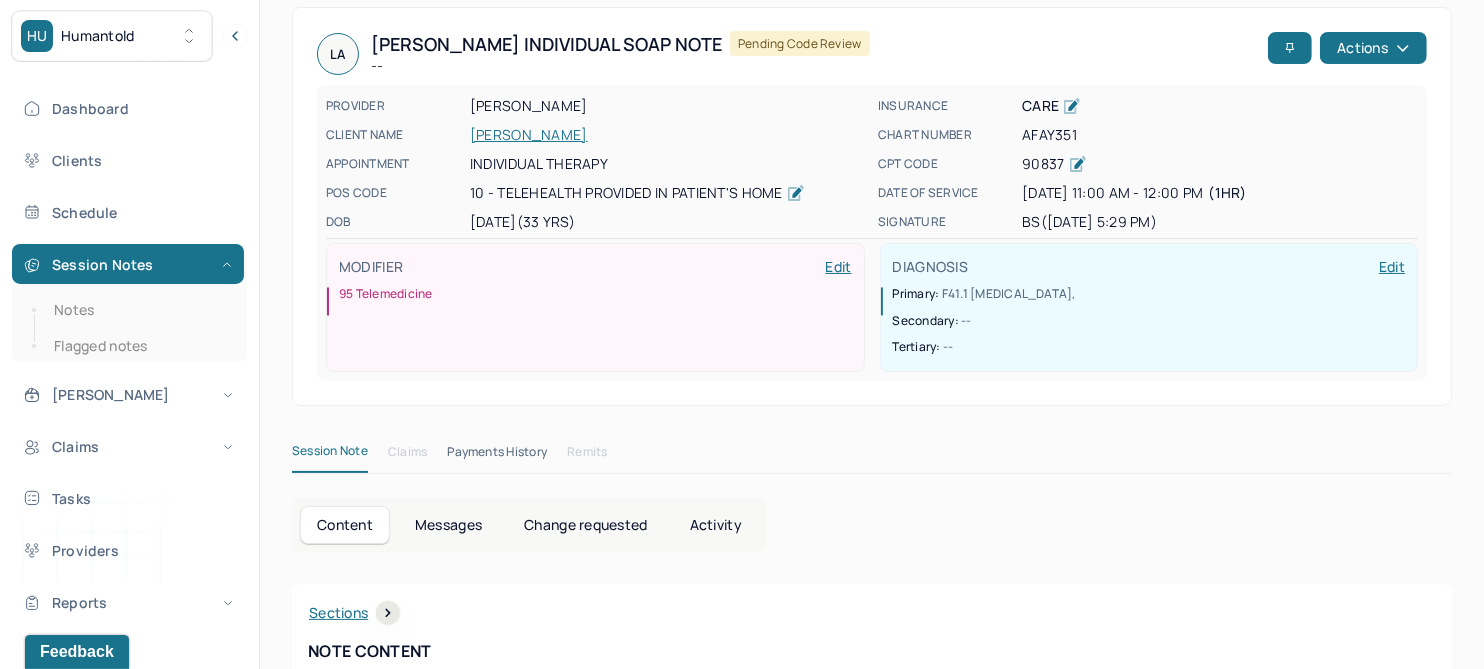 scroll, scrollTop: 0, scrollLeft: 0, axis: both 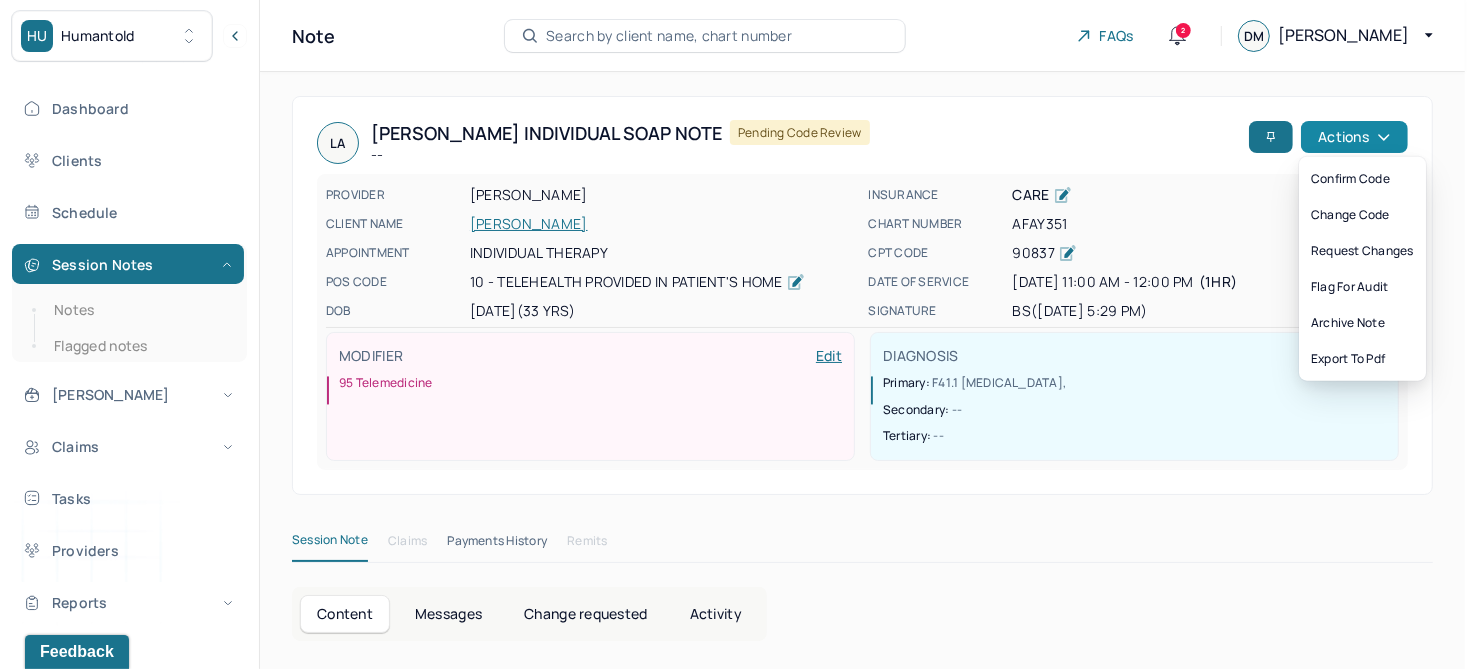 click 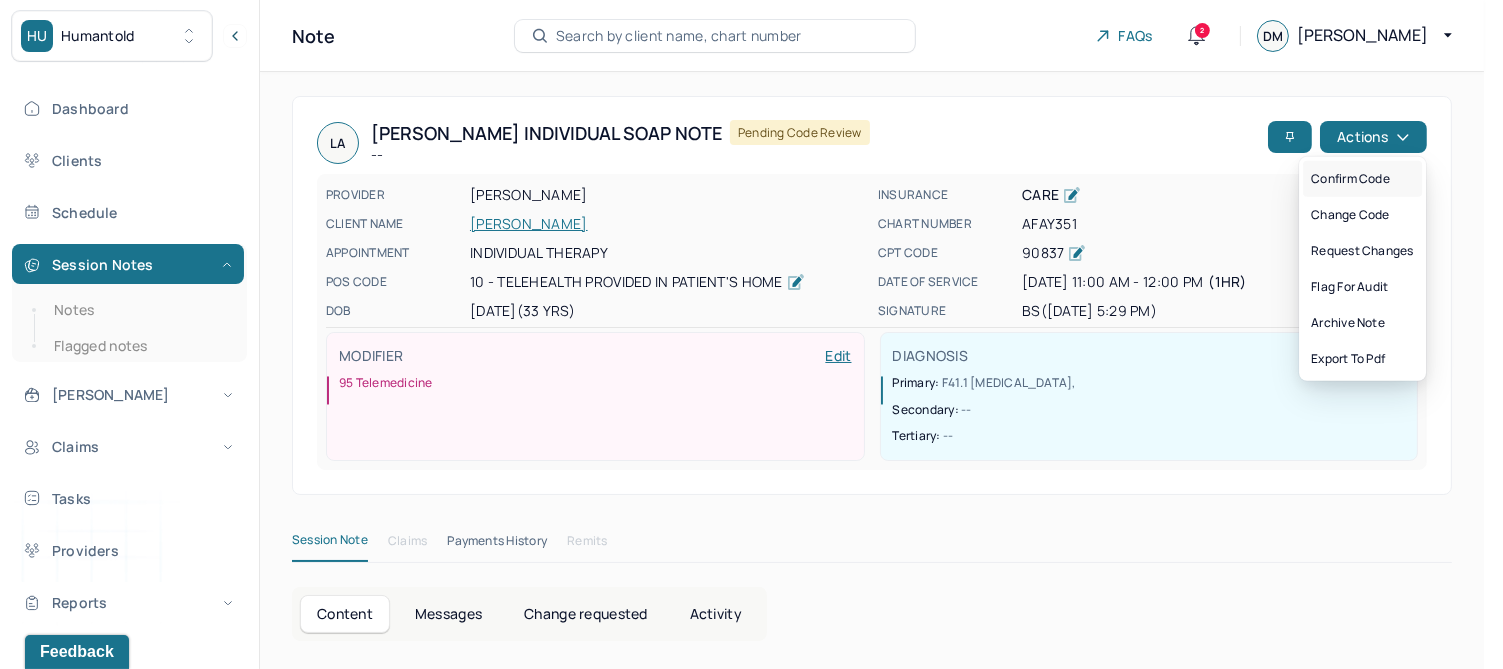 drag, startPoint x: 1348, startPoint y: 183, endPoint x: 1342, endPoint y: 215, distance: 32.55764 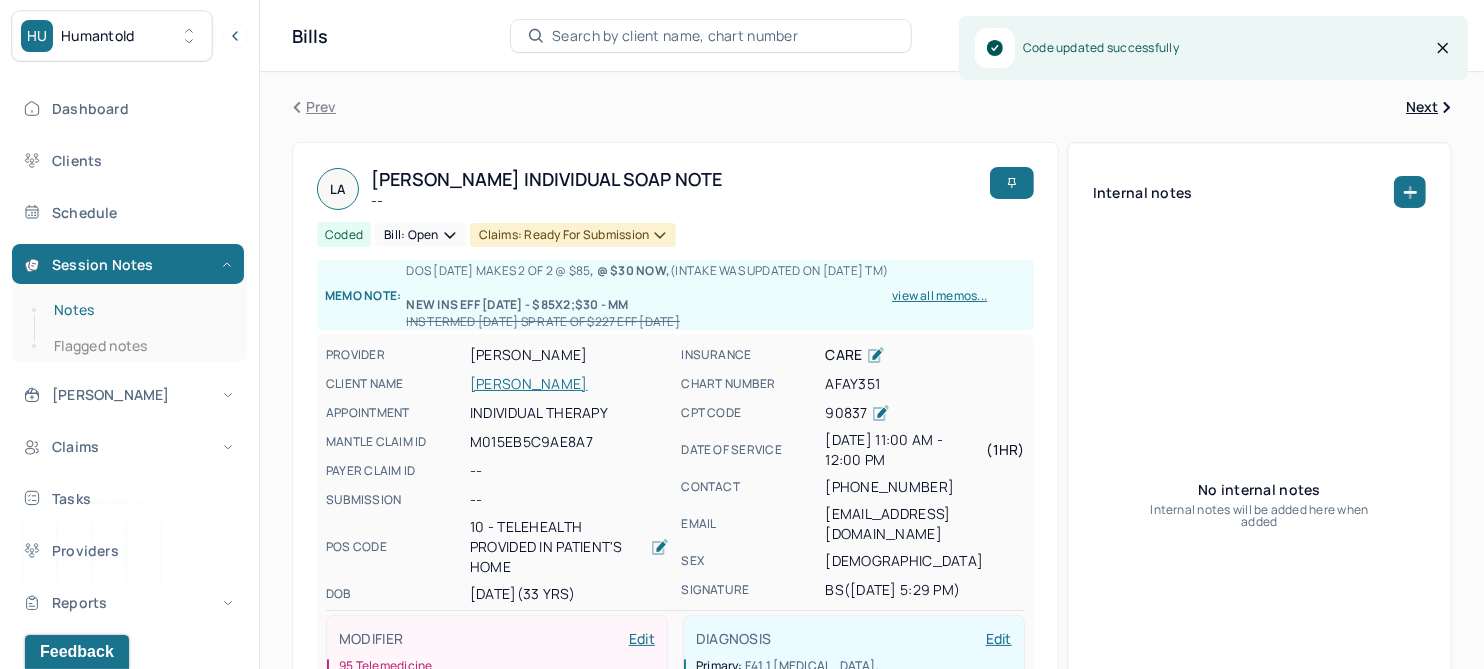 click on "Notes" at bounding box center (139, 310) 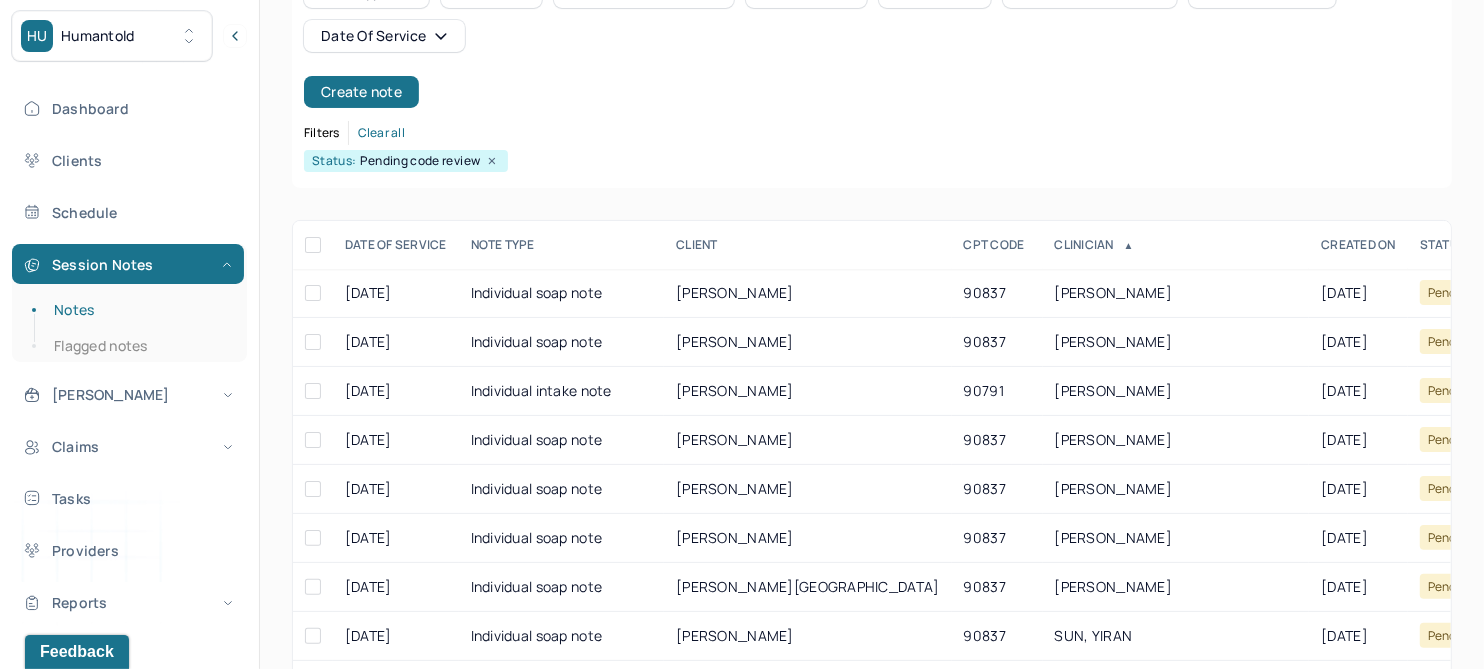 scroll, scrollTop: 301, scrollLeft: 0, axis: vertical 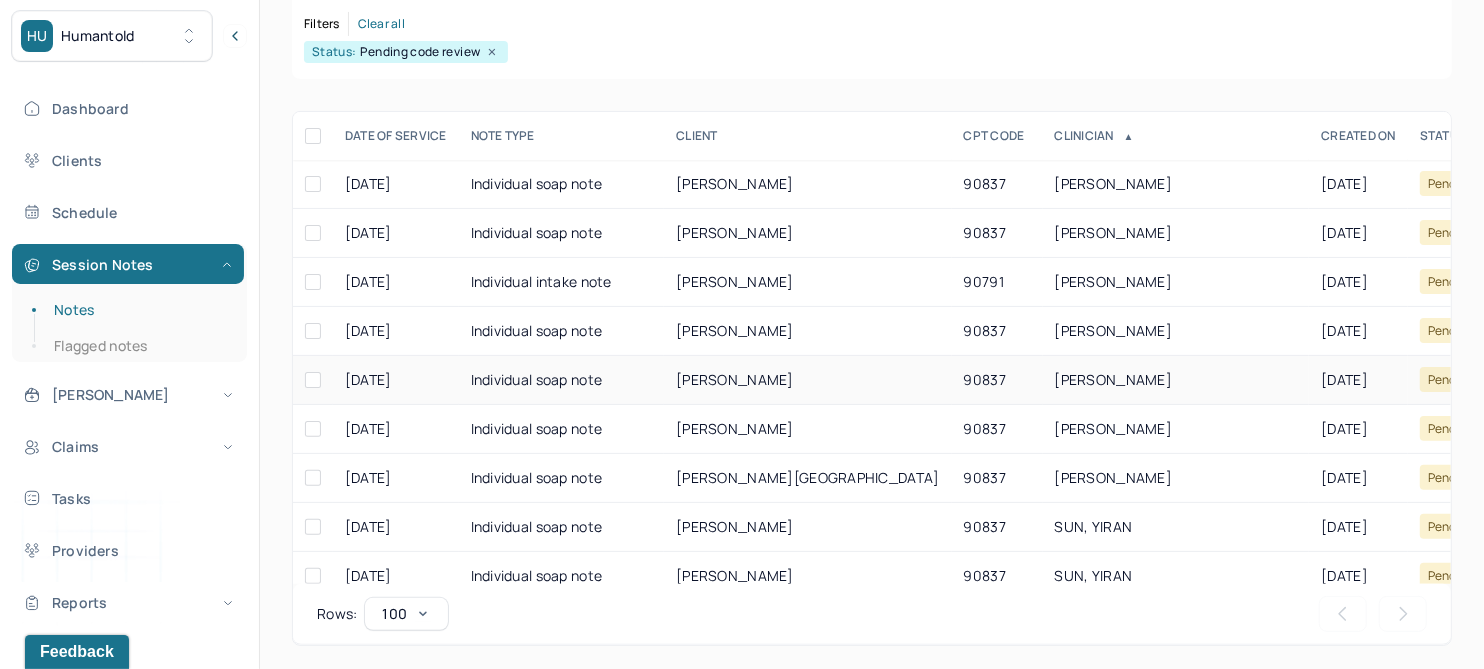 click on "CONNOLLY, WILLIAM" at bounding box center (735, 379) 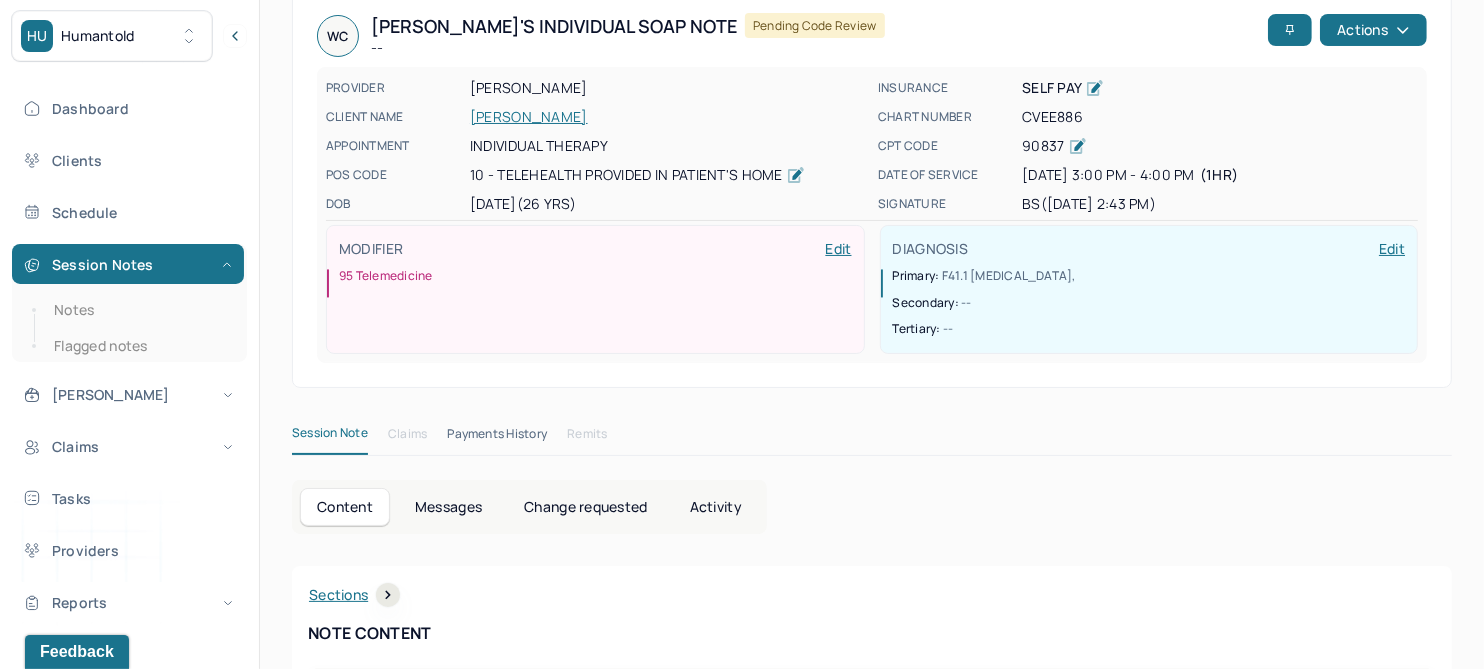 scroll, scrollTop: 0, scrollLeft: 0, axis: both 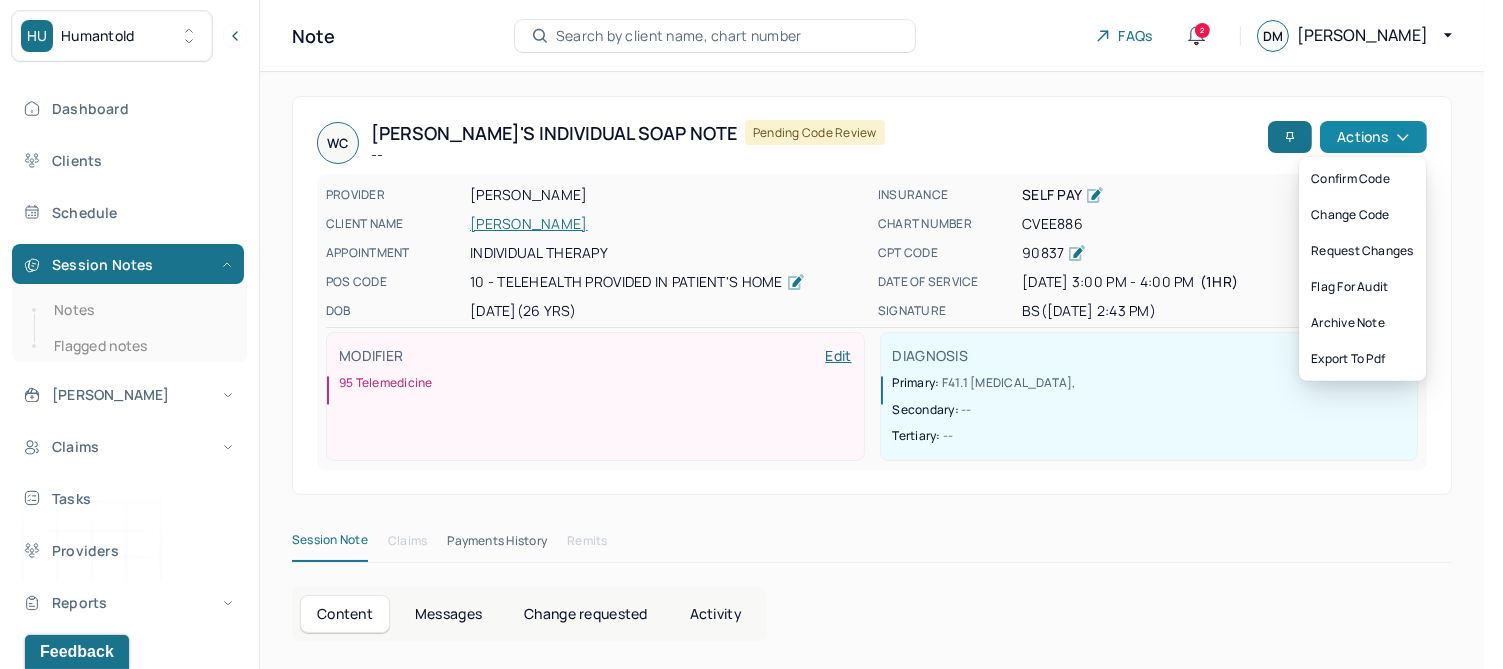 click on "Actions" at bounding box center (1373, 137) 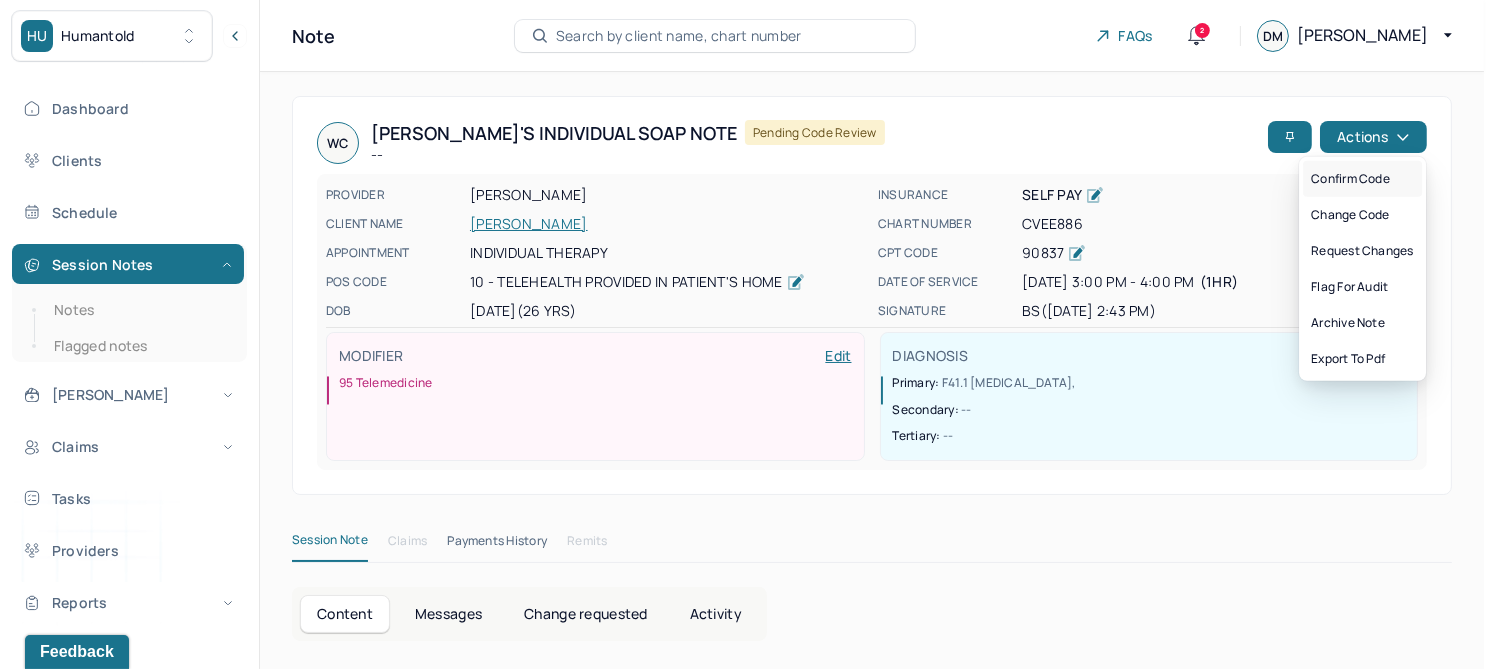 click on "Confirm code" at bounding box center [1362, 179] 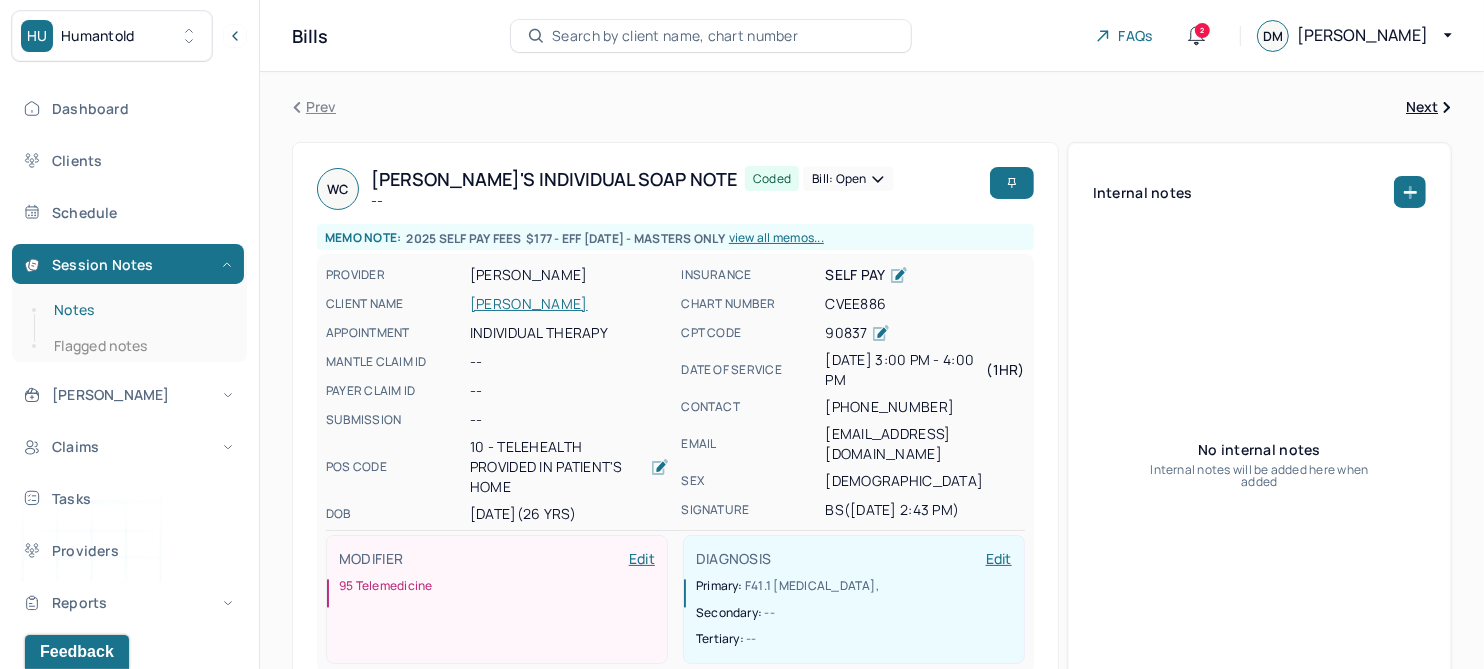 click on "Notes" at bounding box center [139, 310] 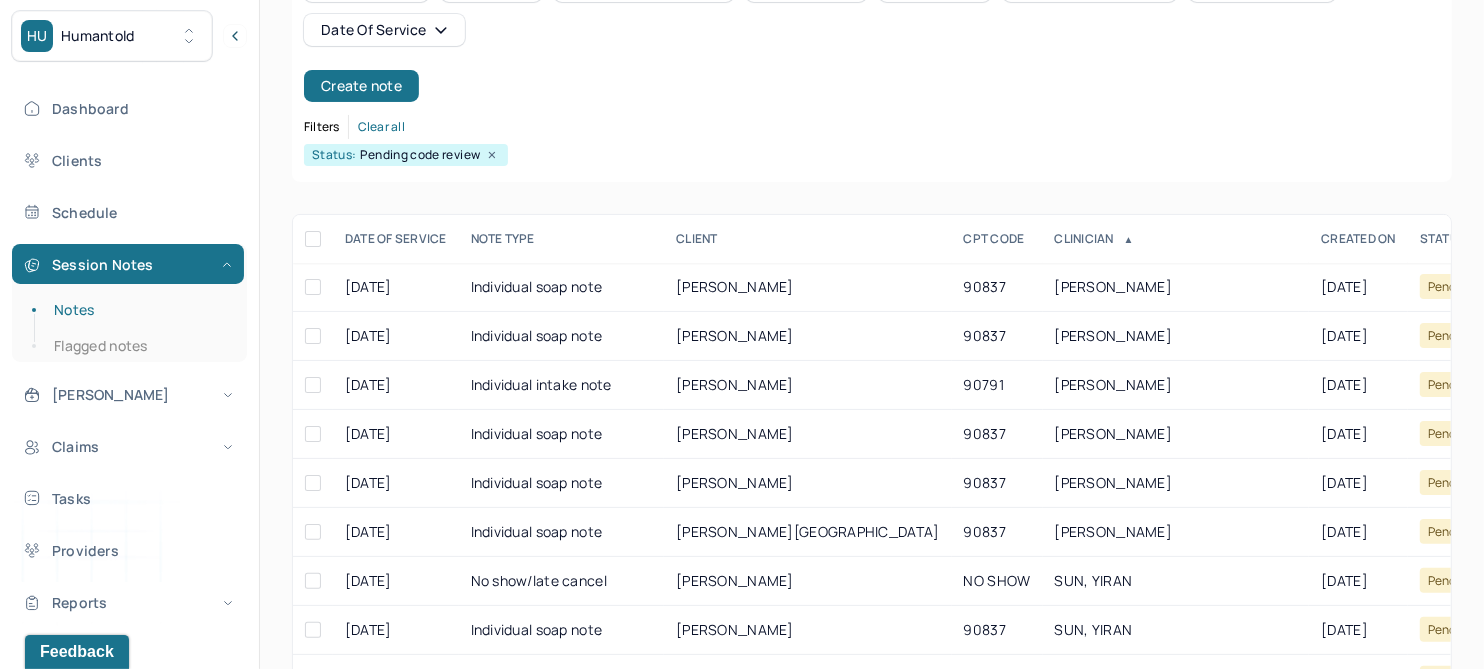 scroll, scrollTop: 250, scrollLeft: 0, axis: vertical 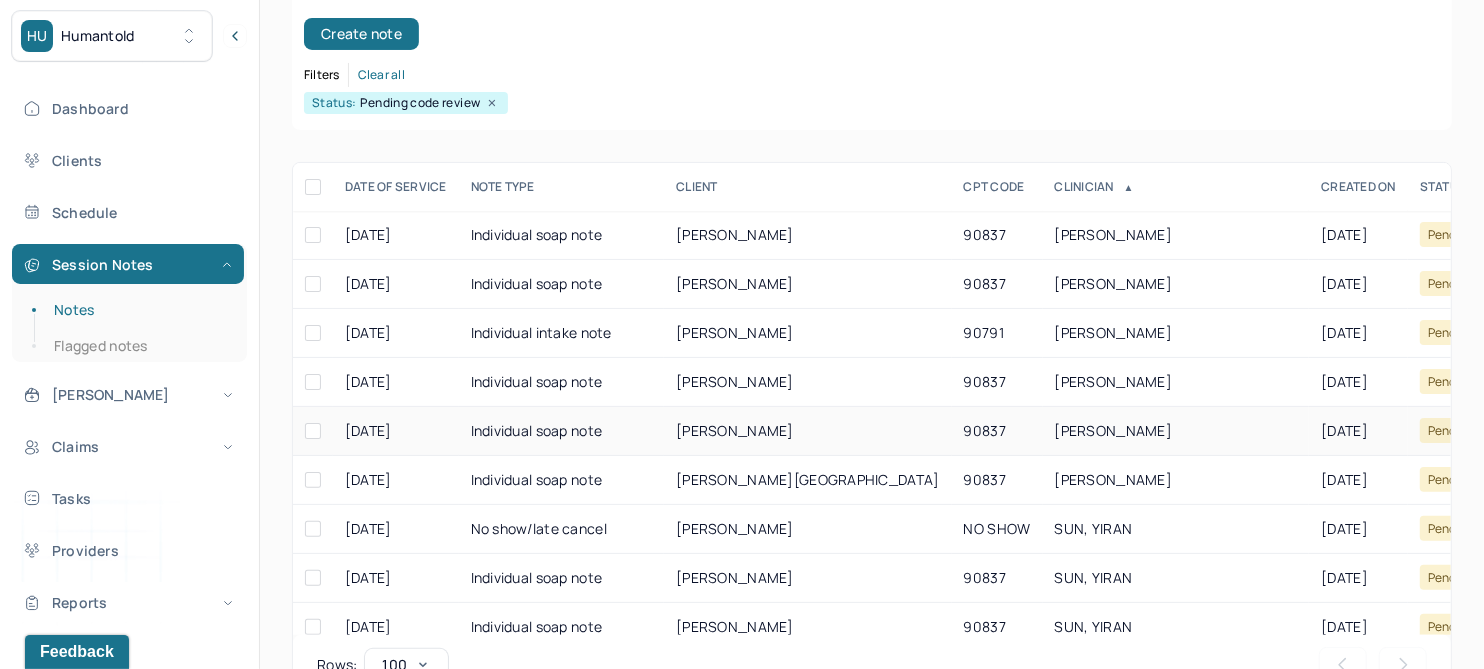 click on "FONG-FREDERICK, WILLIAM" at bounding box center (735, 430) 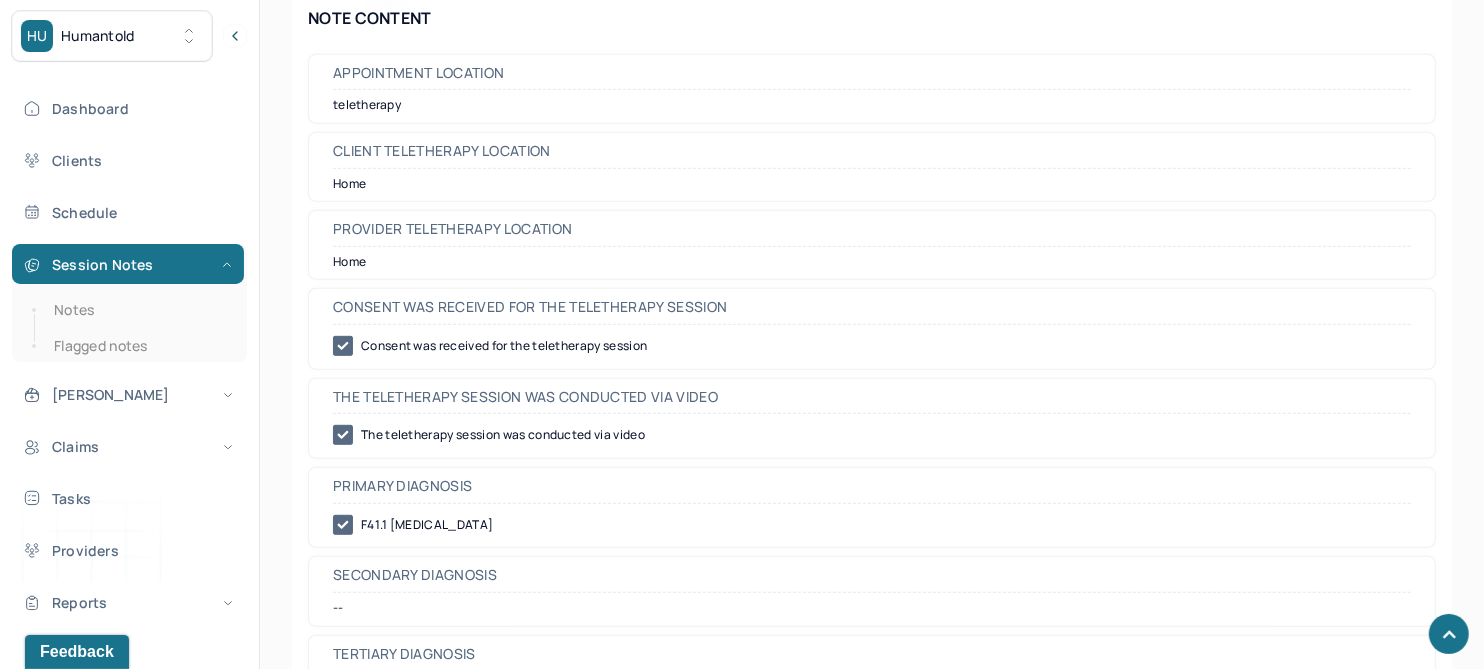 scroll, scrollTop: 0, scrollLeft: 0, axis: both 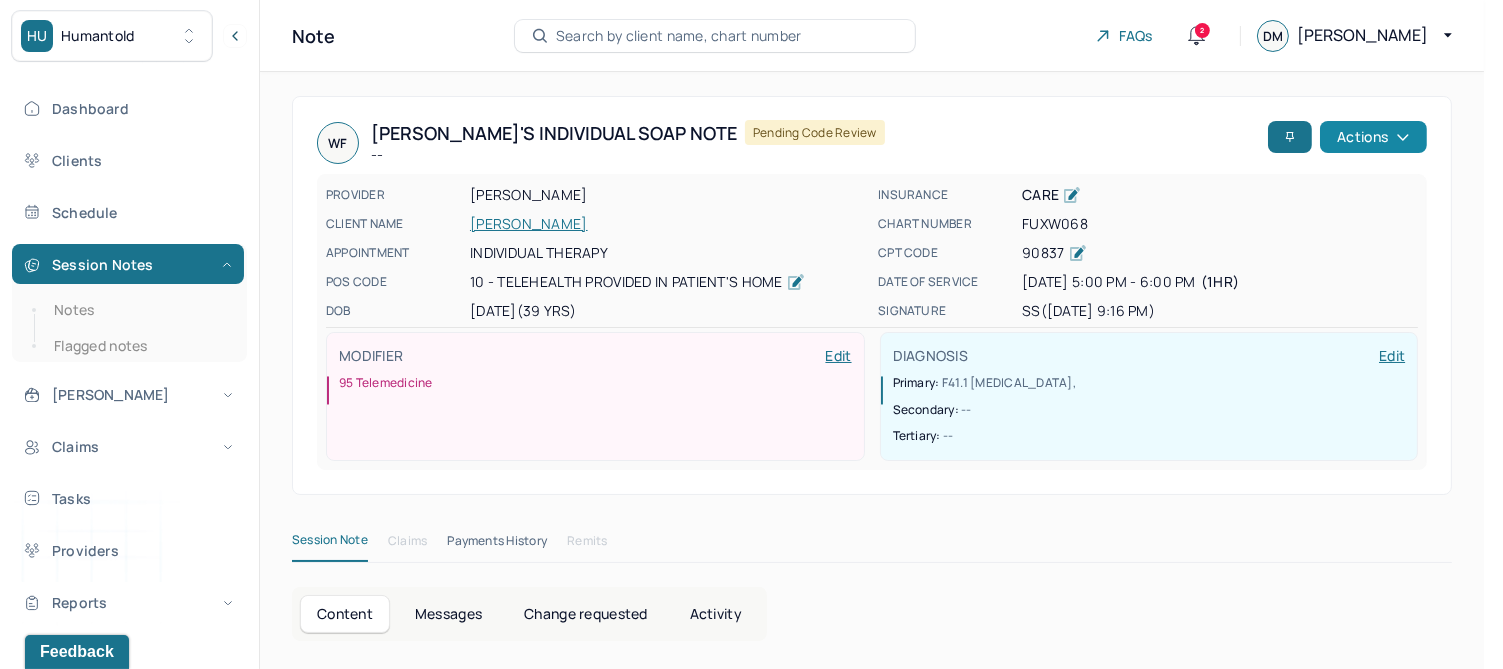 click on "Actions" at bounding box center (1373, 137) 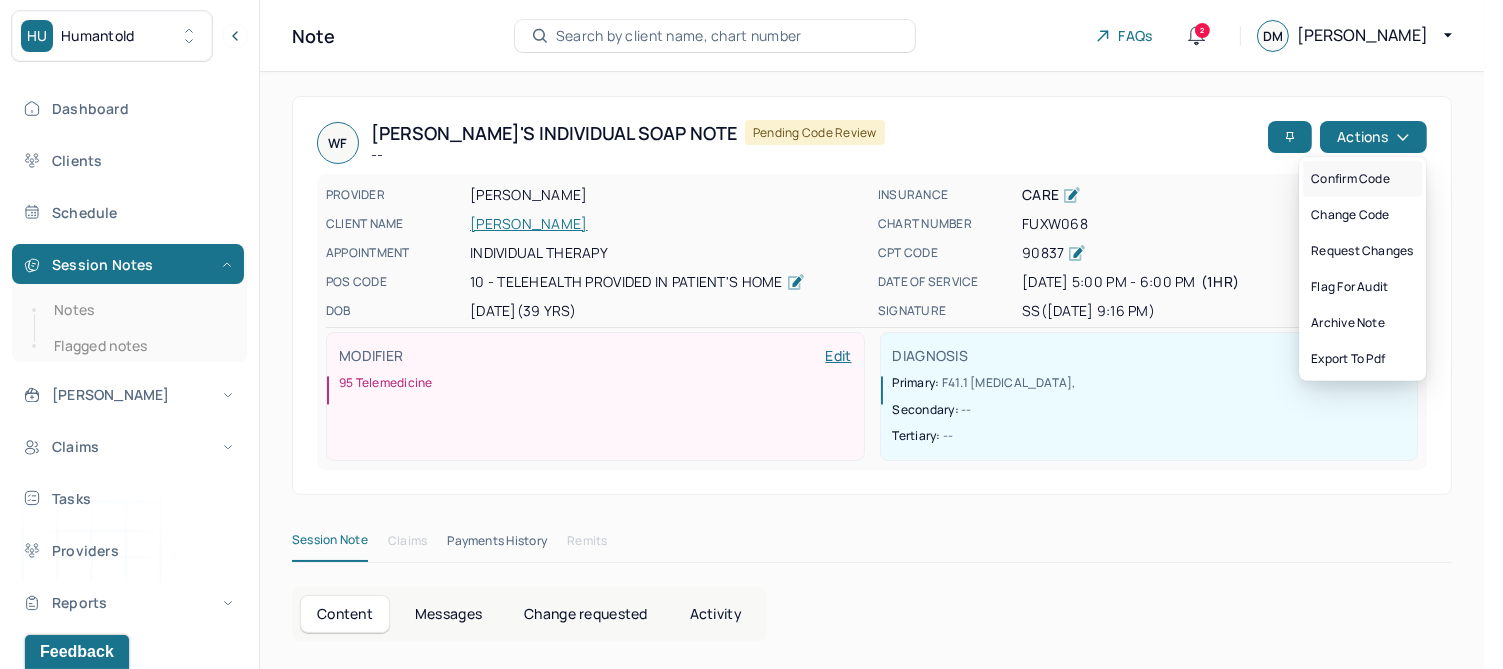 click on "Confirm code" at bounding box center (1362, 179) 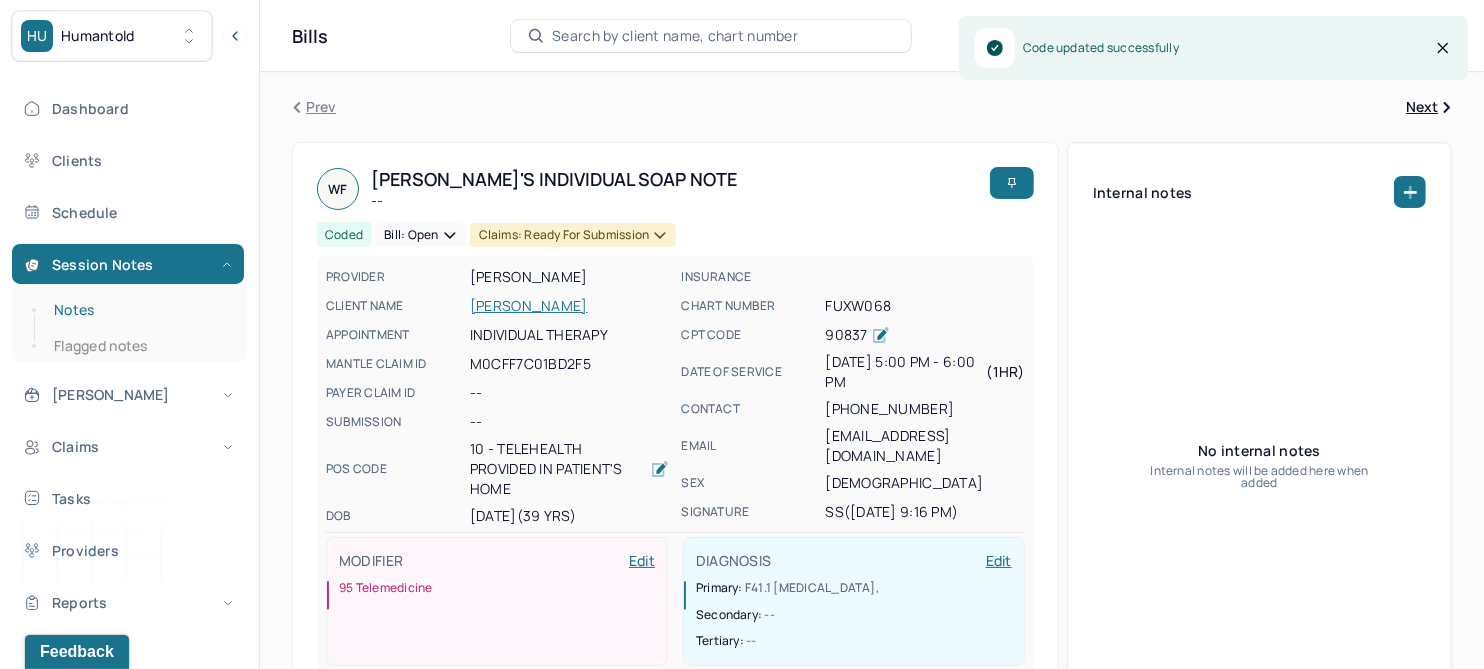 click on "Notes" at bounding box center (139, 310) 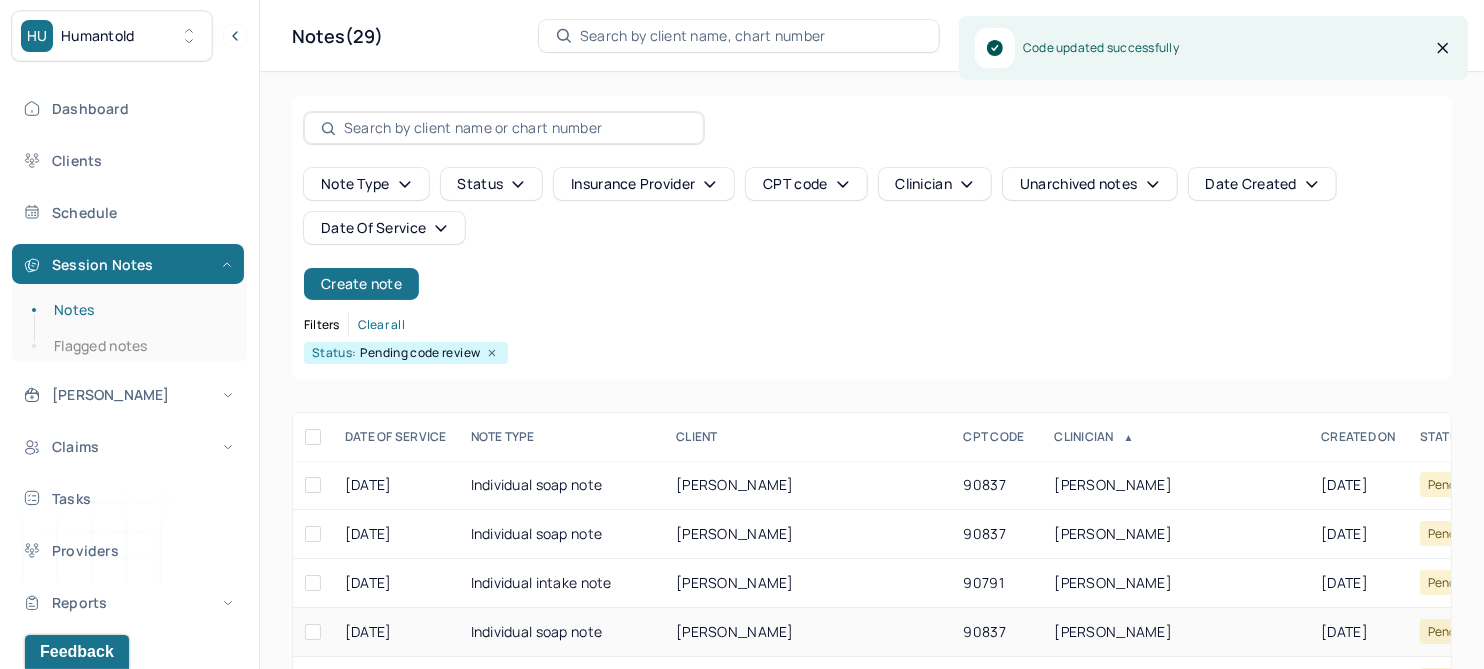 scroll, scrollTop: 301, scrollLeft: 0, axis: vertical 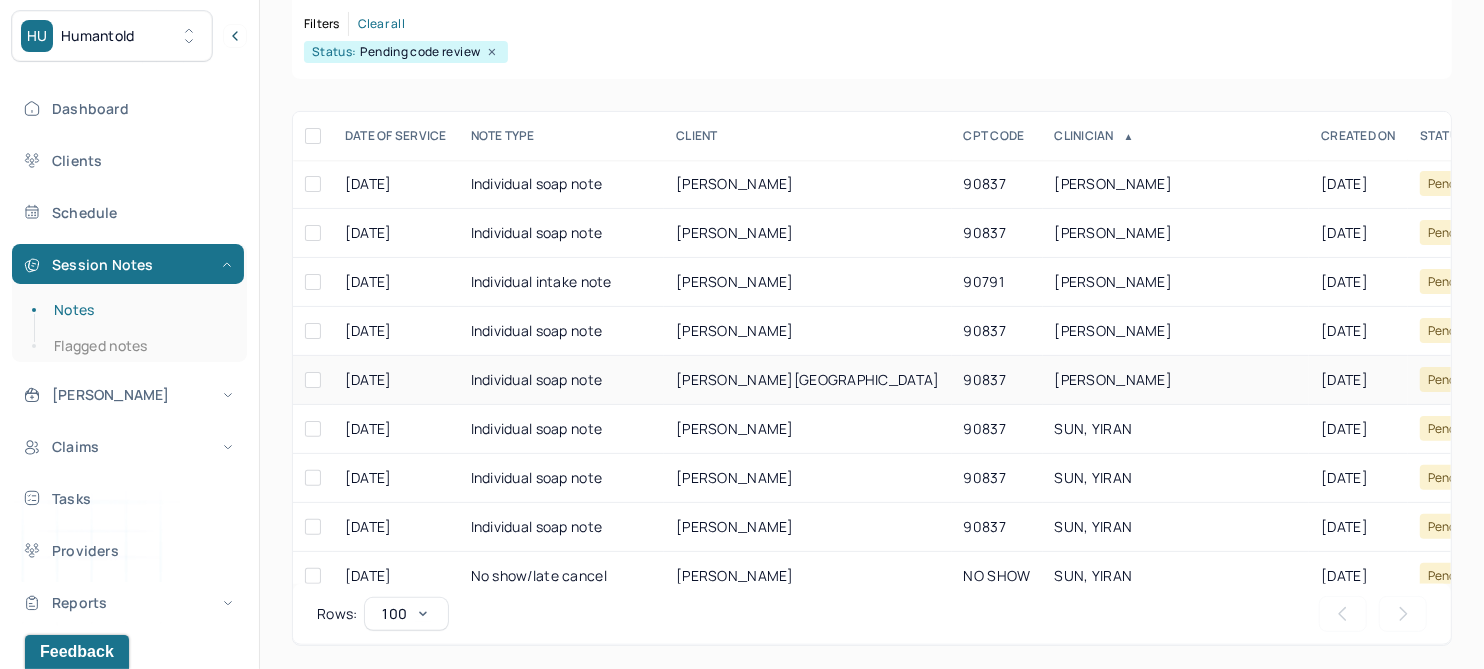 click on "WANG, ZICHAO" at bounding box center [807, 379] 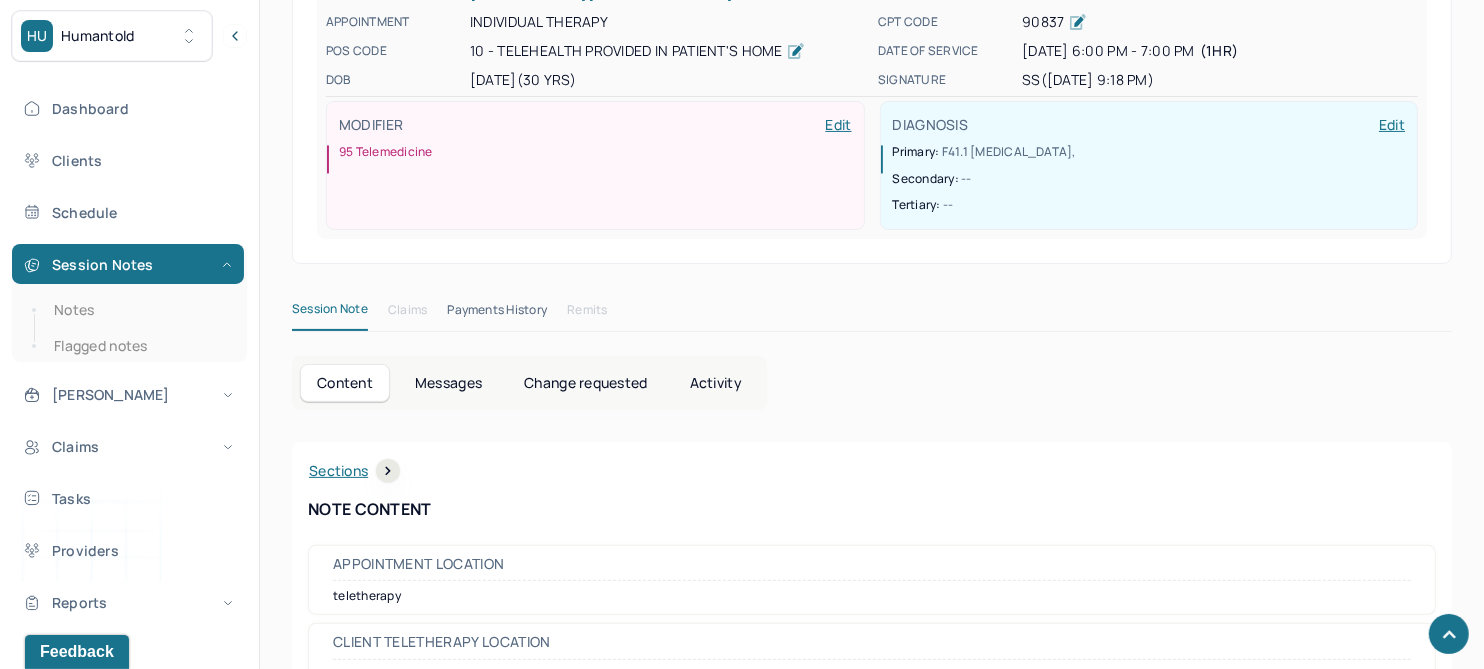 scroll, scrollTop: 0, scrollLeft: 0, axis: both 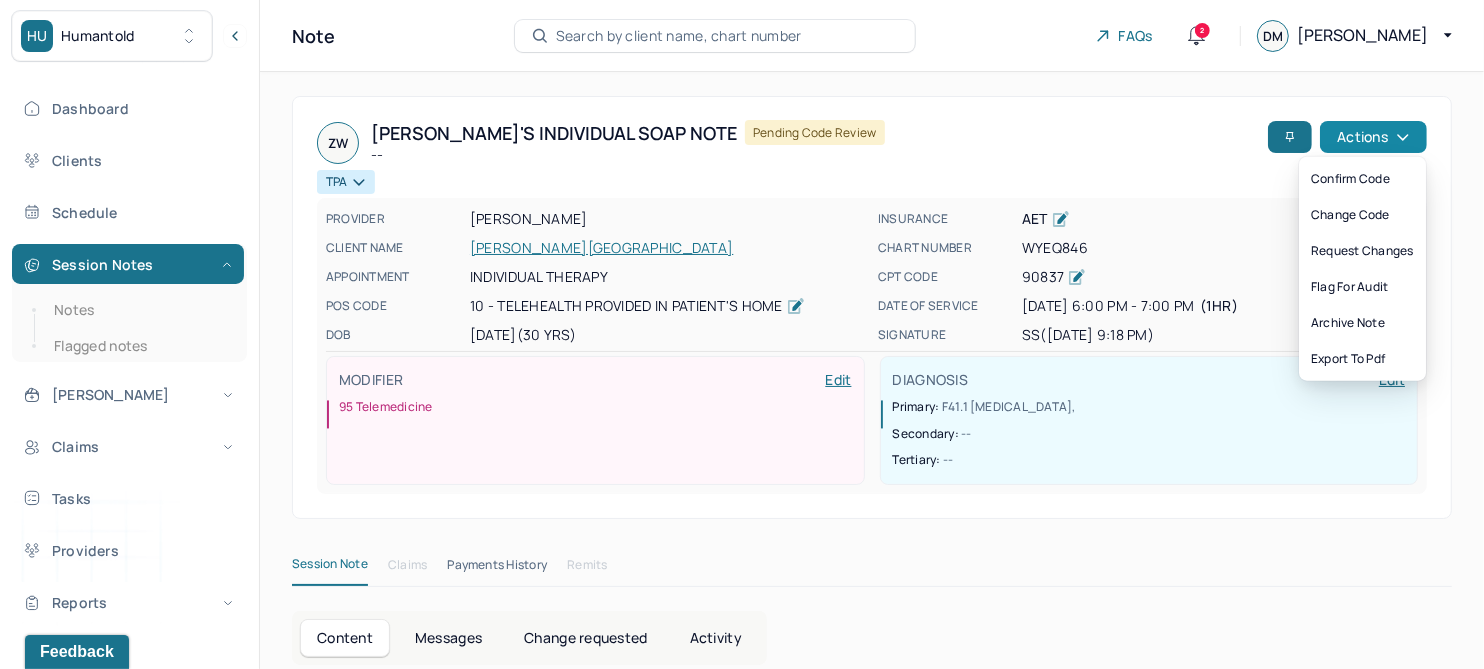 click on "Actions" at bounding box center (1373, 137) 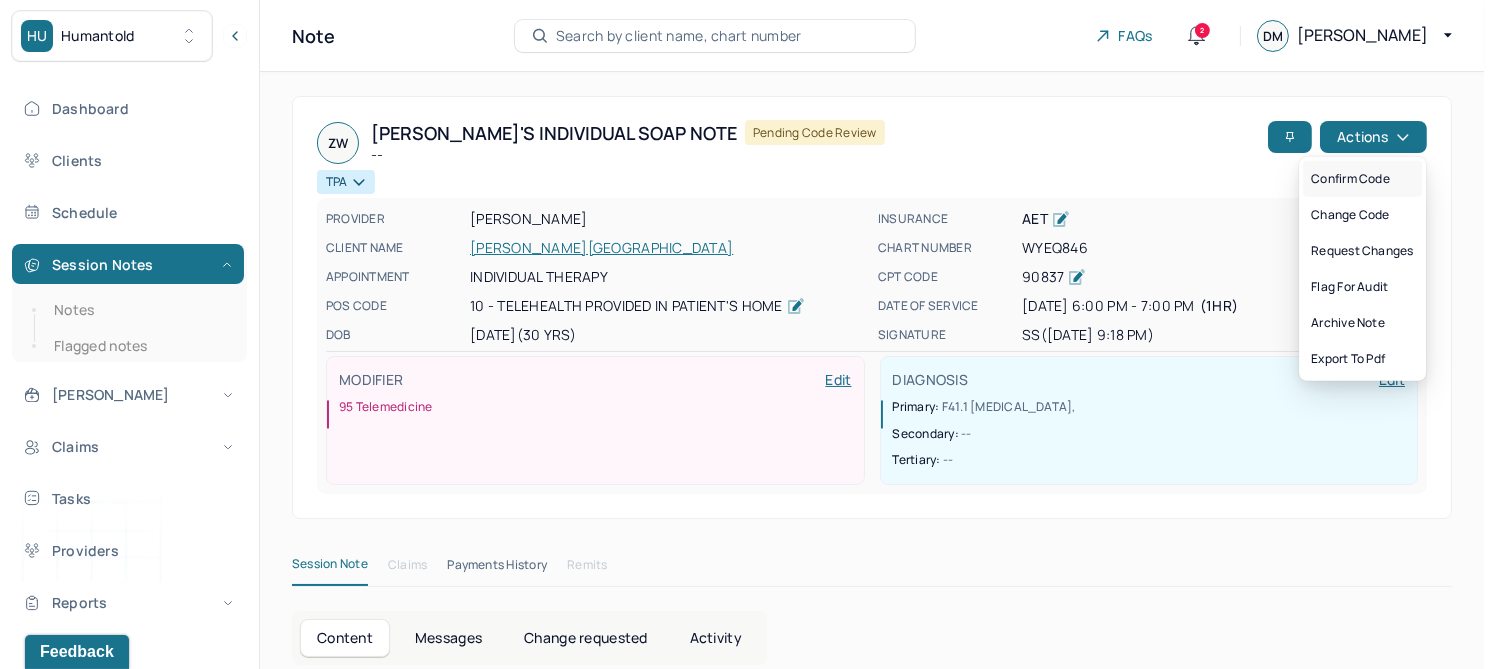 click on "Confirm code" at bounding box center [1362, 179] 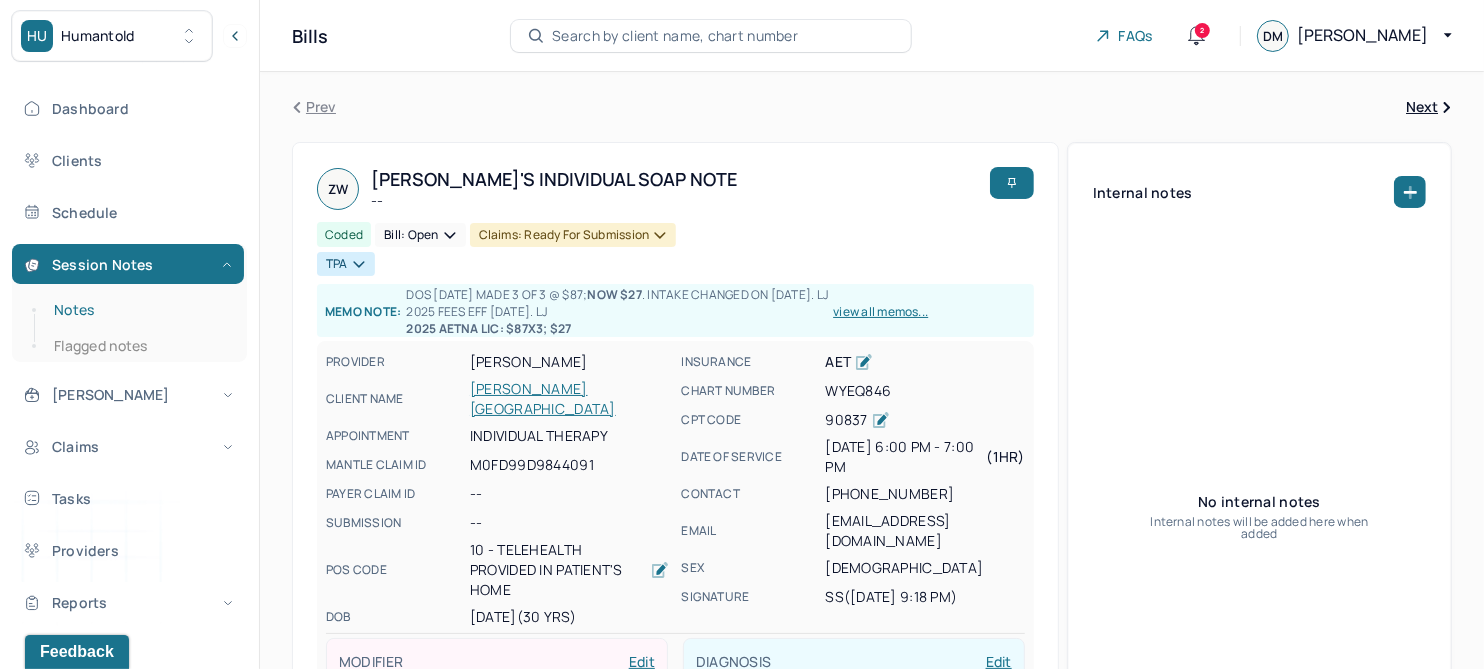 click on "Notes" at bounding box center (139, 310) 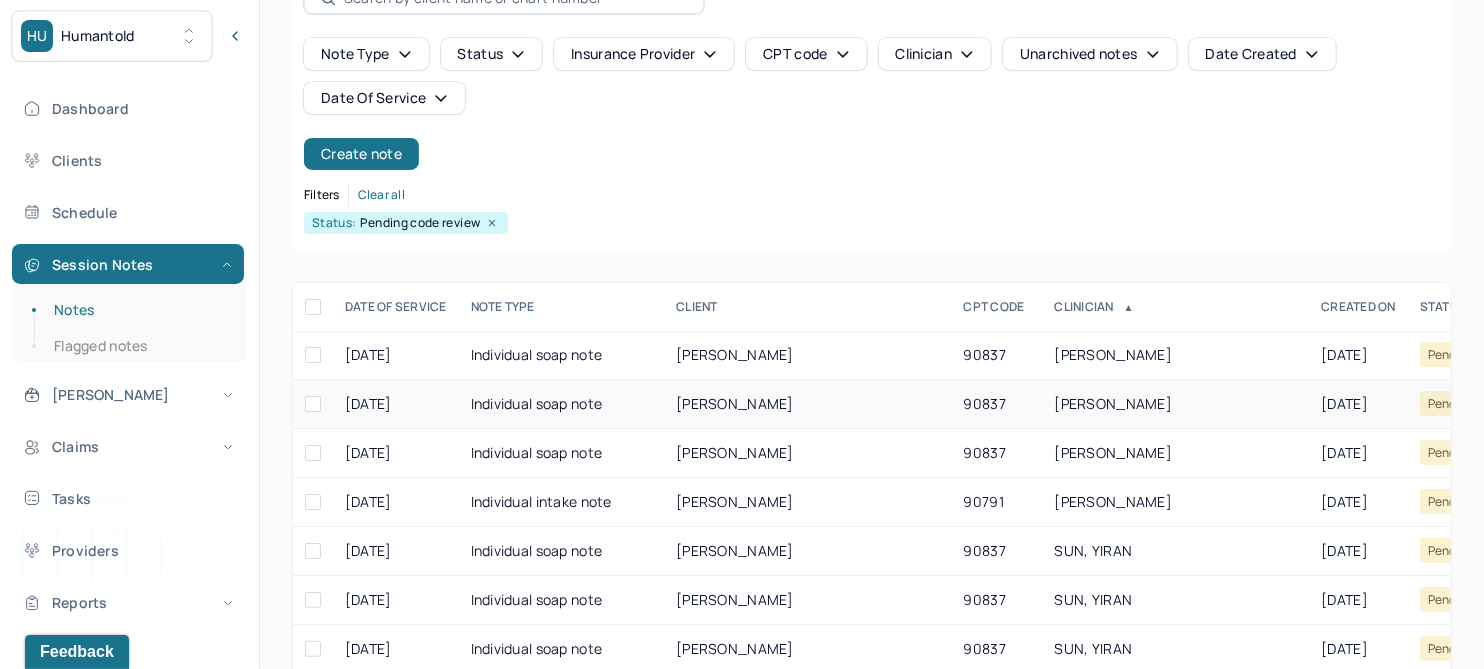 scroll, scrollTop: 250, scrollLeft: 0, axis: vertical 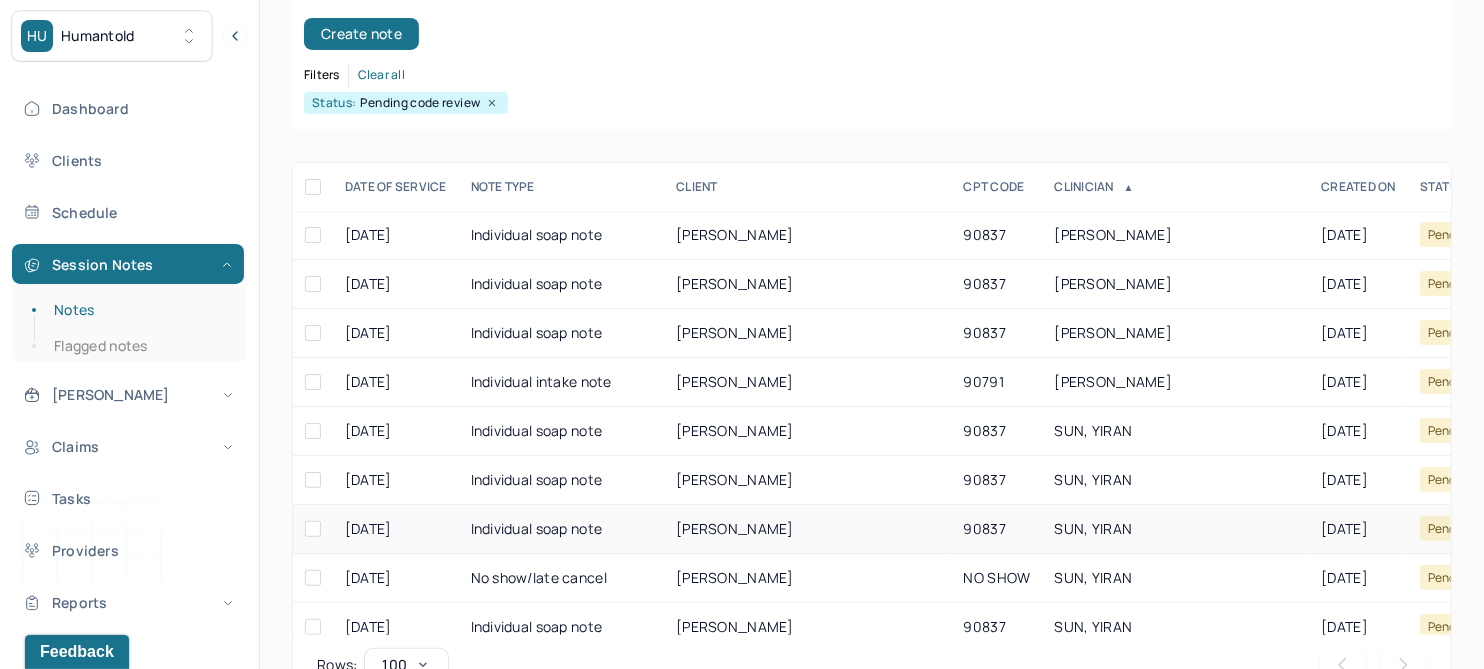click on "PERMALINO, AGATHA" at bounding box center [735, 528] 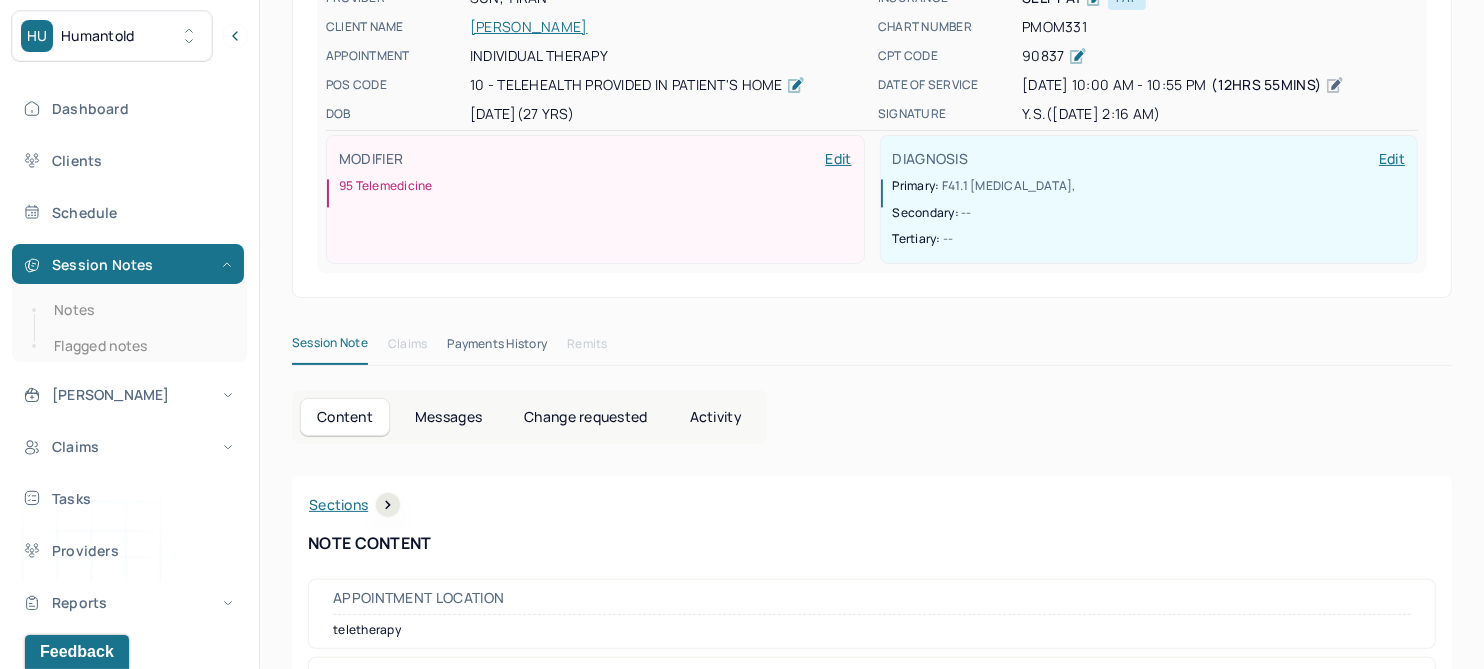 scroll, scrollTop: 0, scrollLeft: 0, axis: both 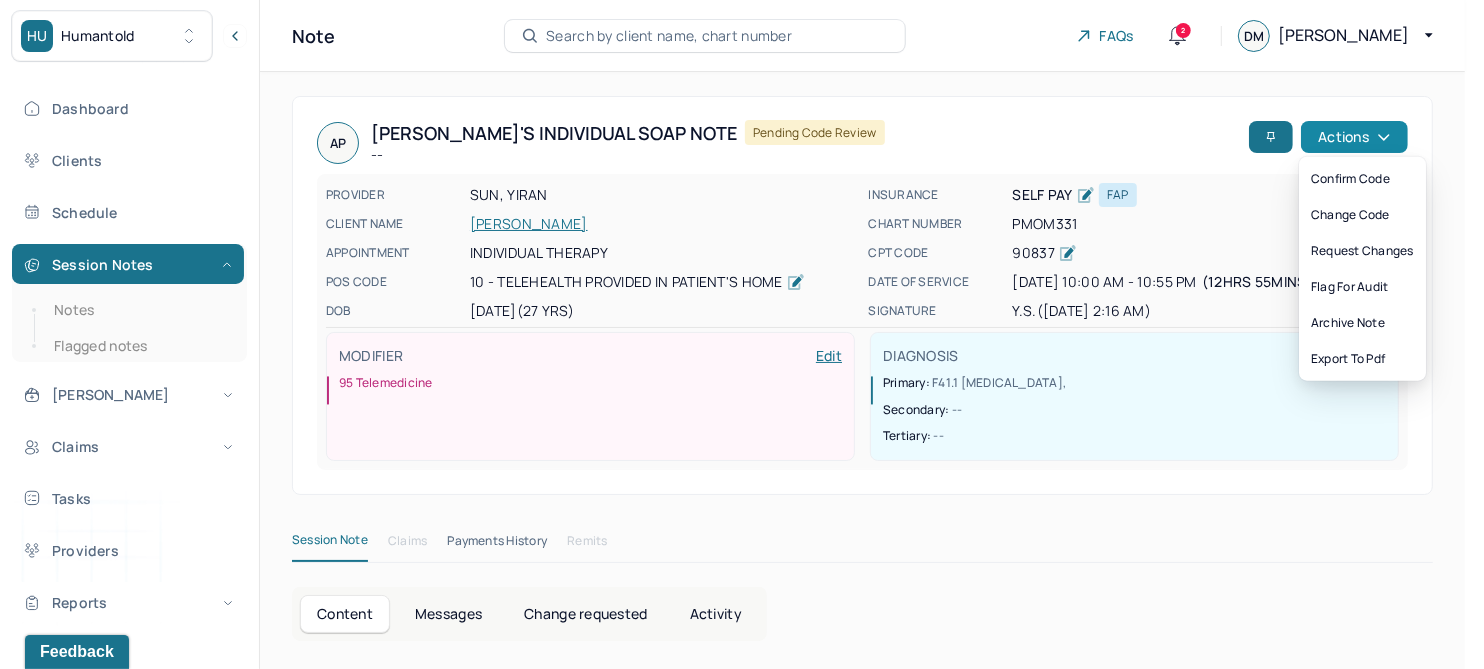 click on "Actions" at bounding box center [1354, 137] 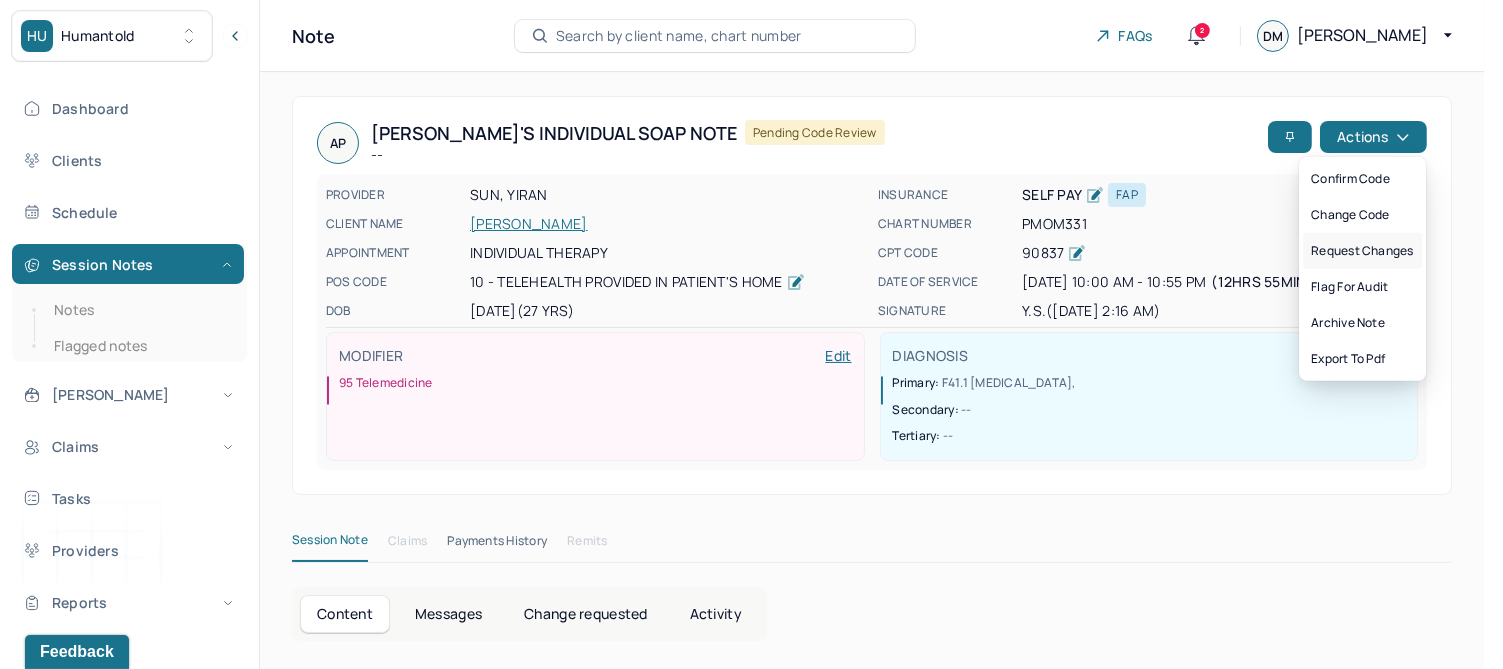 click on "Request changes" at bounding box center (1362, 251) 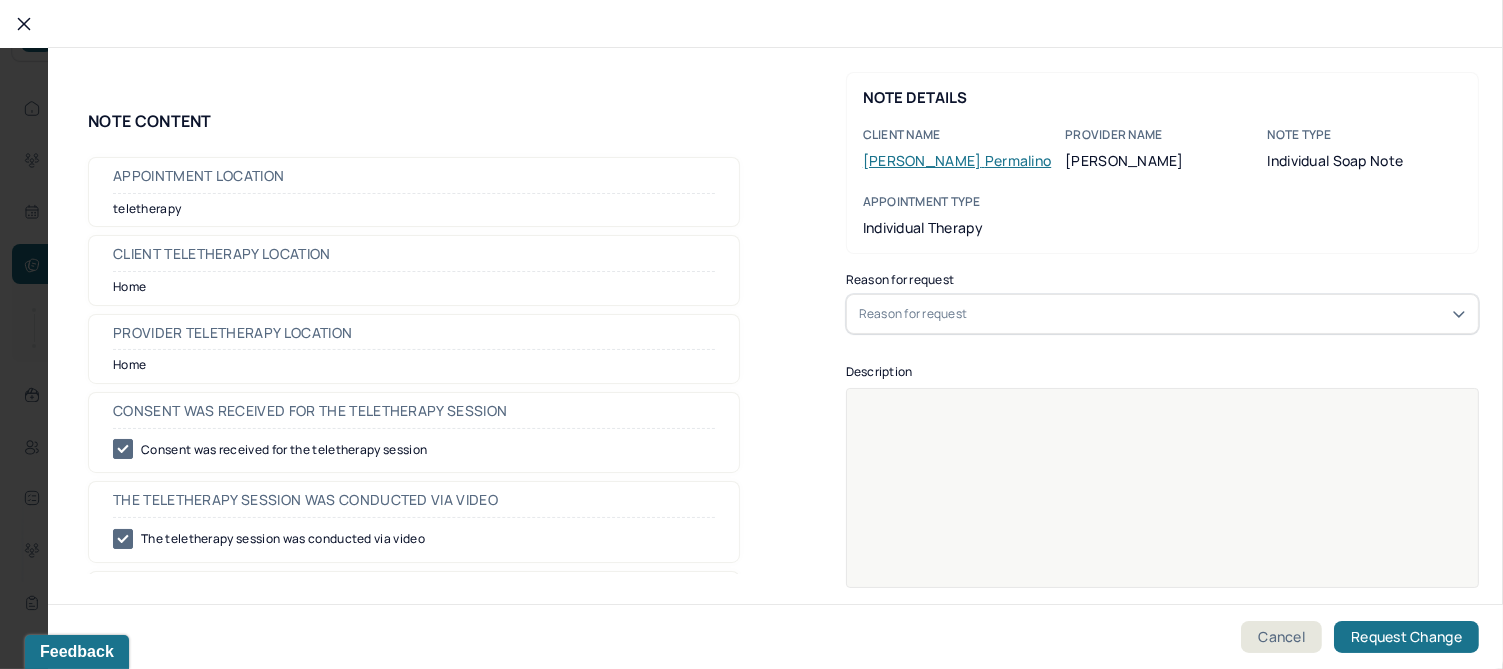 drag, startPoint x: 968, startPoint y: 318, endPoint x: 958, endPoint y: 328, distance: 14.142136 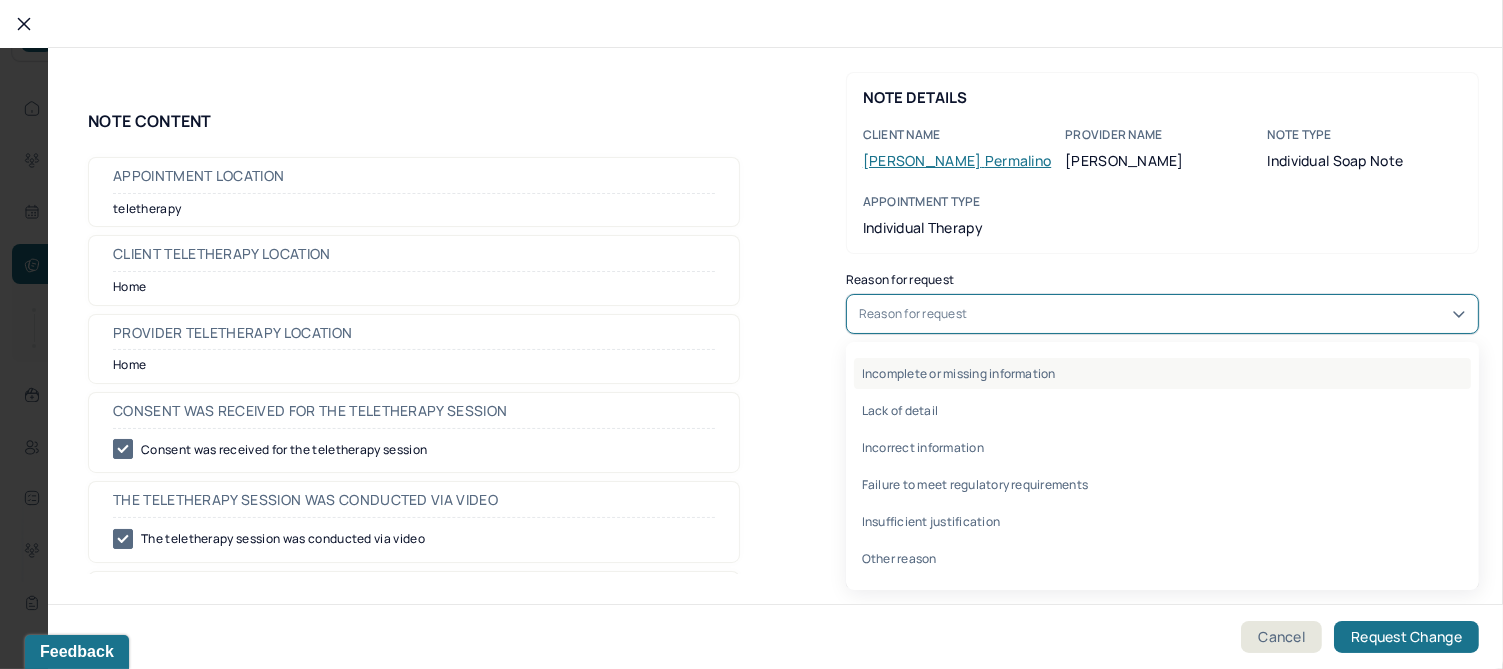 click on "Incomplete or missing information" at bounding box center [1162, 373] 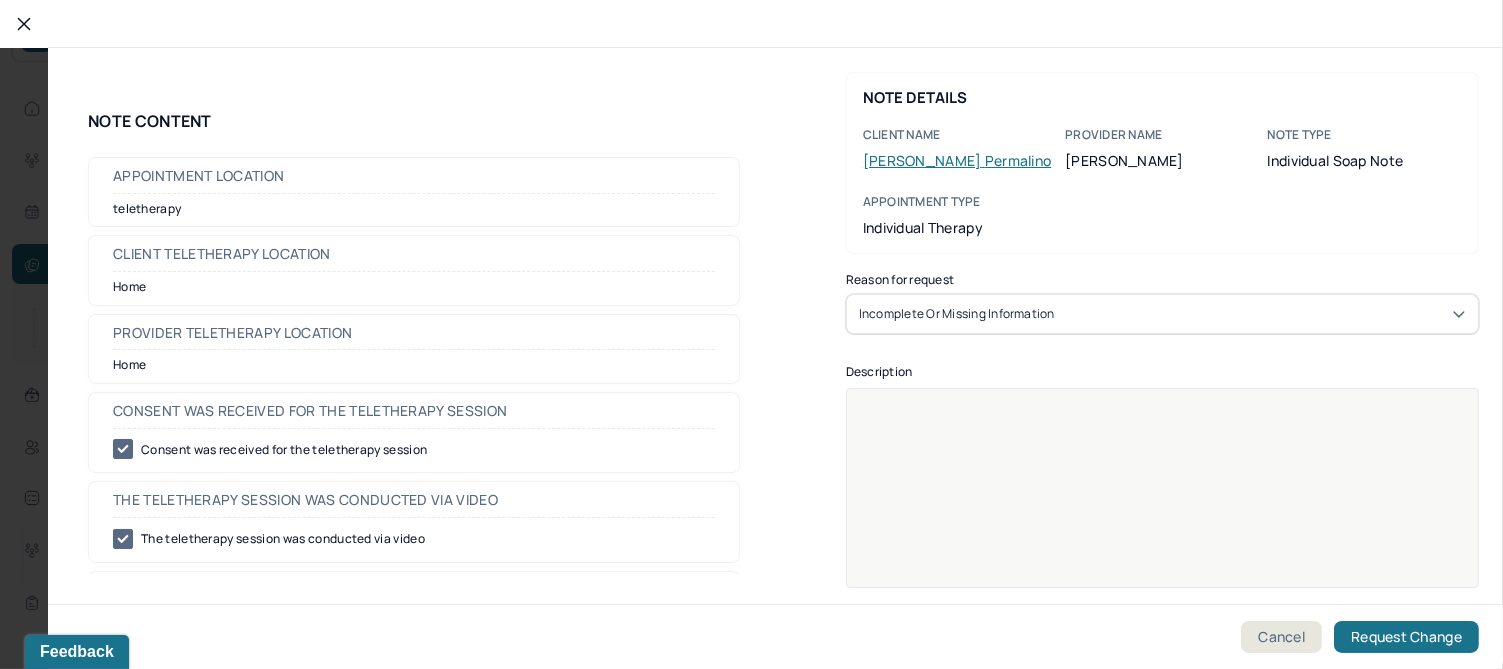 click at bounding box center (1163, 501) 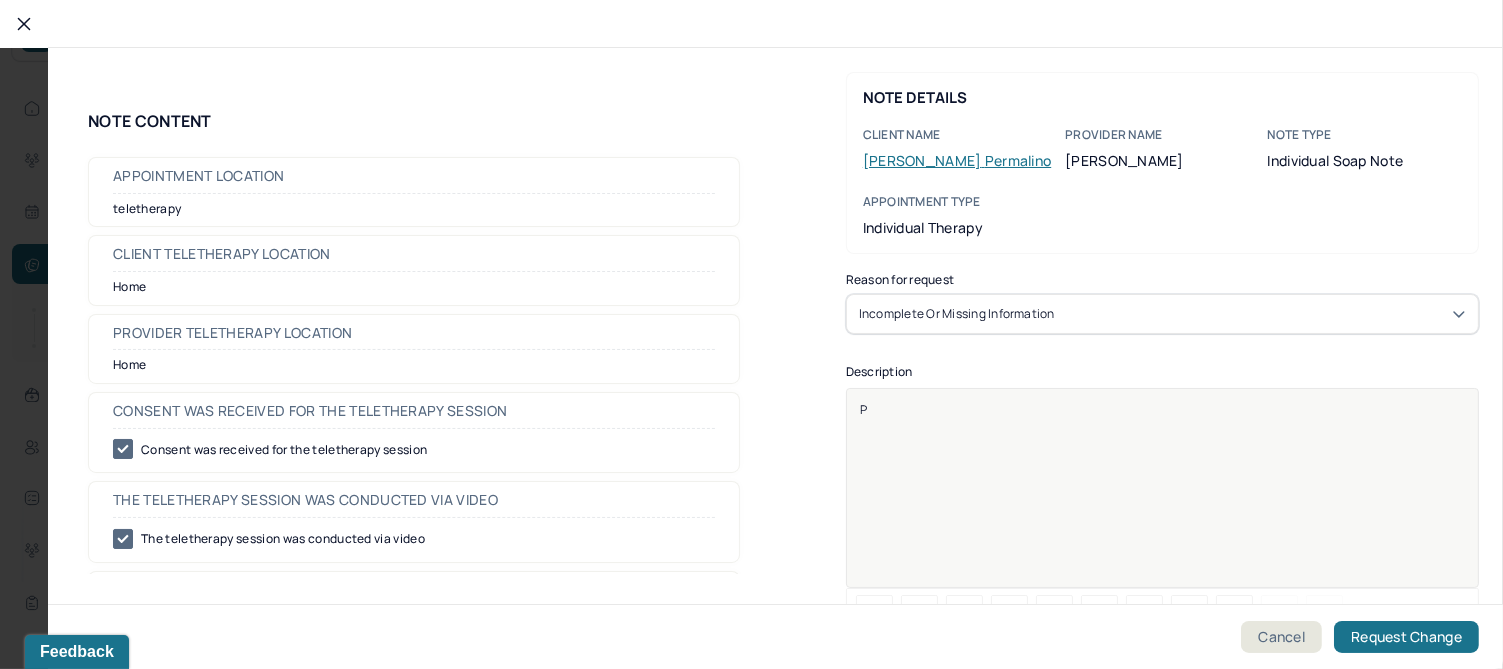 type 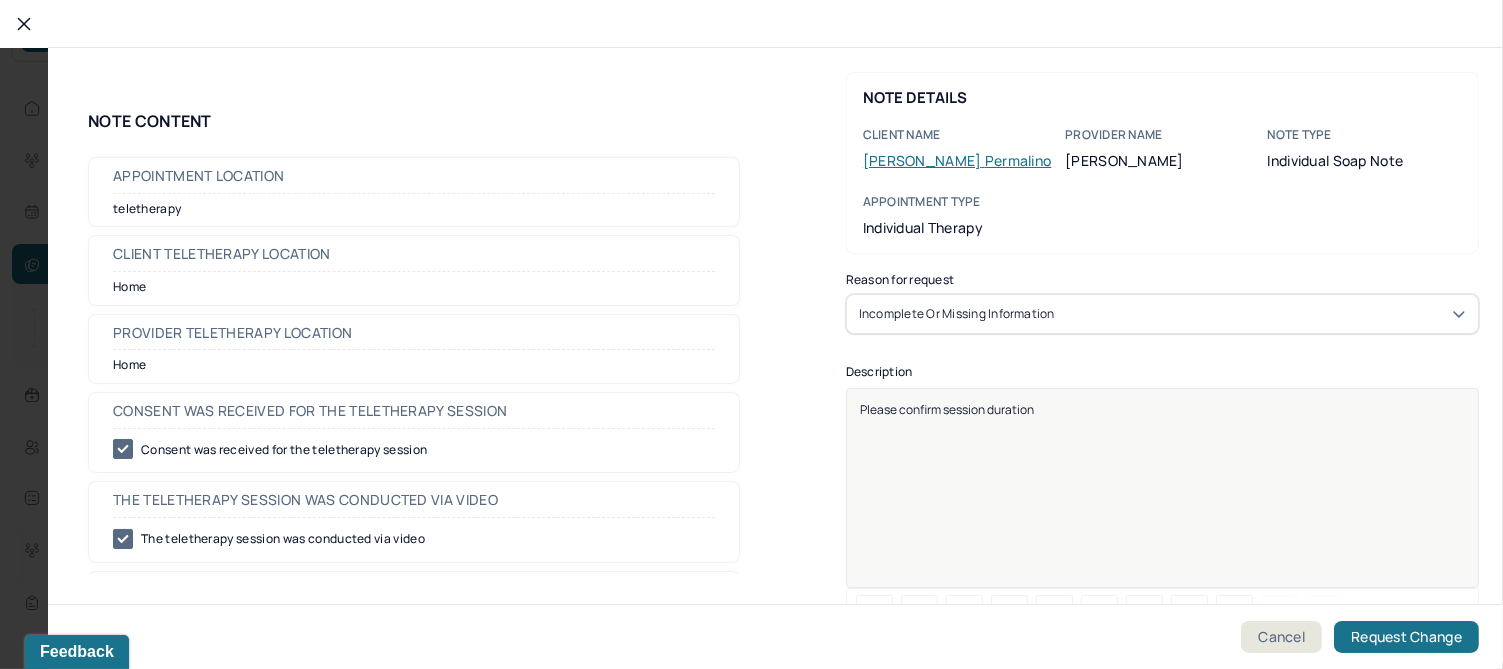 click on "Please confirm session duration" at bounding box center [947, 409] 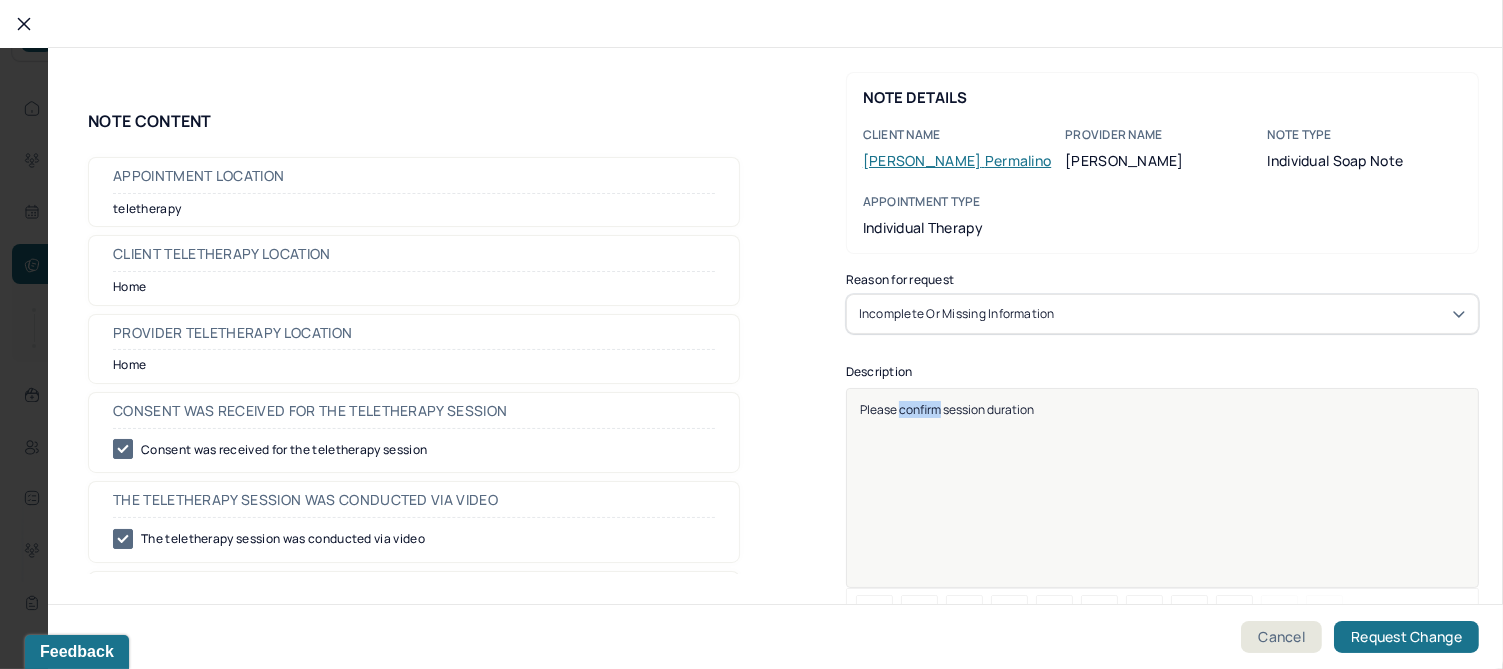 click on "Please confirm session duration" at bounding box center (947, 409) 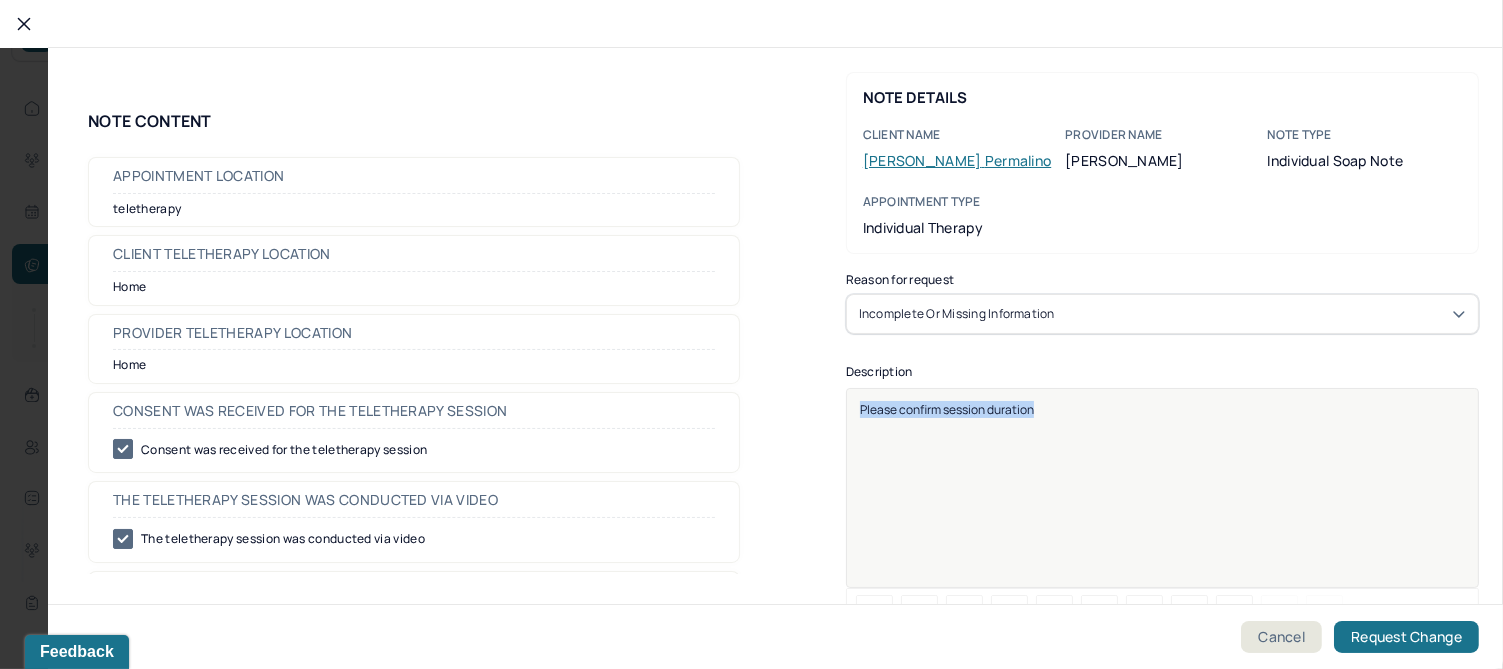 click on "Please confirm session duration" at bounding box center (947, 409) 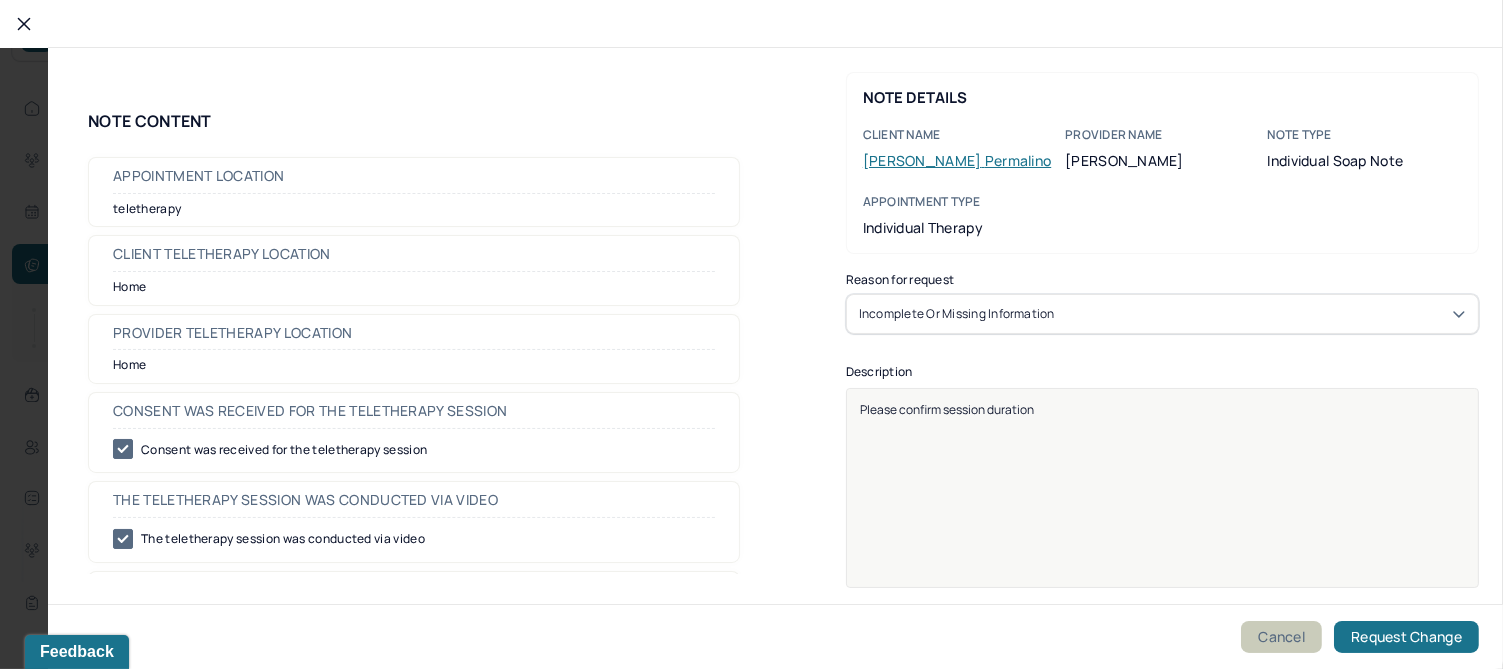 click on "Cancel" at bounding box center [1281, 637] 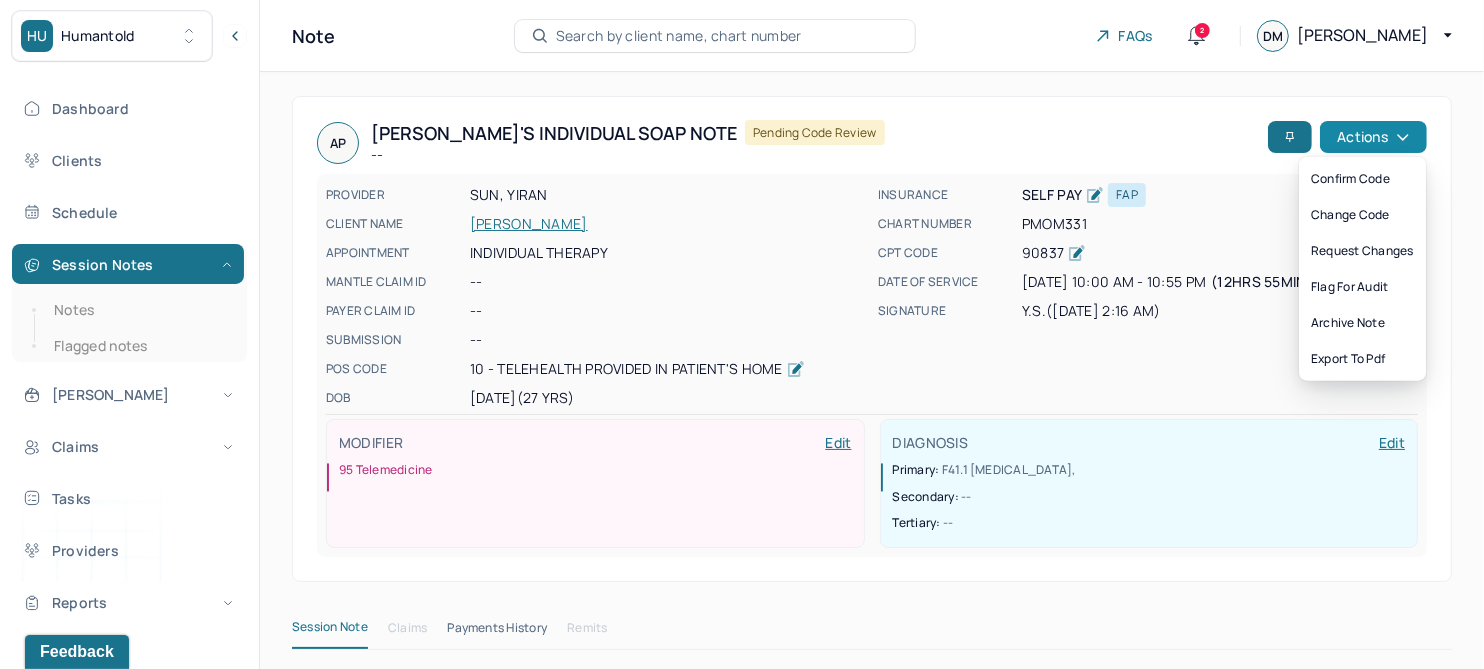 click on "Actions" at bounding box center (1373, 137) 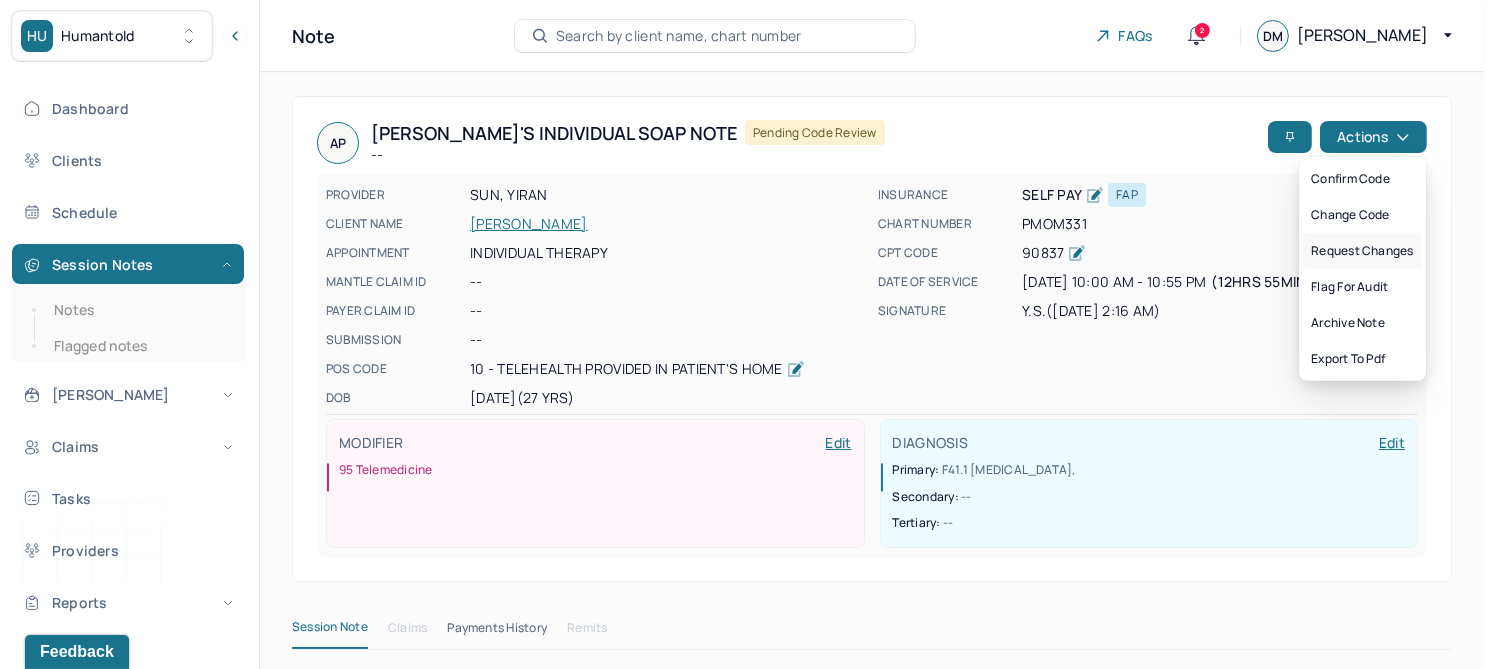 click on "Request changes" at bounding box center (1362, 251) 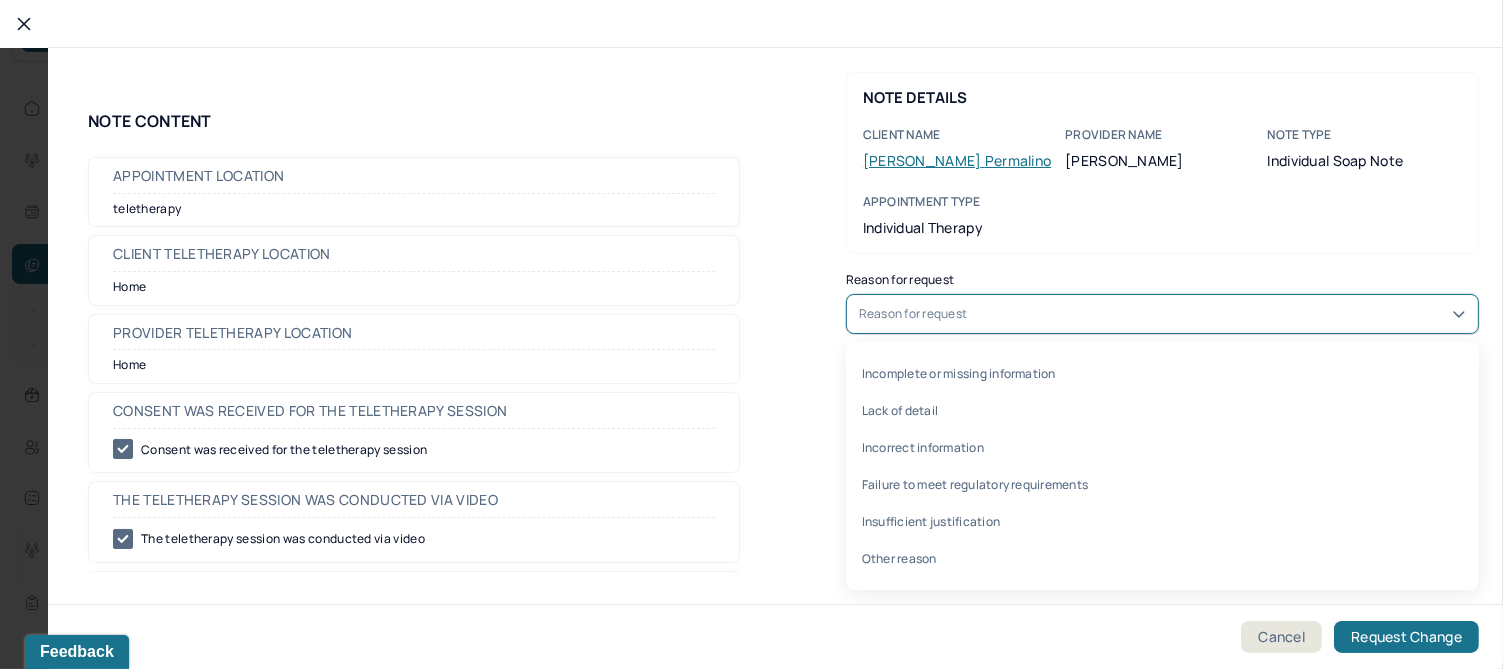 click on "Reason for request" at bounding box center [1162, 314] 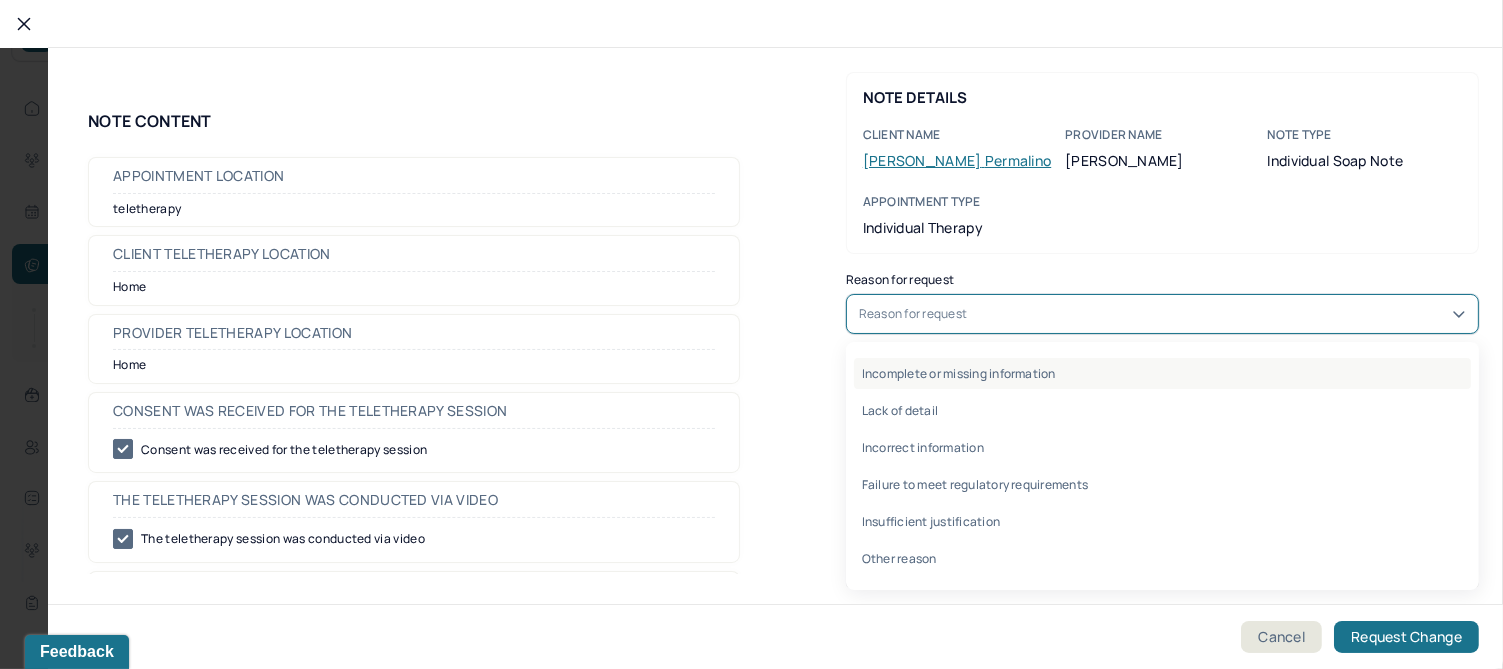 click on "Incomplete or missing information" at bounding box center [1162, 373] 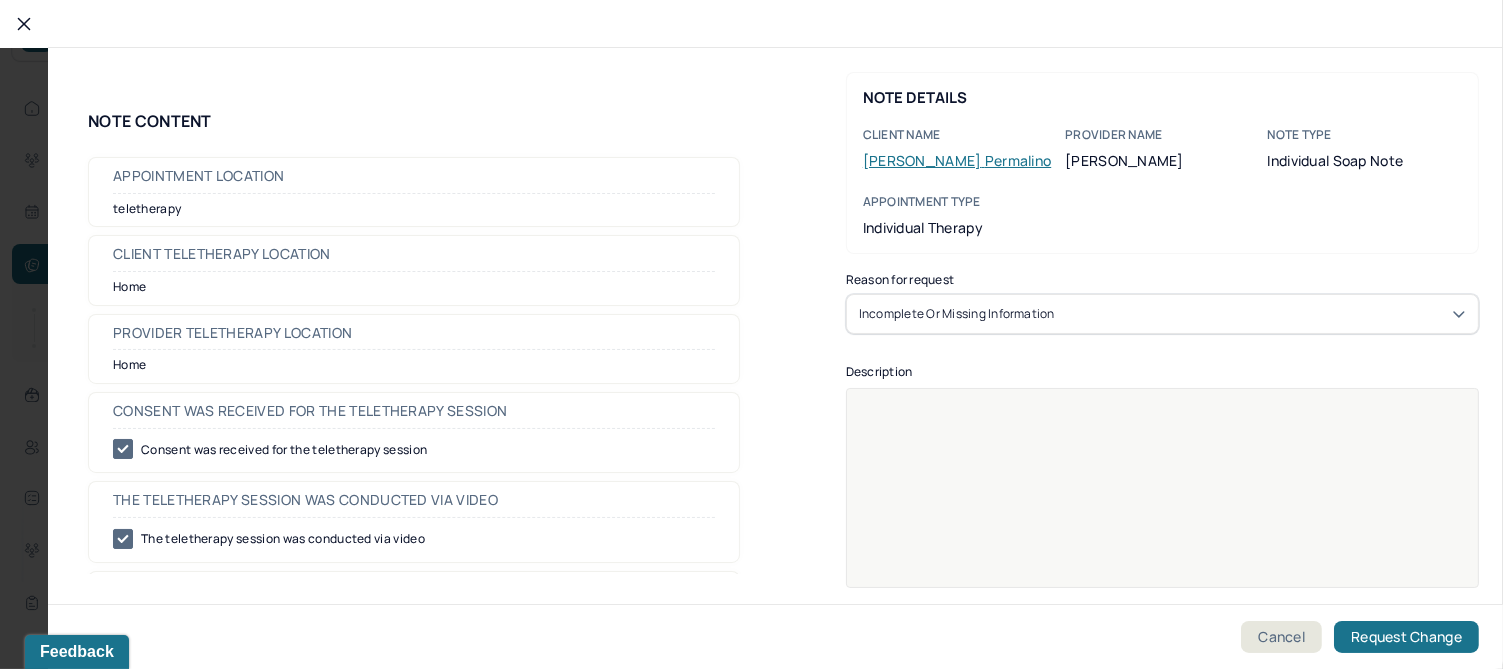 click at bounding box center [1163, 501] 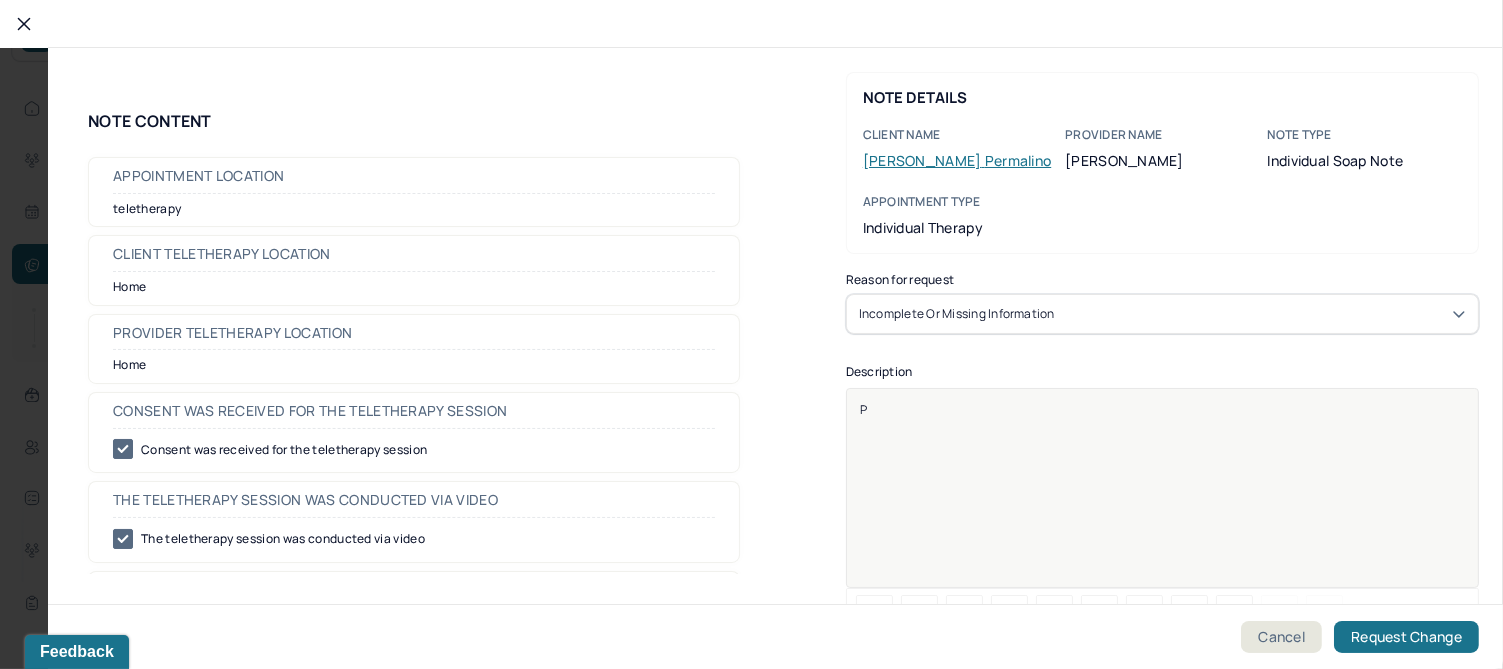 type 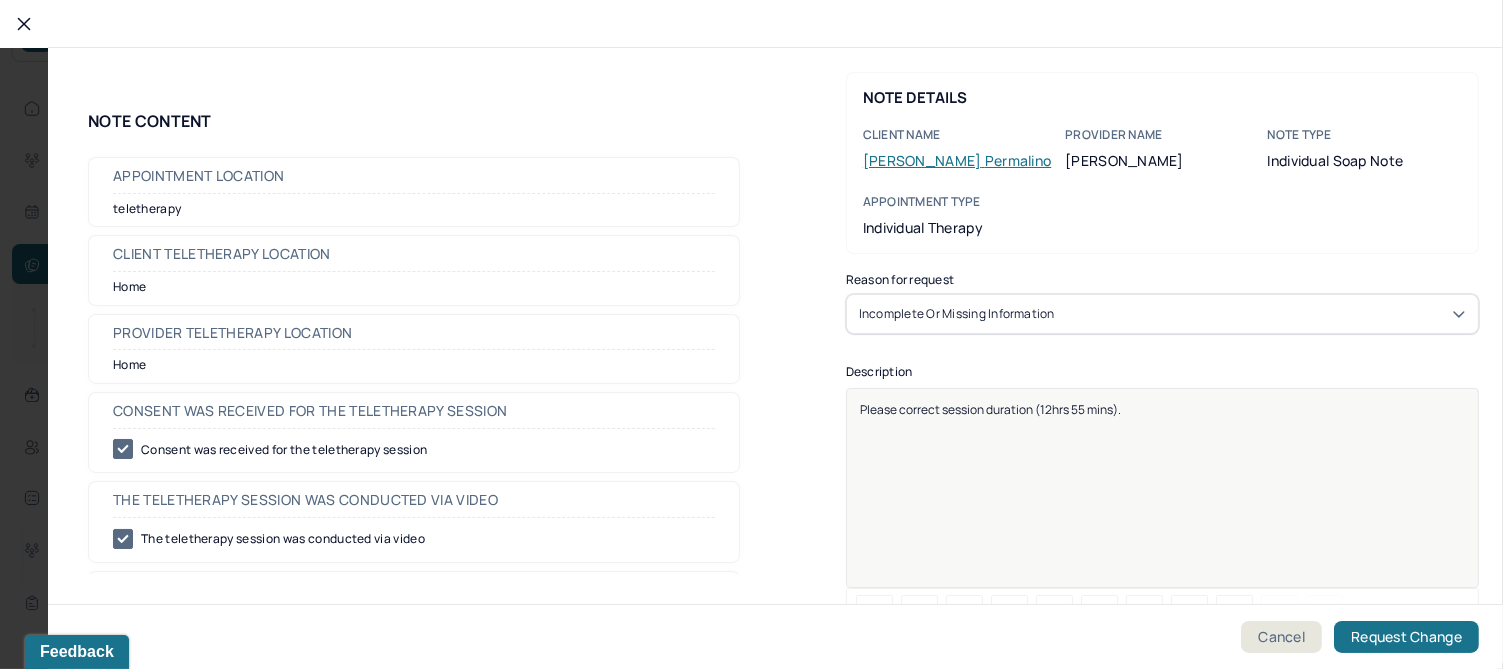 click on "Please correct session duration (12hrs 55 mins)." at bounding box center (990, 409) 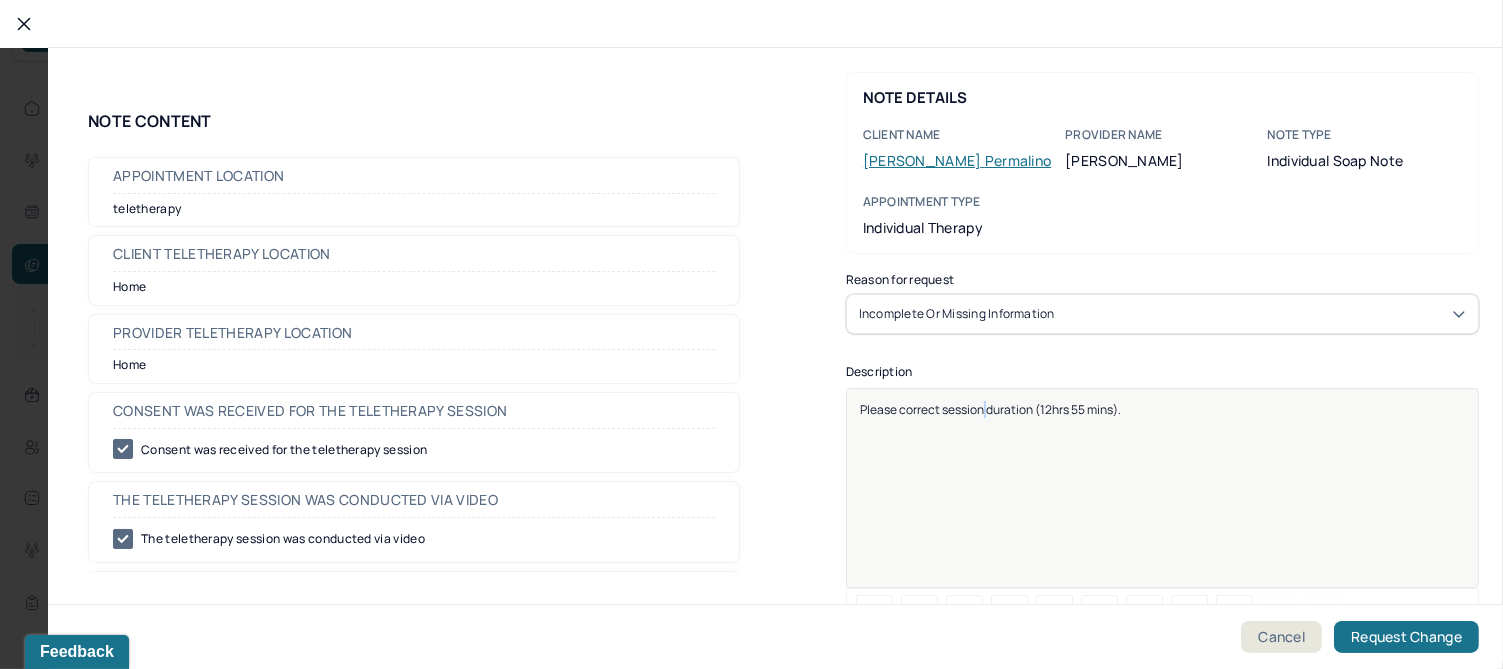 click on "Please correct session duration (12hrs 55 mins)." at bounding box center (990, 409) 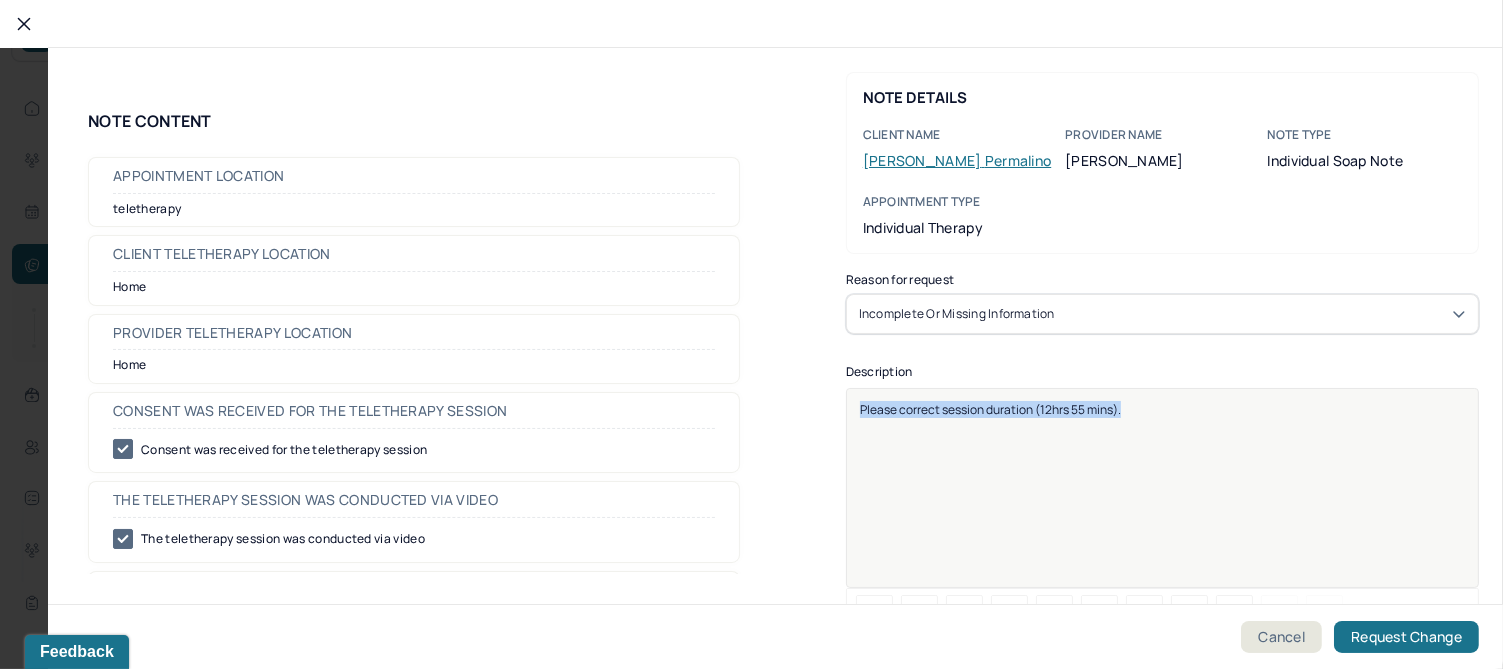 click on "Please correct session duration (12hrs 55 mins)." at bounding box center [990, 409] 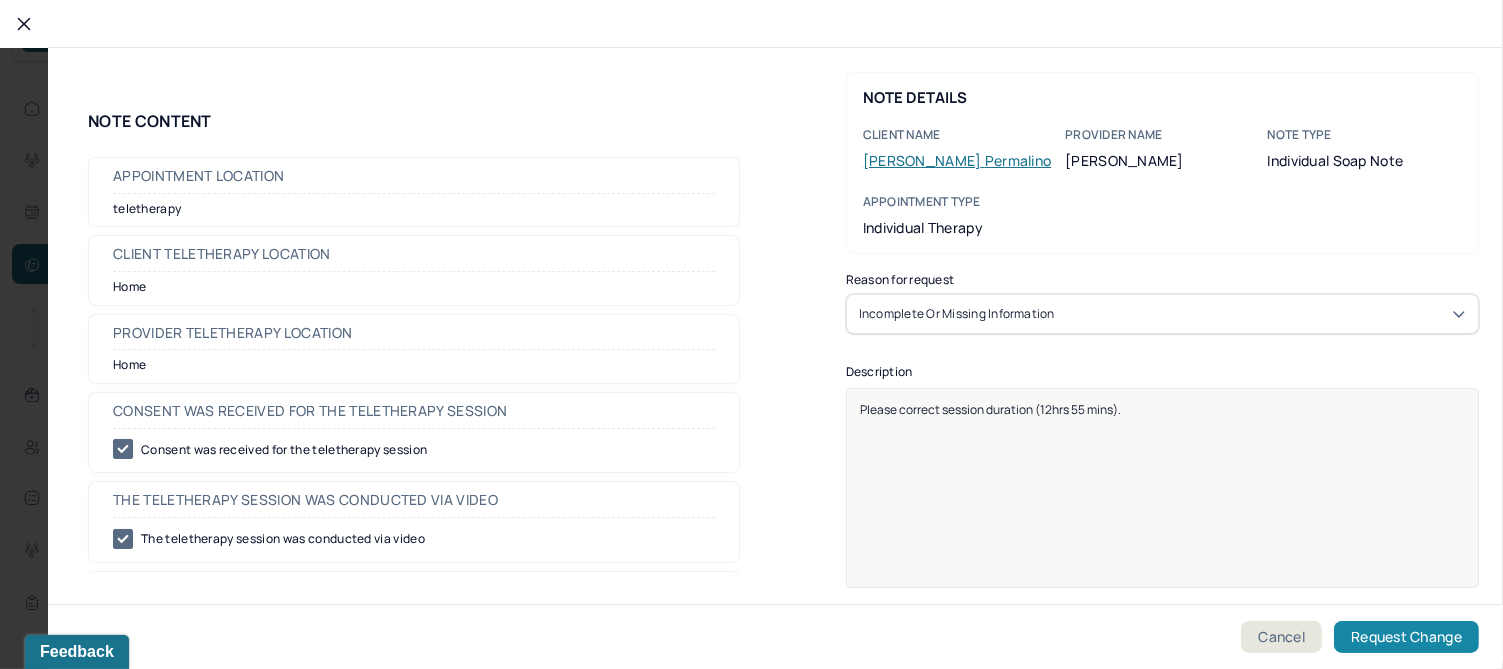 drag, startPoint x: 1399, startPoint y: 635, endPoint x: 1152, endPoint y: 609, distance: 248.36465 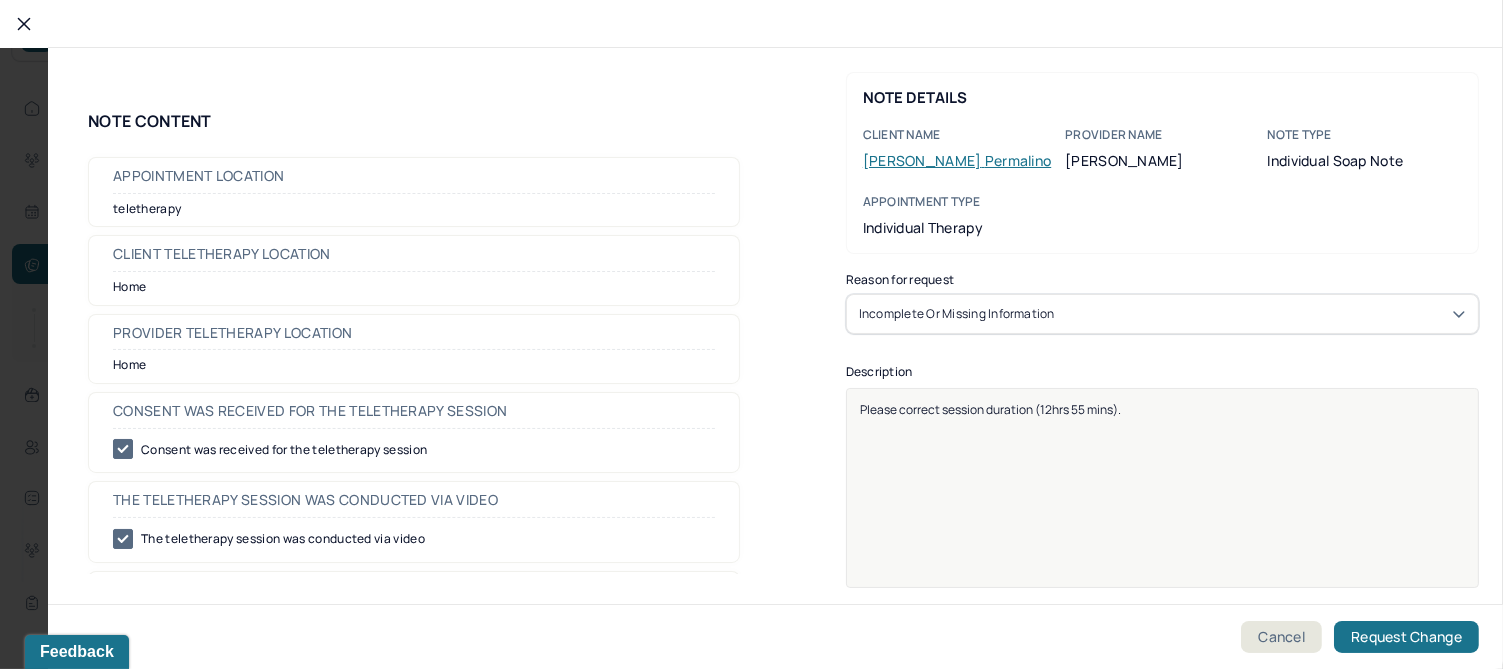 click on "Request Change" at bounding box center (1406, 637) 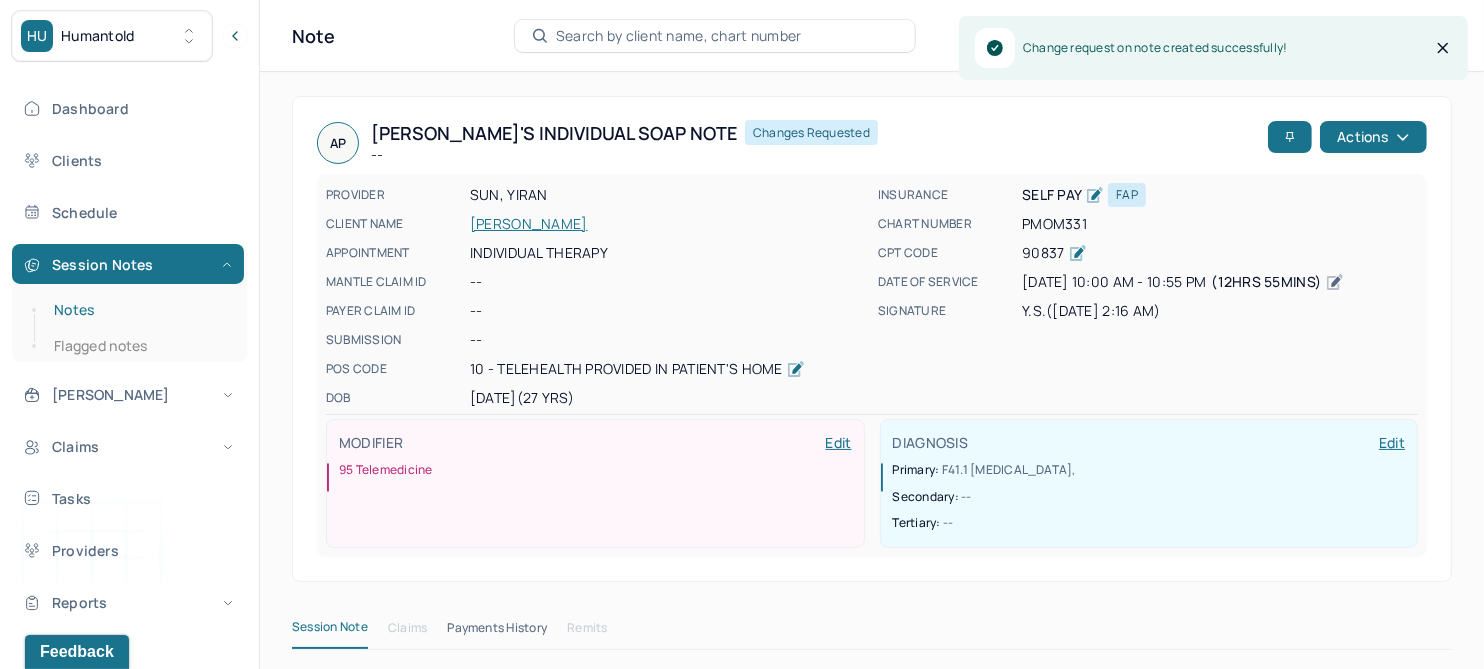 click on "Notes" at bounding box center (139, 310) 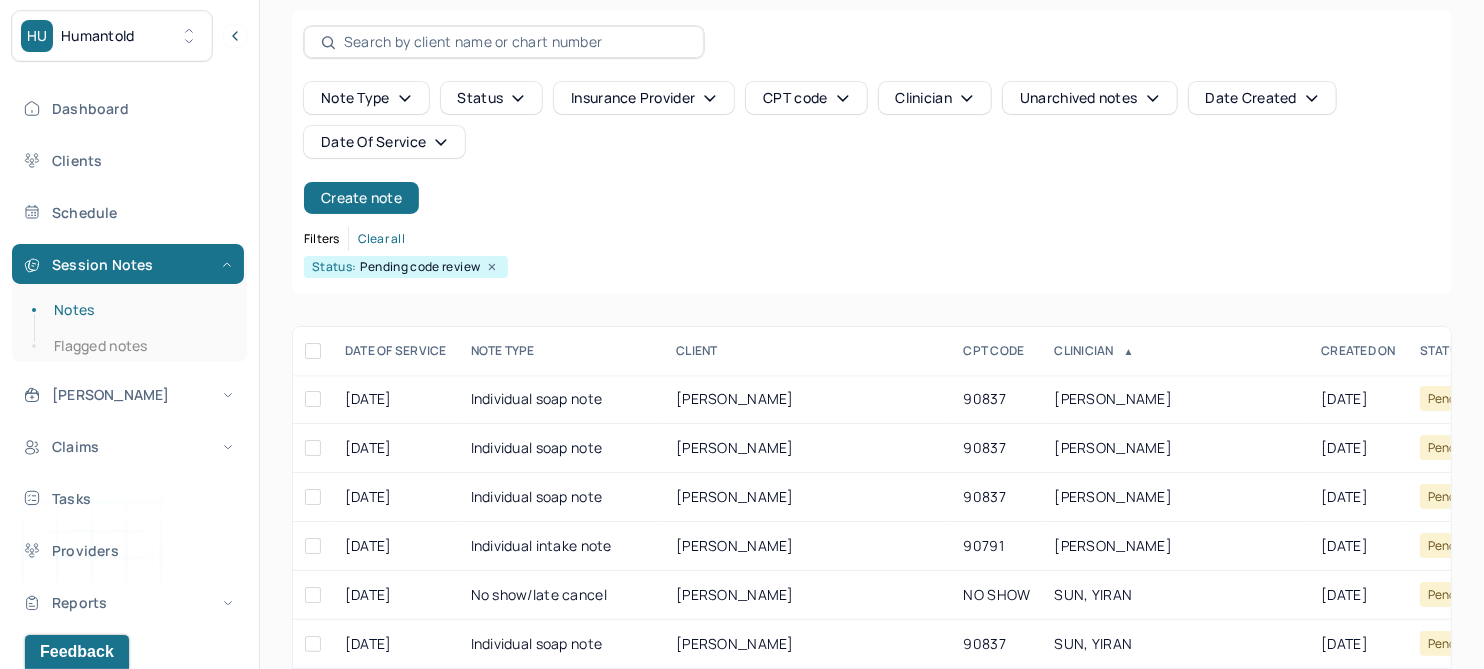 scroll, scrollTop: 125, scrollLeft: 0, axis: vertical 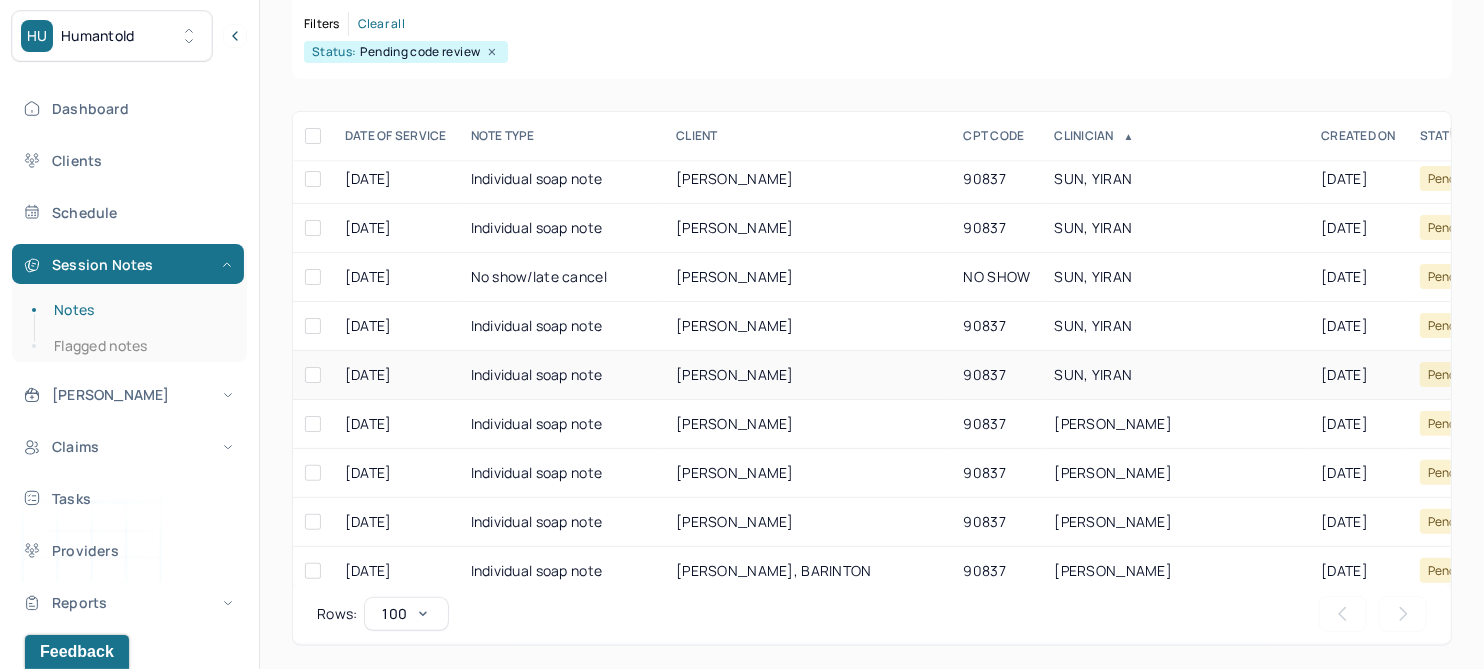 click on "LICALZI, ALICIA" at bounding box center (735, 374) 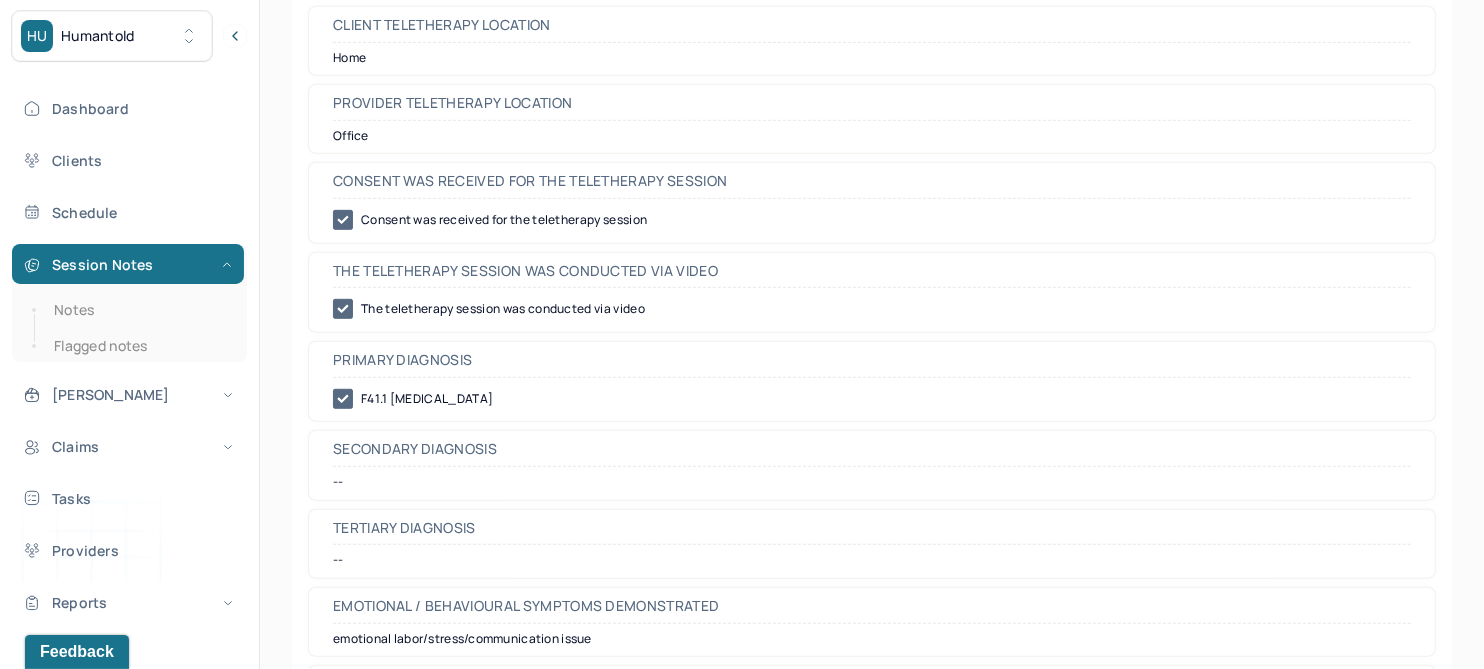 scroll, scrollTop: 0, scrollLeft: 0, axis: both 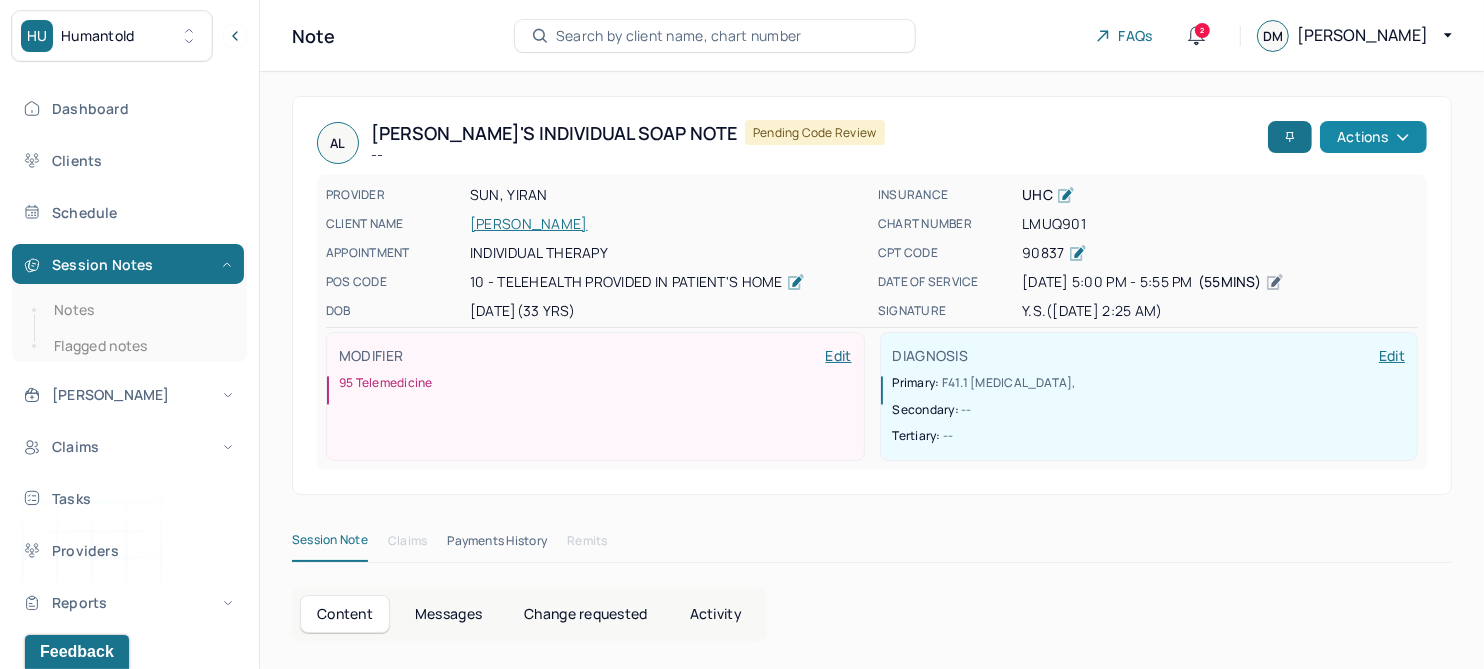click on "Actions" at bounding box center [1373, 137] 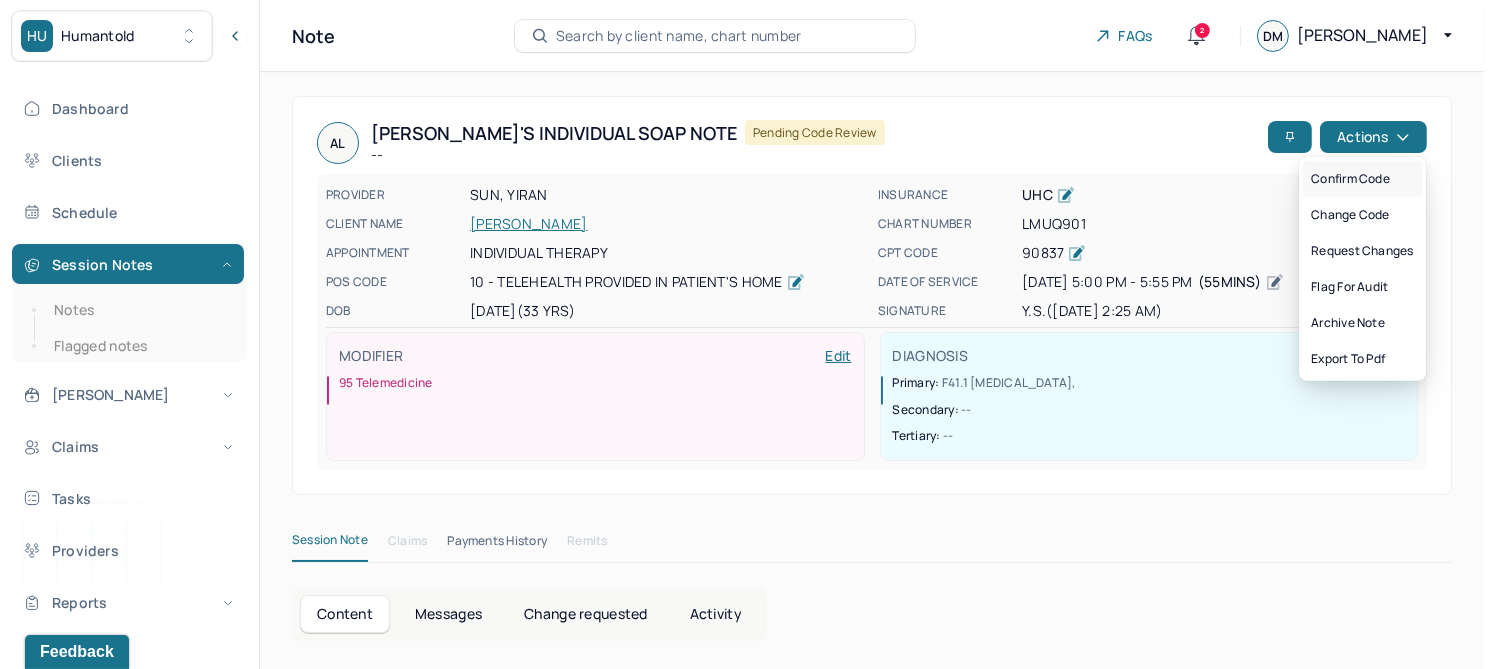 click on "Confirm code" at bounding box center [1362, 179] 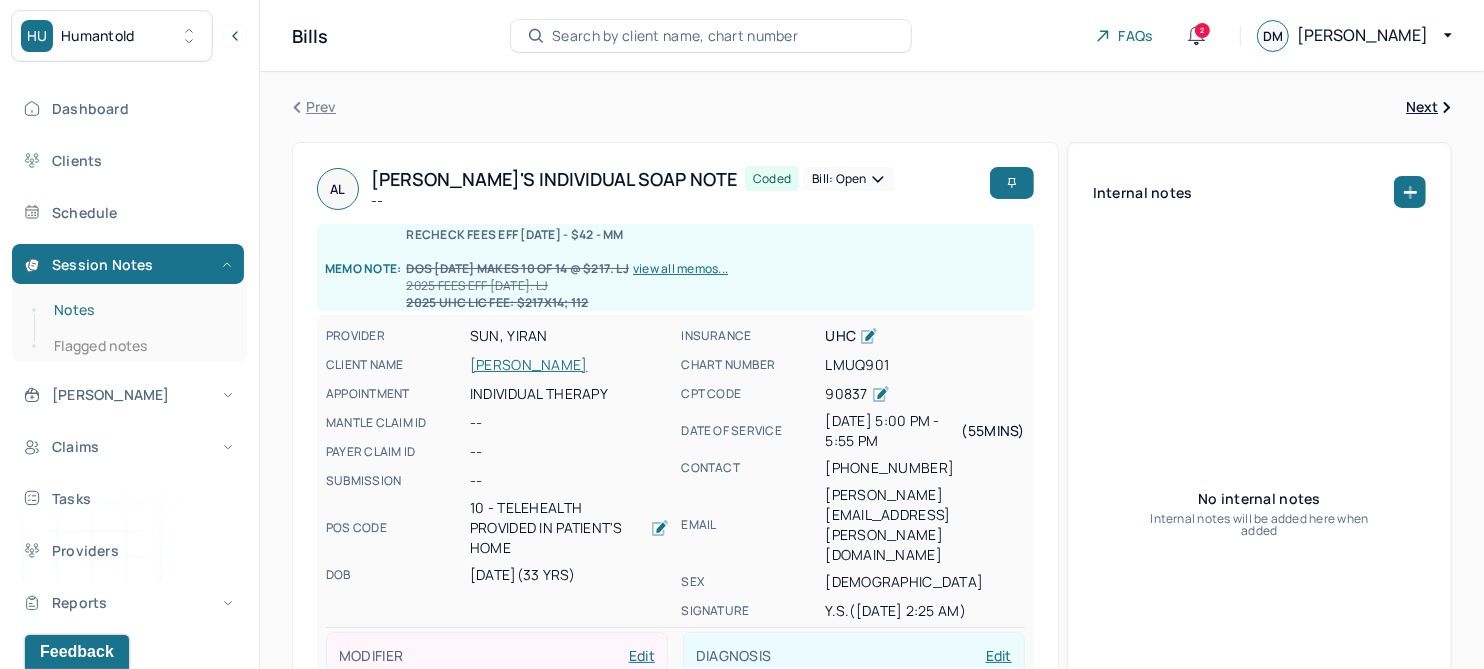 click on "Notes" at bounding box center [139, 310] 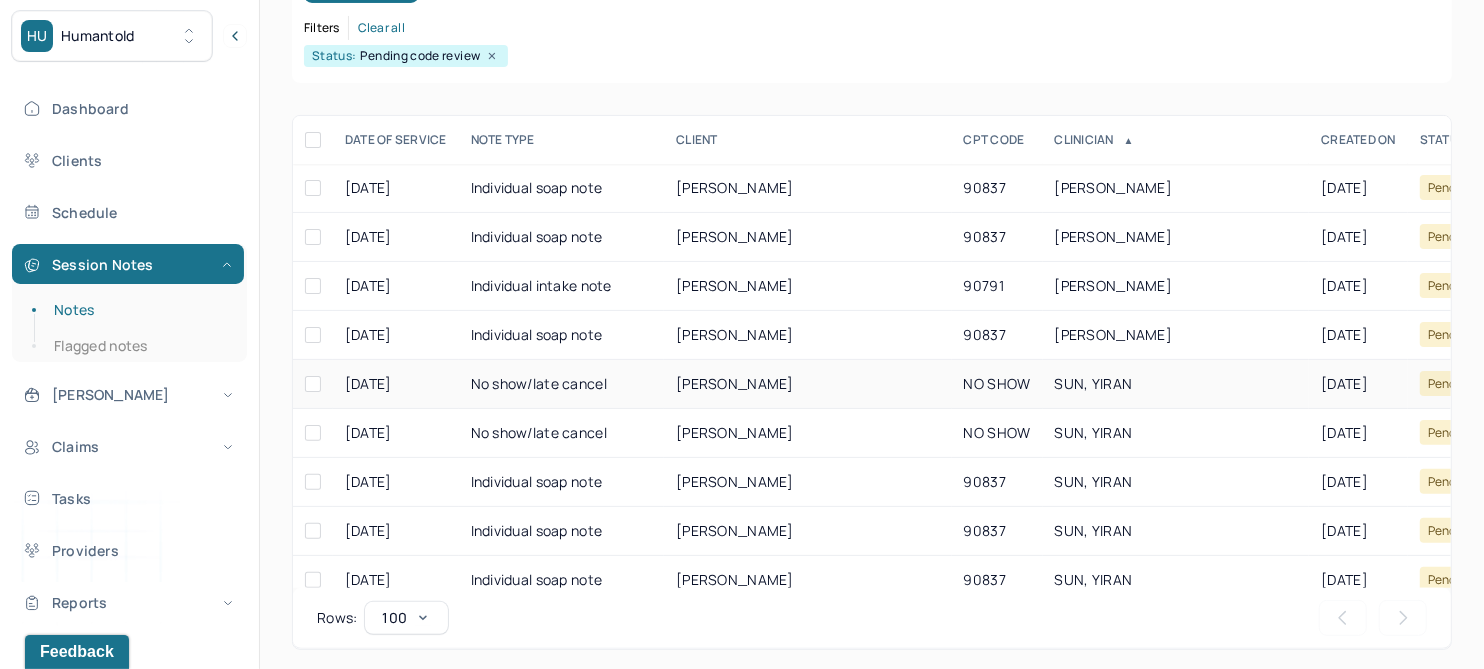 scroll, scrollTop: 301, scrollLeft: 0, axis: vertical 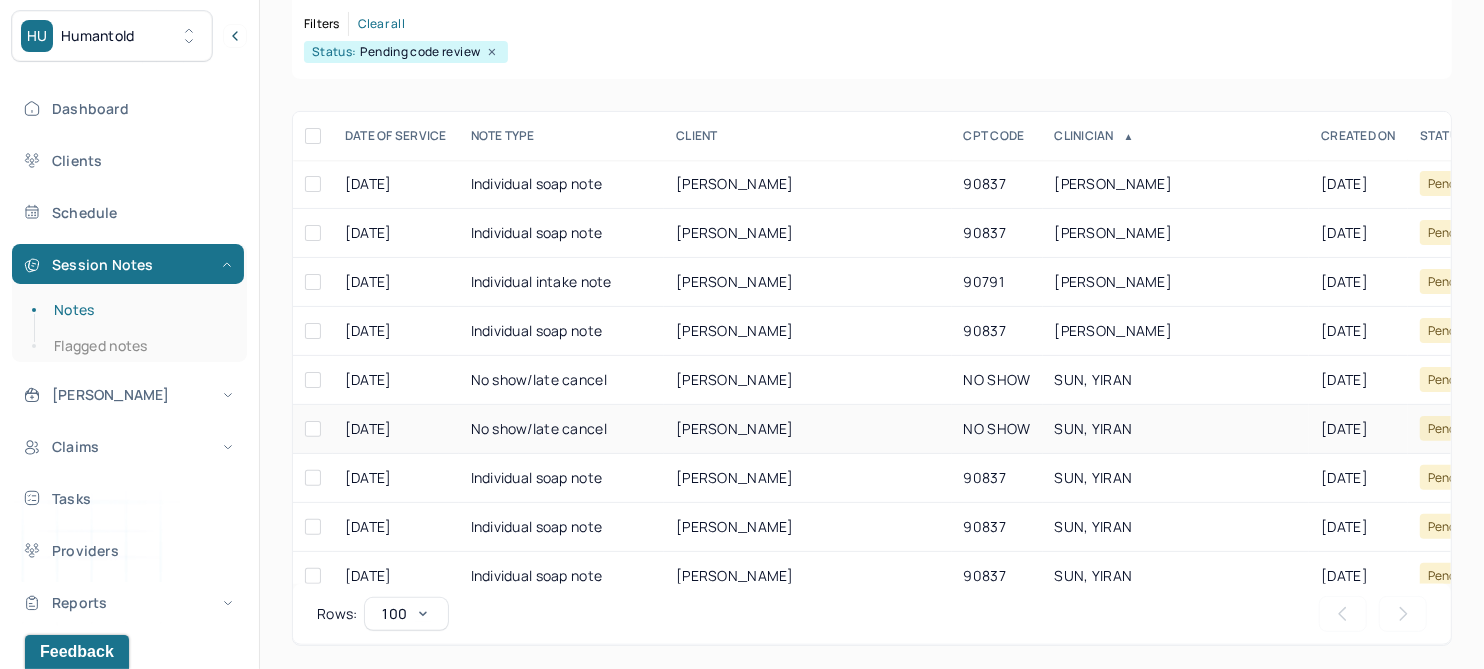 click on "NAZARIO, BRYANNA" at bounding box center (735, 428) 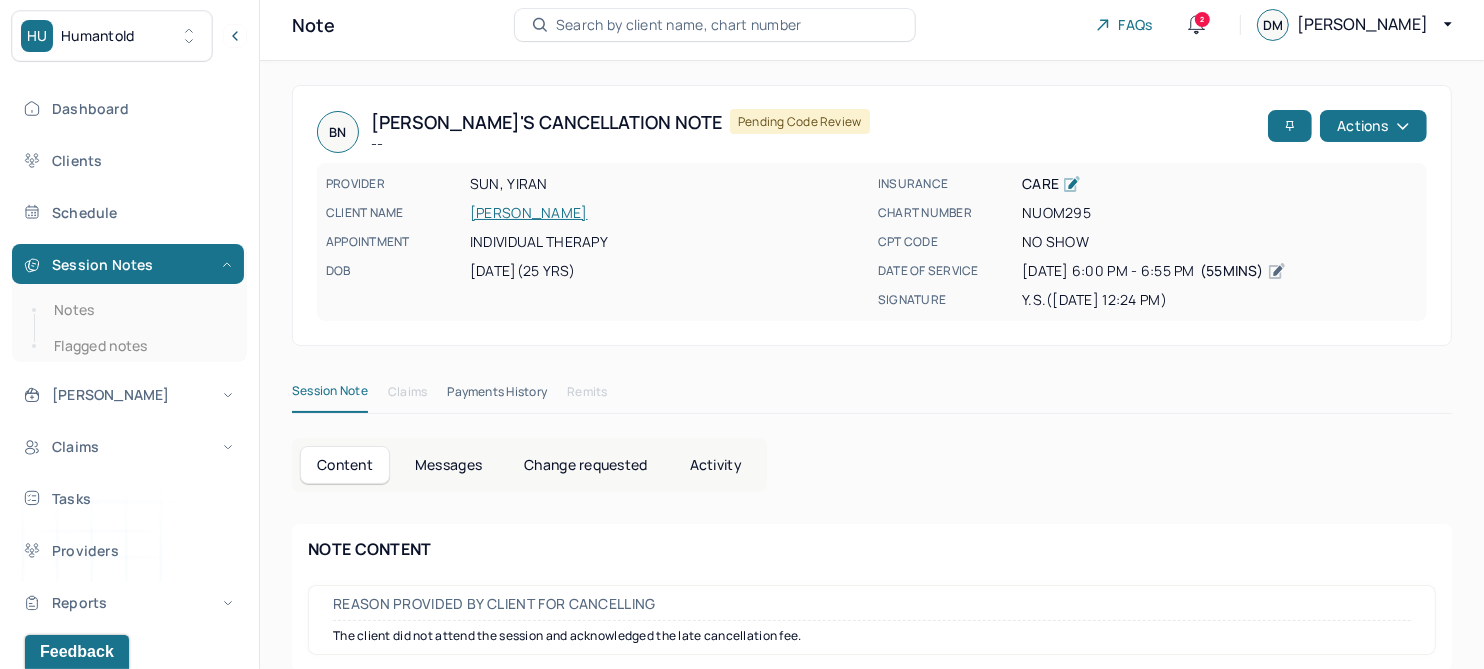 scroll, scrollTop: 0, scrollLeft: 0, axis: both 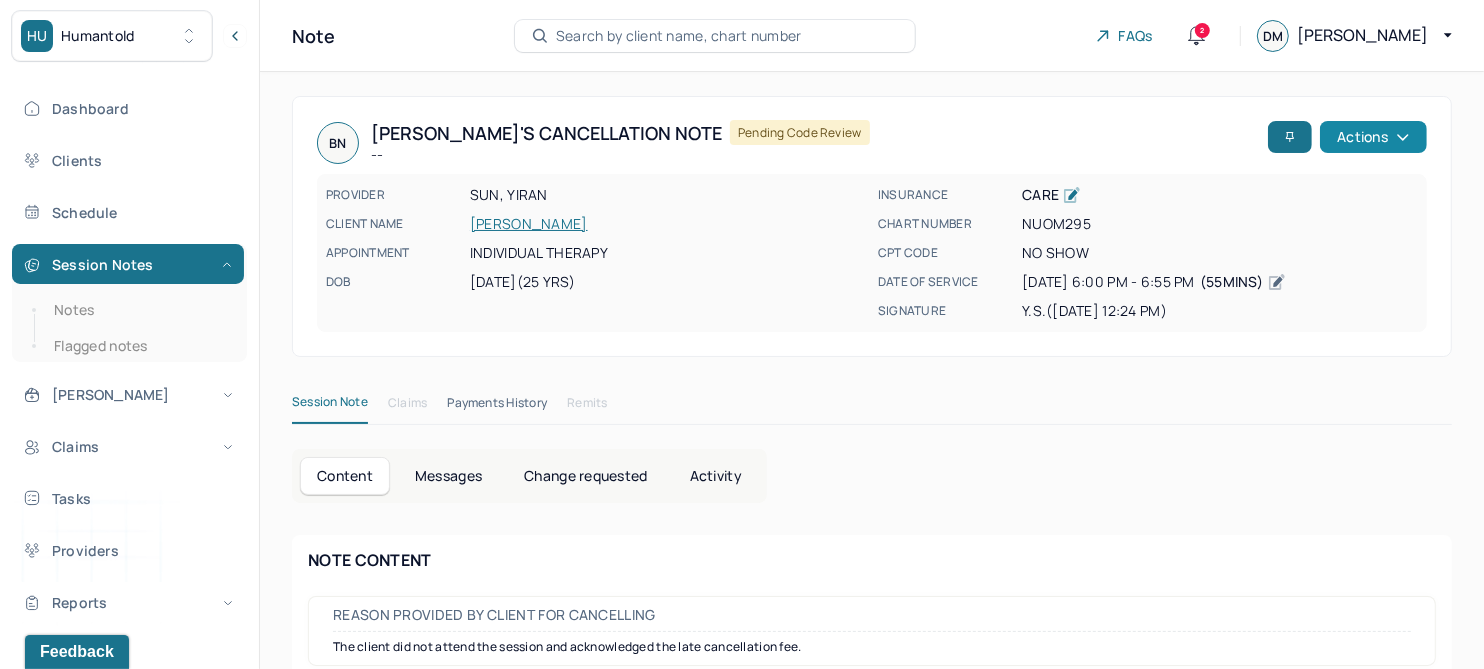 click 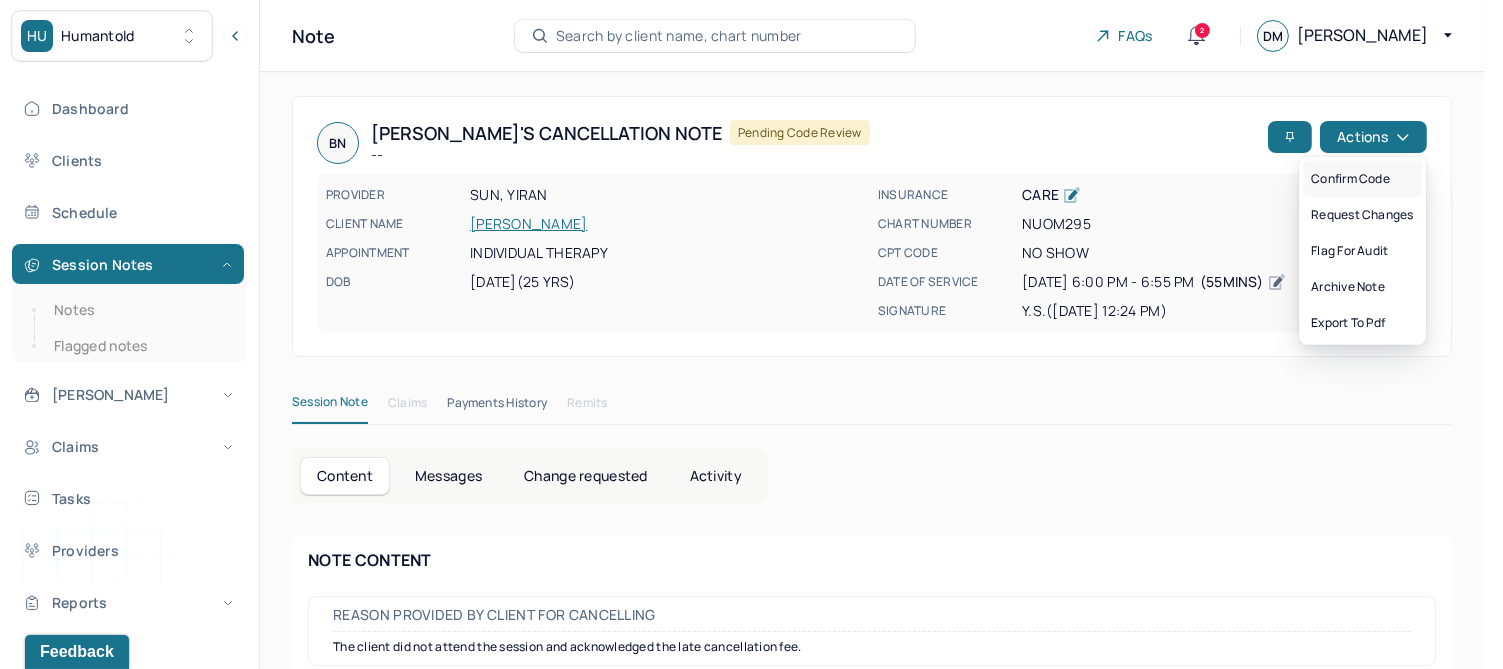 click on "Confirm code" at bounding box center [1362, 179] 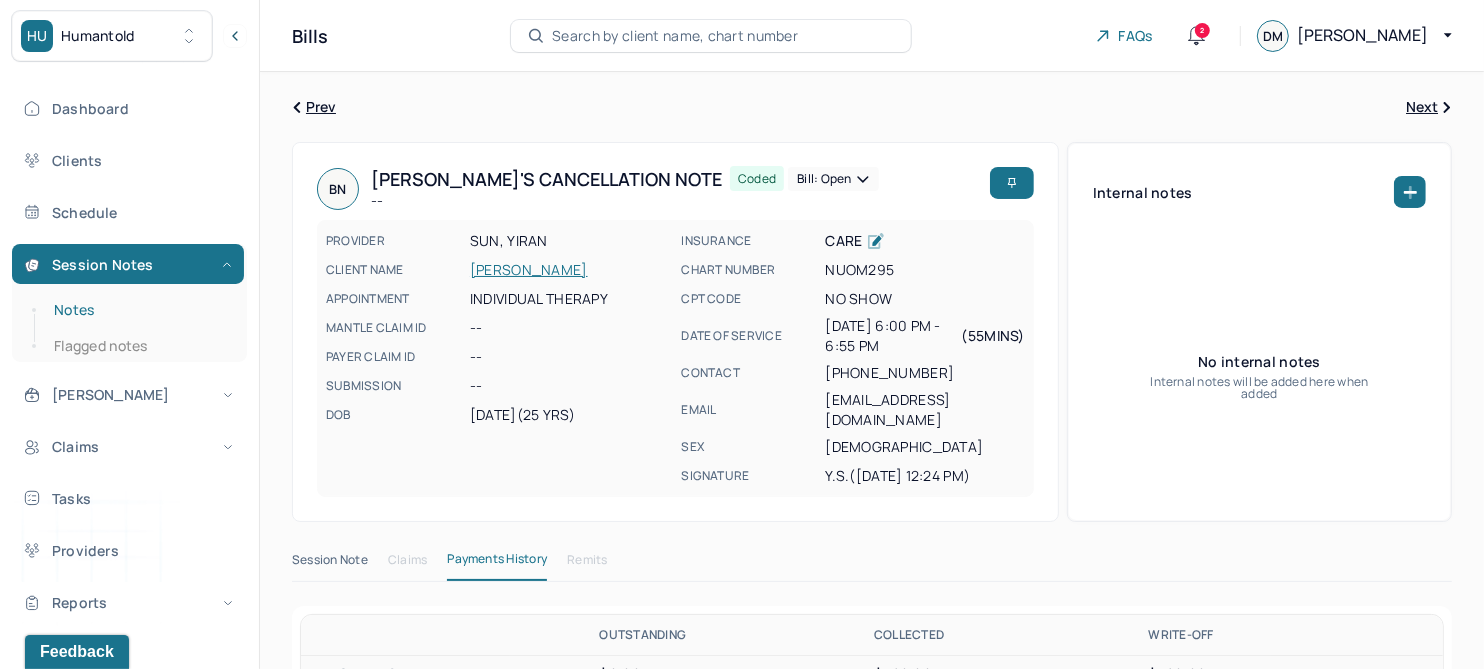click on "Notes" at bounding box center (139, 310) 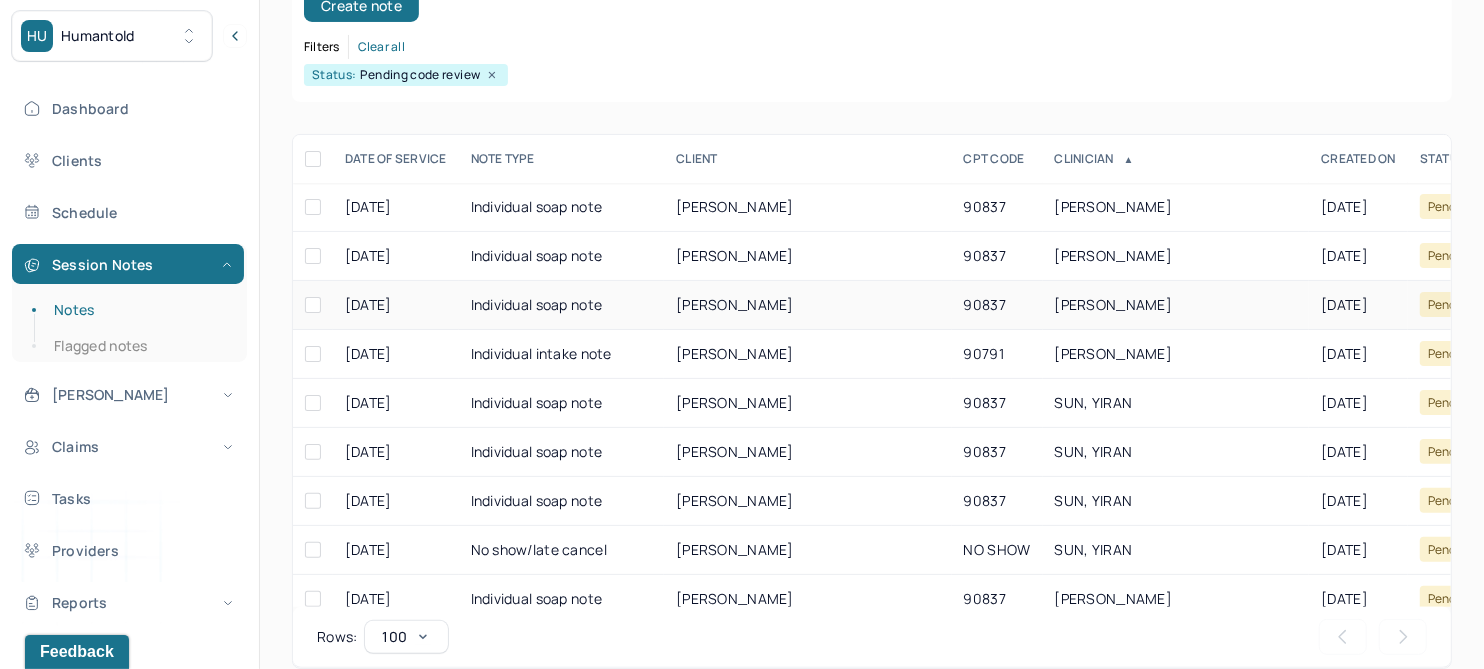 scroll, scrollTop: 301, scrollLeft: 0, axis: vertical 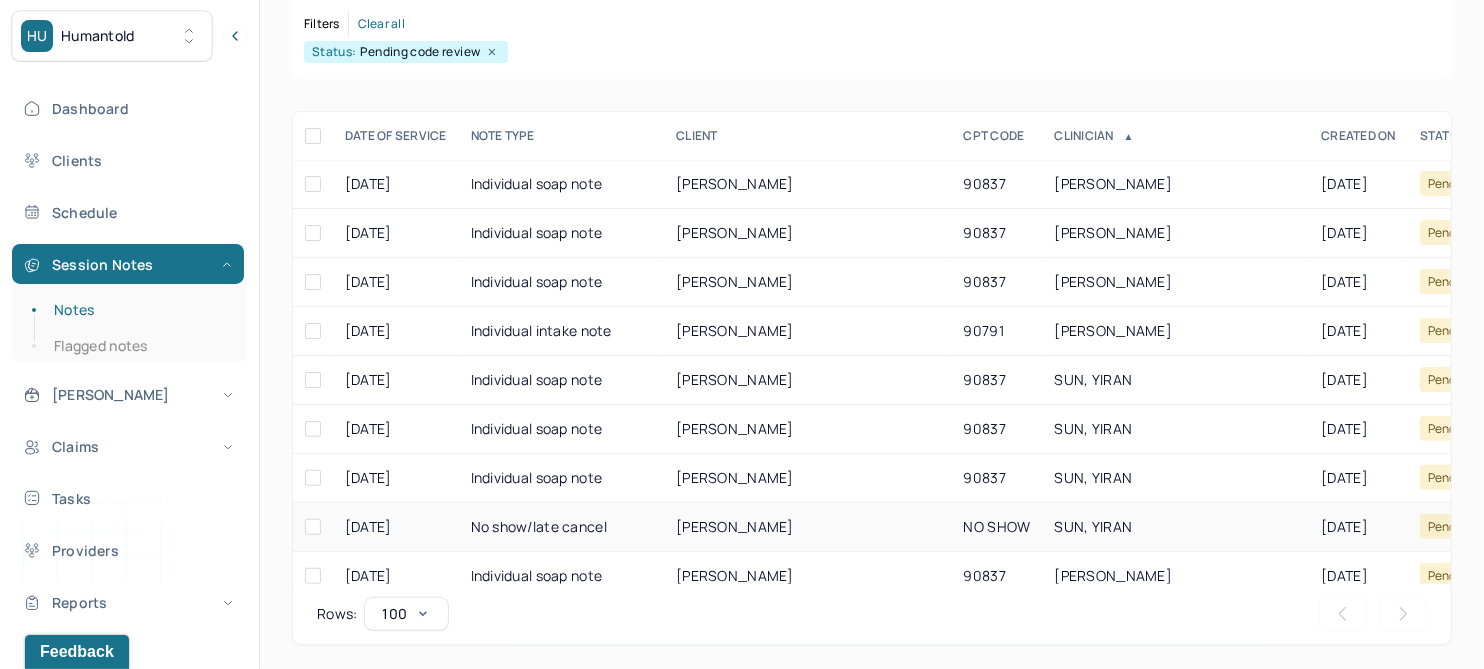 click on "TUCKER, DIANA" at bounding box center [735, 526] 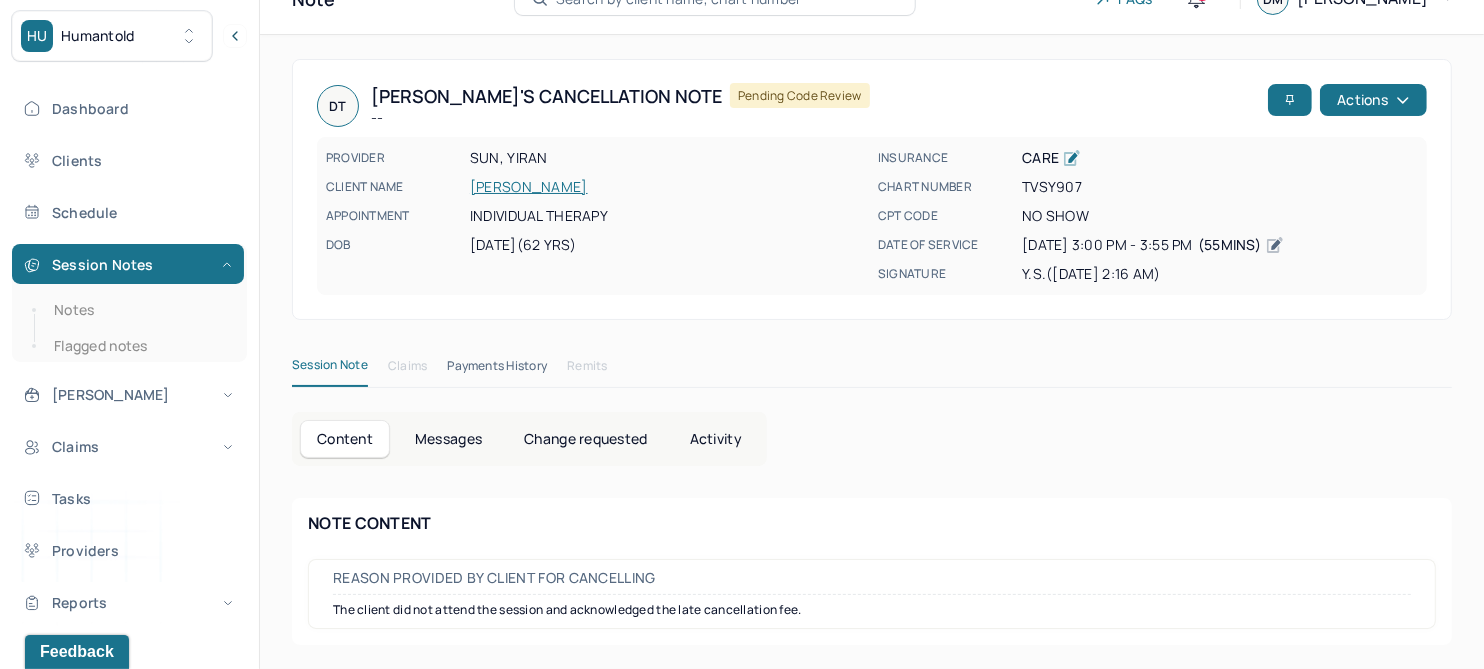 scroll, scrollTop: 33, scrollLeft: 0, axis: vertical 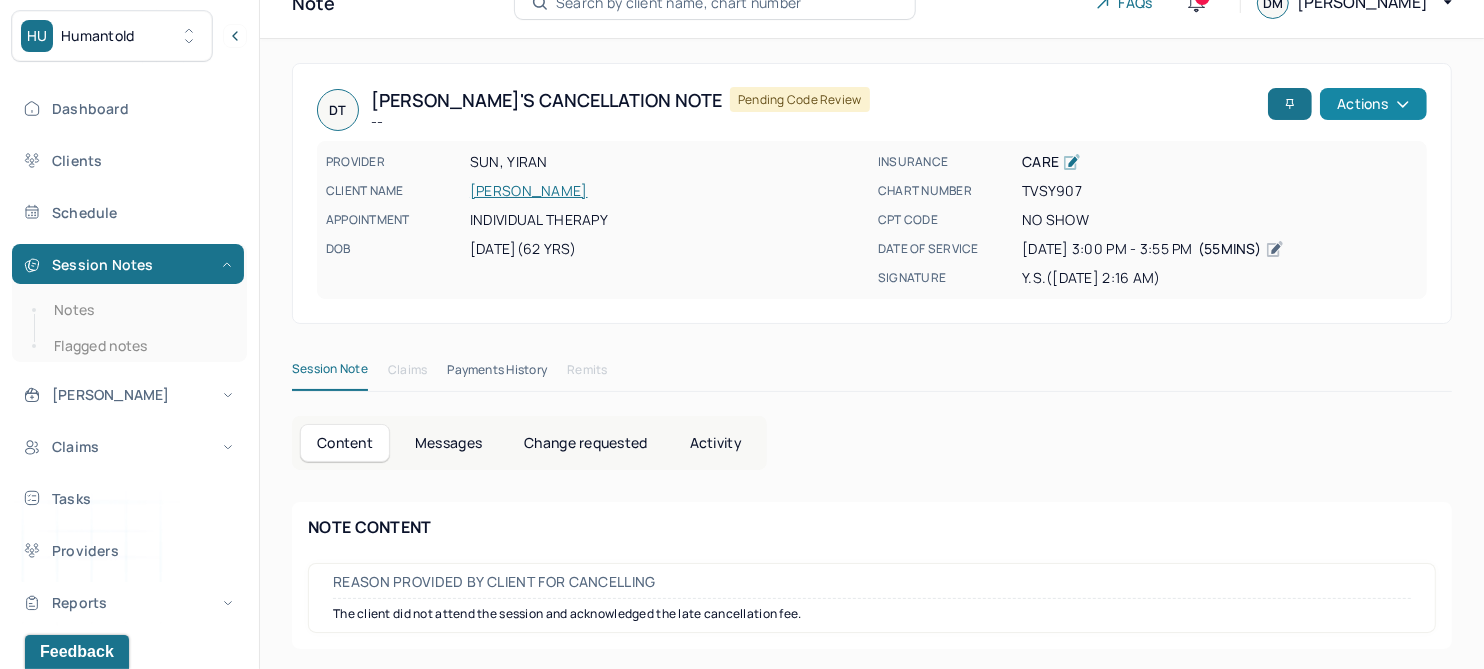 click 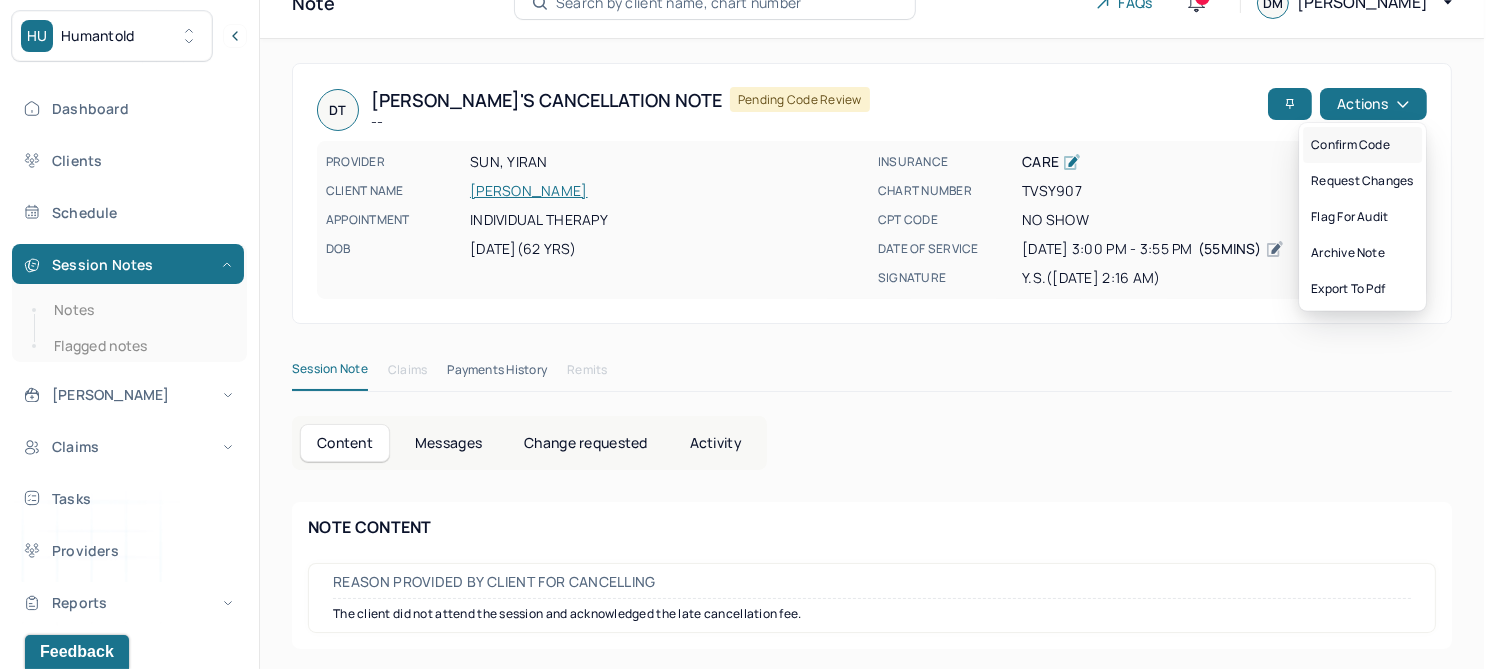 click on "Confirm code" at bounding box center (1362, 145) 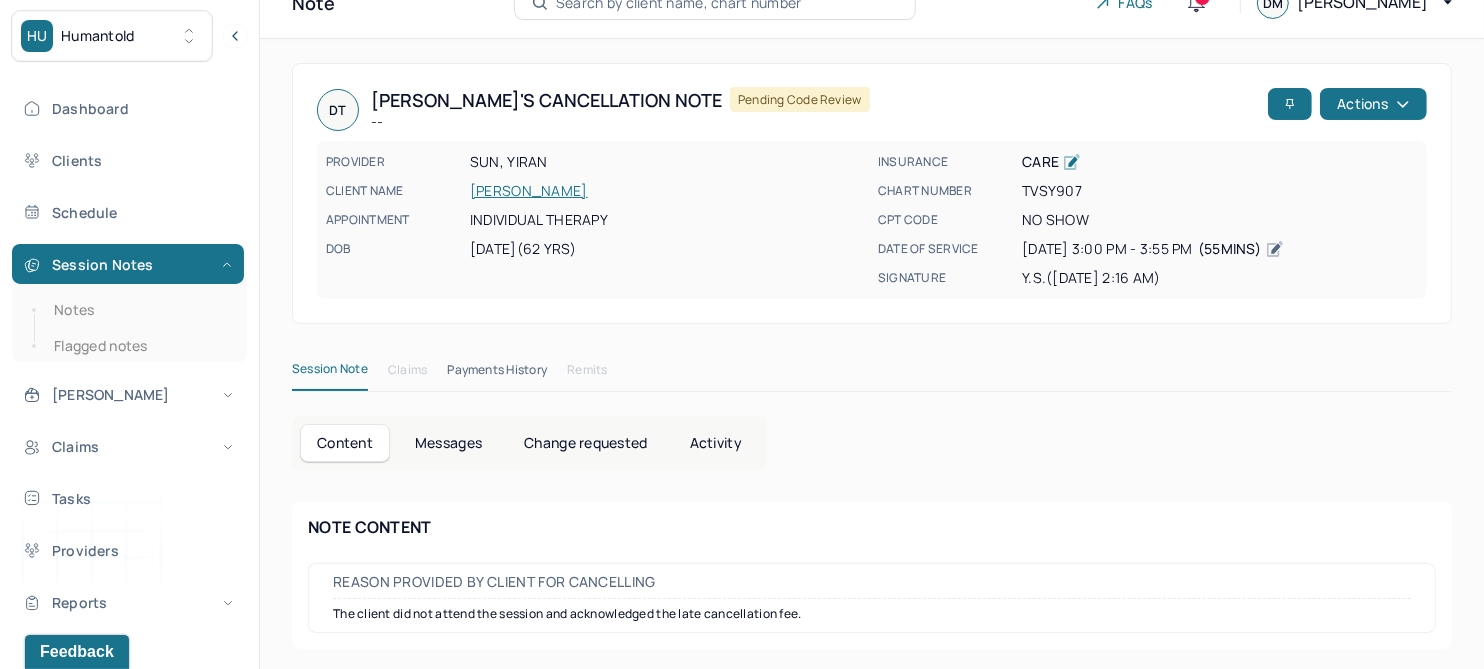 scroll, scrollTop: 0, scrollLeft: 0, axis: both 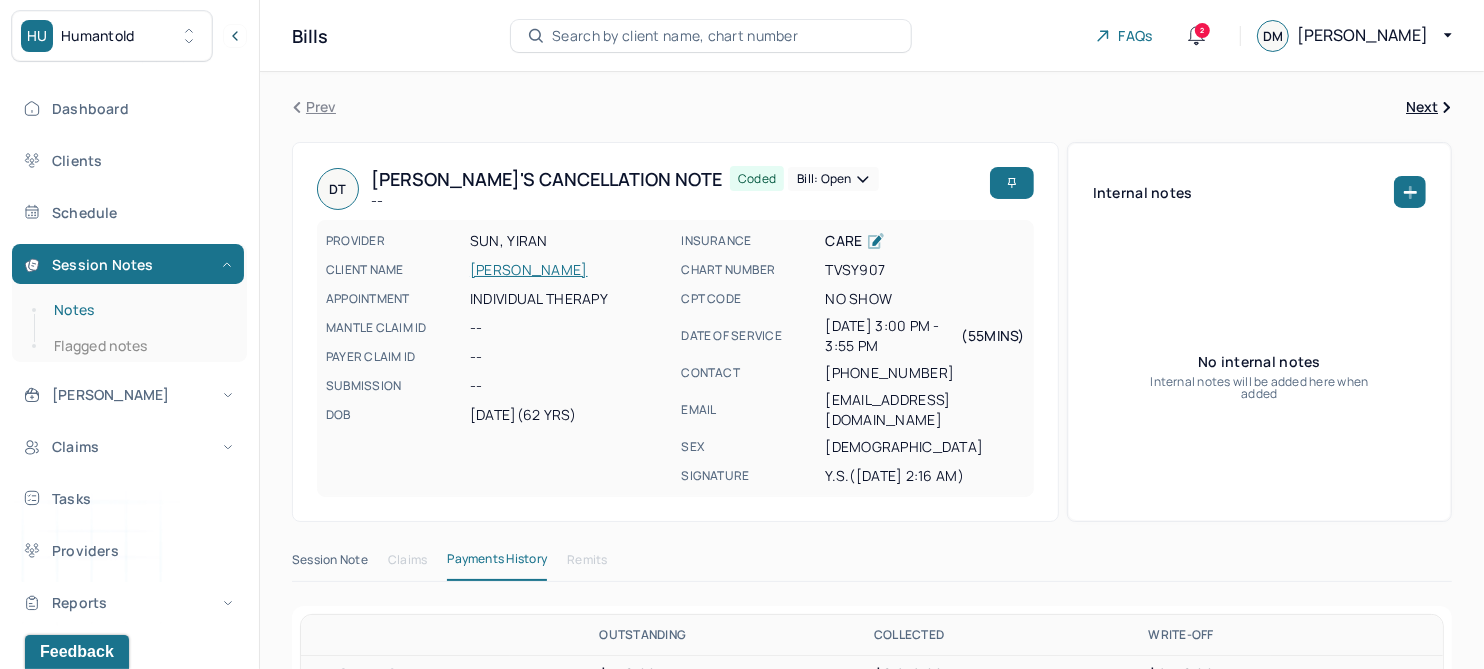 drag, startPoint x: 48, startPoint y: 300, endPoint x: 79, endPoint y: 310, distance: 32.572994 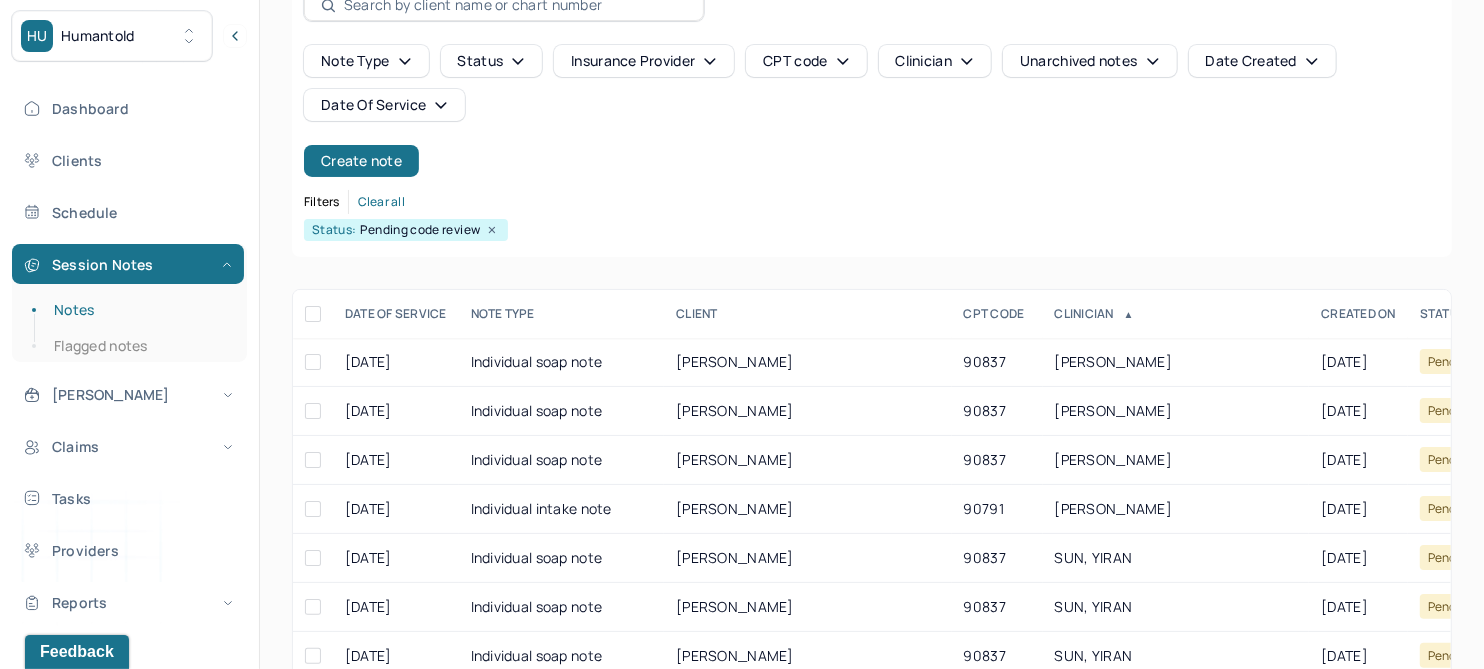 scroll, scrollTop: 301, scrollLeft: 0, axis: vertical 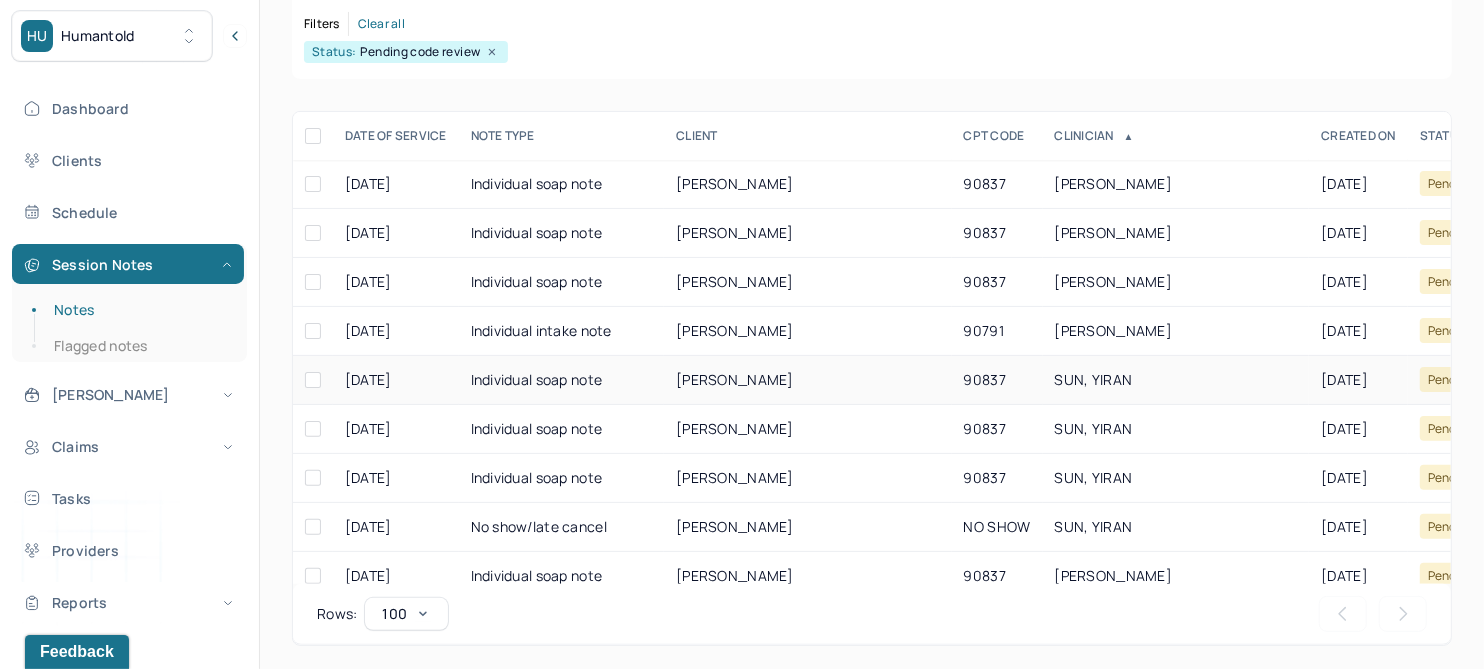 click on "SHAM, ELIZABETH" at bounding box center (735, 379) 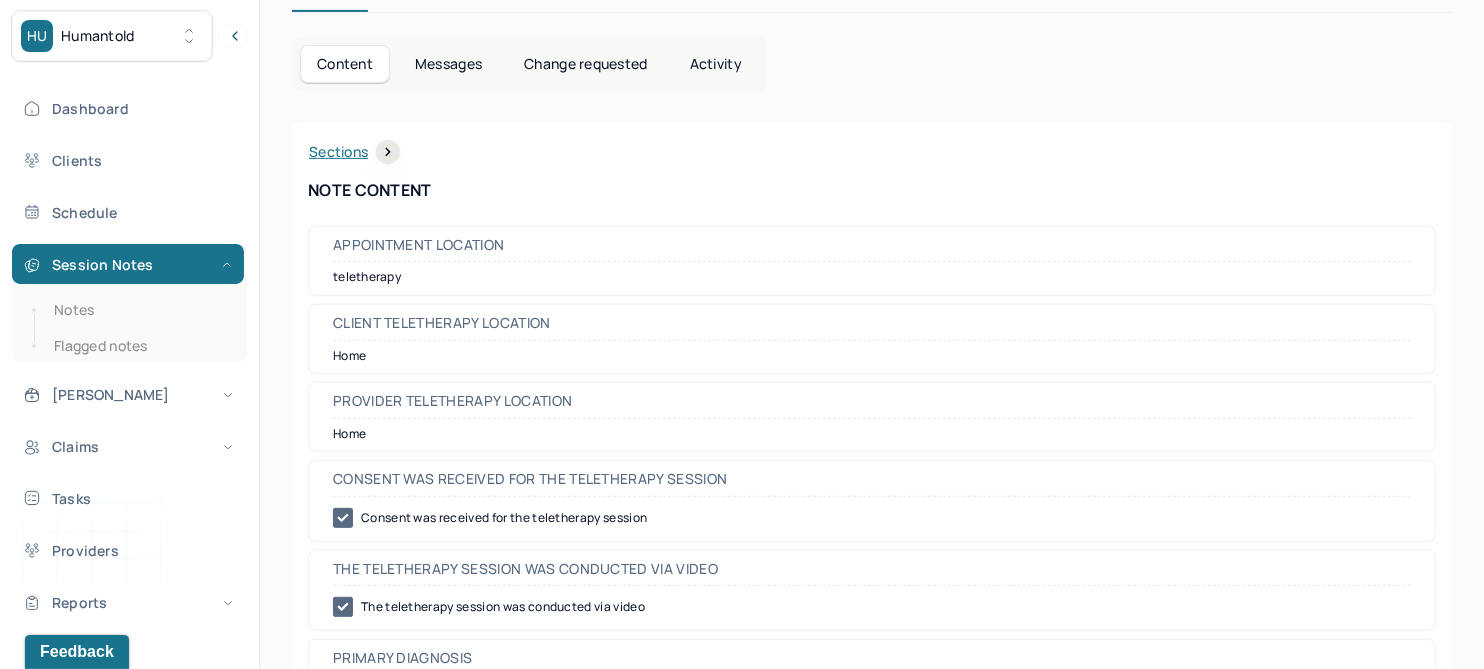 scroll, scrollTop: 0, scrollLeft: 0, axis: both 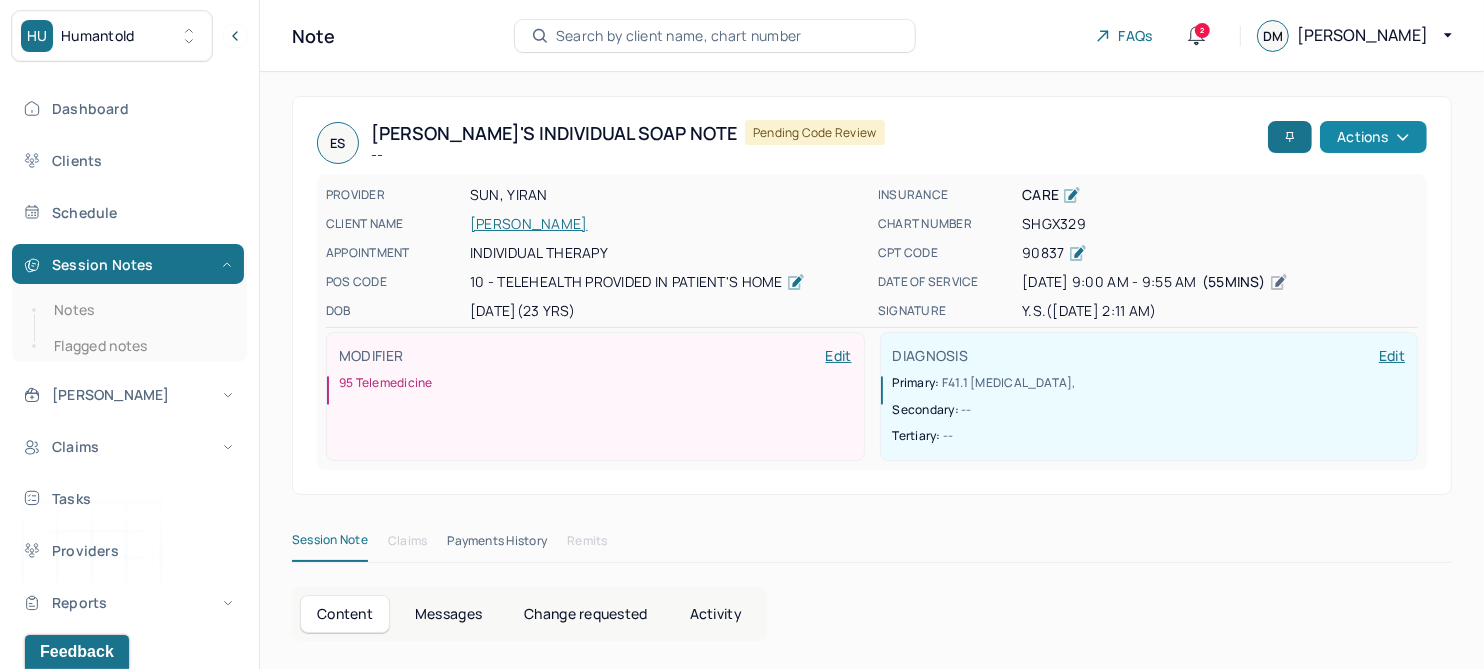 click 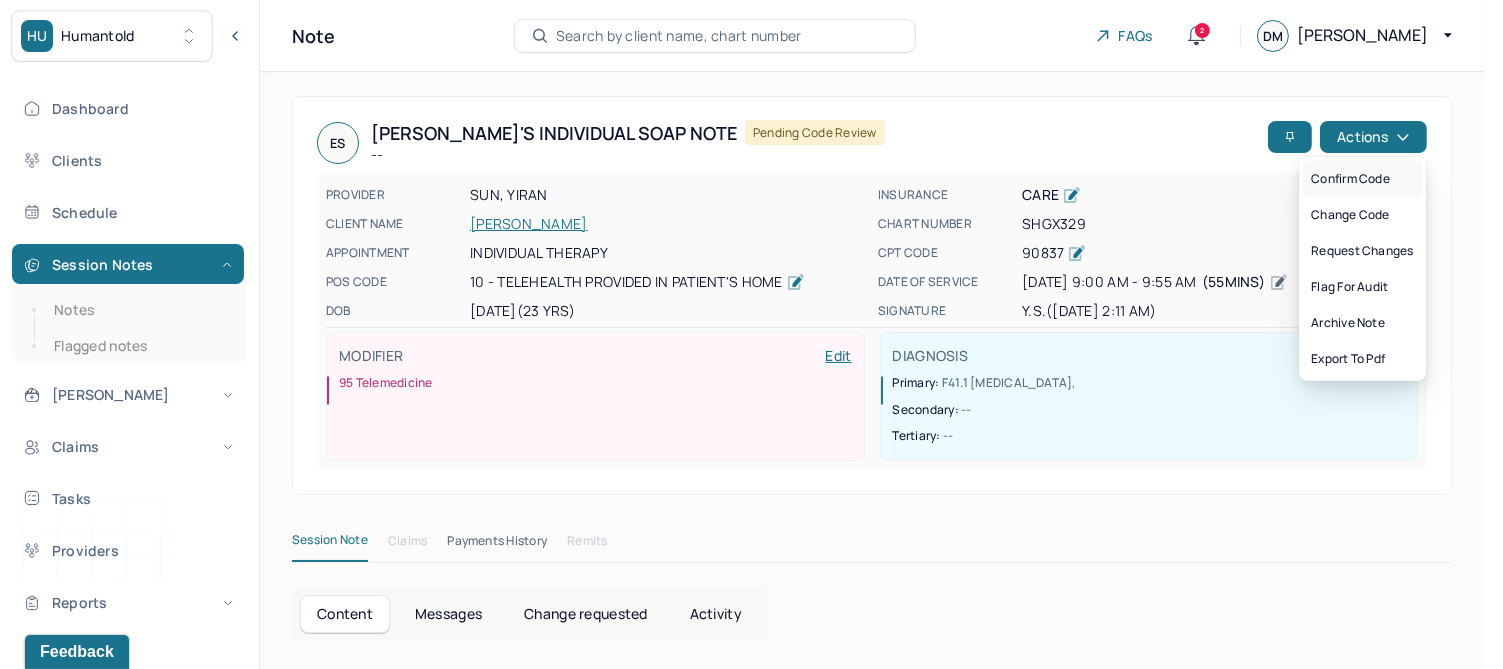 click on "Confirm code" at bounding box center [1362, 179] 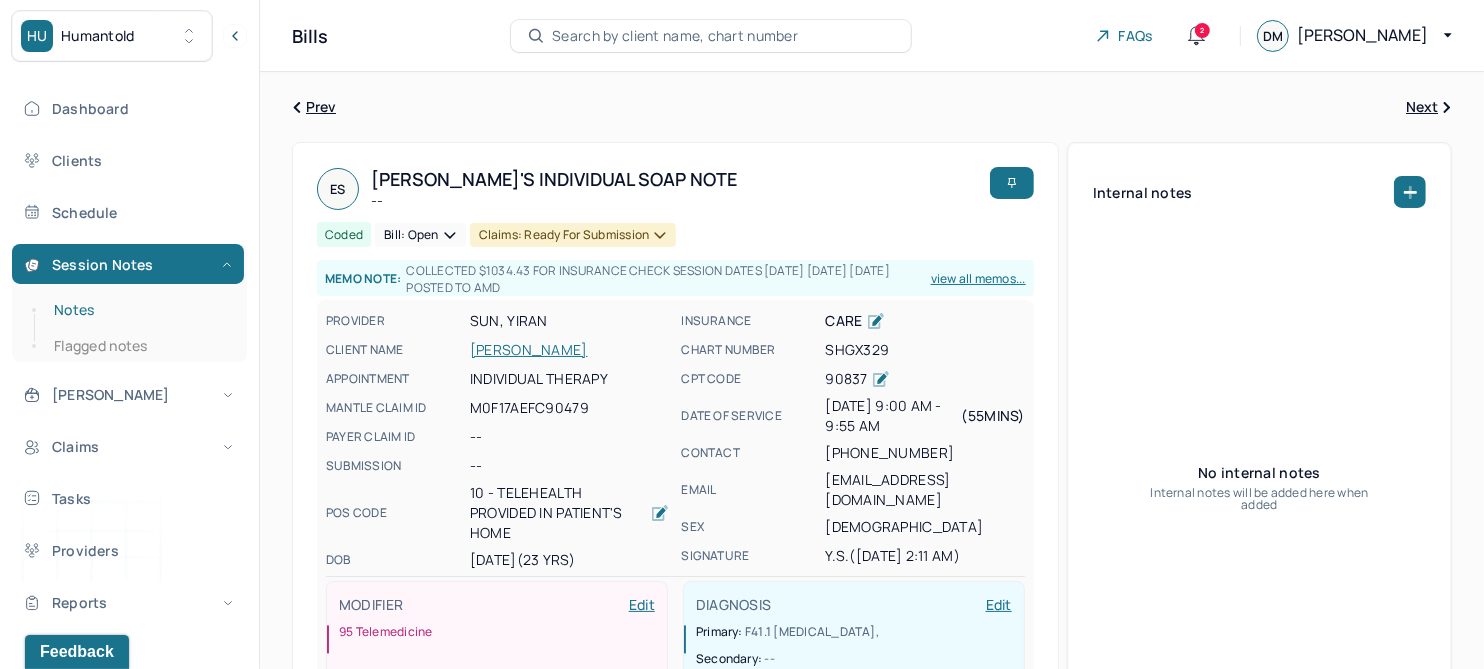 click on "Notes" at bounding box center [139, 310] 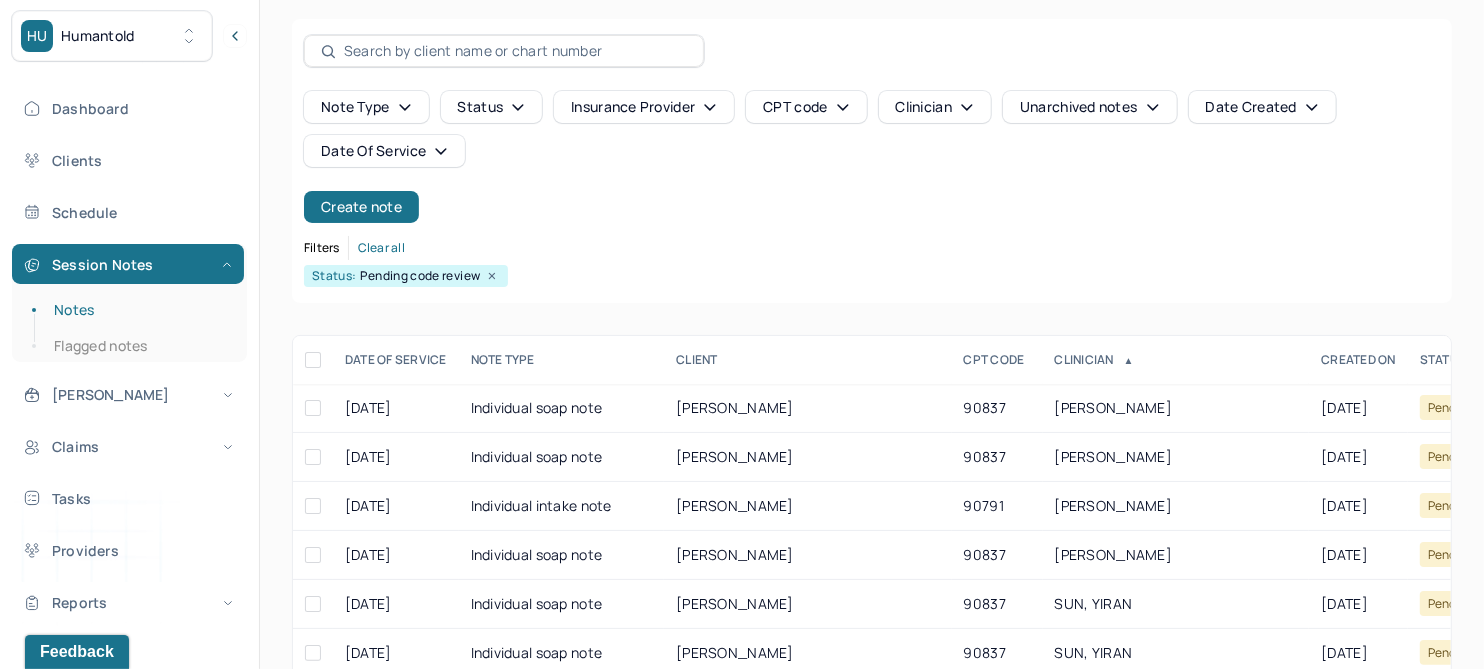 scroll, scrollTop: 125, scrollLeft: 0, axis: vertical 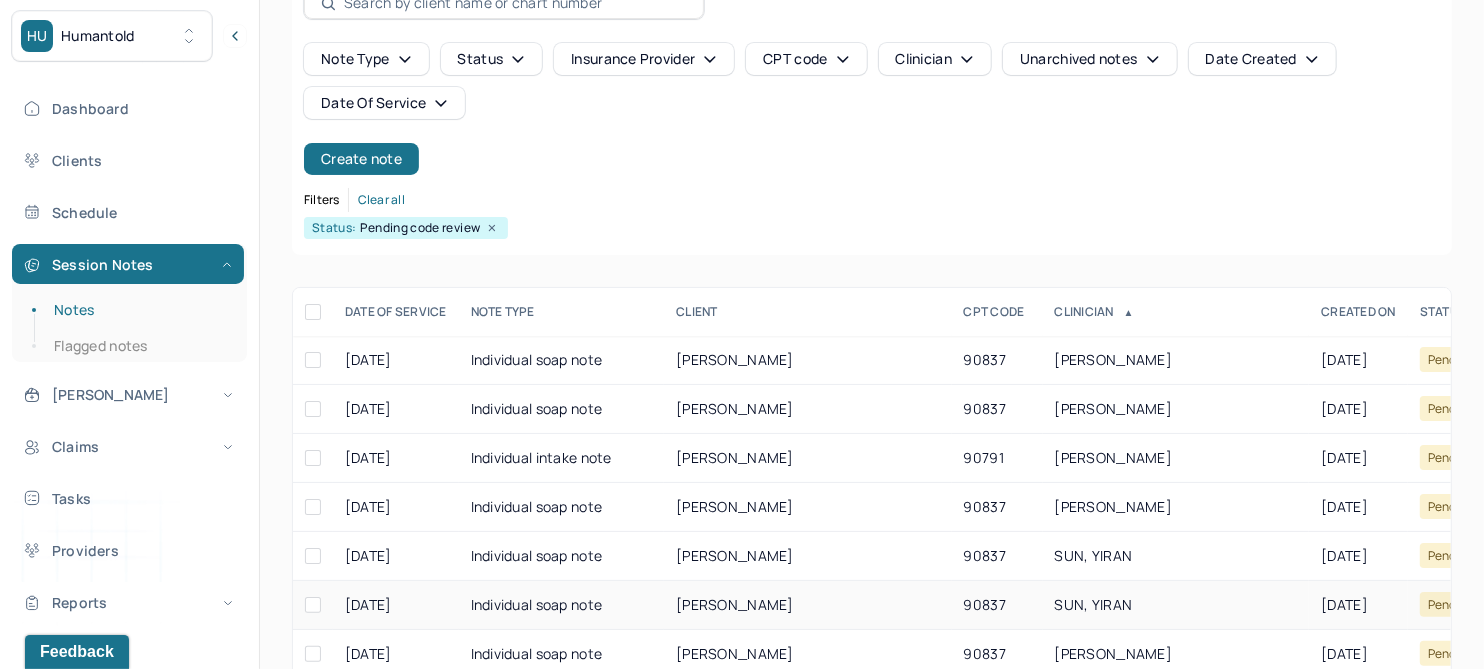 click on "ZHU, KATHRYN" at bounding box center (735, 604) 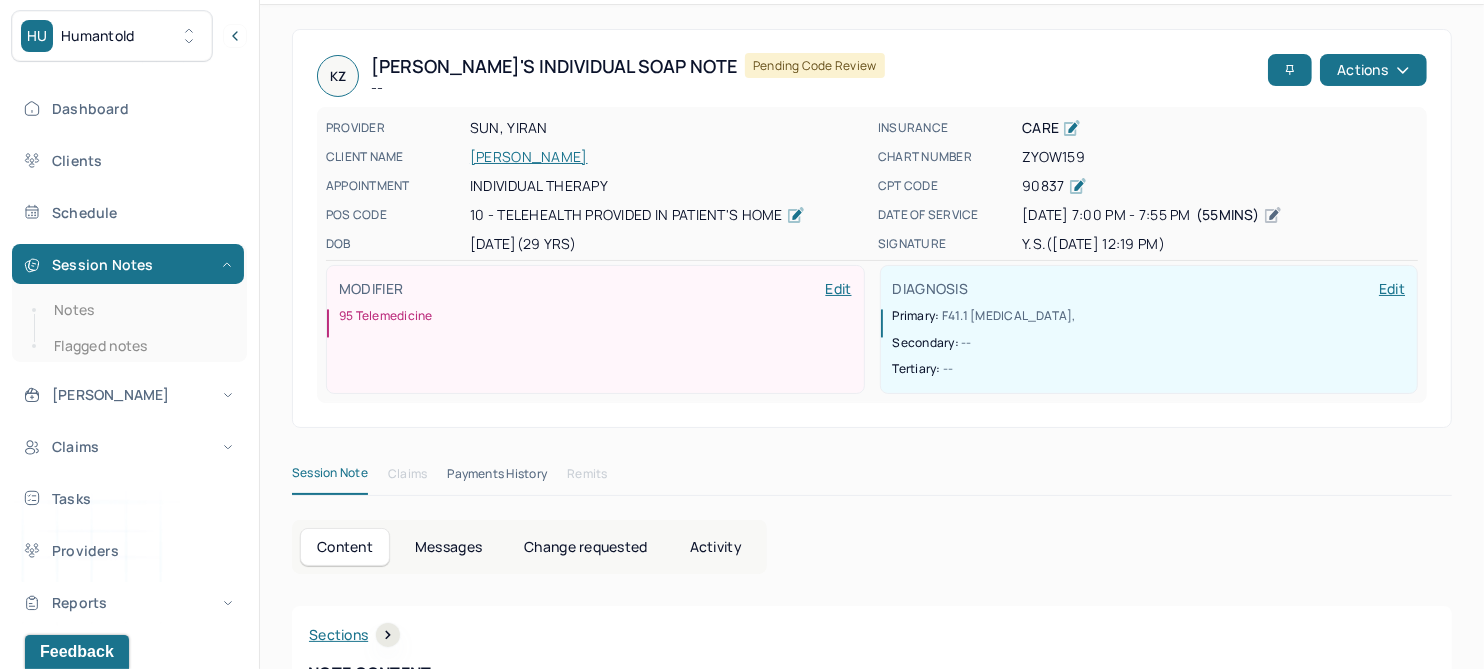 scroll, scrollTop: 0, scrollLeft: 0, axis: both 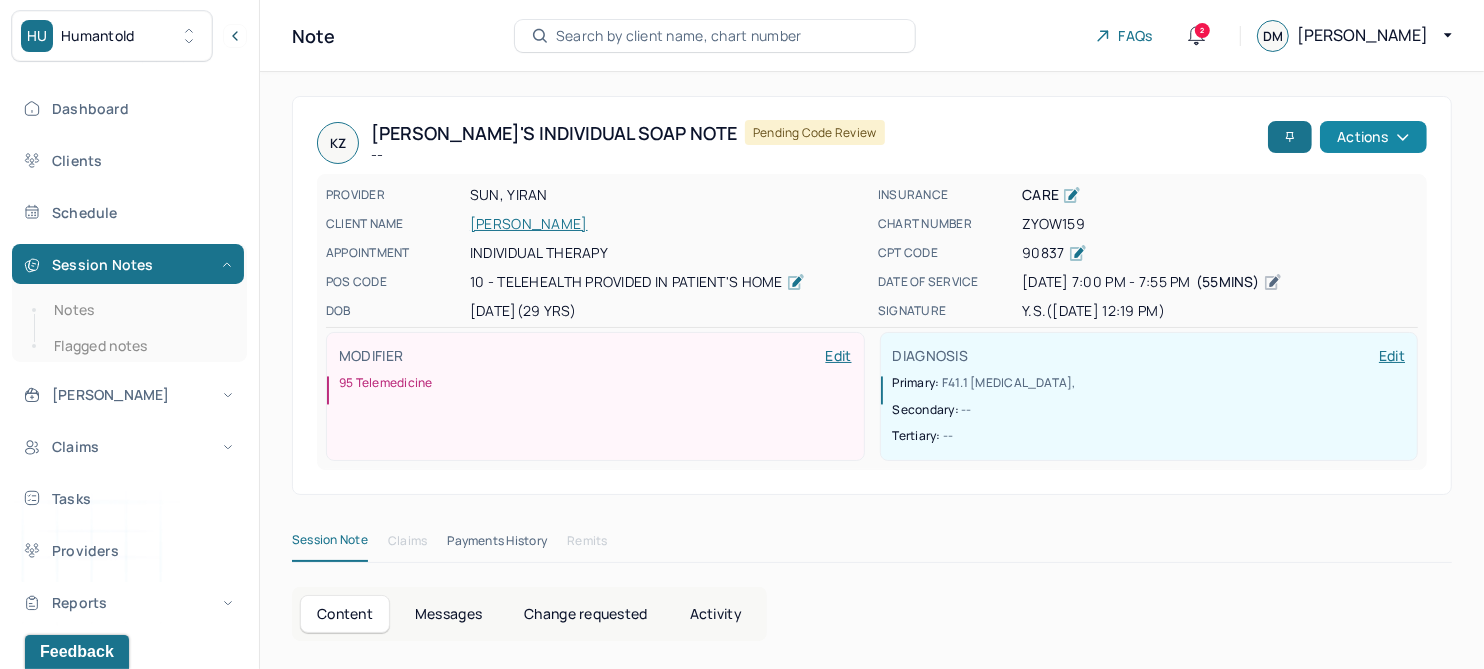 click 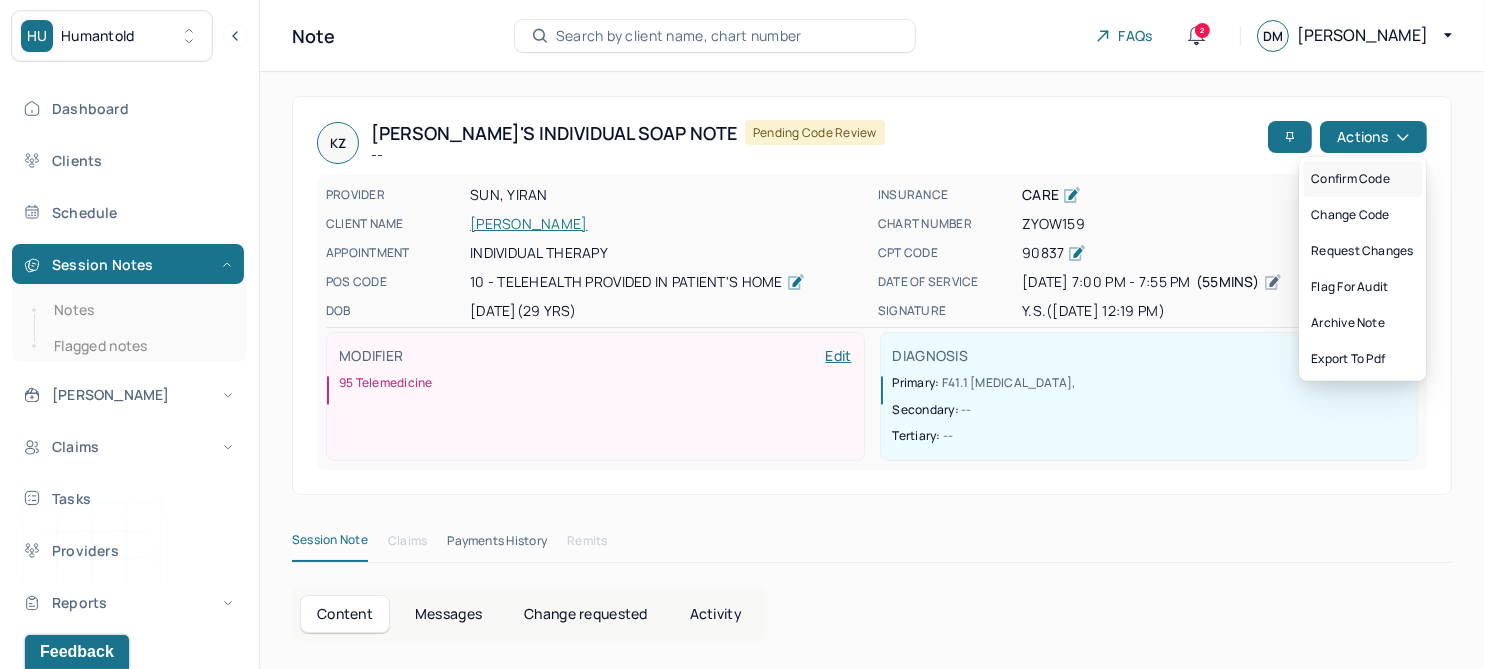 click on "Confirm code" at bounding box center [1362, 179] 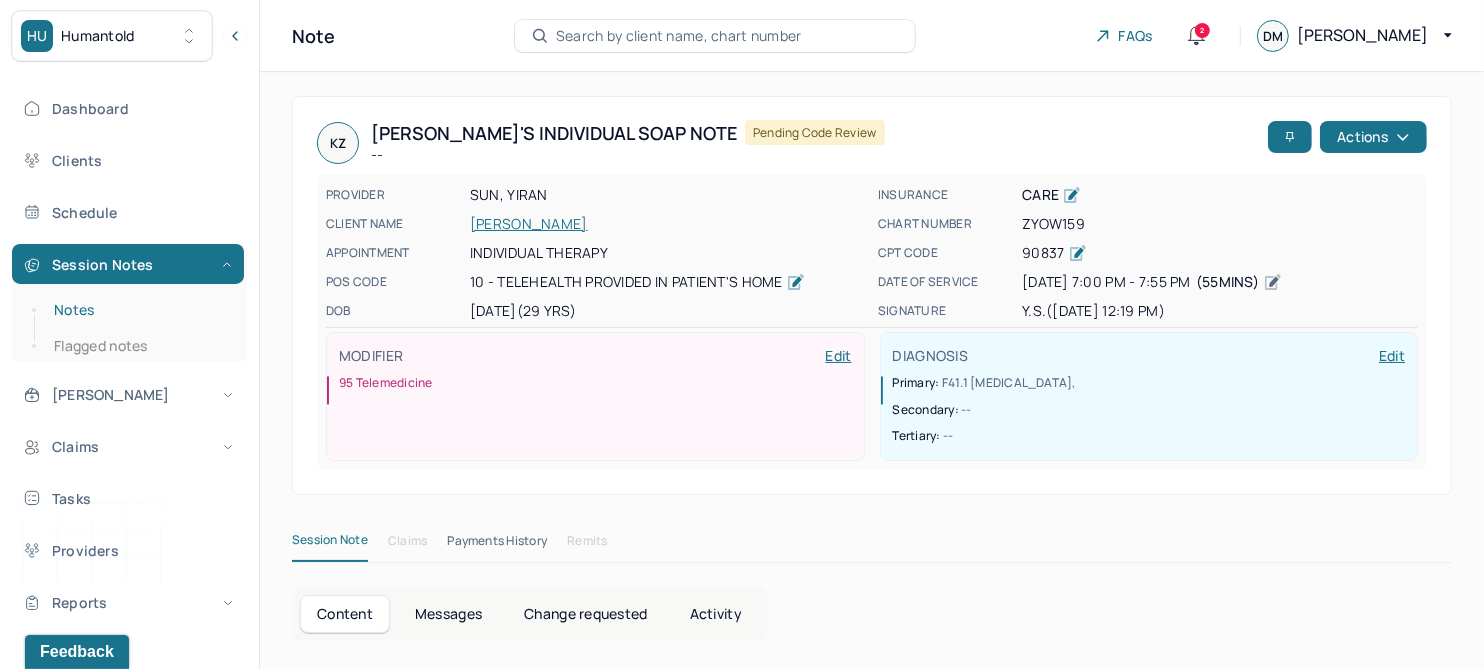 click on "Notes" at bounding box center (139, 310) 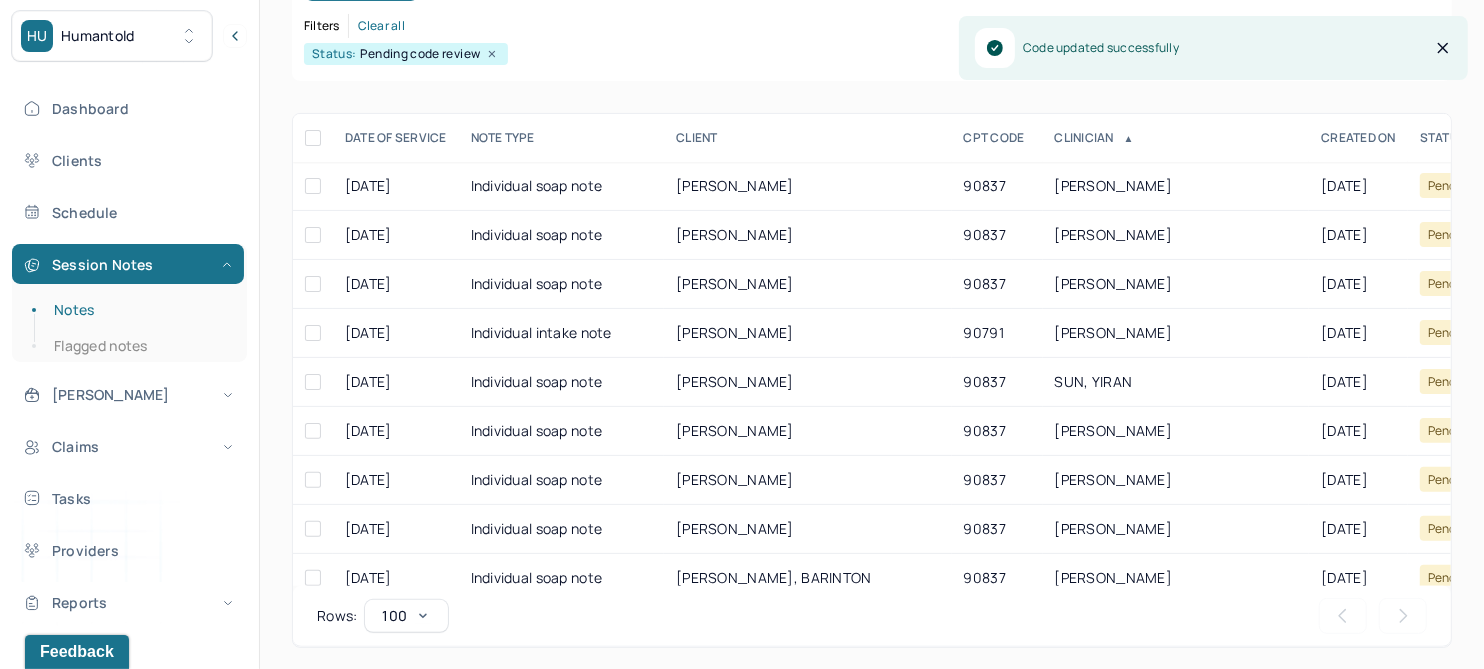 scroll, scrollTop: 301, scrollLeft: 0, axis: vertical 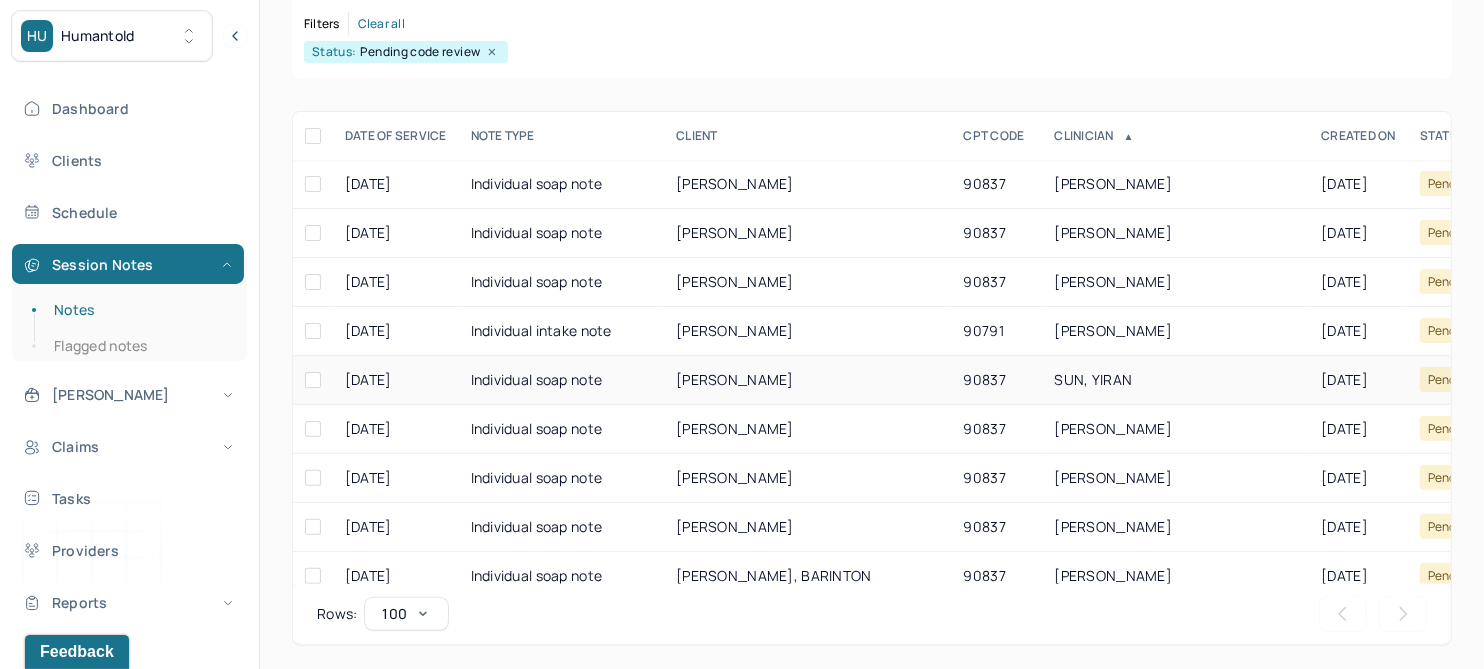 click on "CARLISLE, MAXINE" at bounding box center (735, 379) 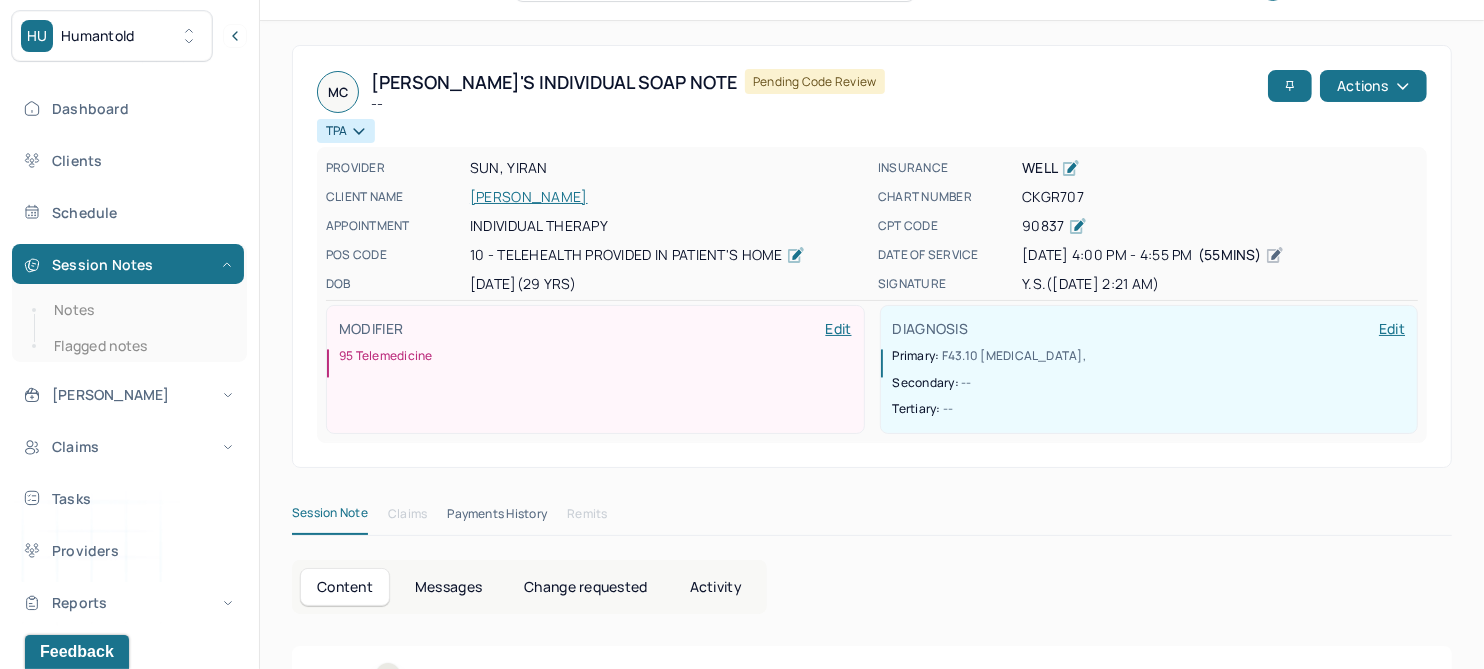 scroll, scrollTop: 0, scrollLeft: 0, axis: both 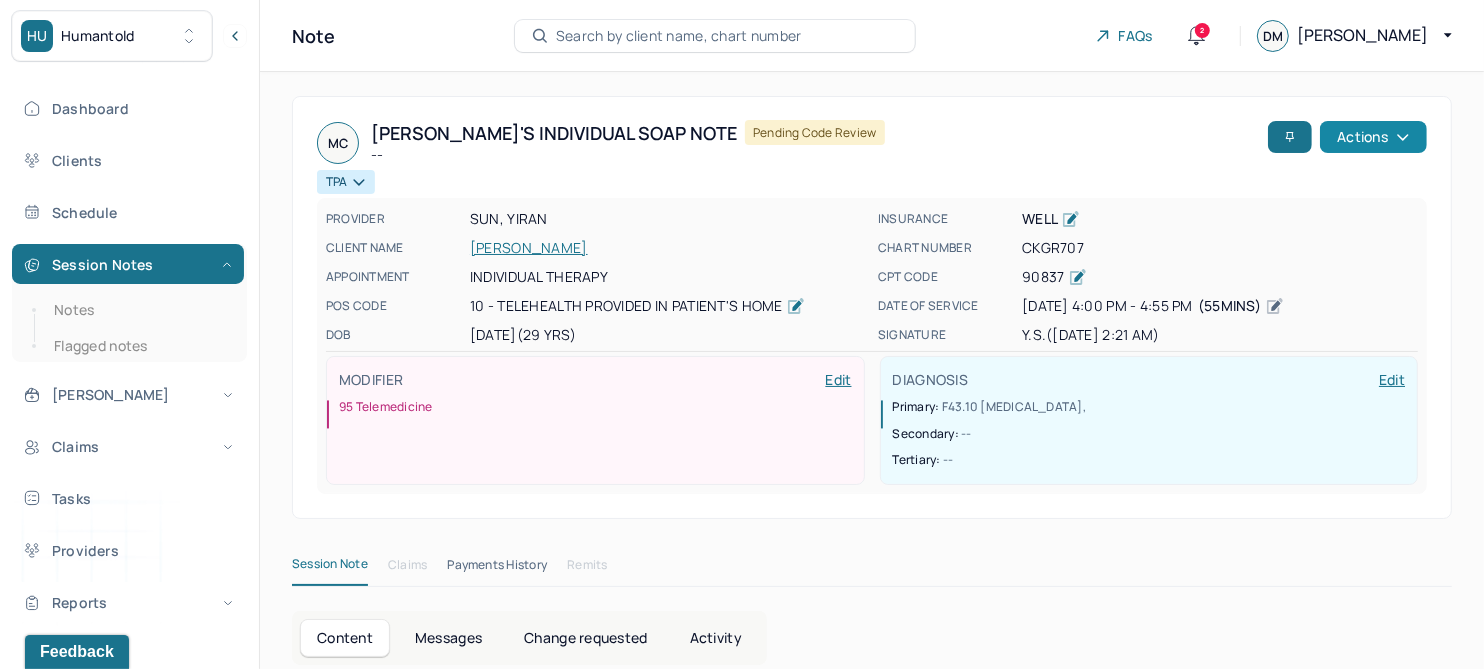 click on "Actions" at bounding box center (1373, 137) 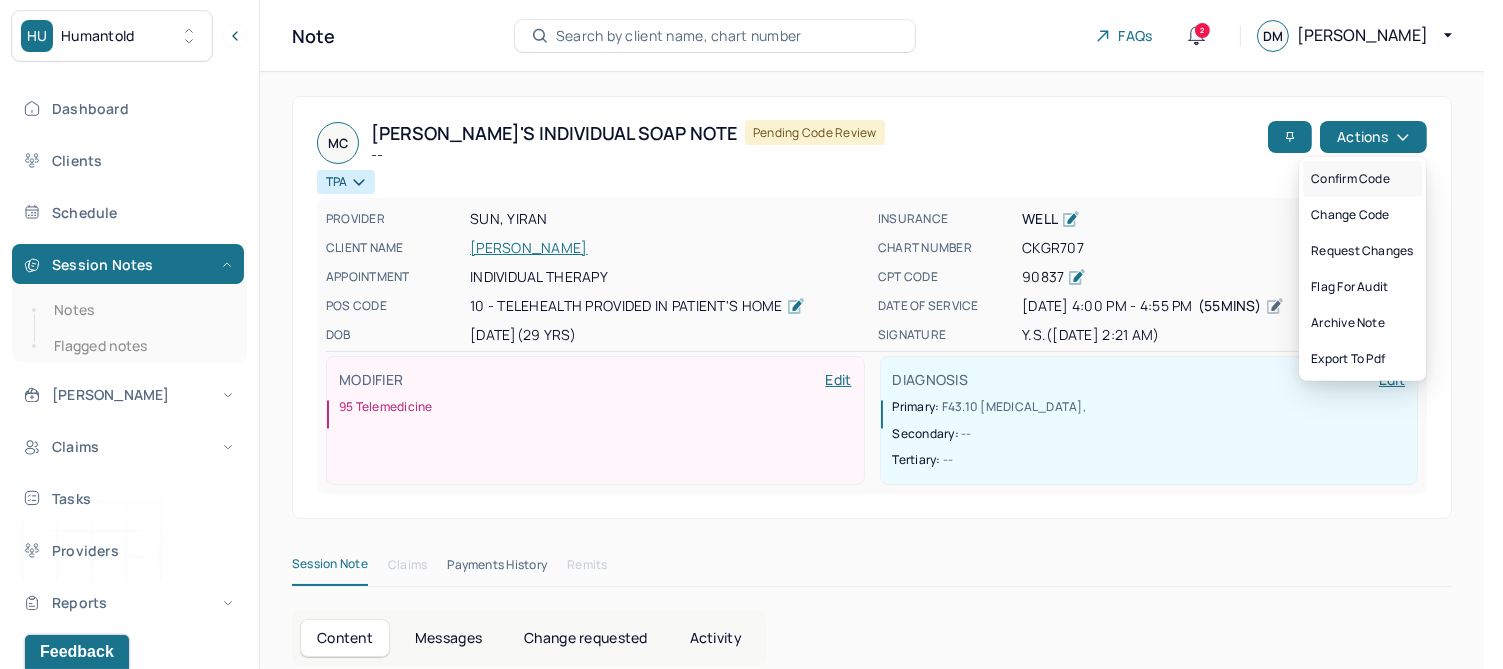 click on "Confirm code" at bounding box center (1362, 179) 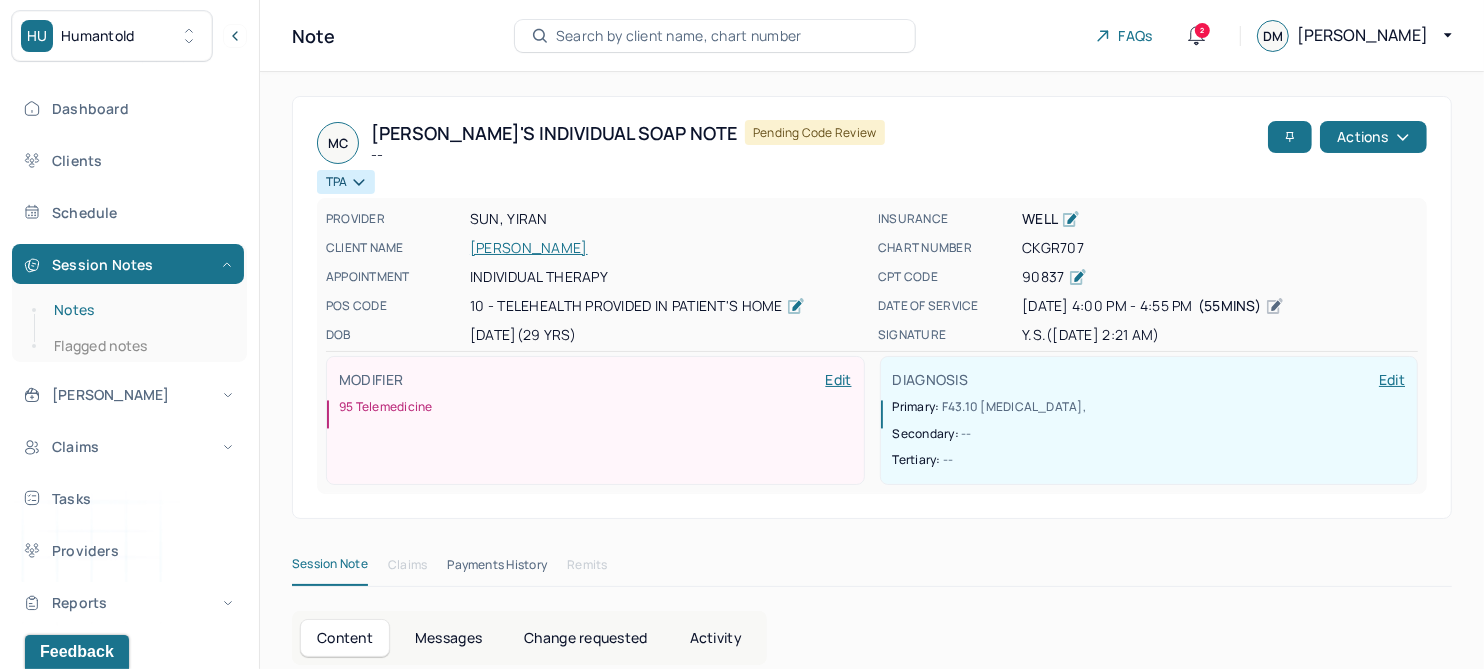 click on "Notes" at bounding box center [139, 310] 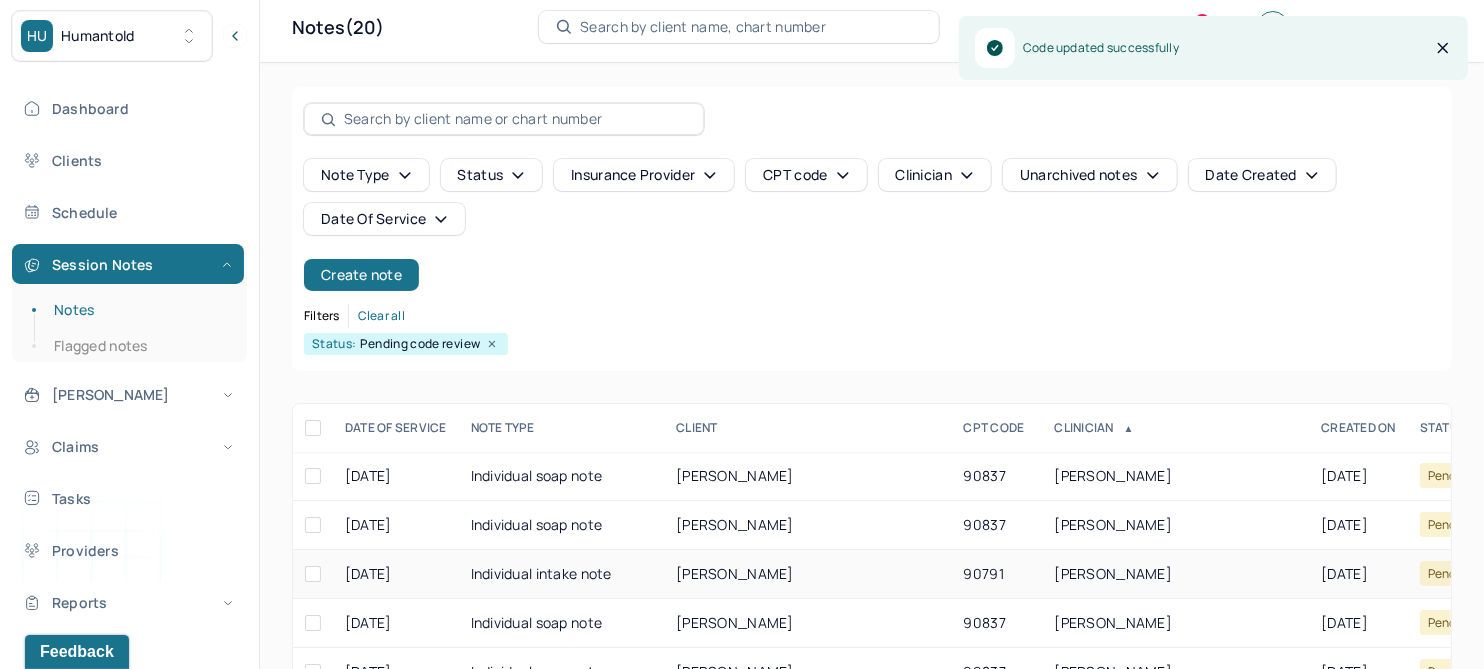 scroll, scrollTop: 301, scrollLeft: 0, axis: vertical 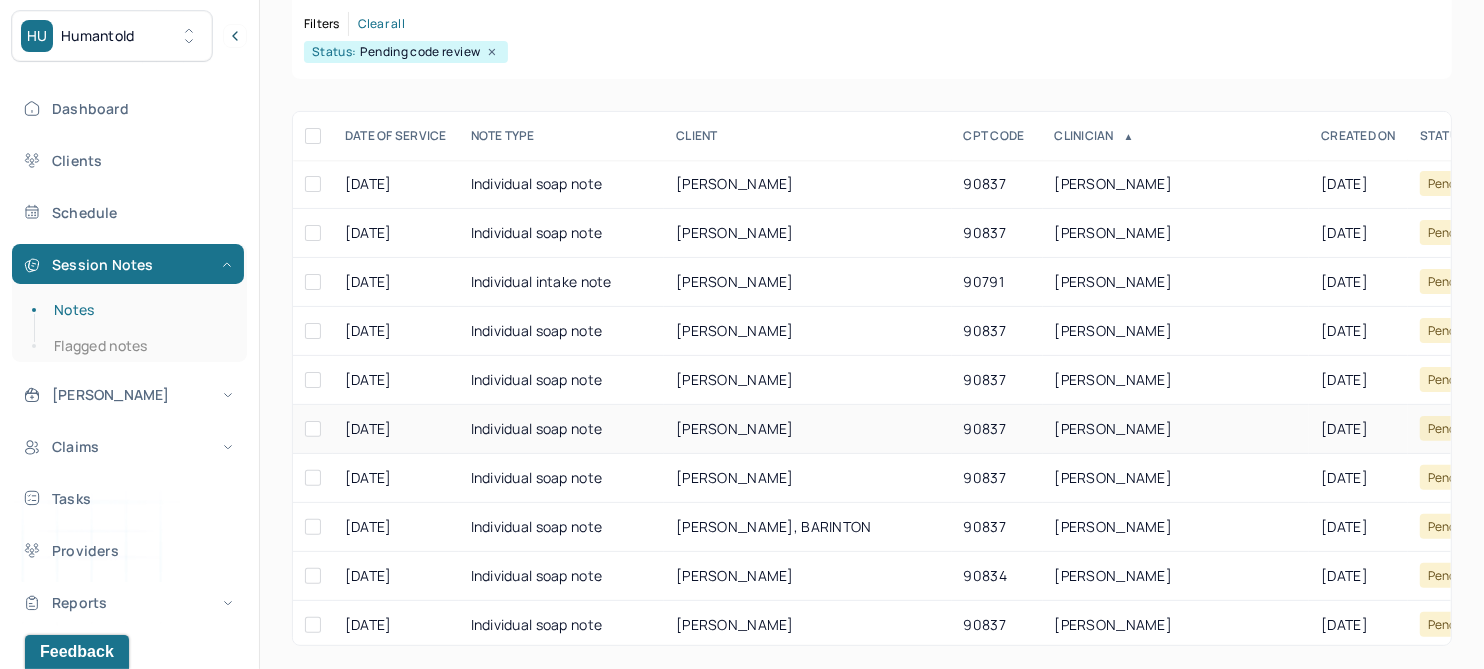 click on "SUNTRELL, ALEXANDER" at bounding box center [735, 428] 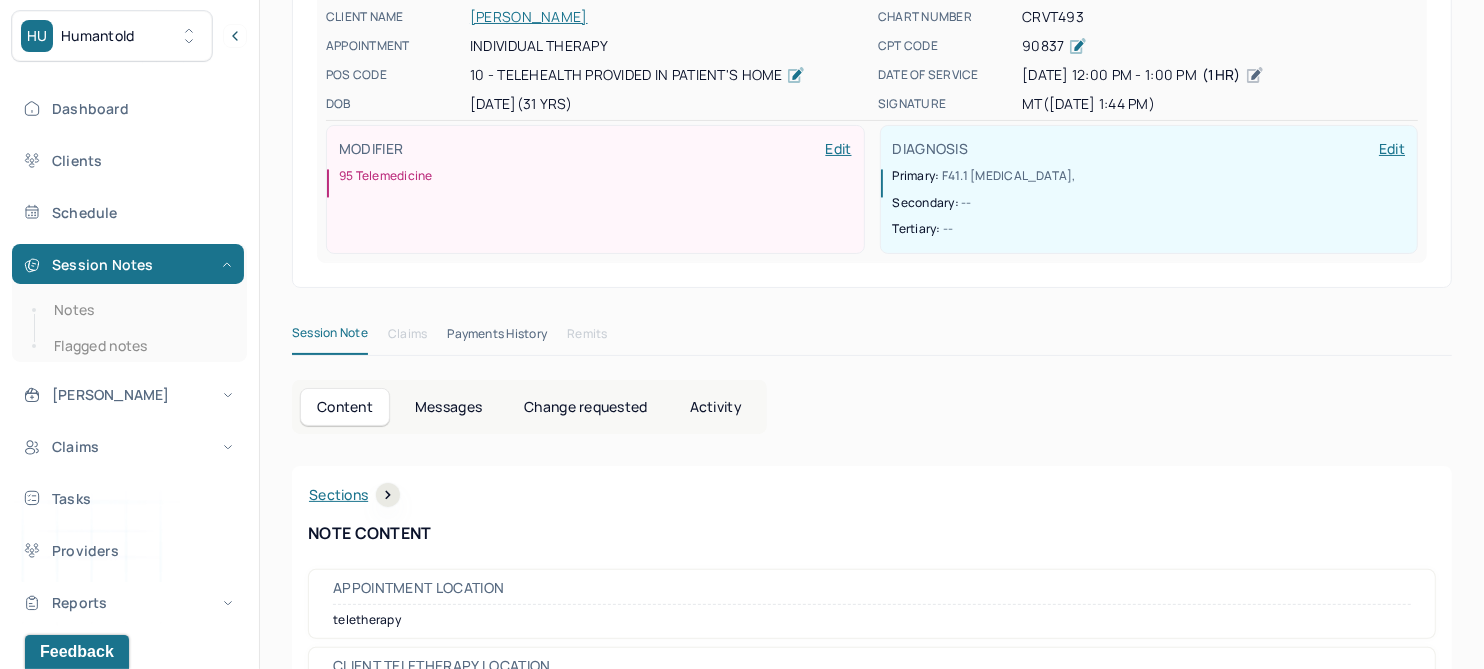 scroll, scrollTop: 0, scrollLeft: 0, axis: both 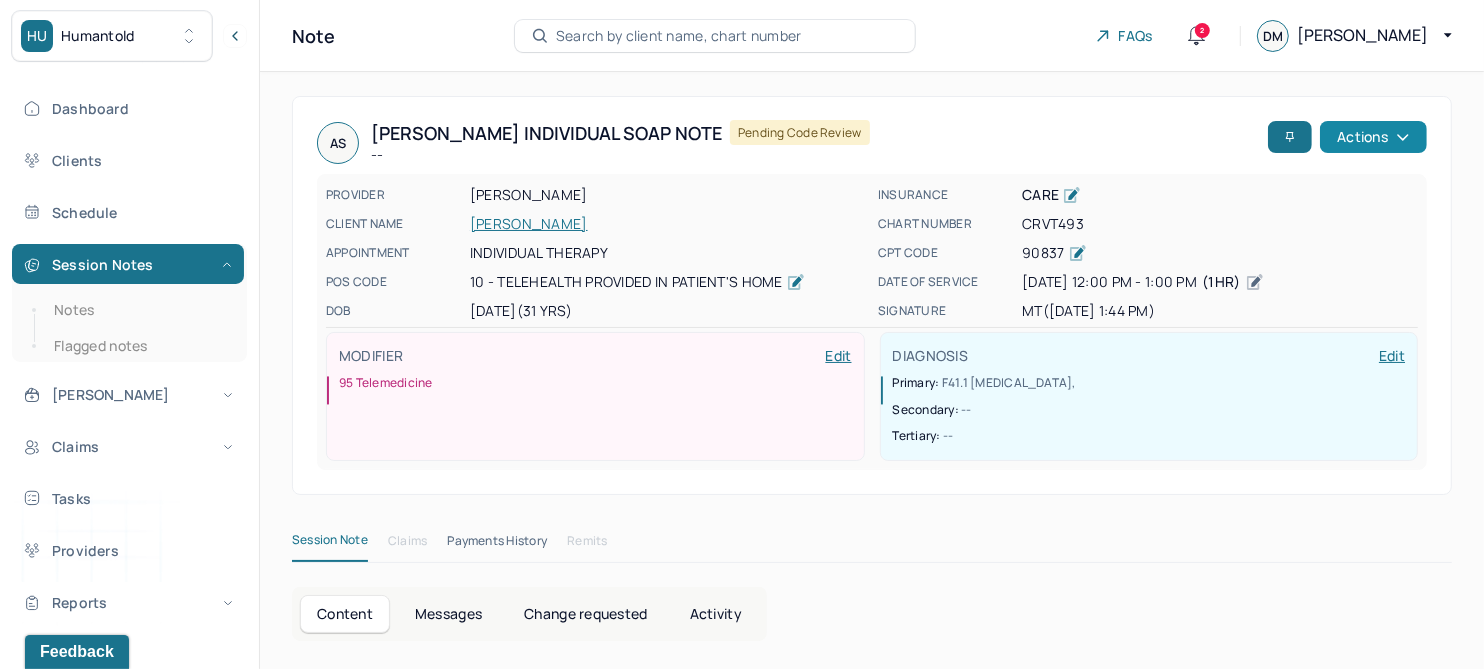 click 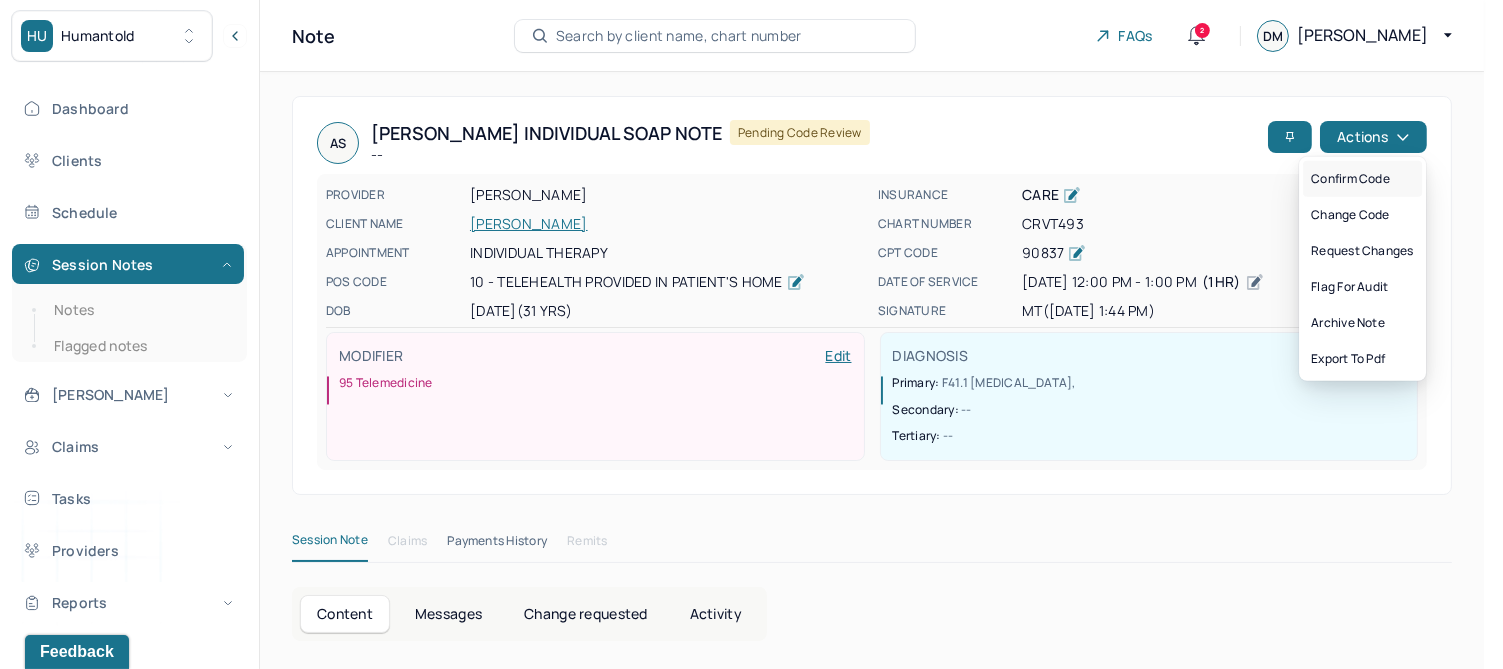 click on "Confirm code" at bounding box center (1362, 179) 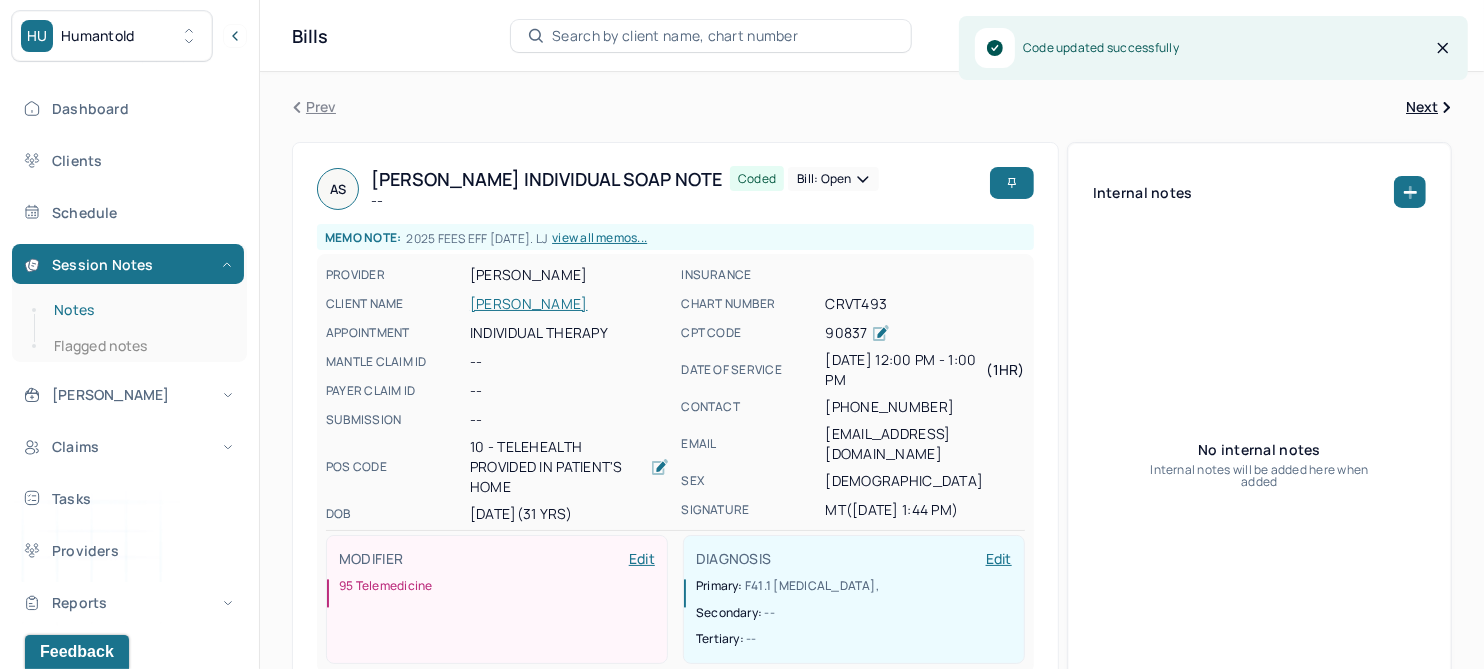 click on "Notes" at bounding box center [139, 310] 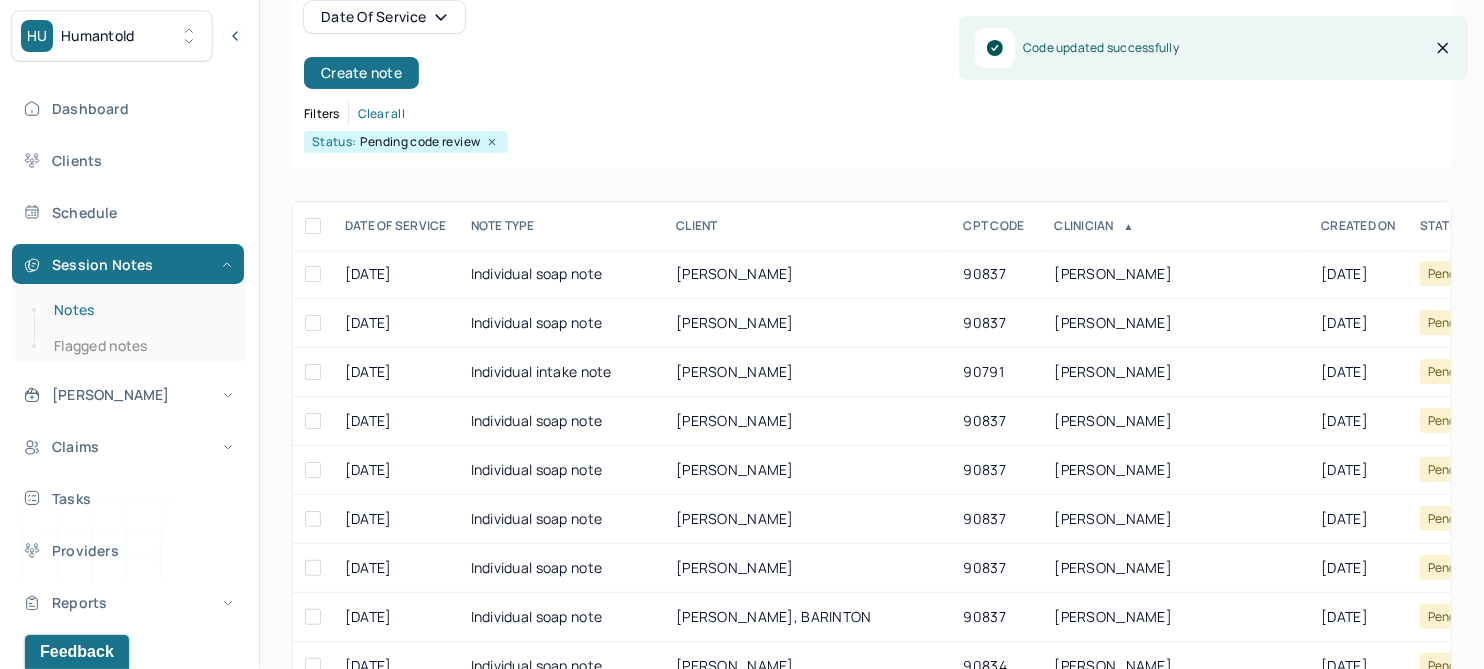 scroll, scrollTop: 250, scrollLeft: 0, axis: vertical 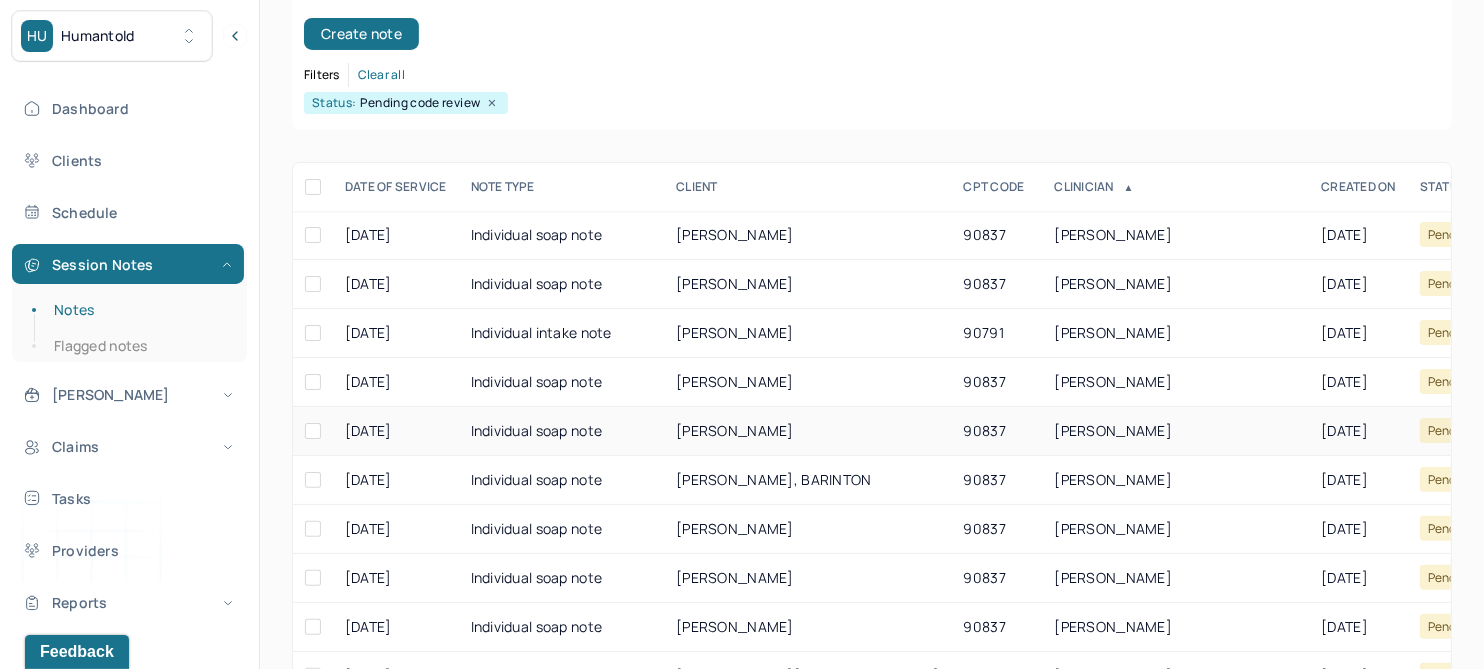 click on "RODICHEVA, IRINA" at bounding box center [735, 430] 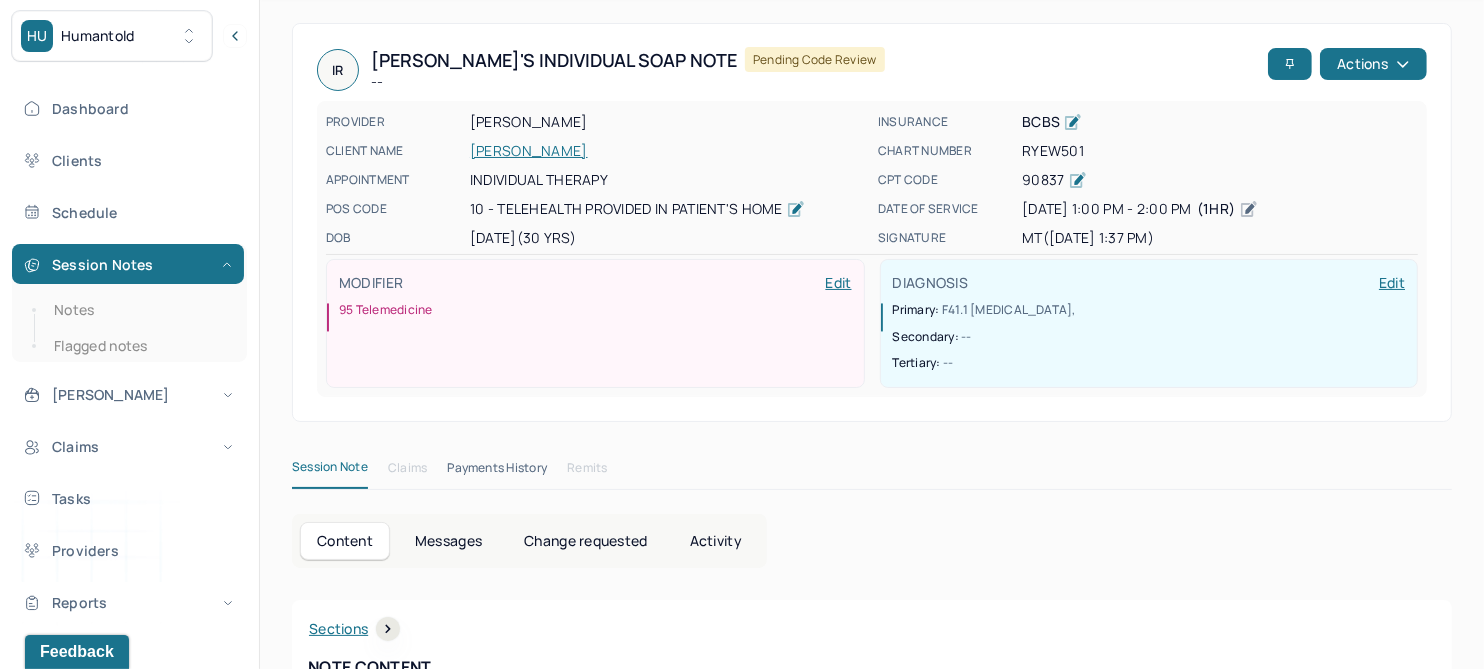 scroll, scrollTop: 0, scrollLeft: 0, axis: both 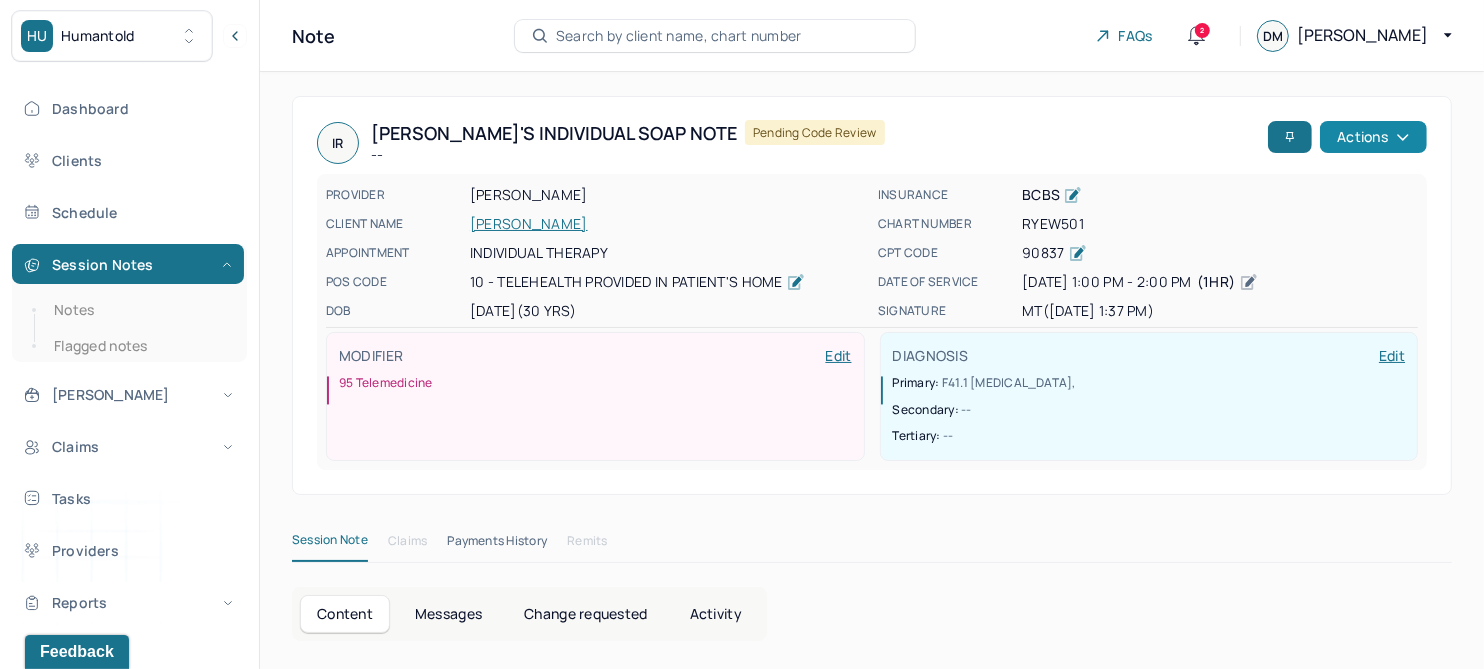 click 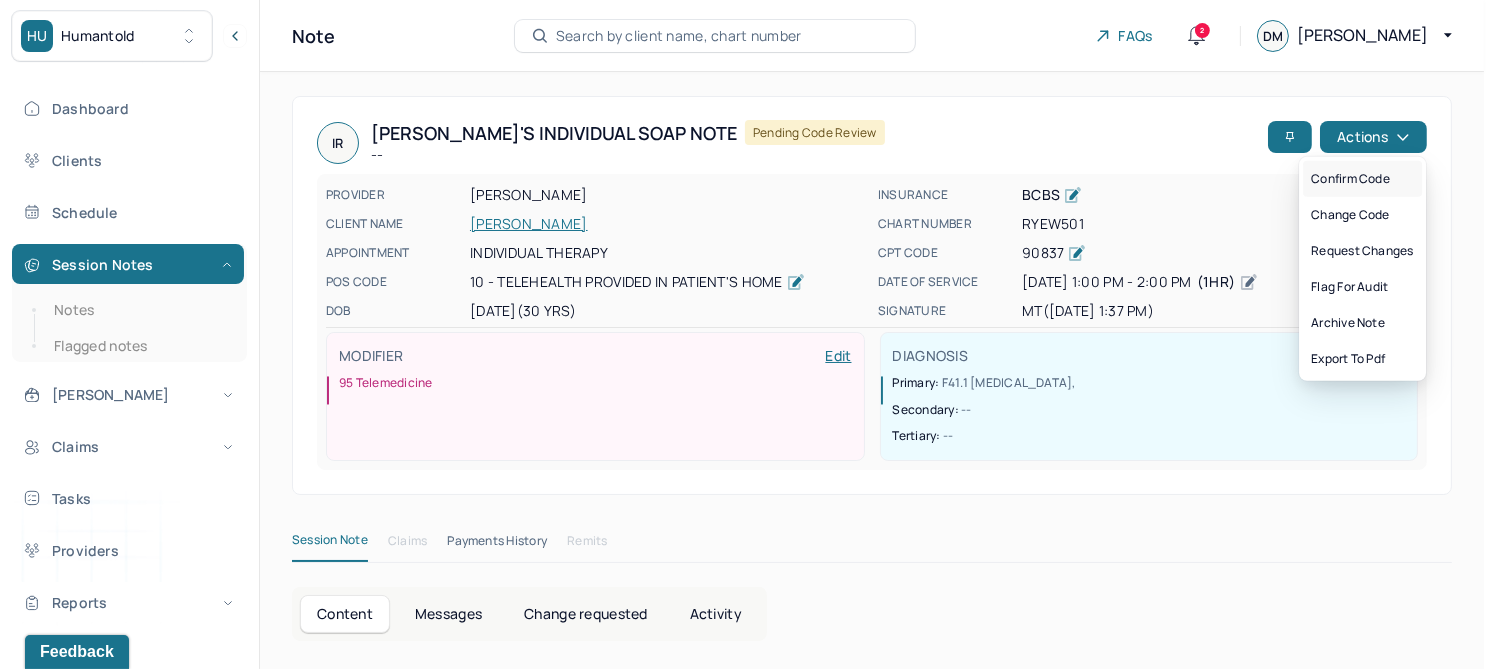 click on "Confirm code" at bounding box center (1362, 179) 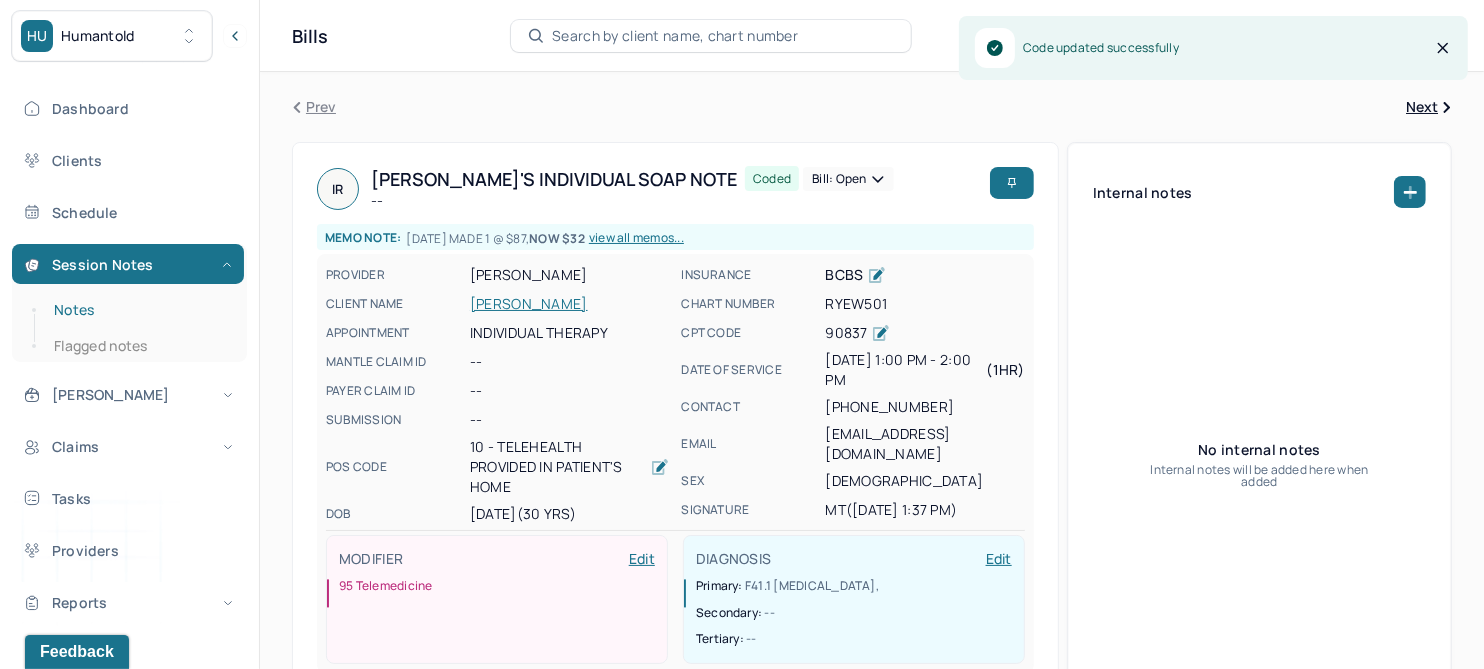 click on "Notes" at bounding box center (139, 310) 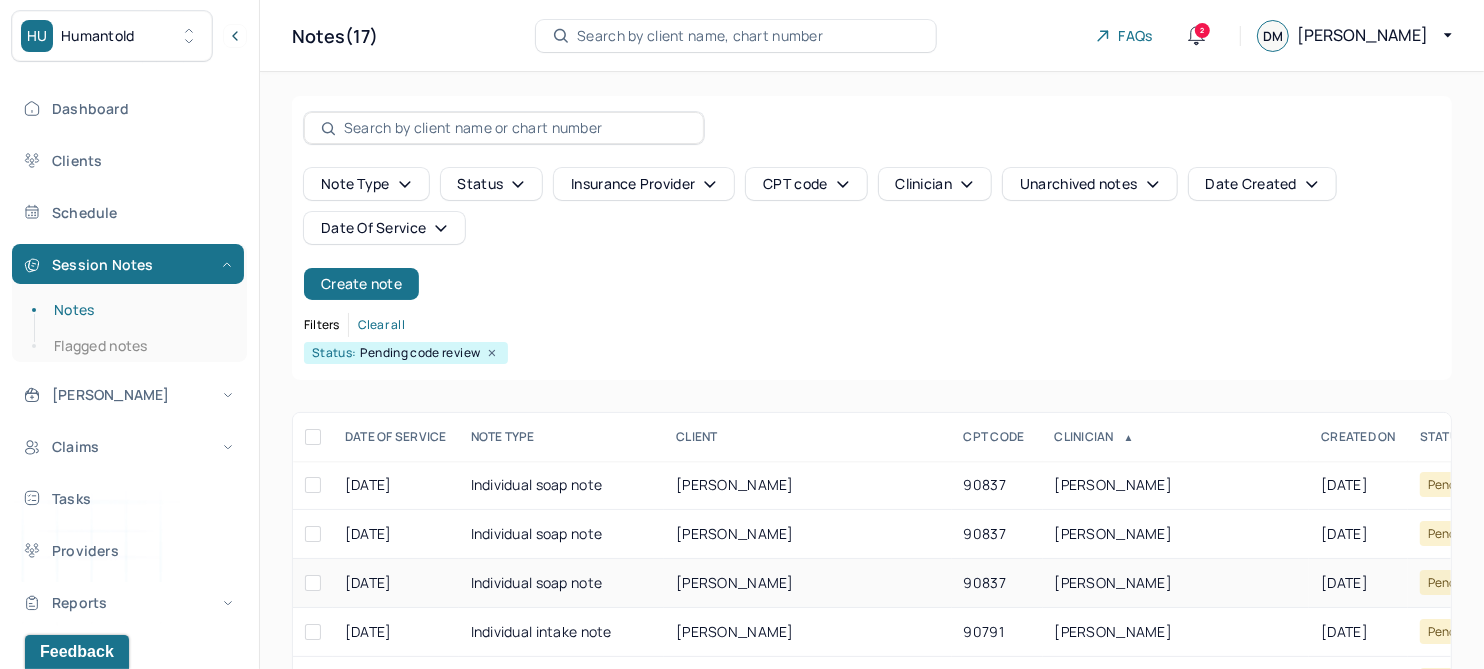 scroll, scrollTop: 301, scrollLeft: 0, axis: vertical 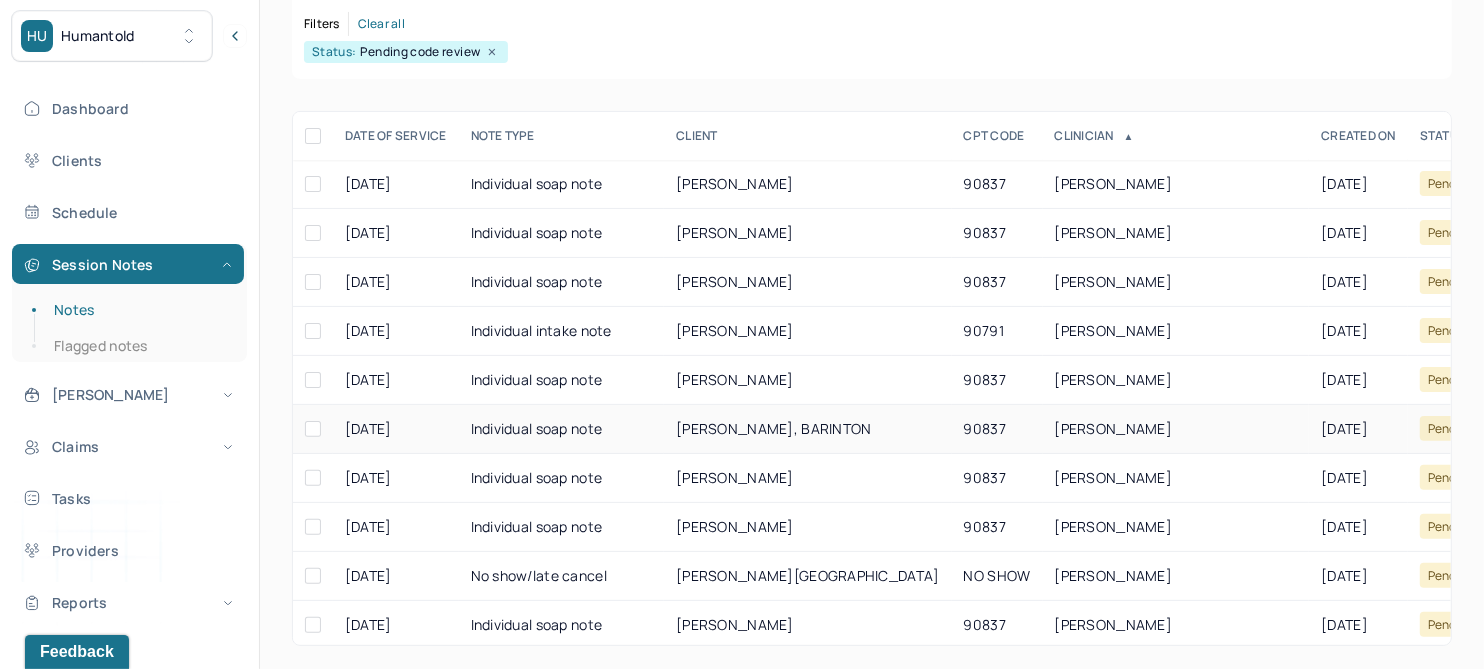 click on "LAWES JR, BARINTON" at bounding box center (773, 428) 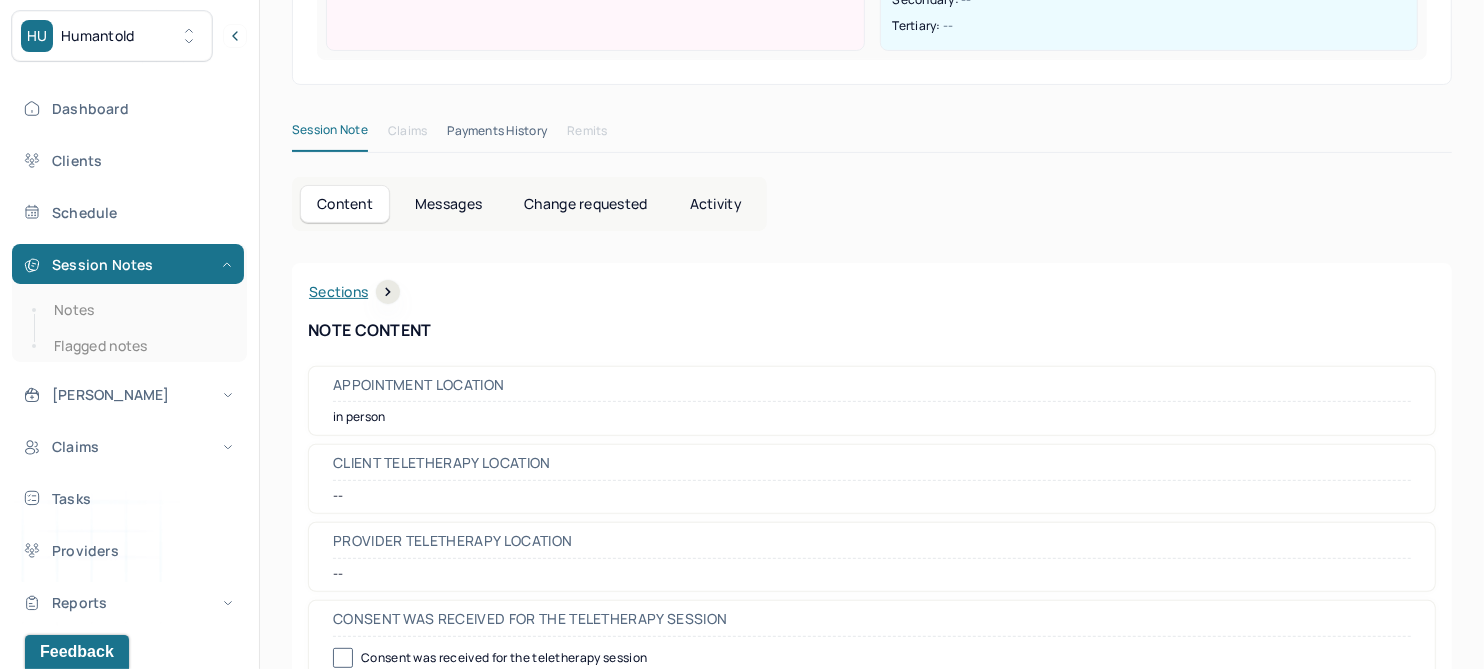 scroll, scrollTop: 0, scrollLeft: 0, axis: both 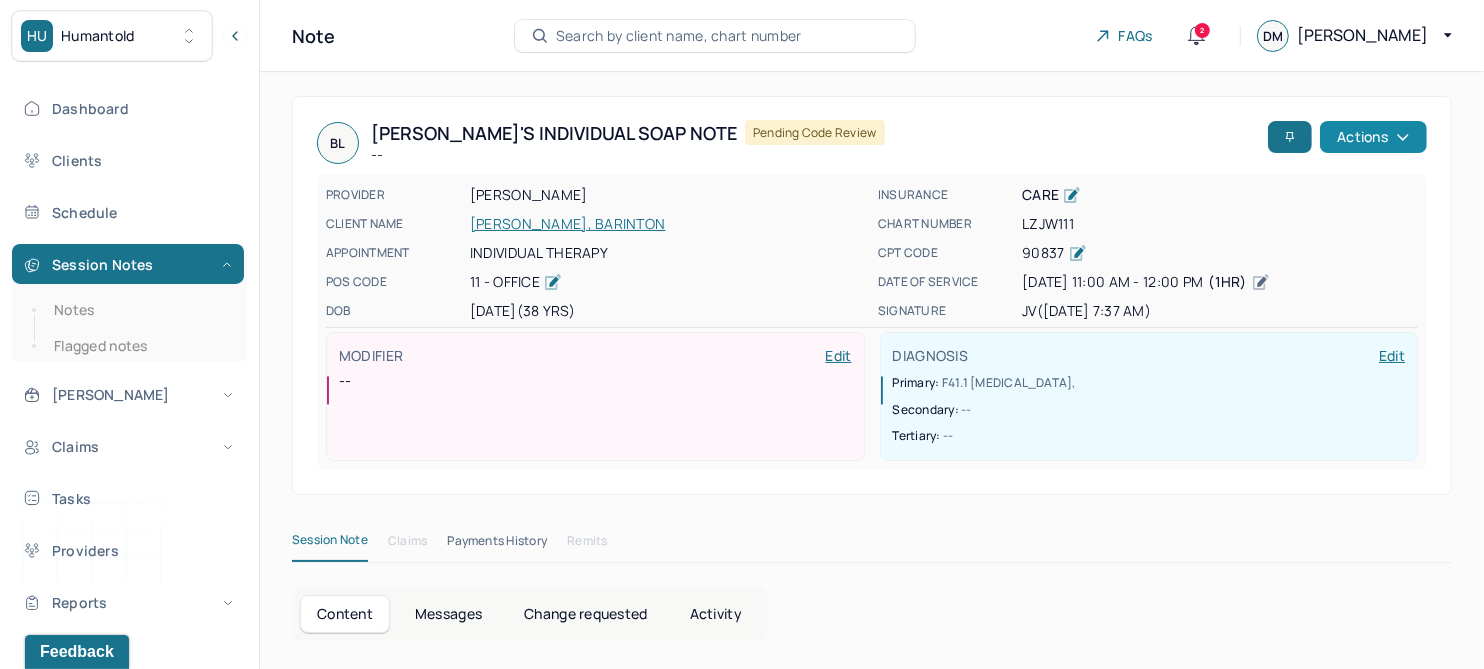 click on "Actions" at bounding box center (1373, 137) 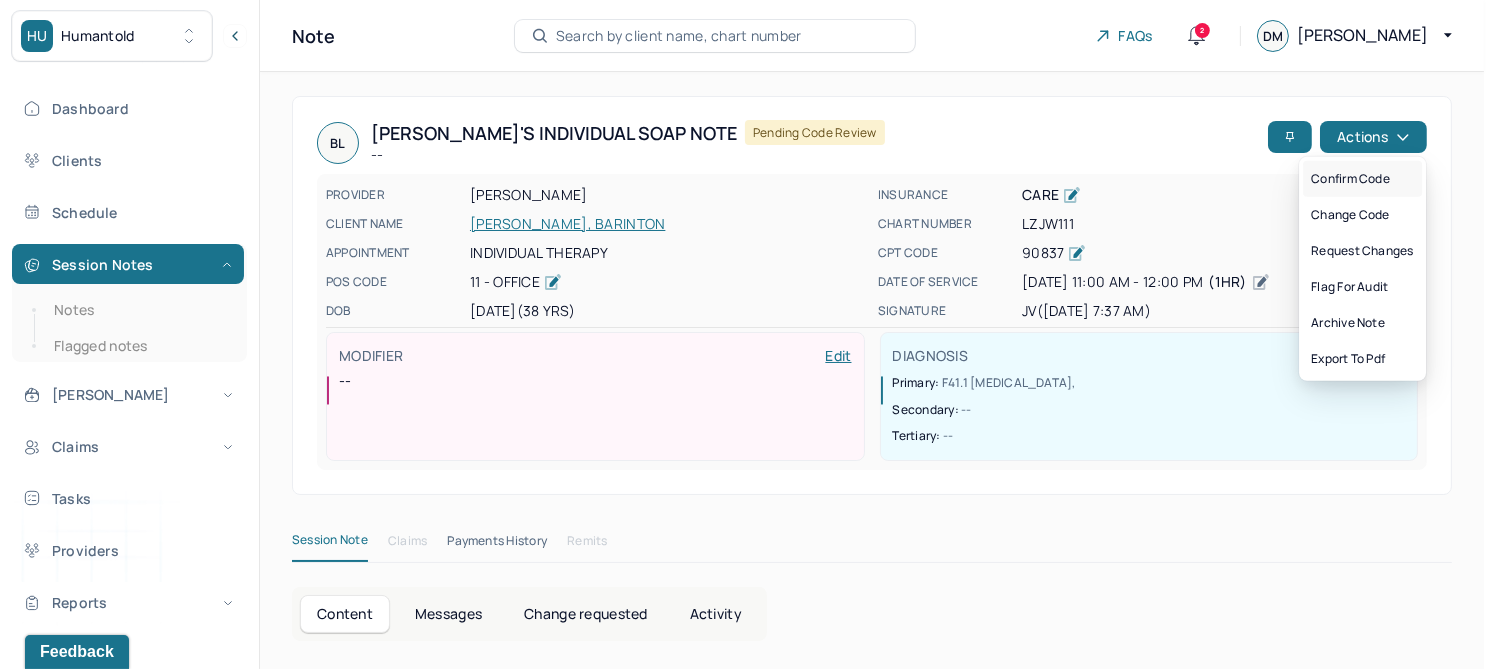 click on "Confirm code" at bounding box center (1362, 179) 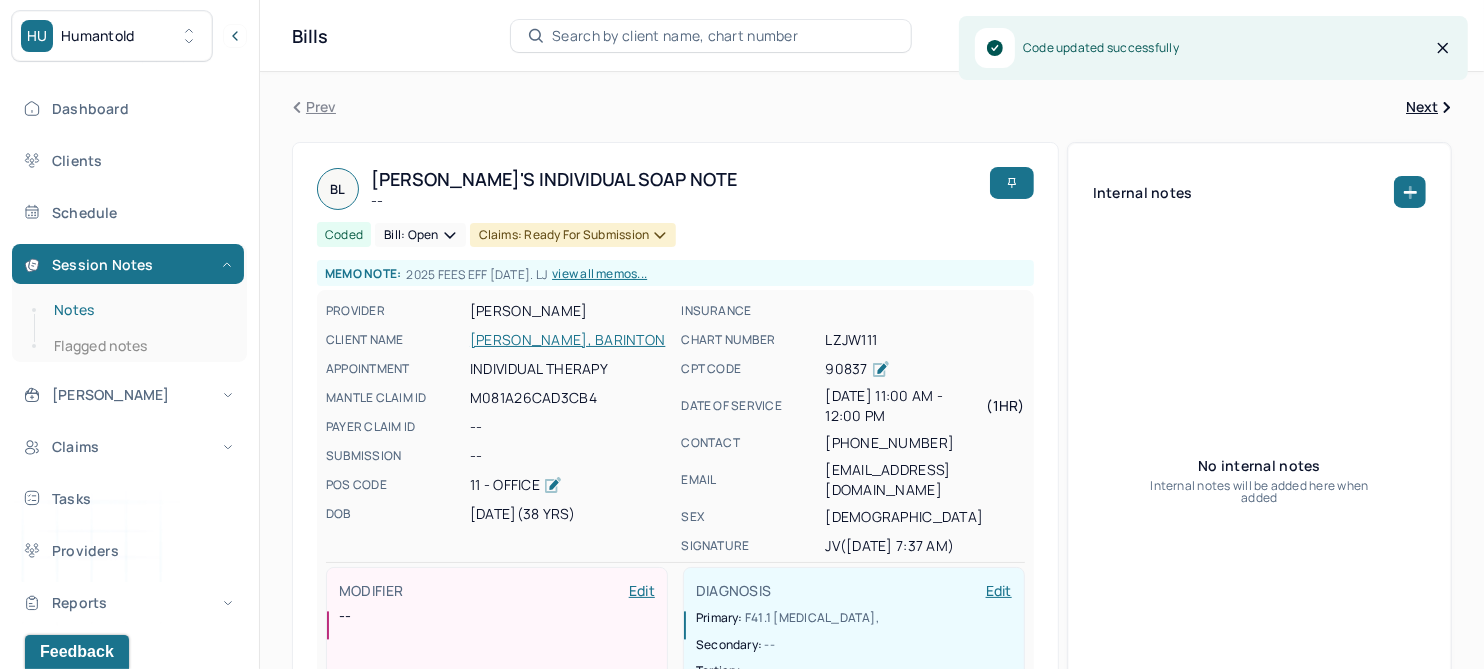 click on "Notes" at bounding box center (139, 310) 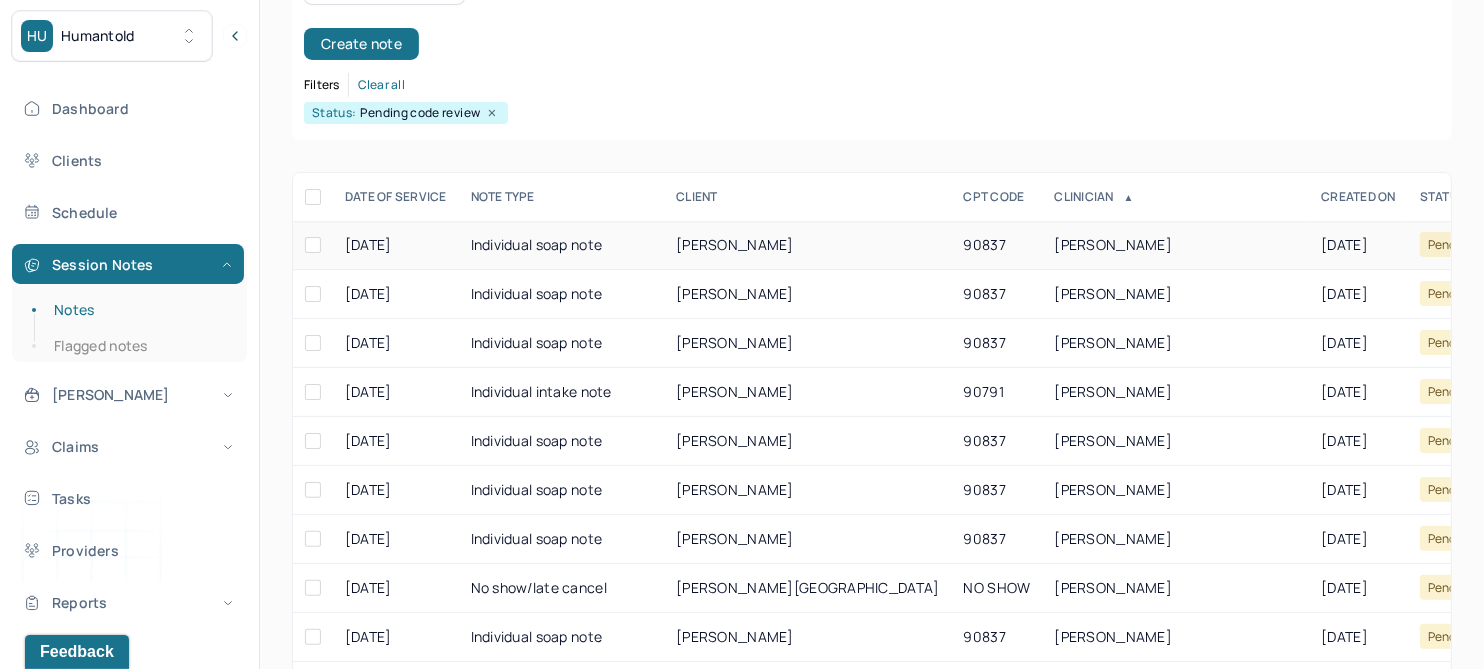 scroll, scrollTop: 250, scrollLeft: 0, axis: vertical 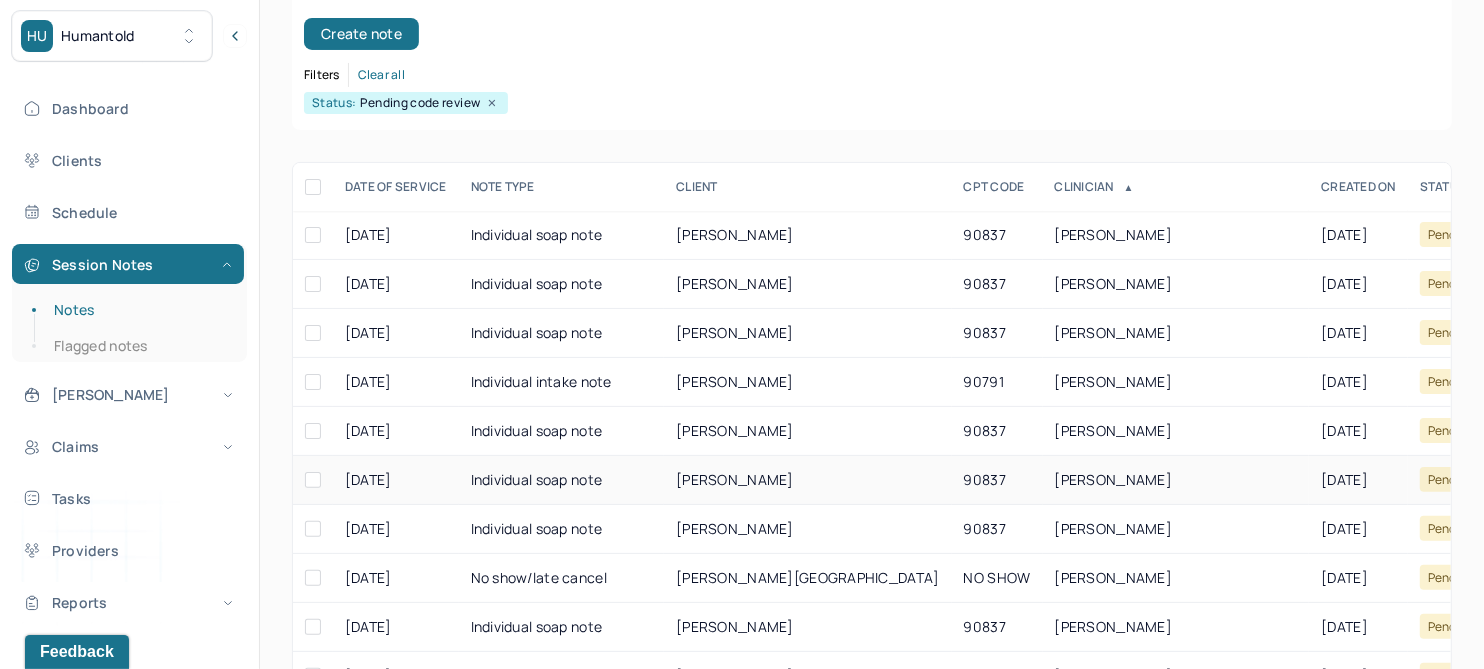 click on "JAMES, SHATEYA" at bounding box center [735, 479] 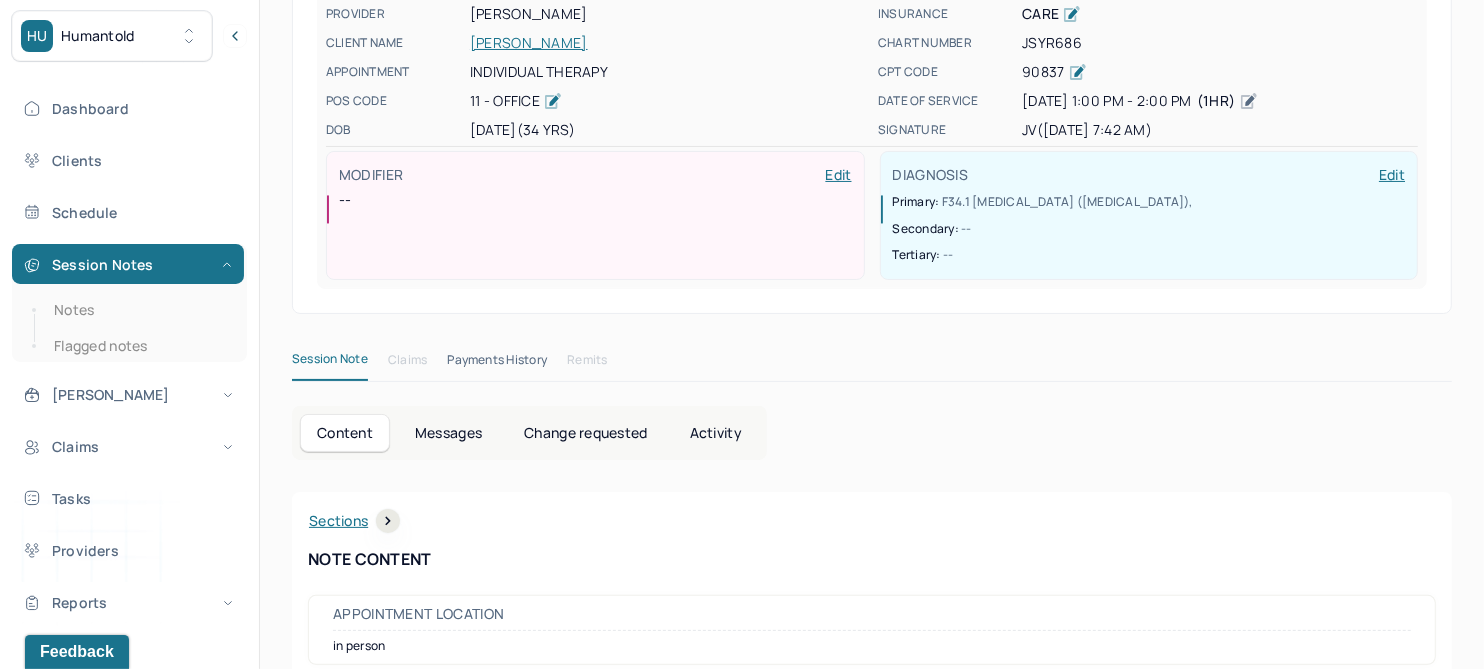scroll, scrollTop: 0, scrollLeft: 0, axis: both 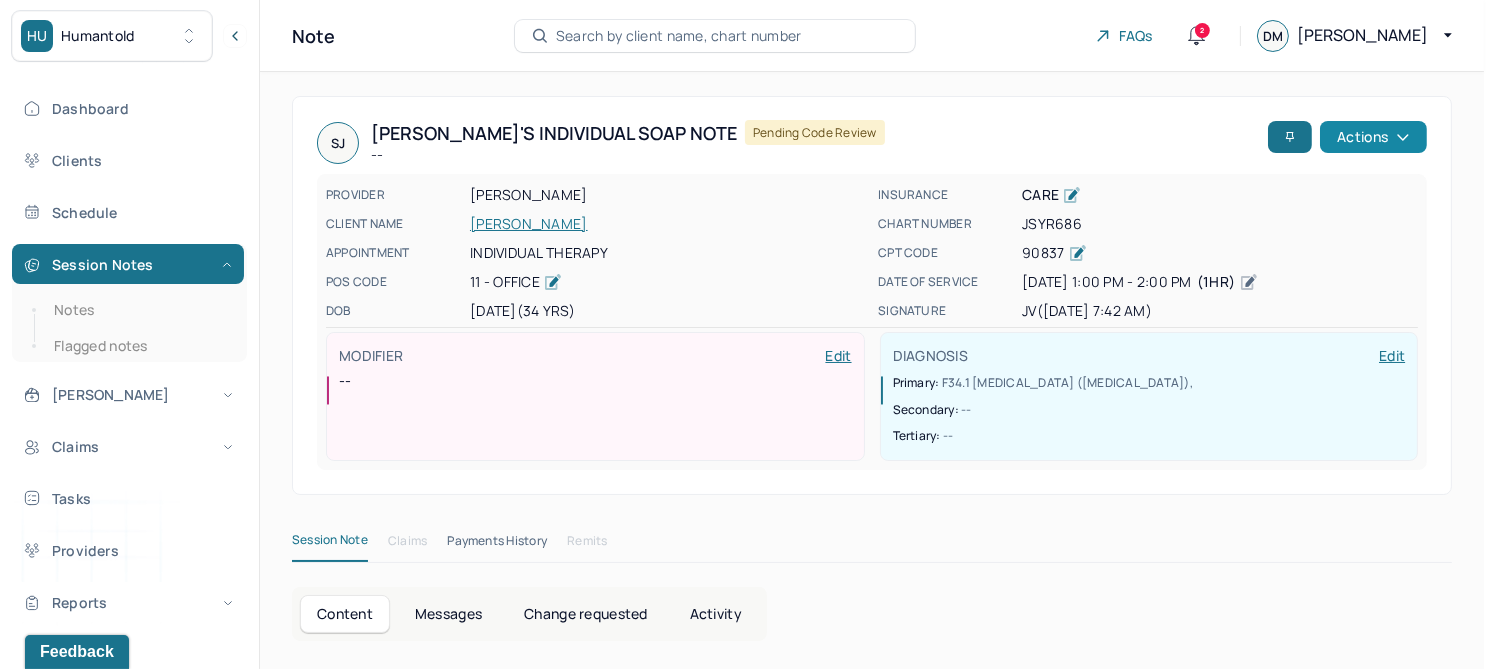 click 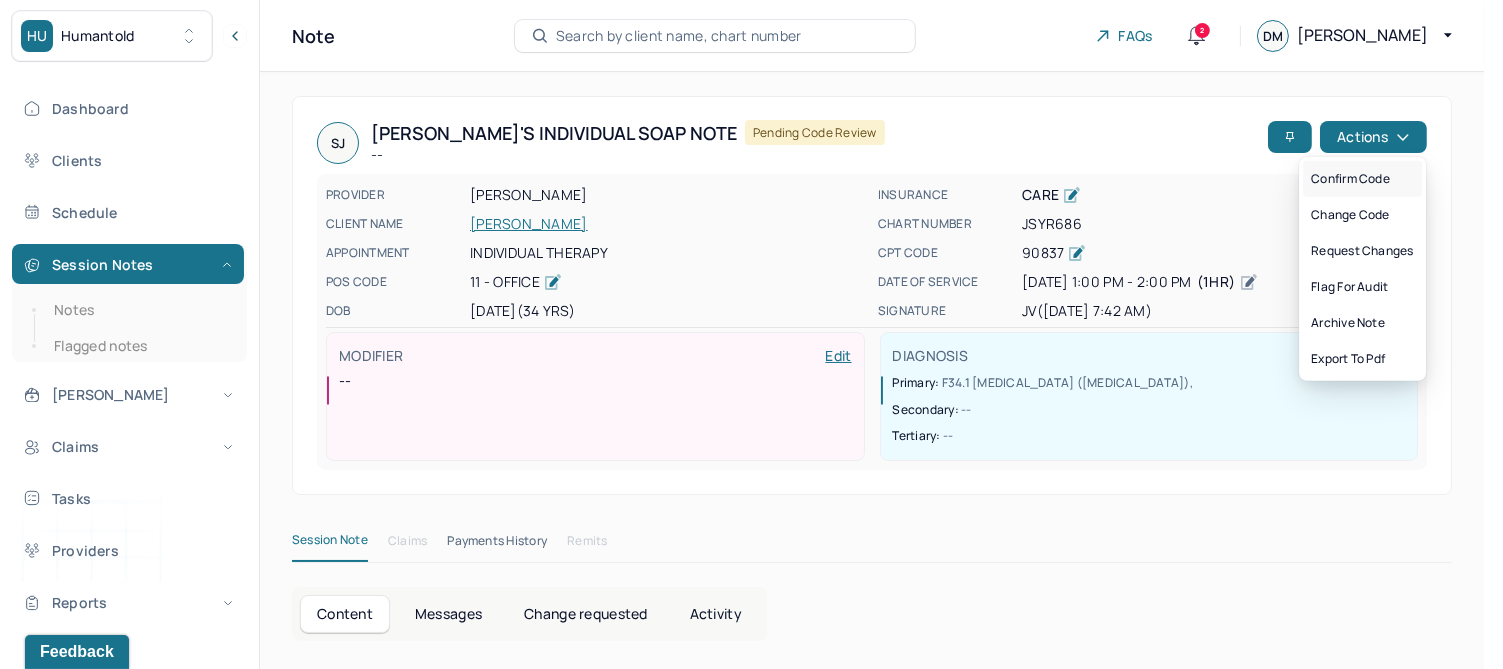click on "Confirm code" at bounding box center (1362, 179) 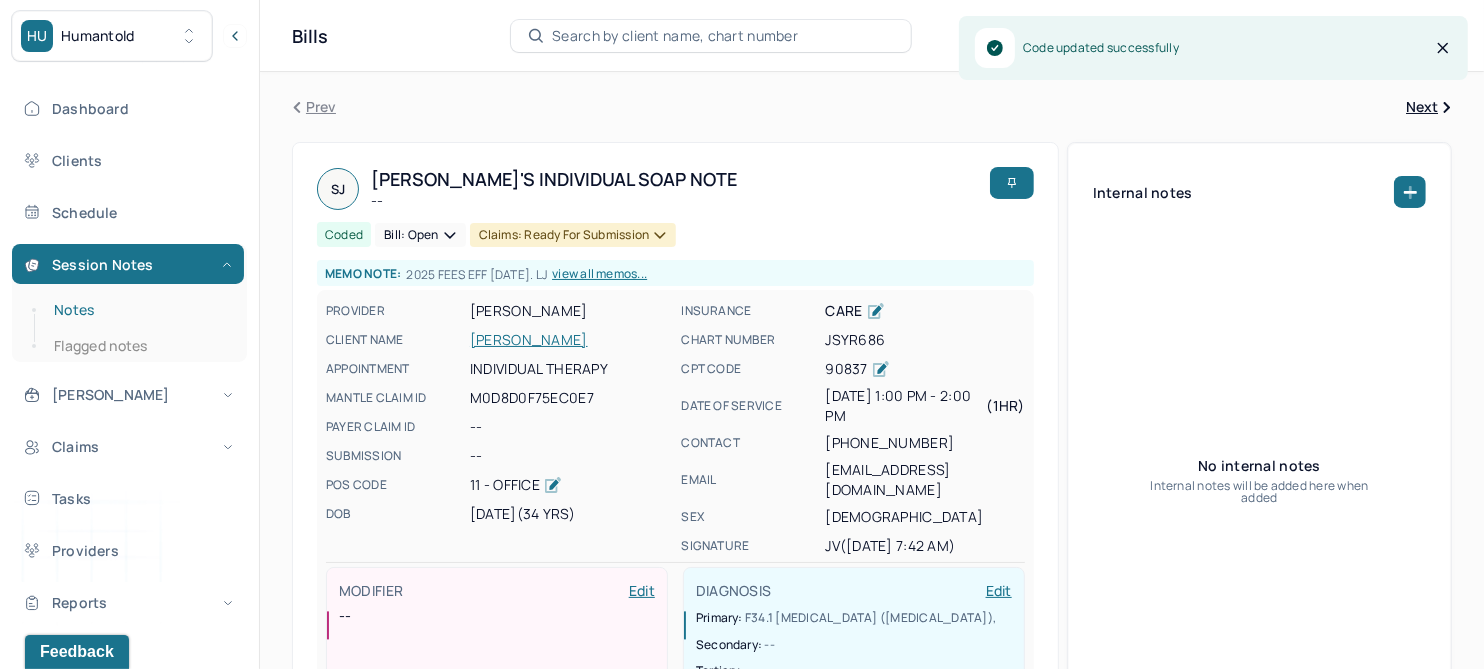 click on "Notes" at bounding box center [139, 310] 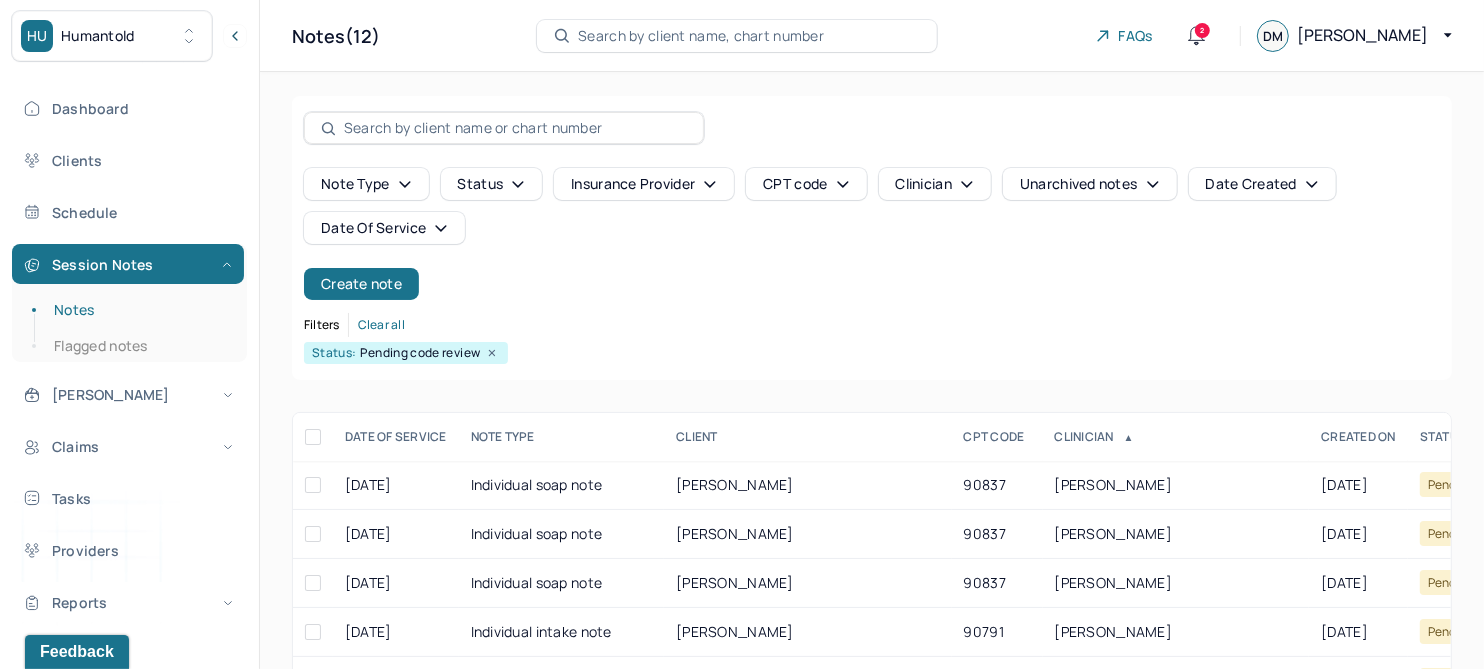 click on "Date Of Service" at bounding box center [384, 228] 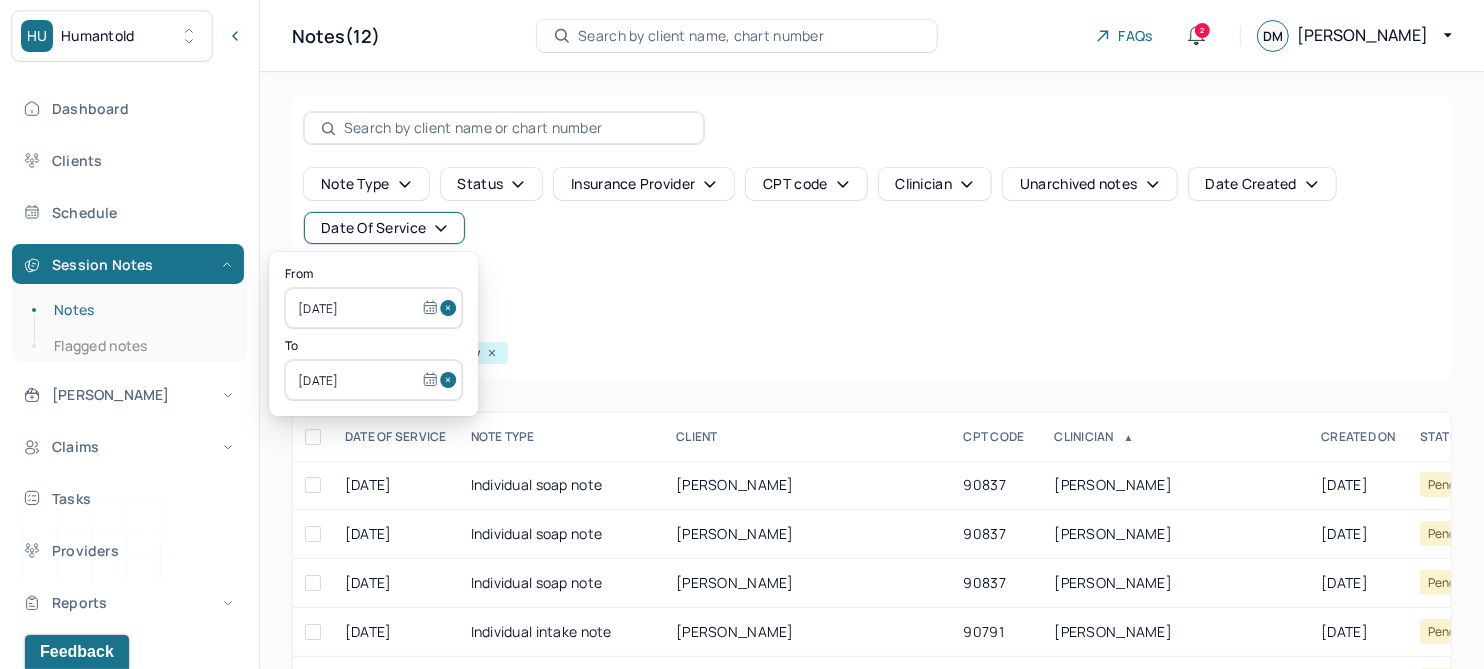 click at bounding box center (451, 308) 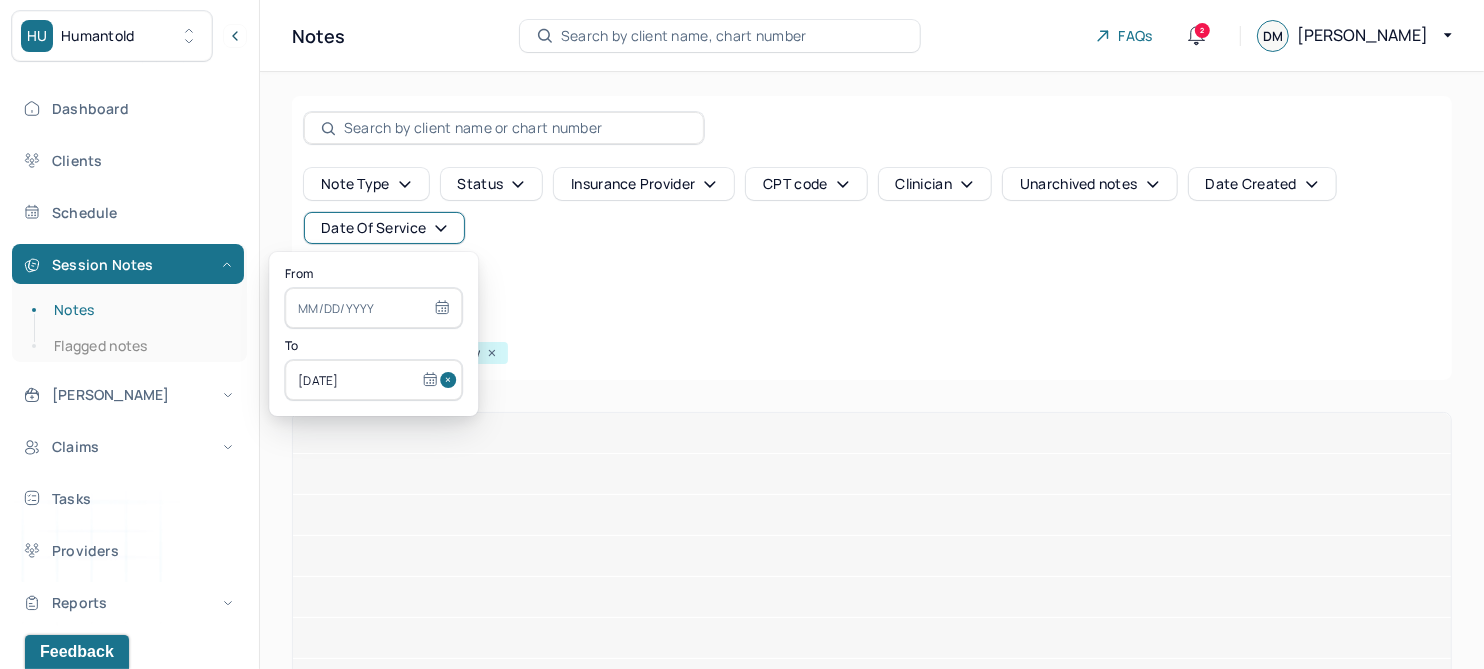 click at bounding box center [451, 380] 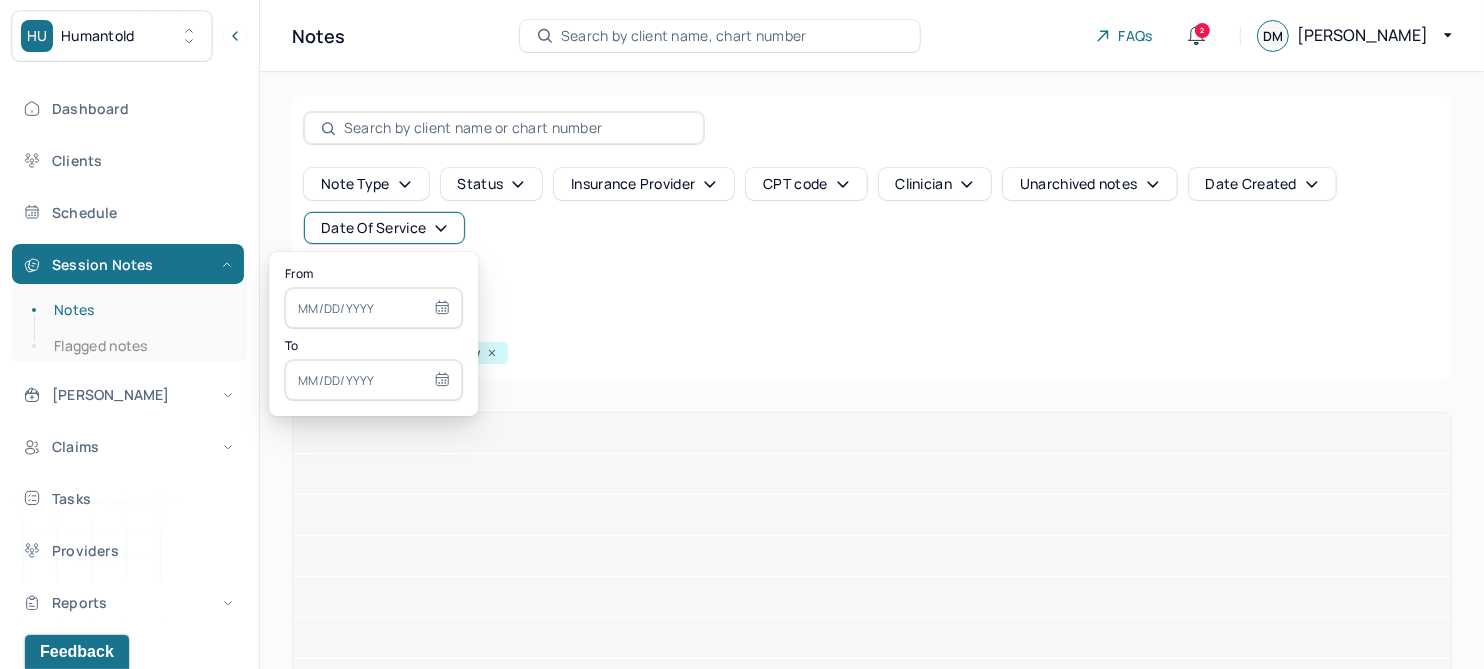 click at bounding box center (373, 308) 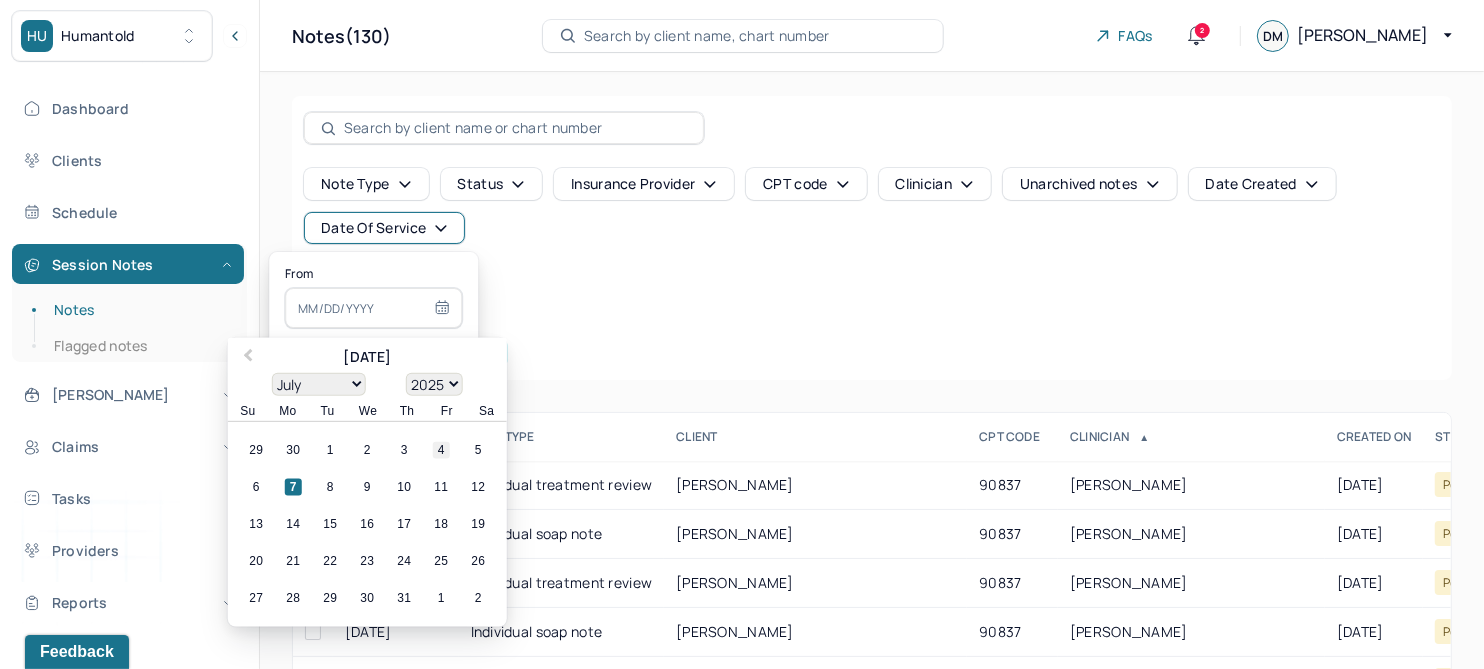 click on "4" at bounding box center (441, 450) 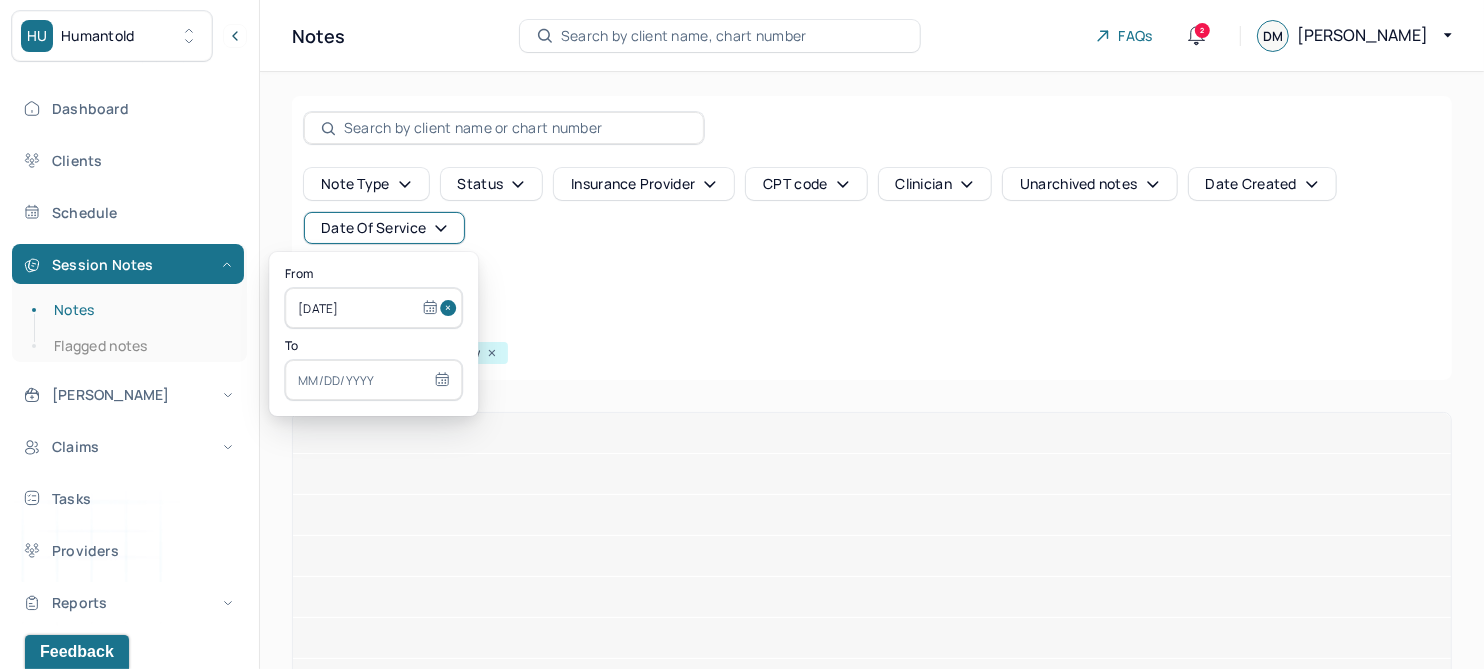 click at bounding box center (373, 380) 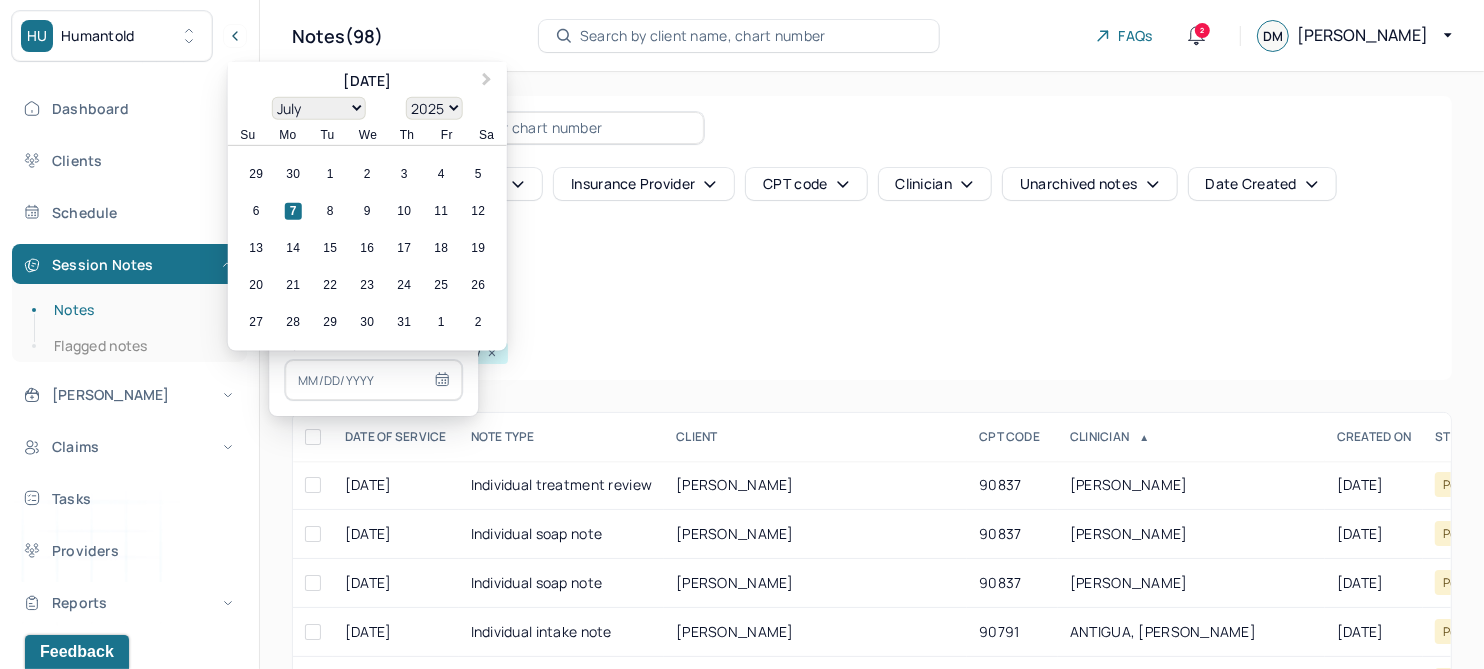 click on "4" at bounding box center (441, 174) 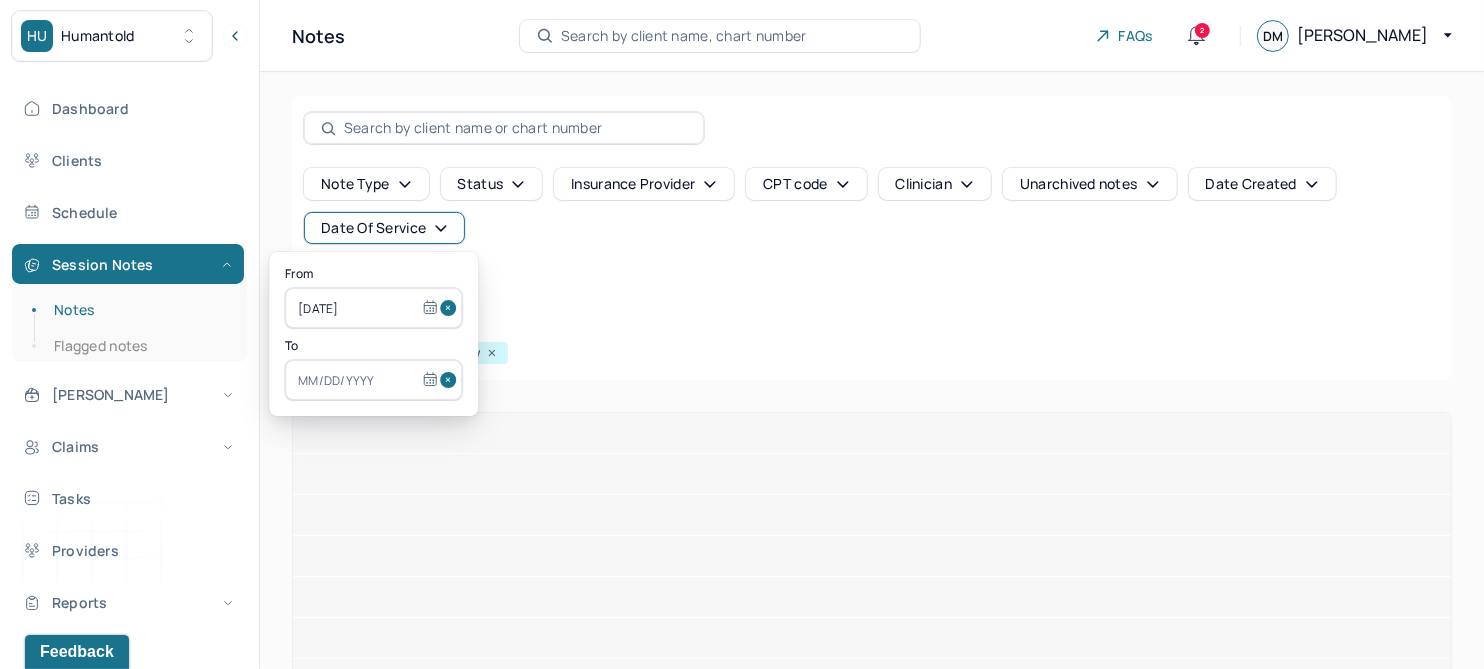 type on "[DATE]" 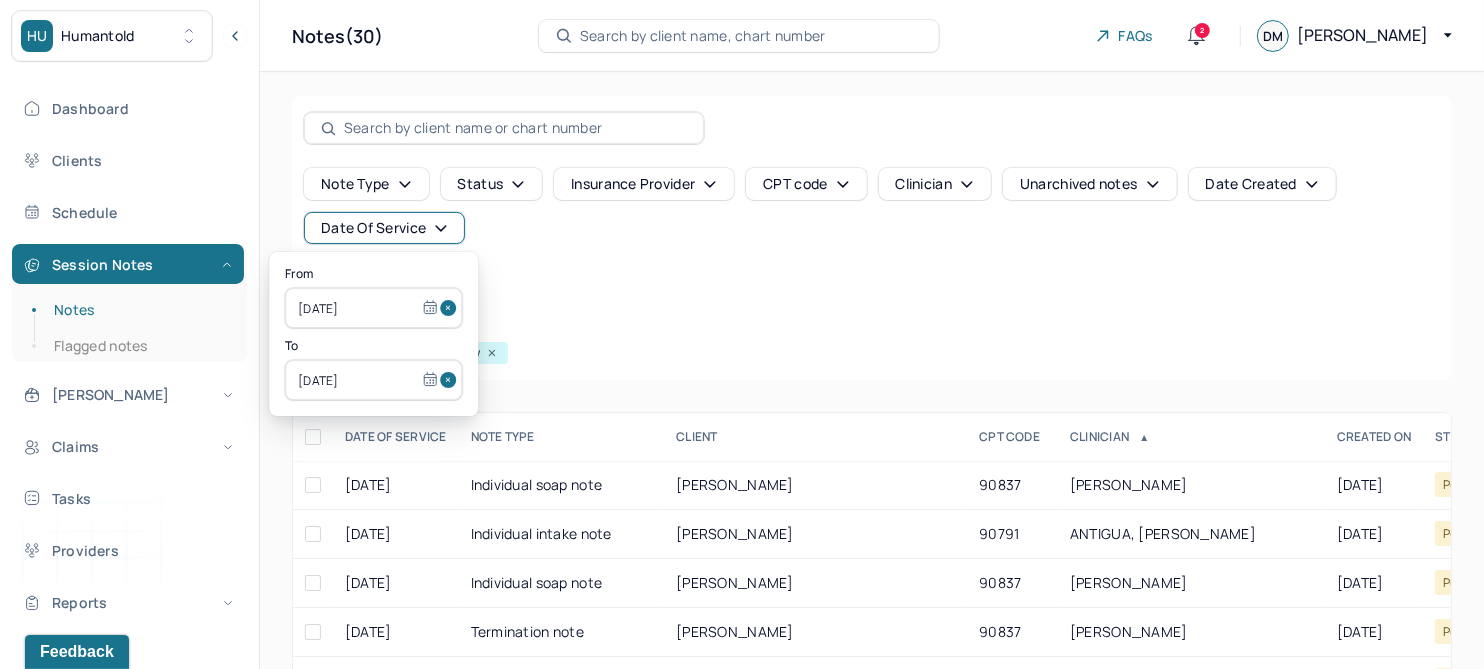 click on "Note type     Status     Insurance provider     CPT code     Clinician     Unarchived notes     Date Created     Date Of Service     Create note" at bounding box center [872, 234] 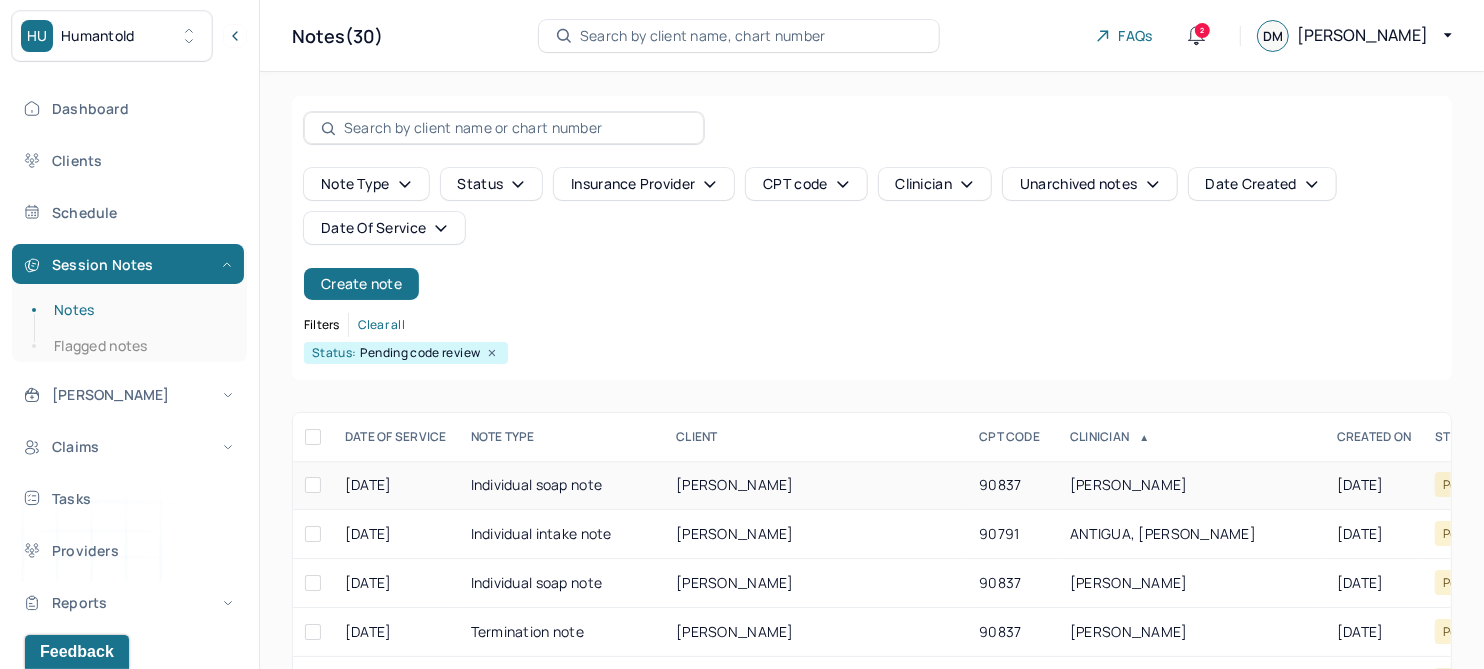 click on "DAVIS, SIANNA" at bounding box center [735, 484] 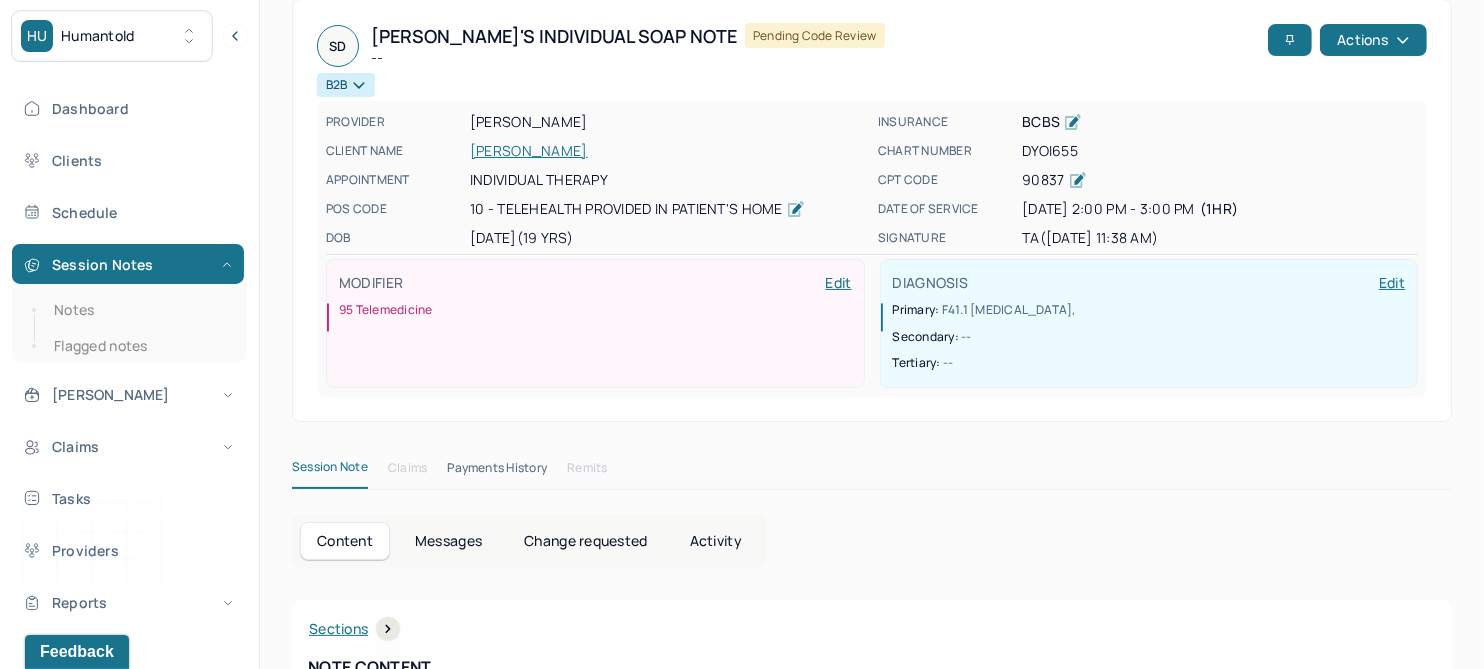 scroll, scrollTop: 0, scrollLeft: 0, axis: both 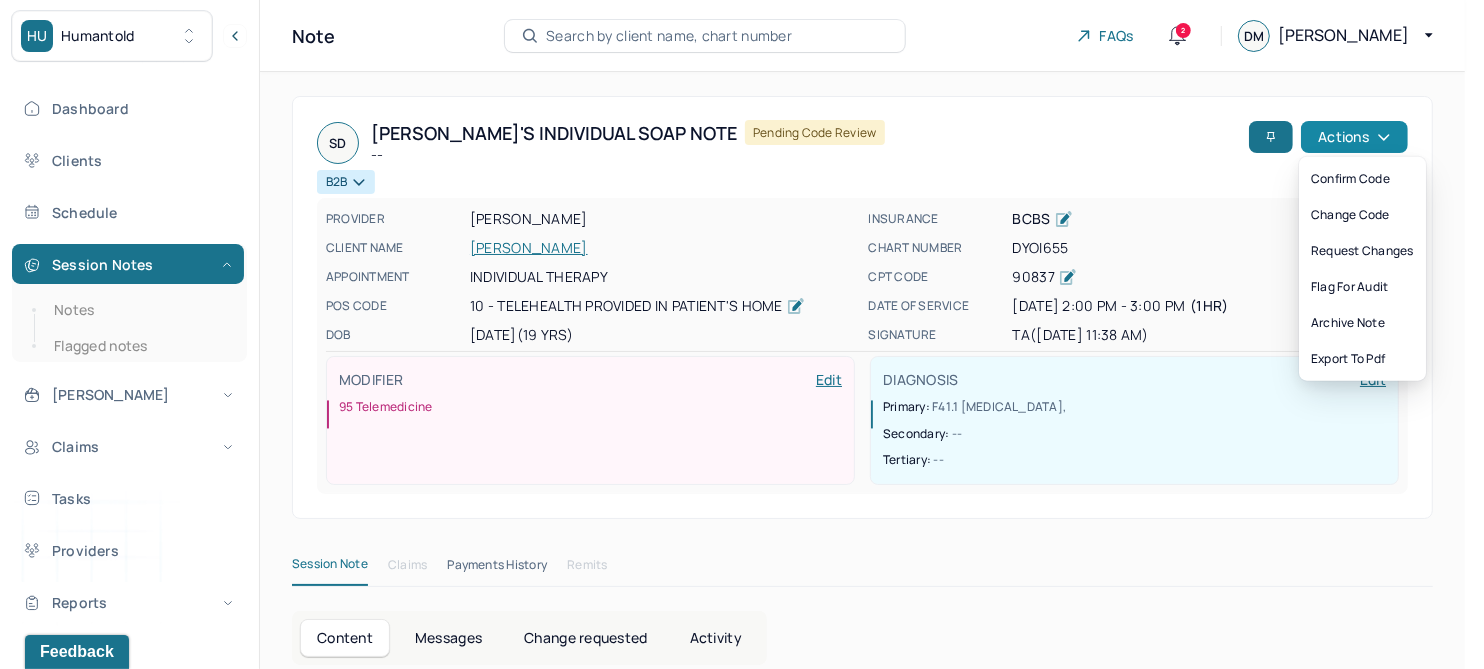 click on "Actions" at bounding box center [1354, 137] 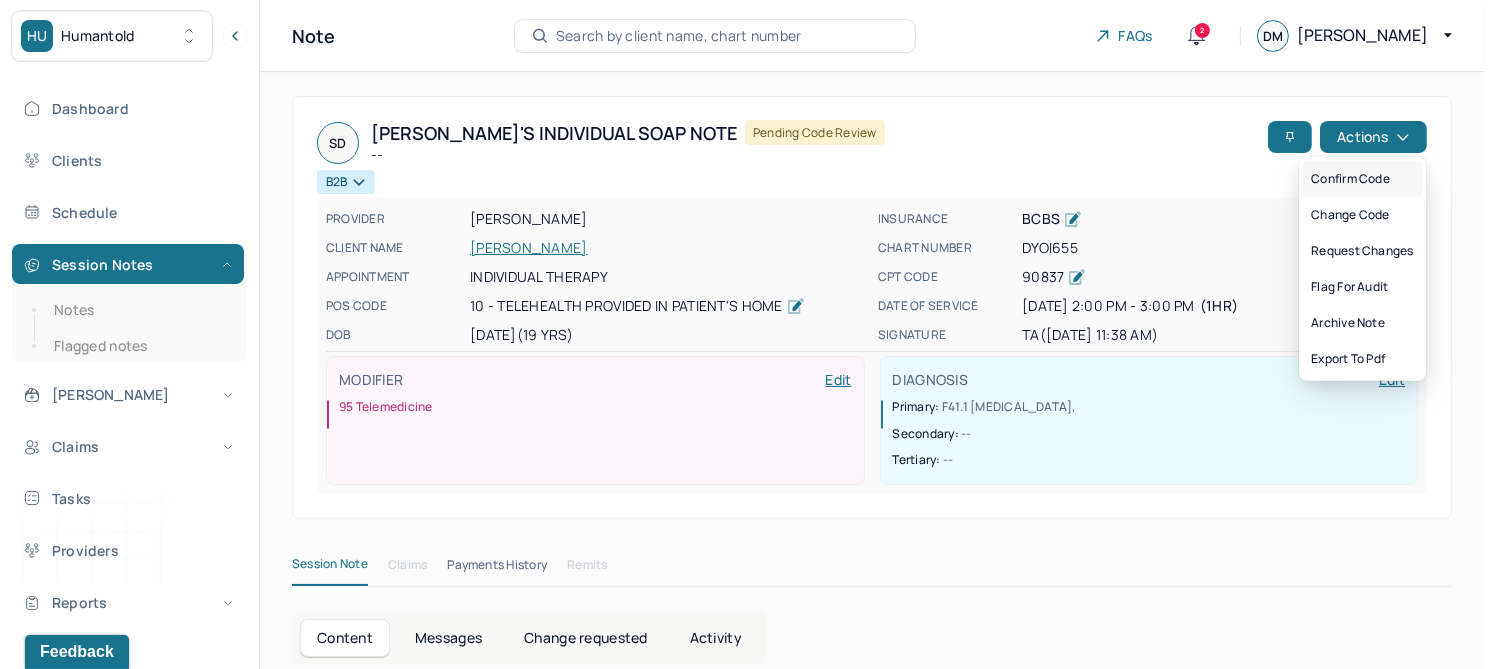 click on "Confirm code" at bounding box center [1362, 179] 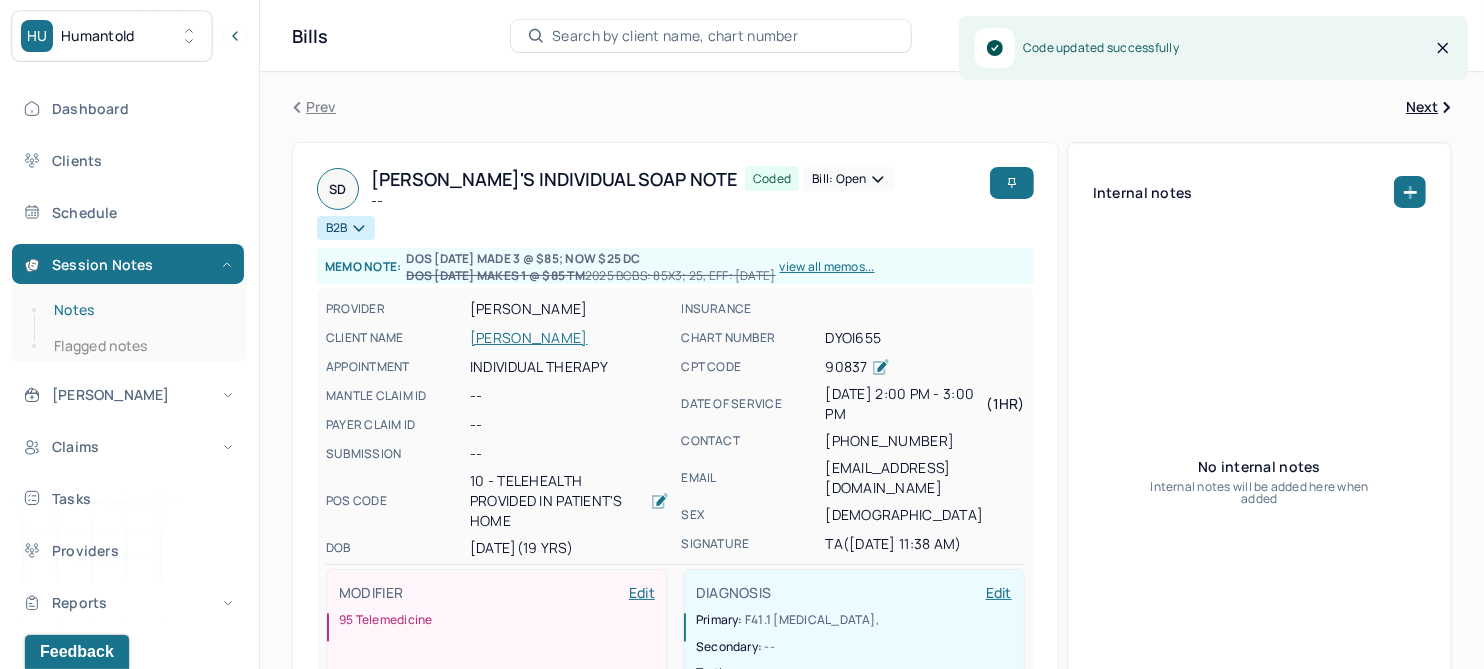 click on "Notes" at bounding box center (139, 310) 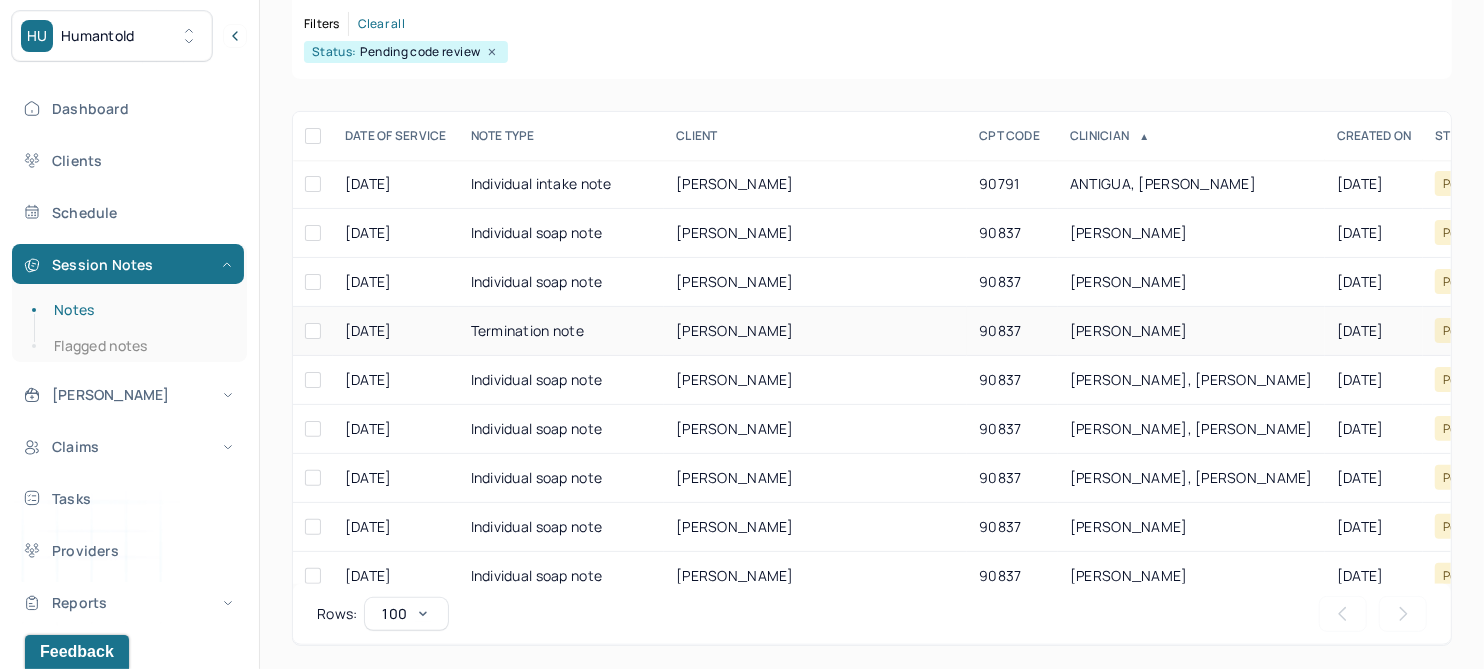 scroll, scrollTop: 51, scrollLeft: 0, axis: vertical 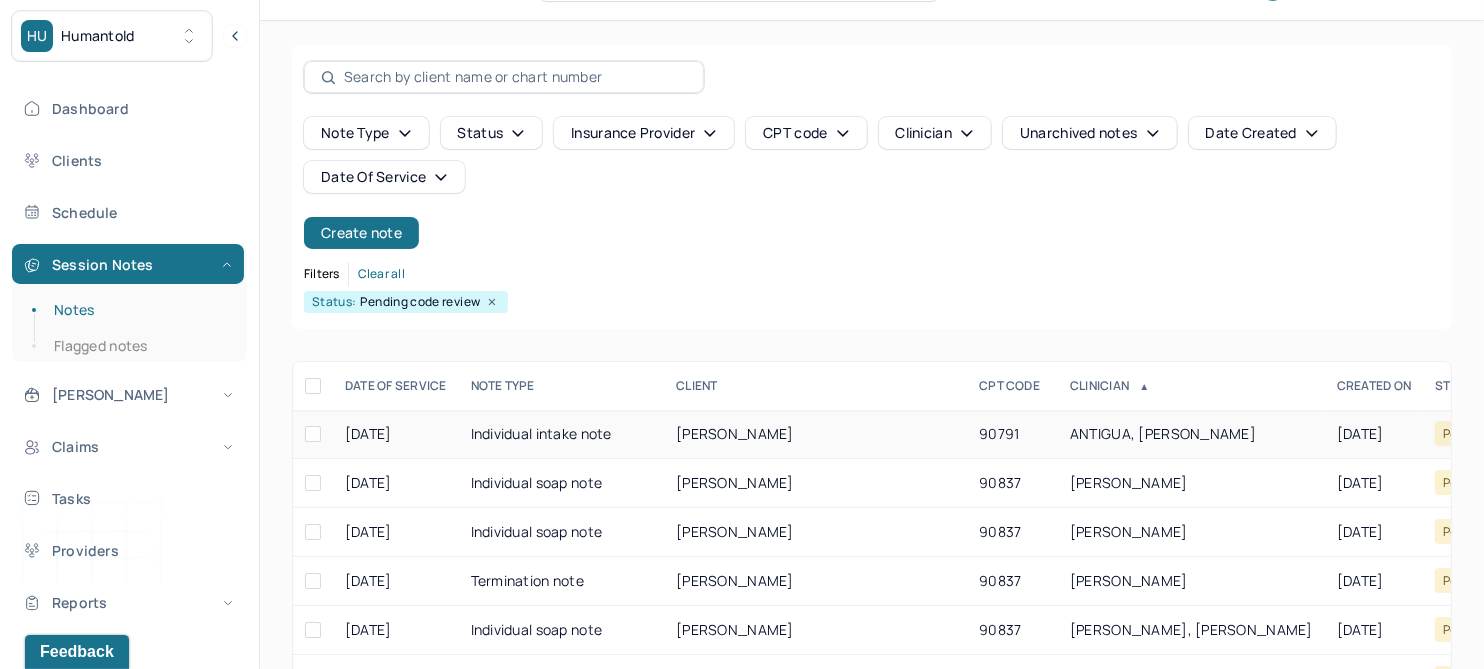 click on "FABY, SARAH" at bounding box center (735, 433) 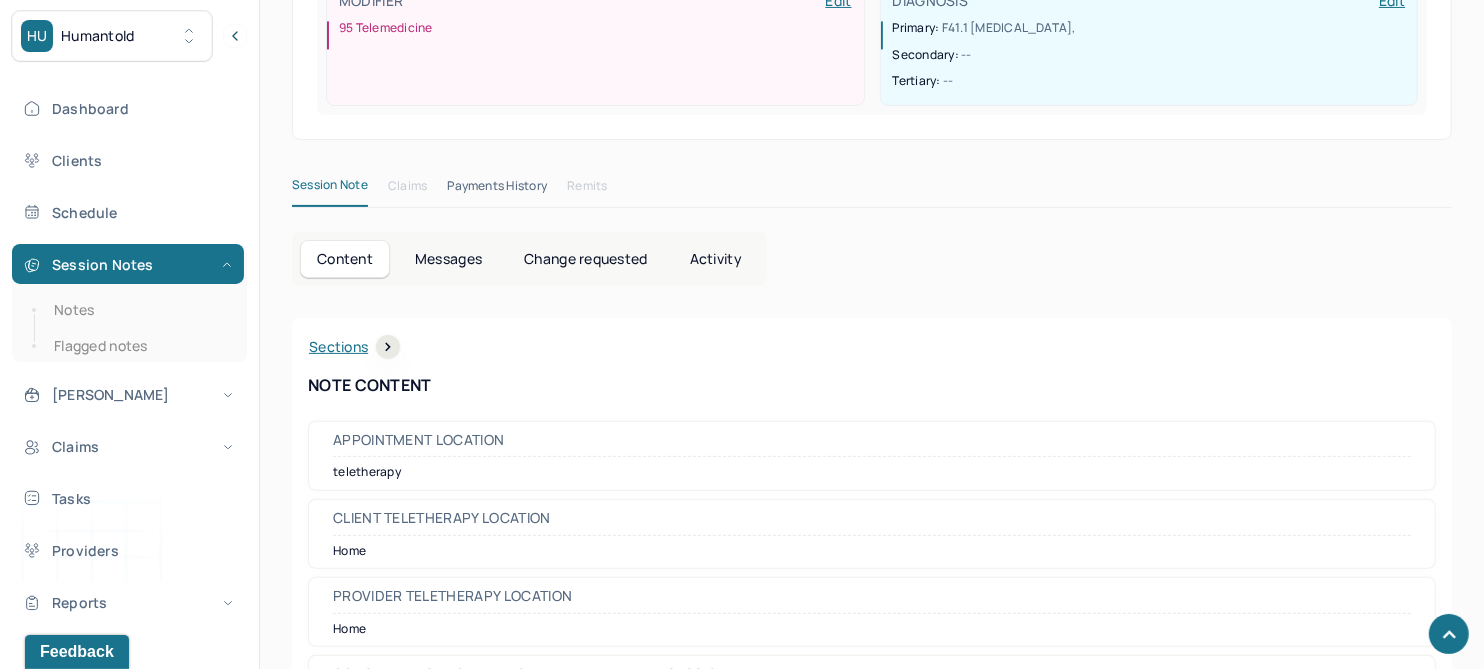 scroll, scrollTop: 0, scrollLeft: 0, axis: both 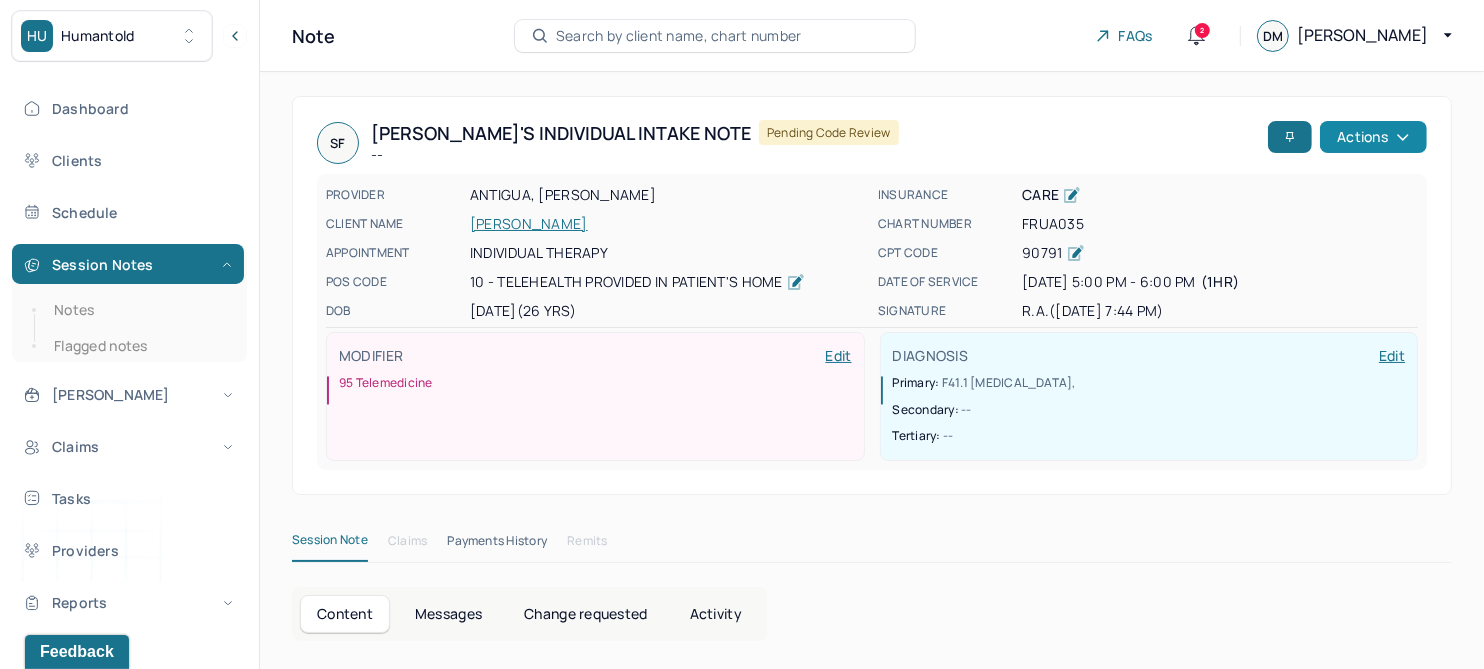 click on "Actions" at bounding box center [1373, 137] 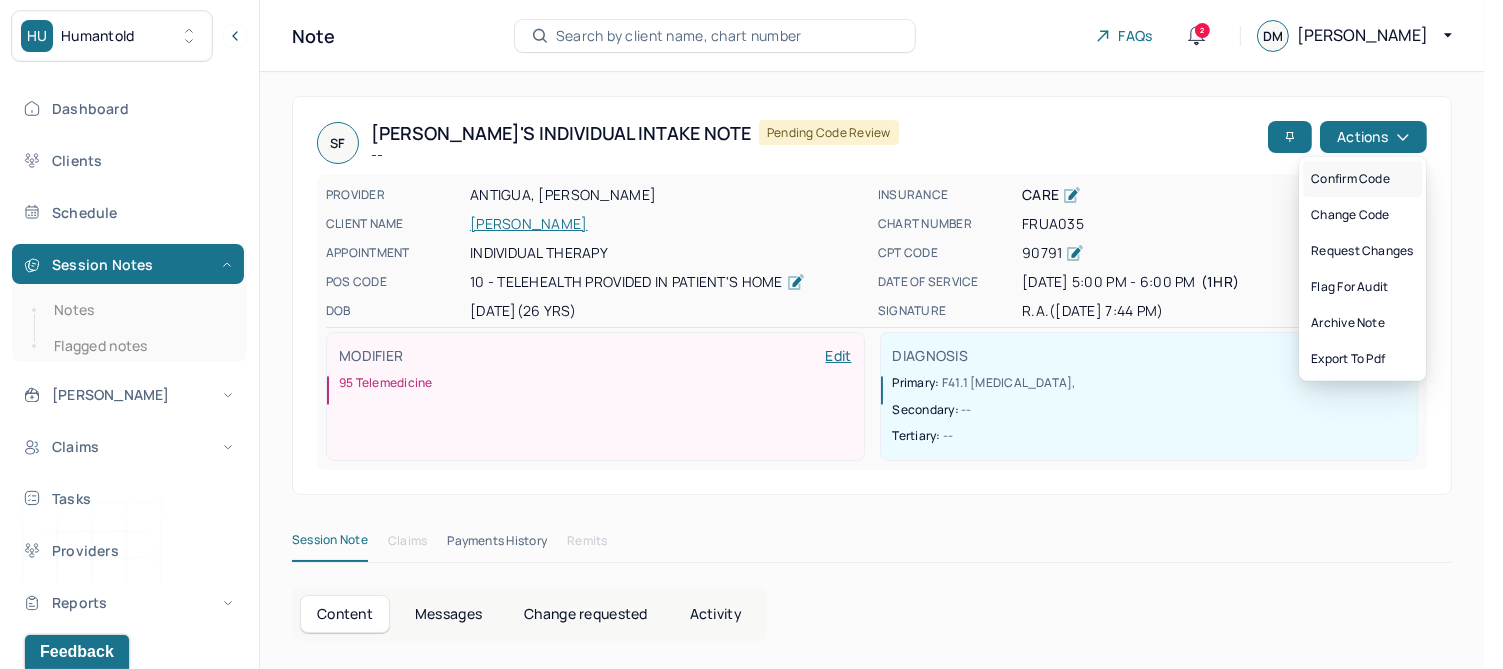 click on "Confirm code" at bounding box center (1362, 179) 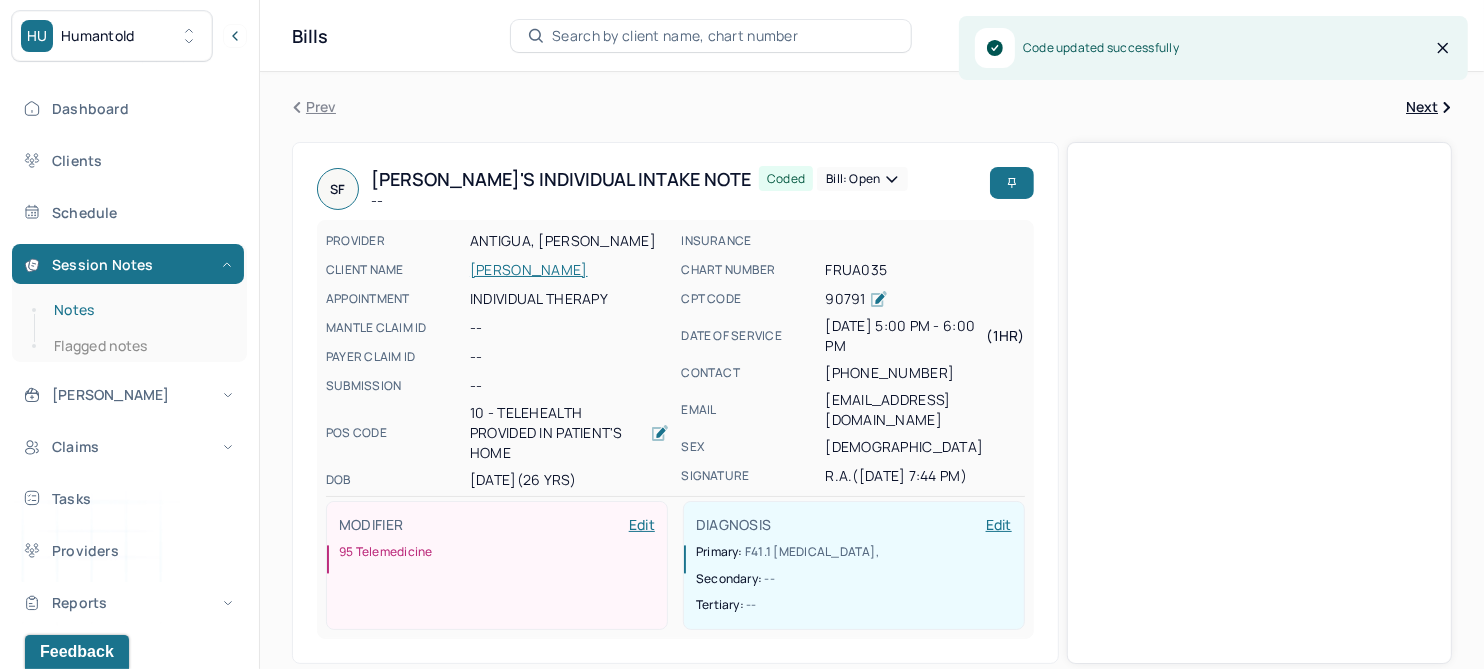 click on "Notes" at bounding box center [139, 310] 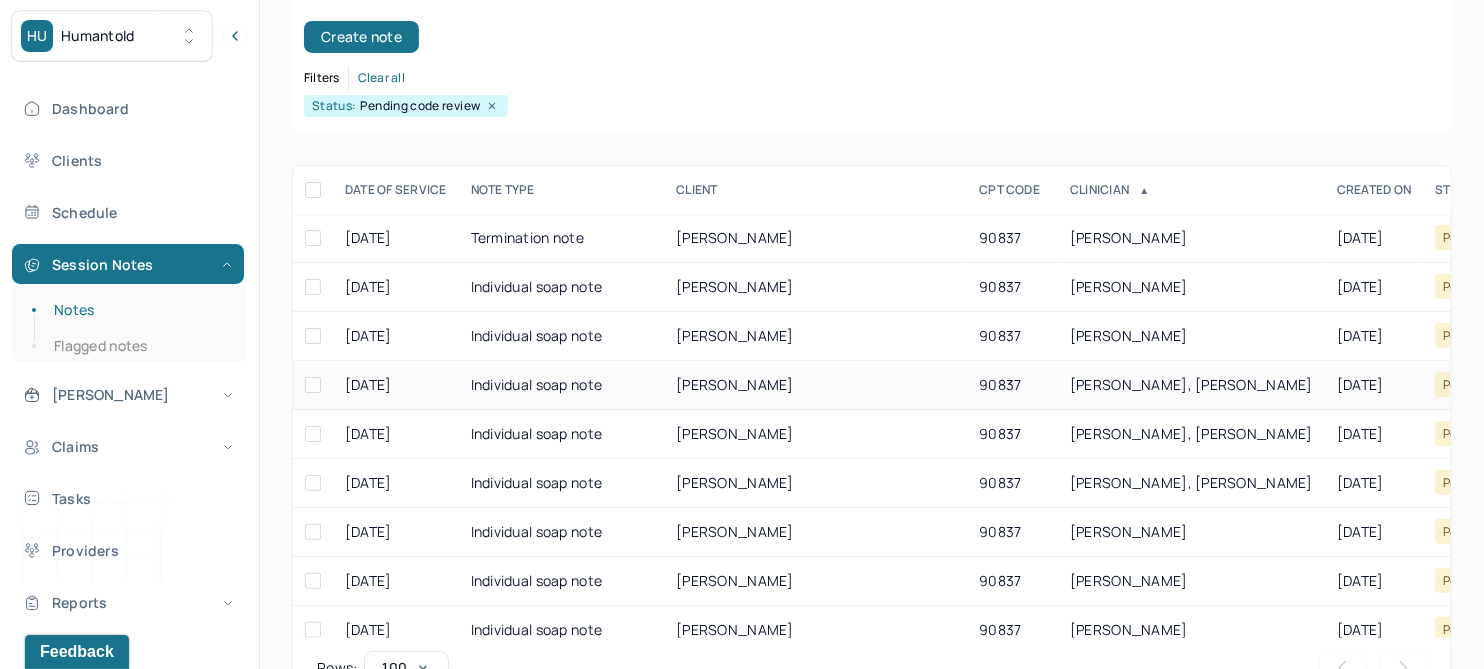 scroll, scrollTop: 250, scrollLeft: 0, axis: vertical 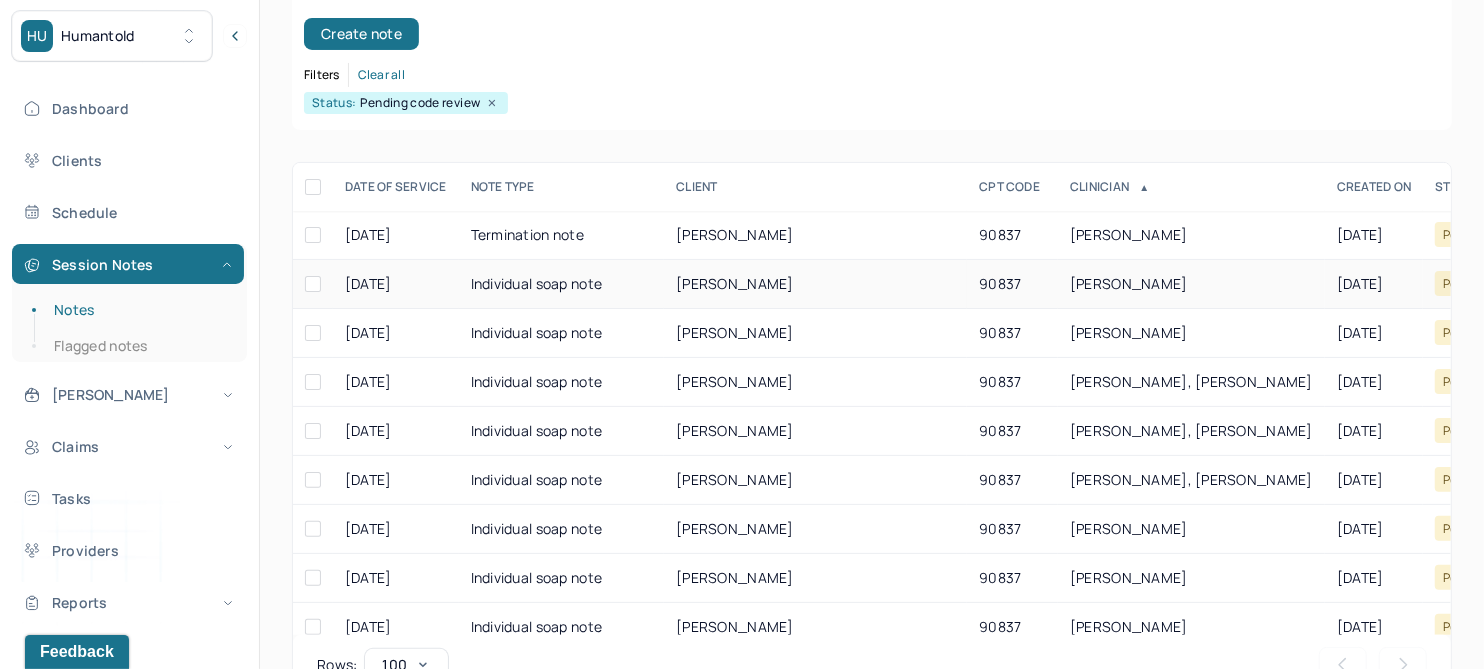 click on "FLYNN, ABIGAIL" at bounding box center [735, 283] 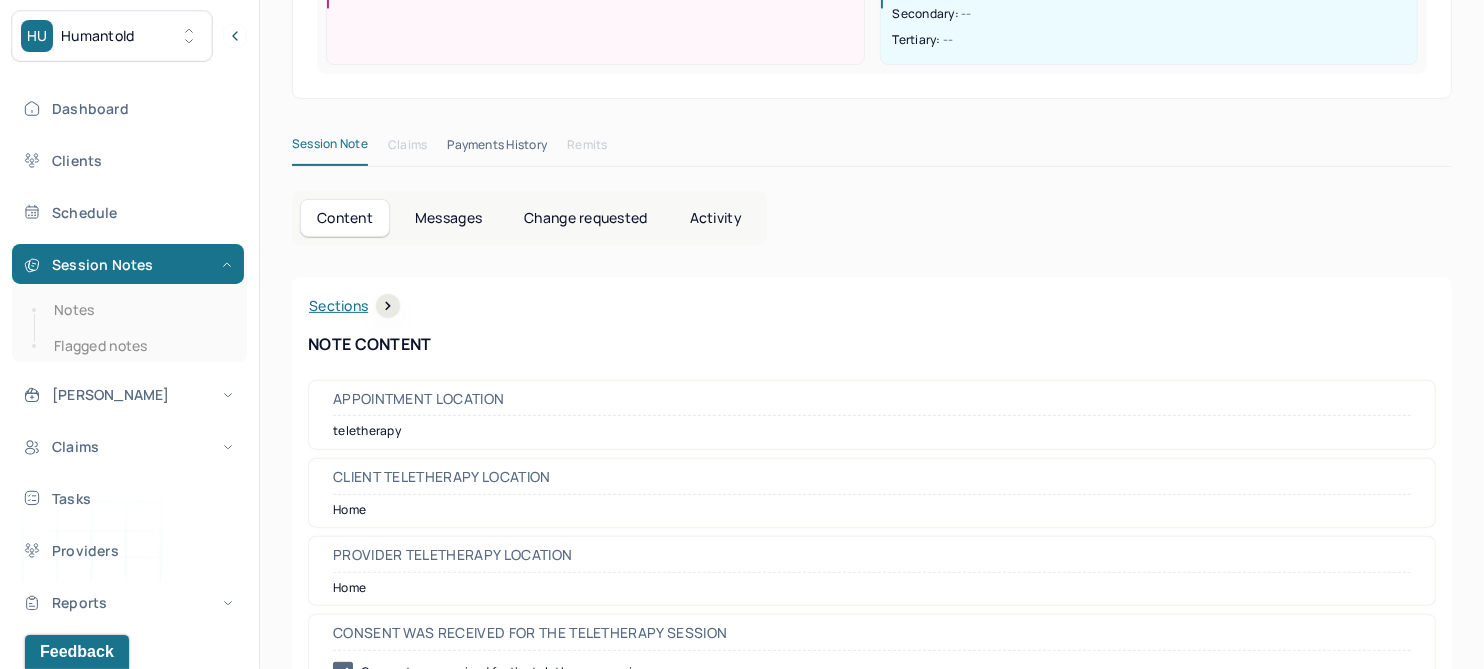 scroll, scrollTop: 0, scrollLeft: 0, axis: both 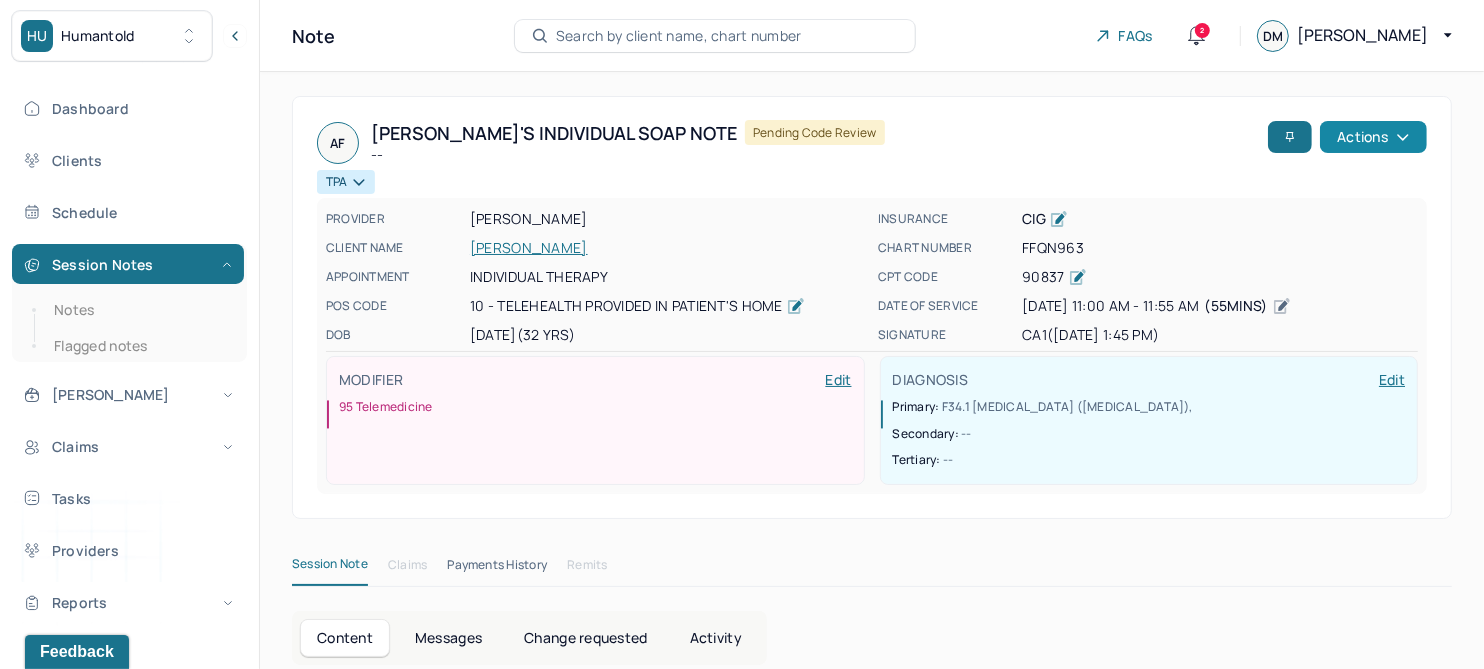 click on "Actions" at bounding box center (1373, 137) 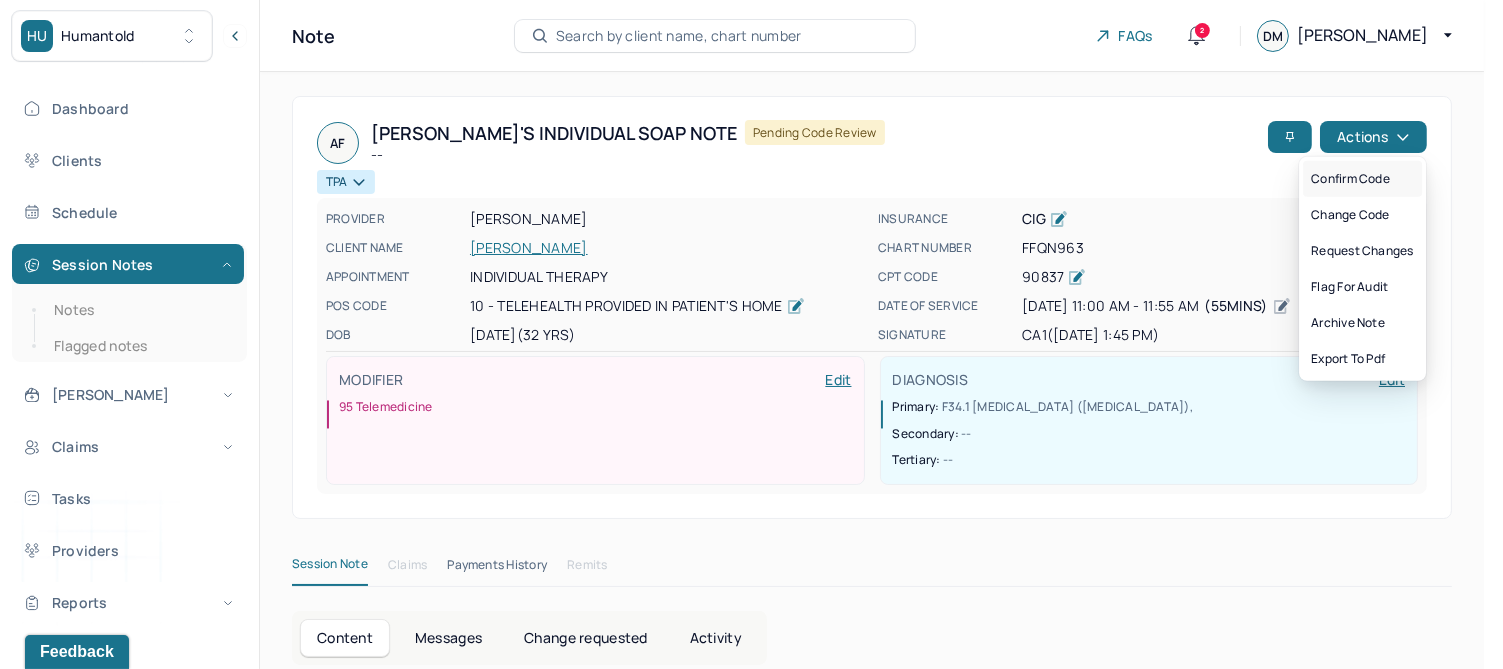 click on "Confirm code" at bounding box center [1362, 179] 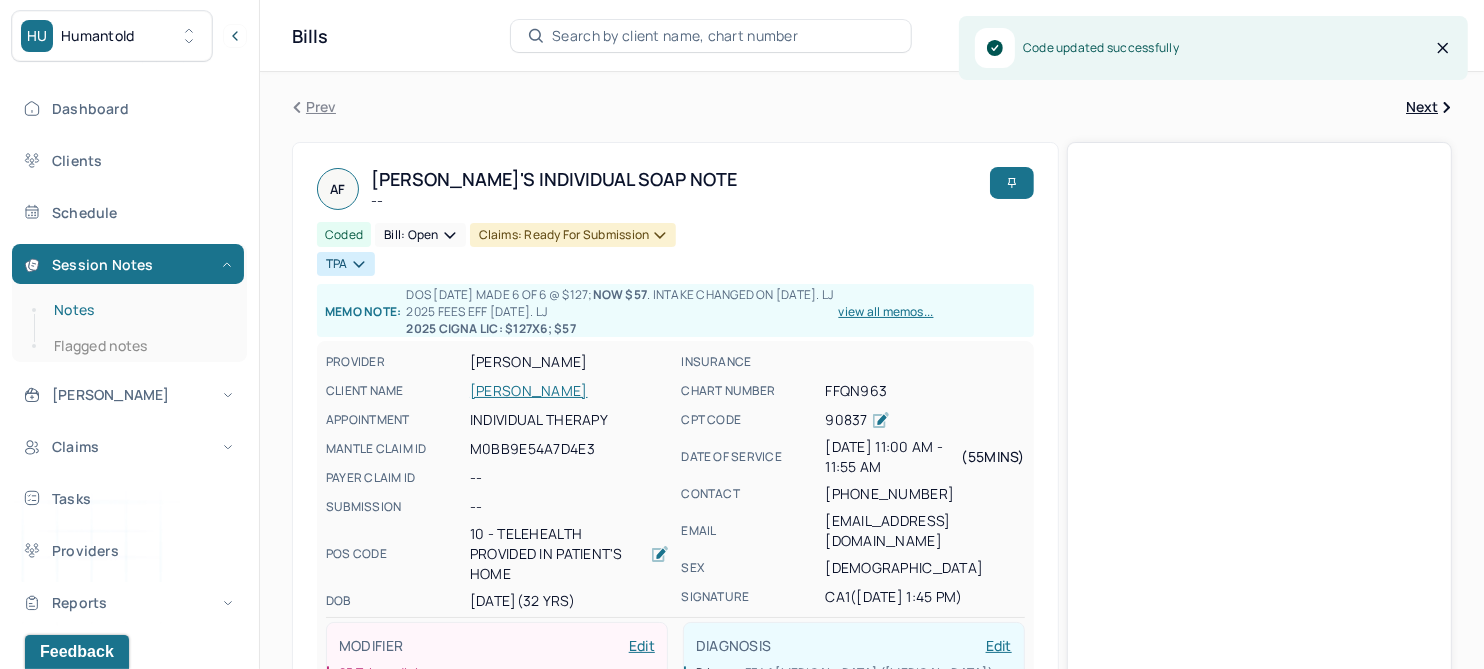 click on "Notes" at bounding box center [139, 310] 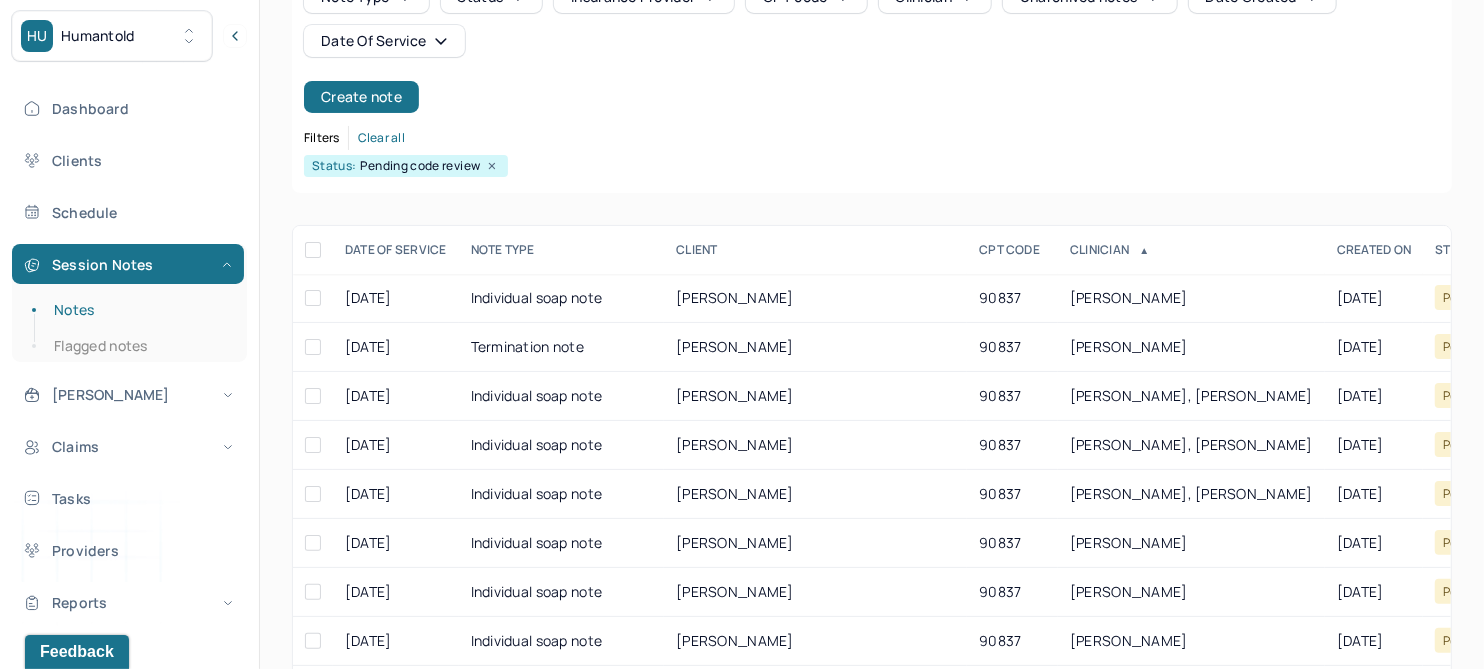 scroll, scrollTop: 301, scrollLeft: 0, axis: vertical 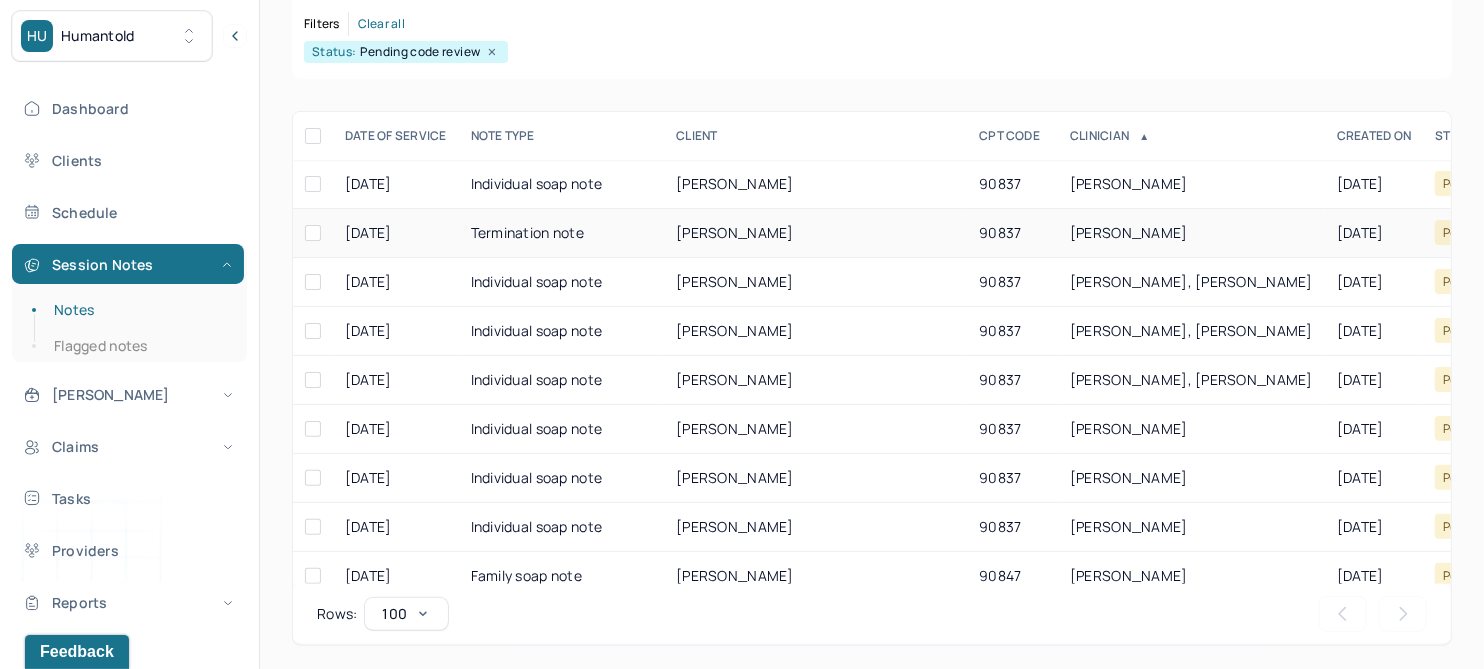 click on "LIEBERMAN, ANDREW" at bounding box center [735, 232] 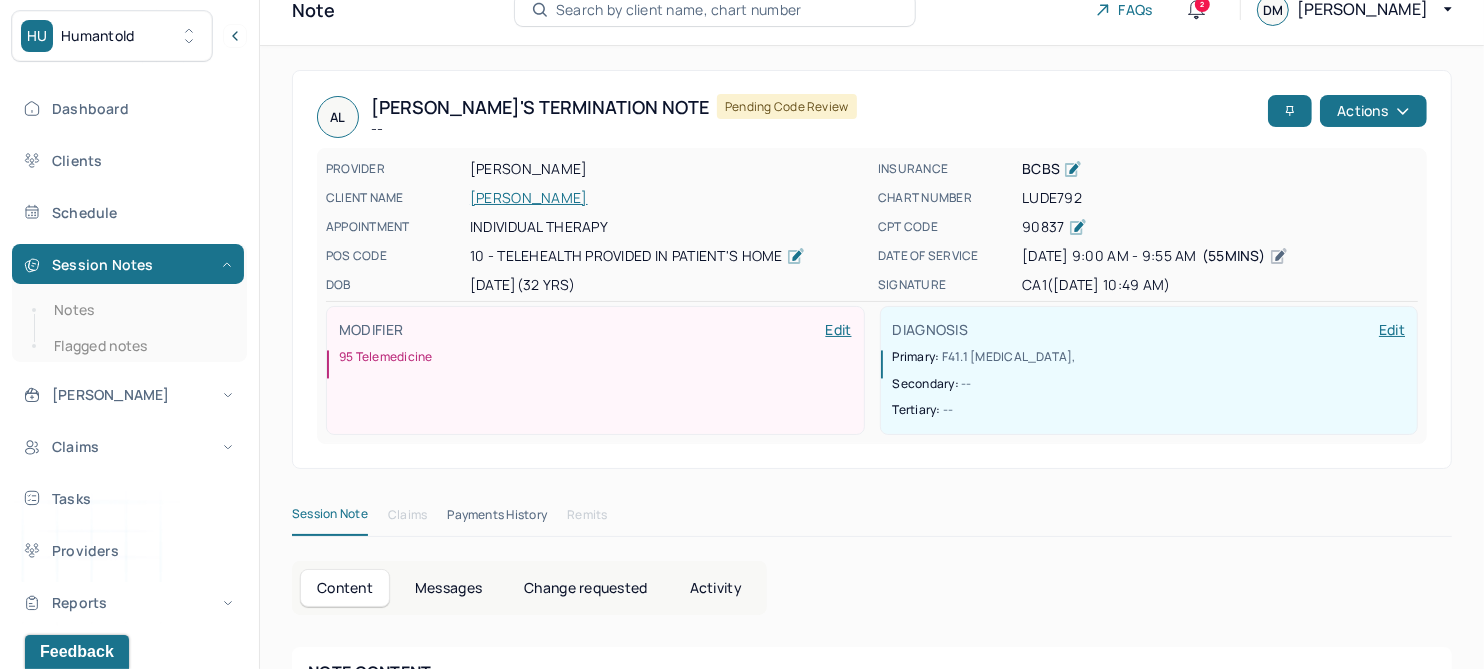 scroll, scrollTop: 0, scrollLeft: 0, axis: both 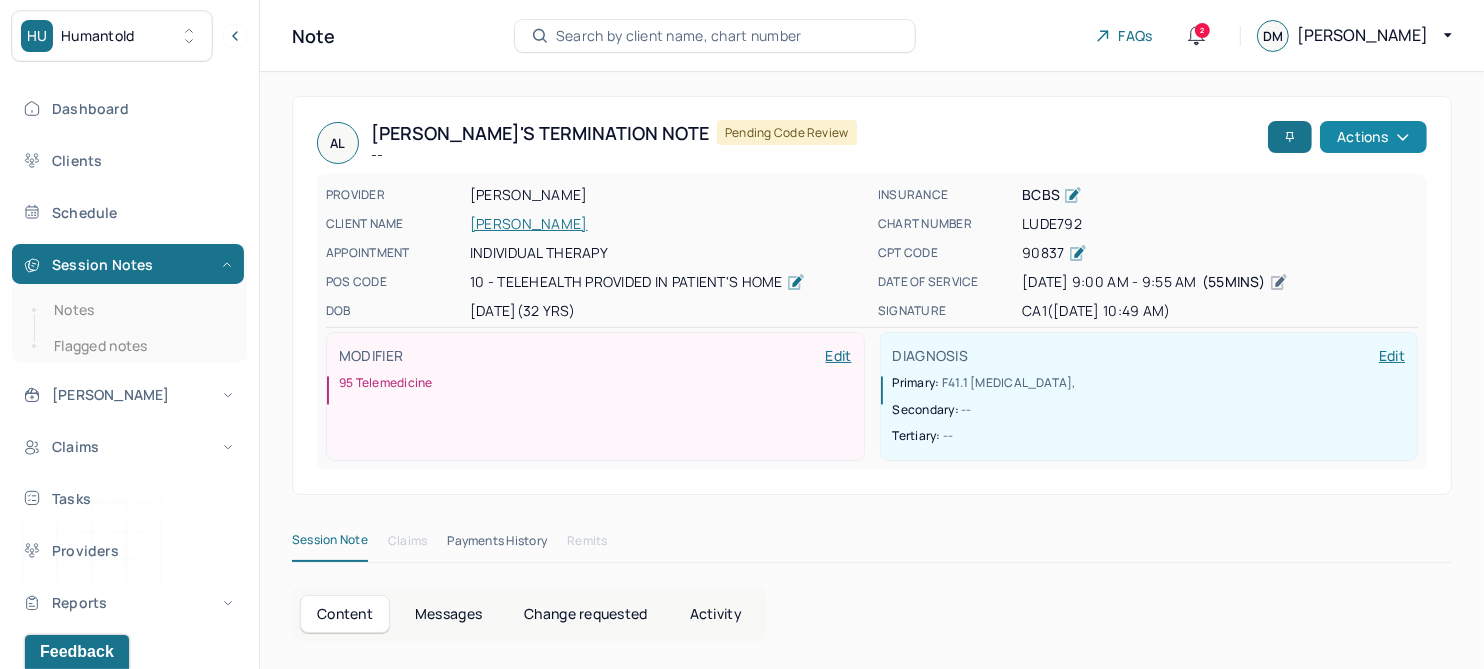 click on "Actions" at bounding box center [1373, 137] 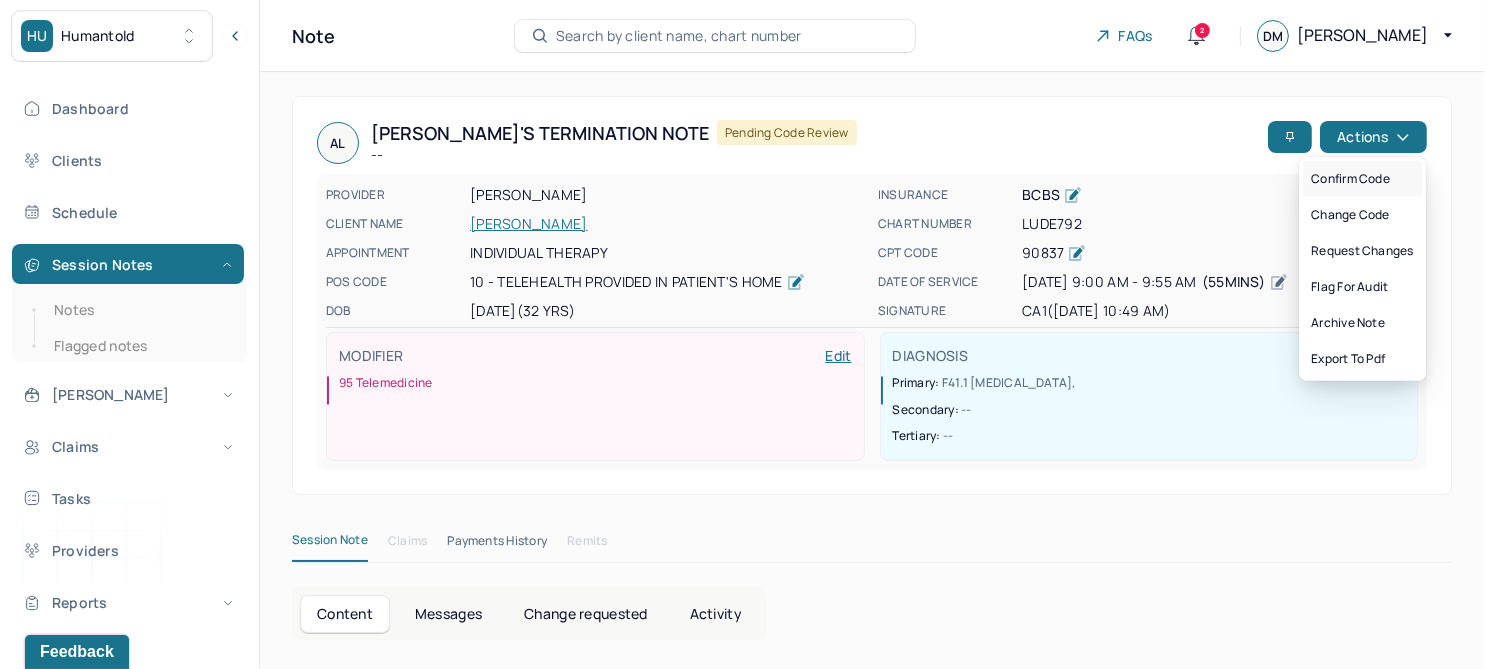 click on "Confirm code" at bounding box center (1362, 179) 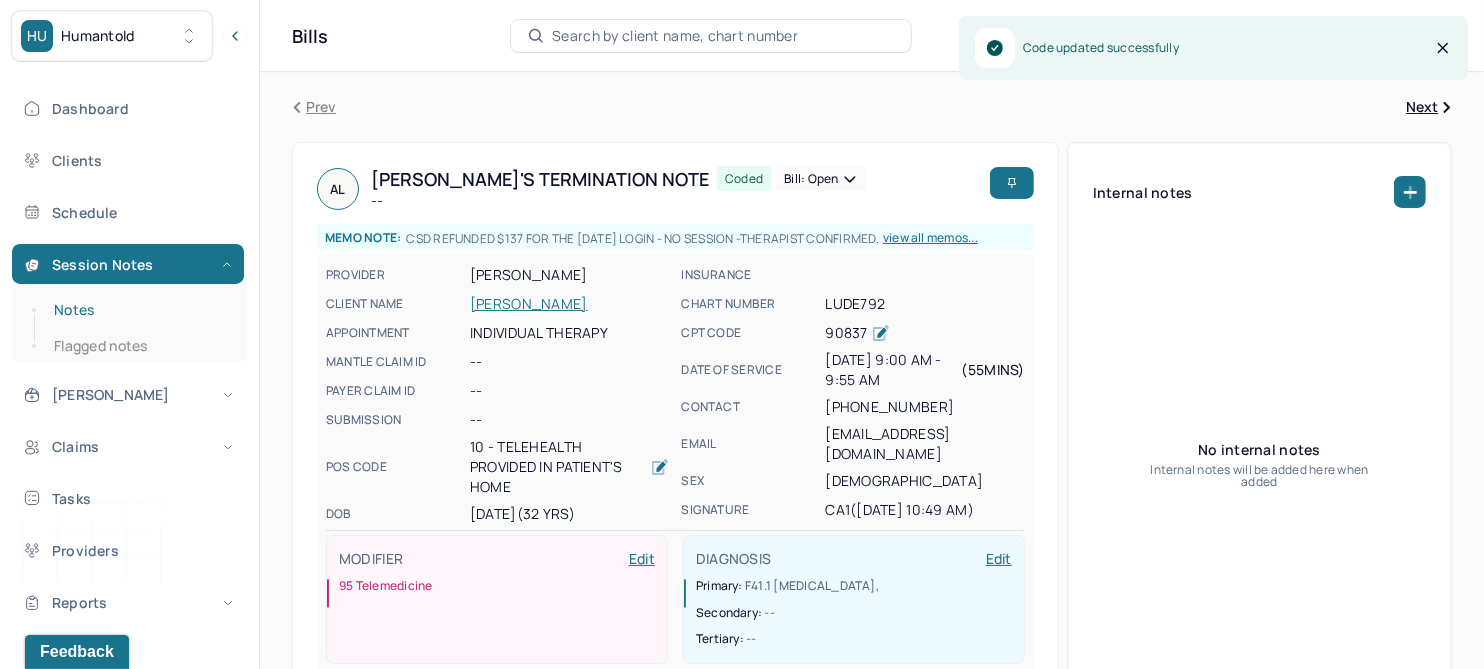 click on "Notes" at bounding box center [139, 310] 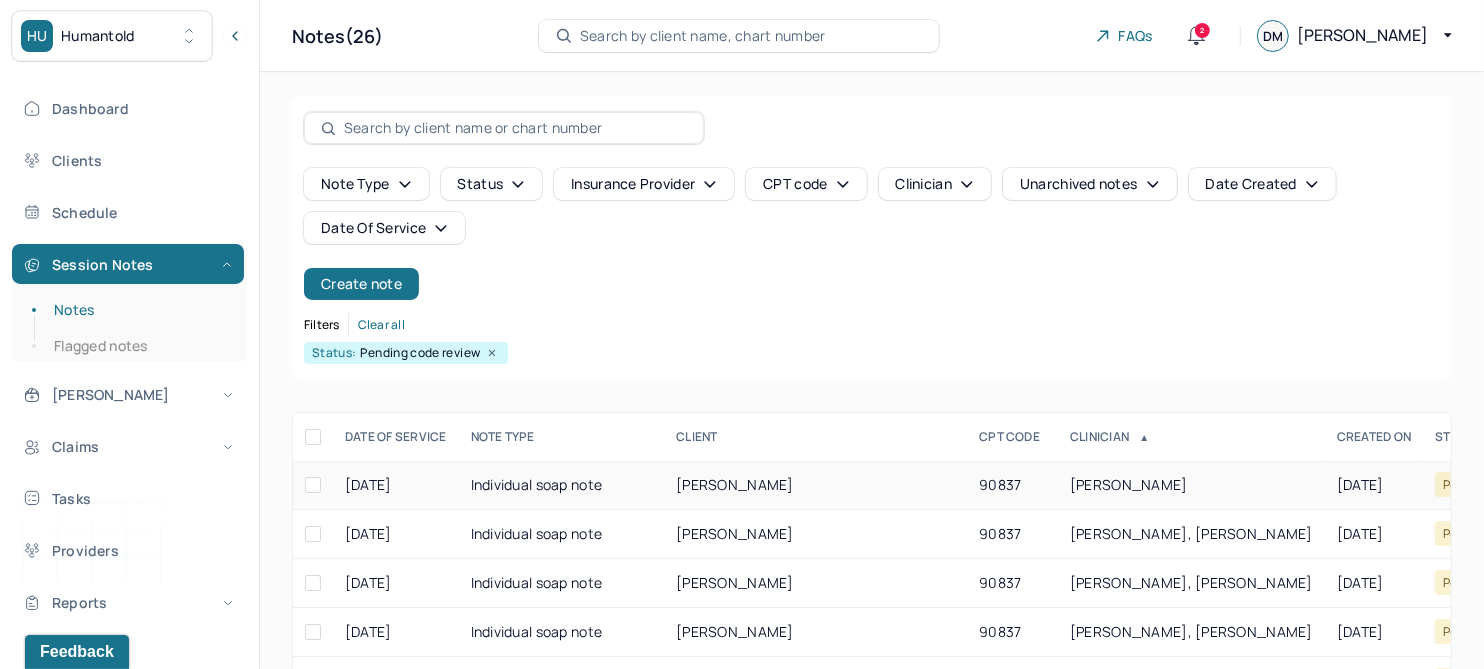 scroll, scrollTop: 250, scrollLeft: 0, axis: vertical 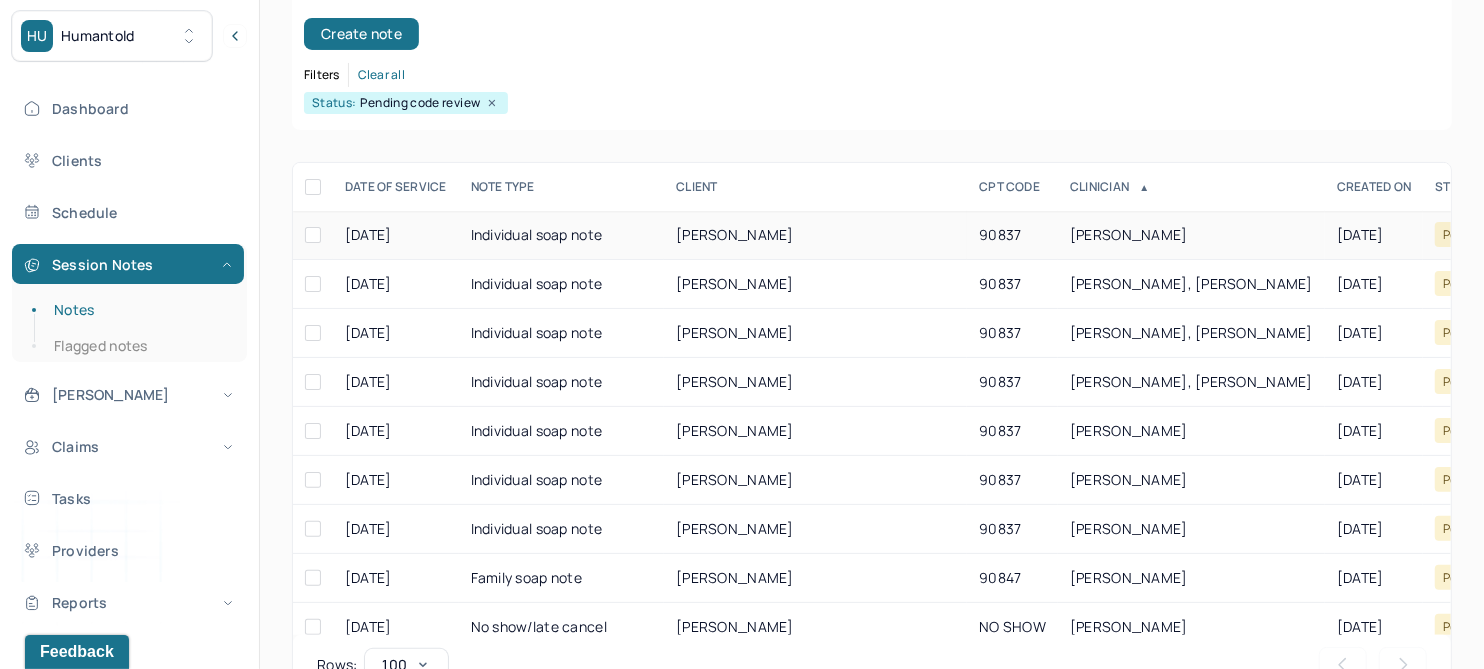 click on "CZITROM, BETTY" at bounding box center [815, 235] 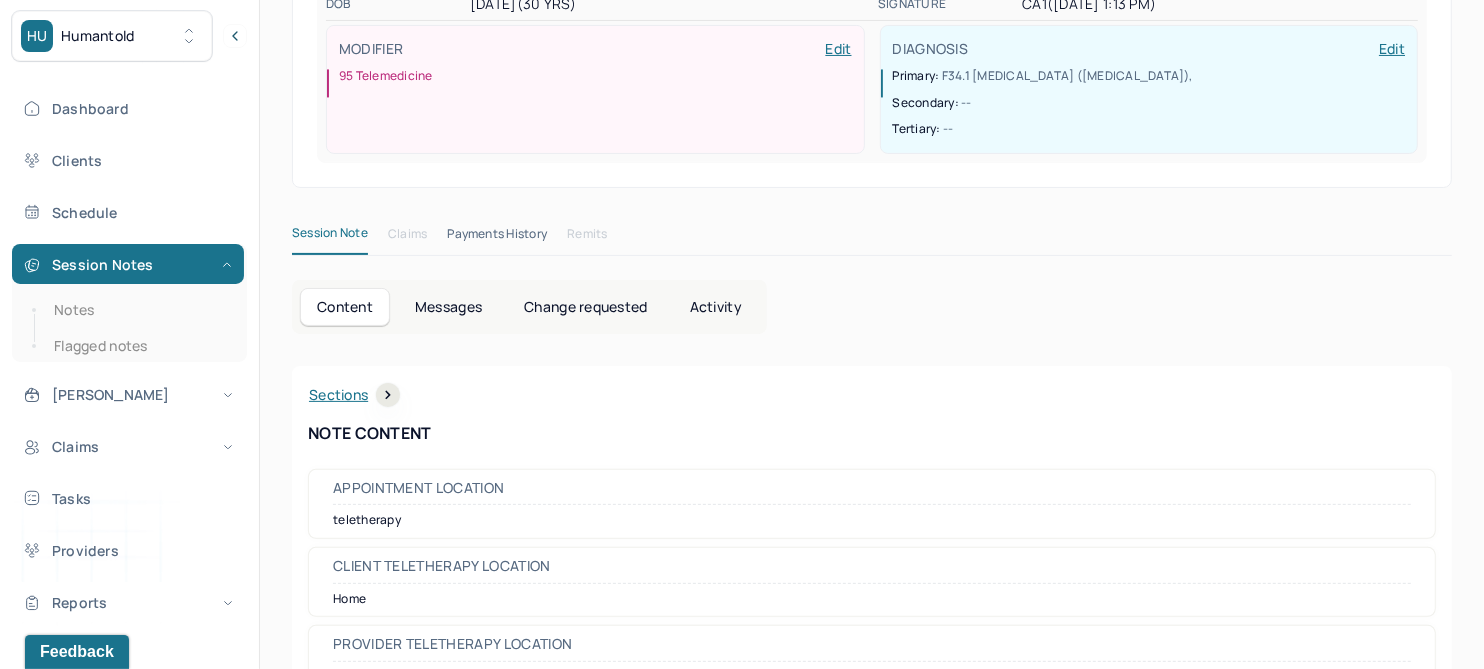 scroll, scrollTop: 0, scrollLeft: 0, axis: both 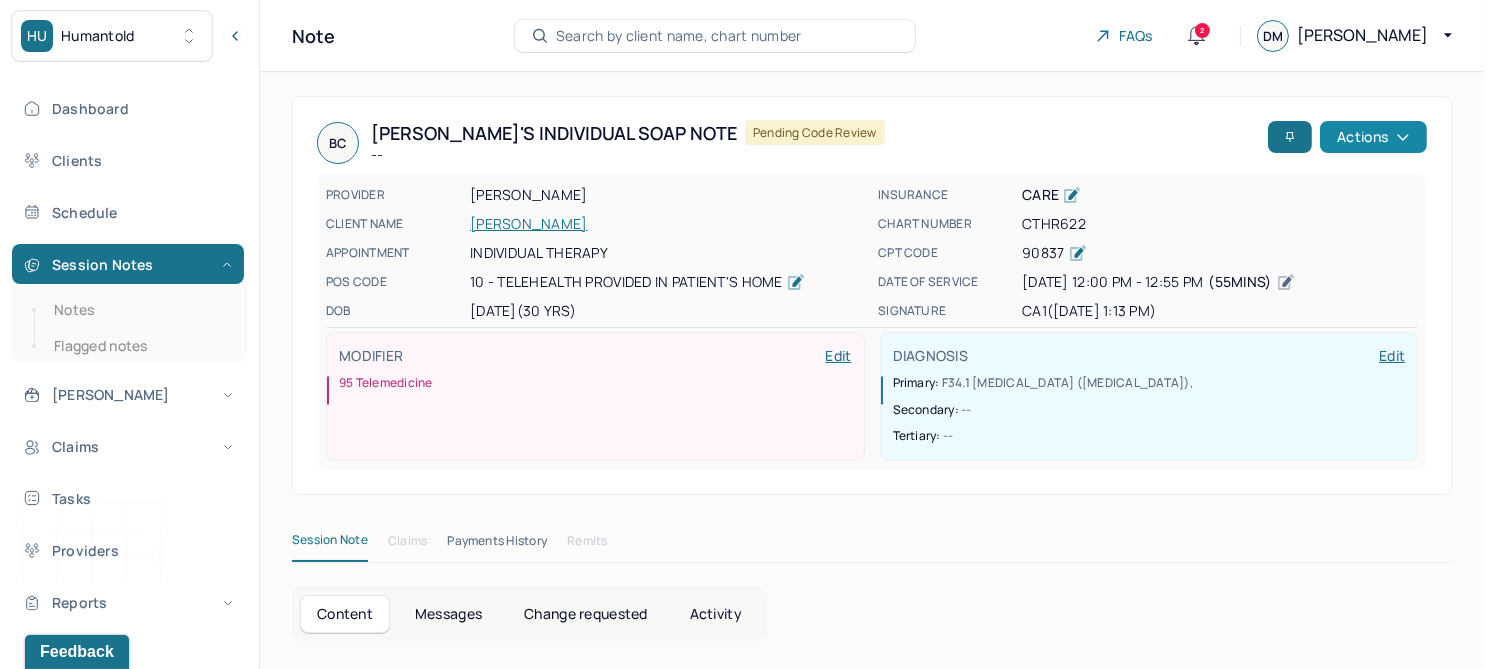 click 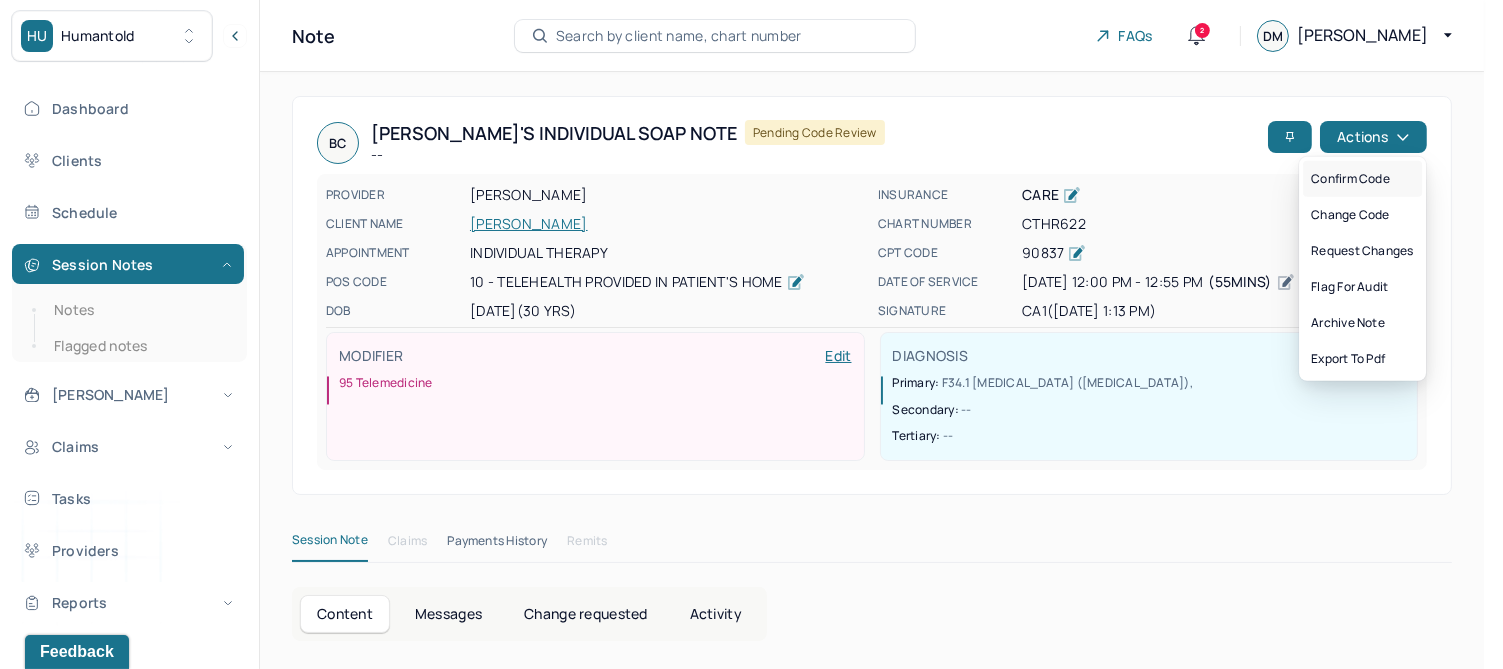 click on "Confirm code" at bounding box center (1362, 179) 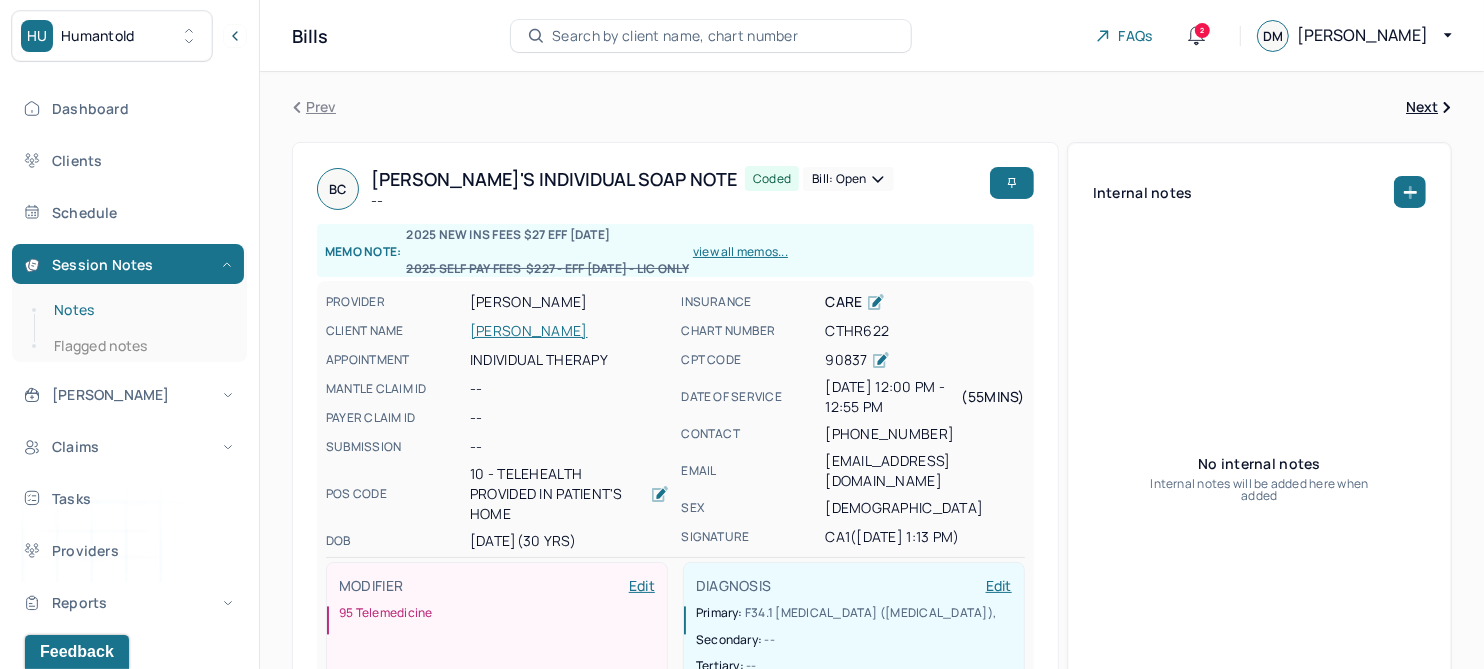 click on "Notes" at bounding box center (139, 310) 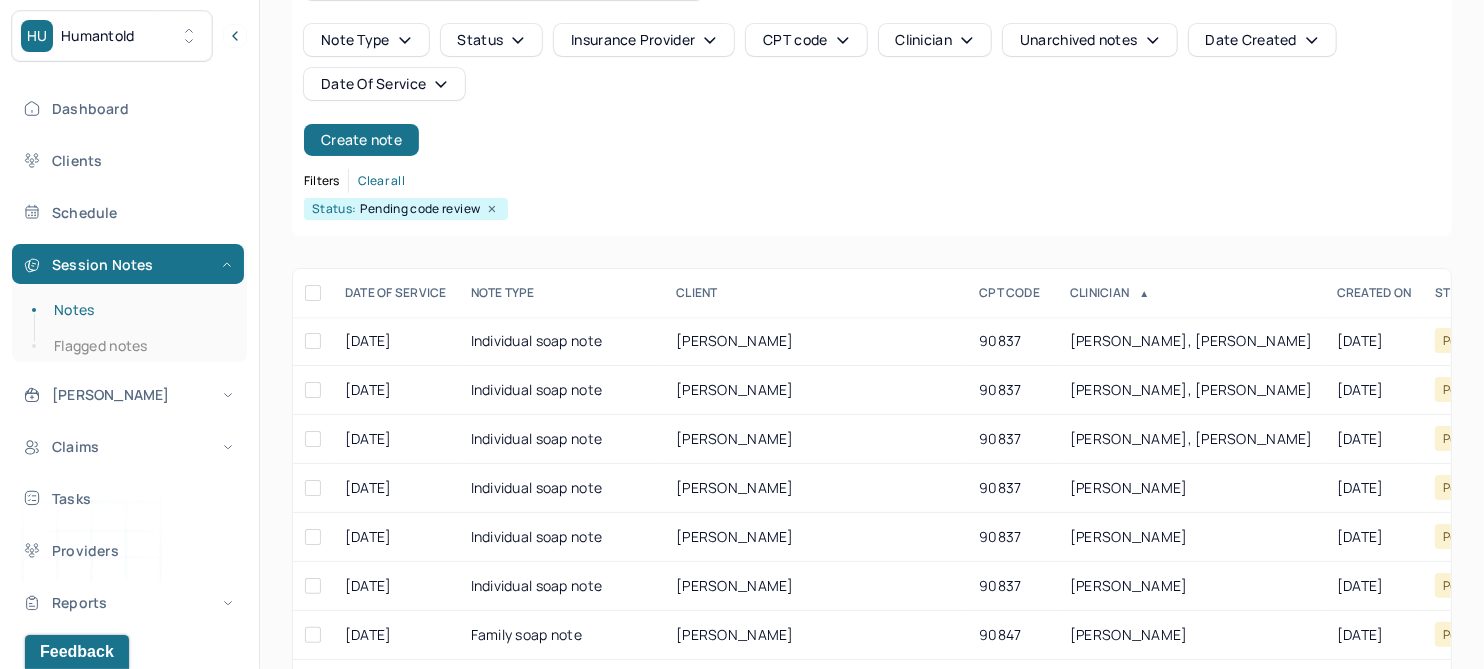 scroll, scrollTop: 250, scrollLeft: 0, axis: vertical 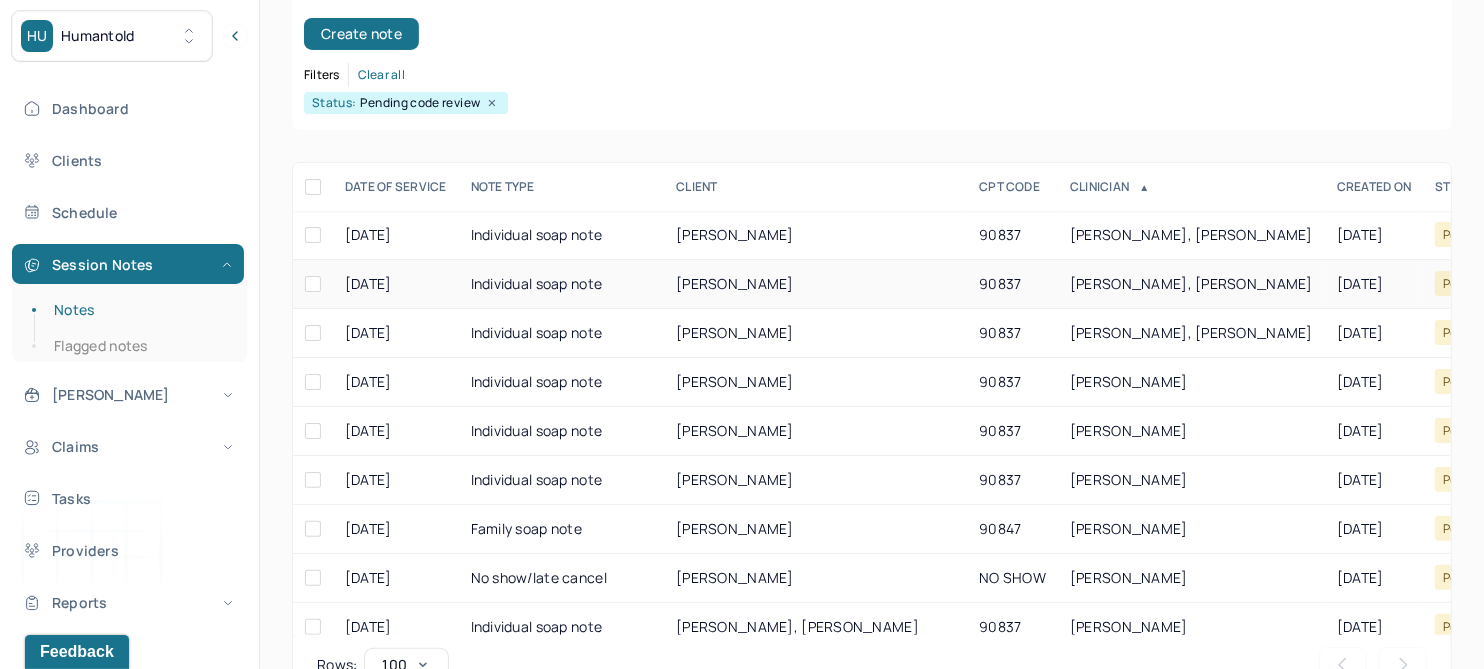 click on "SILVA, LESLIE" at bounding box center [735, 283] 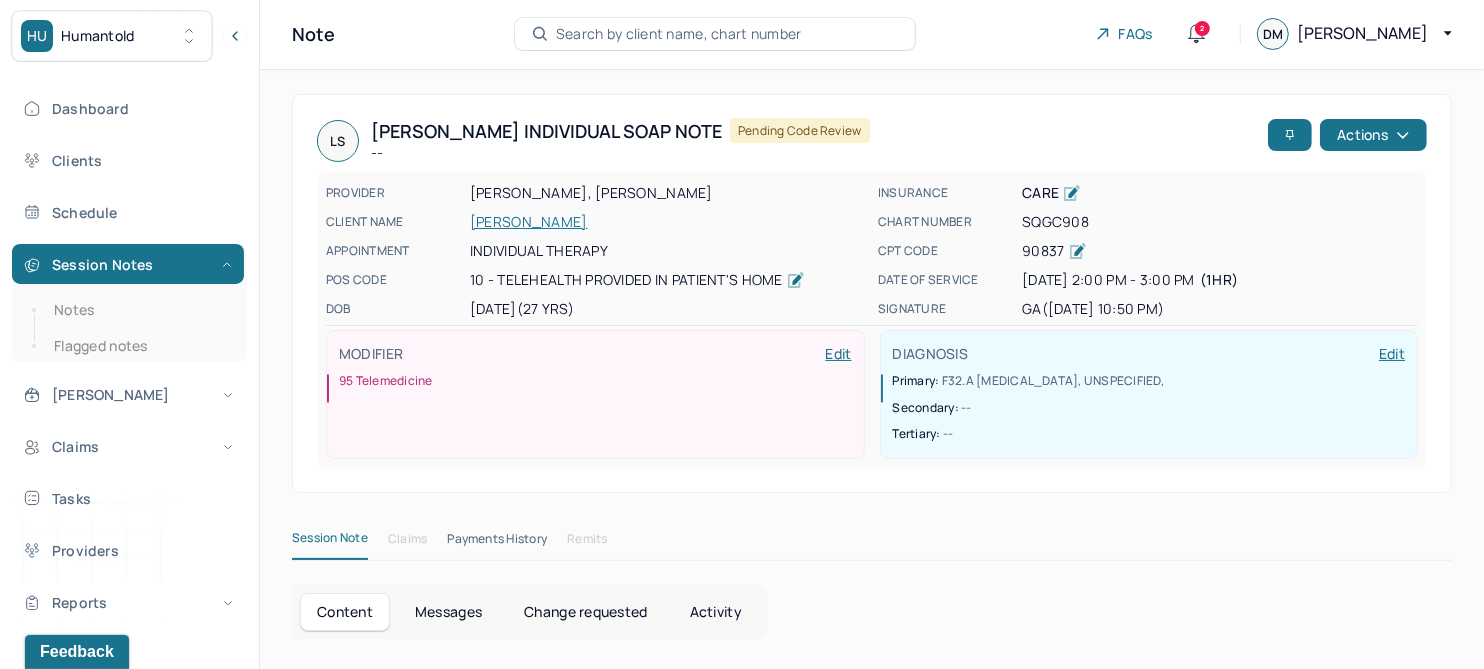 scroll, scrollTop: 0, scrollLeft: 0, axis: both 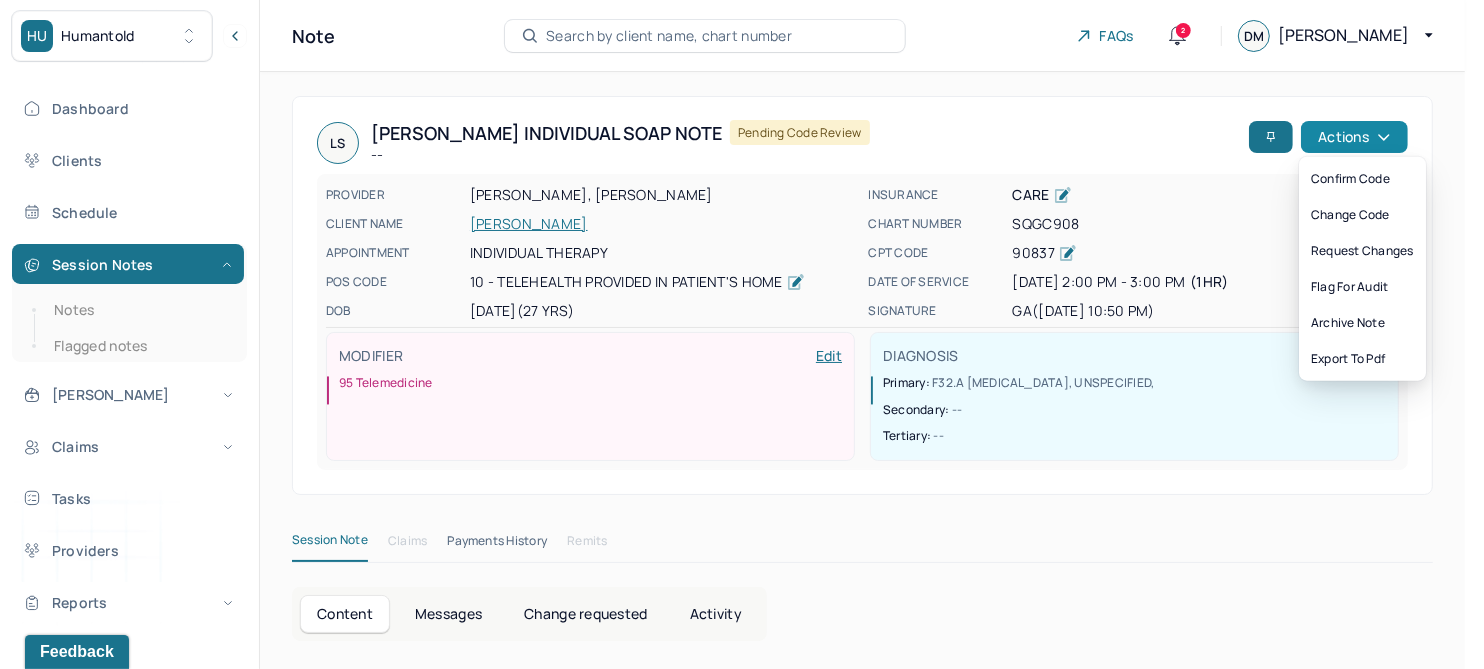 click on "Actions" at bounding box center [1354, 137] 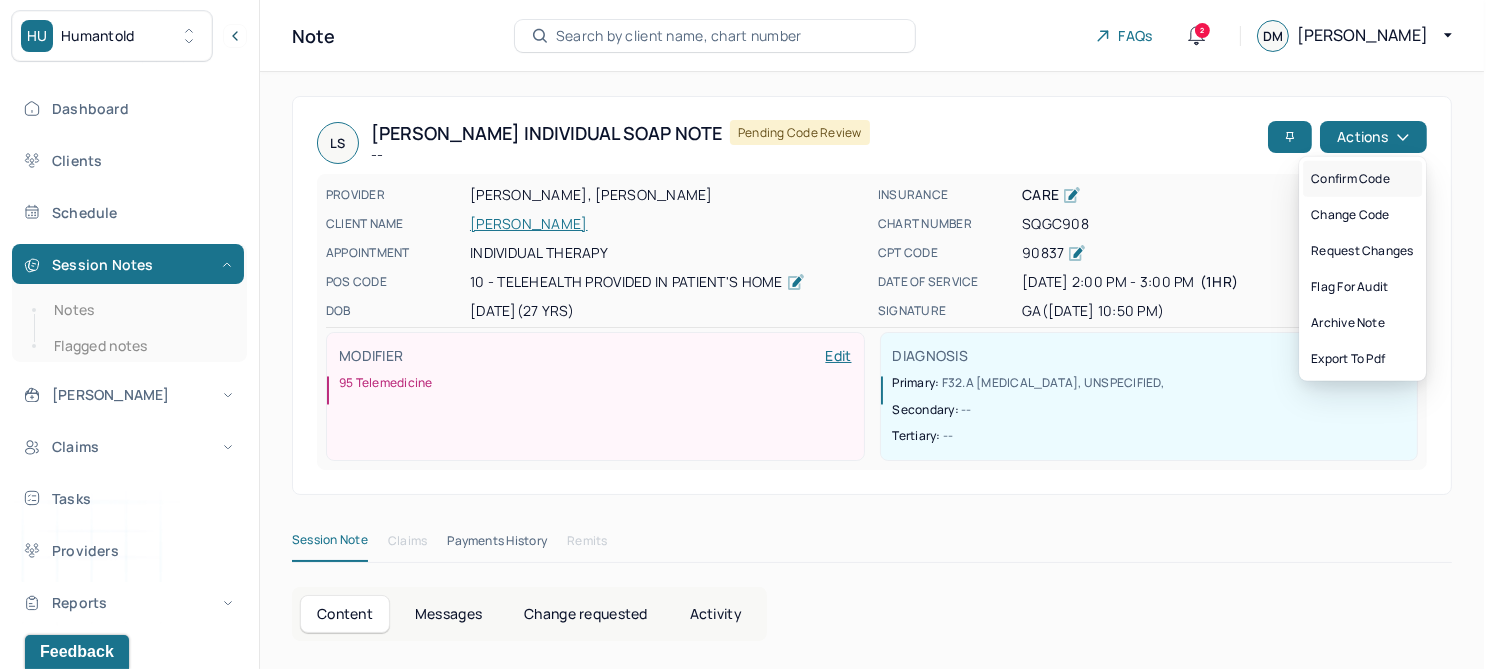 click on "Confirm code" at bounding box center [1362, 179] 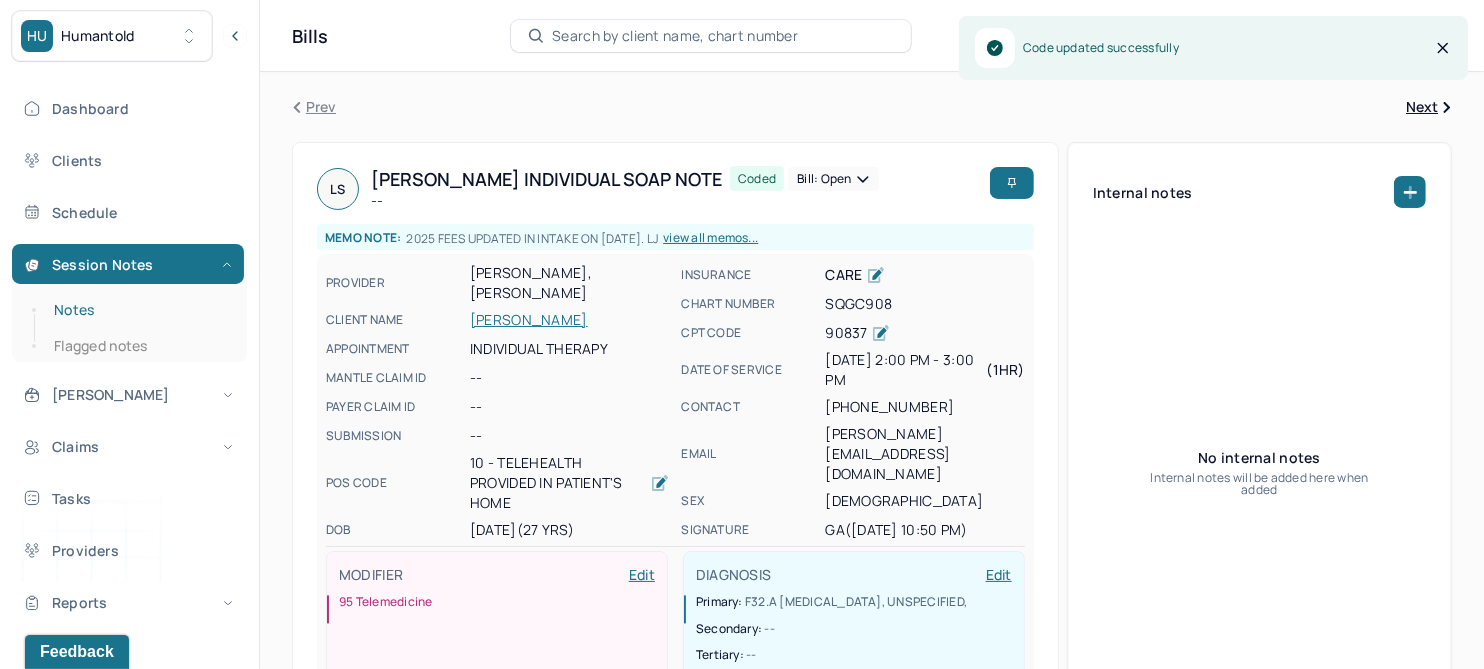 click on "Notes" at bounding box center [139, 310] 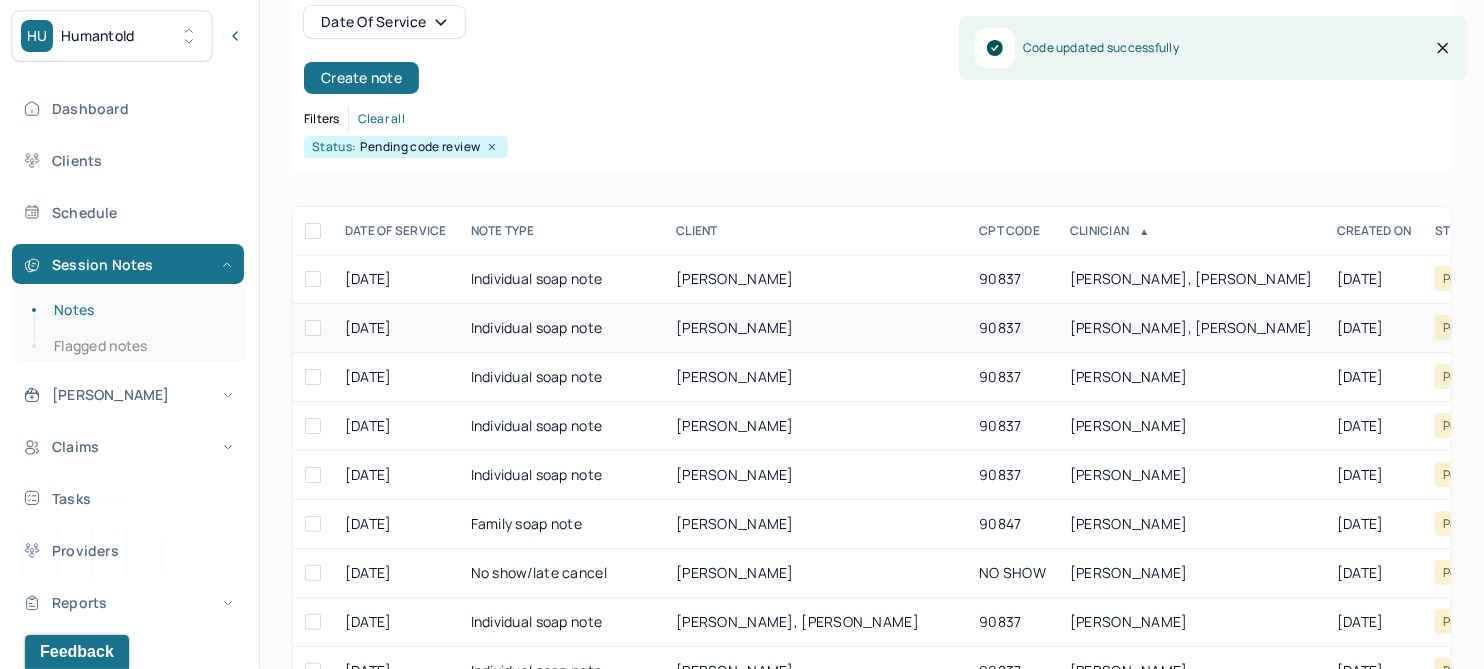 scroll, scrollTop: 250, scrollLeft: 0, axis: vertical 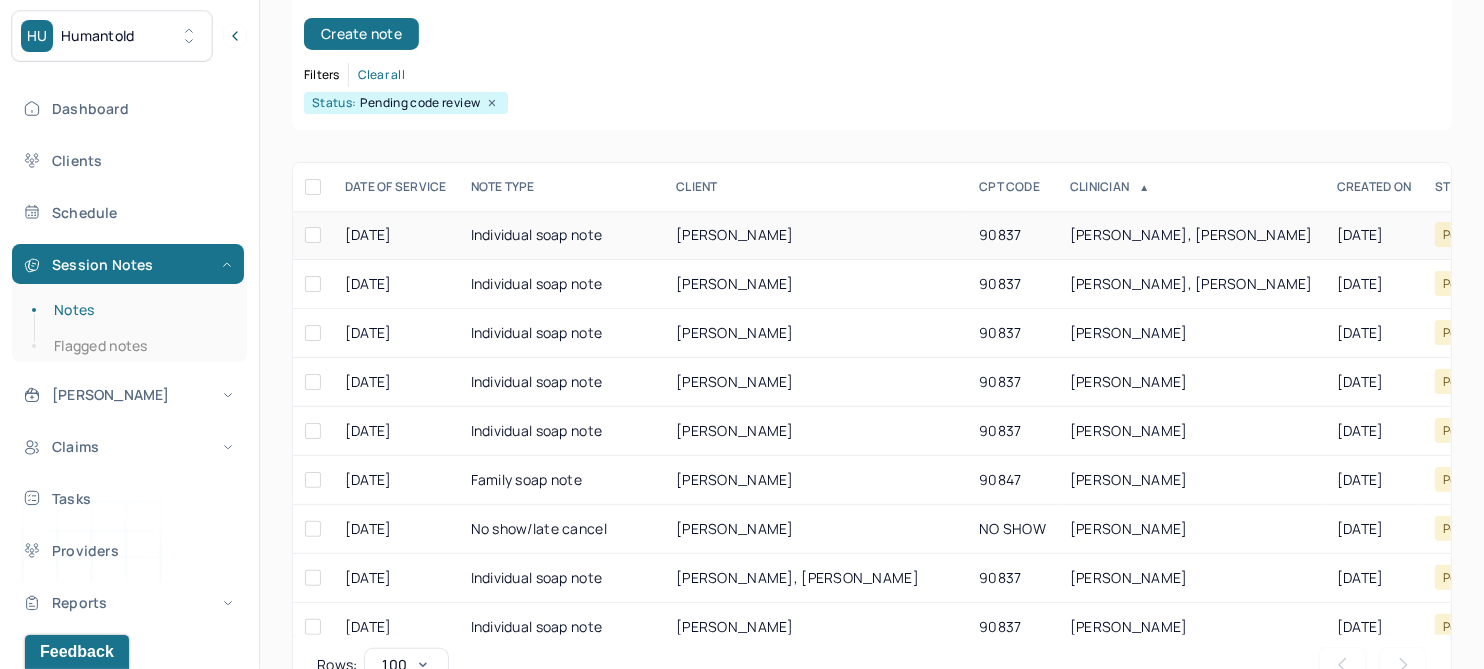 click on "DIAZ-WILLIAMS, LUZ" at bounding box center [735, 234] 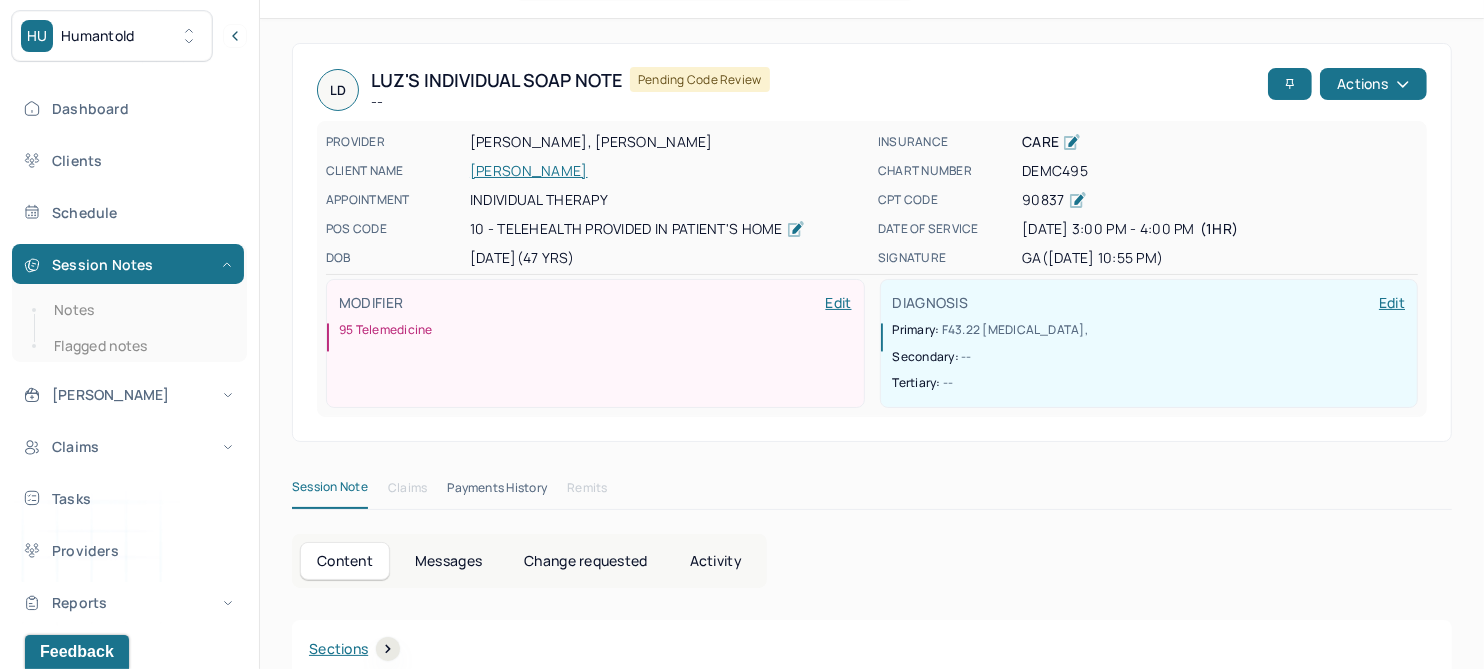 scroll, scrollTop: 0, scrollLeft: 0, axis: both 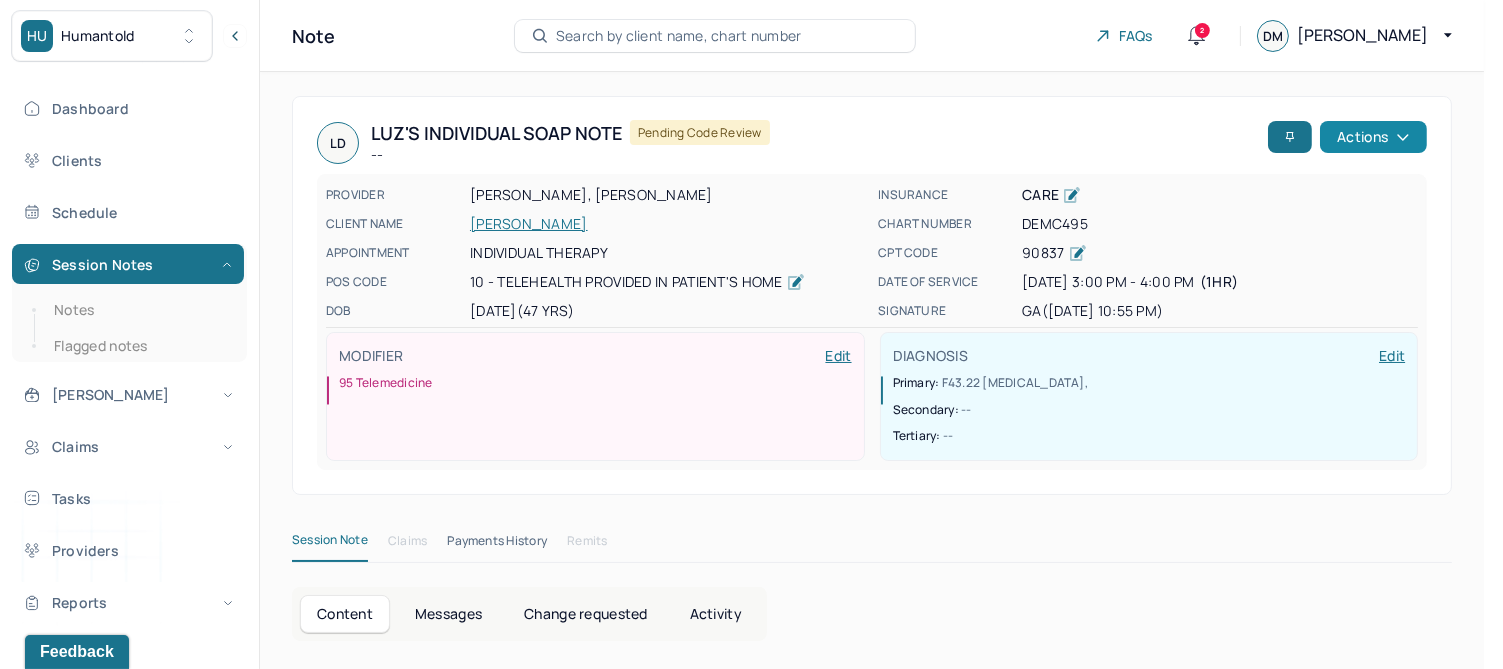 click on "Actions" at bounding box center (1373, 137) 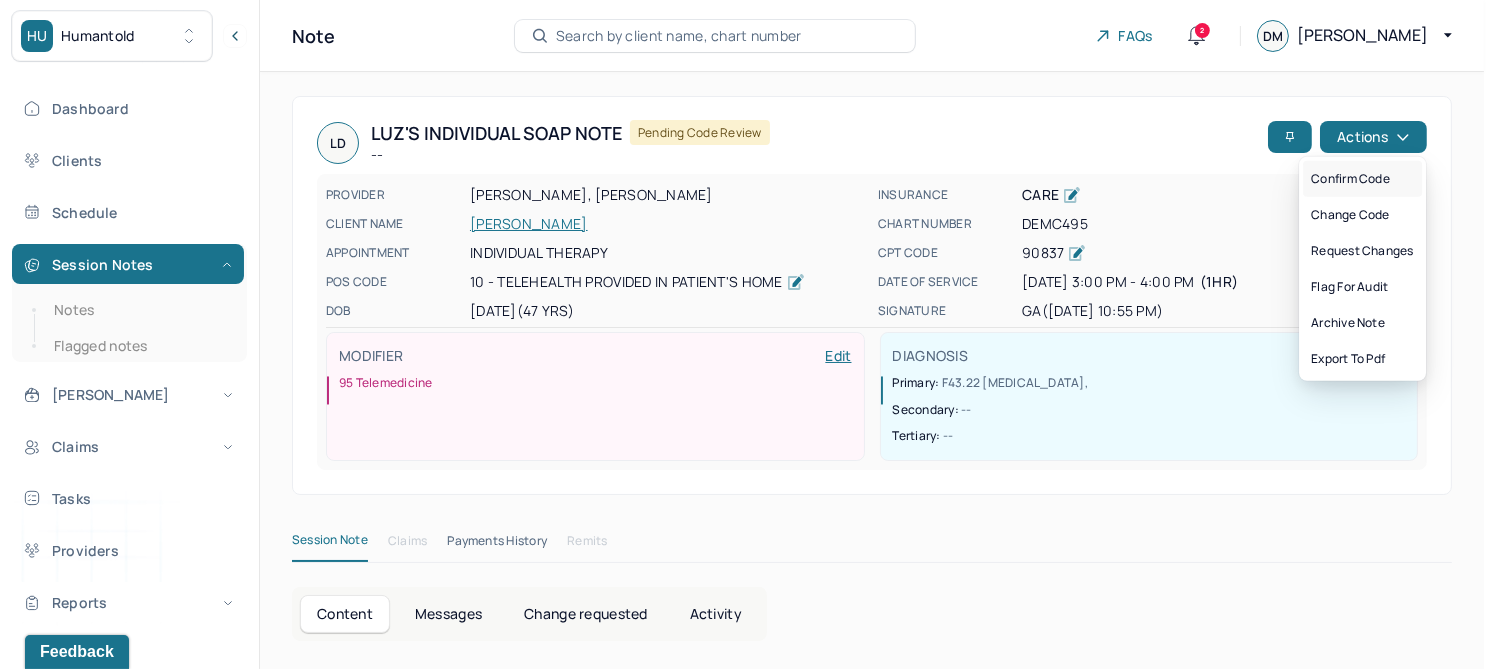 click on "Confirm code" at bounding box center (1362, 179) 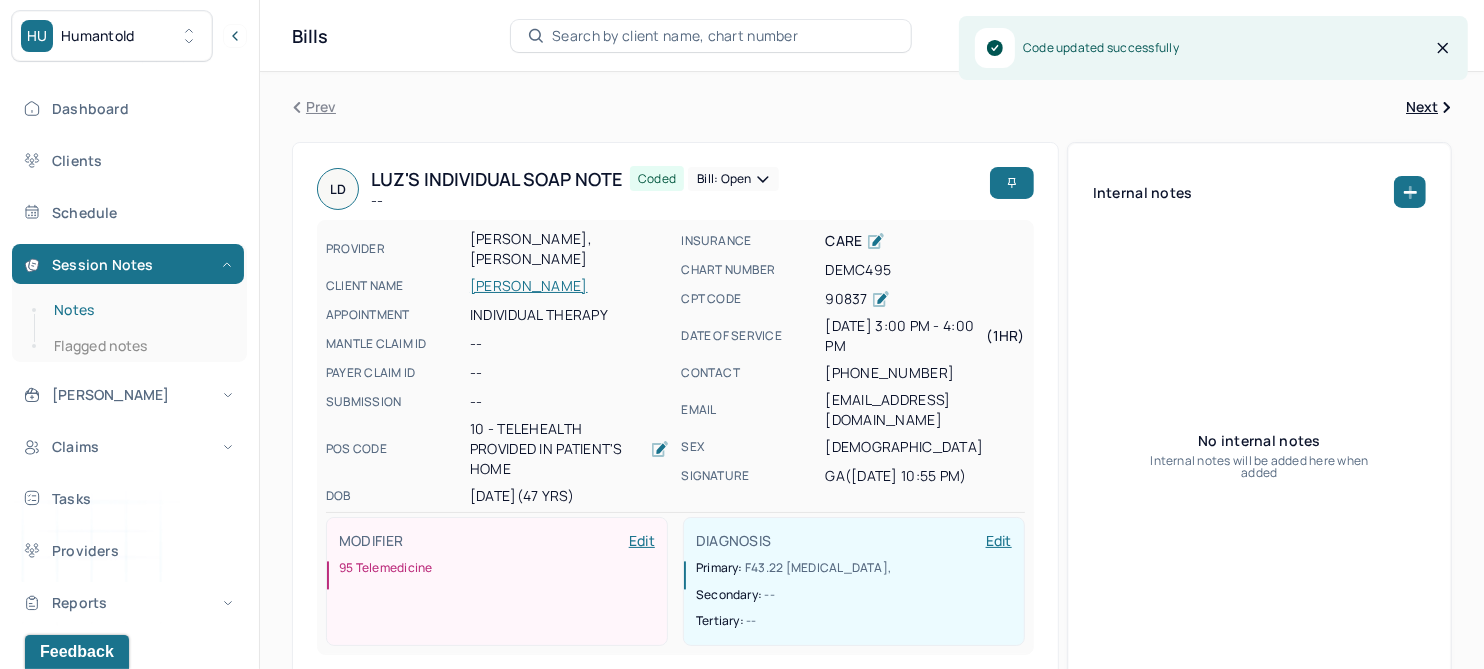 click on "Notes" at bounding box center [139, 310] 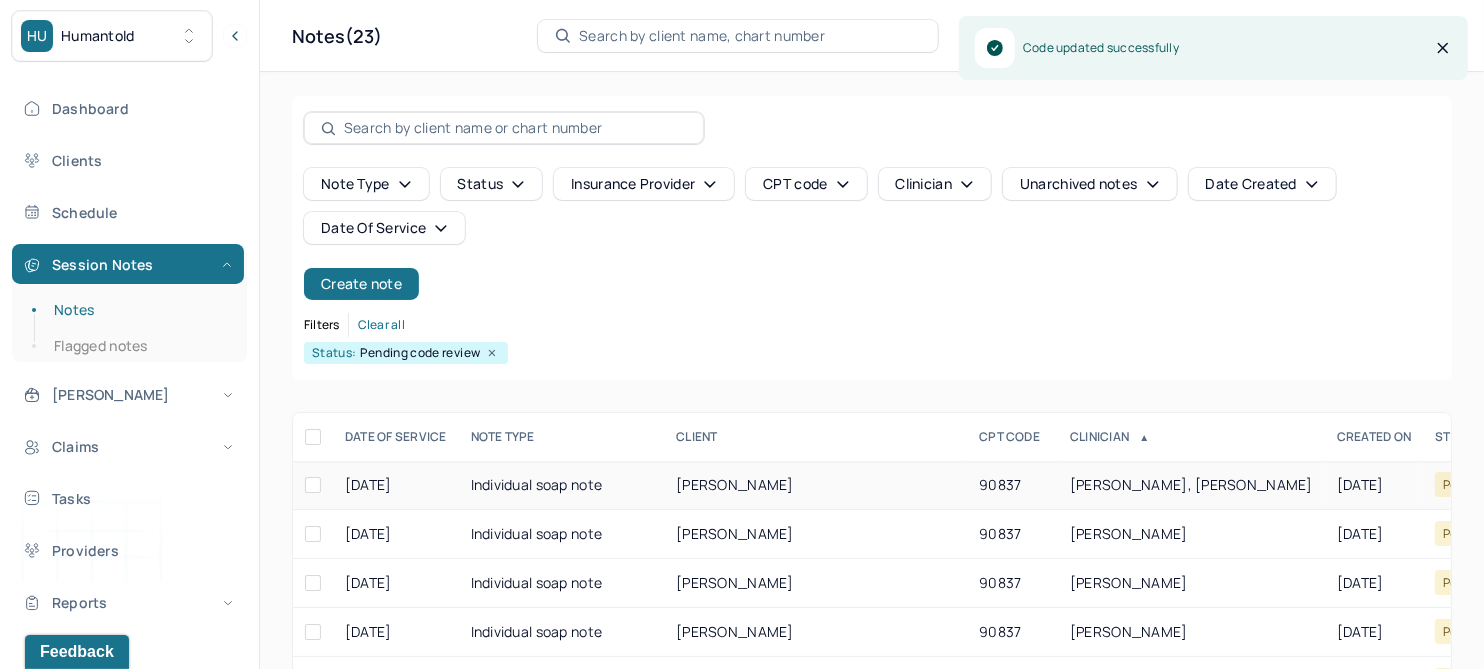 click on "PARAYIL, MATTHEW" at bounding box center [735, 484] 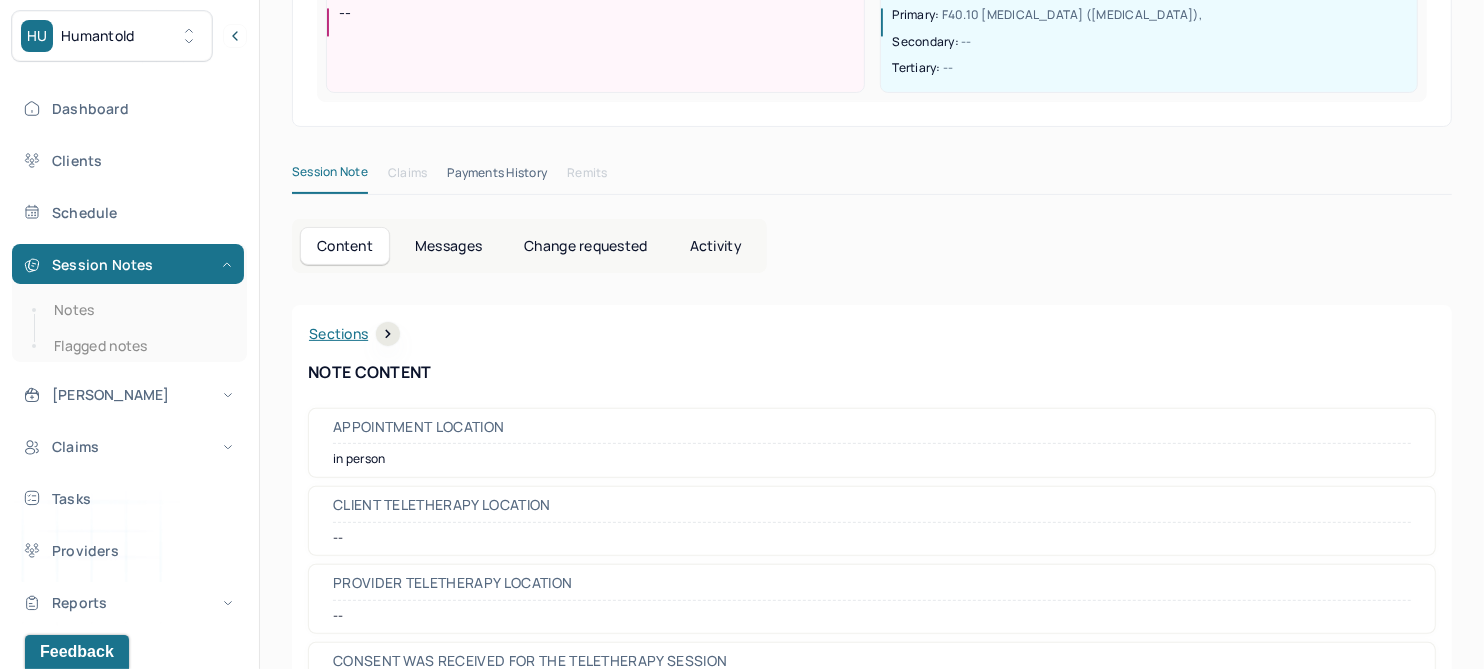 scroll, scrollTop: 0, scrollLeft: 0, axis: both 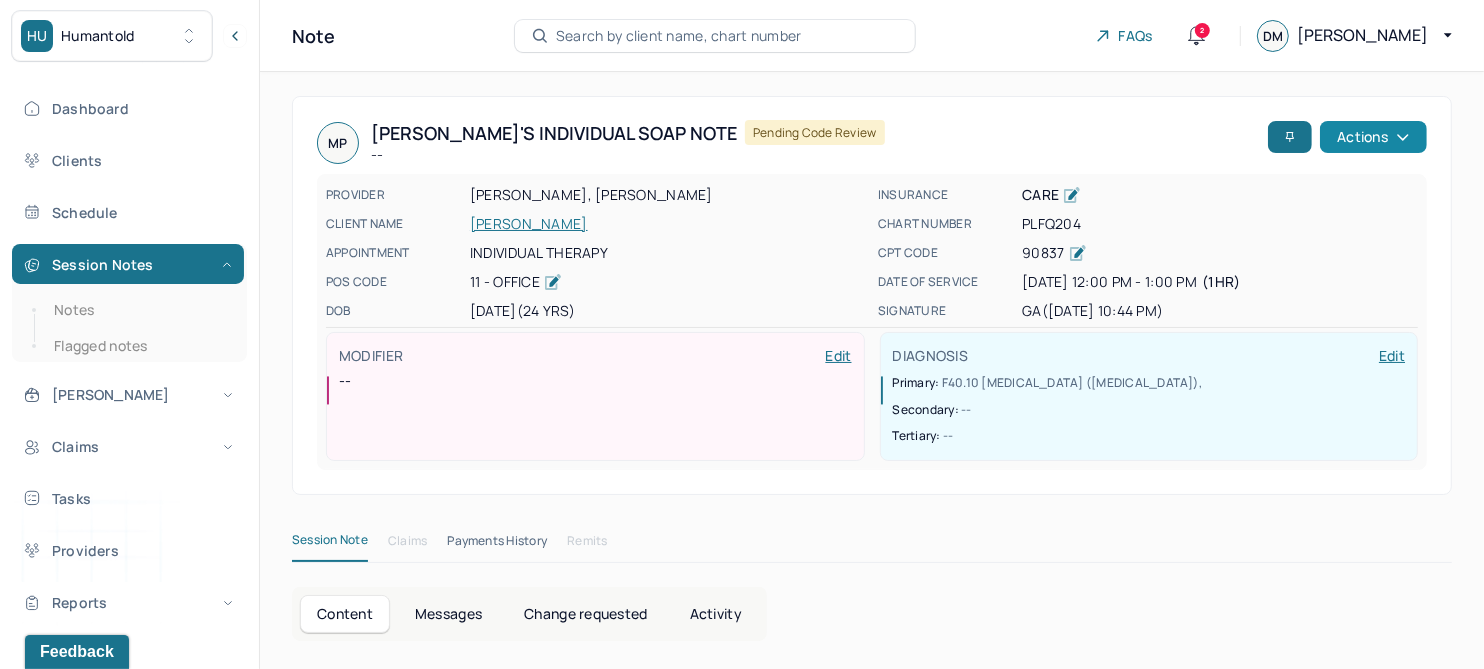 click 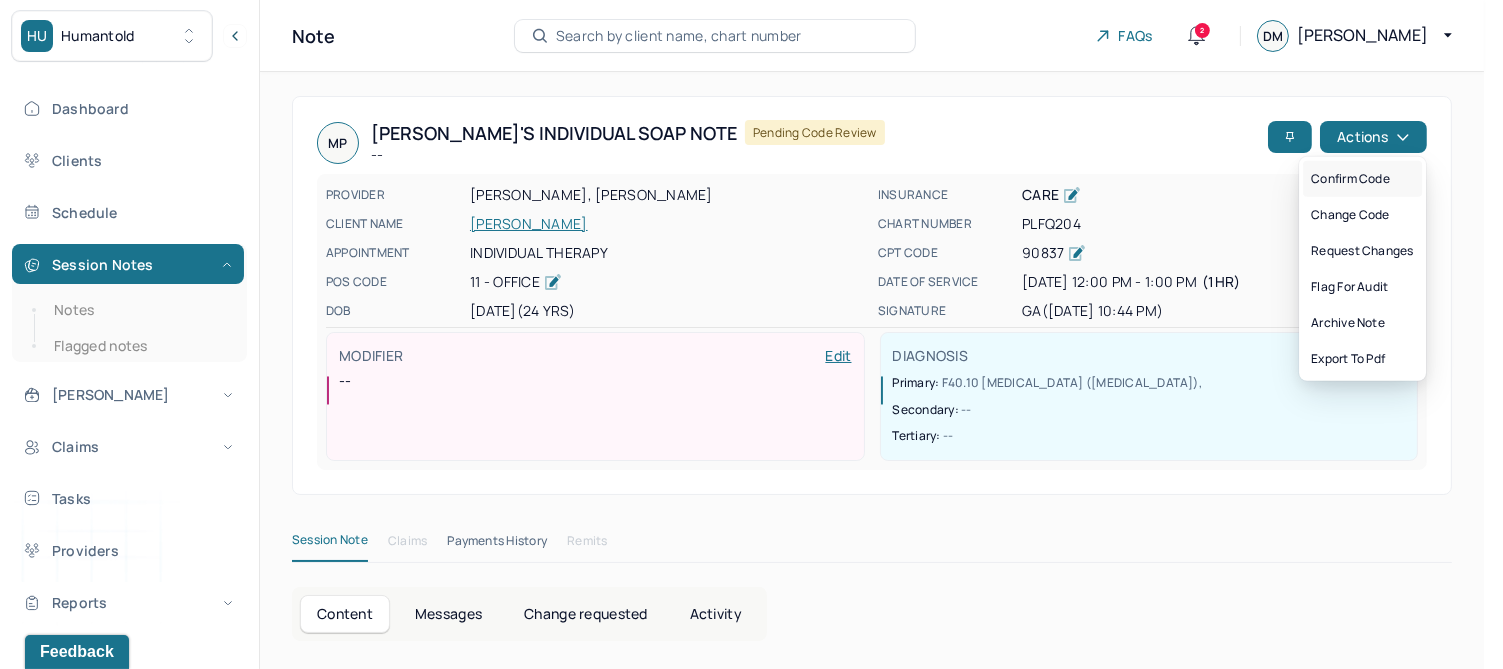 click on "Confirm code" at bounding box center (1362, 179) 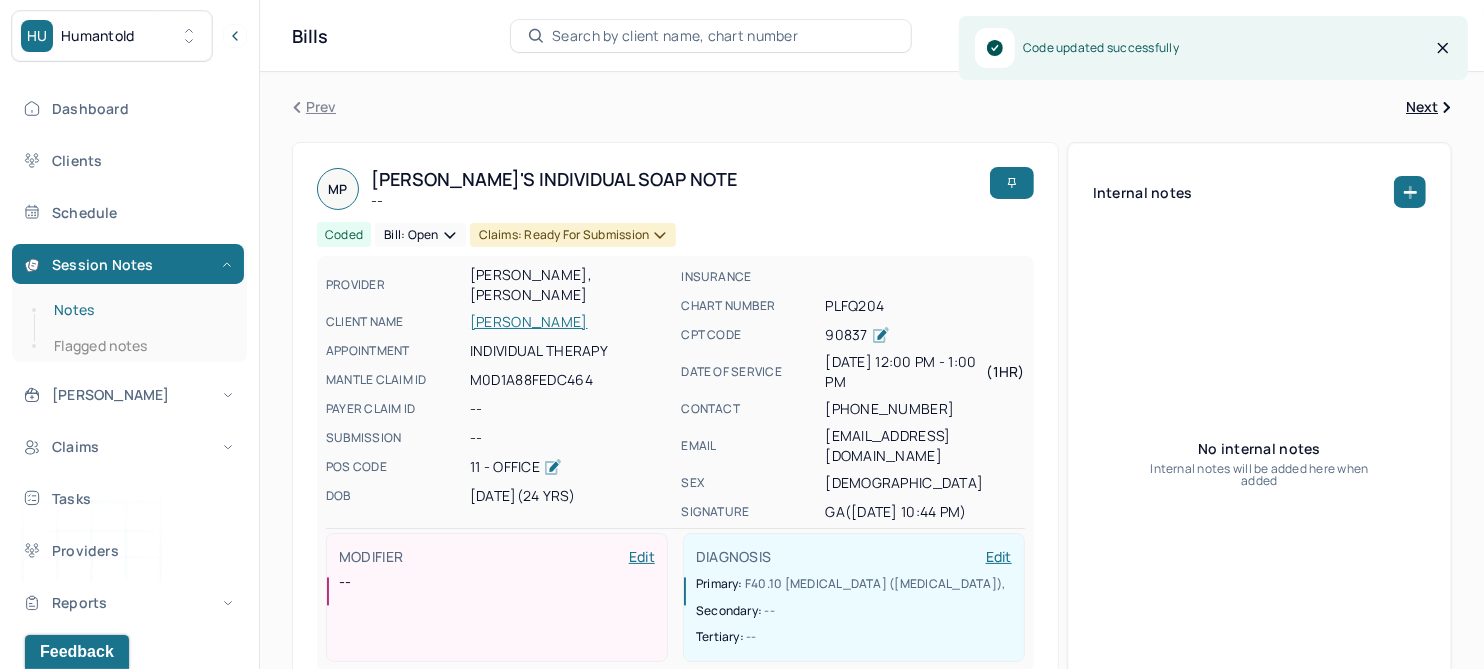 click on "Notes" at bounding box center (139, 310) 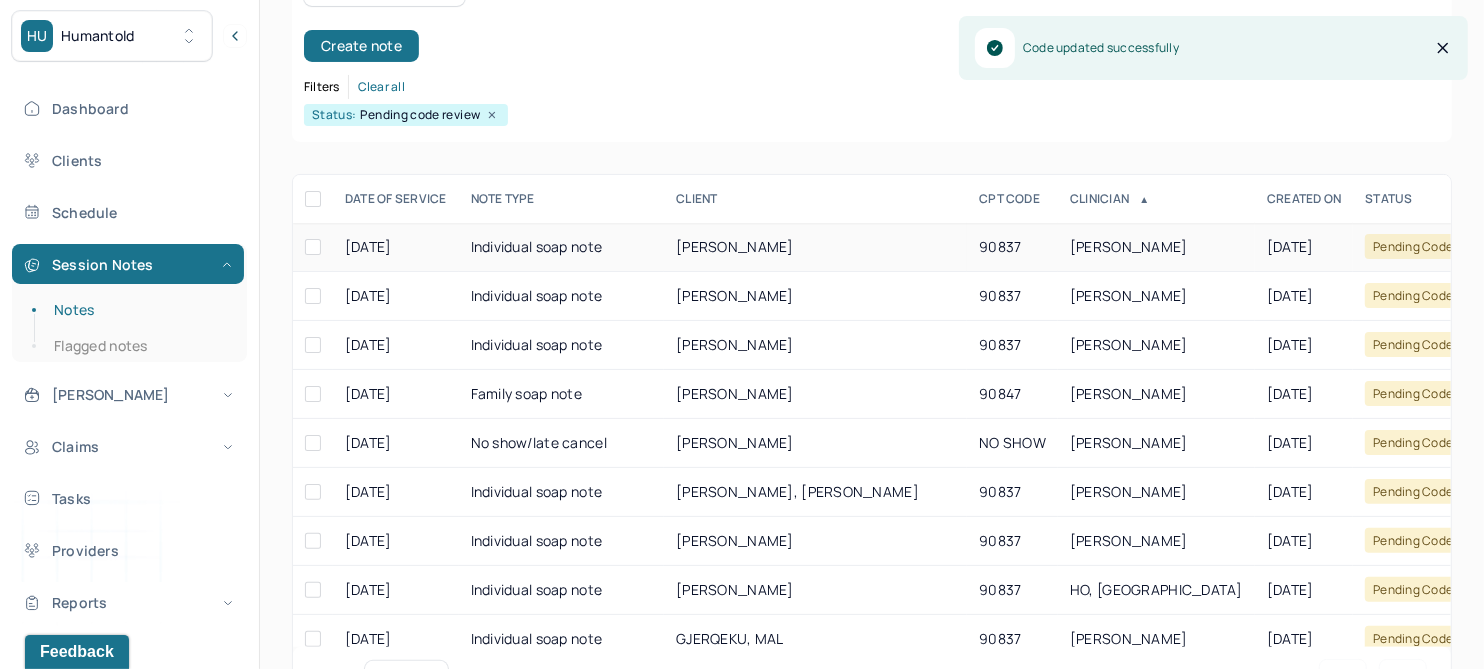 scroll, scrollTop: 250, scrollLeft: 0, axis: vertical 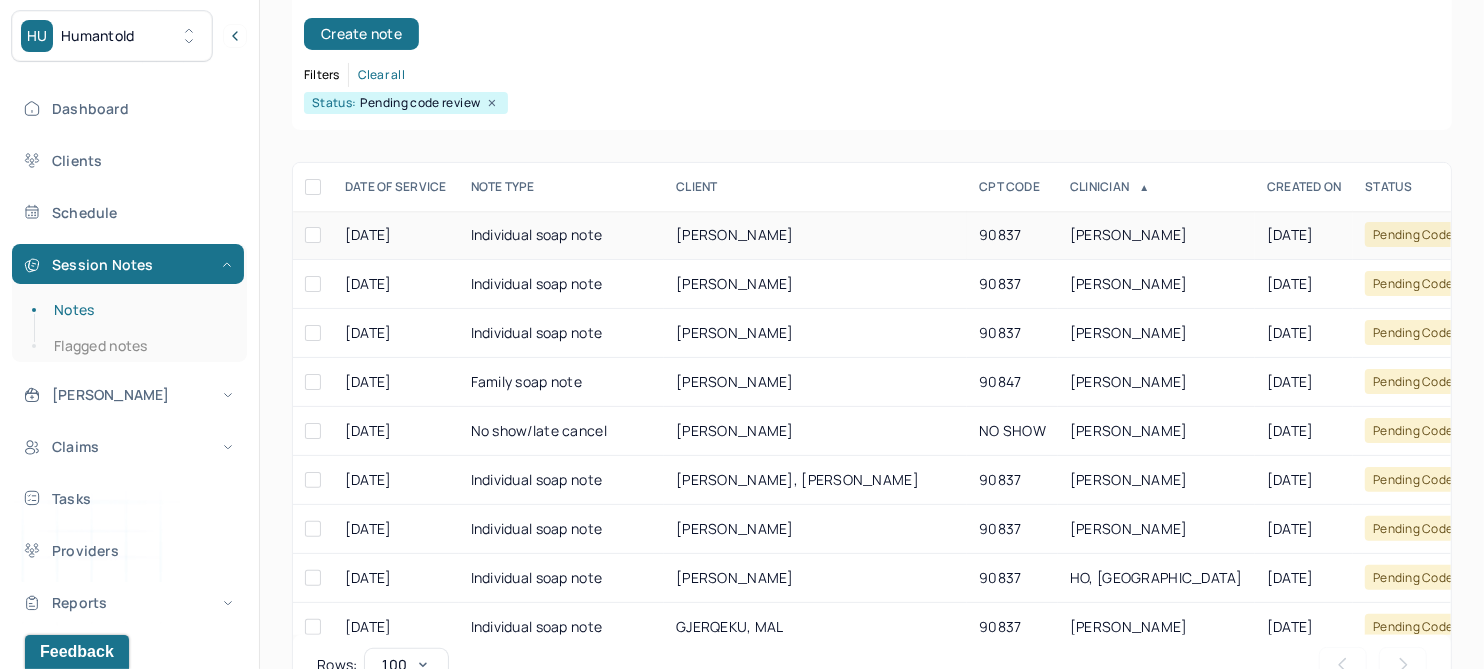 click on "MAYERHOFF, ABBY" at bounding box center (815, 235) 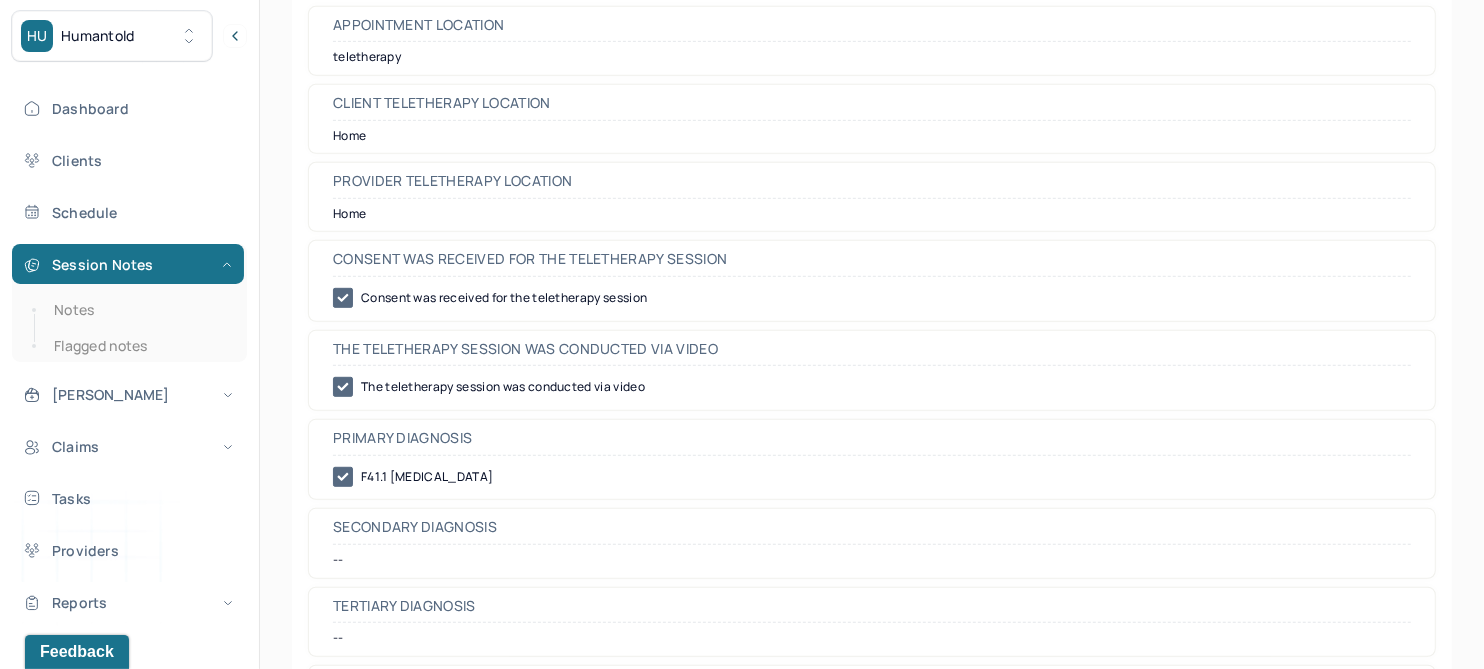 scroll, scrollTop: 0, scrollLeft: 0, axis: both 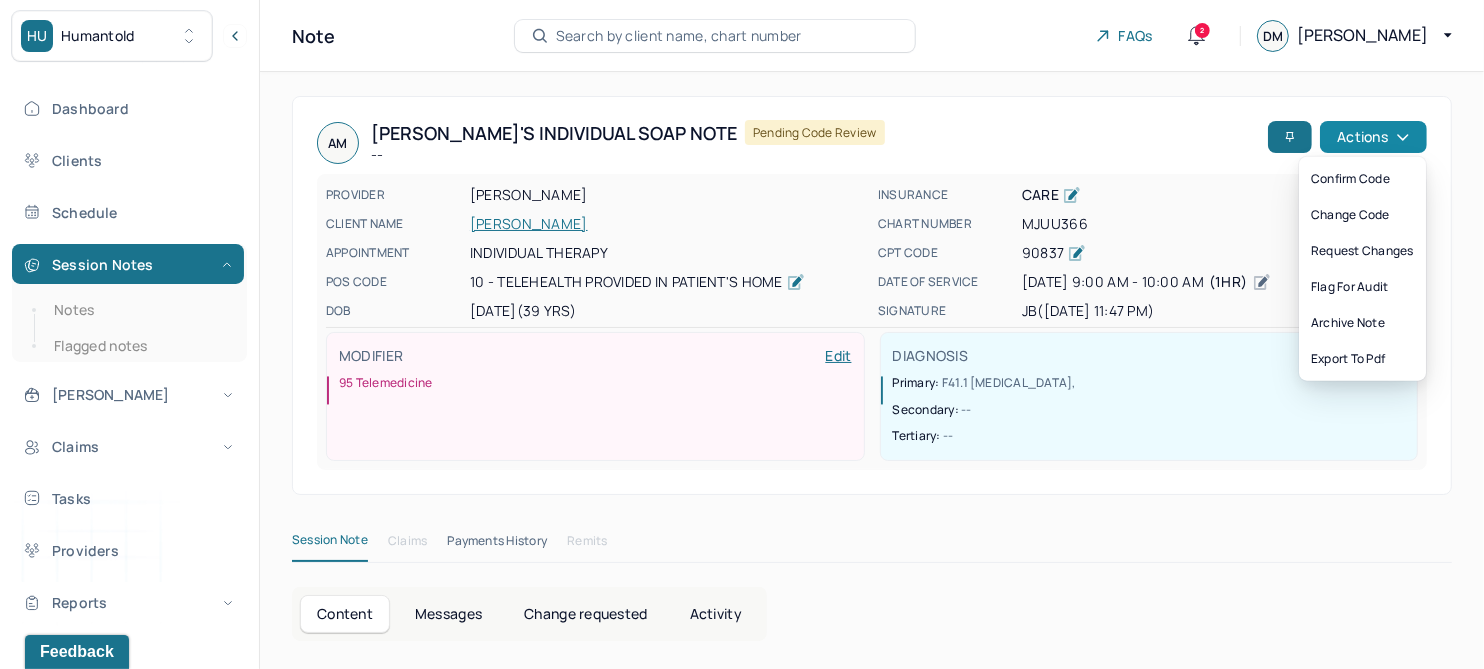 click on "Actions" at bounding box center [1373, 137] 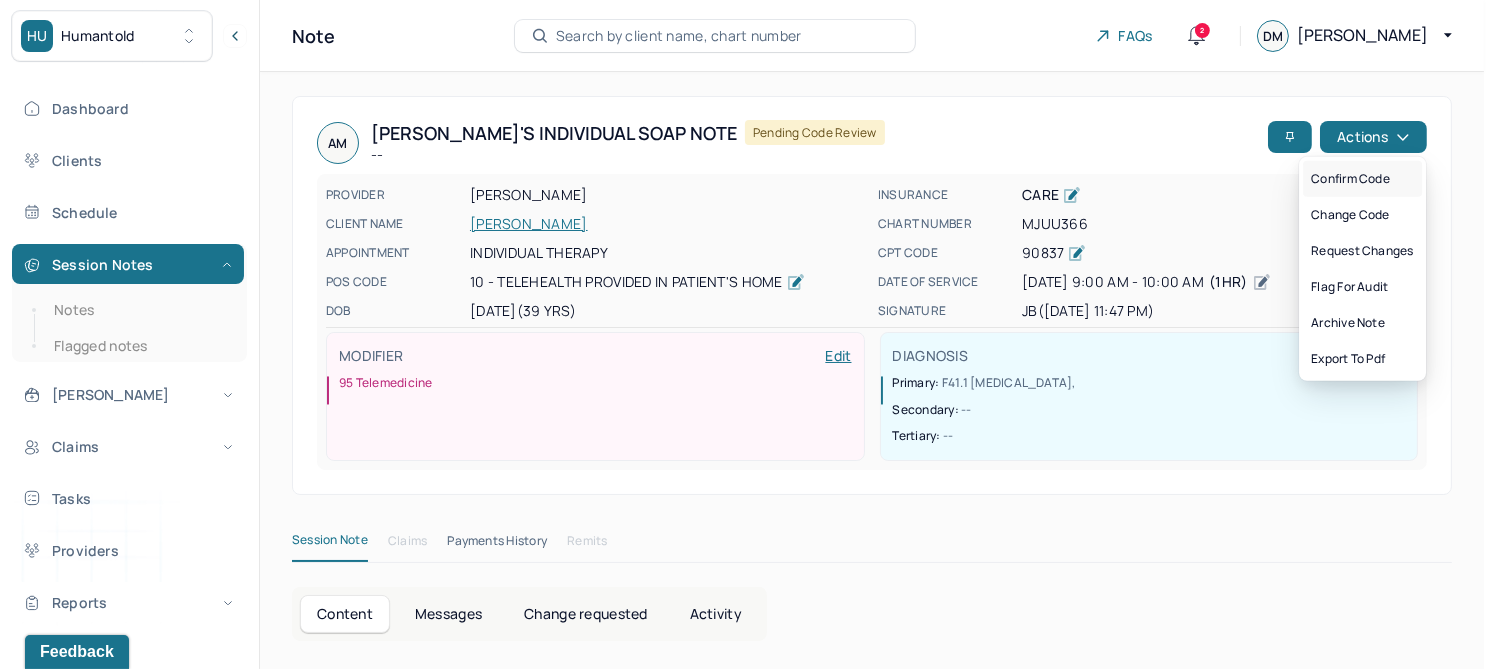 click on "Confirm code" at bounding box center [1362, 179] 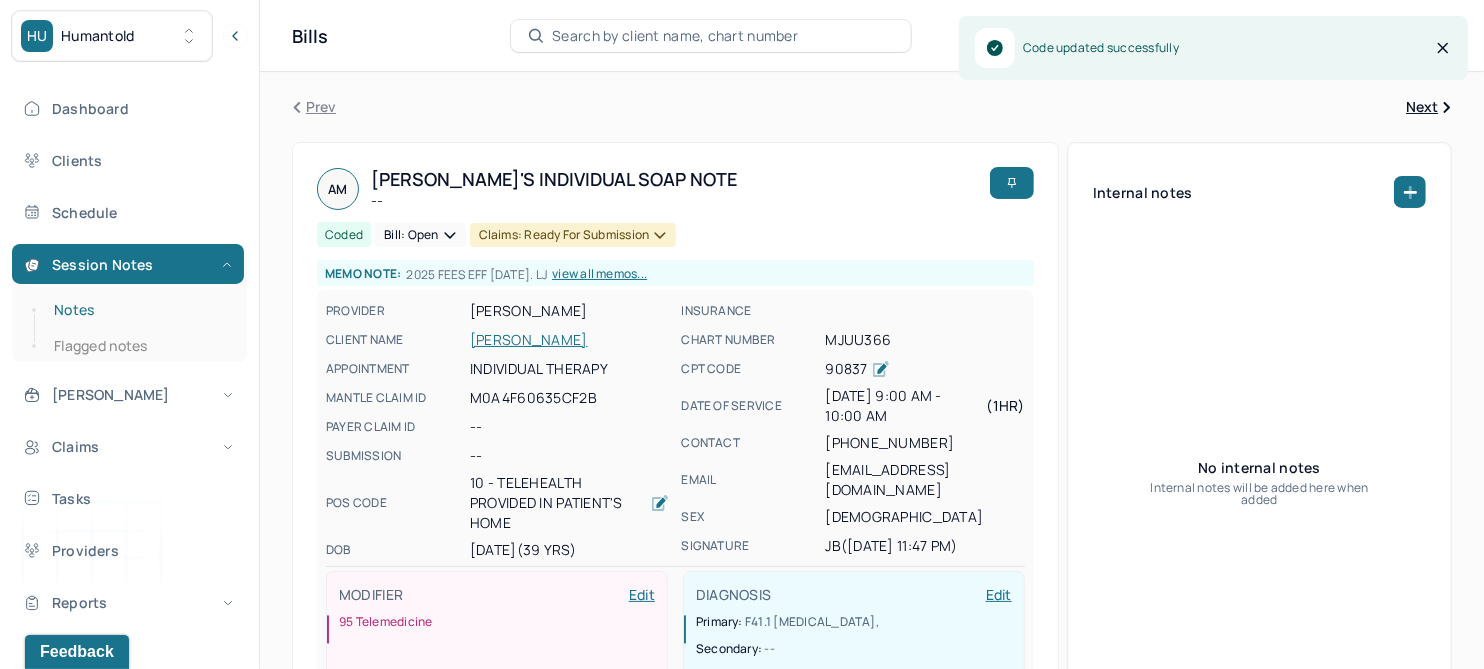 click on "Notes" at bounding box center [139, 310] 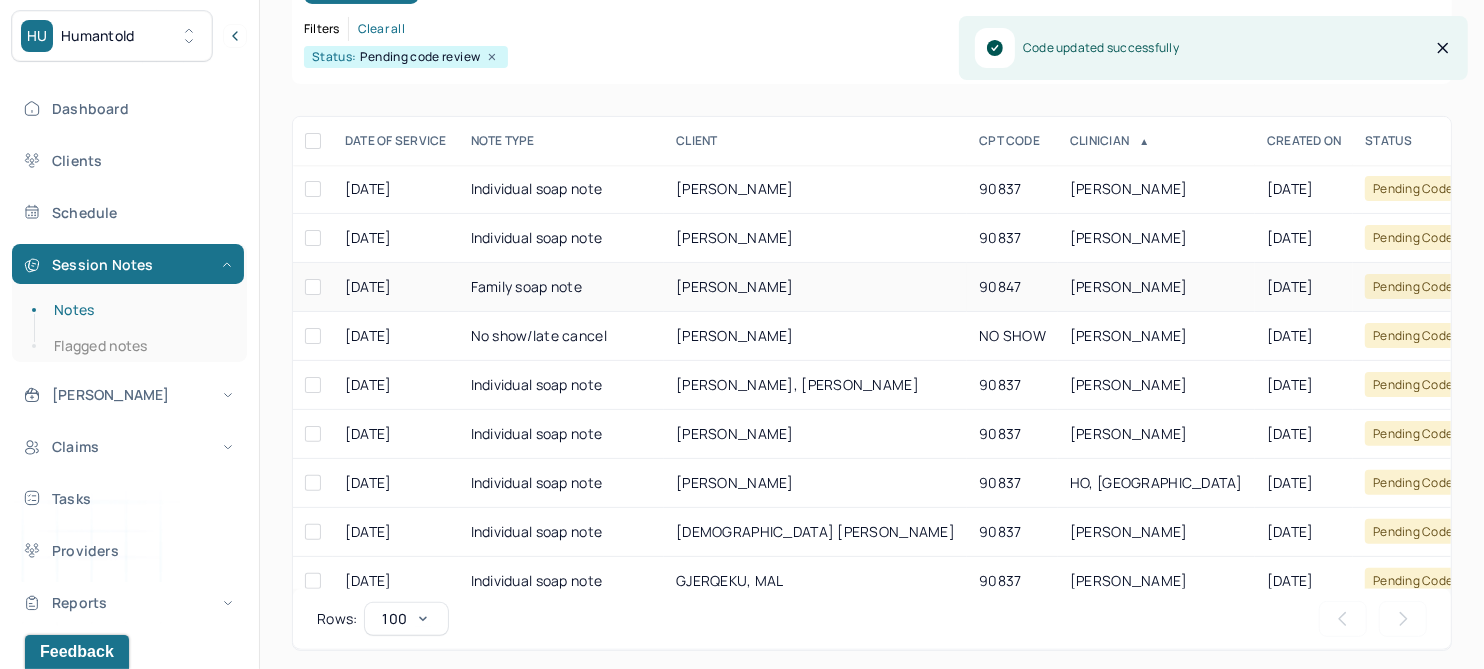 scroll, scrollTop: 301, scrollLeft: 0, axis: vertical 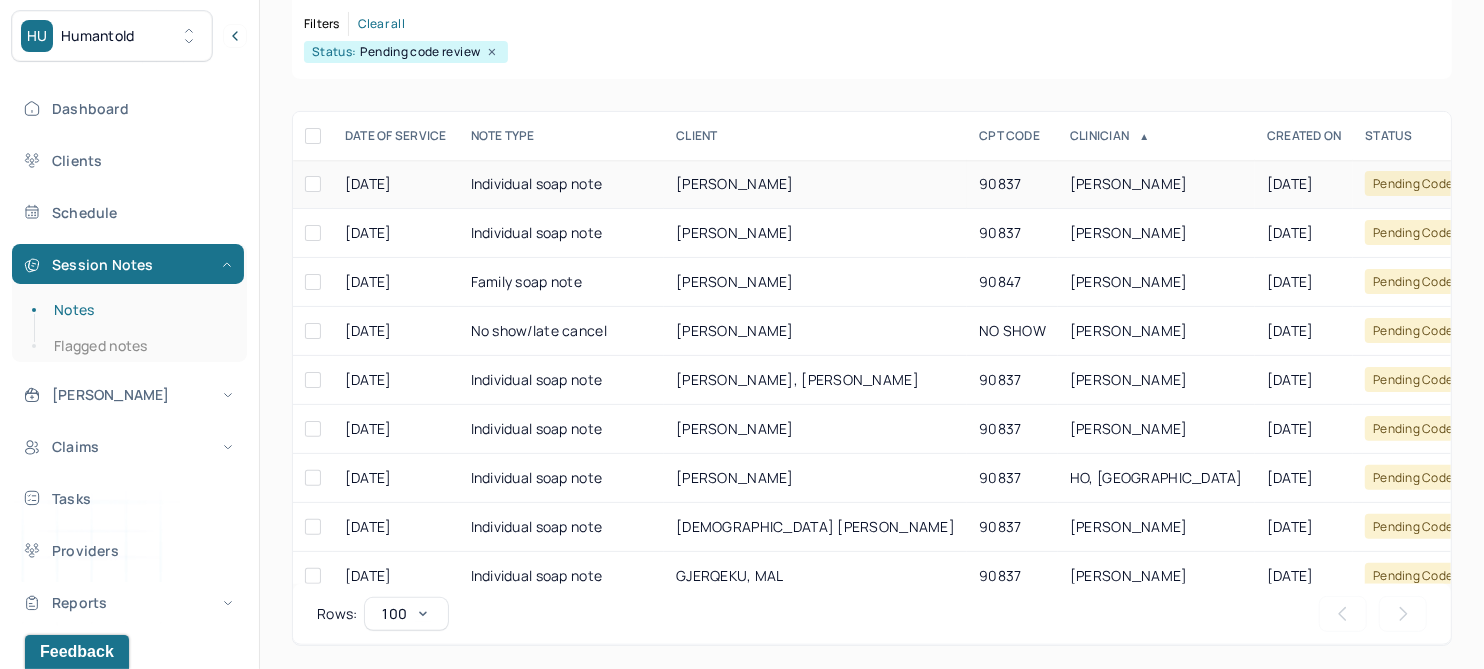 click on "MORRISSEY, JAMES" at bounding box center [815, 184] 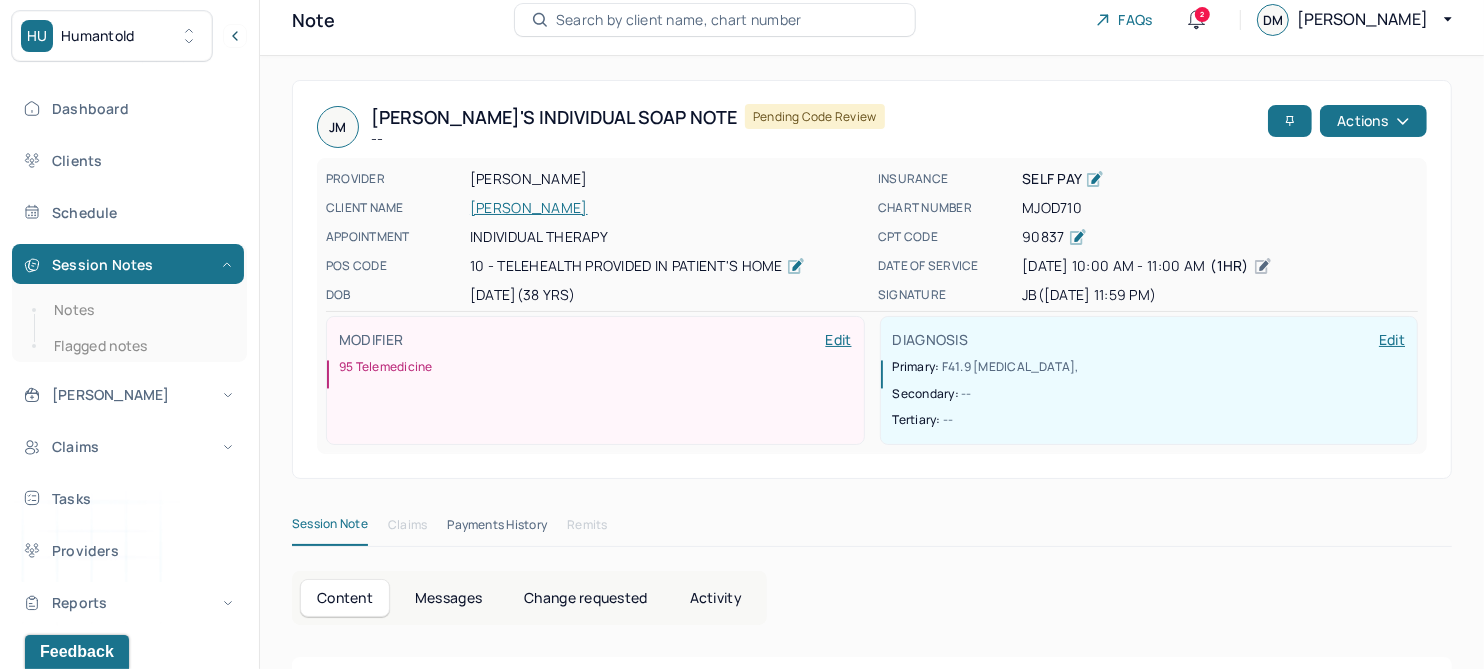 scroll, scrollTop: 0, scrollLeft: 0, axis: both 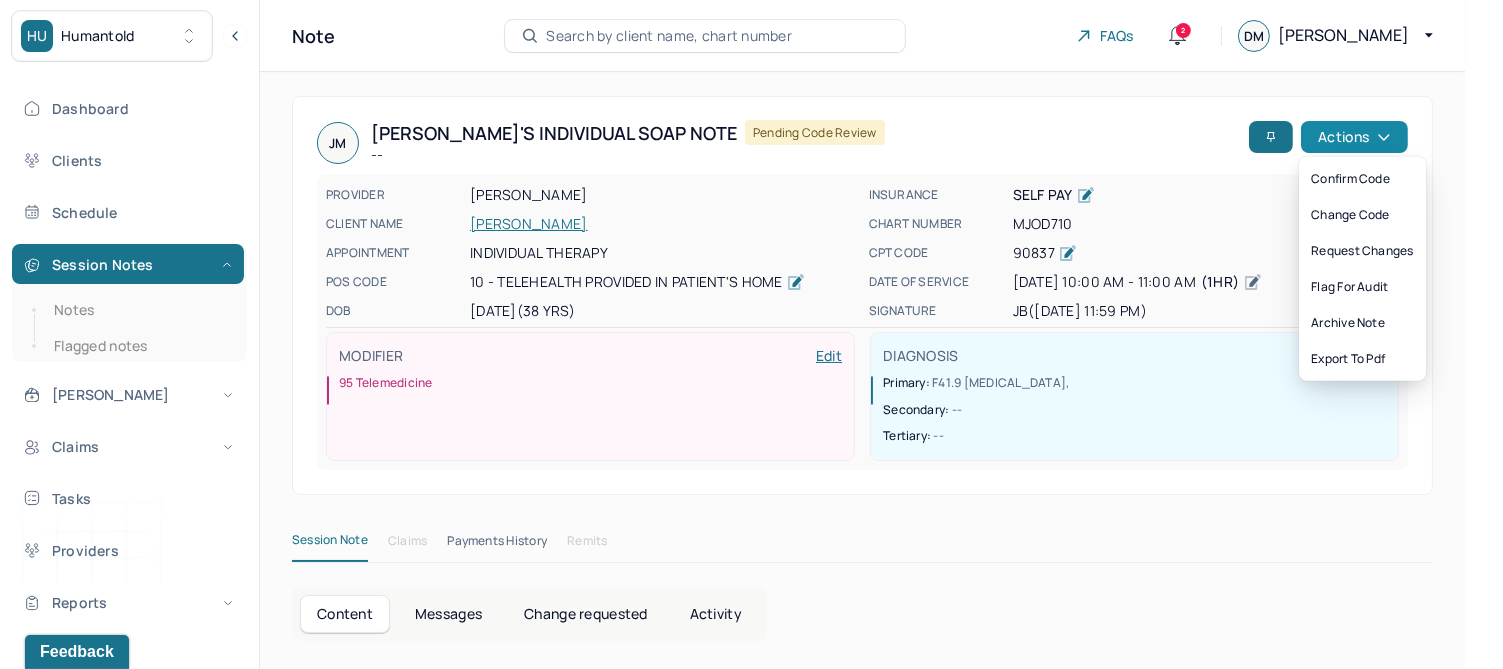 click 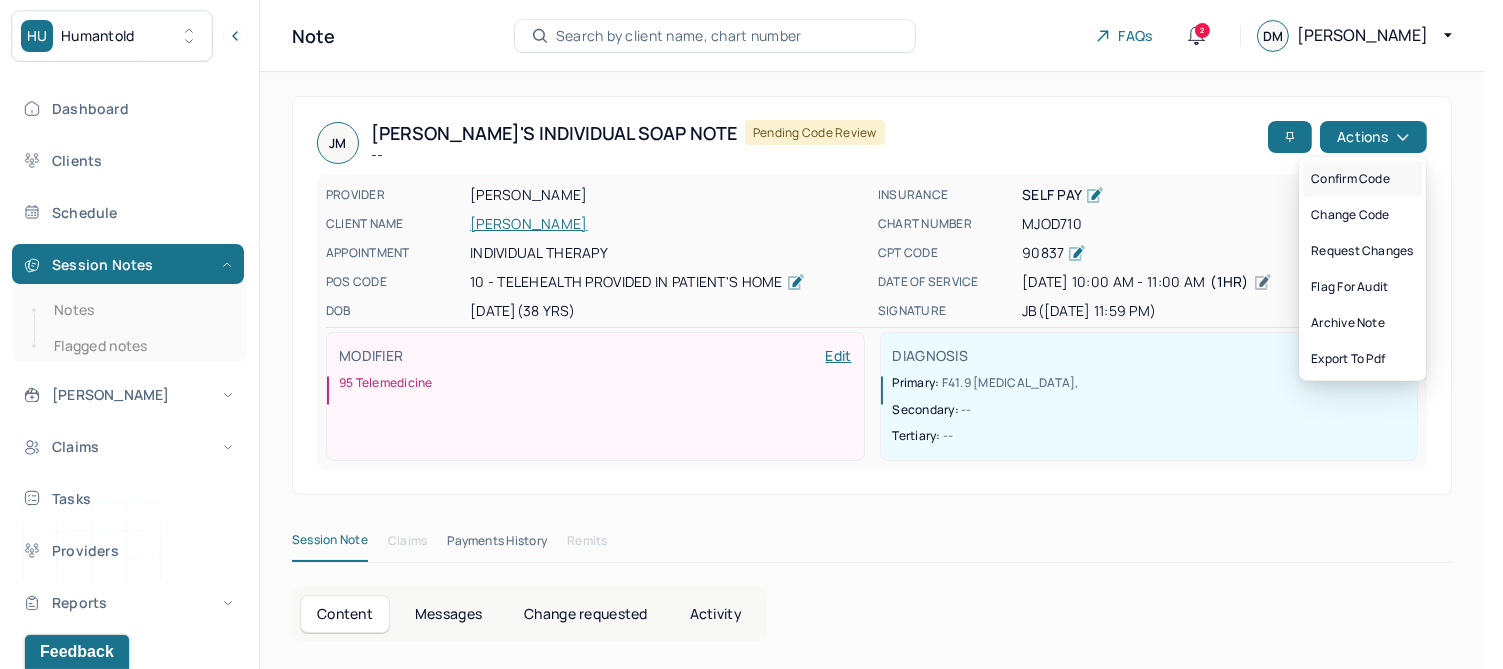 click on "Confirm code" at bounding box center (1362, 179) 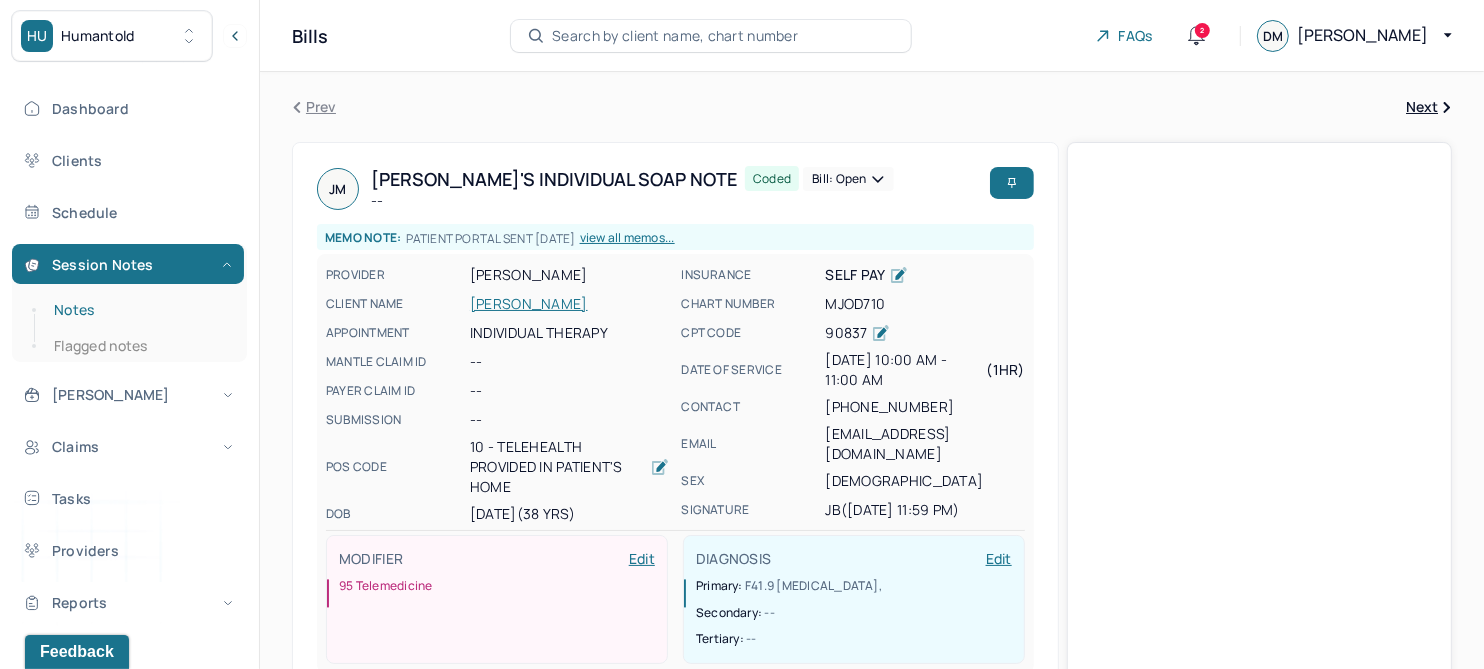 click on "Notes" at bounding box center [139, 310] 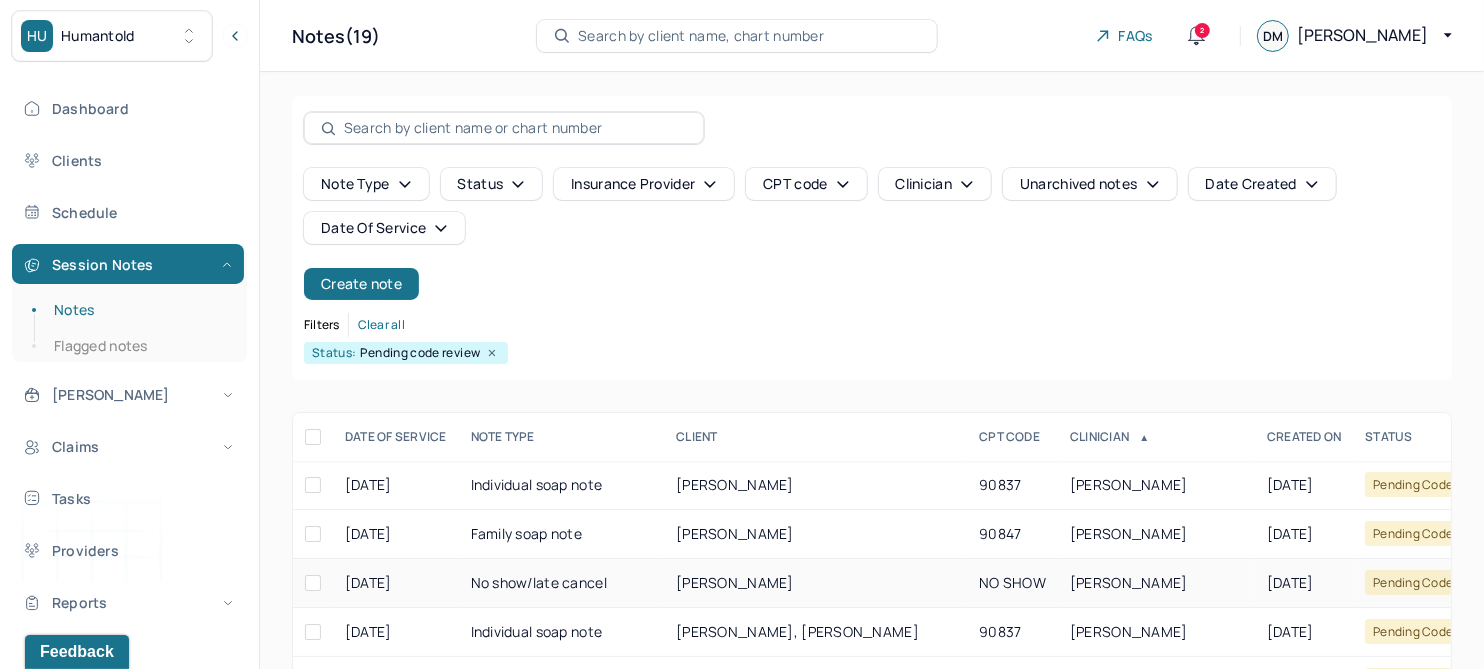 scroll, scrollTop: 301, scrollLeft: 0, axis: vertical 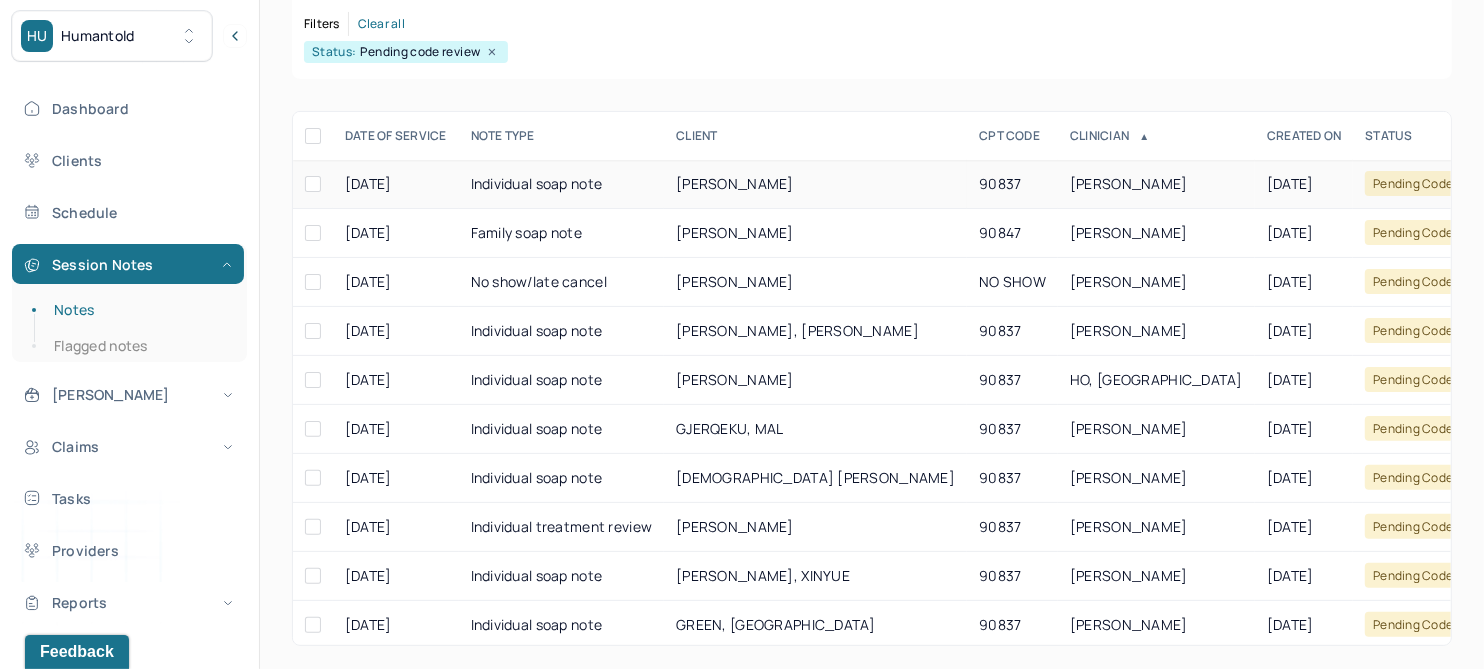 click on "WHITE, NICOLE" at bounding box center [815, 184] 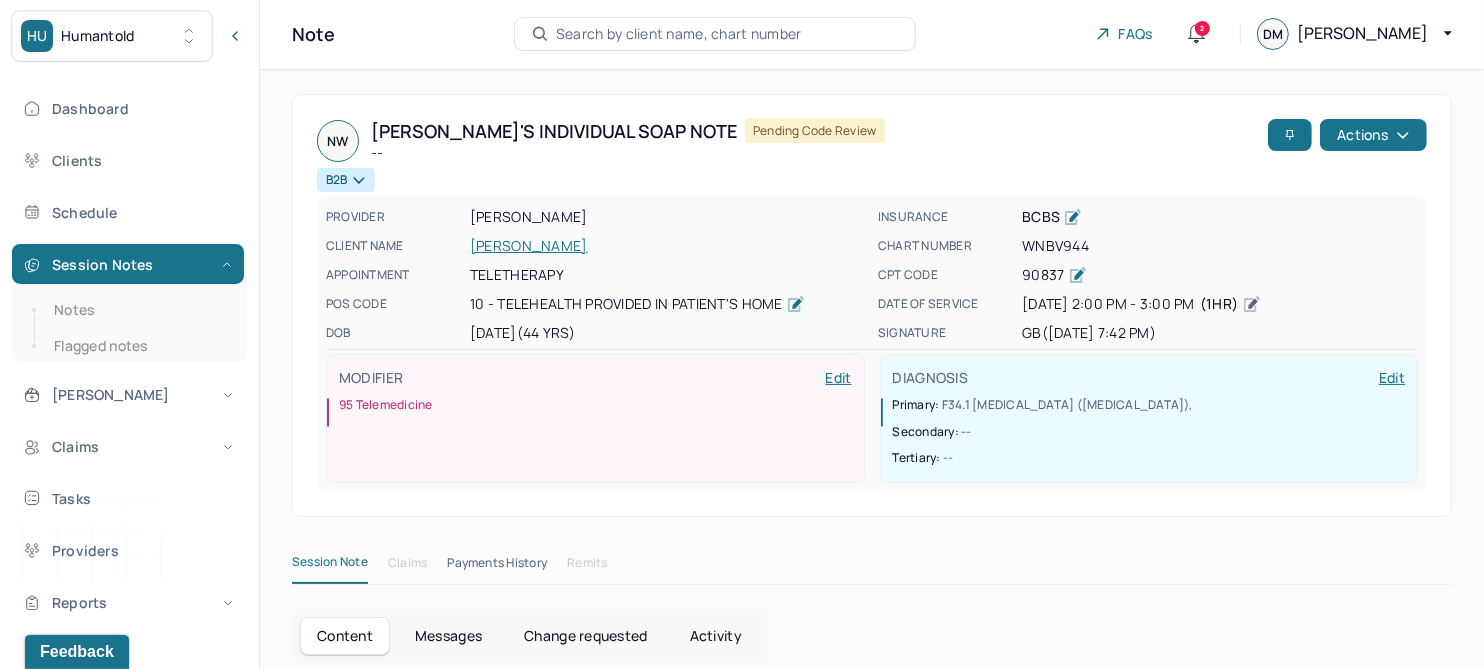 scroll, scrollTop: 0, scrollLeft: 0, axis: both 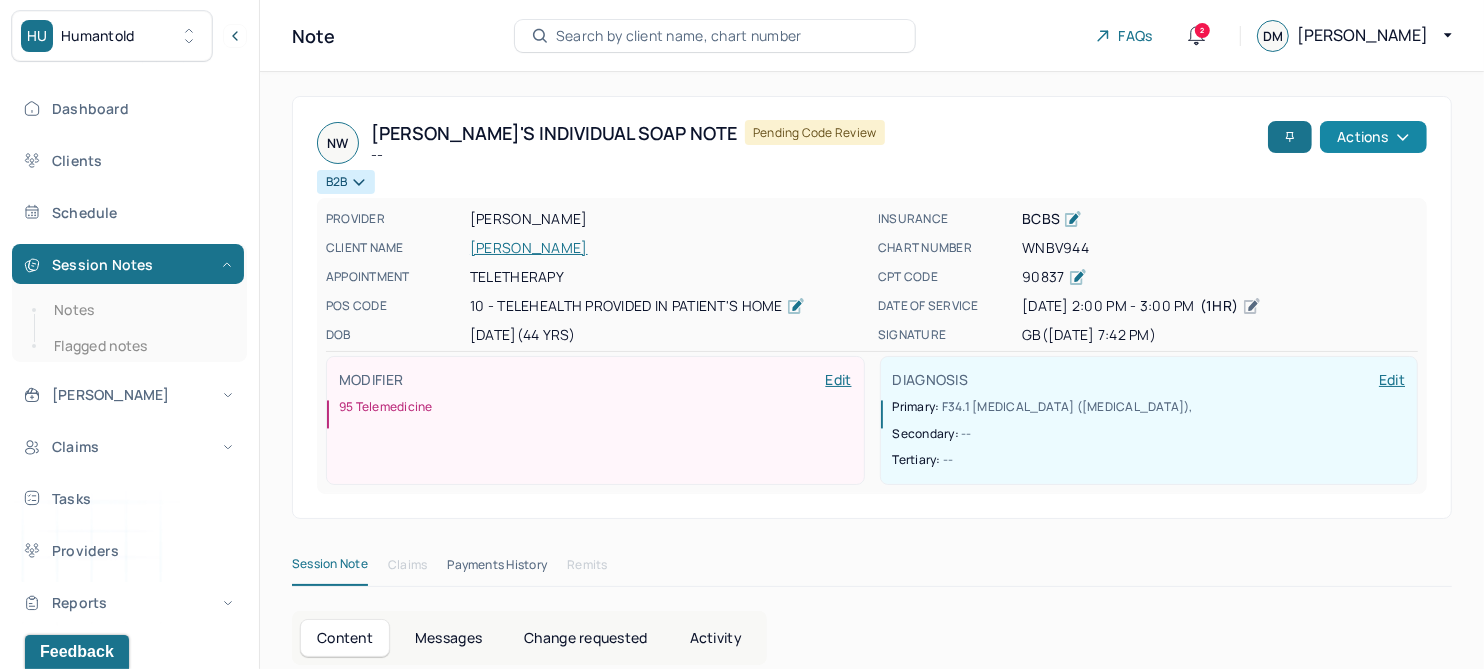 click 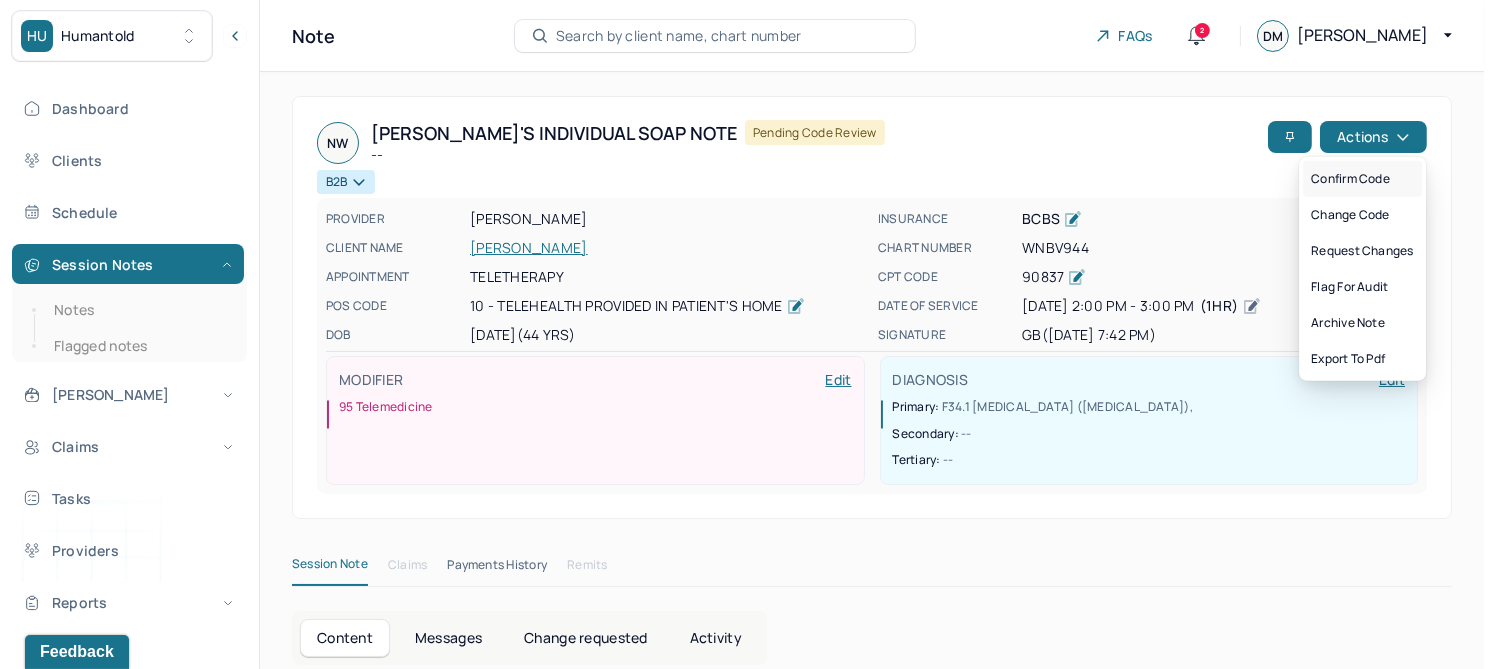 drag, startPoint x: 1368, startPoint y: 173, endPoint x: 1495, endPoint y: 232, distance: 140.0357 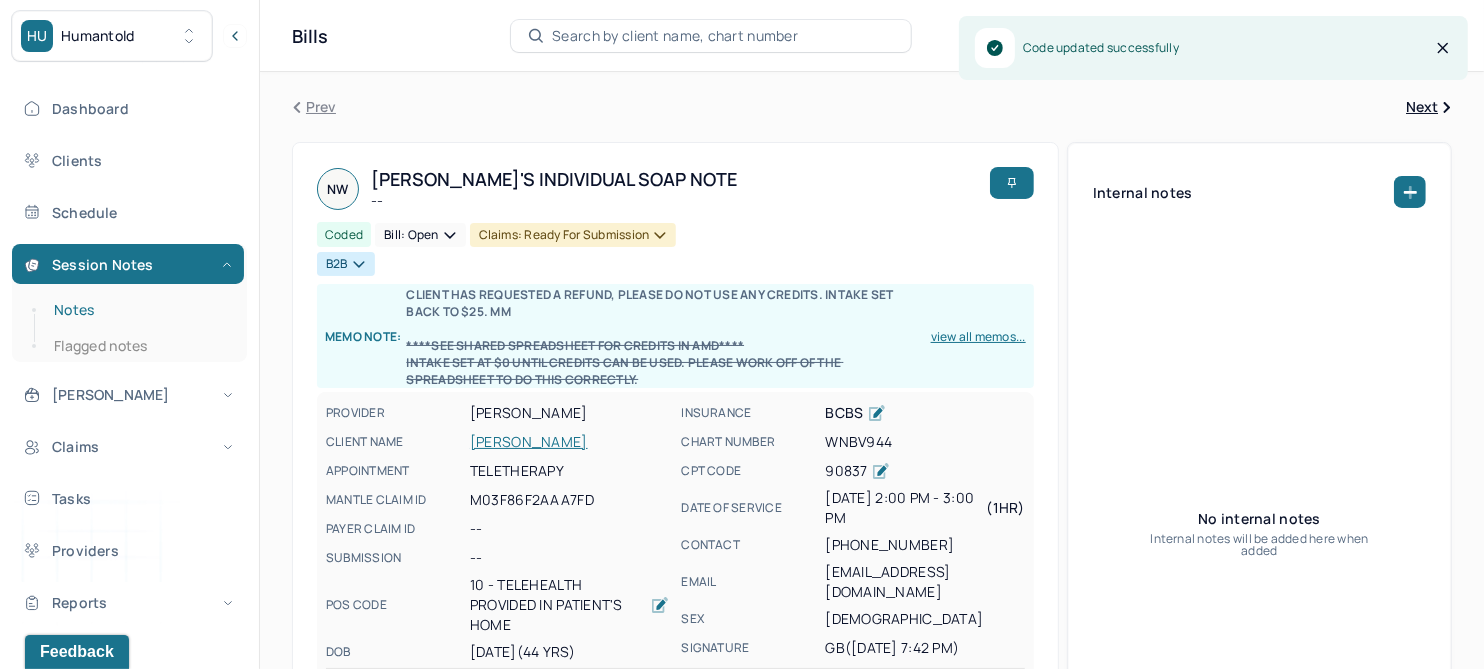 click on "Notes" at bounding box center [139, 310] 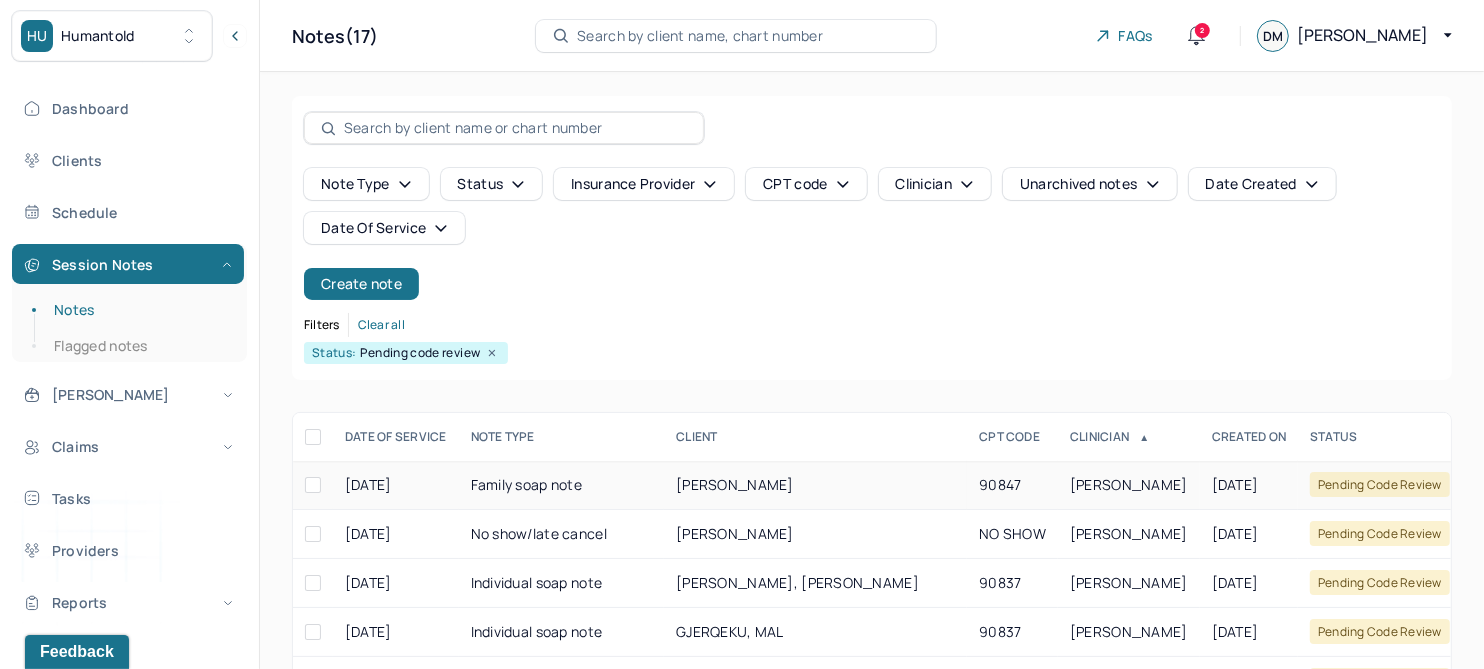 click on "CHATT, SARAH" at bounding box center (735, 484) 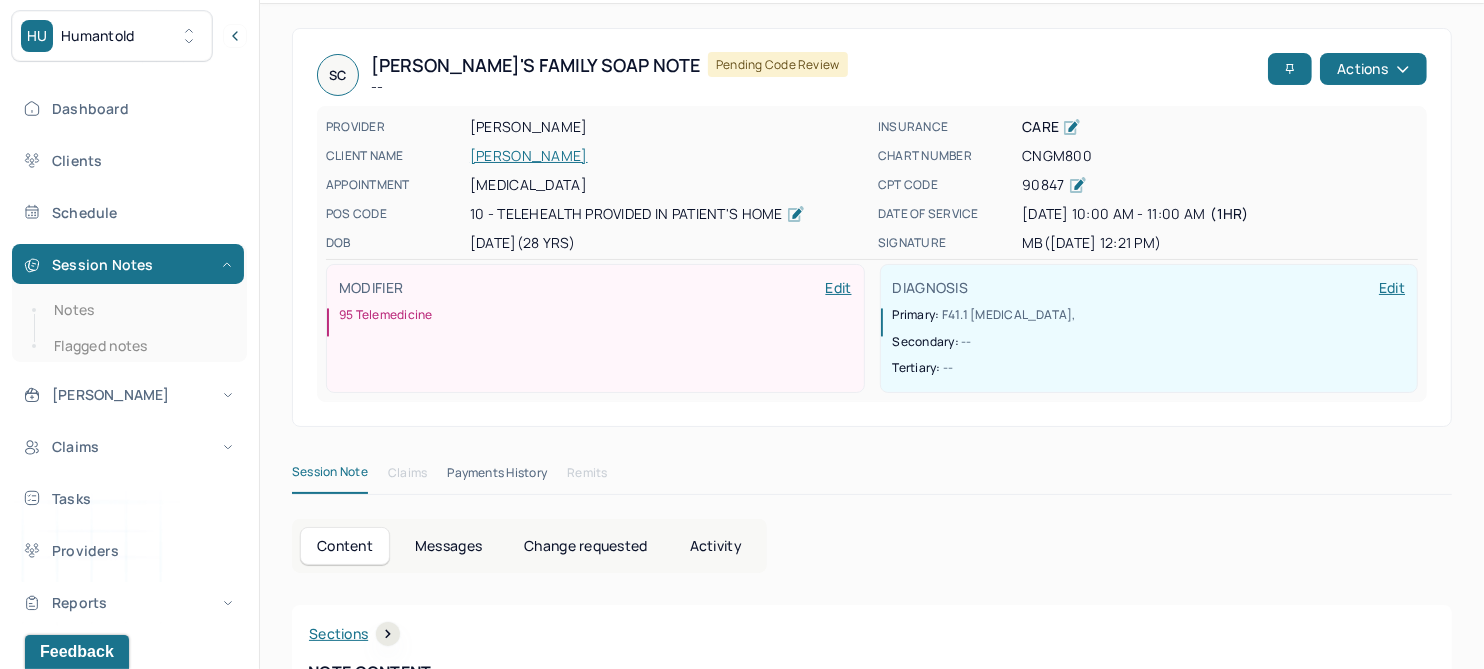 scroll, scrollTop: 0, scrollLeft: 0, axis: both 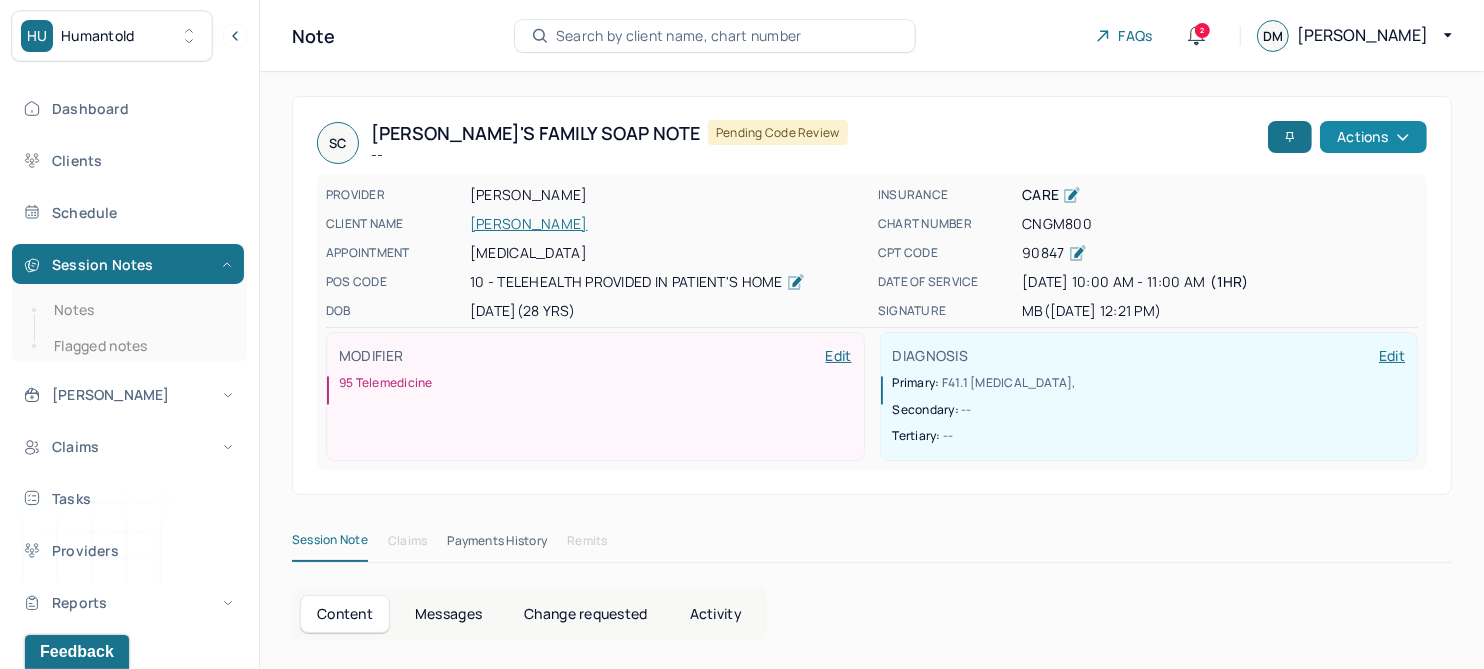click 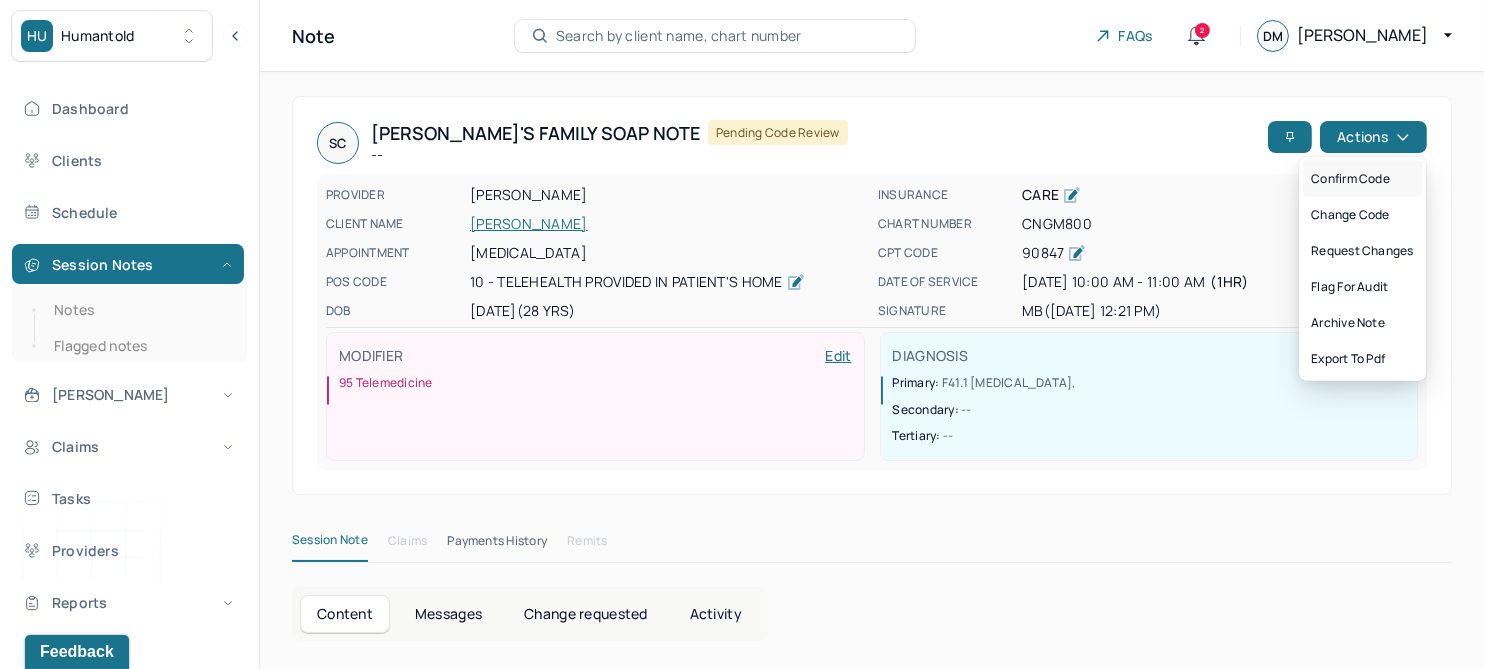 click on "Confirm code" at bounding box center (1362, 179) 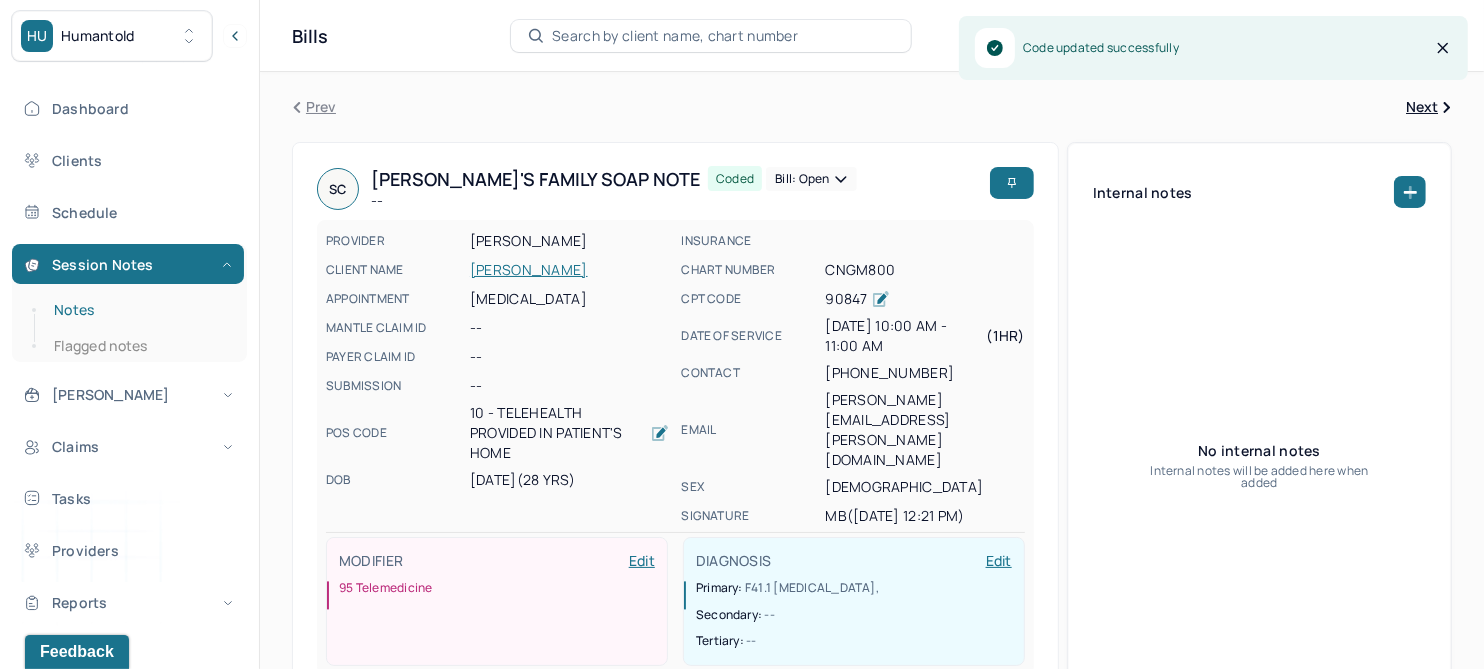 click on "Notes" at bounding box center (139, 310) 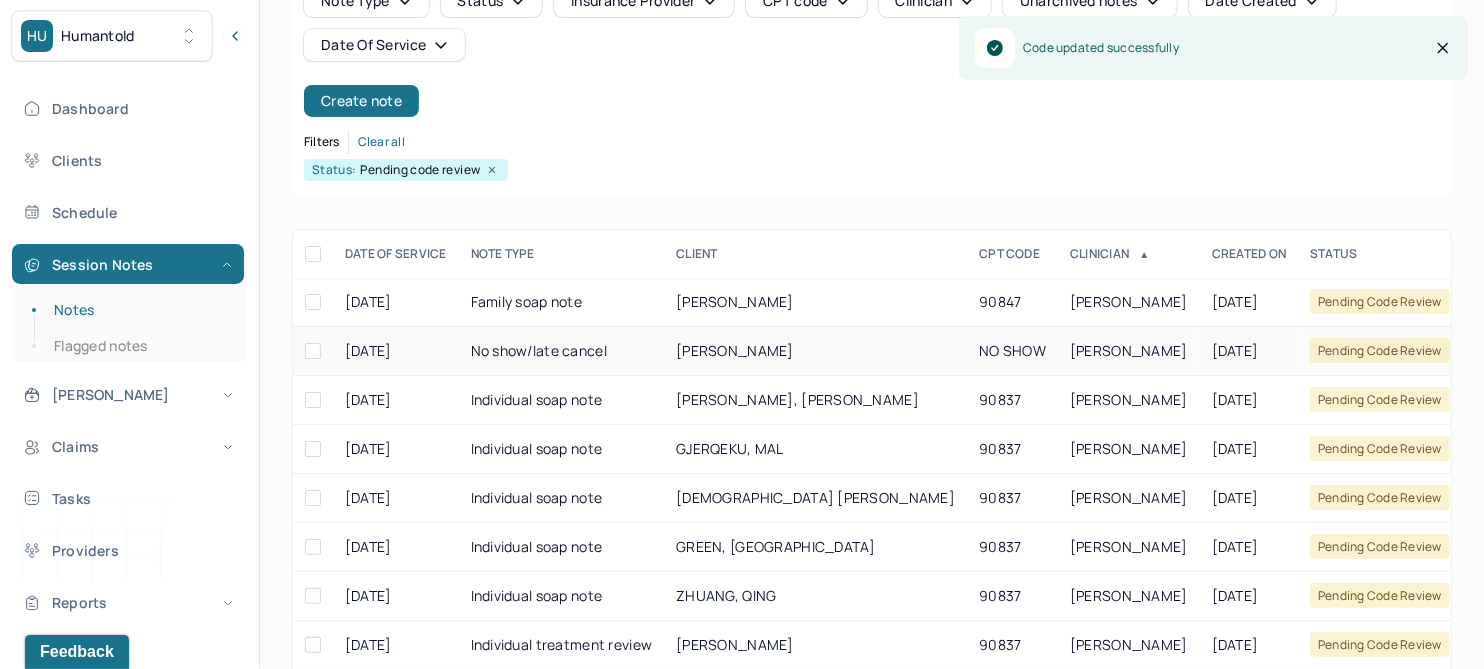 scroll, scrollTop: 250, scrollLeft: 0, axis: vertical 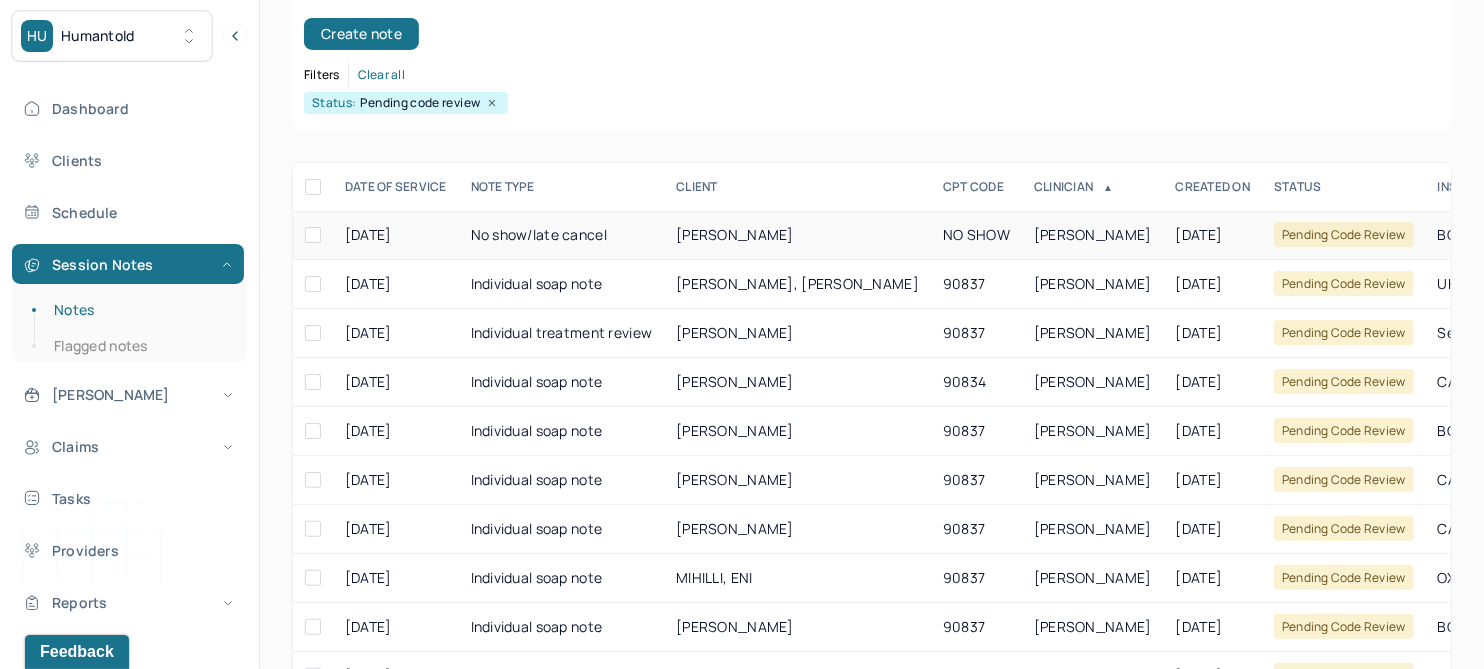 click on "KANDOLA, ANMOLPREET" at bounding box center [735, 234] 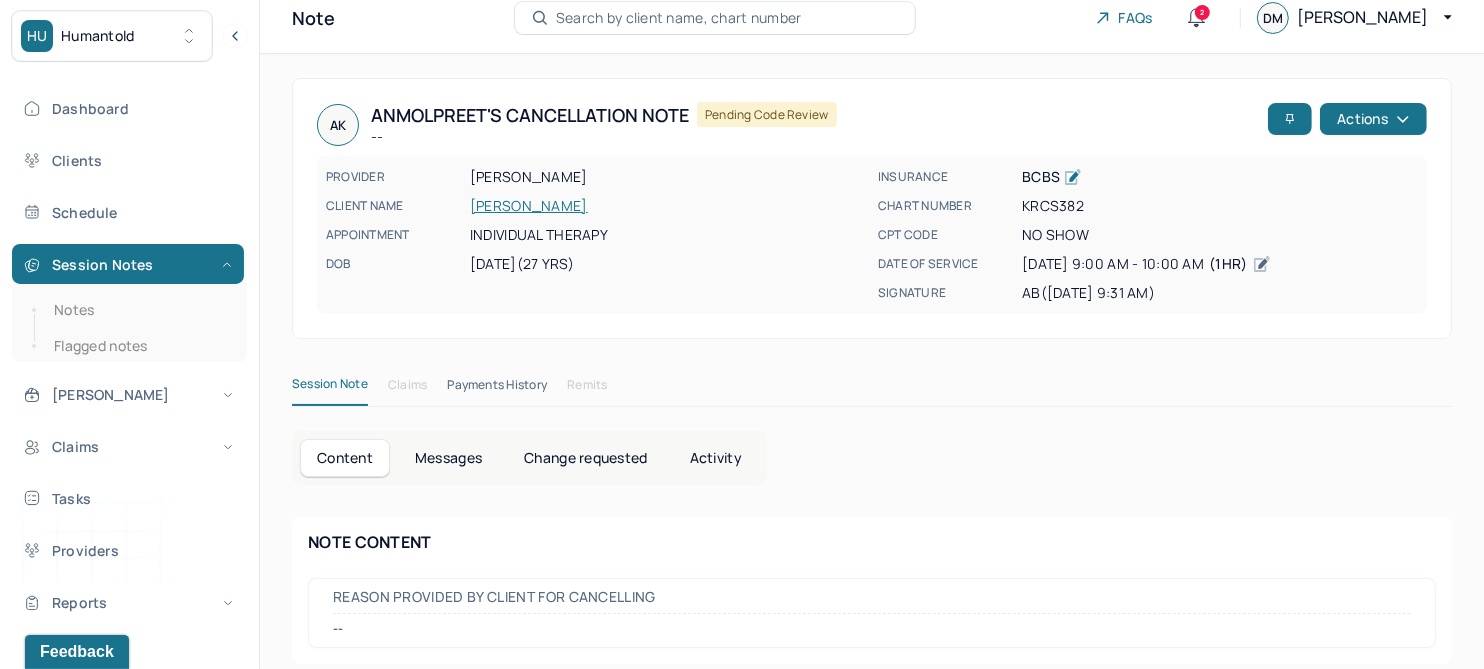 scroll, scrollTop: 33, scrollLeft: 0, axis: vertical 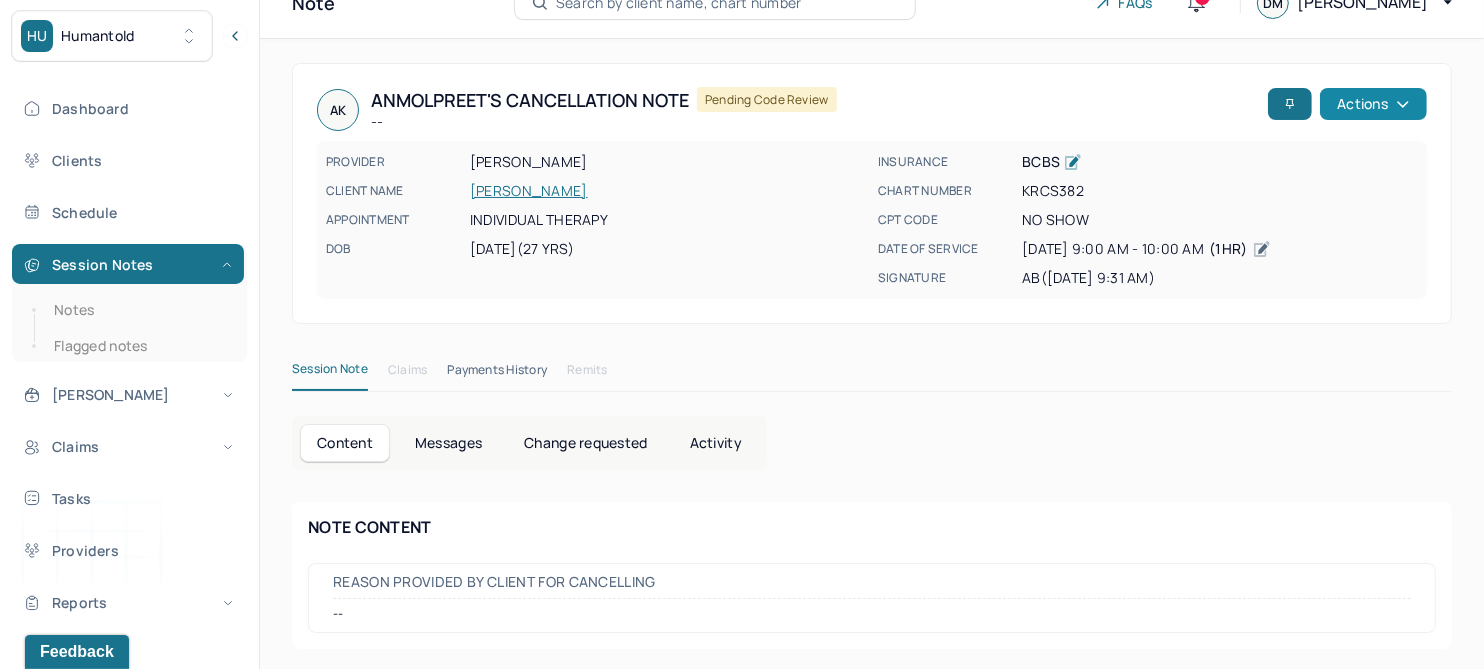 click on "Actions" at bounding box center [1373, 104] 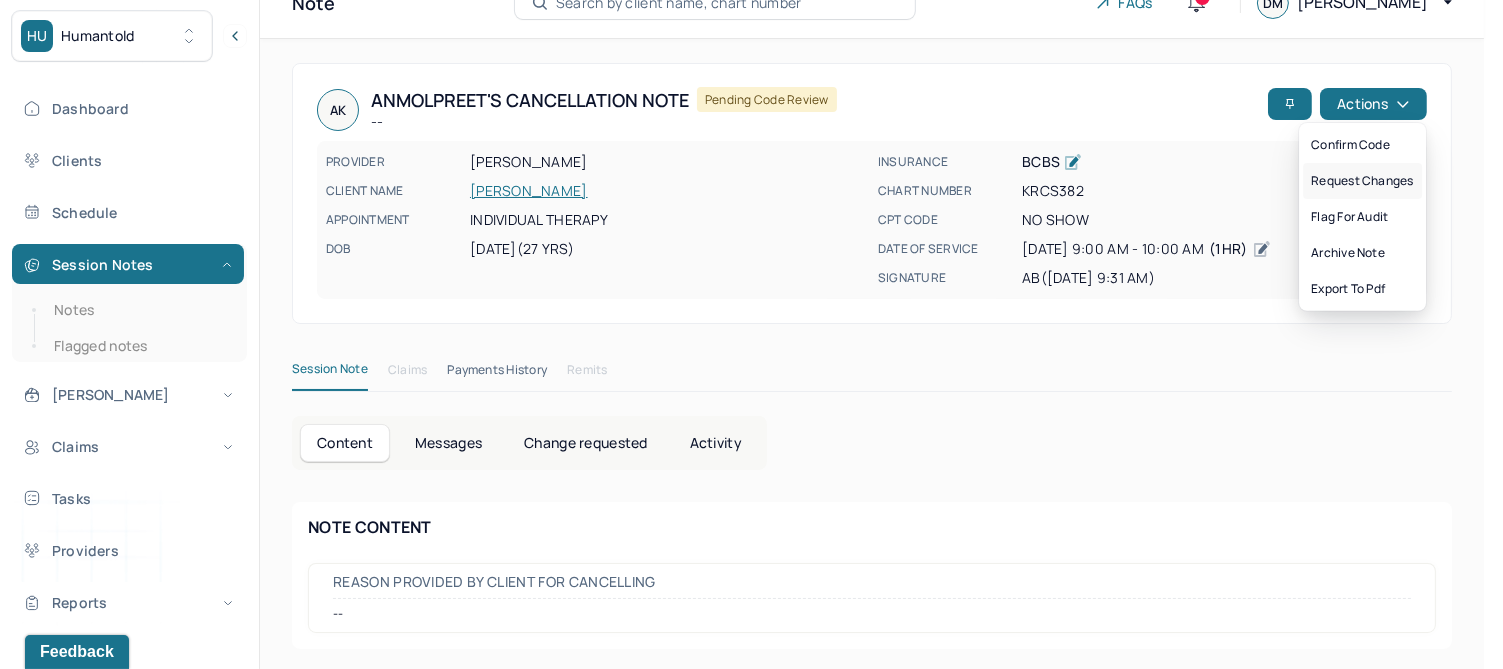 click on "Request changes" at bounding box center (1362, 181) 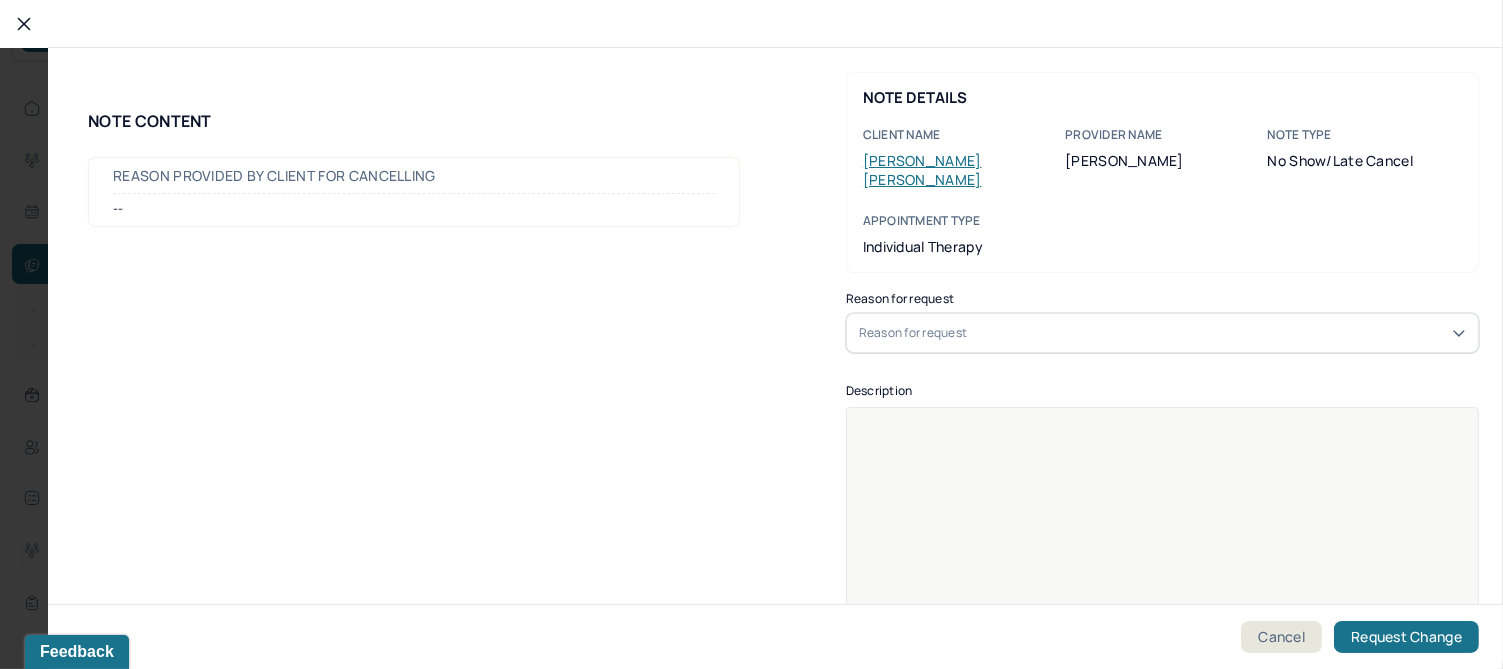 click on "Reason for request" at bounding box center [913, 333] 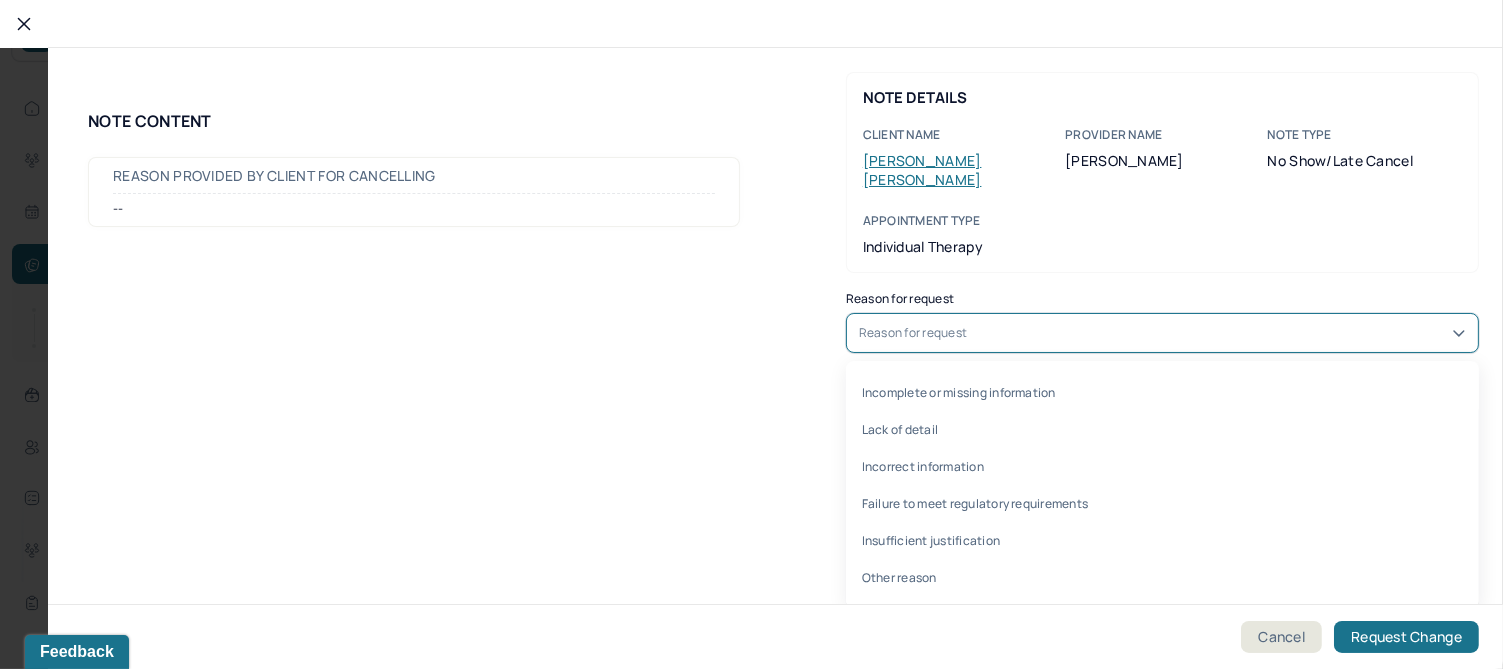 drag, startPoint x: 928, startPoint y: 375, endPoint x: 929, endPoint y: 421, distance: 46.010868 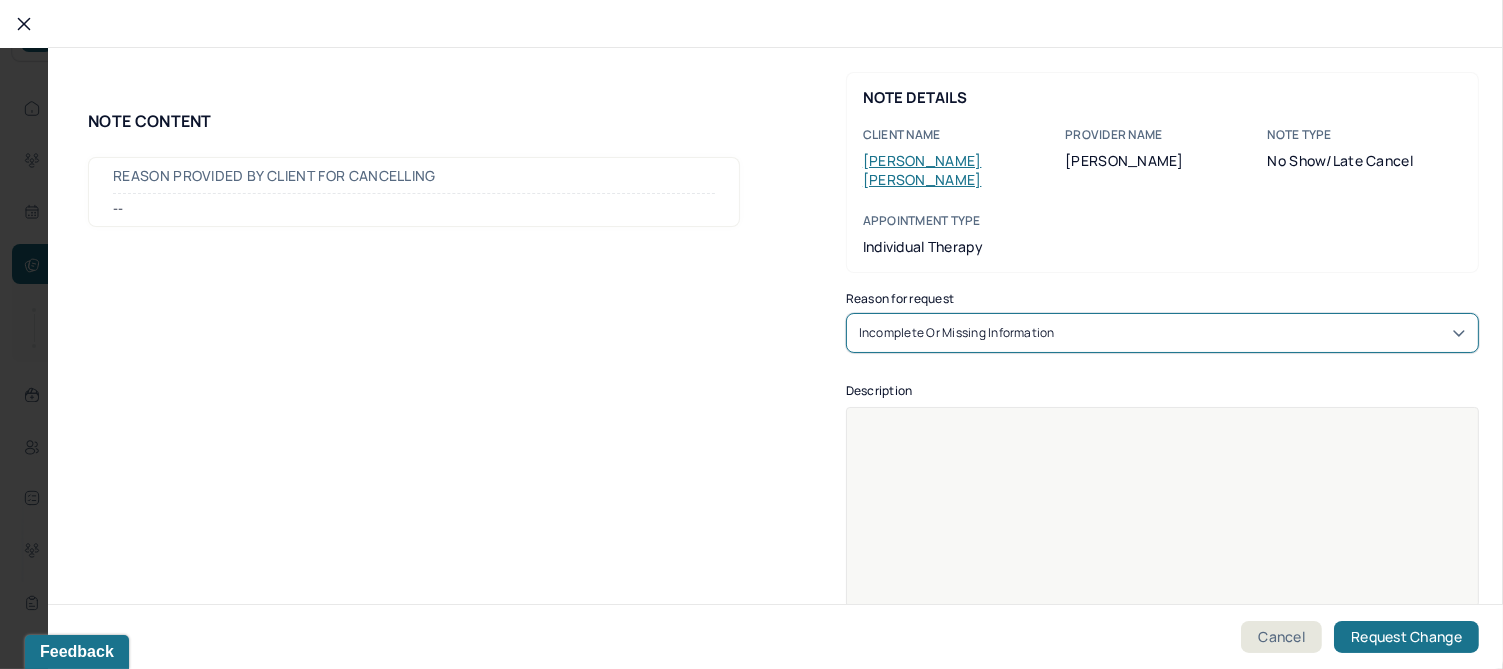 click at bounding box center (1163, 520) 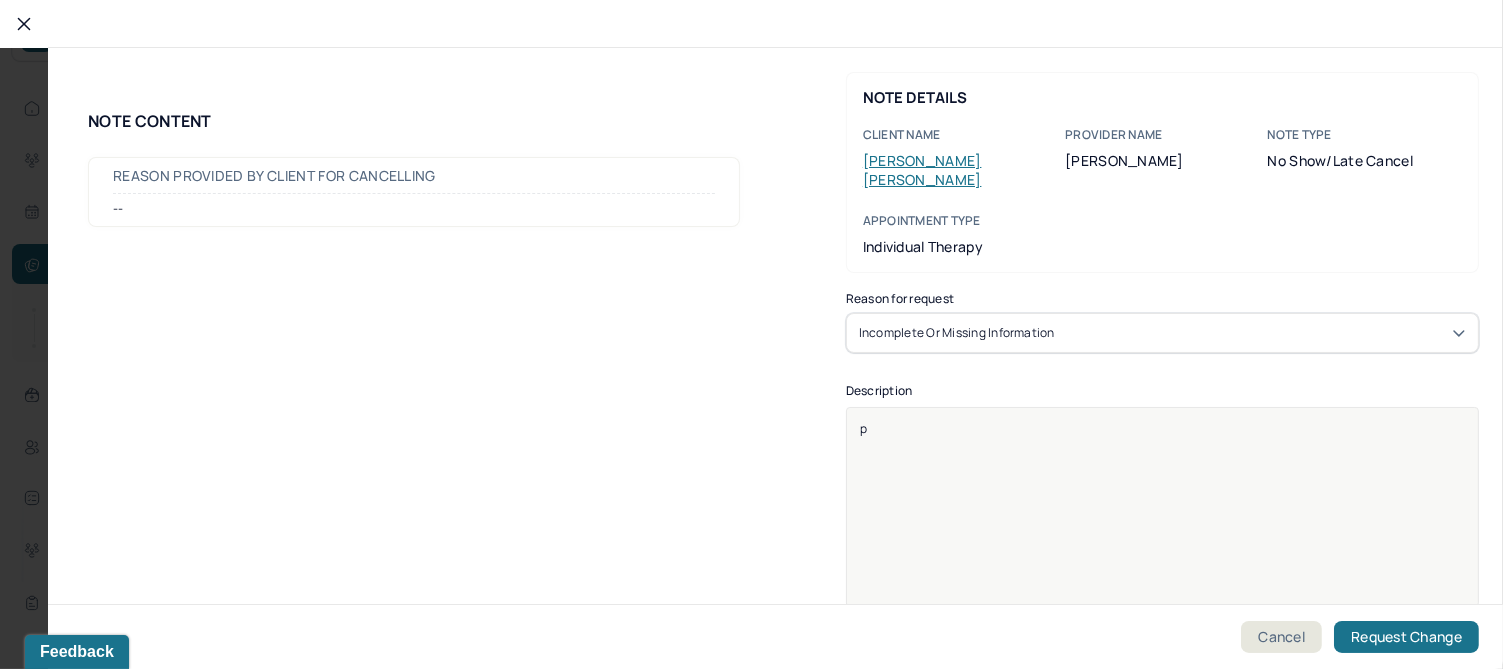 type 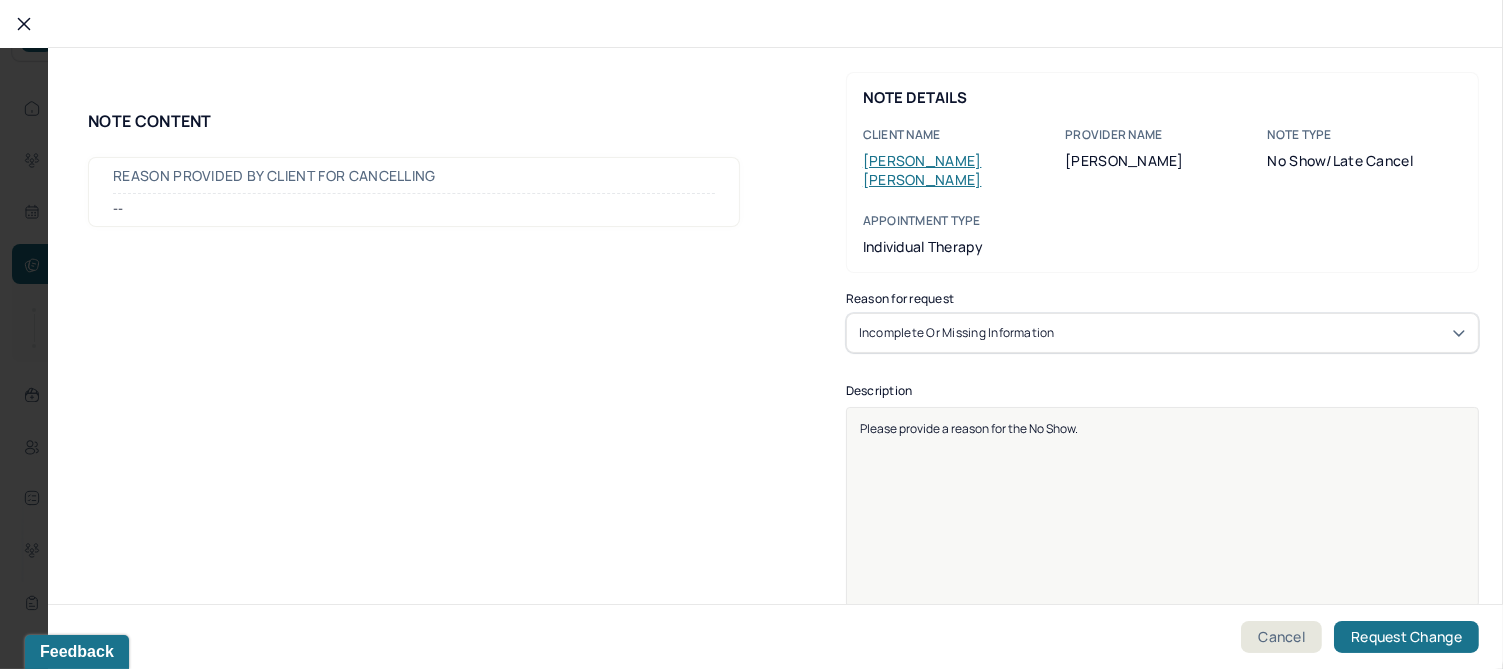 click on "Please provide a reason for the No Show." at bounding box center (969, 428) 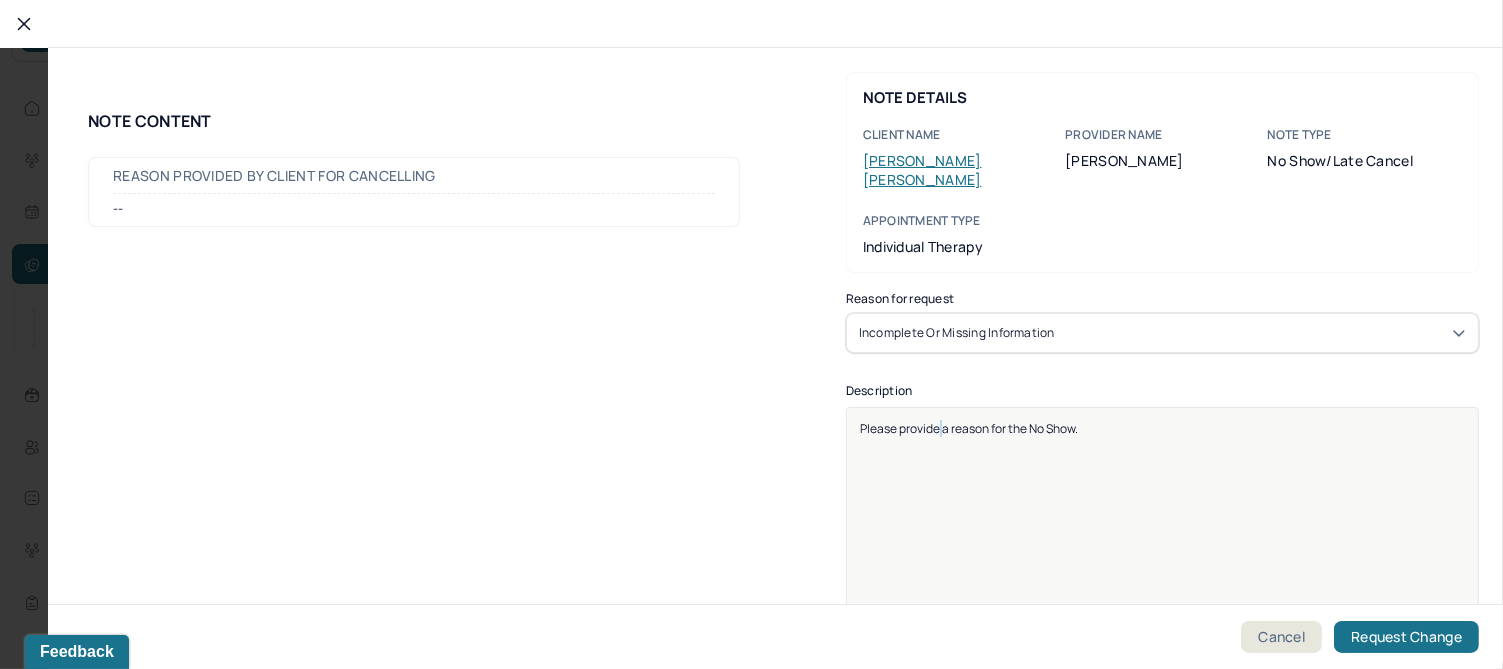 click on "Please provide a reason for the No Show." at bounding box center [969, 428] 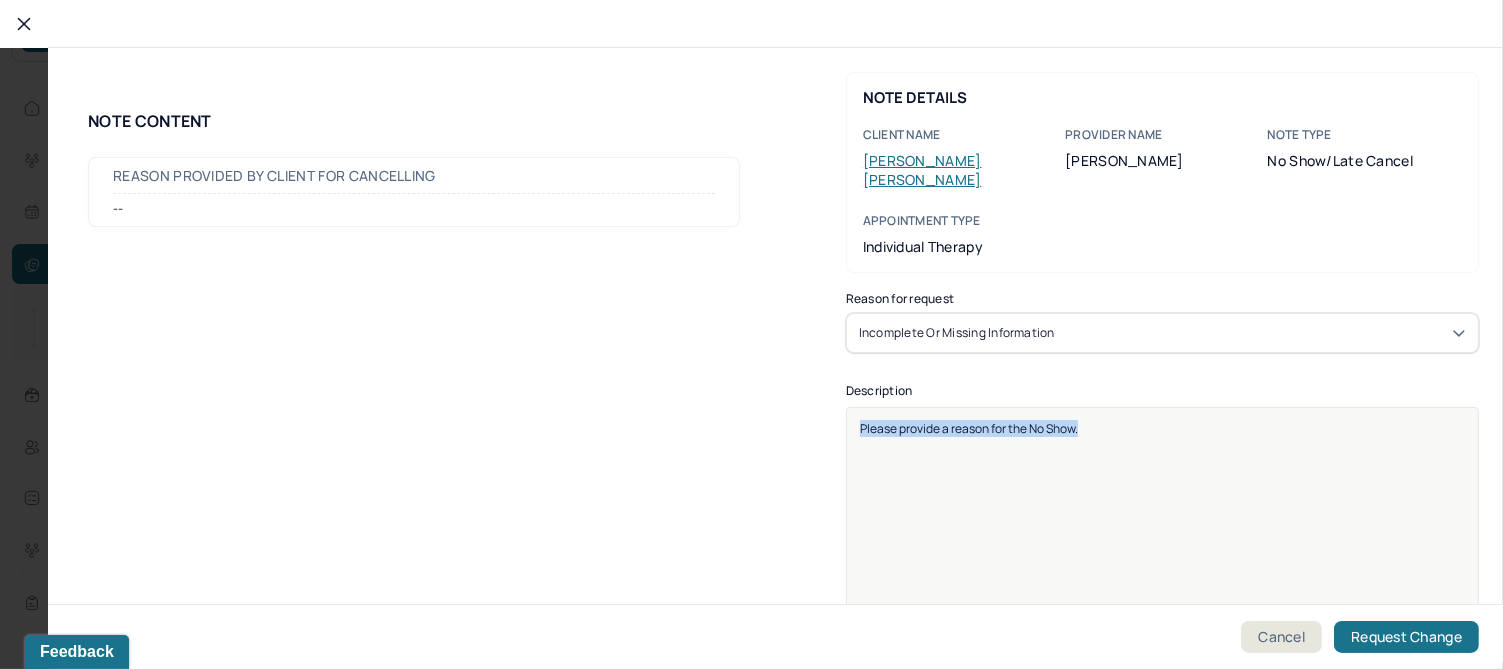 click on "Please provide a reason for the No Show." at bounding box center (969, 428) 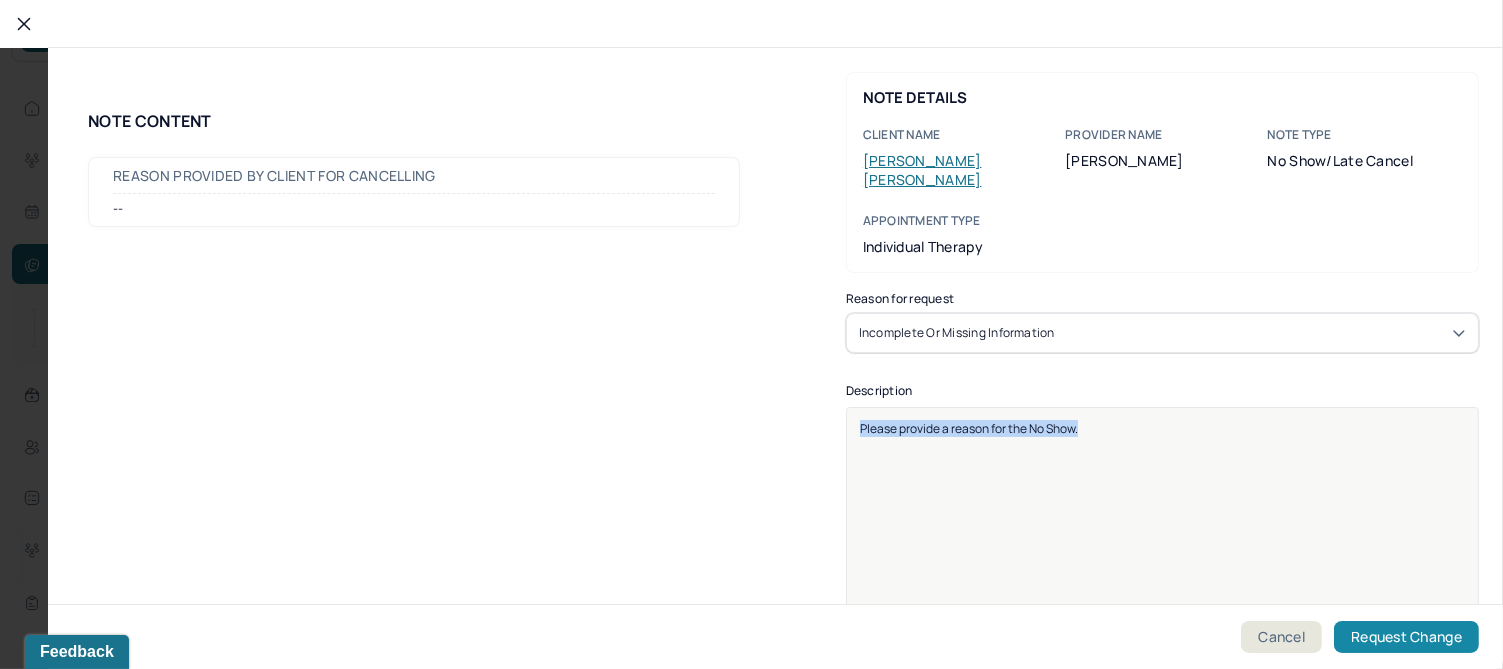 click on "Request Change" at bounding box center (1406, 637) 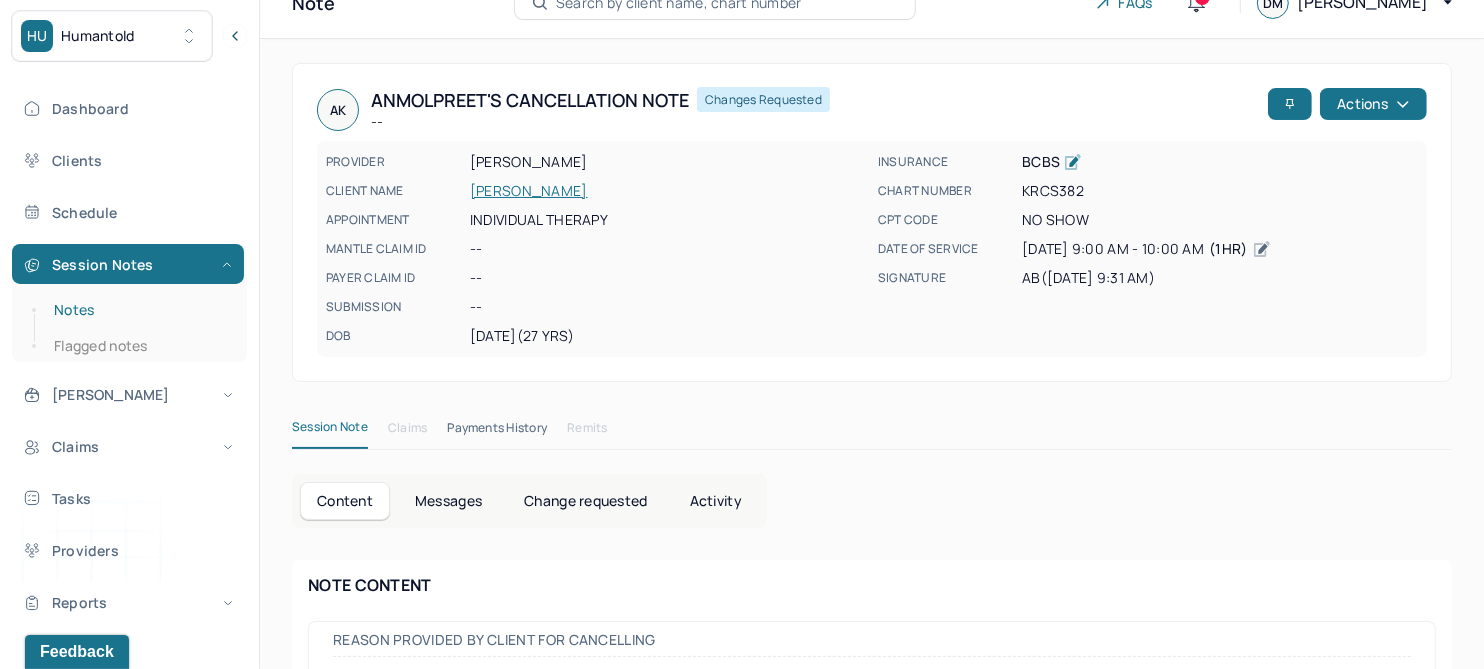 click on "Notes" at bounding box center [139, 310] 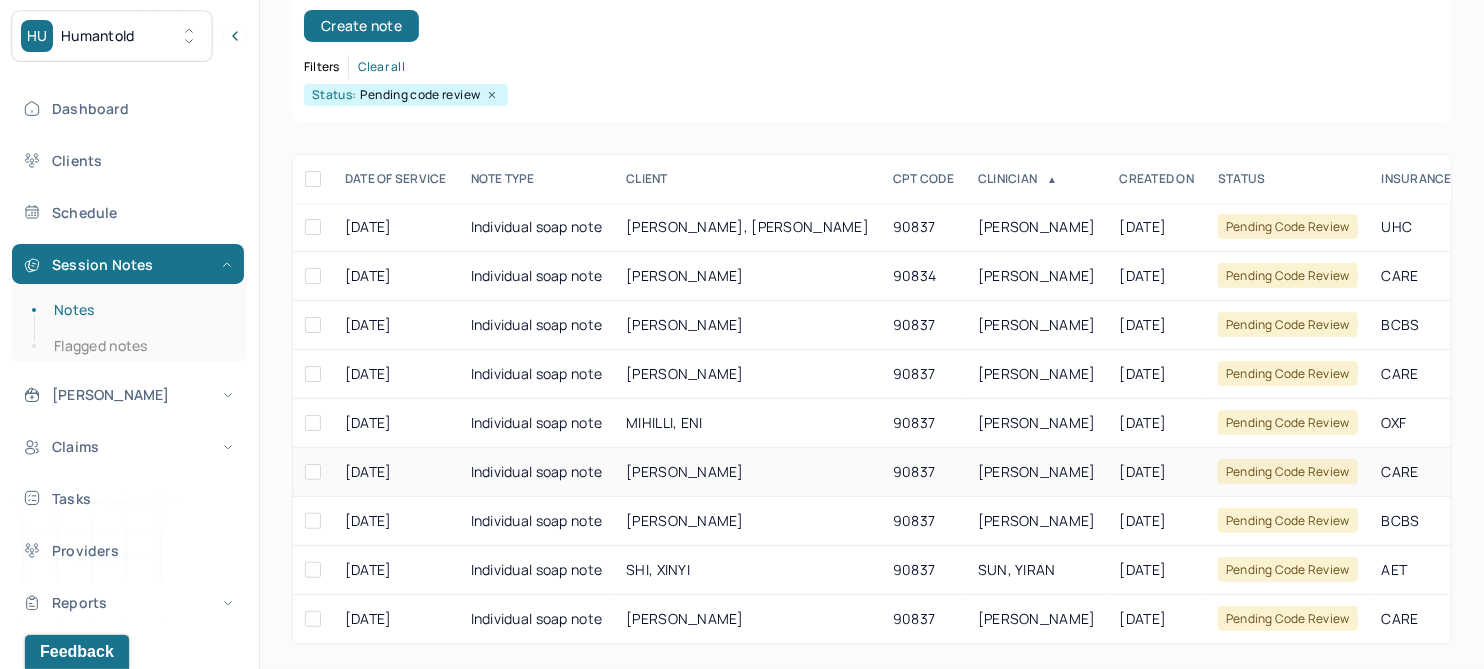 scroll, scrollTop: 148, scrollLeft: 0, axis: vertical 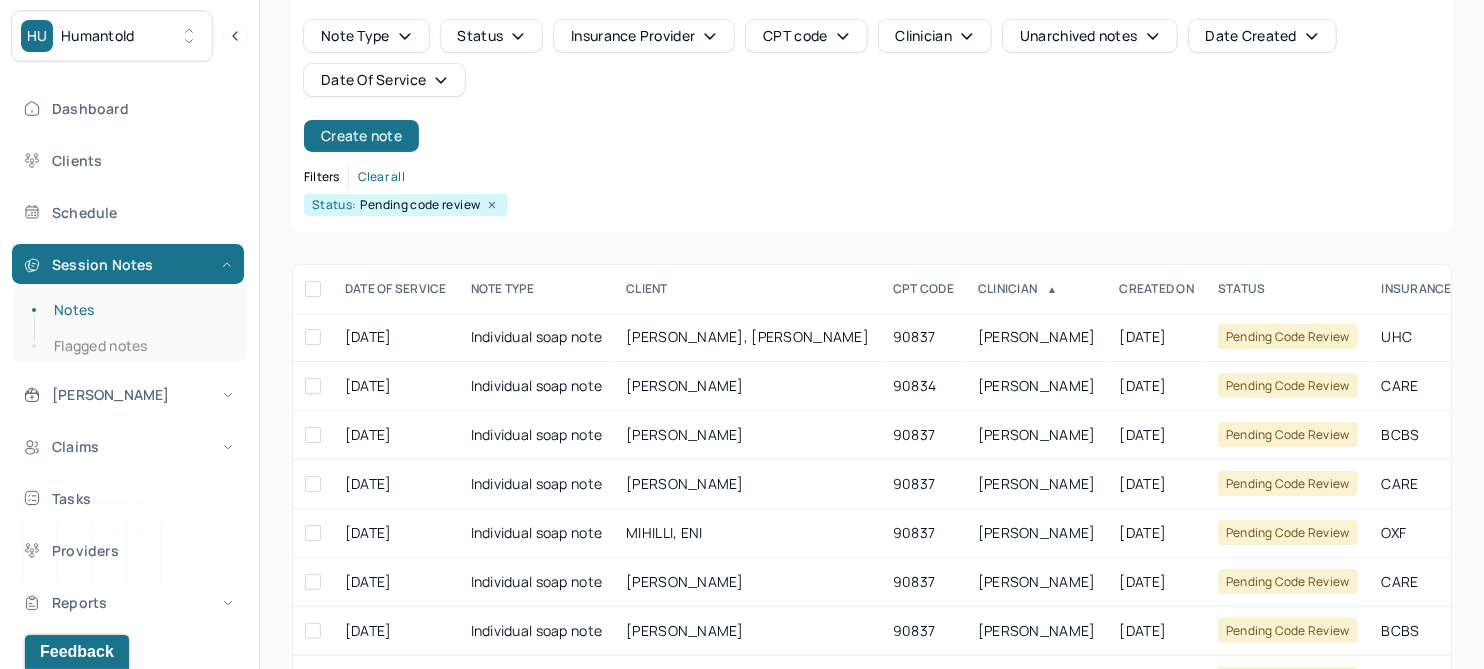click 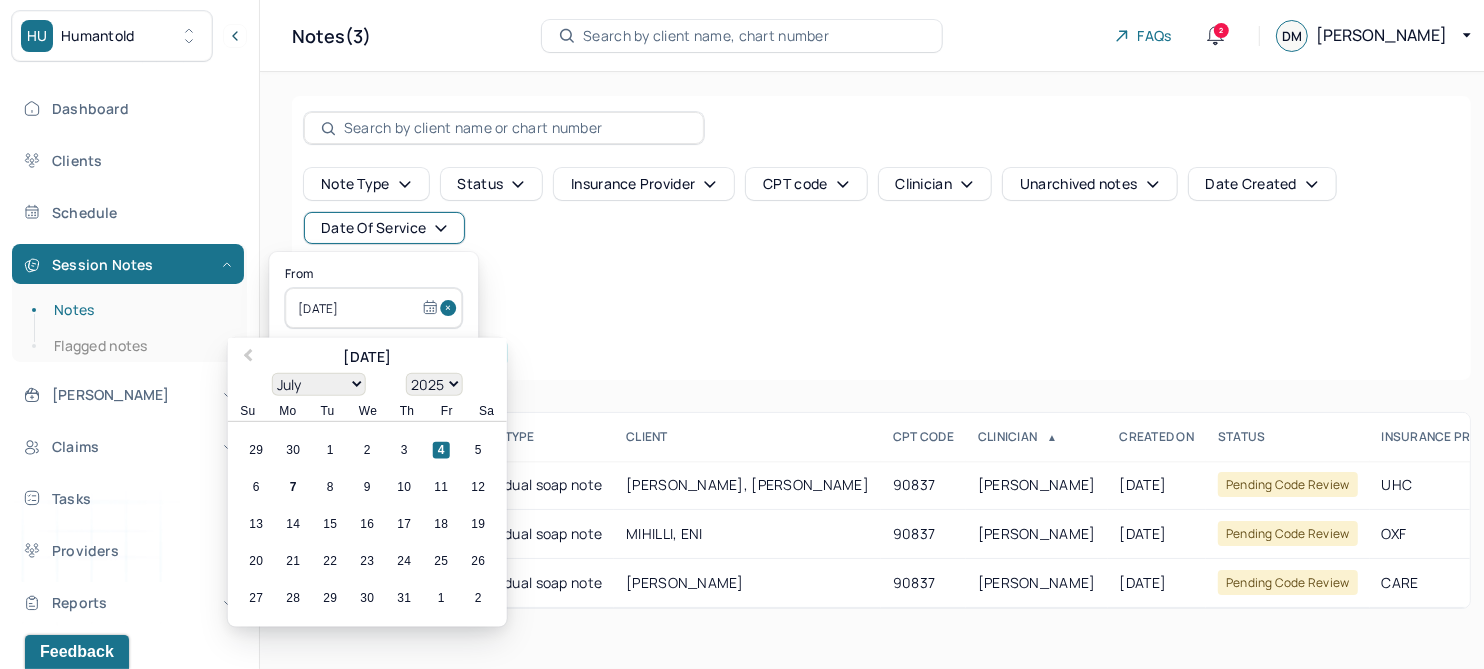 scroll, scrollTop: 0, scrollLeft: 0, axis: both 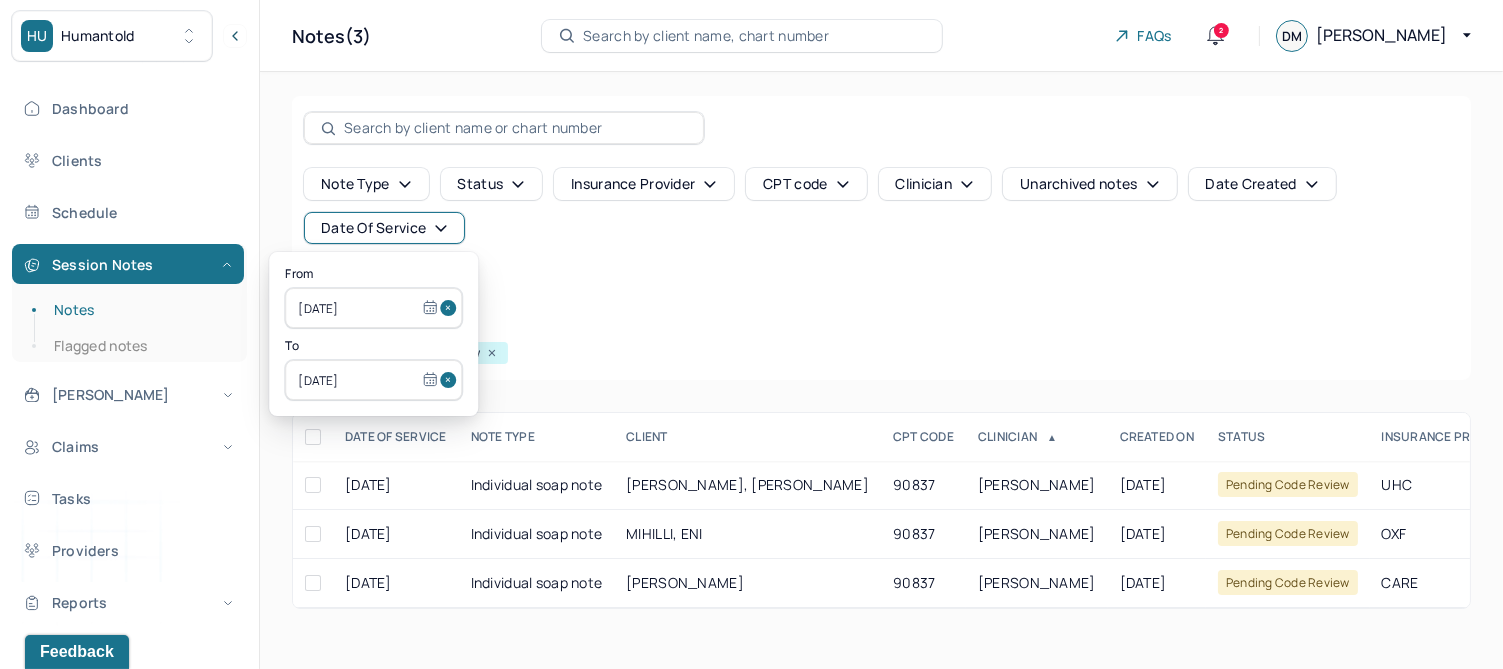 click at bounding box center [451, 308] 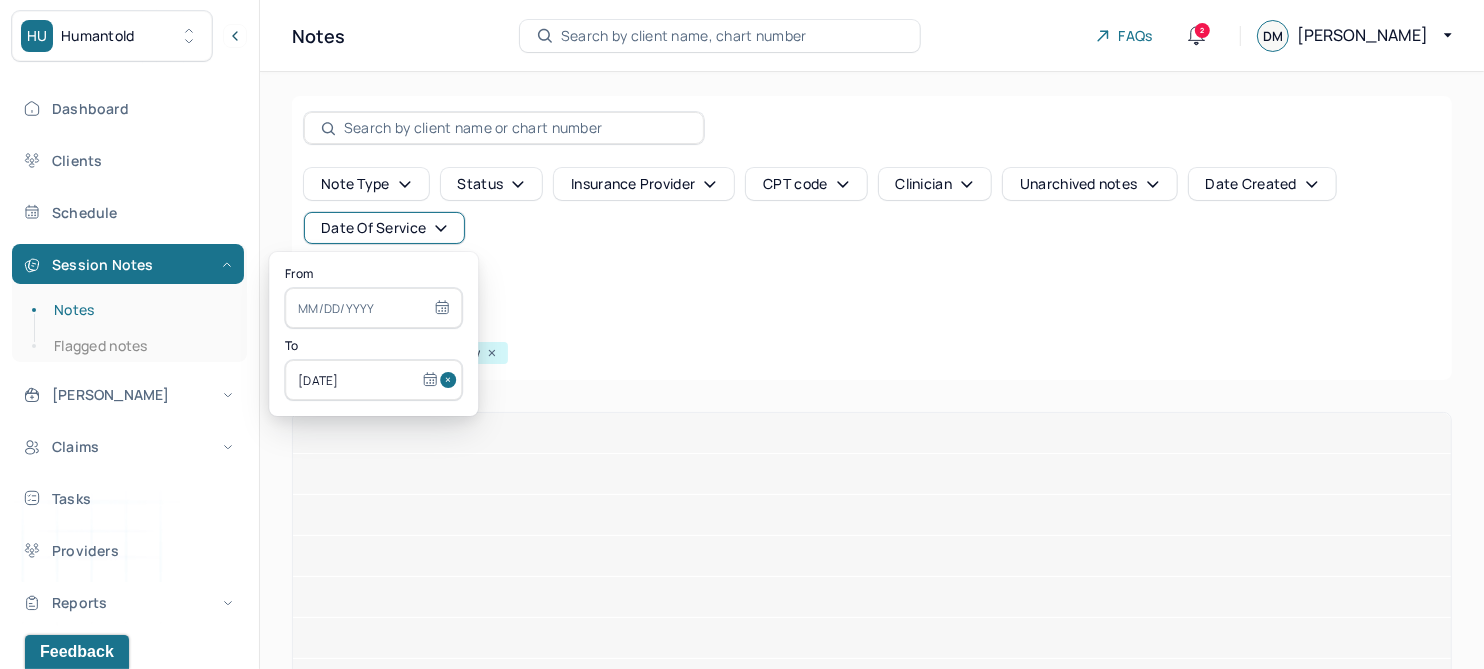 click at bounding box center [451, 380] 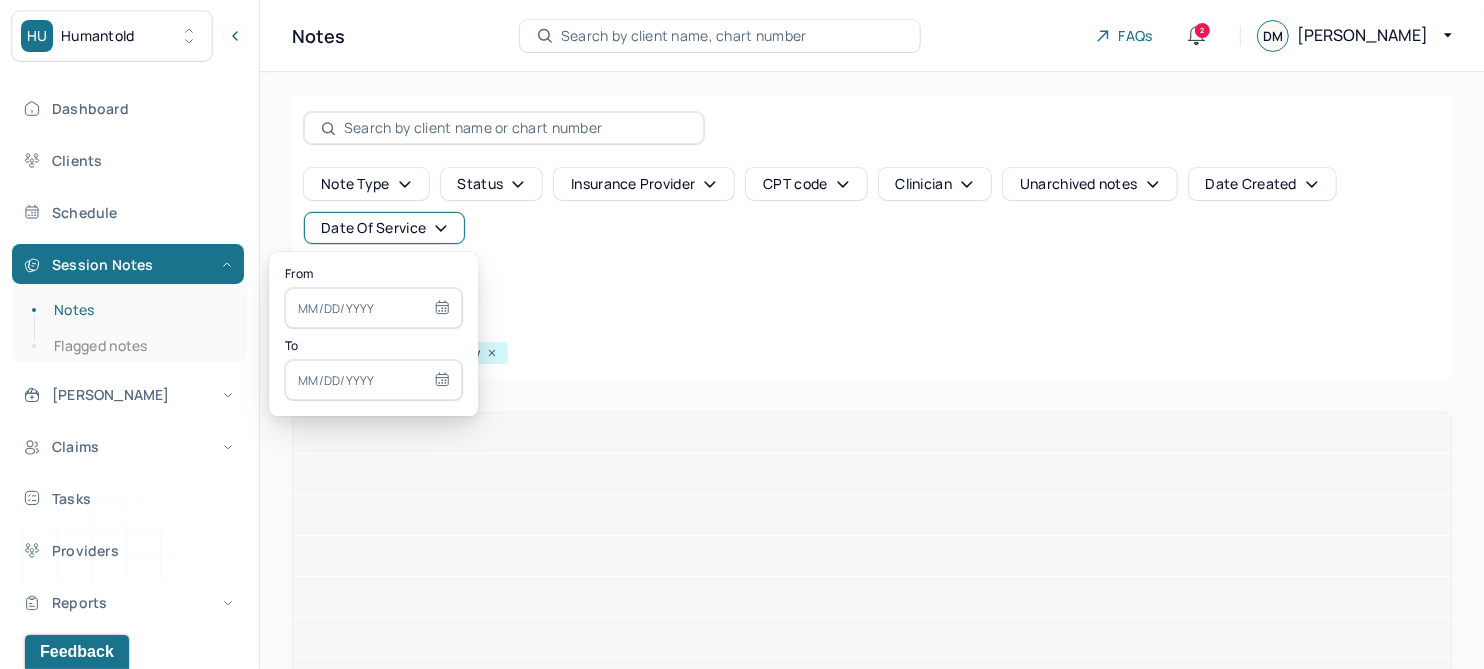 type 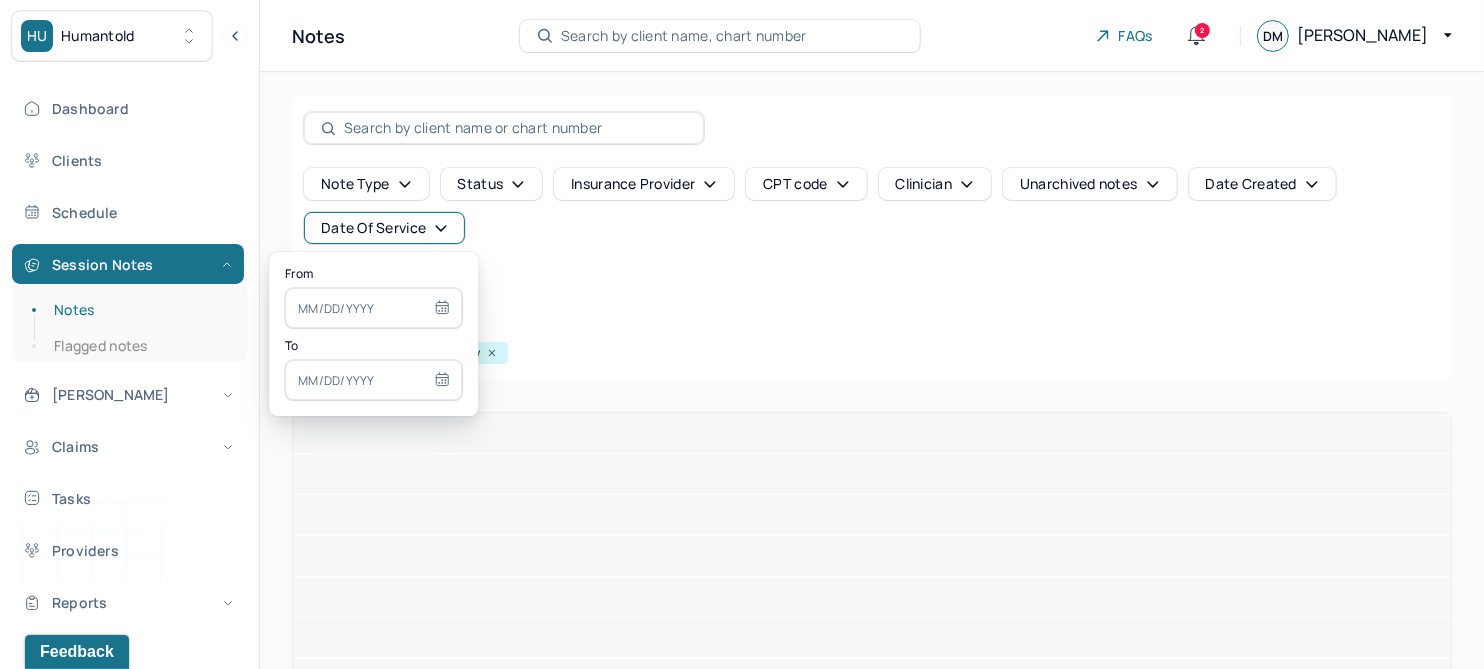 click at bounding box center (373, 308) 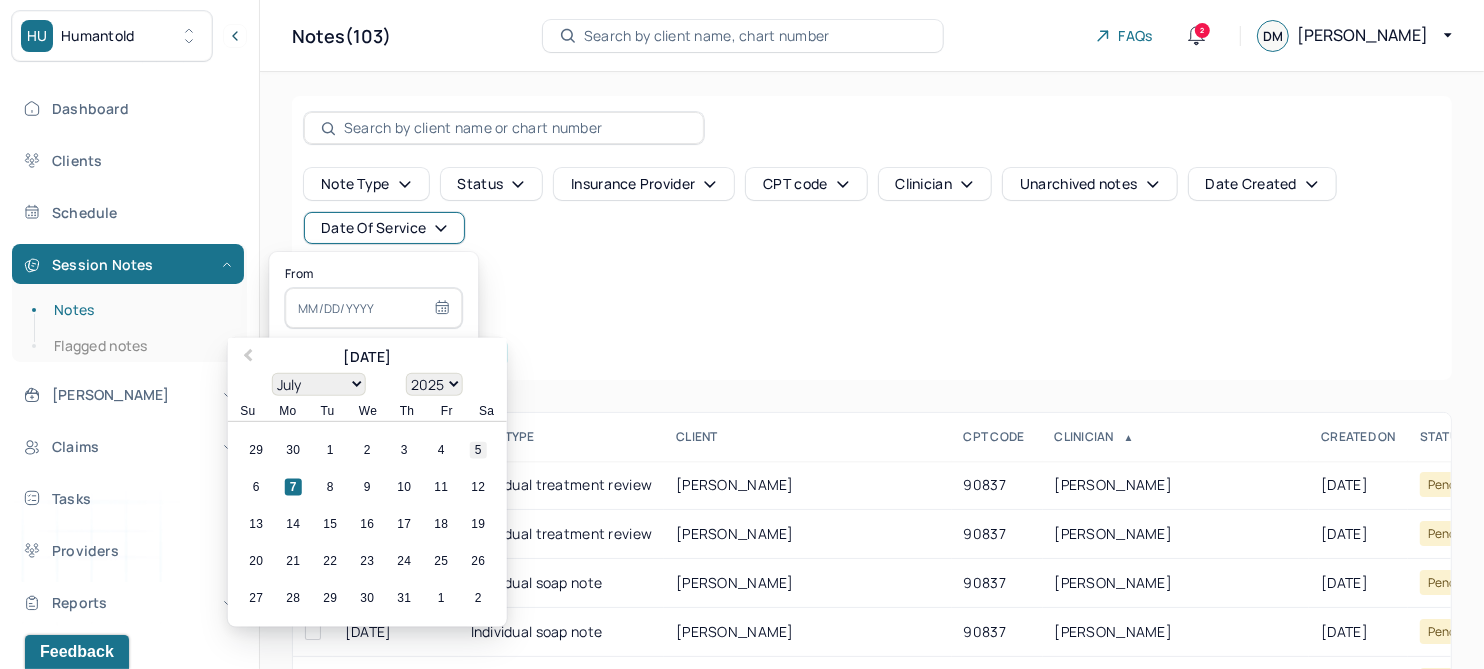 click on "5" at bounding box center [478, 450] 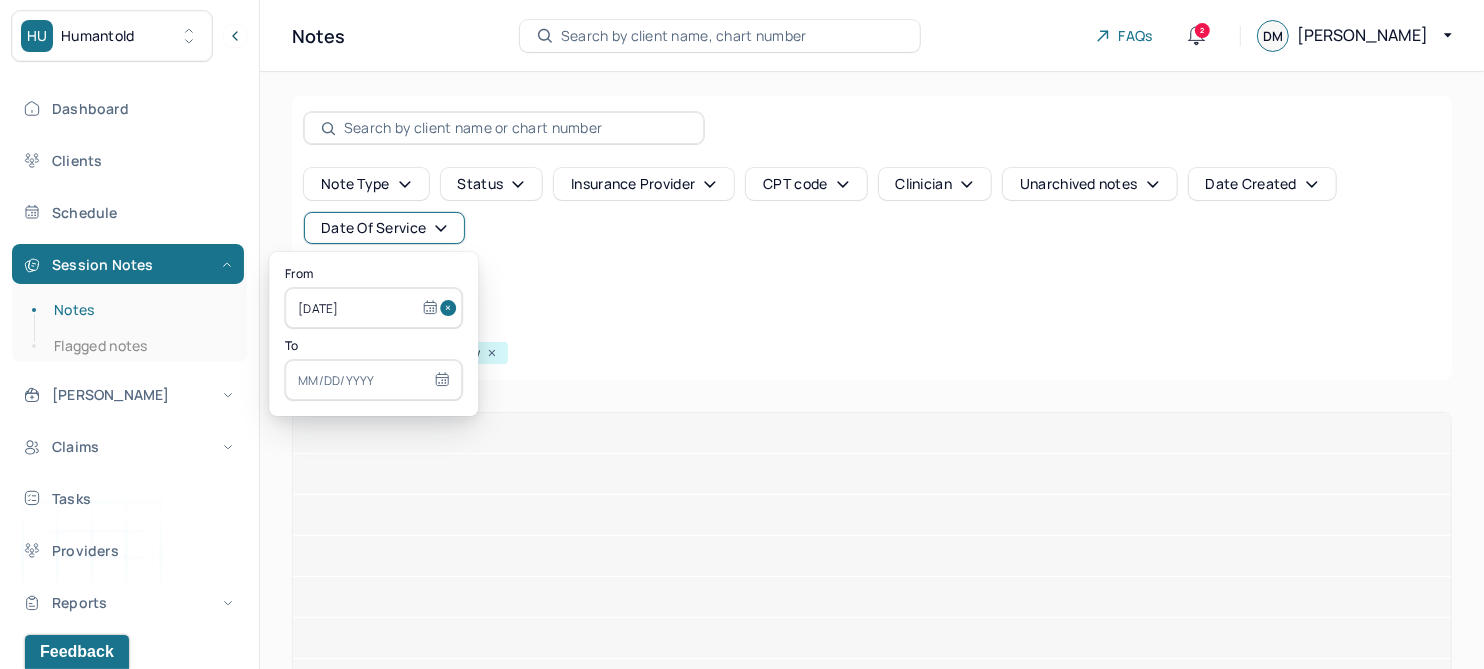 click at bounding box center (373, 380) 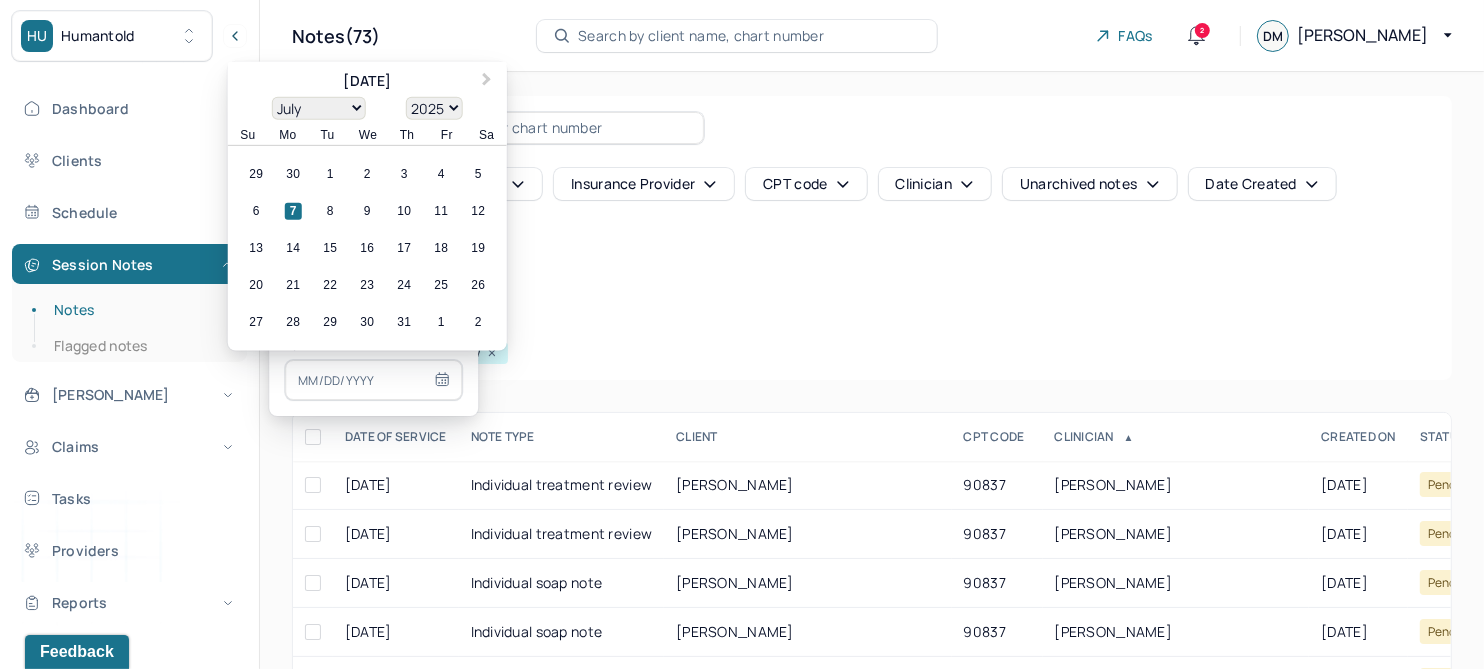 click on "29 30 1 2 3 4 5" at bounding box center (367, 174) 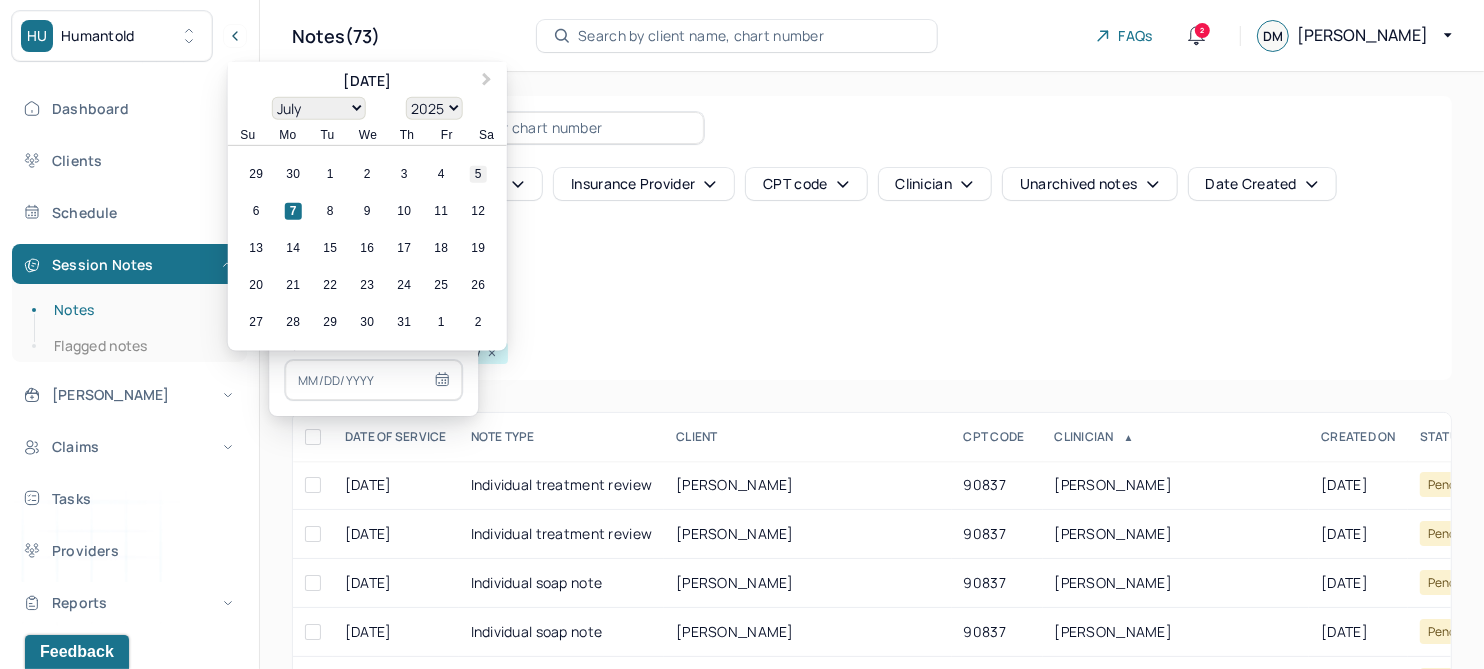 click on "5" at bounding box center (478, 174) 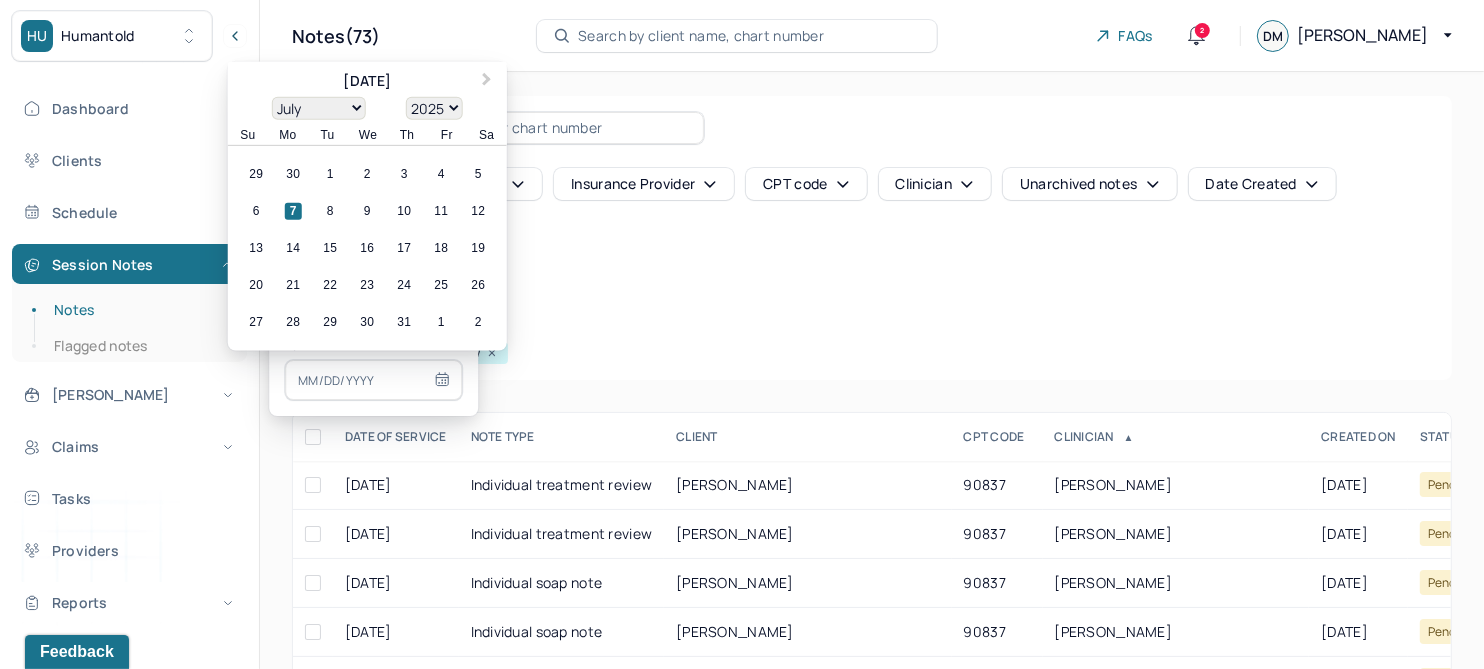 type on "[DATE]" 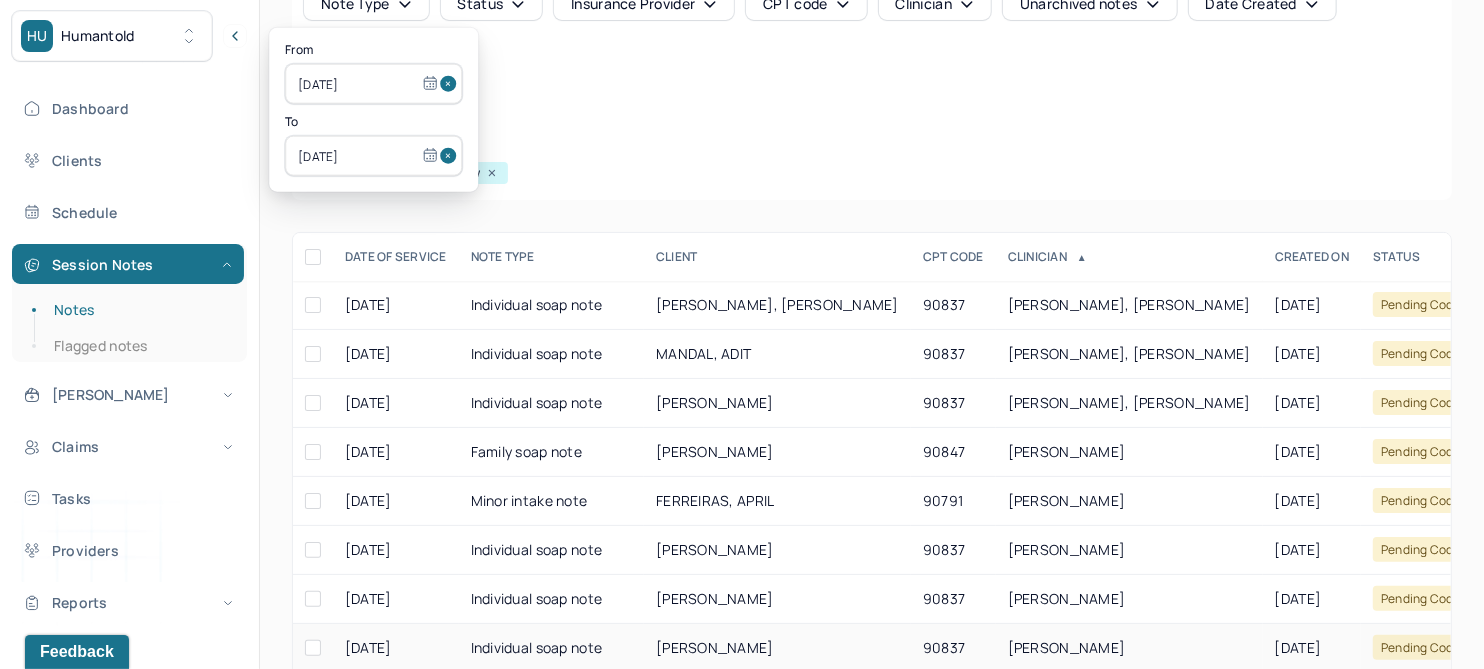 scroll, scrollTop: 301, scrollLeft: 0, axis: vertical 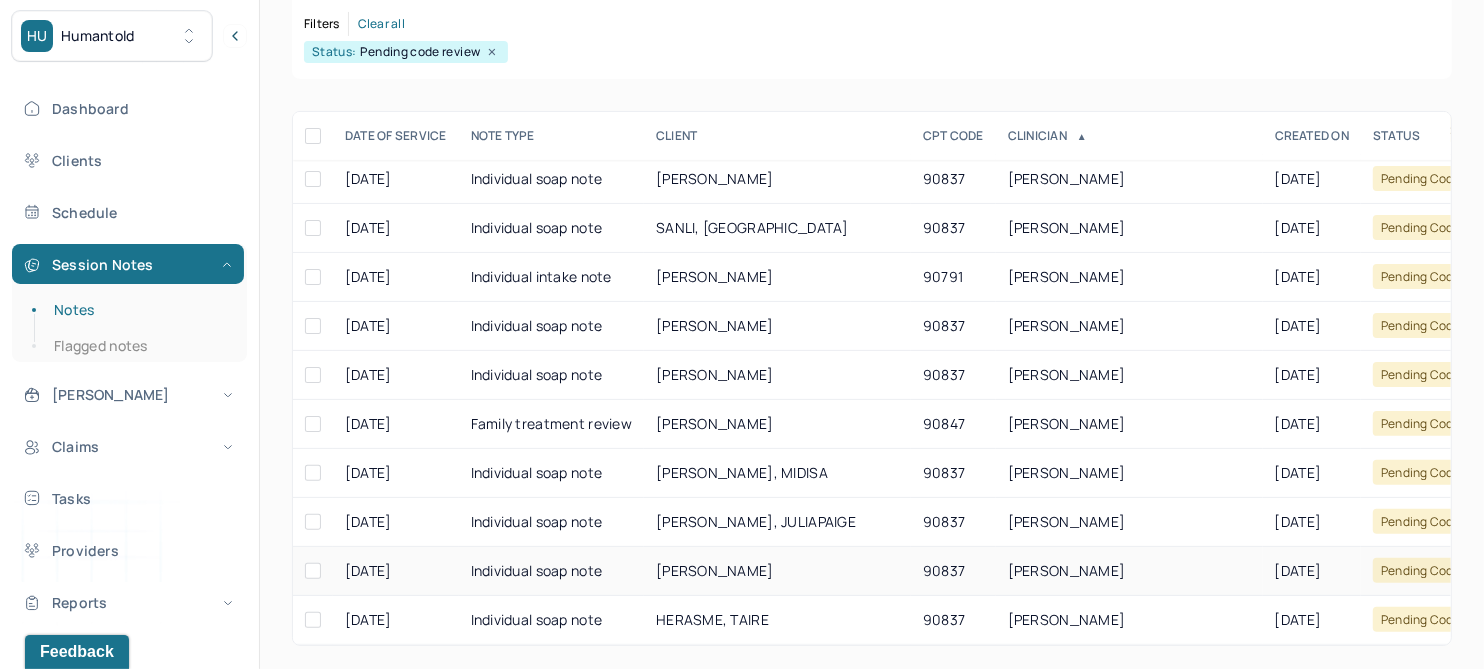 click on "CHIN, MICHELLE" at bounding box center (715, 570) 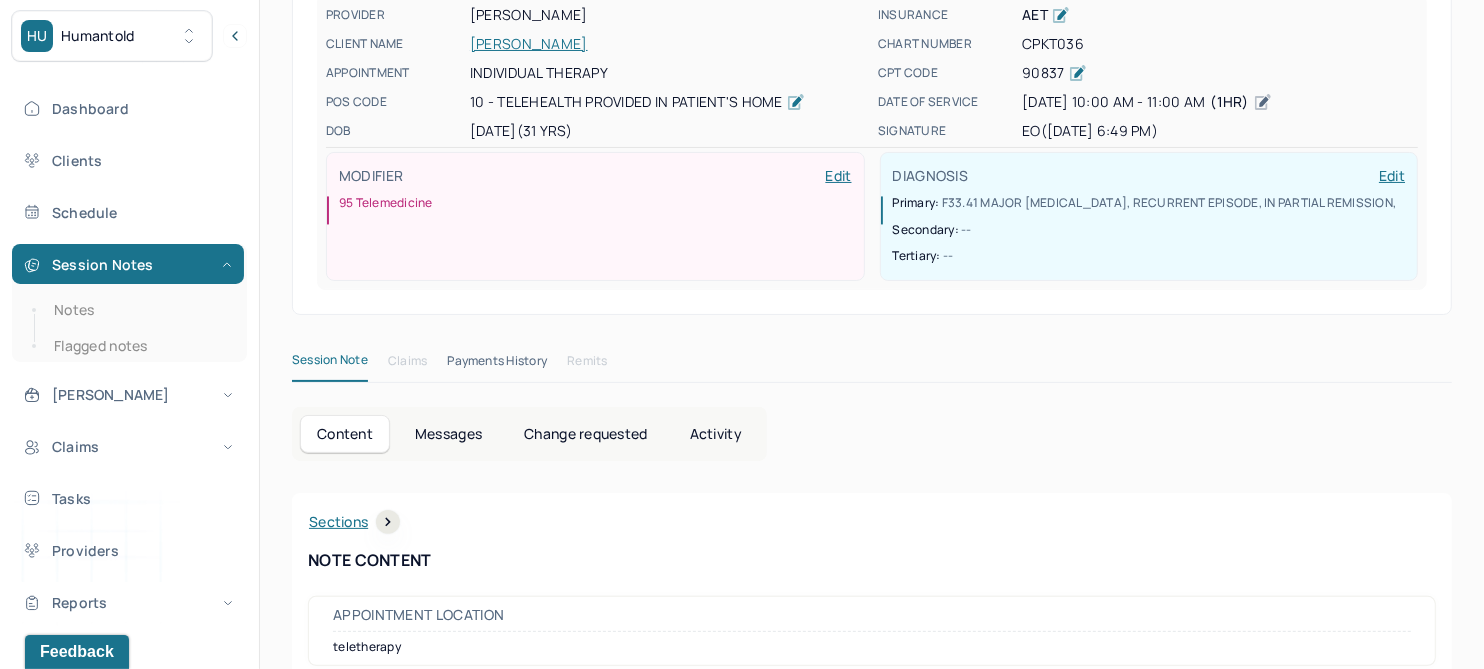 scroll, scrollTop: 0, scrollLeft: 0, axis: both 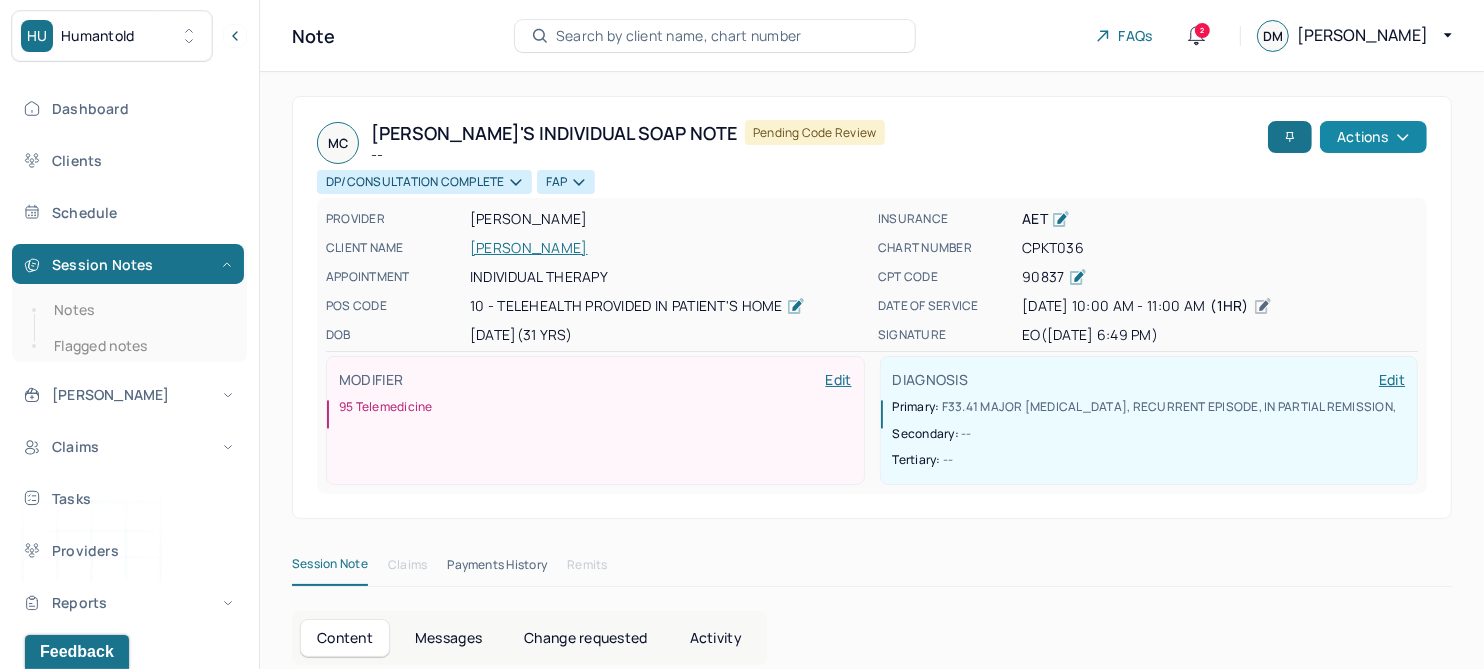 click on "Actions" at bounding box center [1373, 137] 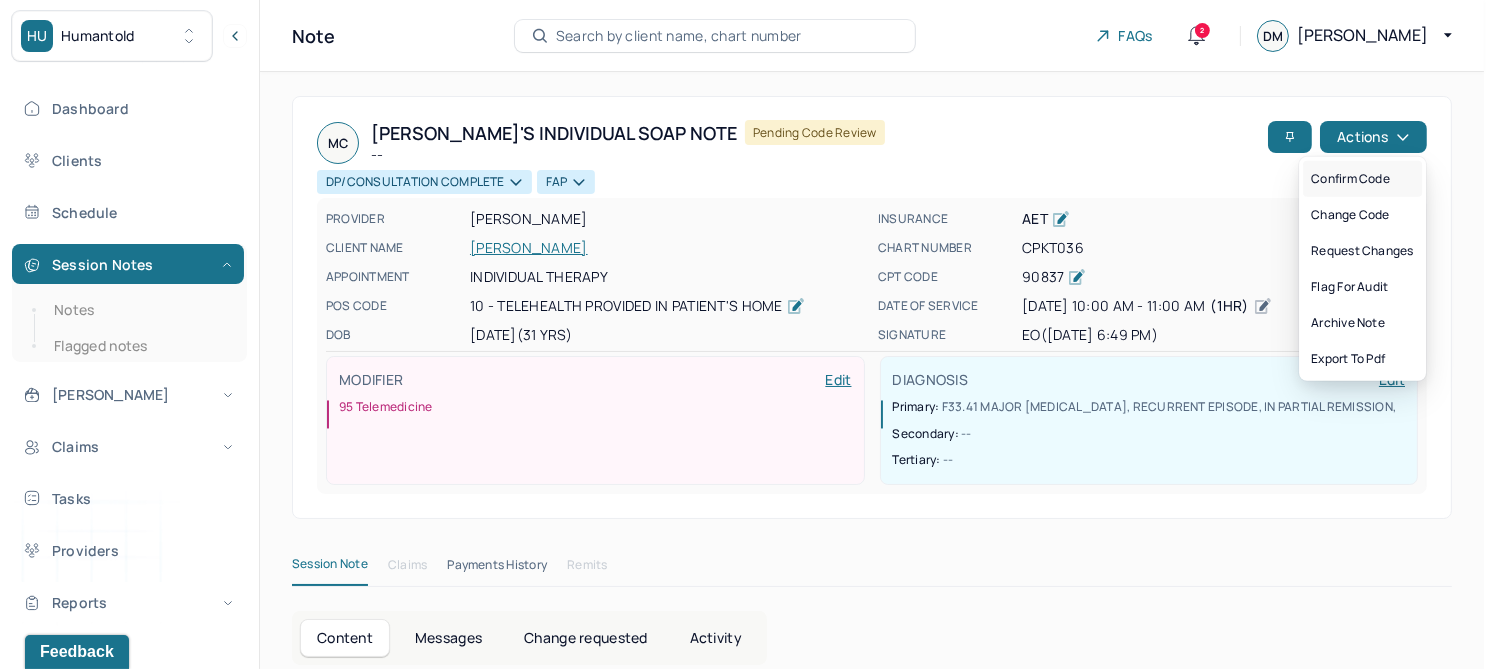 click on "Confirm code" at bounding box center [1362, 179] 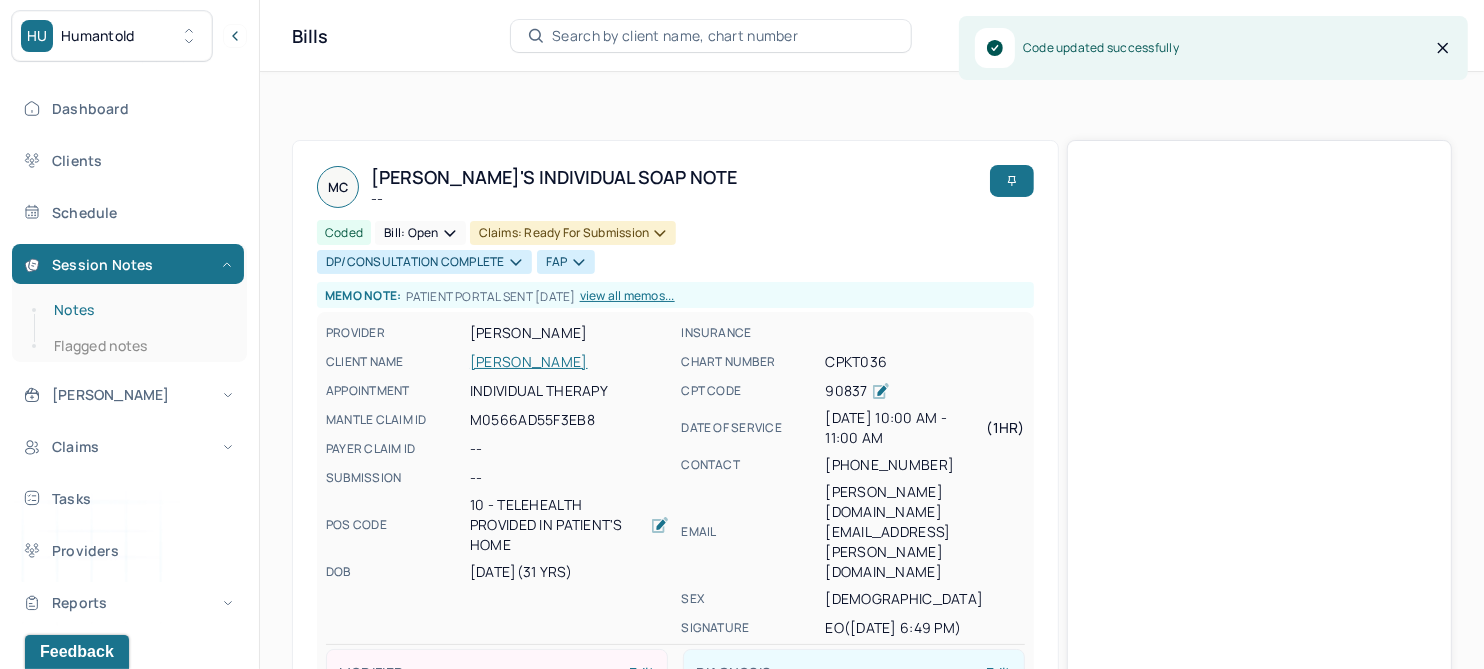 click on "Notes" at bounding box center [139, 310] 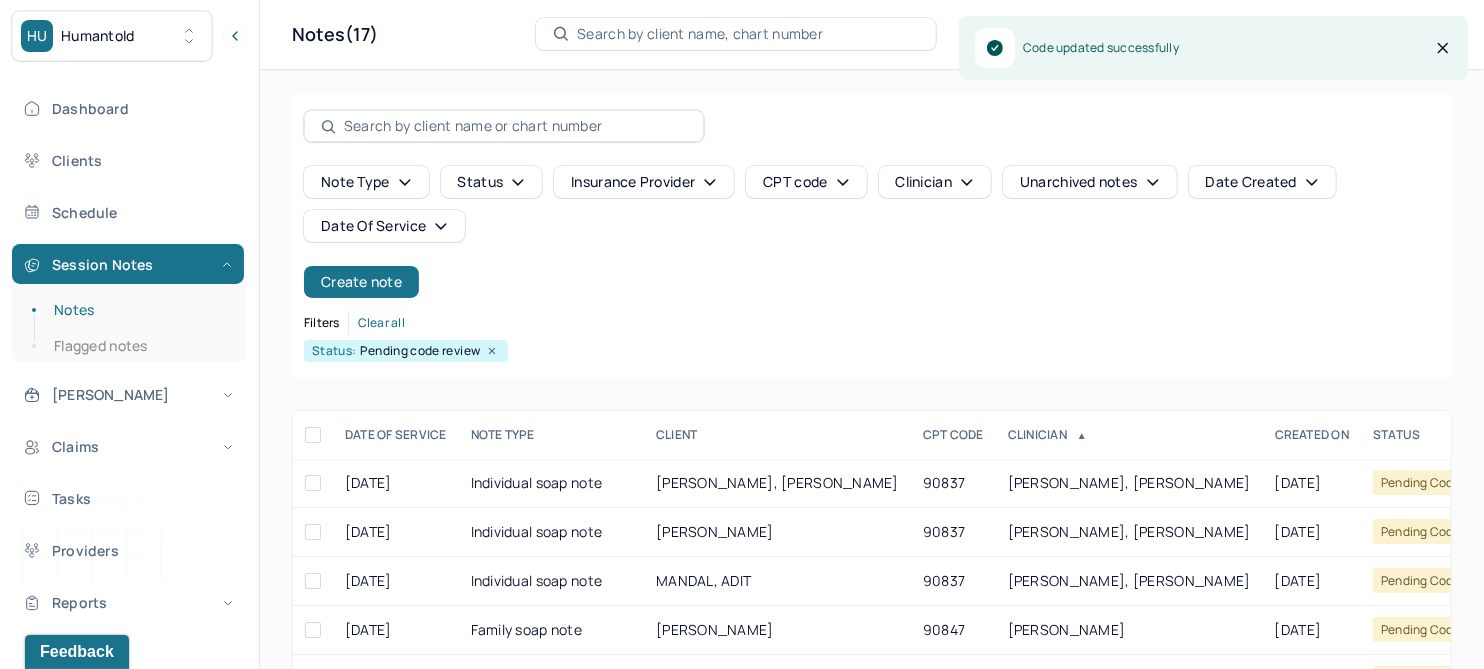 scroll, scrollTop: 301, scrollLeft: 0, axis: vertical 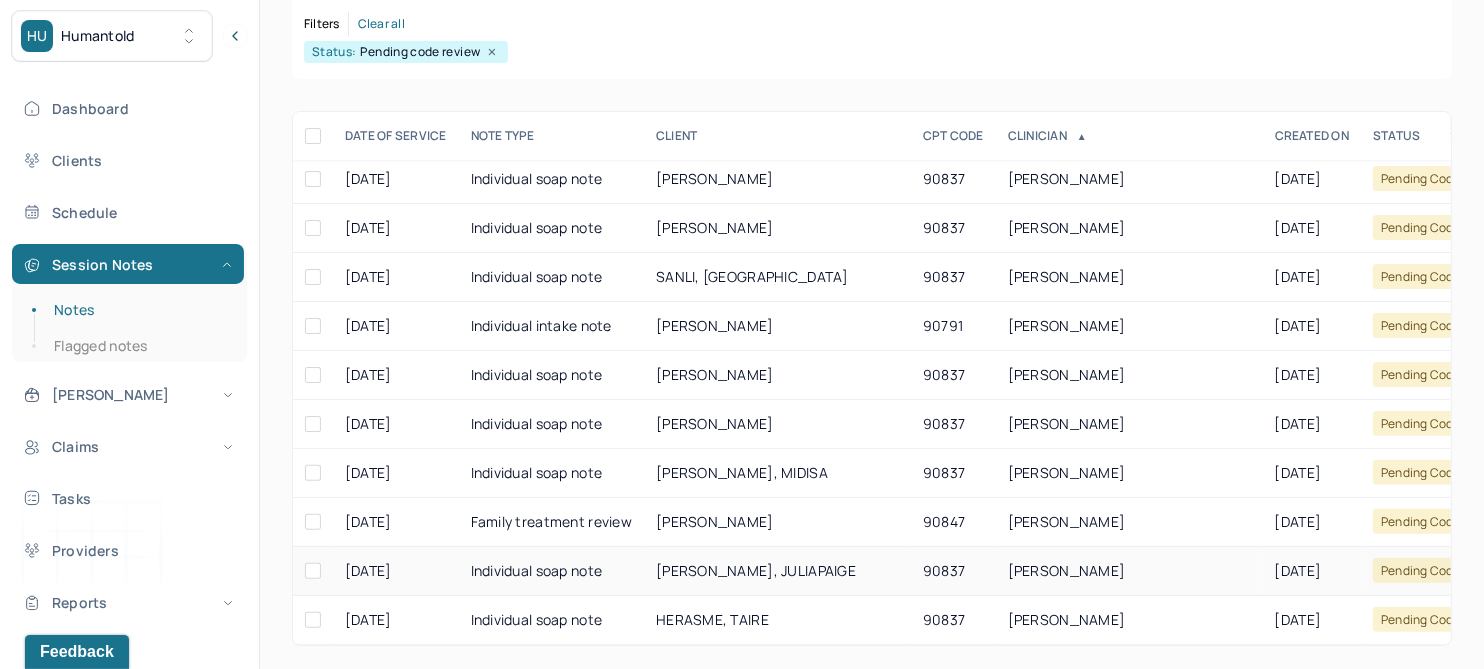 click on "JOSEPH, JULIAPAIGE" at bounding box center [756, 570] 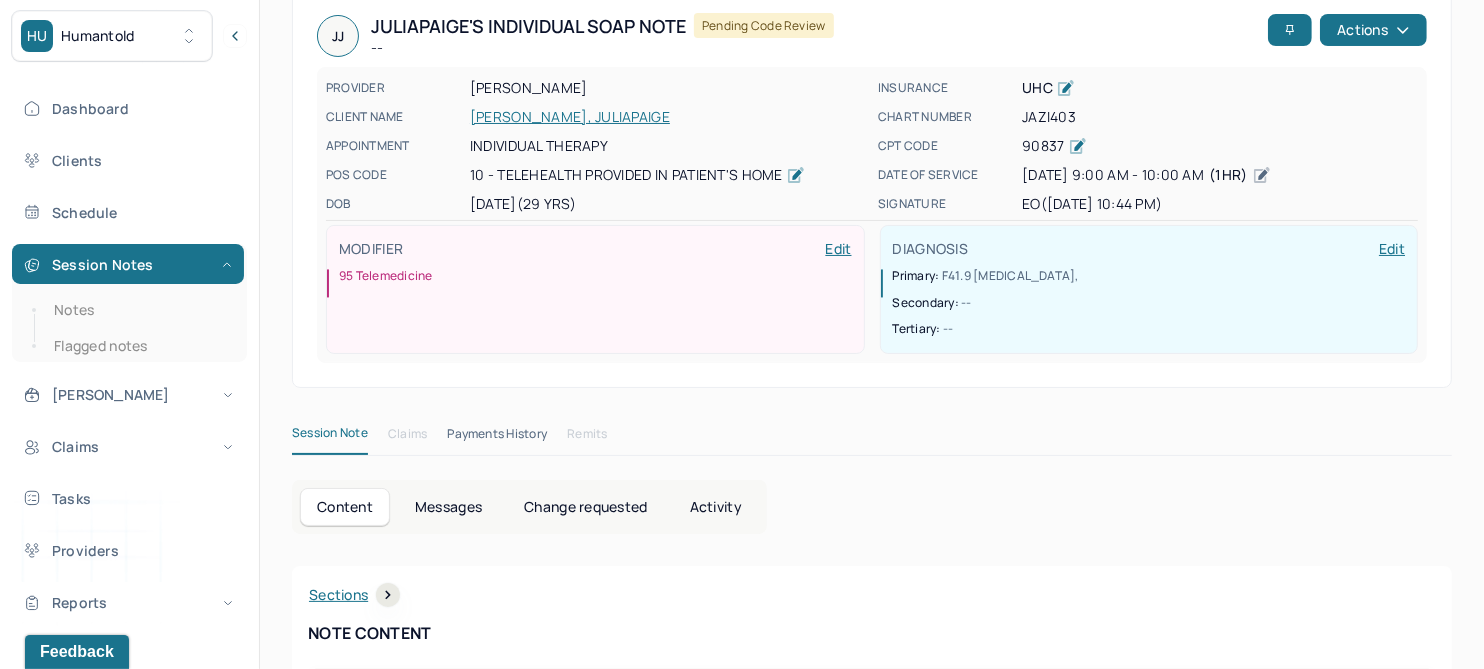 scroll, scrollTop: 0, scrollLeft: 0, axis: both 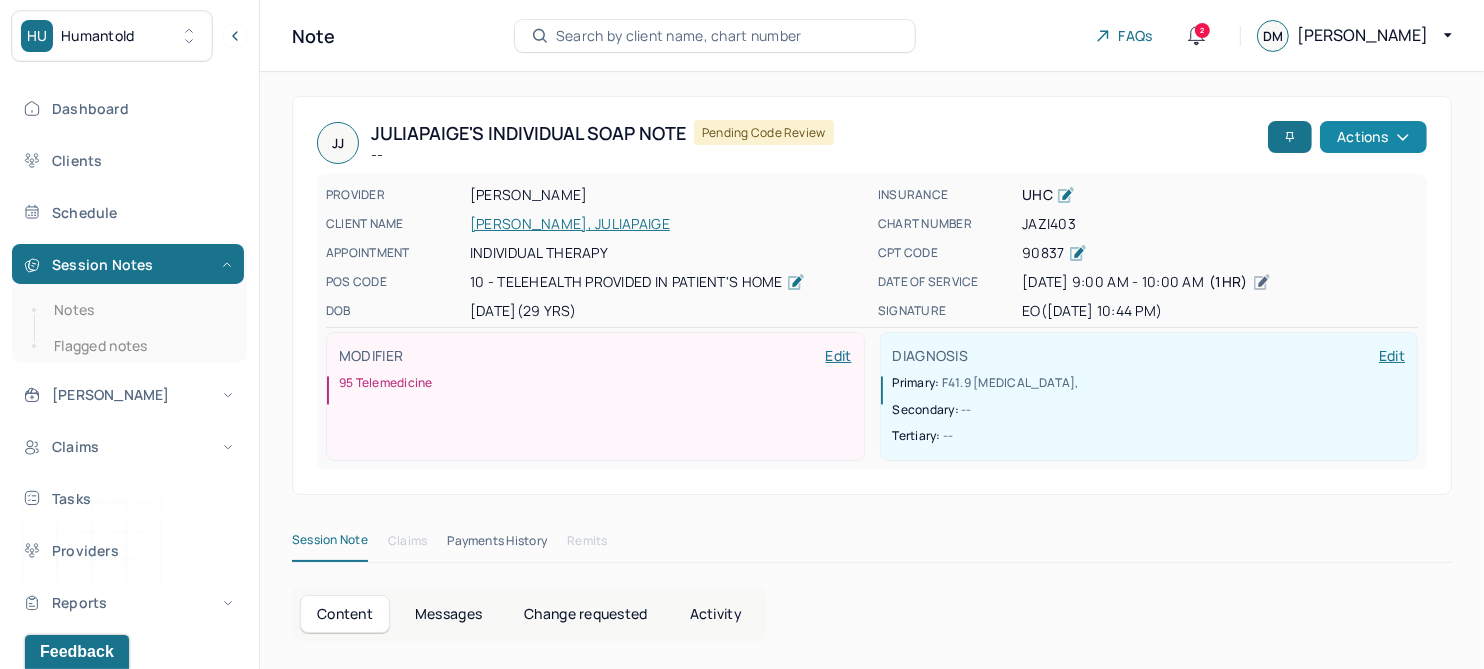 click on "Actions" at bounding box center [1373, 137] 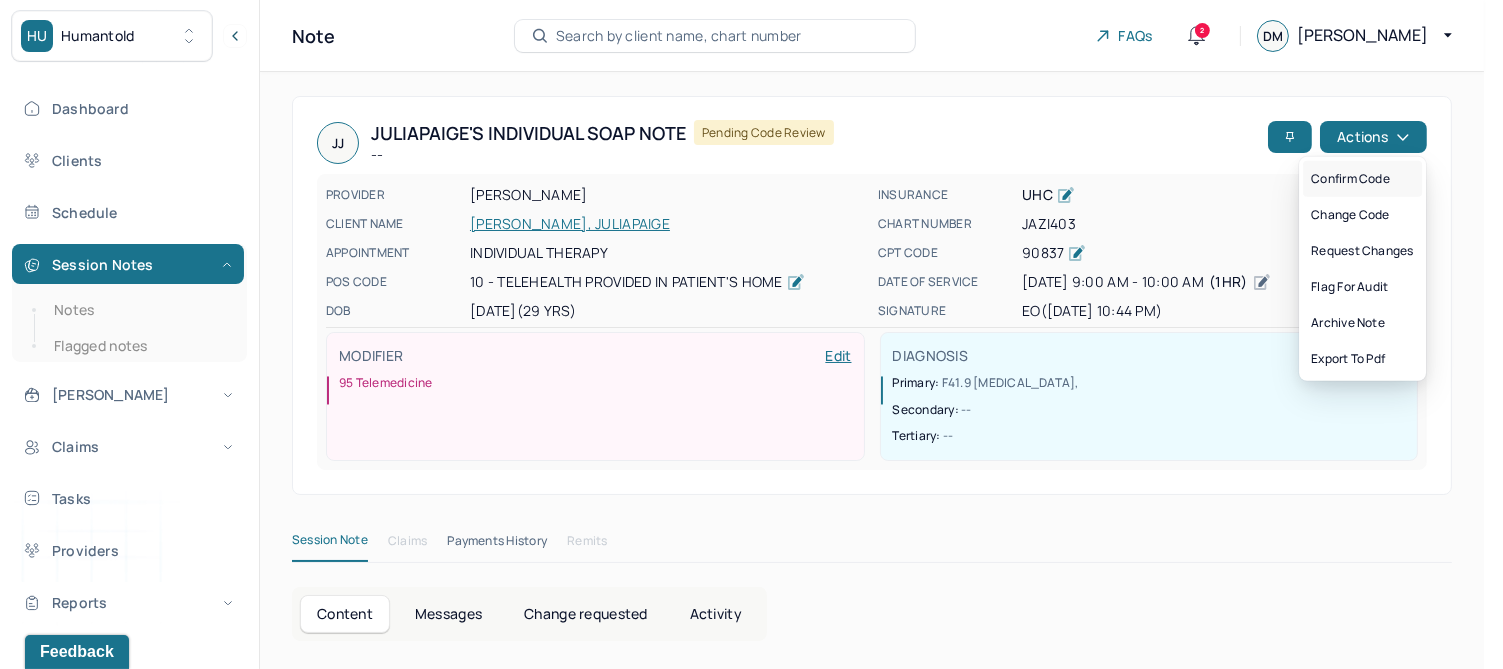 click on "Confirm code" at bounding box center (1362, 179) 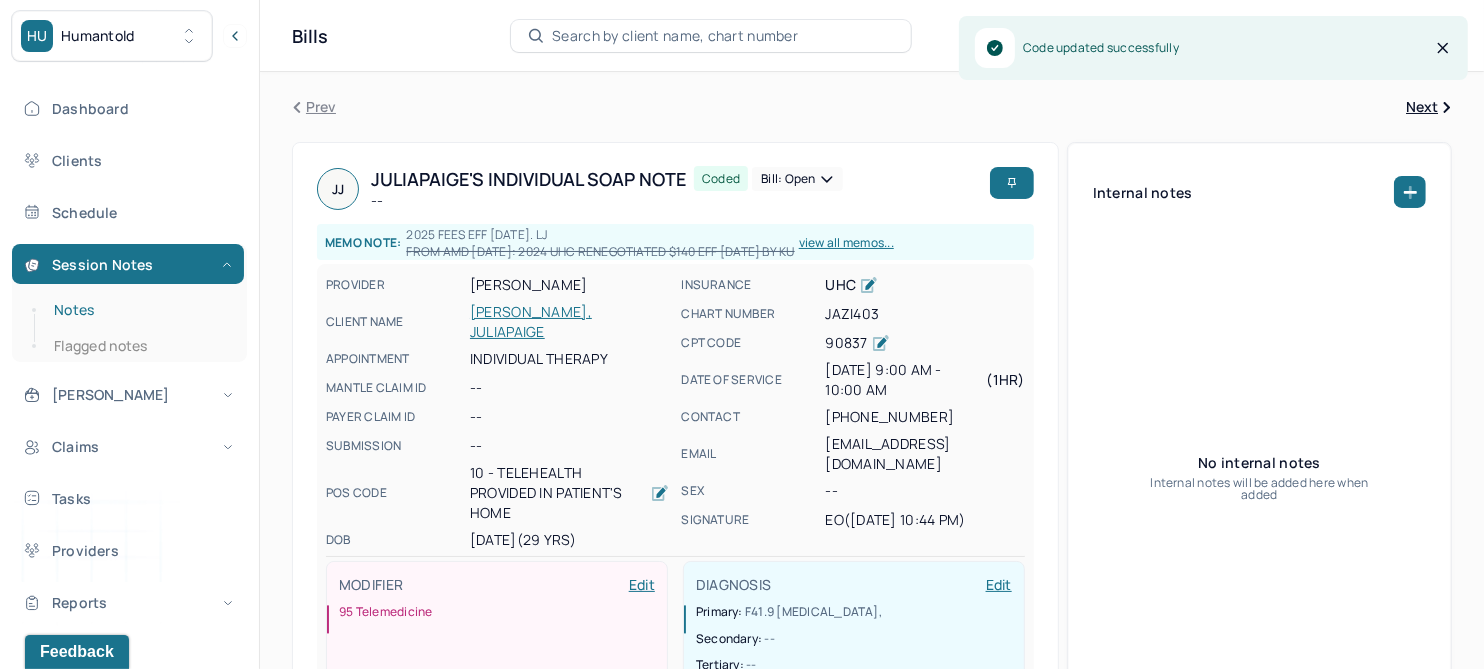 click on "Notes" at bounding box center (139, 310) 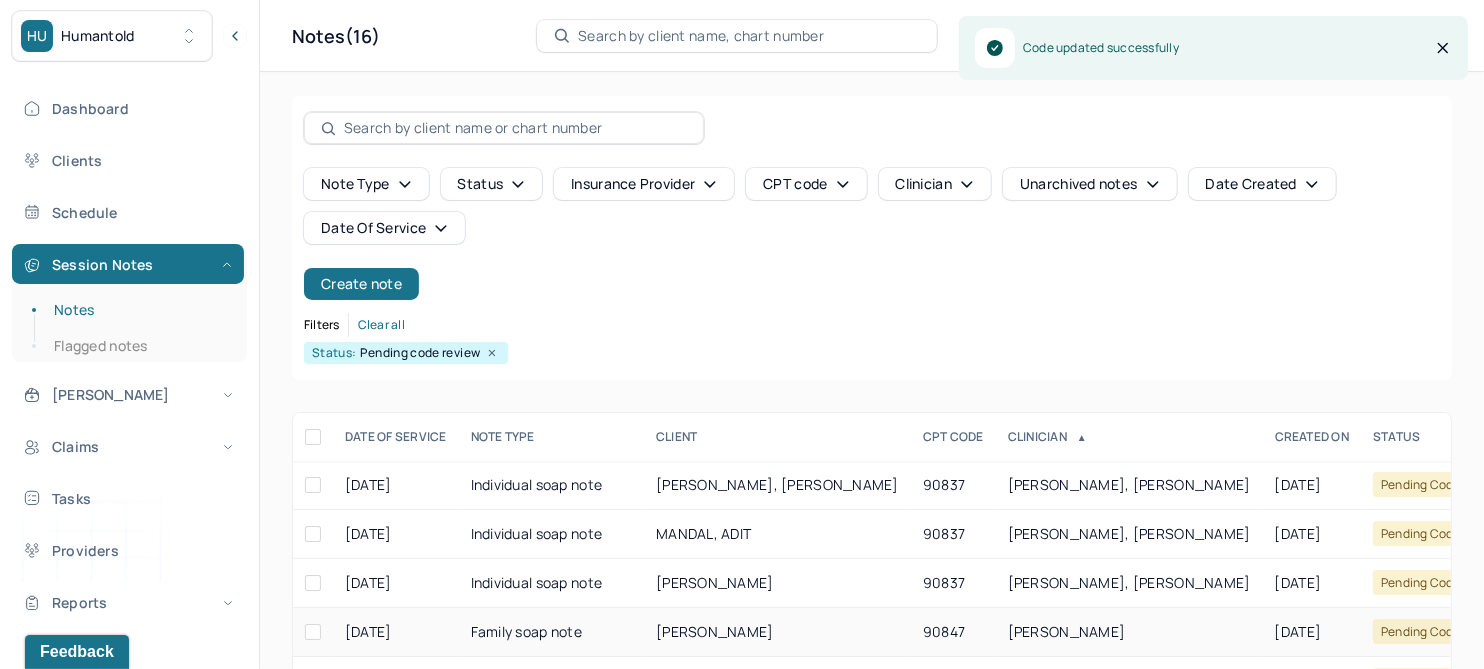 scroll, scrollTop: 301, scrollLeft: 0, axis: vertical 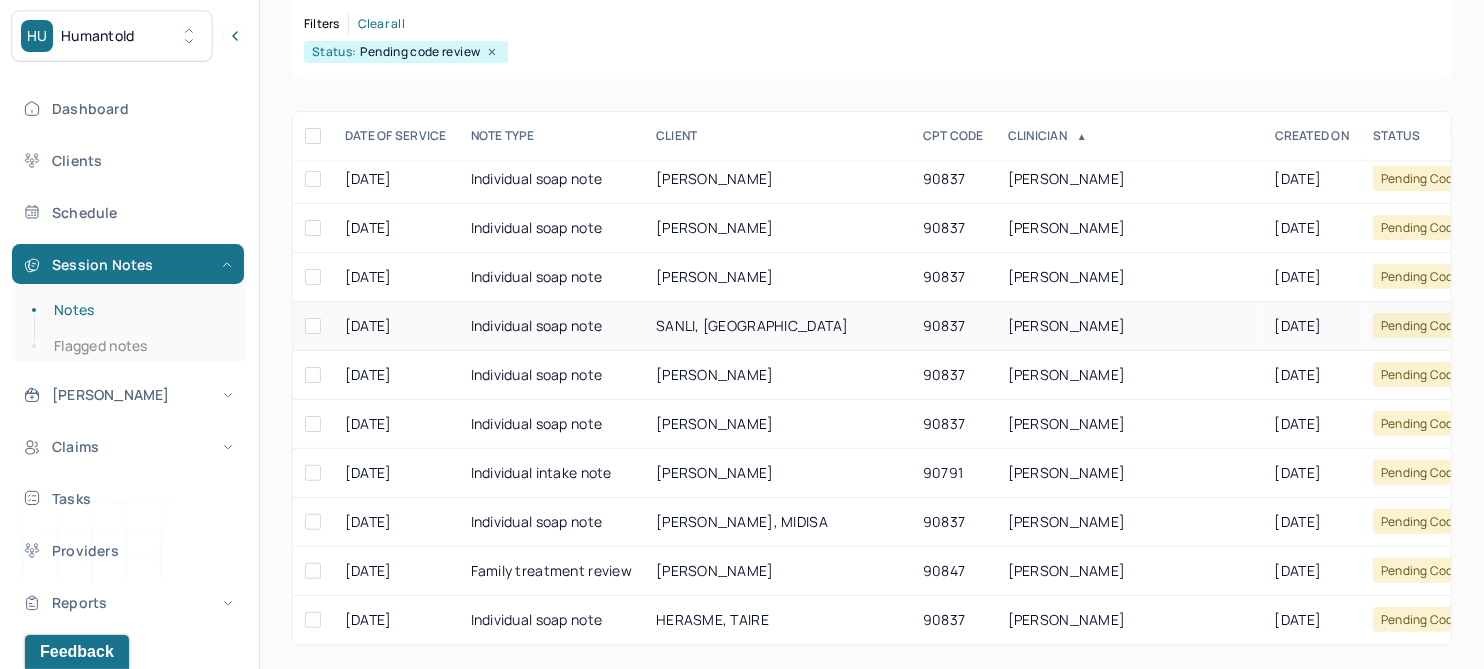 click on "SANLI, LARA" at bounding box center [752, 325] 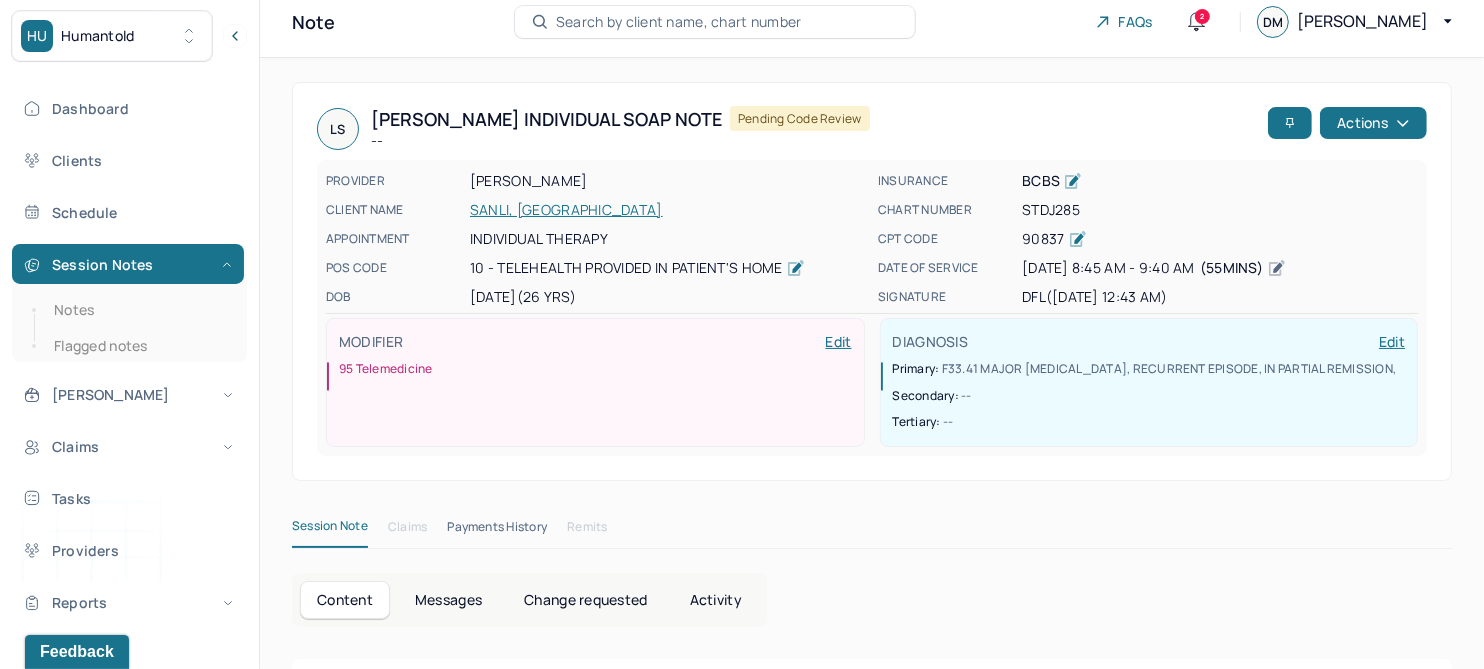 scroll, scrollTop: 0, scrollLeft: 0, axis: both 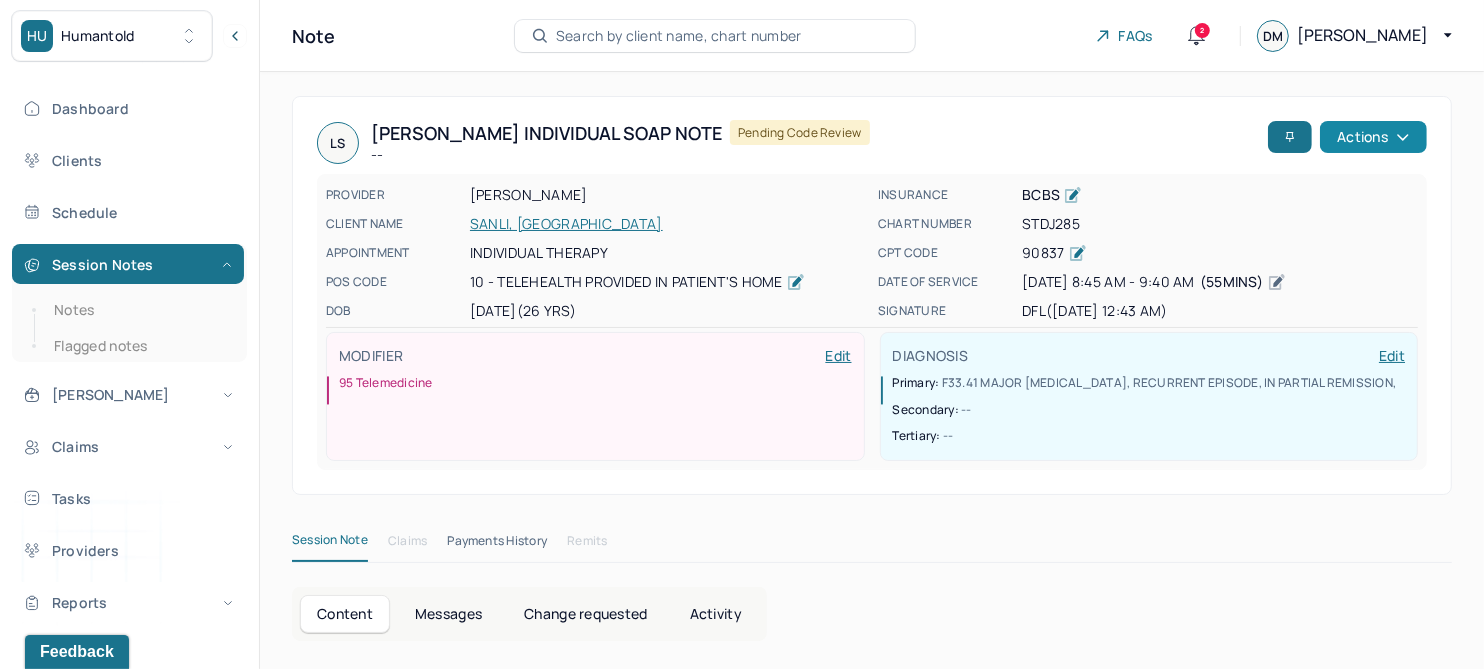 click on "Actions" at bounding box center [1373, 137] 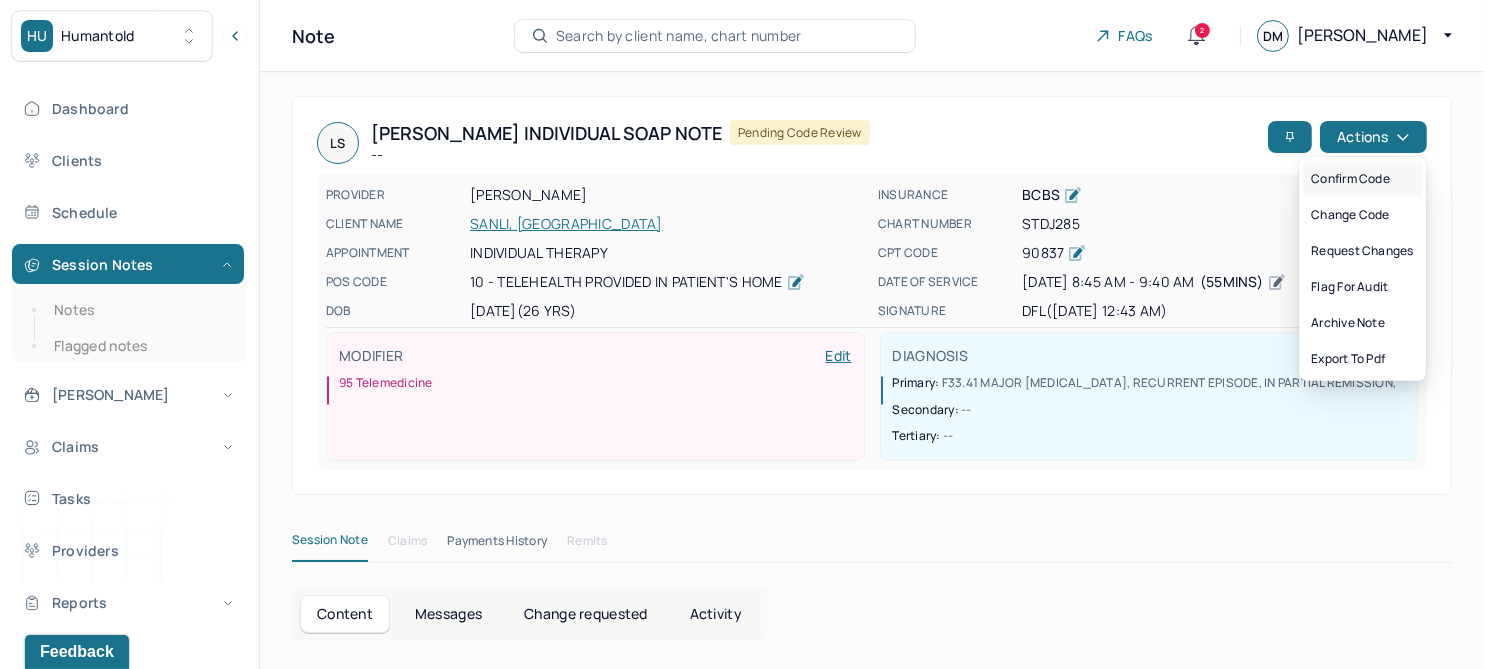 click on "Confirm code" at bounding box center [1362, 179] 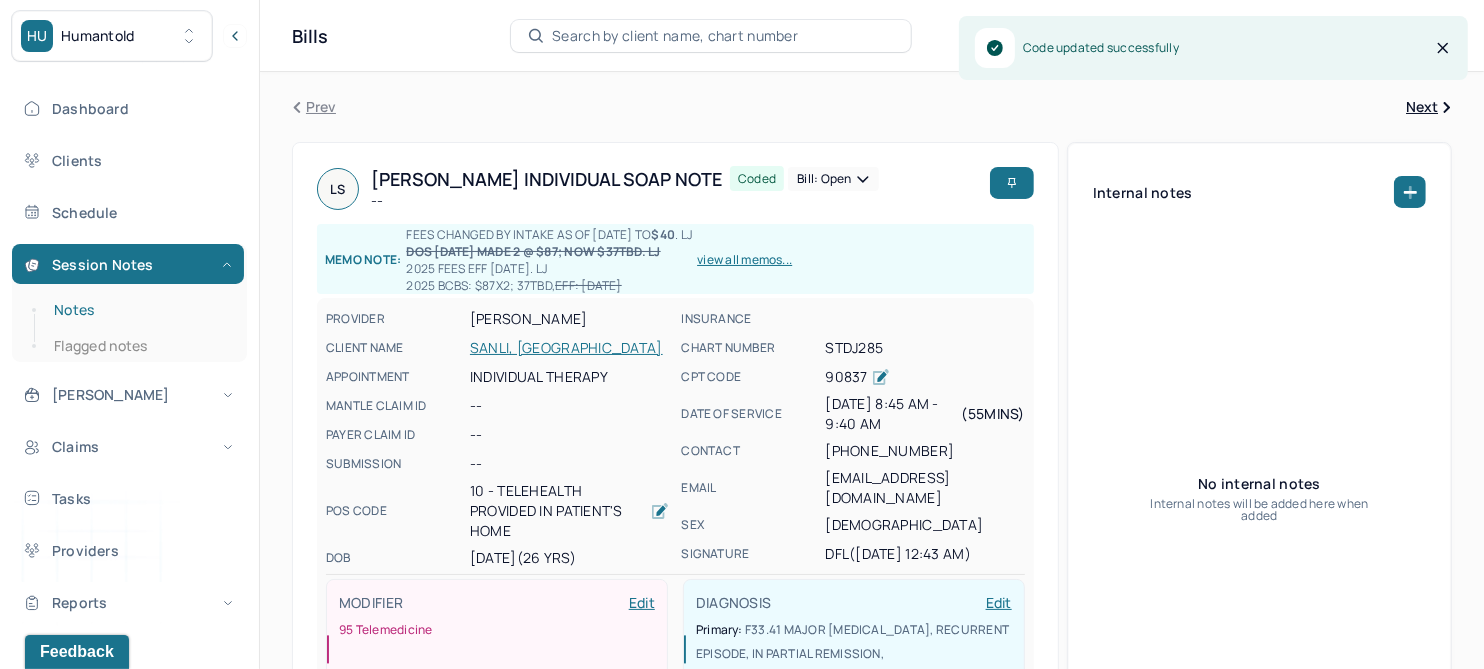 drag, startPoint x: 68, startPoint y: 311, endPoint x: 143, endPoint y: 318, distance: 75.32596 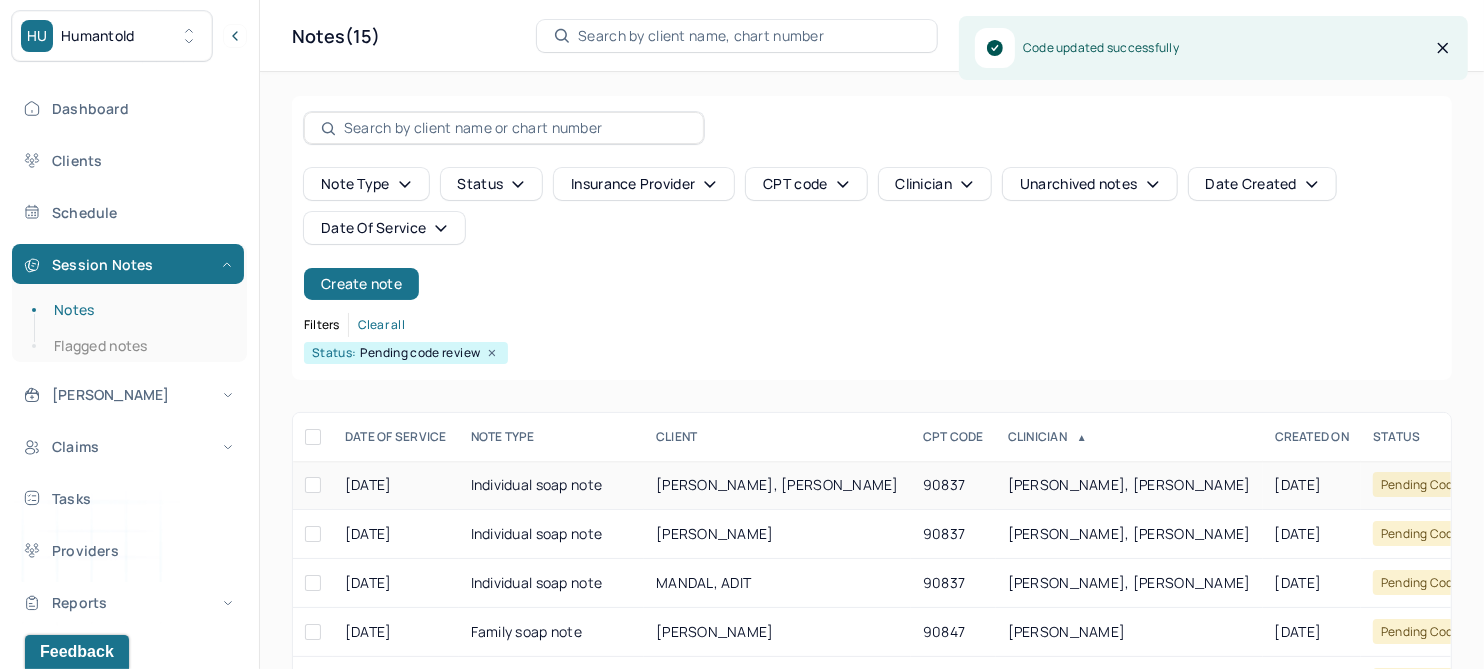 scroll, scrollTop: 301, scrollLeft: 0, axis: vertical 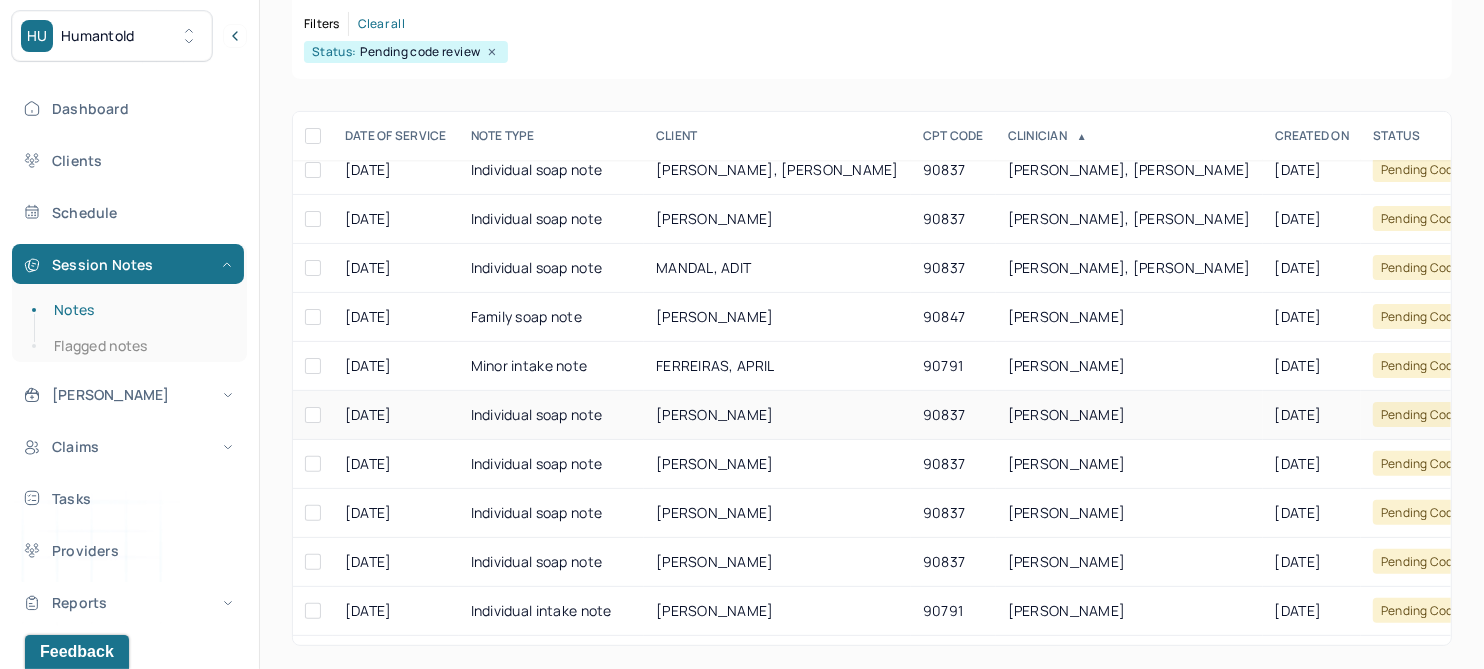 click on "XU, CHRISTOPHER" at bounding box center [715, 414] 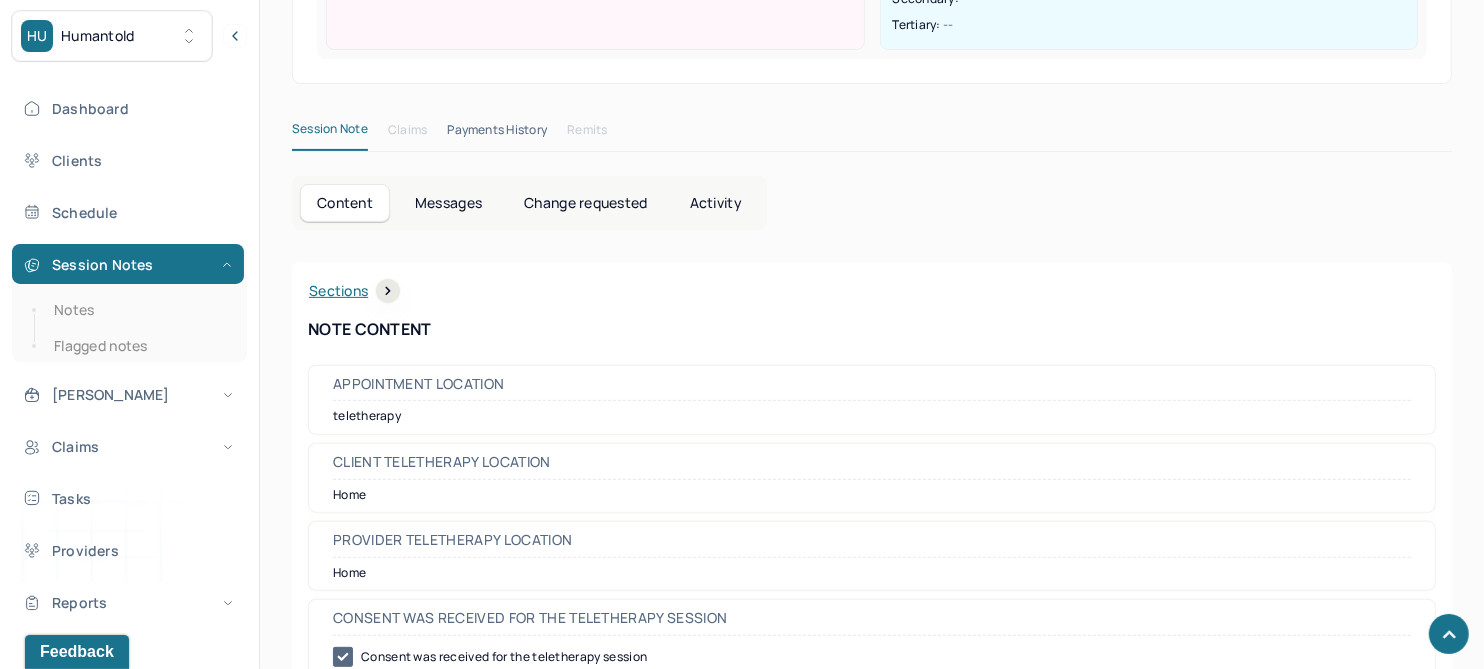 scroll, scrollTop: 0, scrollLeft: 0, axis: both 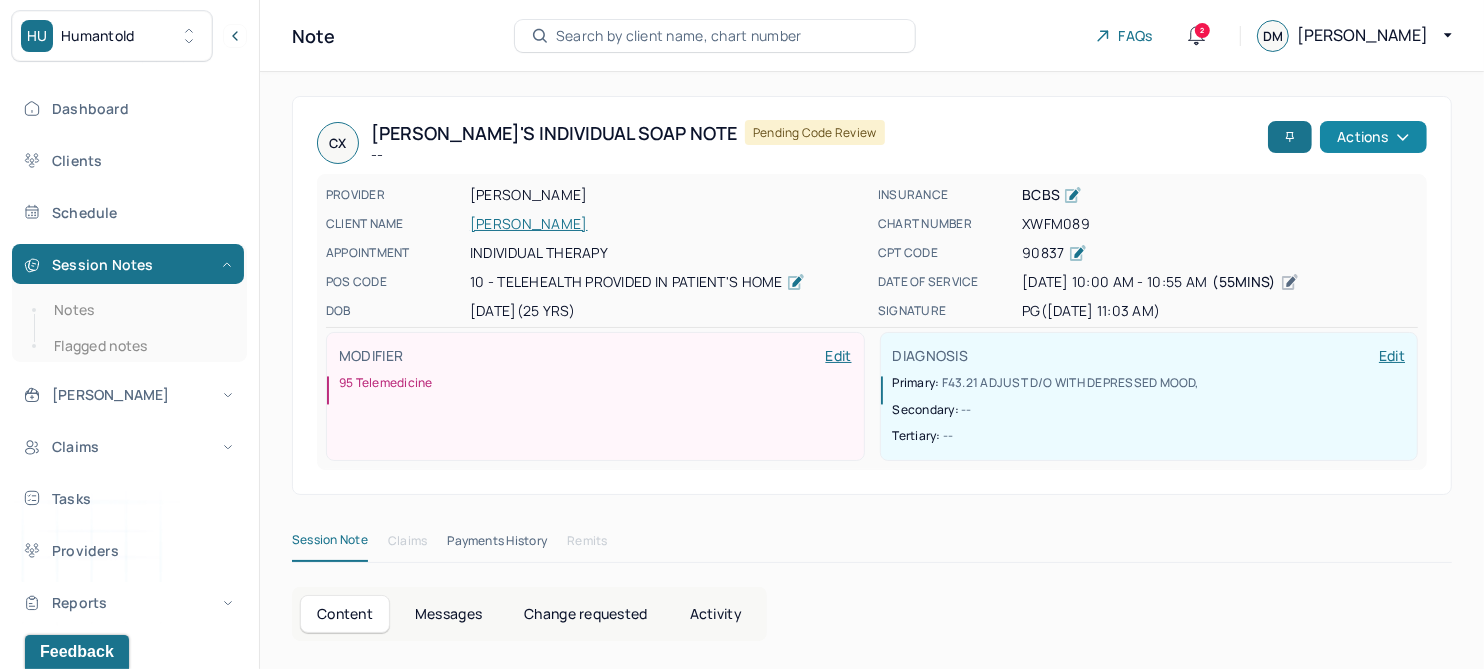 click 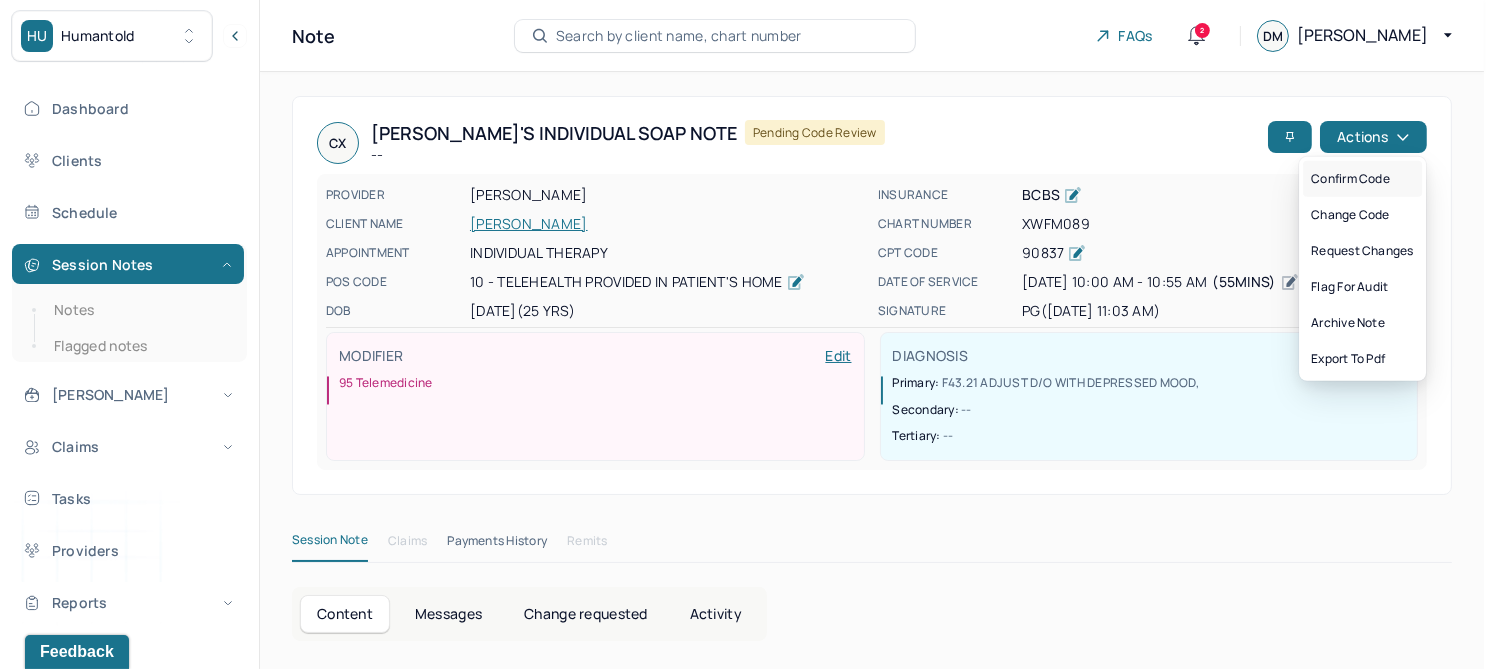 click on "Confirm code" at bounding box center (1362, 179) 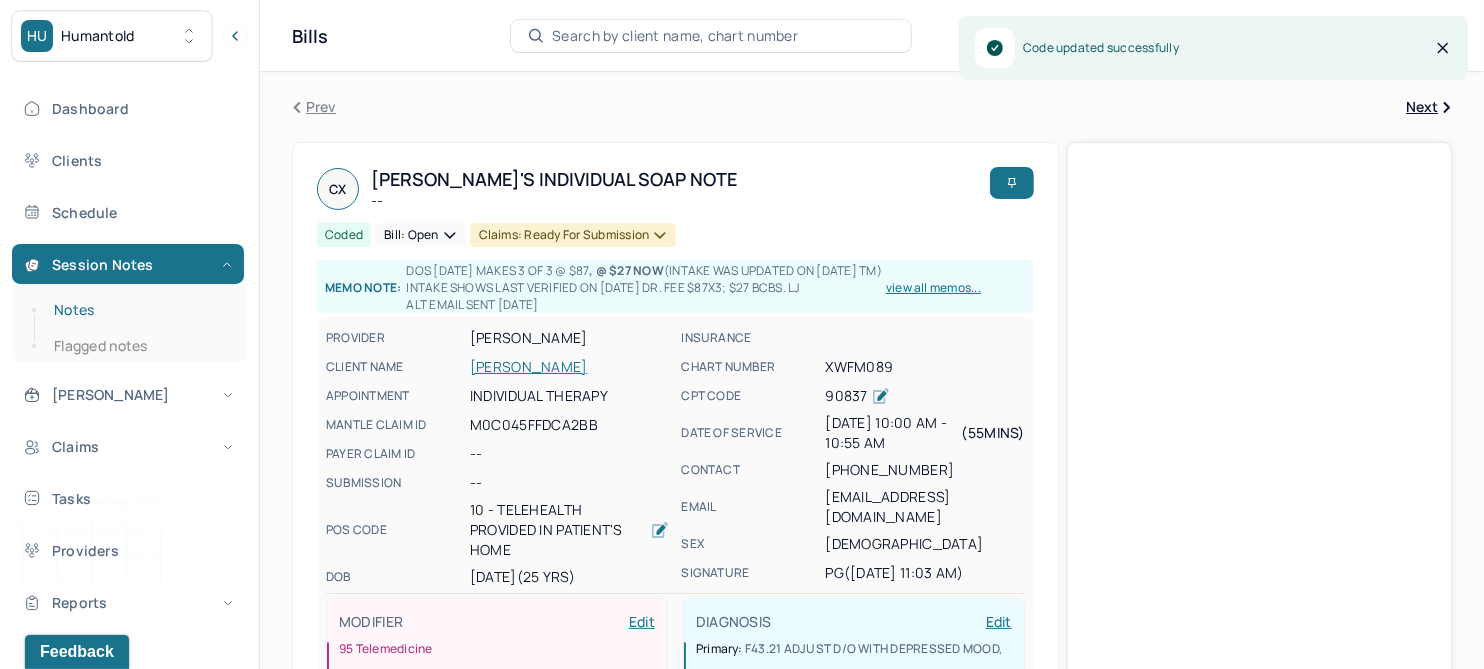 click on "Notes" at bounding box center (139, 310) 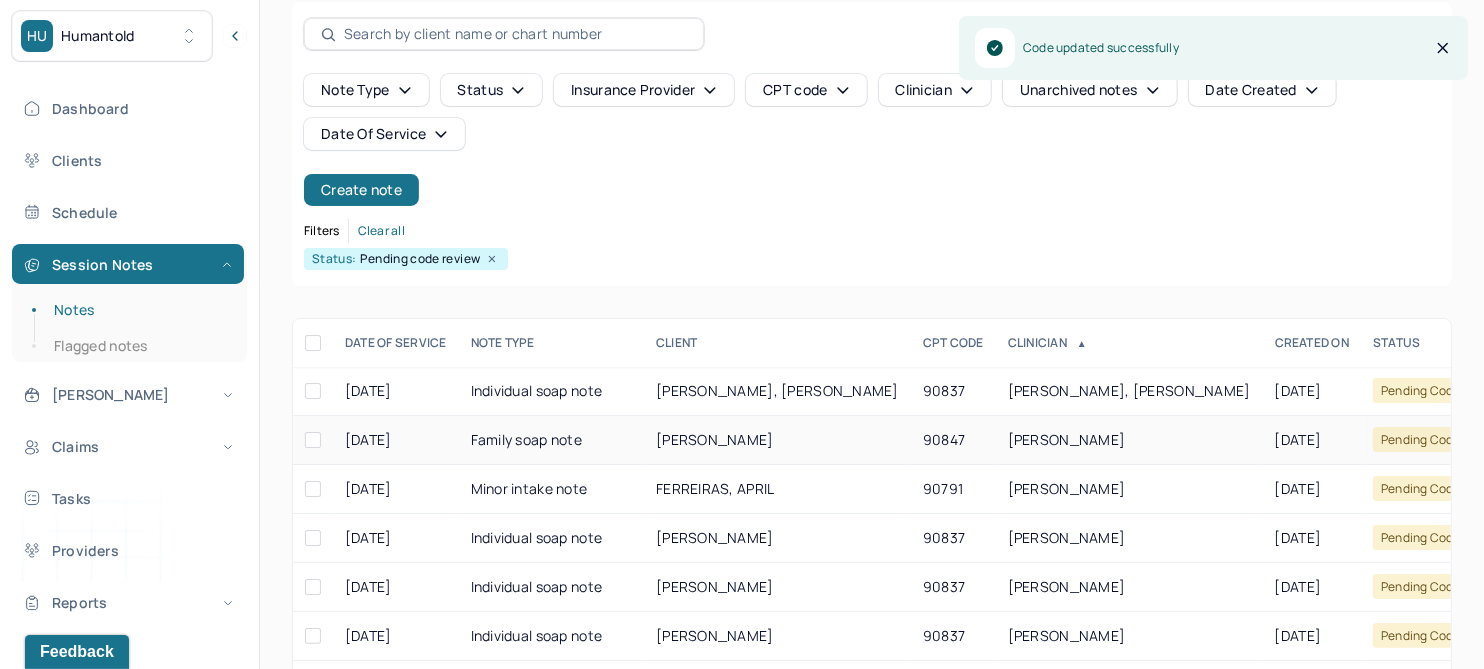 scroll, scrollTop: 301, scrollLeft: 0, axis: vertical 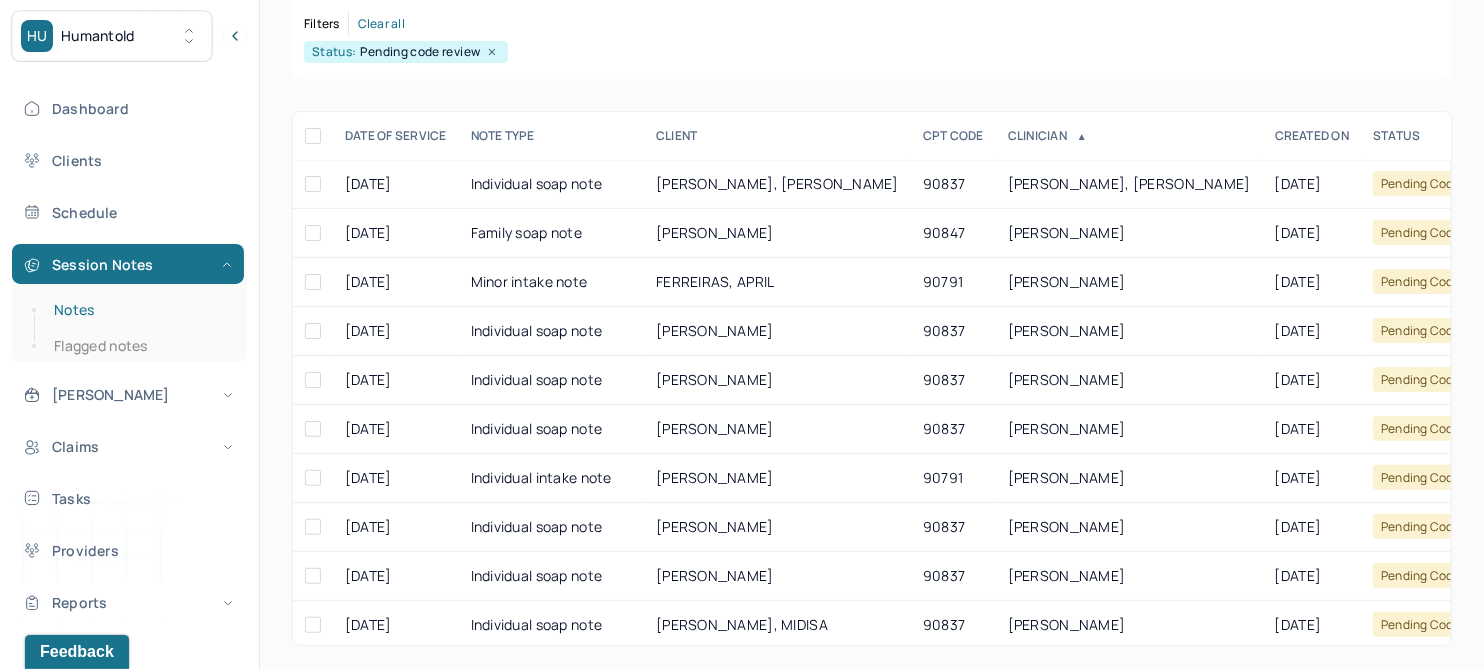 click on "Notes" at bounding box center (139, 310) 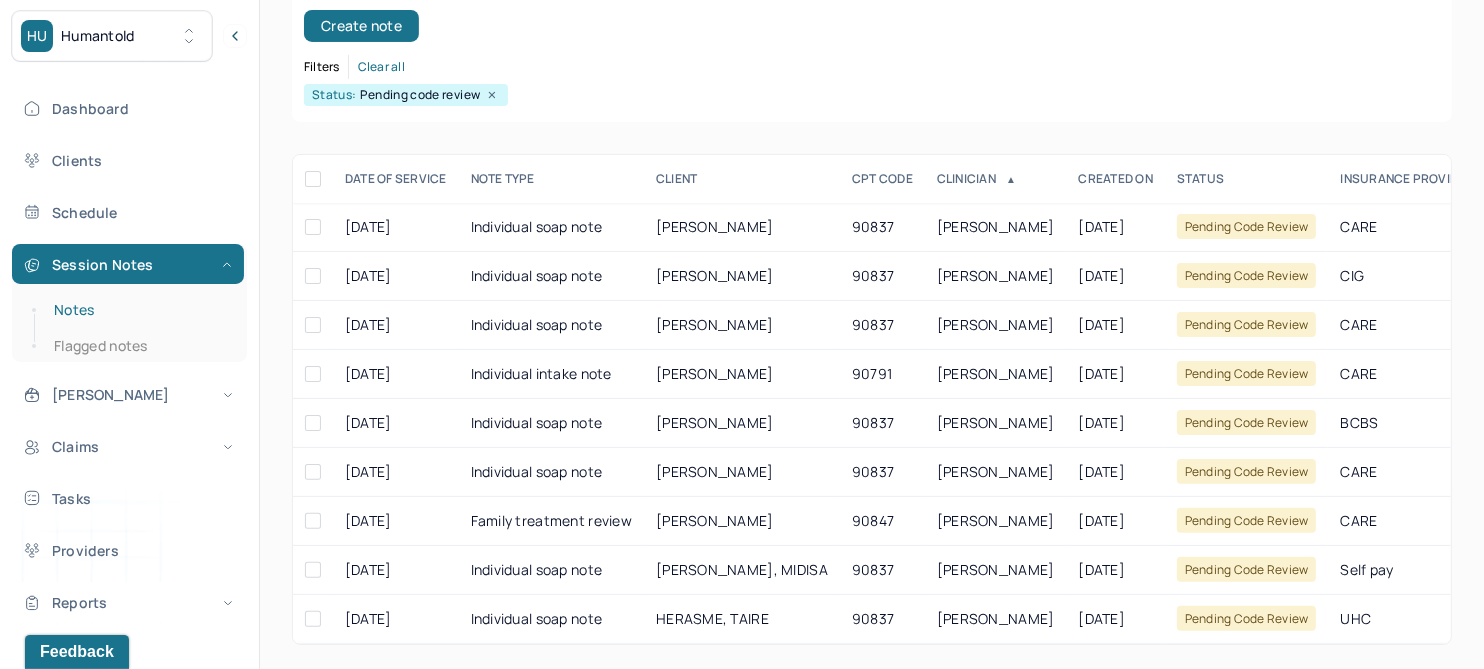 scroll, scrollTop: 274, scrollLeft: 0, axis: vertical 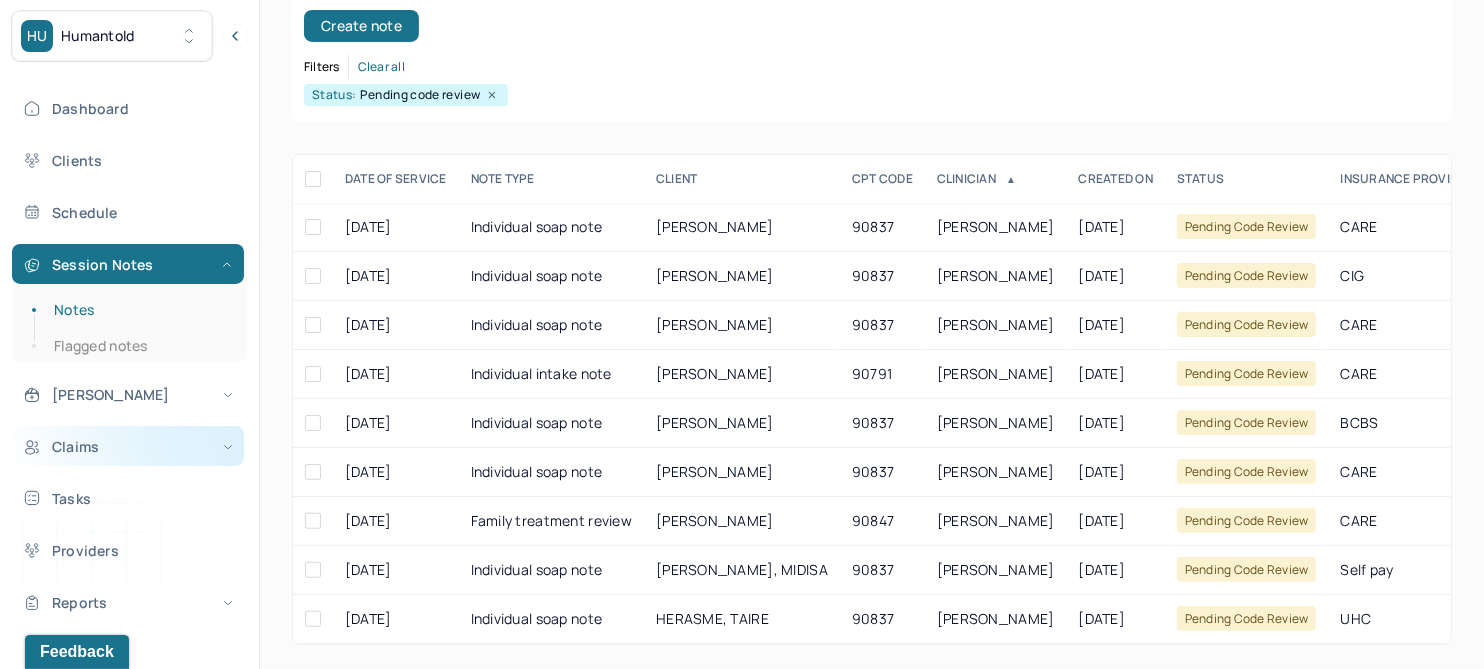 click on "Claims" at bounding box center (128, 446) 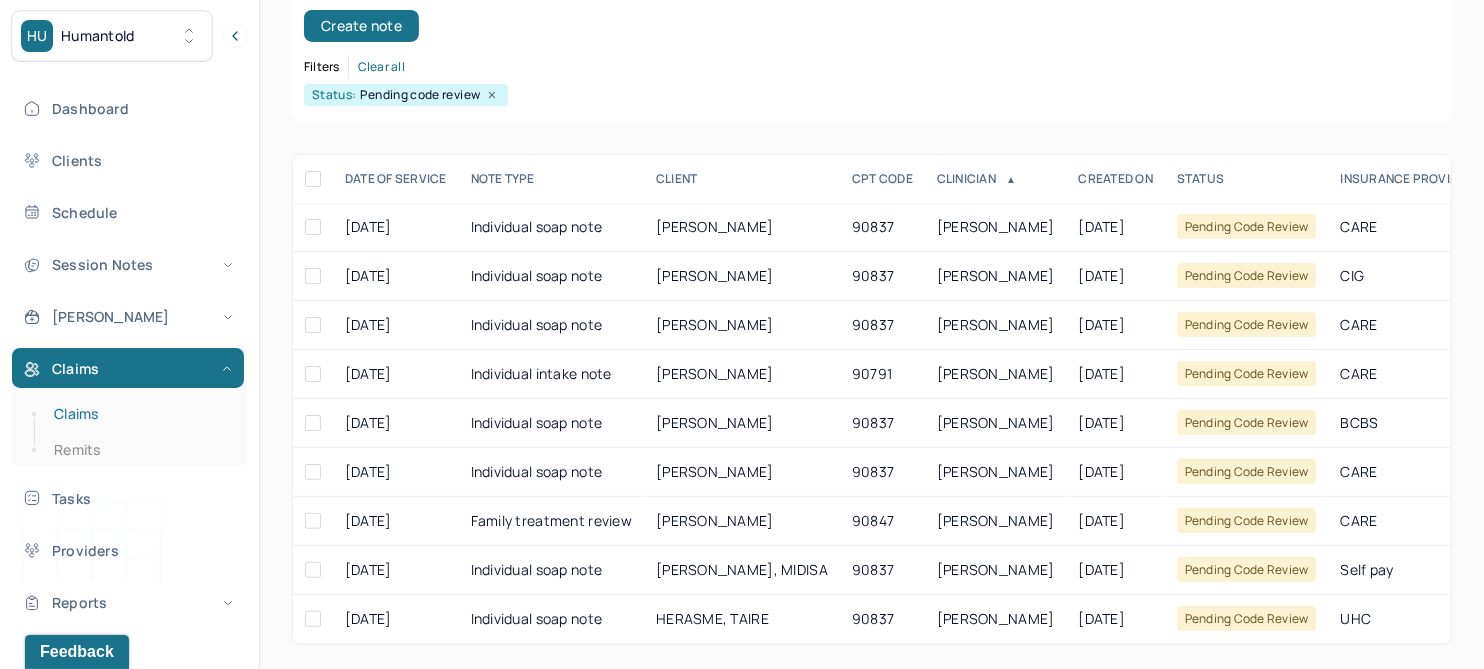 click on "Claims" at bounding box center (139, 414) 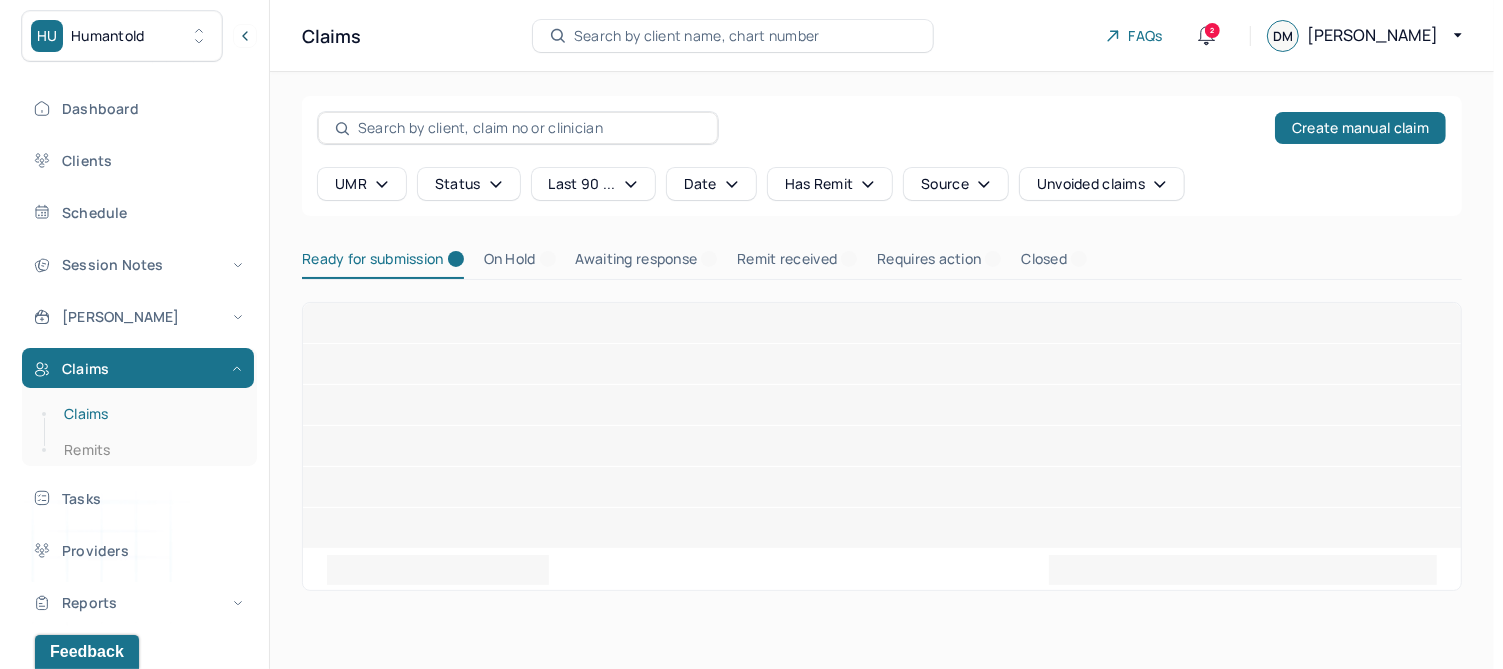 scroll, scrollTop: 0, scrollLeft: 0, axis: both 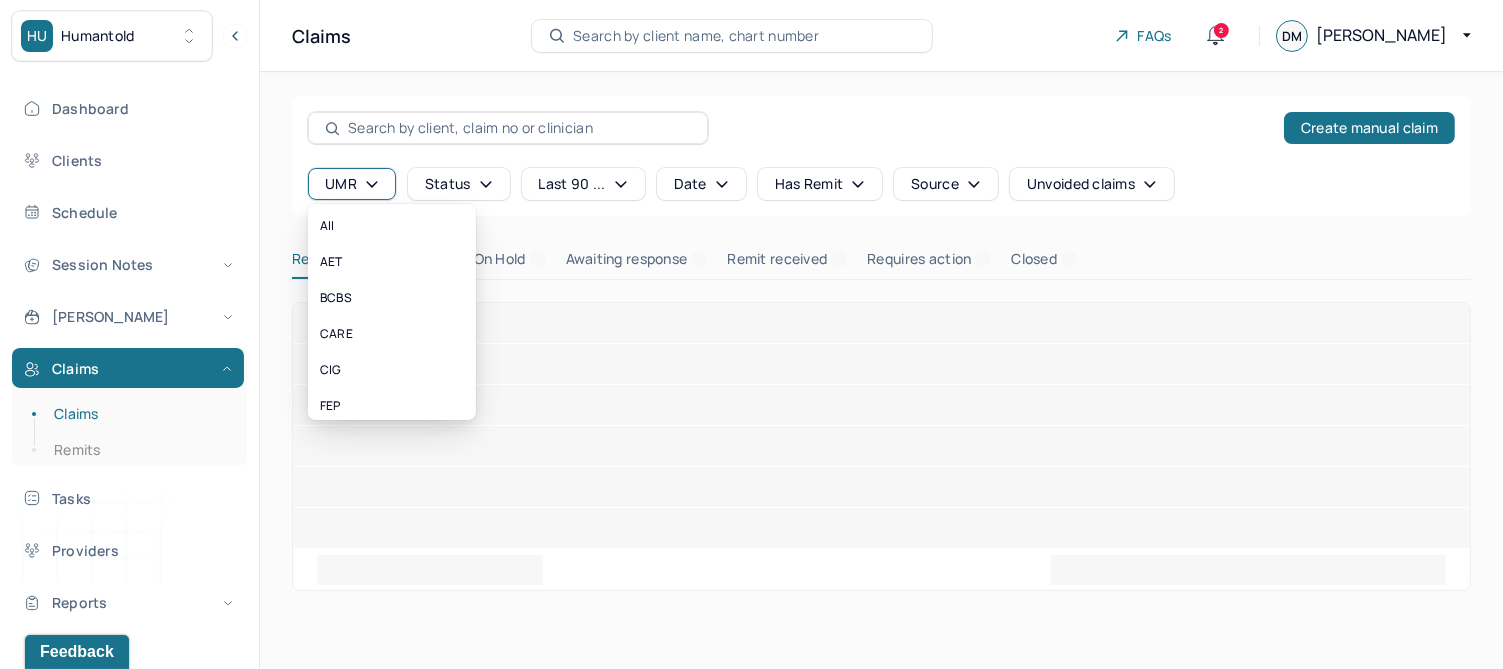 click 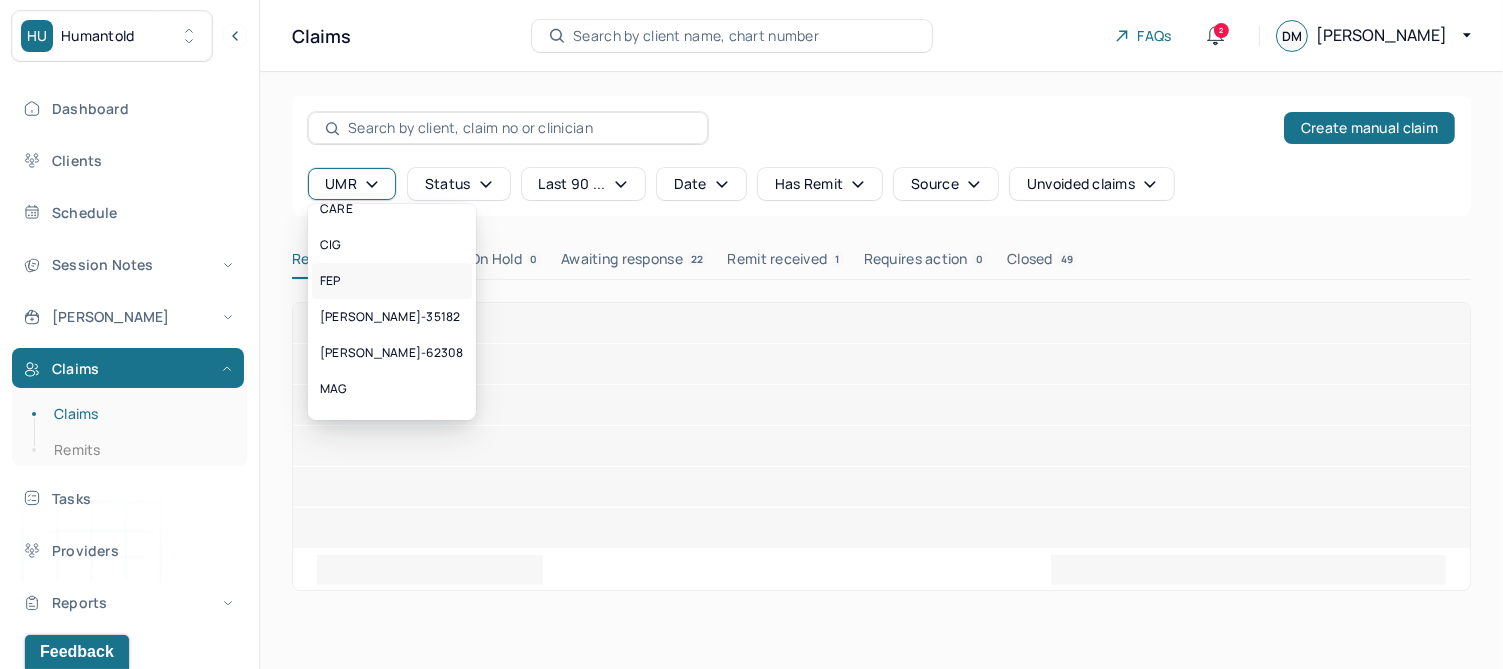 scroll, scrollTop: 250, scrollLeft: 0, axis: vertical 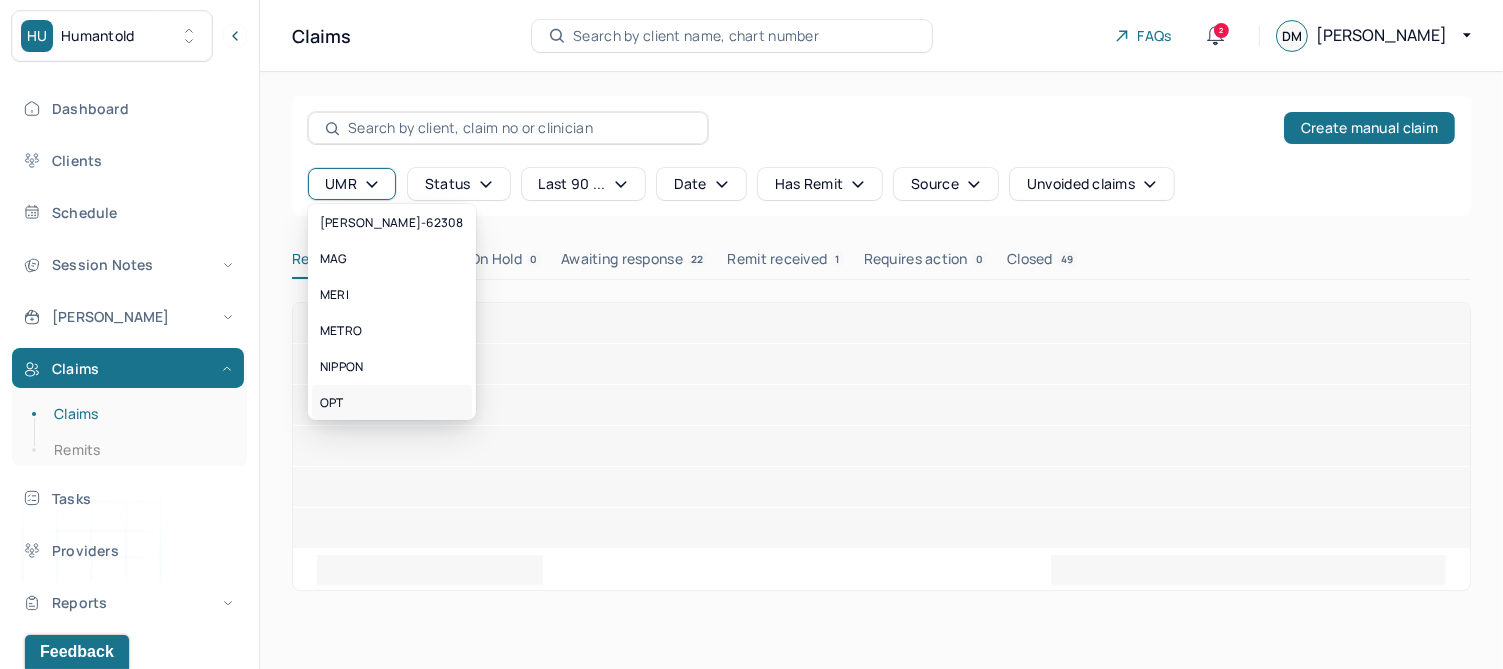 click on "OPT" at bounding box center [332, 403] 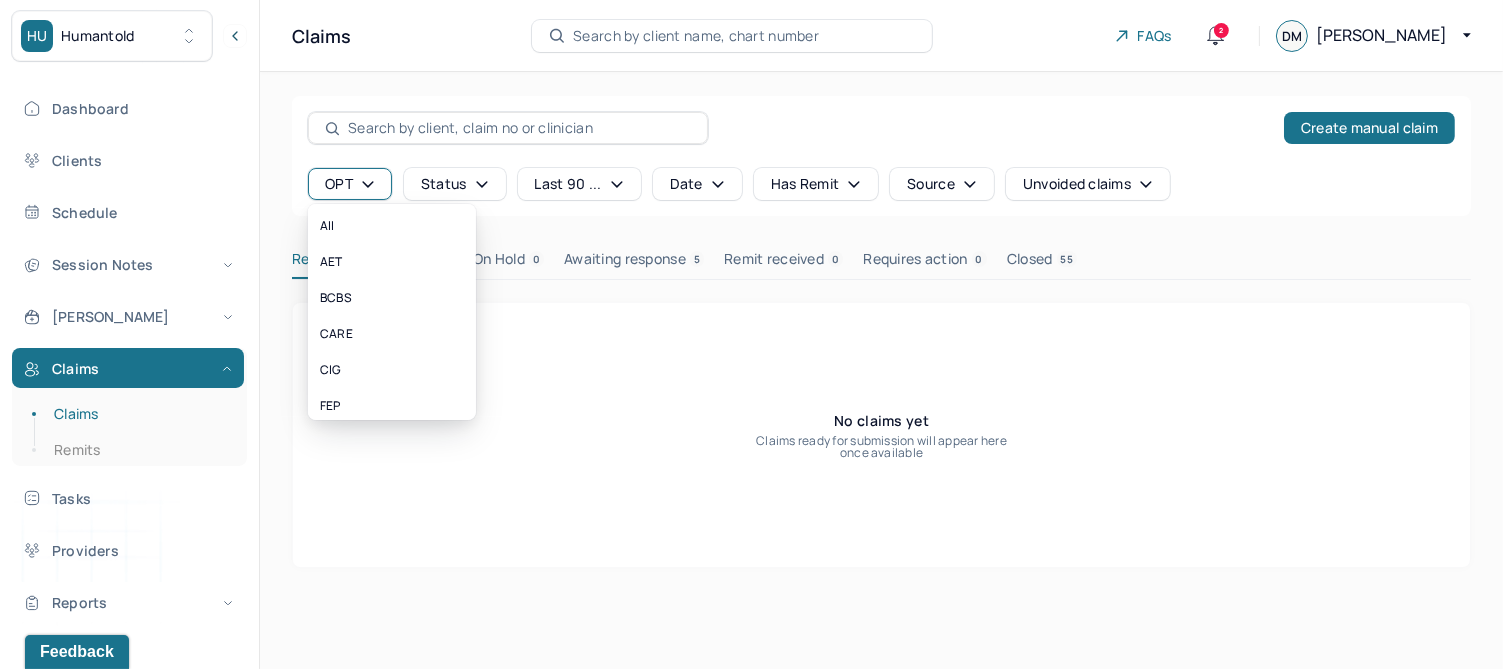 click 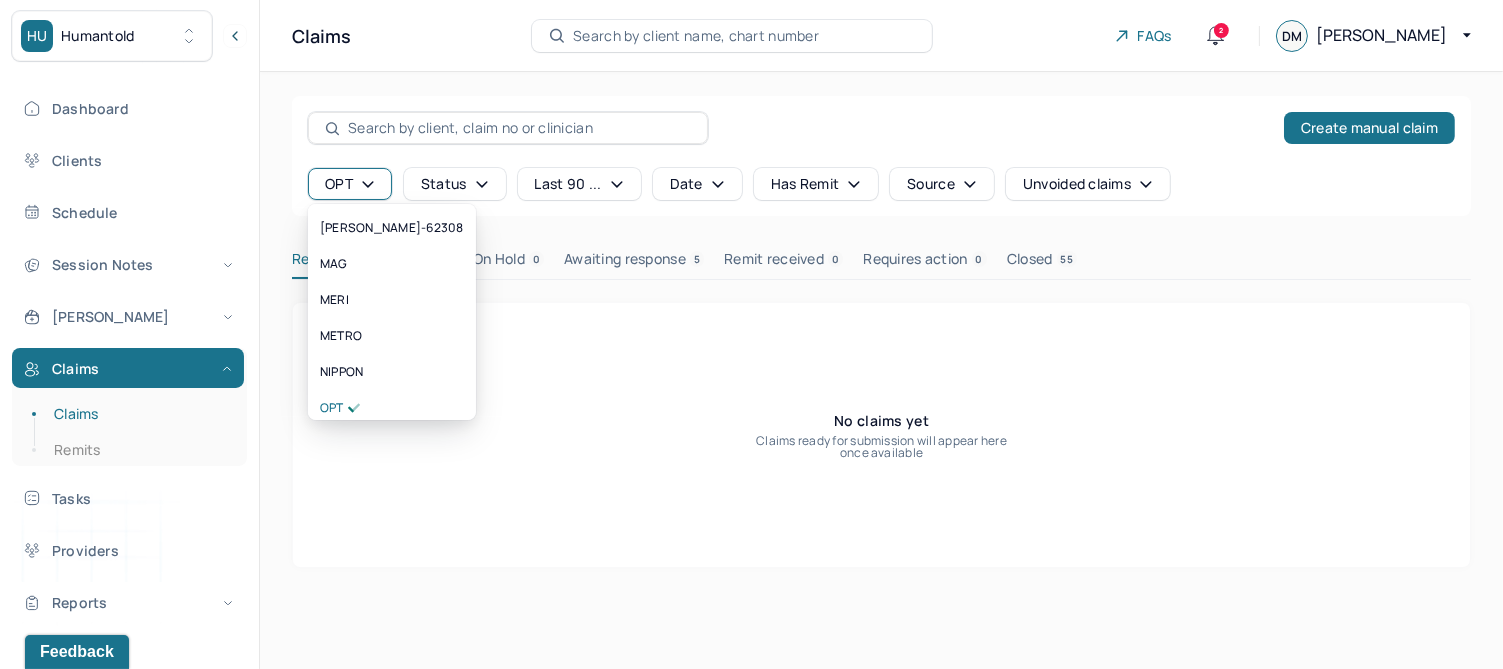 scroll, scrollTop: 374, scrollLeft: 0, axis: vertical 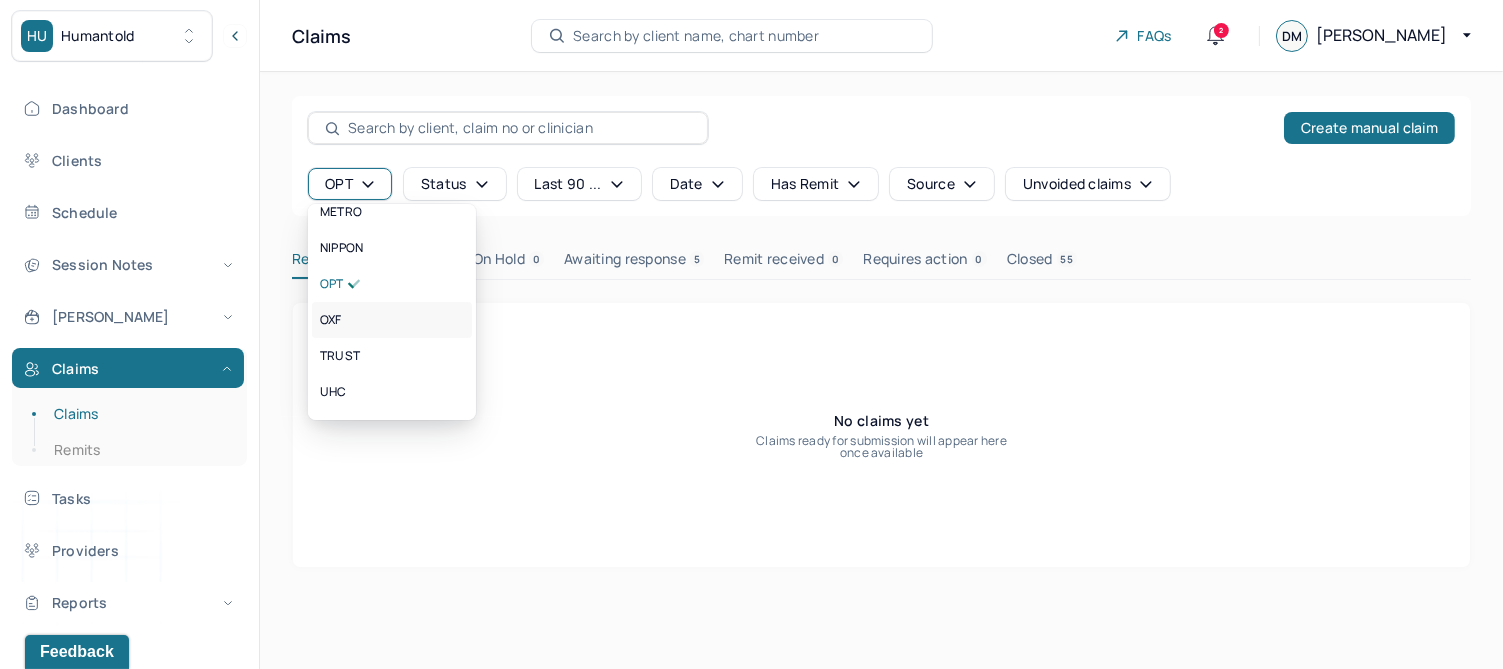 click on "OXF" at bounding box center [331, 320] 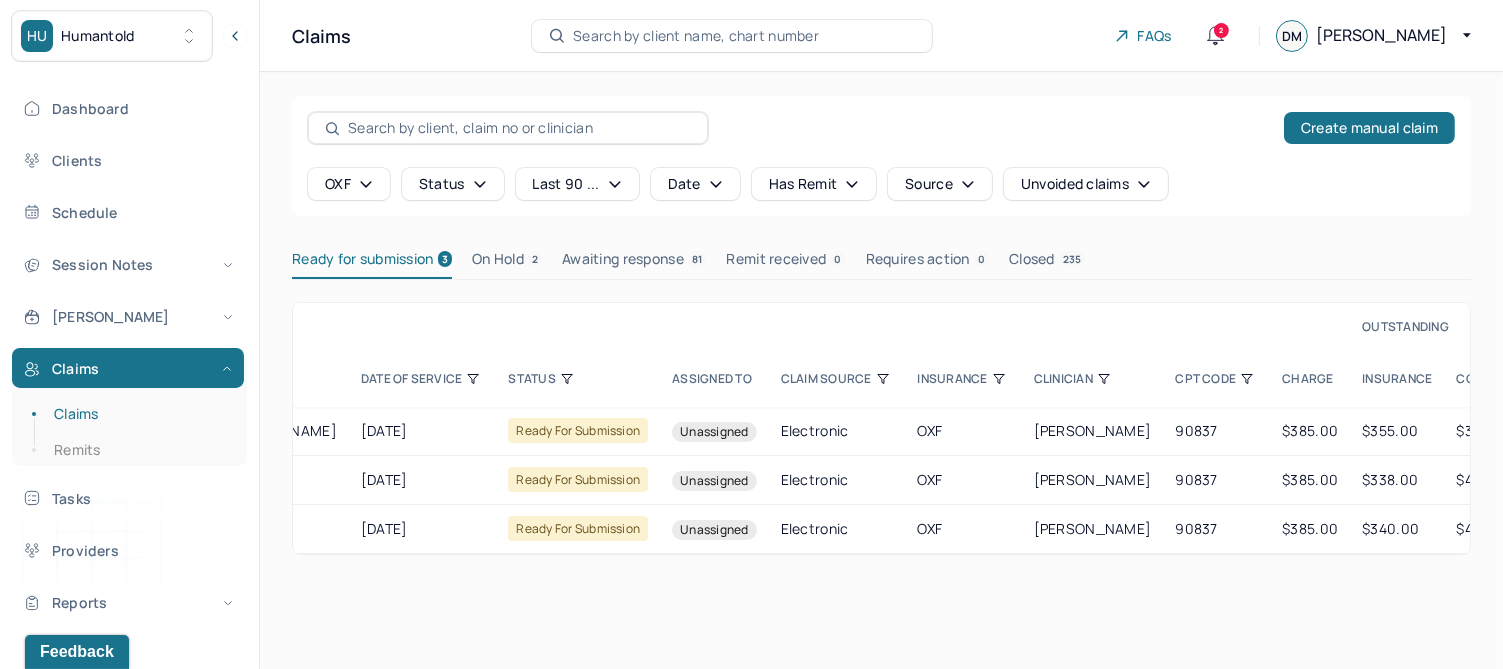 scroll, scrollTop: 0, scrollLeft: 0, axis: both 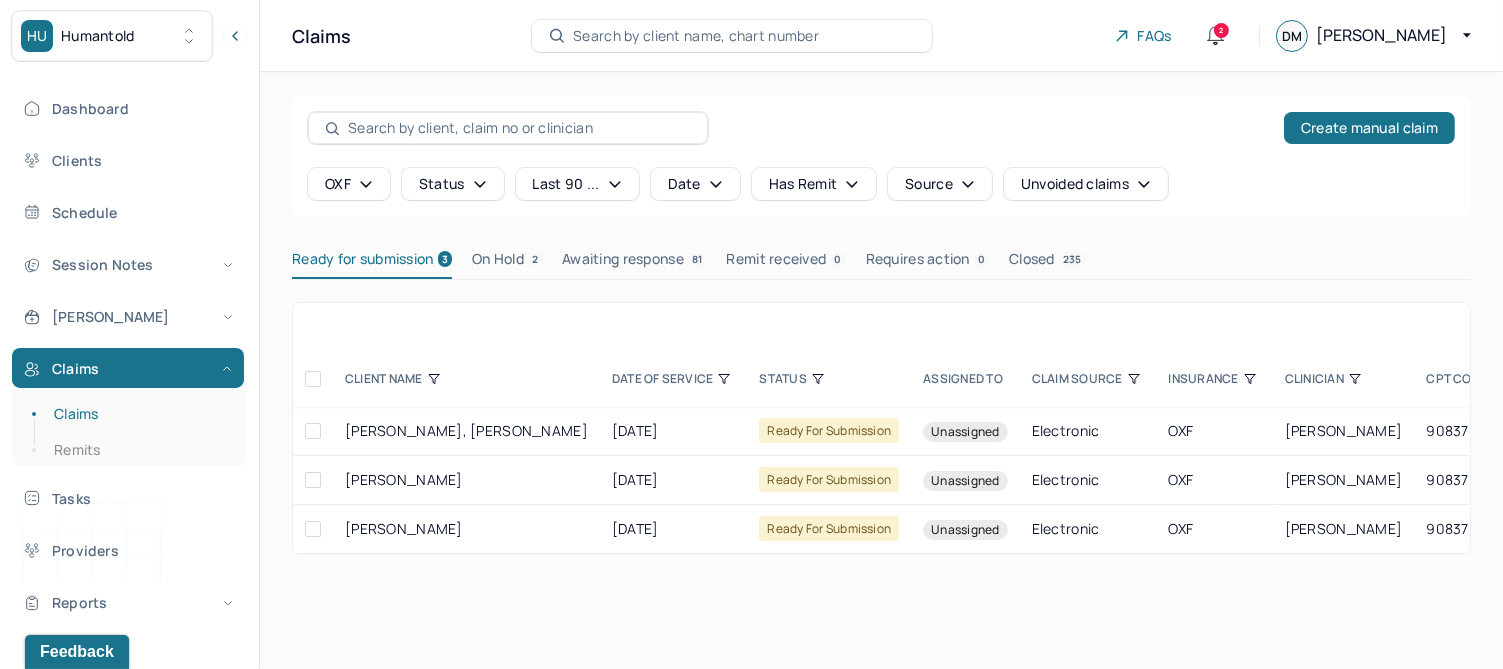drag, startPoint x: 312, startPoint y: 429, endPoint x: 322, endPoint y: 422, distance: 12.206555 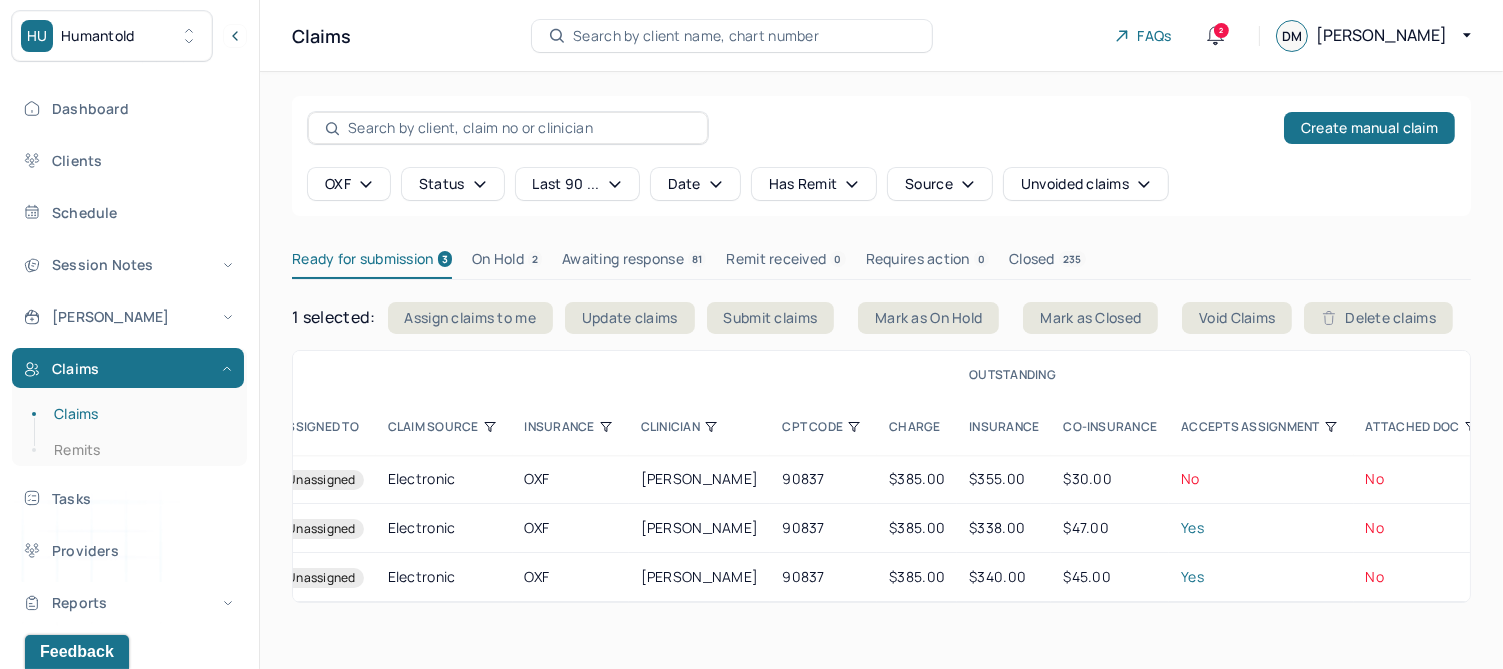 scroll, scrollTop: 0, scrollLeft: 0, axis: both 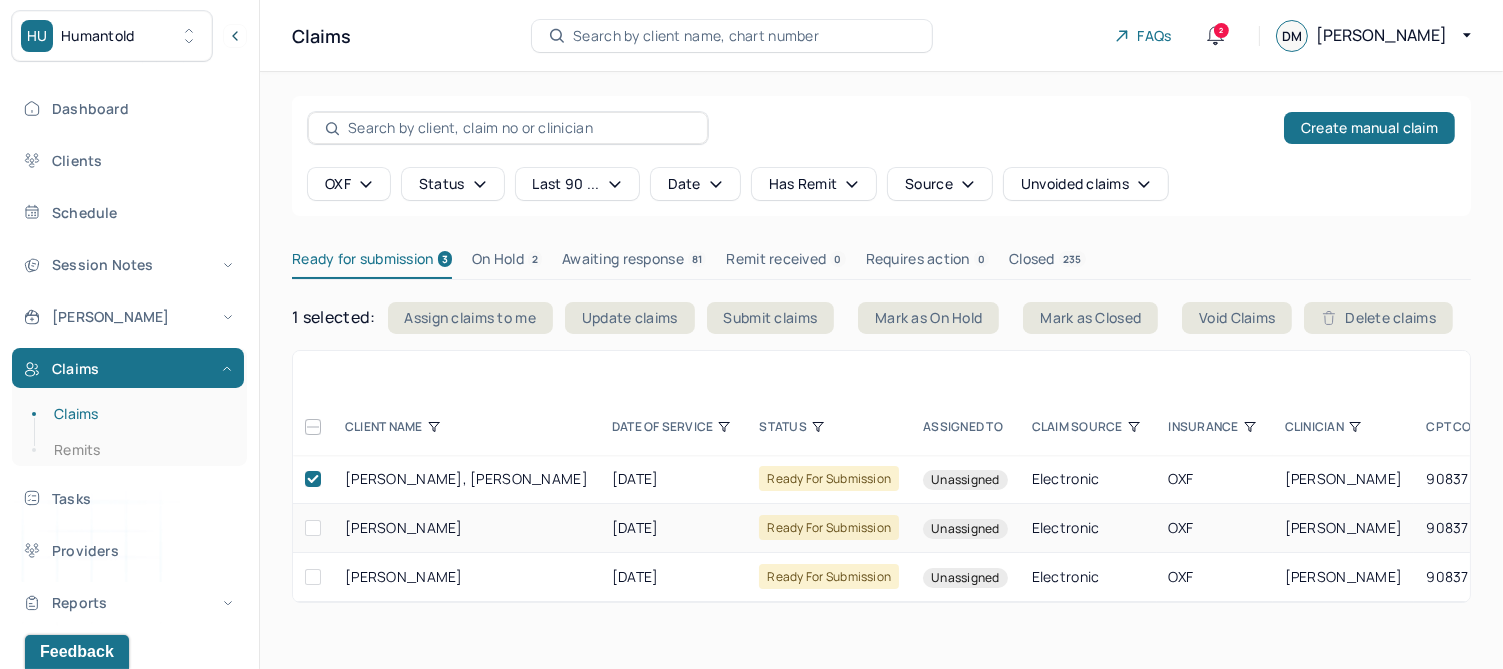click at bounding box center [313, 528] 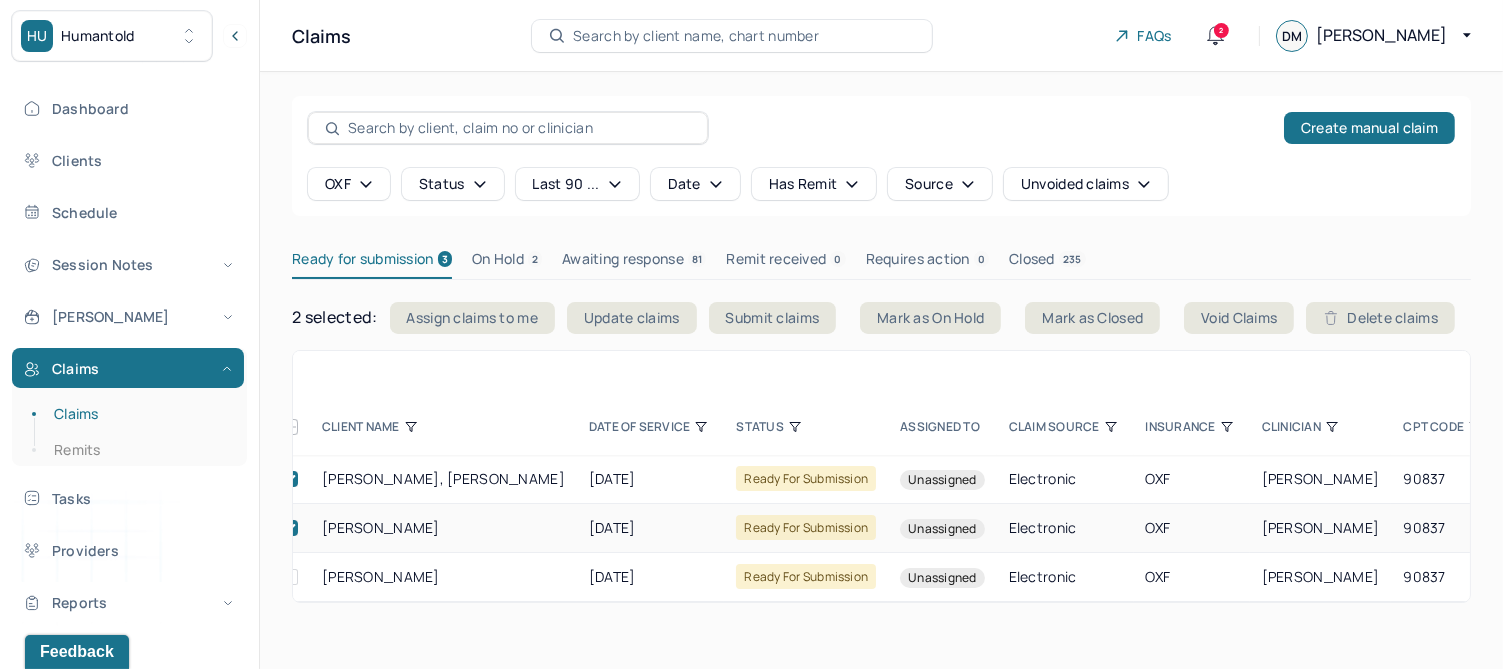 scroll, scrollTop: 0, scrollLeft: 0, axis: both 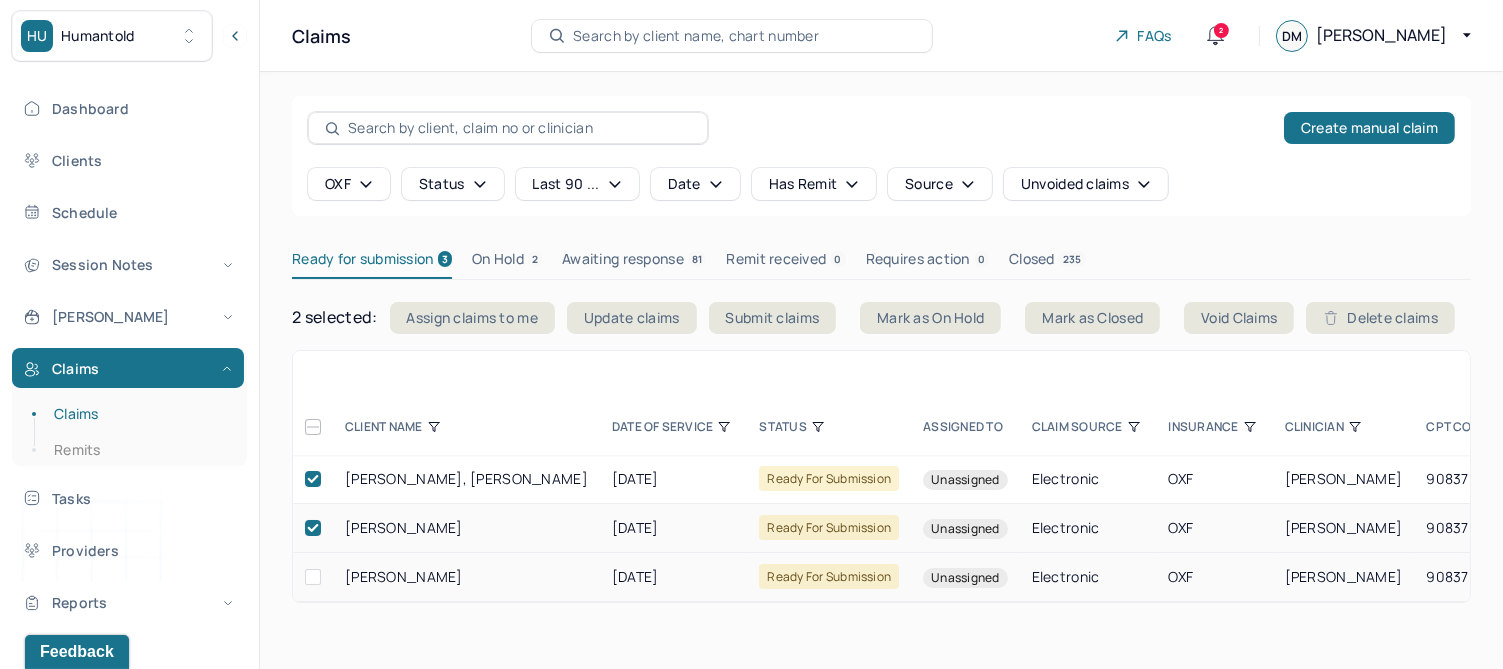 click at bounding box center (313, 577) 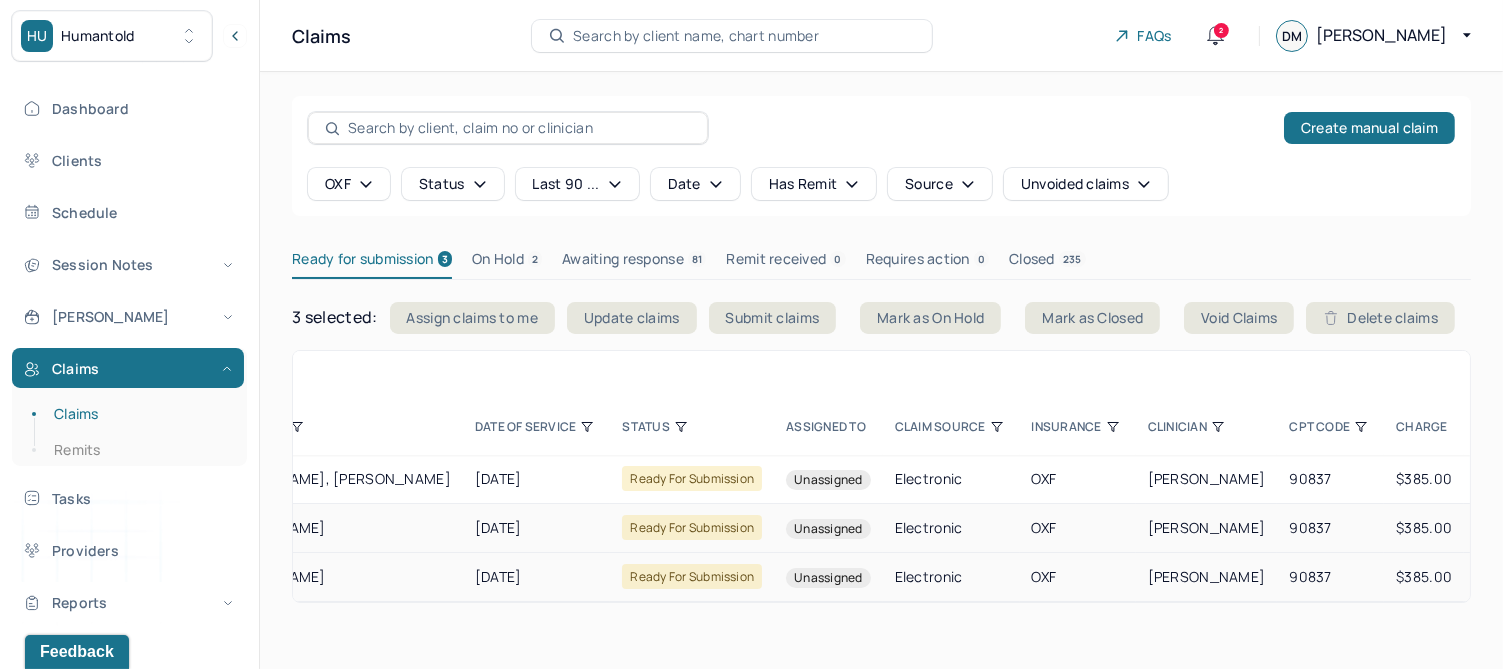scroll, scrollTop: 0, scrollLeft: 0, axis: both 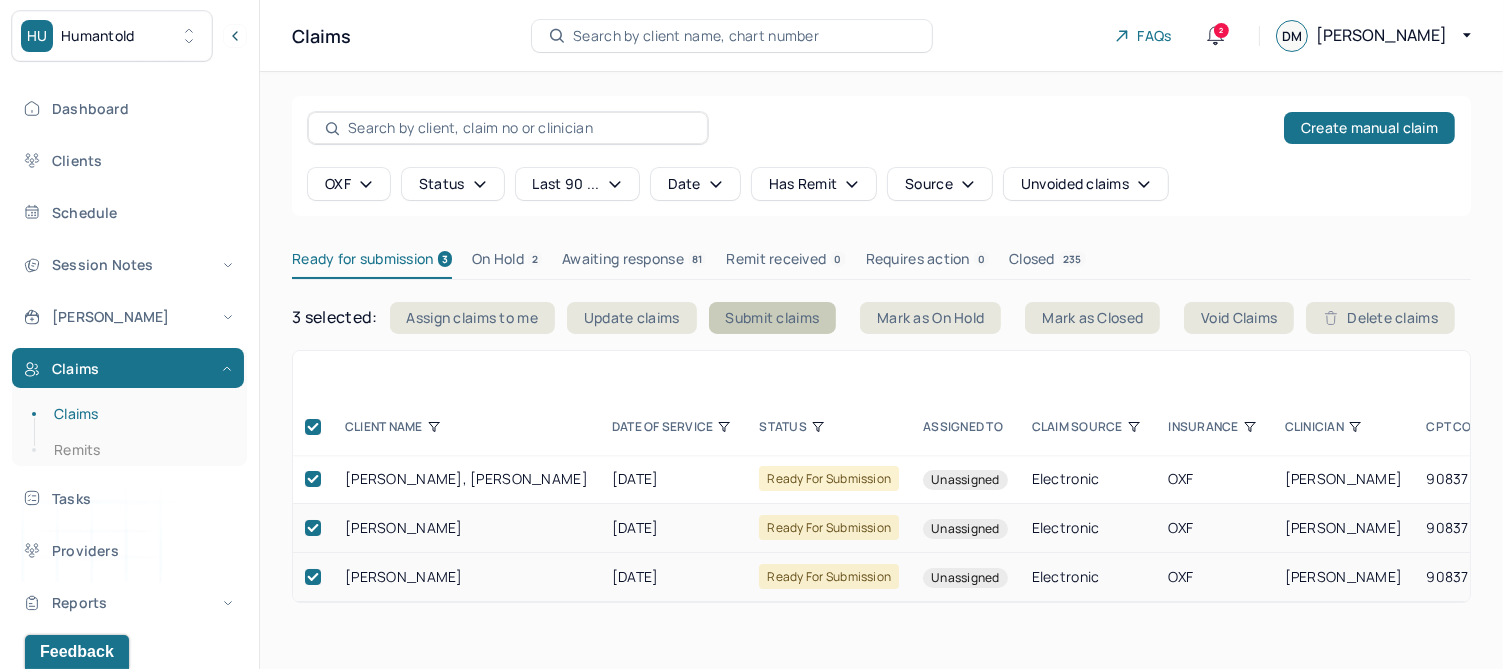 click on "Submit claims" at bounding box center (773, 318) 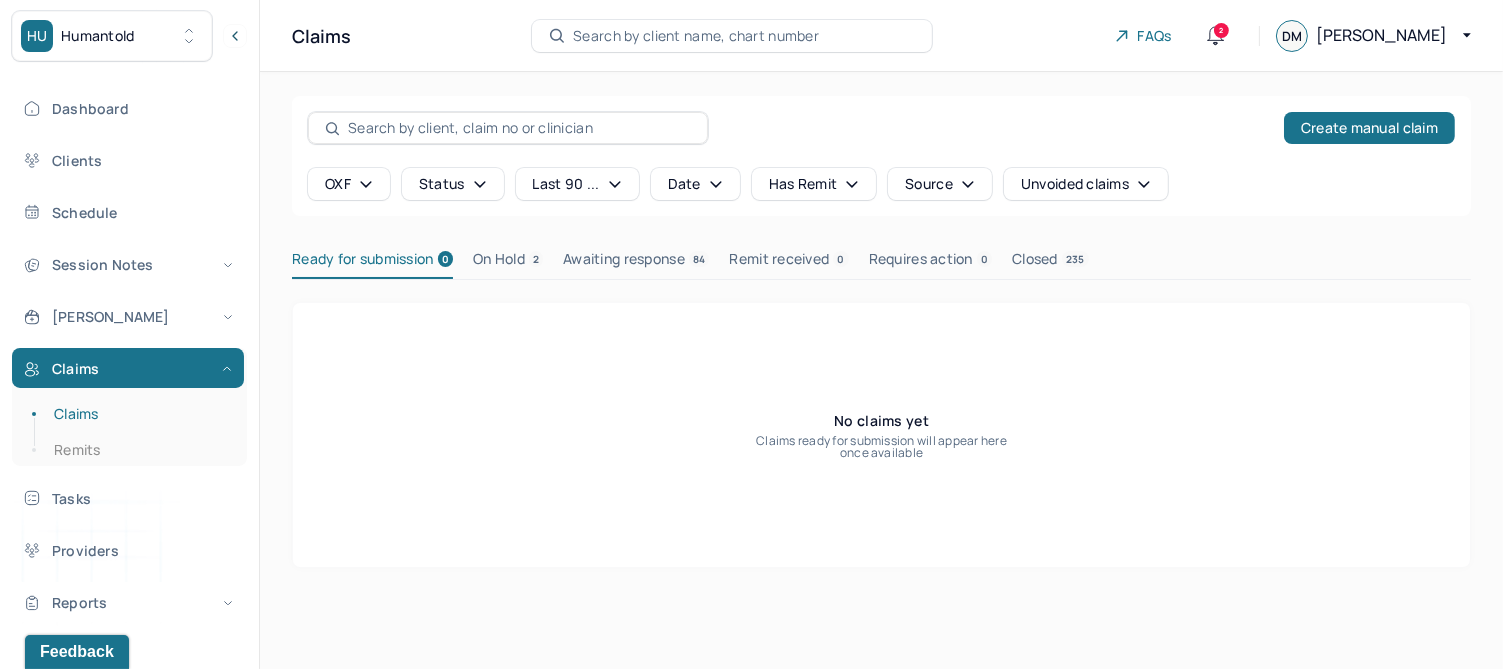 click 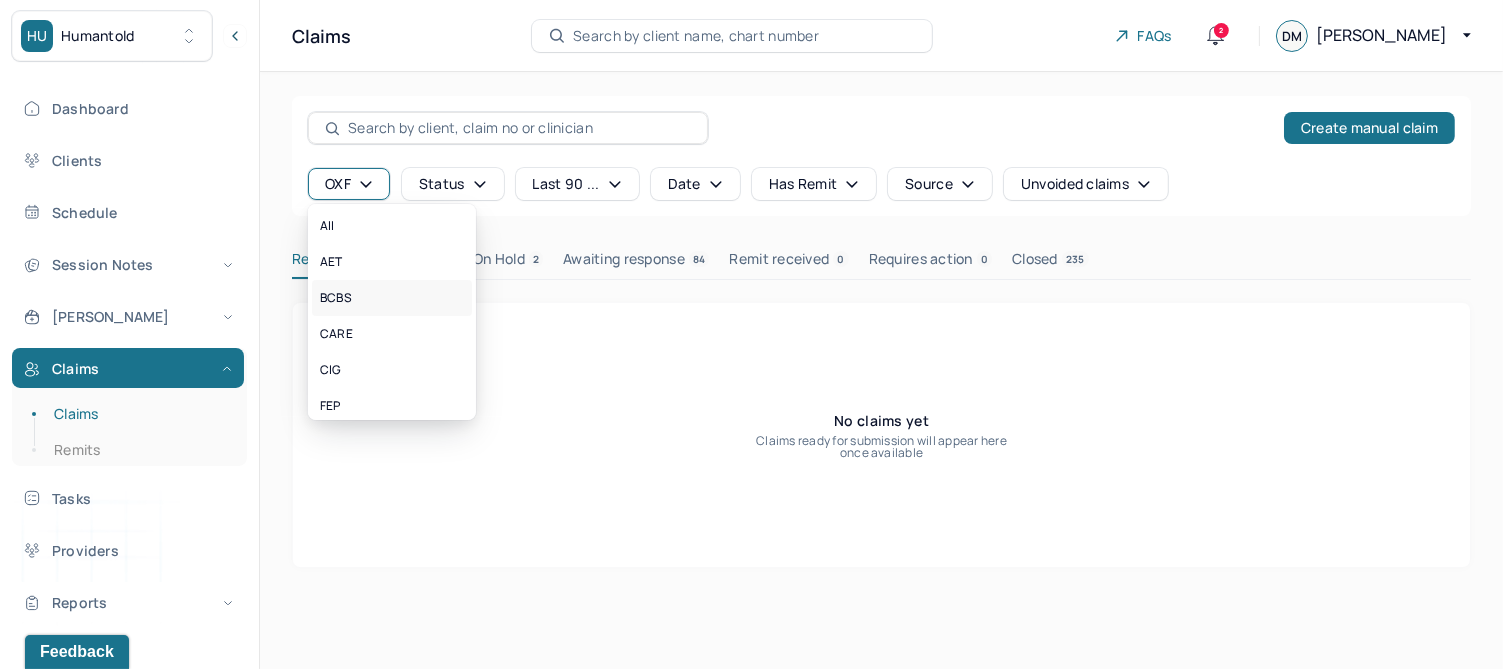 scroll, scrollTop: 125, scrollLeft: 0, axis: vertical 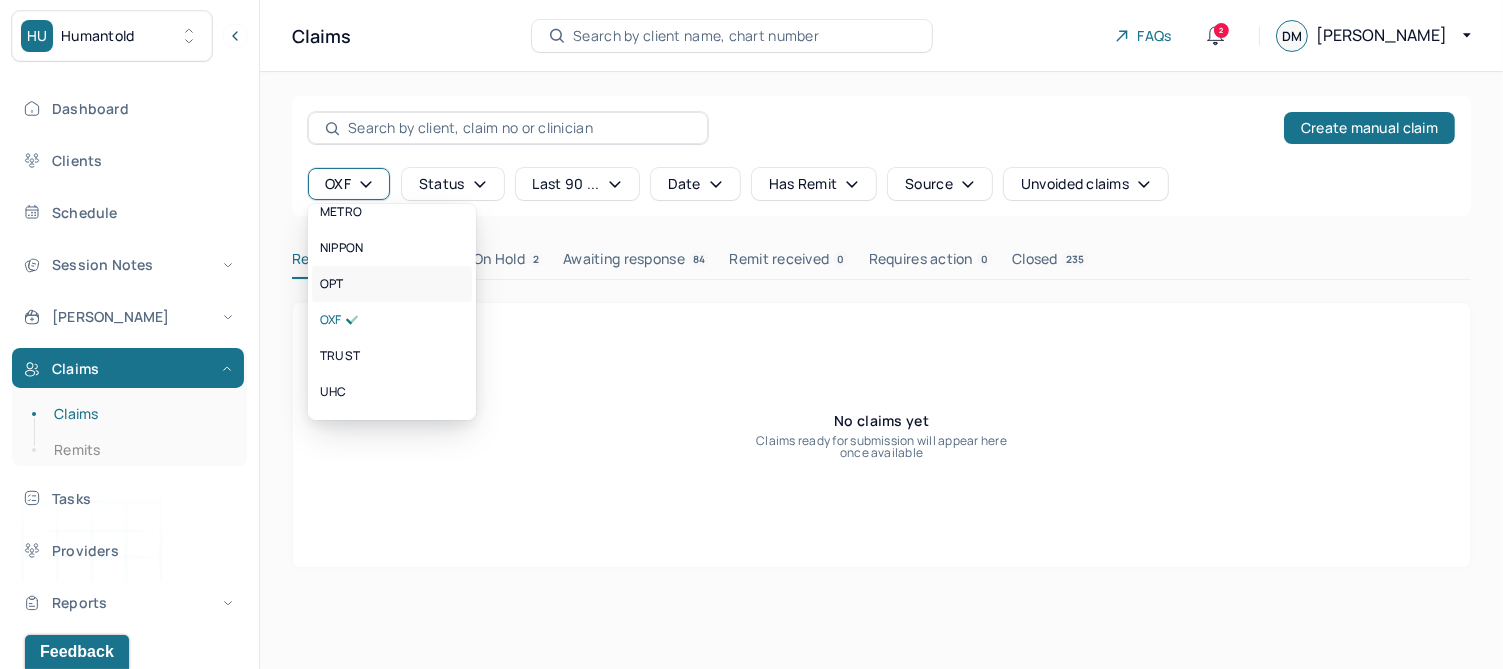 click on "OPT" at bounding box center [332, 284] 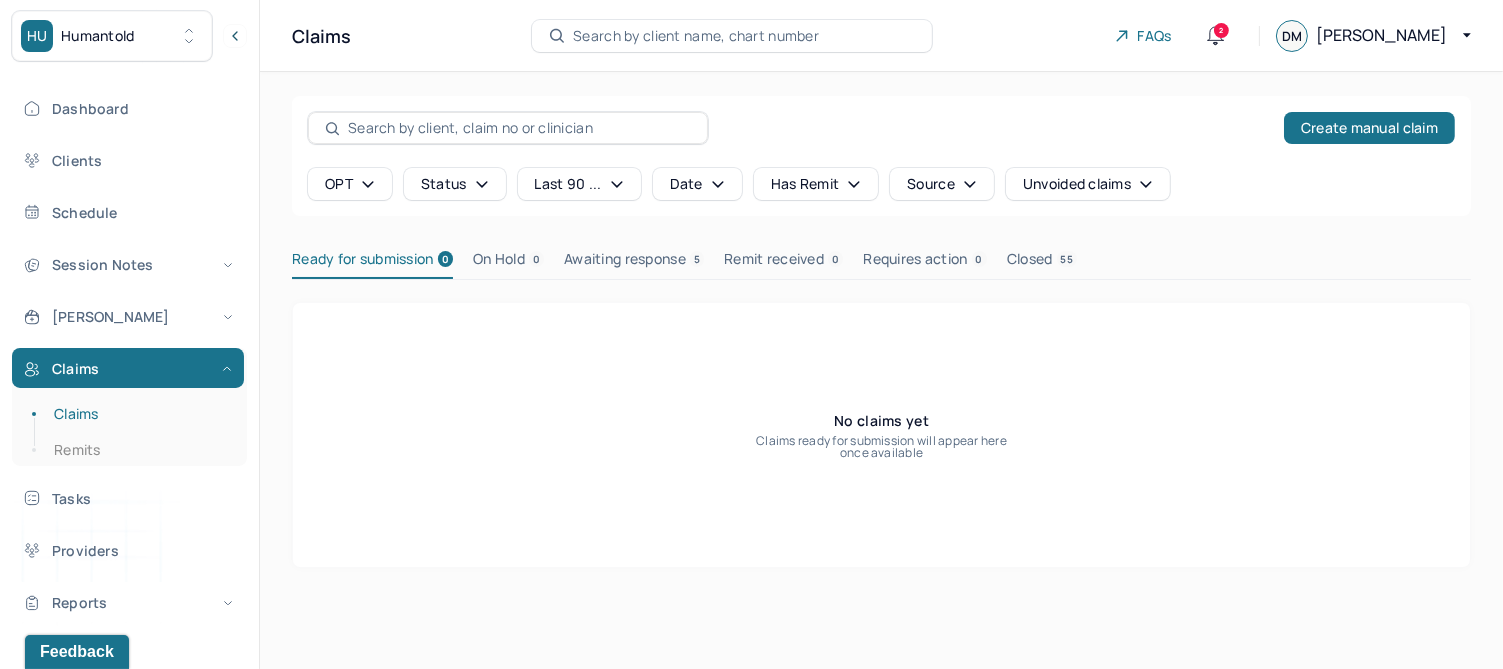 click 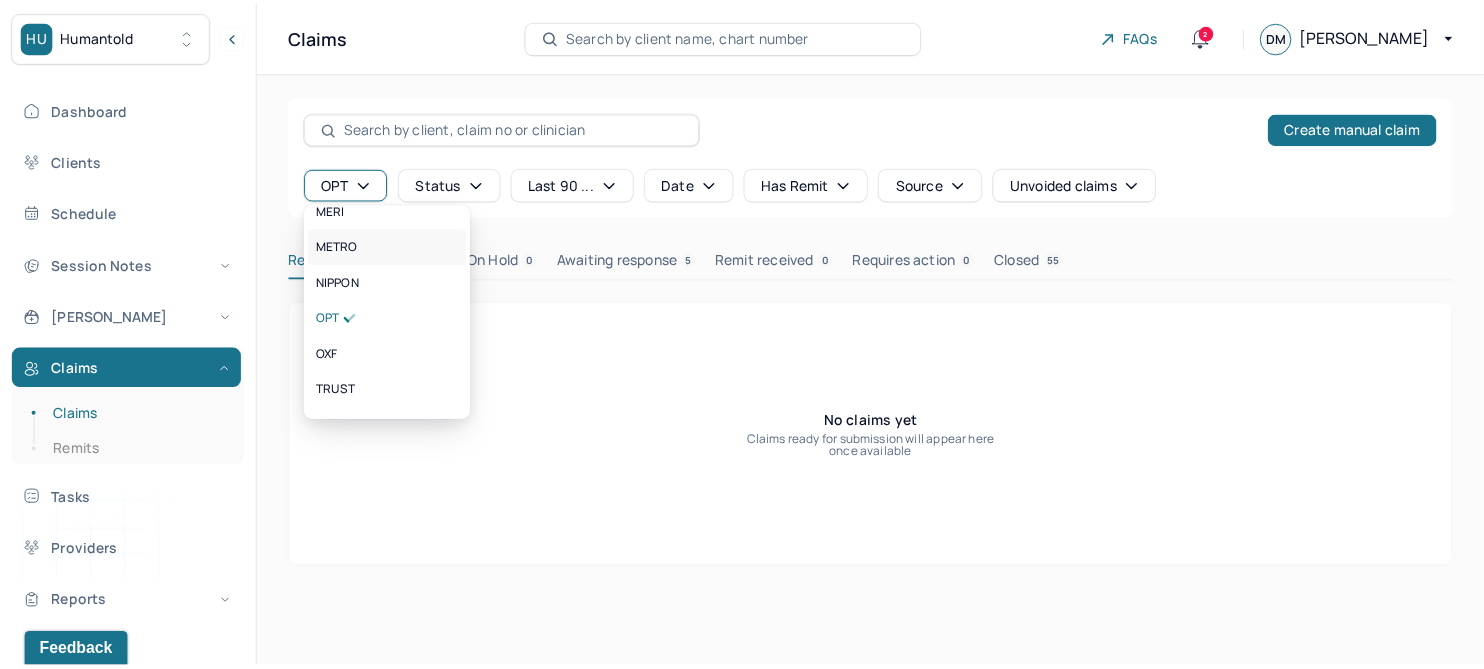 scroll, scrollTop: 374, scrollLeft: 0, axis: vertical 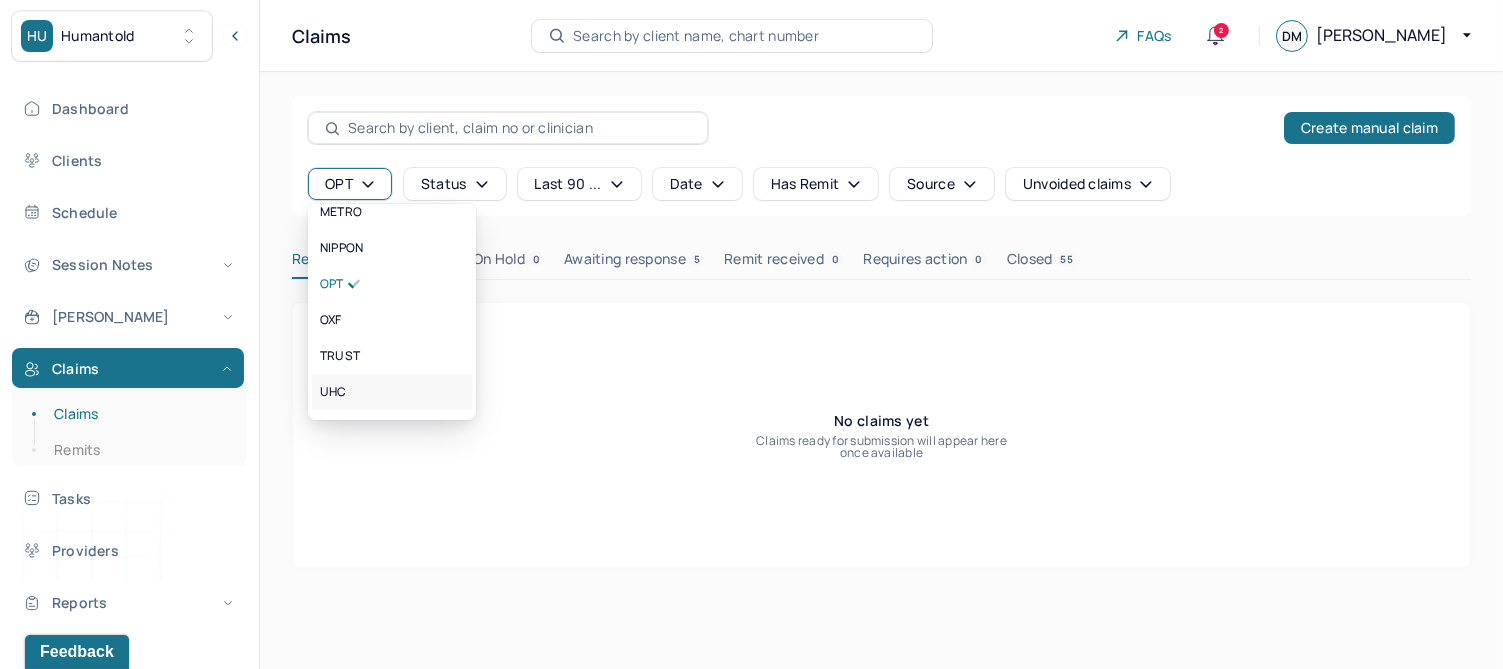 click on "UHC" at bounding box center [333, 392] 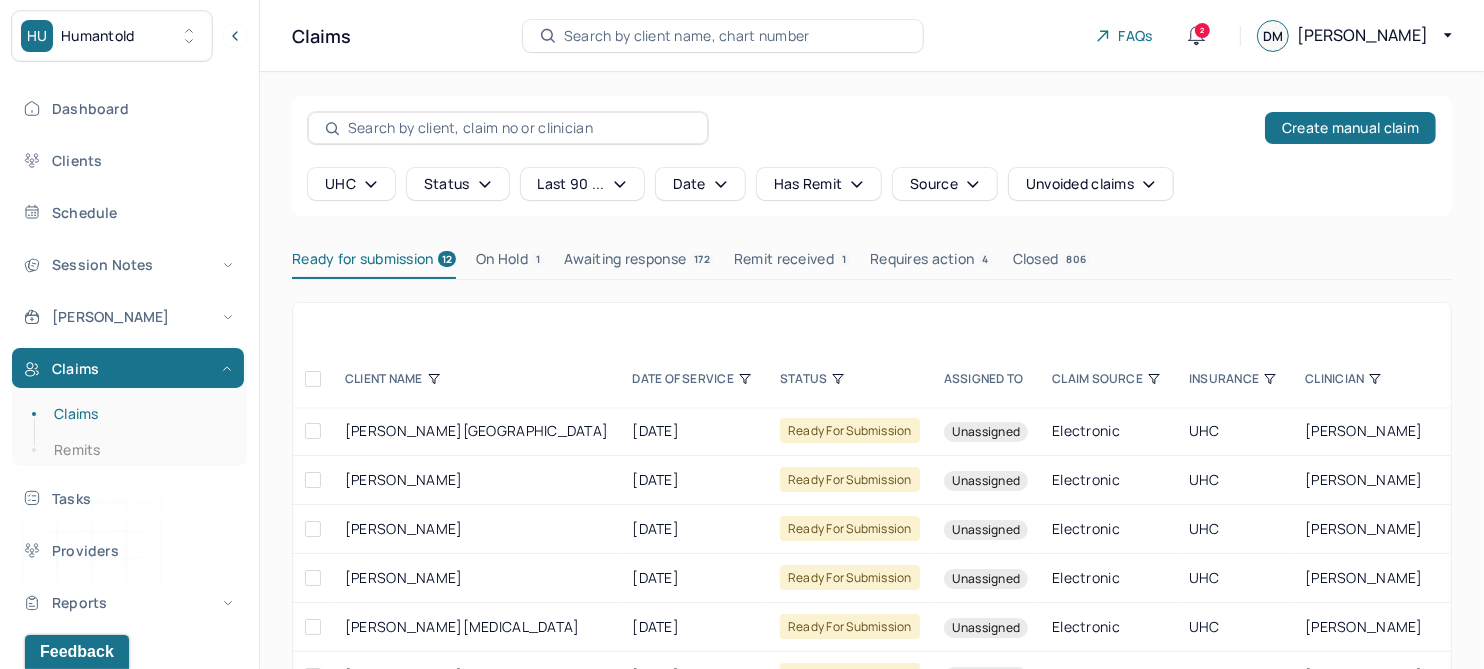 click on "CLINICIAN" at bounding box center (1387, 379) 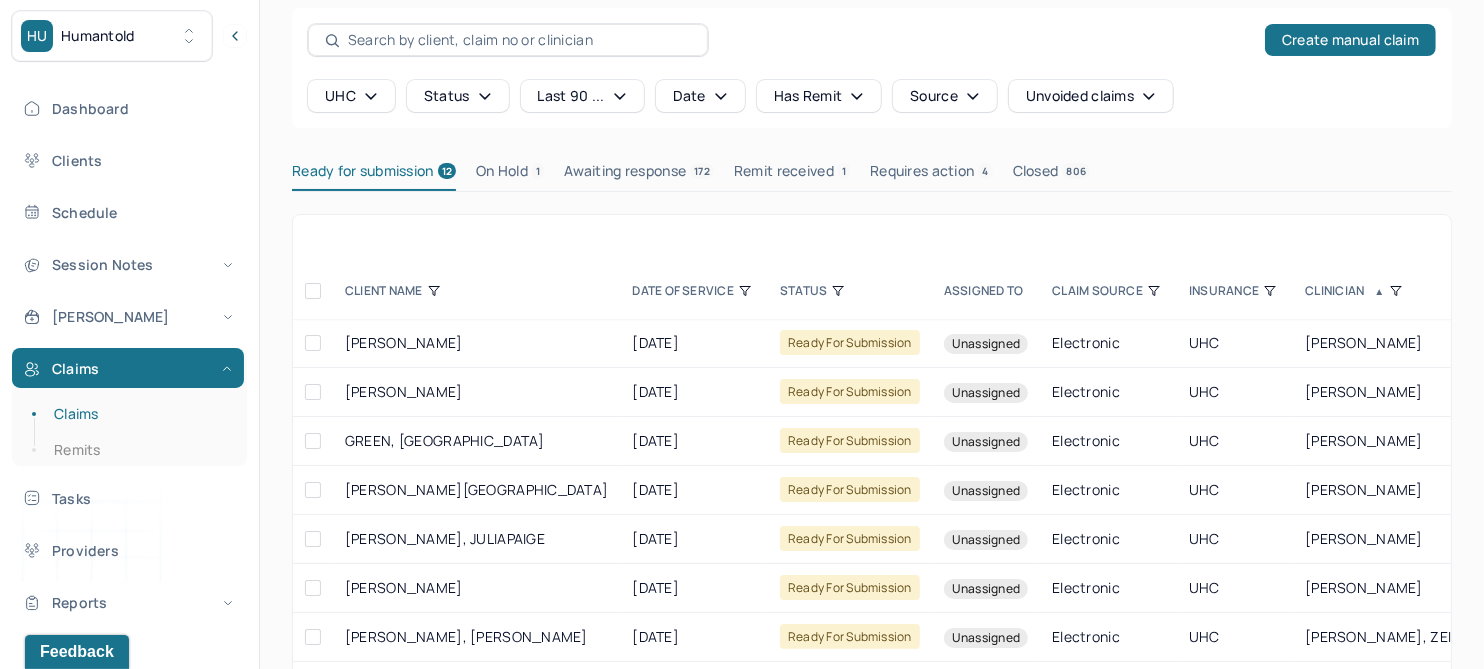 scroll, scrollTop: 125, scrollLeft: 0, axis: vertical 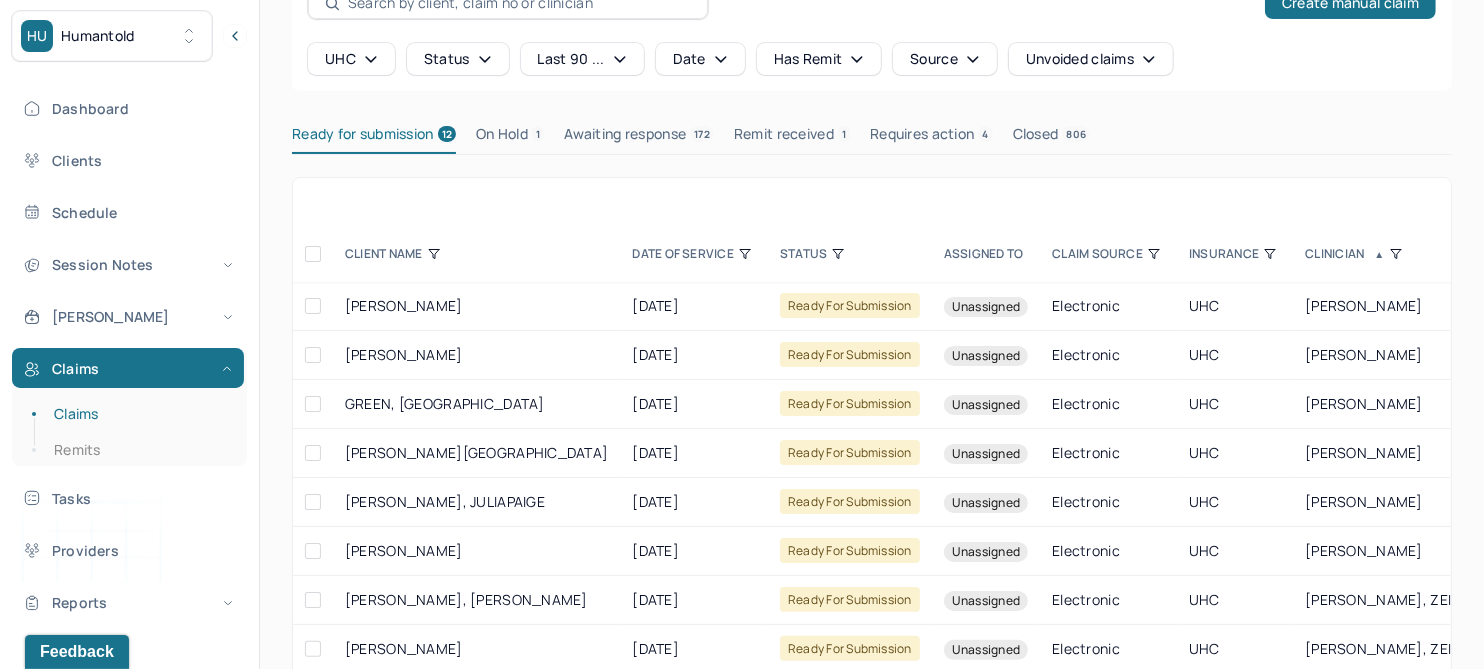 click on "CLINICIAN ▲" at bounding box center (1387, 254) 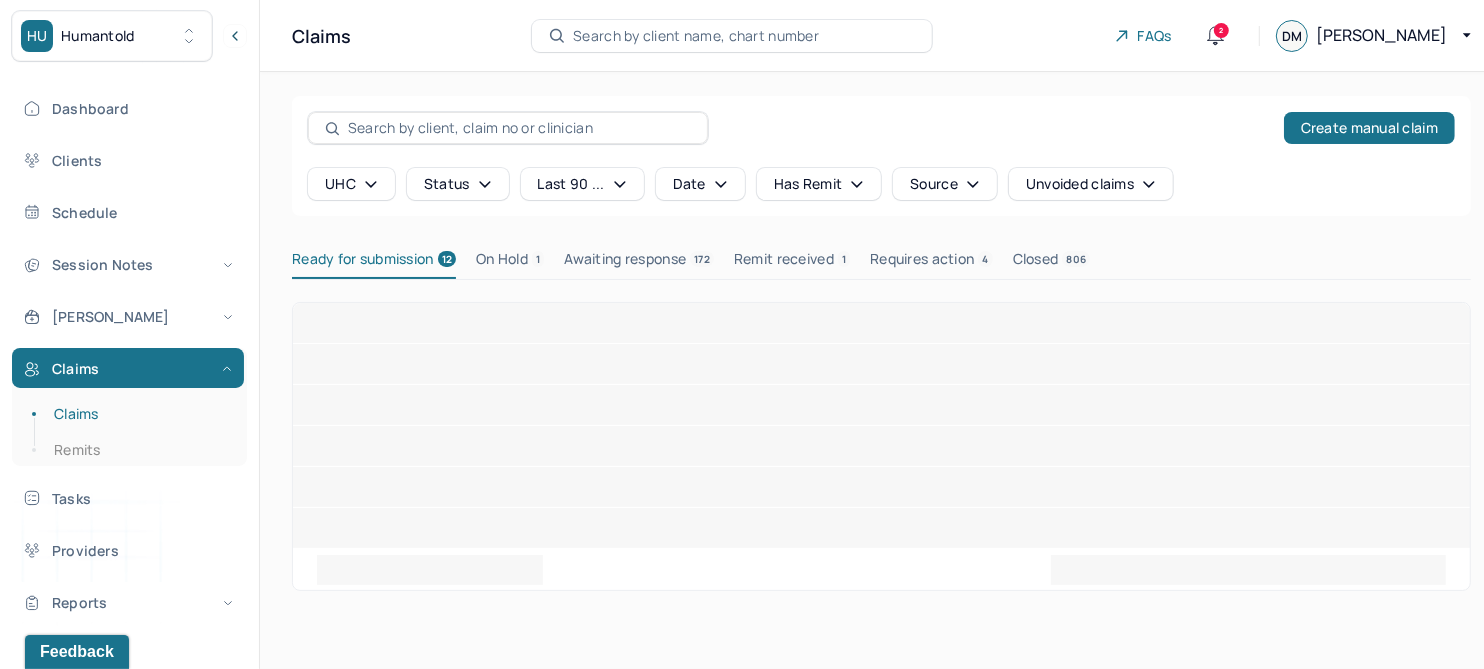 scroll, scrollTop: 0, scrollLeft: 0, axis: both 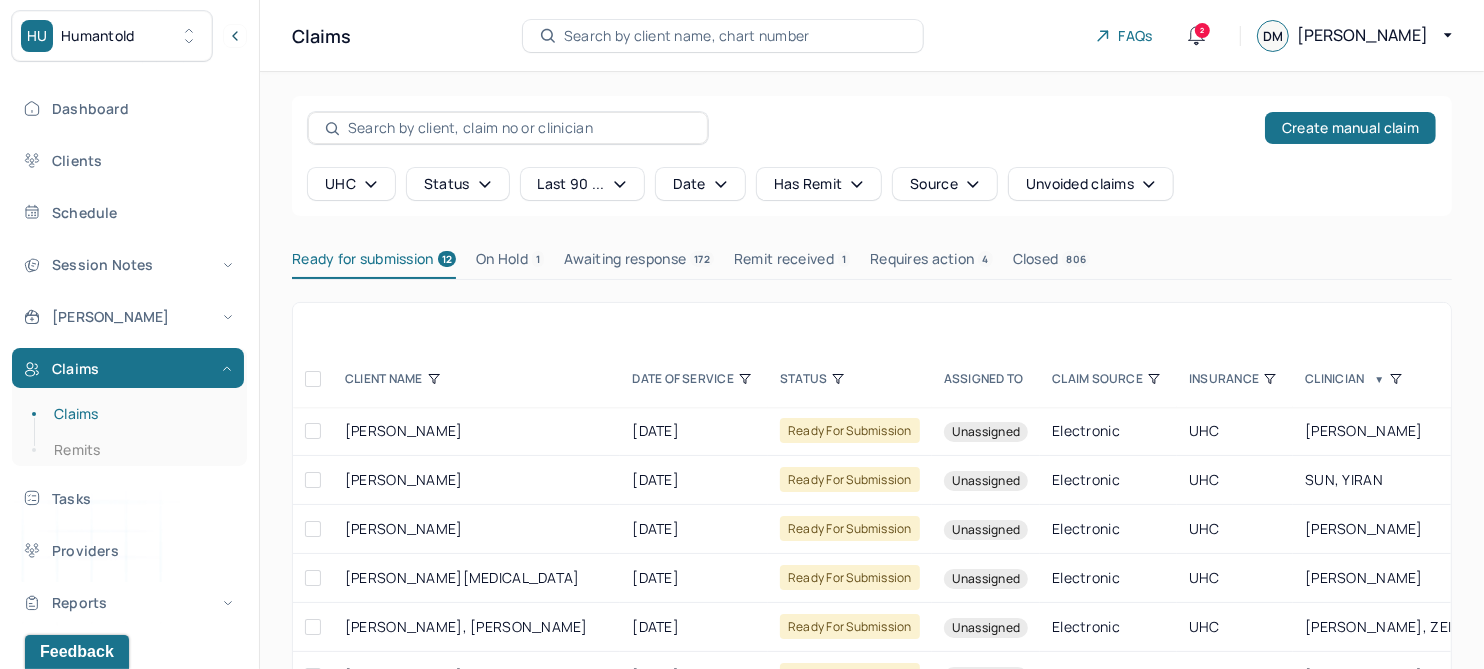 click on "CLINICIAN ▼" at bounding box center (1387, 379) 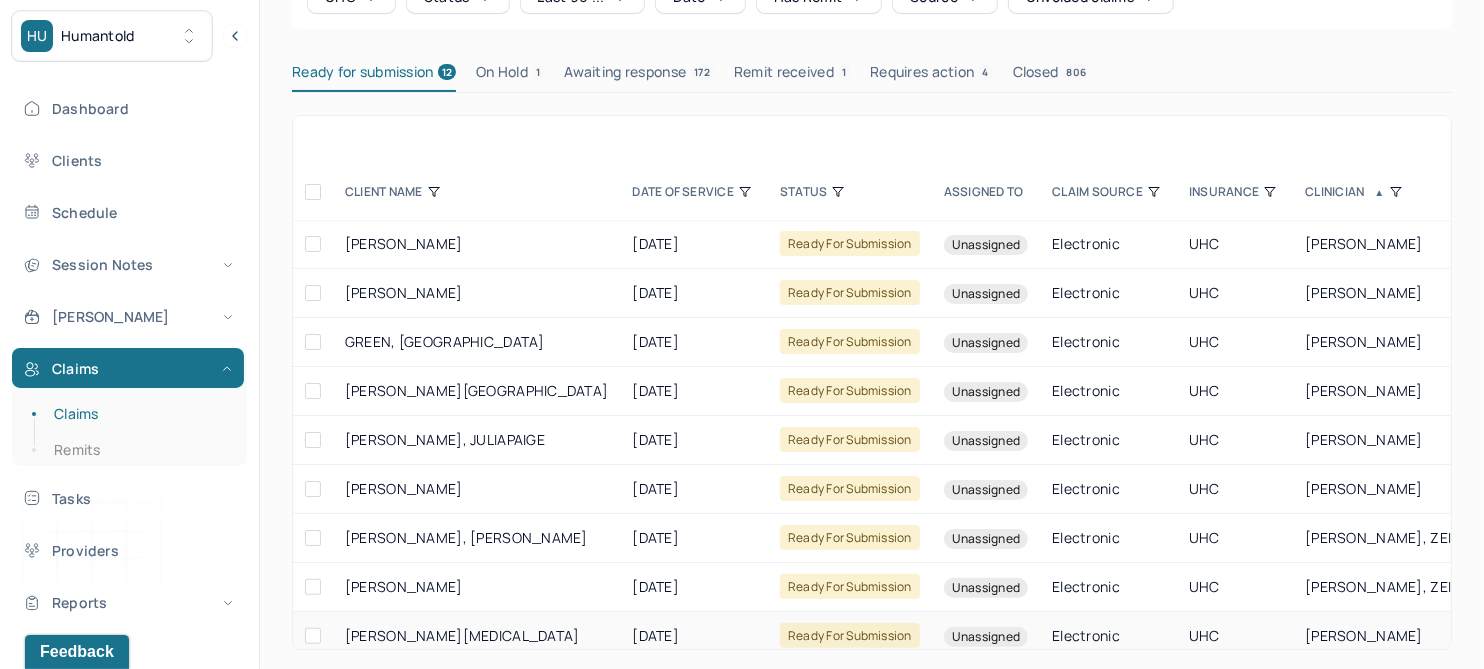 scroll, scrollTop: 191, scrollLeft: 0, axis: vertical 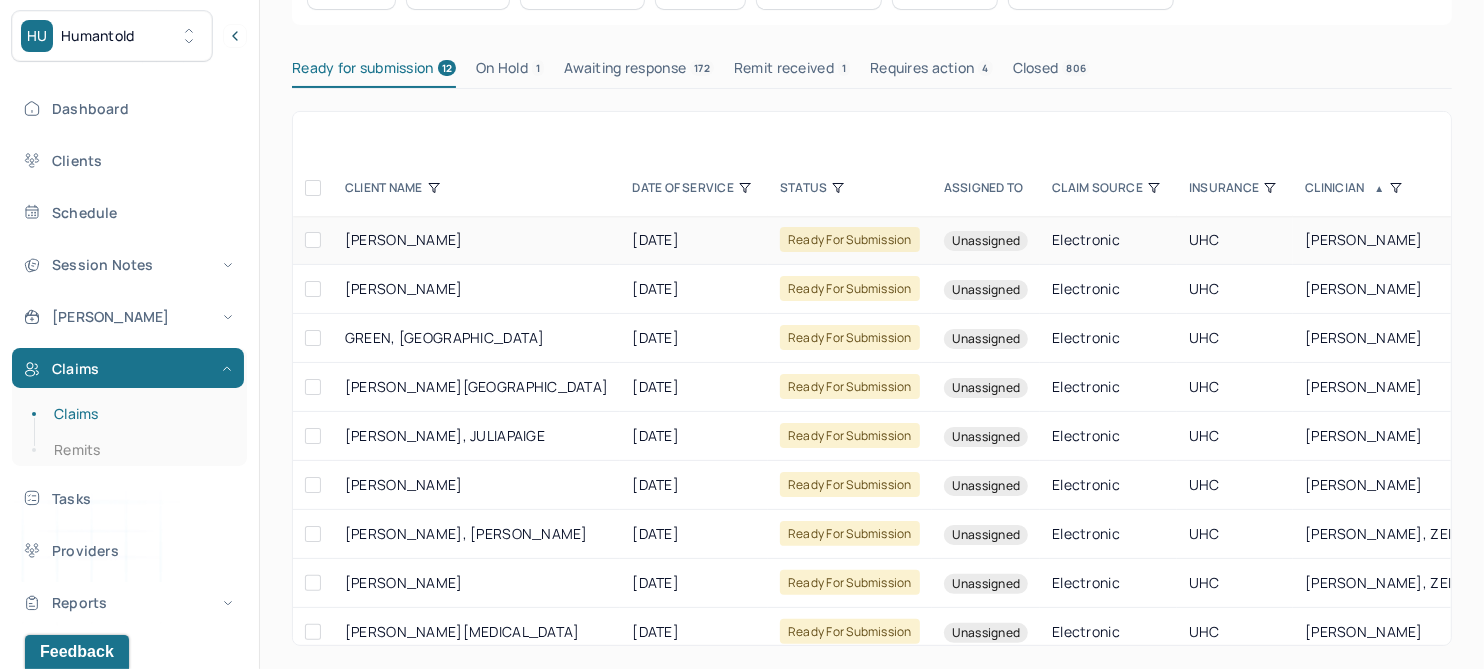 click at bounding box center (313, 240) 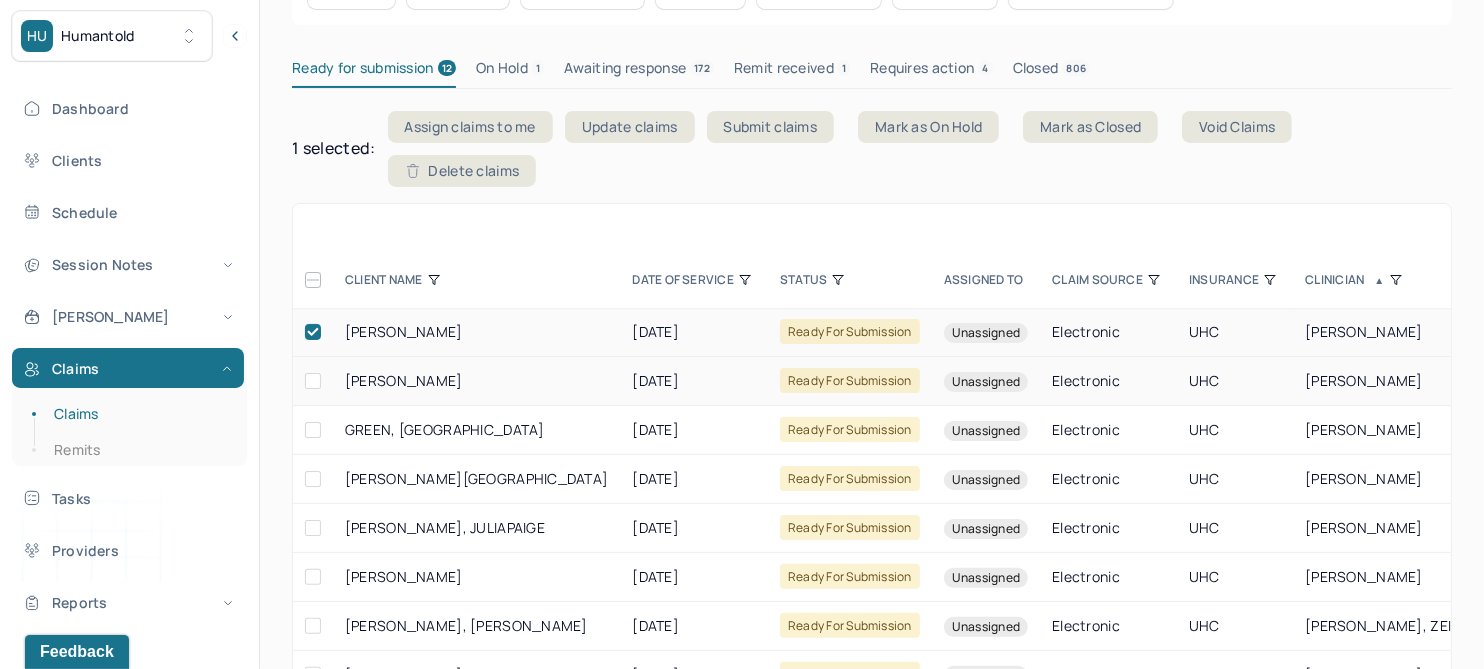 click at bounding box center (313, 381) 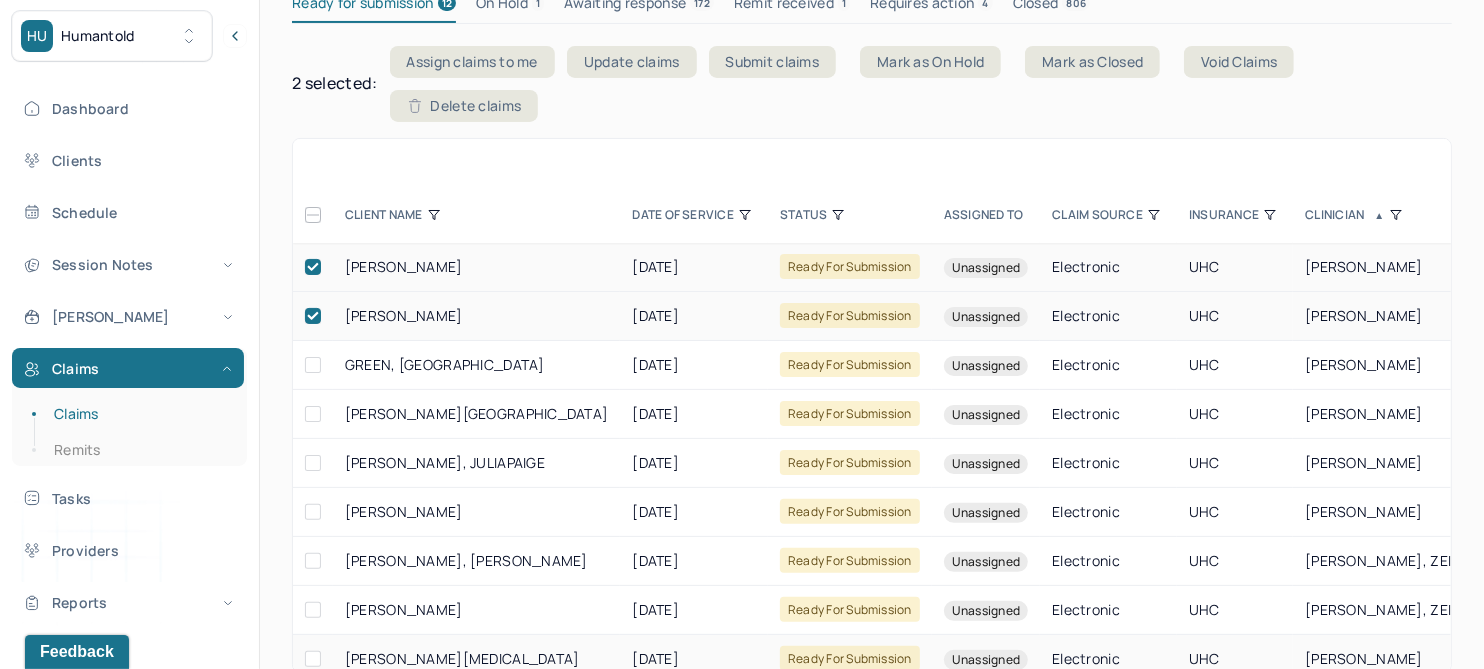 scroll, scrollTop: 283, scrollLeft: 0, axis: vertical 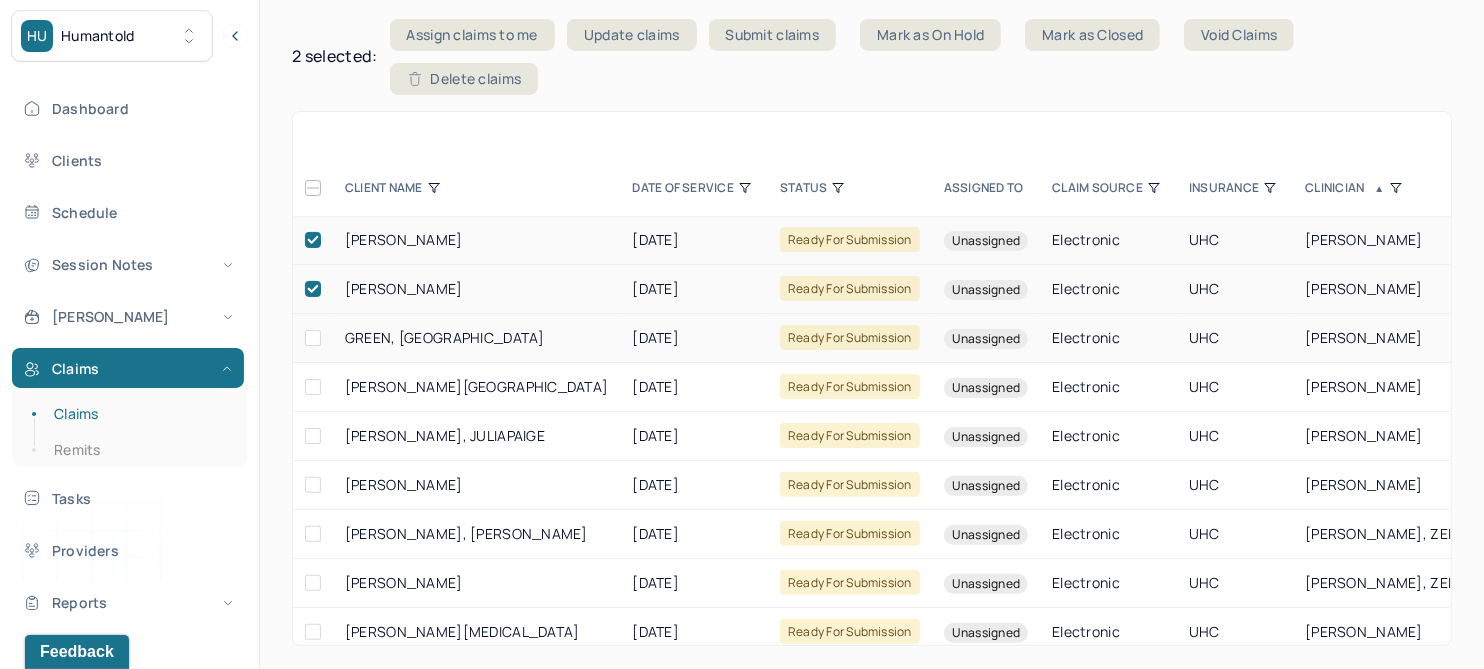 click at bounding box center [313, 338] 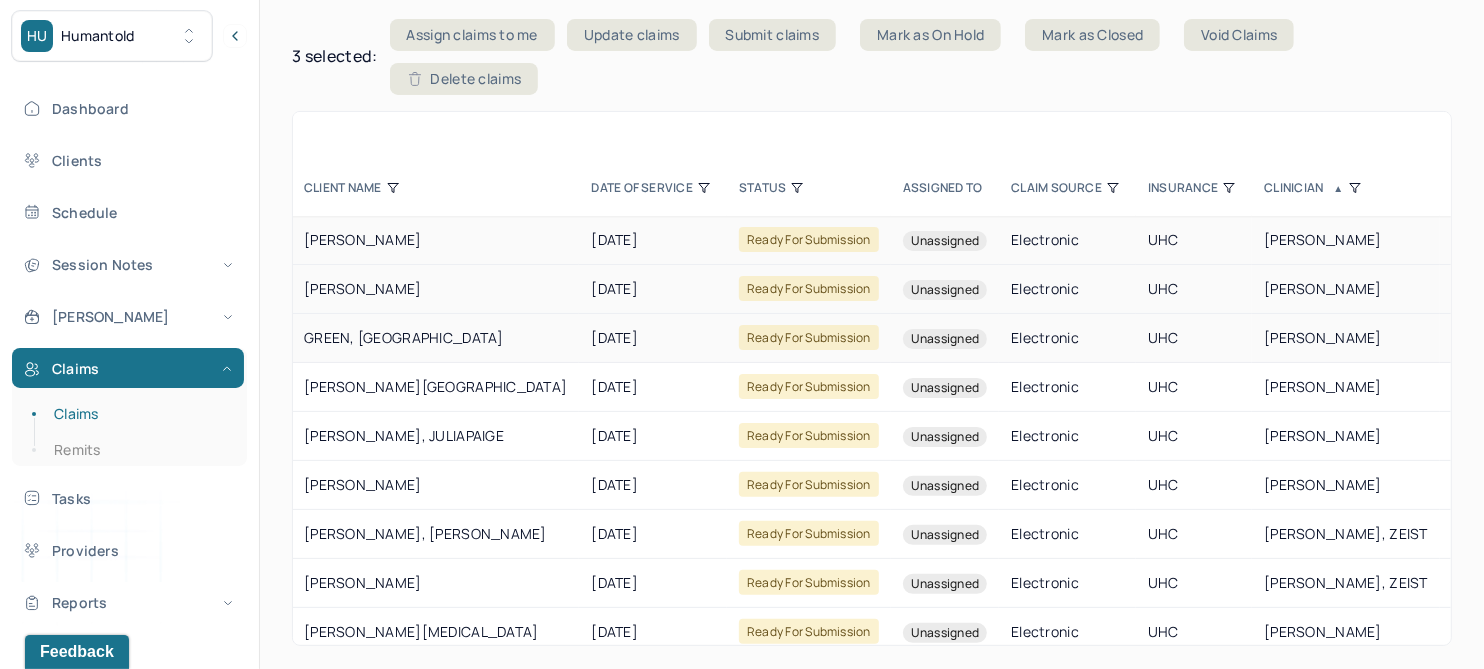 scroll, scrollTop: 0, scrollLeft: 0, axis: both 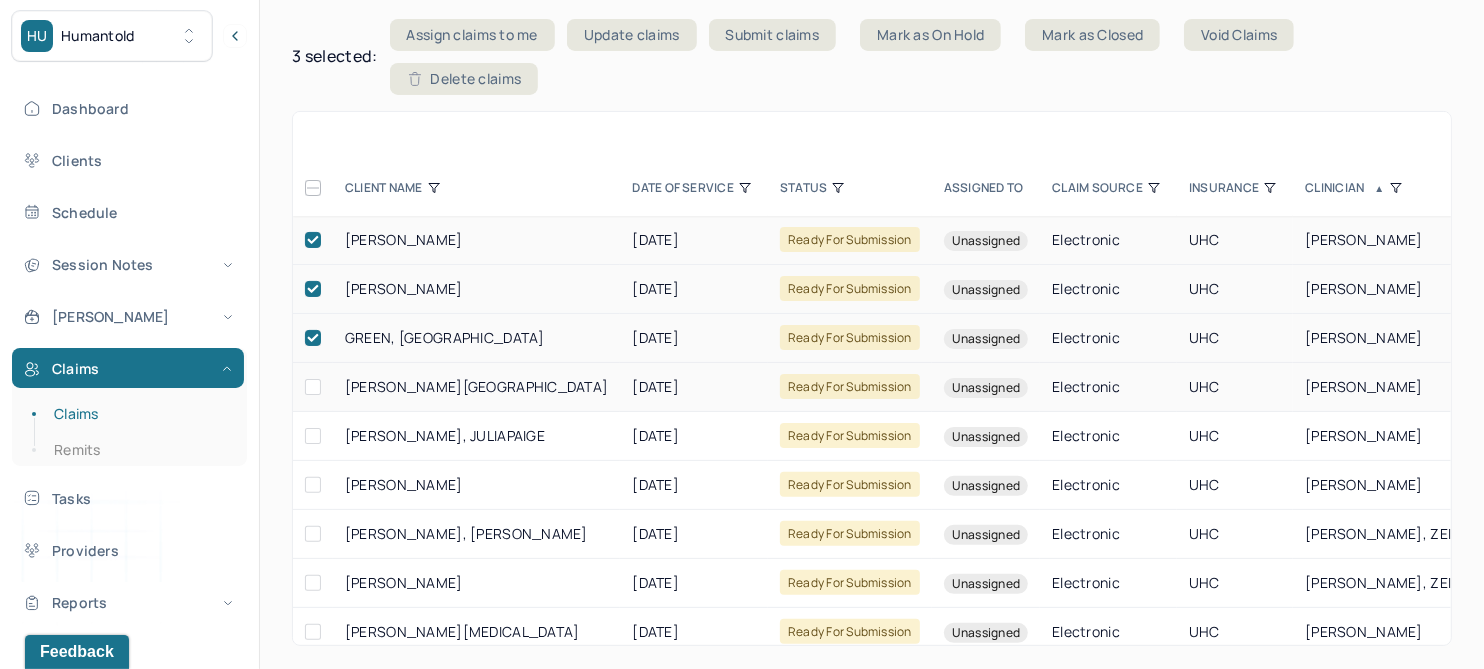 click at bounding box center (313, 387) 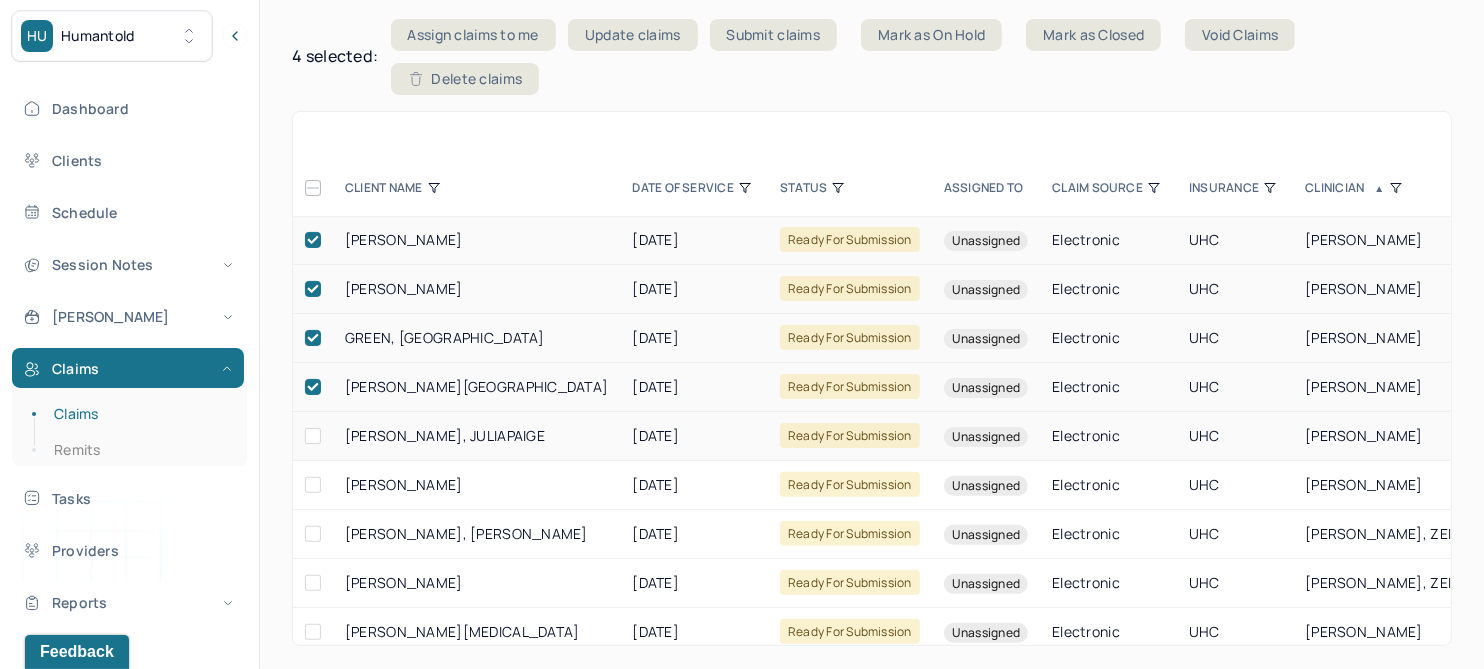 click at bounding box center (313, 436) 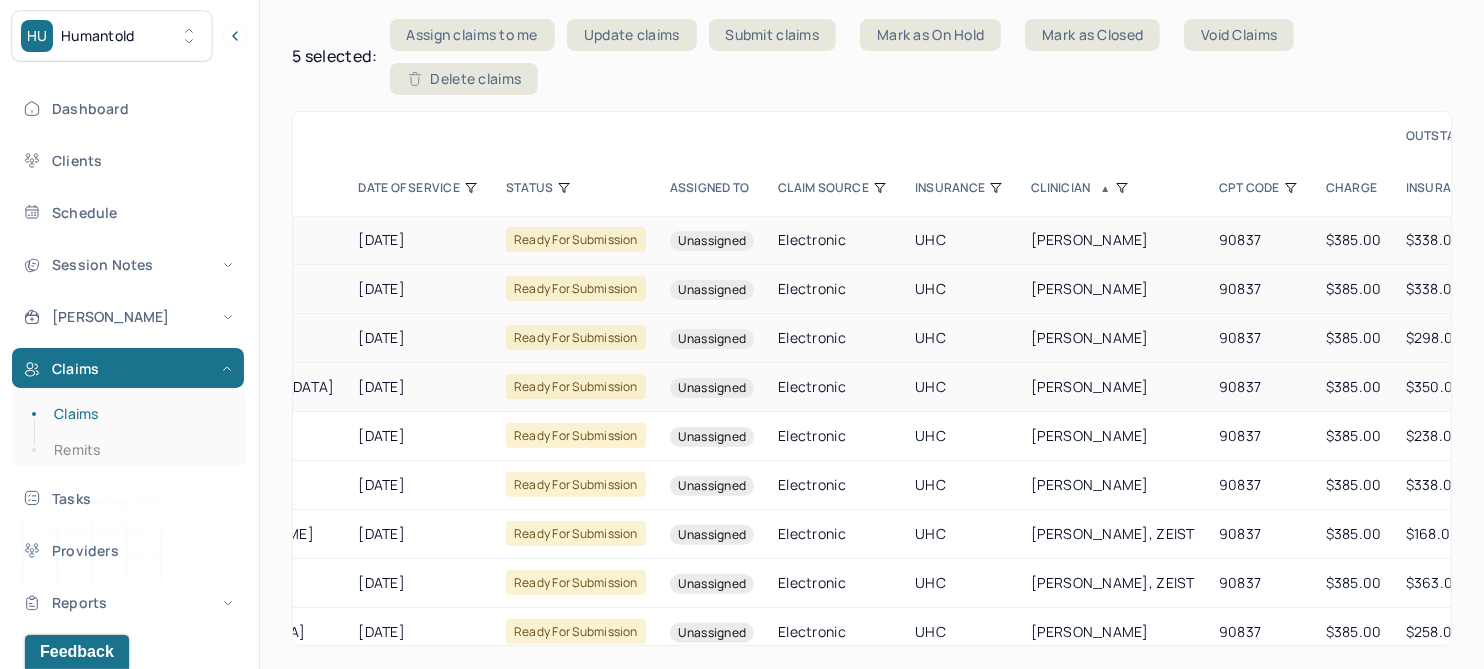 scroll, scrollTop: 0, scrollLeft: 0, axis: both 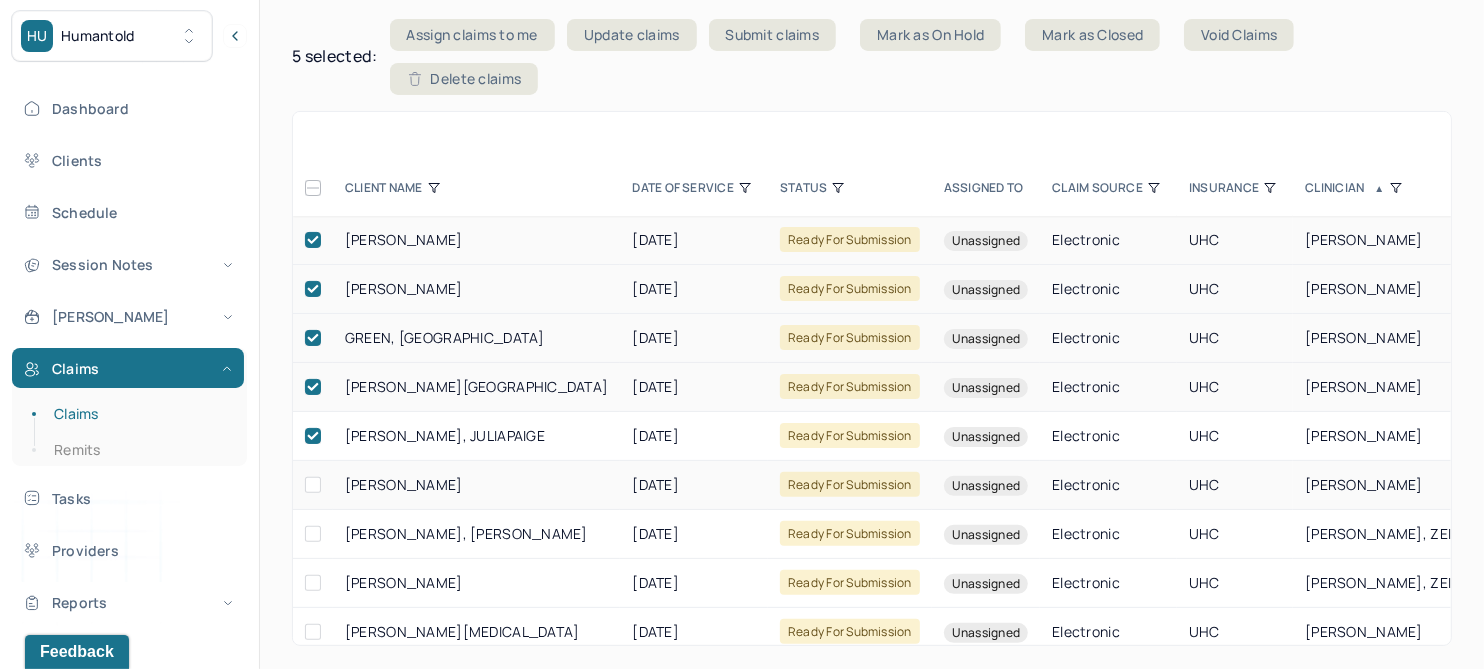 click at bounding box center [313, 485] 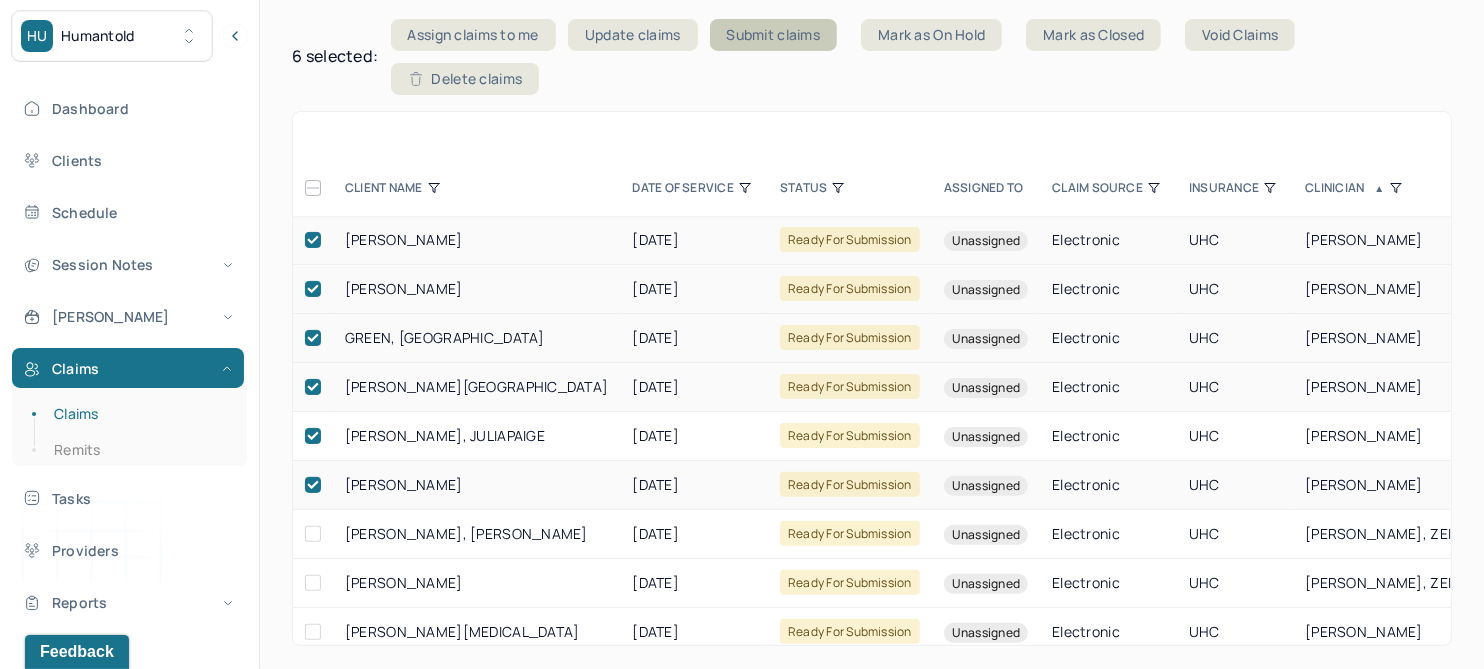 click on "Submit claims" at bounding box center (774, 35) 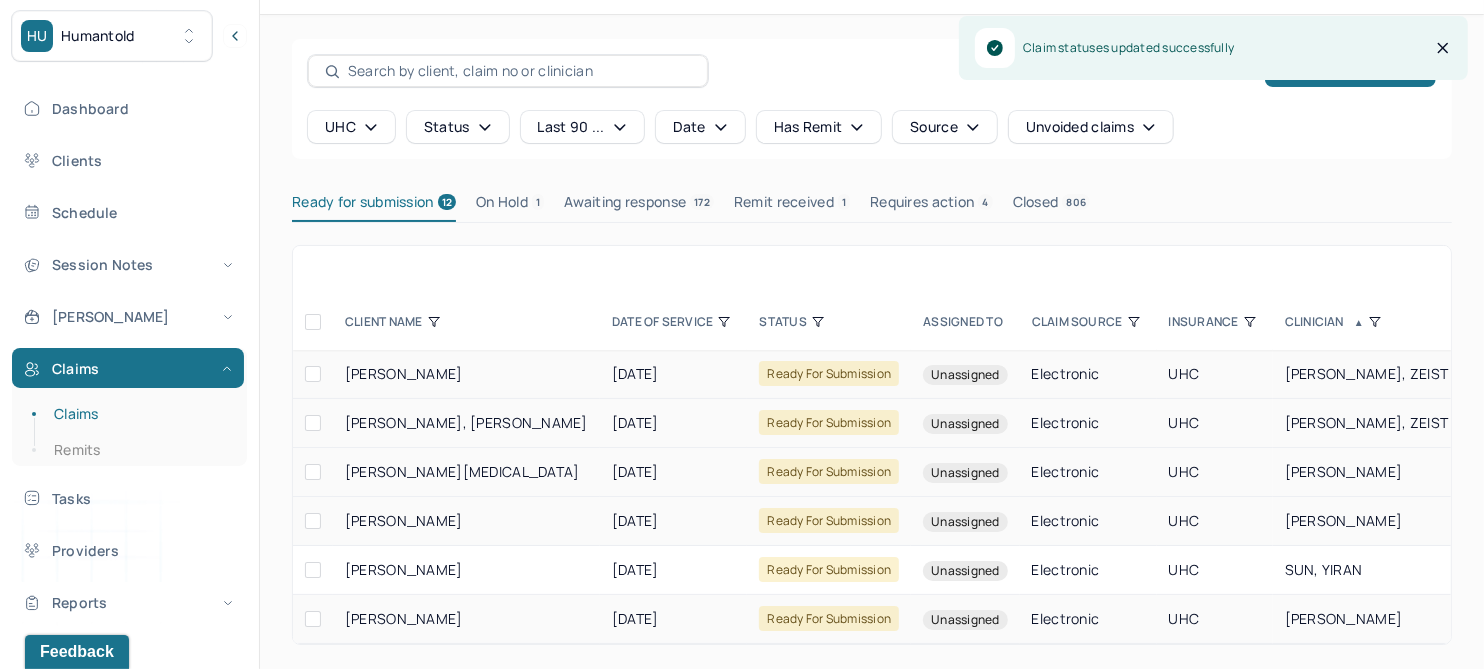 scroll, scrollTop: 73, scrollLeft: 0, axis: vertical 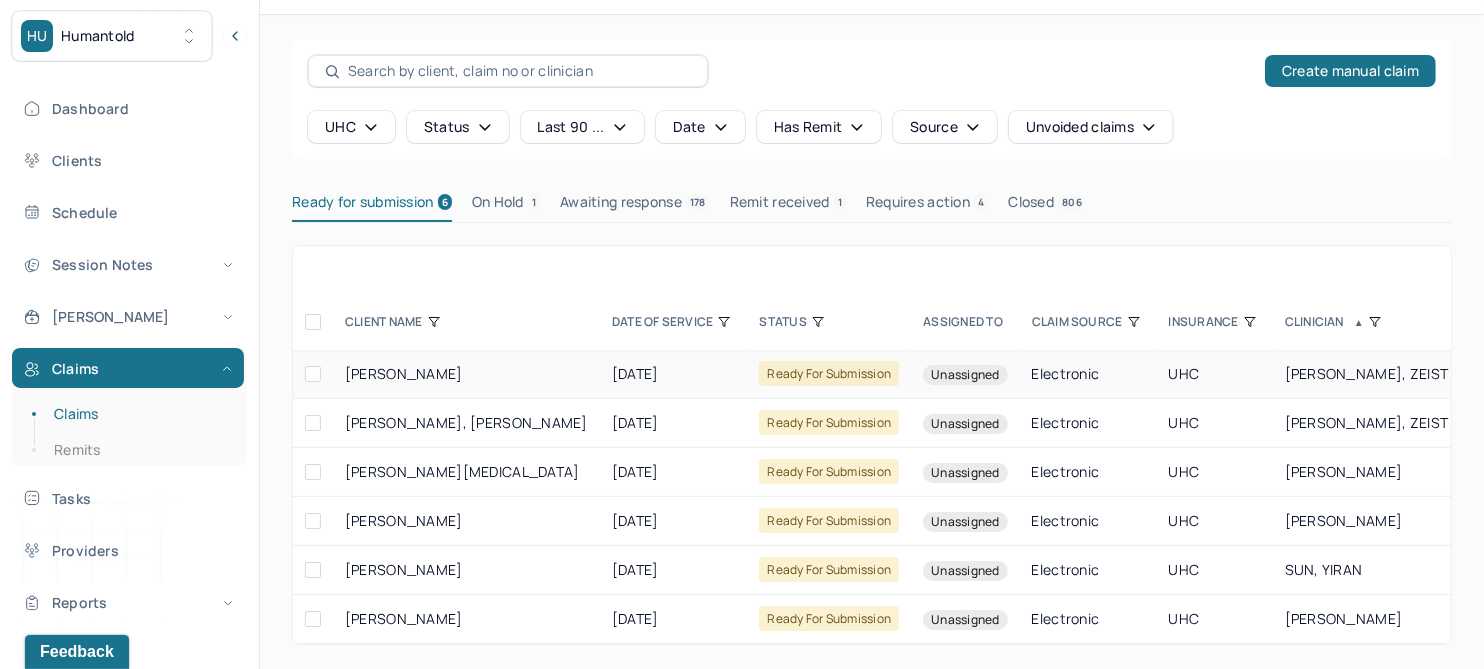 click at bounding box center [313, 374] 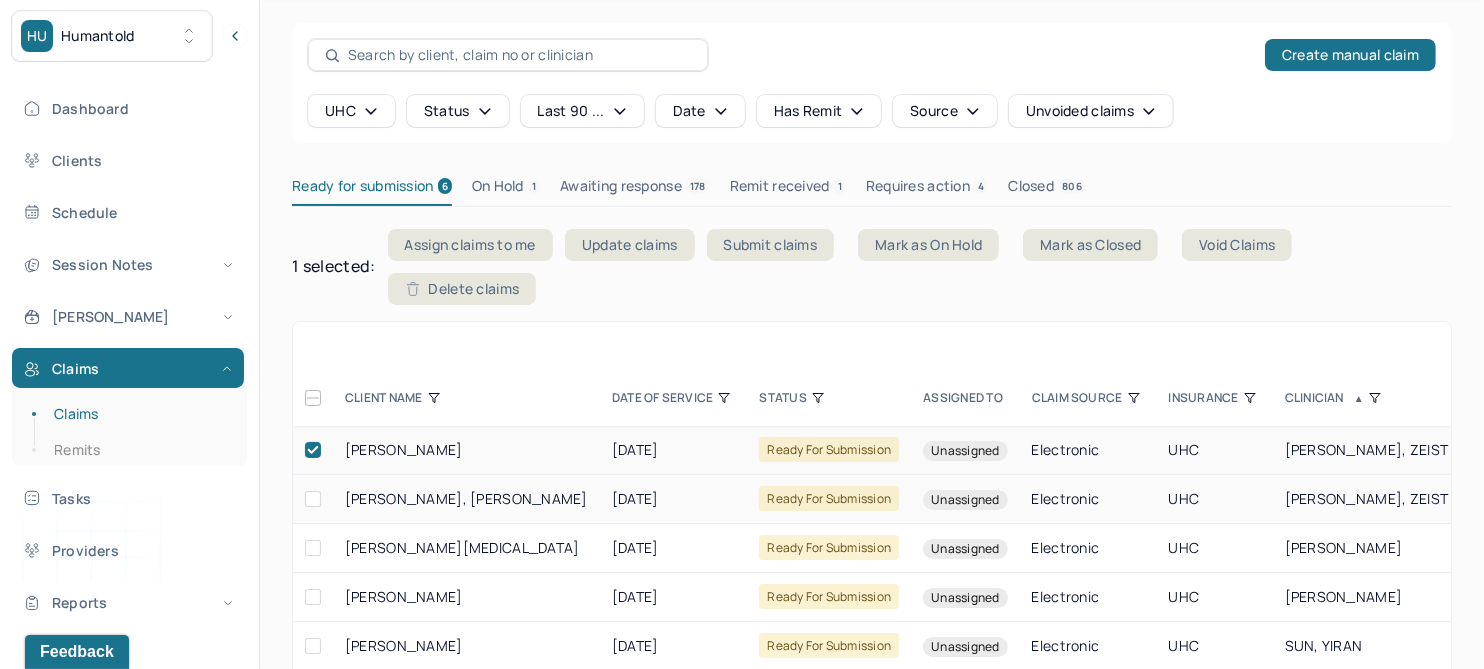 click at bounding box center (313, 499) 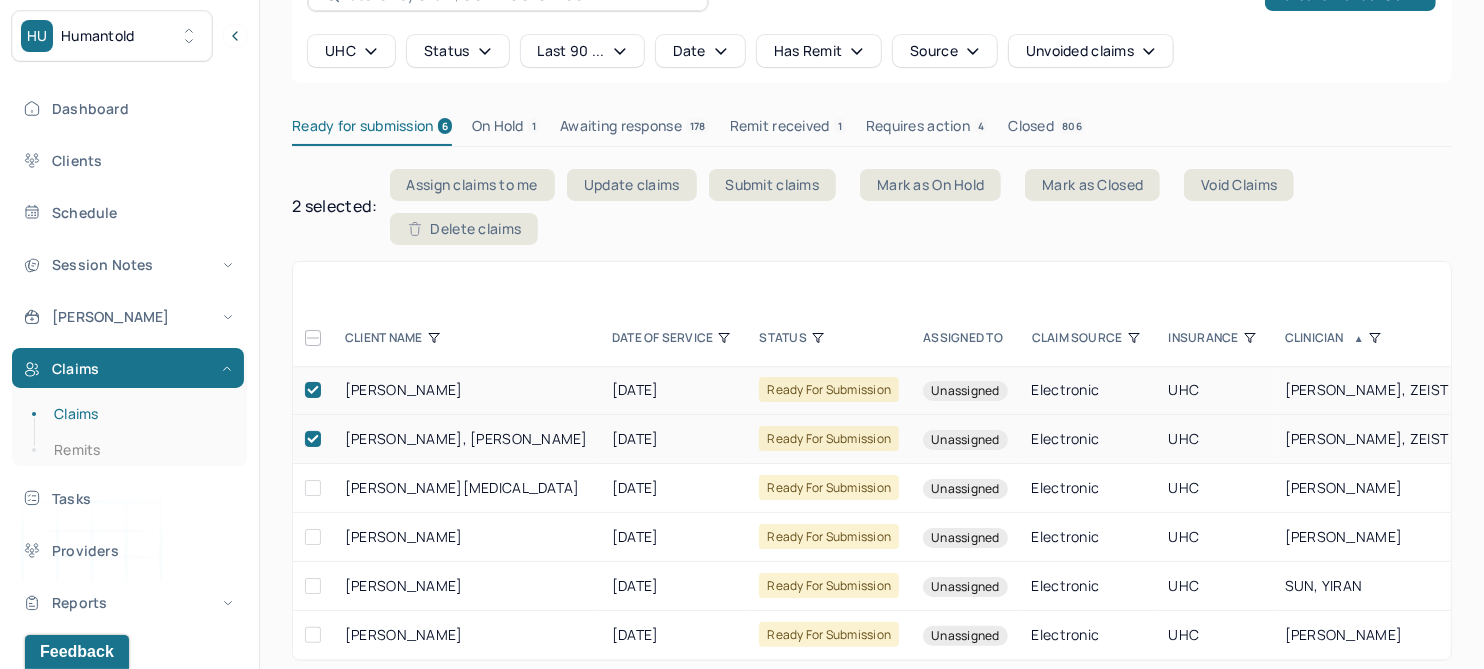 scroll, scrollTop: 164, scrollLeft: 0, axis: vertical 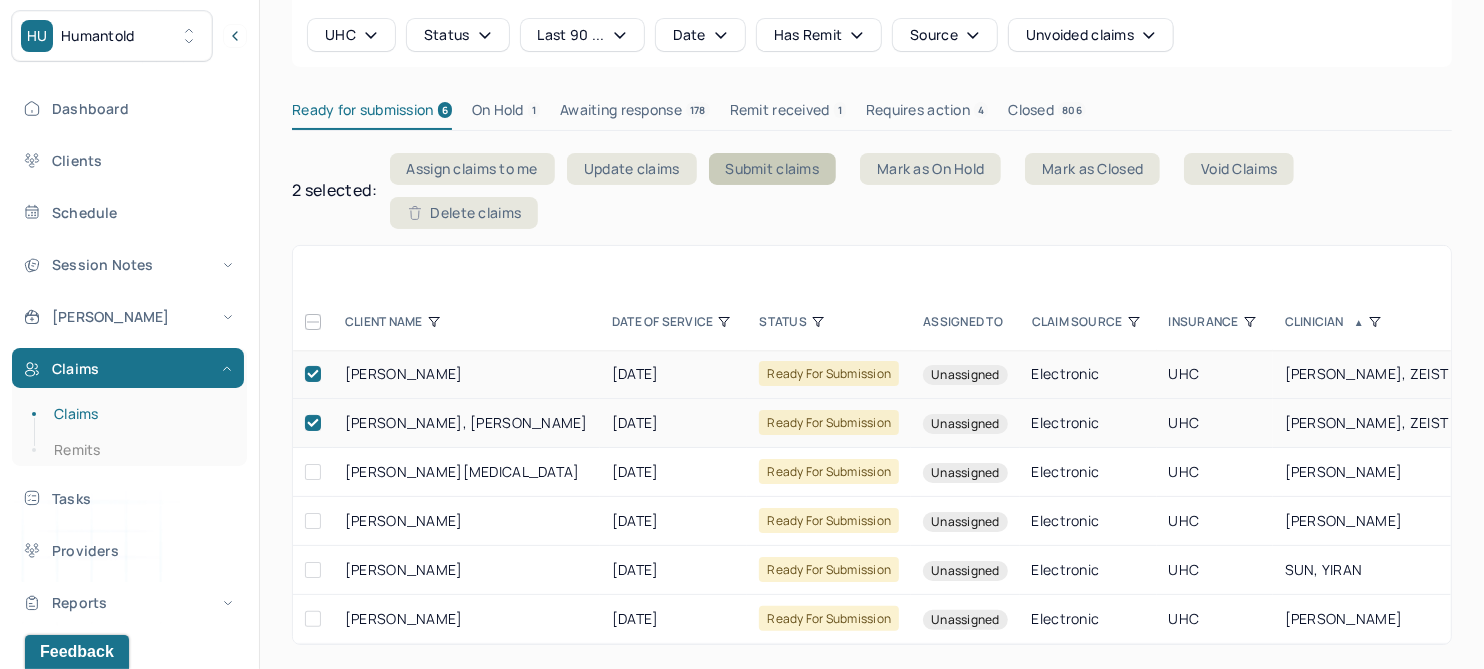 click on "Submit claims" at bounding box center (773, 169) 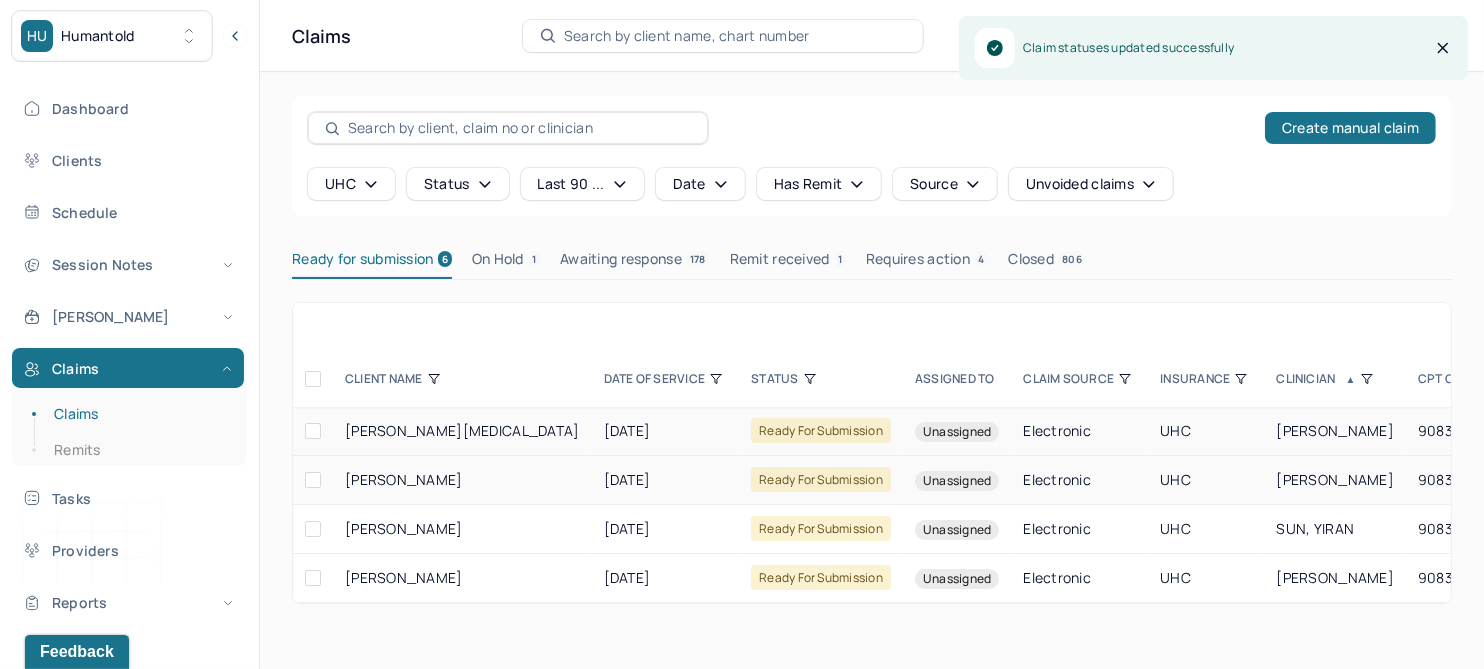 scroll, scrollTop: 0, scrollLeft: 0, axis: both 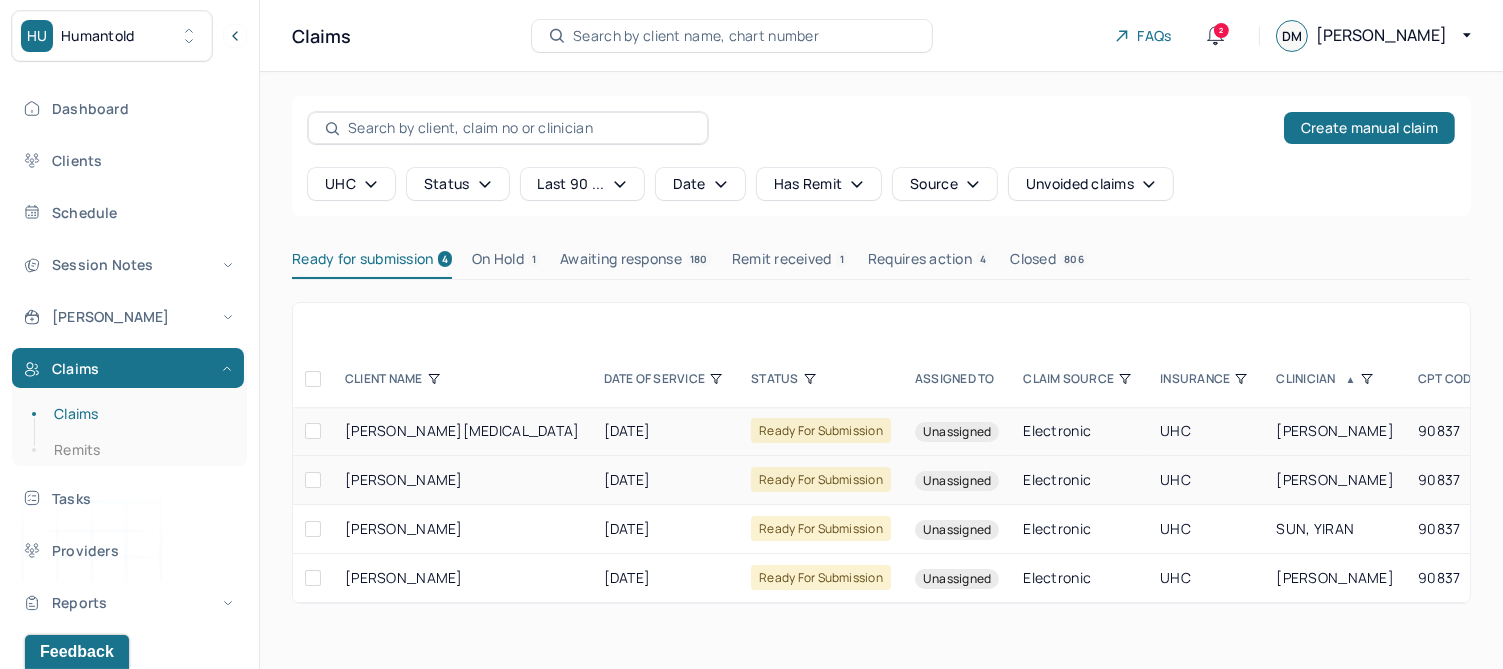 click at bounding box center [313, 431] 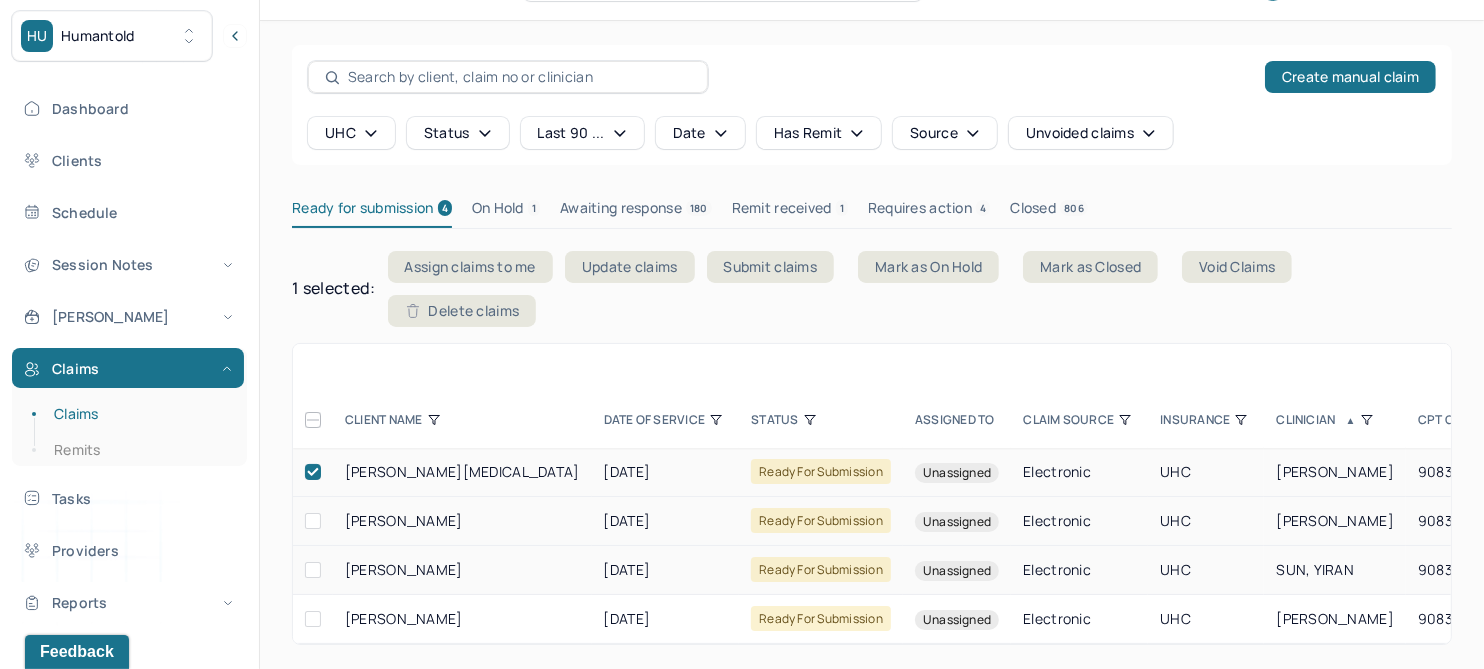scroll, scrollTop: 66, scrollLeft: 0, axis: vertical 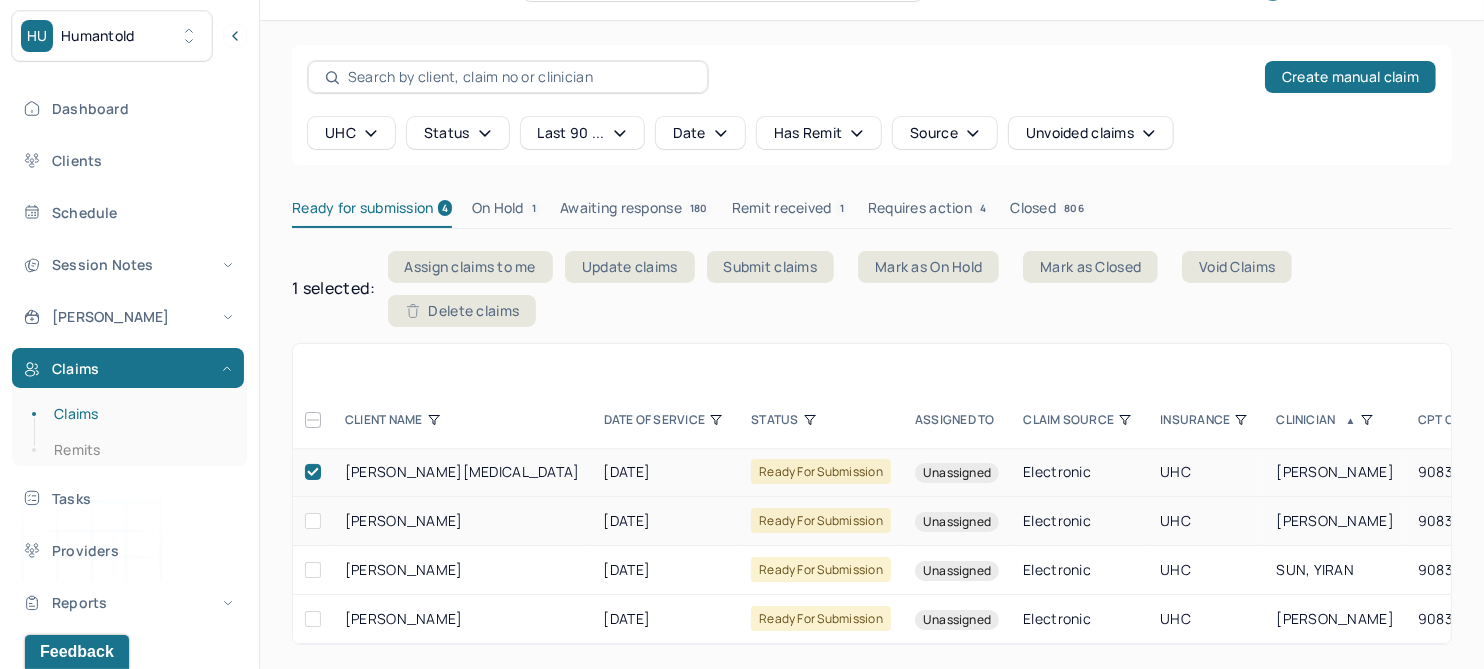 click at bounding box center [313, 521] 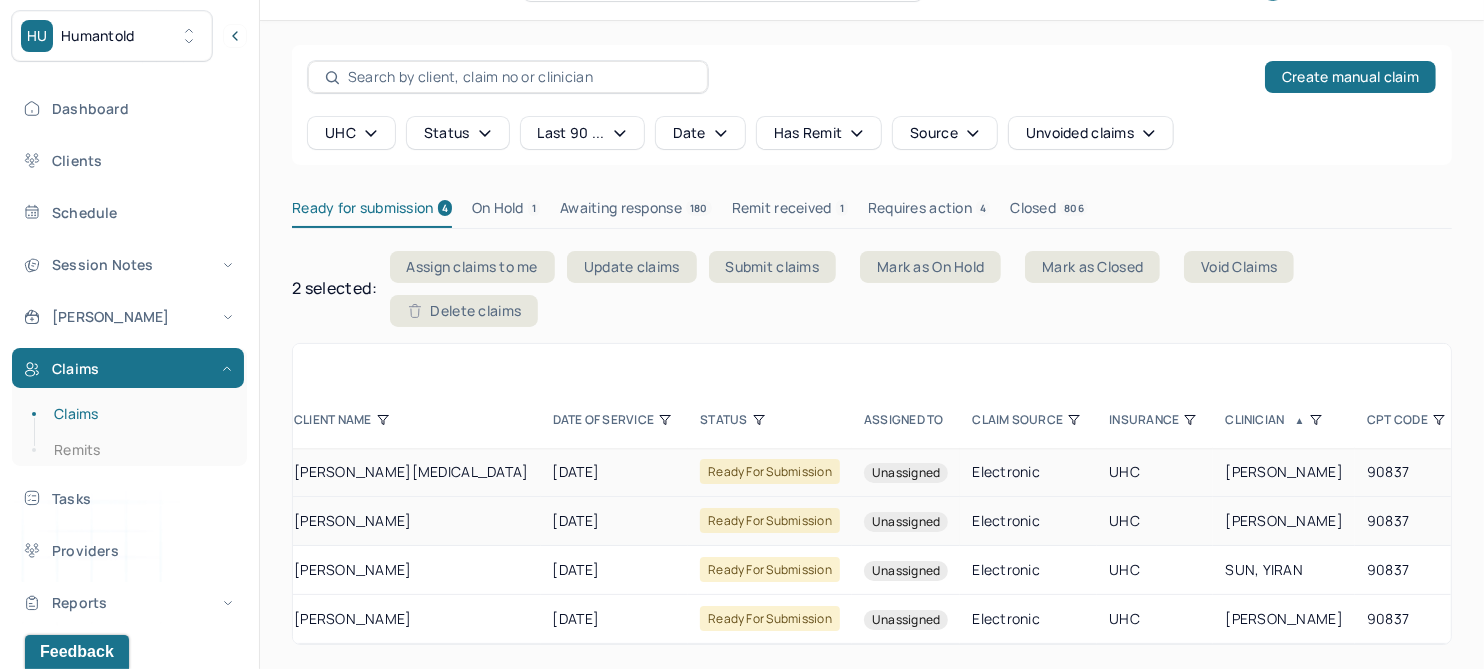 scroll, scrollTop: 0, scrollLeft: 0, axis: both 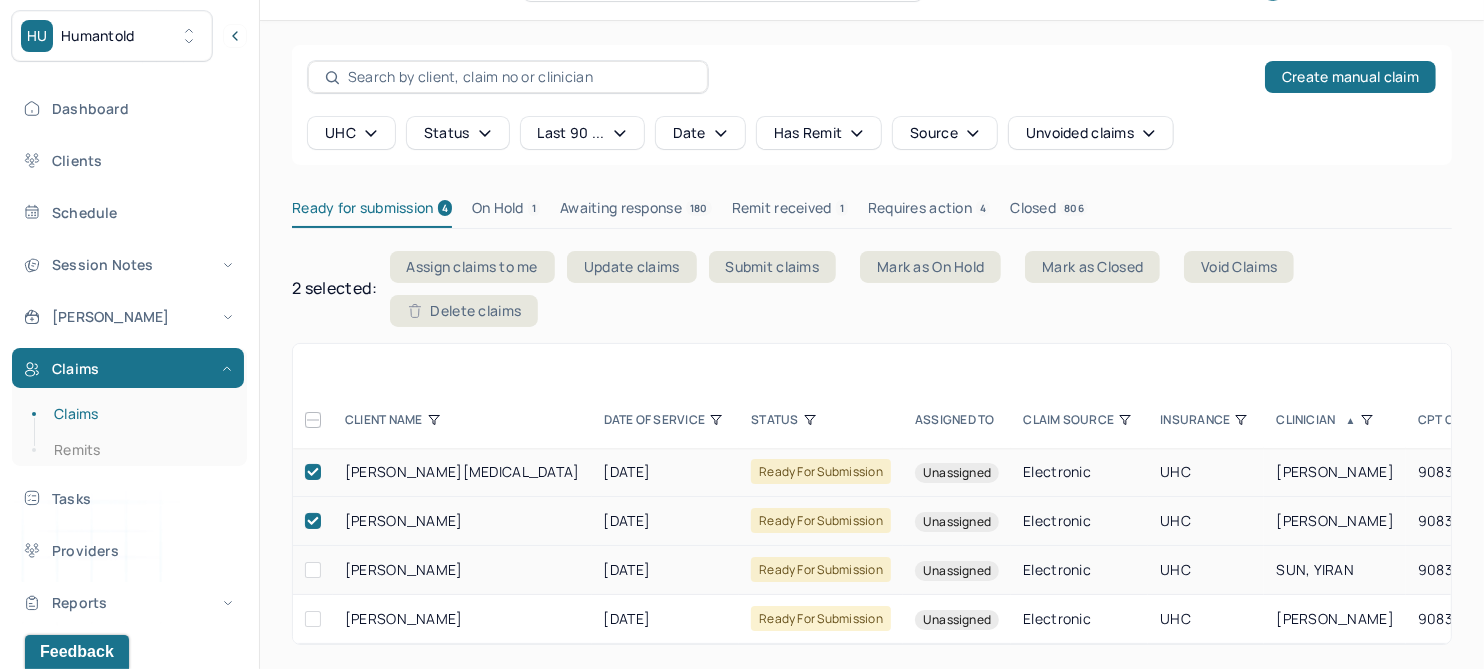 click at bounding box center (313, 570) 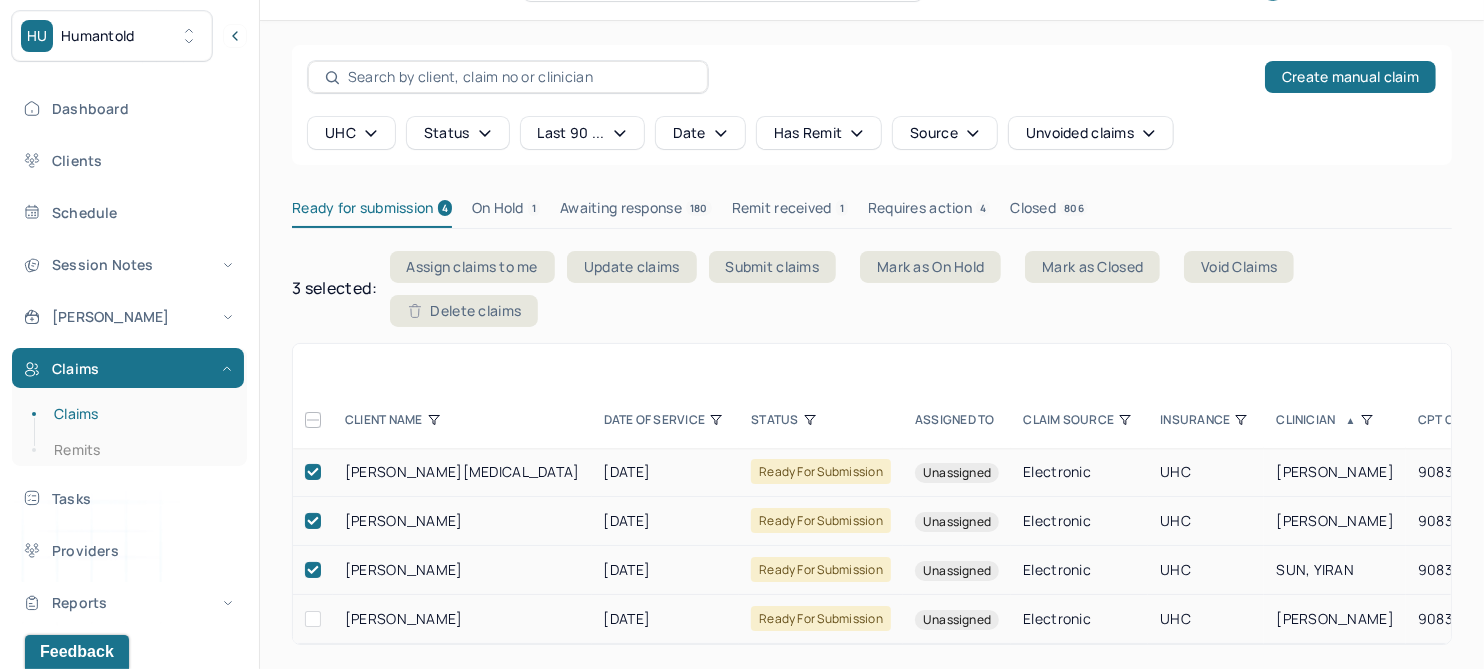 click at bounding box center [313, 619] 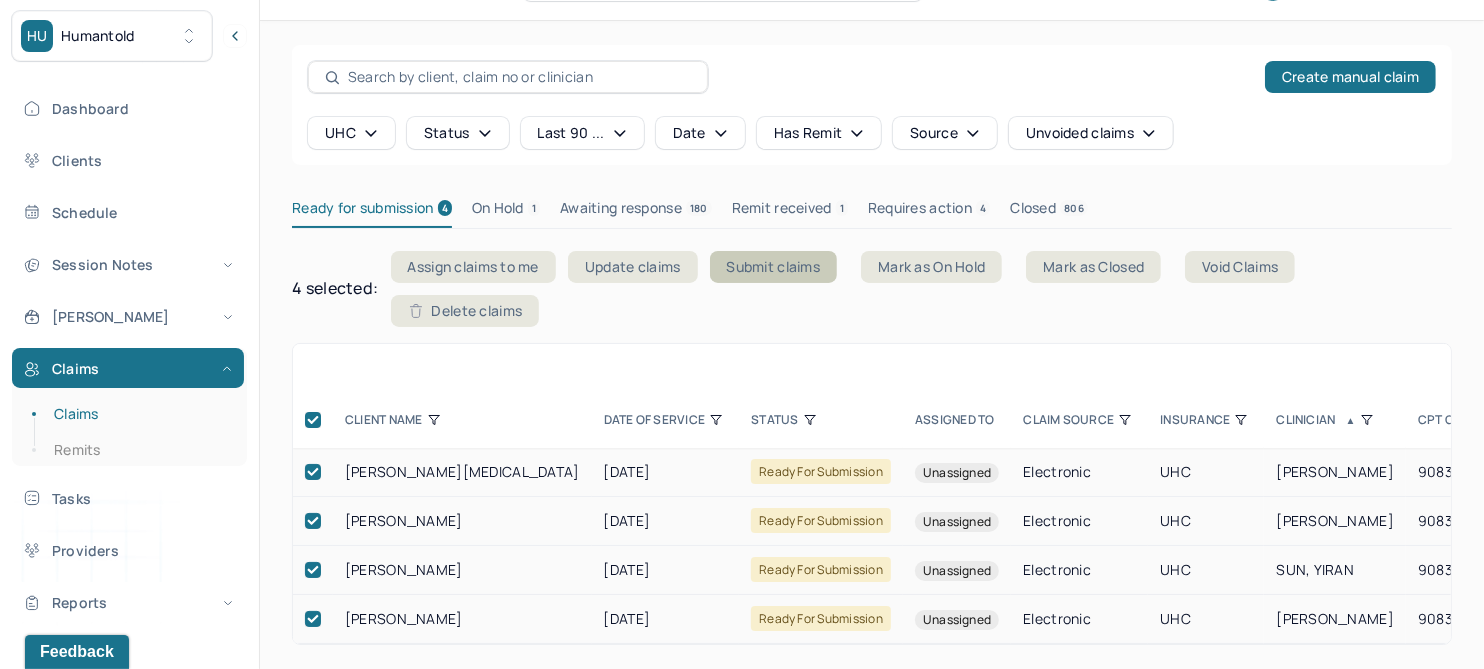 click on "Submit claims" at bounding box center [774, 267] 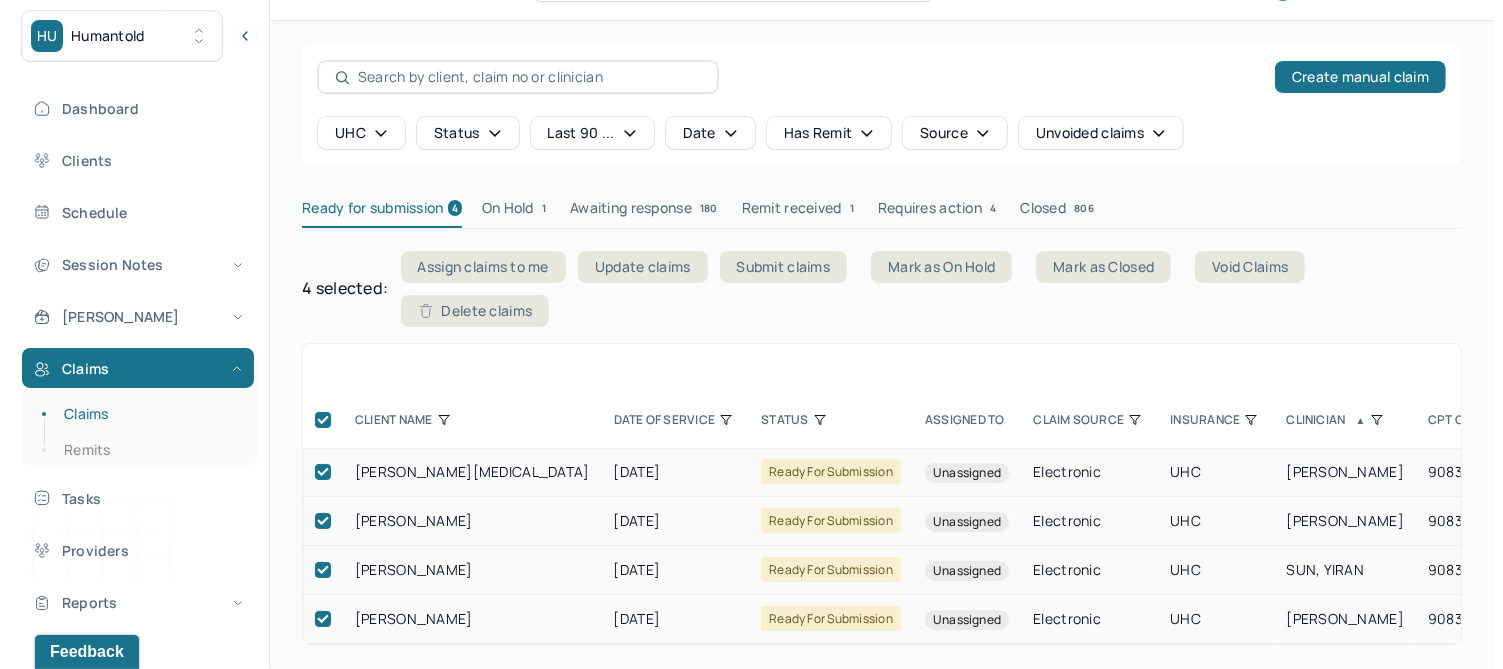 scroll, scrollTop: 0, scrollLeft: 0, axis: both 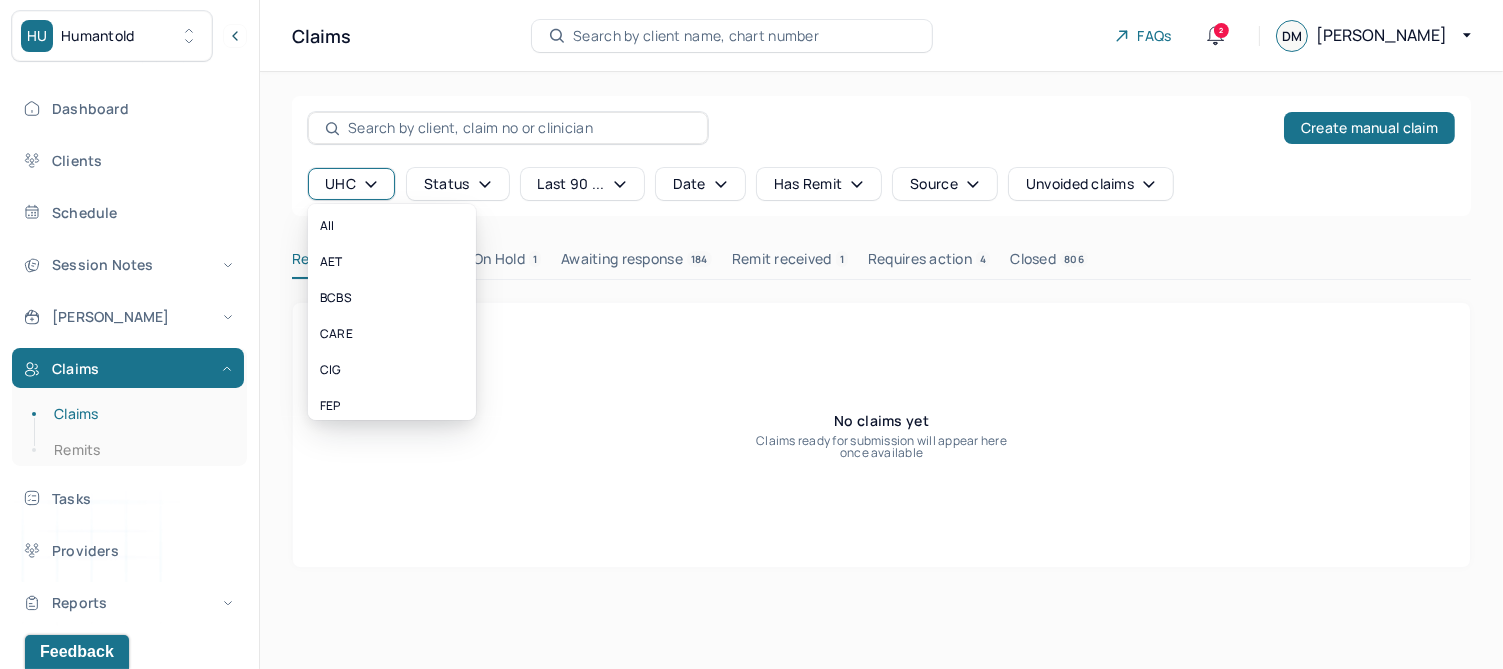 click 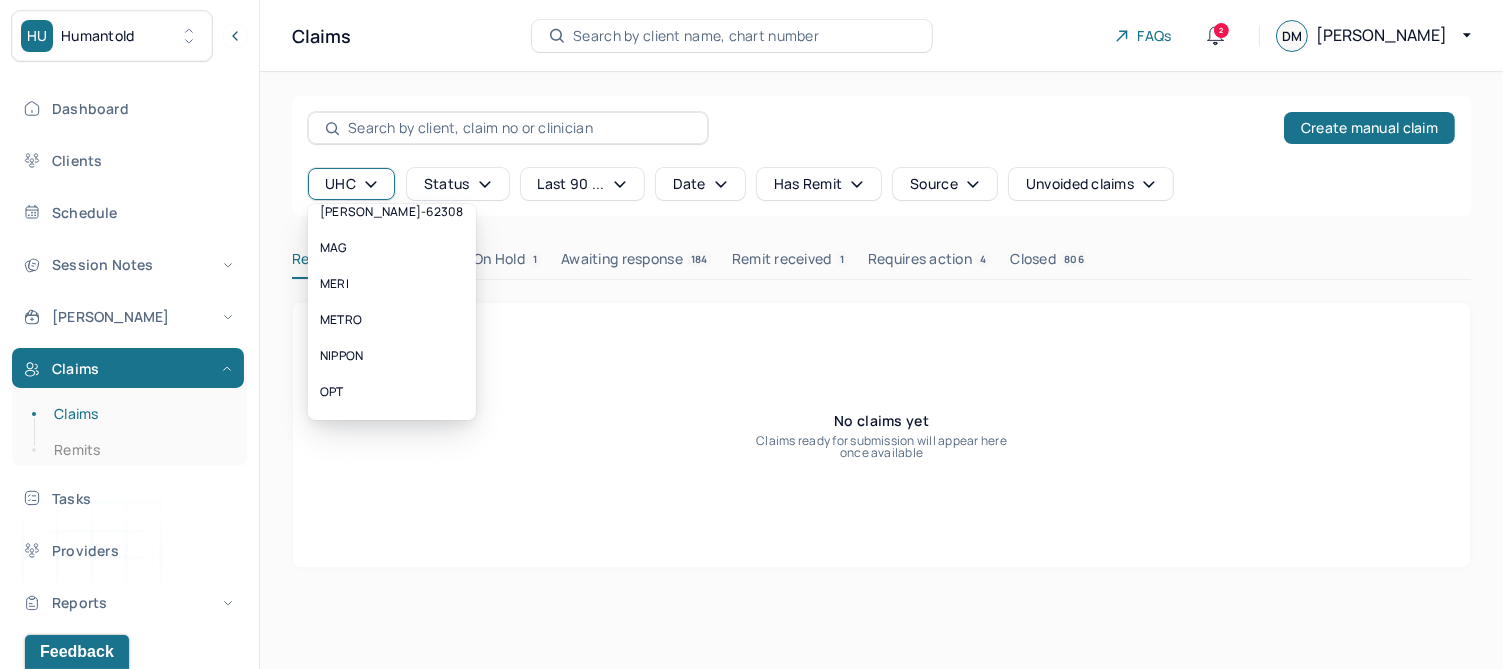 scroll, scrollTop: 511, scrollLeft: 0, axis: vertical 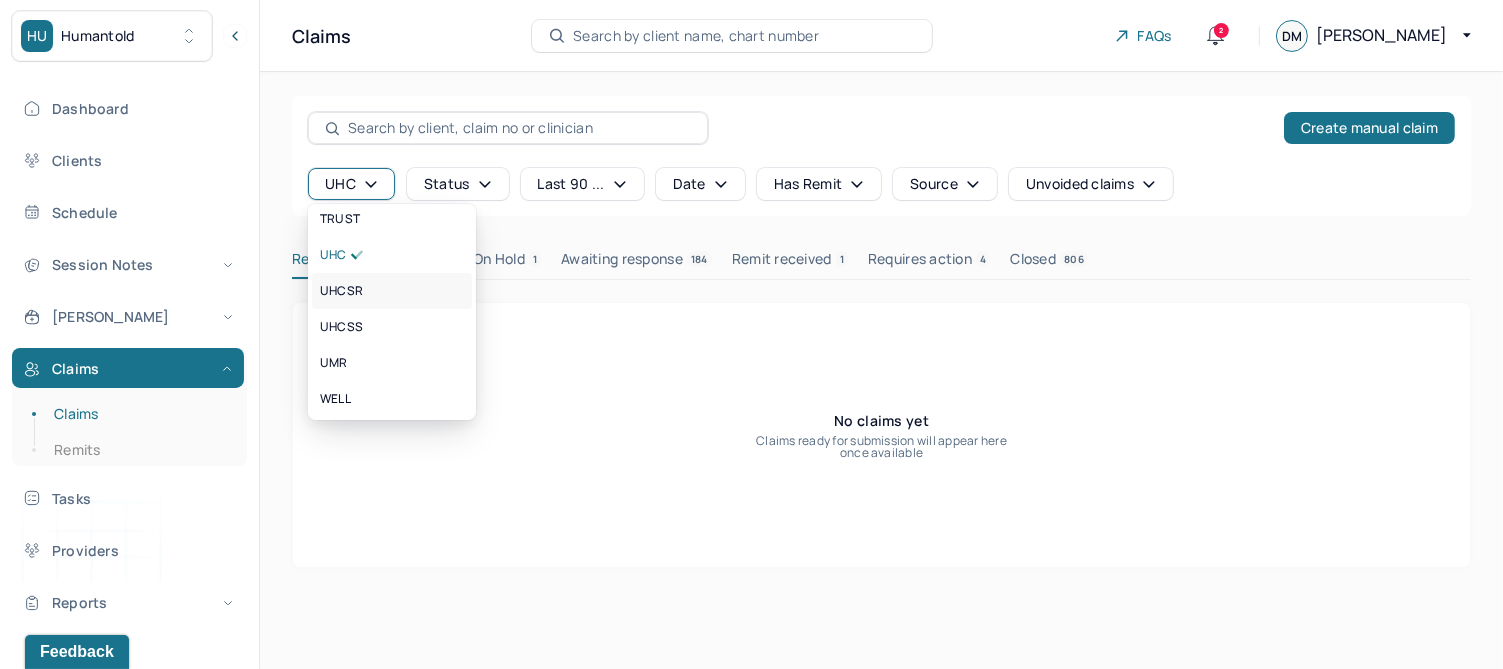click on "UHCSR" at bounding box center (341, 291) 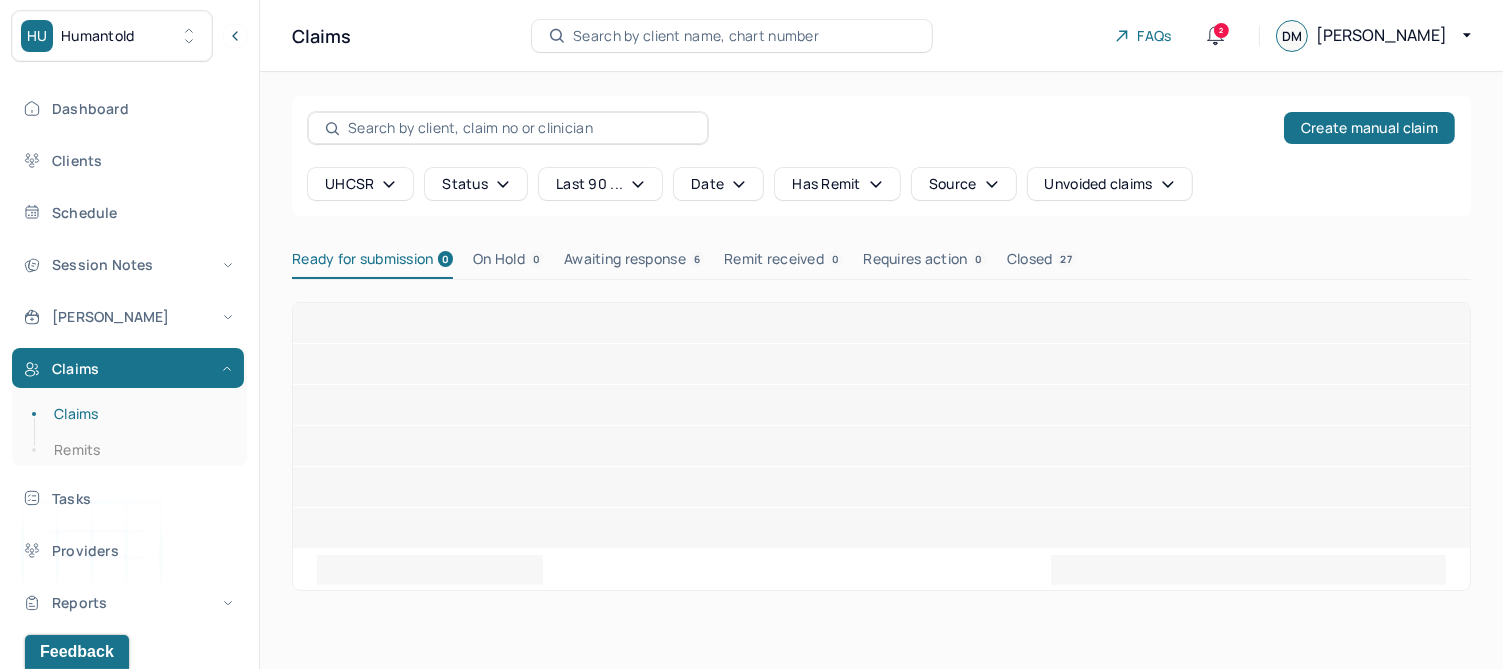 click 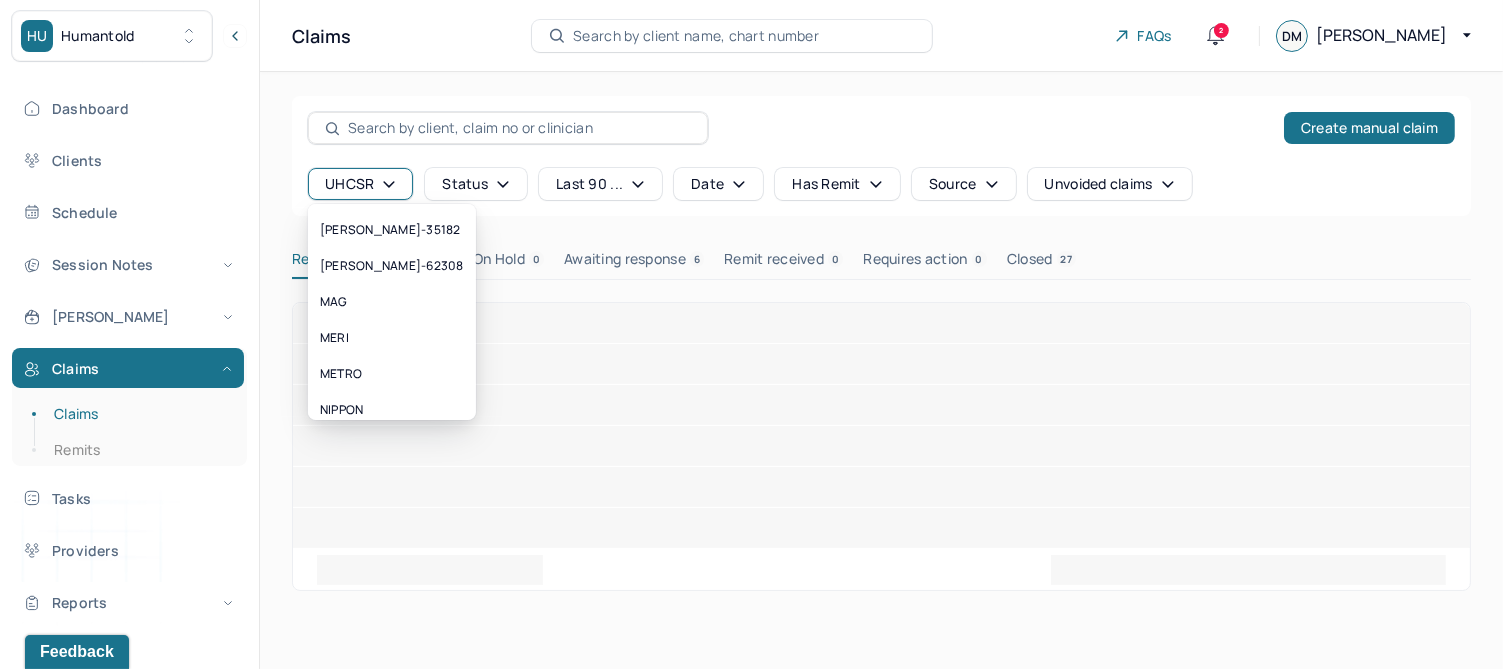 scroll, scrollTop: 511, scrollLeft: 0, axis: vertical 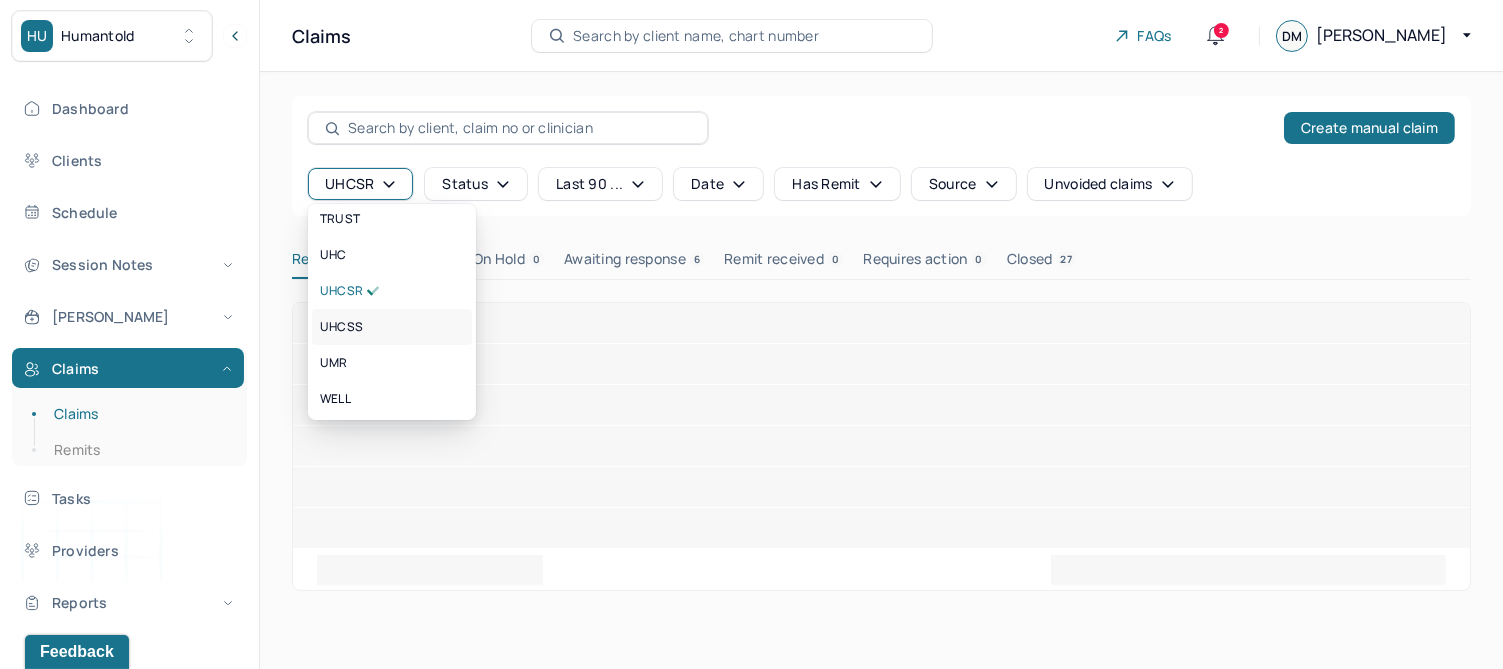 click on "UHCSS" at bounding box center [341, 327] 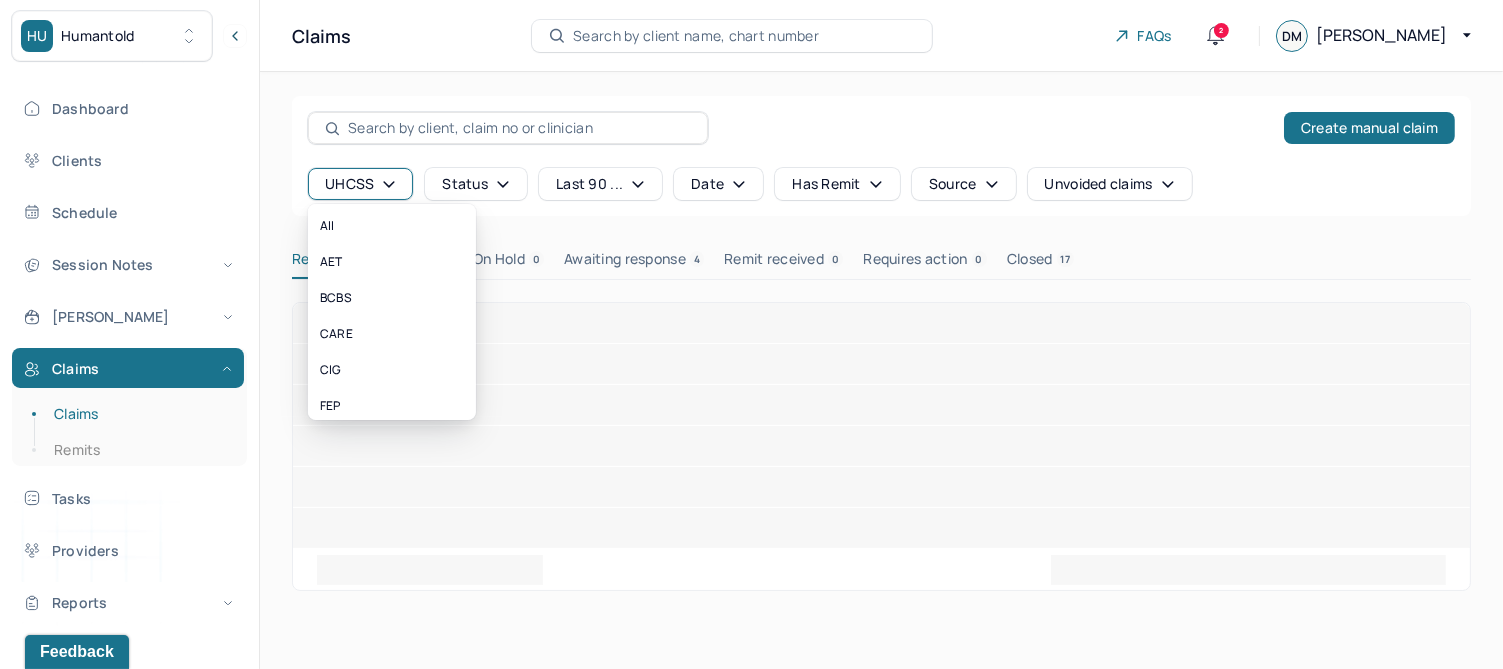 click 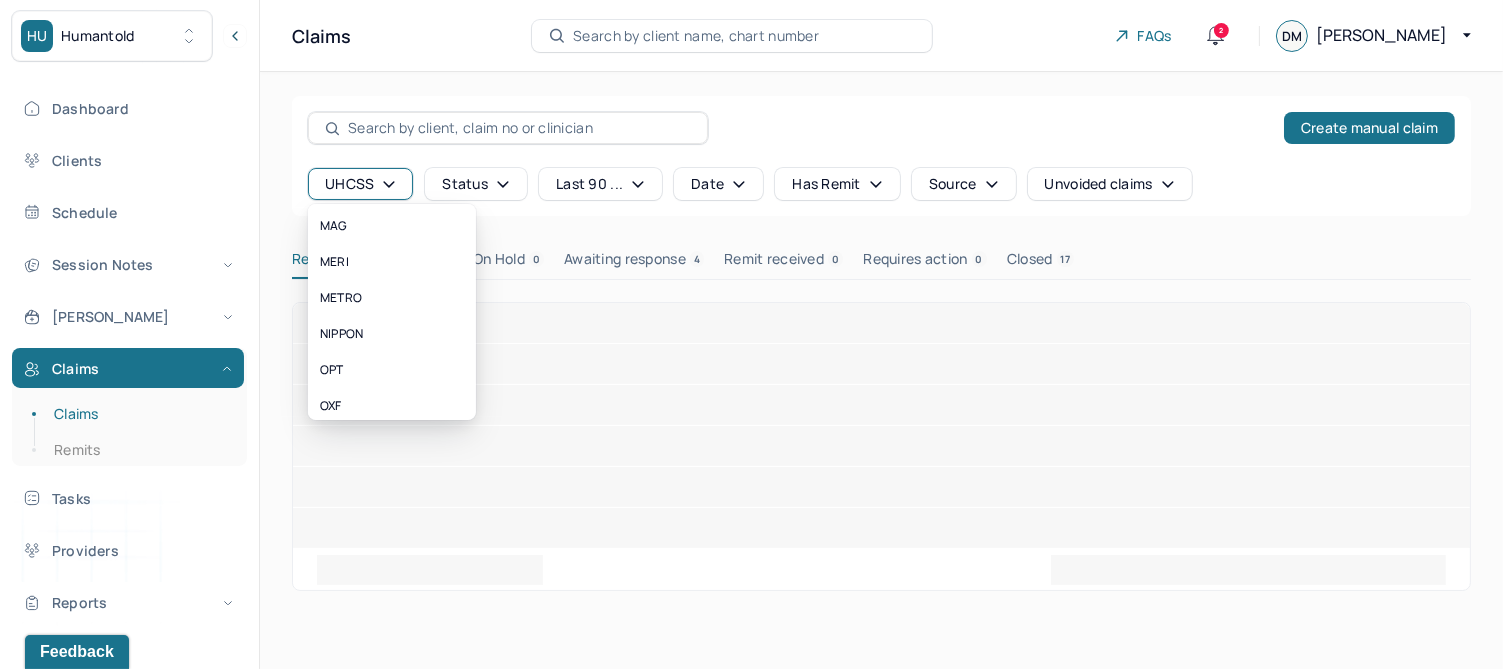 scroll, scrollTop: 511, scrollLeft: 0, axis: vertical 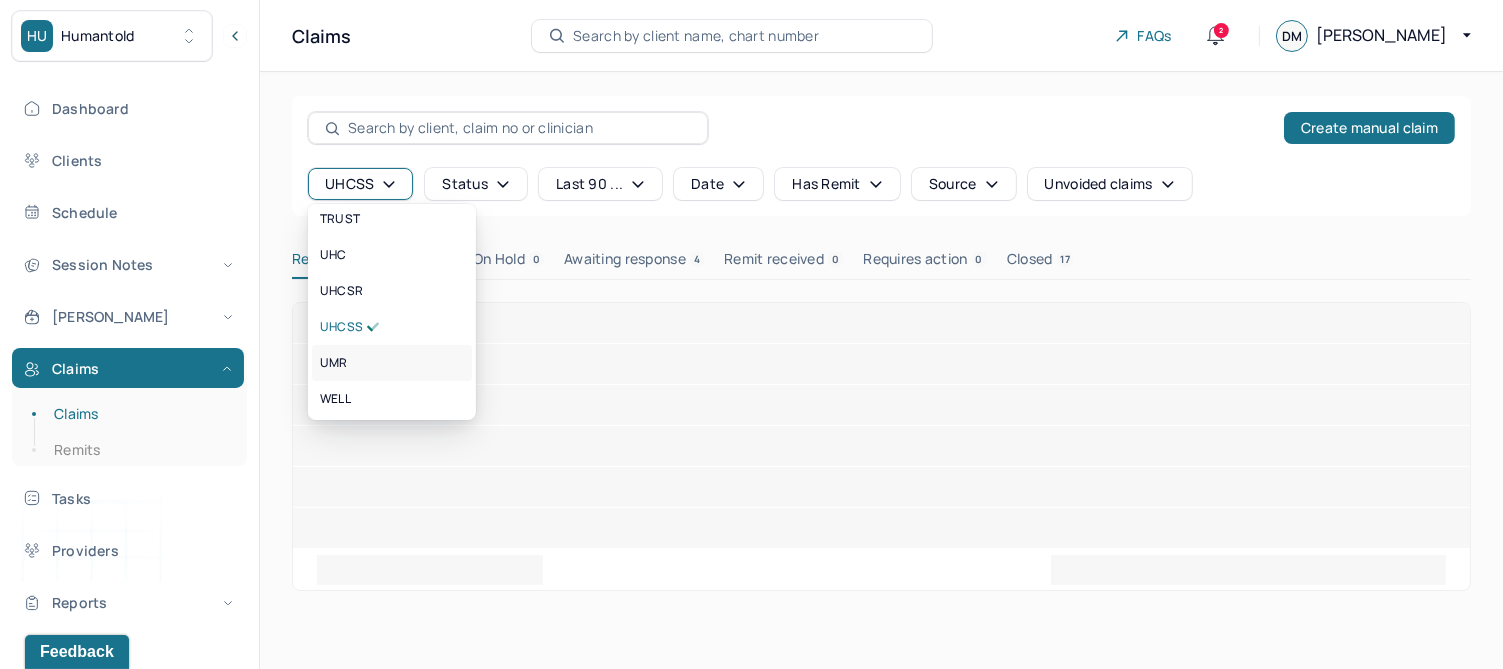 click on "UMR" at bounding box center (334, 363) 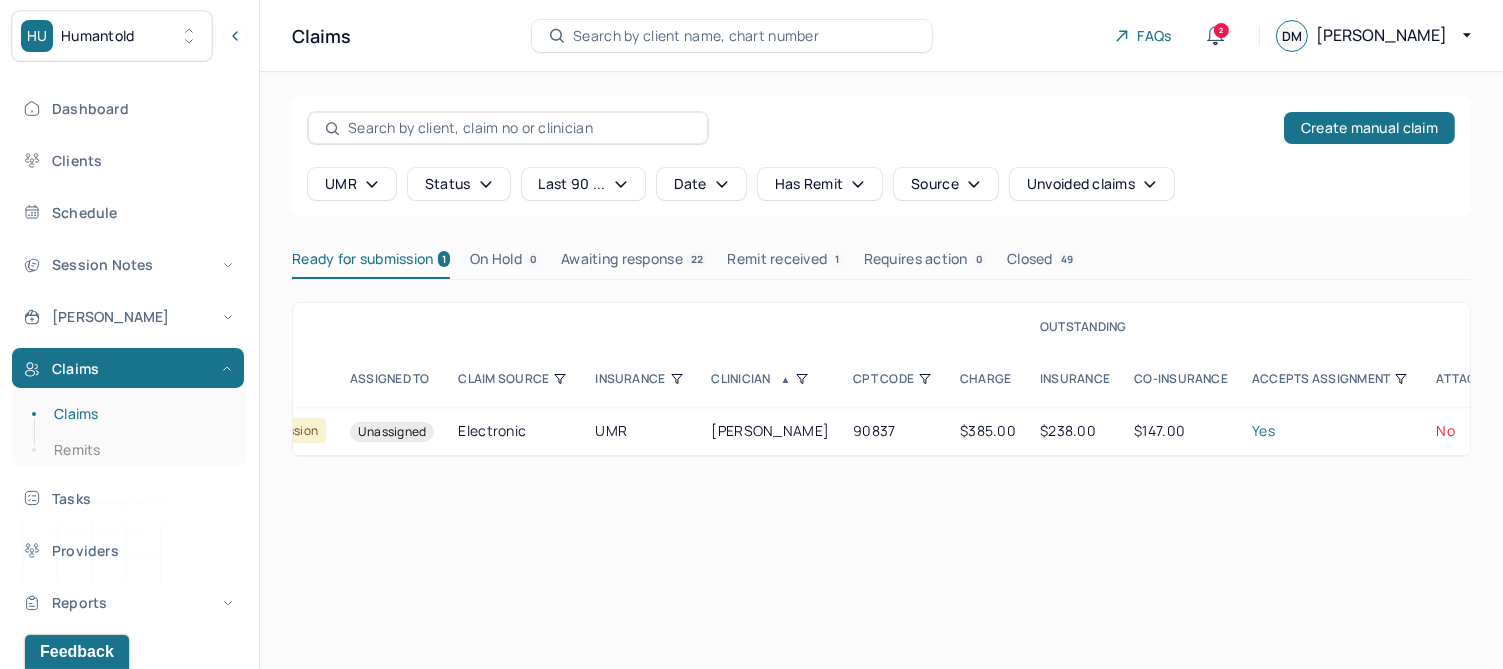 scroll, scrollTop: 0, scrollLeft: 0, axis: both 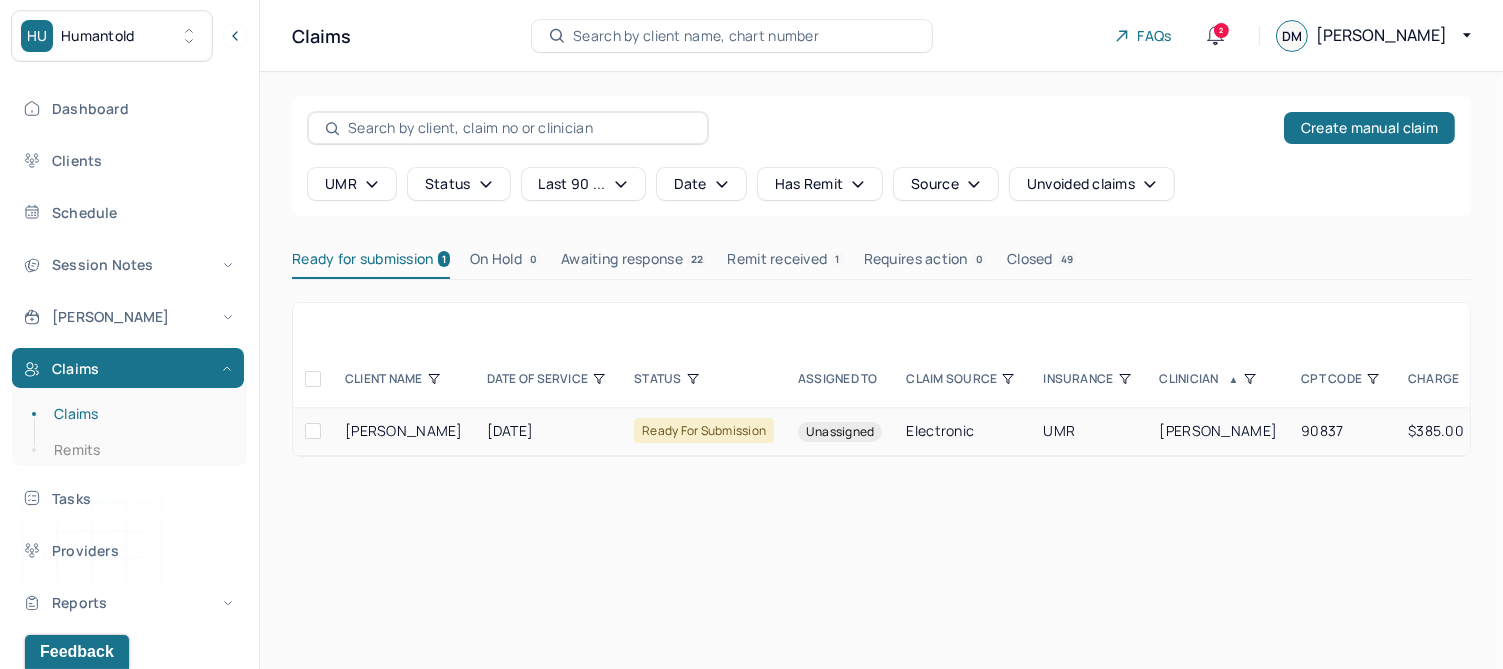 click at bounding box center (313, 431) 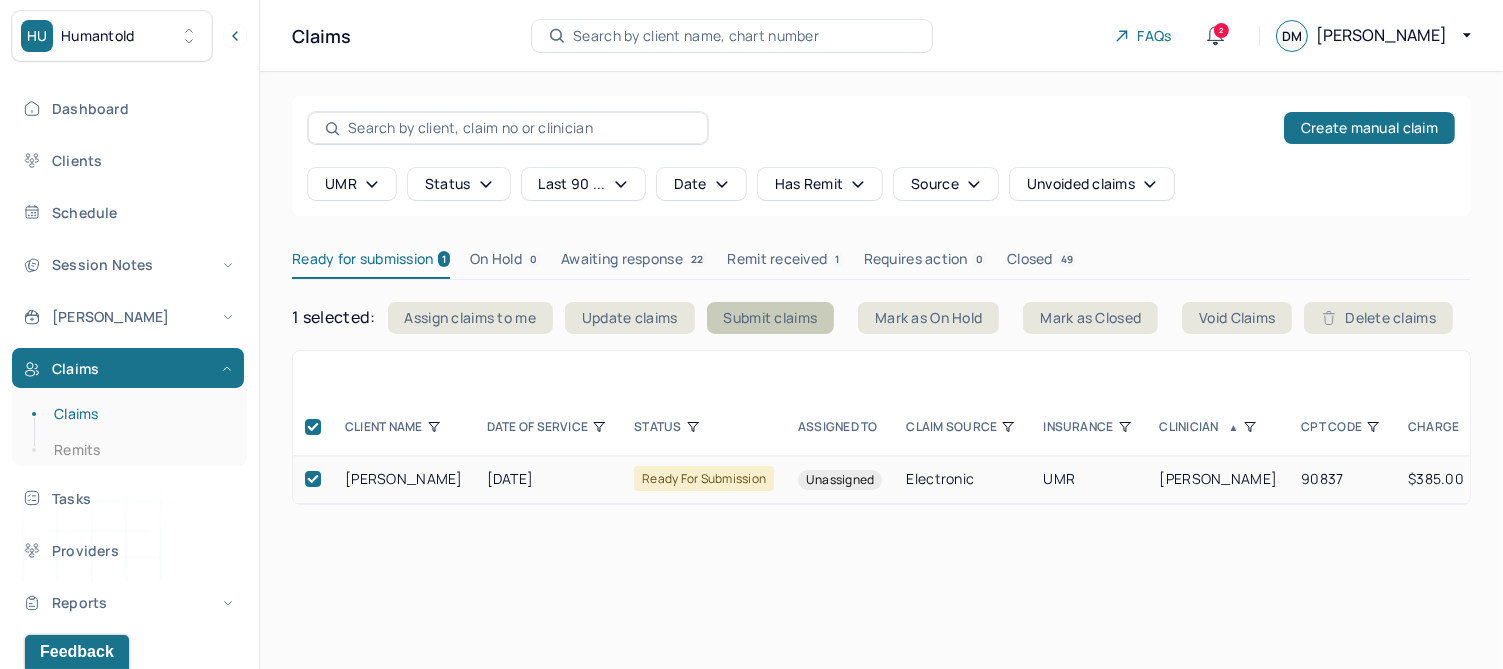 click on "Submit claims" at bounding box center [771, 318] 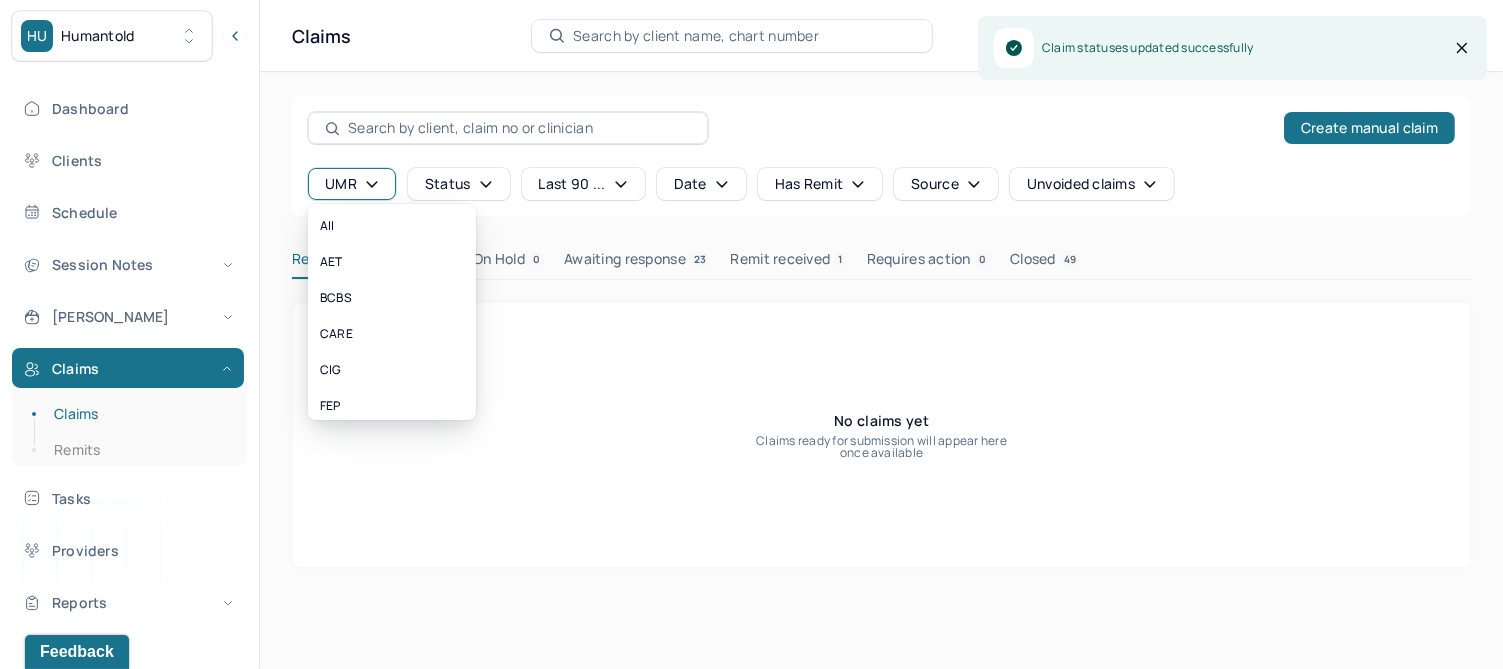 click 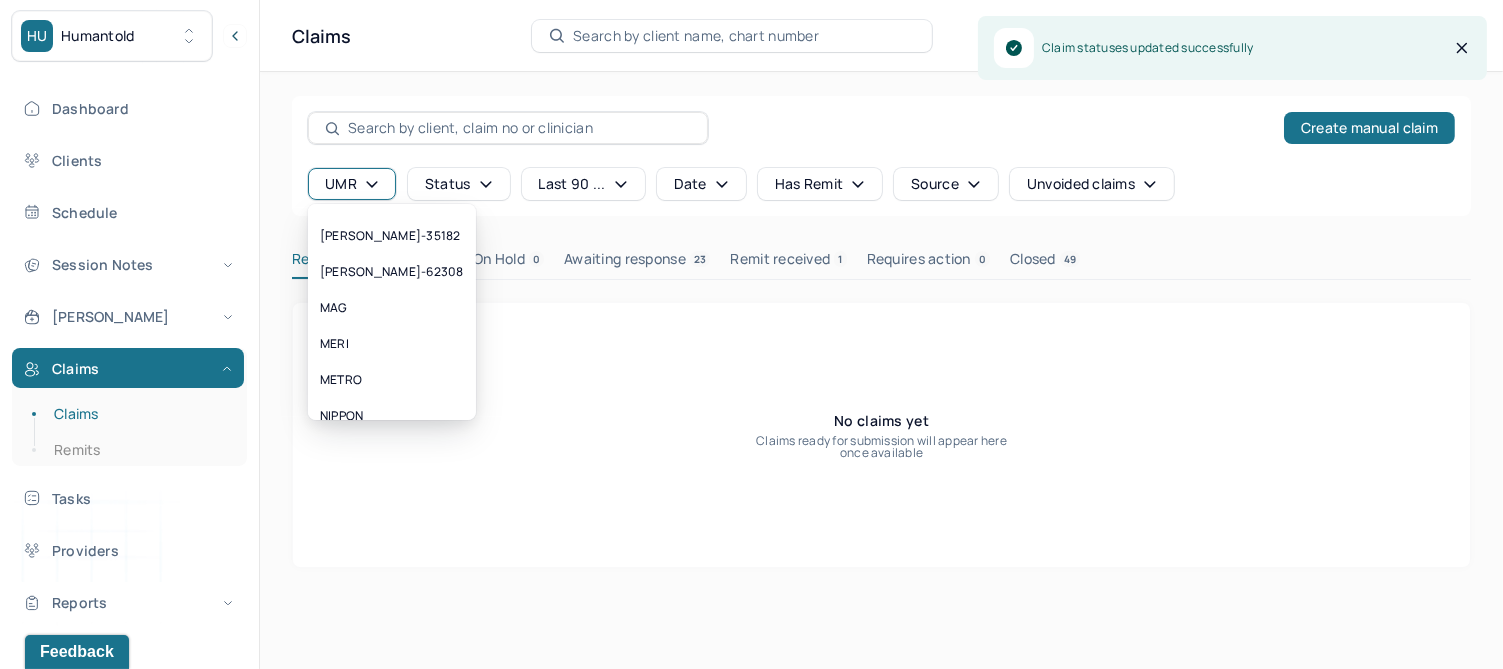 scroll, scrollTop: 511, scrollLeft: 0, axis: vertical 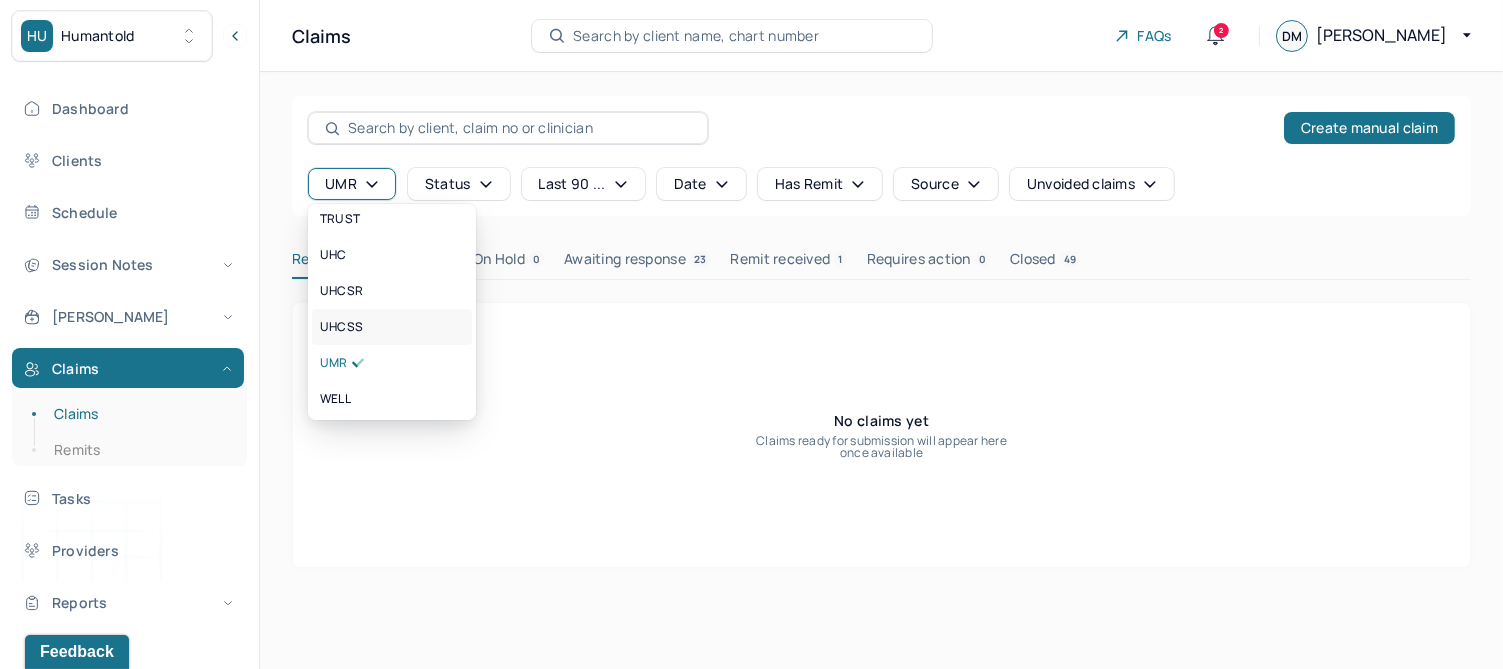 click on "UHCSS" at bounding box center [341, 327] 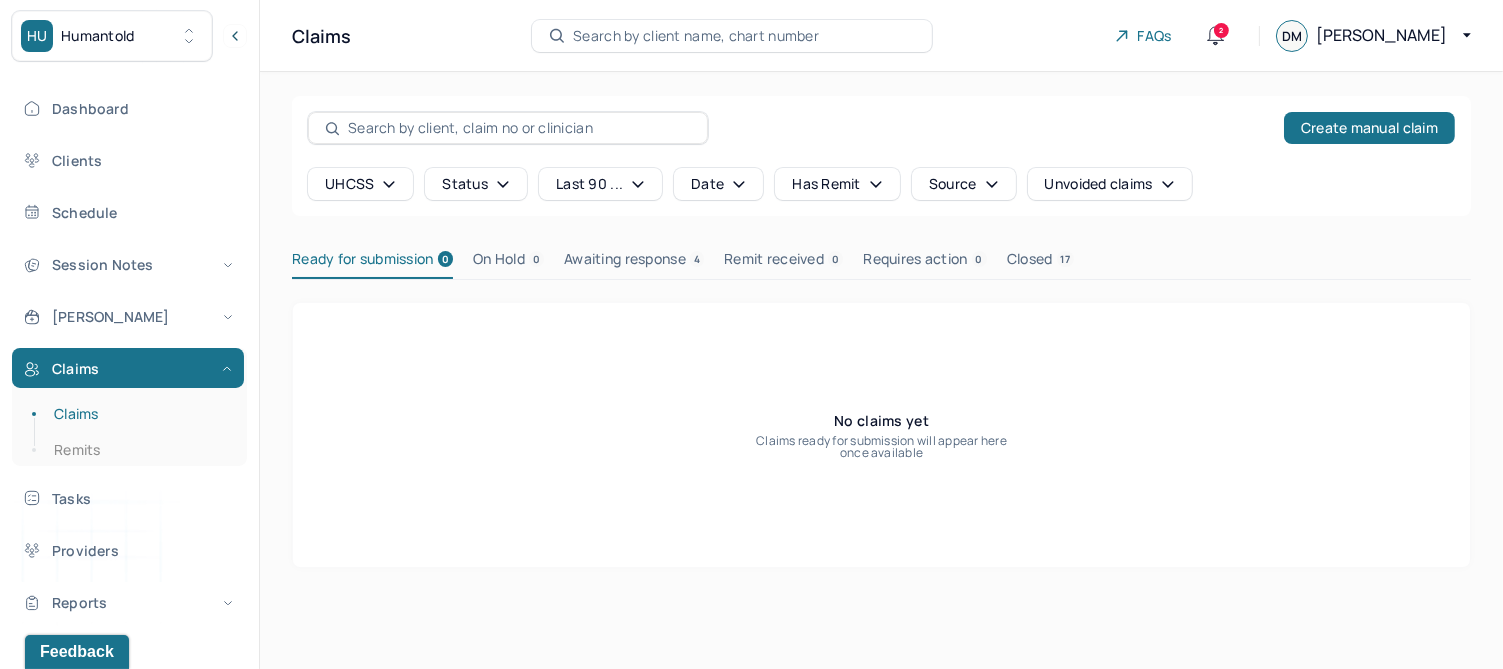 click on "UHCSS" at bounding box center (360, 184) 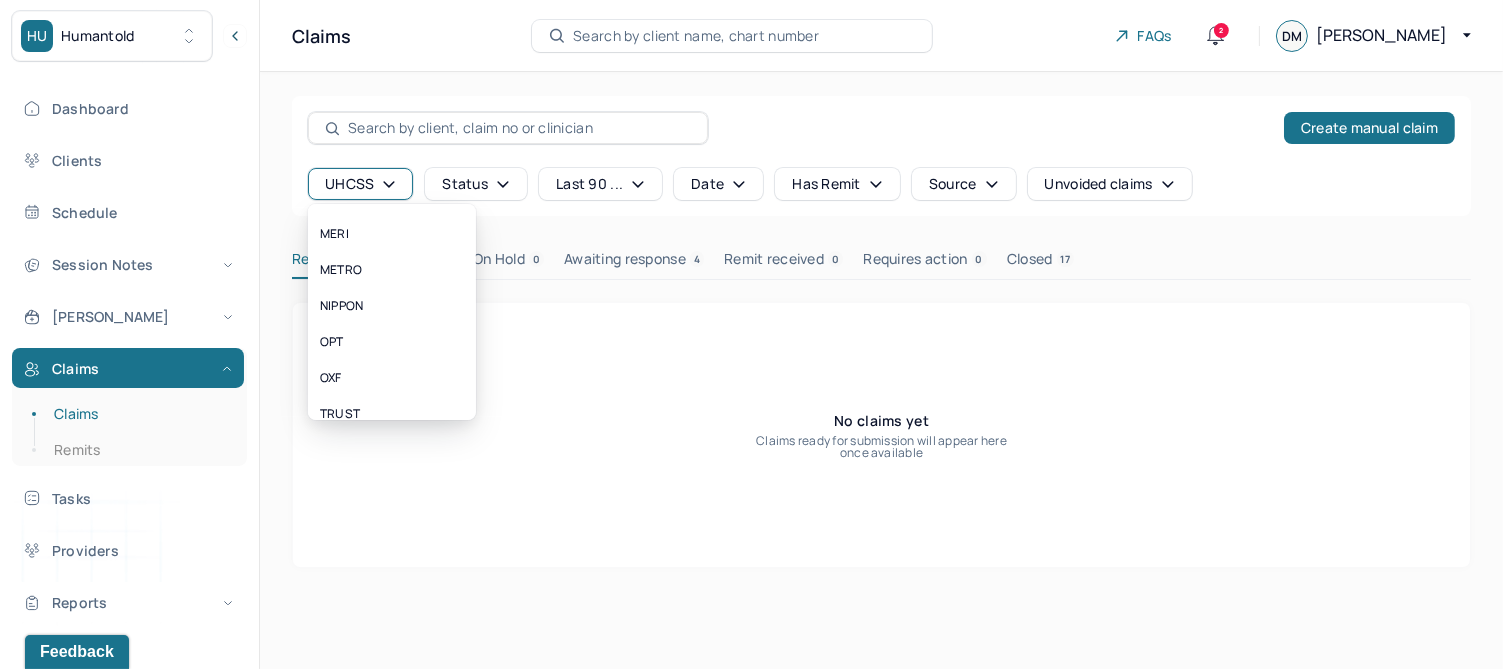 scroll, scrollTop: 511, scrollLeft: 0, axis: vertical 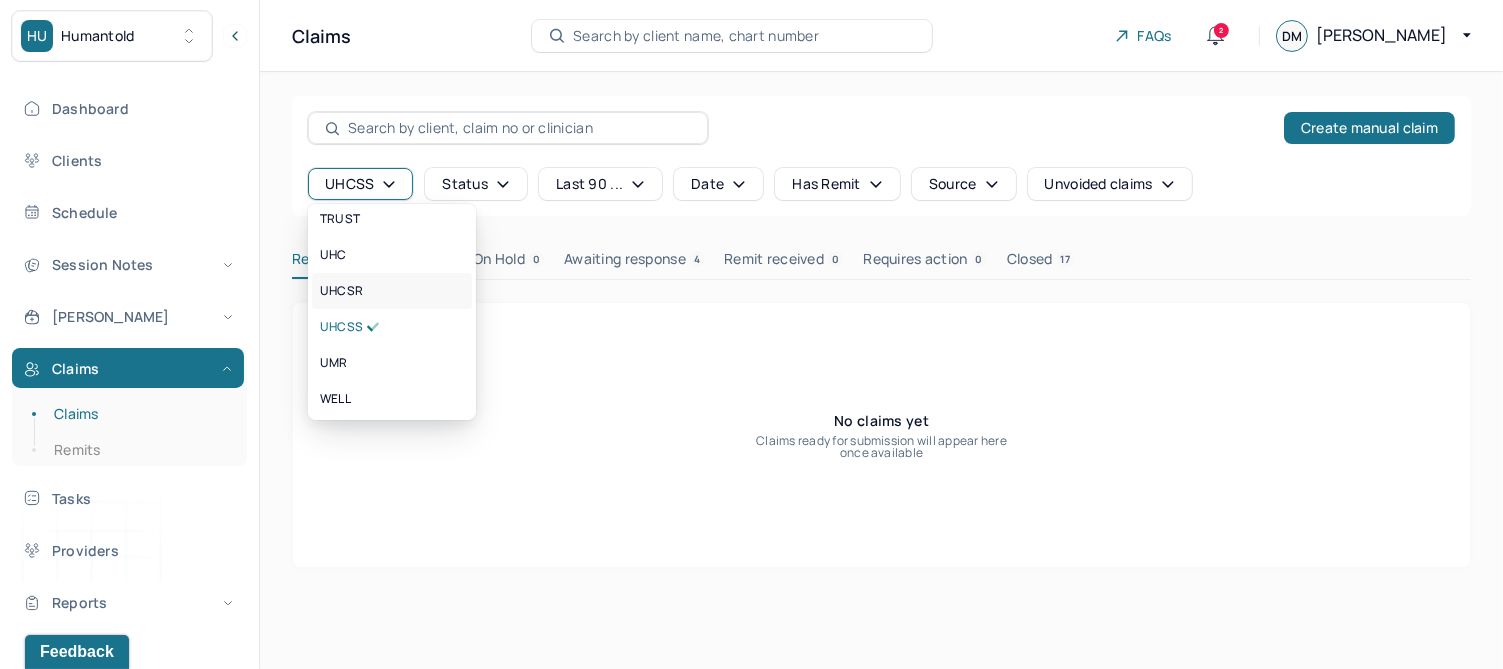 click on "UHCSR" at bounding box center [341, 291] 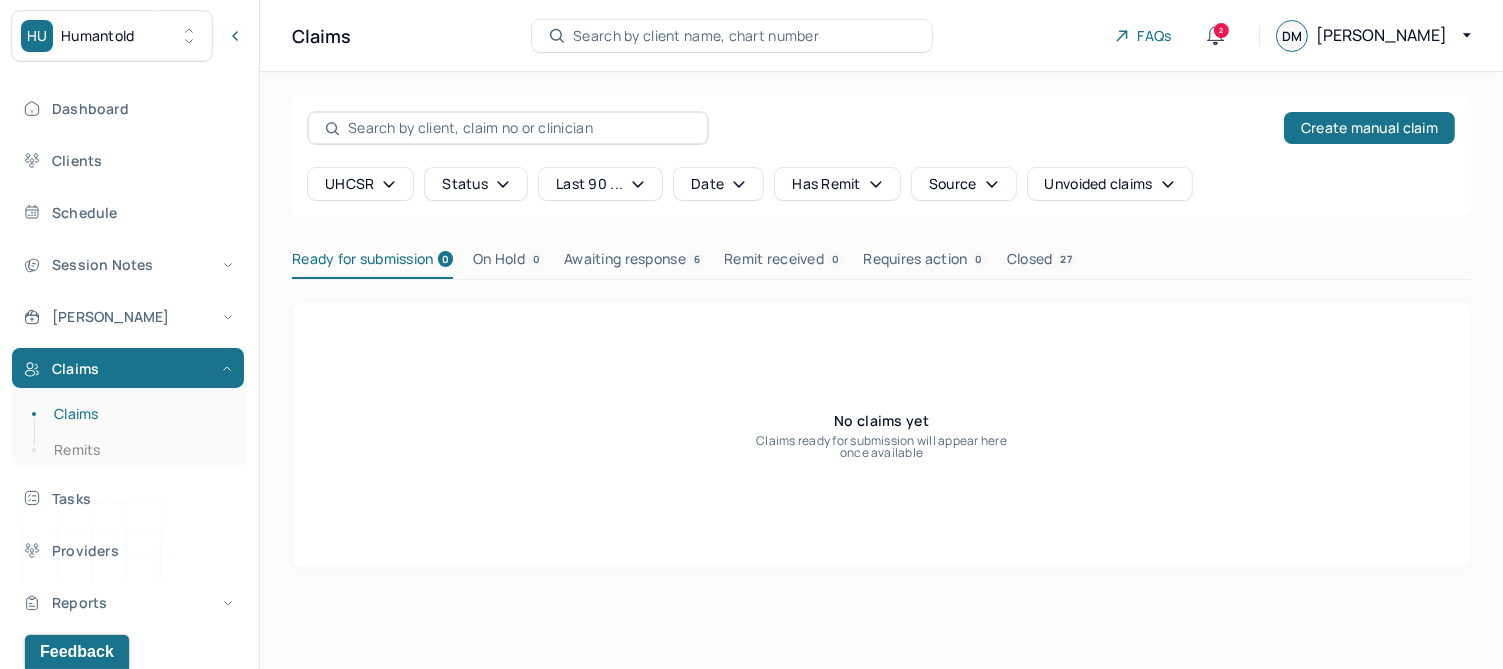 click 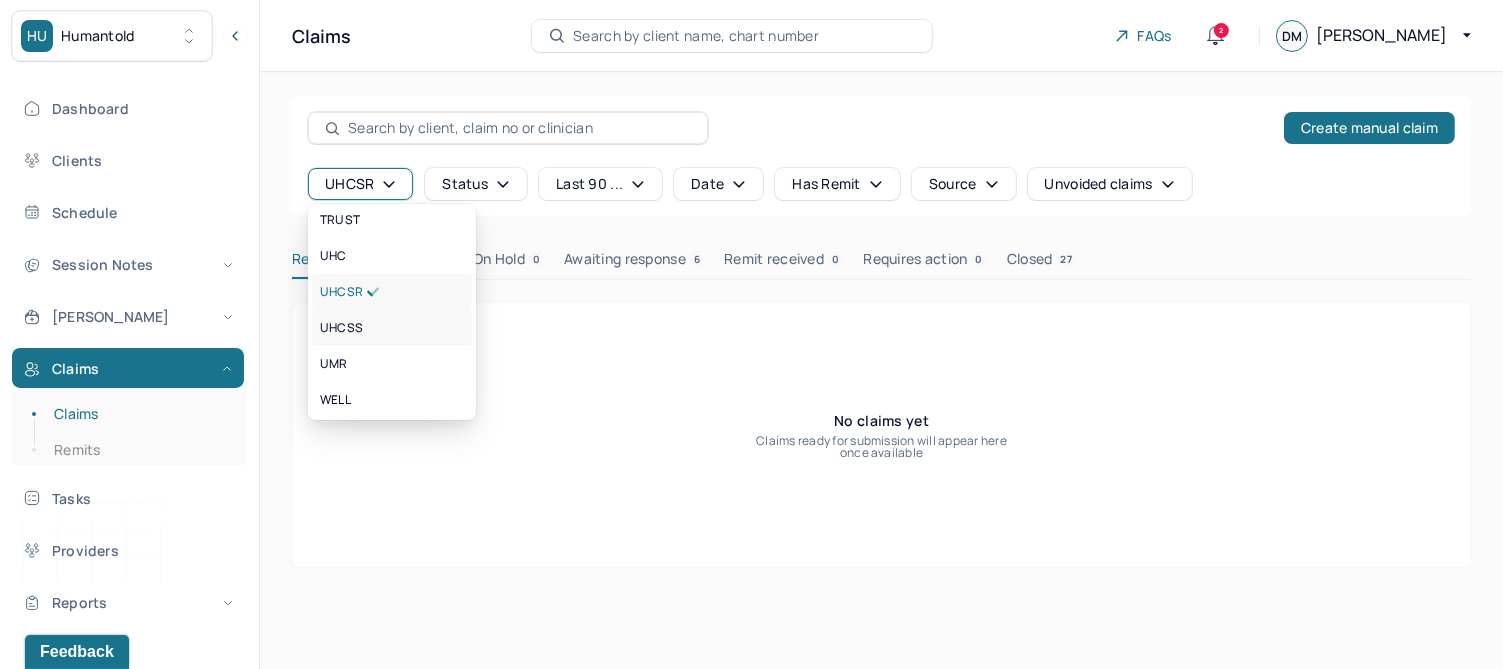 scroll, scrollTop: 511, scrollLeft: 0, axis: vertical 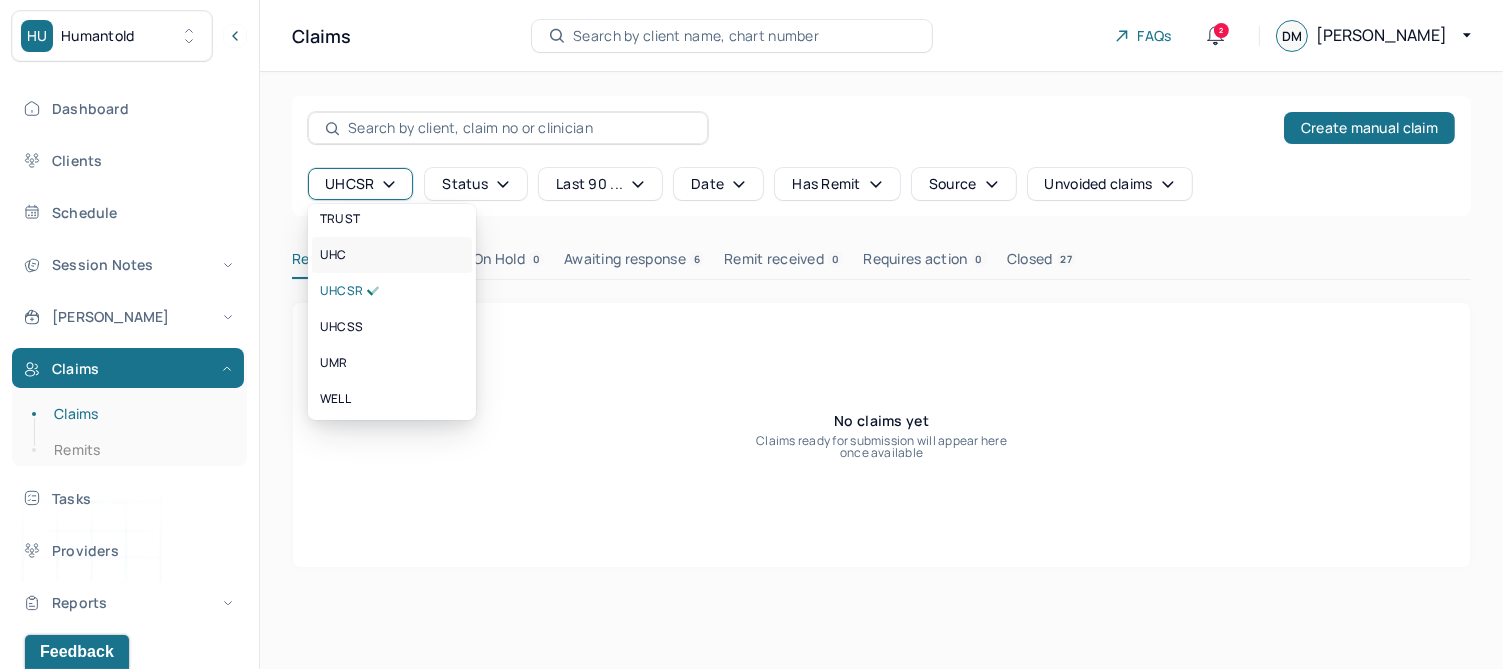 click on "UHC" at bounding box center [392, 255] 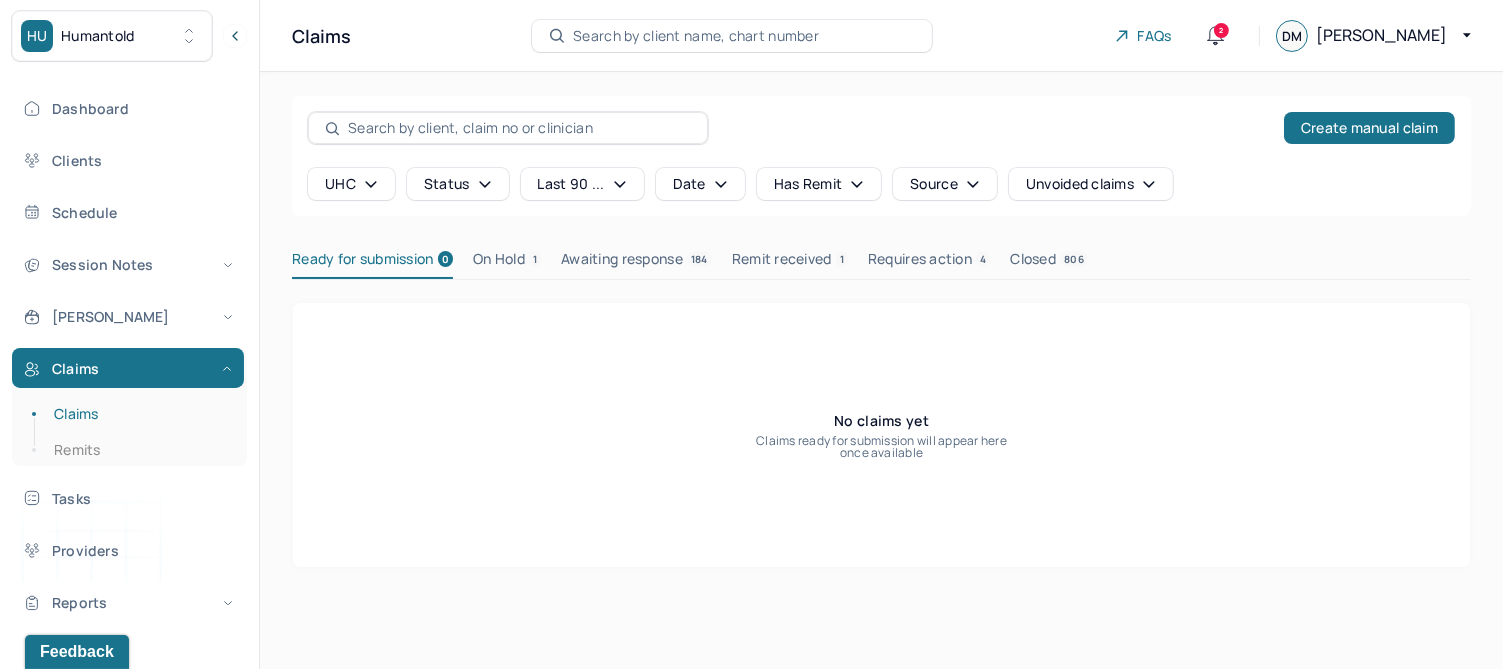click on "On Hold 1" at bounding box center [507, 263] 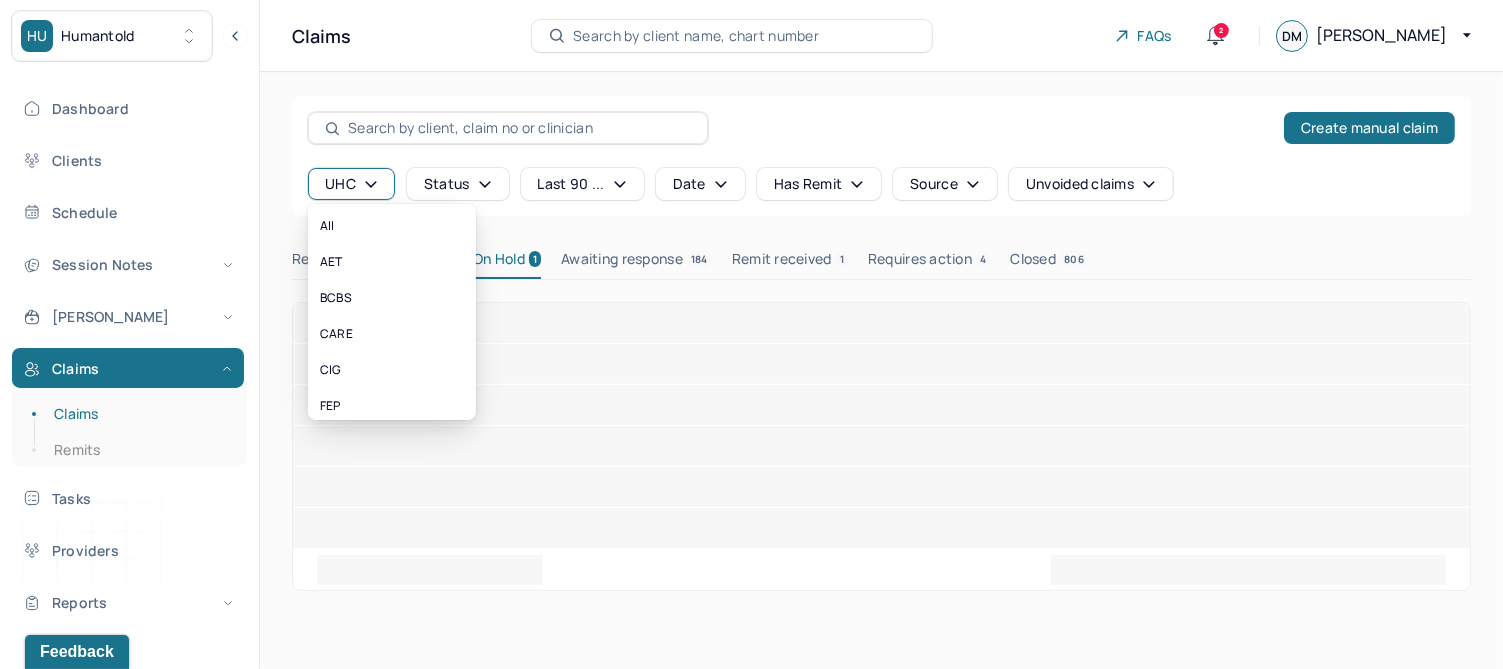 click 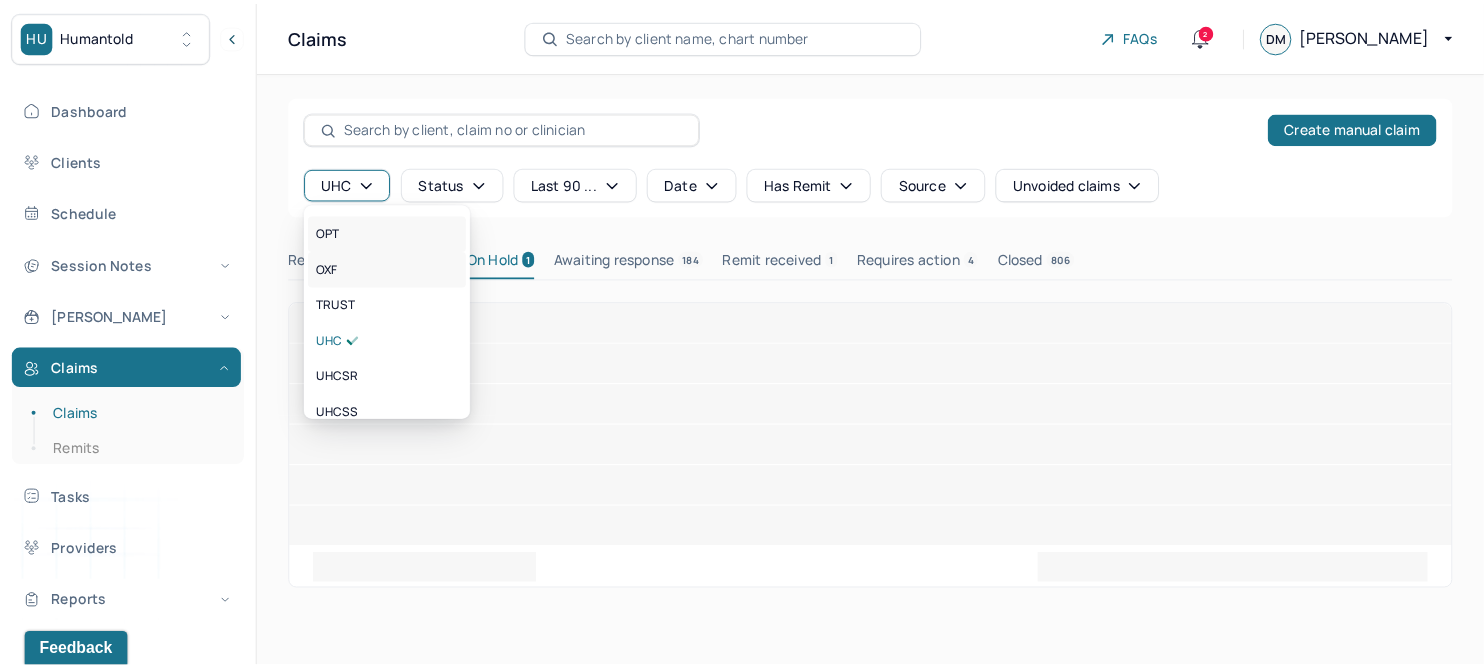 scroll, scrollTop: 386, scrollLeft: 0, axis: vertical 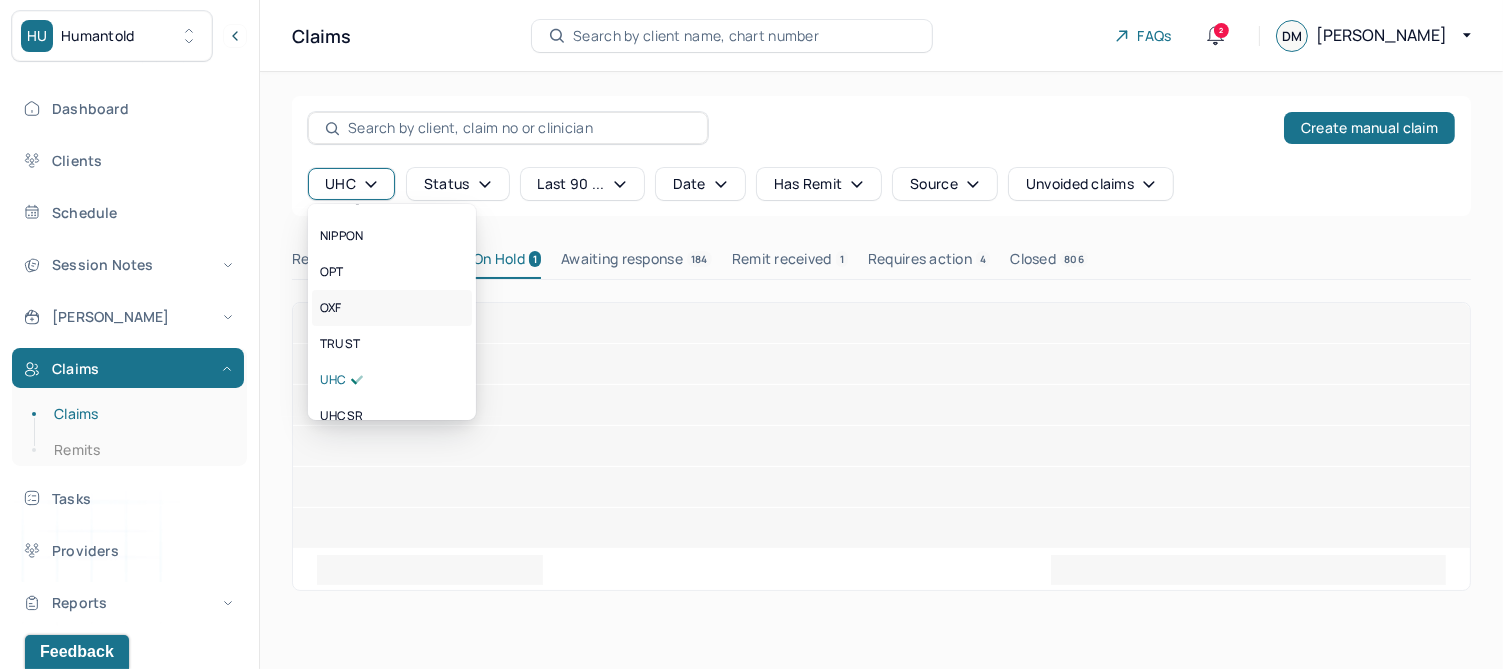 click on "OXF" at bounding box center [331, 308] 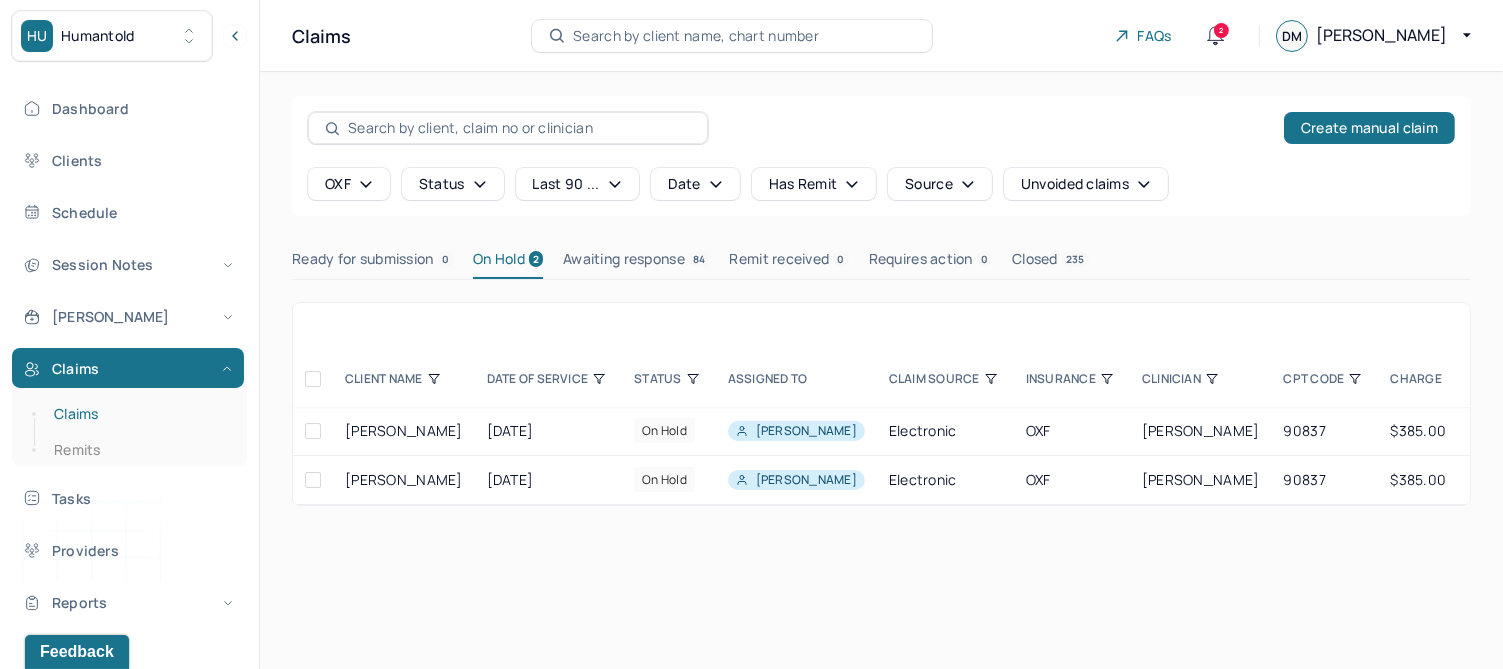 click on "Claims" at bounding box center (139, 414) 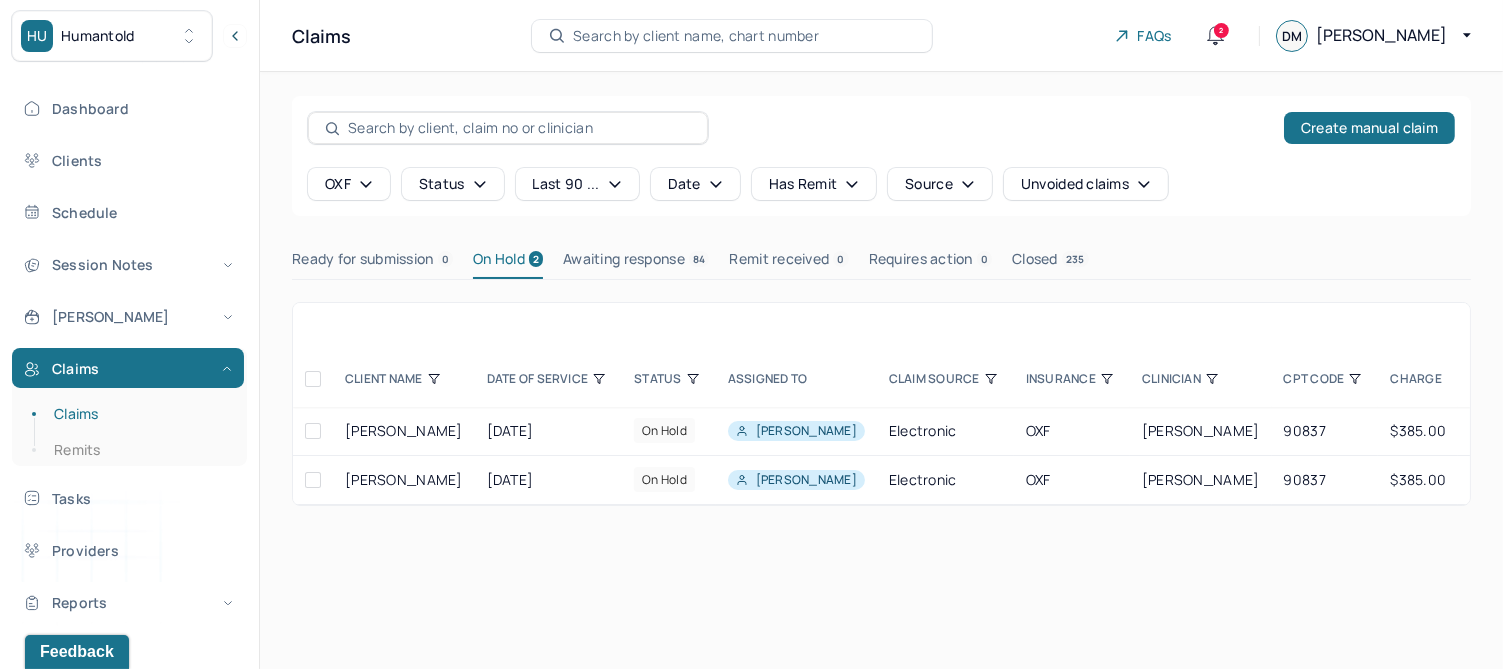 click on "Ready for submission 0" at bounding box center (372, 263) 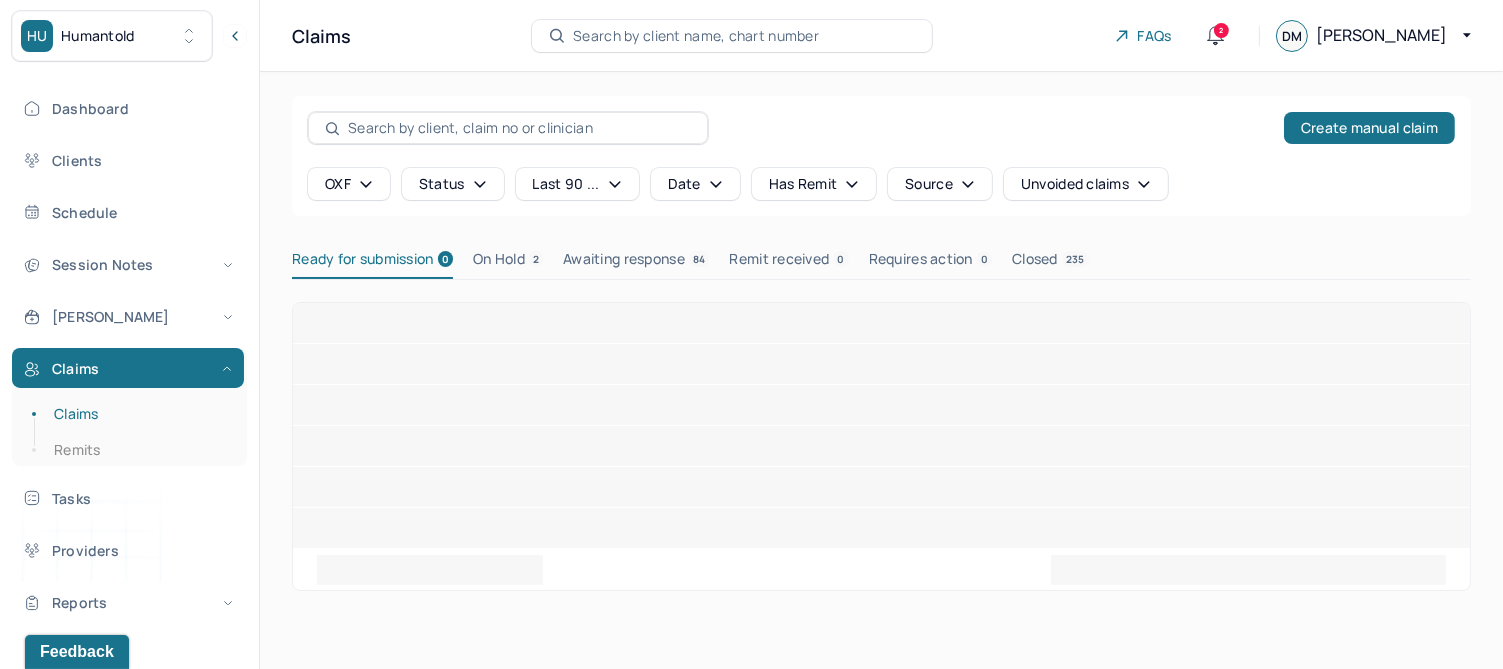 click 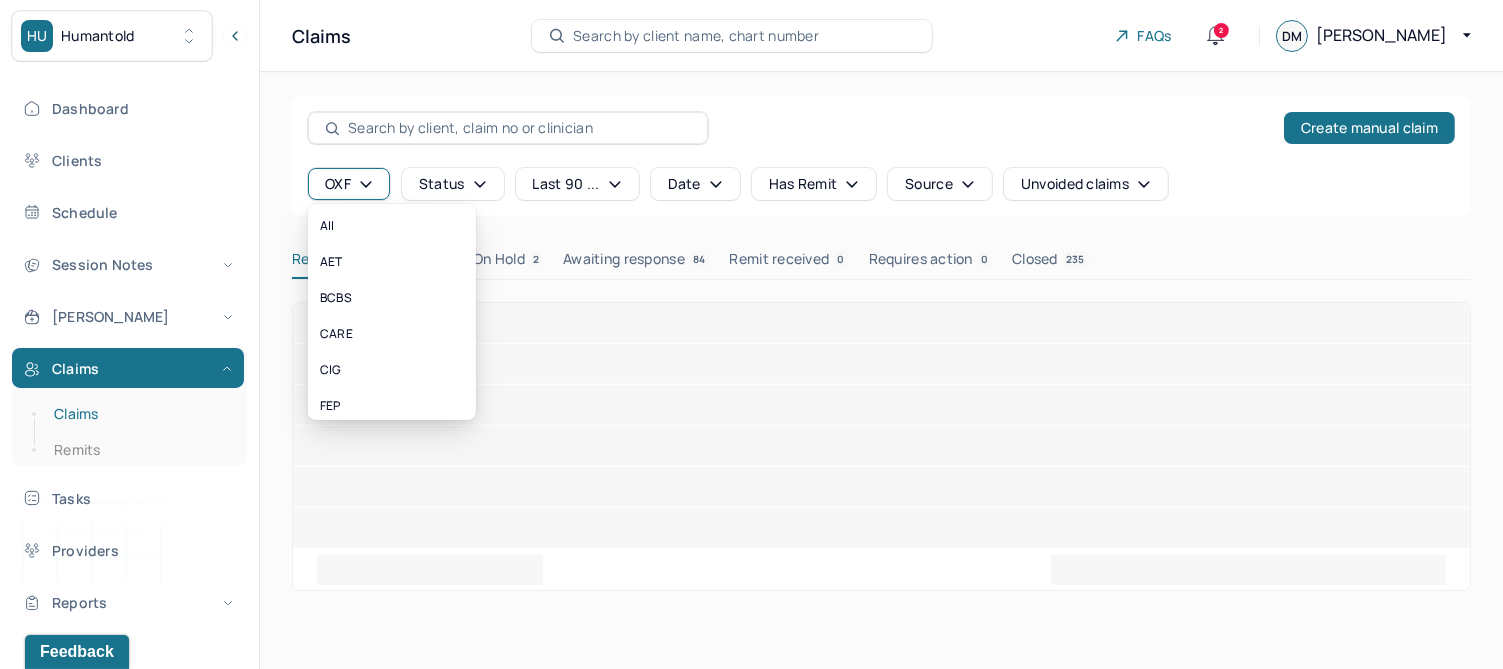 click on "Claims" at bounding box center [139, 414] 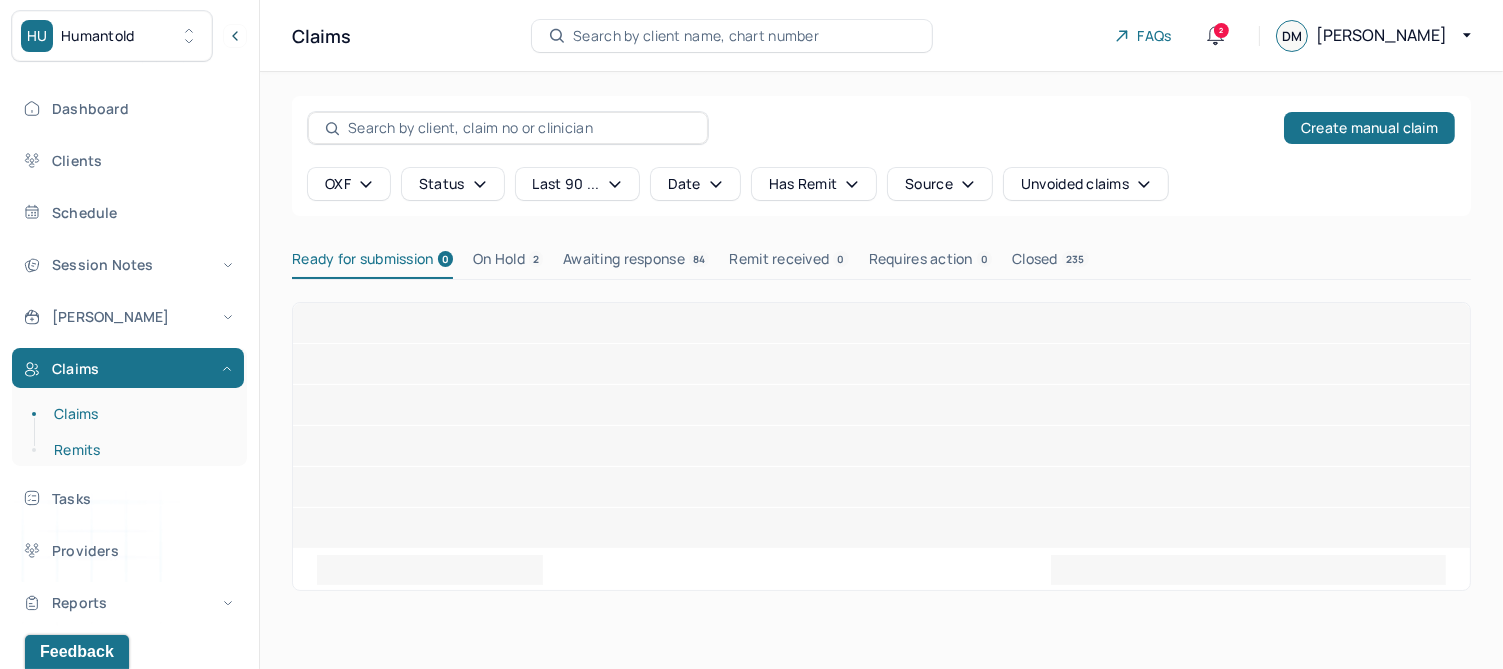 click on "Remits" at bounding box center (139, 450) 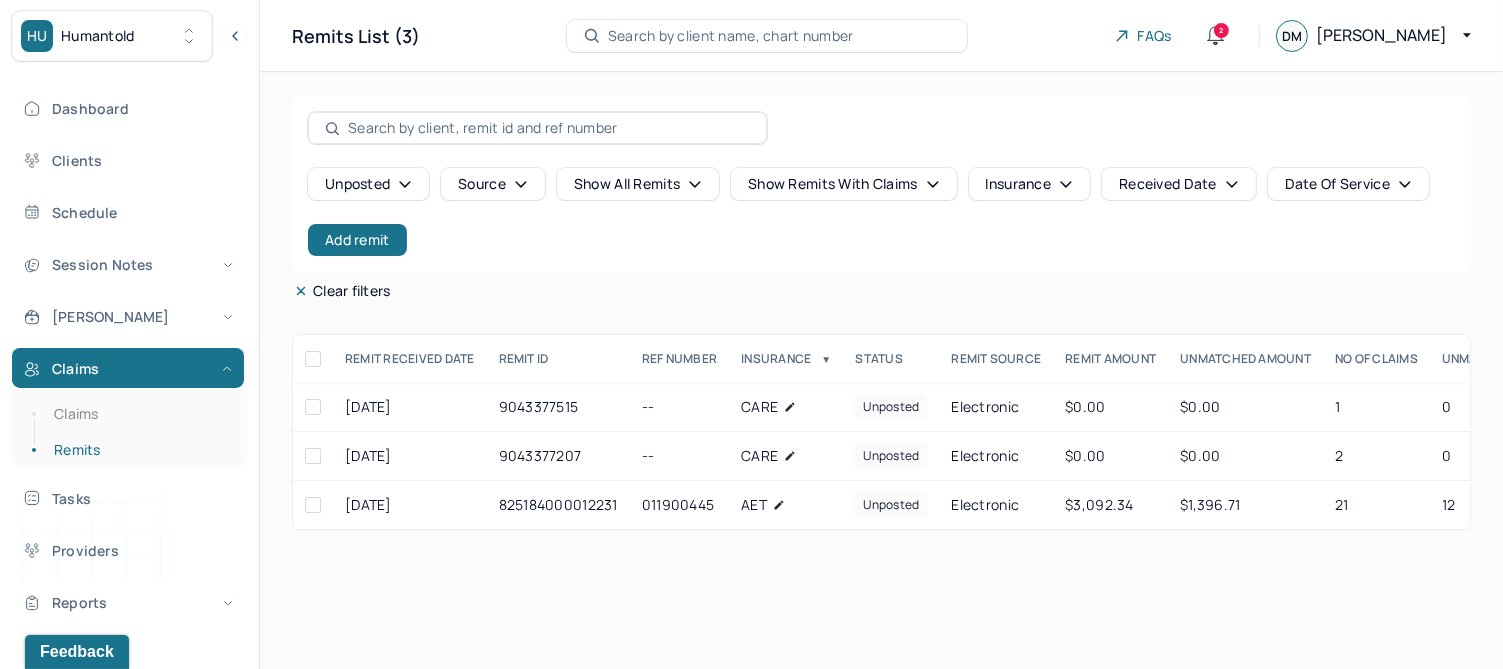 click 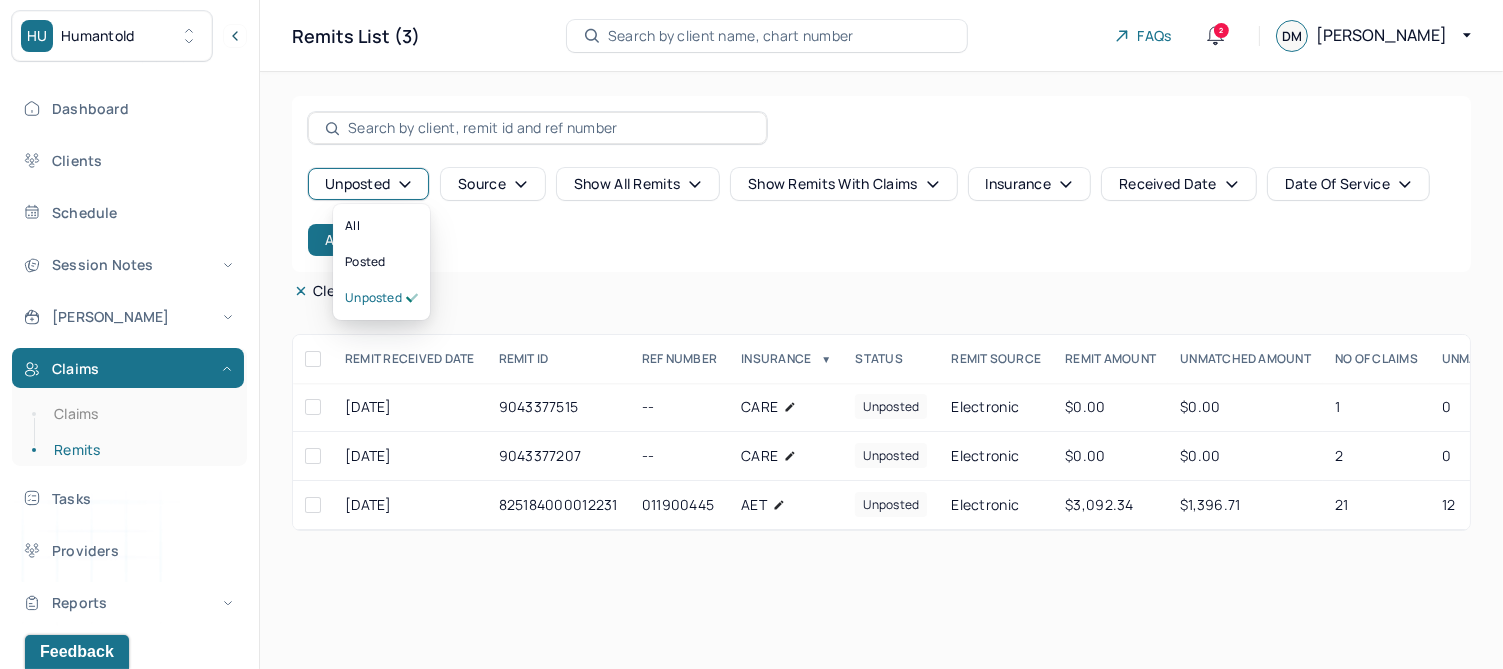 click on "unposted     Source     Show all remits     Show remits with claims     Insurance     Received Date     Date of service     Add remit" at bounding box center [881, 184] 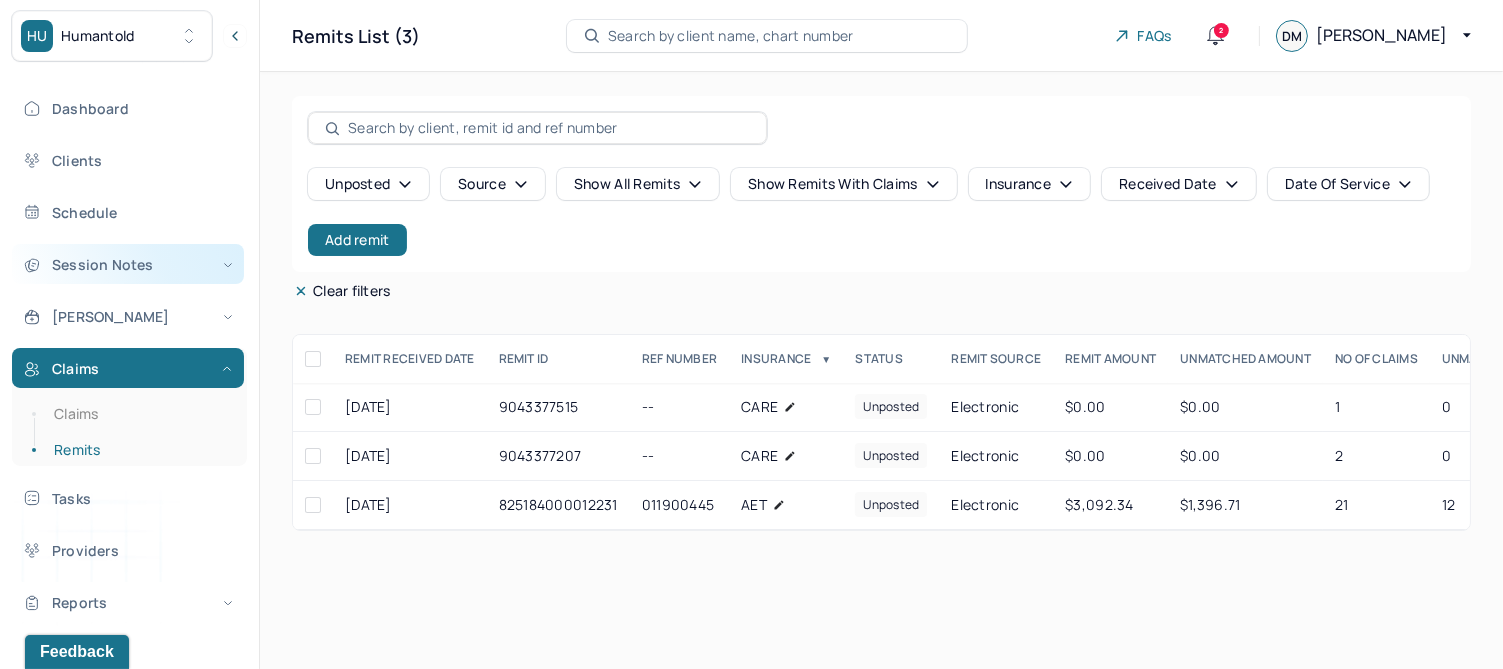 click on "Session Notes" at bounding box center (128, 264) 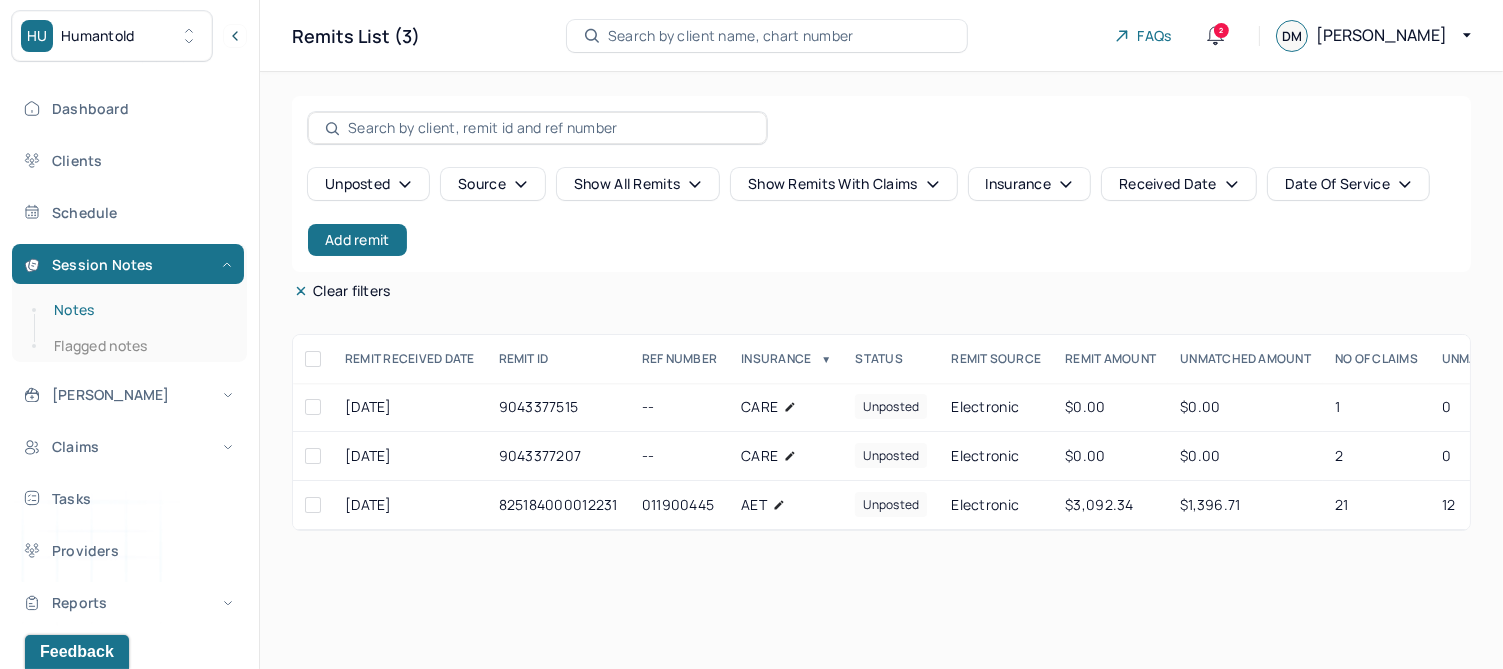 click on "Notes" at bounding box center [139, 310] 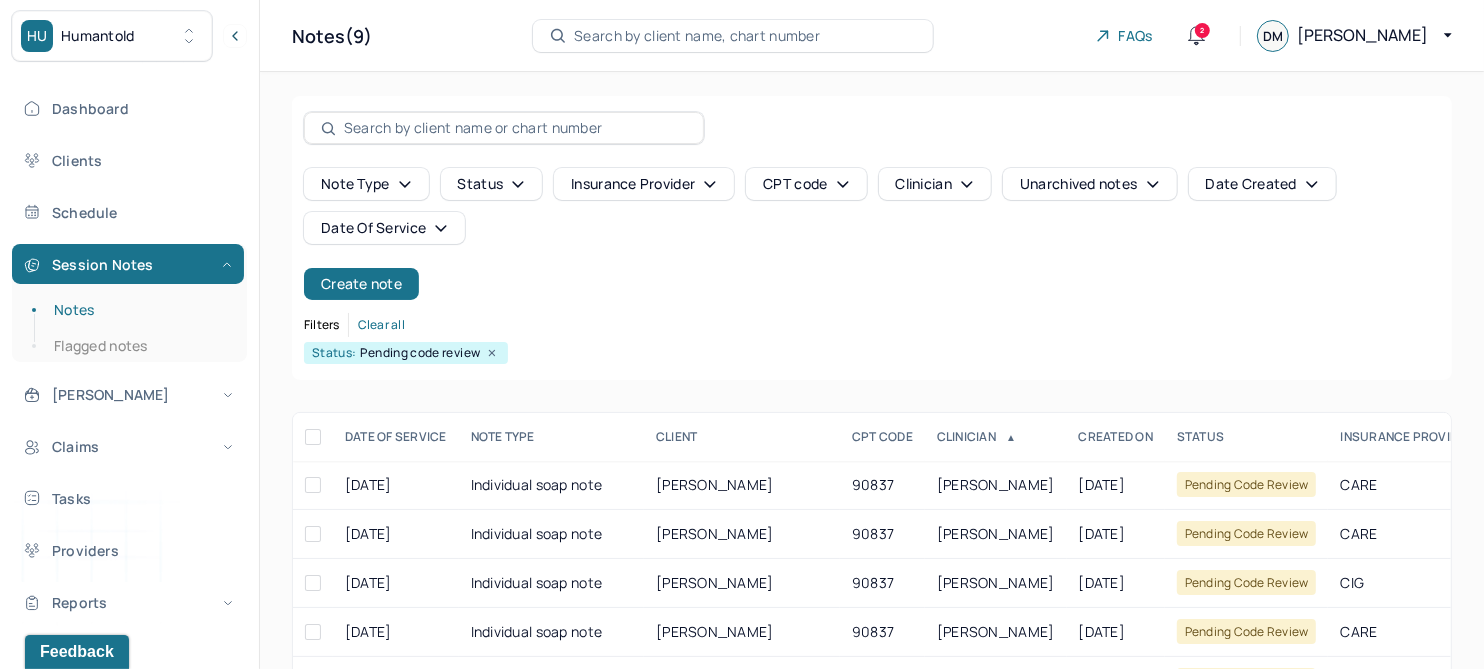 click 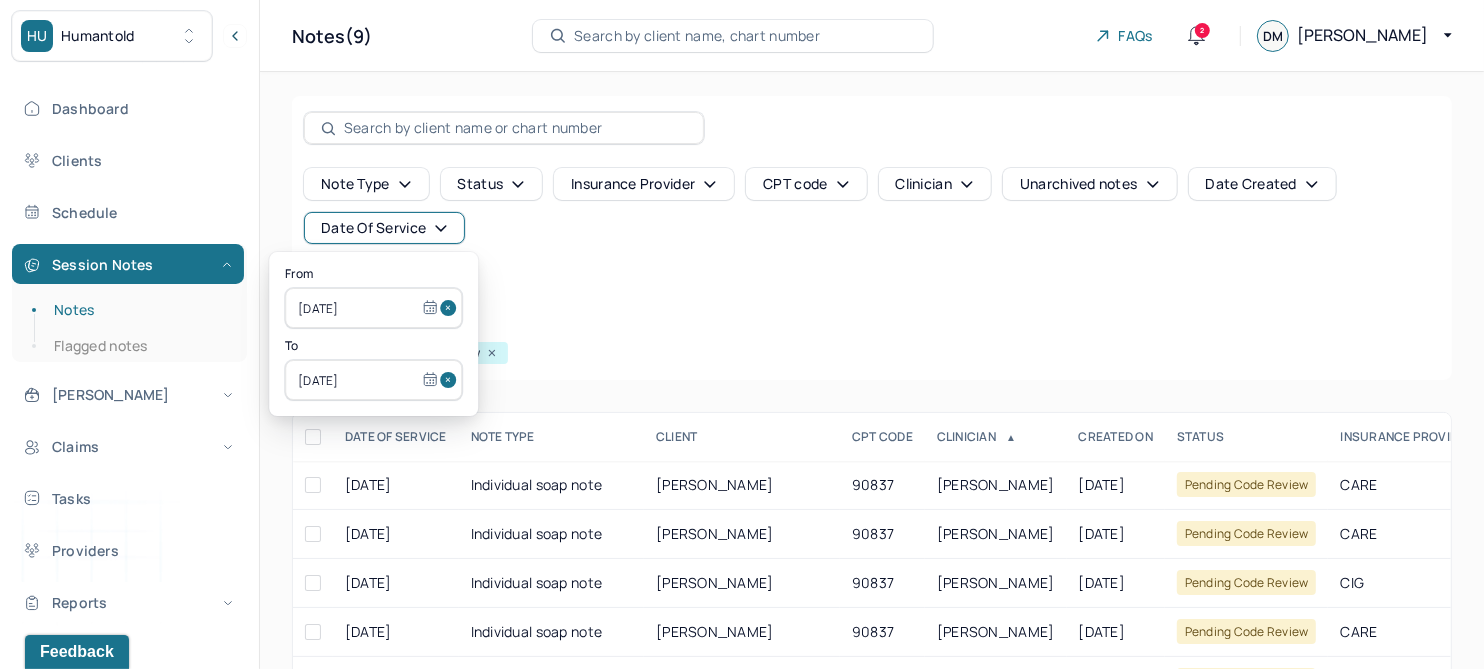 click at bounding box center [451, 308] 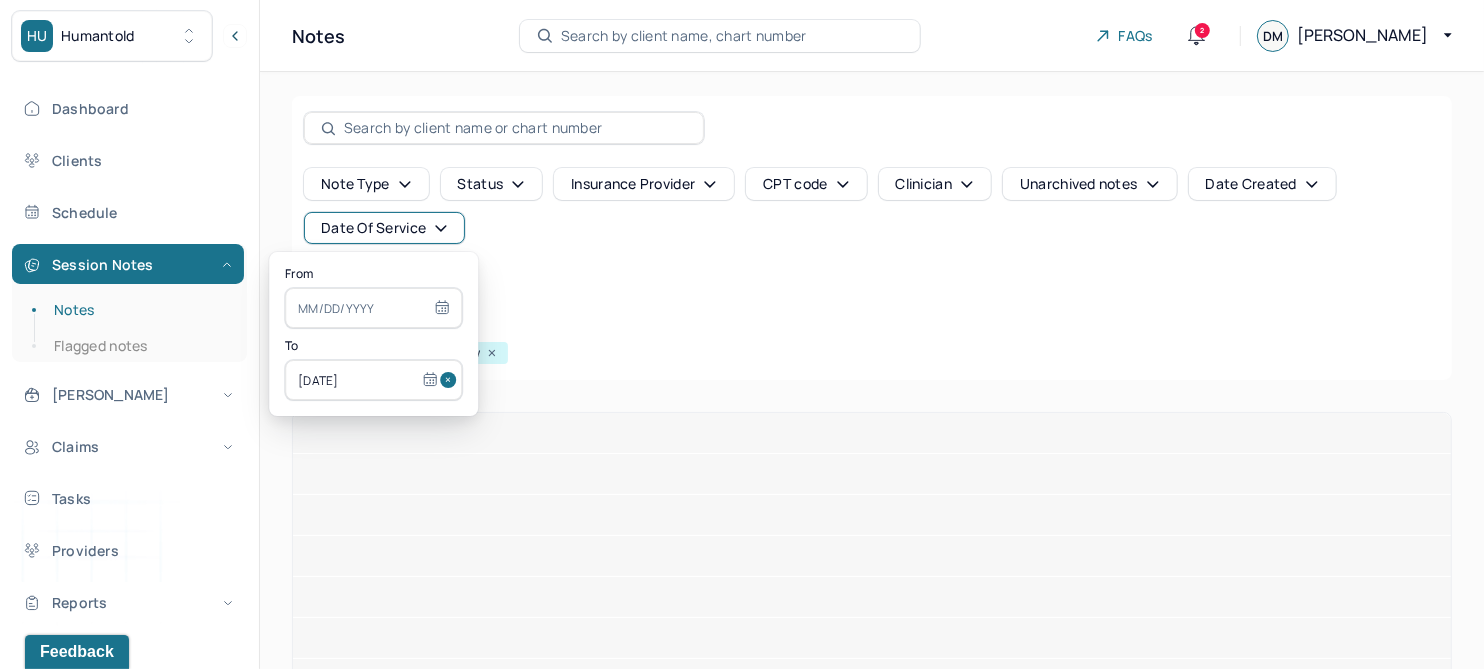 click at bounding box center [451, 380] 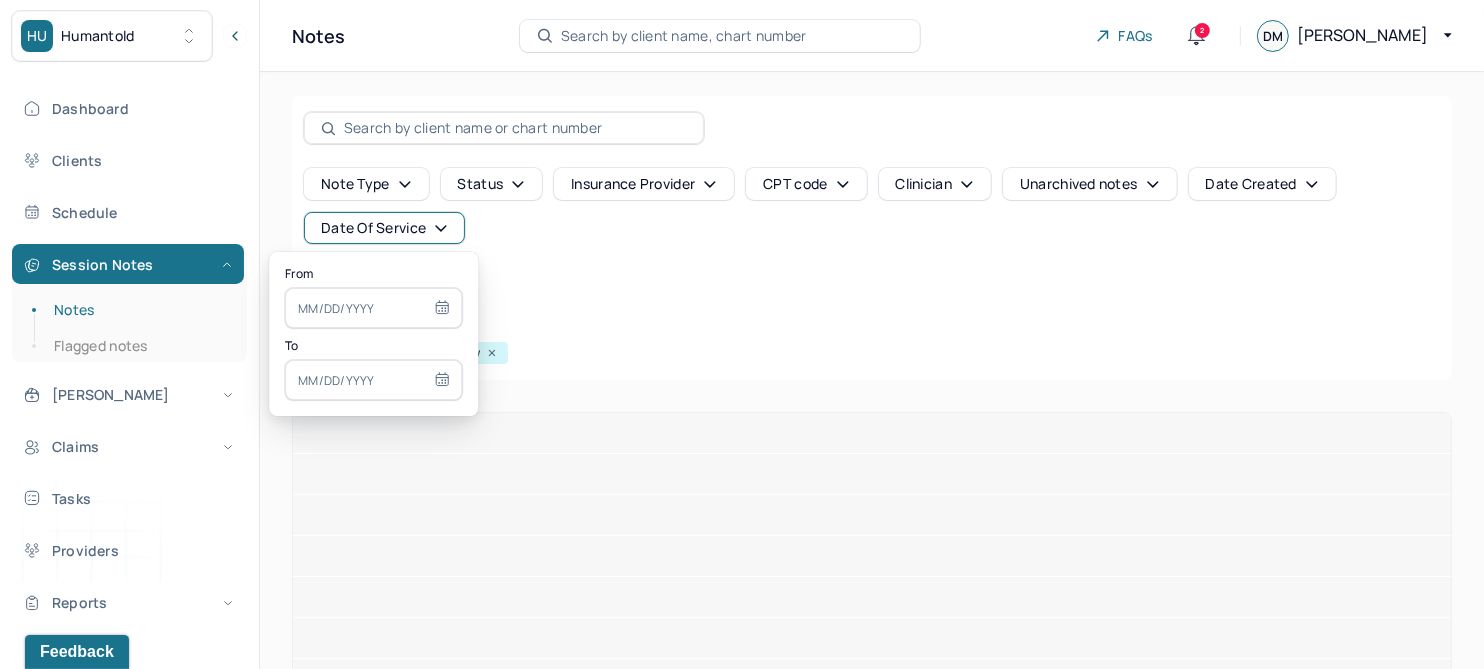 type 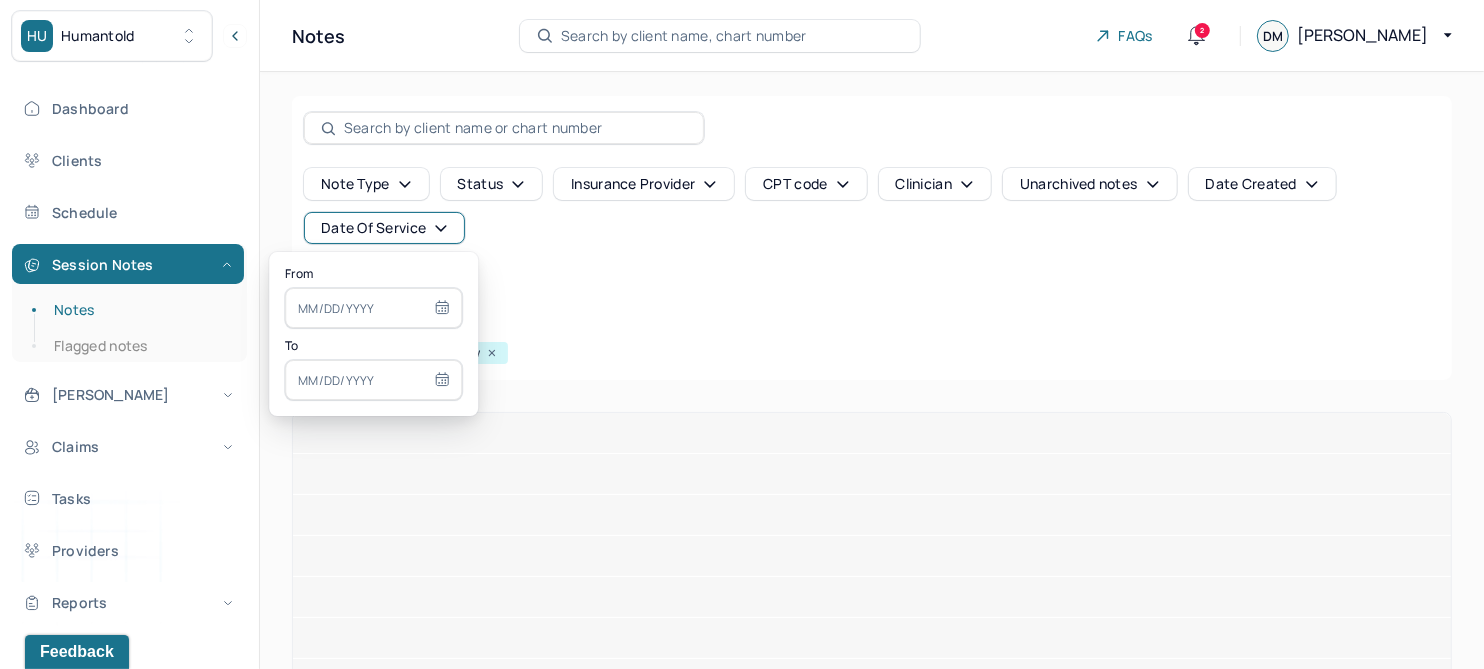 click at bounding box center [373, 308] 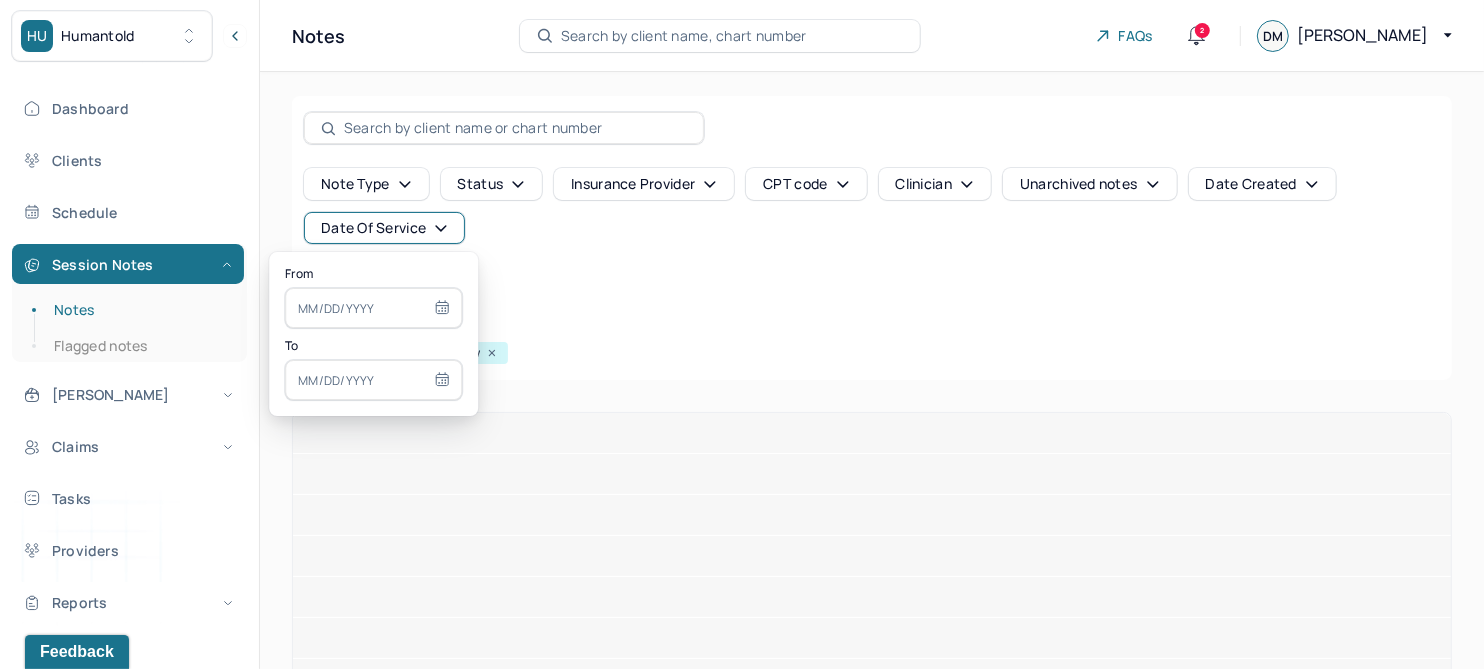 select on "6" 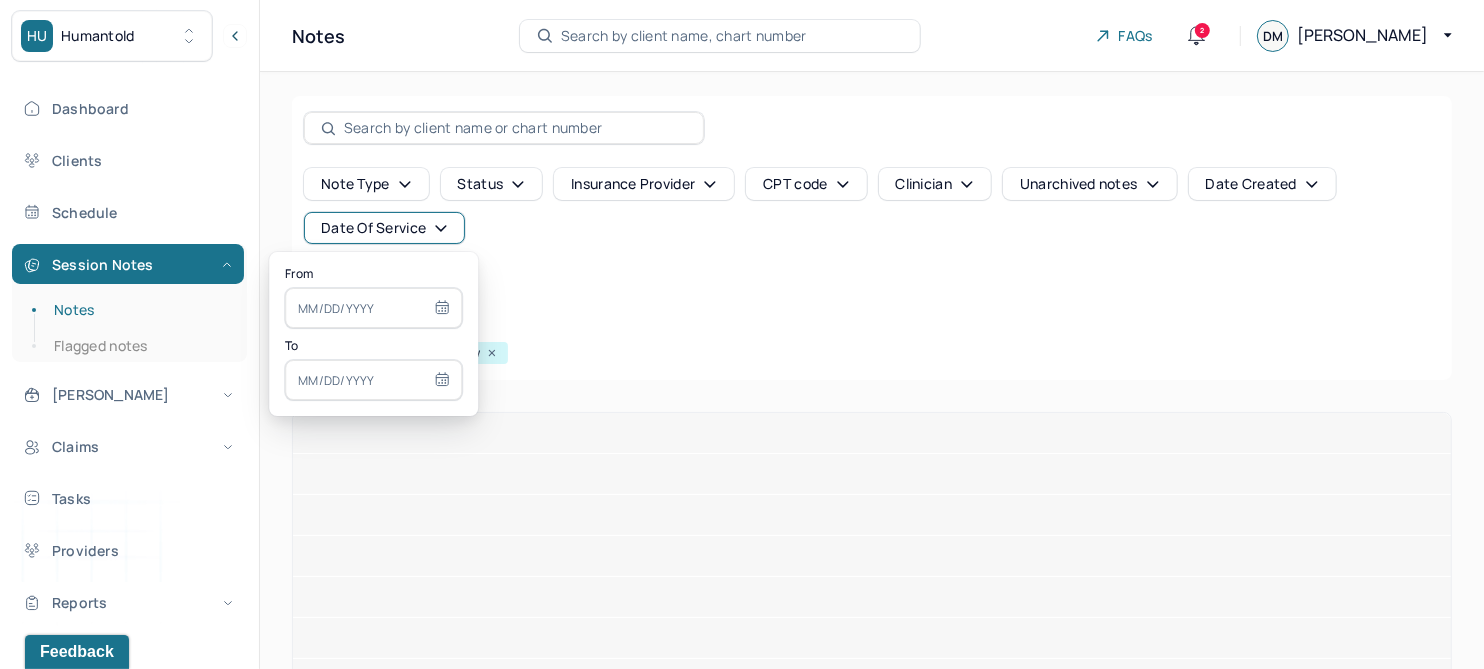 select on "2025" 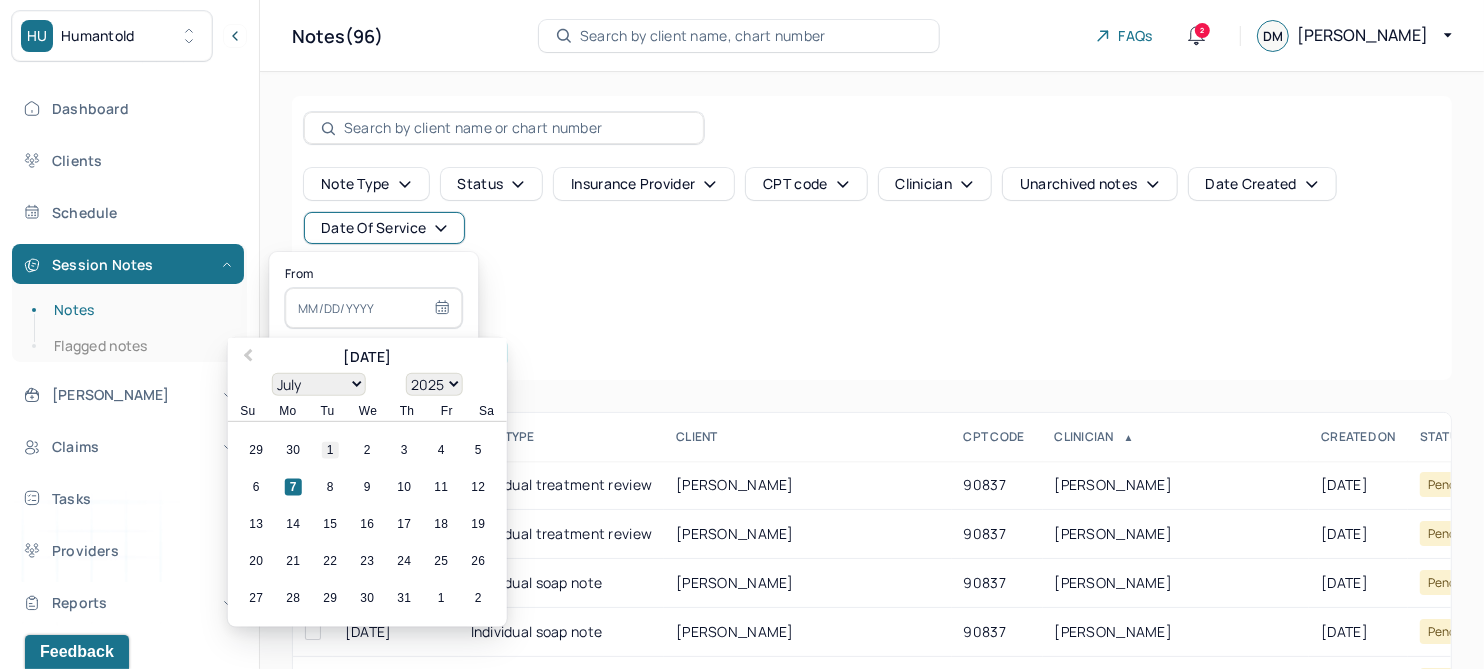 click on "1" at bounding box center [330, 450] 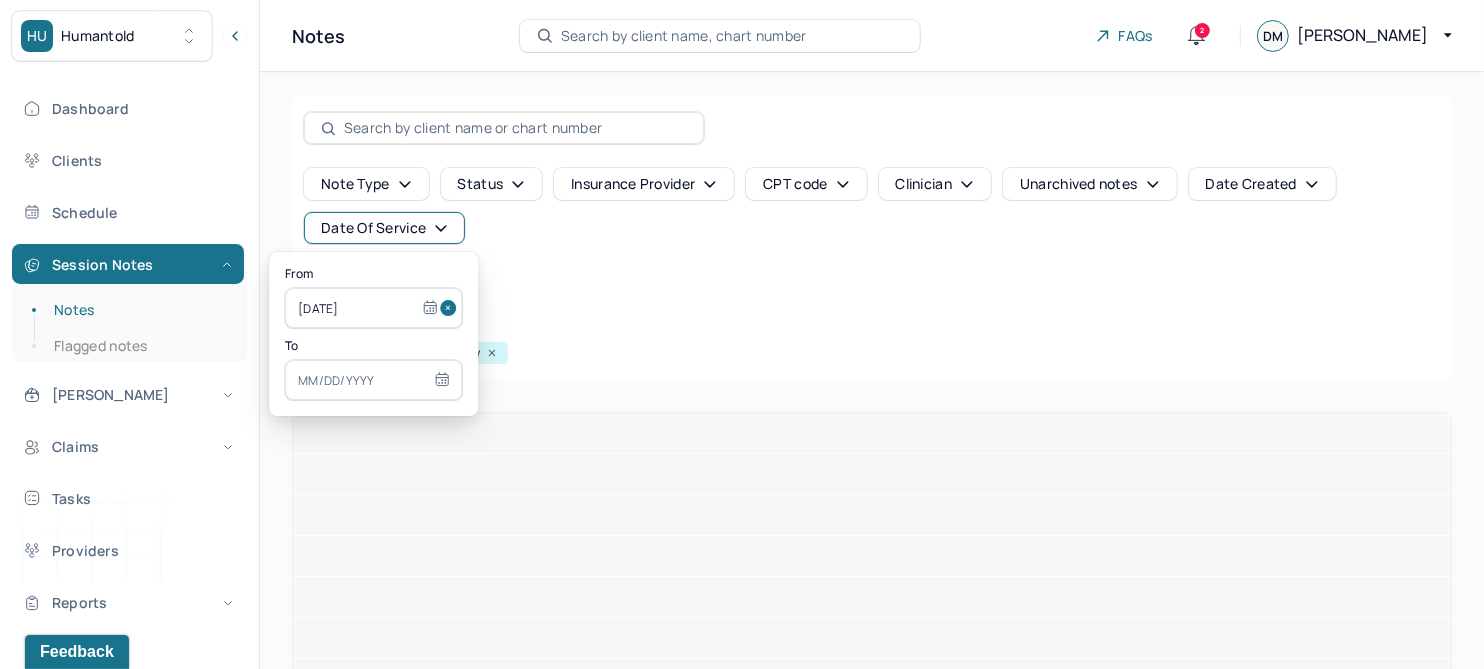 select on "6" 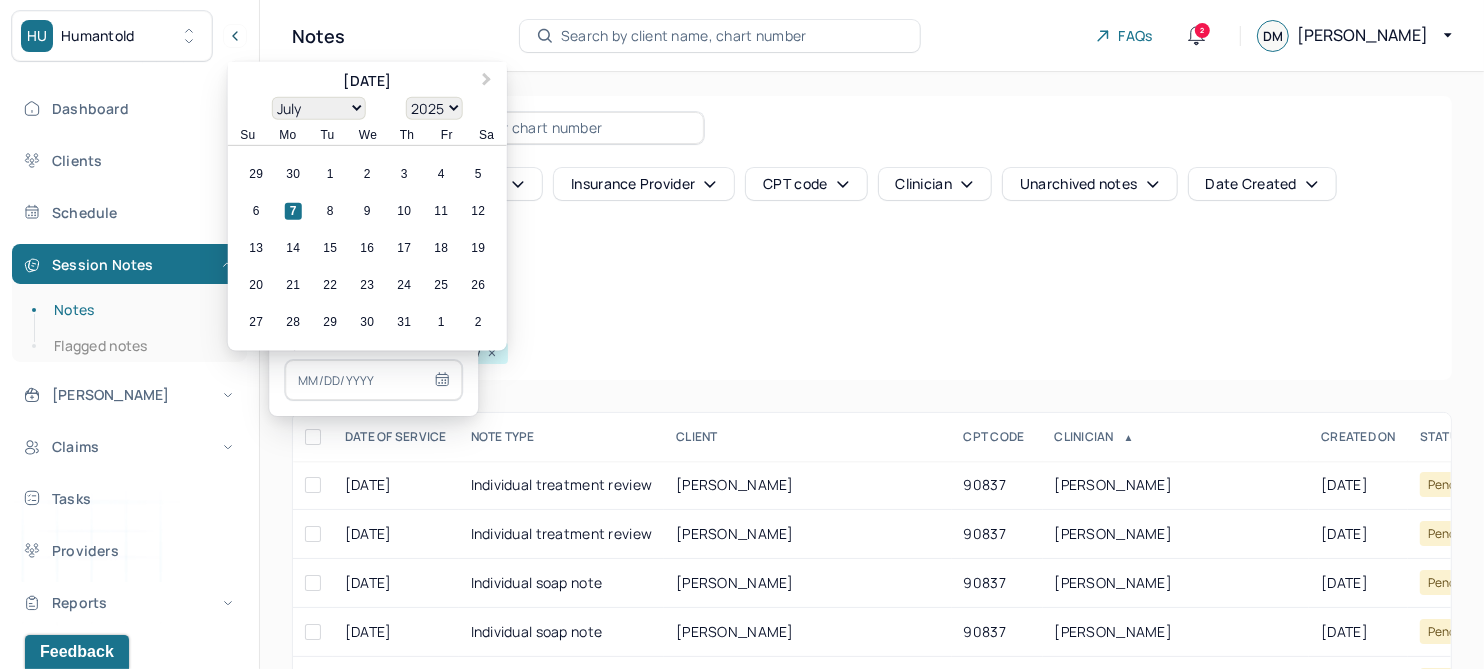 click at bounding box center (373, 380) 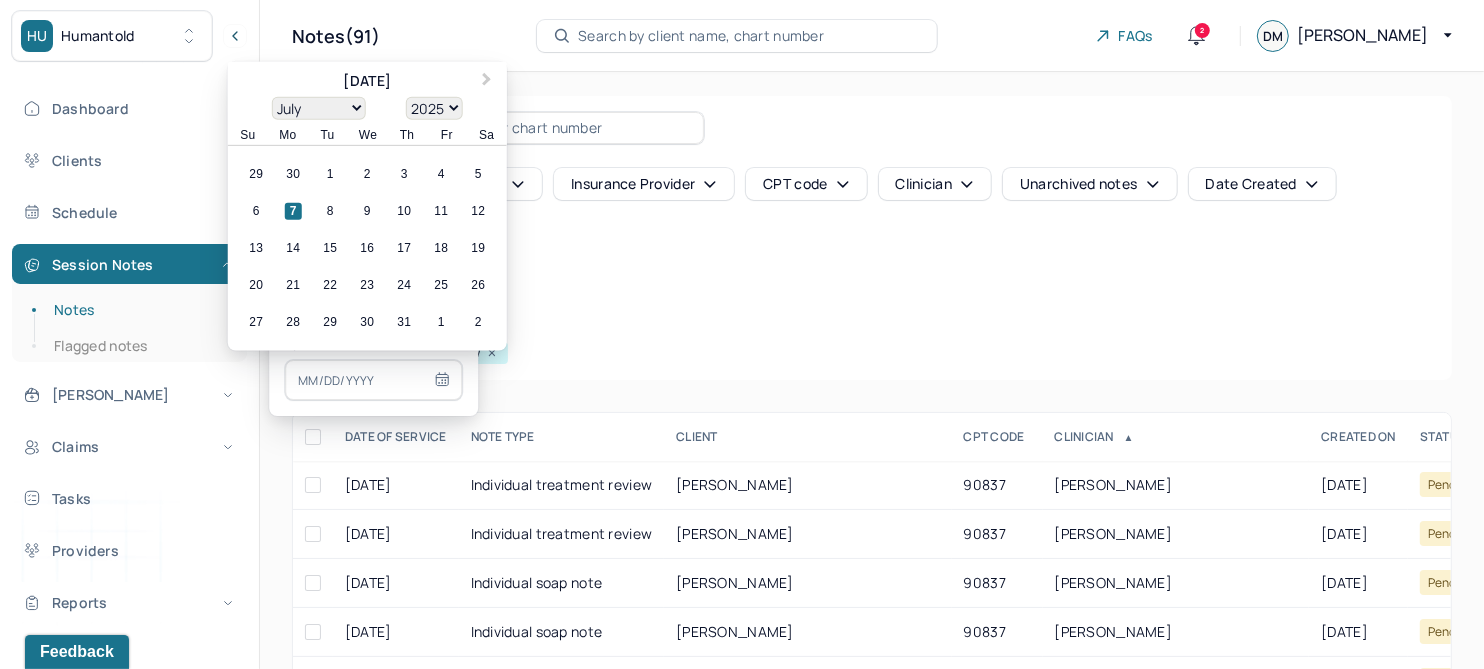drag, startPoint x: 257, startPoint y: 214, endPoint x: 308, endPoint y: 215, distance: 51.009804 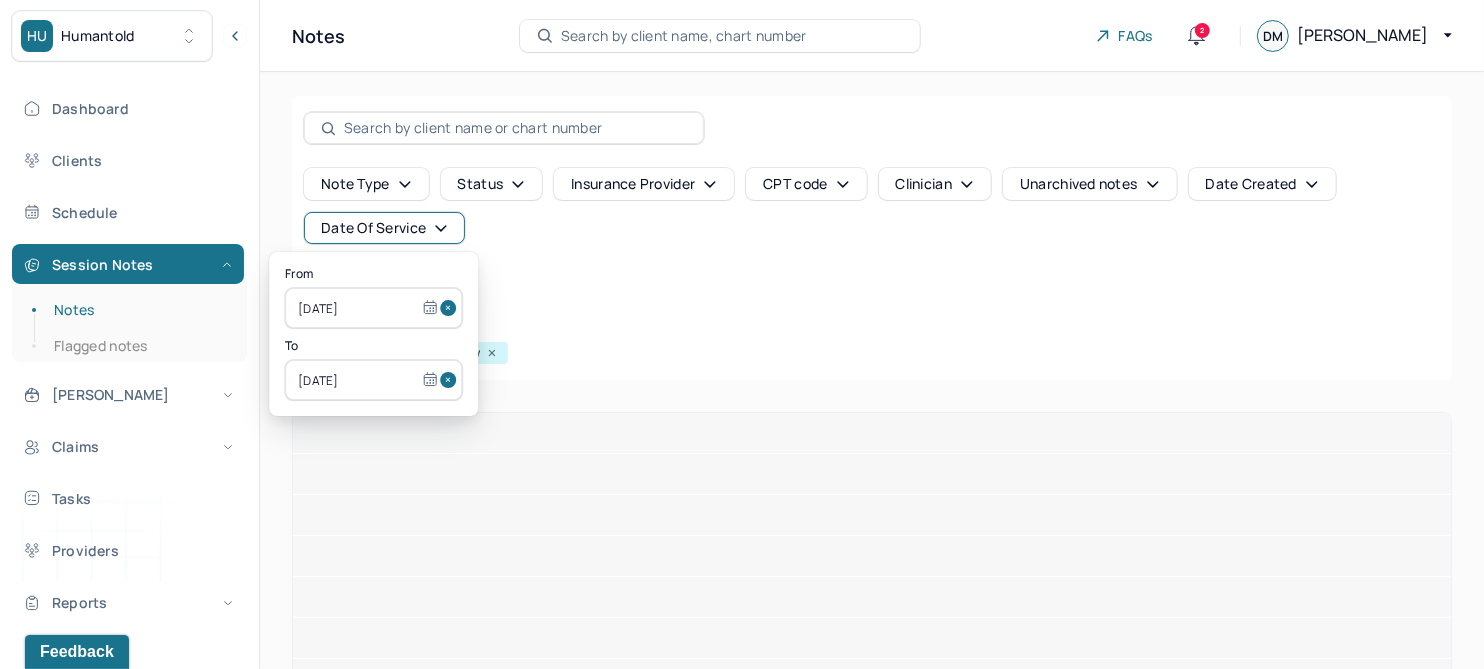 click on "Note type     Status     Insurance provider     CPT code     Clinician     Unarchived notes     Date Created     Date Of Service     Create note" at bounding box center (872, 234) 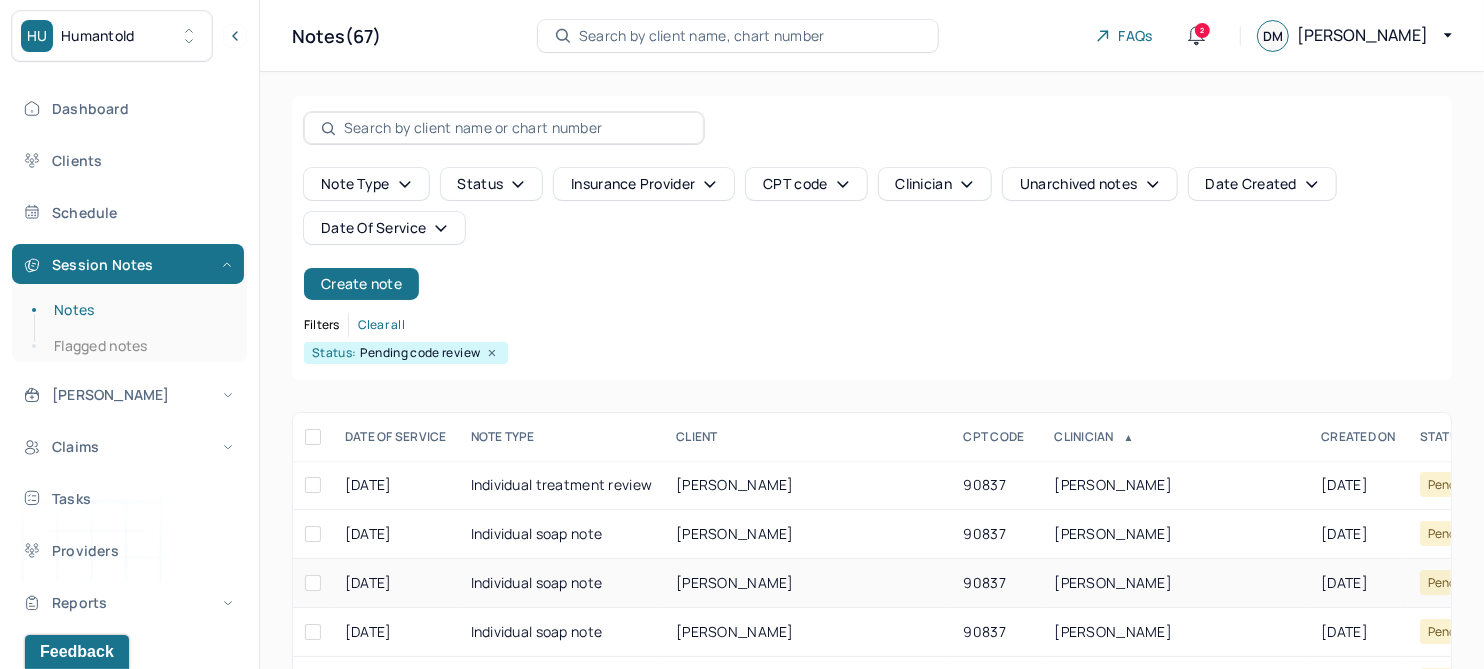 scroll, scrollTop: 301, scrollLeft: 0, axis: vertical 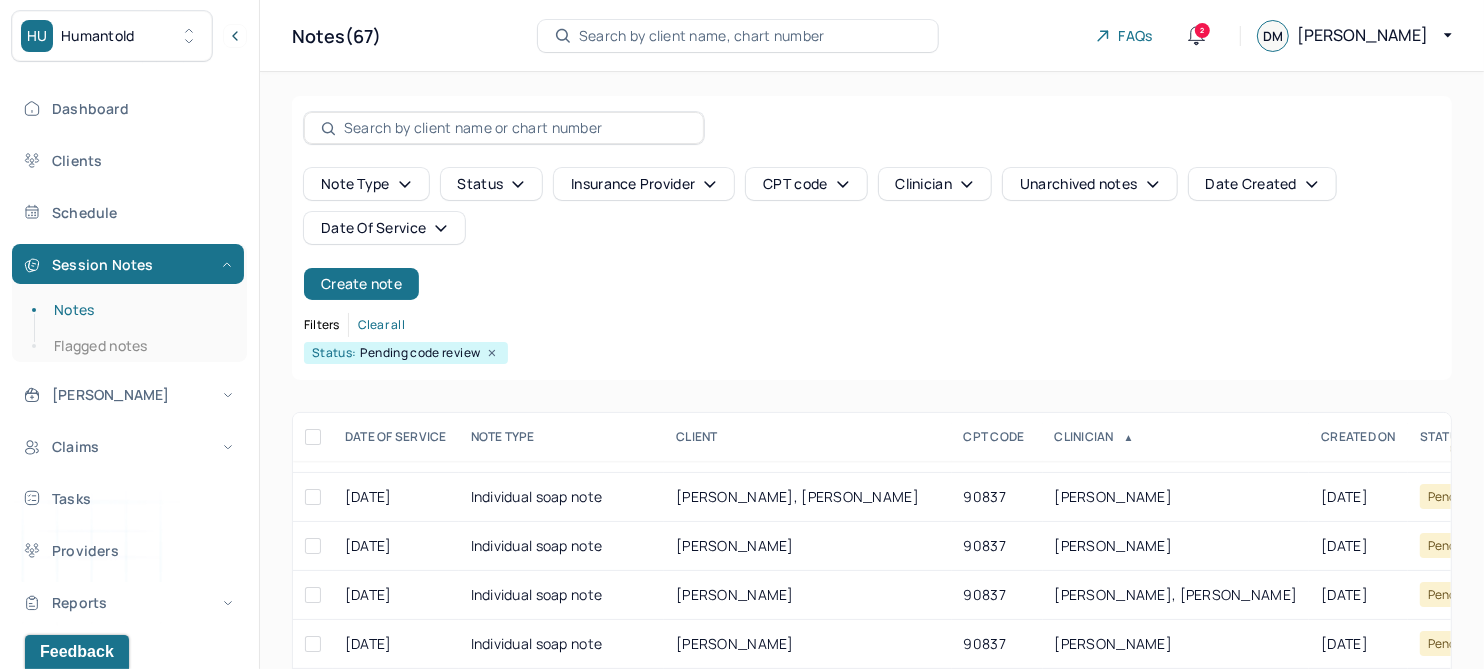 click 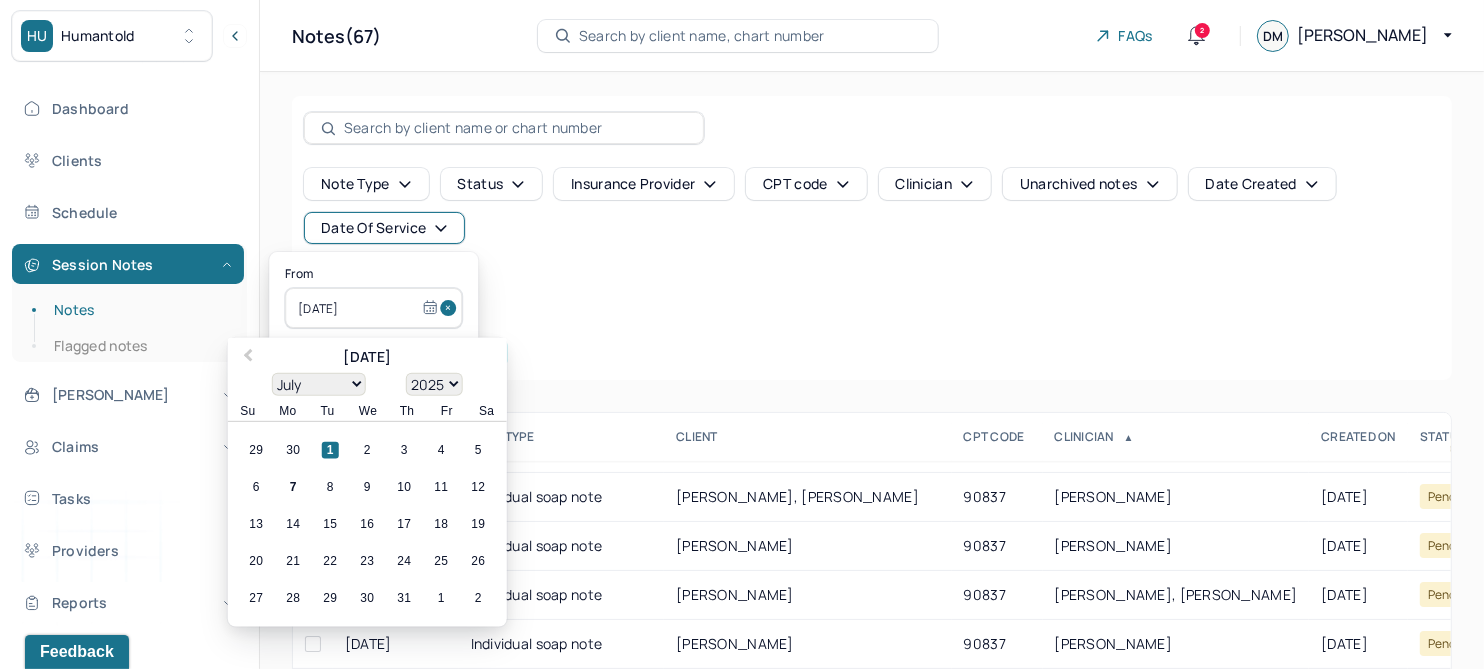 drag, startPoint x: 429, startPoint y: 305, endPoint x: 428, endPoint y: 349, distance: 44.011364 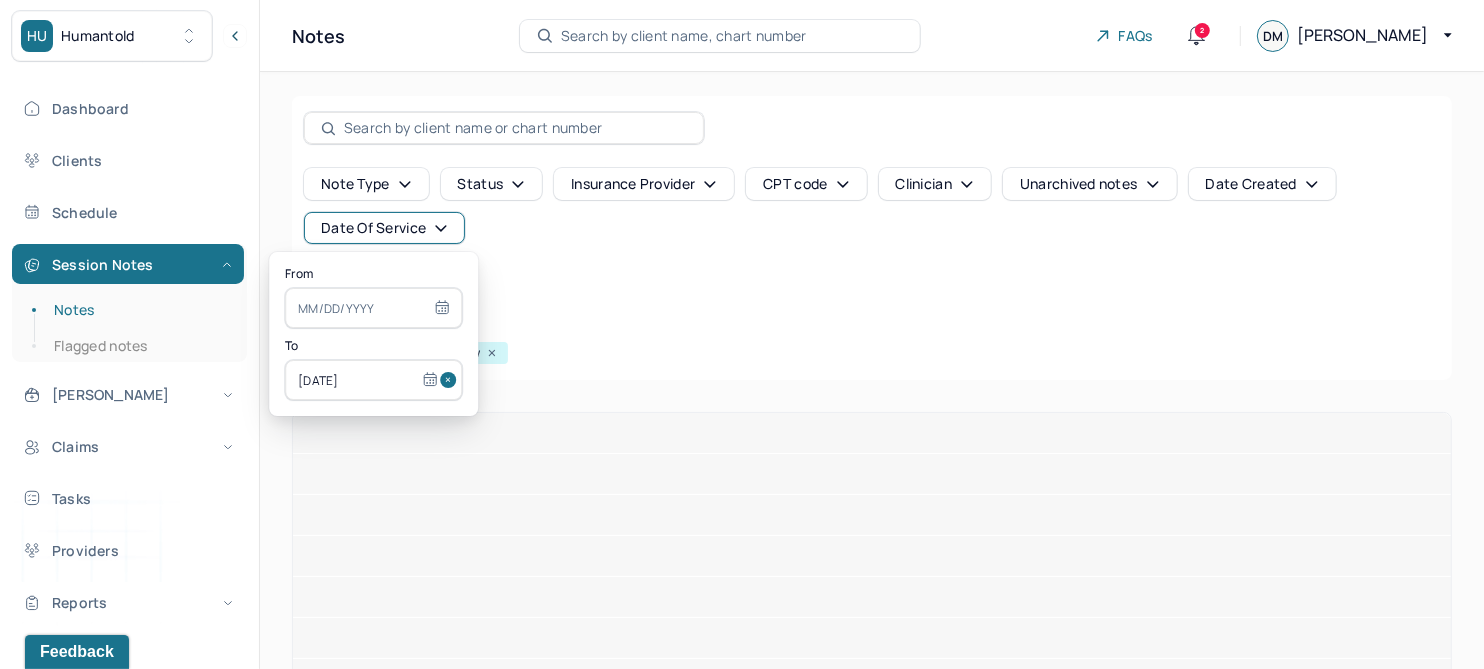 click at bounding box center [451, 380] 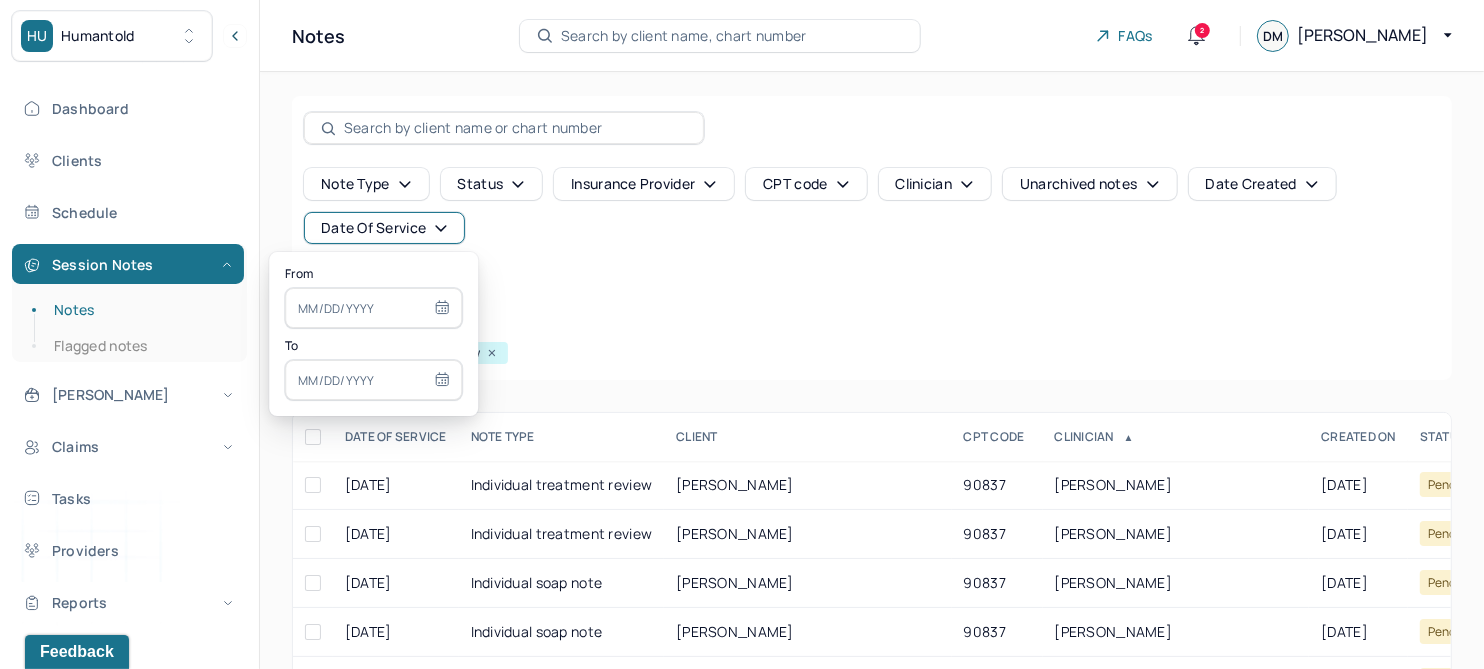 type 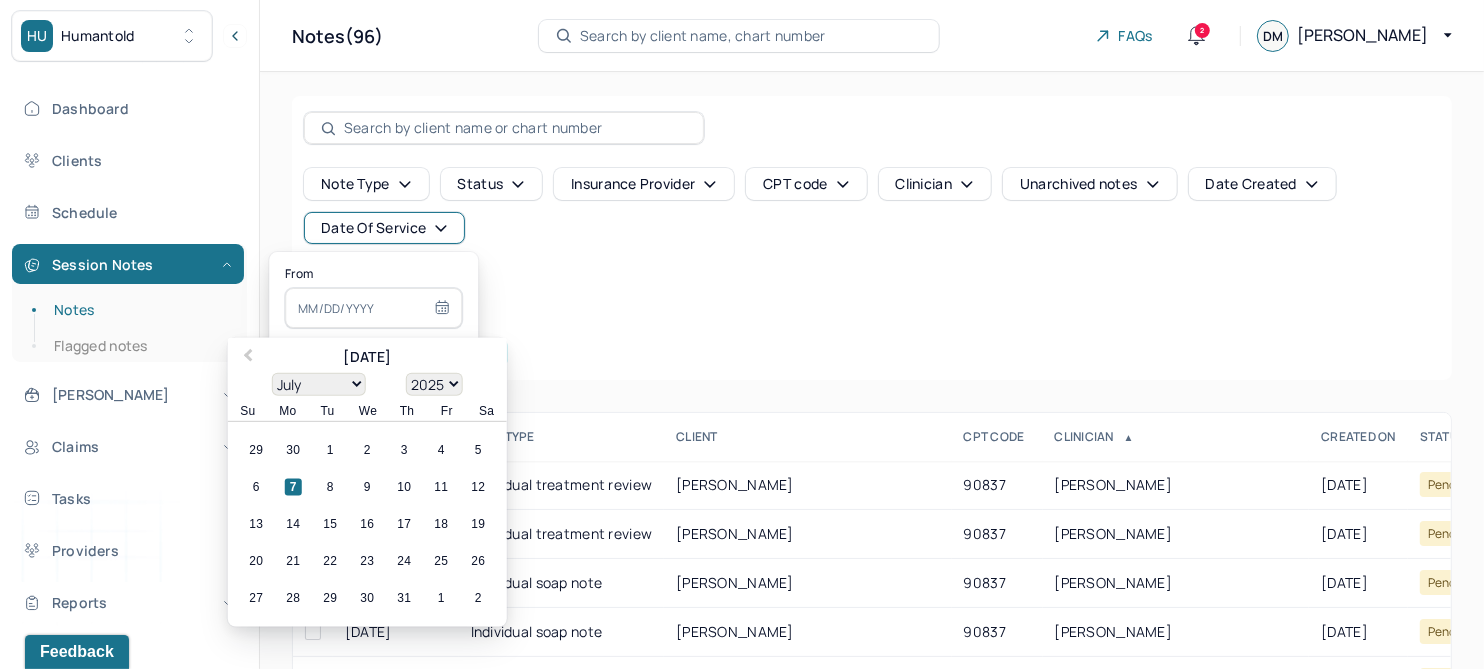 click on "Previous Month" at bounding box center [248, 357] 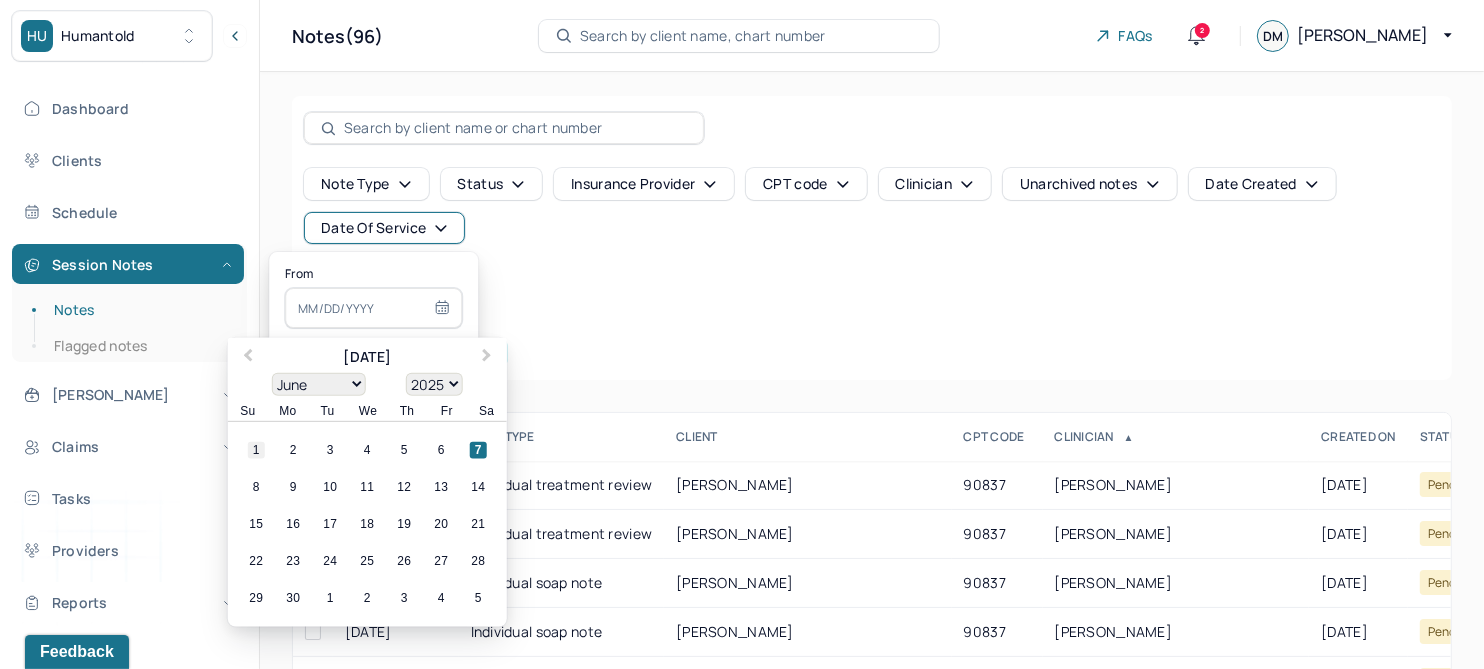 click on "1" at bounding box center [256, 450] 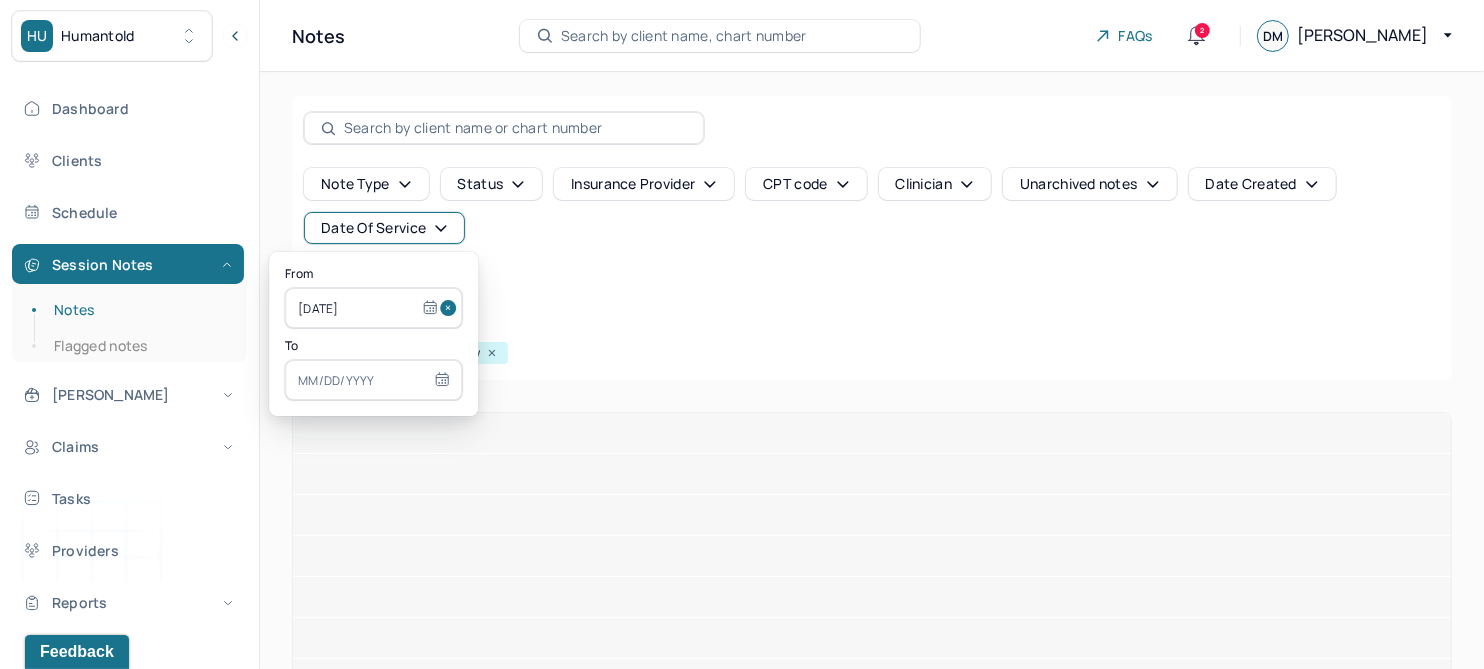 click at bounding box center (373, 380) 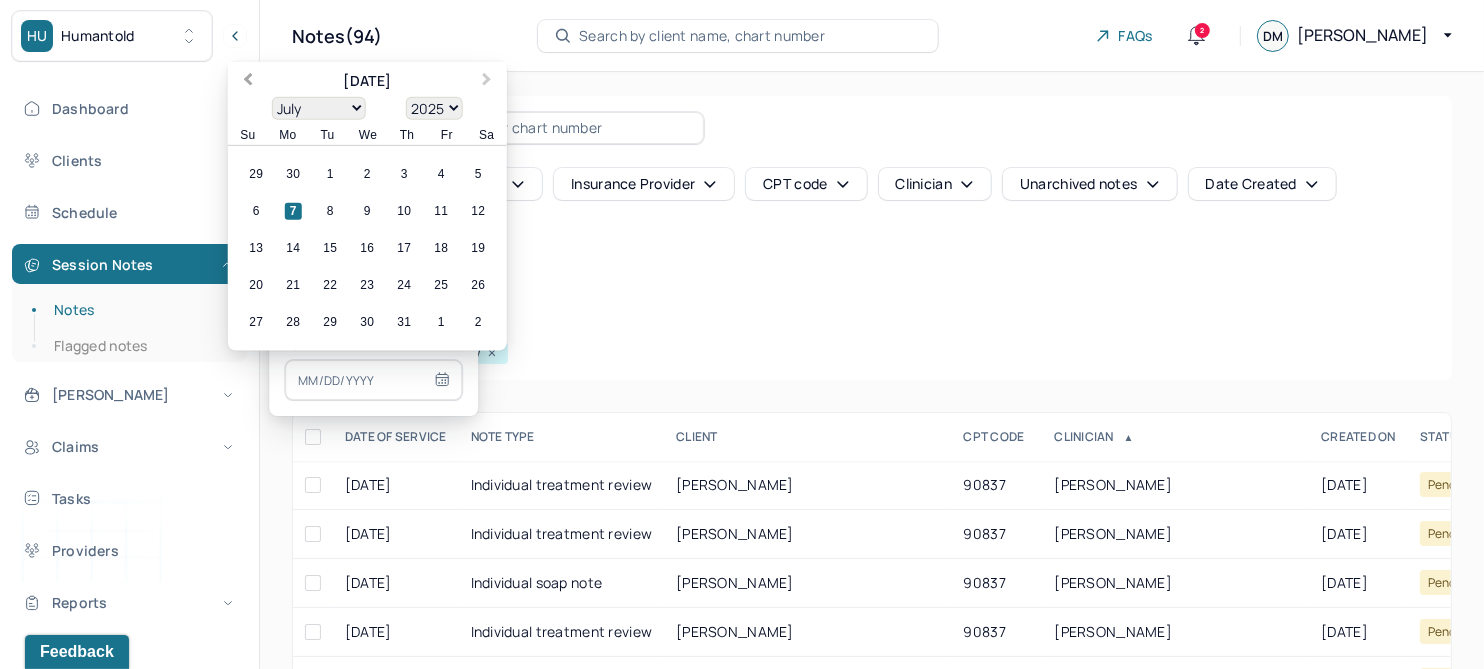 click on "Previous Month" at bounding box center (248, 81) 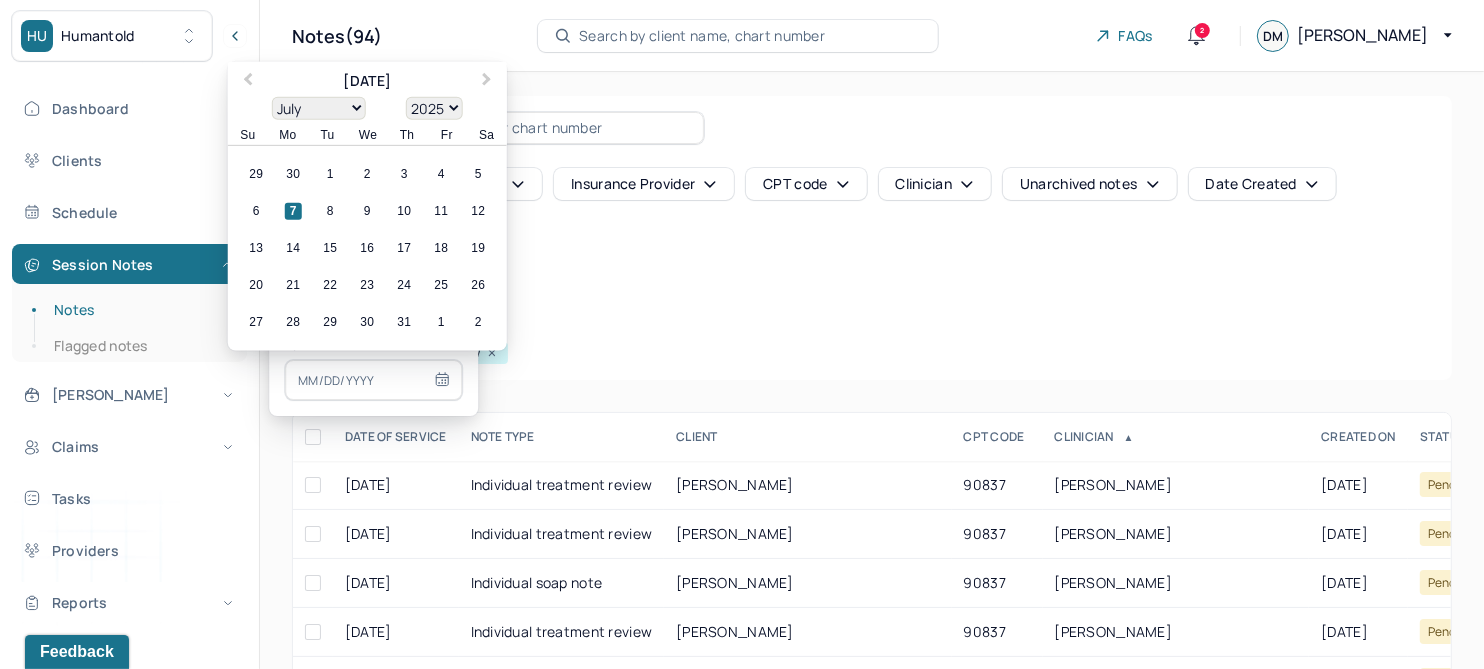select on "5" 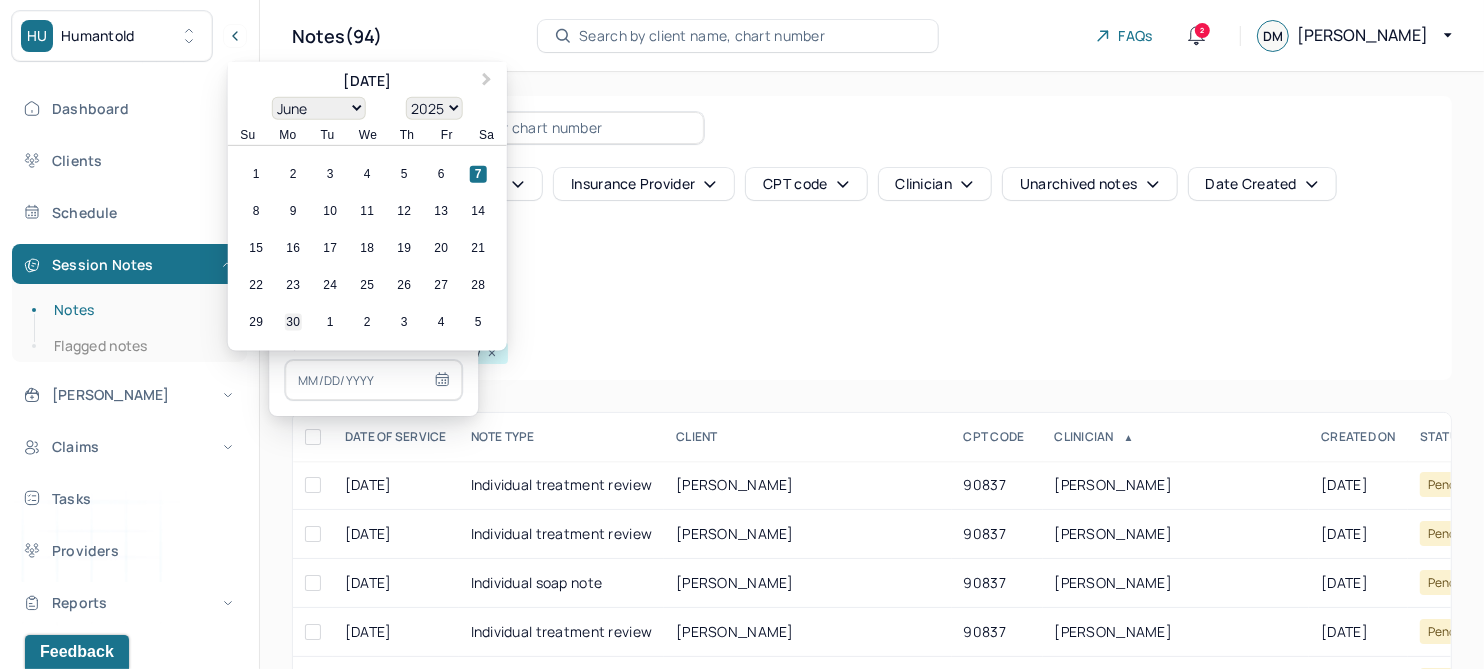 click on "30" at bounding box center (293, 322) 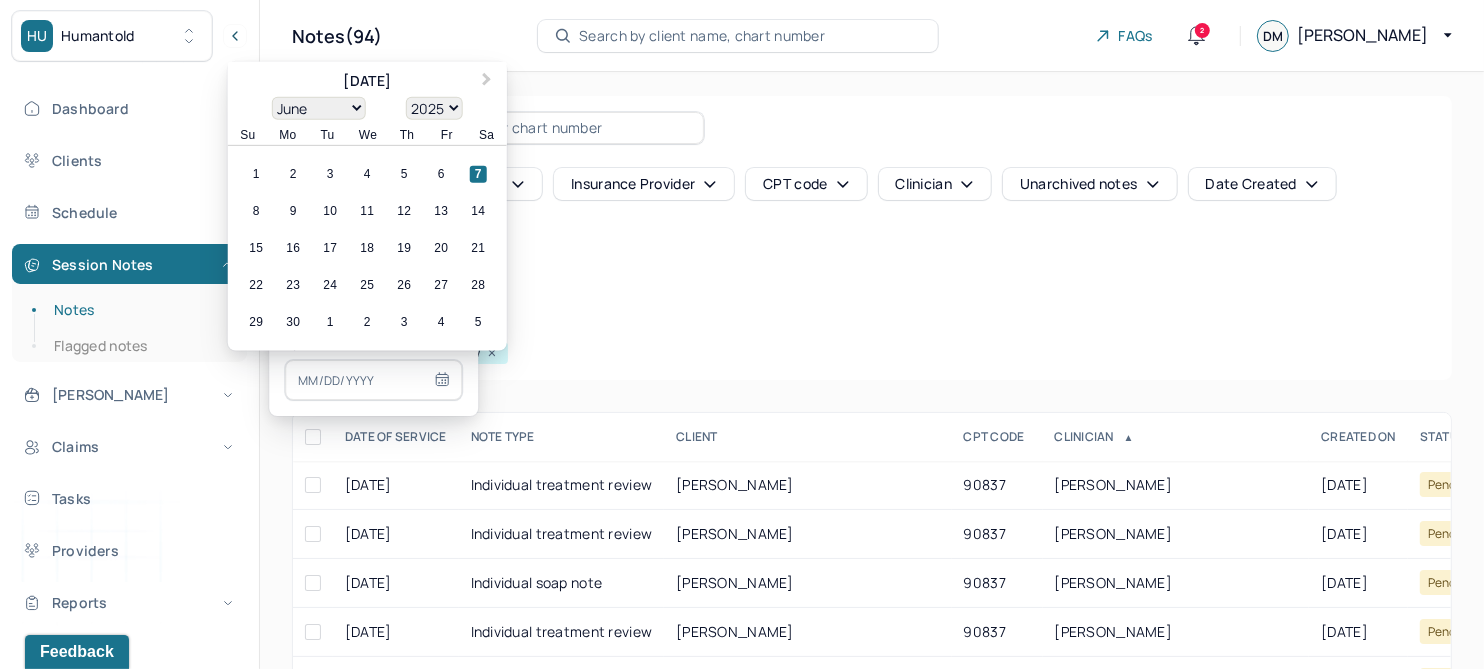 type on "[DATE]" 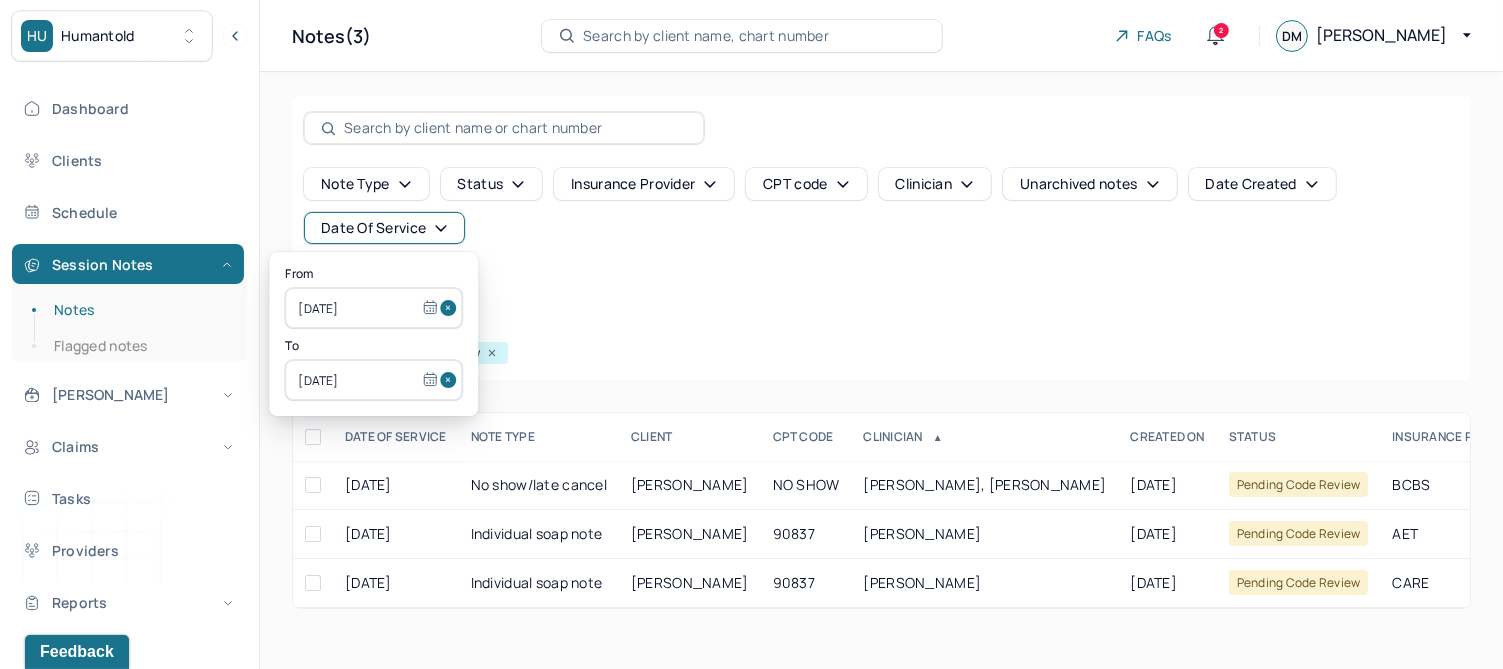 click on "Note type     Status     Insurance provider     CPT code     Clinician     Unarchived notes     Date Created     Date Of Service     Create note" at bounding box center (881, 234) 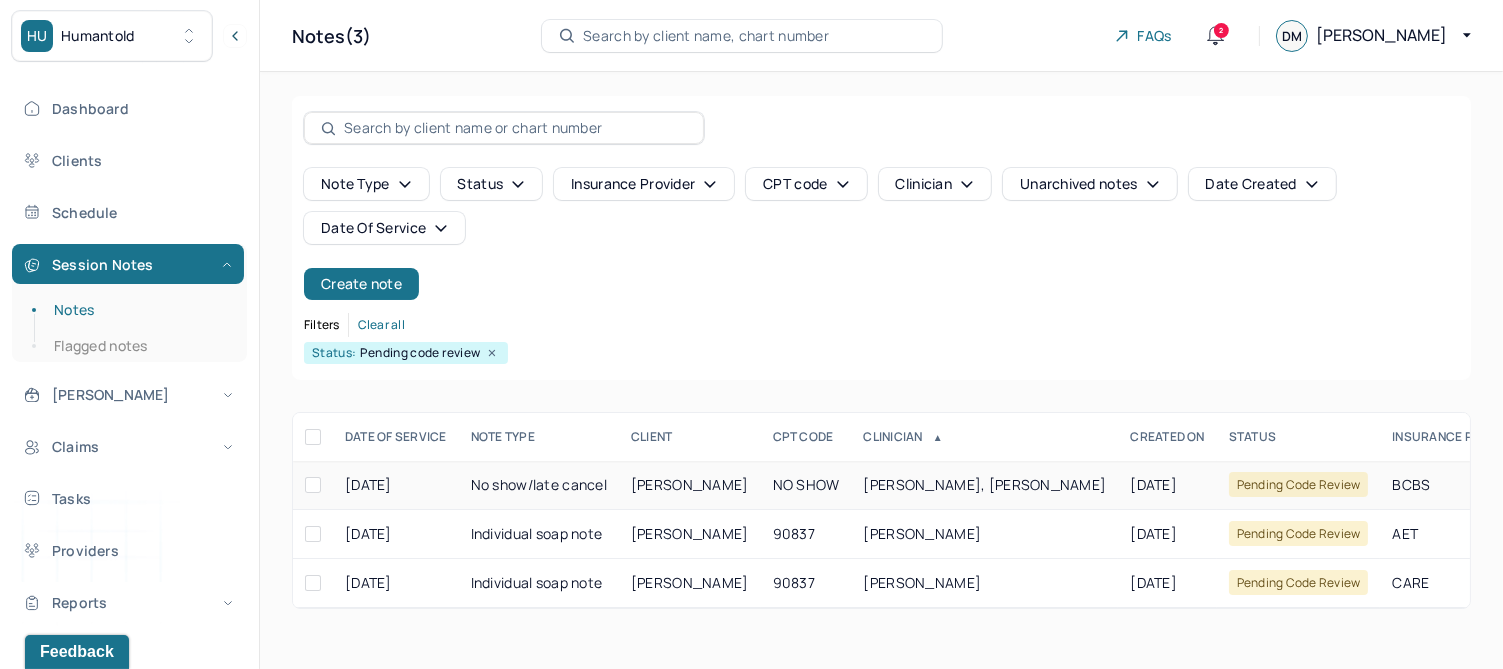 click on "SOLLARS-WHITE, SHANNON" at bounding box center (690, 484) 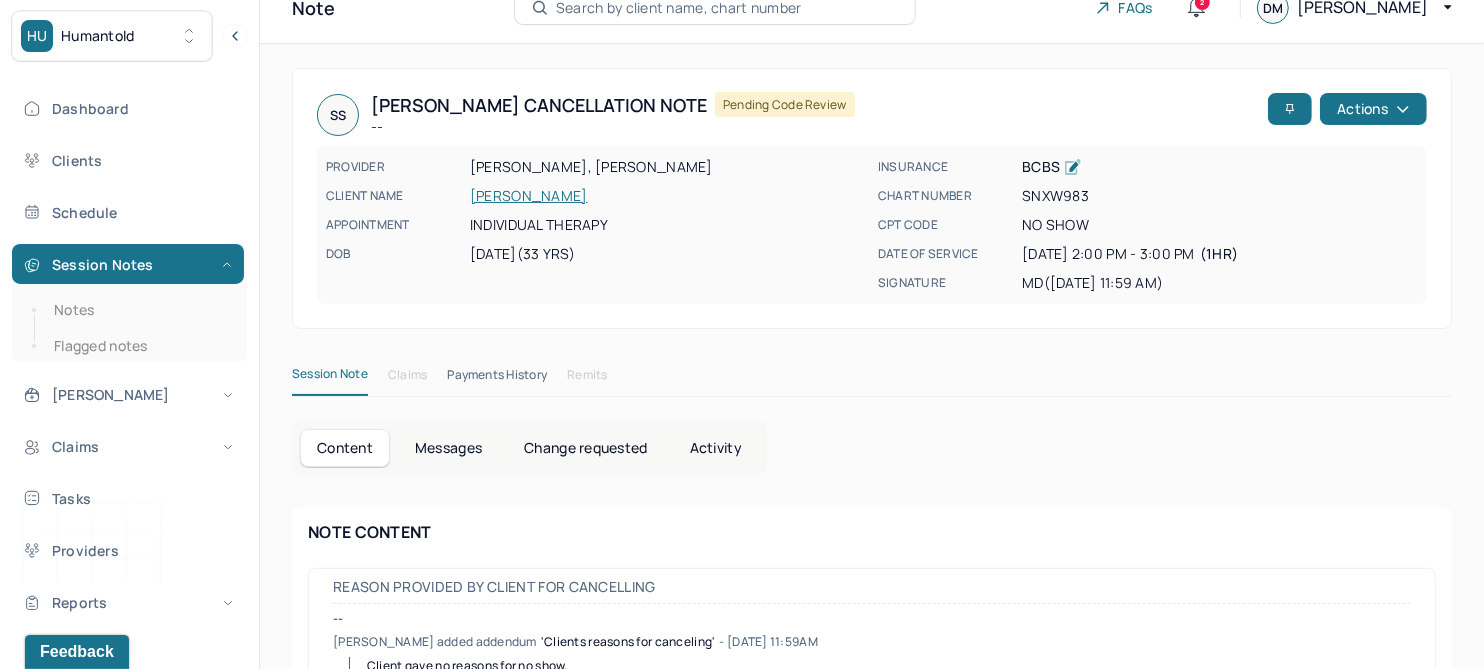 scroll, scrollTop: 0, scrollLeft: 0, axis: both 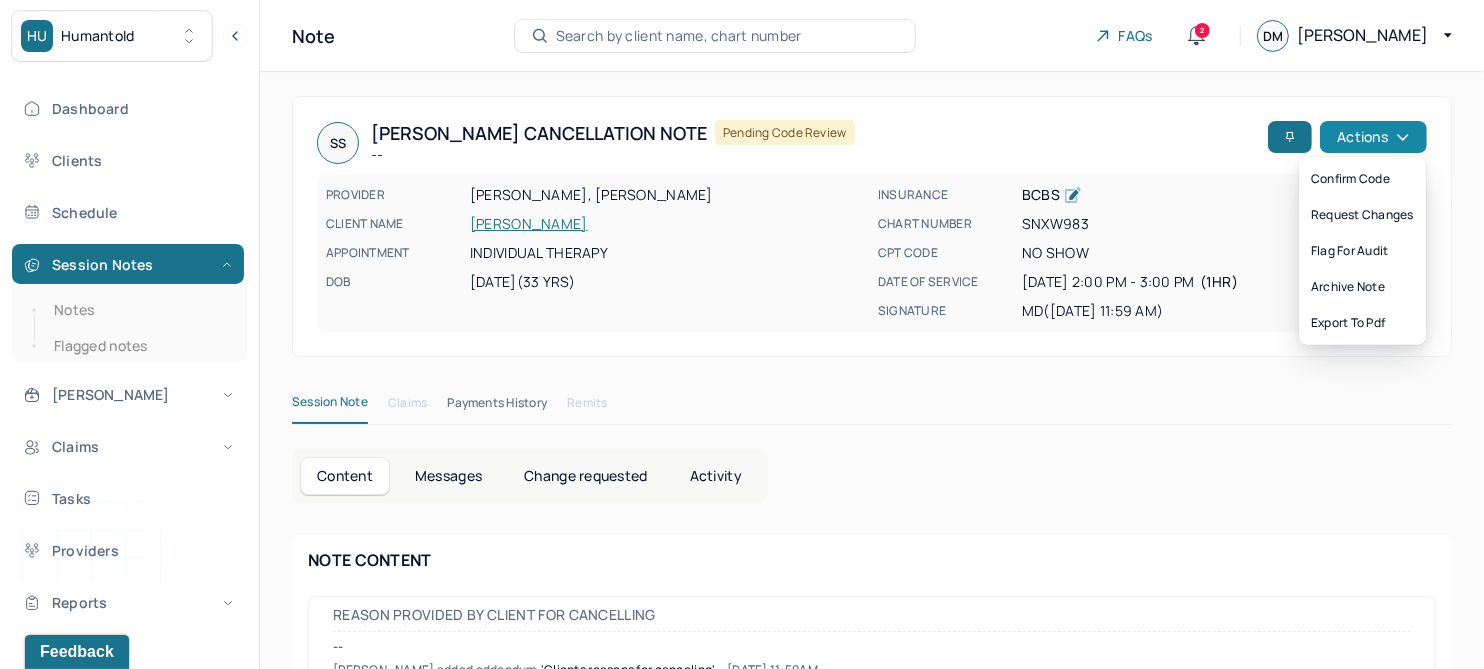 click on "Actions" at bounding box center [1373, 137] 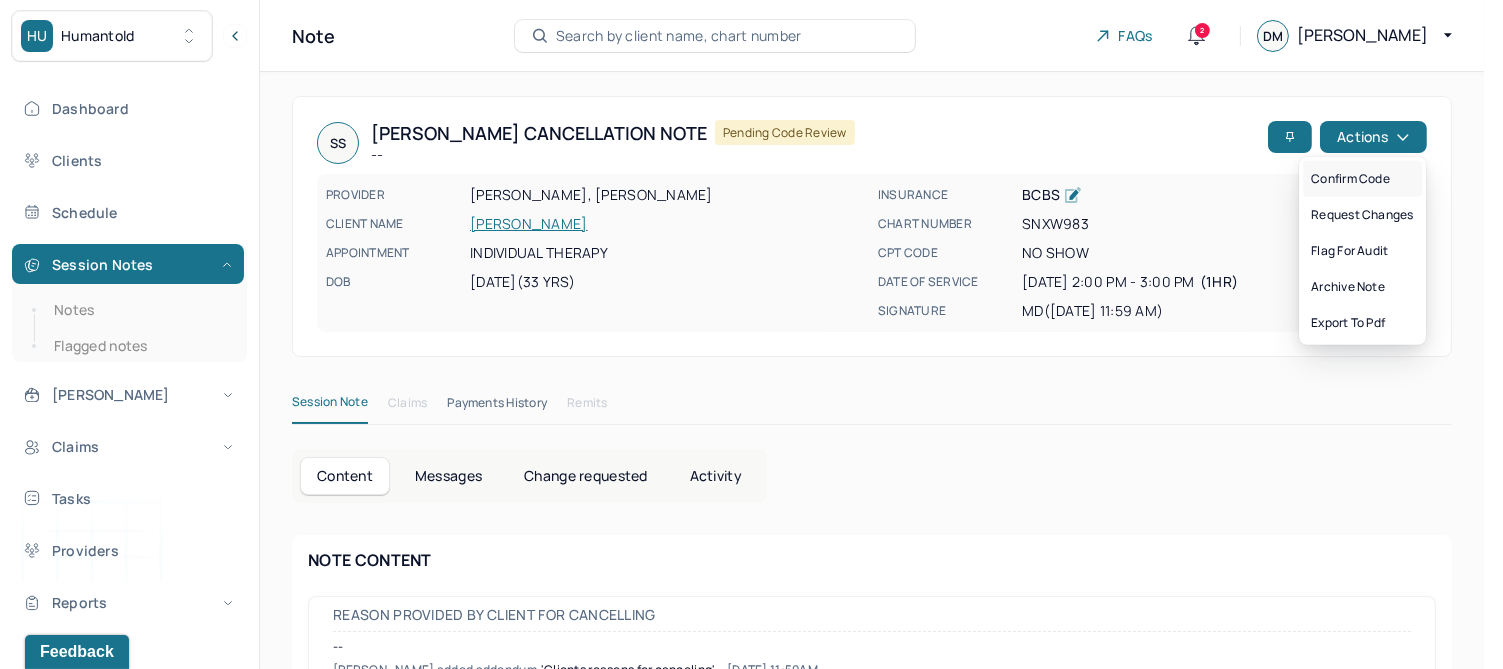 click on "Confirm code" at bounding box center [1362, 179] 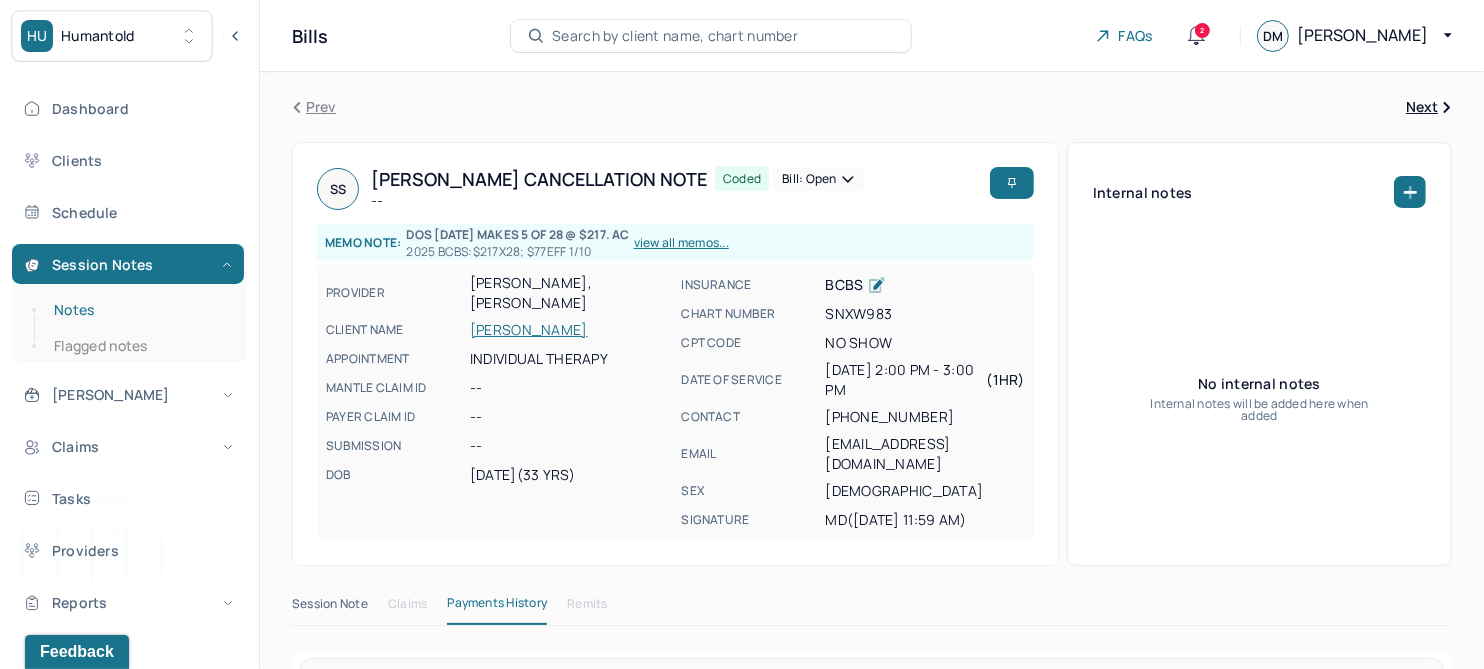 click on "Notes" at bounding box center [139, 310] 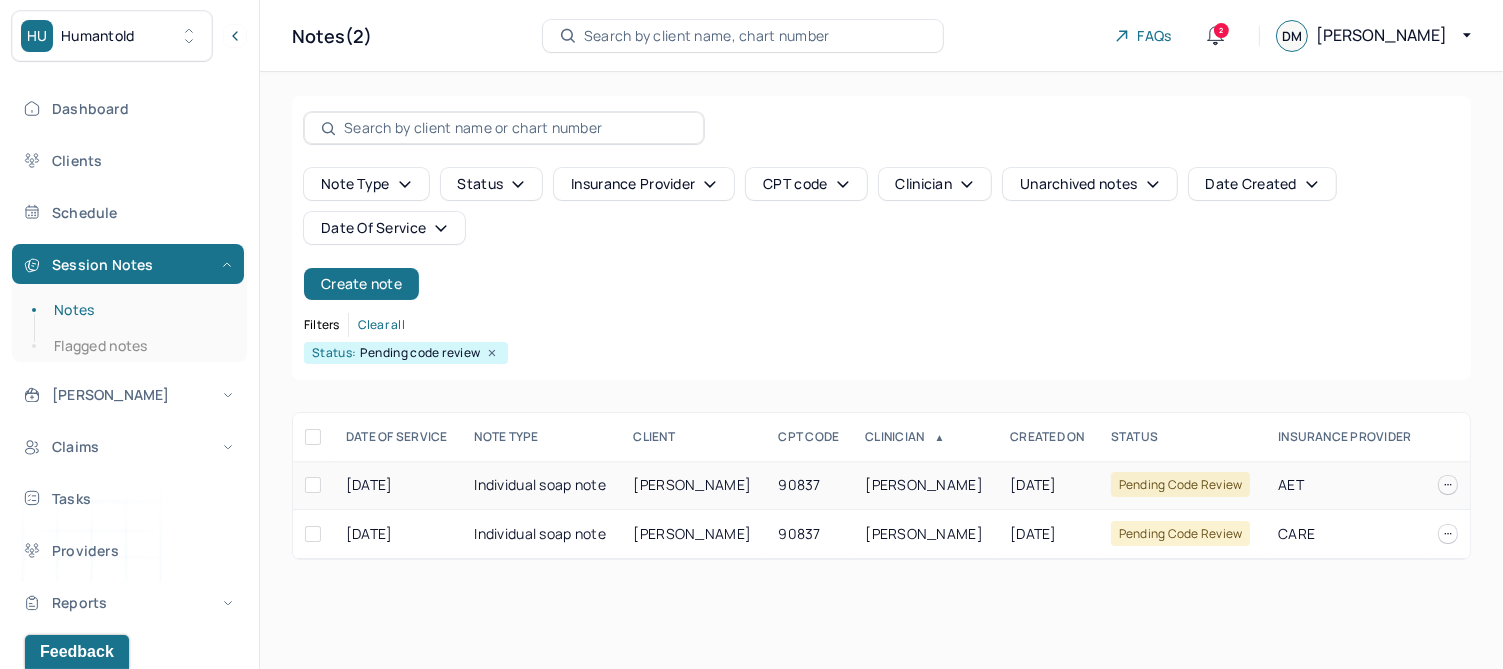 click on "[PERSON_NAME]" at bounding box center [693, 484] 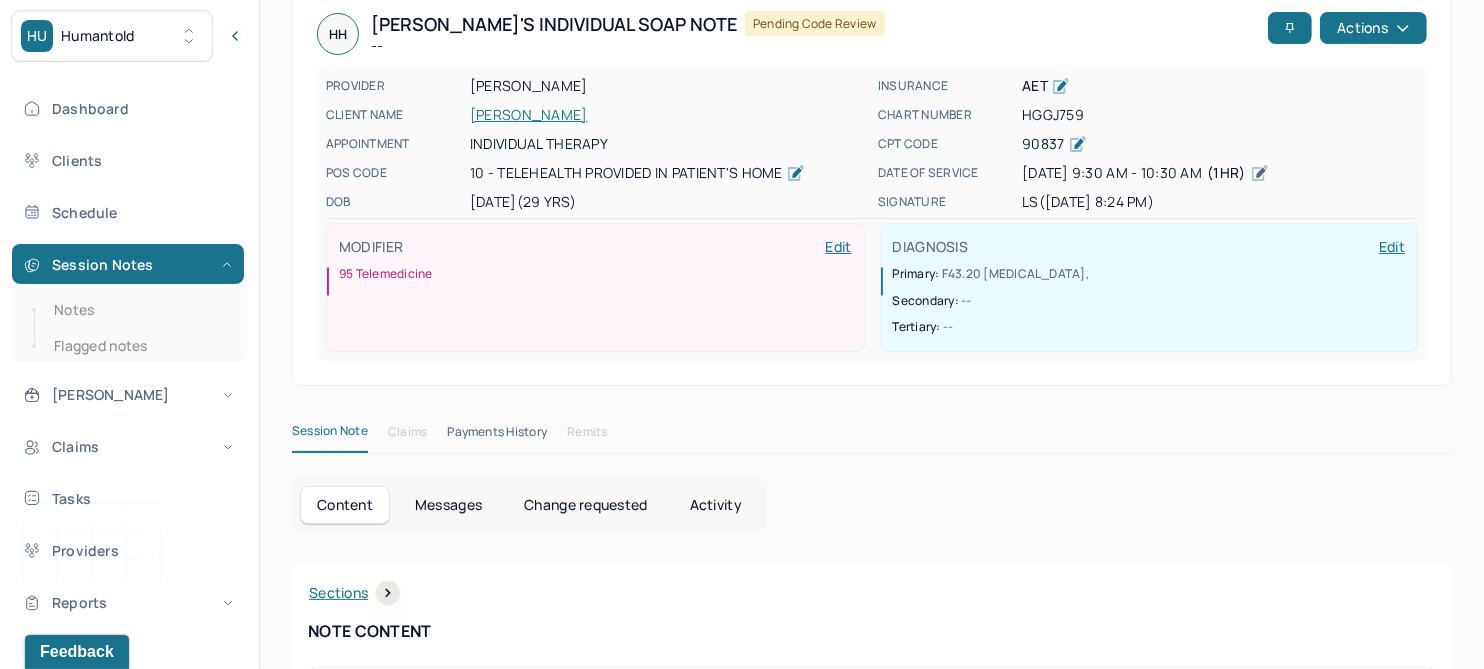 scroll, scrollTop: 250, scrollLeft: 0, axis: vertical 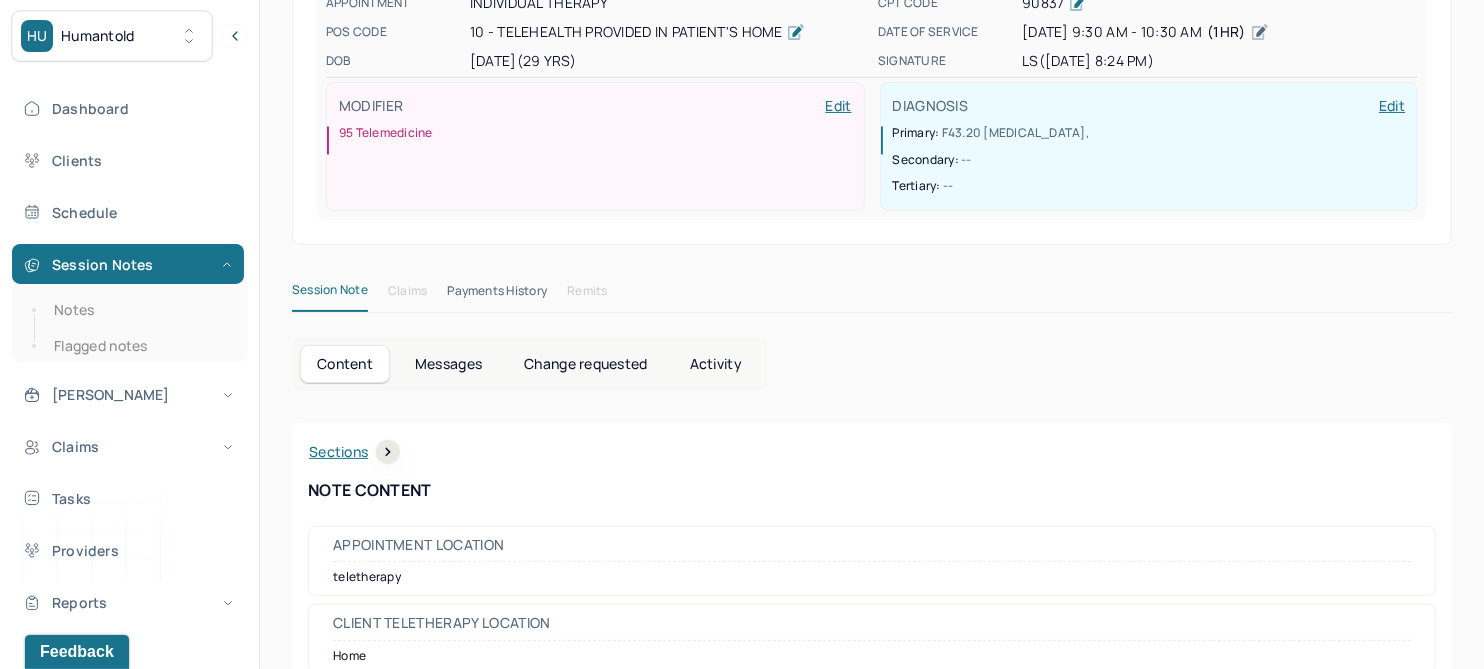 click on "Change requested" at bounding box center (585, 364) 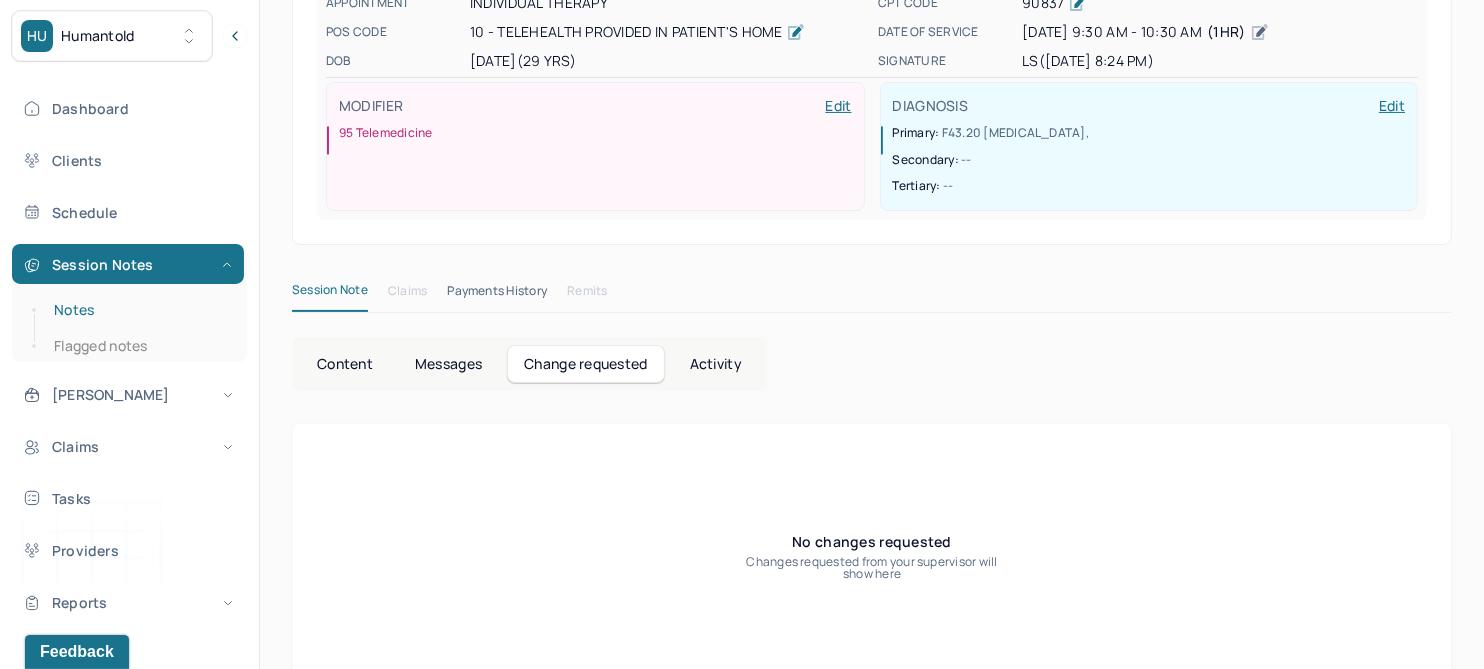 click on "Notes" at bounding box center [139, 310] 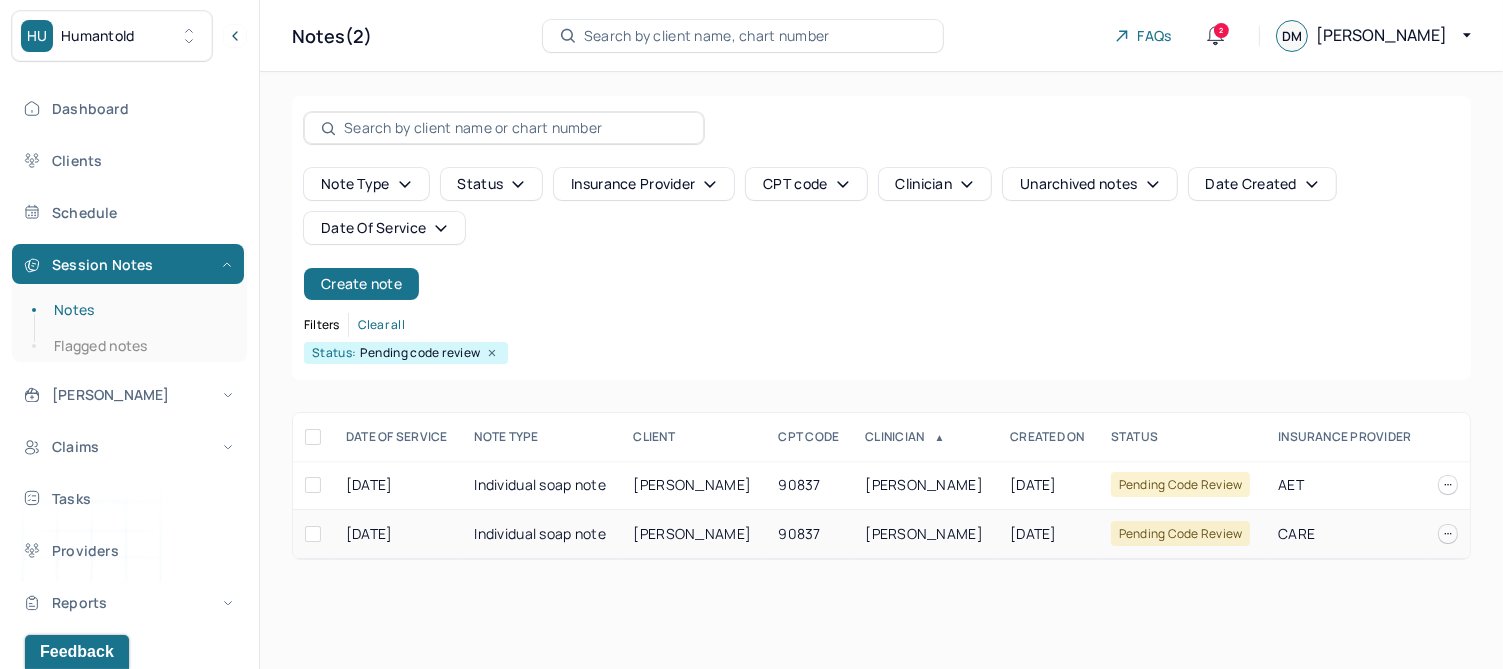 click on "KEVLIN, ASHLEY" at bounding box center (693, 533) 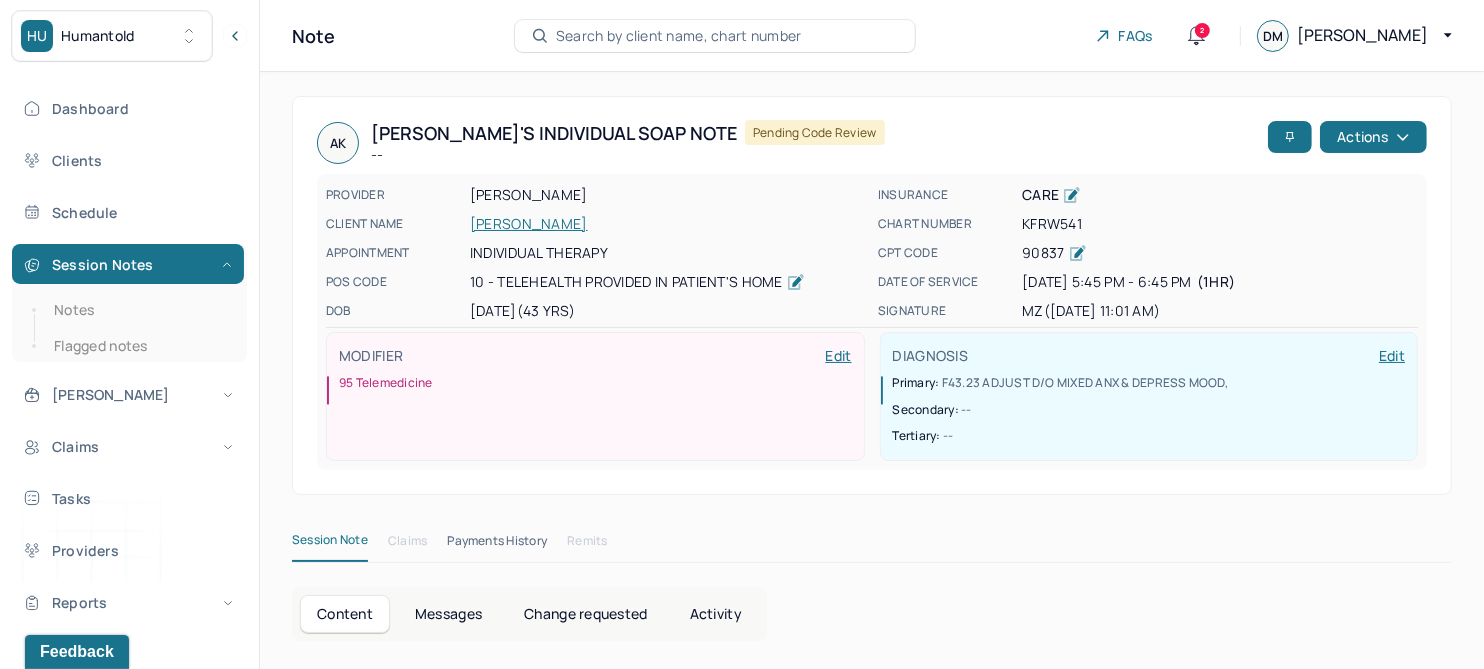 click on "Change requested" at bounding box center [585, 614] 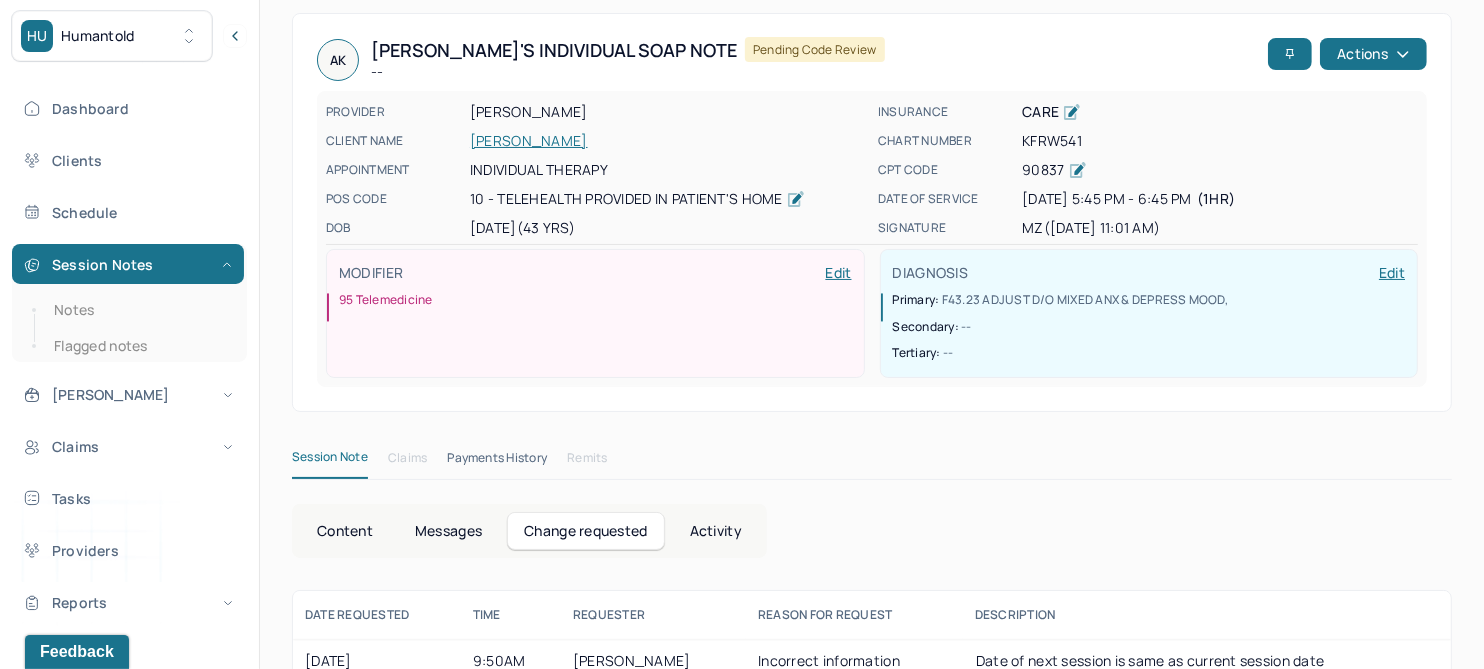 scroll, scrollTop: 118, scrollLeft: 0, axis: vertical 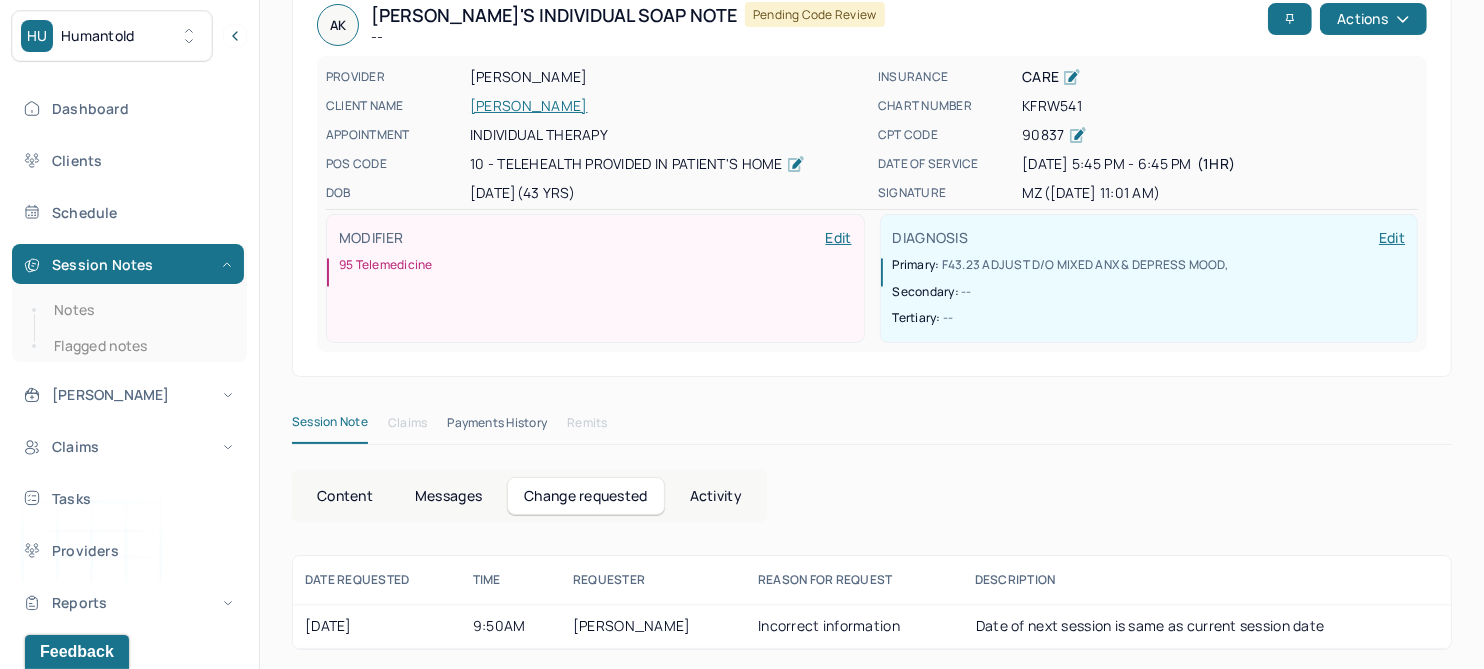 click on "Content" at bounding box center [345, 496] 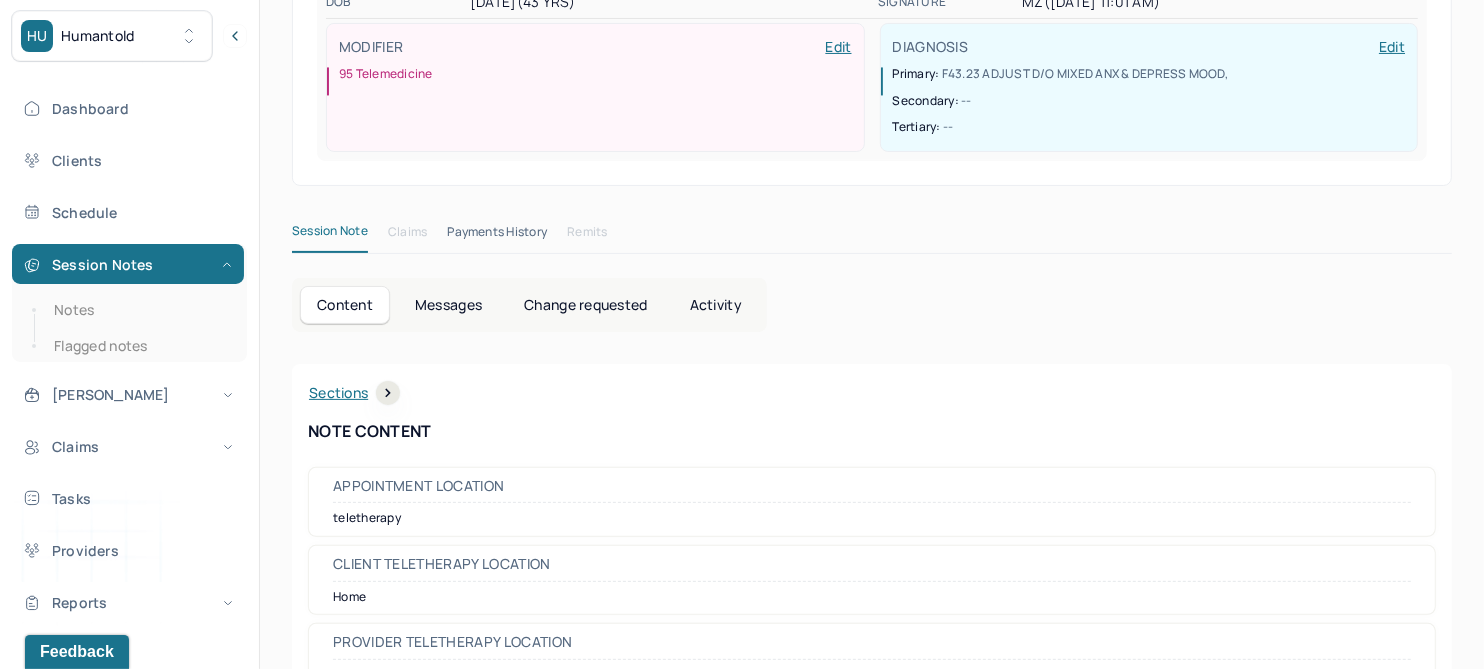 scroll, scrollTop: 0, scrollLeft: 0, axis: both 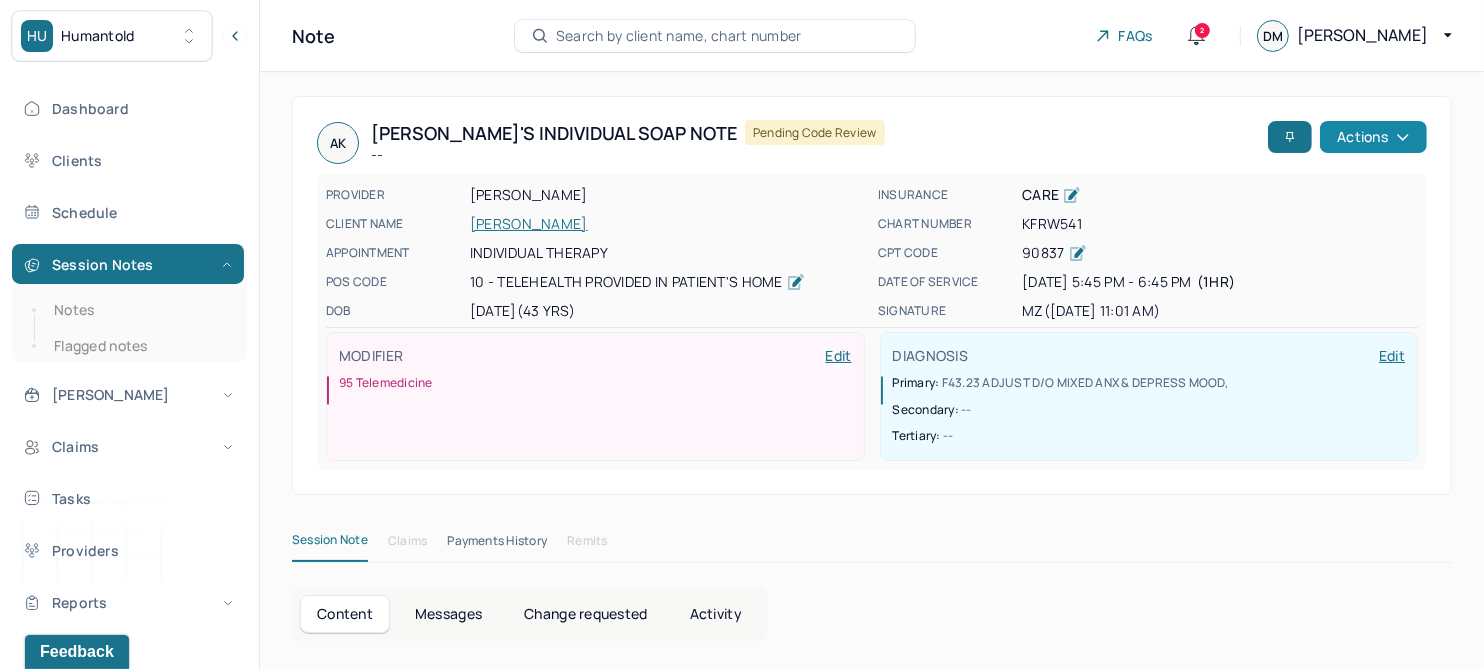 click on "Actions" at bounding box center [1373, 137] 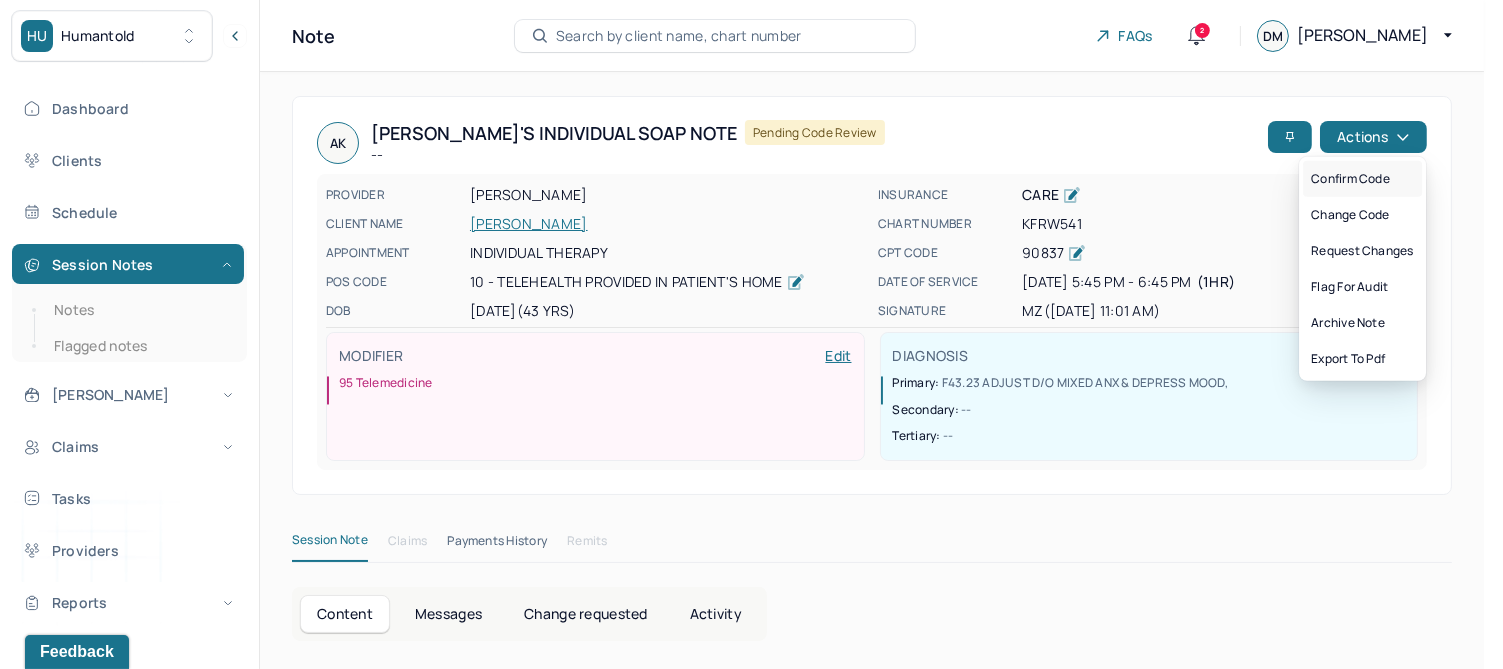 click on "Confirm code" at bounding box center (1362, 179) 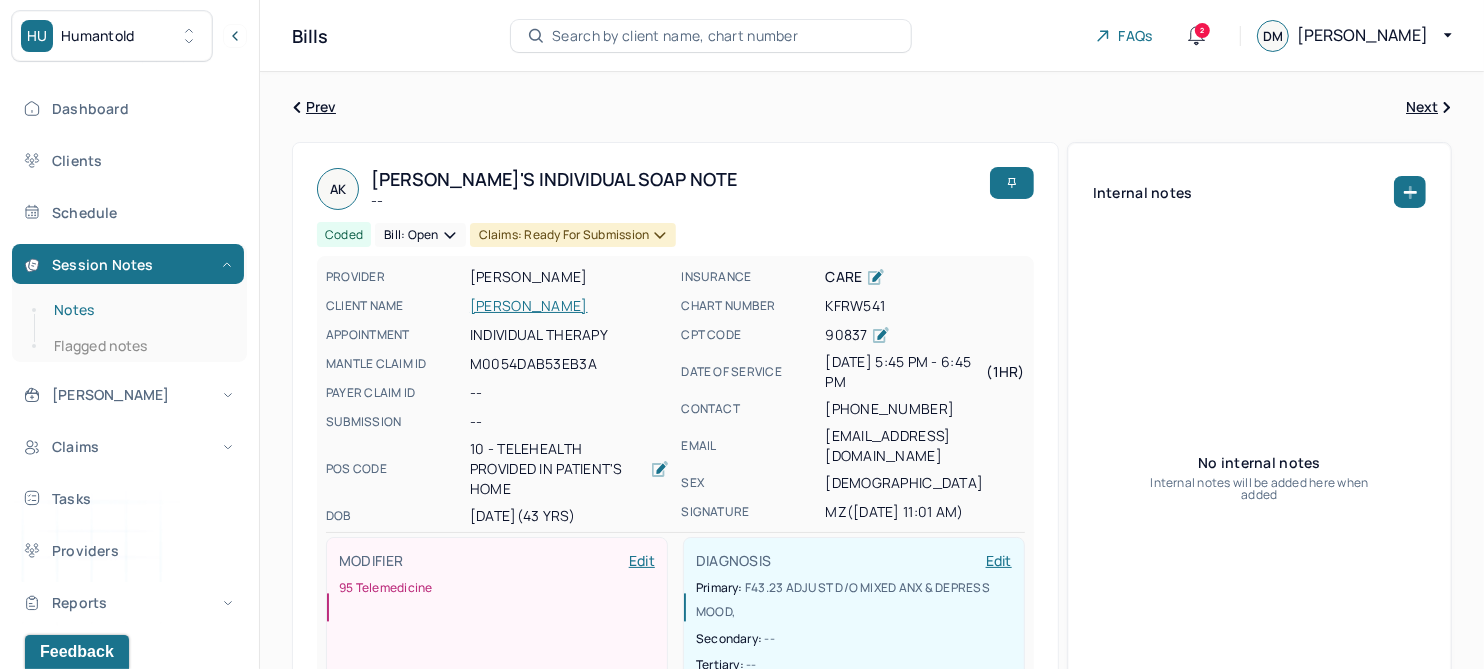 click on "Notes" at bounding box center (139, 310) 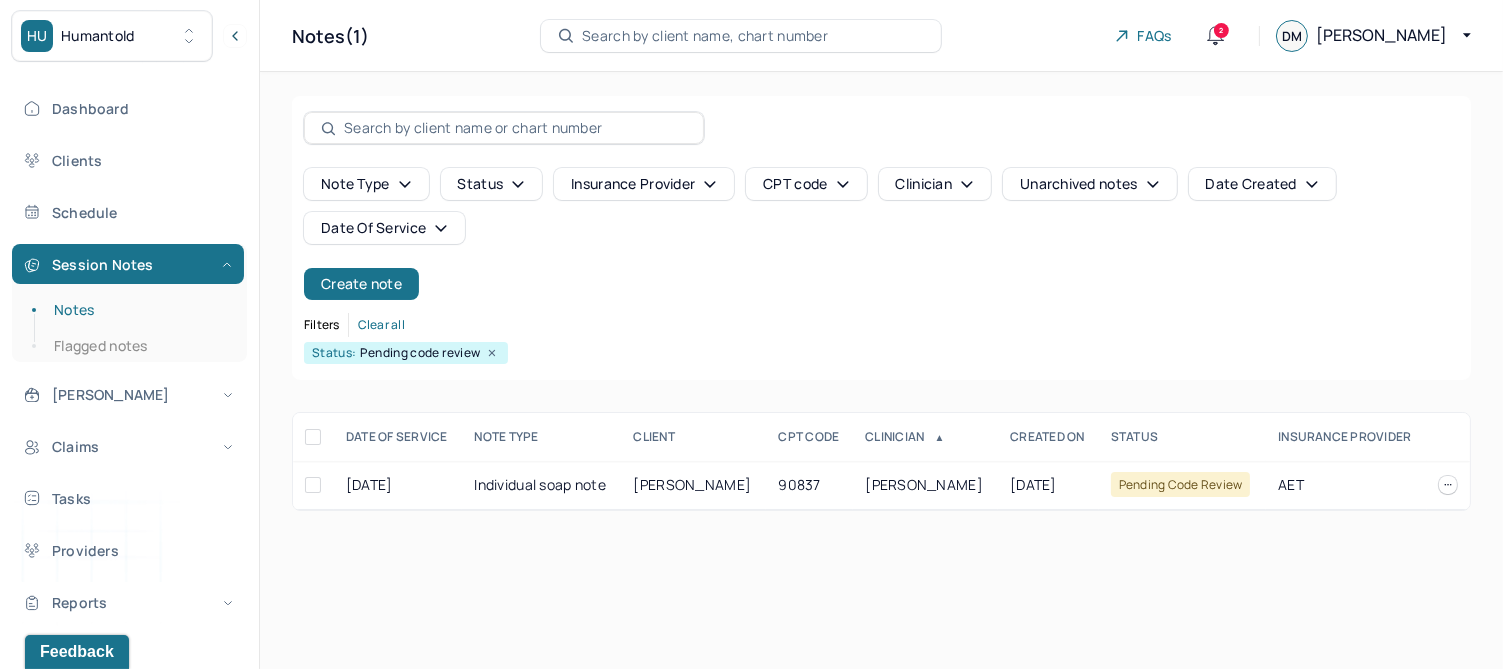 click on "Date Of Service" at bounding box center [384, 228] 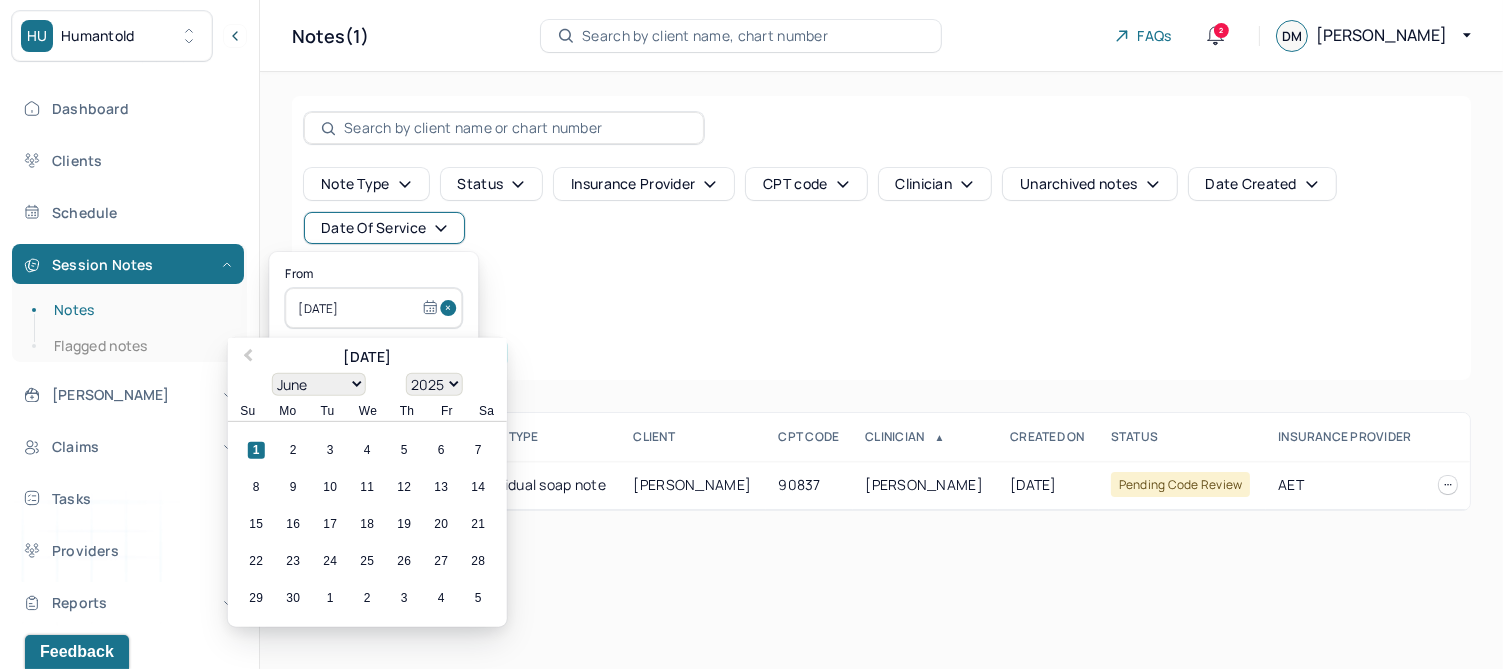 click at bounding box center [451, 308] 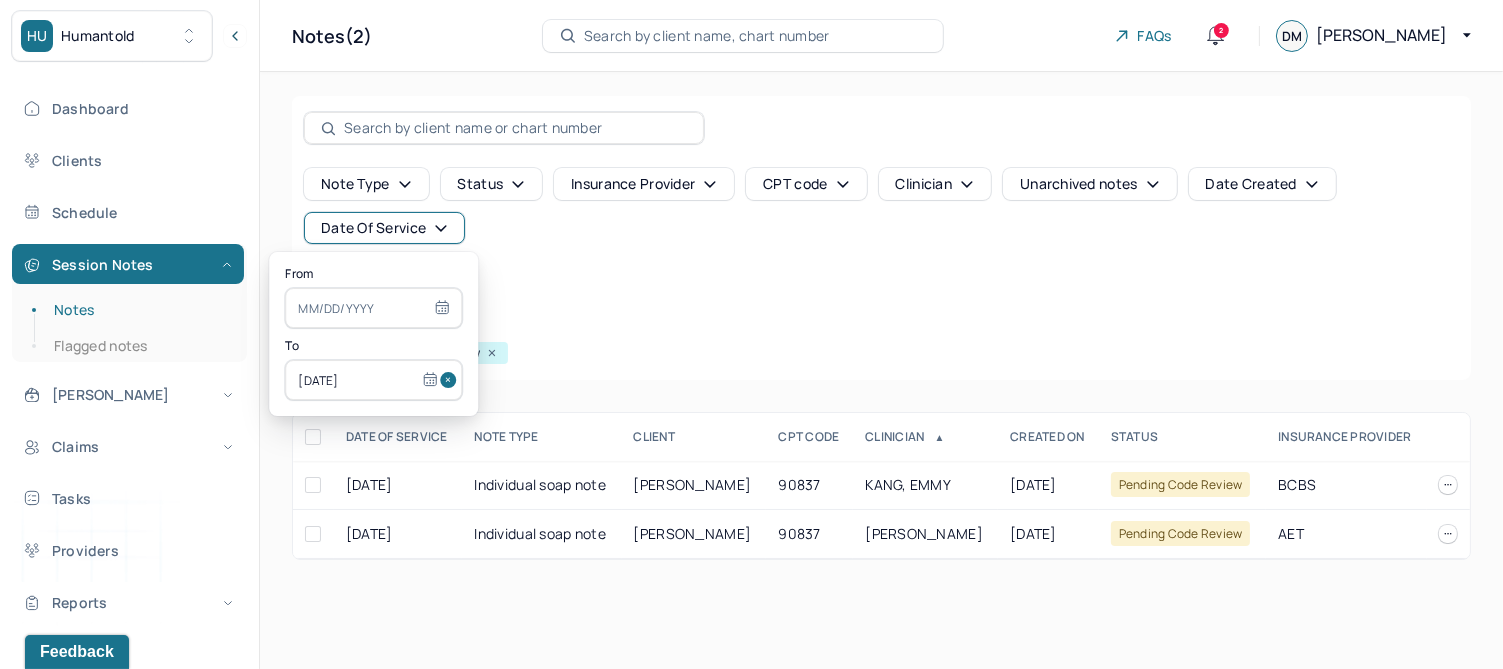 click at bounding box center (451, 380) 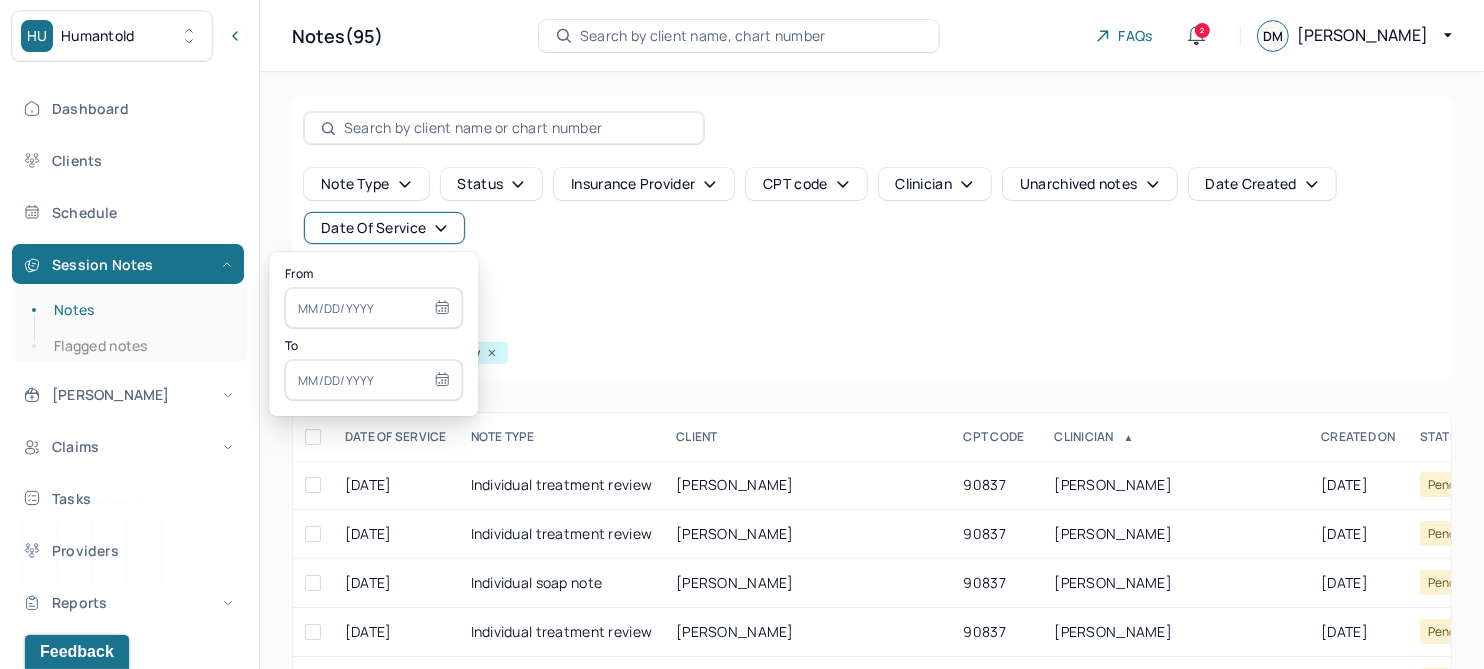 click at bounding box center (373, 308) 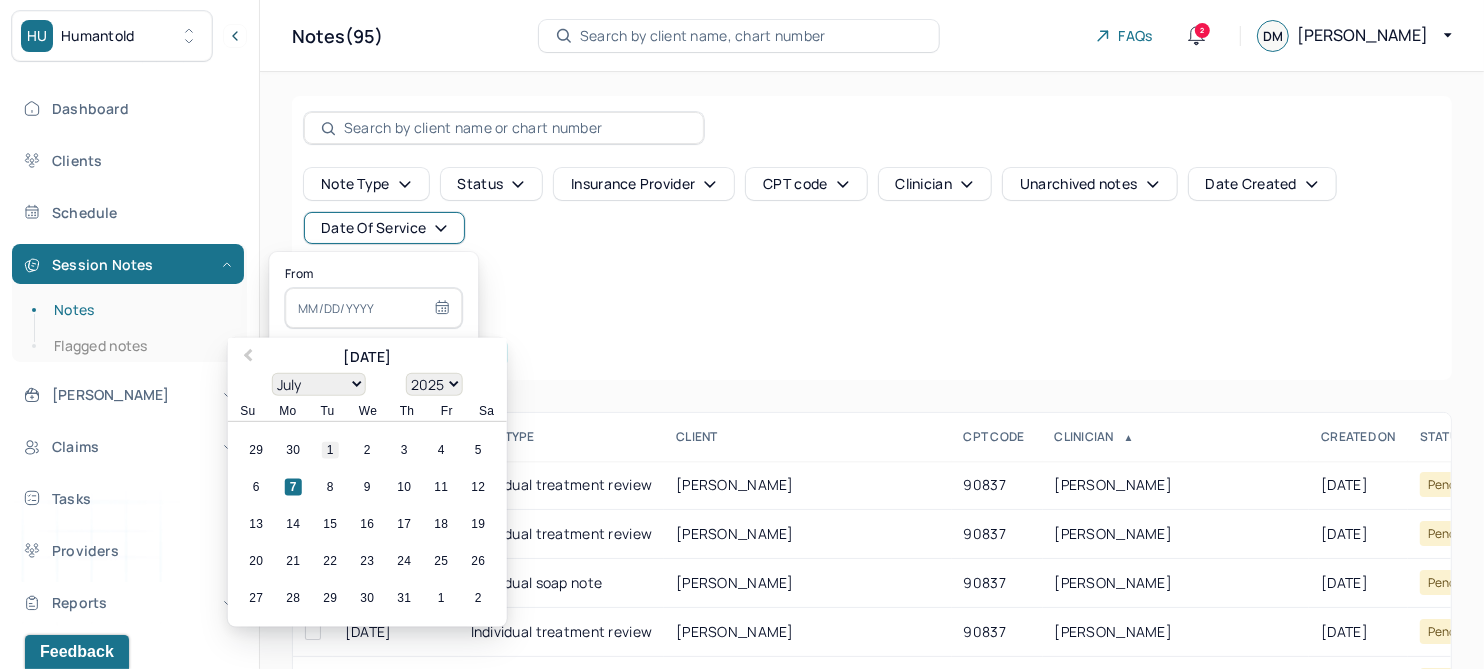 click on "1" at bounding box center [330, 450] 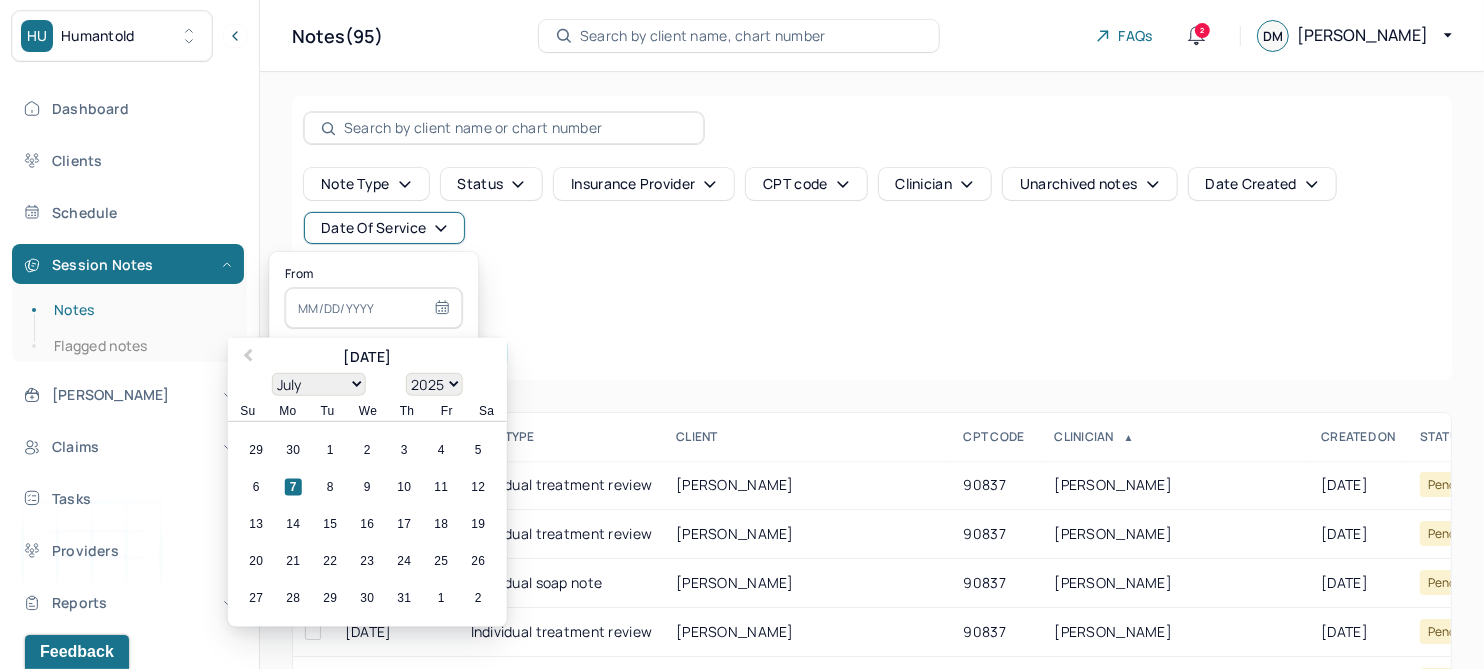 type on "[DATE]" 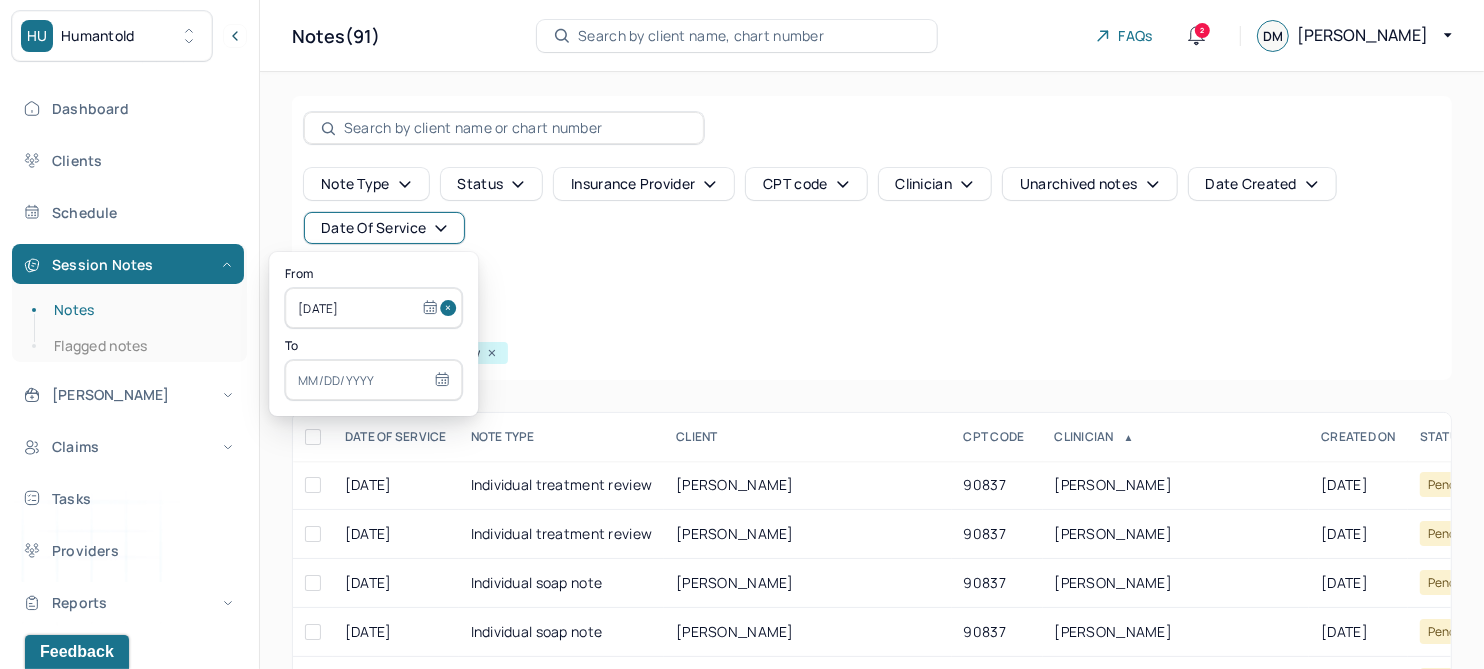 click at bounding box center [373, 380] 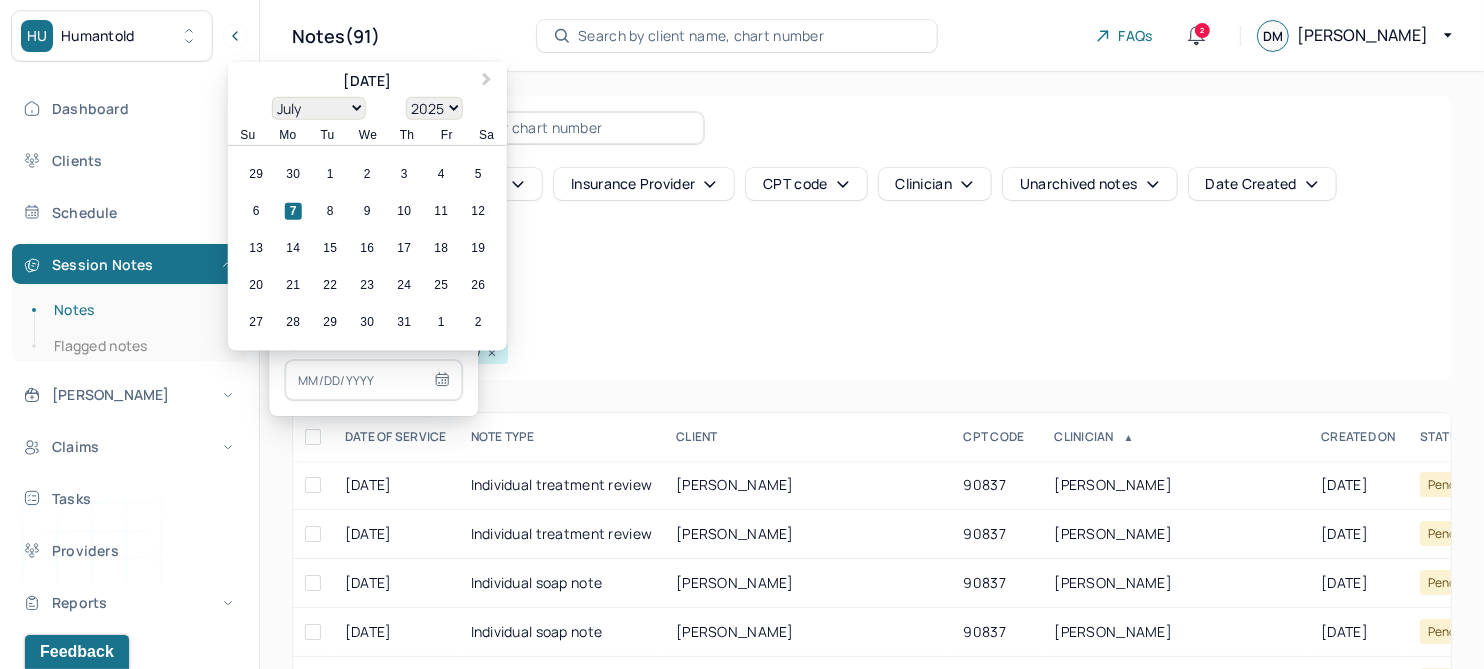 click on "1" at bounding box center (330, 174) 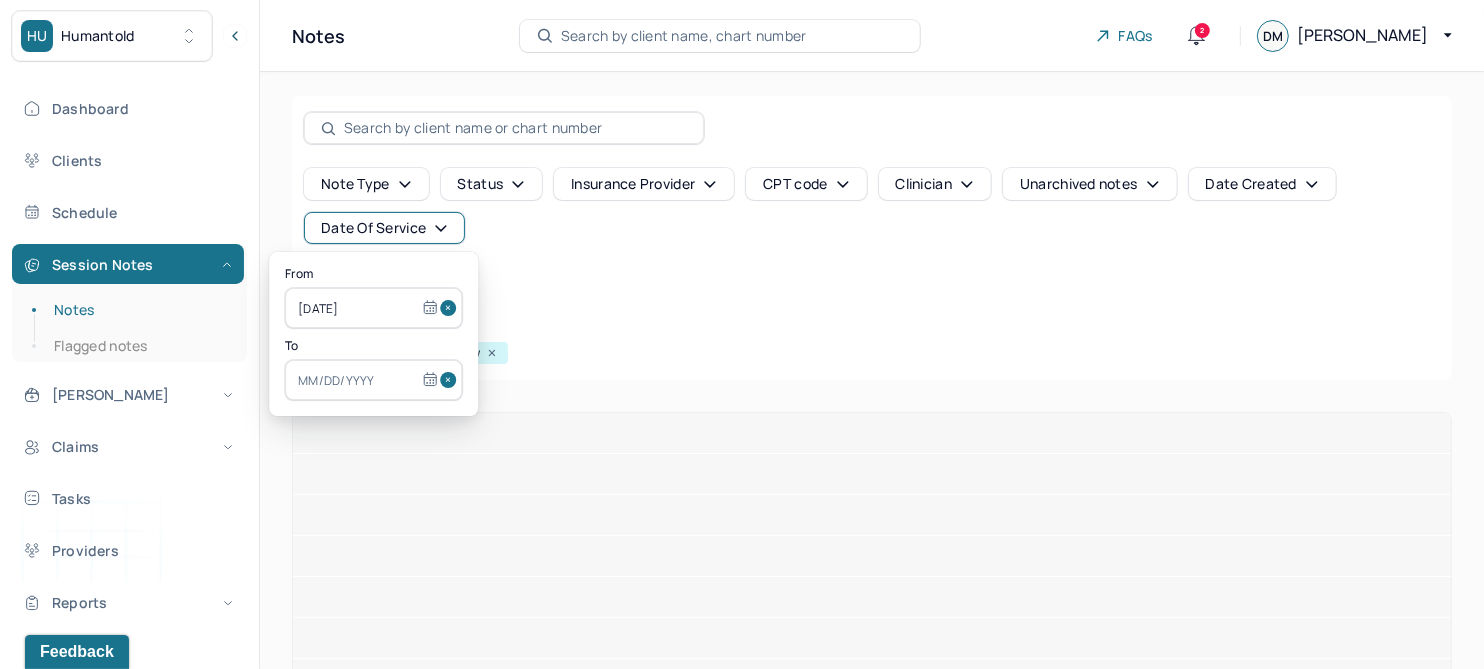 type on "[DATE]" 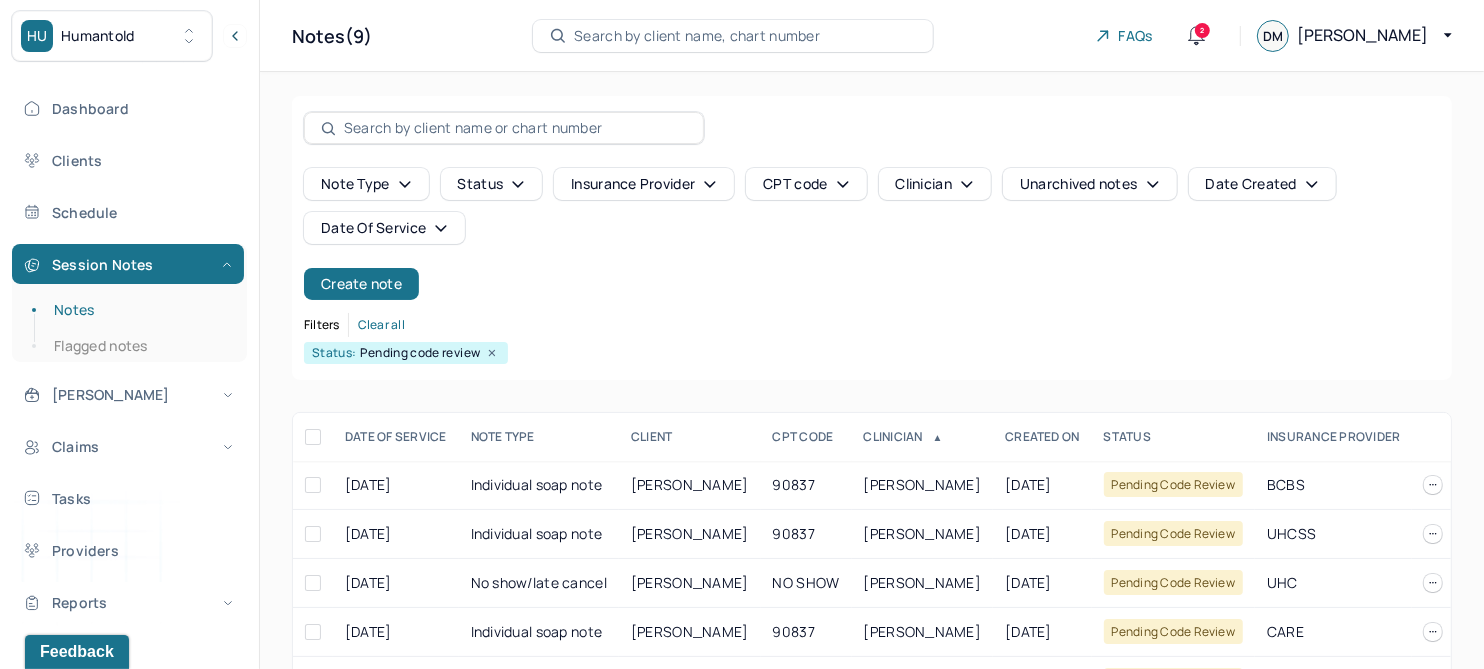 click on "Note type     Status     Insurance provider     CPT code     Clinician     Unarchived notes     Date Created     Date Of Service     Create note" at bounding box center (872, 234) 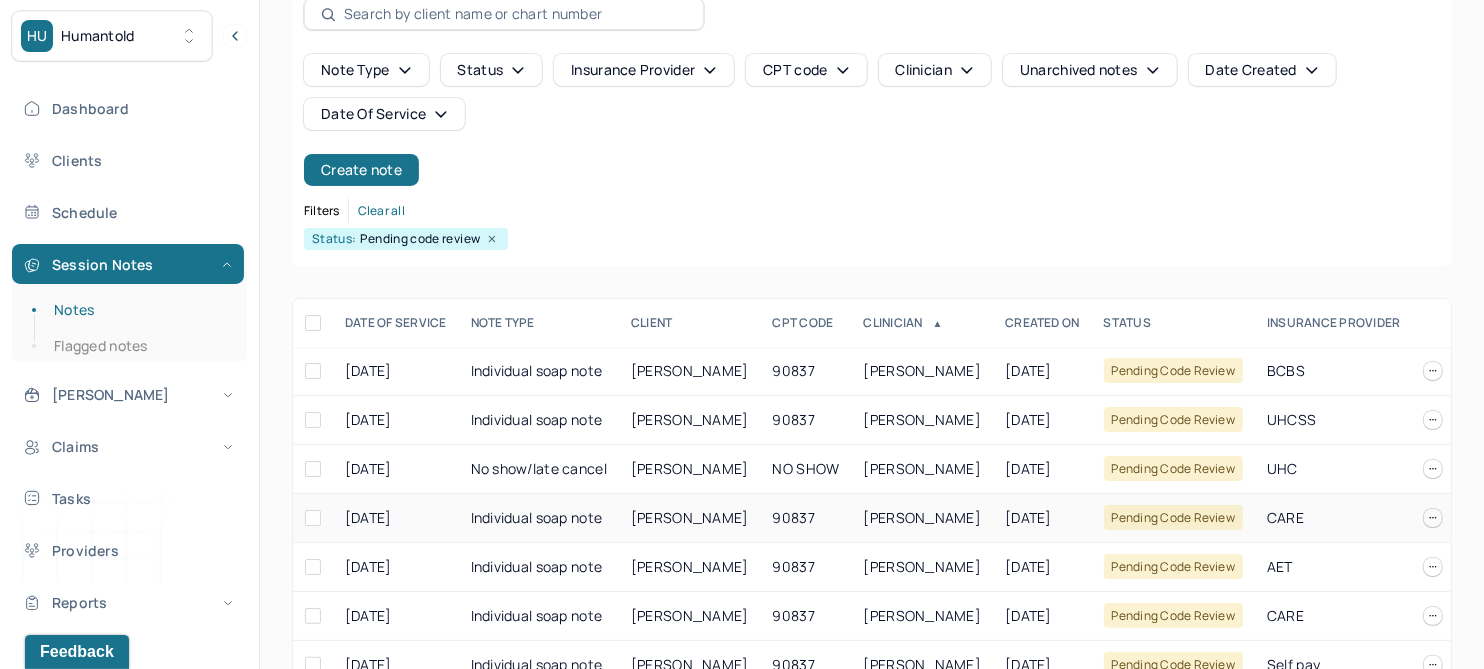 scroll, scrollTop: 274, scrollLeft: 0, axis: vertical 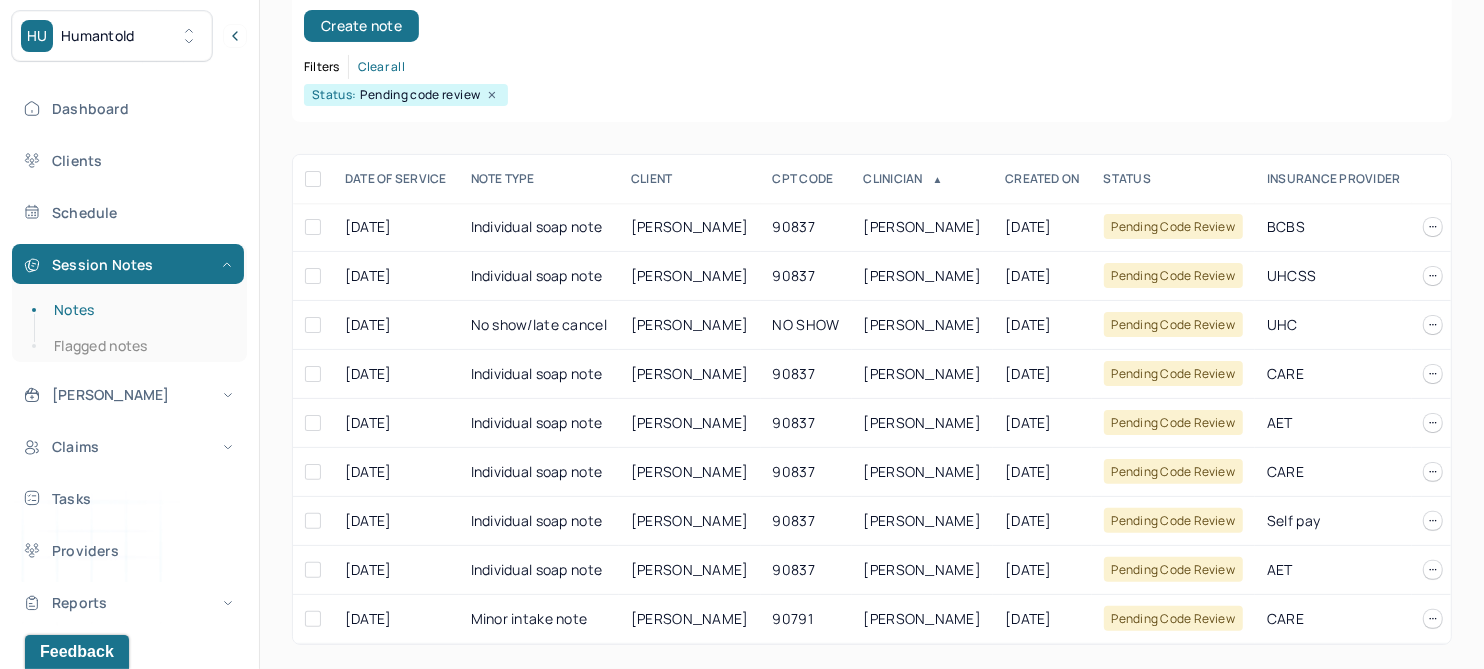 click on "CLINICIAN ▲" at bounding box center [923, 179] 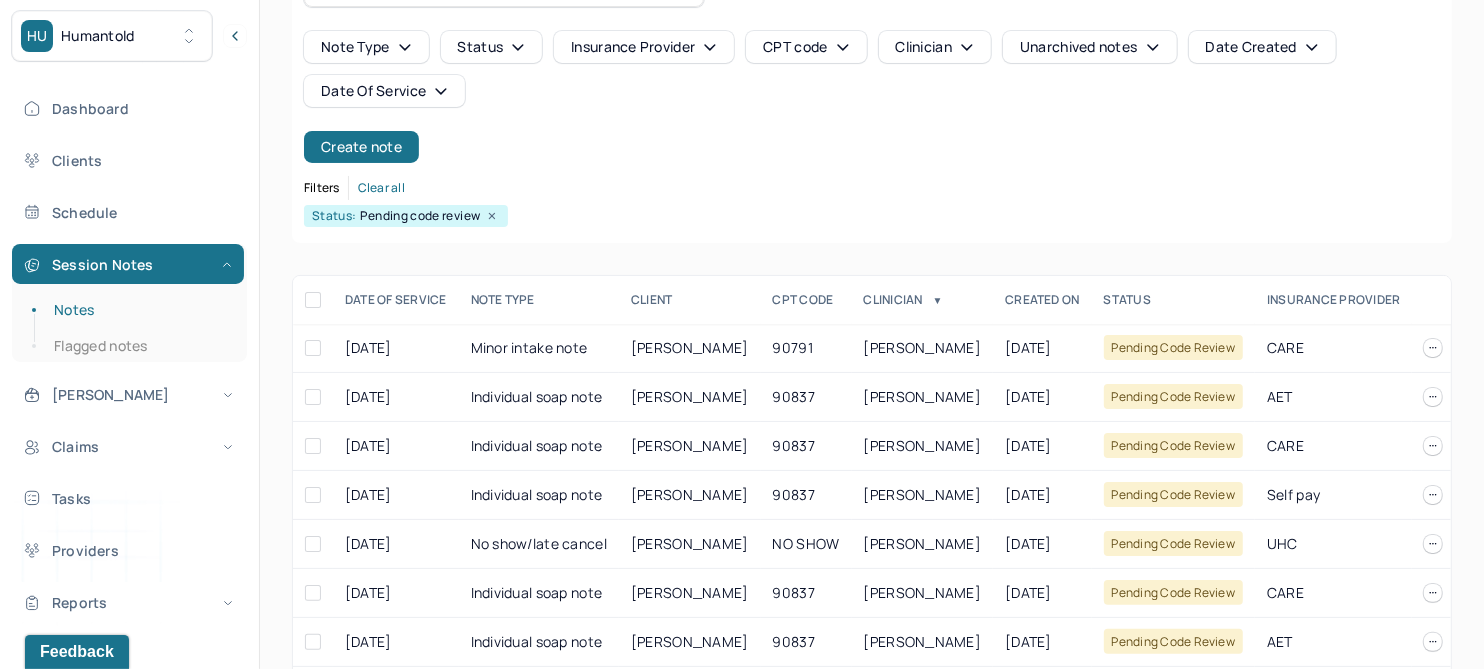 scroll, scrollTop: 274, scrollLeft: 0, axis: vertical 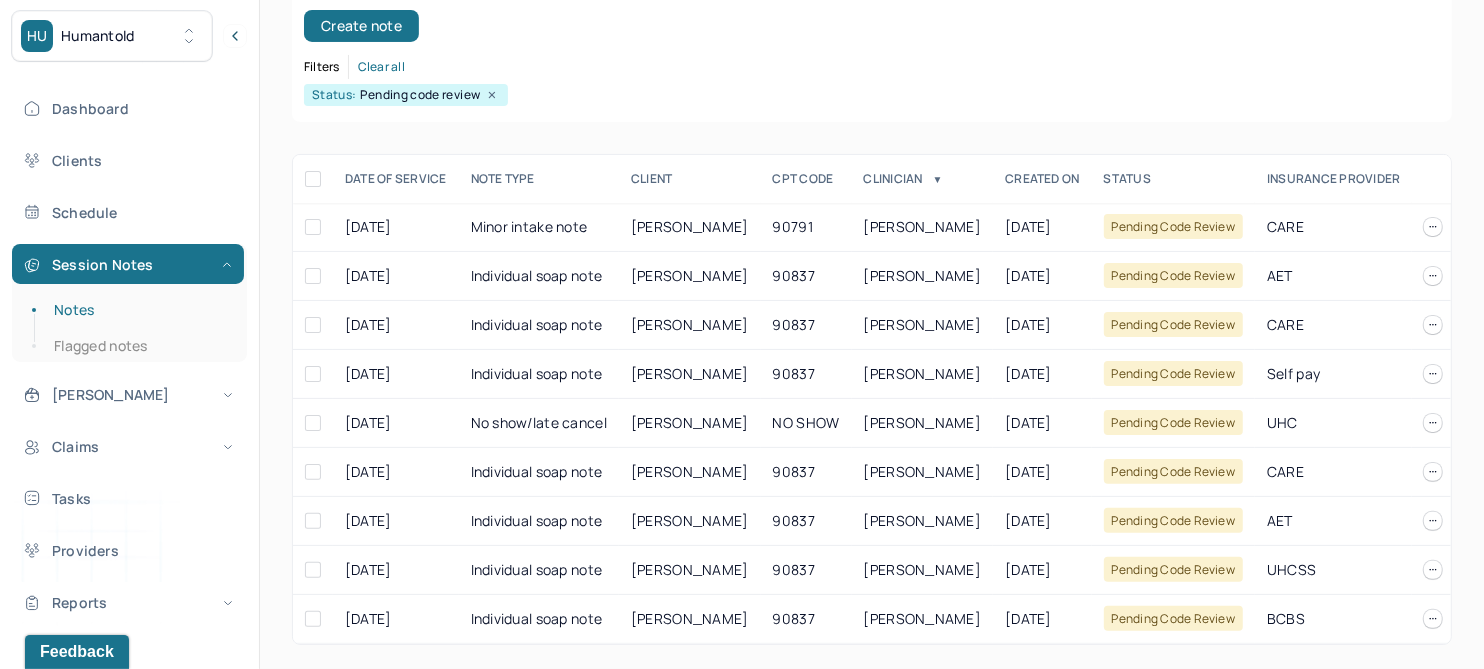 click on "CLINICIAN ▼" at bounding box center (923, 179) 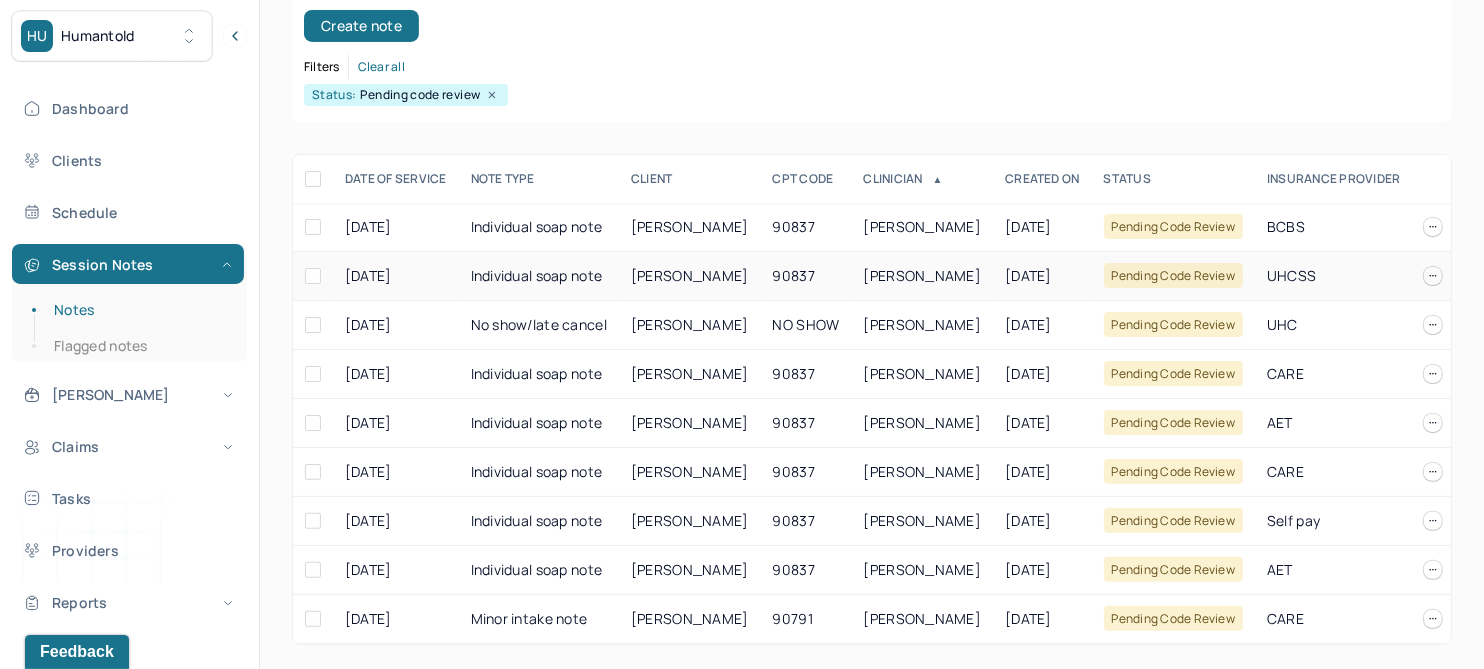 click on "MATHESON, SERIAH" at bounding box center (690, 275) 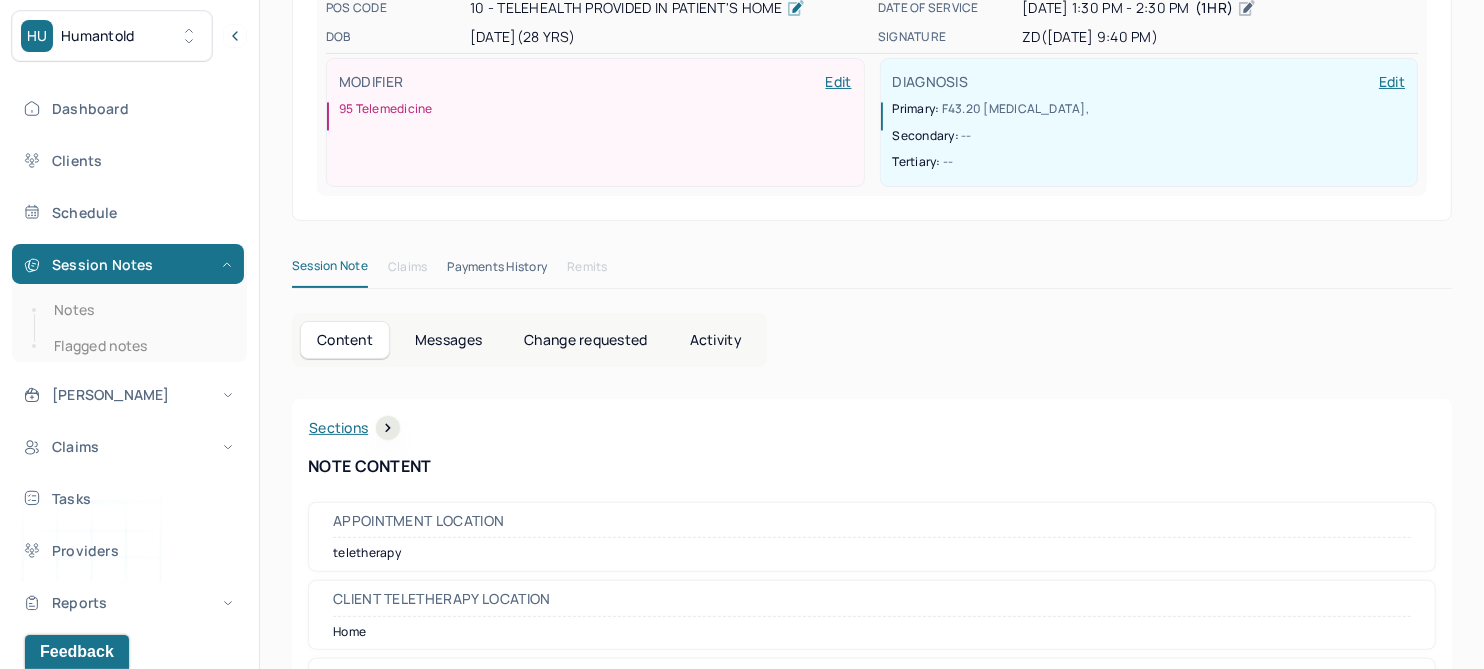 click on "Change requested" at bounding box center [585, 340] 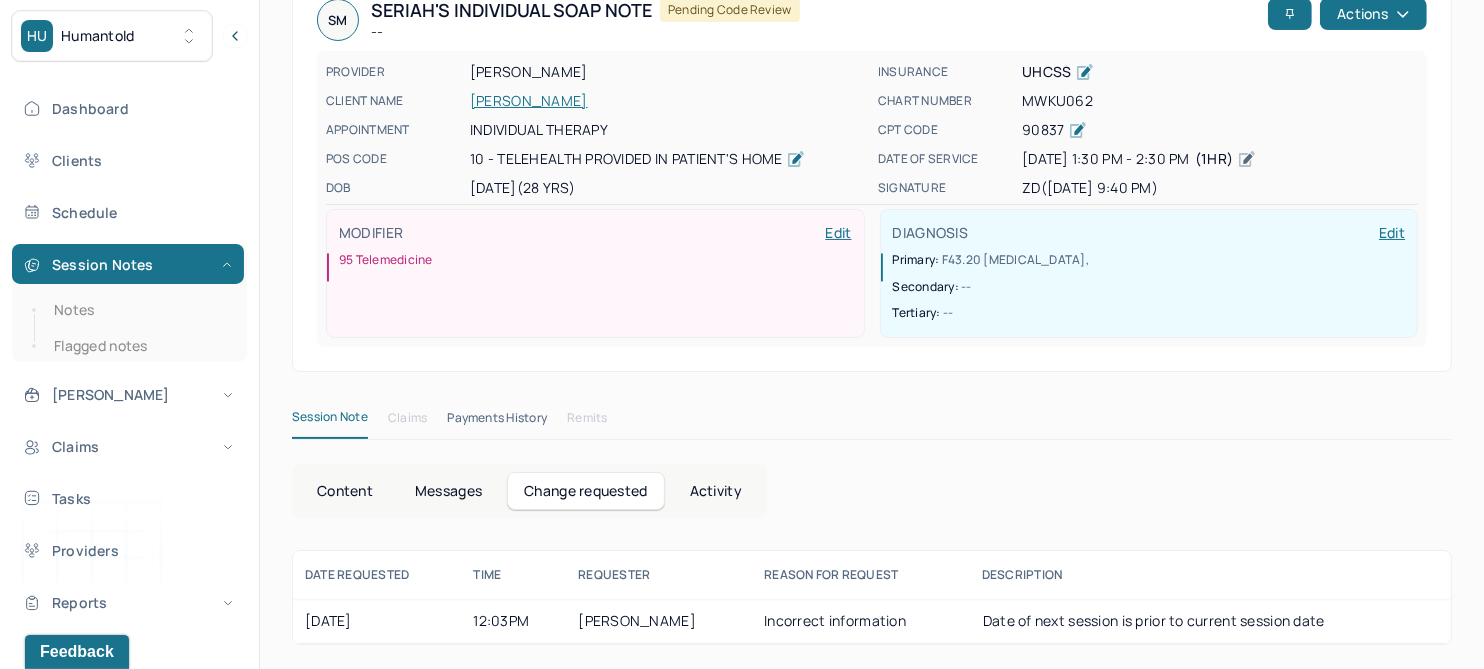 scroll, scrollTop: 118, scrollLeft: 0, axis: vertical 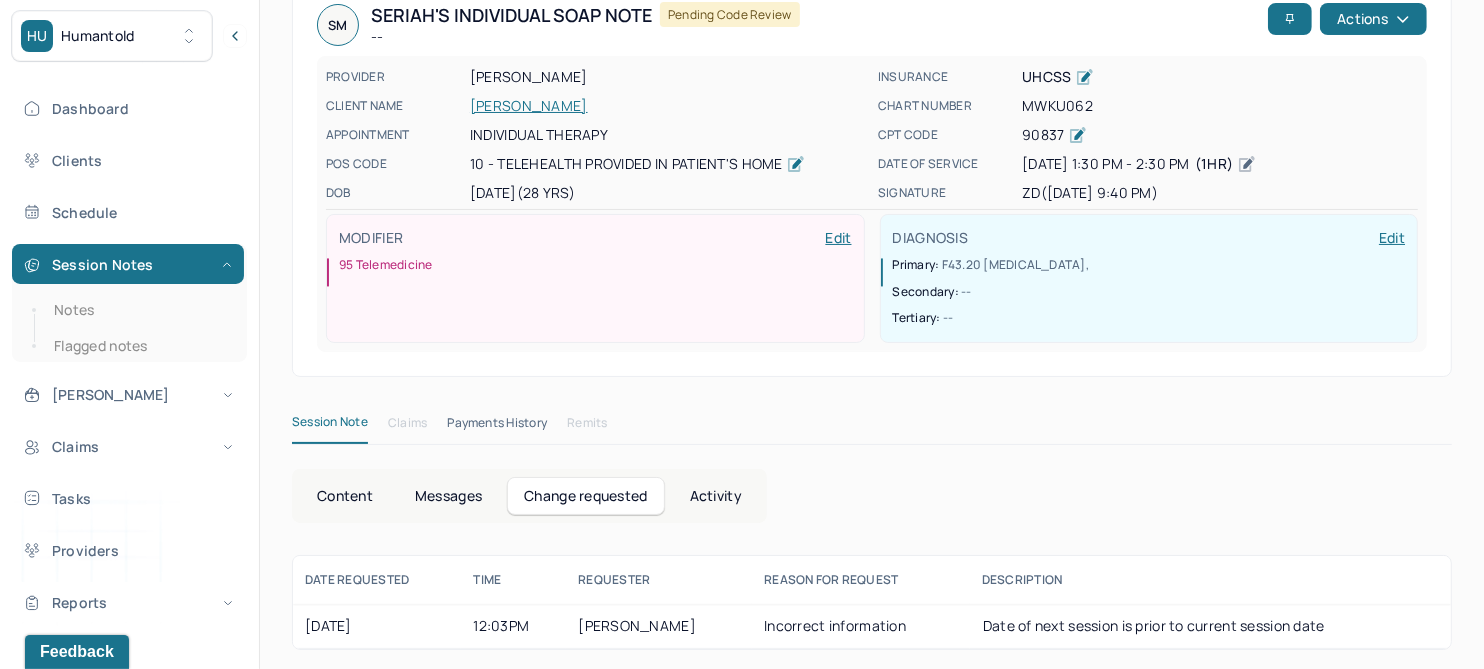 click on "Content" at bounding box center [345, 496] 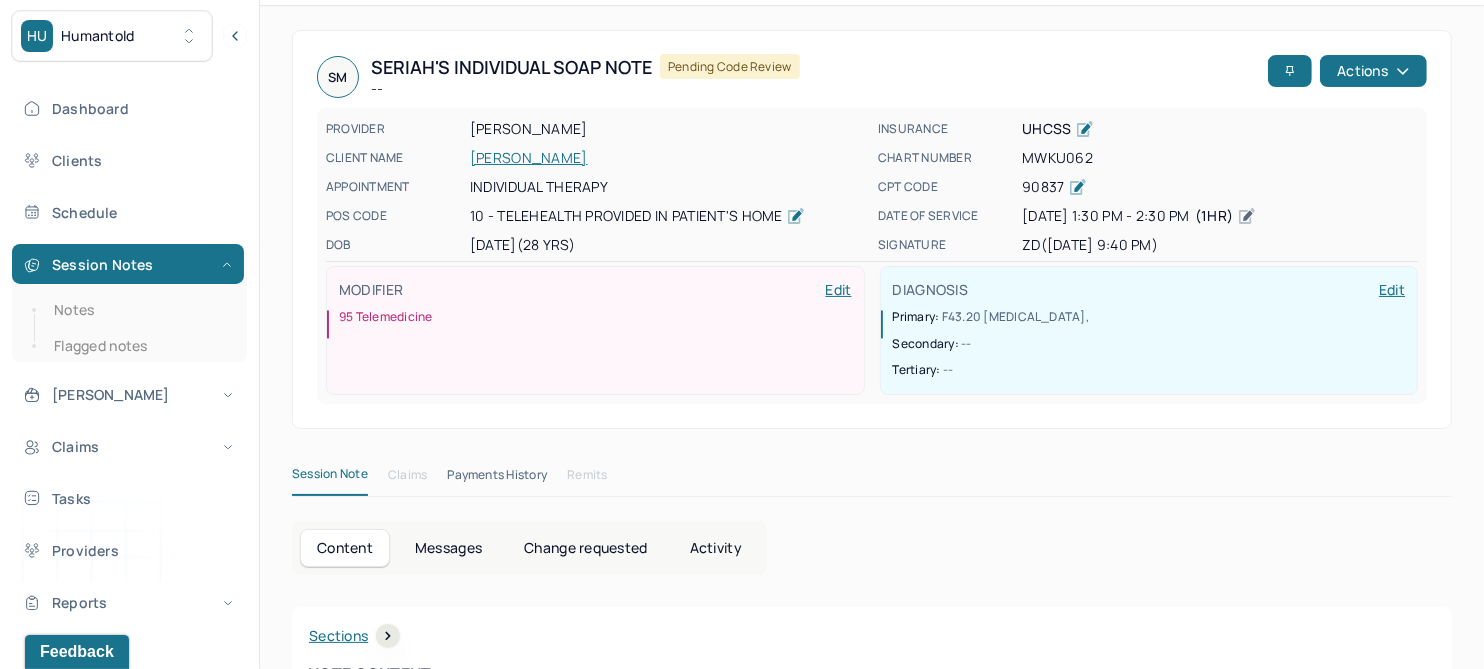 scroll, scrollTop: 0, scrollLeft: 0, axis: both 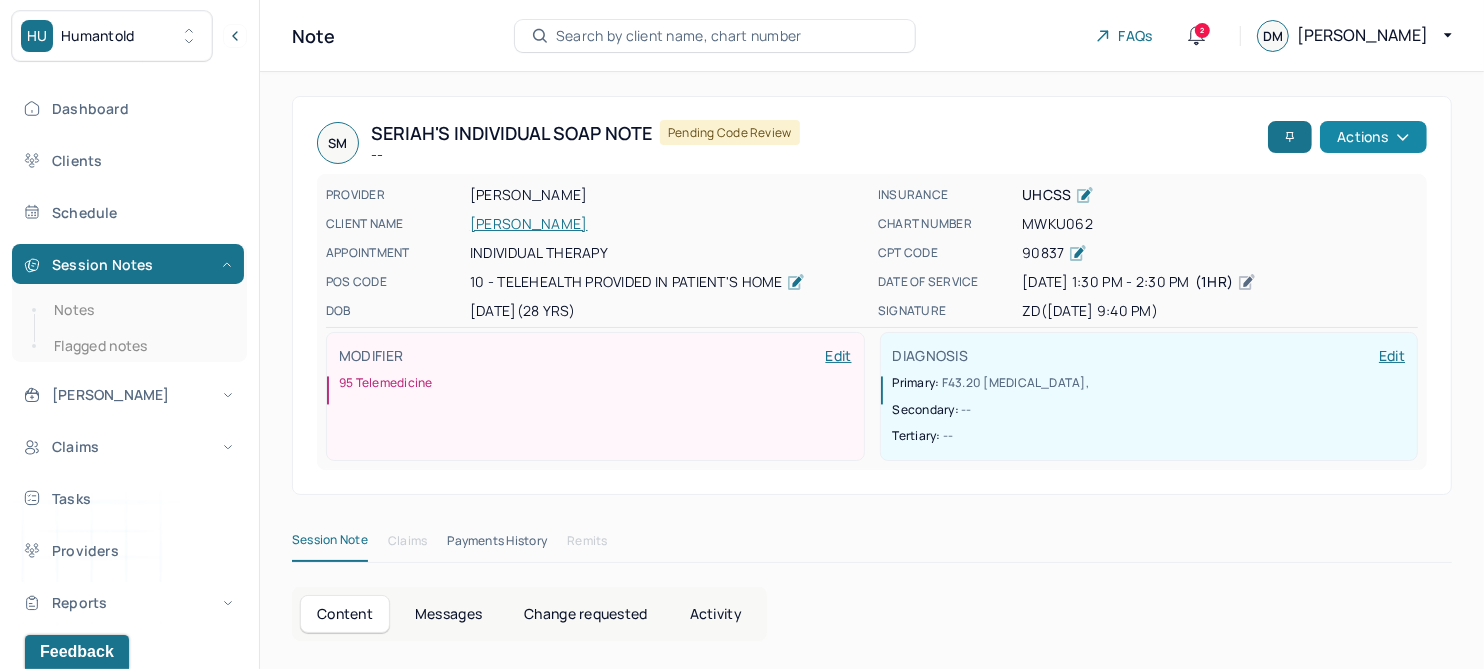click on "Actions" at bounding box center (1373, 137) 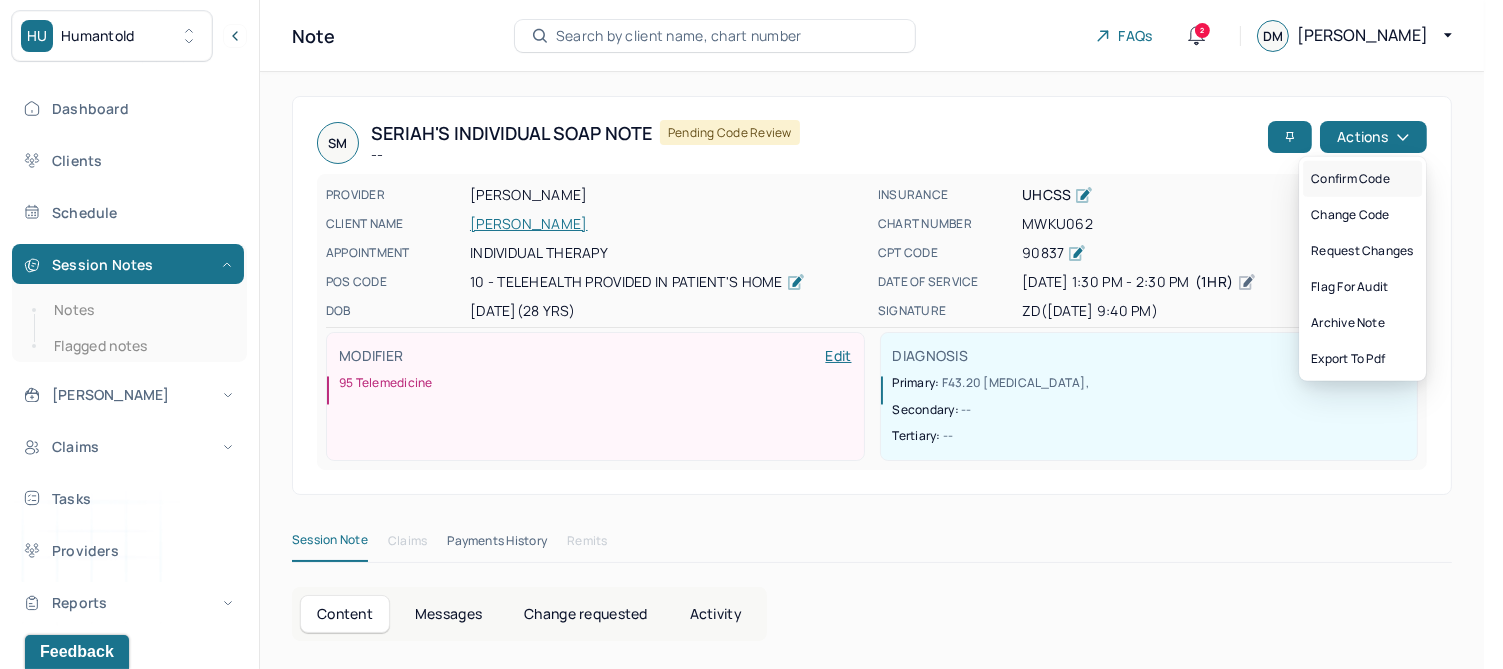 click on "Confirm code" at bounding box center [1362, 179] 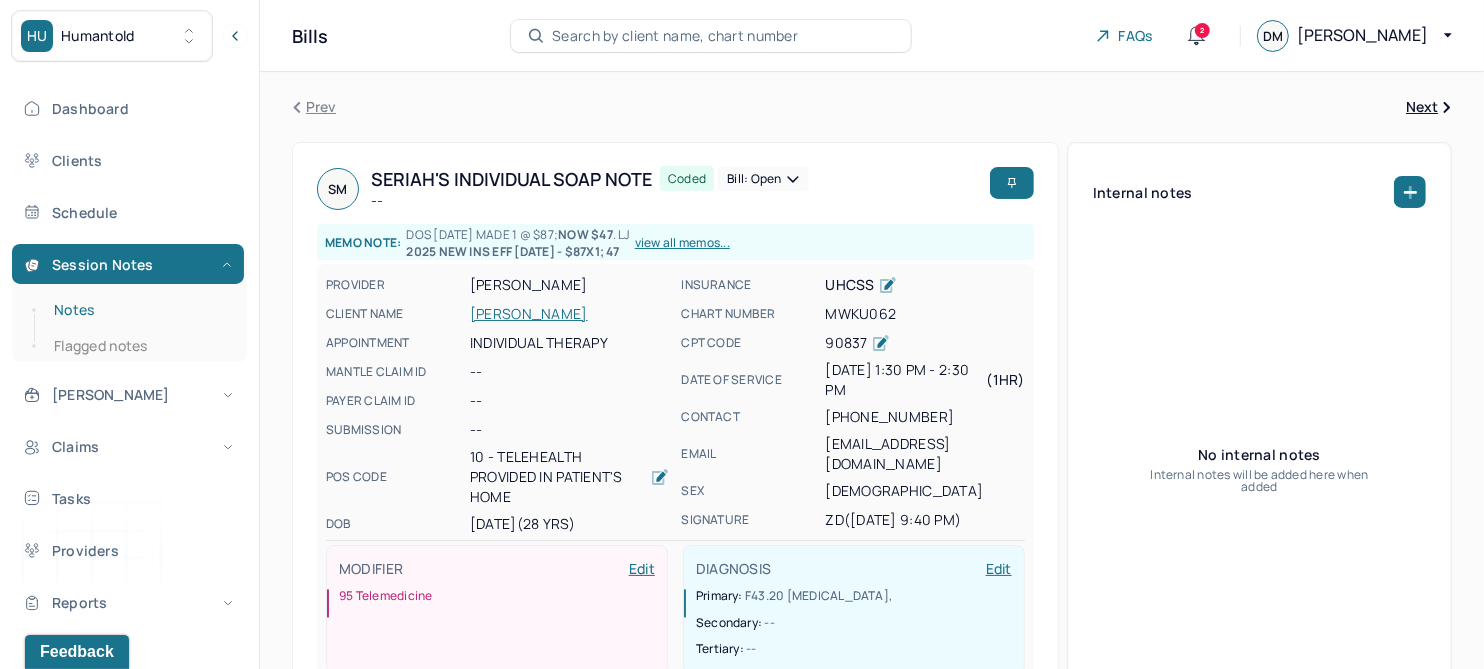 click on "Notes" at bounding box center (139, 310) 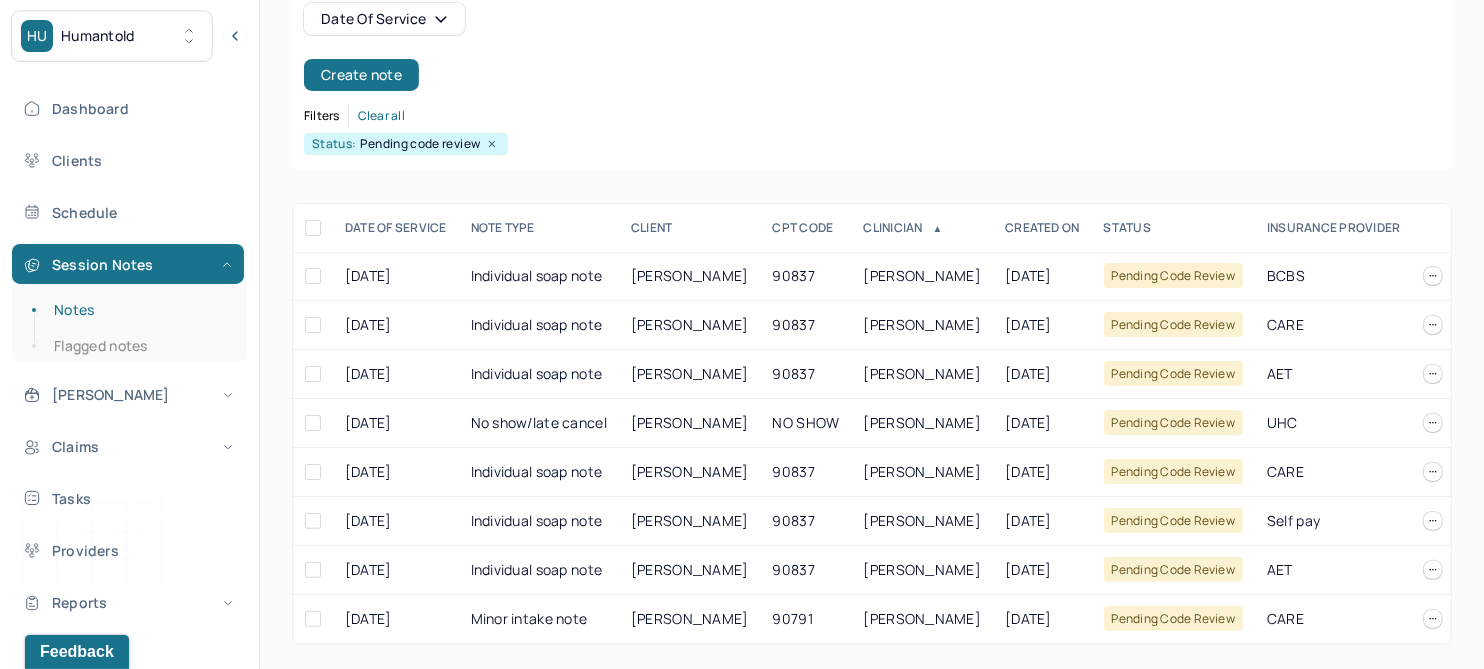 scroll, scrollTop: 225, scrollLeft: 0, axis: vertical 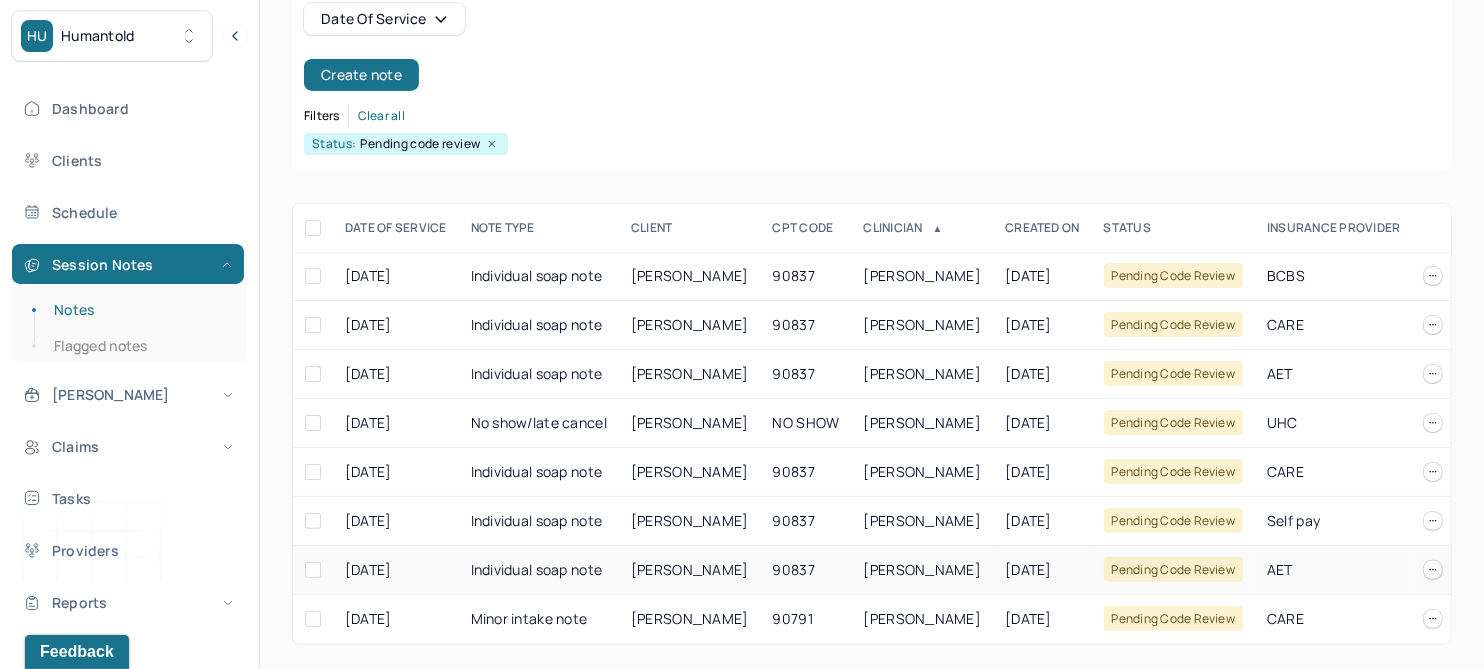 click on "SCHWEIKERT, ZACHARY" at bounding box center [690, 569] 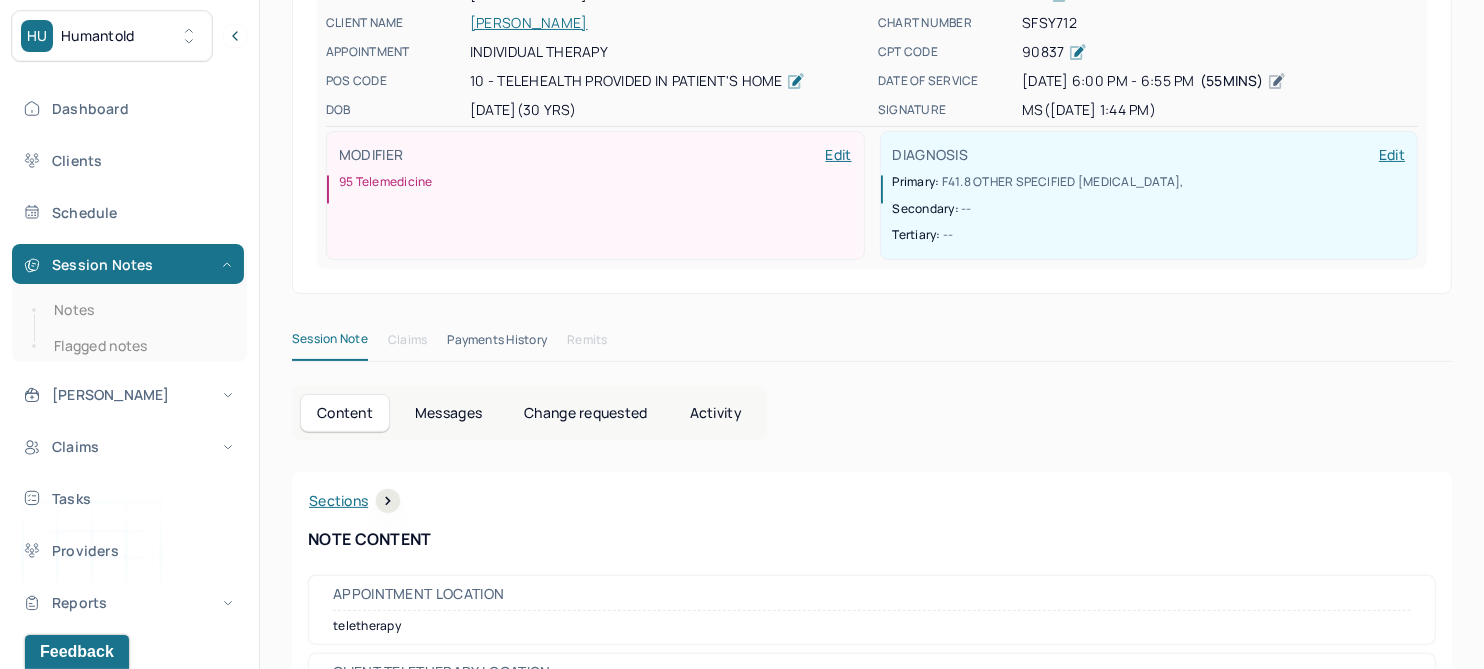 click on "Change requested" at bounding box center [585, 413] 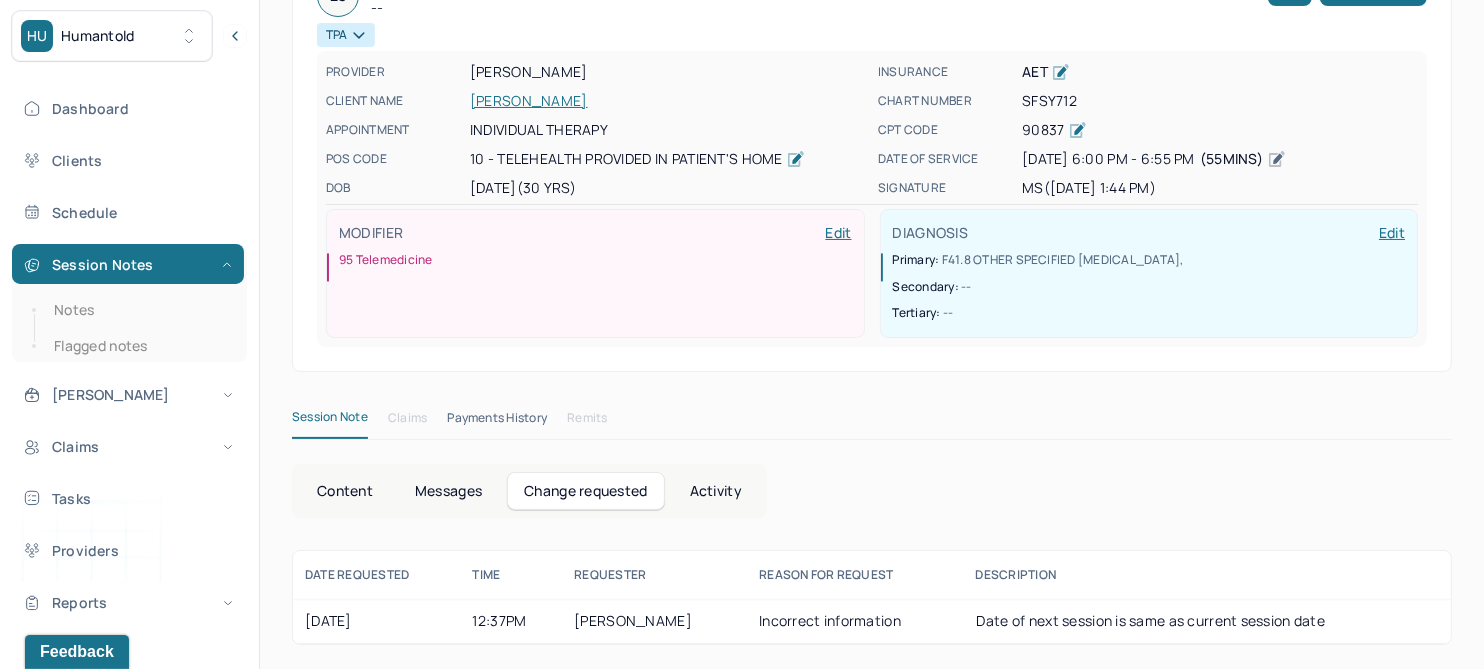 scroll, scrollTop: 142, scrollLeft: 0, axis: vertical 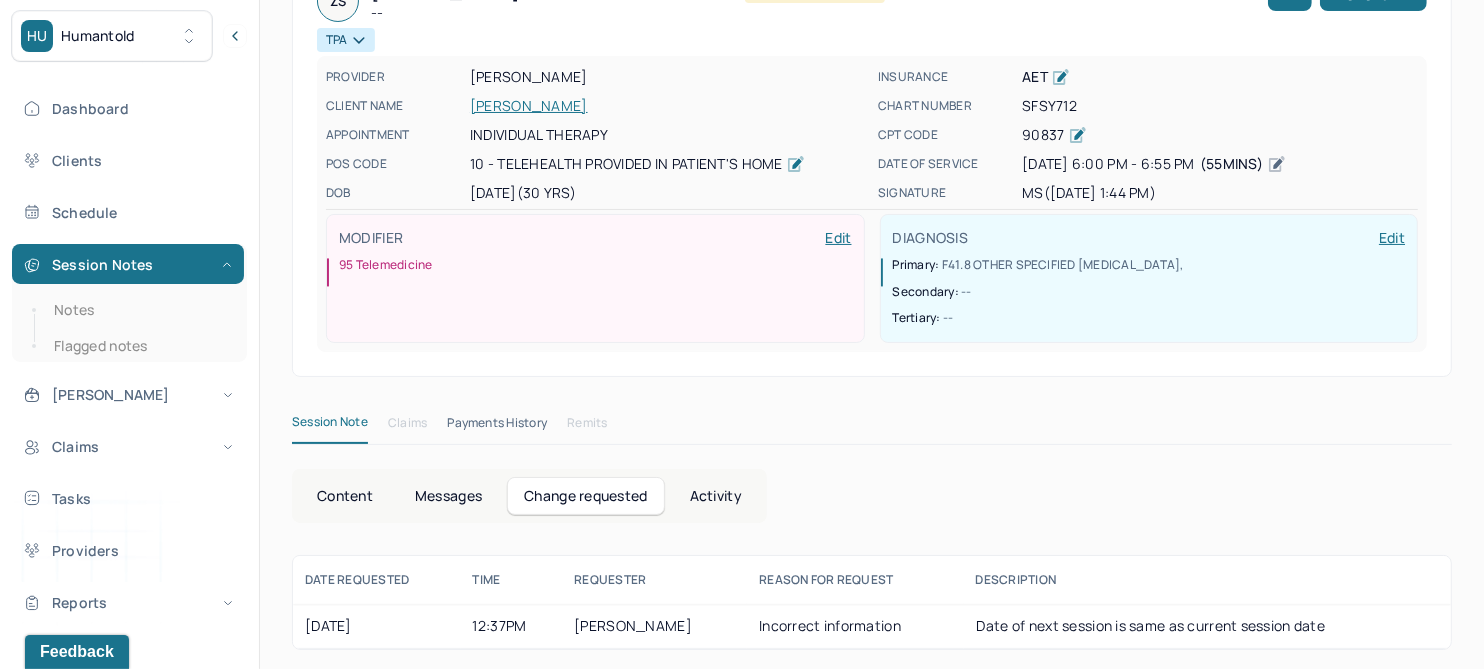 click on "Content" at bounding box center [345, 496] 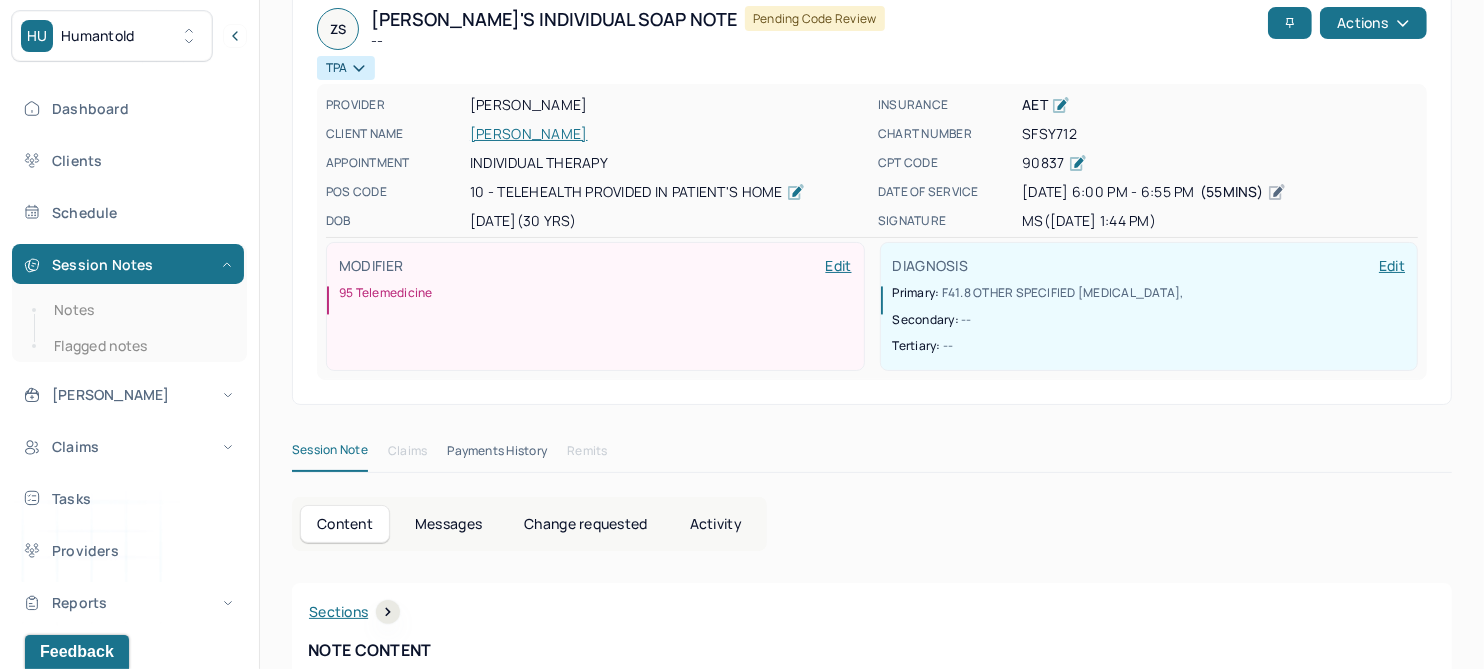 scroll, scrollTop: 0, scrollLeft: 0, axis: both 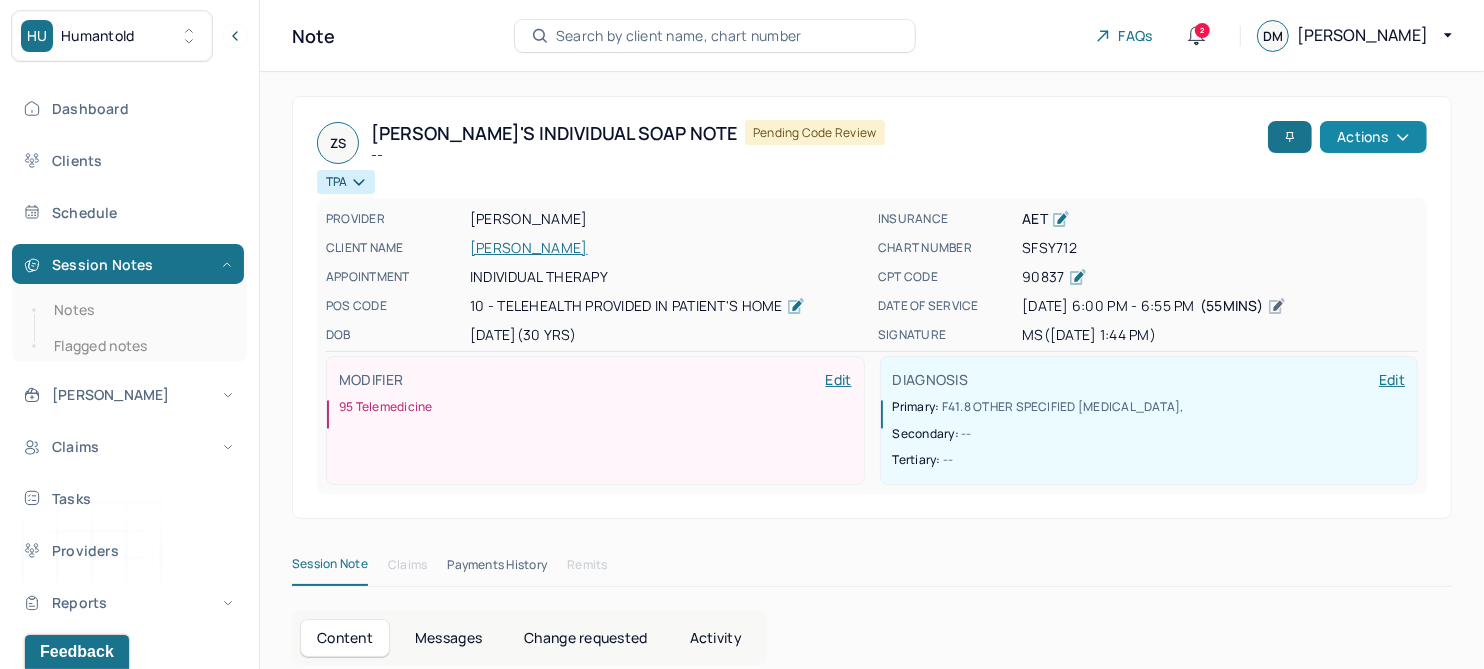 click 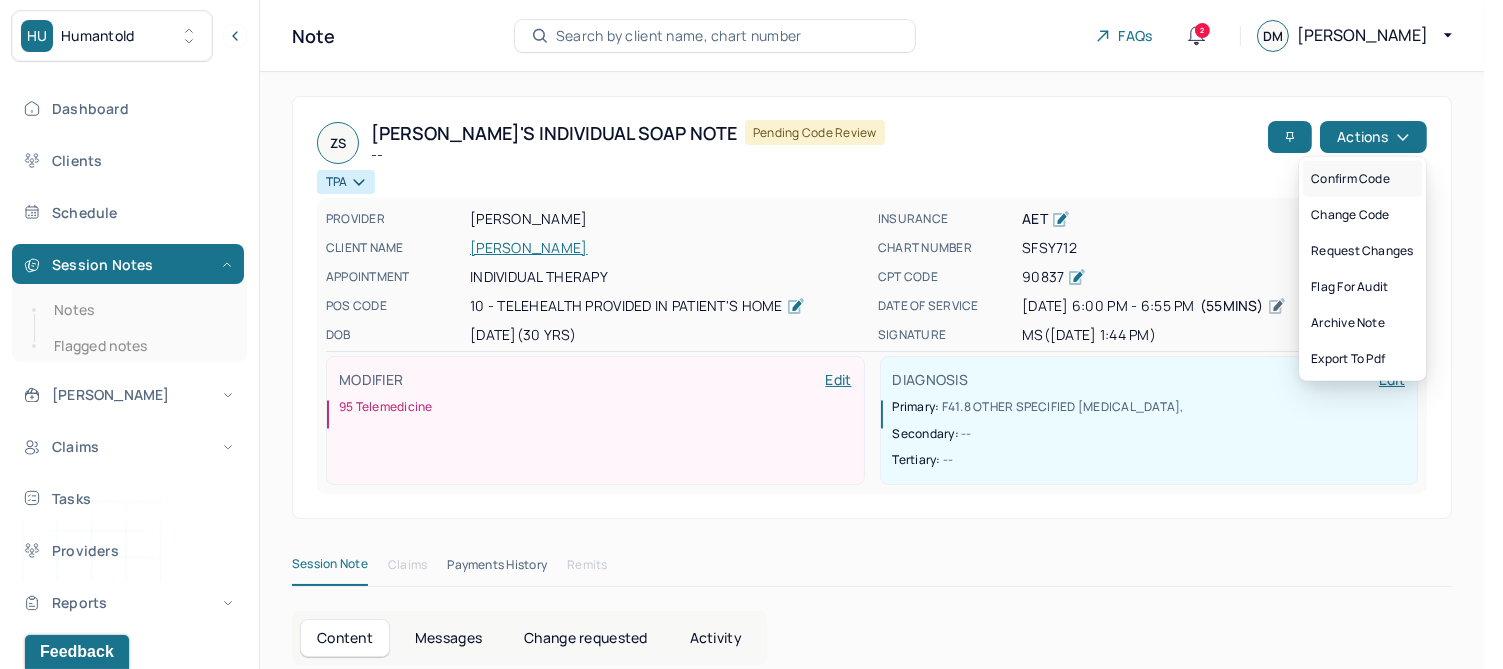 click on "Confirm code" at bounding box center [1362, 179] 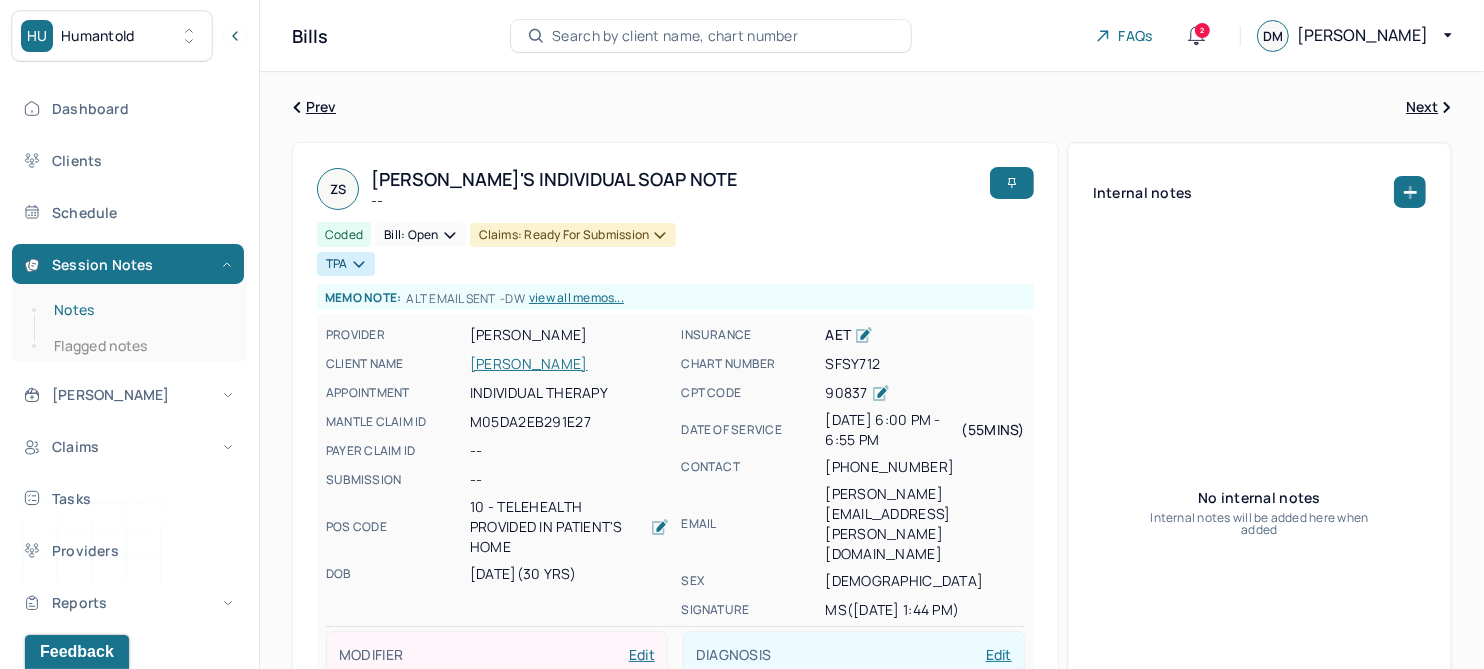 click on "Notes" at bounding box center [139, 310] 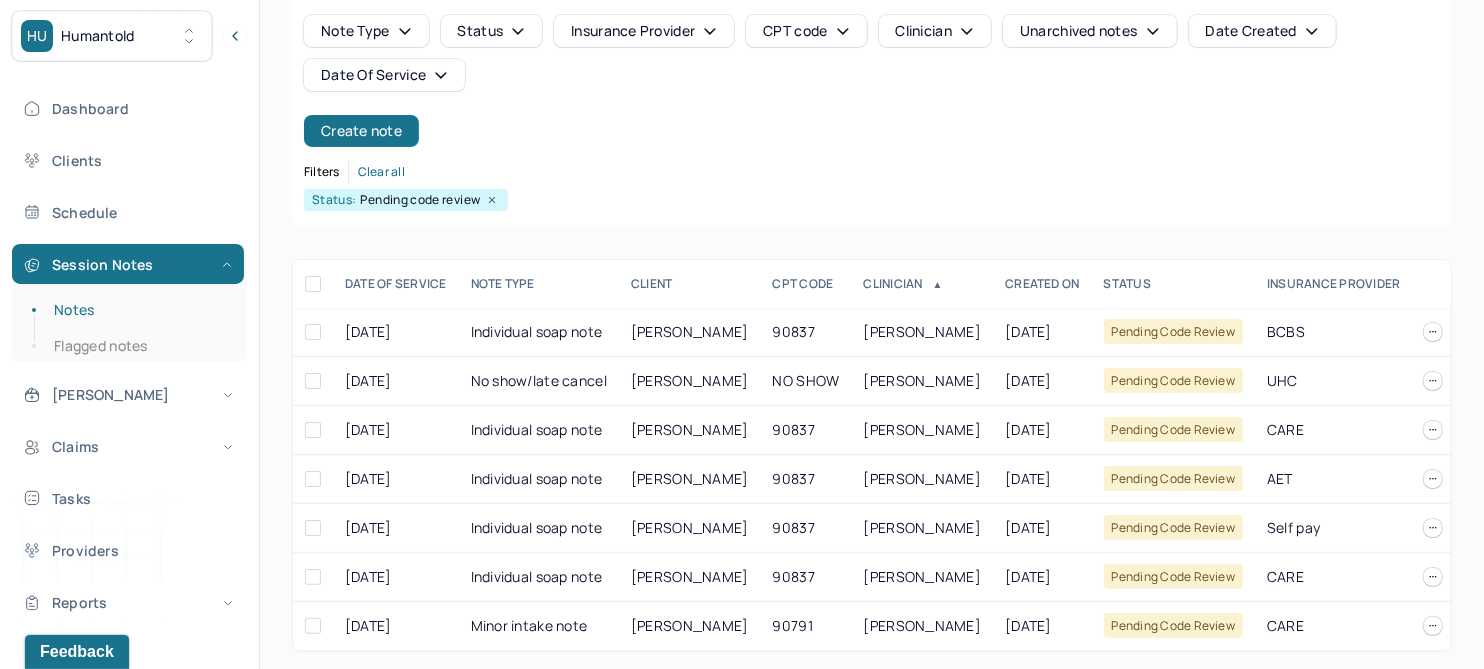 scroll, scrollTop: 176, scrollLeft: 0, axis: vertical 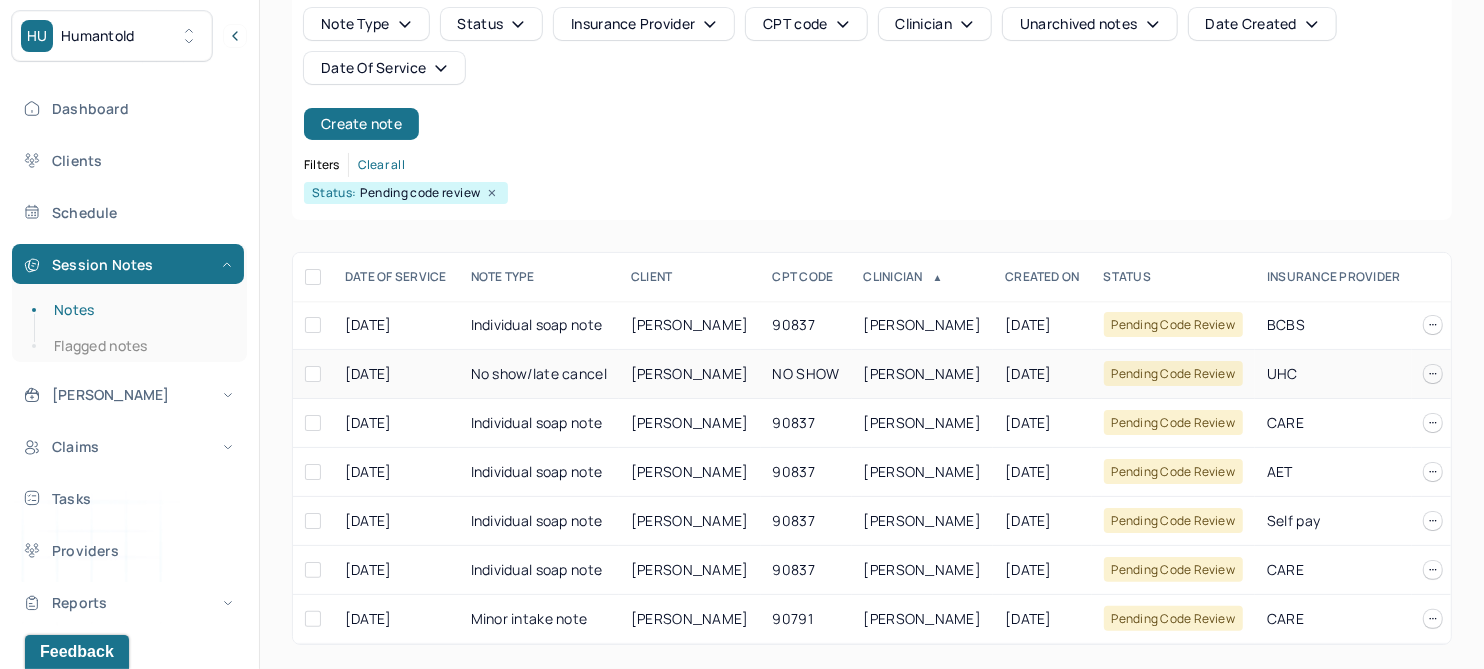 click on "POSADA, LAUREN" at bounding box center (690, 373) 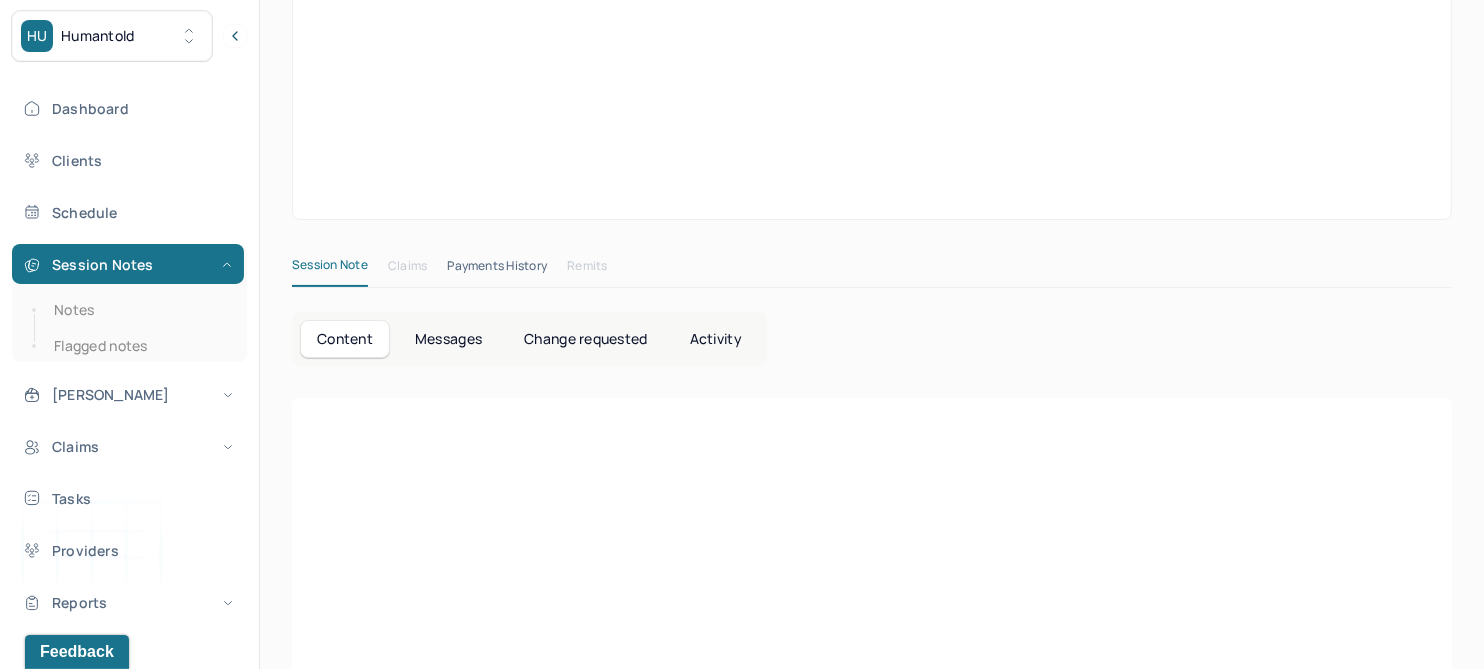 scroll, scrollTop: 80, scrollLeft: 0, axis: vertical 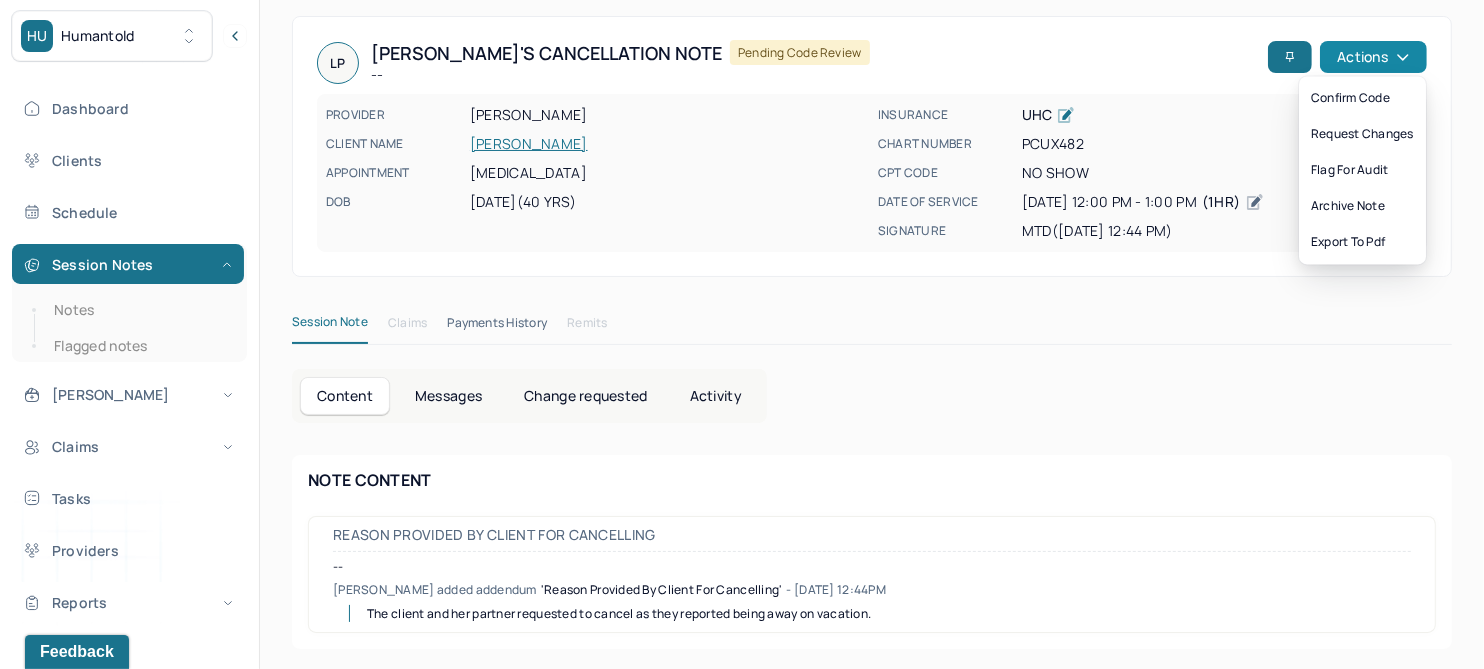 click on "Actions" at bounding box center (1373, 57) 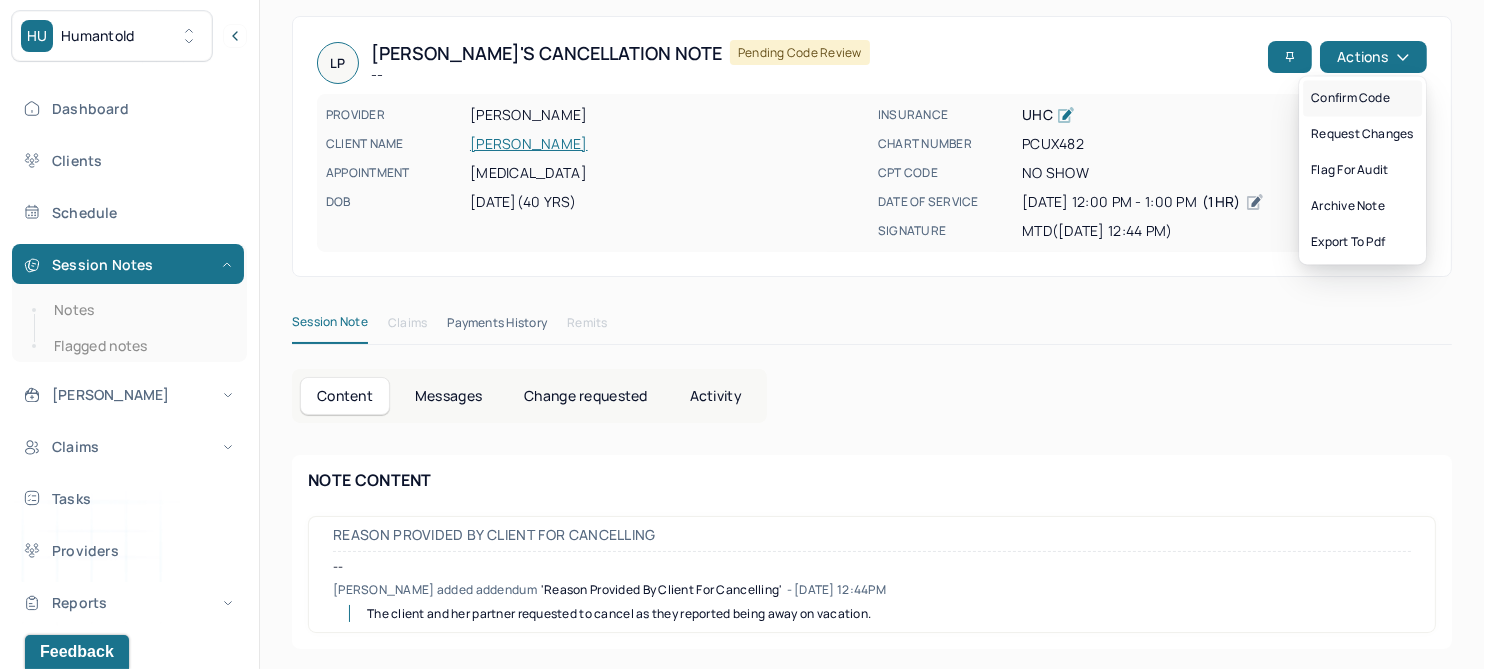 click on "Confirm code" at bounding box center [1362, 98] 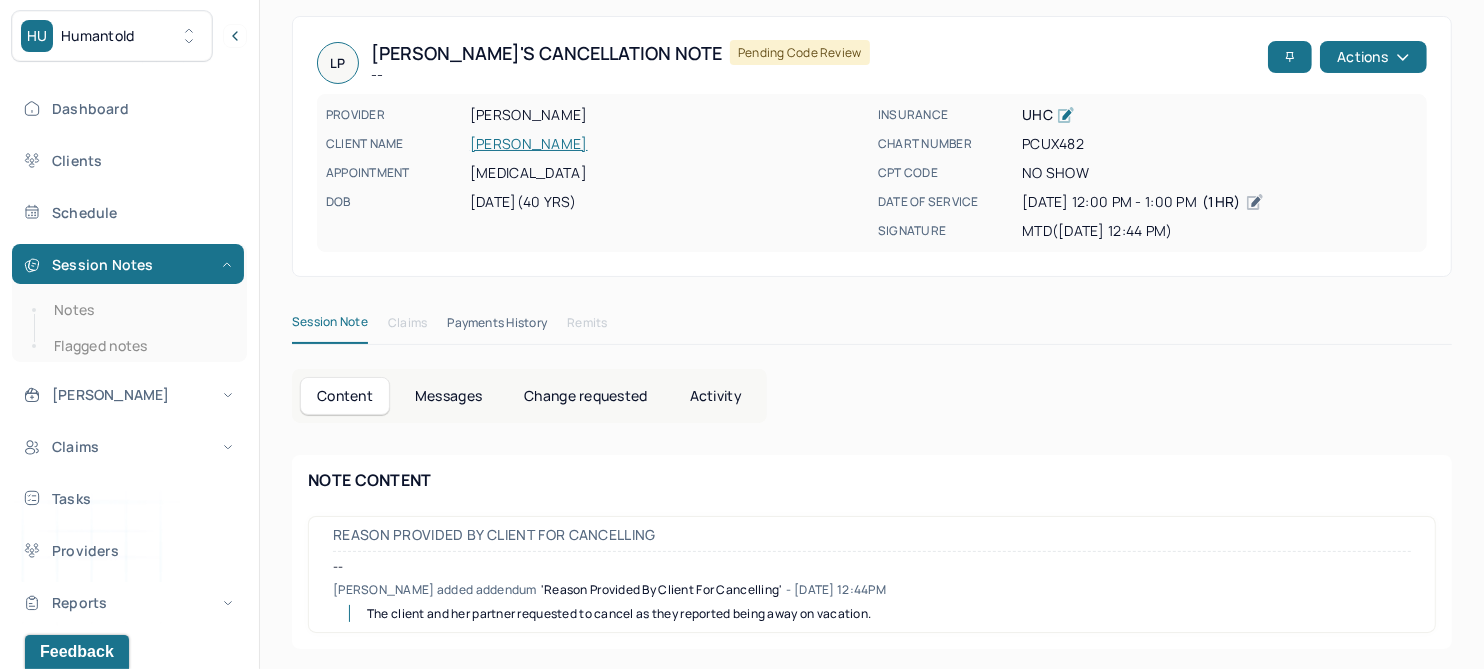 scroll, scrollTop: 7, scrollLeft: 0, axis: vertical 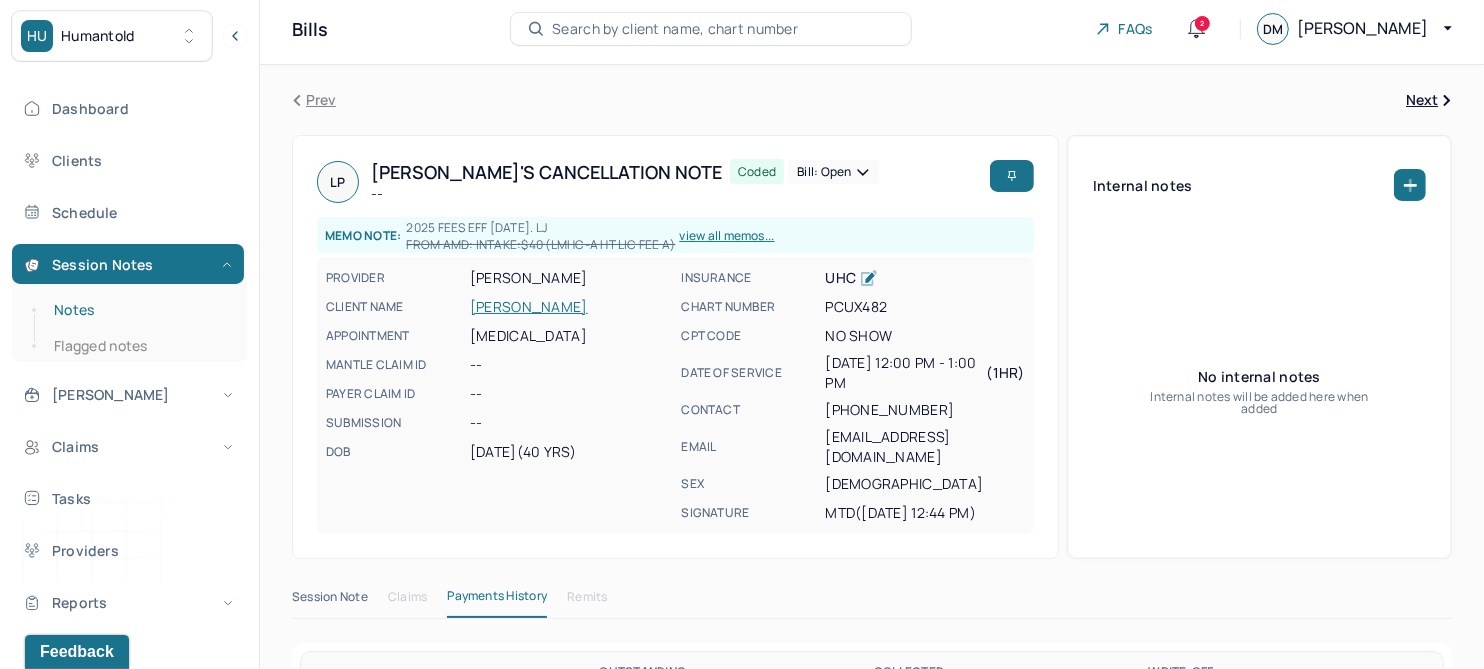 click on "Notes" at bounding box center [139, 310] 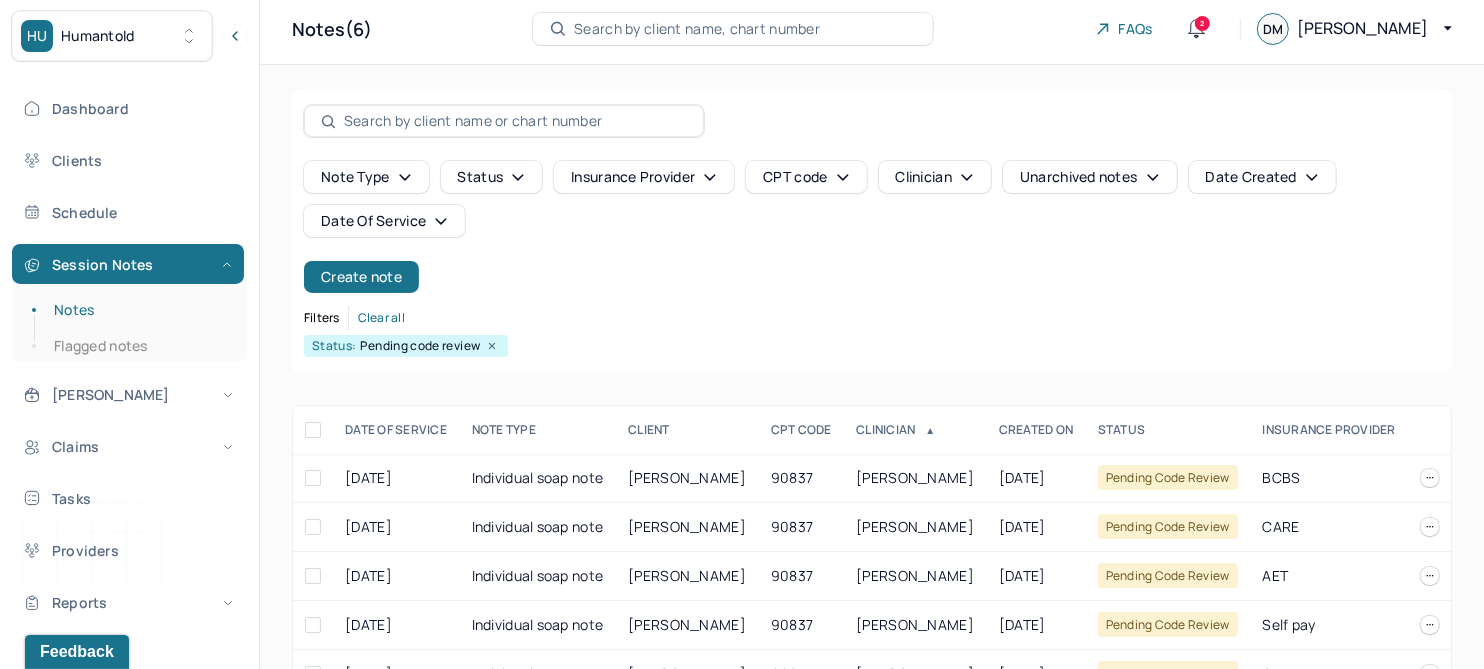 scroll, scrollTop: 127, scrollLeft: 0, axis: vertical 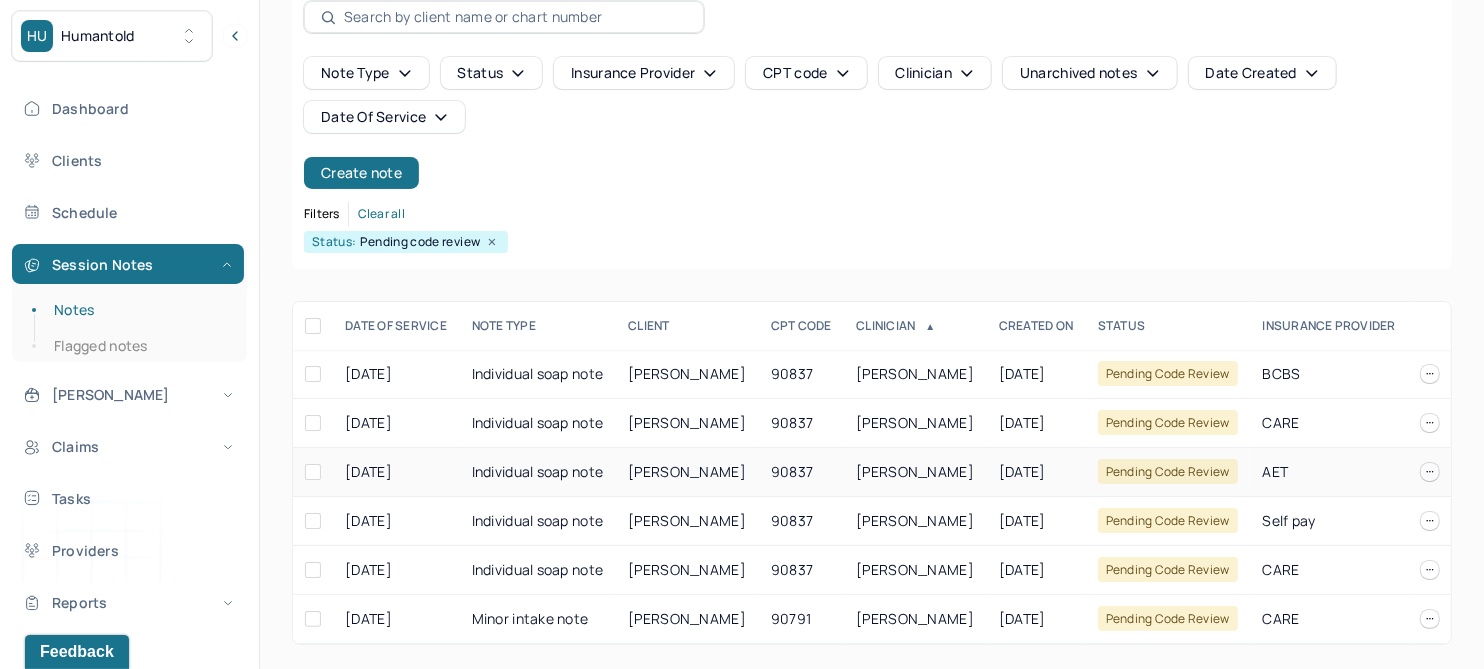 click on "ZUBKO, SAMANTHA" at bounding box center [687, 471] 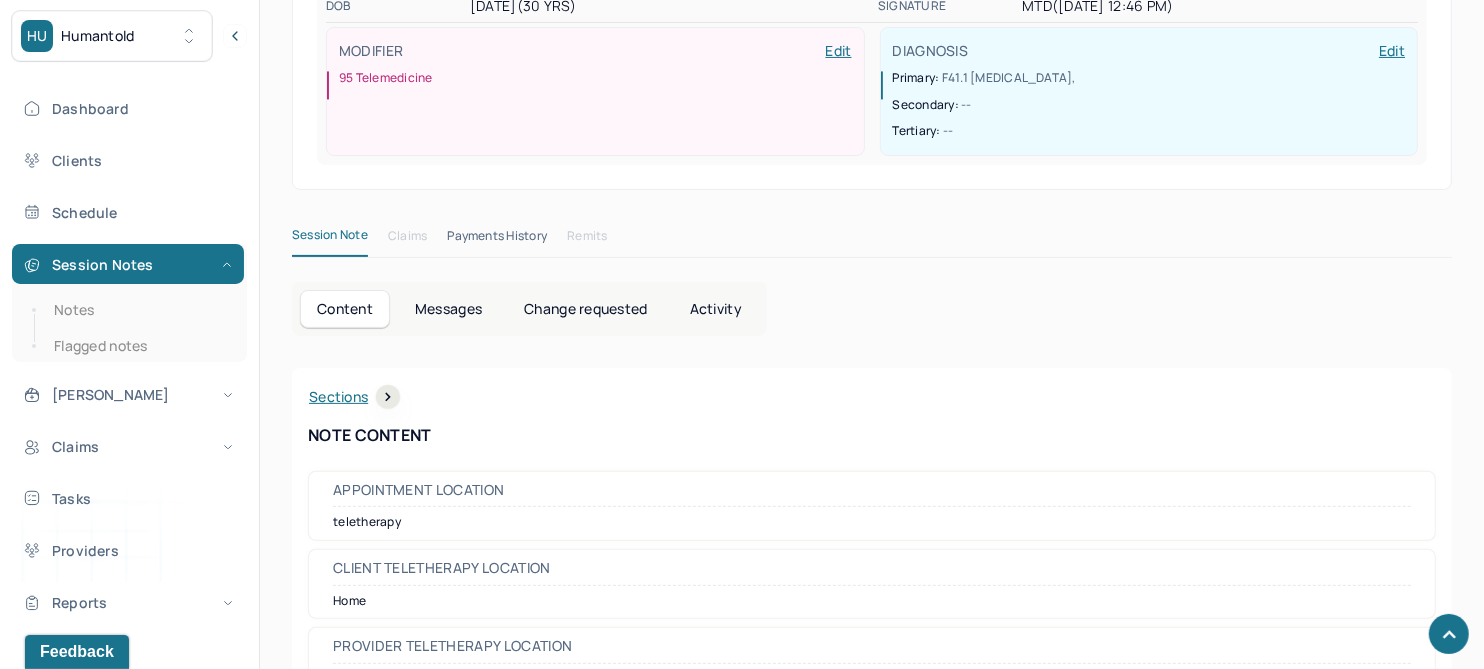 scroll, scrollTop: 0, scrollLeft: 0, axis: both 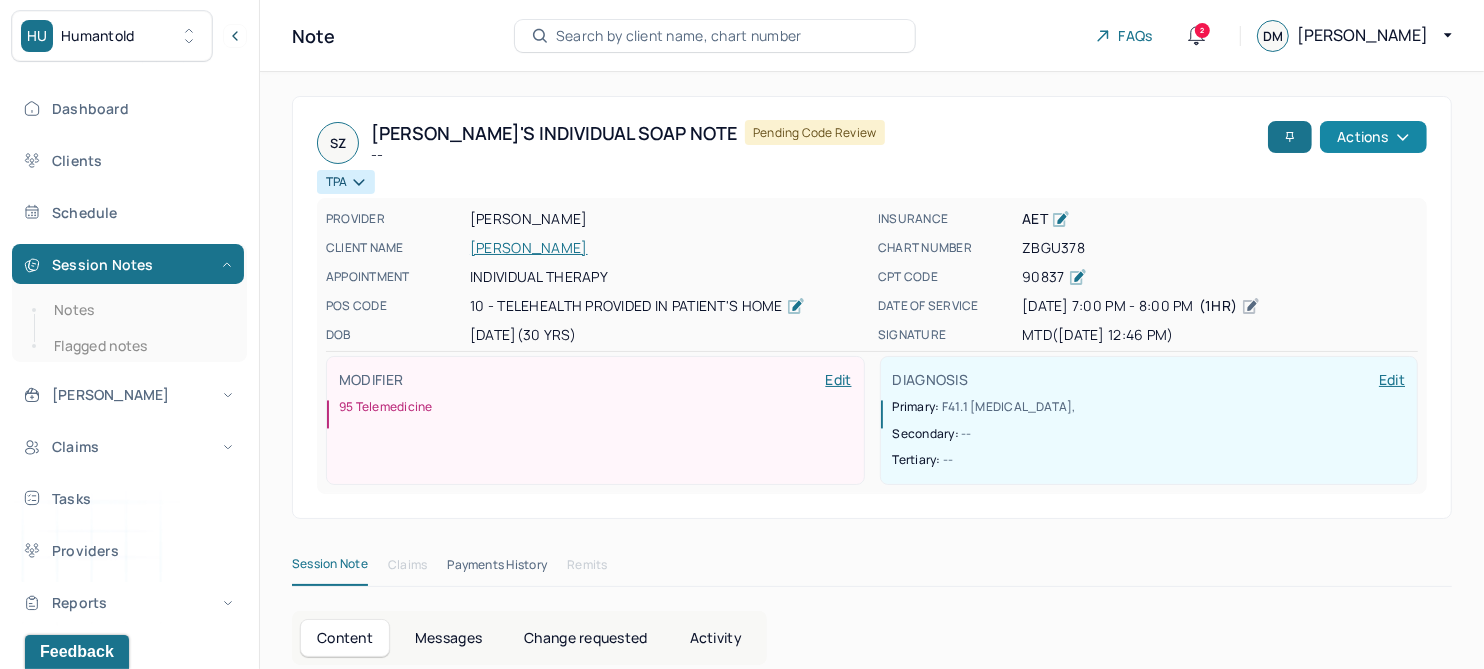 click on "Actions" at bounding box center (1373, 137) 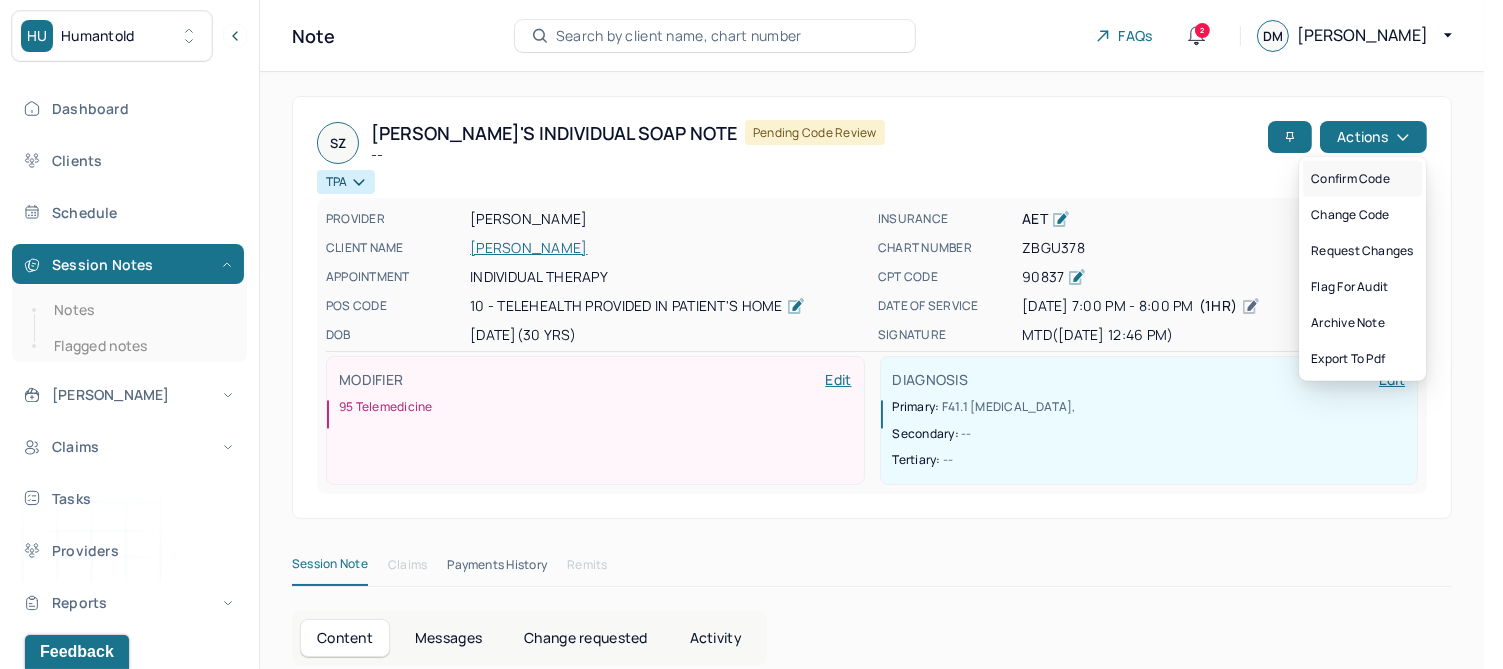 click on "Confirm code" at bounding box center (1362, 179) 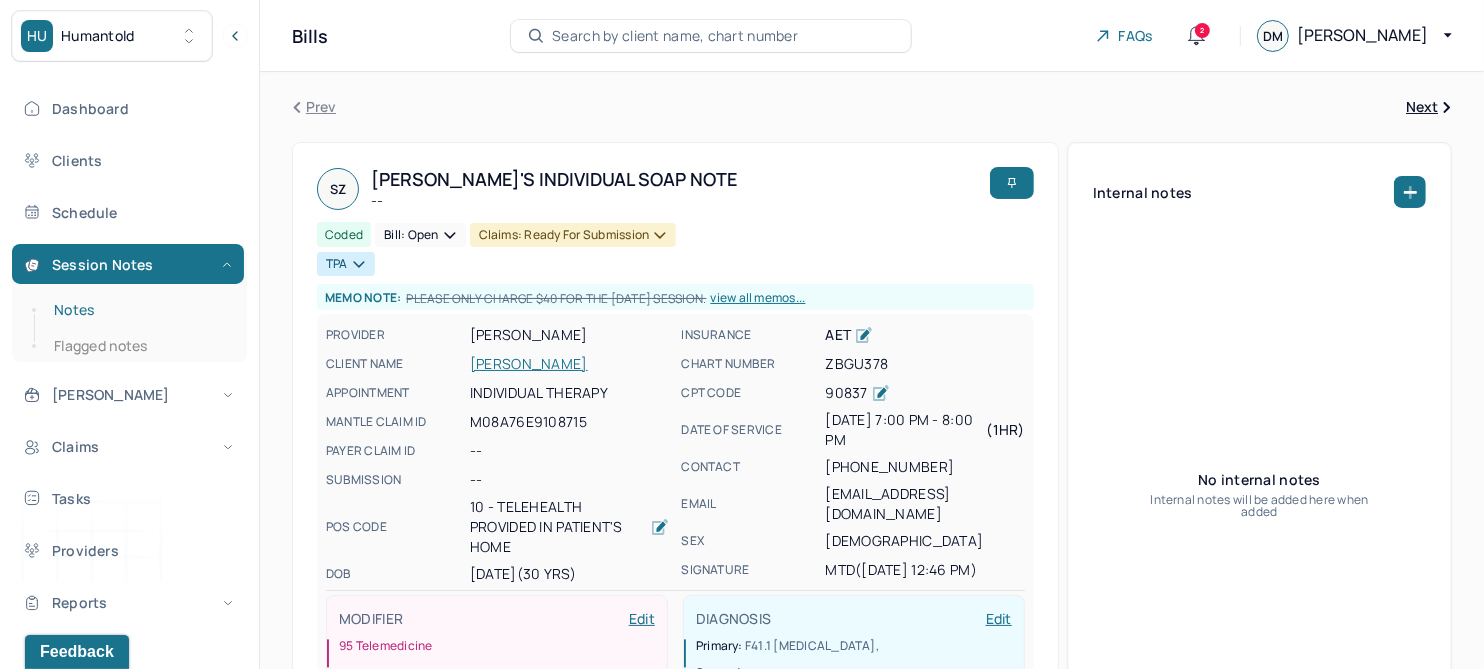 click on "Notes" at bounding box center (139, 310) 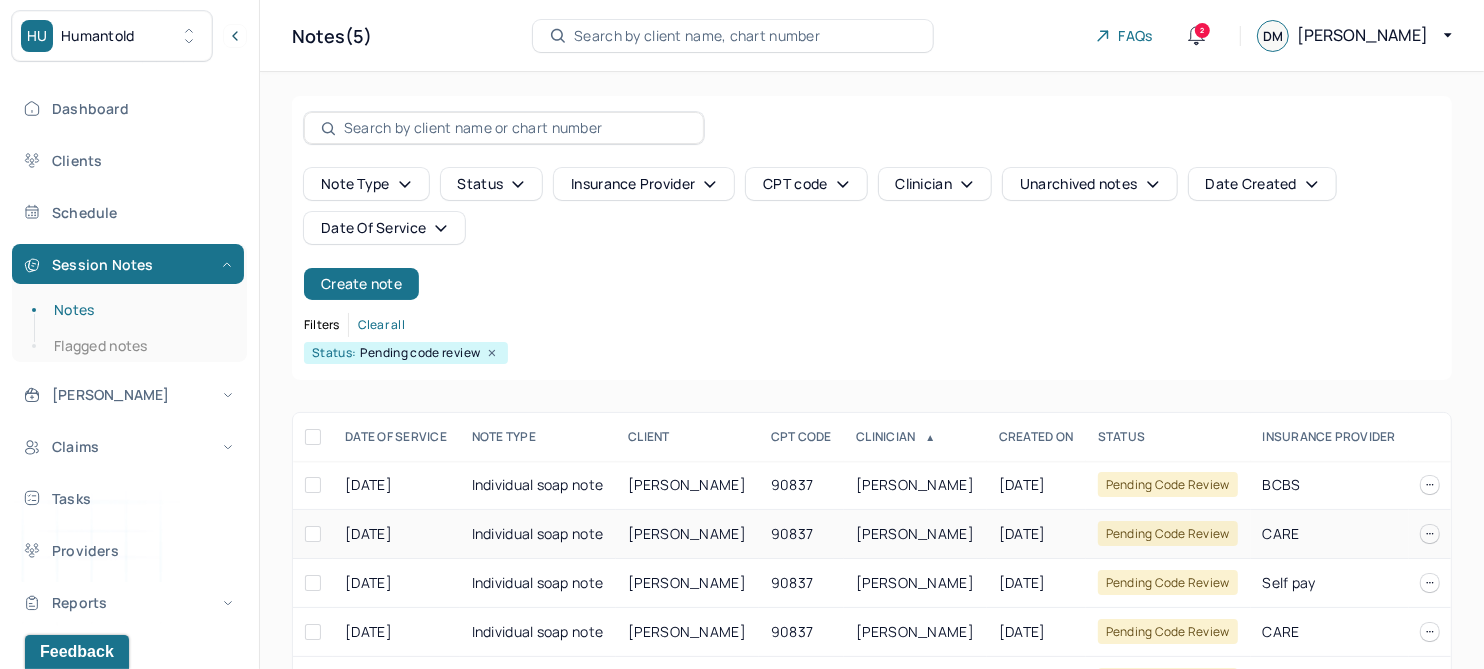 click on "SANCHEZ, VIVIANA" at bounding box center (687, 533) 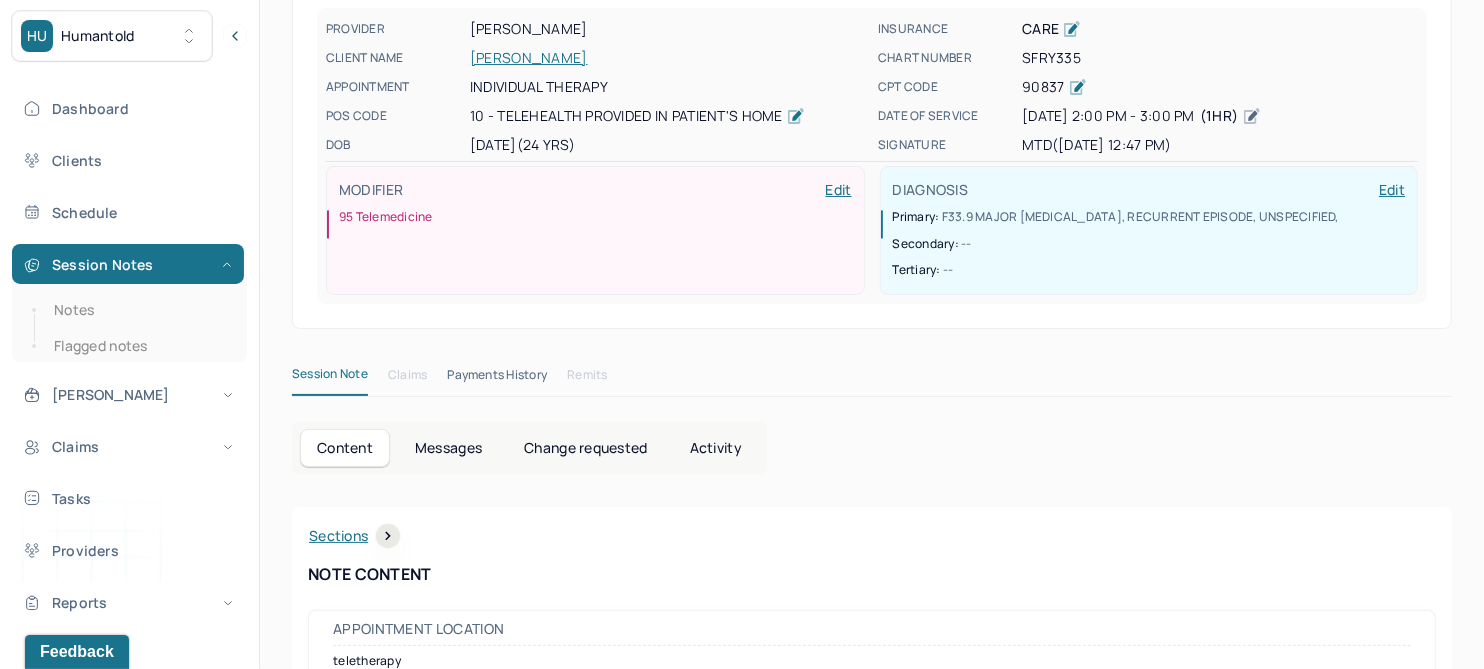scroll, scrollTop: 0, scrollLeft: 0, axis: both 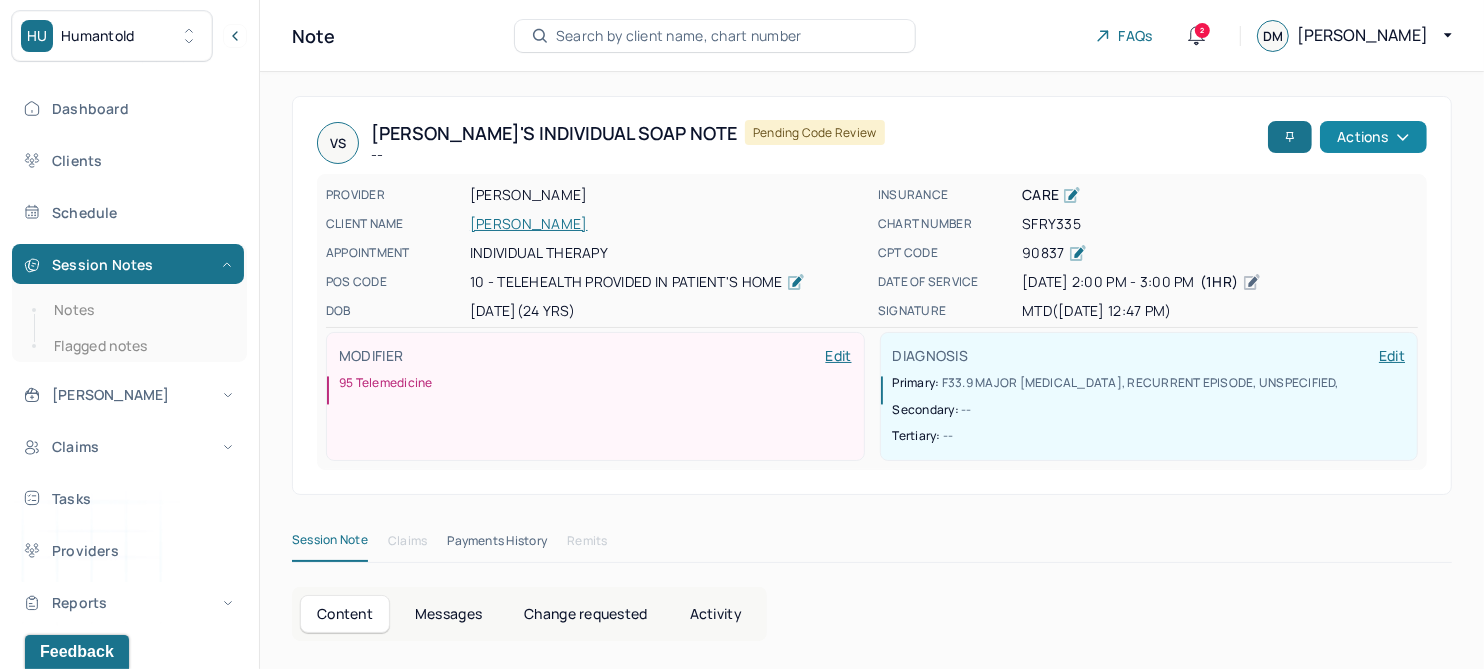 click on "Actions" at bounding box center (1373, 137) 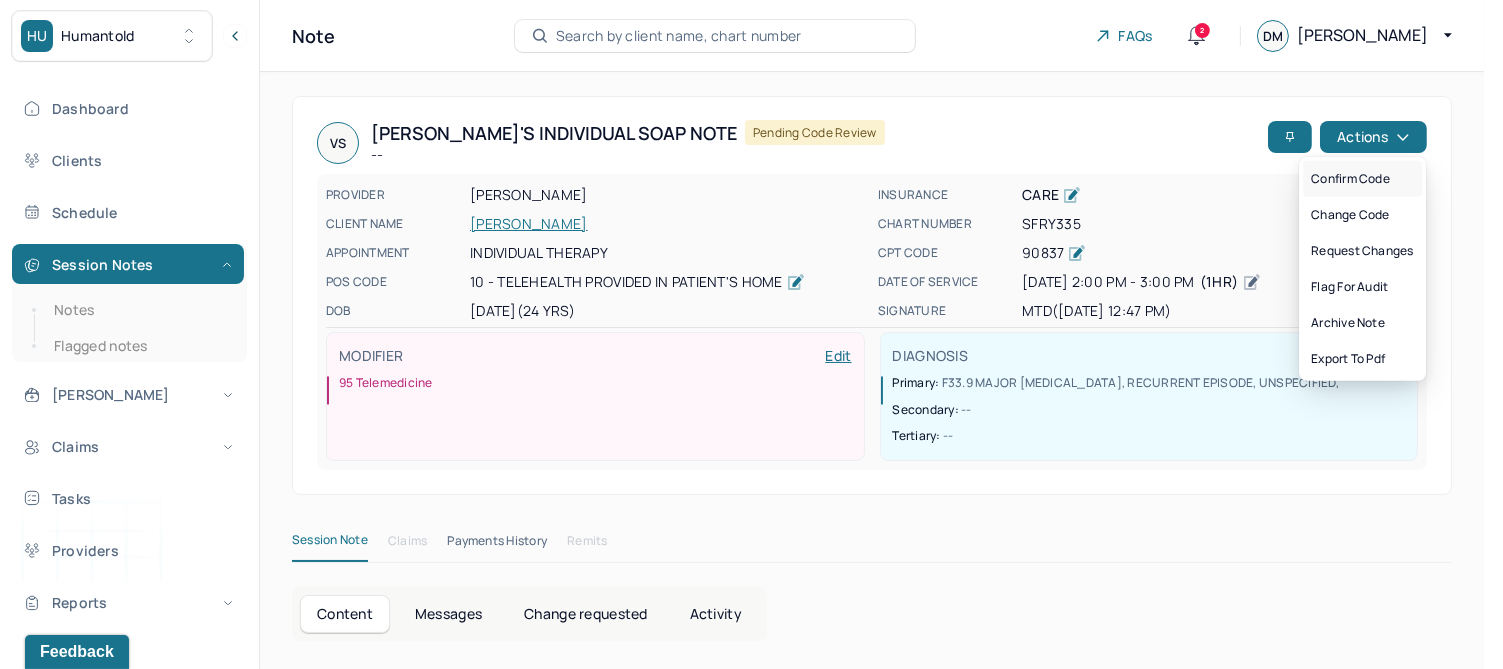 click on "Confirm code" at bounding box center [1362, 179] 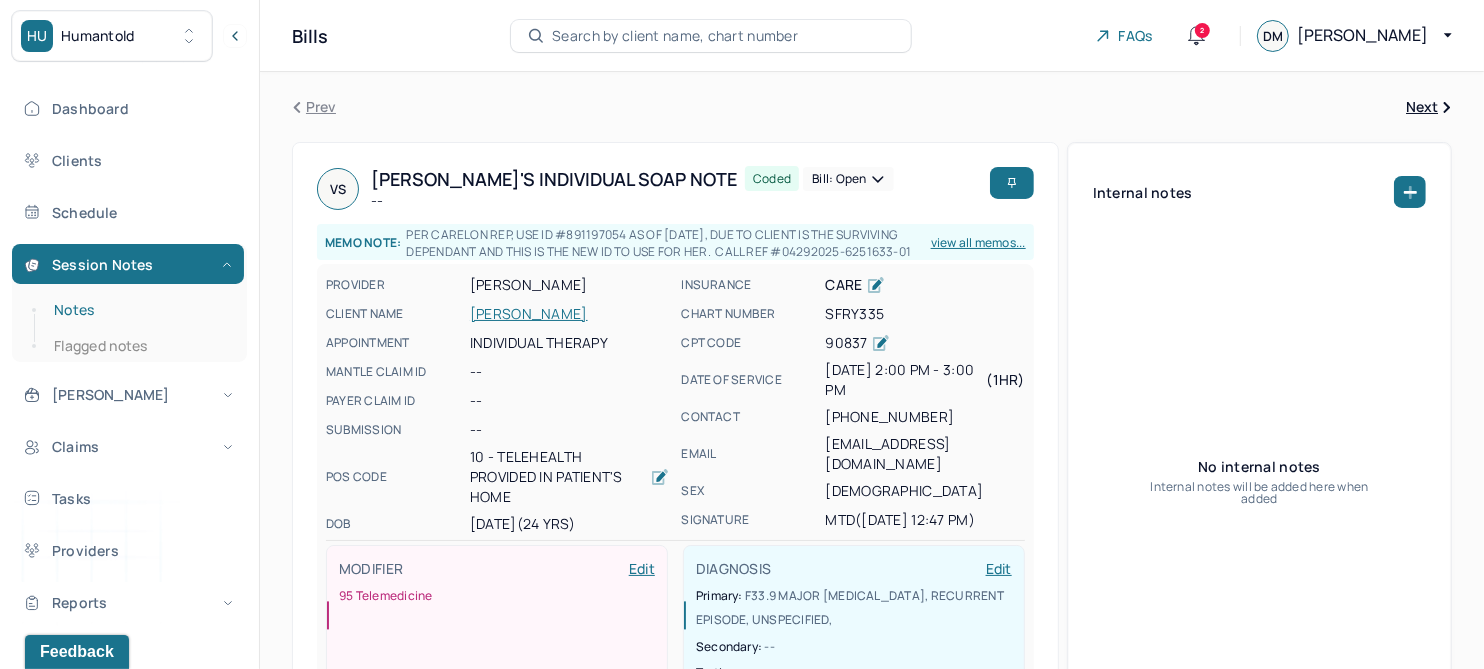 click on "Notes" at bounding box center [139, 310] 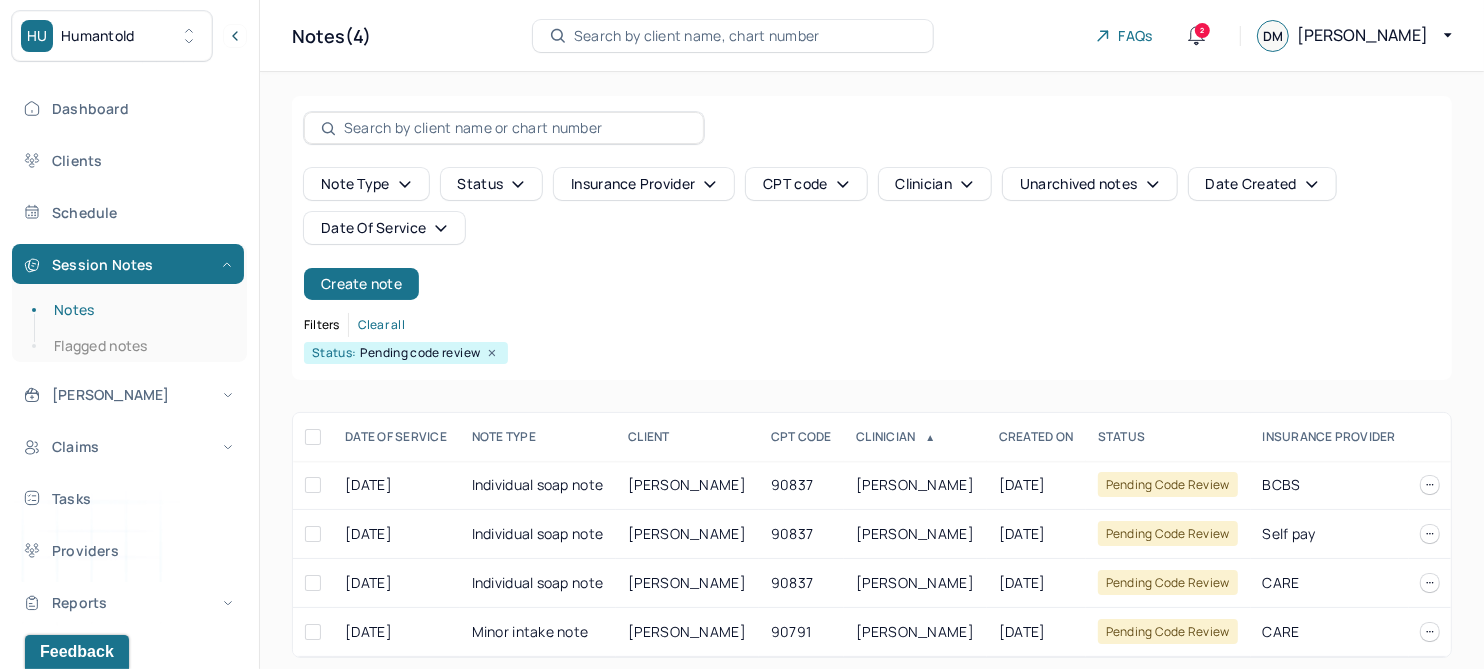 scroll, scrollTop: 29, scrollLeft: 0, axis: vertical 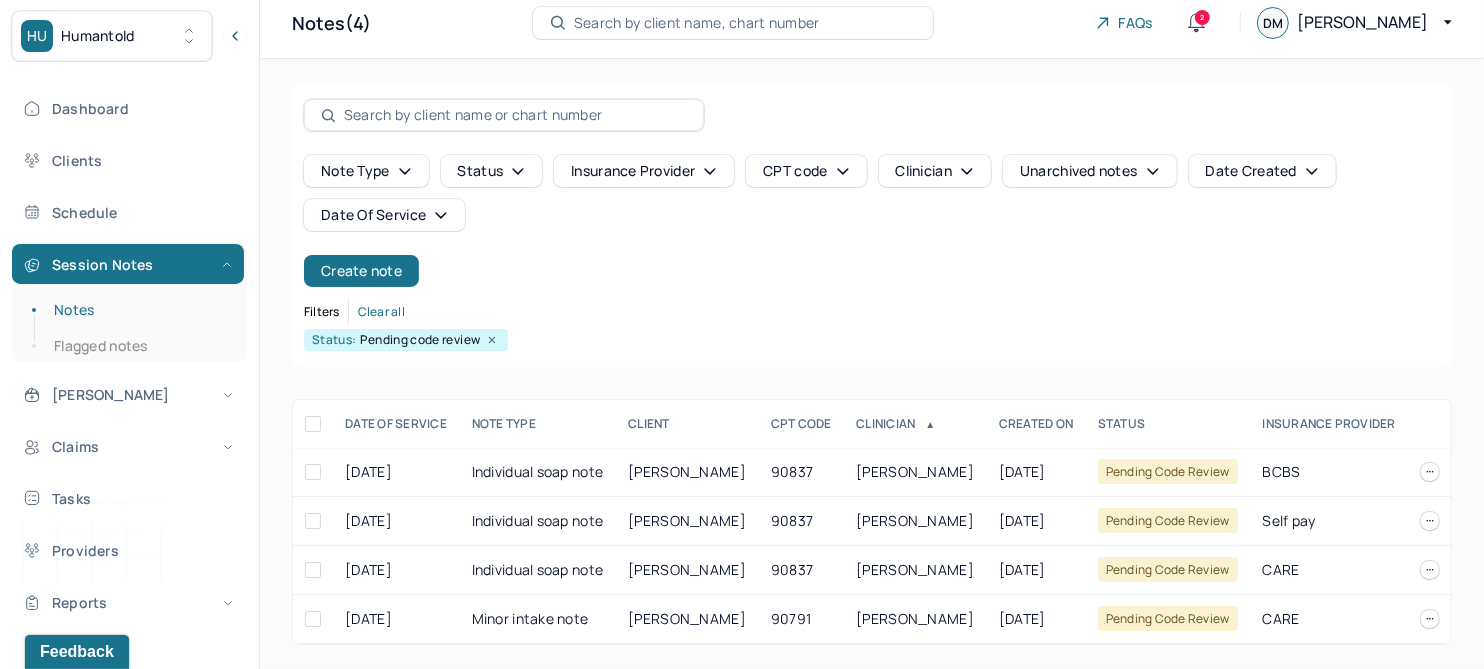 click 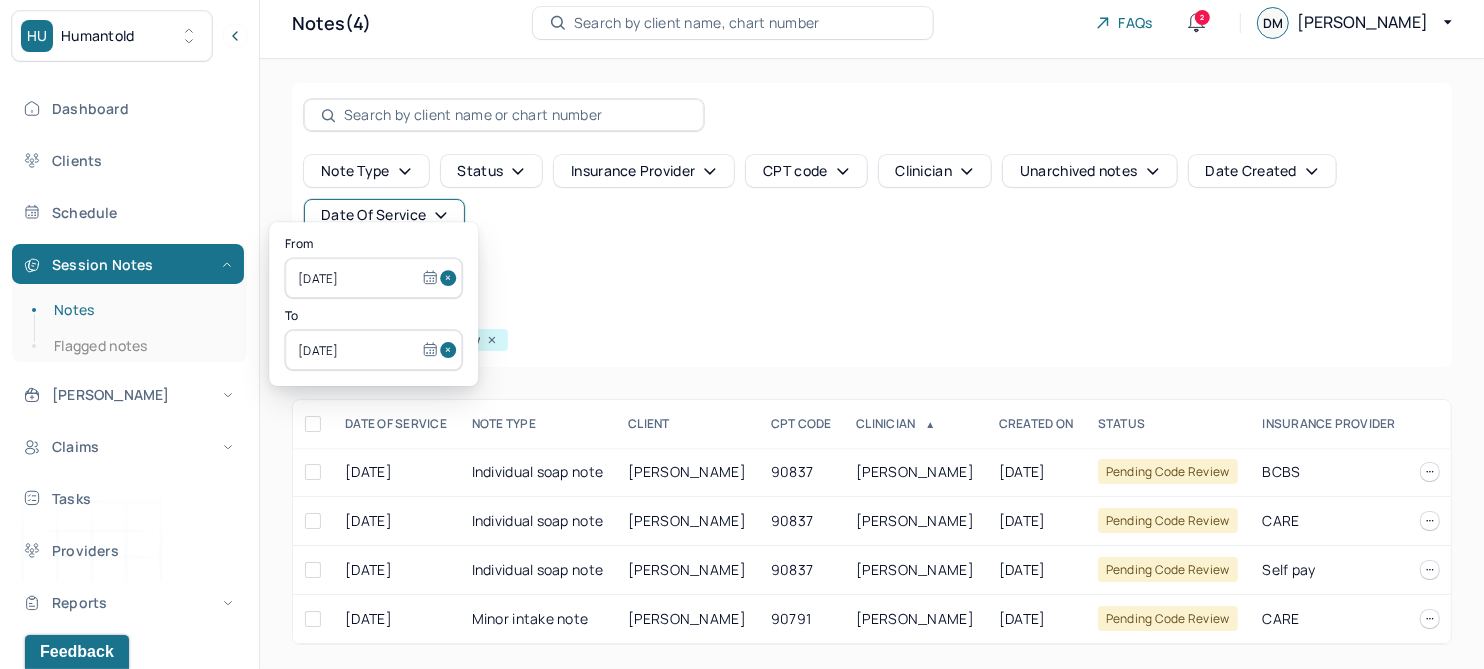click at bounding box center [451, 278] 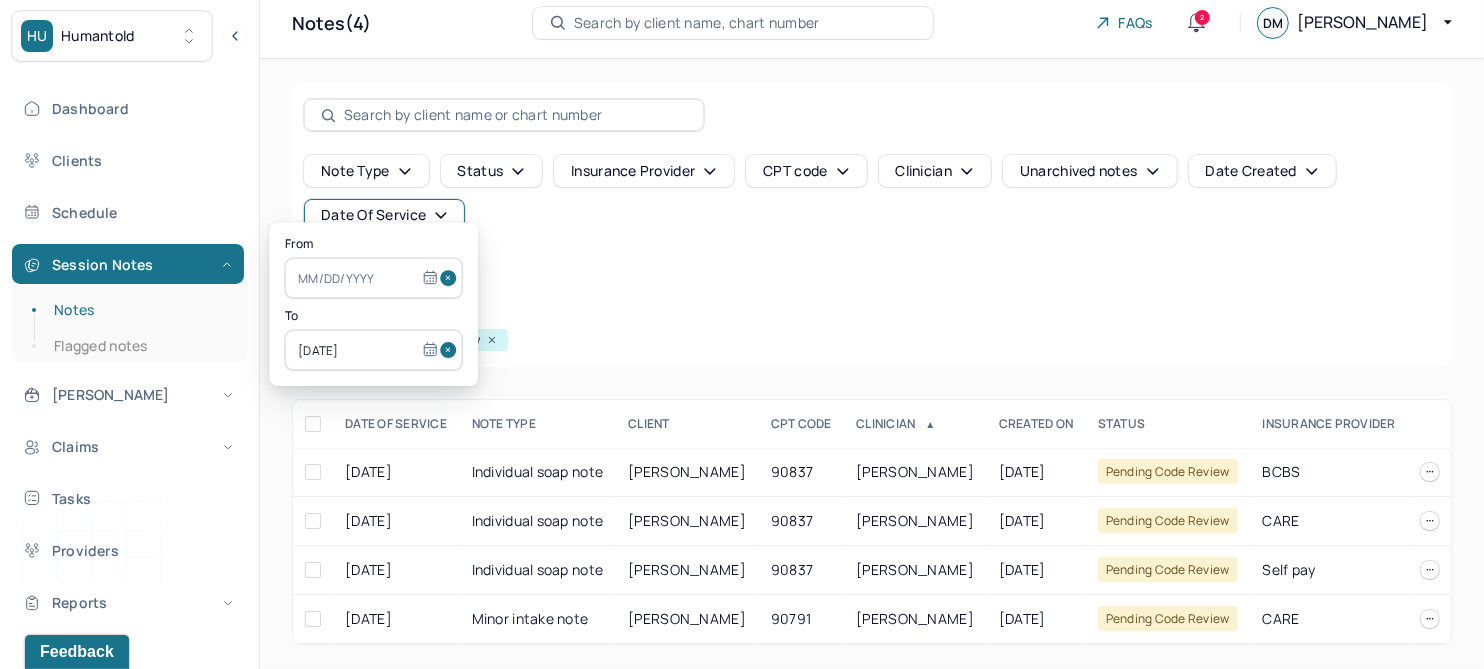 scroll, scrollTop: 0, scrollLeft: 0, axis: both 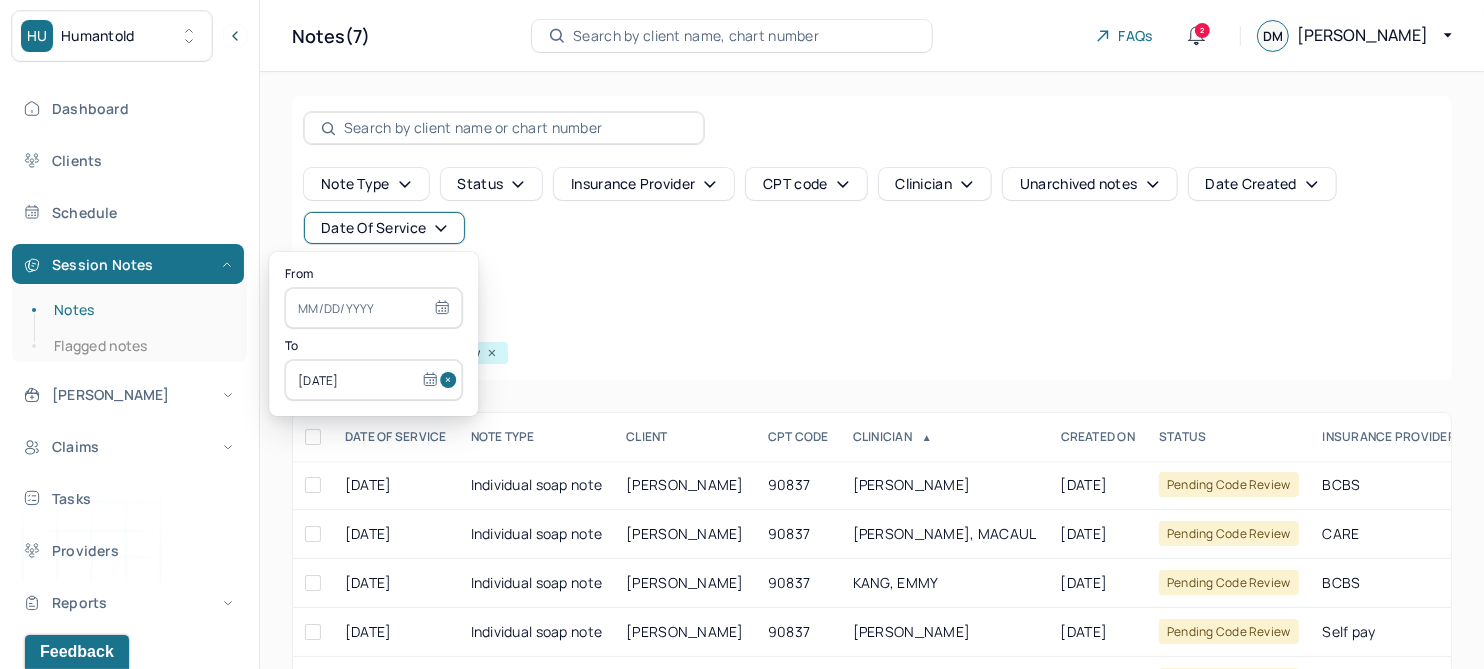 click at bounding box center [451, 380] 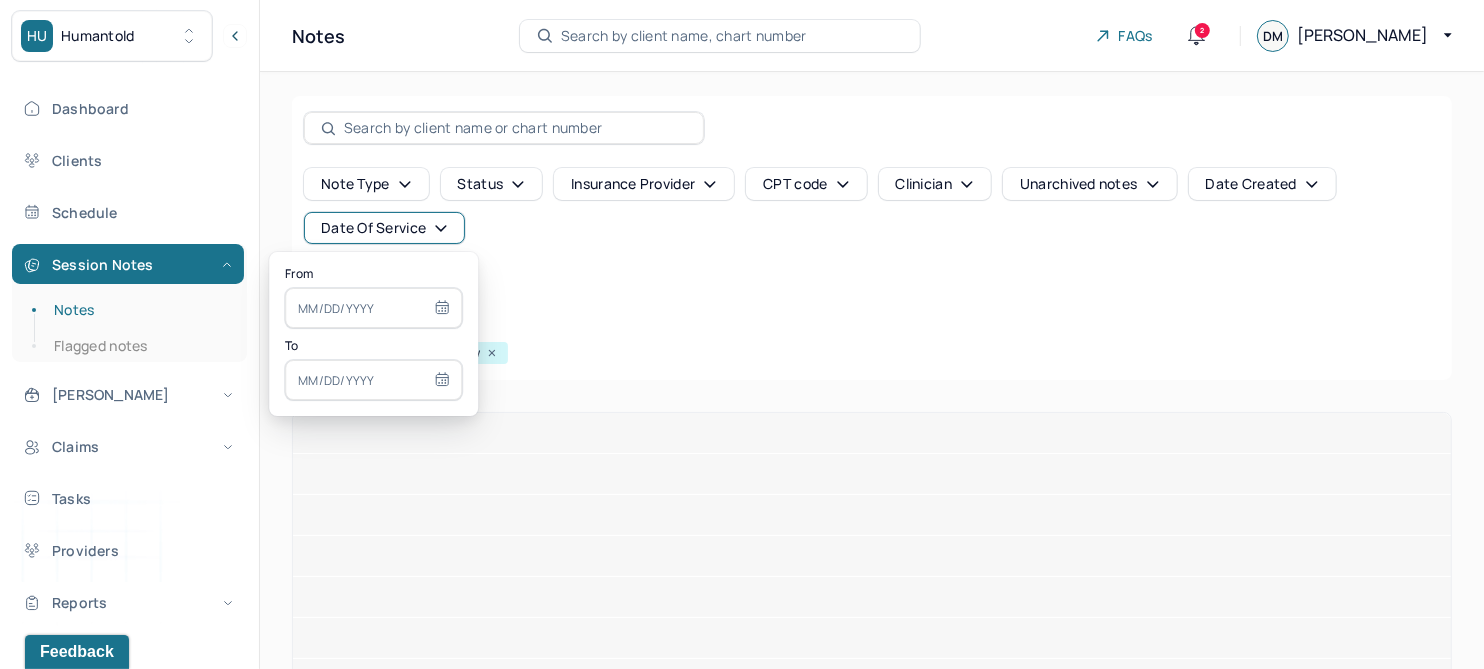 click at bounding box center (373, 308) 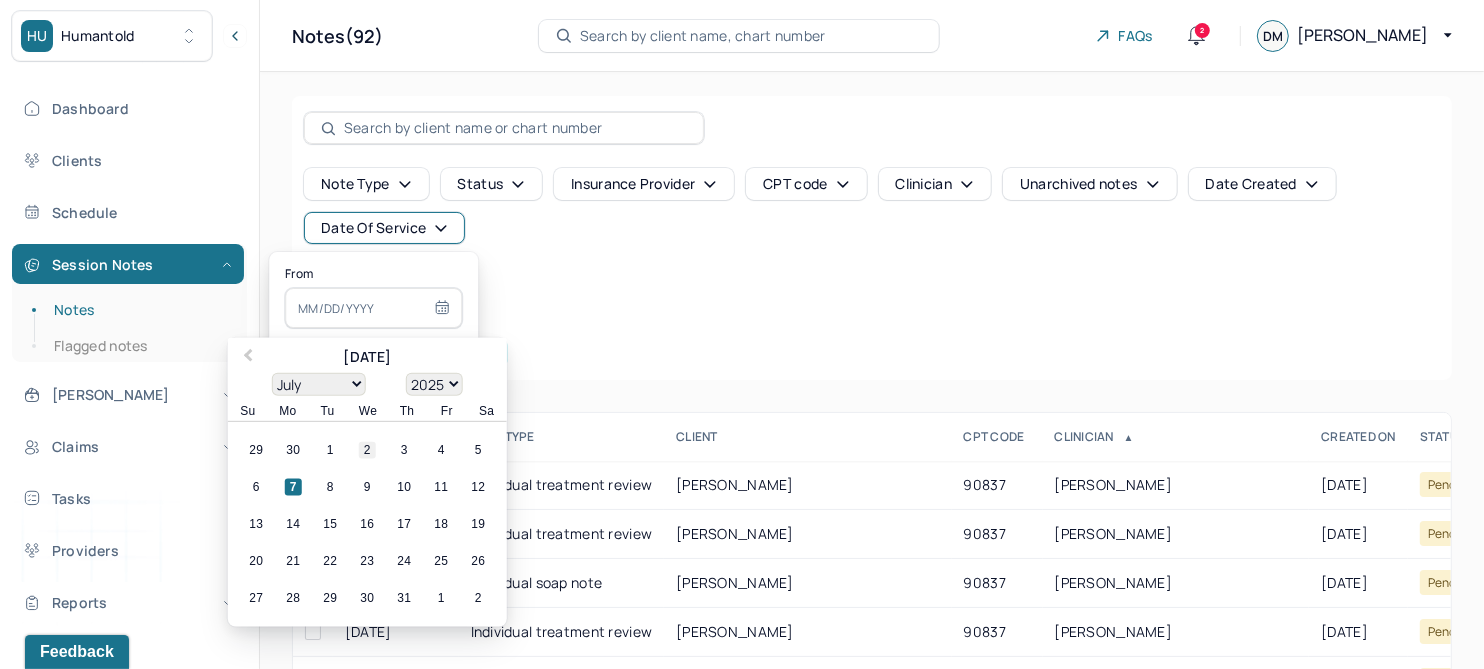 click on "2" at bounding box center [367, 450] 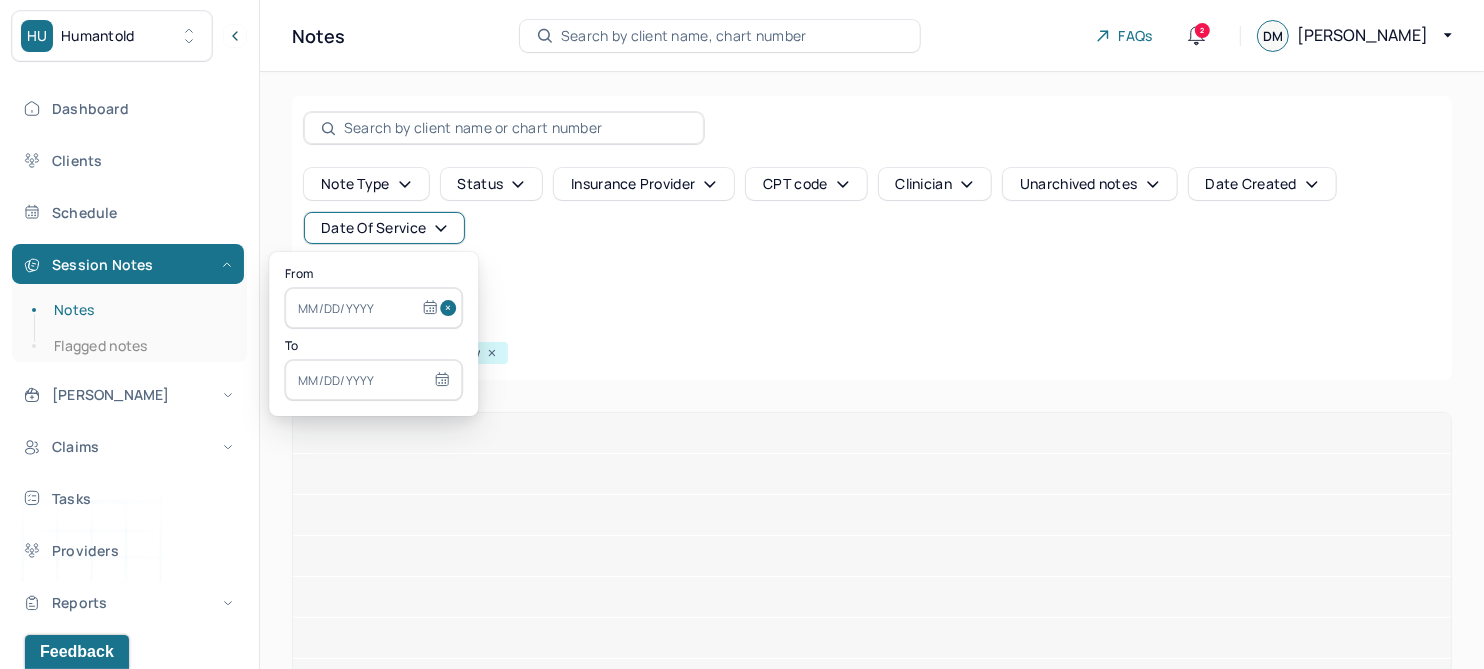 type on "[DATE]" 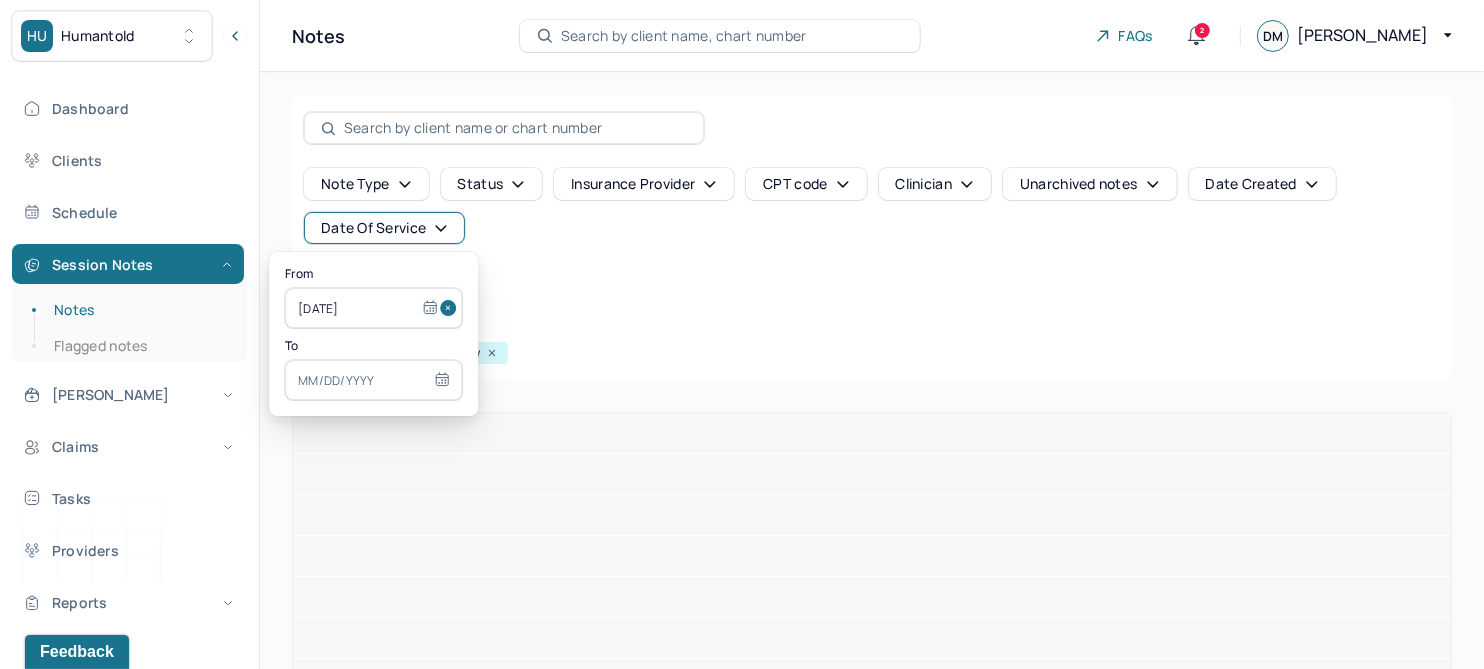 click at bounding box center (373, 380) 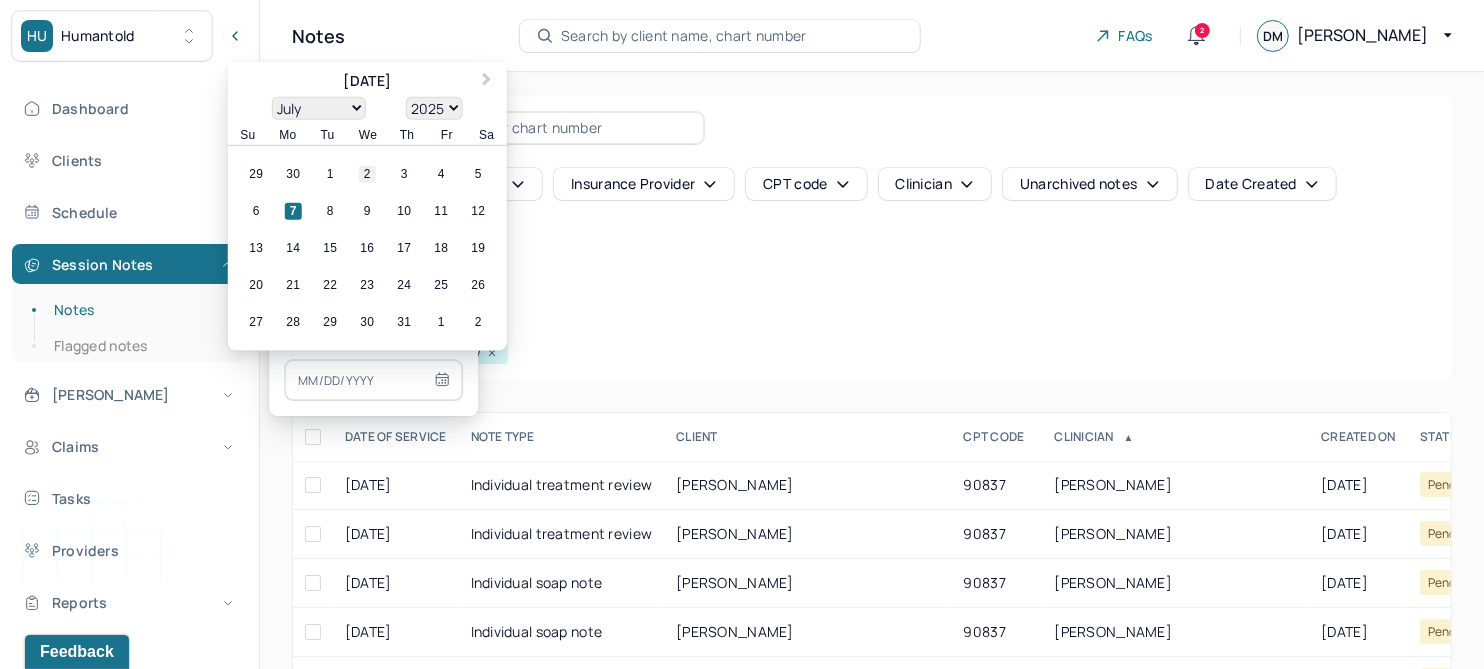 click on "2" at bounding box center [367, 174] 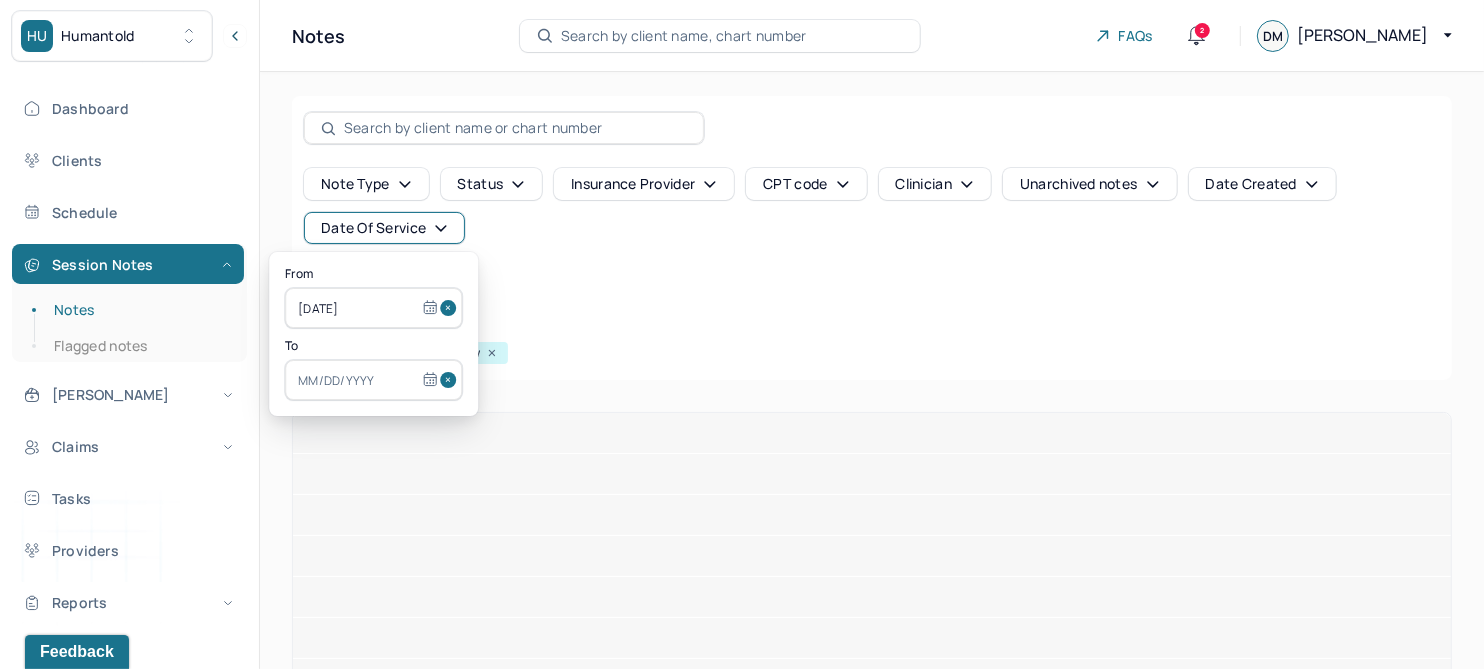 type on "[DATE]" 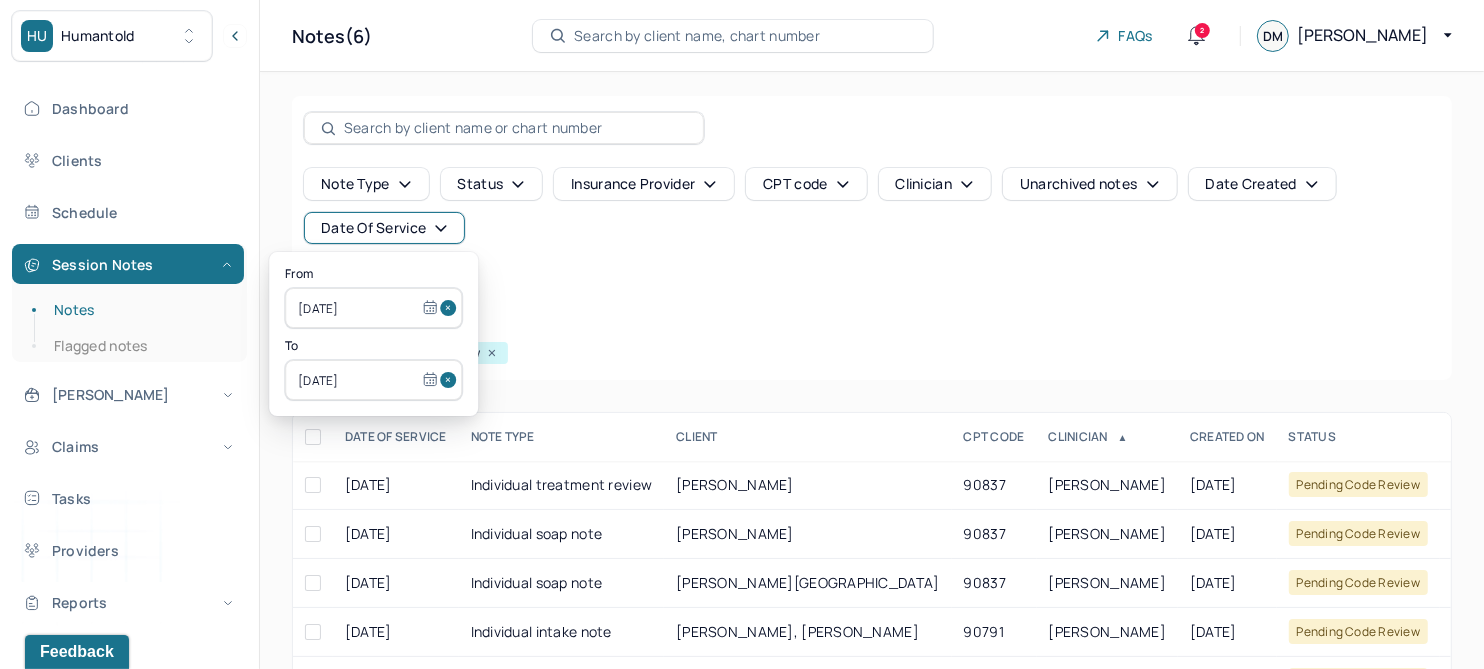 click on "Note type     Status     Insurance provider     CPT code     Clinician     Unarchived notes     Date Created     Date Of Service     Create note" at bounding box center [872, 234] 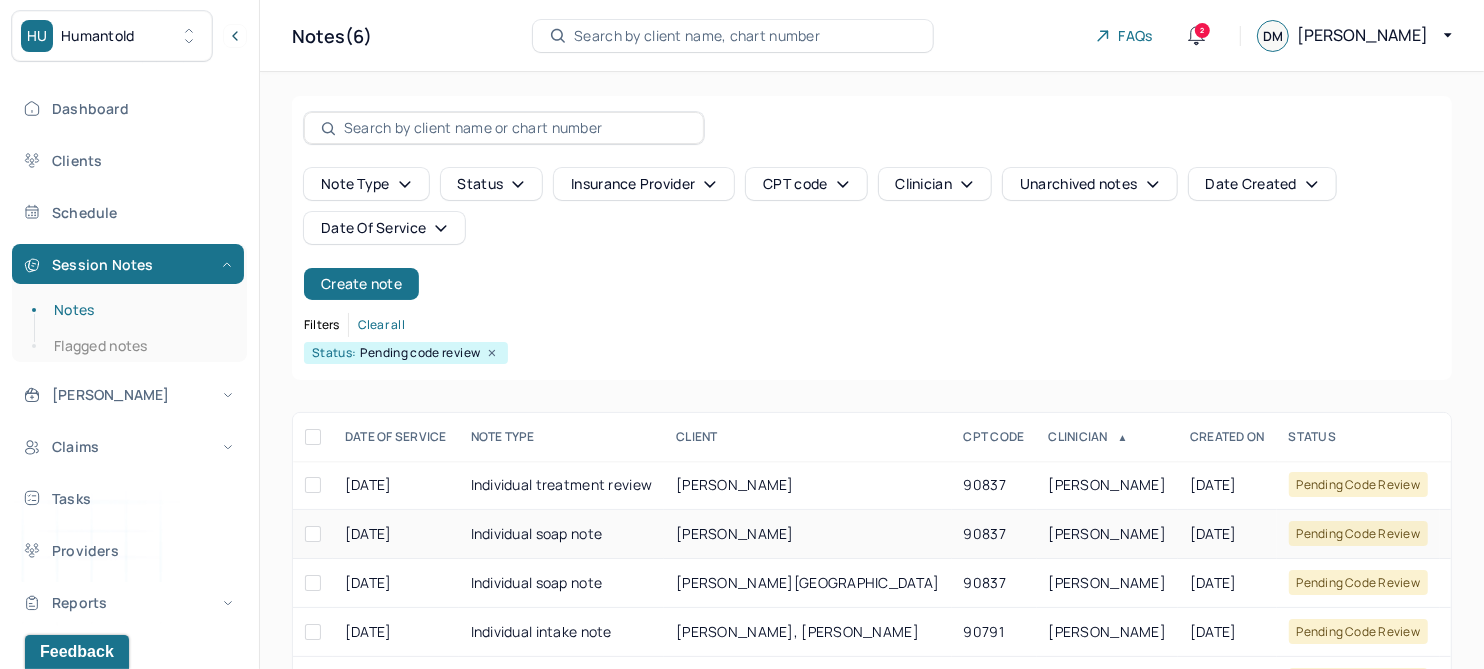 click on "NICKS, MAGGIE" at bounding box center (735, 533) 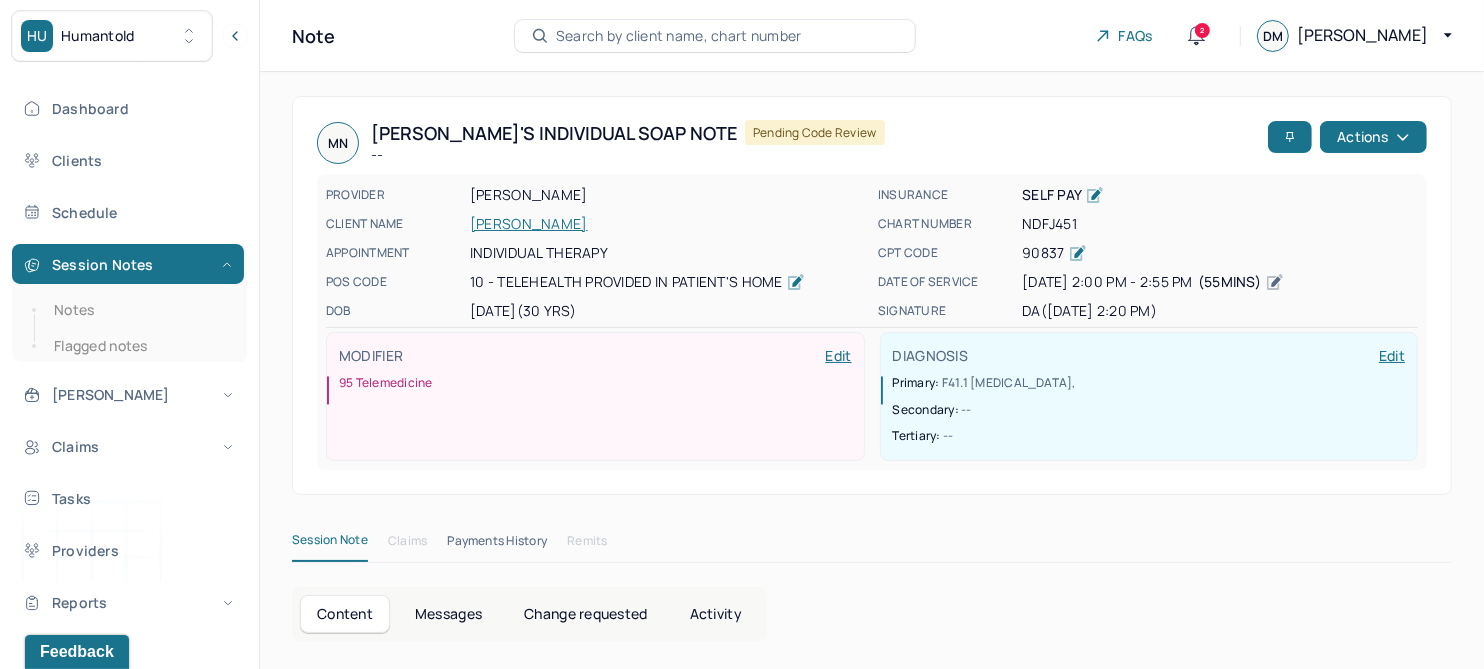 click on "Change requested" at bounding box center (585, 614) 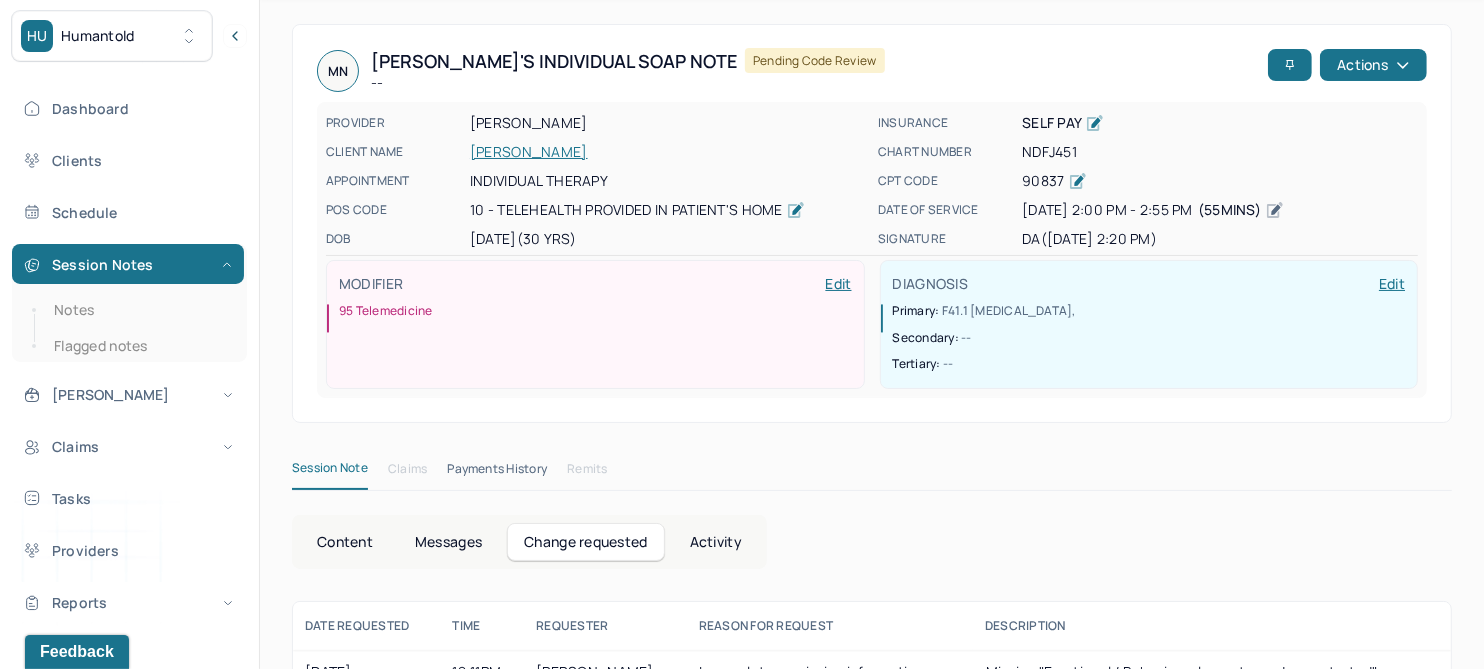 scroll, scrollTop: 118, scrollLeft: 0, axis: vertical 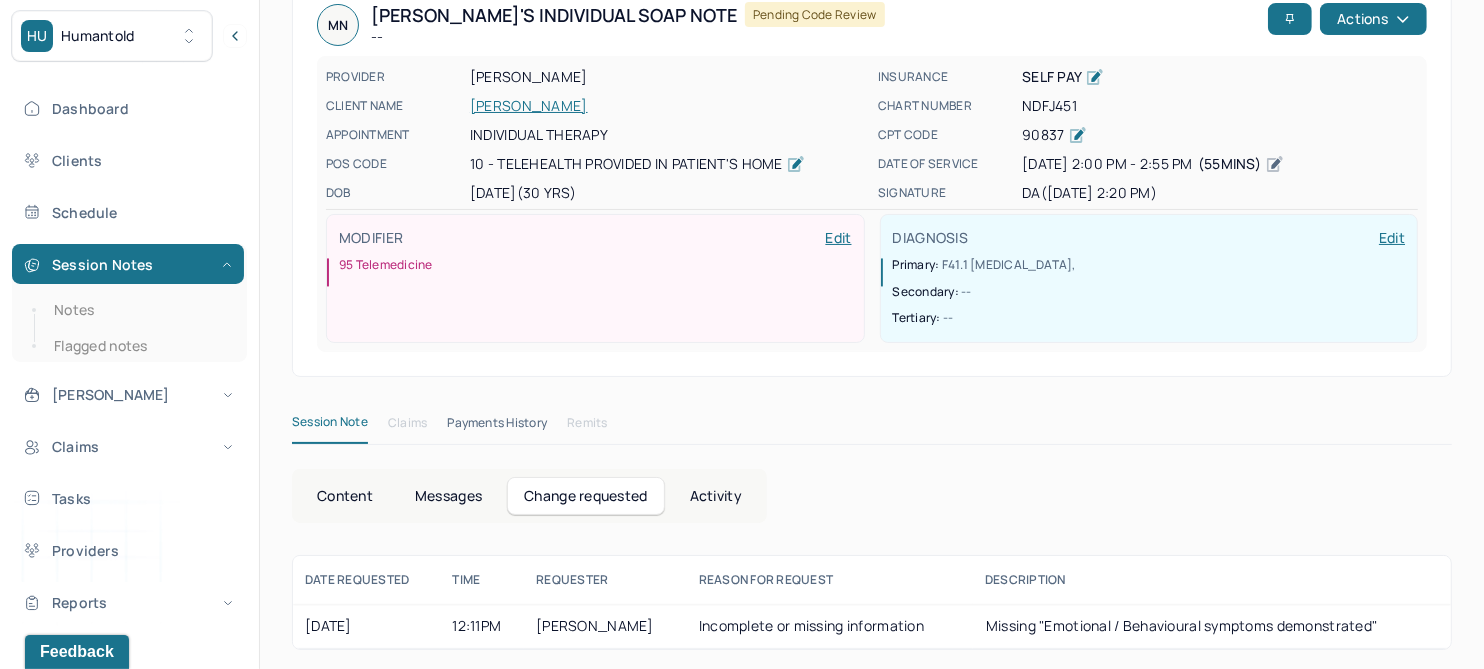 click on "Content" at bounding box center [345, 496] 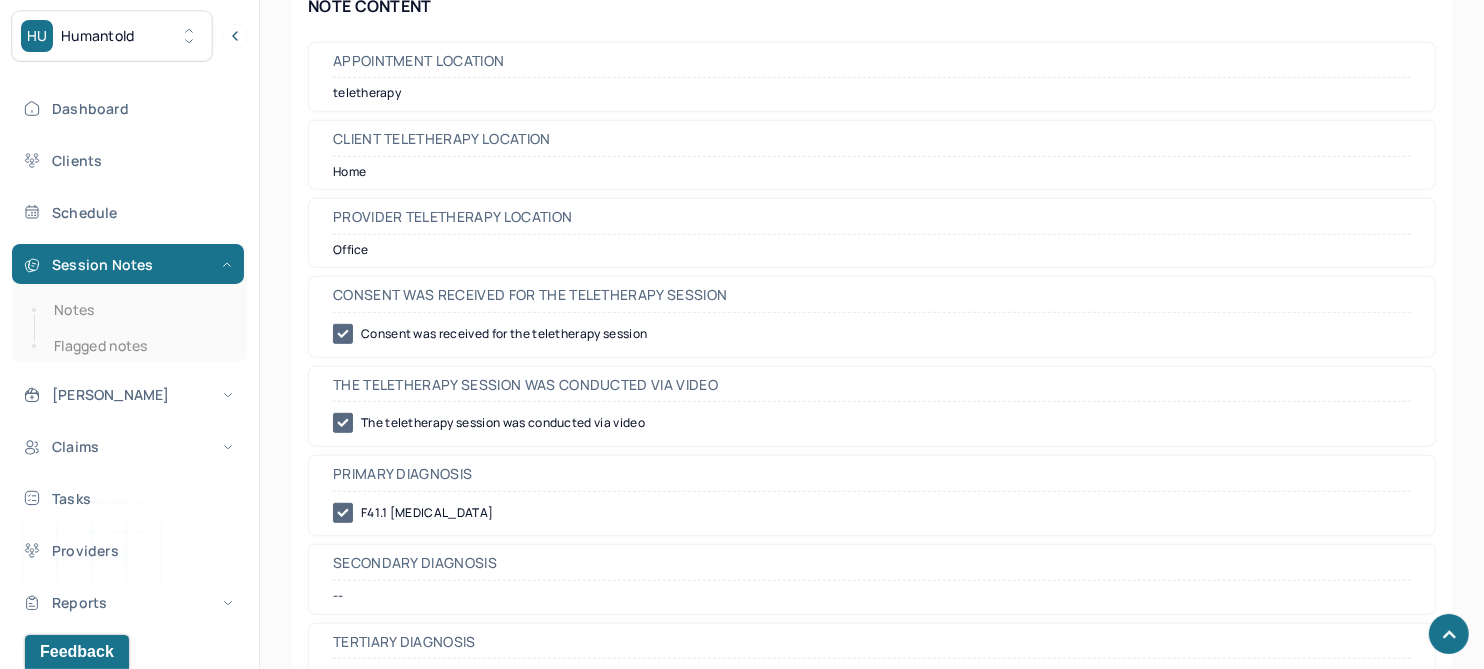 scroll, scrollTop: 0, scrollLeft: 0, axis: both 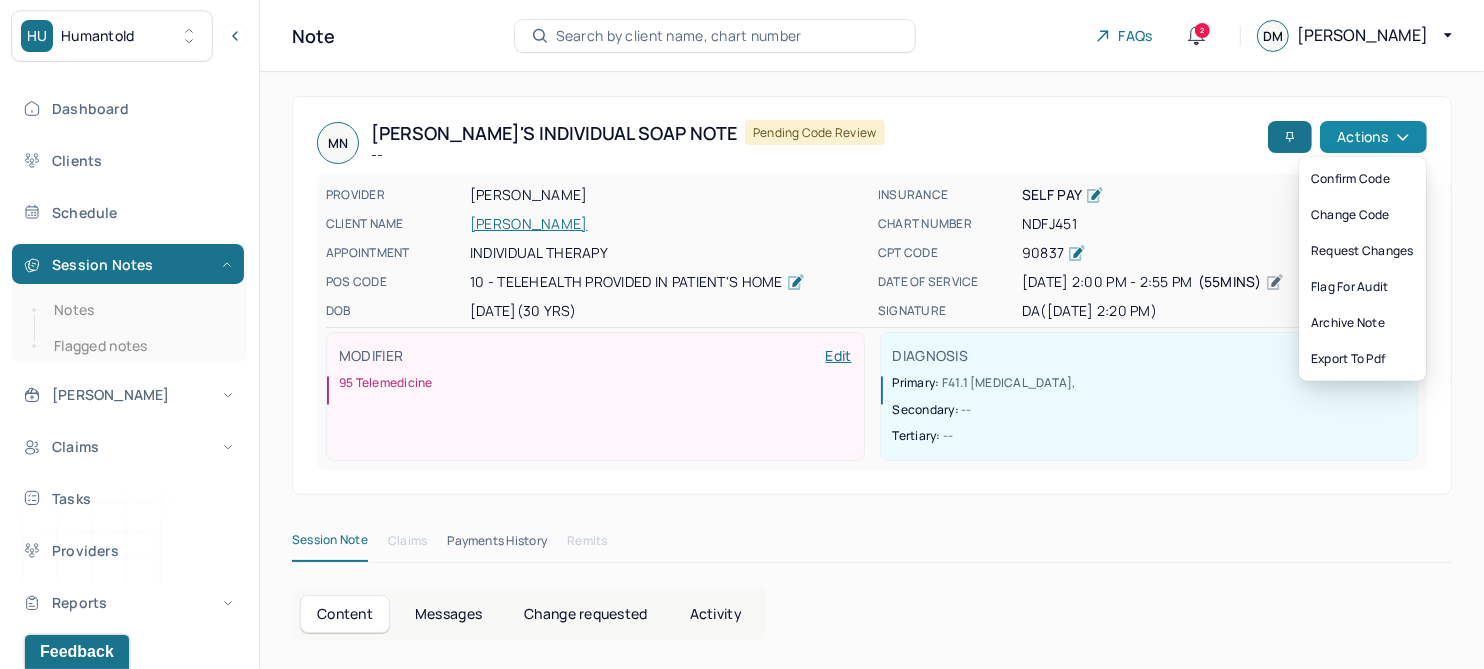click on "Actions" at bounding box center [1373, 137] 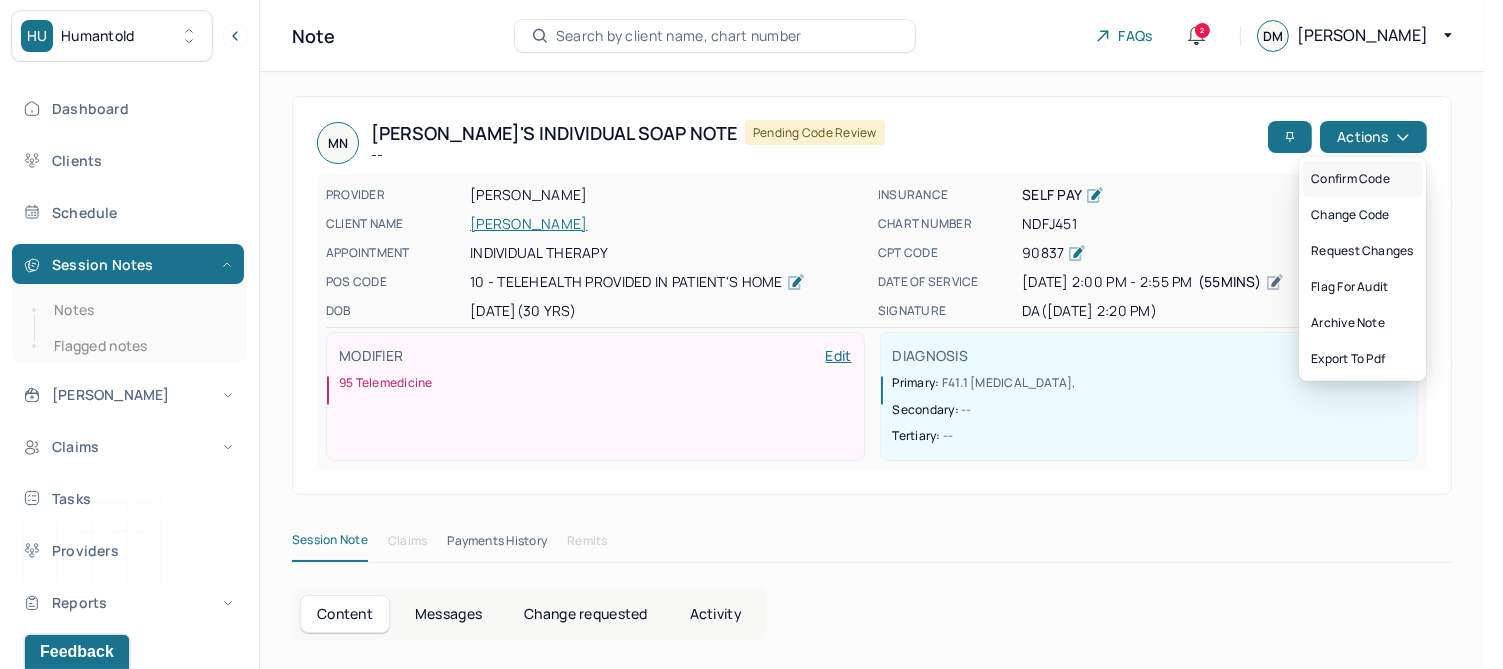 click on "Confirm code" at bounding box center (1362, 179) 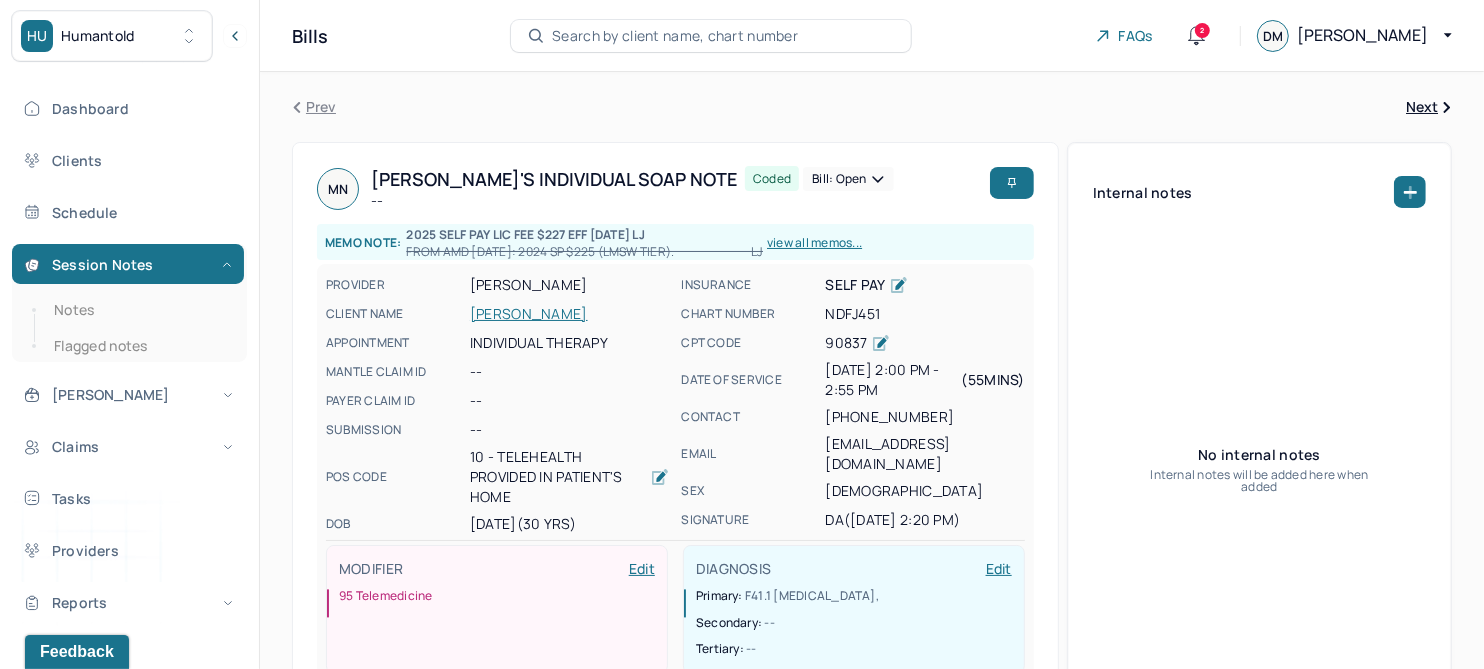 drag, startPoint x: 65, startPoint y: 310, endPoint x: 3, endPoint y: 309, distance: 62.008064 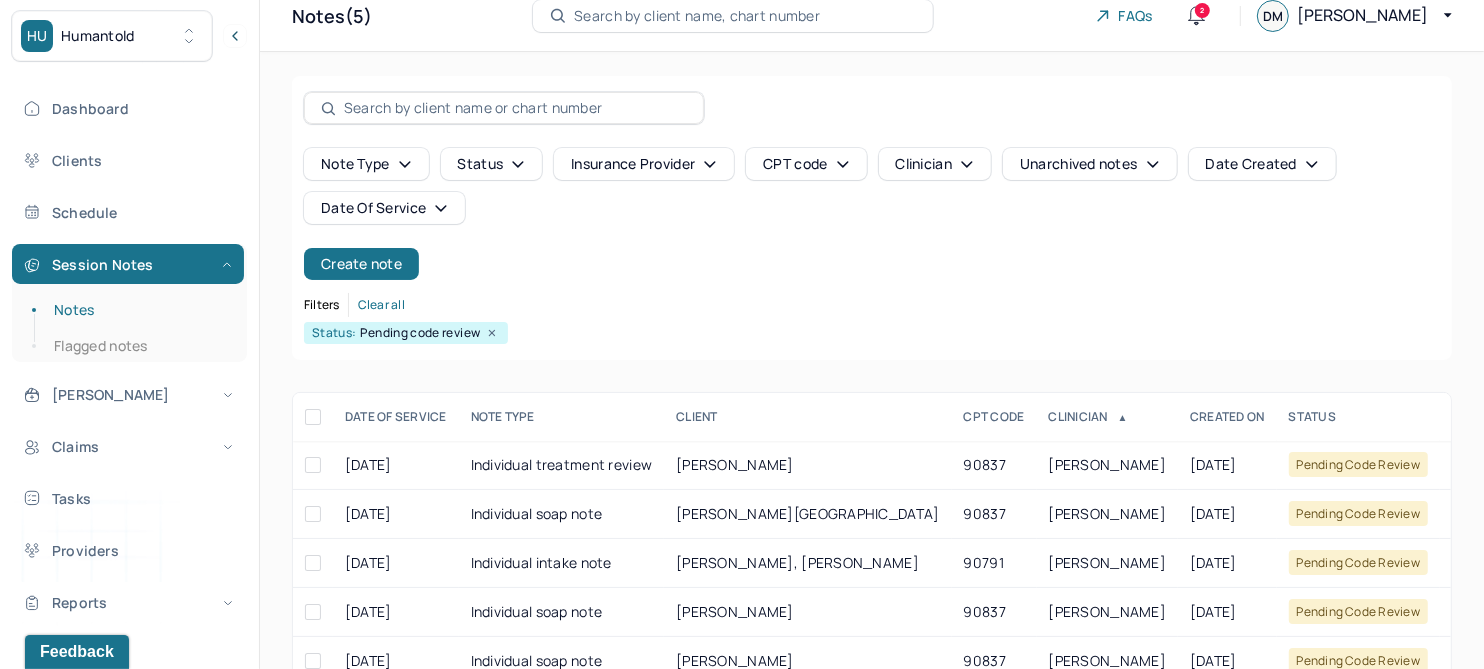scroll, scrollTop: 78, scrollLeft: 0, axis: vertical 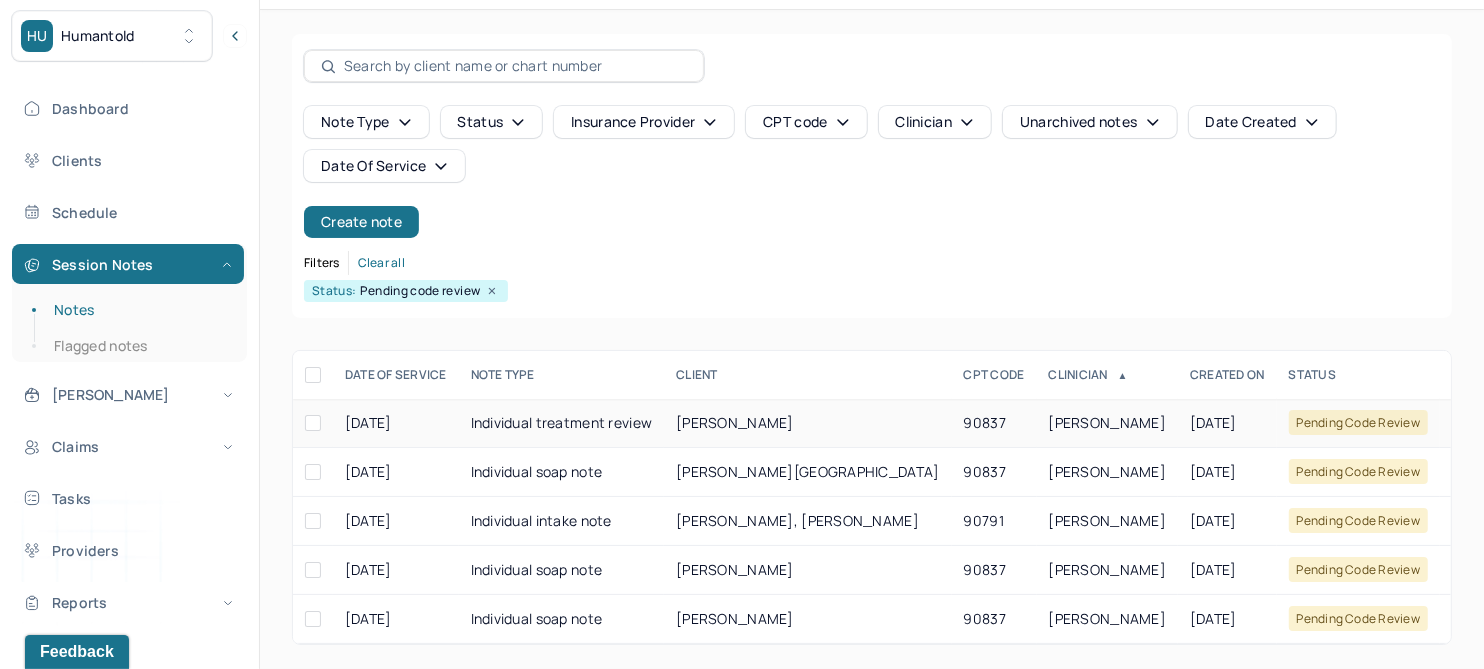 click on "RANDHARE, DANIEL" at bounding box center [735, 422] 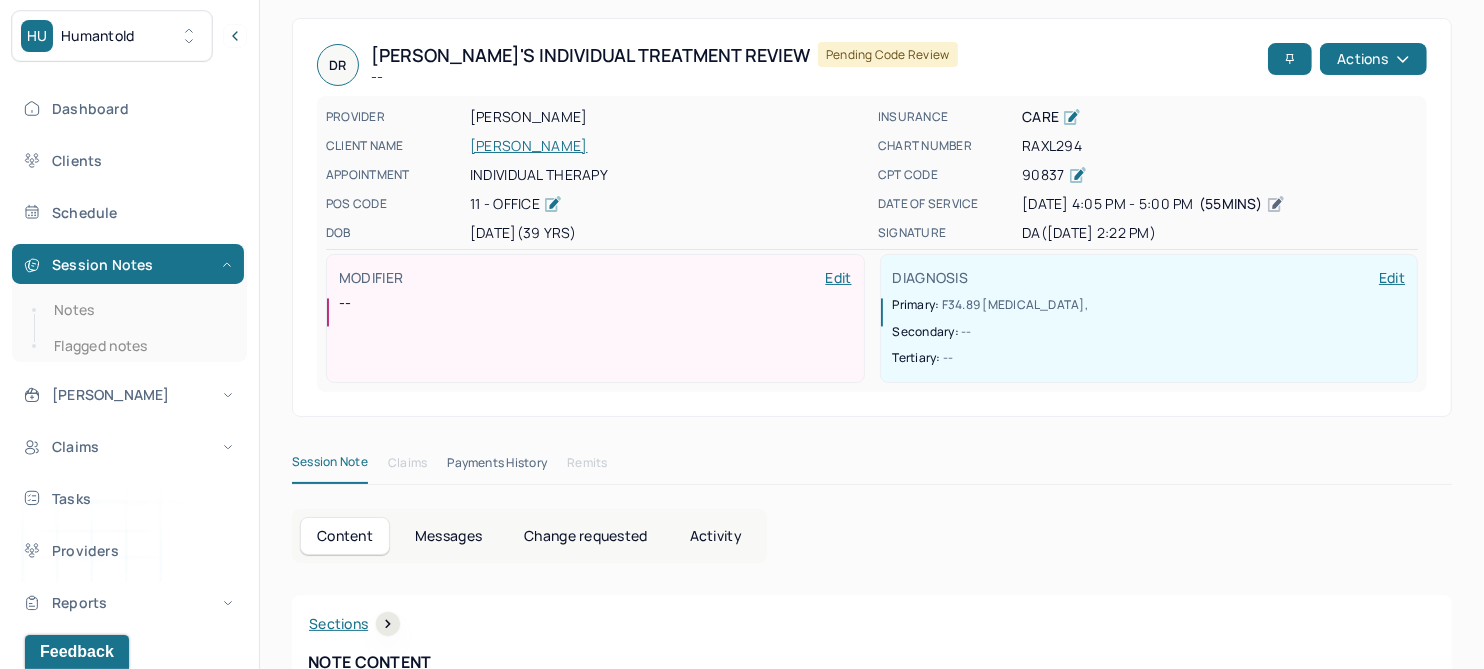 click on "Change requested" at bounding box center (585, 536) 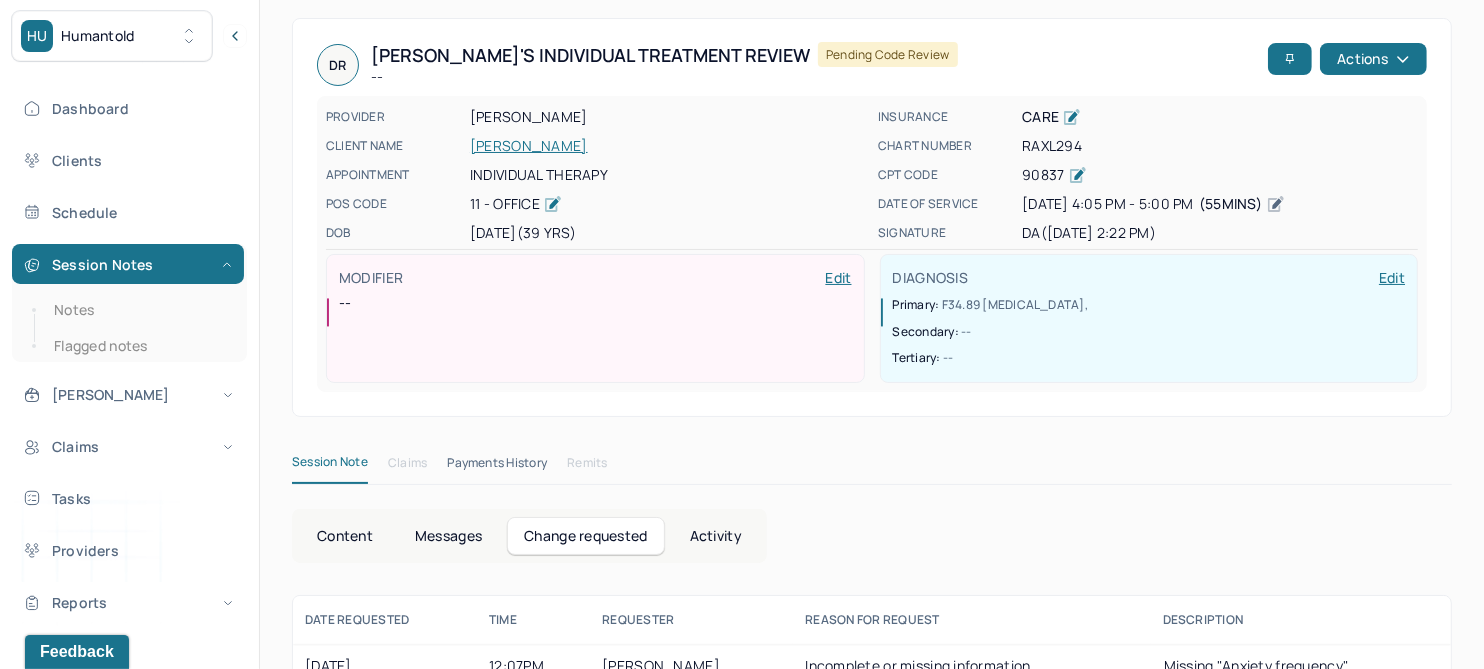 scroll, scrollTop: 118, scrollLeft: 0, axis: vertical 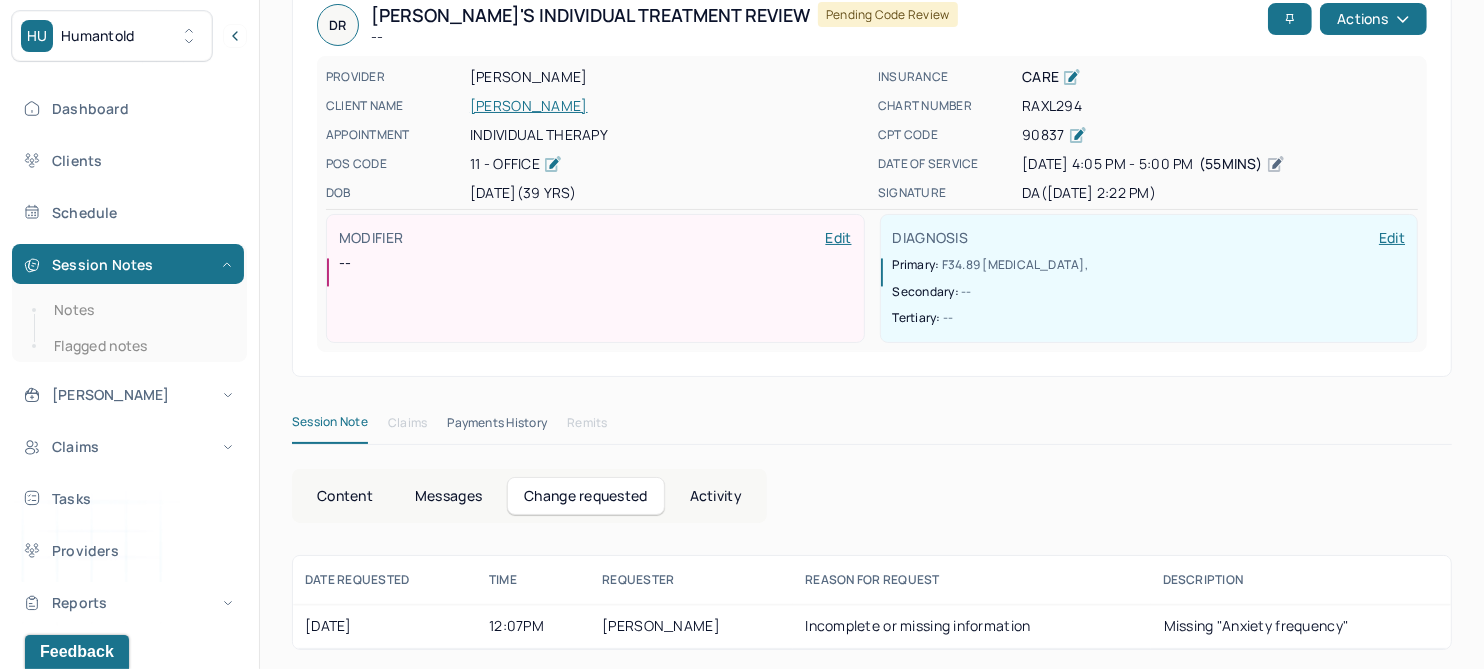 click on "Content" at bounding box center [345, 496] 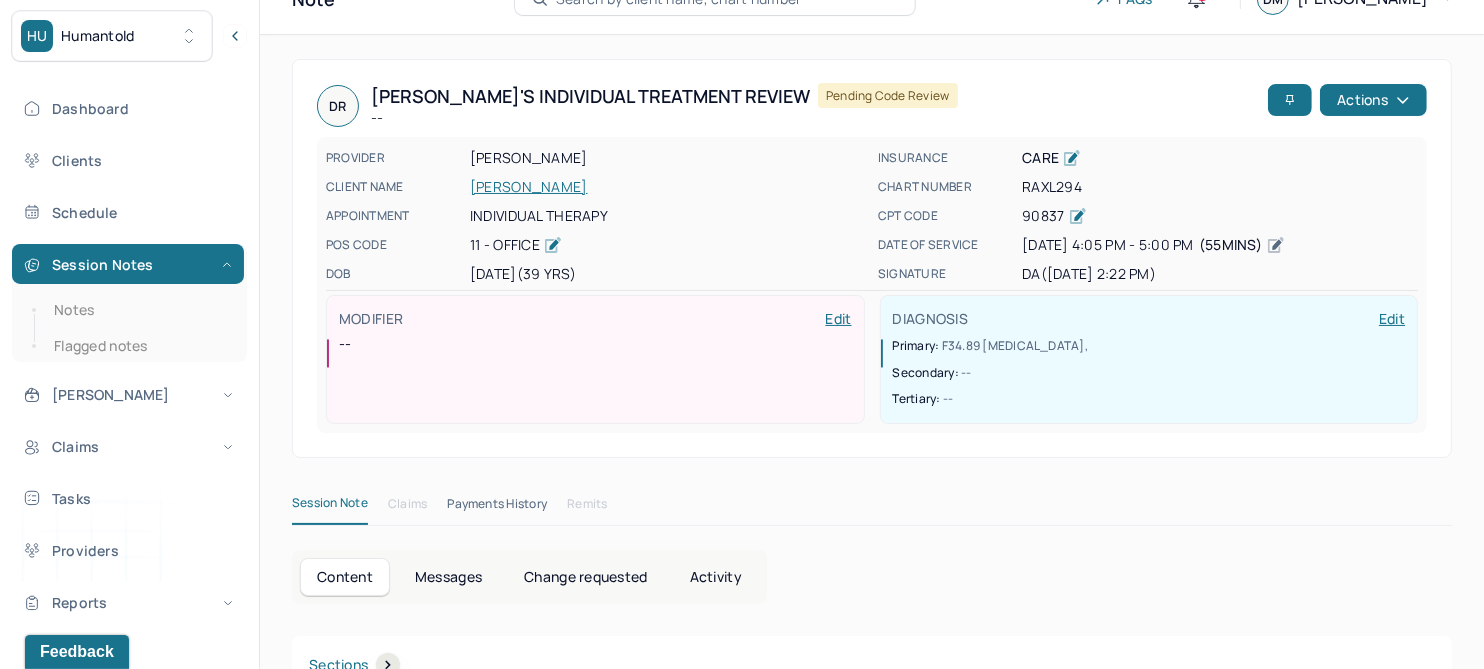 scroll, scrollTop: 0, scrollLeft: 0, axis: both 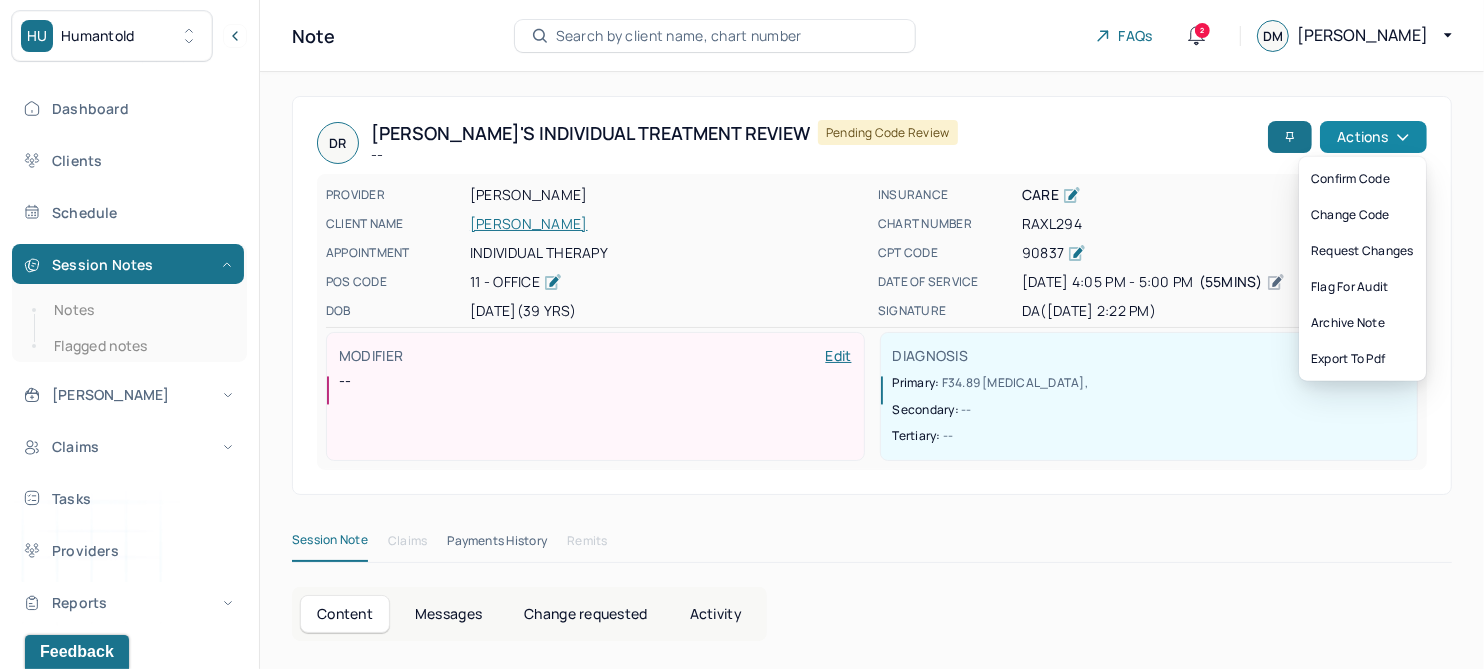 click 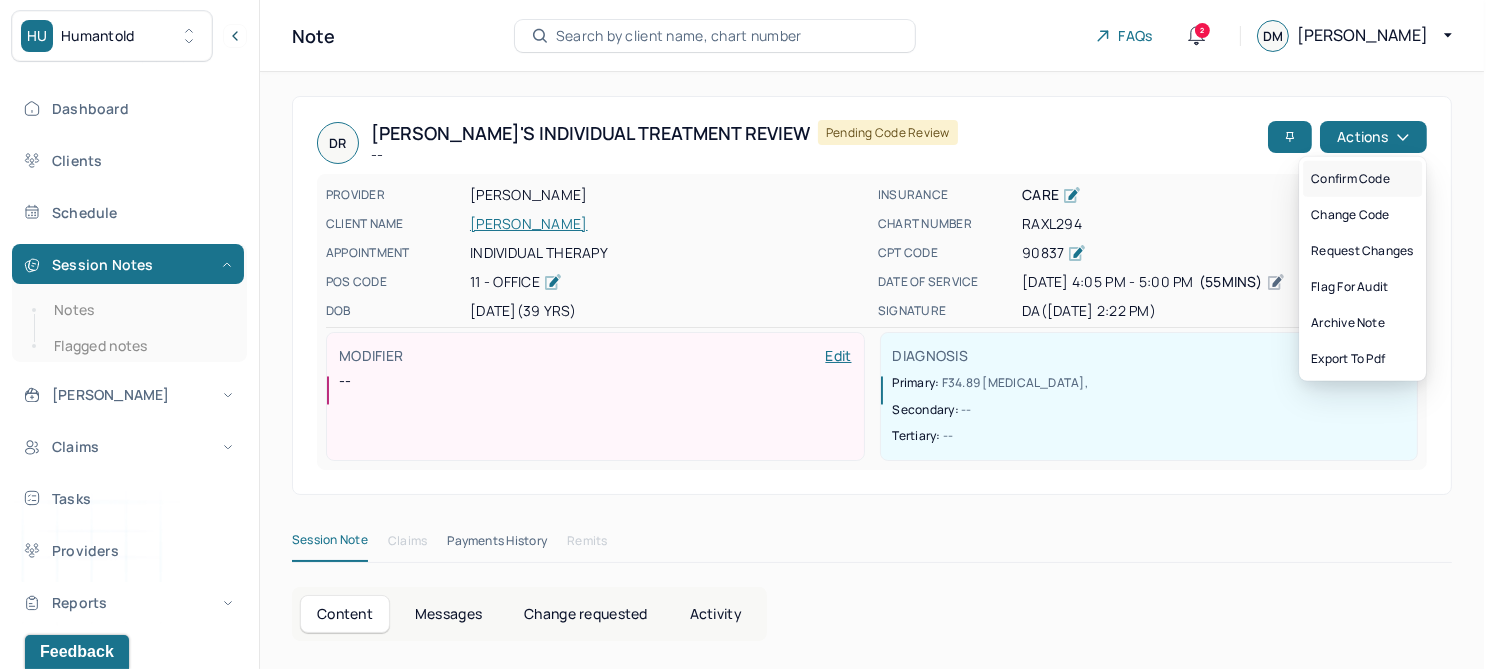 click on "Confirm code" at bounding box center (1362, 179) 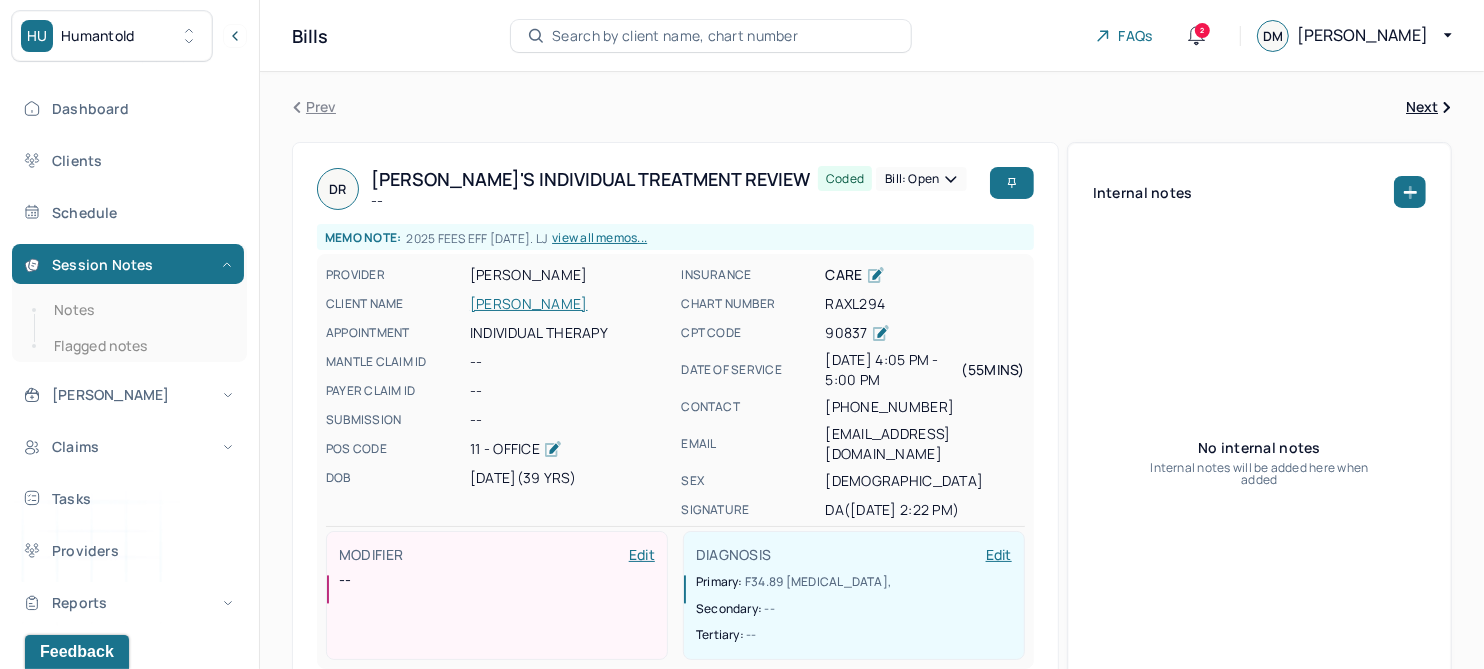 drag, startPoint x: 80, startPoint y: 307, endPoint x: 237, endPoint y: 307, distance: 157 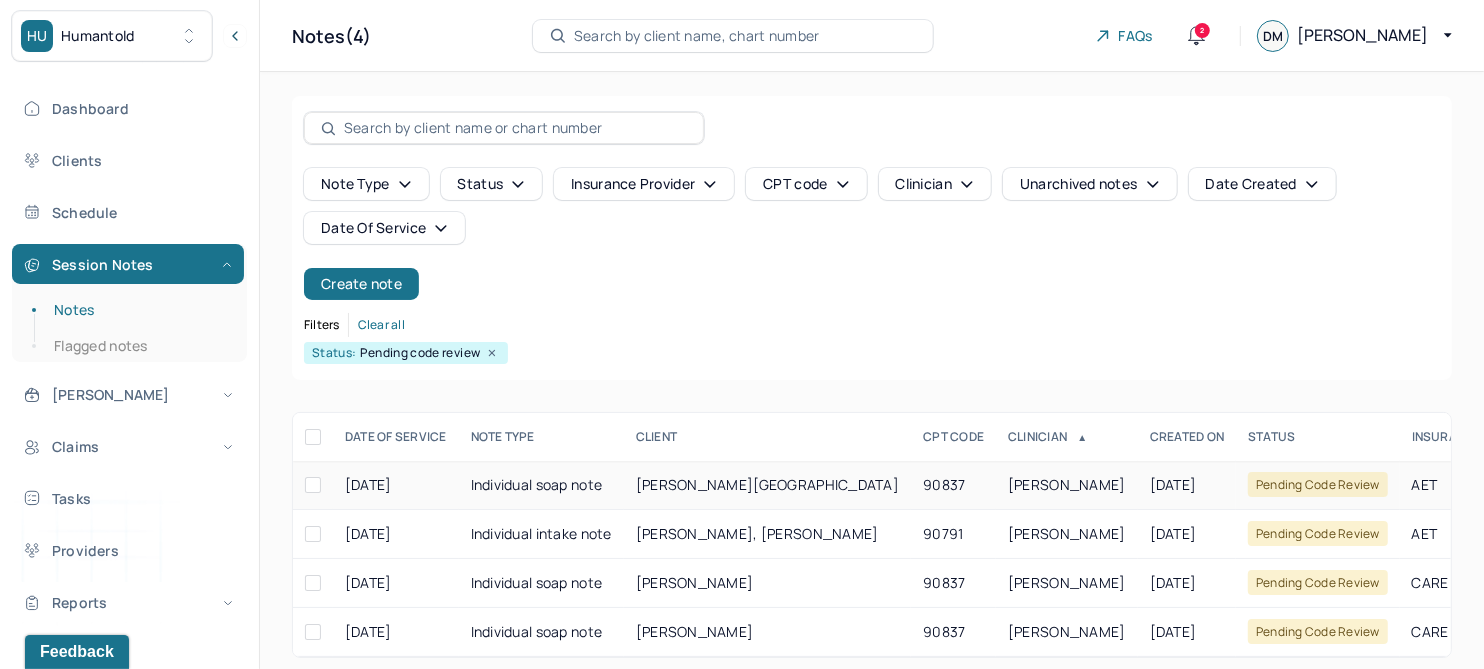 click on "HUNEKE, LORRAINE" at bounding box center (767, 484) 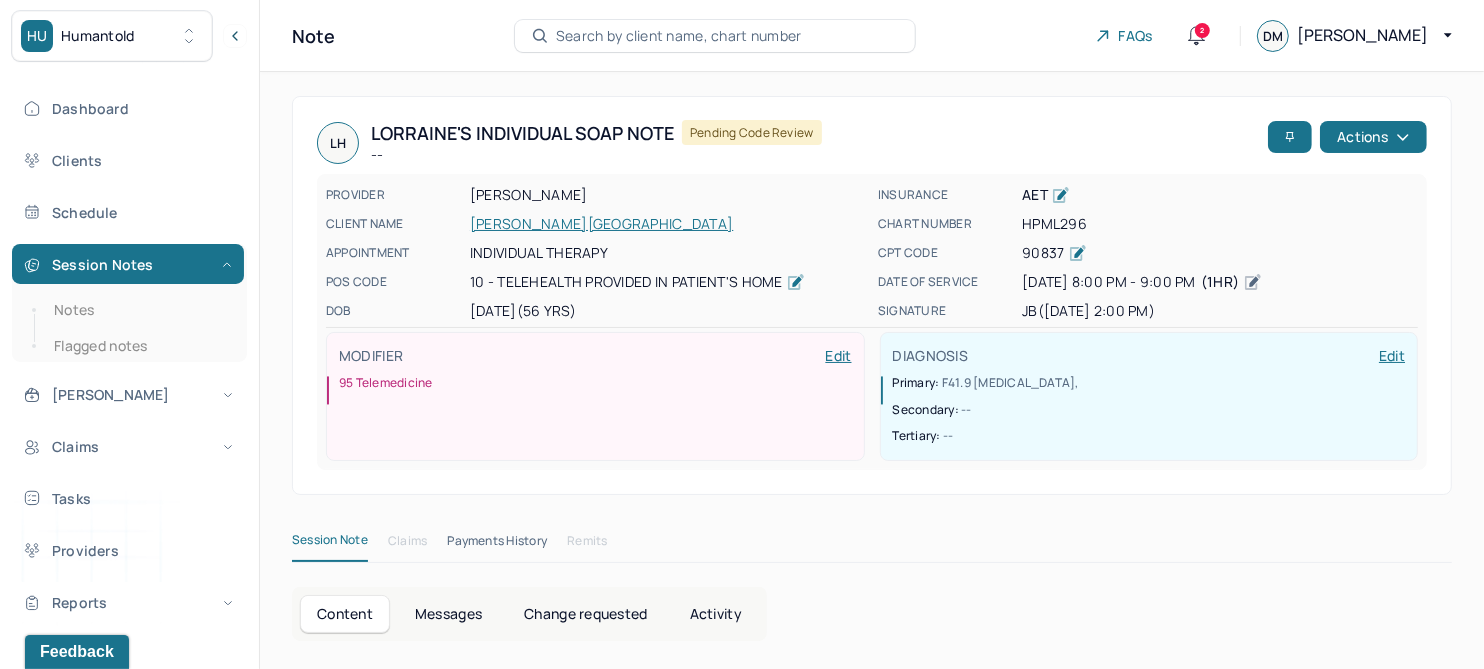 click on "Change requested" at bounding box center [585, 614] 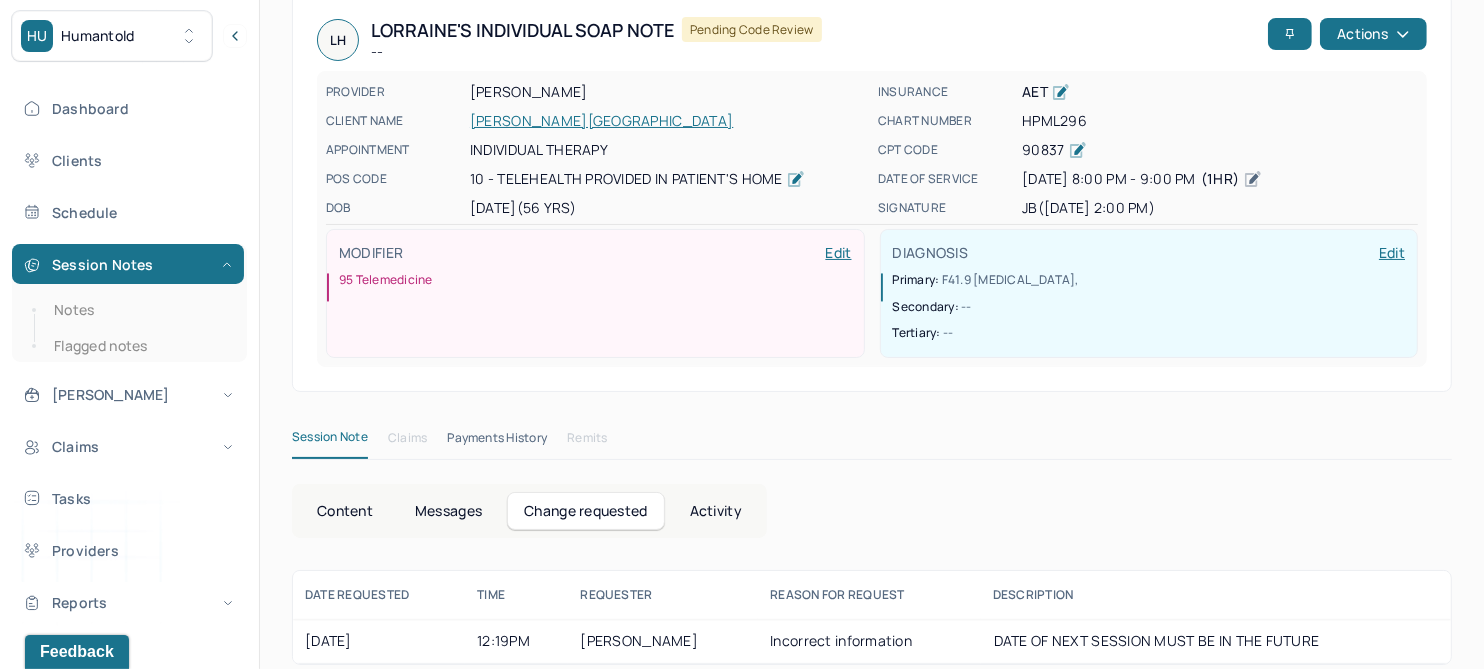 scroll, scrollTop: 118, scrollLeft: 0, axis: vertical 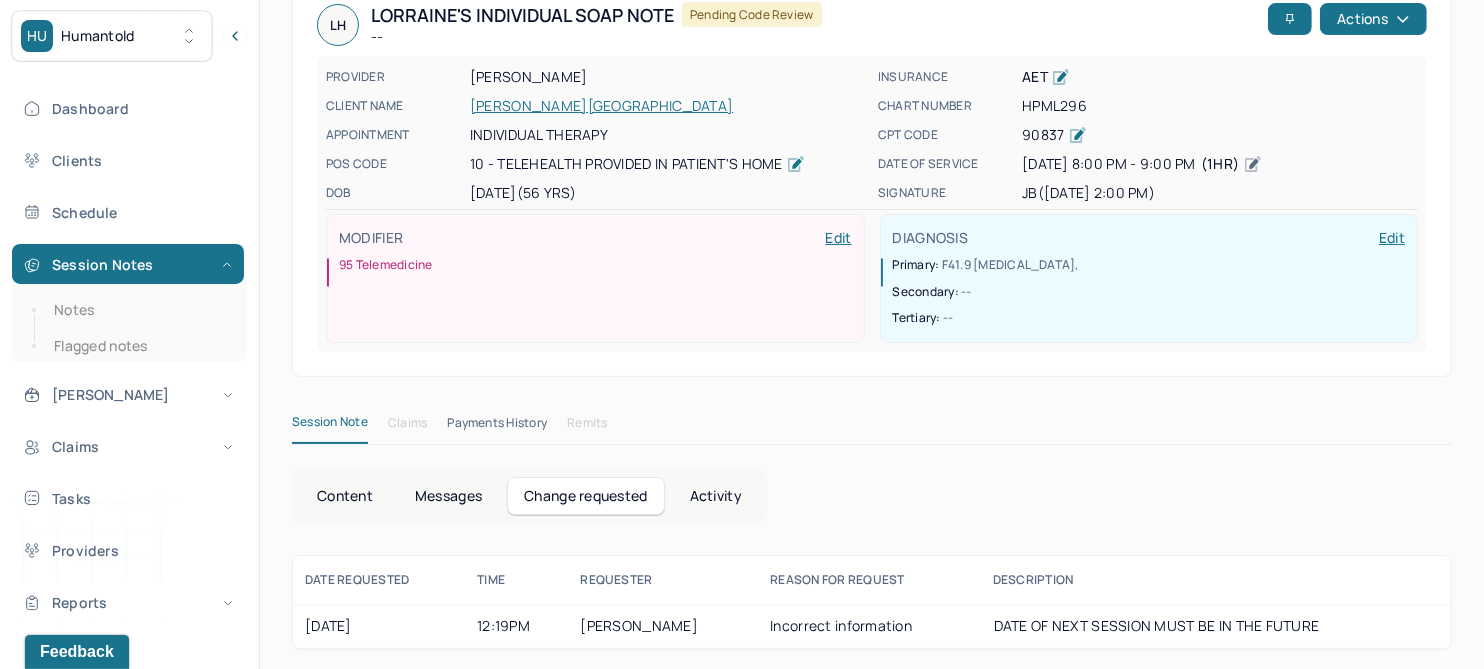 click on "Content" at bounding box center (345, 496) 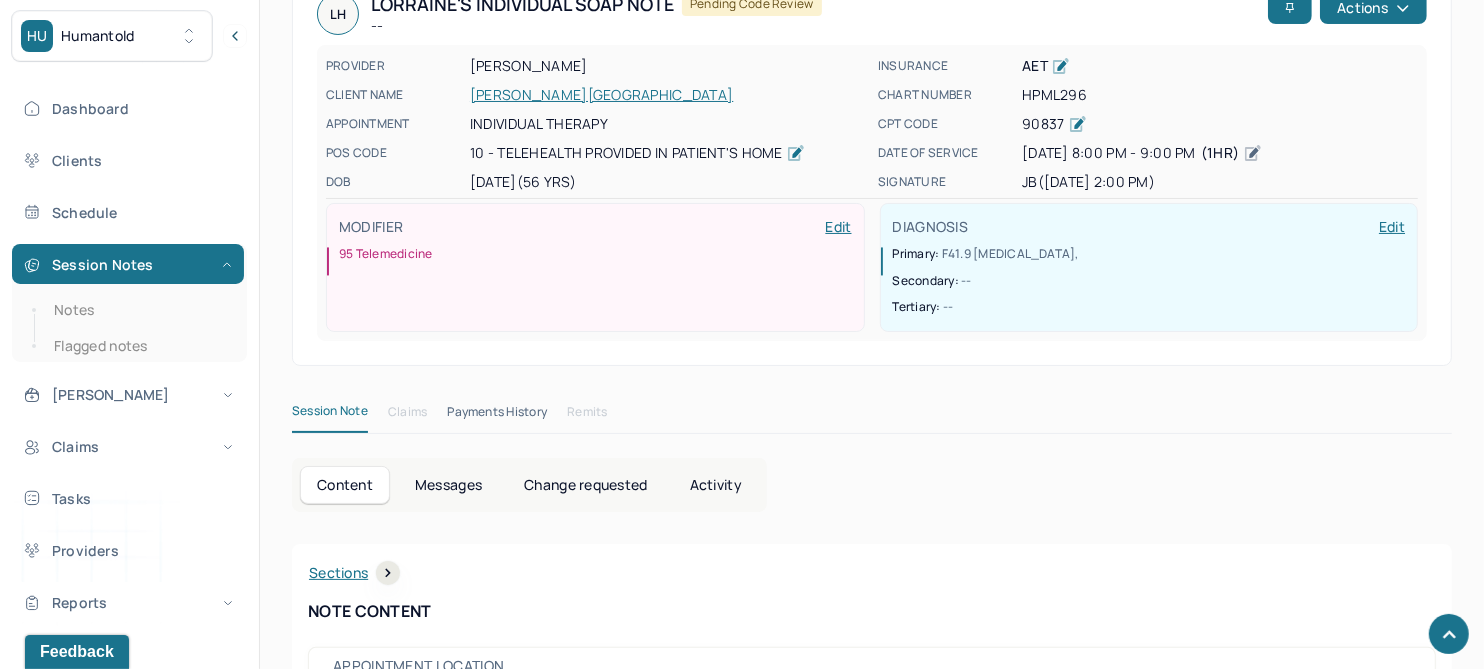 scroll, scrollTop: 0, scrollLeft: 0, axis: both 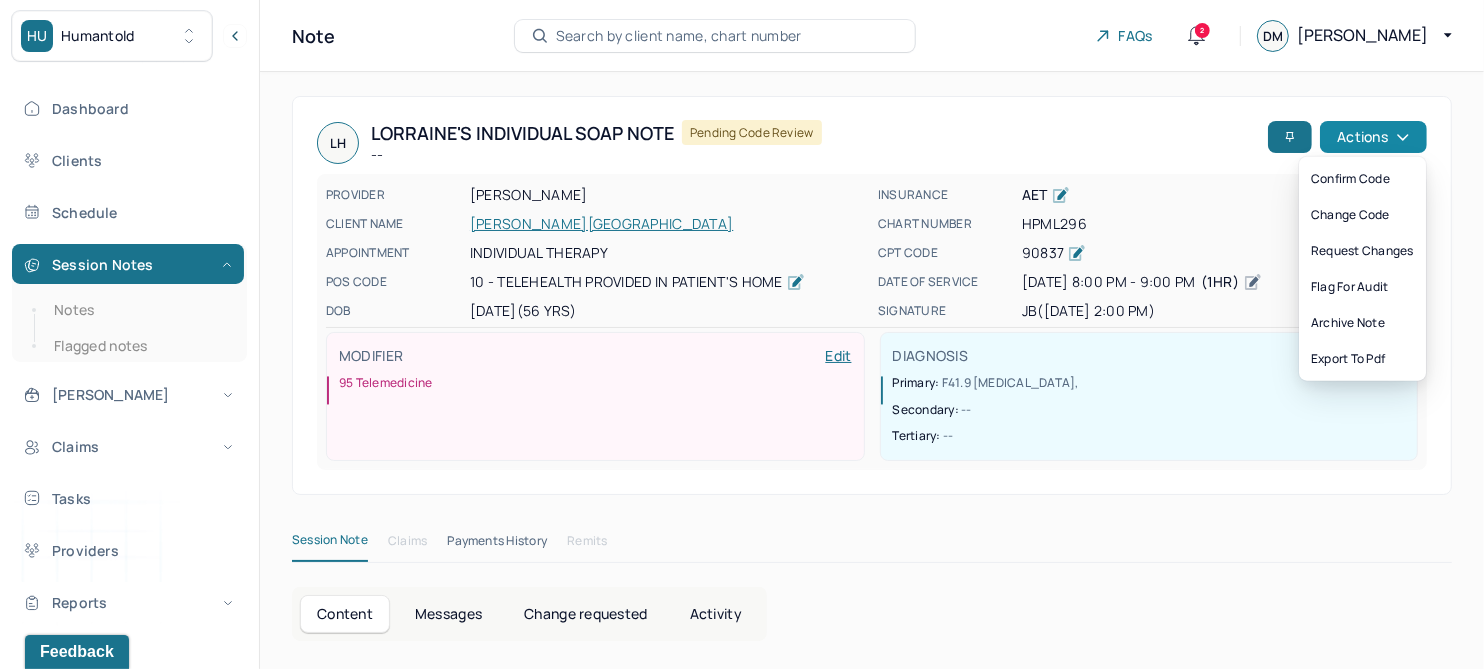 click 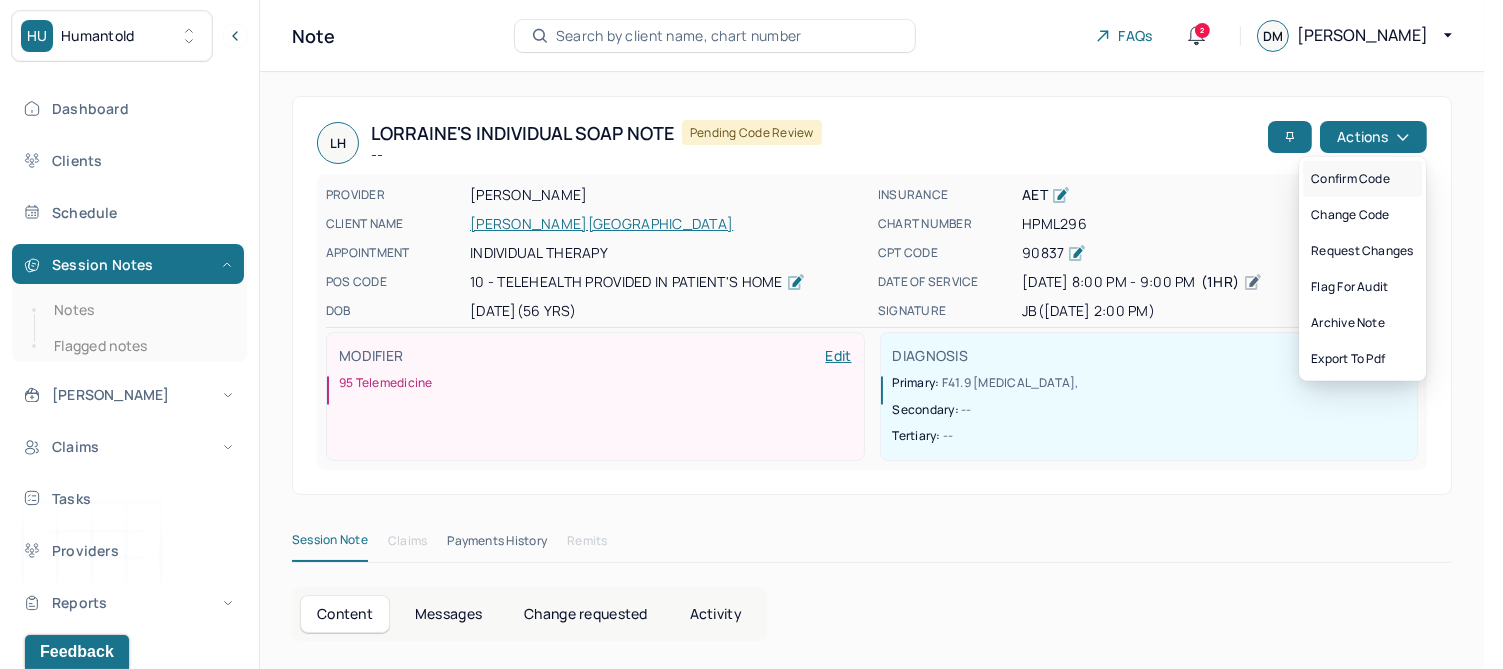 click on "Confirm code" at bounding box center [1362, 179] 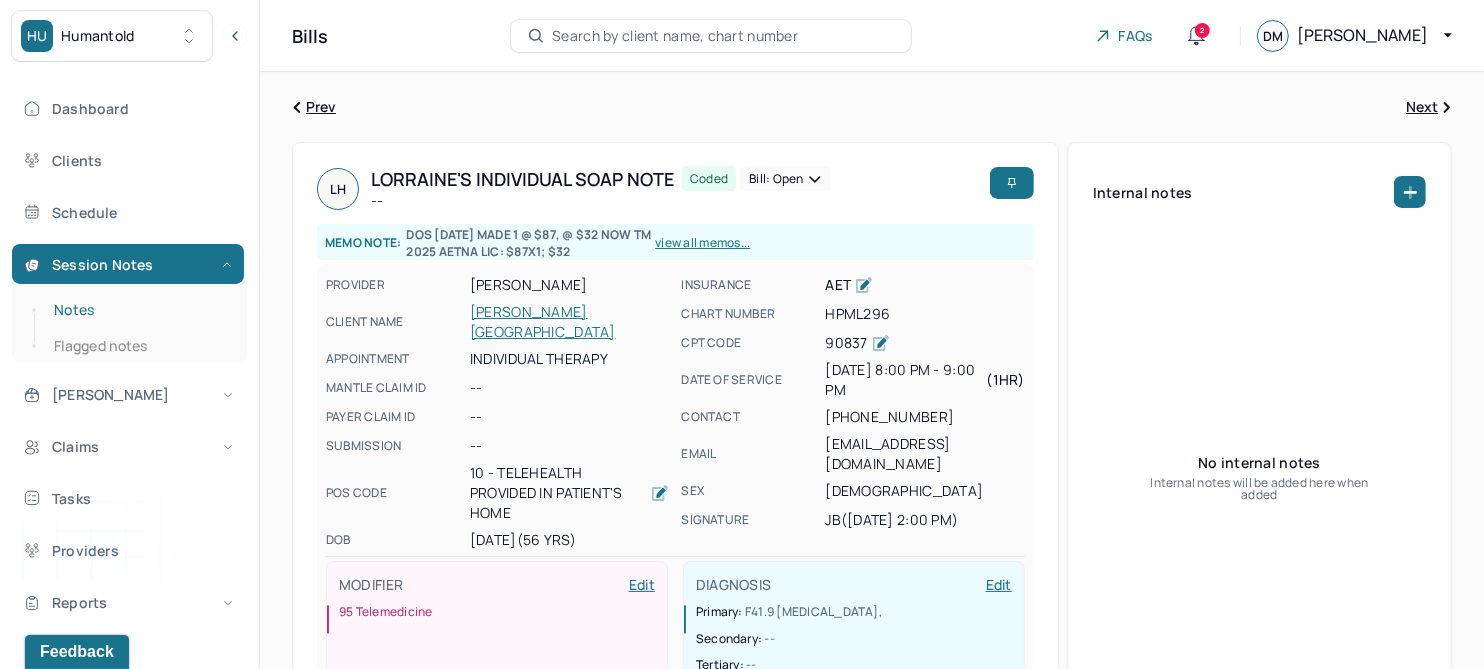 click on "Notes" at bounding box center (139, 310) 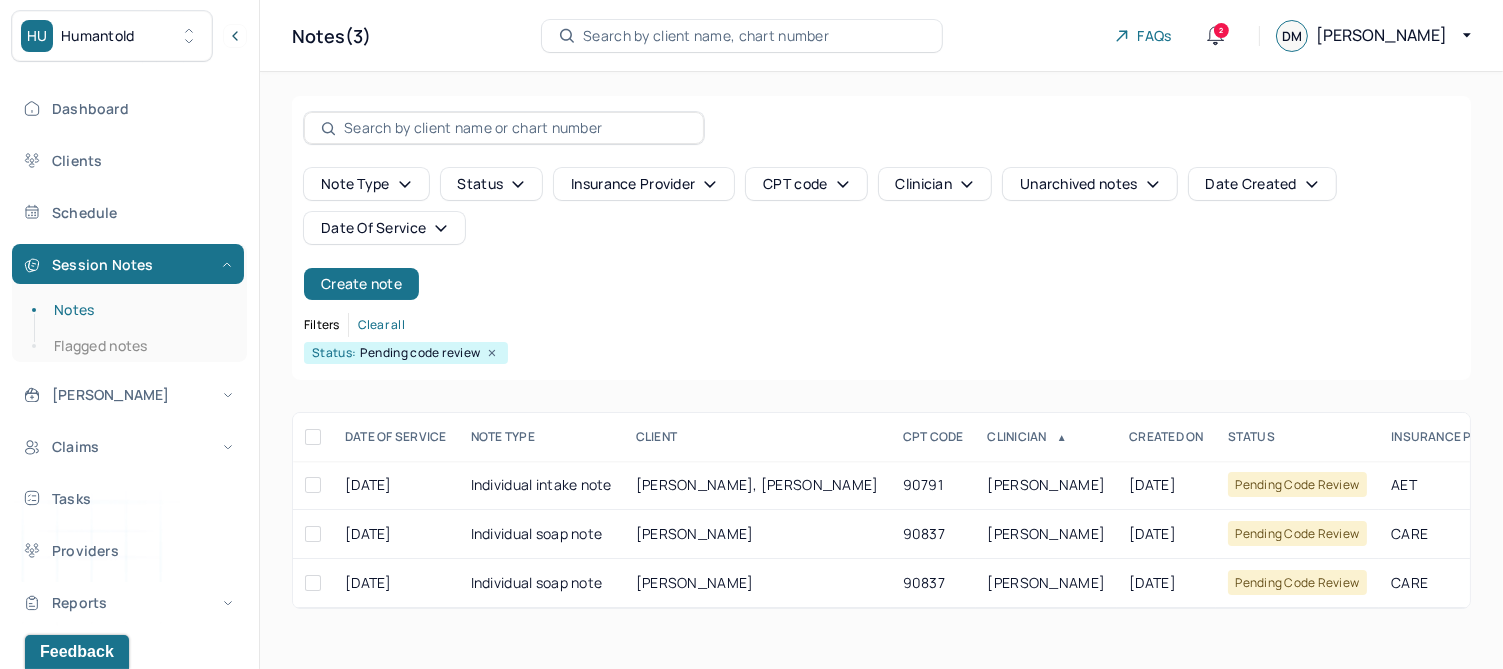 click 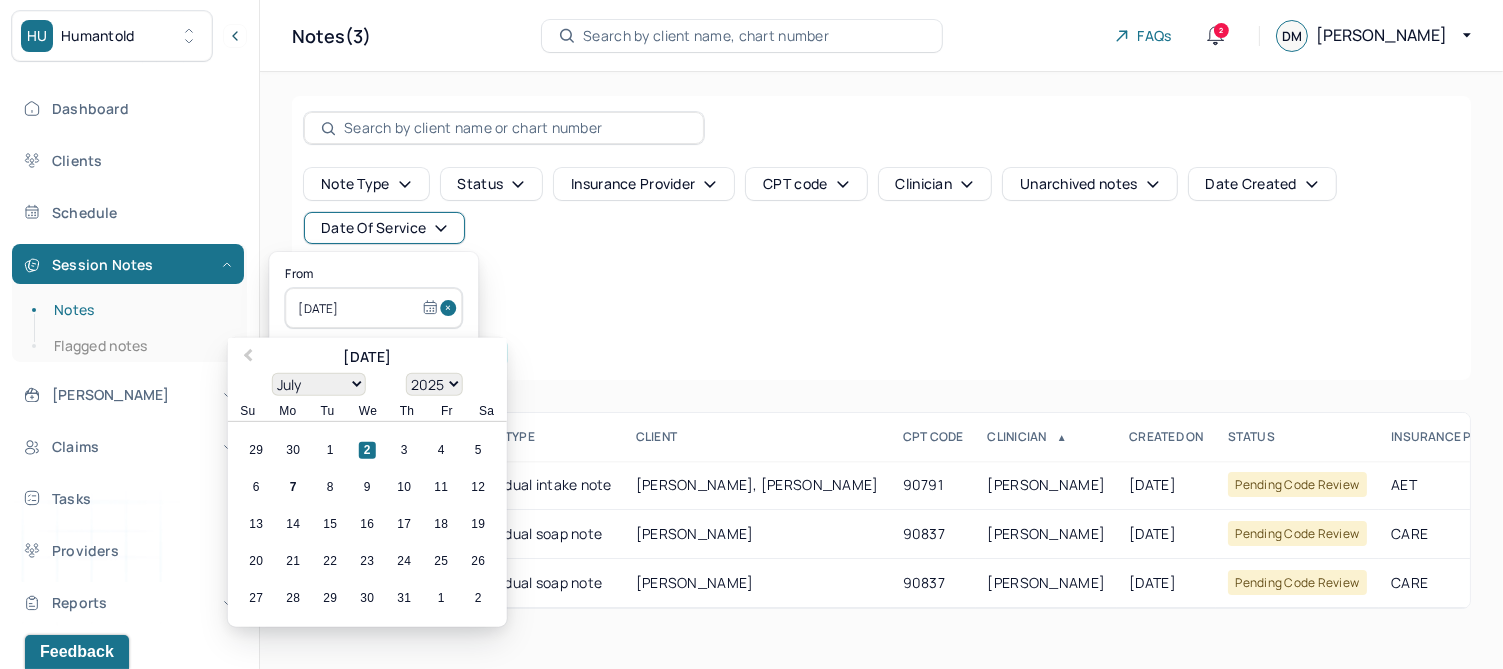 click at bounding box center (451, 308) 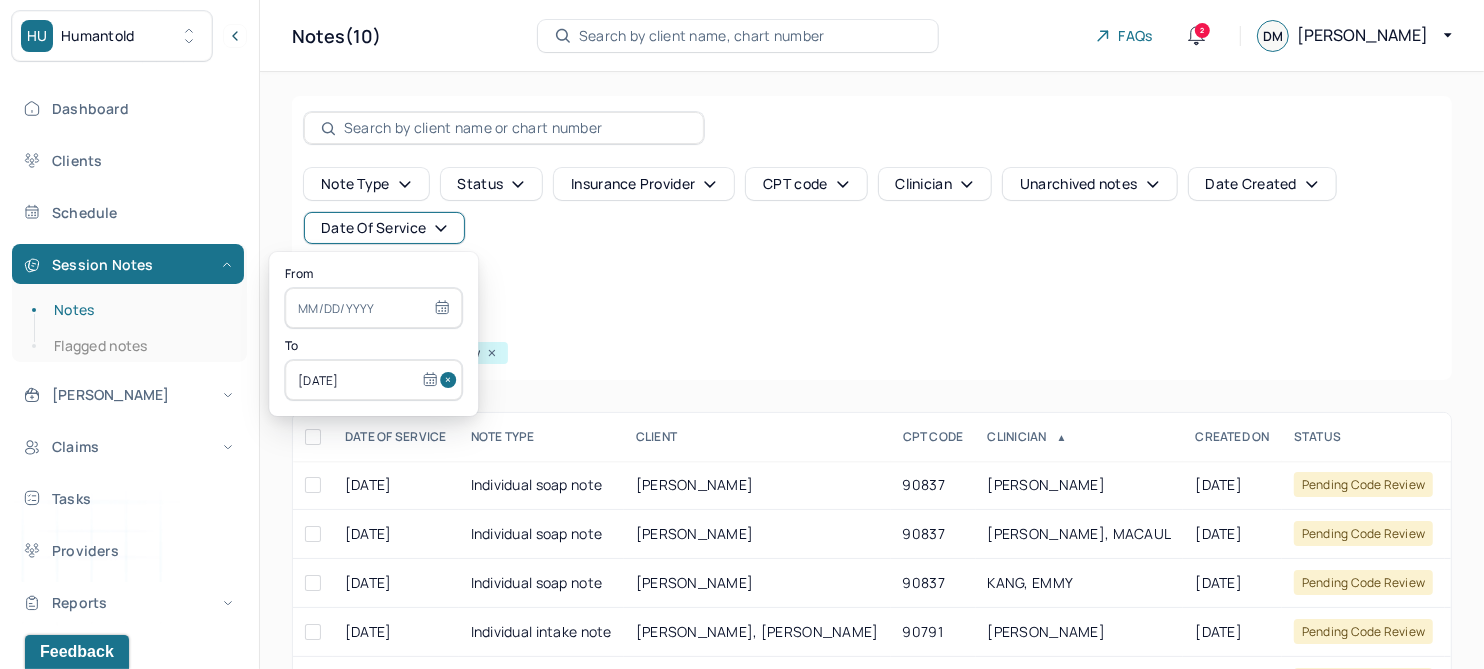 click at bounding box center (451, 380) 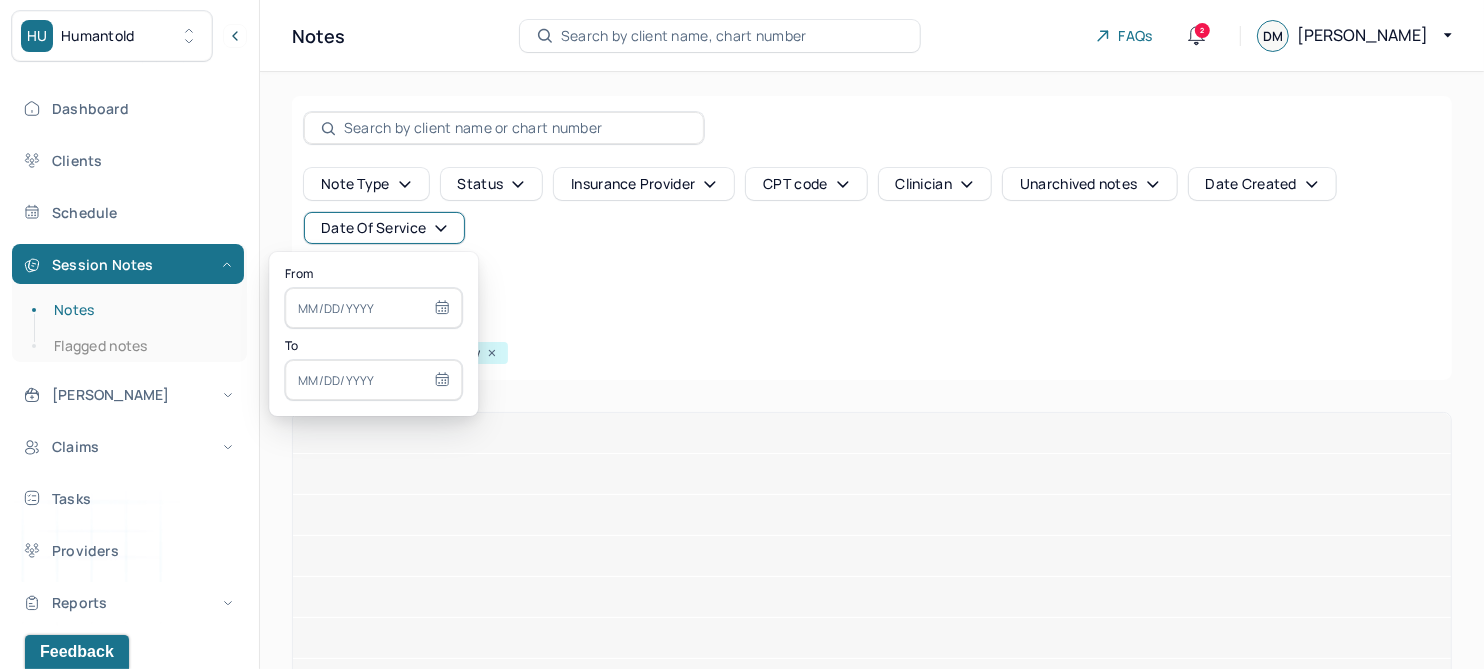 click at bounding box center [373, 308] 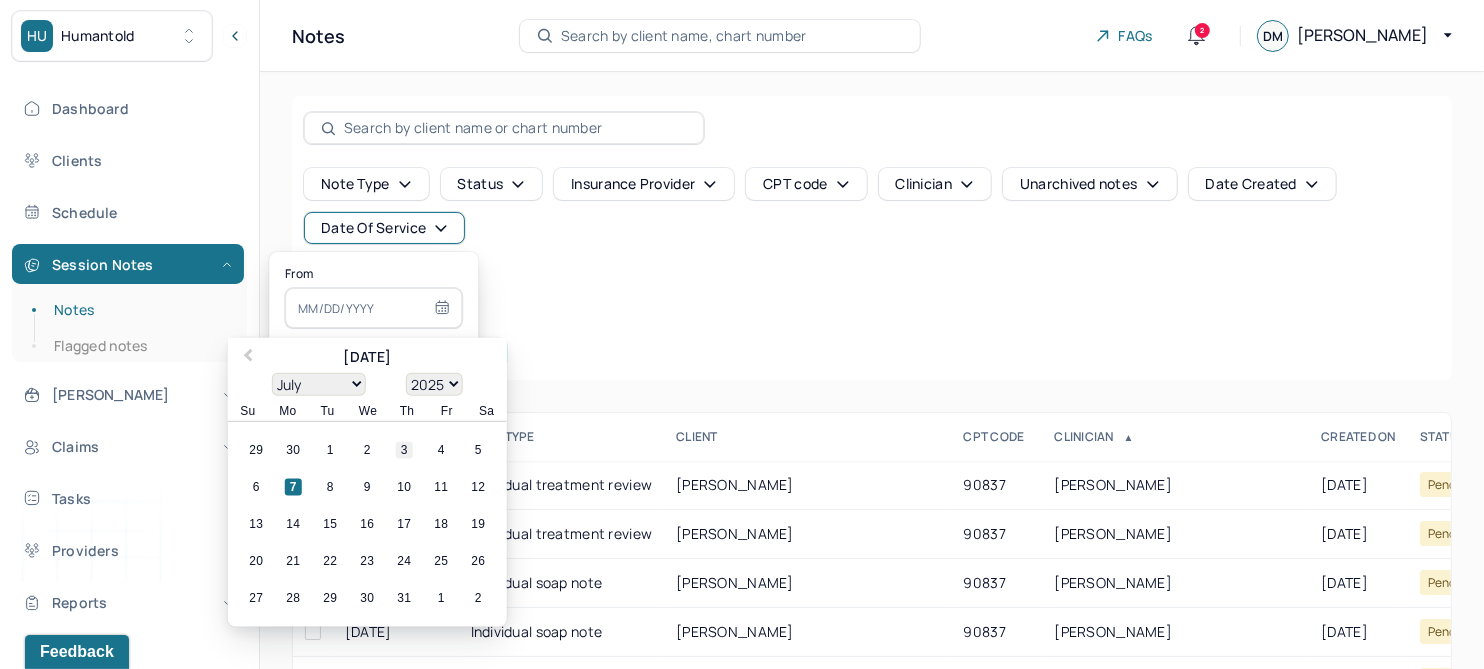 click on "3" at bounding box center [404, 450] 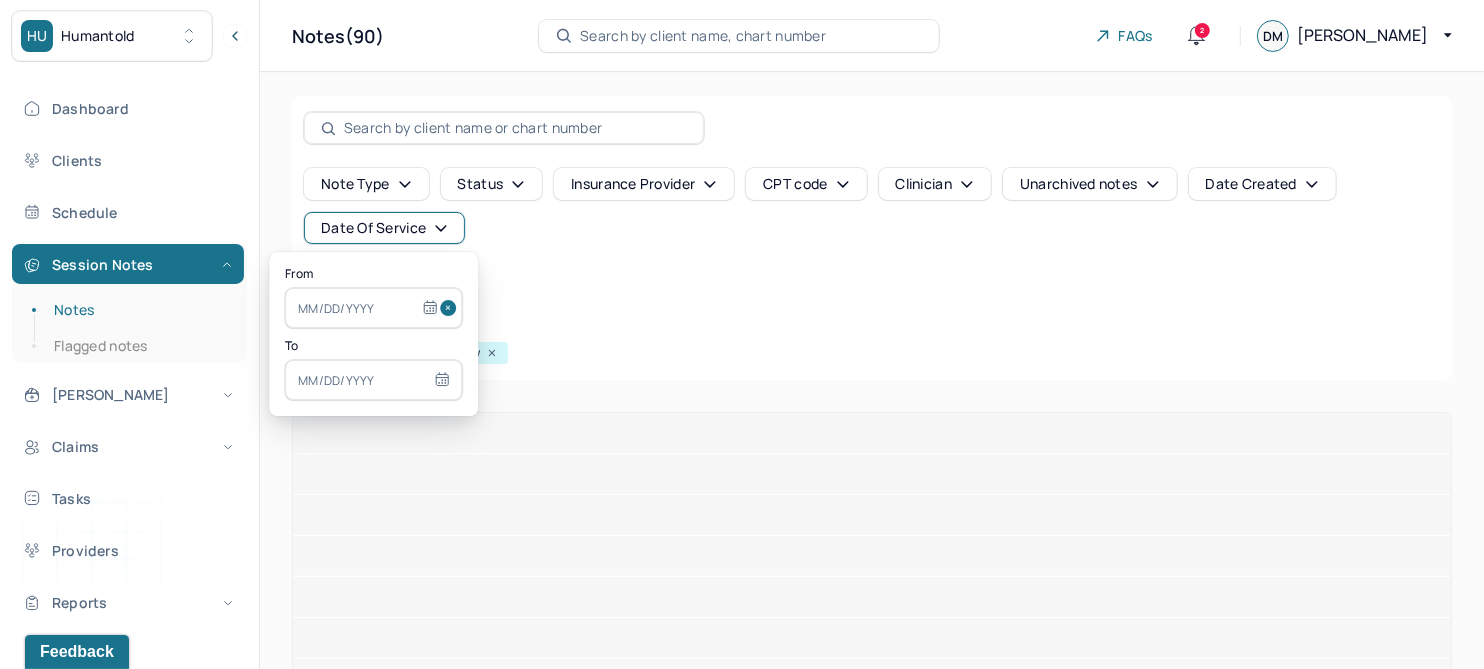 type on "[DATE]" 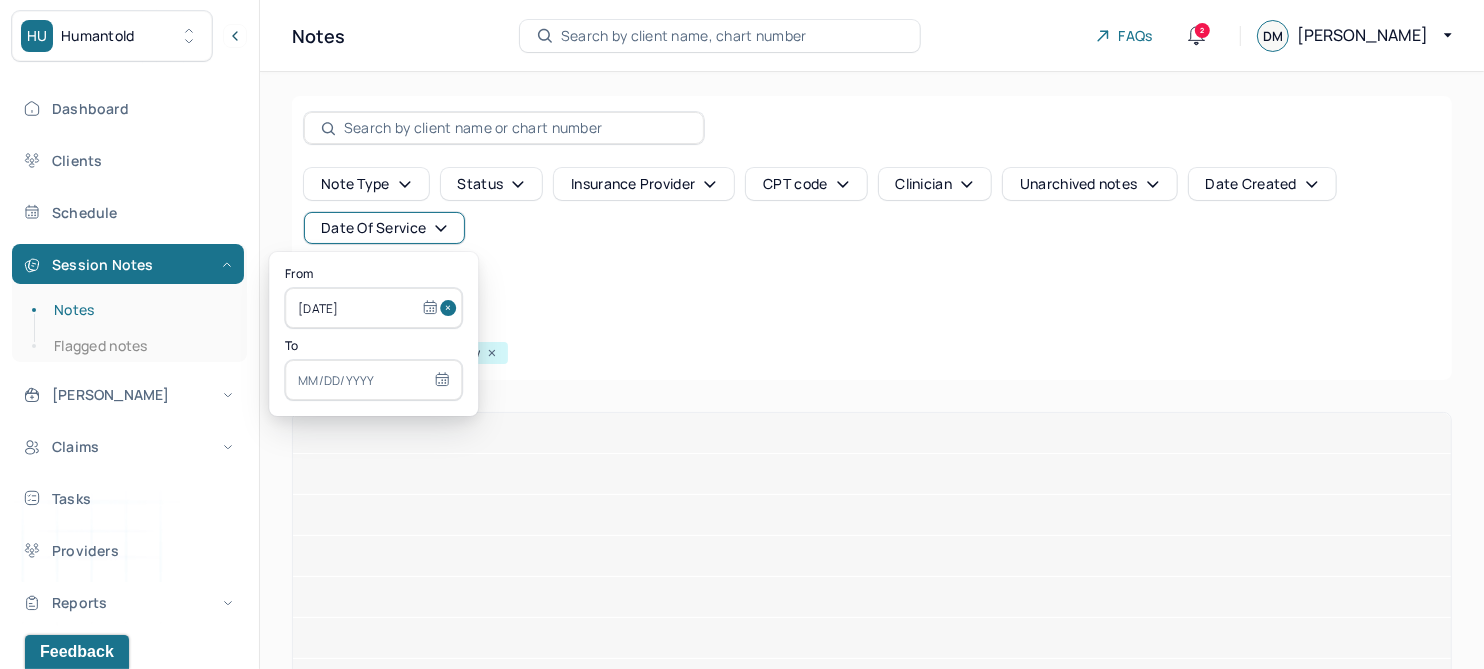 click at bounding box center (373, 380) 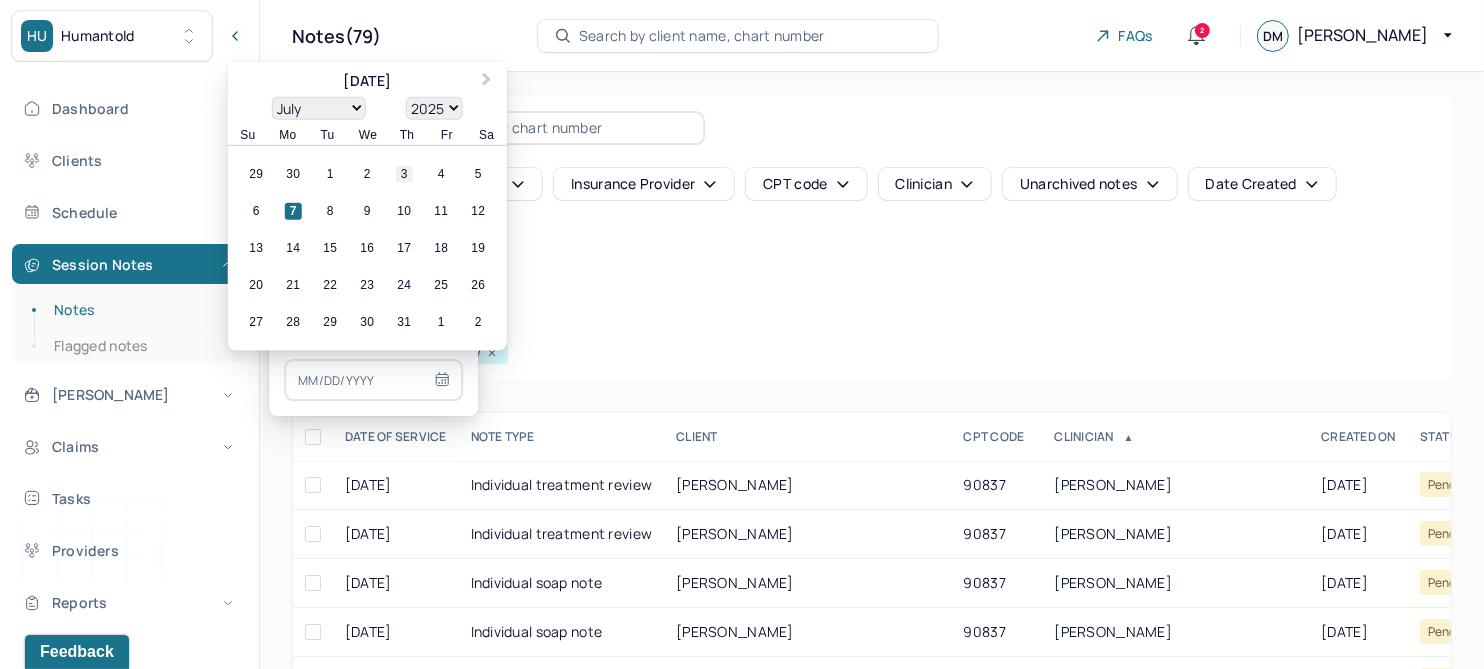 click on "3" at bounding box center (404, 174) 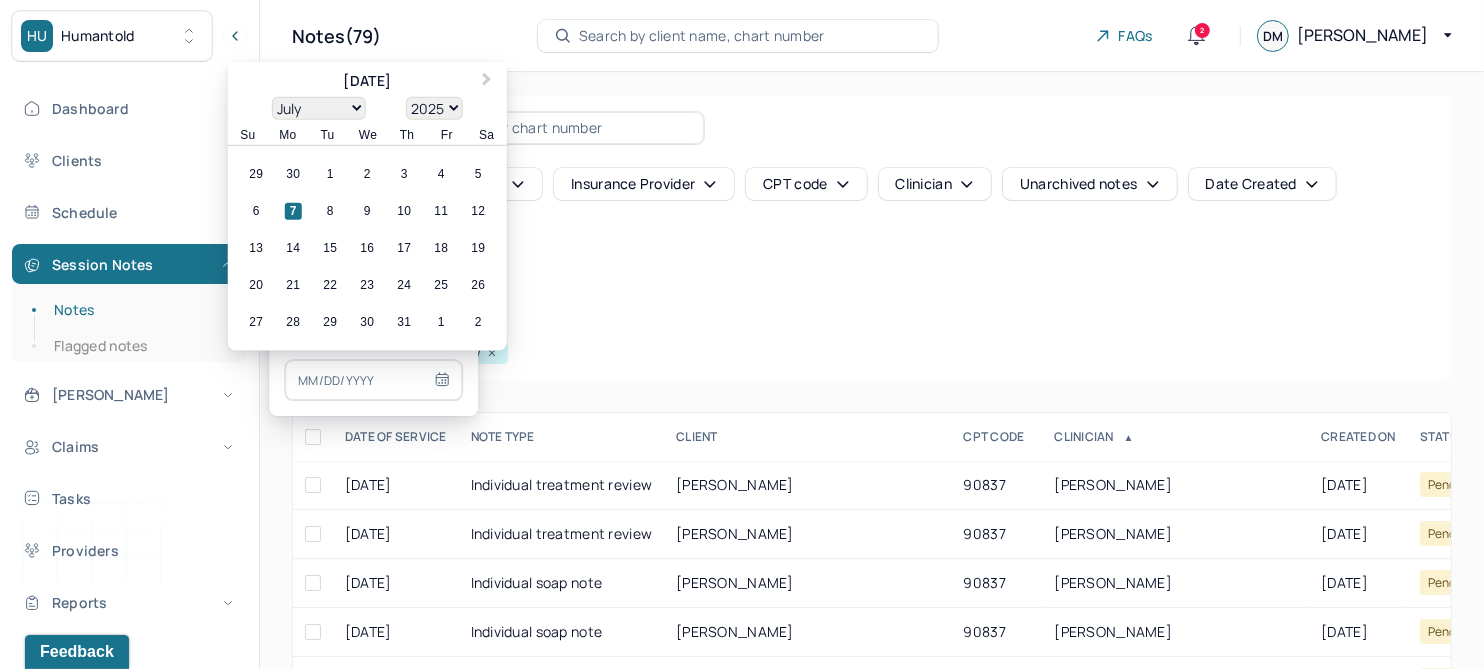 type on "[DATE]" 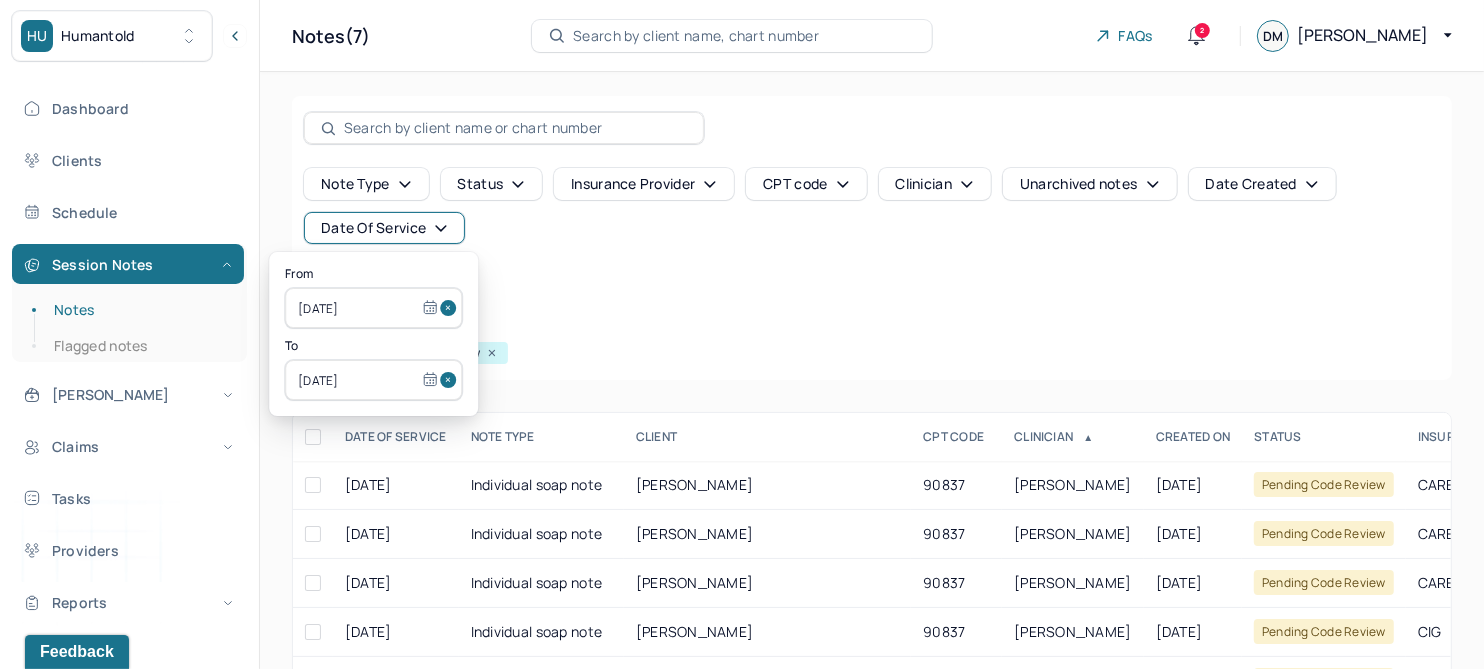click on "Note type     Status     Insurance provider     CPT code     Clinician     Unarchived notes     Date Created     Date Of Service     Create note" at bounding box center [872, 234] 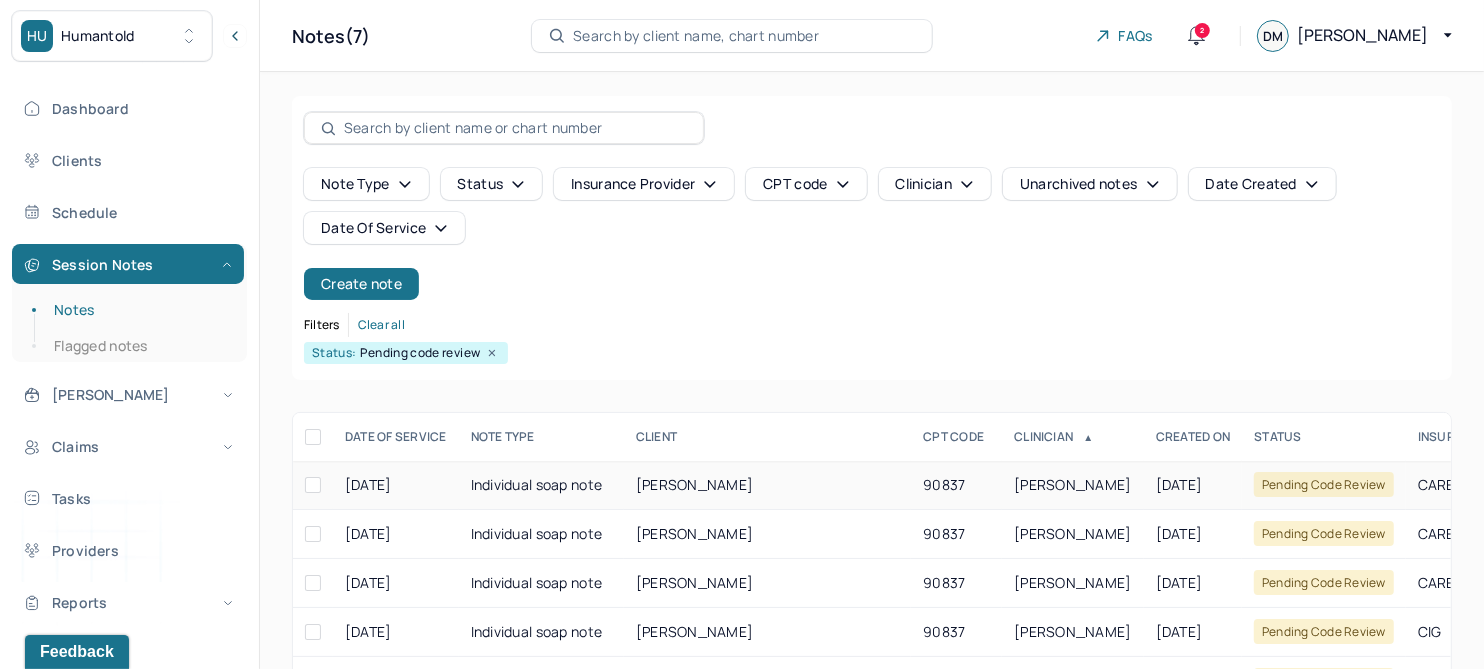 click on "GATLEY, HALEY" at bounding box center (695, 484) 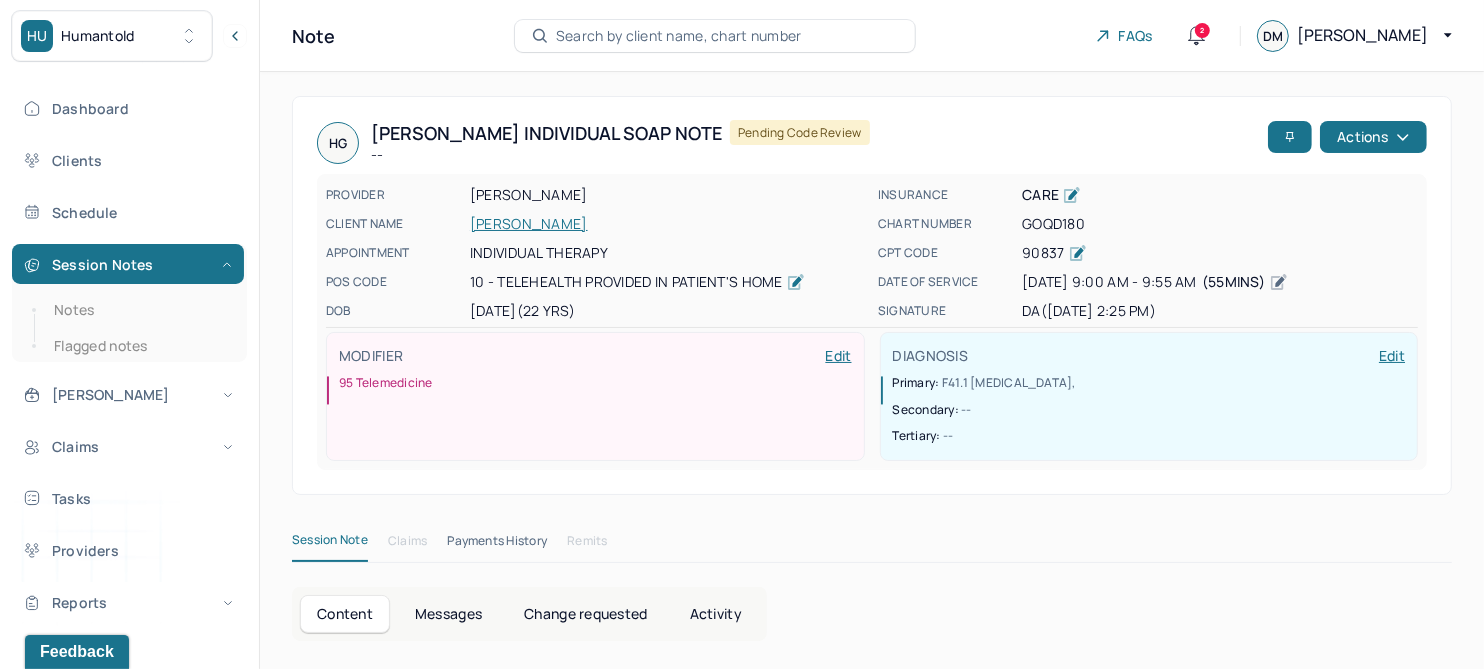 click on "Change requested" at bounding box center (585, 614) 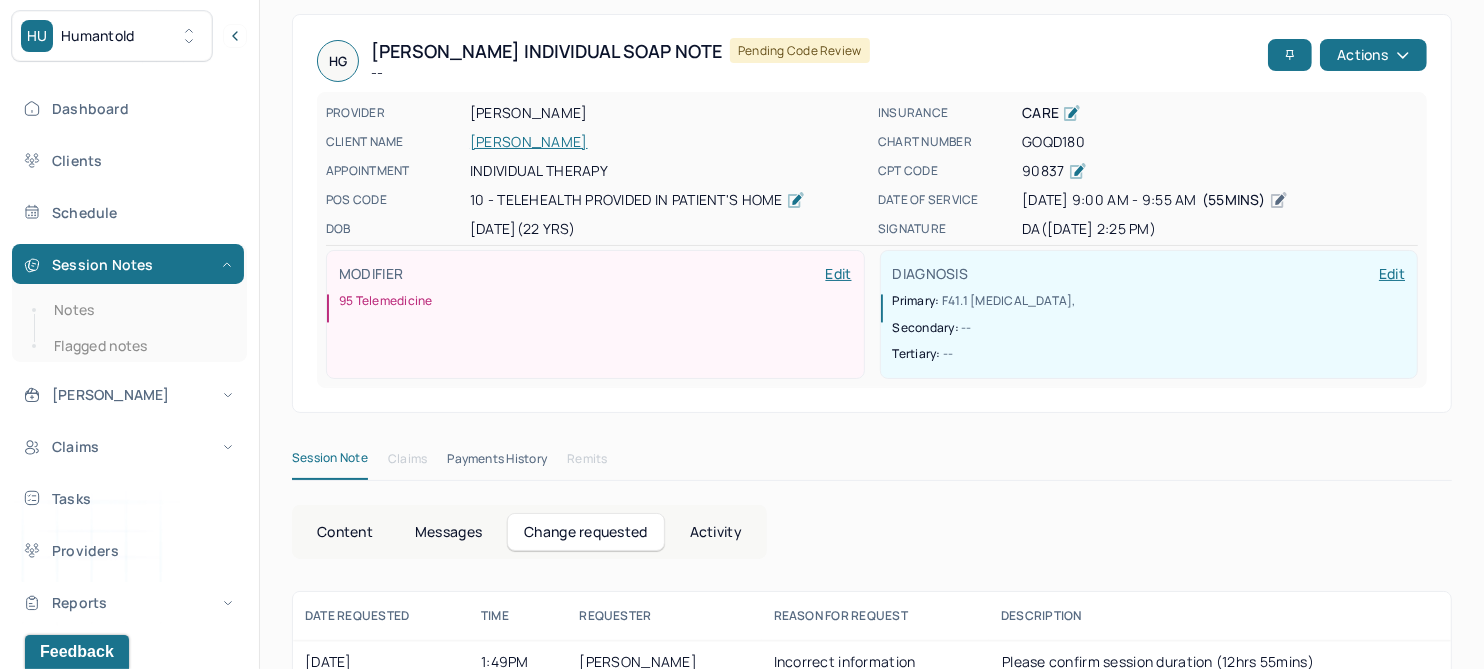 scroll, scrollTop: 118, scrollLeft: 0, axis: vertical 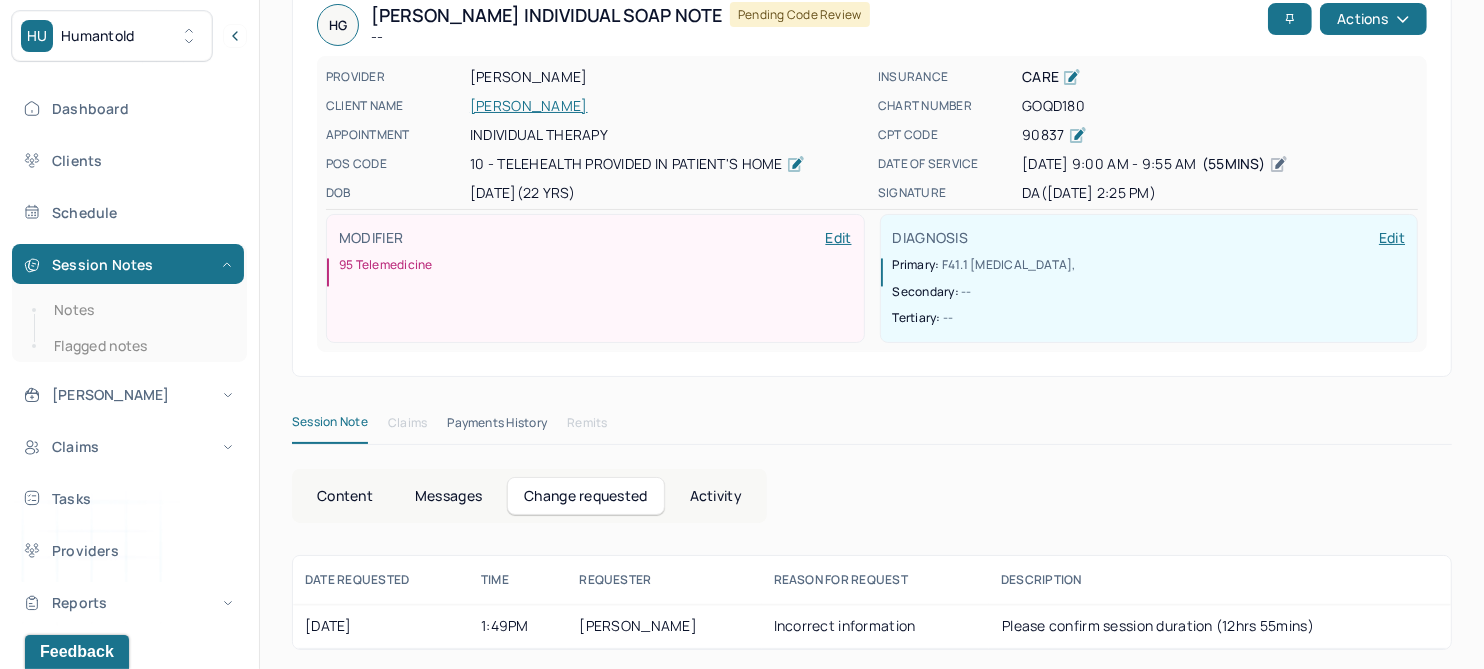 click on "Content" at bounding box center [345, 496] 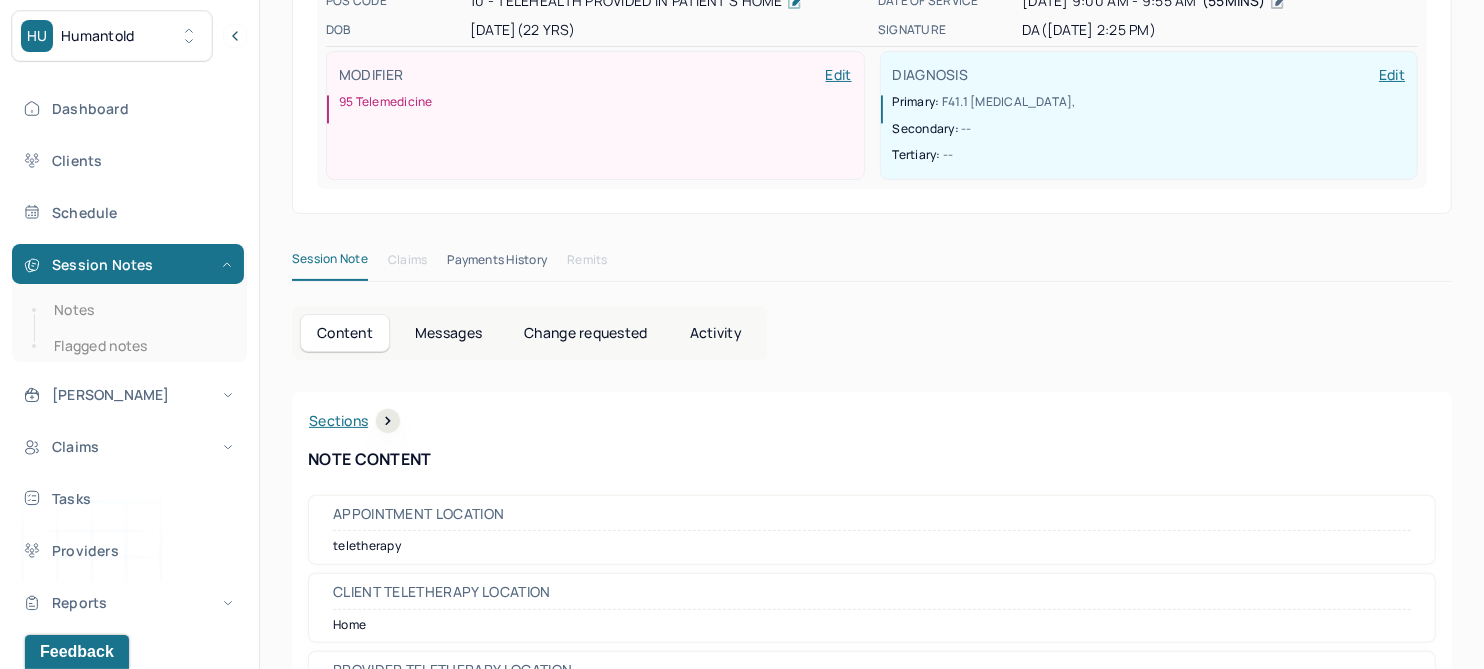 scroll, scrollTop: 0, scrollLeft: 0, axis: both 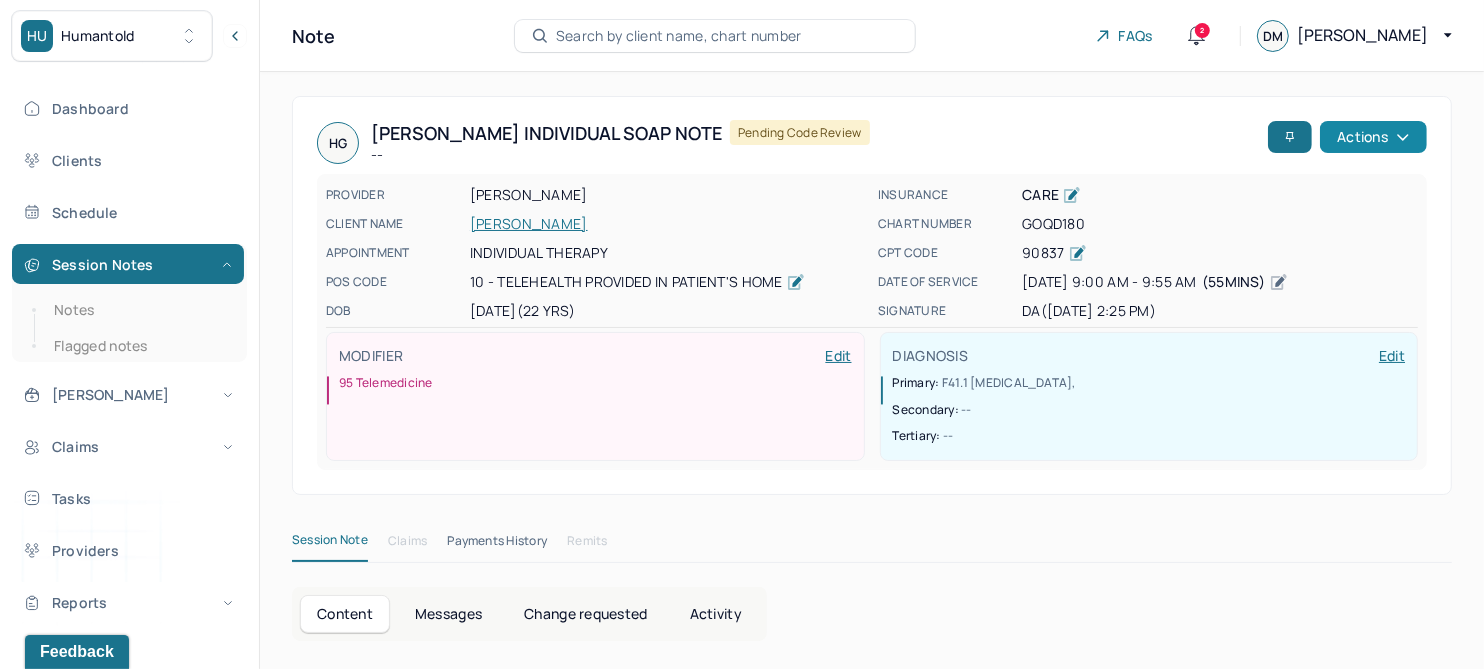 click on "Actions" at bounding box center [1373, 137] 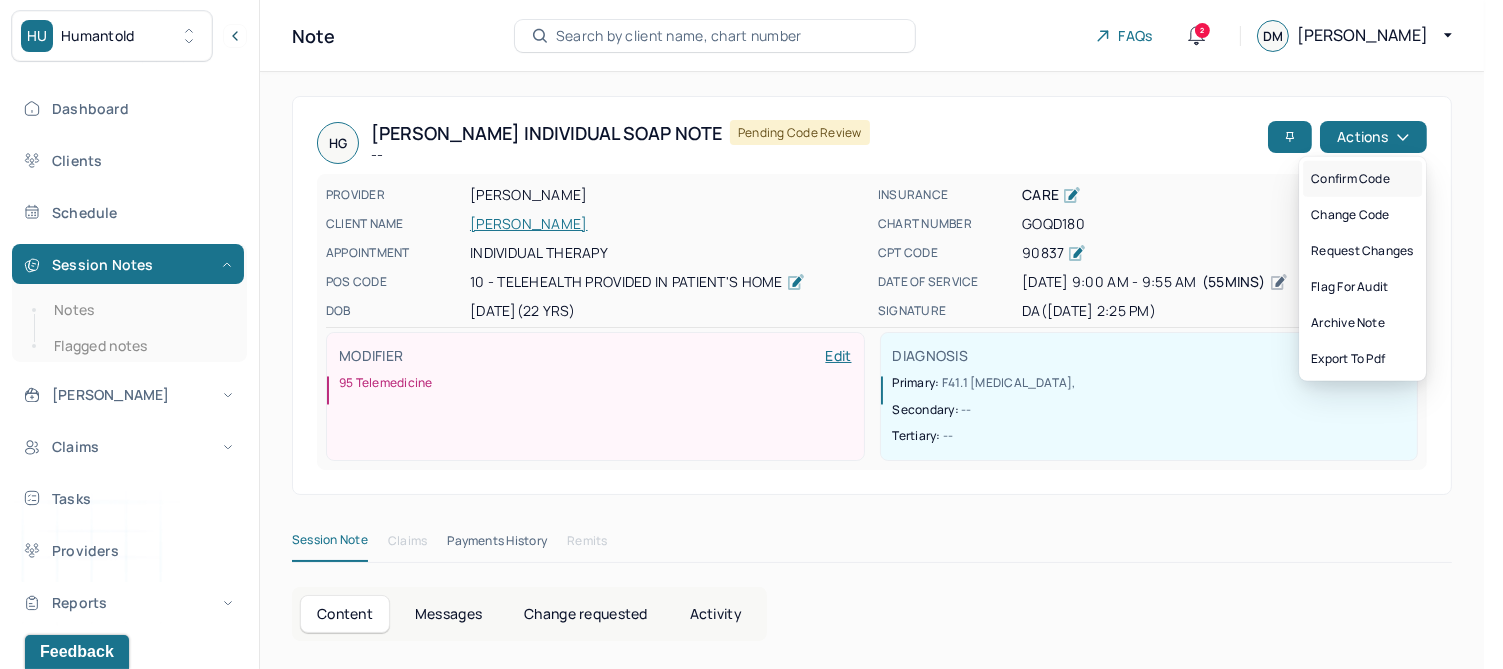 click on "Confirm code" at bounding box center (1362, 179) 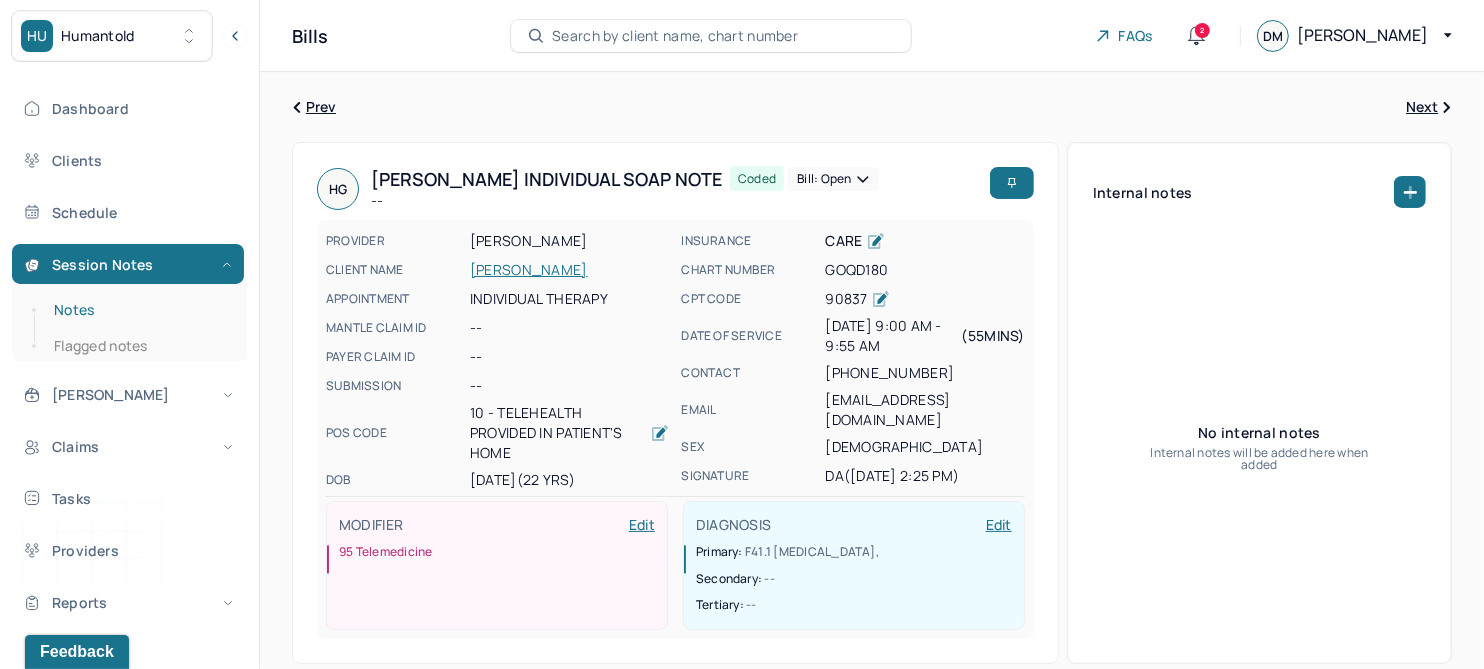 click on "Notes" at bounding box center [139, 310] 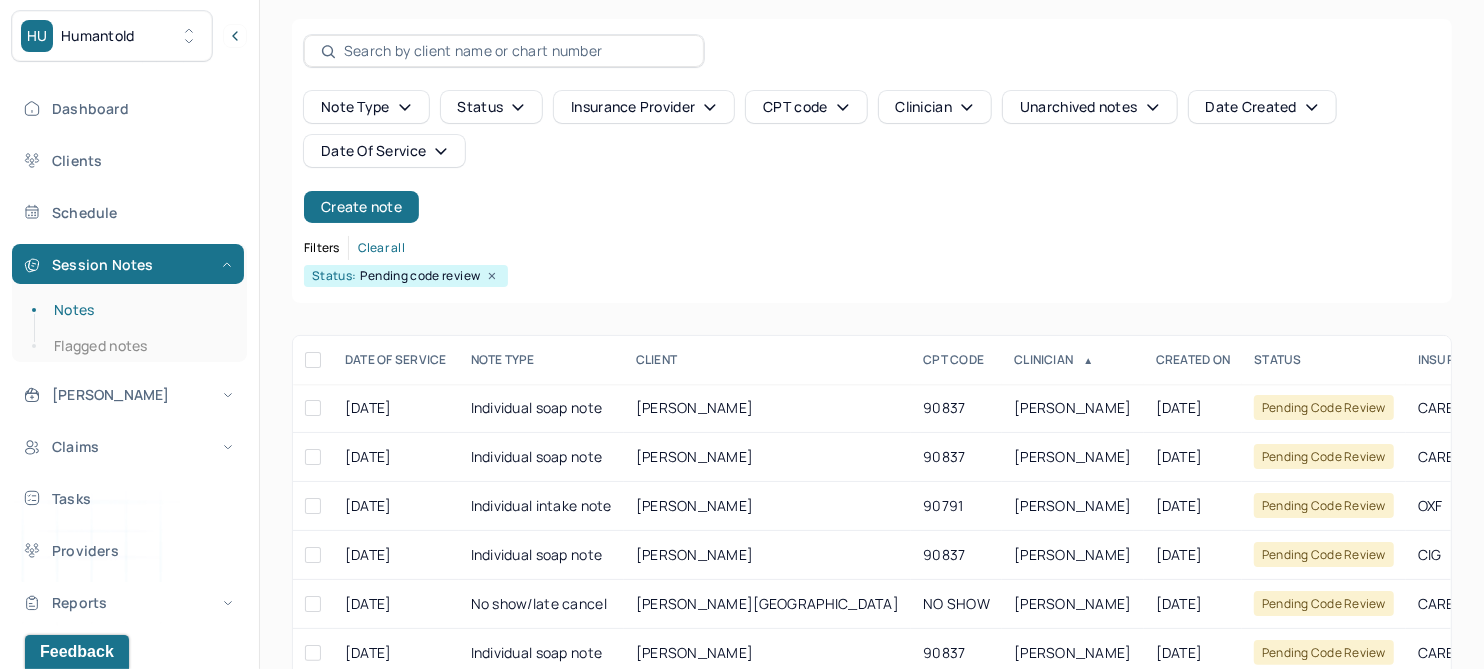 scroll, scrollTop: 125, scrollLeft: 0, axis: vertical 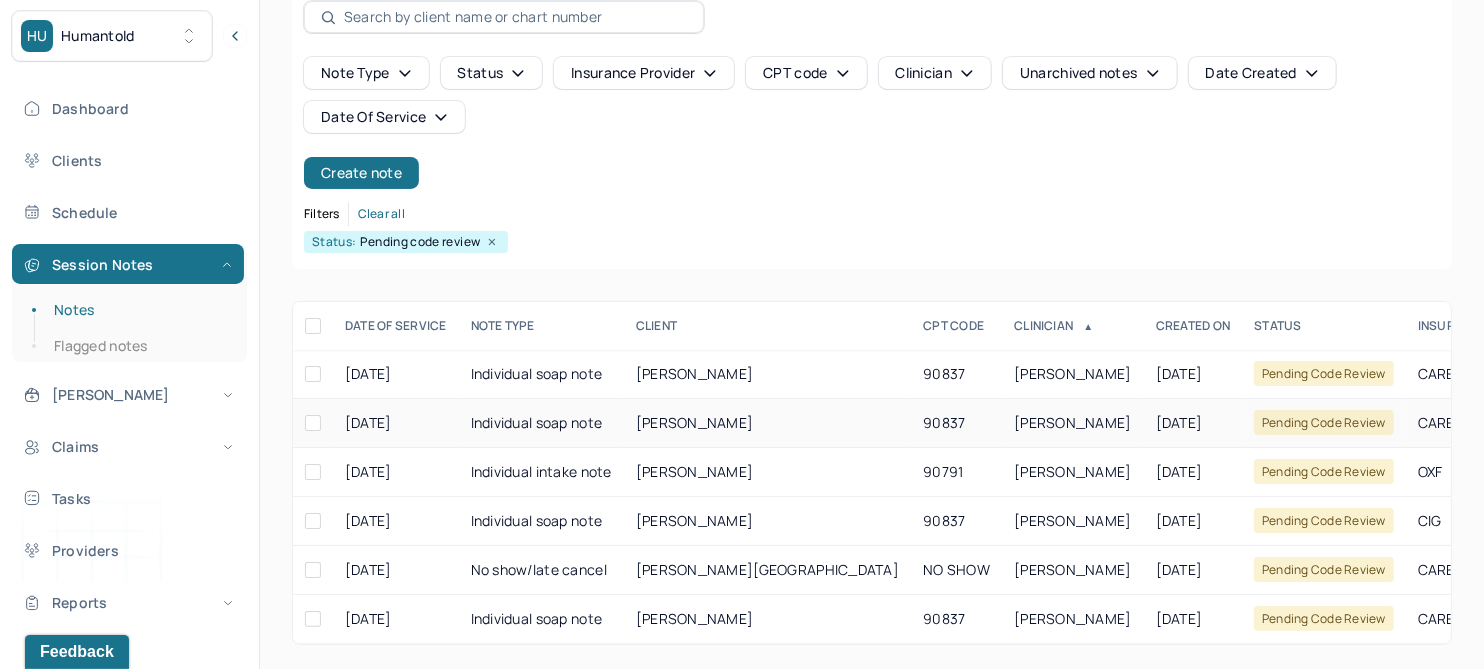 click on "[PERSON_NAME]" at bounding box center (695, 422) 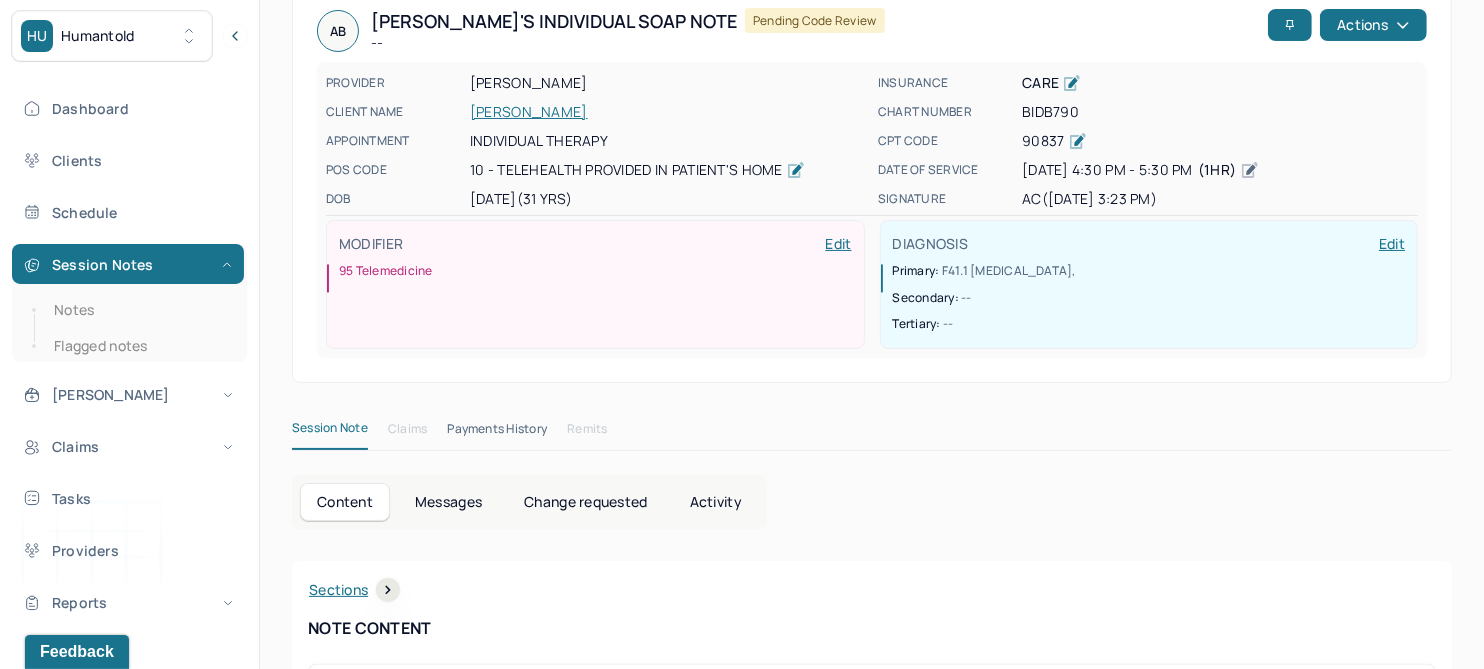 scroll, scrollTop: 0, scrollLeft: 0, axis: both 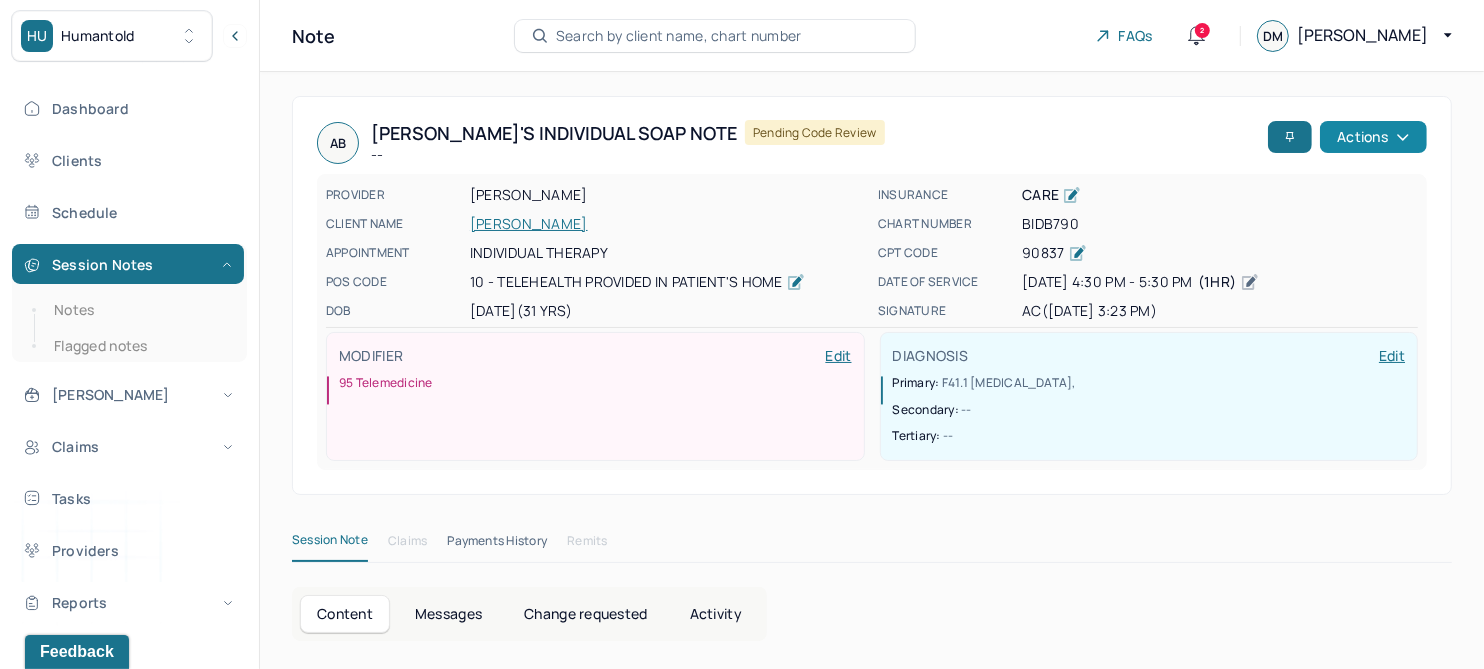 click 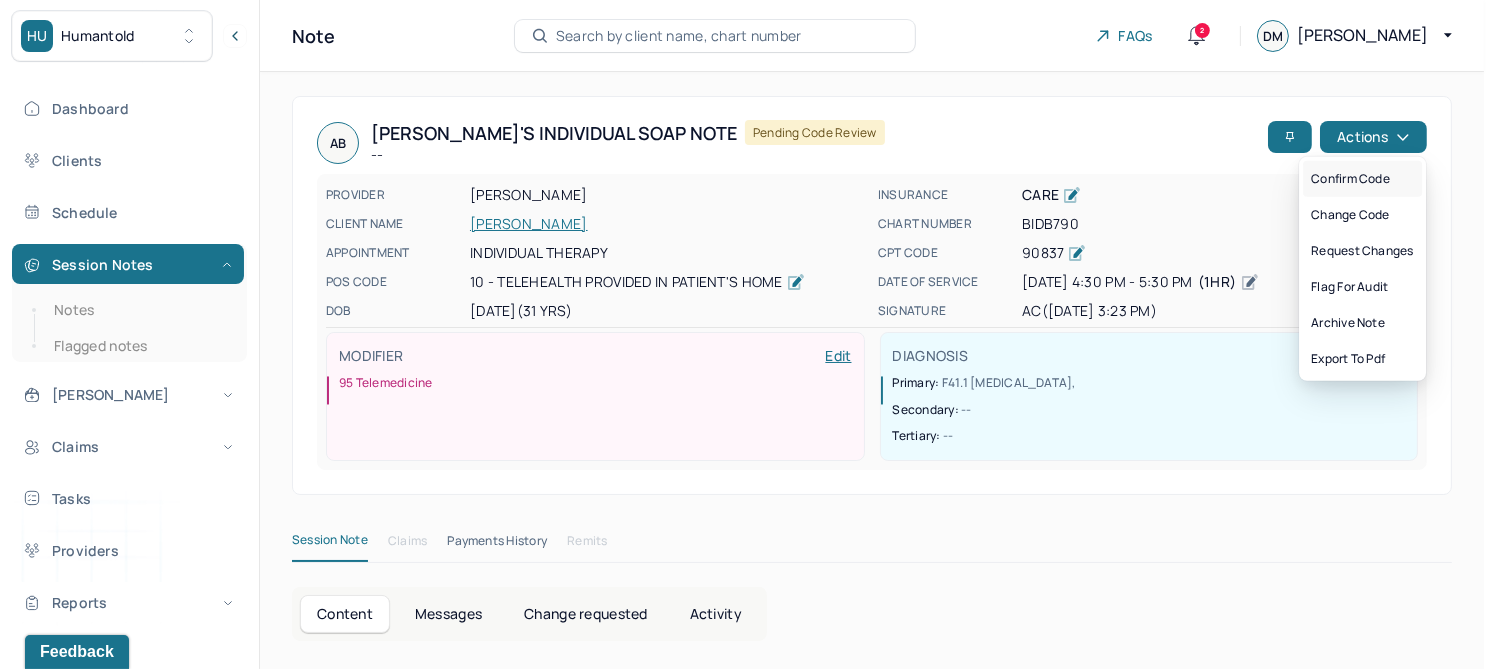 click on "Confirm code" at bounding box center [1362, 179] 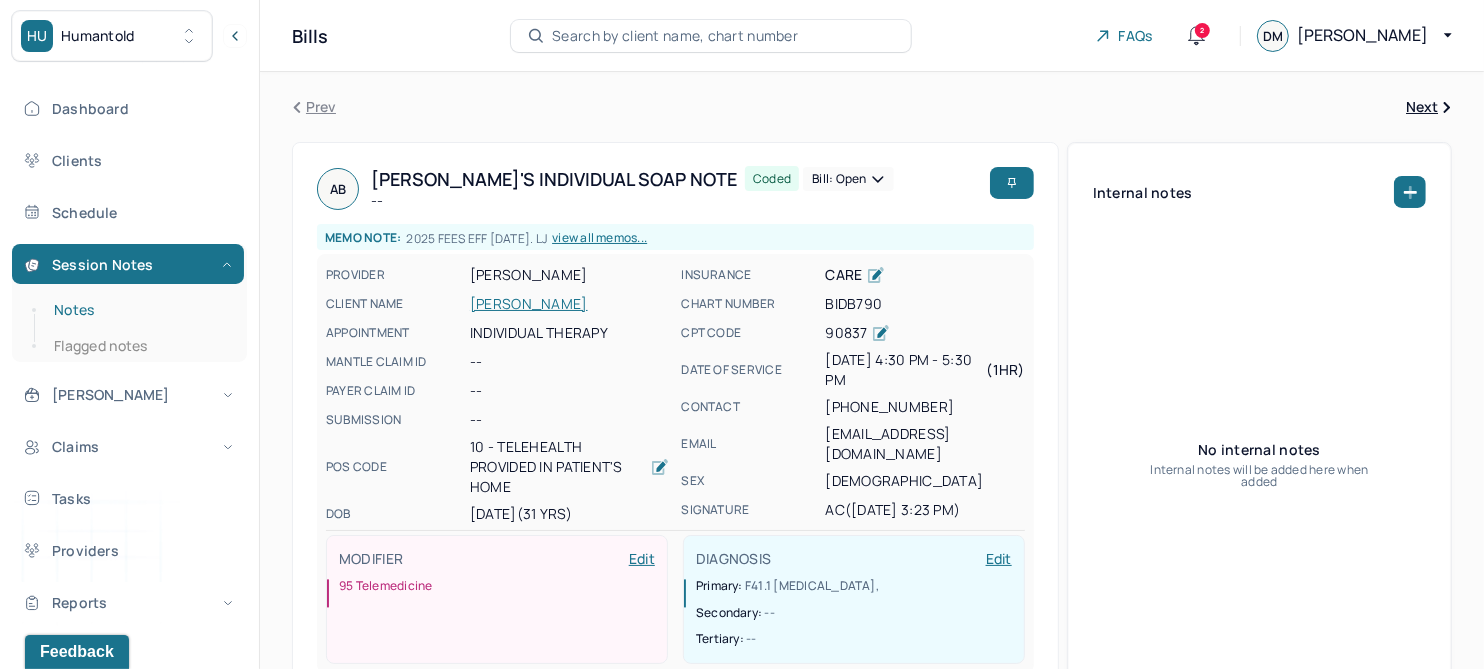 click on "Notes" at bounding box center [139, 310] 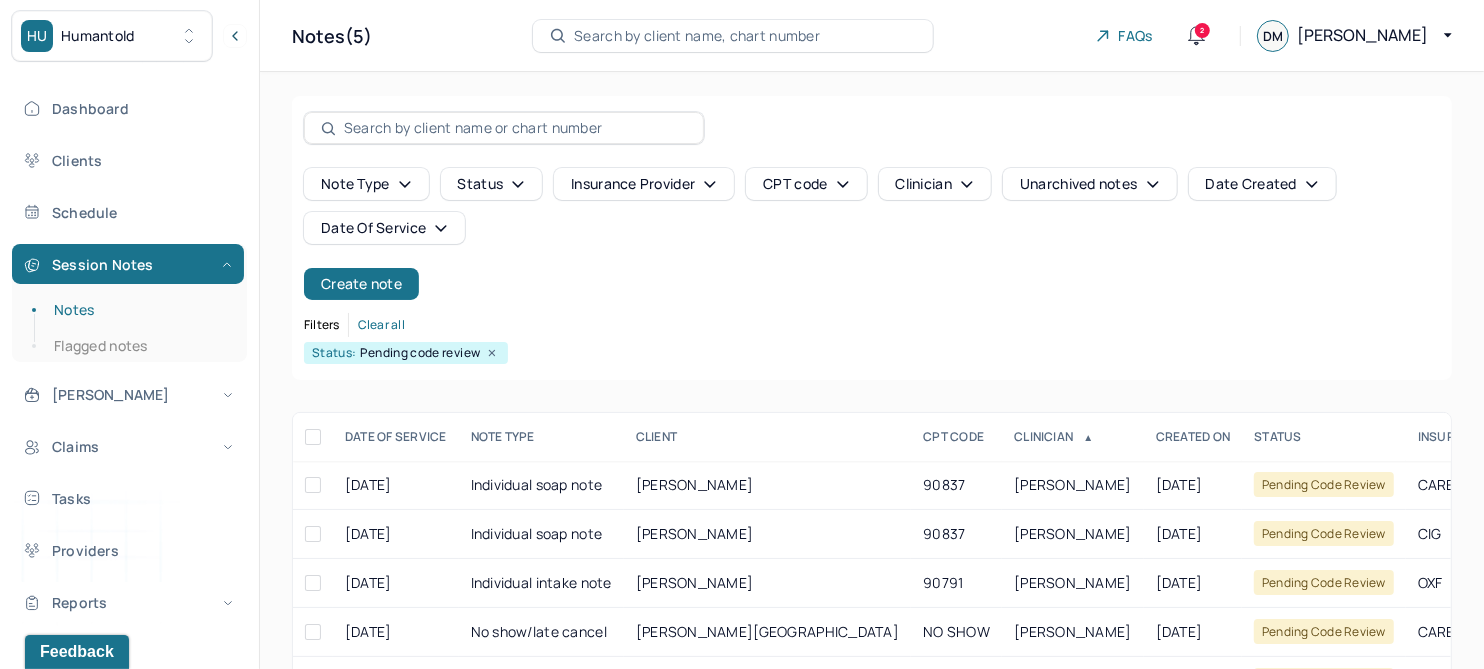 scroll, scrollTop: 78, scrollLeft: 0, axis: vertical 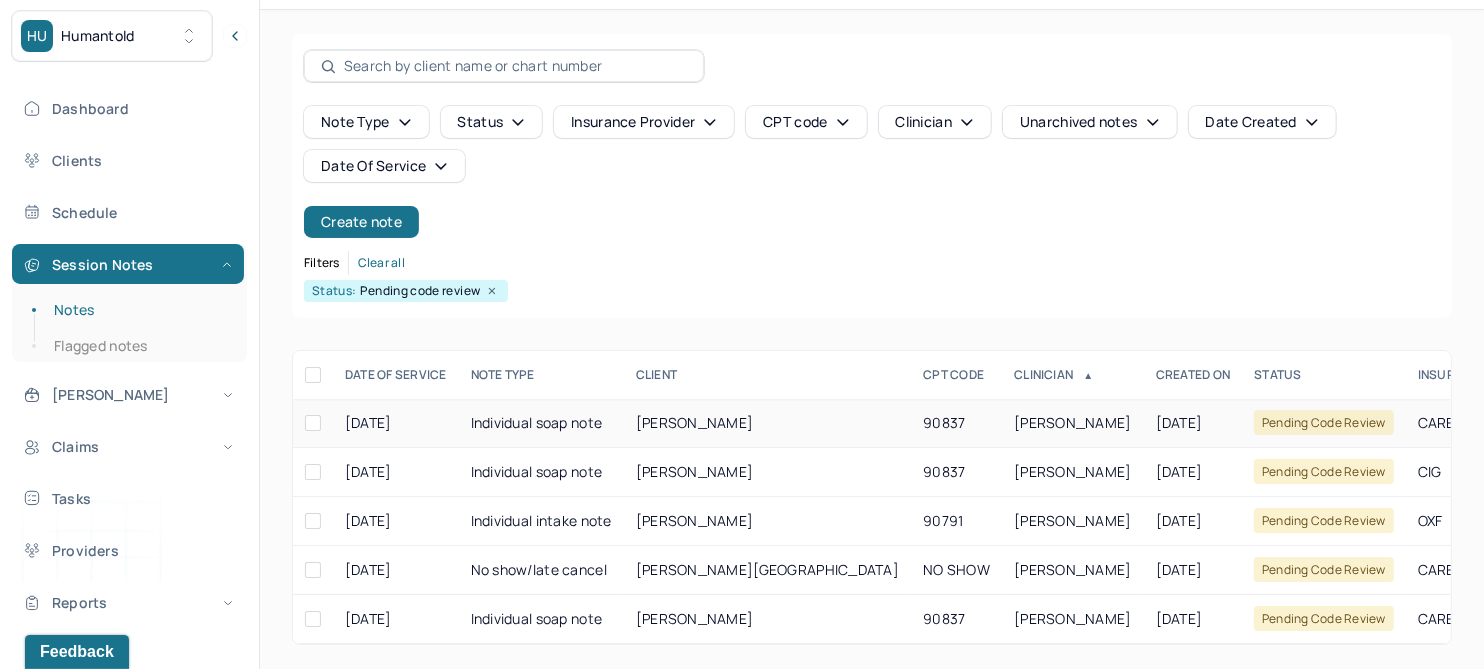click on "[PERSON_NAME]" at bounding box center (695, 422) 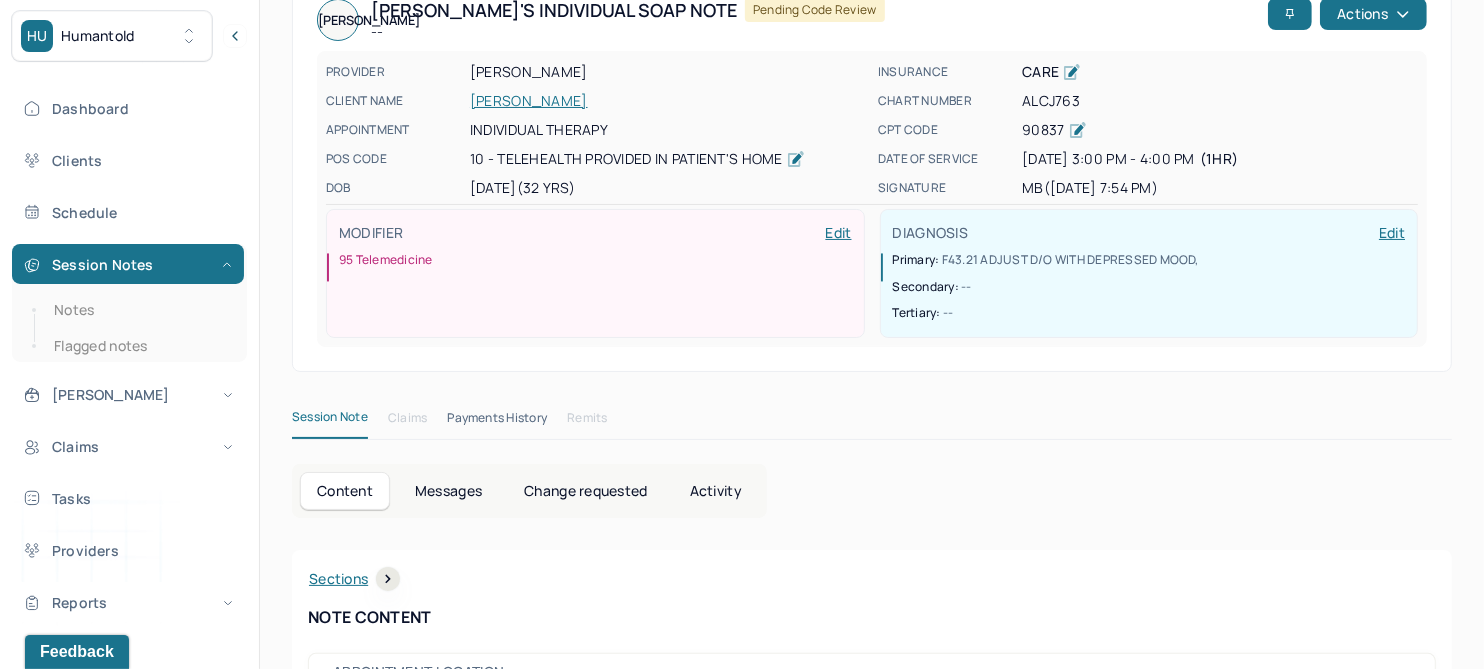 scroll, scrollTop: 0, scrollLeft: 0, axis: both 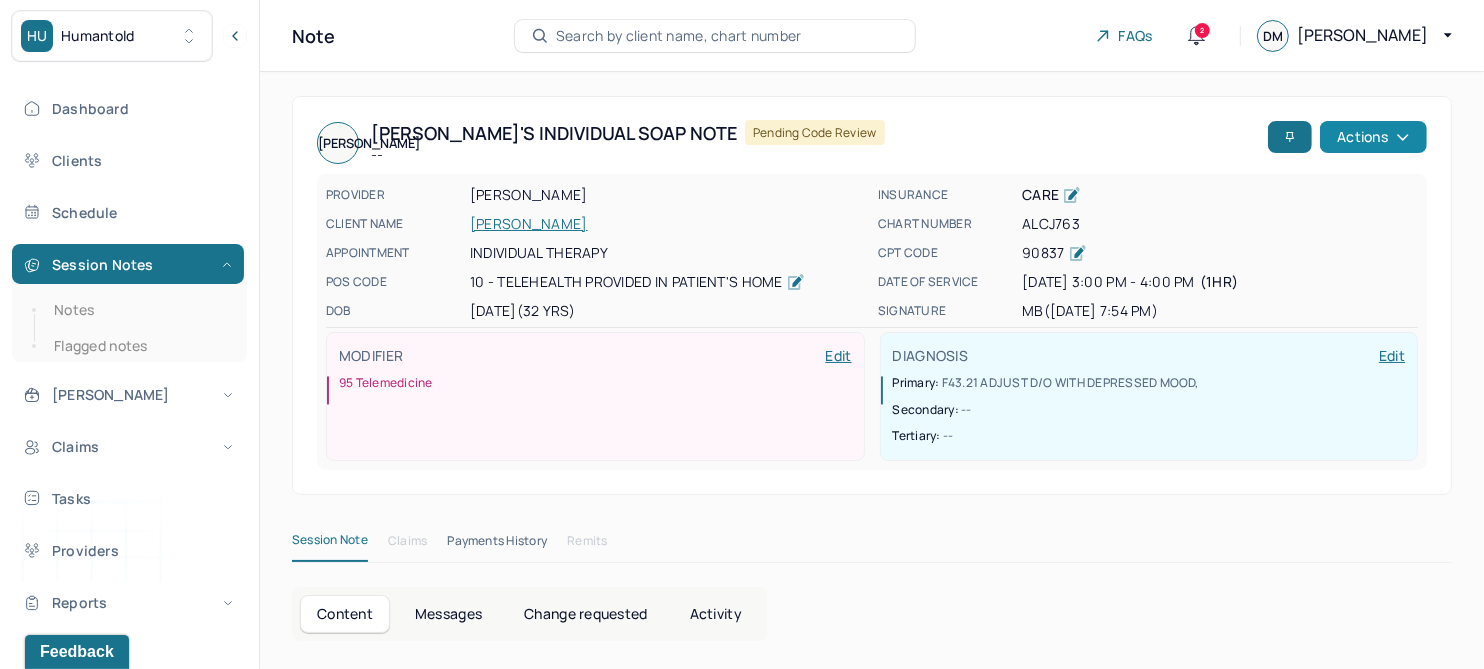 click on "Actions" at bounding box center [1373, 137] 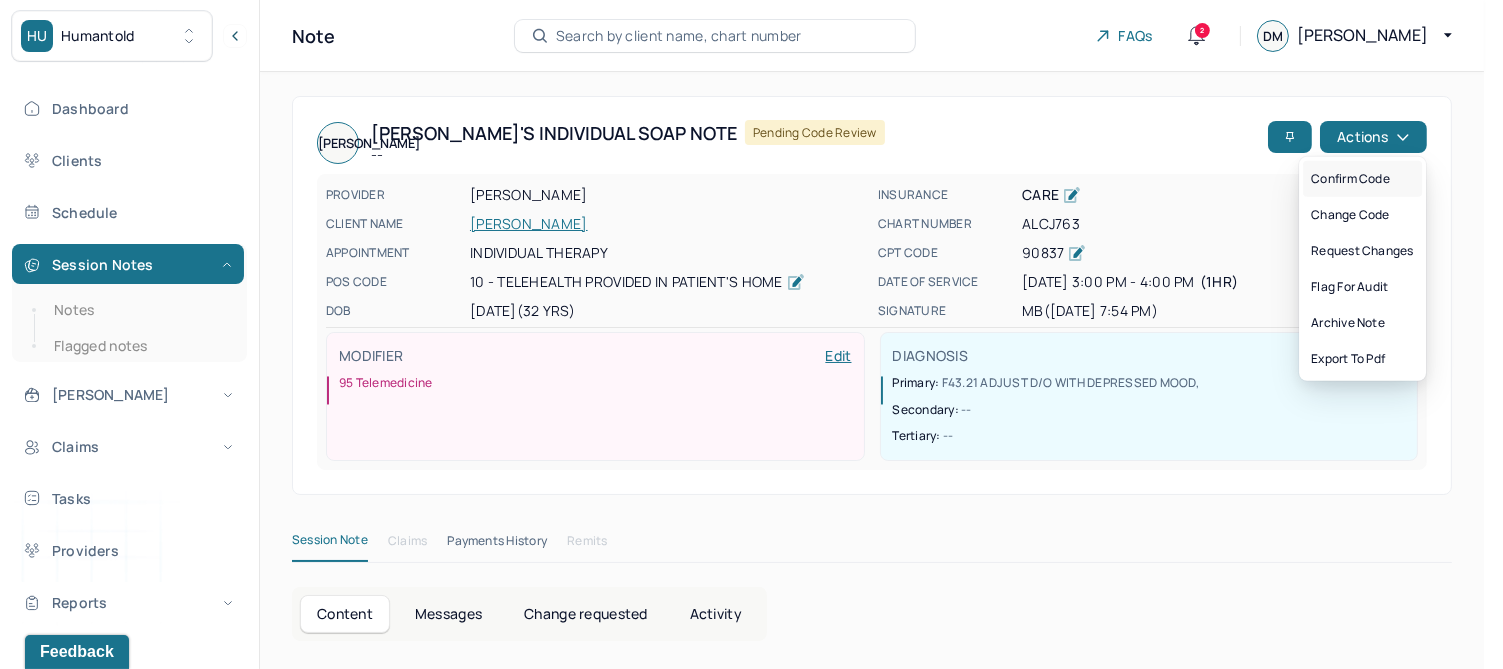 click on "Confirm code" at bounding box center (1362, 179) 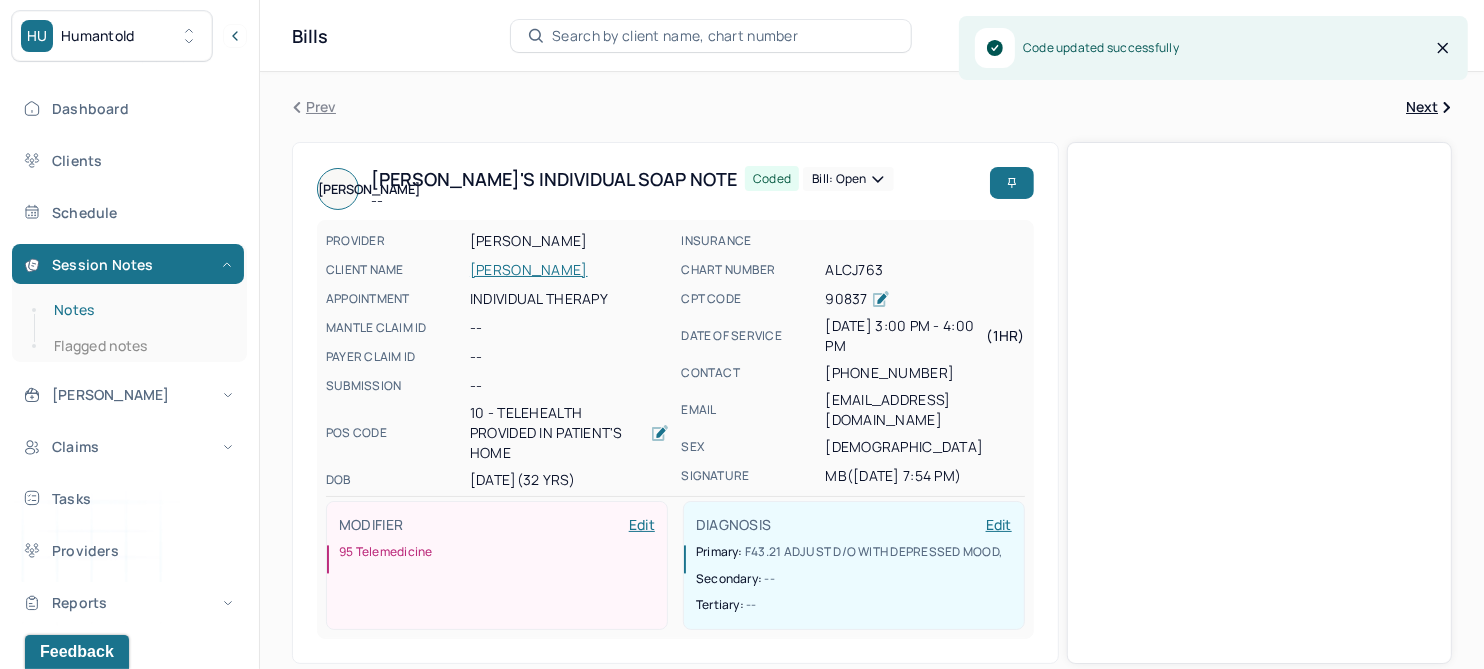 click on "Notes" at bounding box center [139, 310] 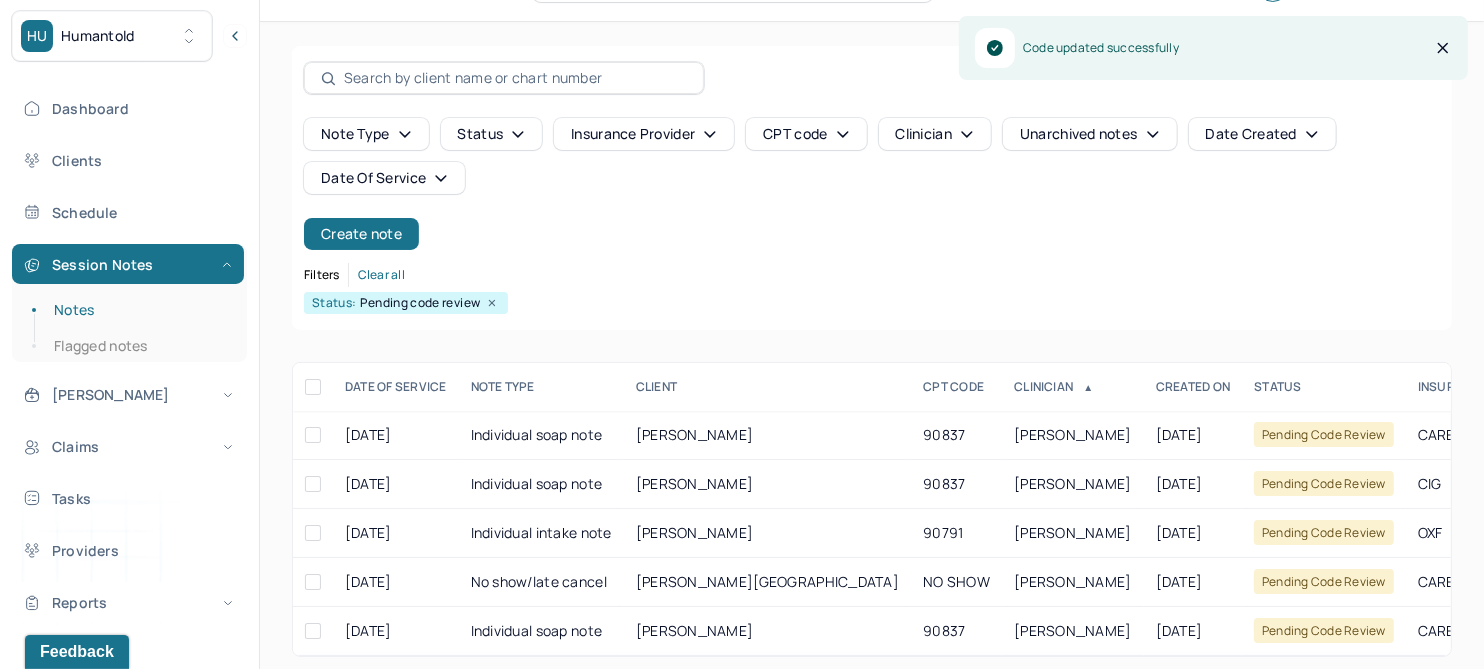scroll, scrollTop: 78, scrollLeft: 0, axis: vertical 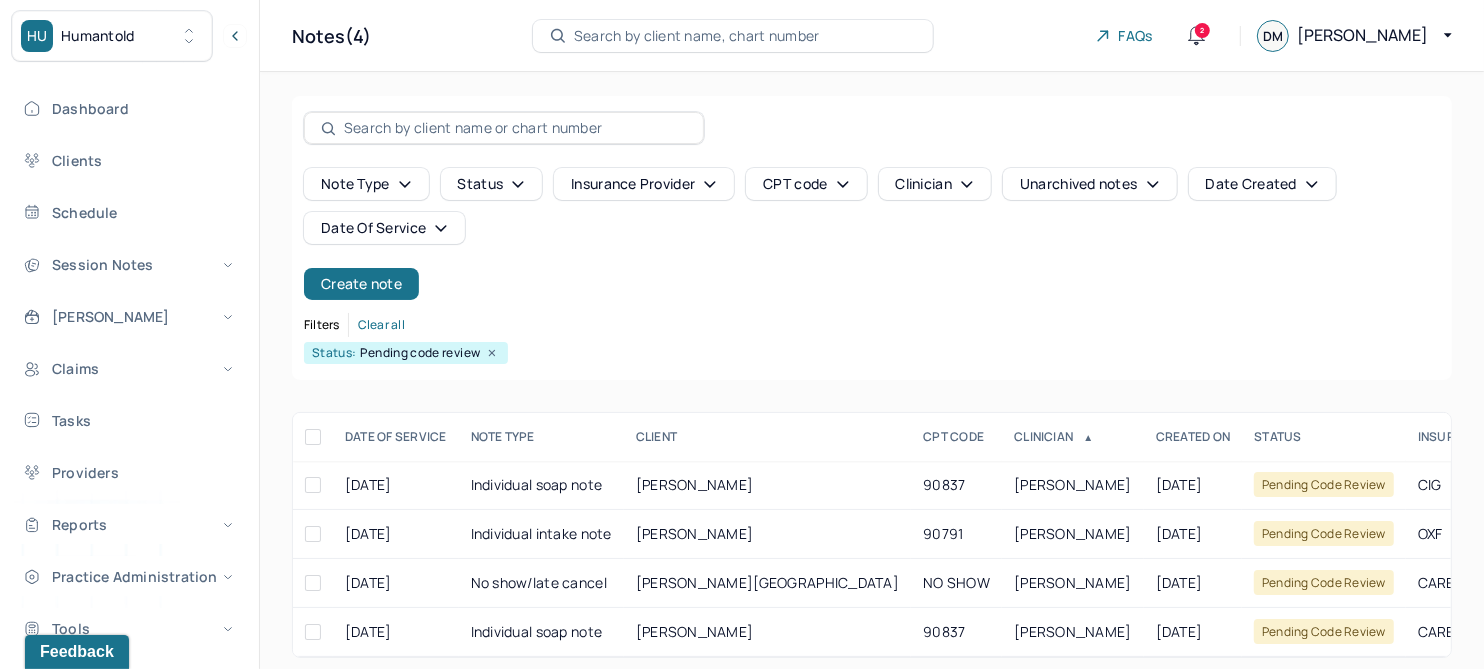 click 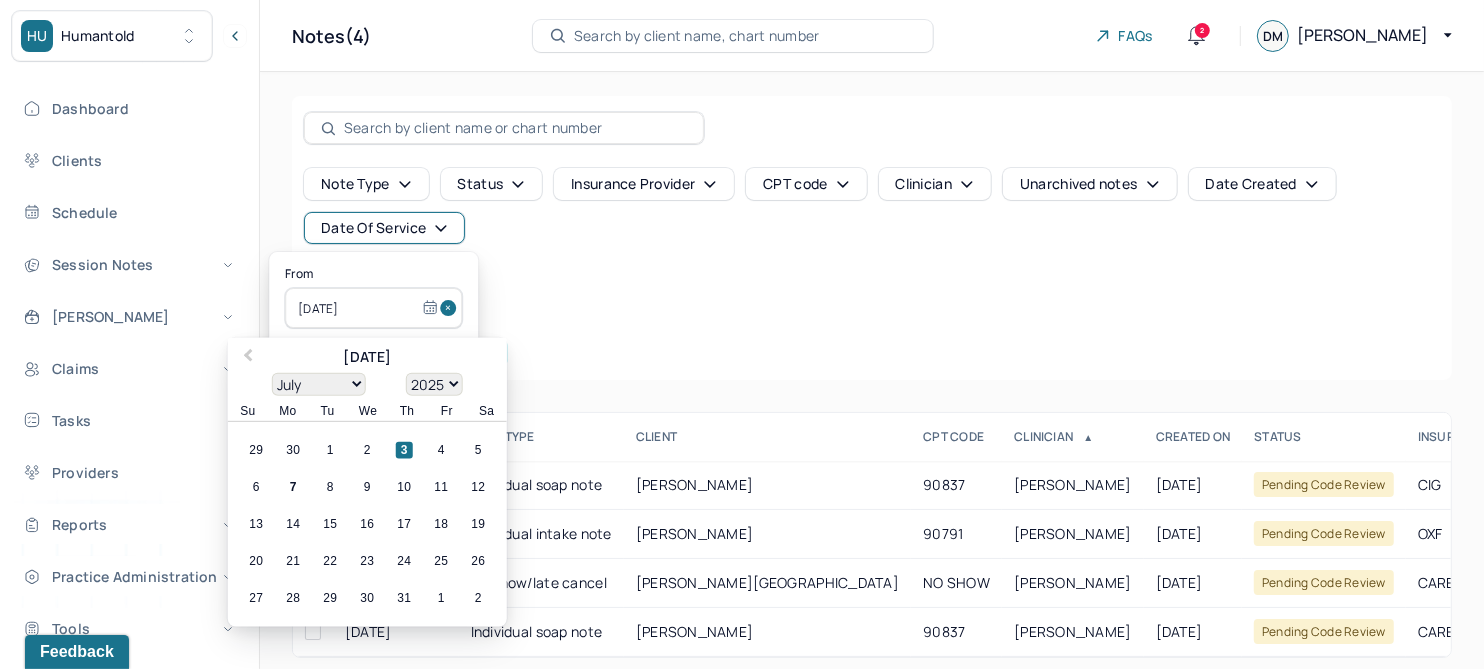 click at bounding box center [451, 308] 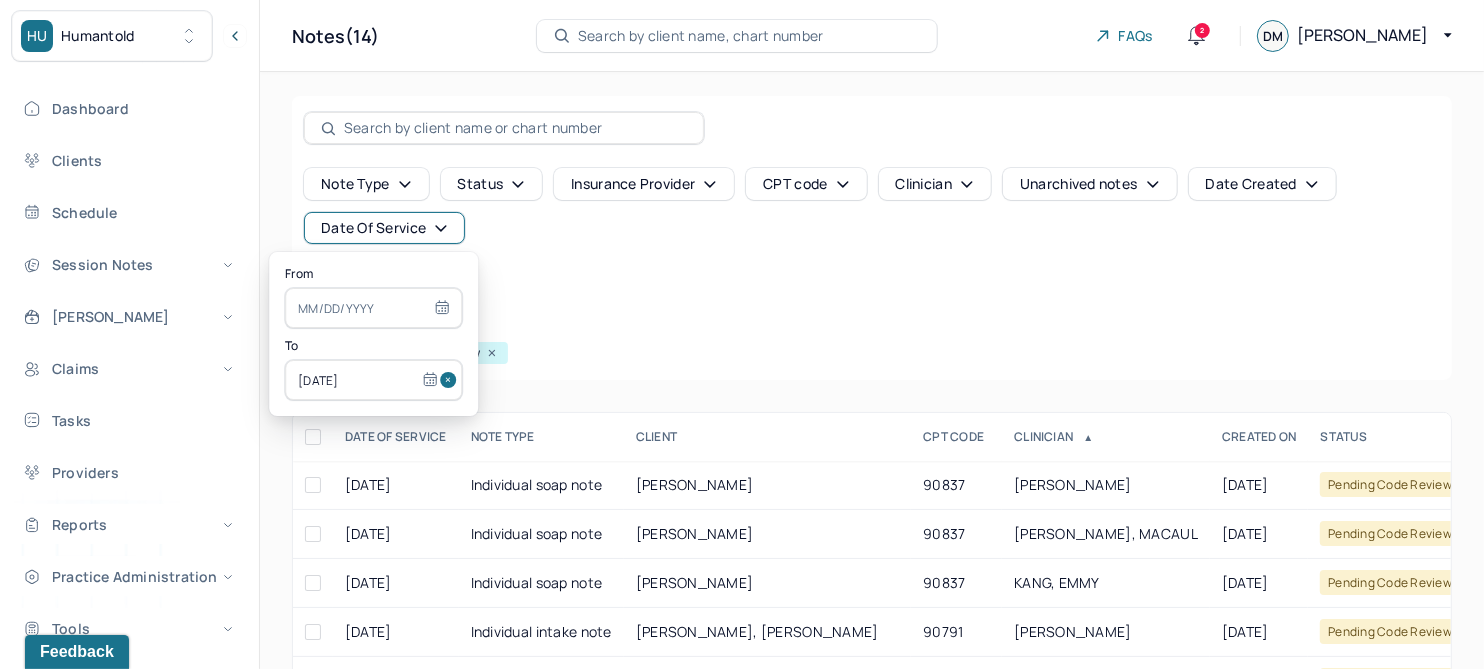 click at bounding box center (451, 380) 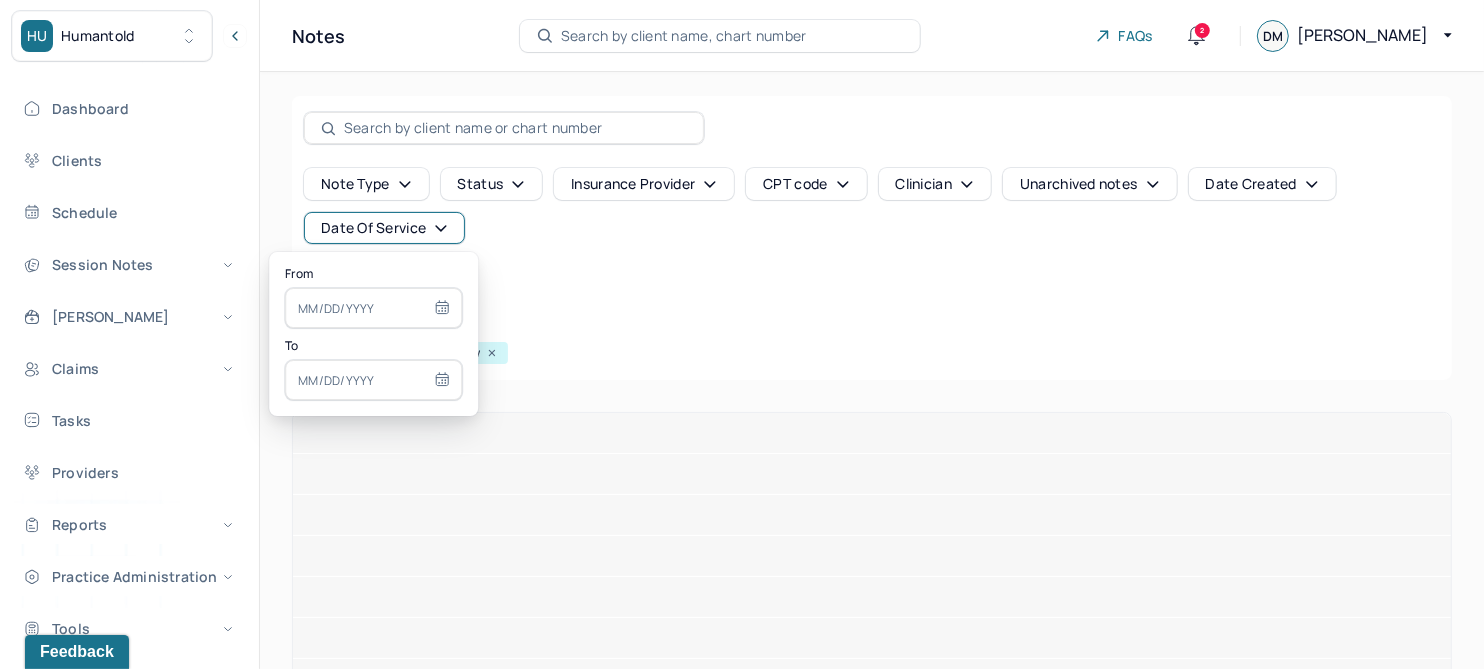 click at bounding box center [373, 308] 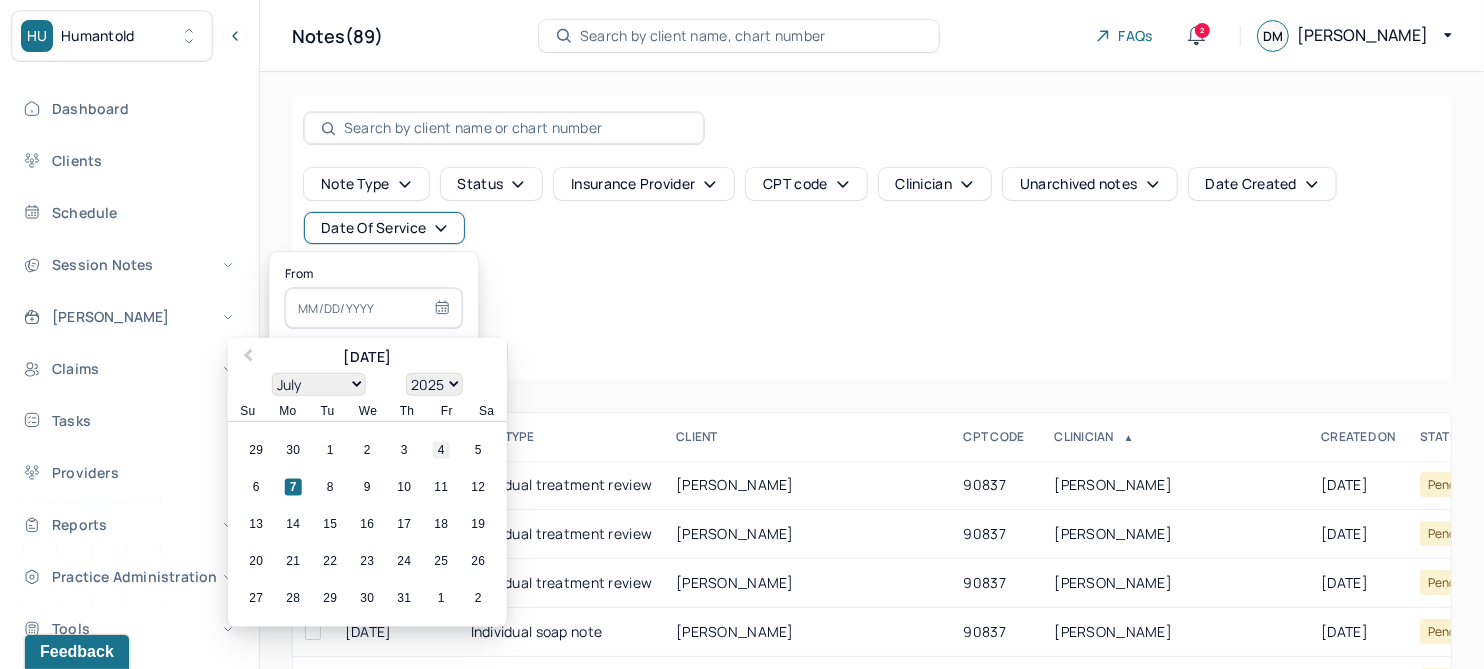 click on "4" at bounding box center (441, 450) 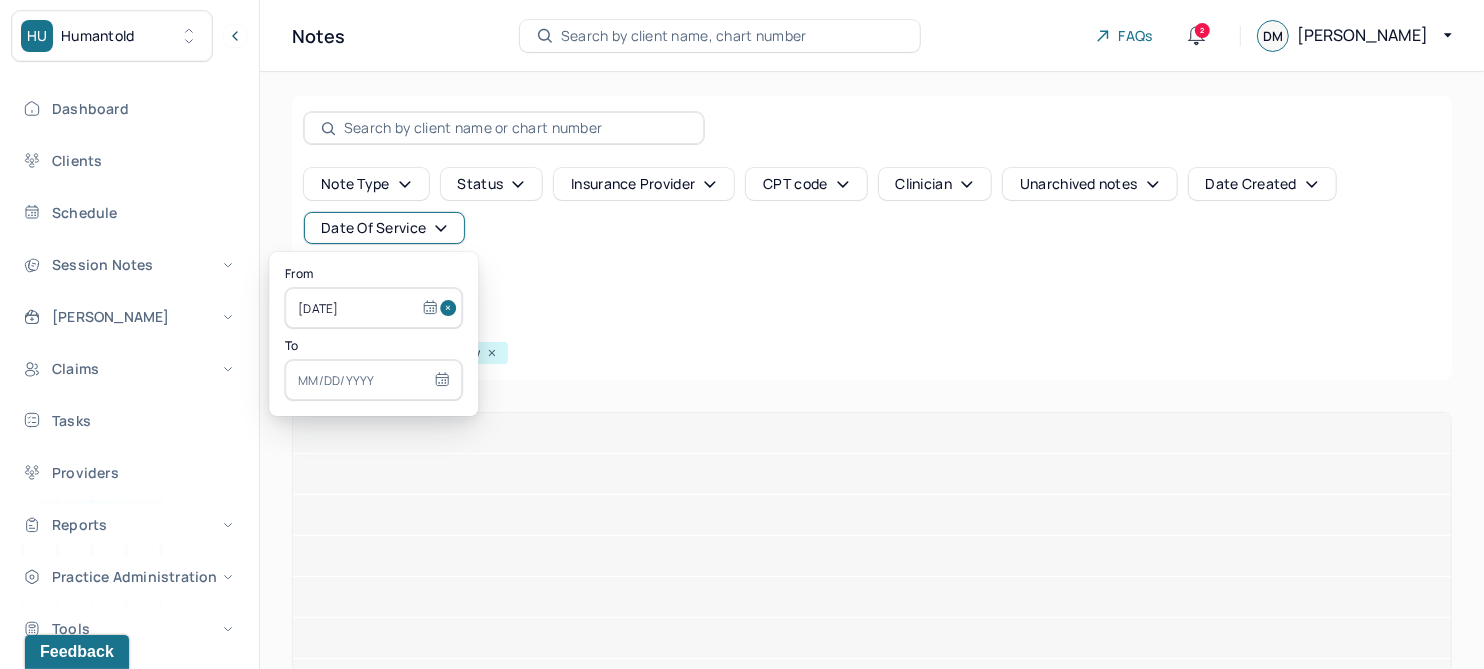 click at bounding box center (373, 380) 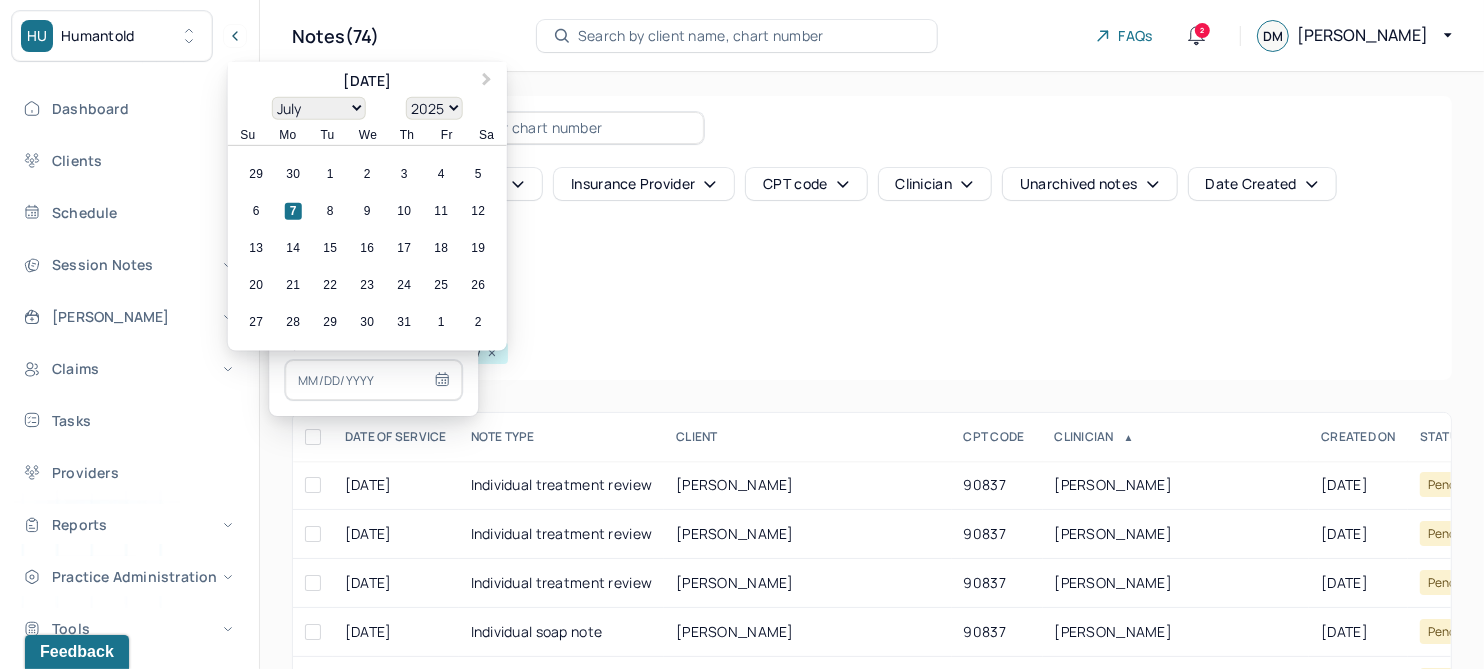 click on "4" at bounding box center (441, 174) 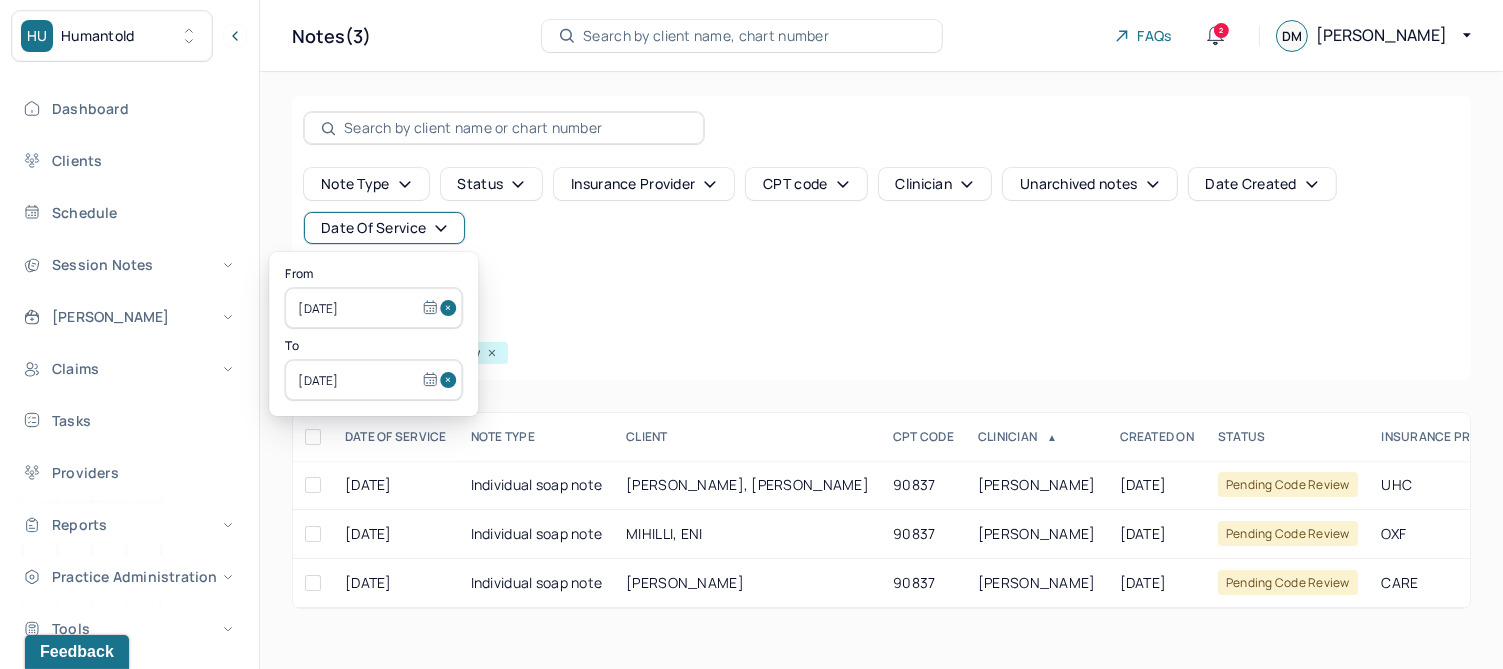 click on "Note type     Status     Insurance provider     CPT code     Clinician     Unarchived notes     Date Created     Date Of Service     Create note   Filters   Clear all   Status: Pending code review" at bounding box center [881, 238] 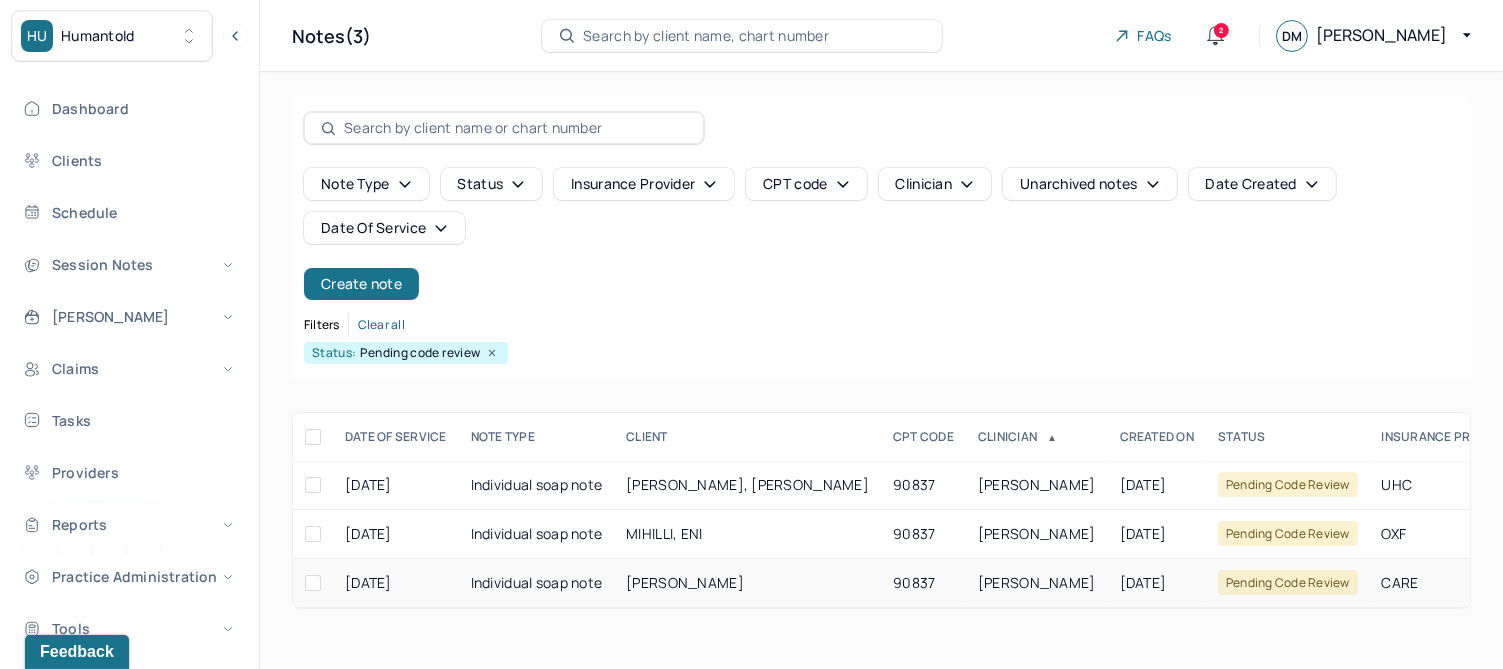 click on "[PERSON_NAME]" at bounding box center (685, 582) 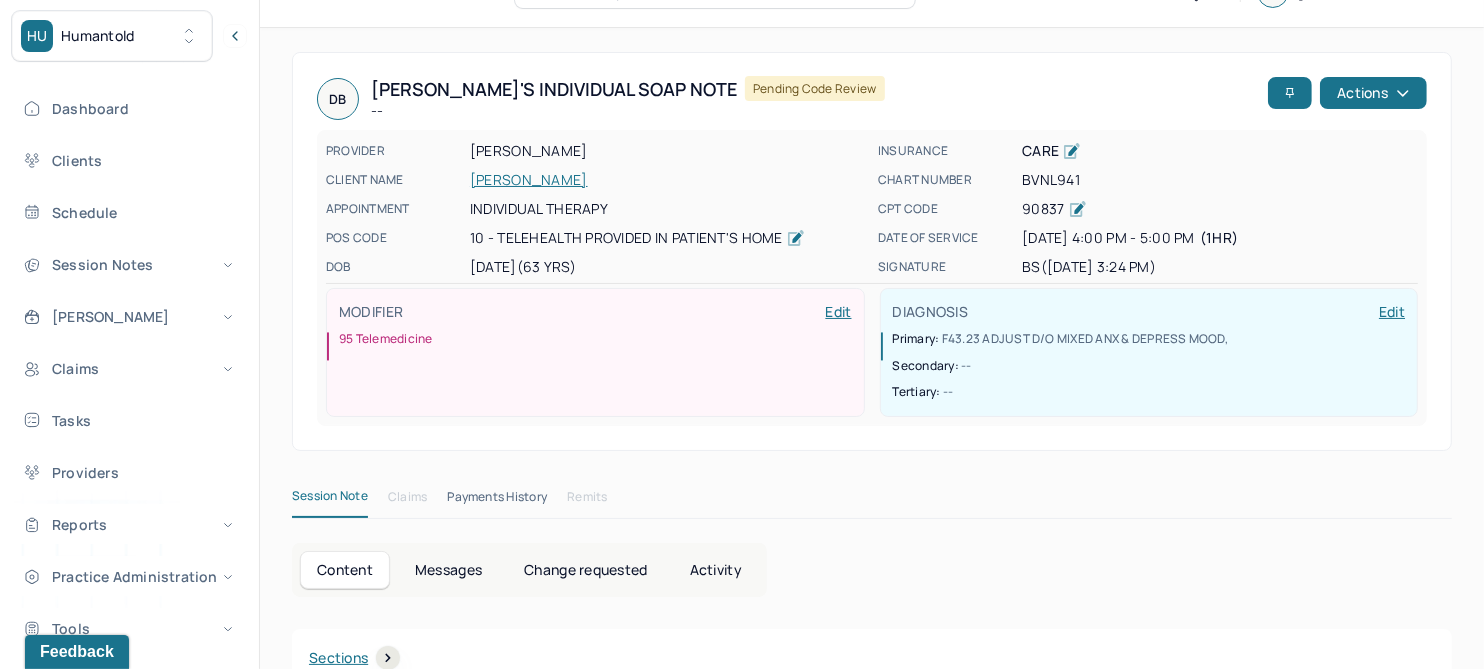 scroll, scrollTop: 0, scrollLeft: 0, axis: both 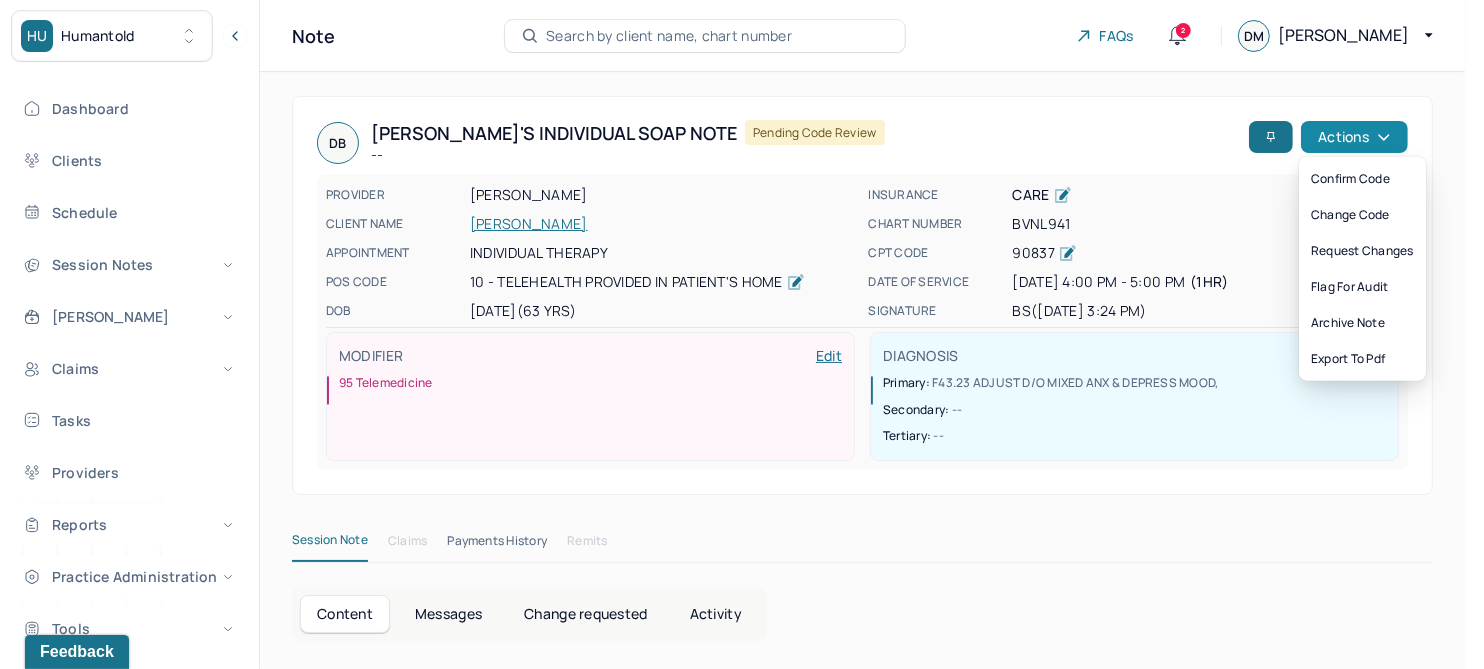 click 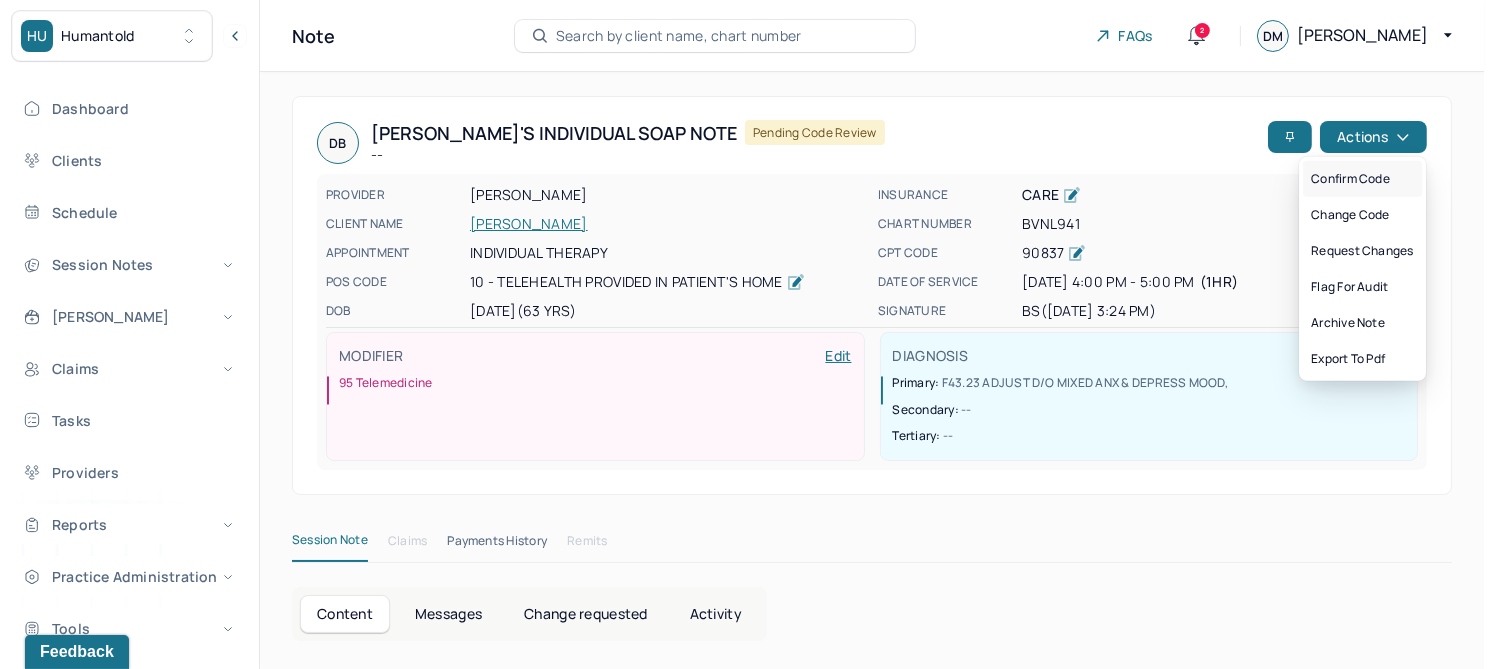 click on "Confirm code" at bounding box center (1362, 179) 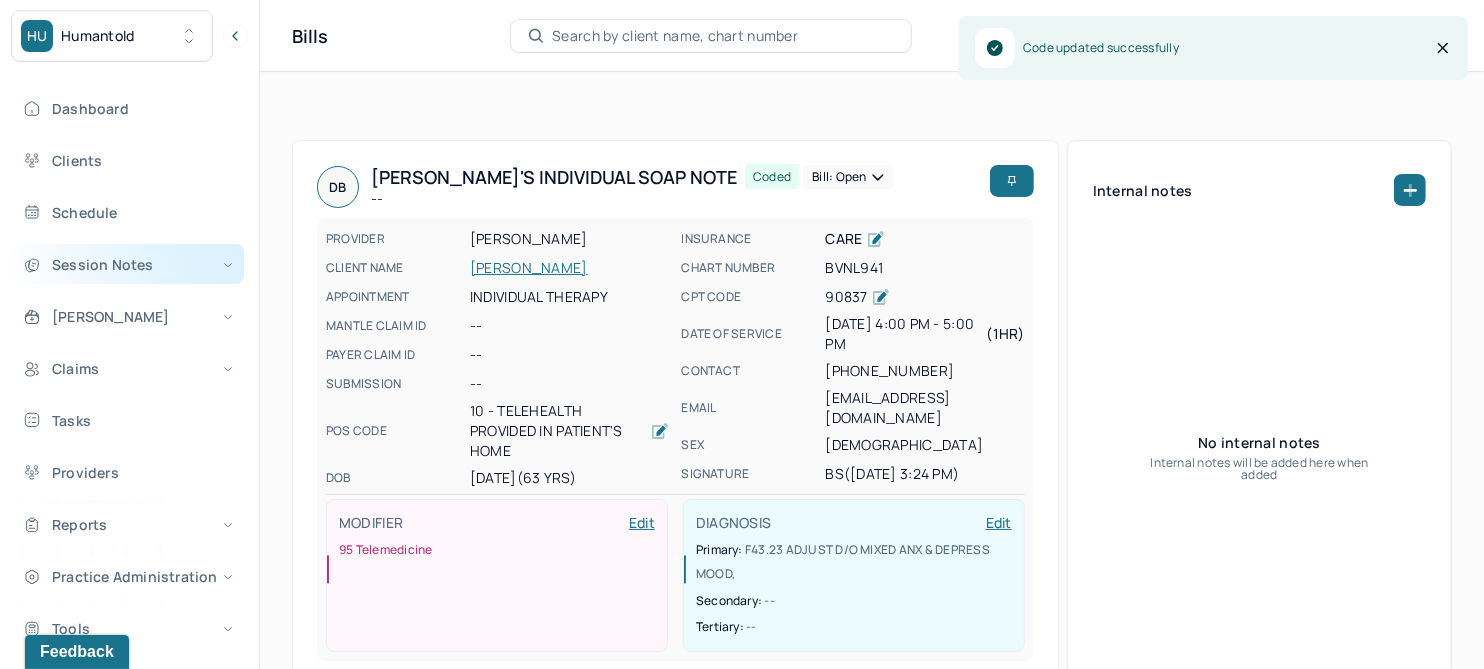 click on "Session Notes" at bounding box center [128, 264] 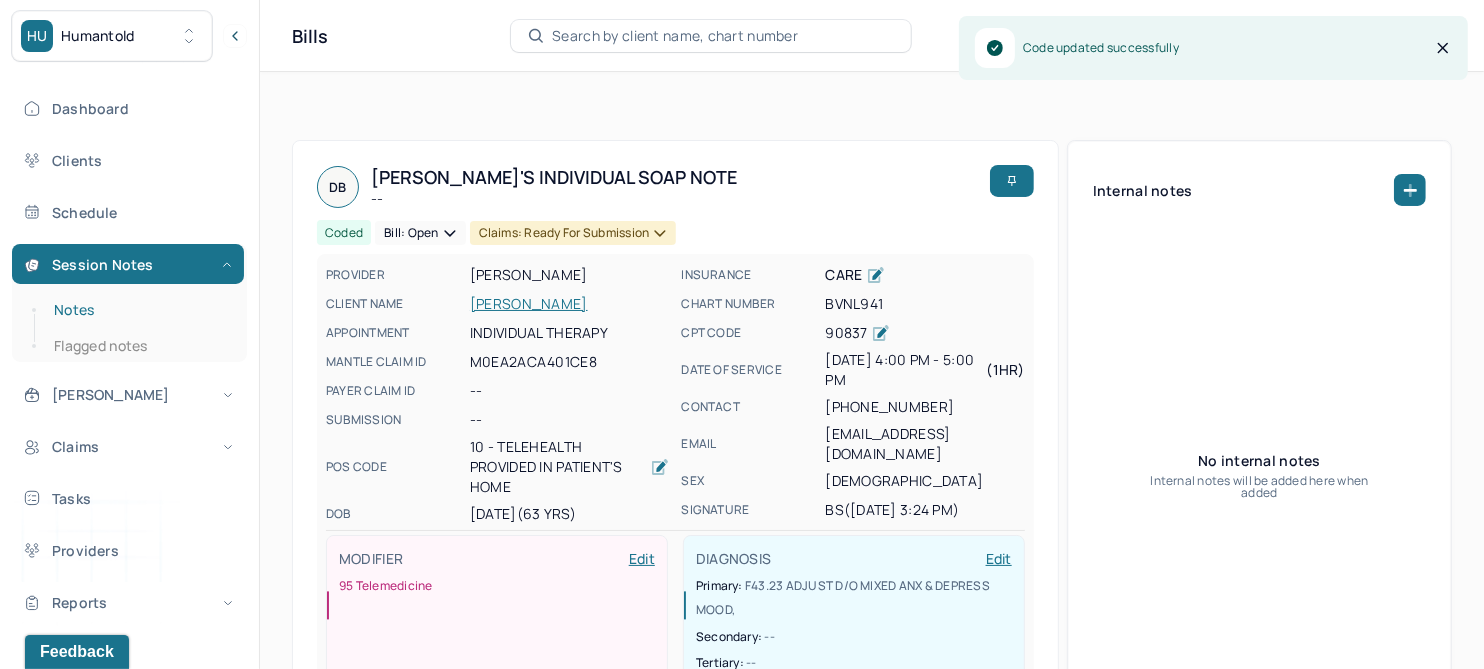 click on "Notes" at bounding box center [139, 310] 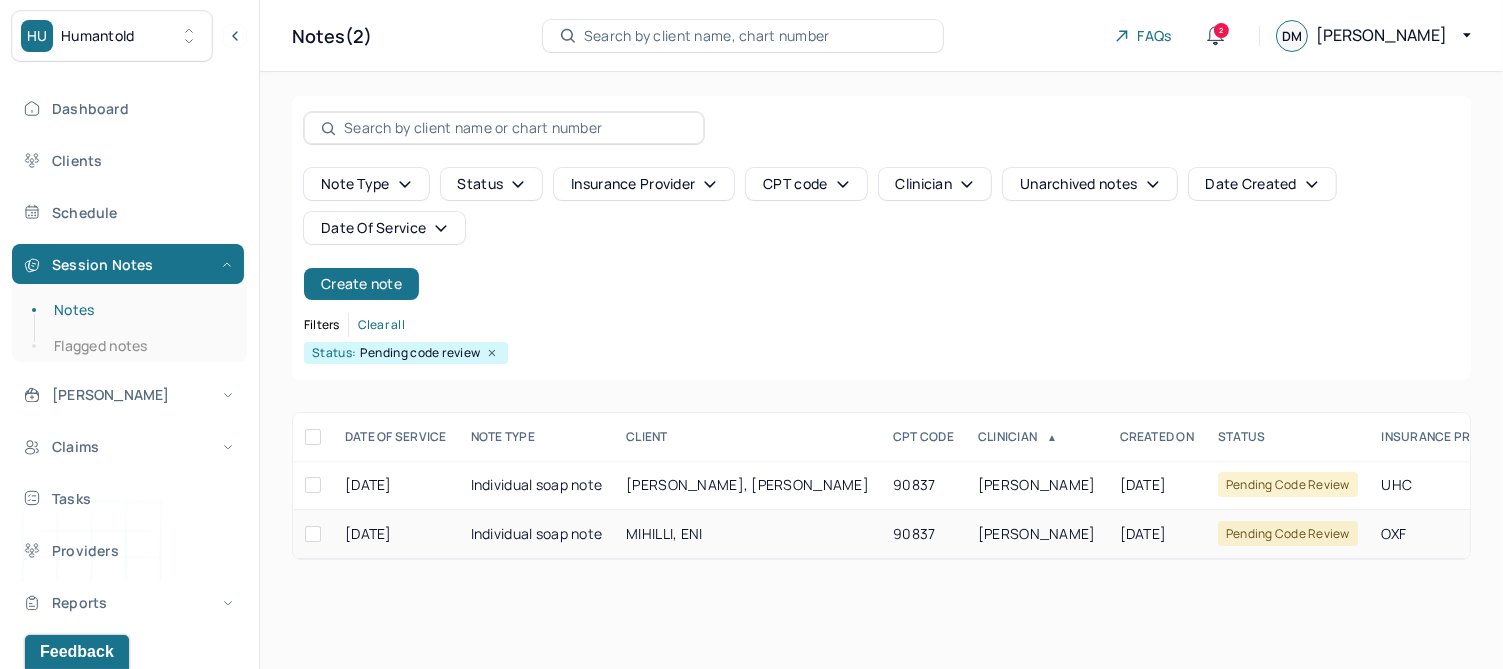 click on "MIHILLI, ENI" at bounding box center (664, 533) 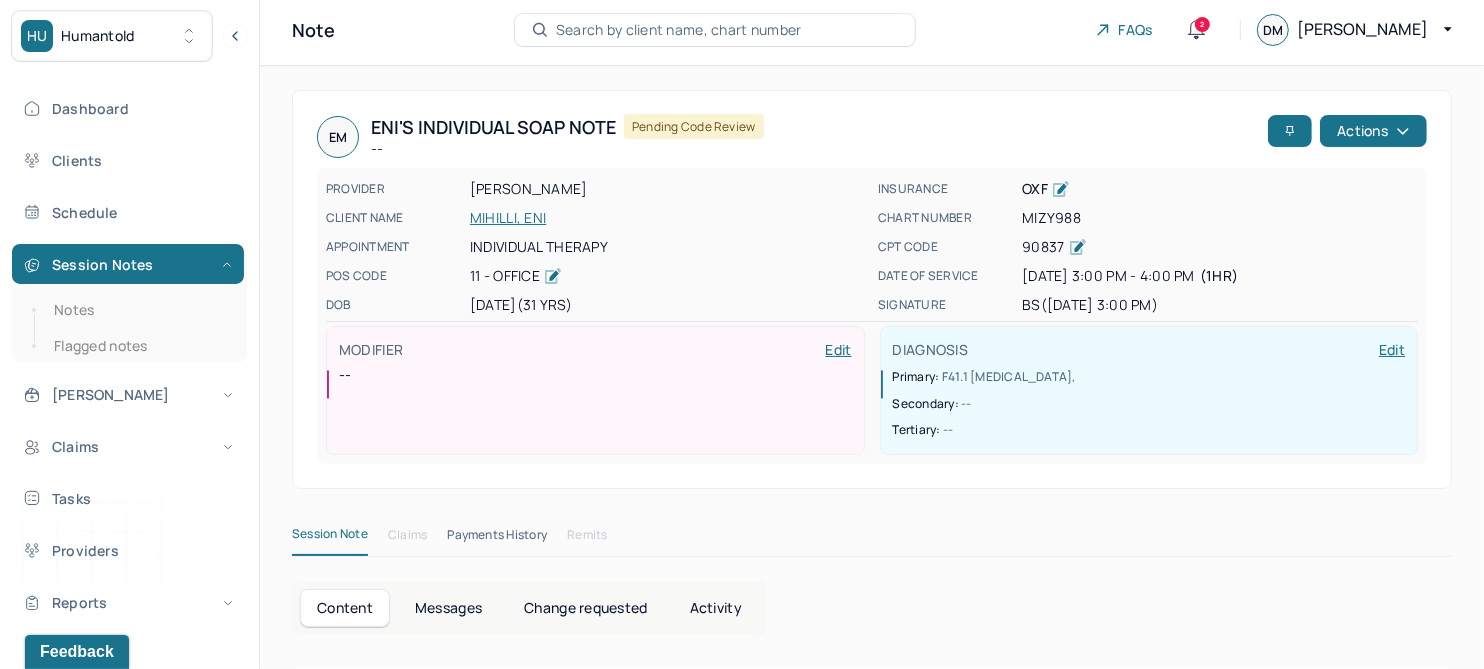 scroll, scrollTop: 0, scrollLeft: 0, axis: both 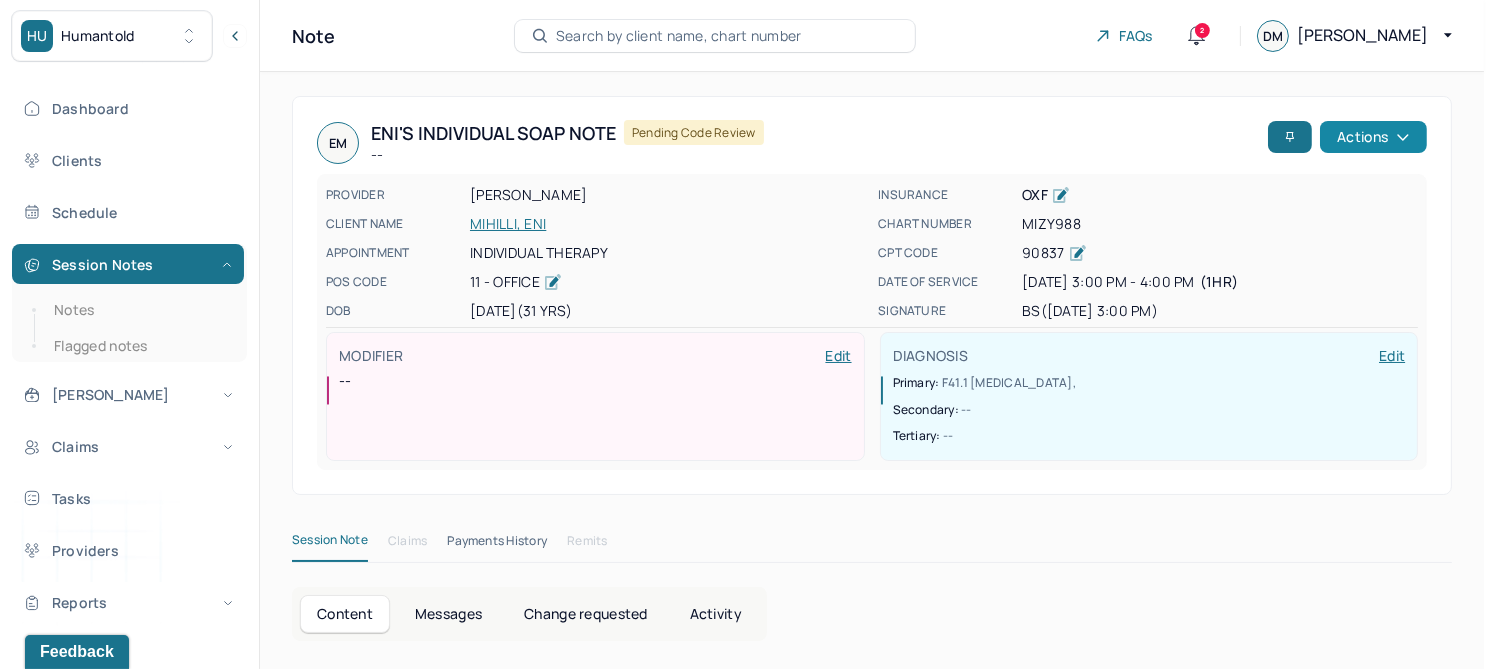 click 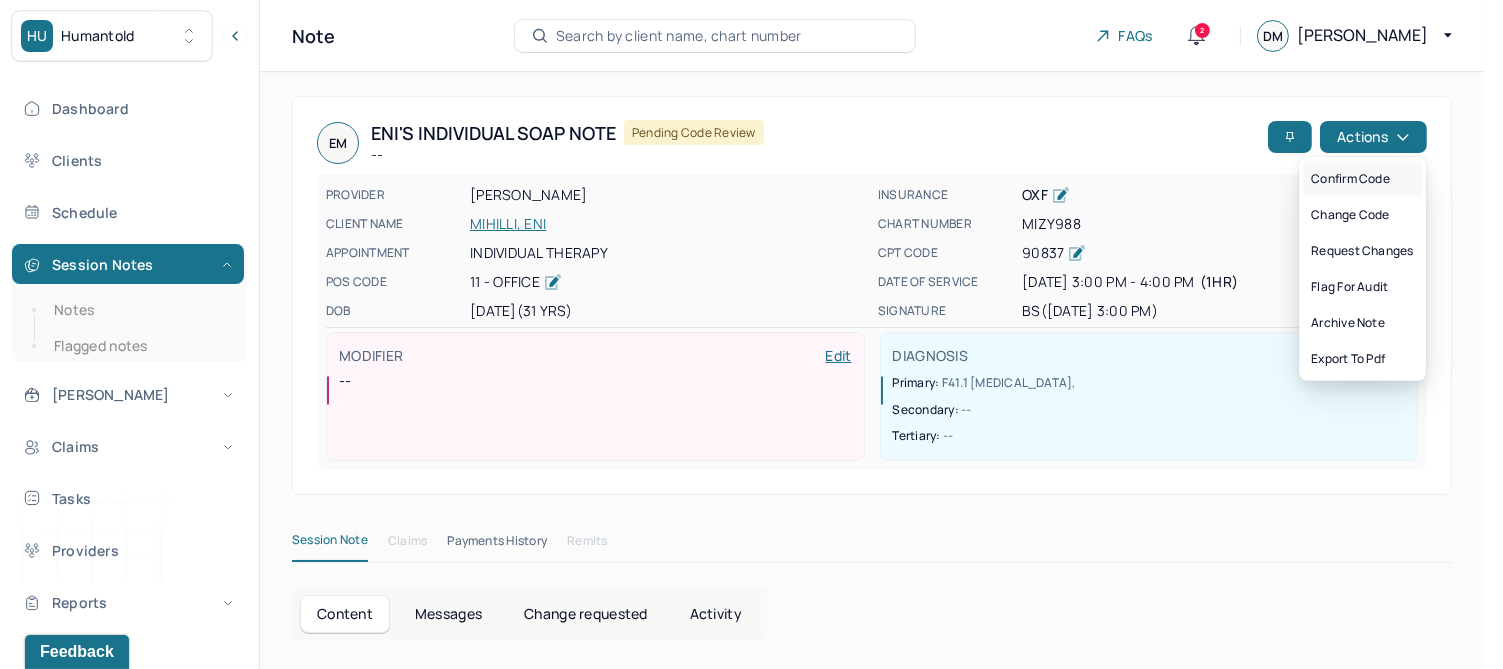 click on "Confirm code" at bounding box center (1362, 179) 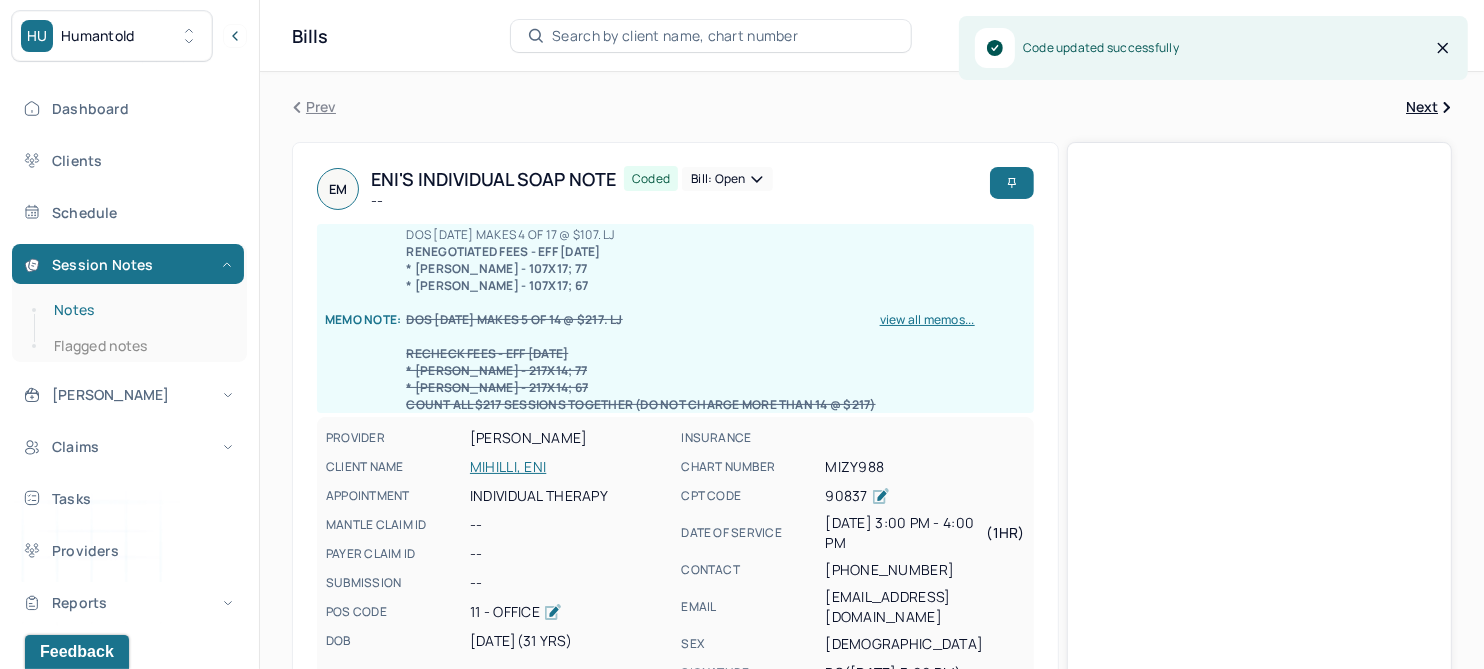 click on "Notes" at bounding box center (139, 310) 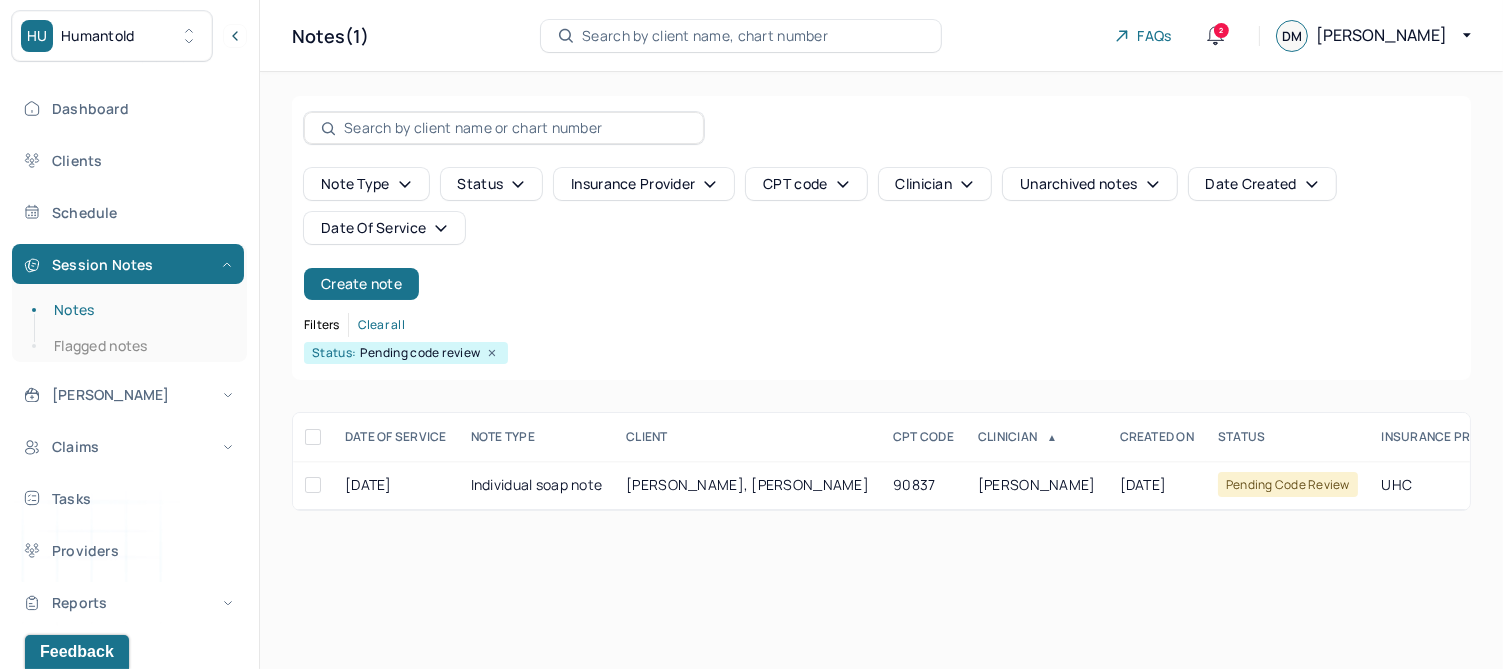 click 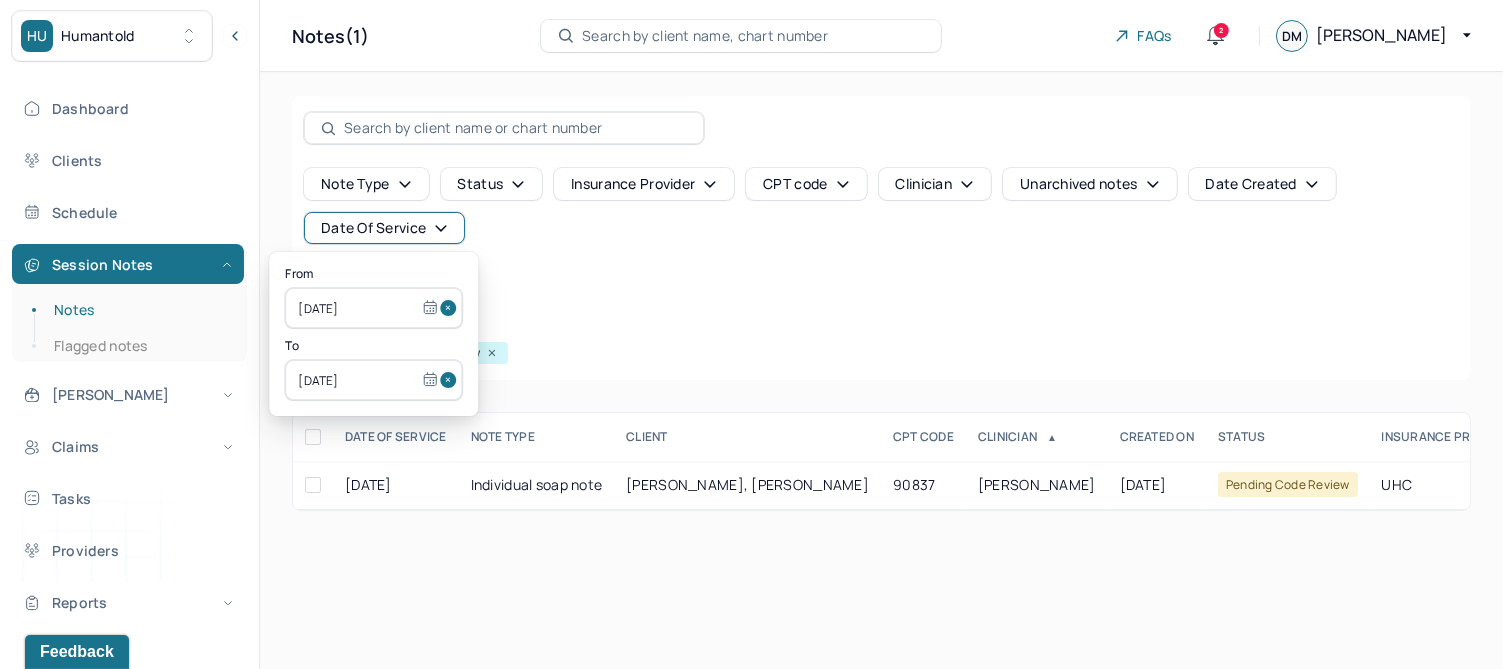 click at bounding box center (451, 308) 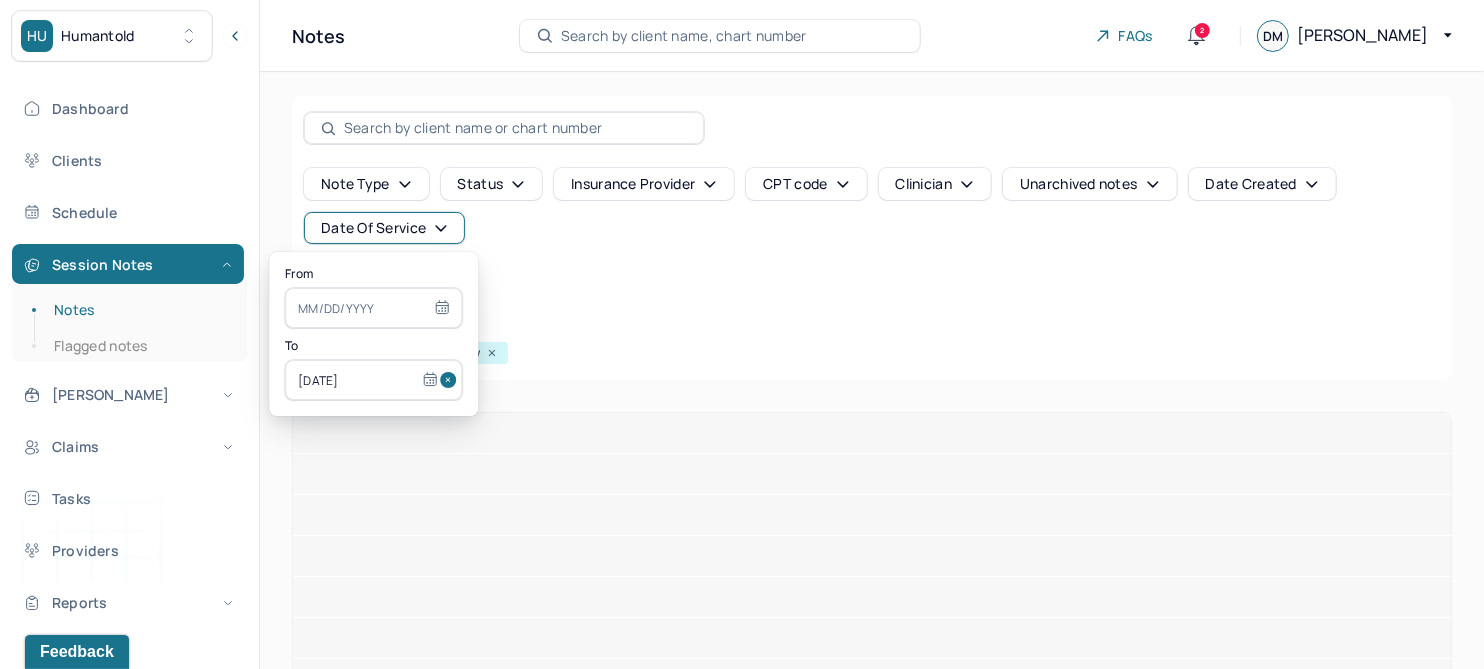 click at bounding box center [451, 380] 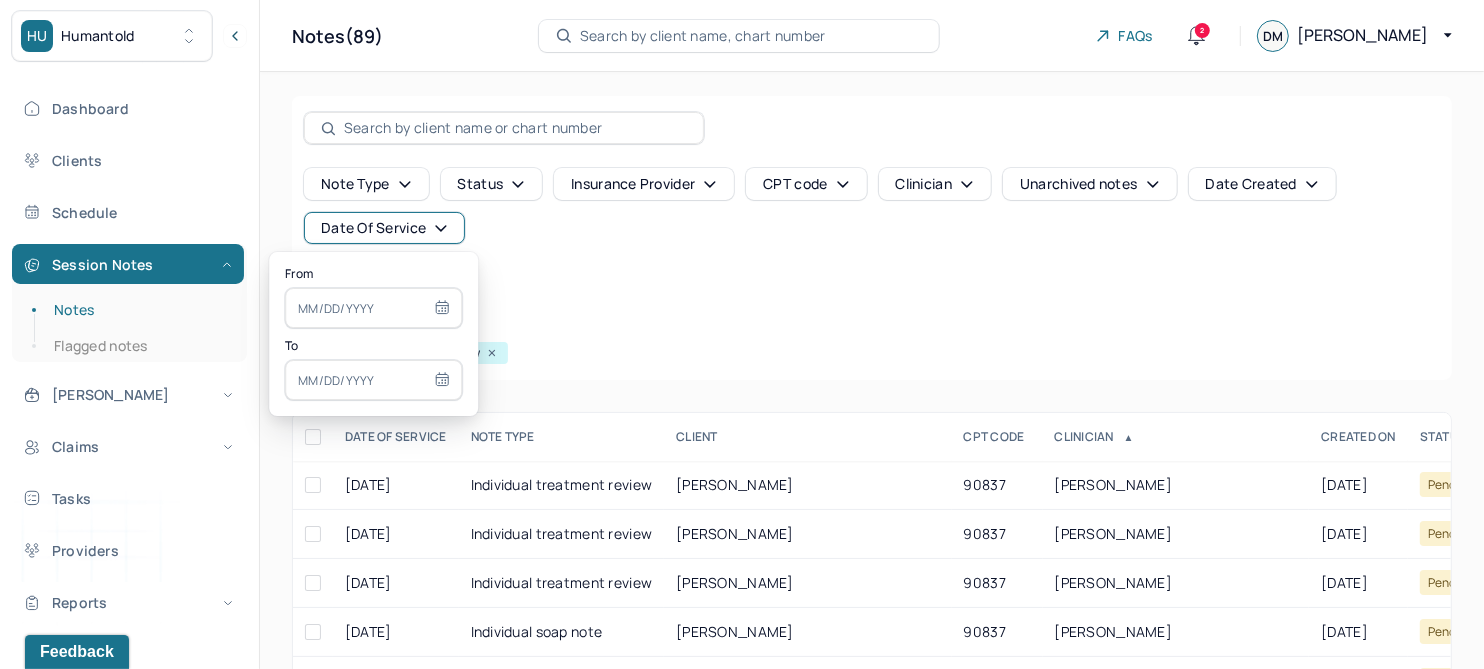 click at bounding box center (373, 308) 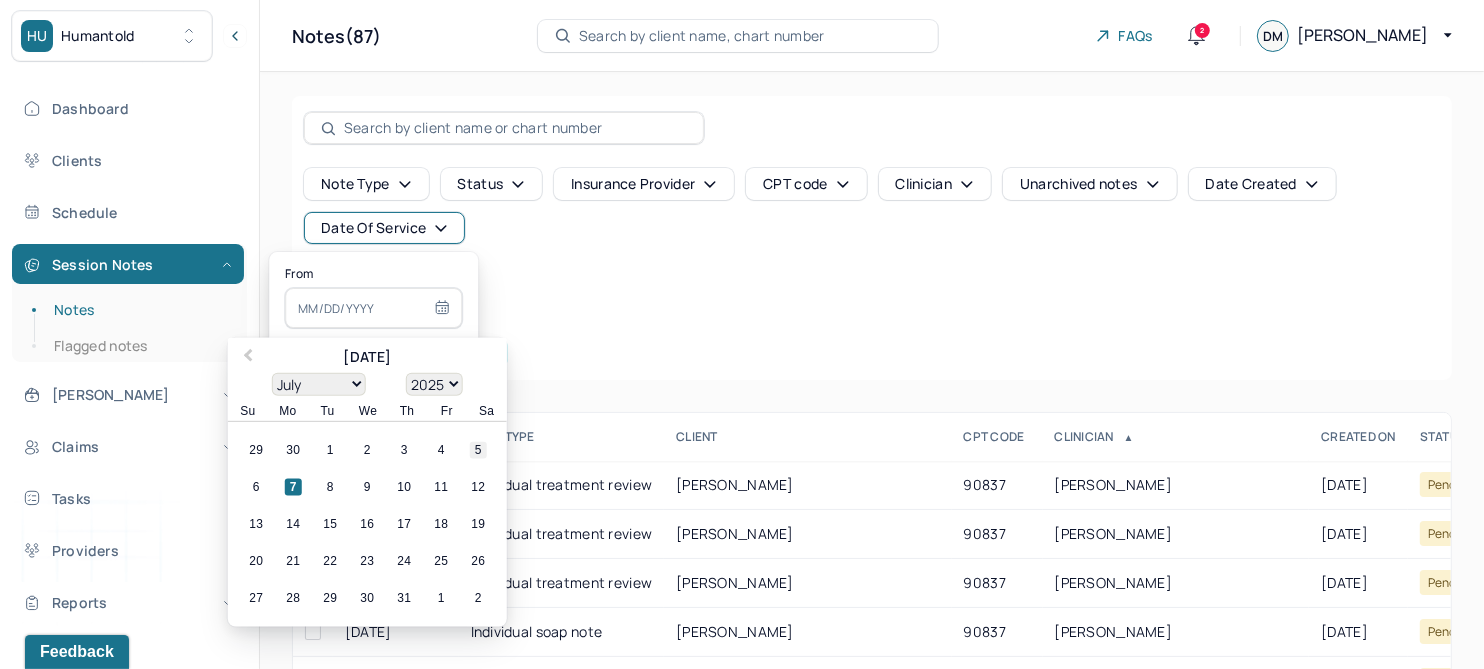 click on "5" at bounding box center [478, 450] 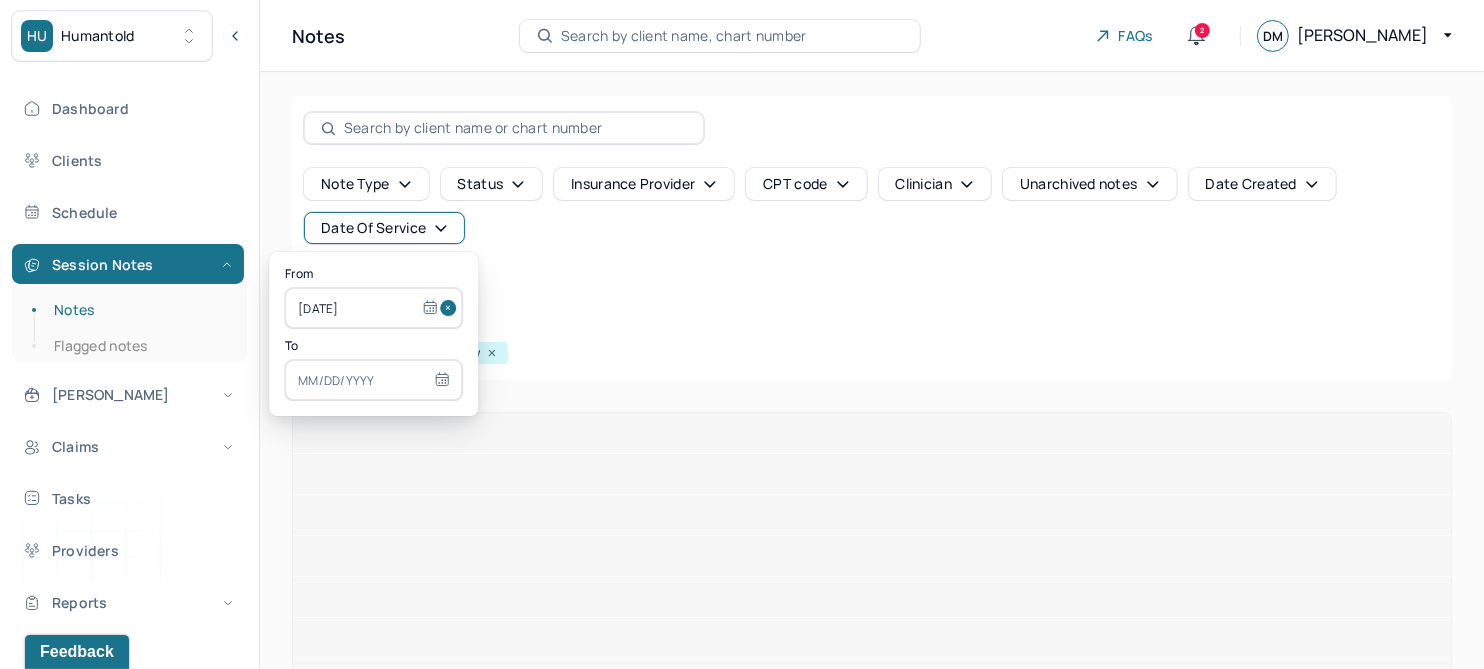 click at bounding box center (373, 380) 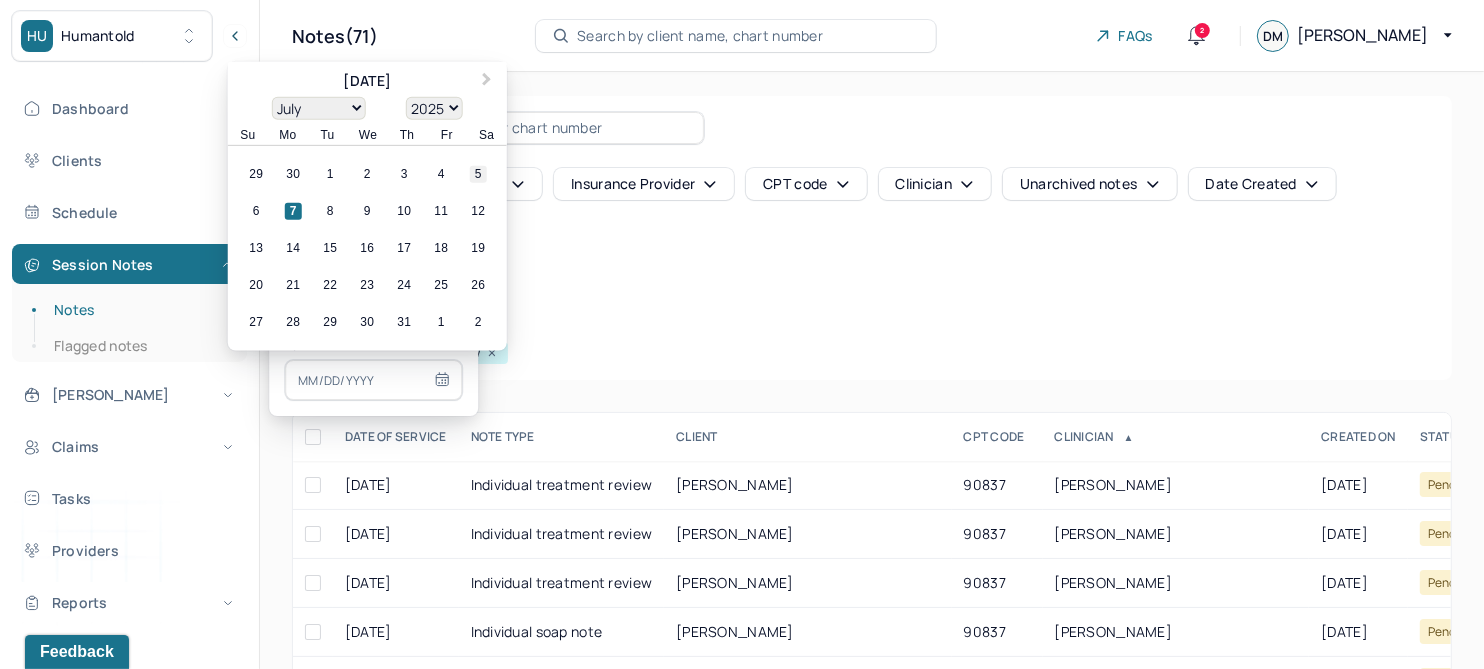 click on "5" at bounding box center (478, 174) 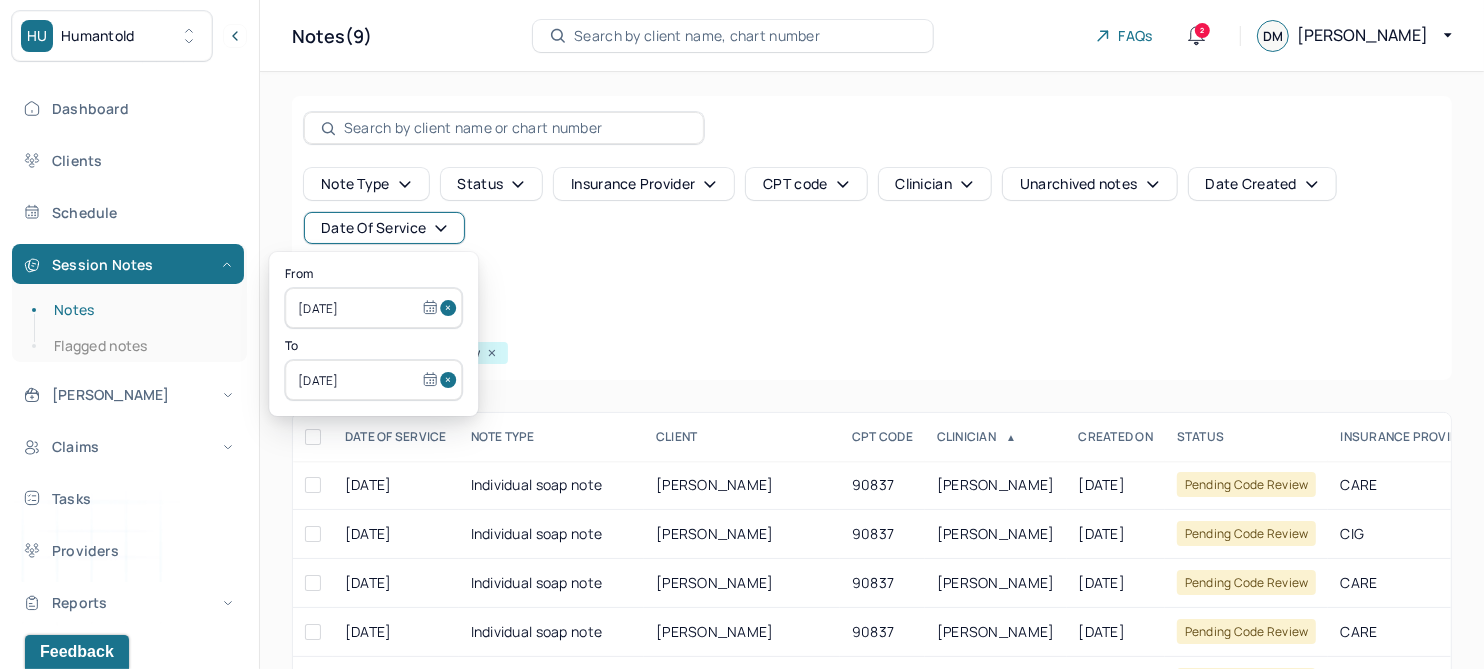 click on "Note type     Status     Insurance provider     CPT code     Clinician     Unarchived notes     Date Created     Date Of Service     Create note" at bounding box center [872, 234] 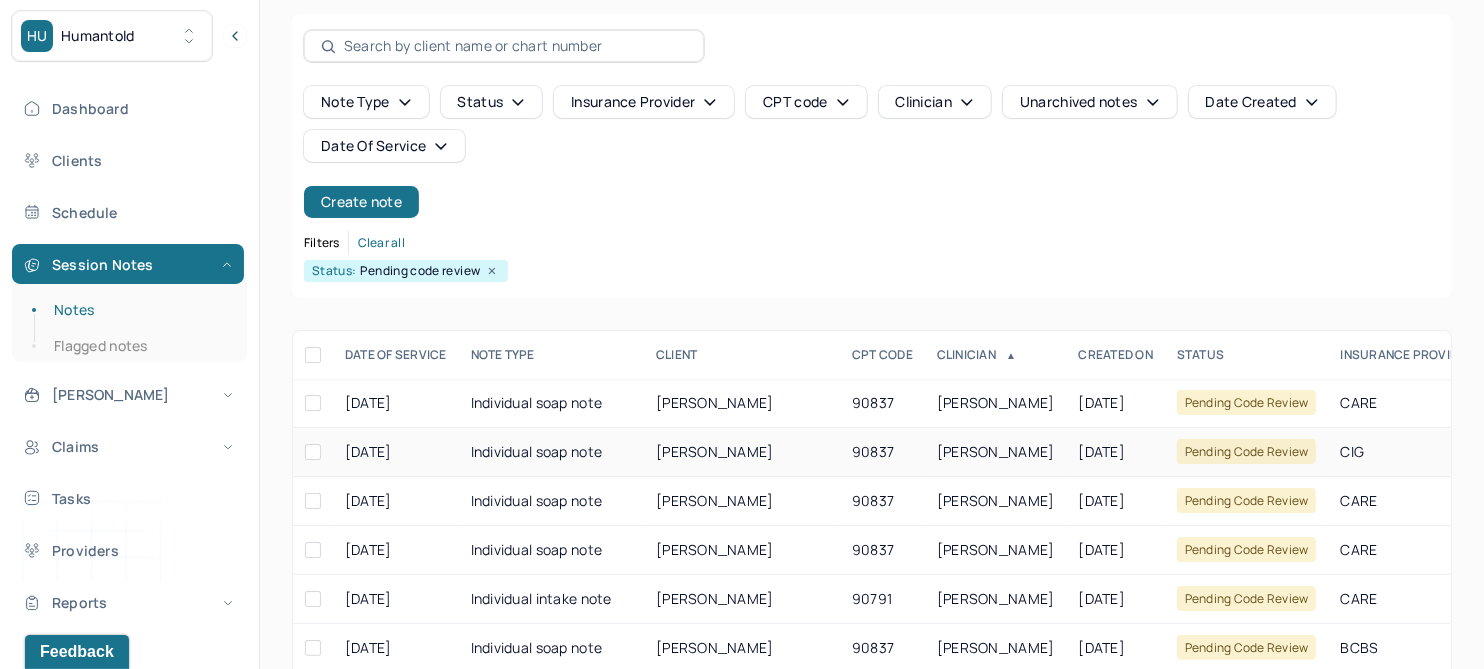 scroll, scrollTop: 0, scrollLeft: 0, axis: both 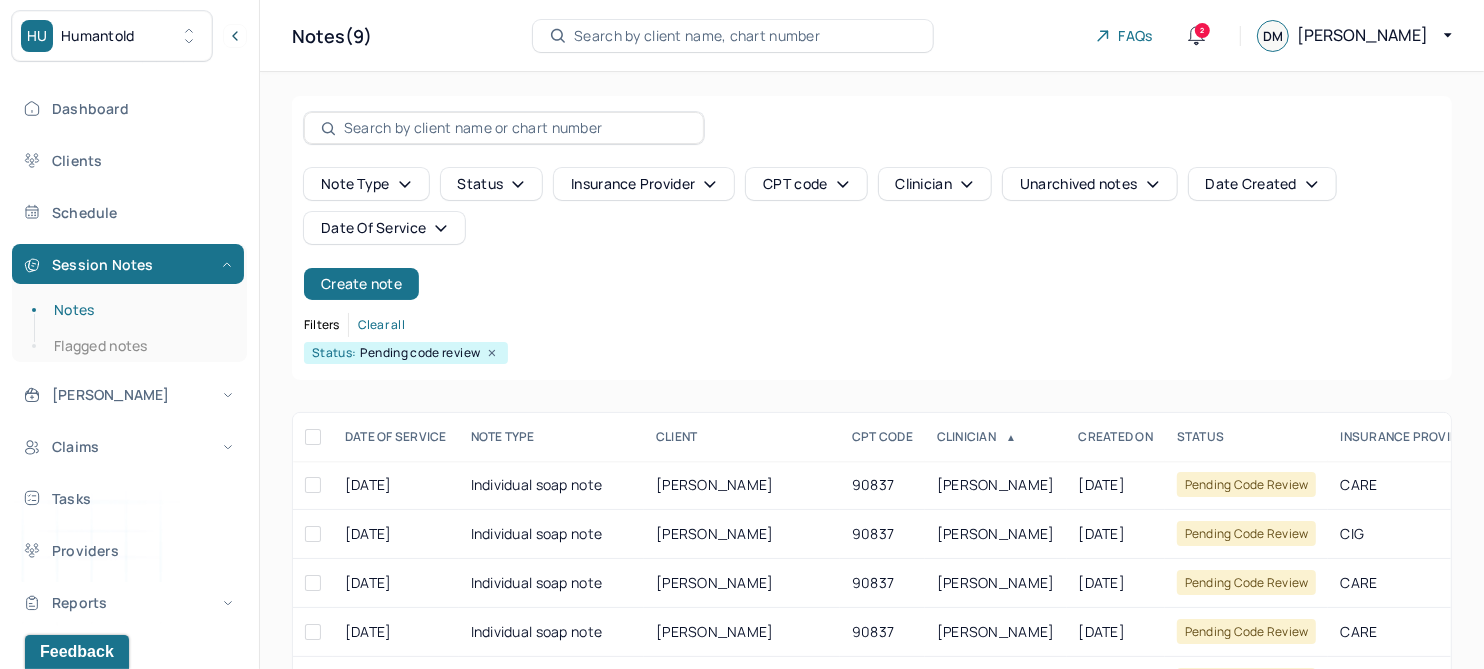 click on "Date Of Service" at bounding box center (384, 228) 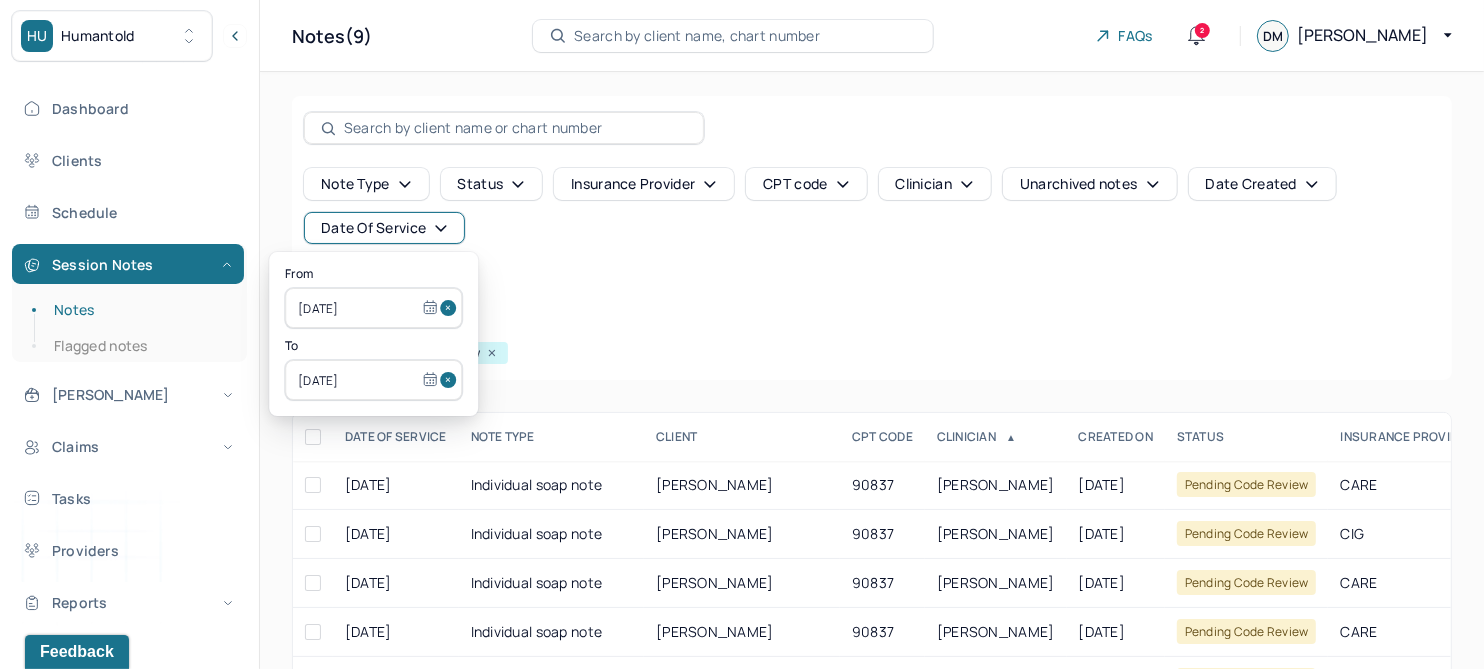 click at bounding box center (451, 308) 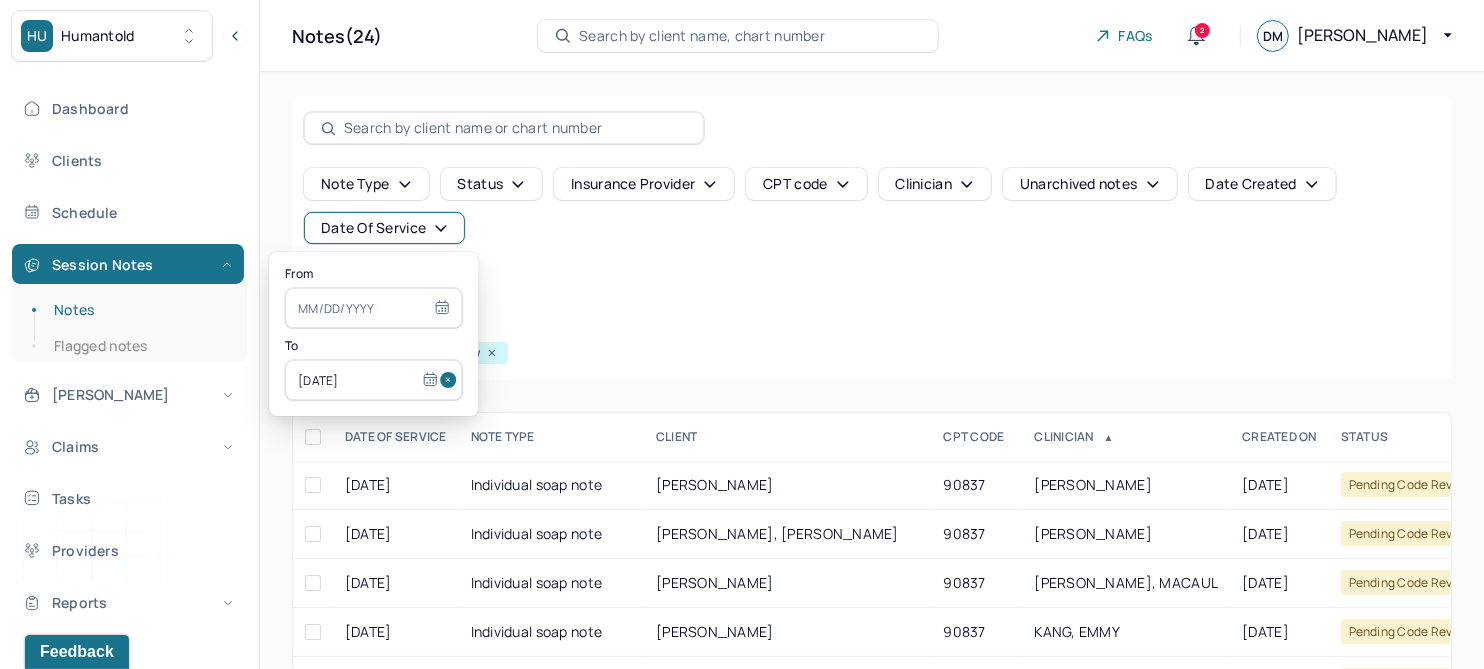 drag, startPoint x: 431, startPoint y: 376, endPoint x: 327, endPoint y: 306, distance: 125.36347 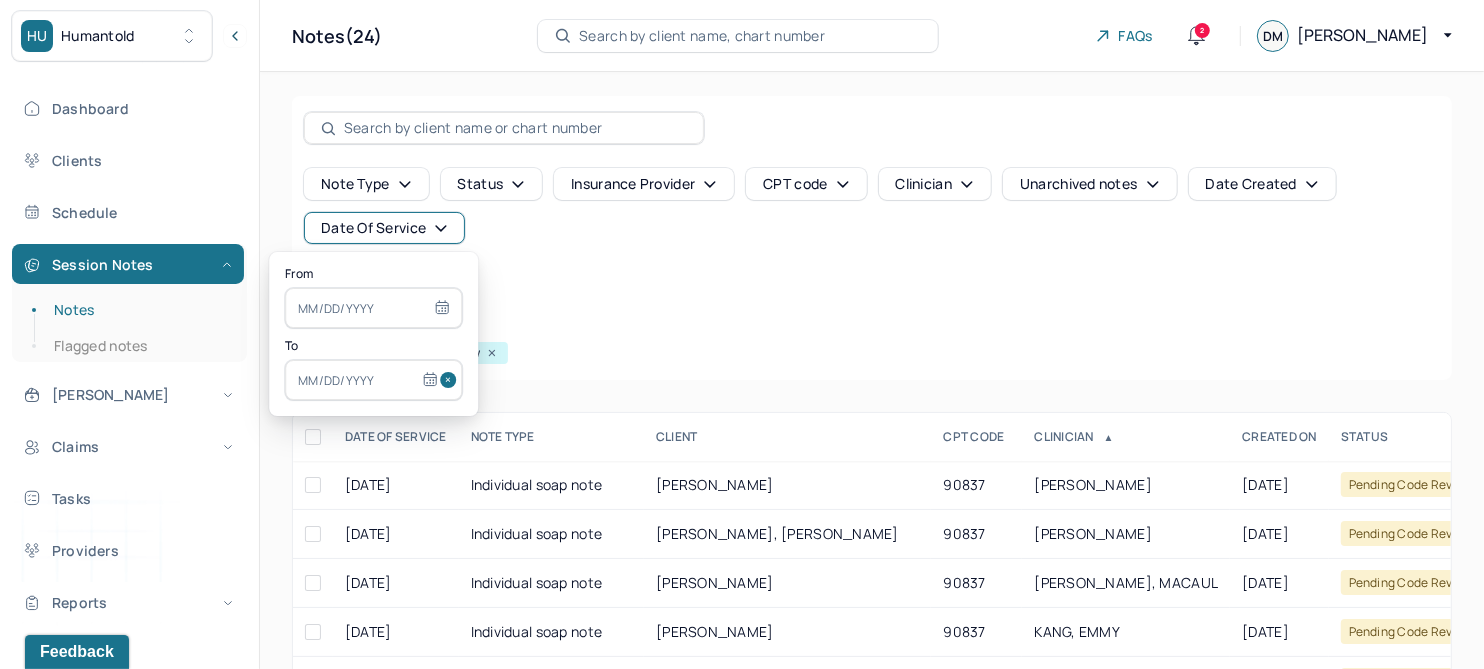 select on "6" 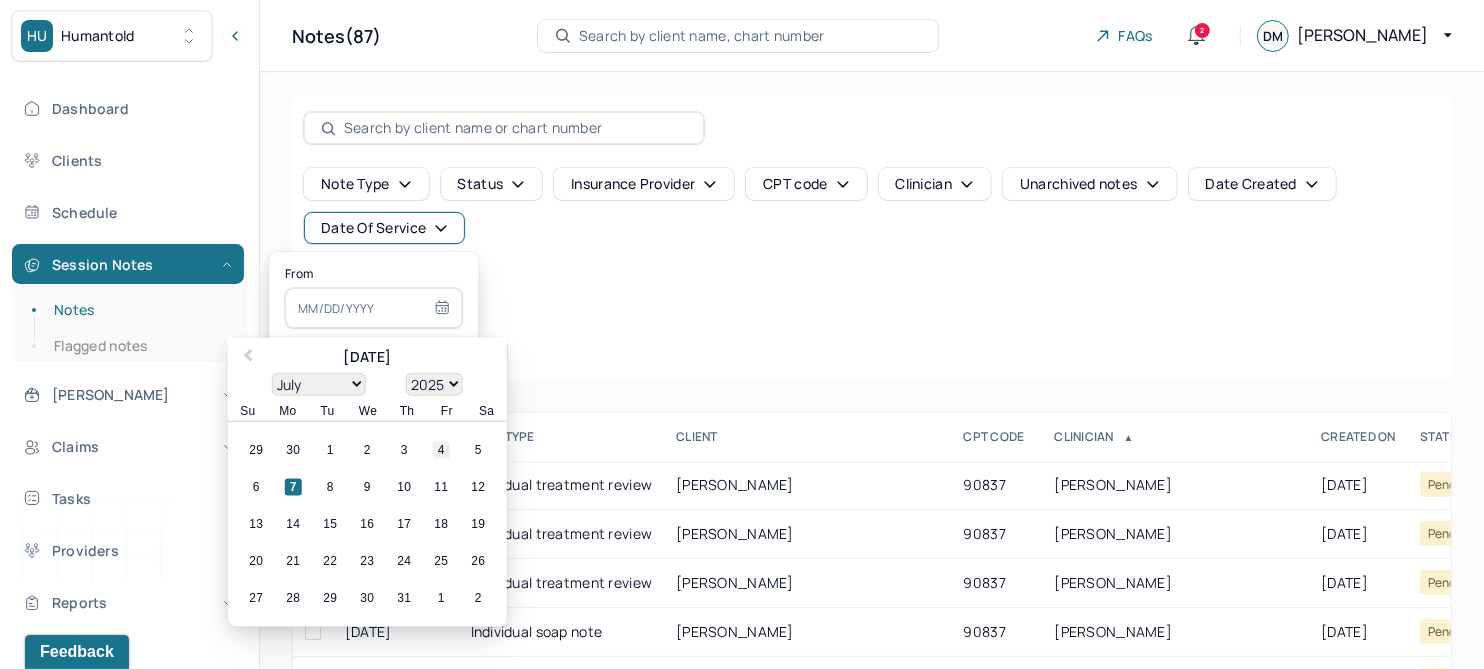 click on "4" at bounding box center (441, 450) 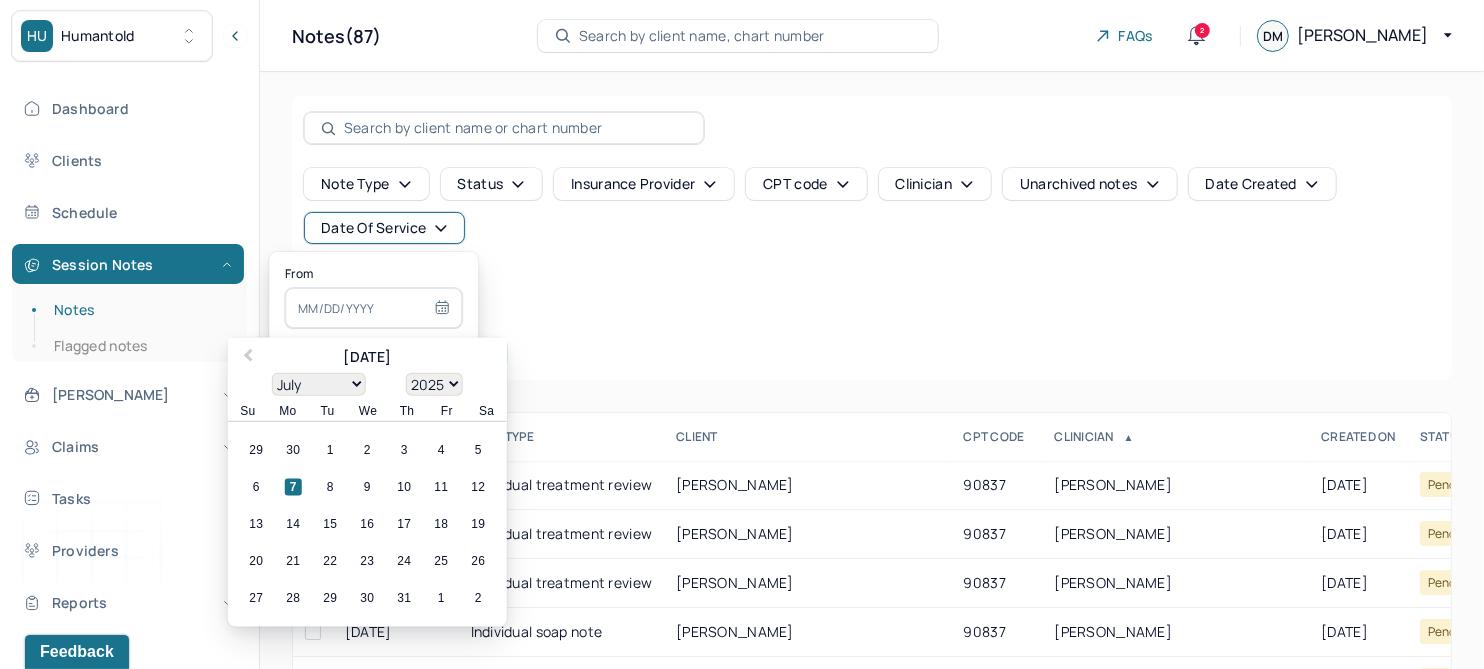 type on "[DATE]" 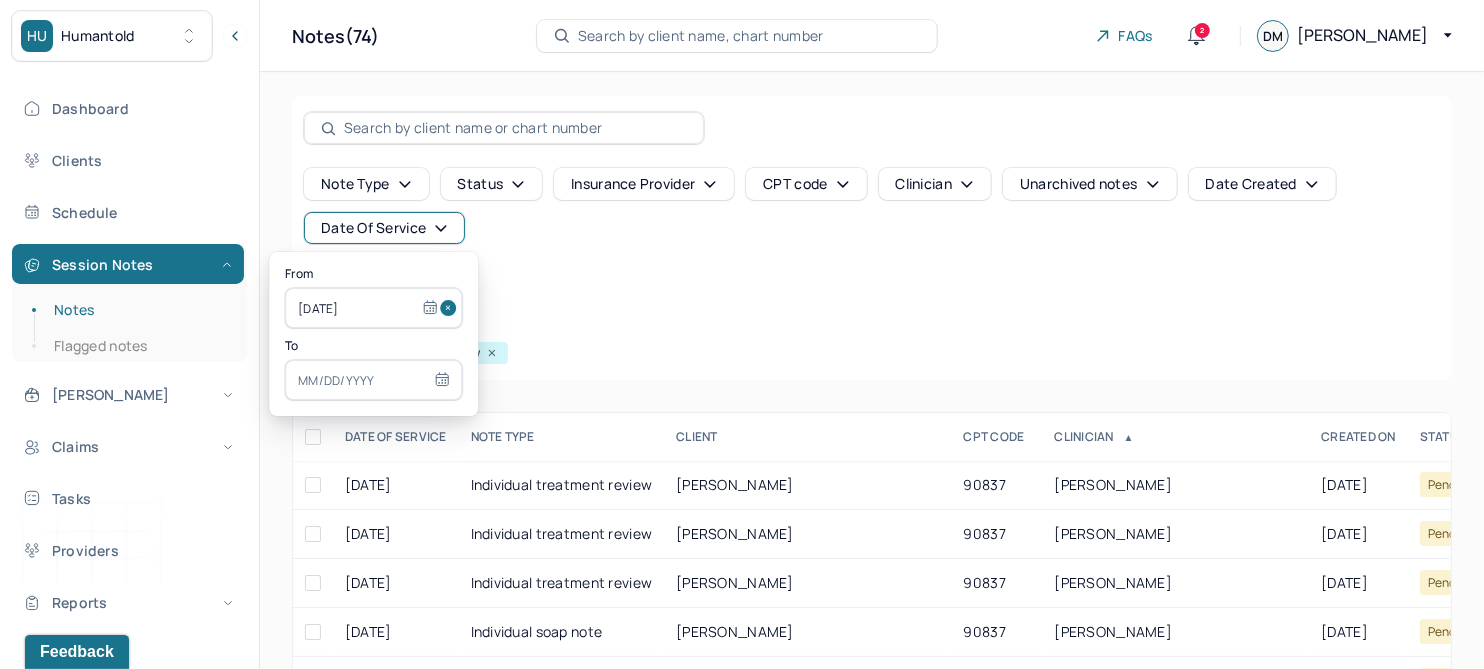 click at bounding box center (373, 380) 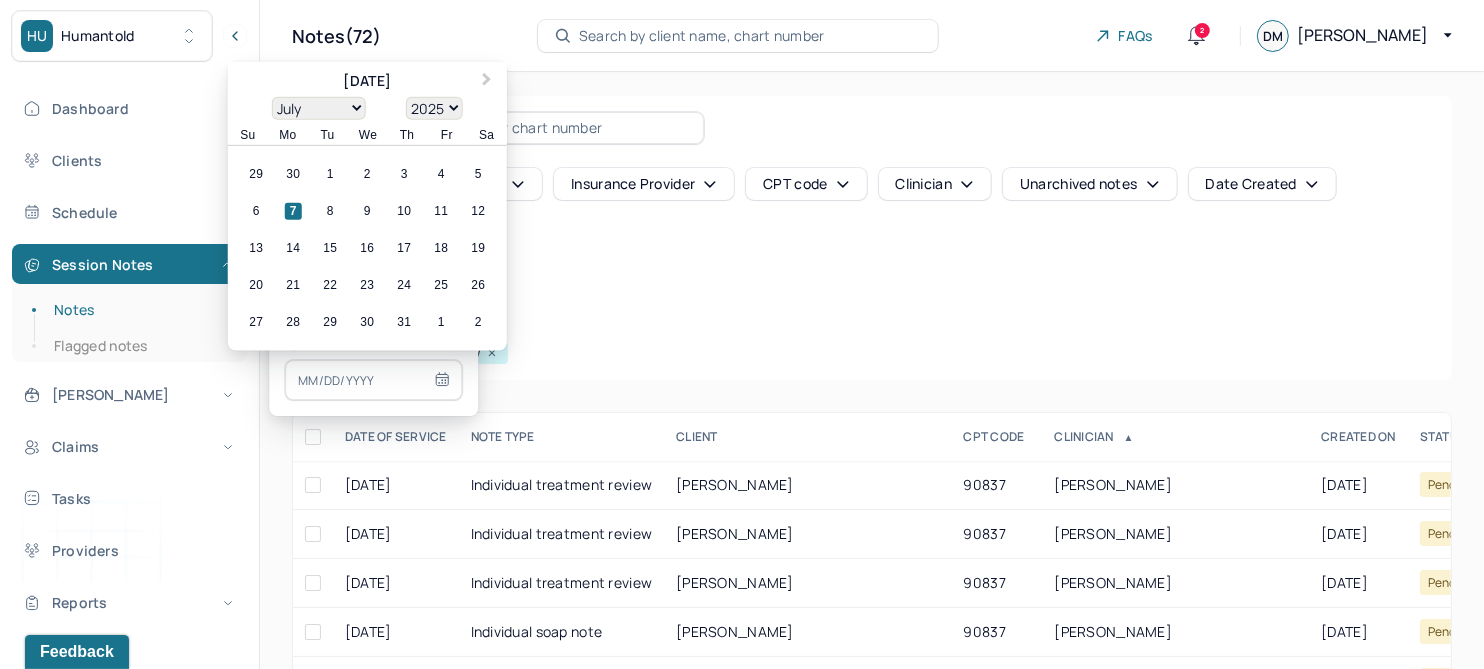 click on "4" at bounding box center (441, 174) 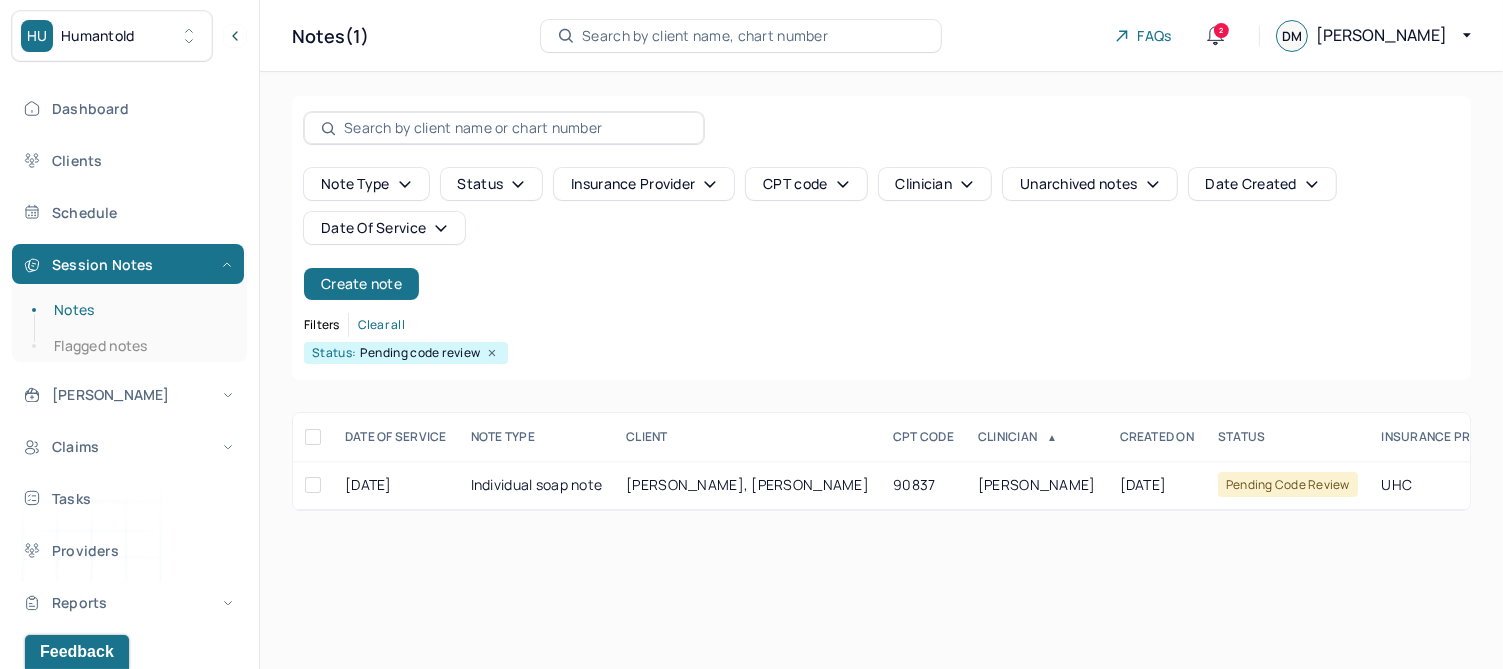 click on "Note type     Status     Insurance provider     CPT code     Clinician     Unarchived notes     Date Created     Date Of Service     Create note   Filters   Clear all   Status: Pending code review" at bounding box center (881, 238) 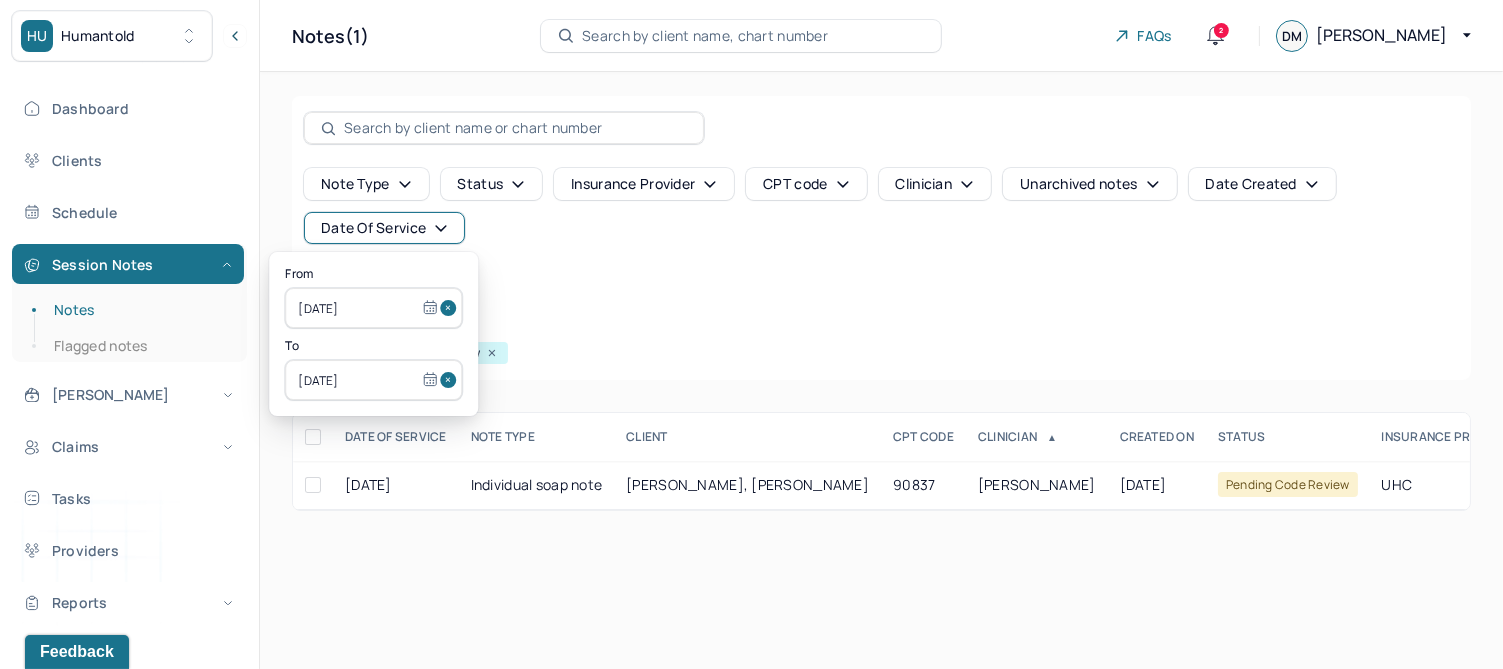 click at bounding box center [451, 308] 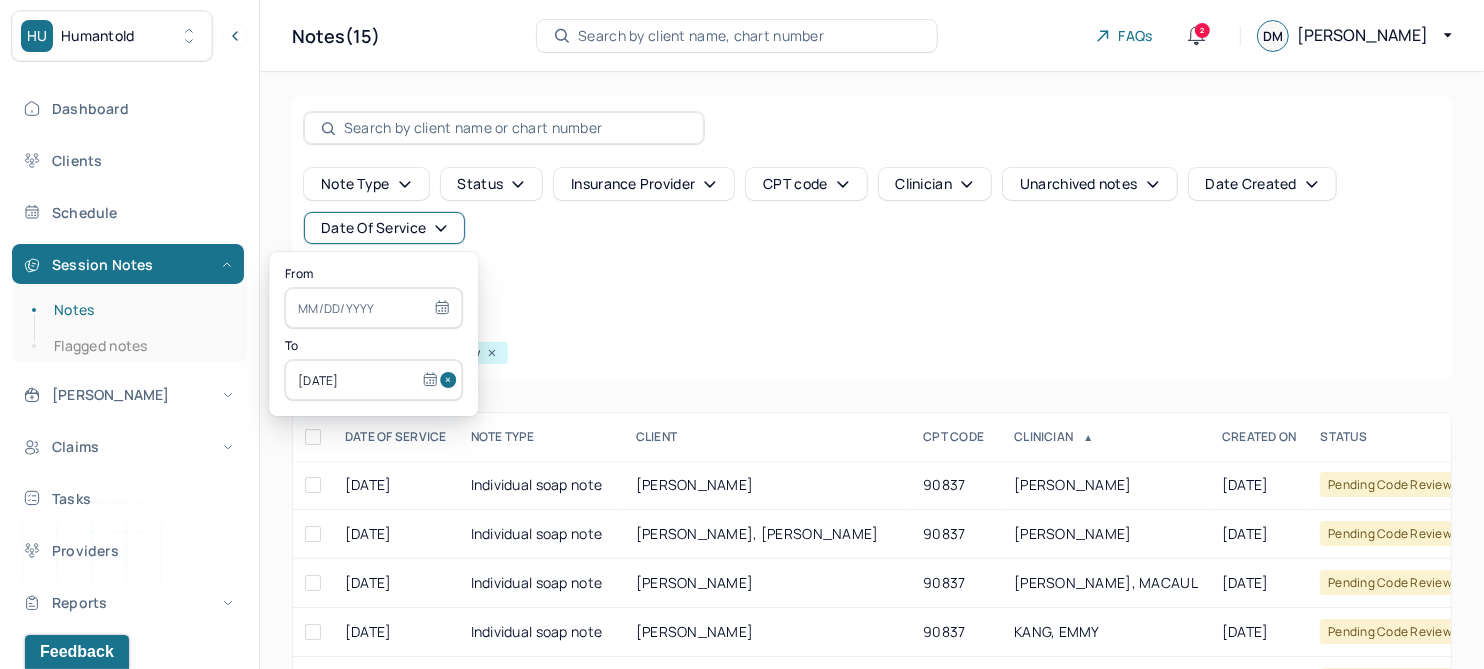 click at bounding box center (451, 380) 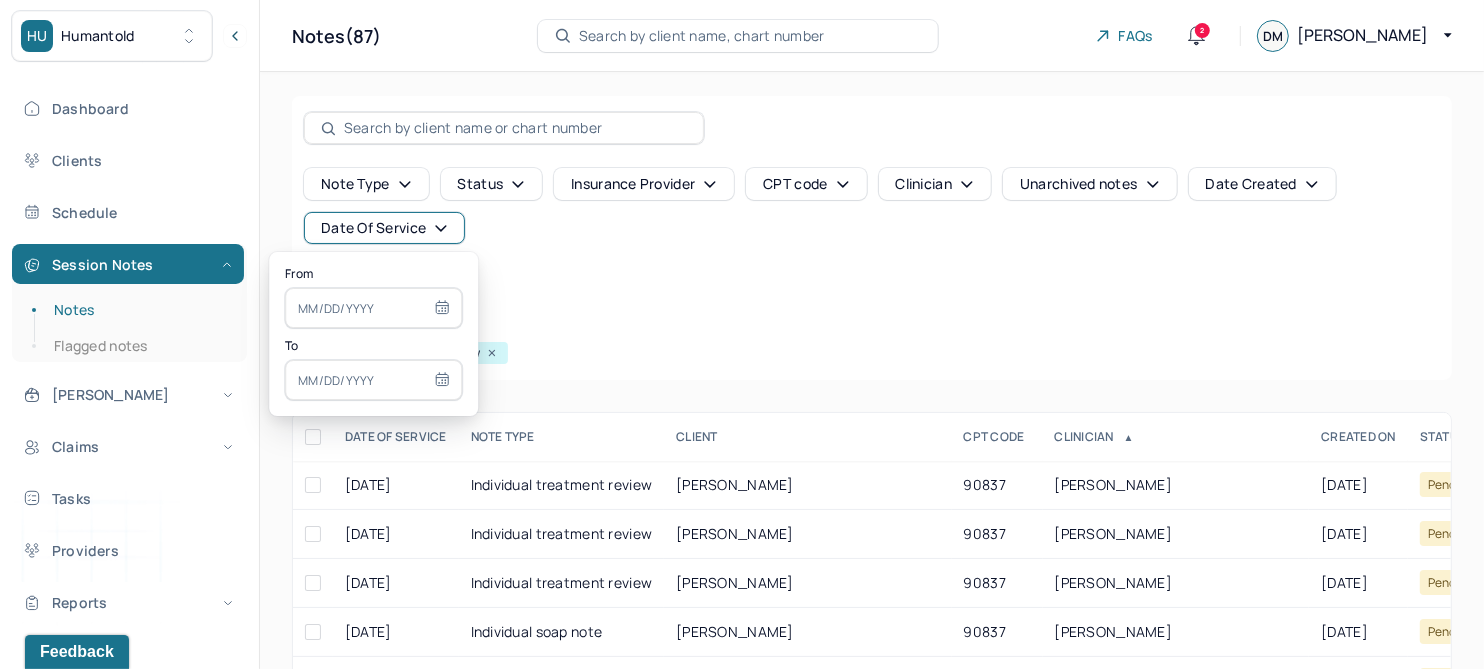 click at bounding box center [373, 308] 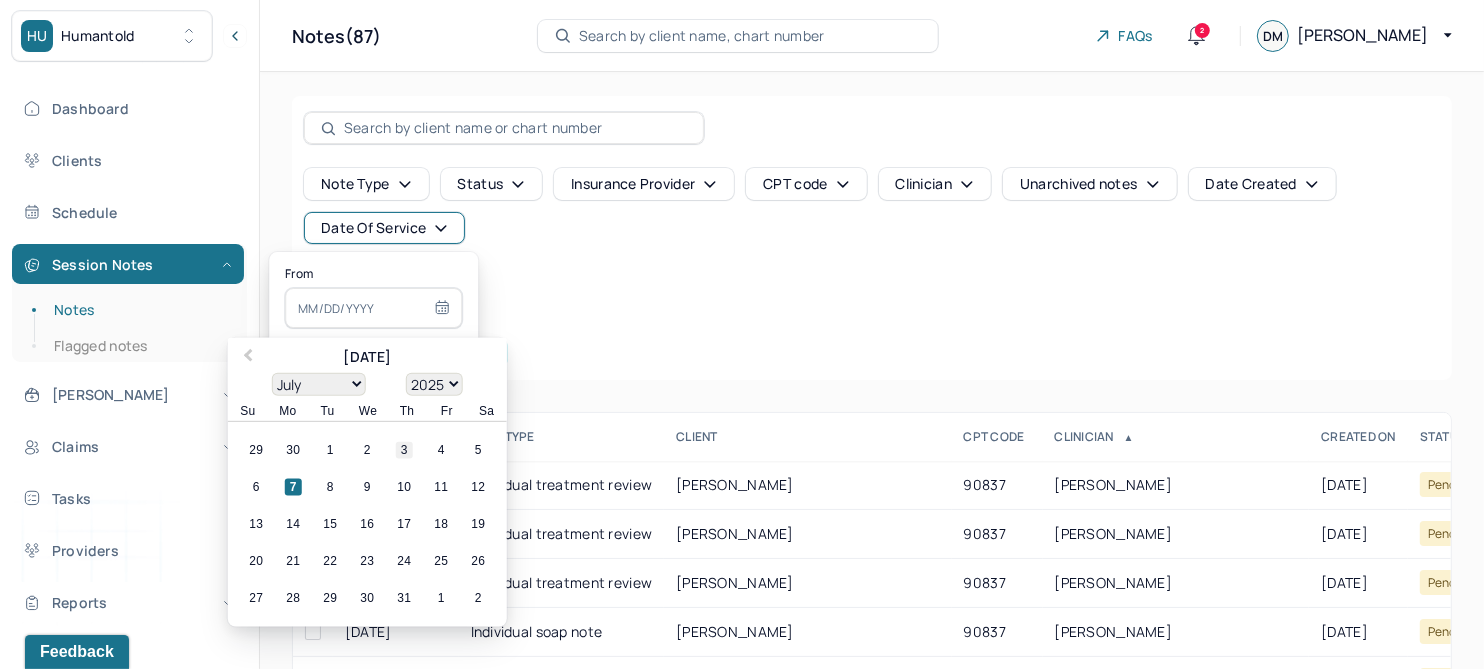 click on "3" at bounding box center [404, 450] 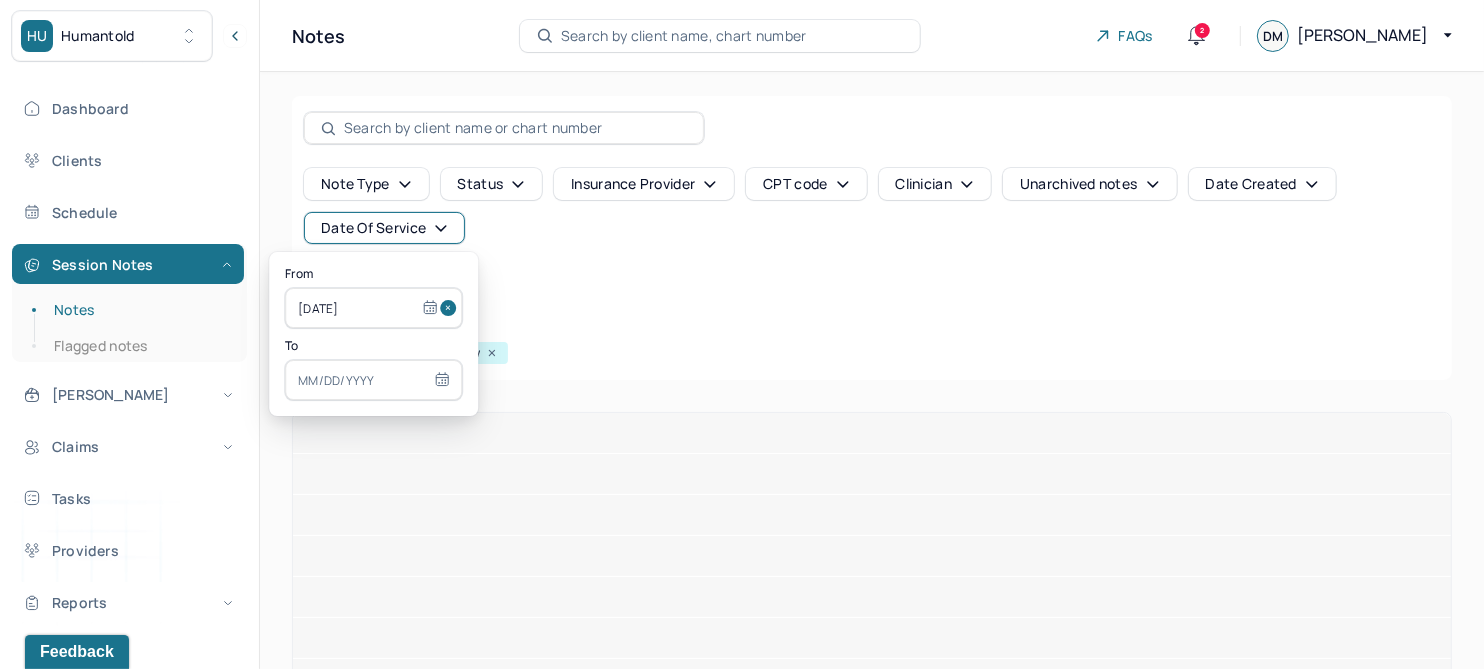click at bounding box center (373, 380) 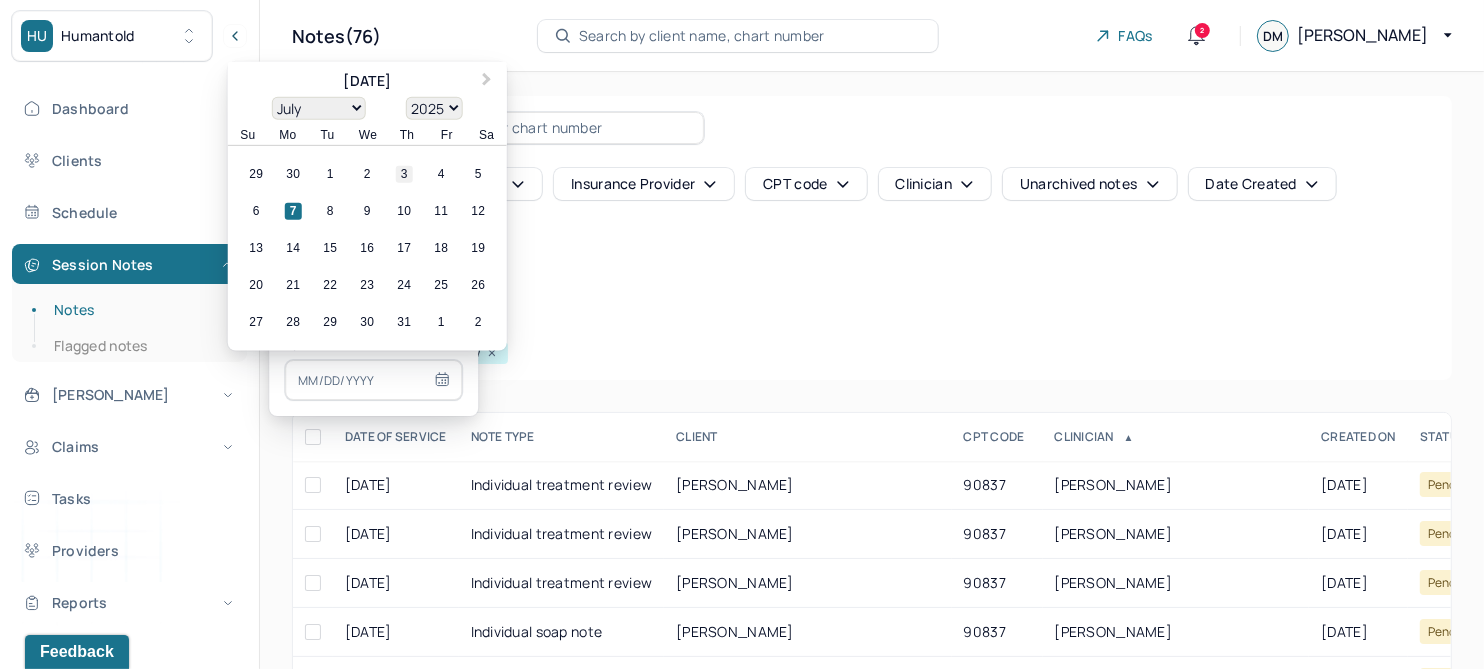 click on "3" at bounding box center (404, 174) 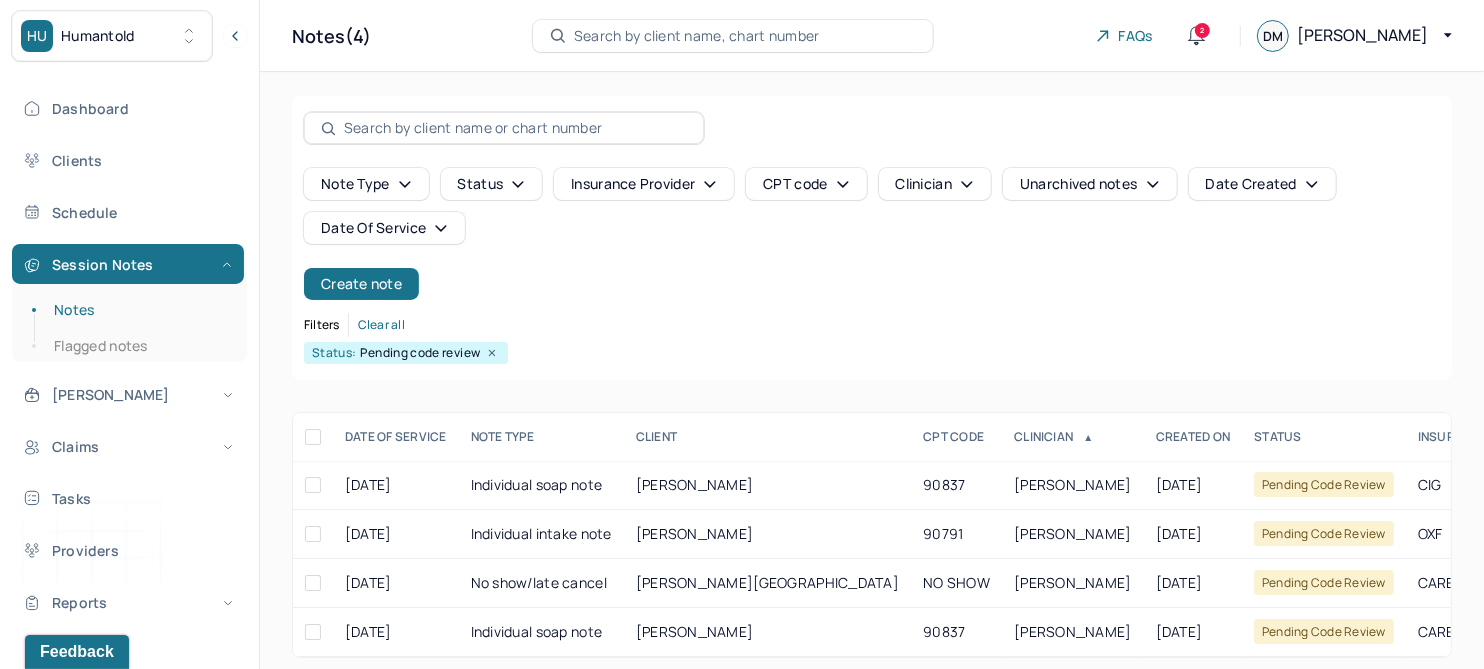 click on "Note type     Status     Insurance provider     CPT code     Clinician     Unarchived notes     Date Created     Date Of Service     Create note" at bounding box center (872, 234) 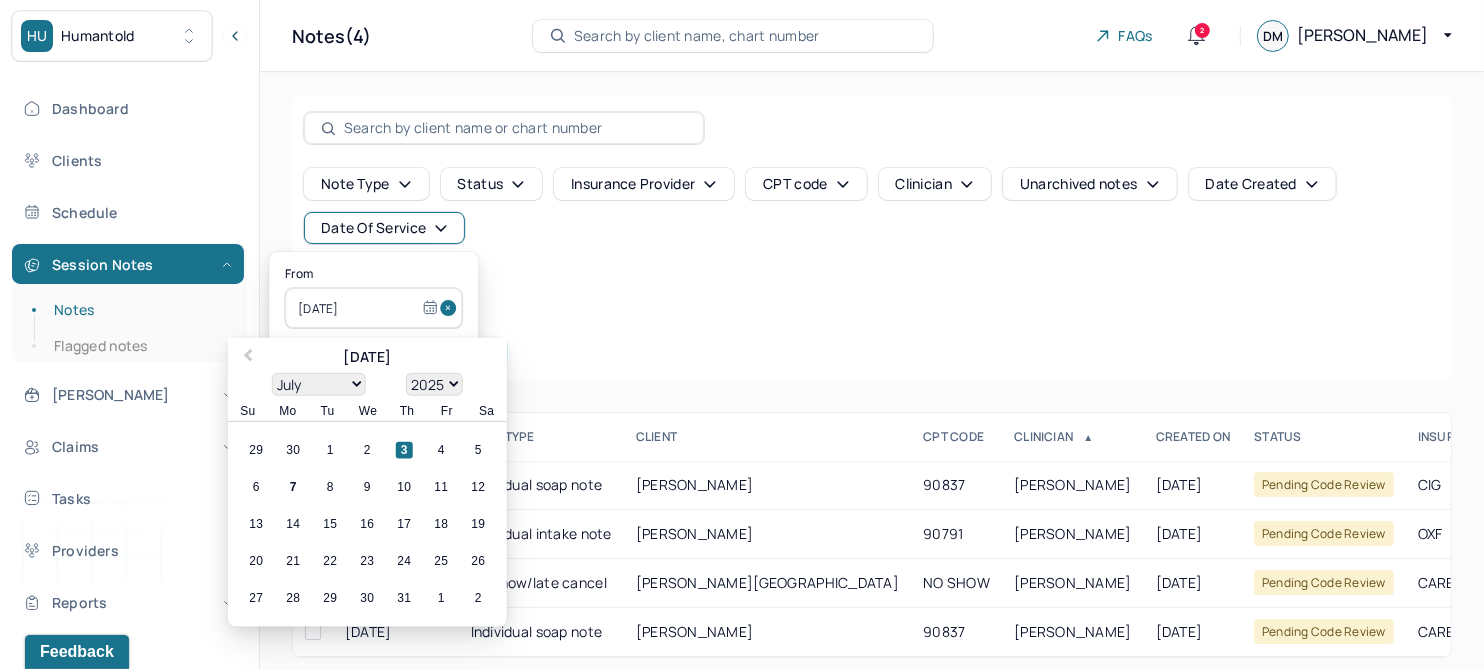 click at bounding box center (451, 308) 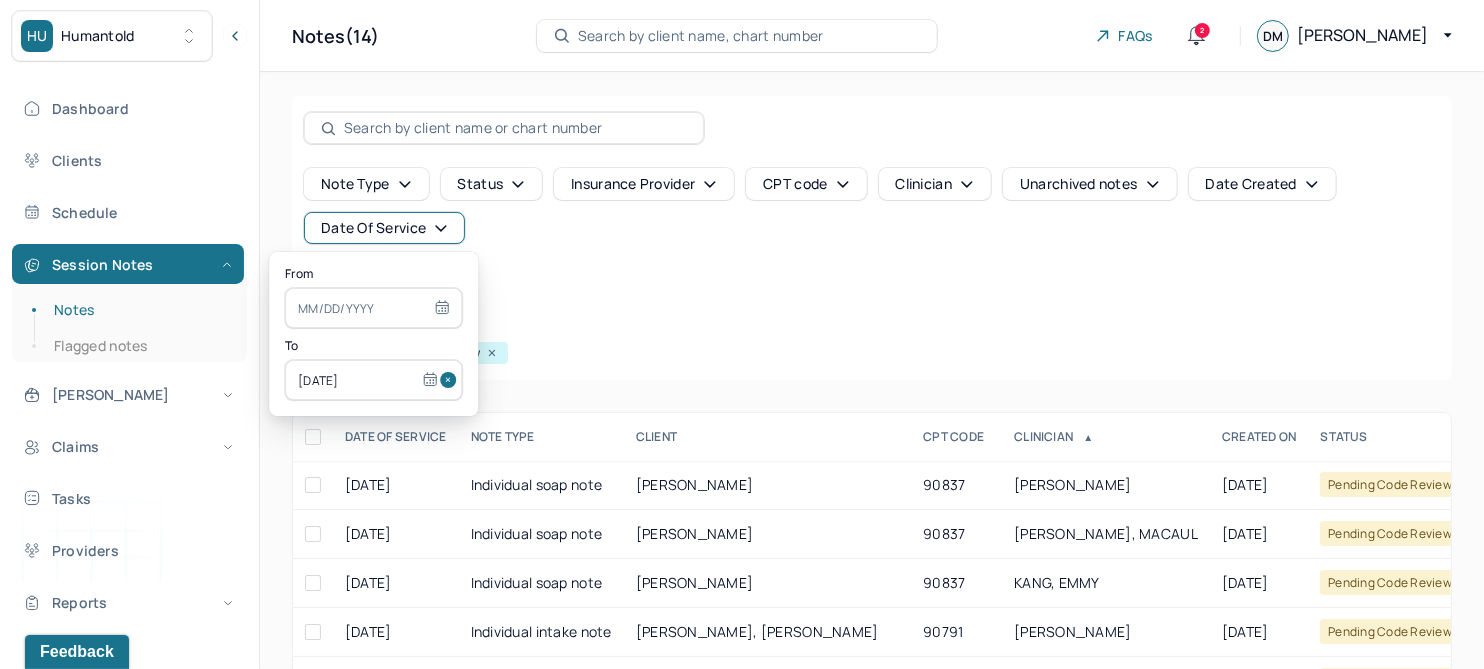 click at bounding box center [451, 380] 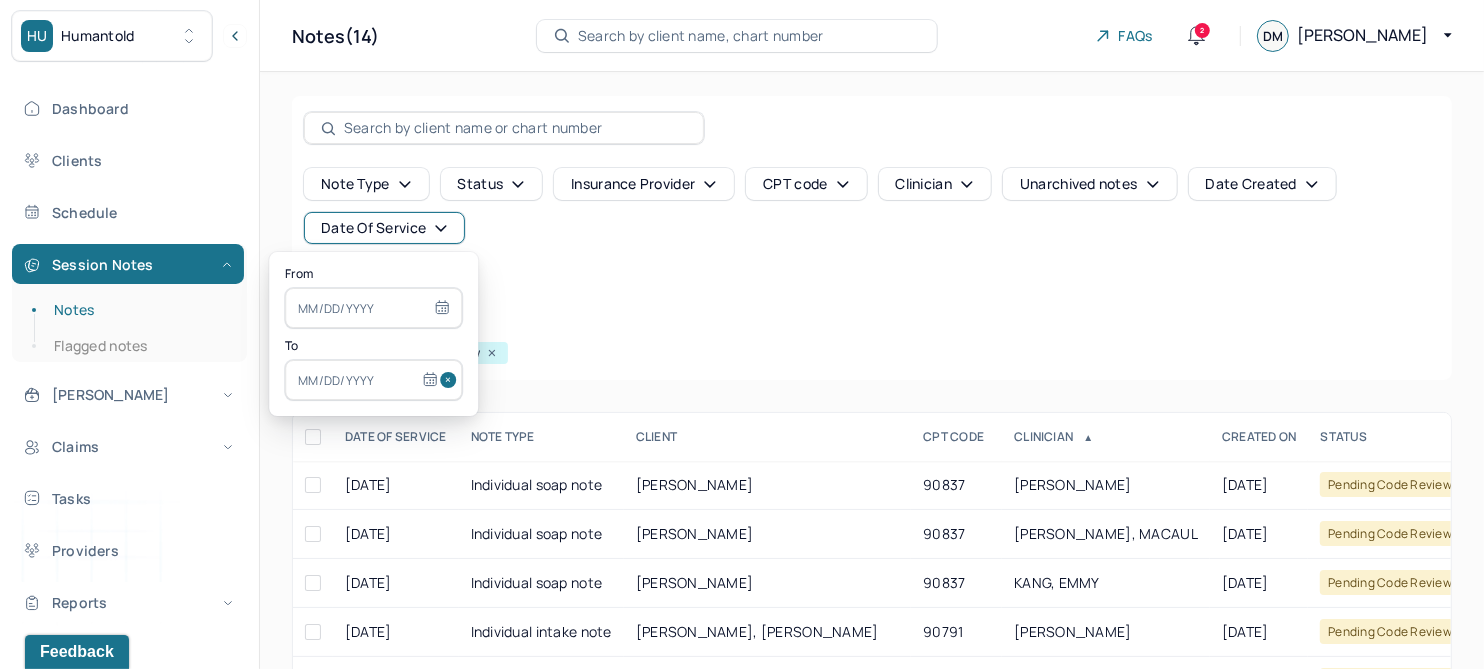 select on "6" 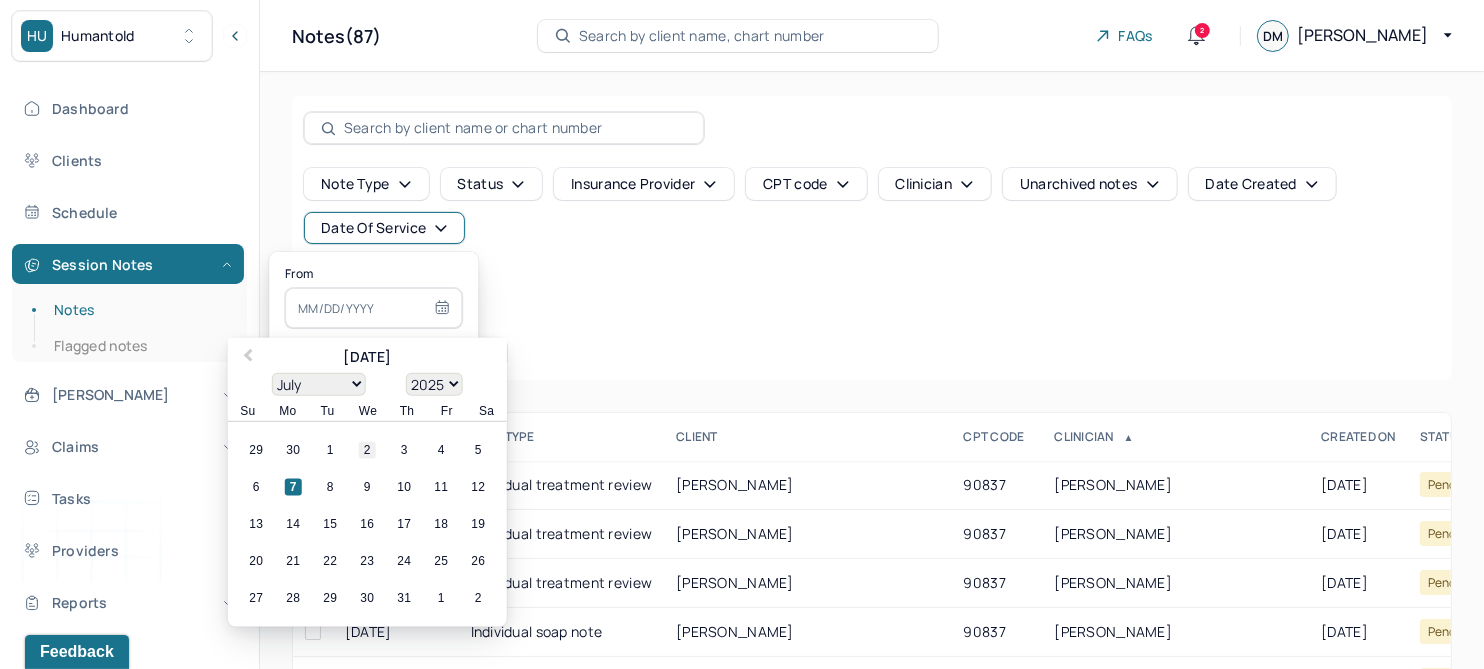 click on "2" at bounding box center [367, 450] 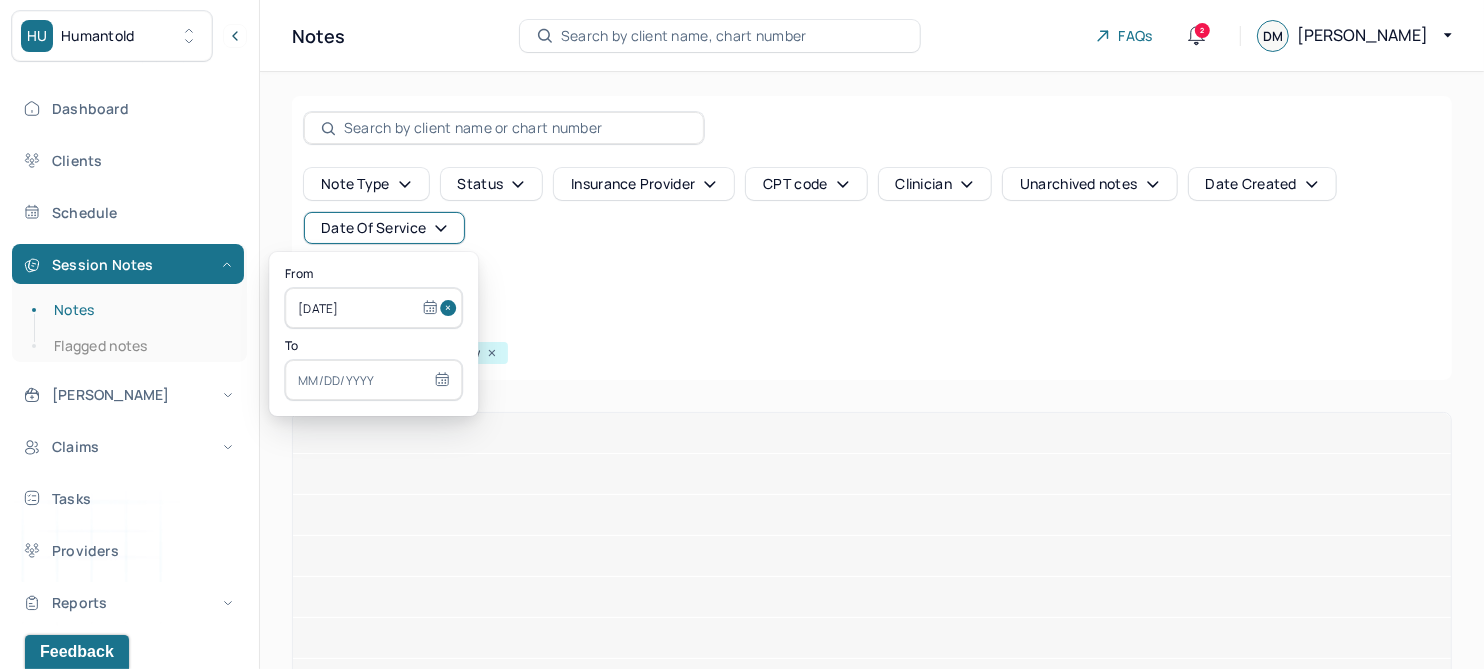 click at bounding box center [373, 380] 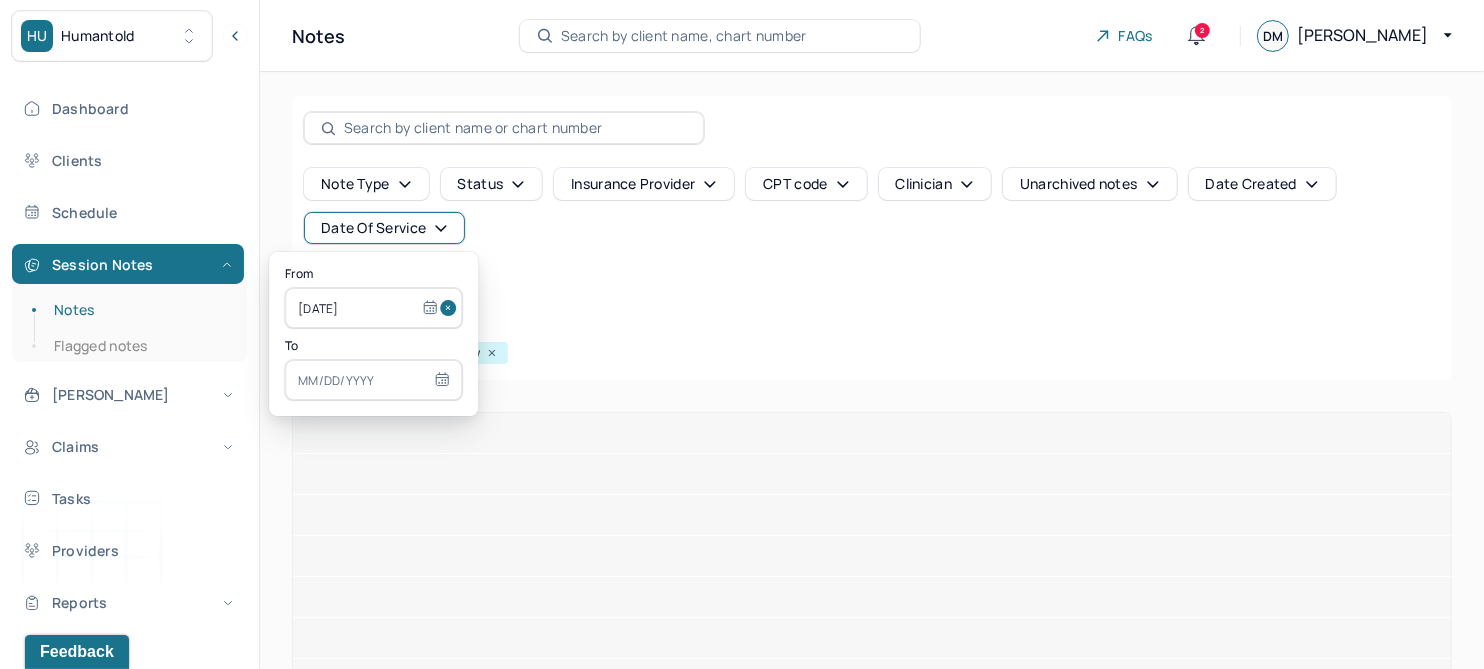 select on "6" 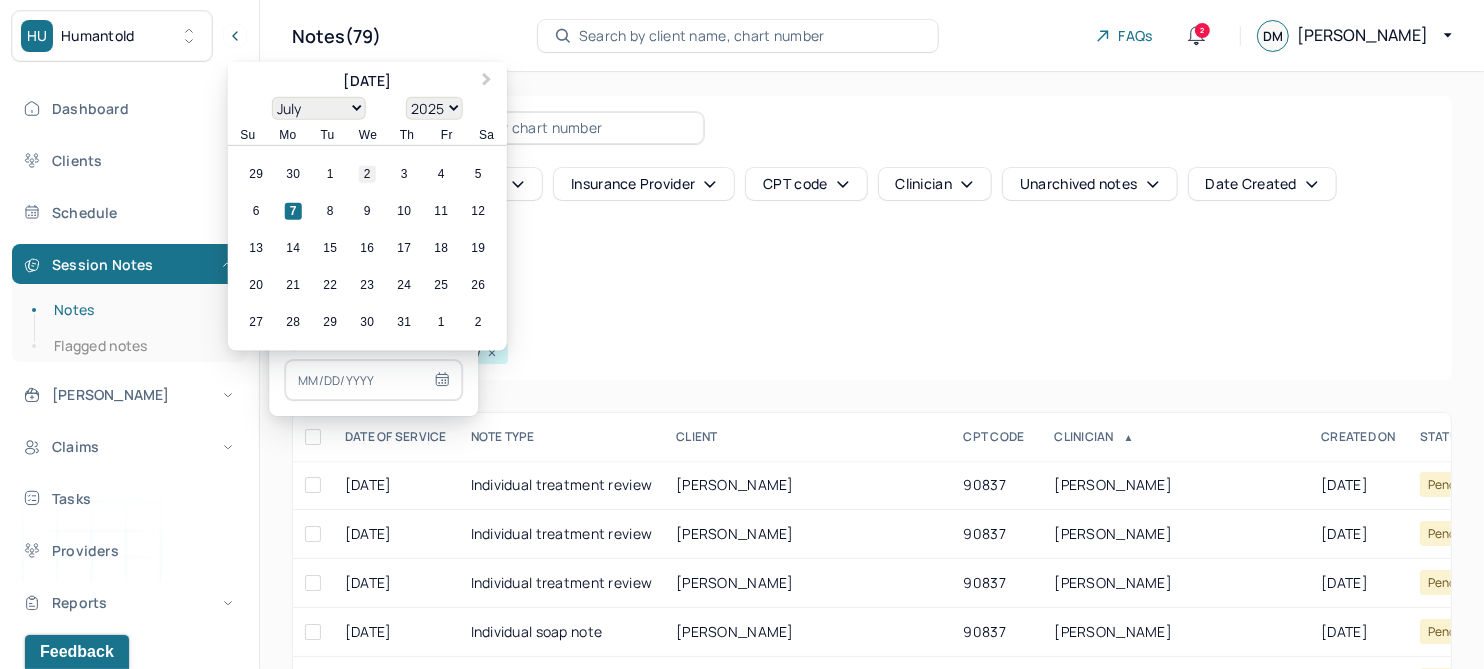 click on "2" at bounding box center (367, 174) 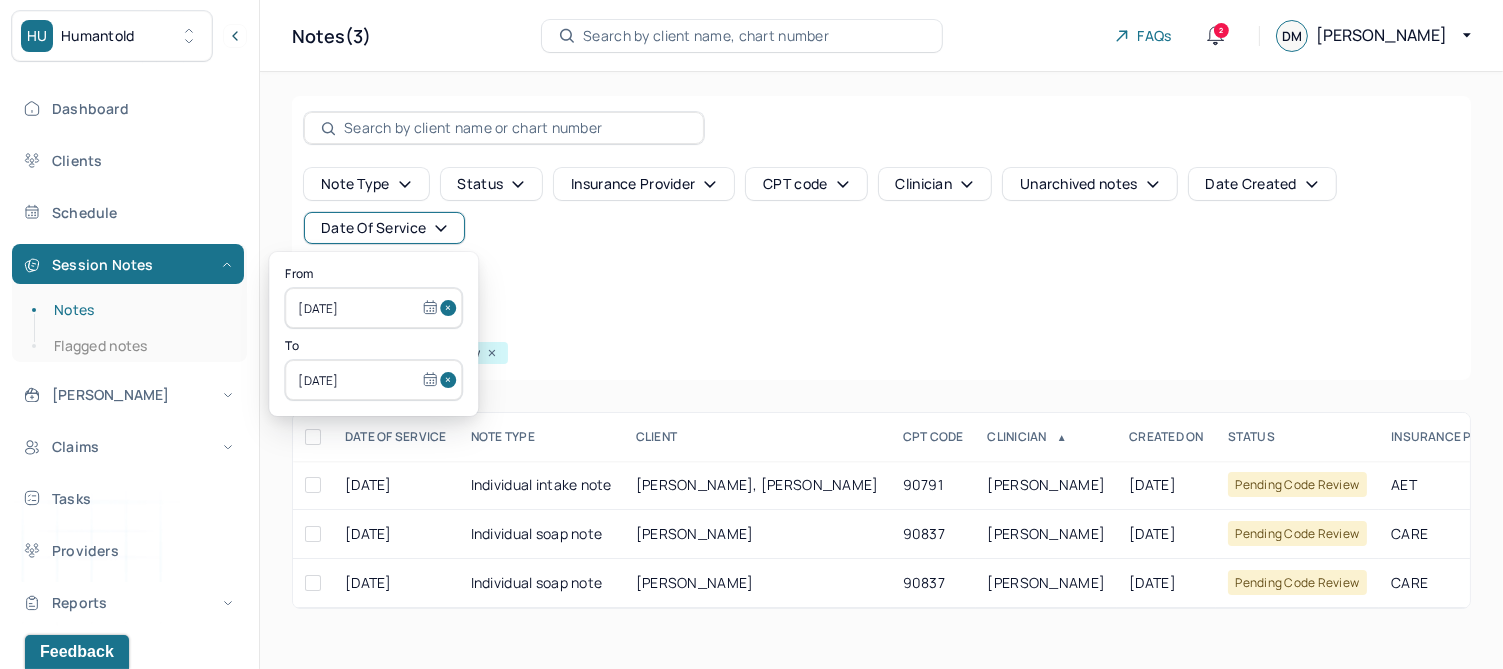 click on "Note type     Status     Insurance provider     CPT code     Clinician     Unarchived notes     Date Created     Date Of Service     Create note" at bounding box center [881, 234] 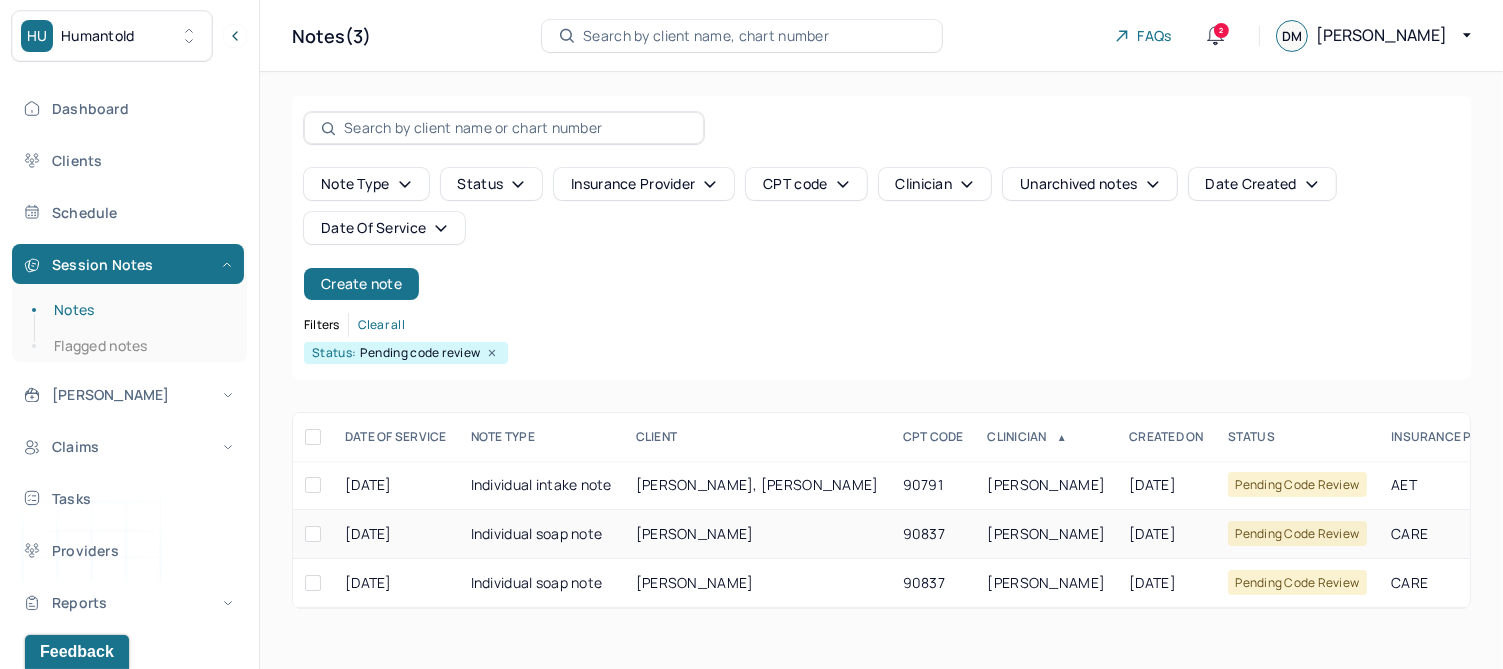 click on "[PERSON_NAME]" at bounding box center [695, 533] 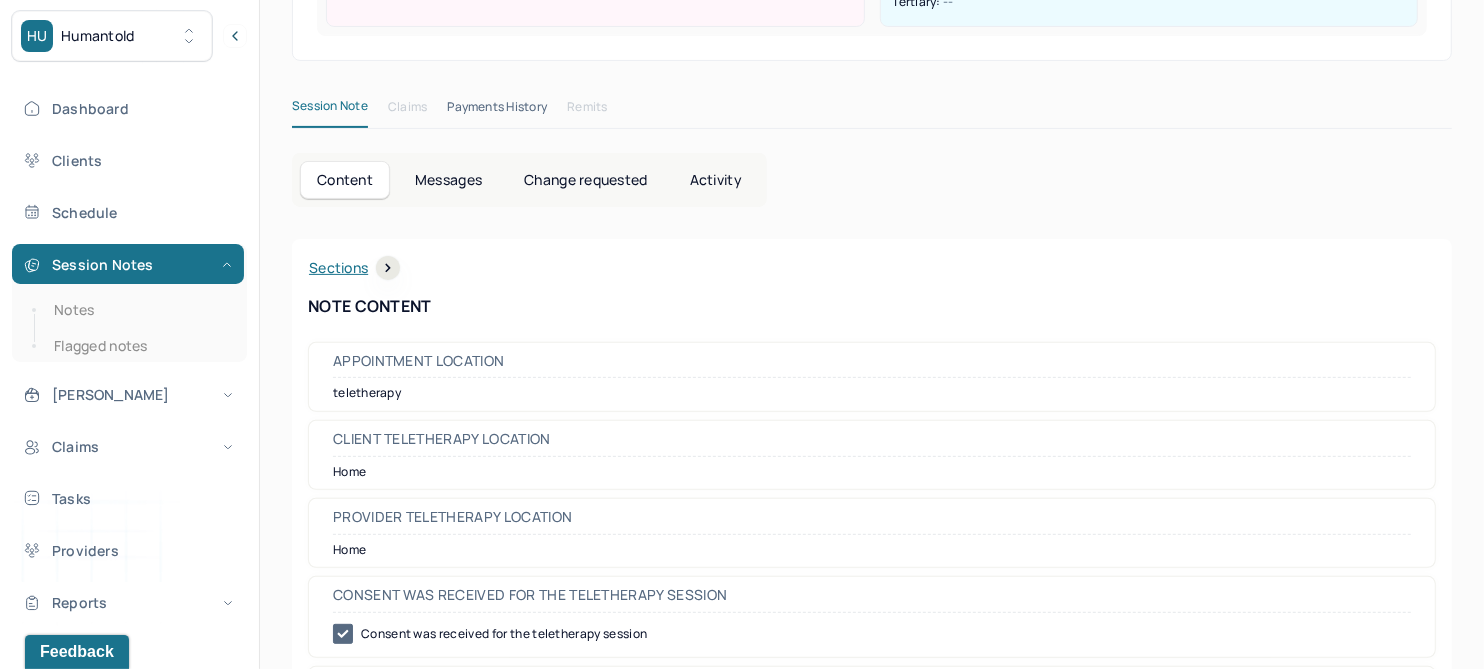 scroll, scrollTop: 0, scrollLeft: 0, axis: both 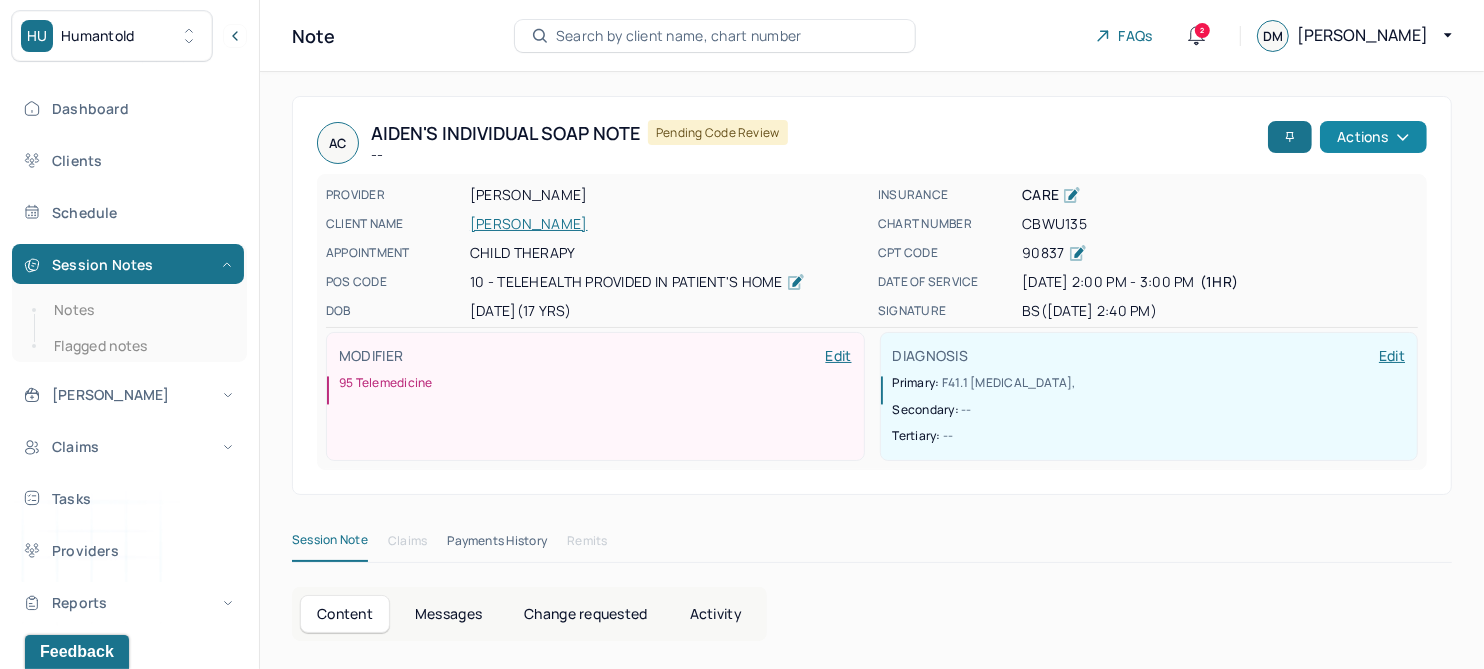 click on "Actions" at bounding box center [1373, 137] 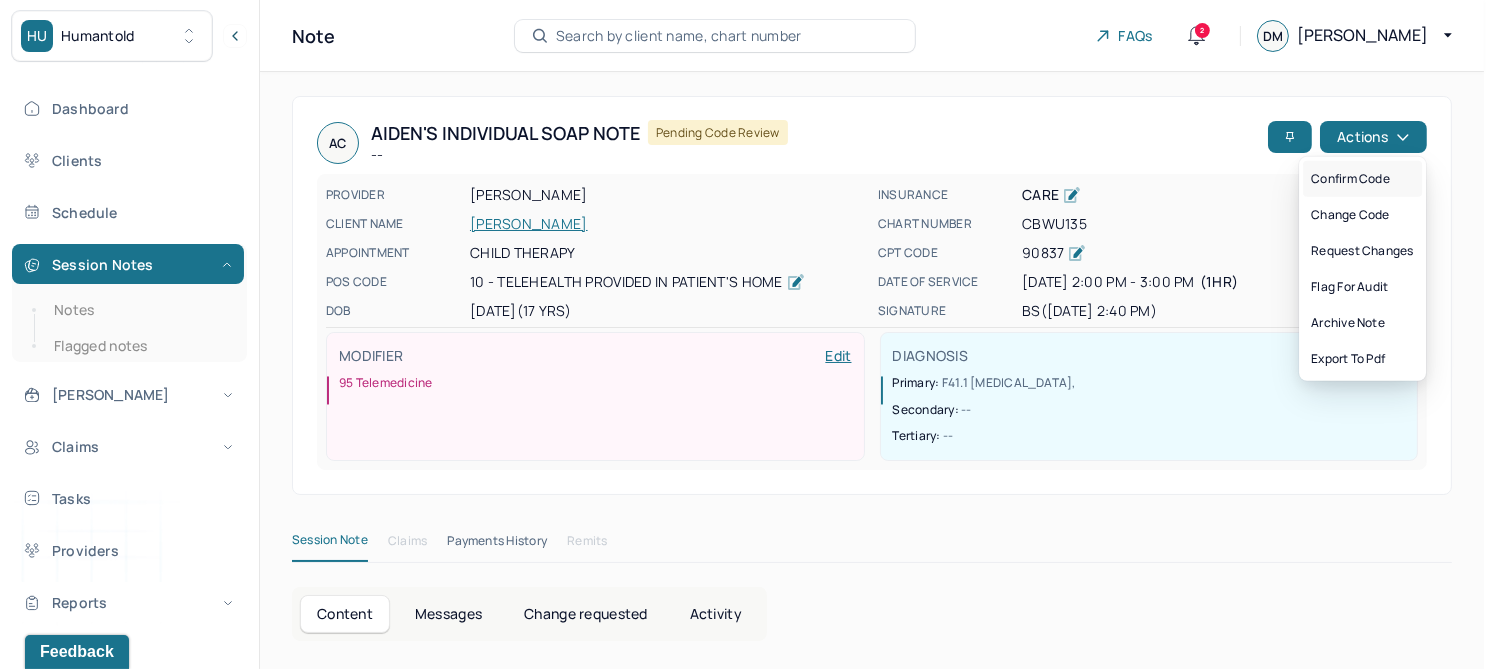 click on "Confirm code" at bounding box center (1362, 179) 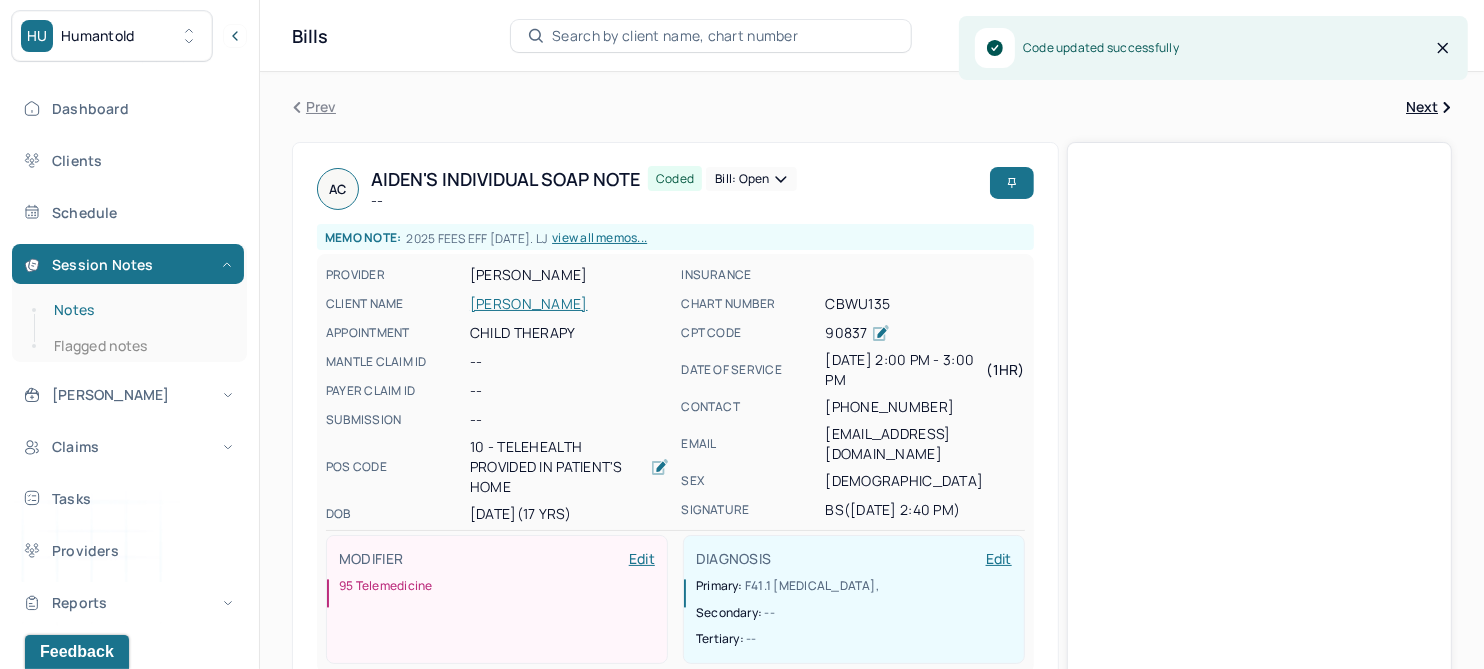 drag, startPoint x: 78, startPoint y: 306, endPoint x: 130, endPoint y: 302, distance: 52.153618 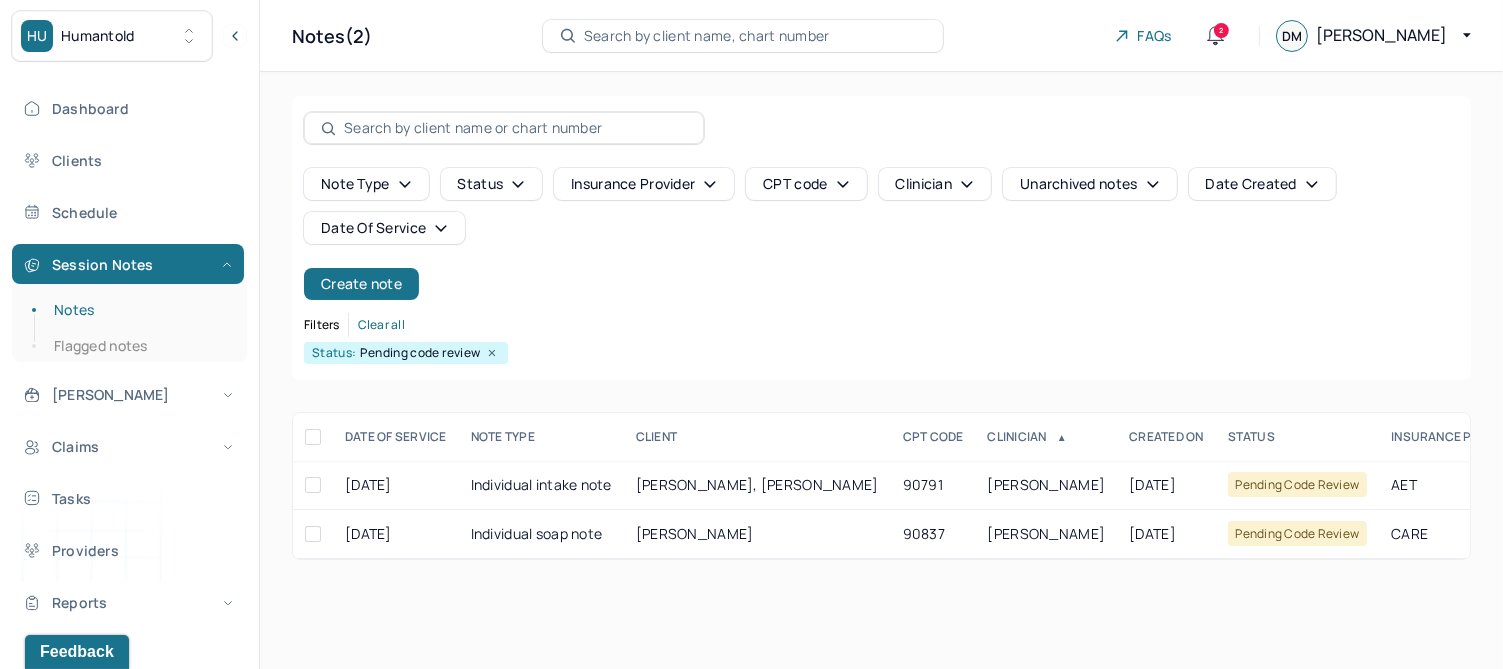 click 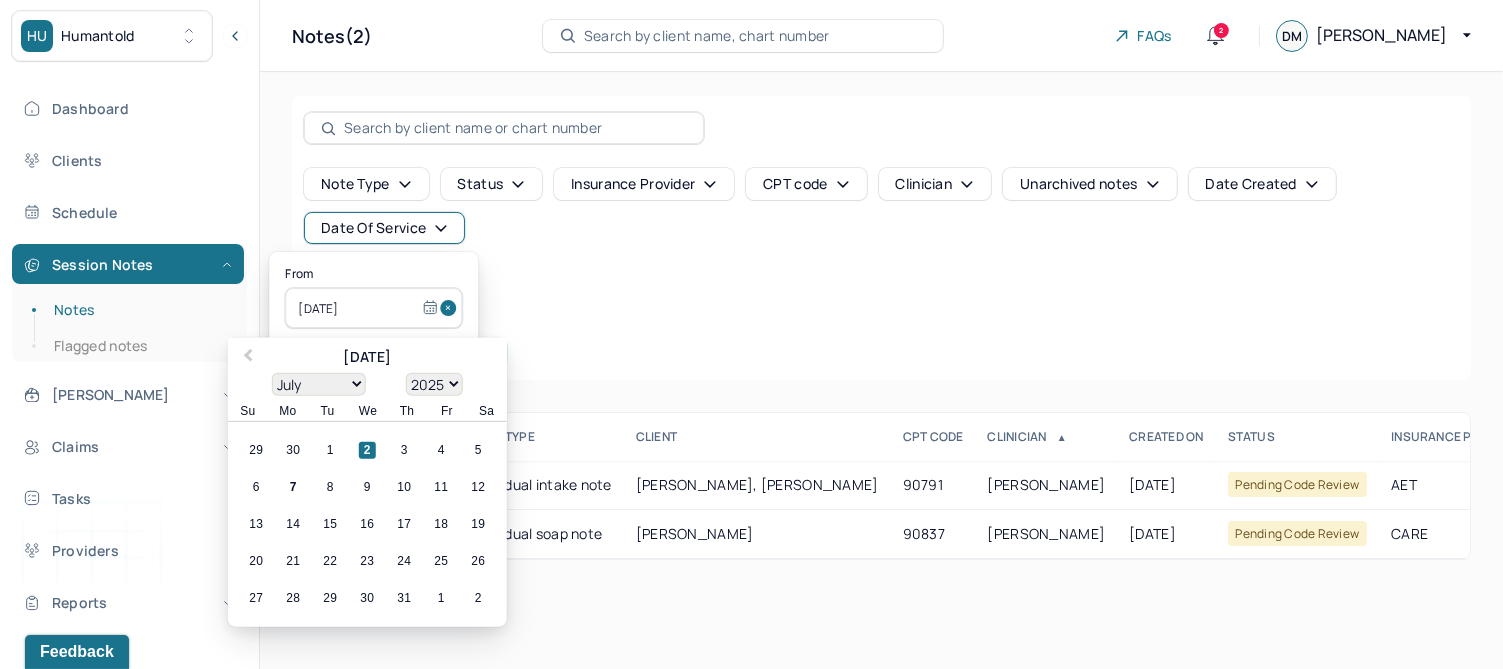 click at bounding box center [451, 308] 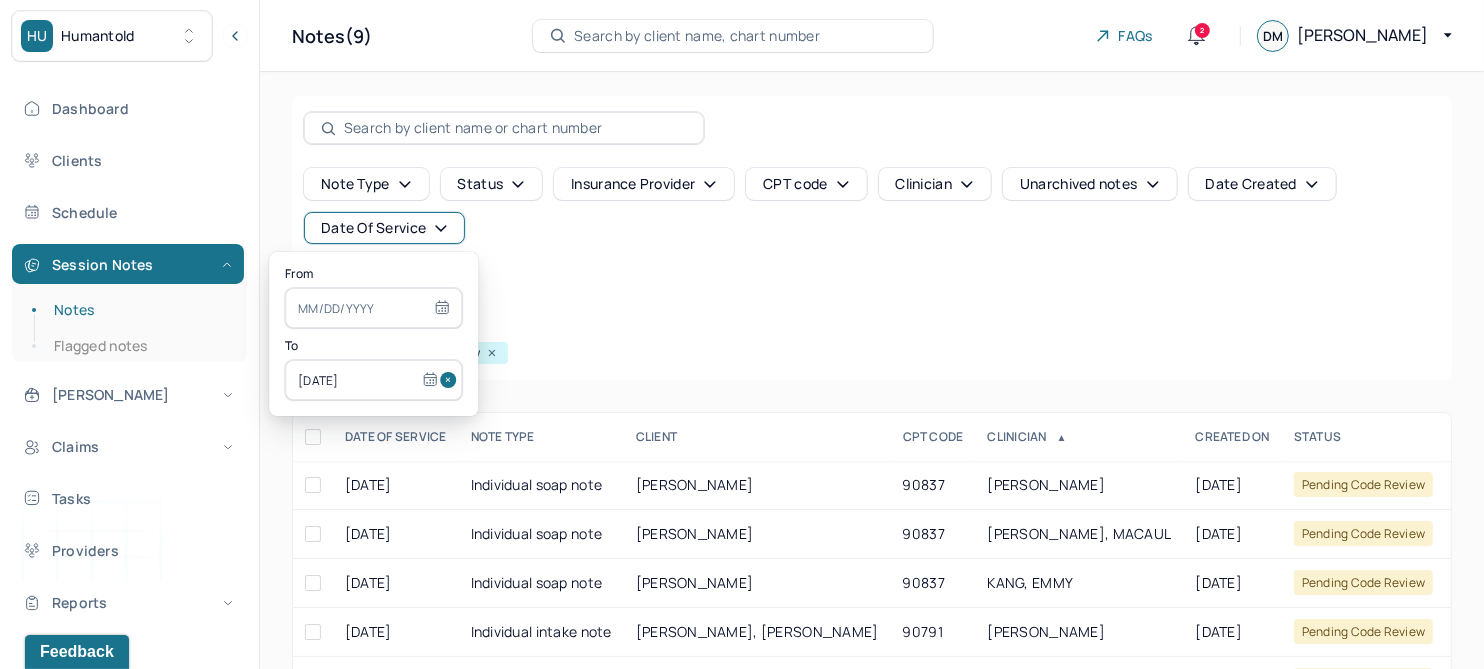 click at bounding box center (451, 380) 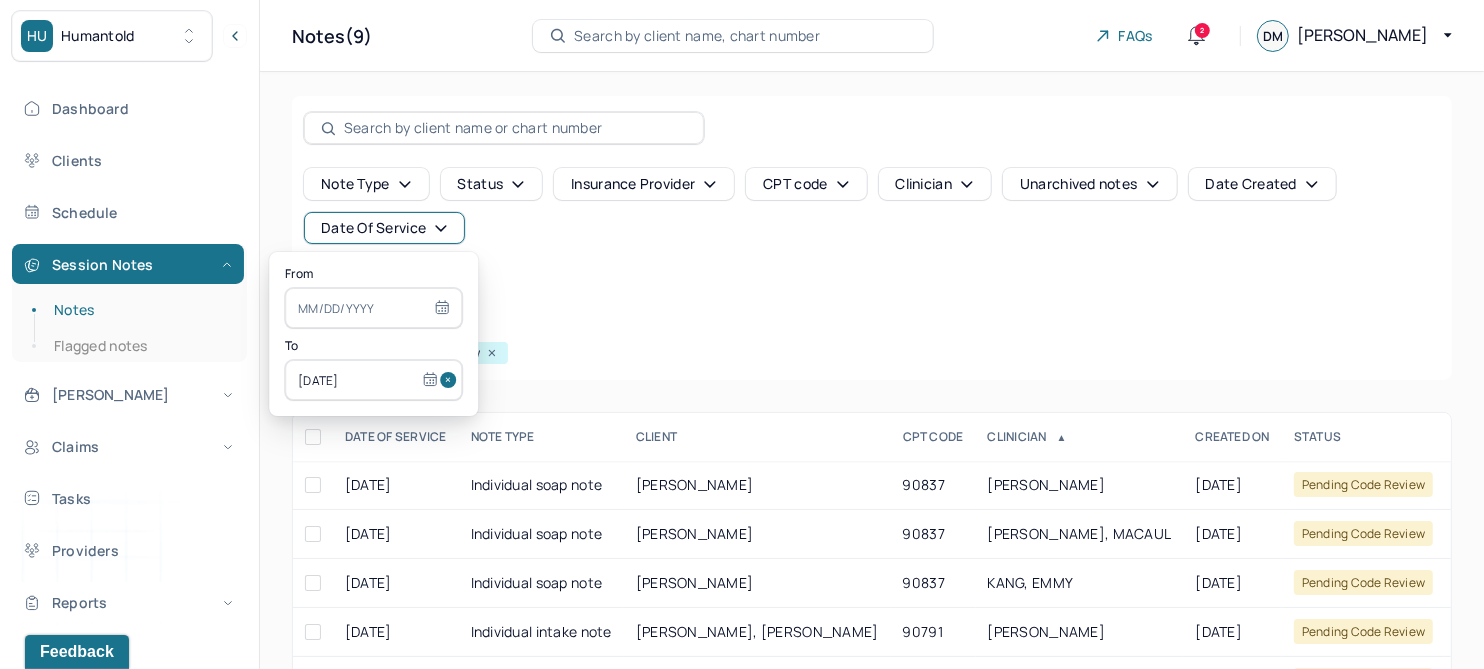 type 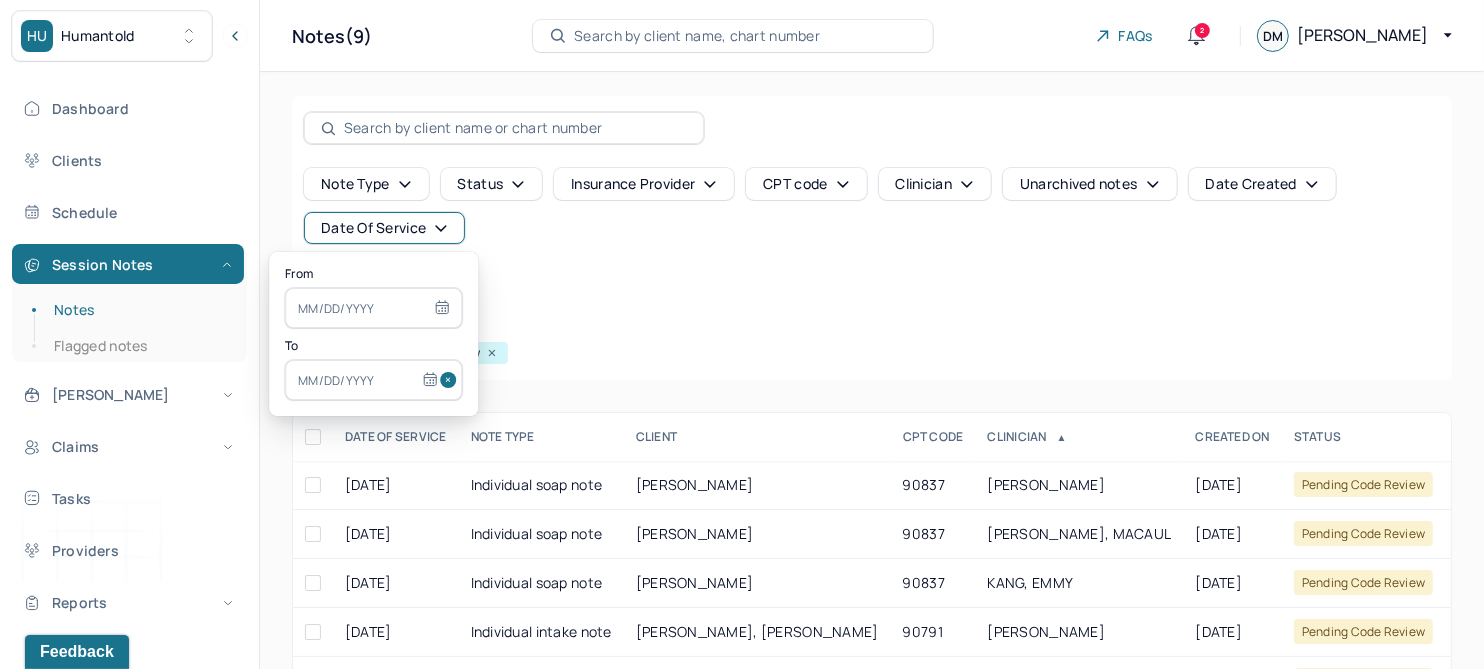 select on "6" 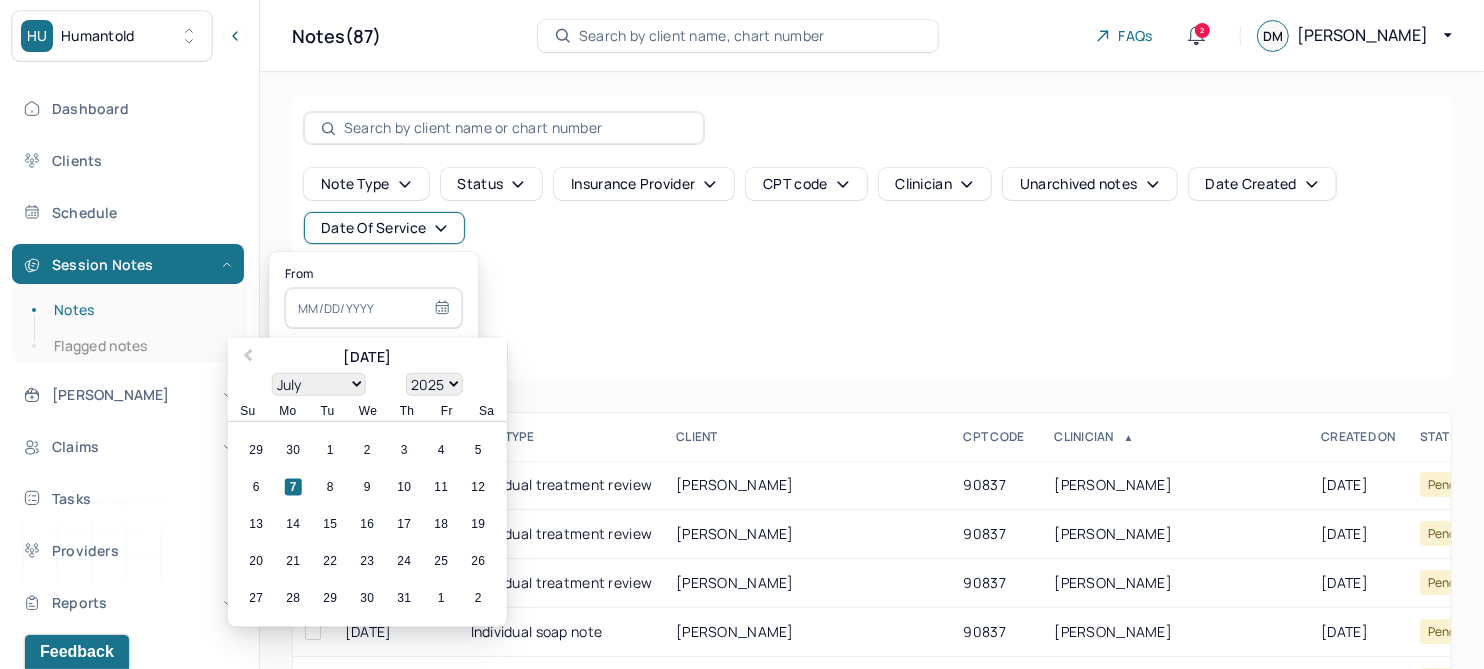 click at bounding box center (373, 308) 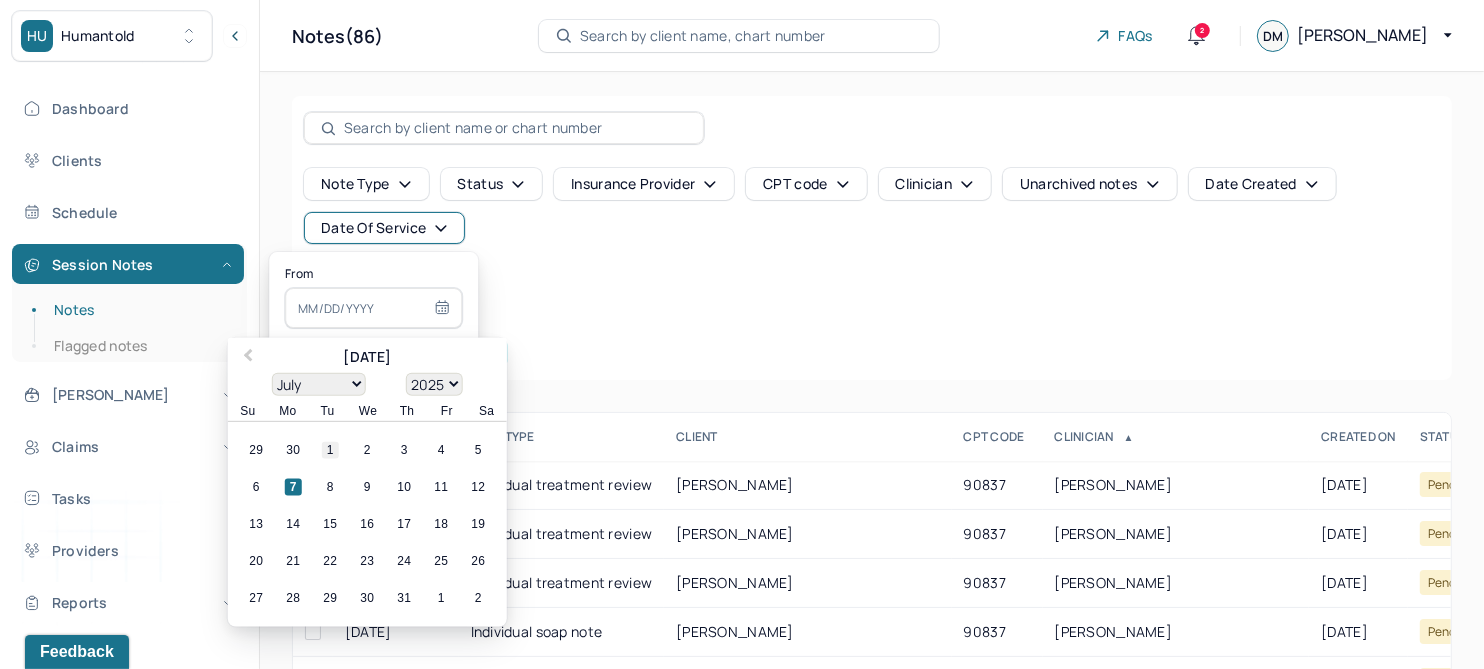 click on "1" at bounding box center (330, 450) 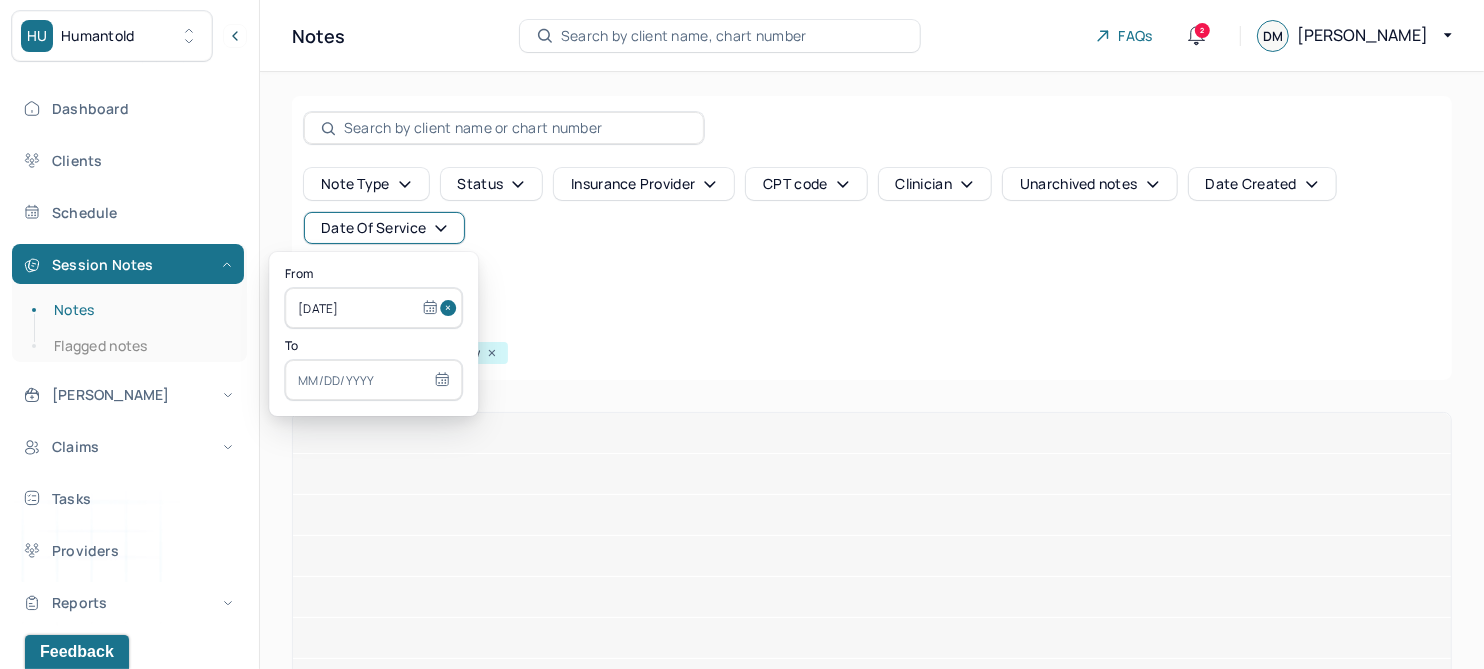 click at bounding box center [373, 380] 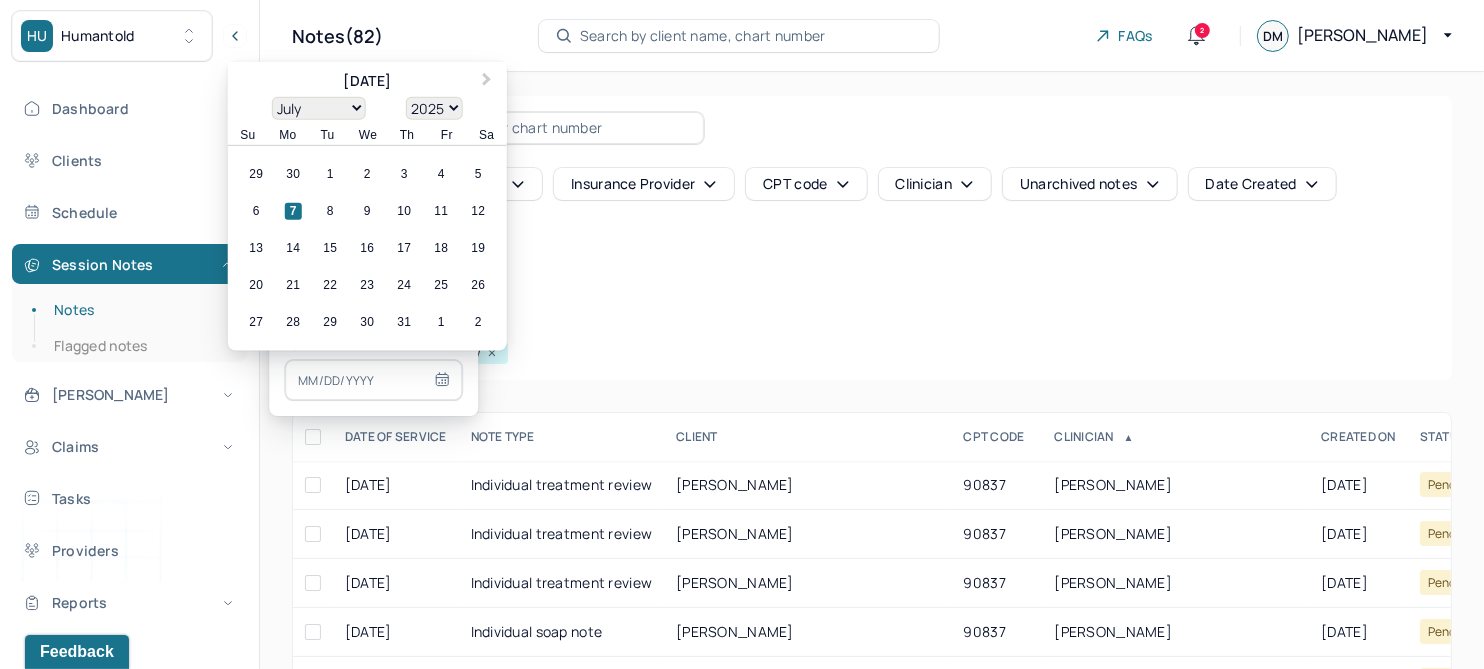 click on "1" at bounding box center (330, 174) 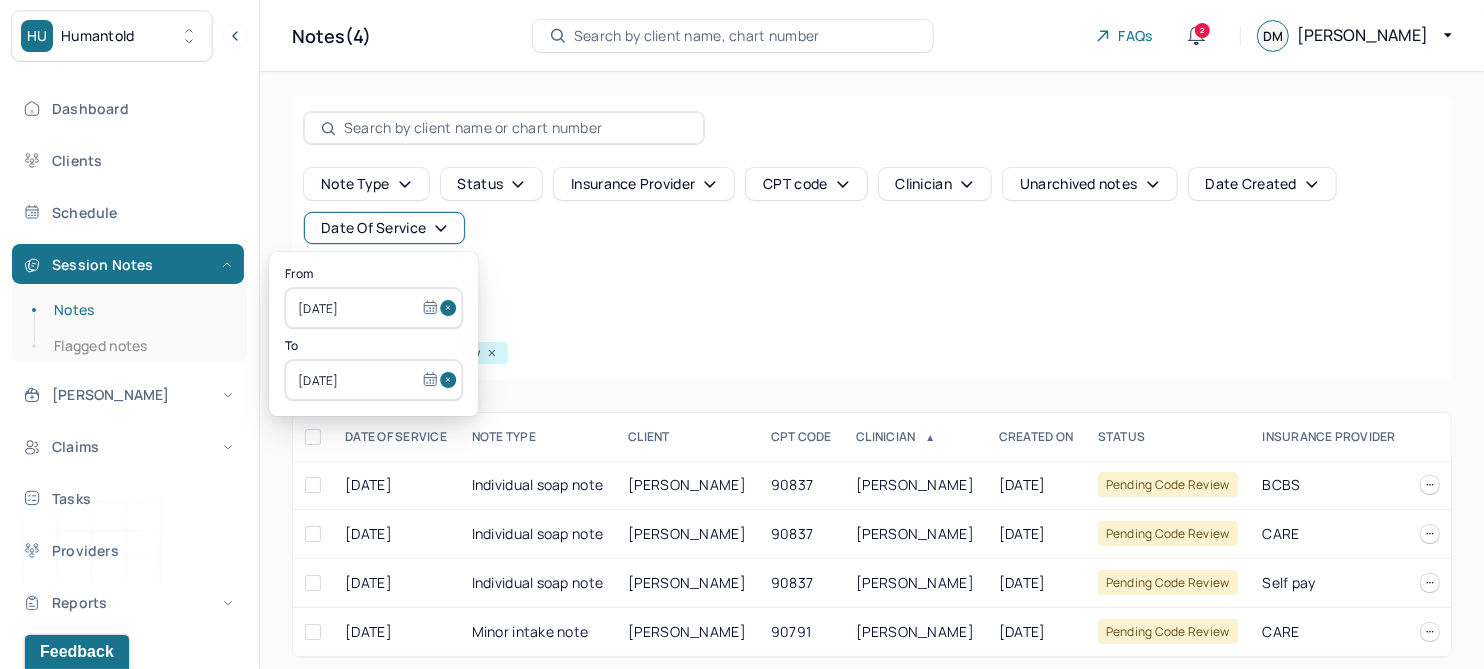 click on "Note type     Status     Insurance provider     CPT code     Clinician     Unarchived notes     Date Created     Date Of Service     Create note" at bounding box center [872, 234] 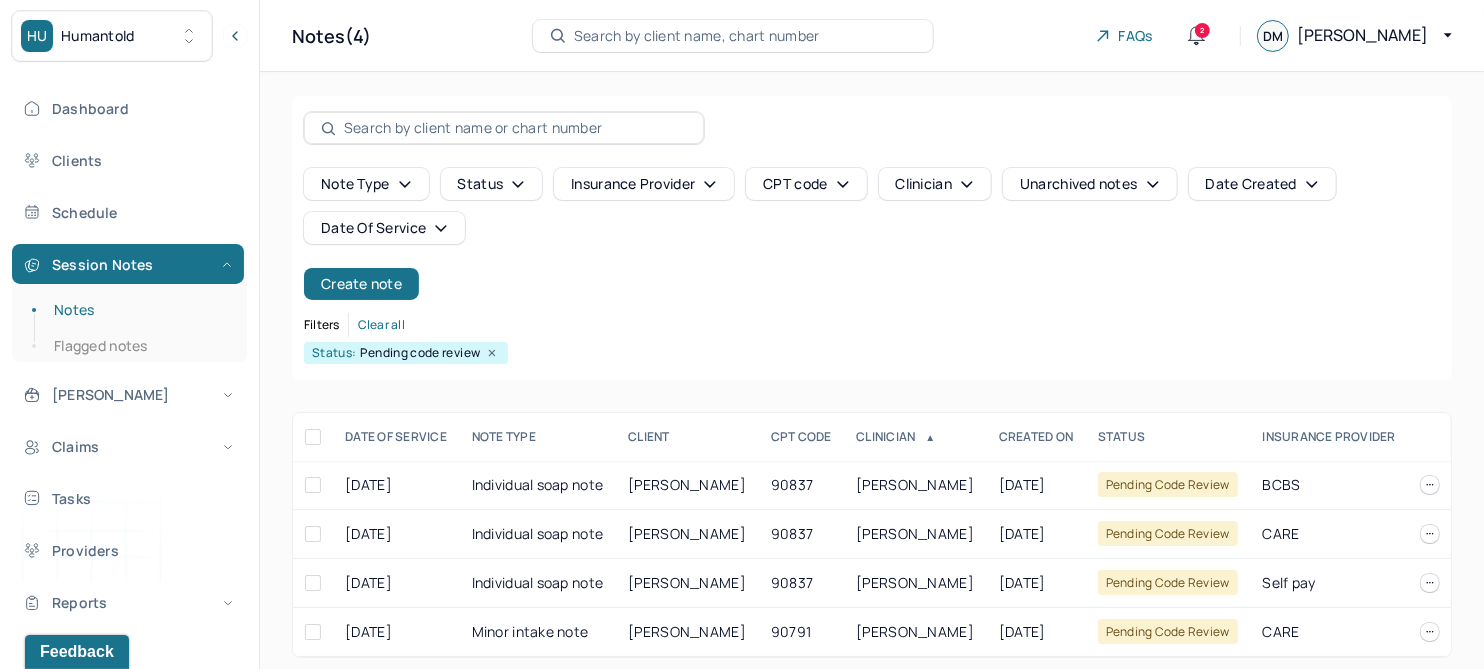click 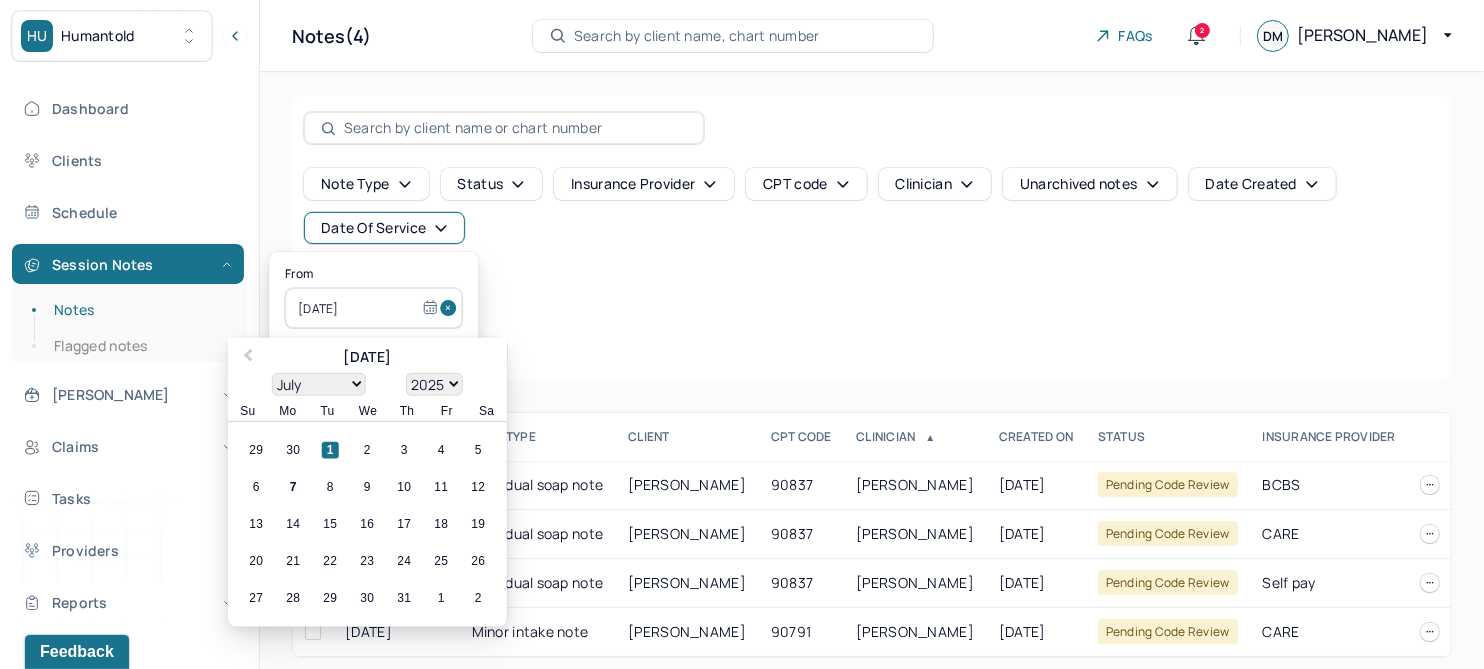 click at bounding box center (451, 308) 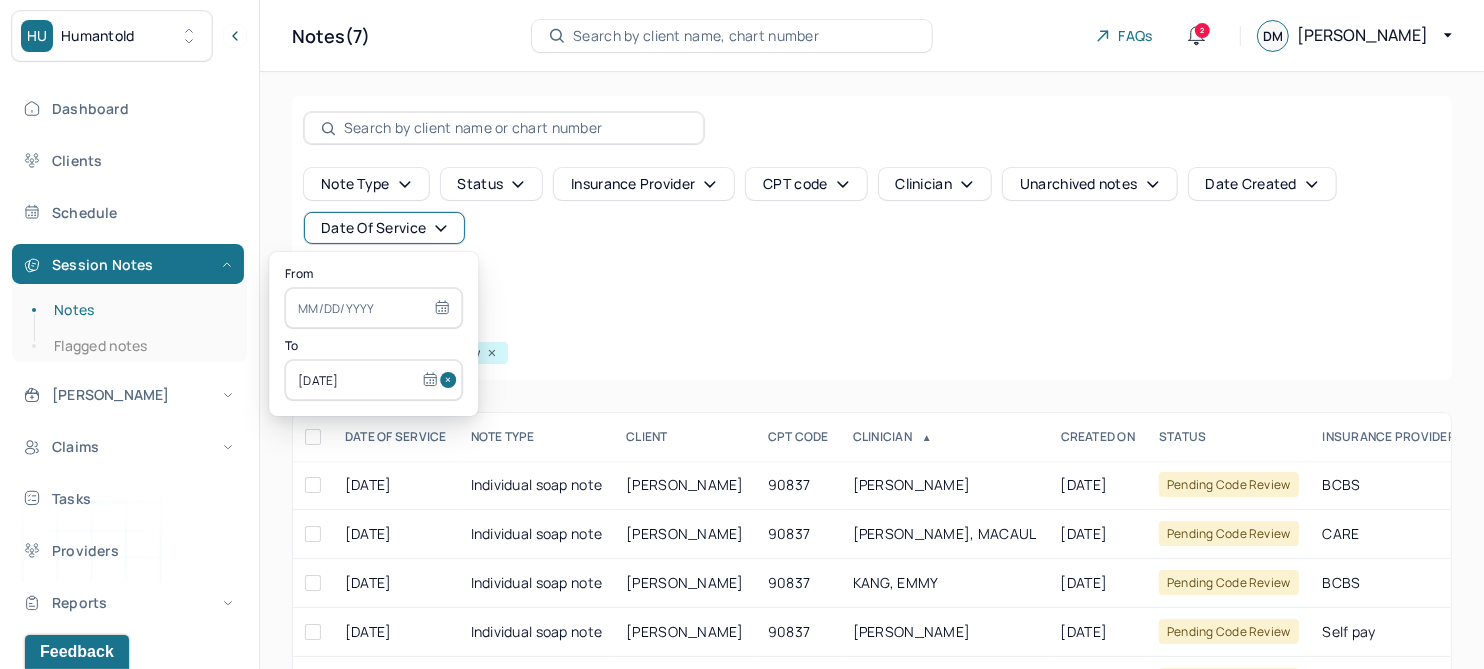 drag, startPoint x: 438, startPoint y: 385, endPoint x: 359, endPoint y: 318, distance: 103.58572 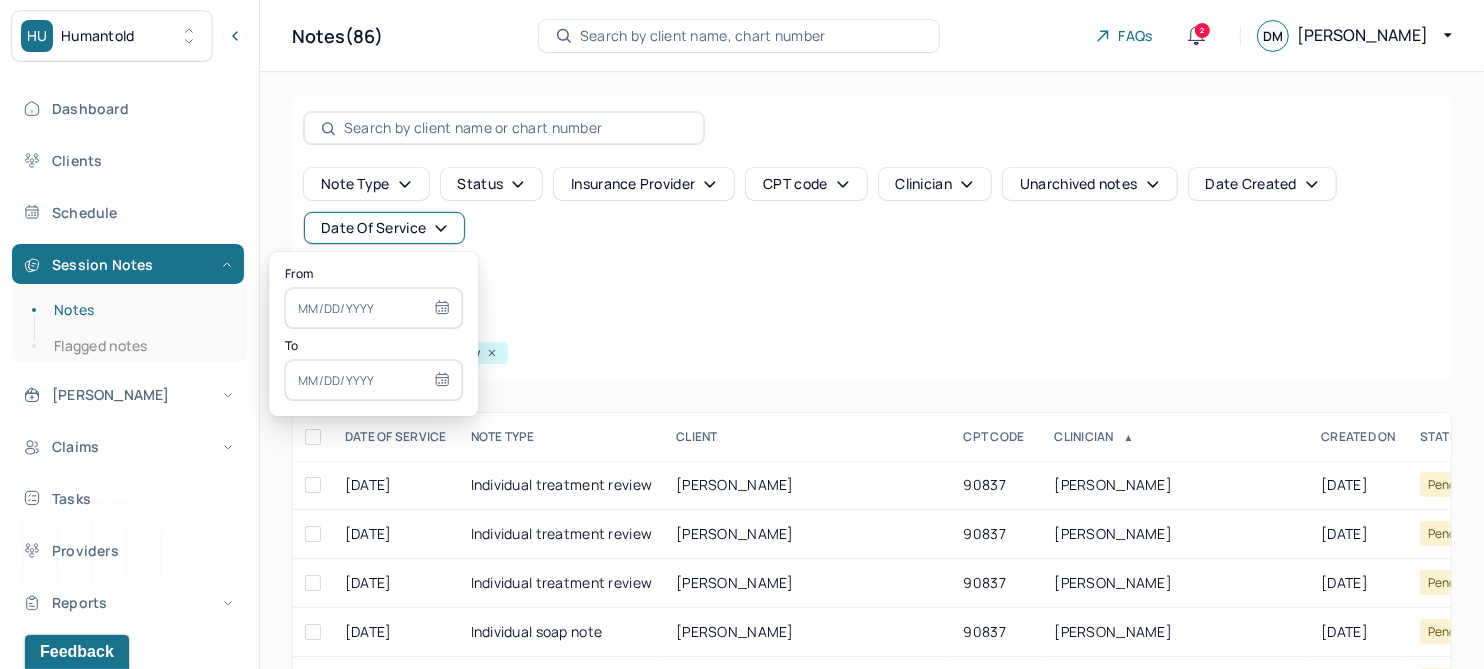 click at bounding box center [373, 308] 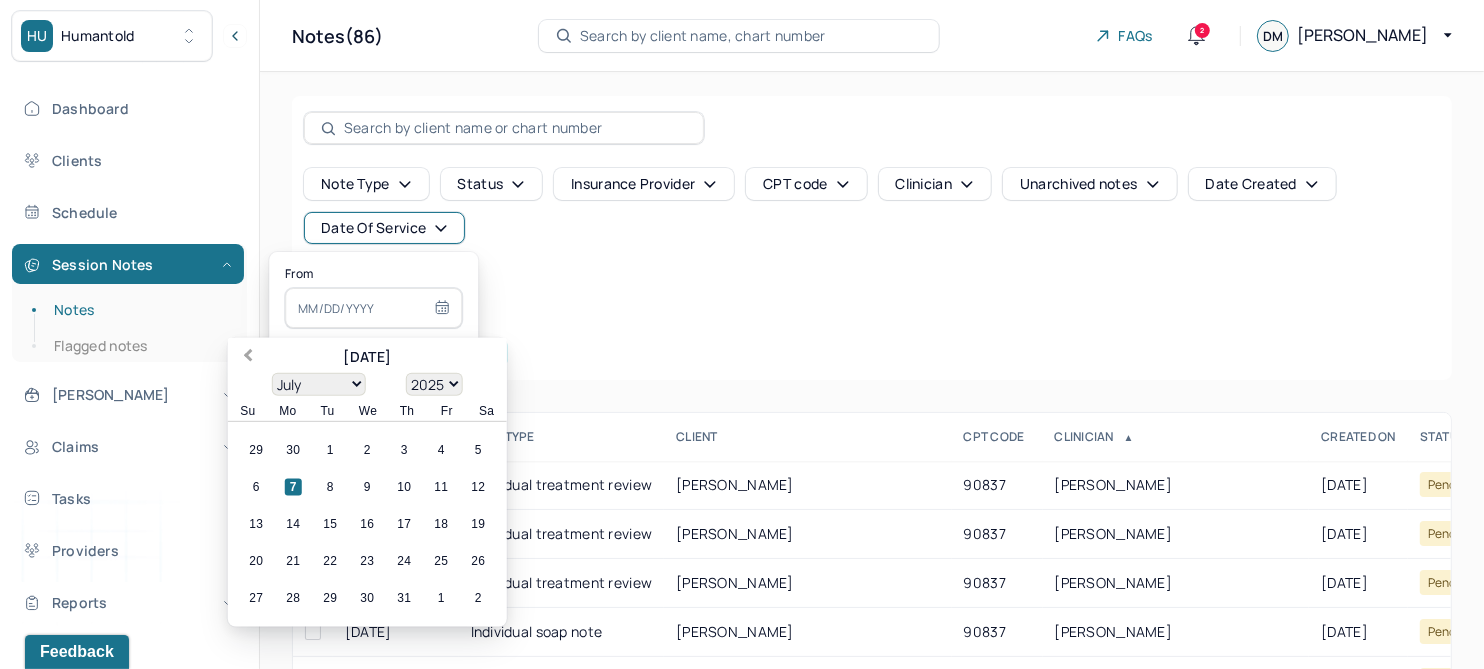 click on "Previous Month" at bounding box center [246, 359] 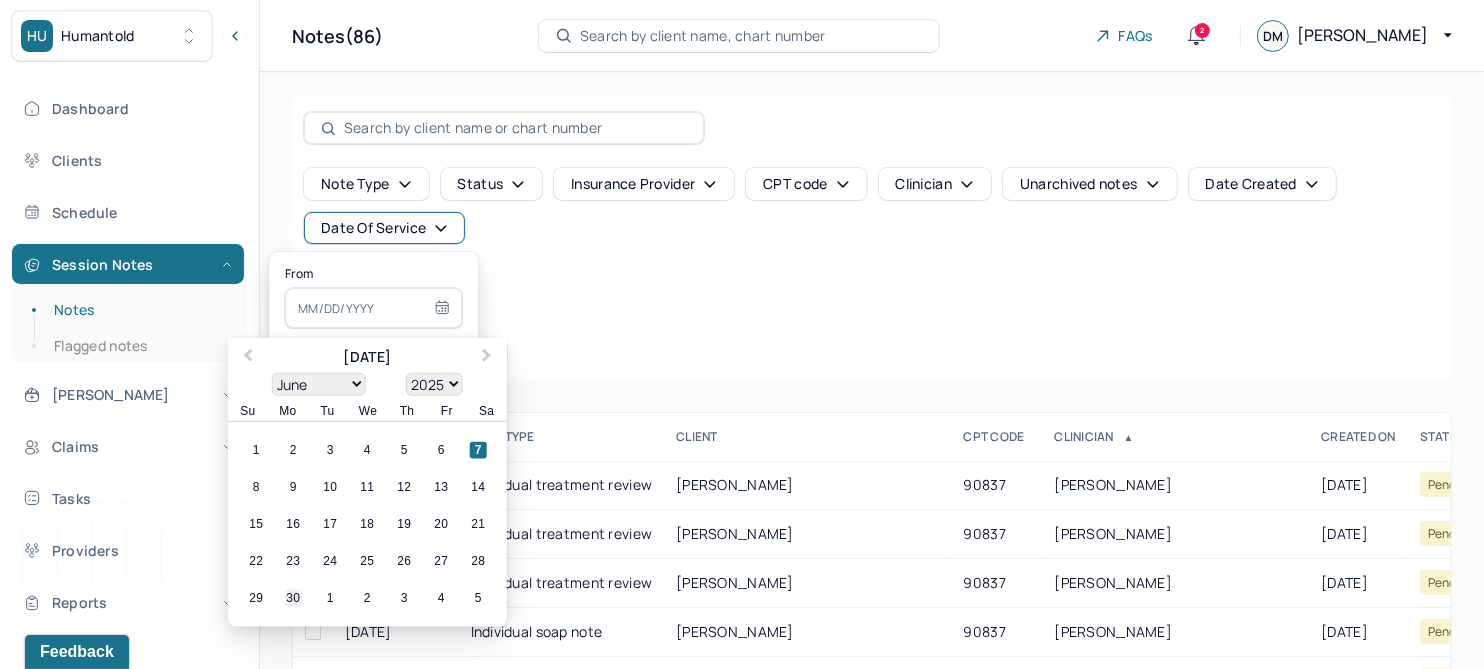 click on "30" at bounding box center [293, 598] 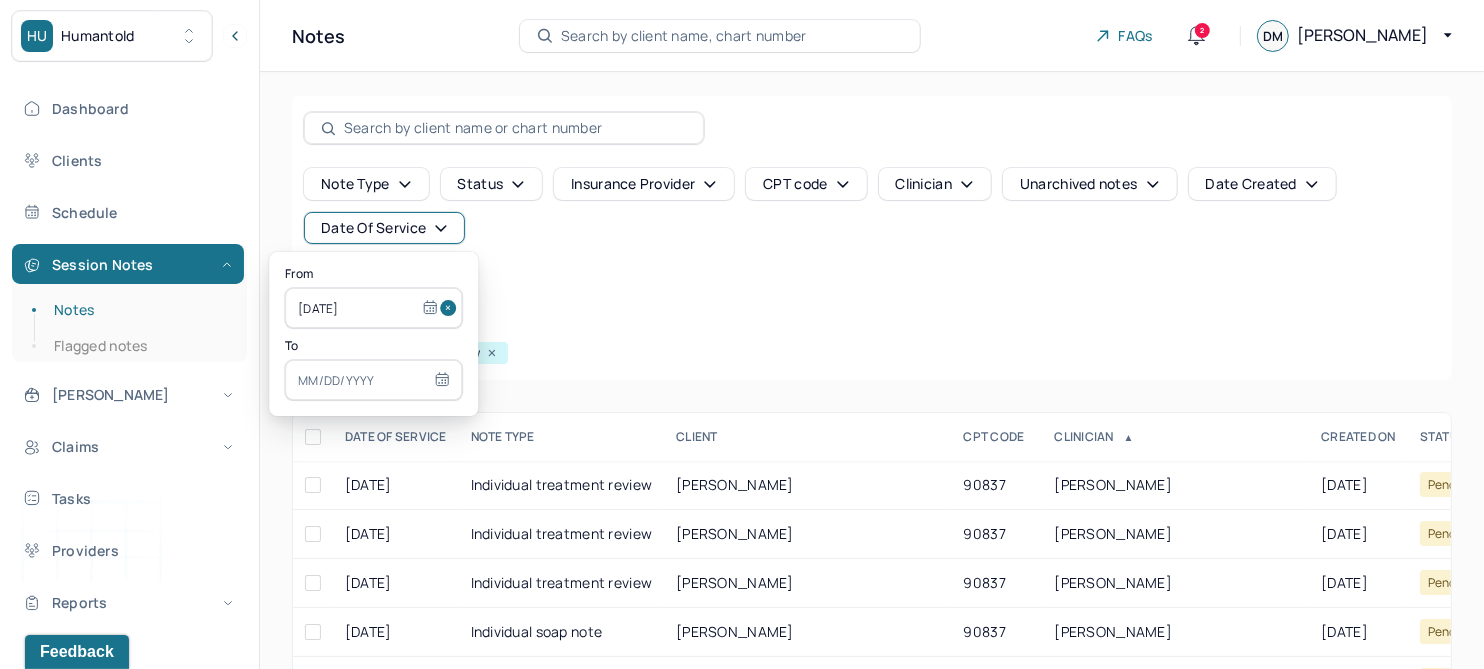 click at bounding box center [373, 380] 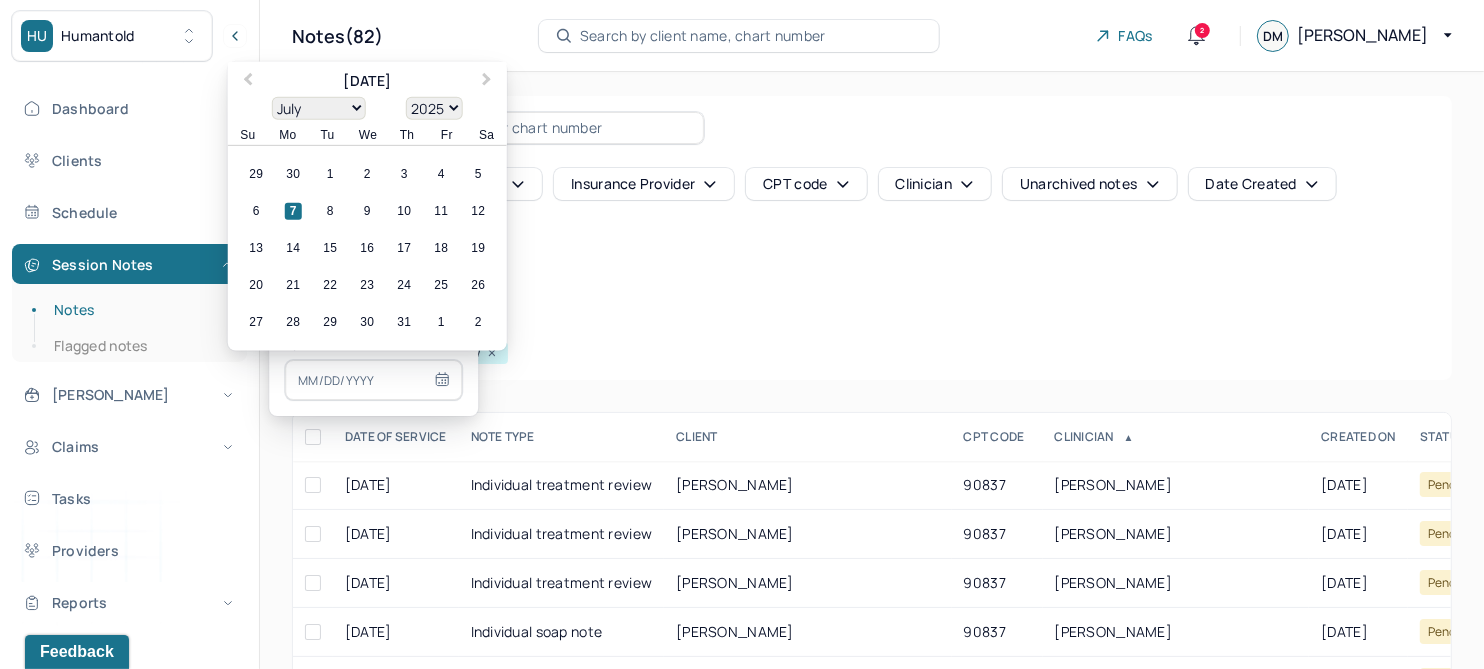 click on "Previous Month" at bounding box center (248, 81) 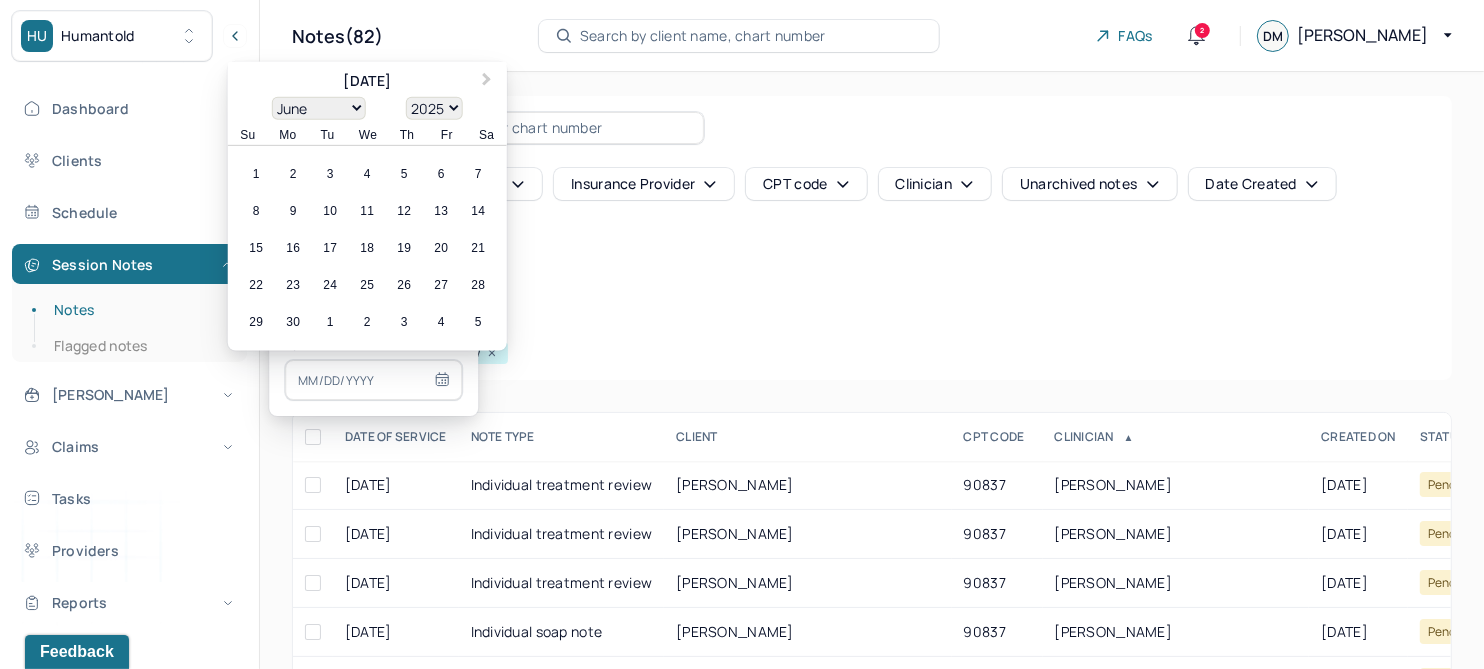 drag, startPoint x: 291, startPoint y: 318, endPoint x: 316, endPoint y: 315, distance: 25.179358 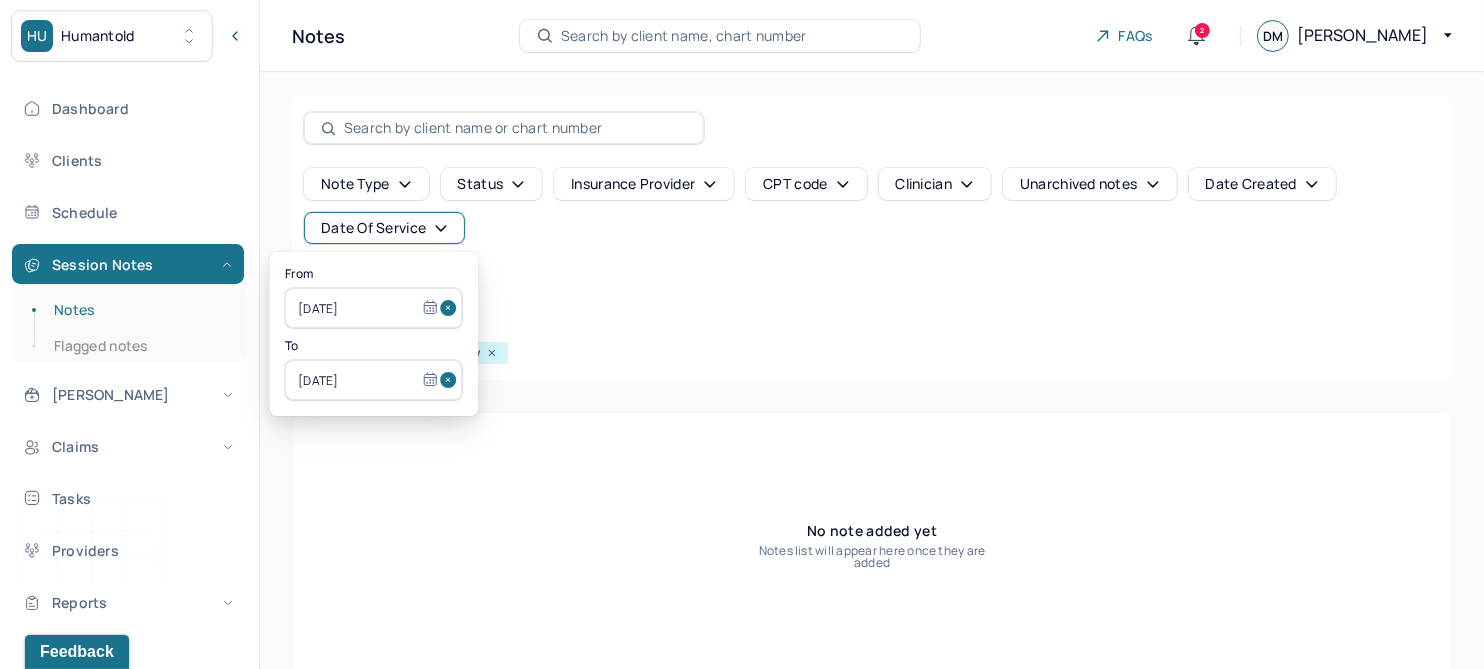 click on "Note type     Status     Insurance provider     CPT code     Clinician     Unarchived notes     Date Created     Date Of Service     Create note" at bounding box center [872, 234] 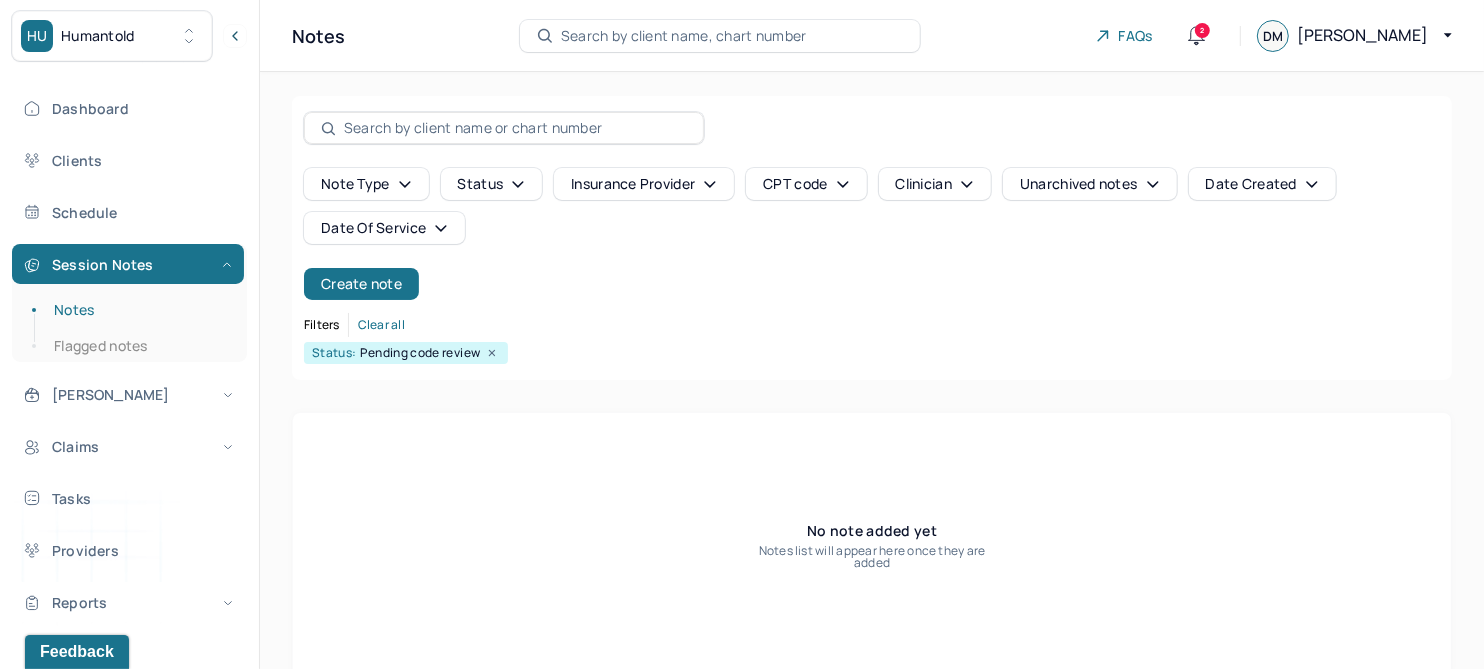 click 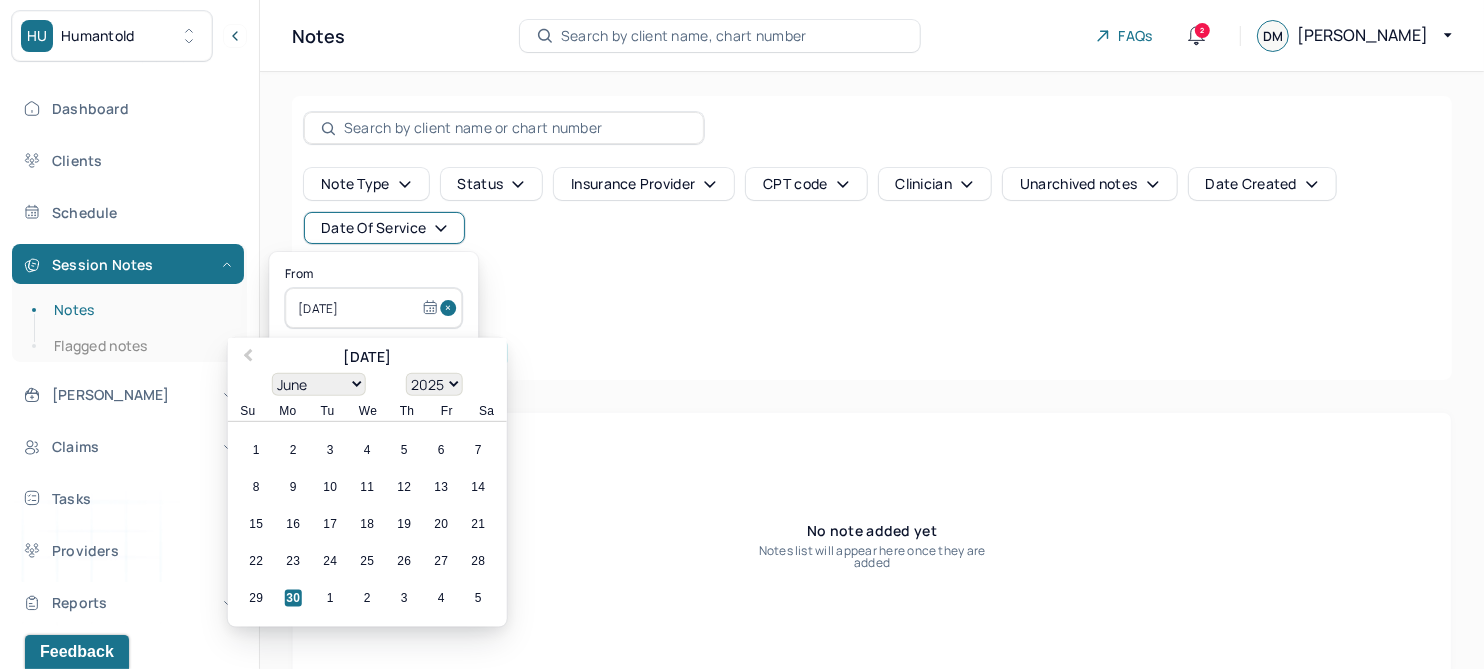 click at bounding box center [451, 308] 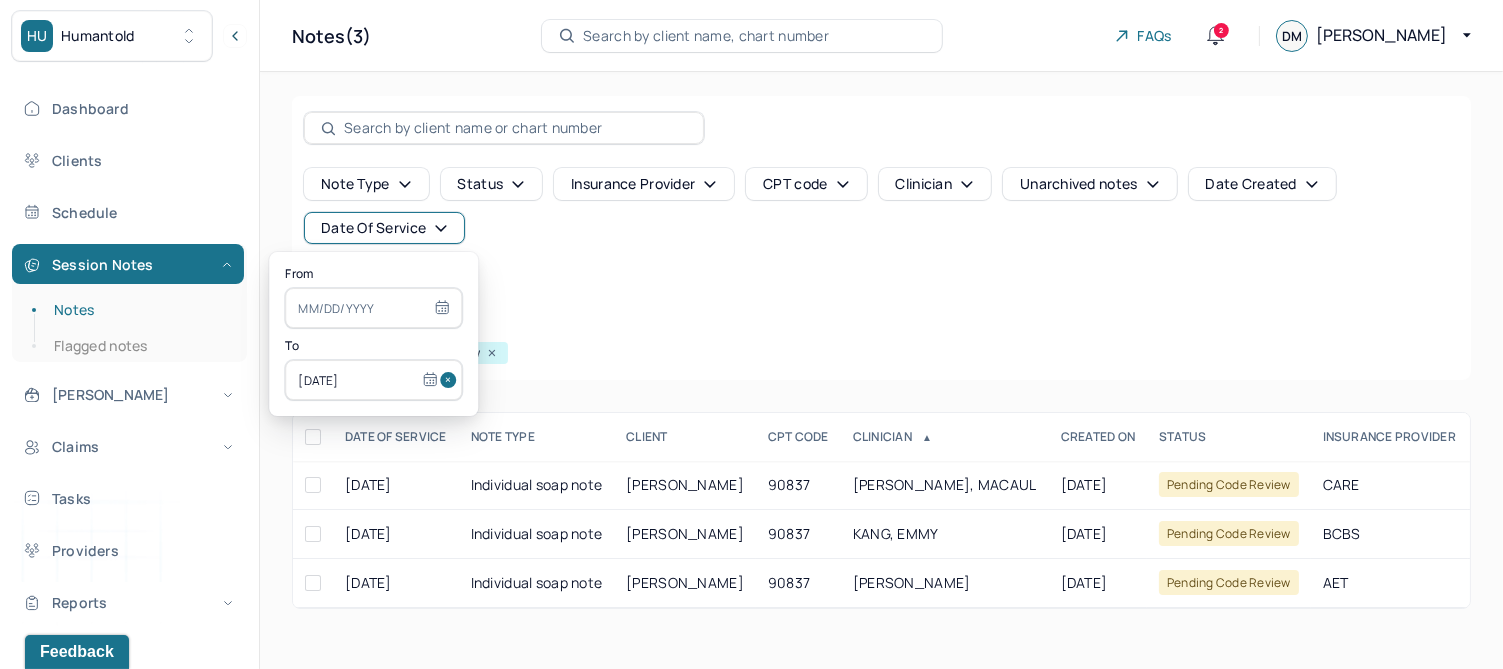 click at bounding box center [373, 308] 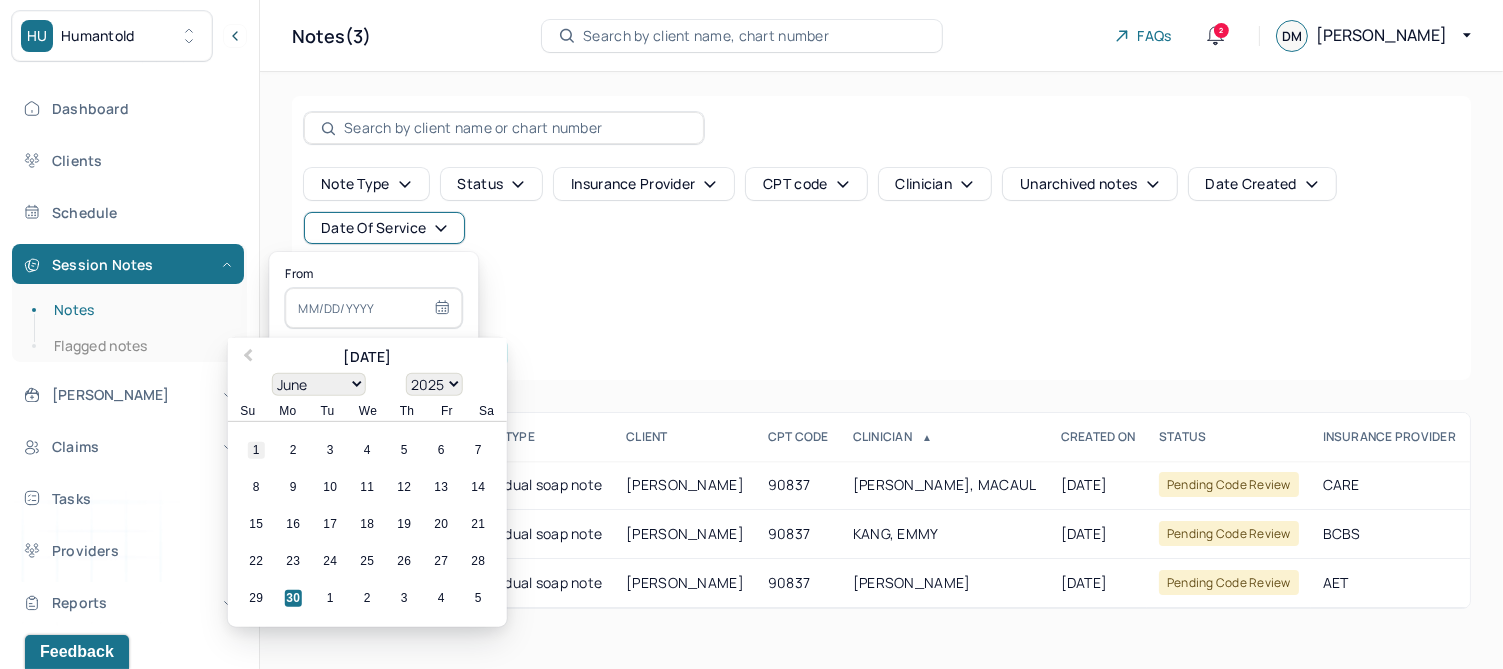 click on "1" at bounding box center (256, 450) 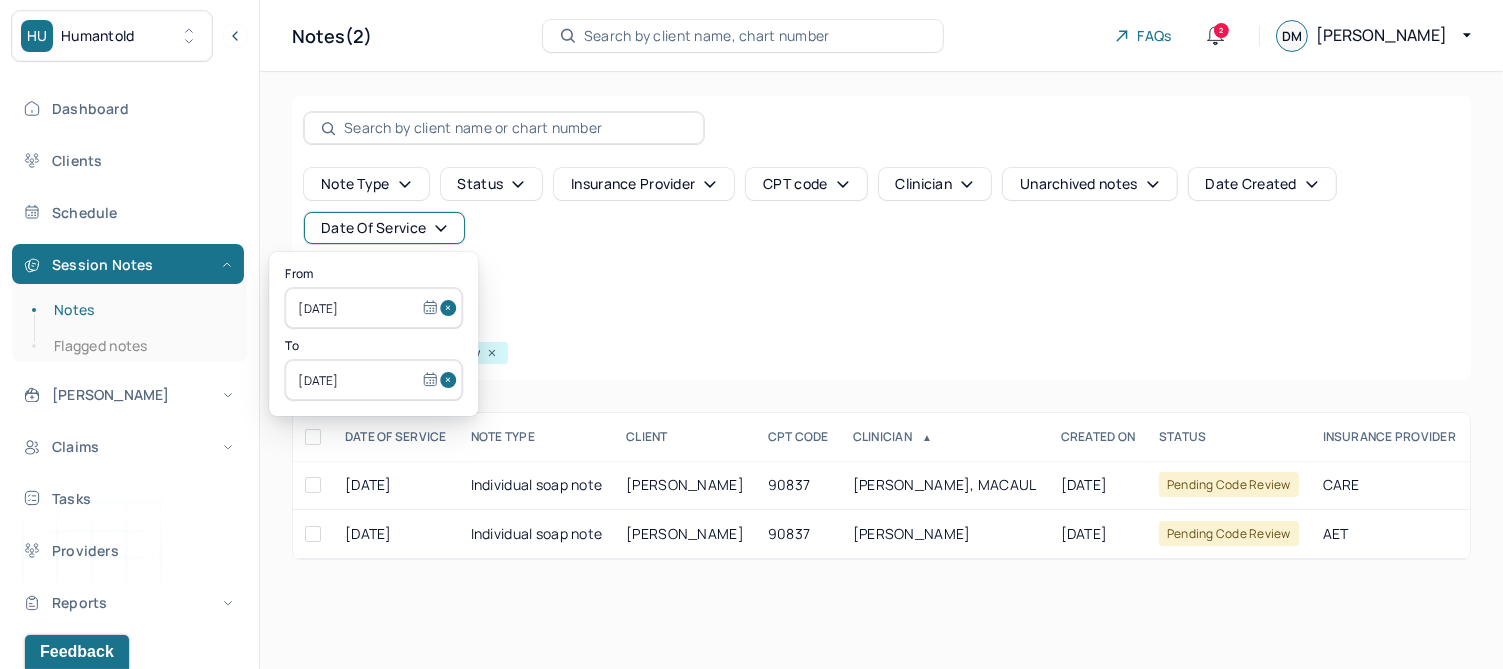 click on "Note type     Status     Insurance provider     CPT code     Clinician     Unarchived notes     Date Created     Date Of Service     Create note" at bounding box center (881, 234) 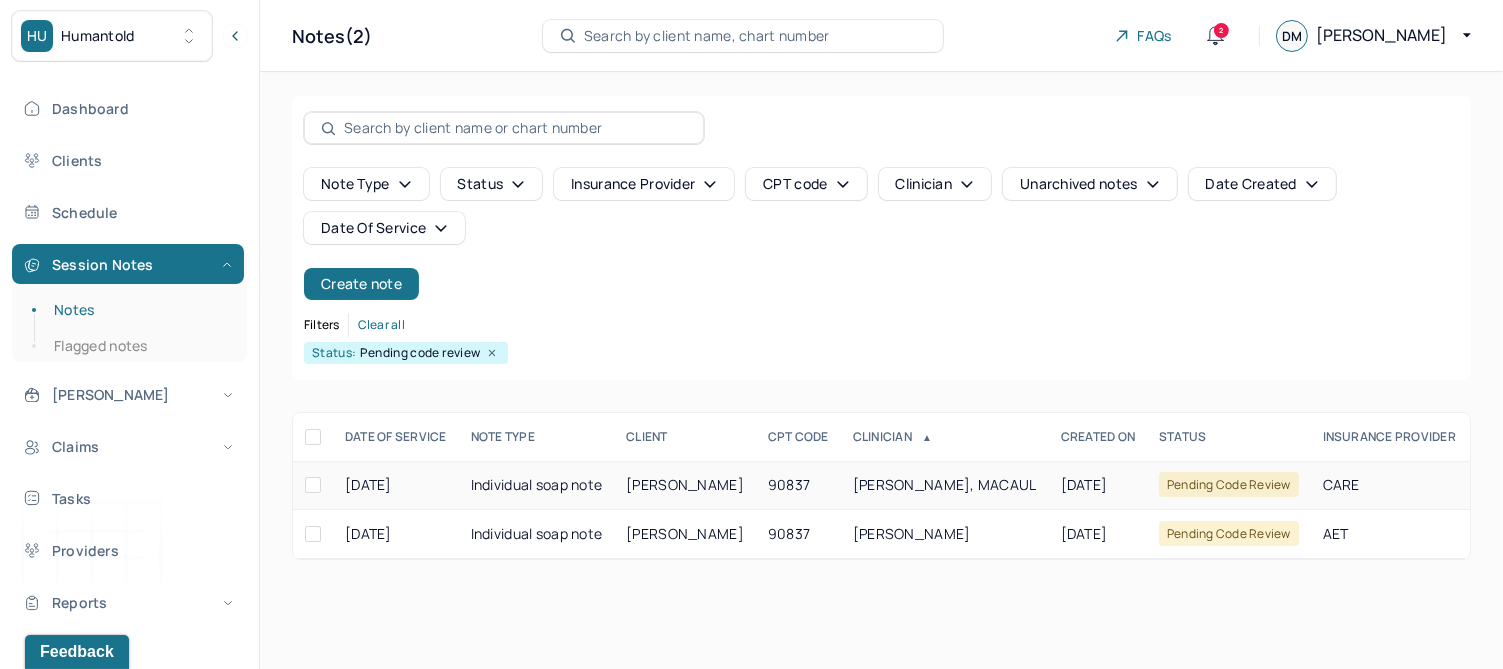 click on "[PERSON_NAME]" at bounding box center (685, 484) 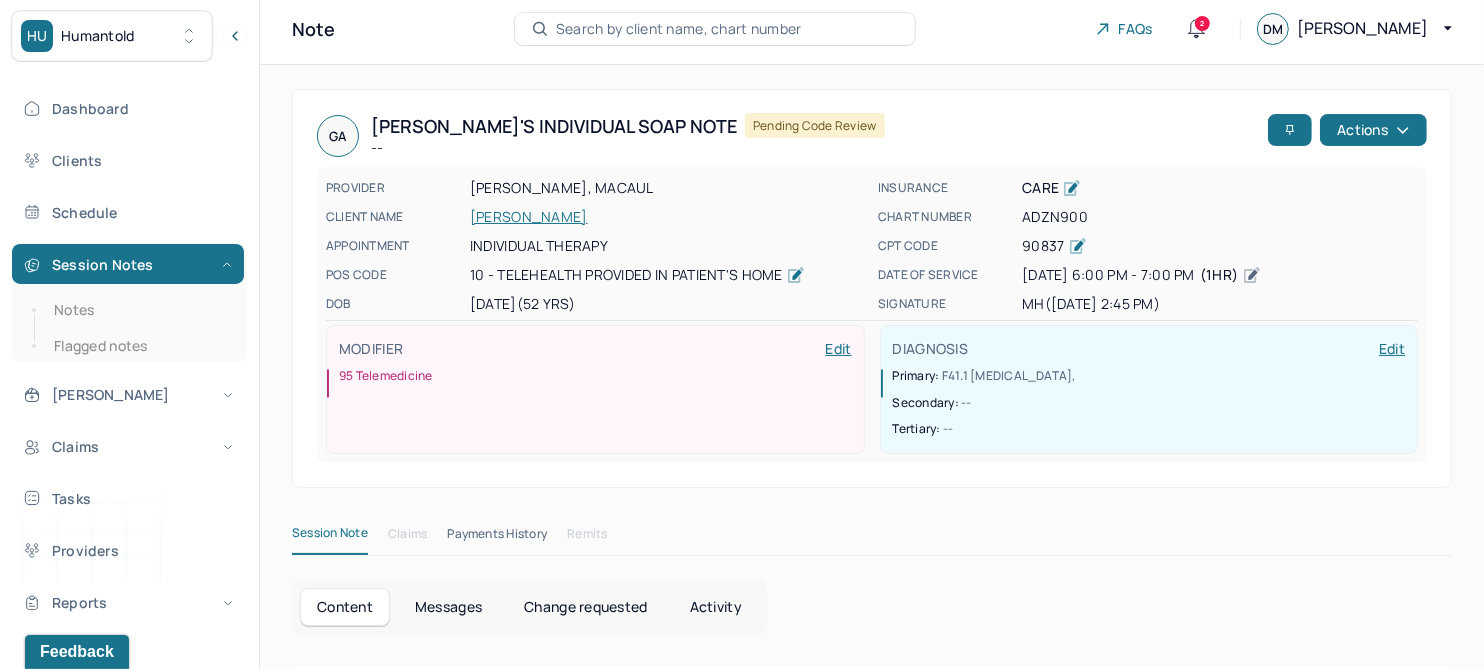 scroll, scrollTop: 0, scrollLeft: 0, axis: both 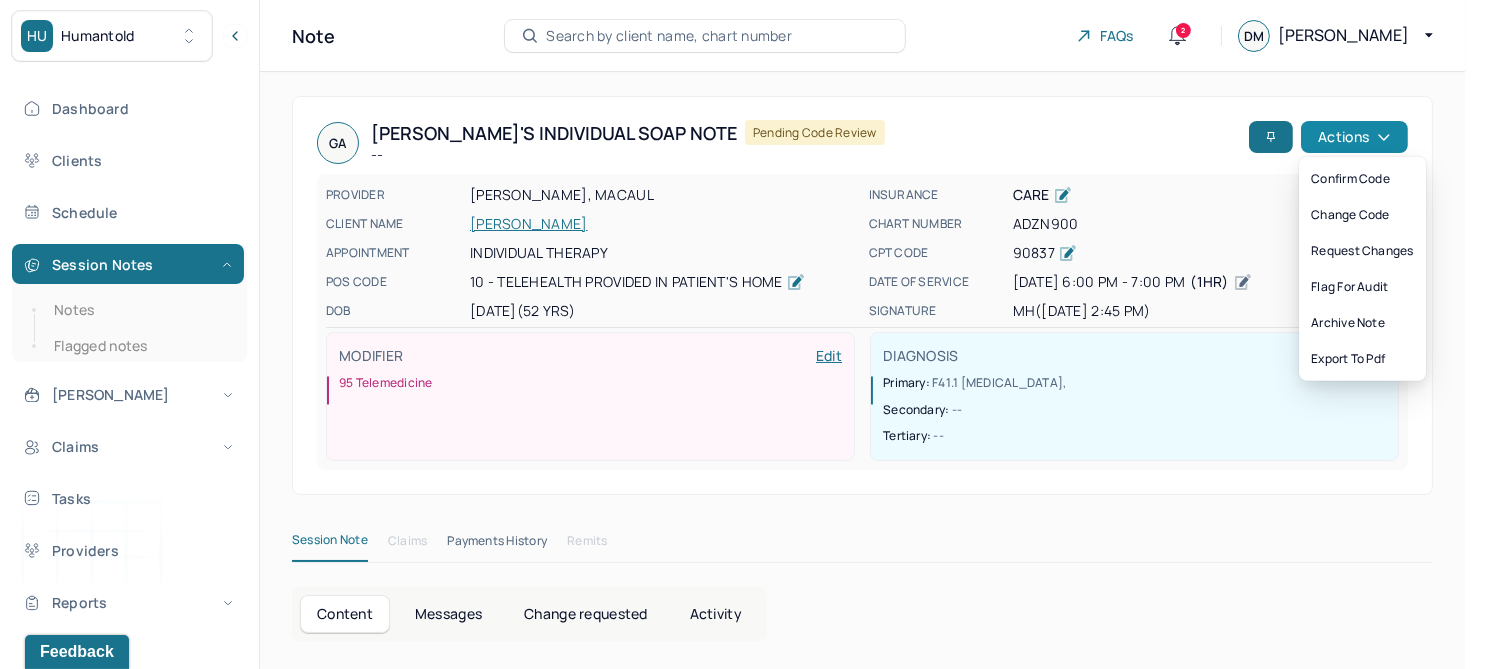 click 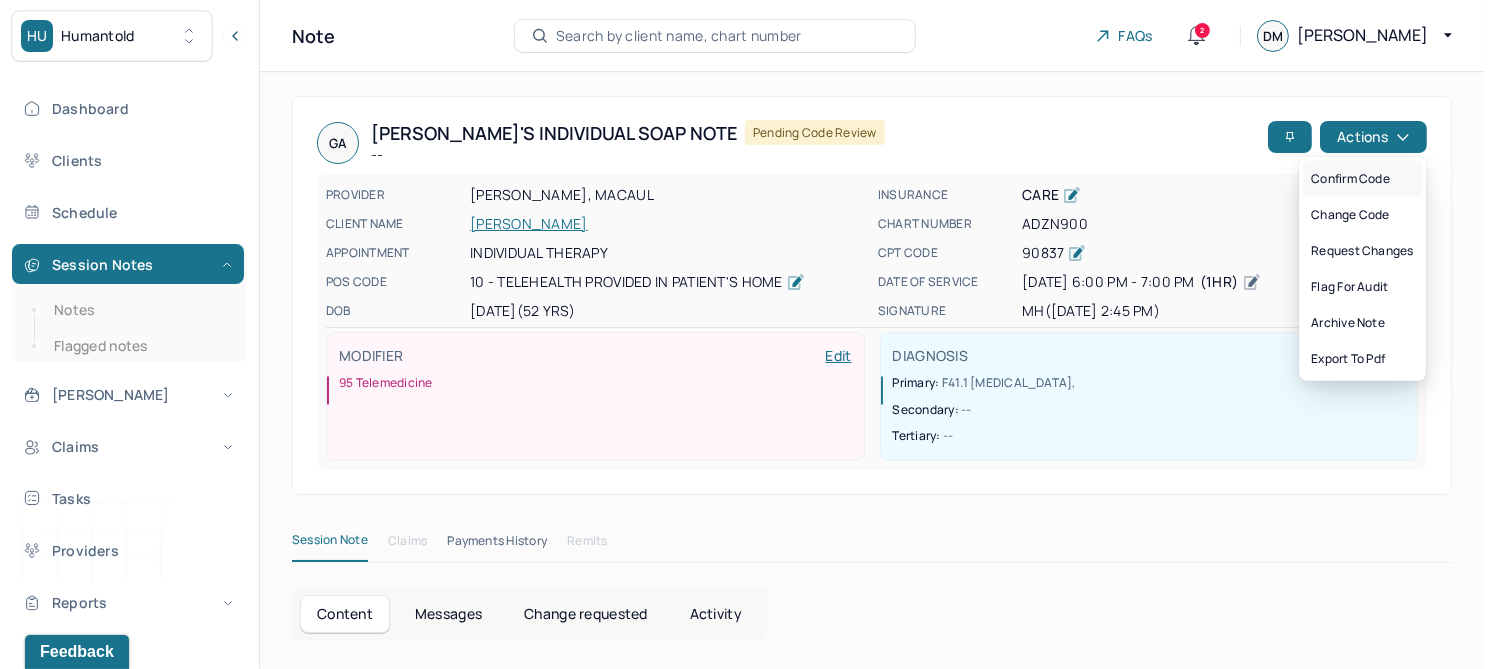 click on "Confirm code" at bounding box center (1362, 179) 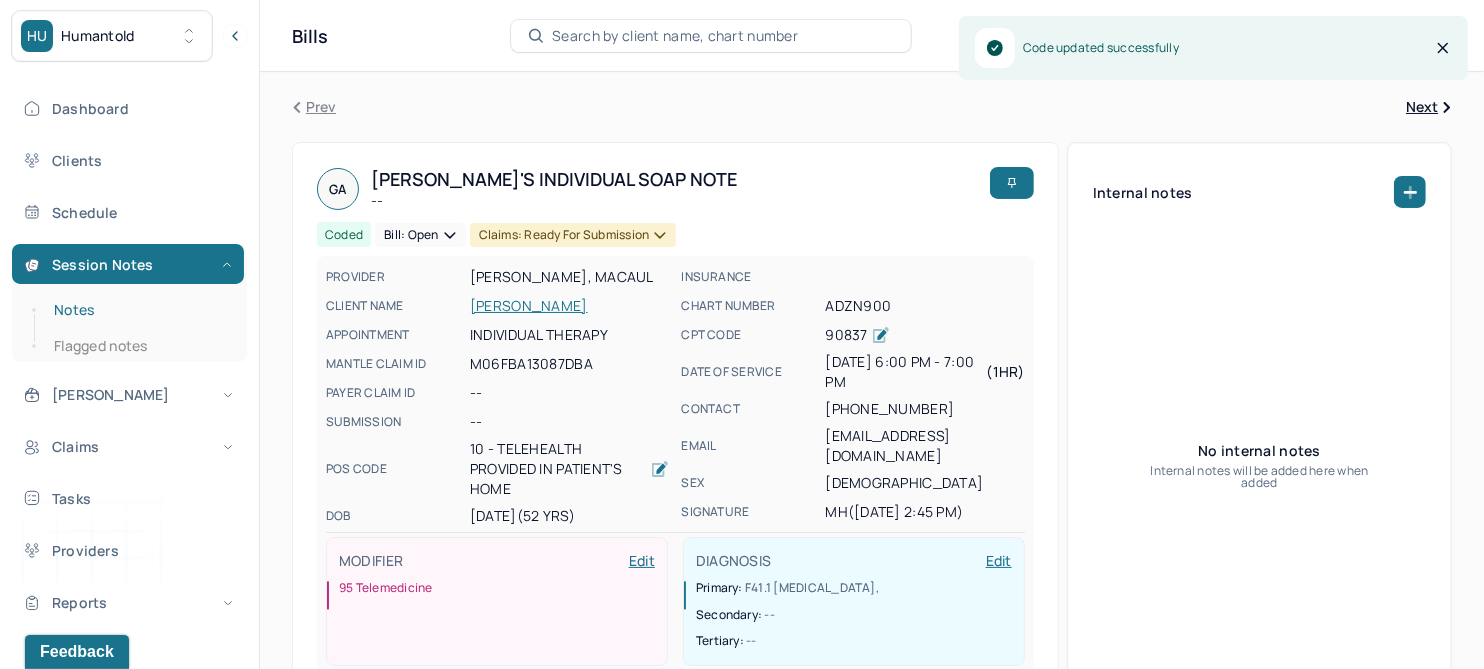 click on "Notes" at bounding box center [139, 310] 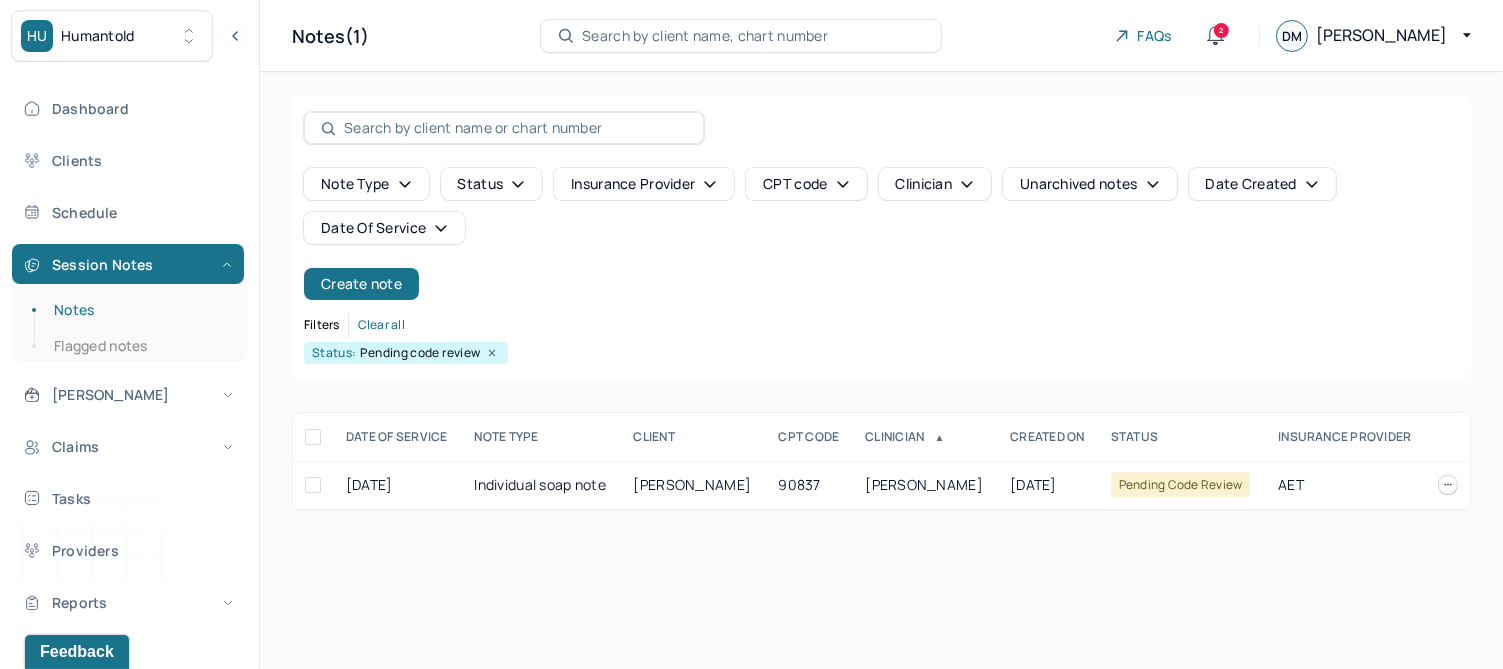 click 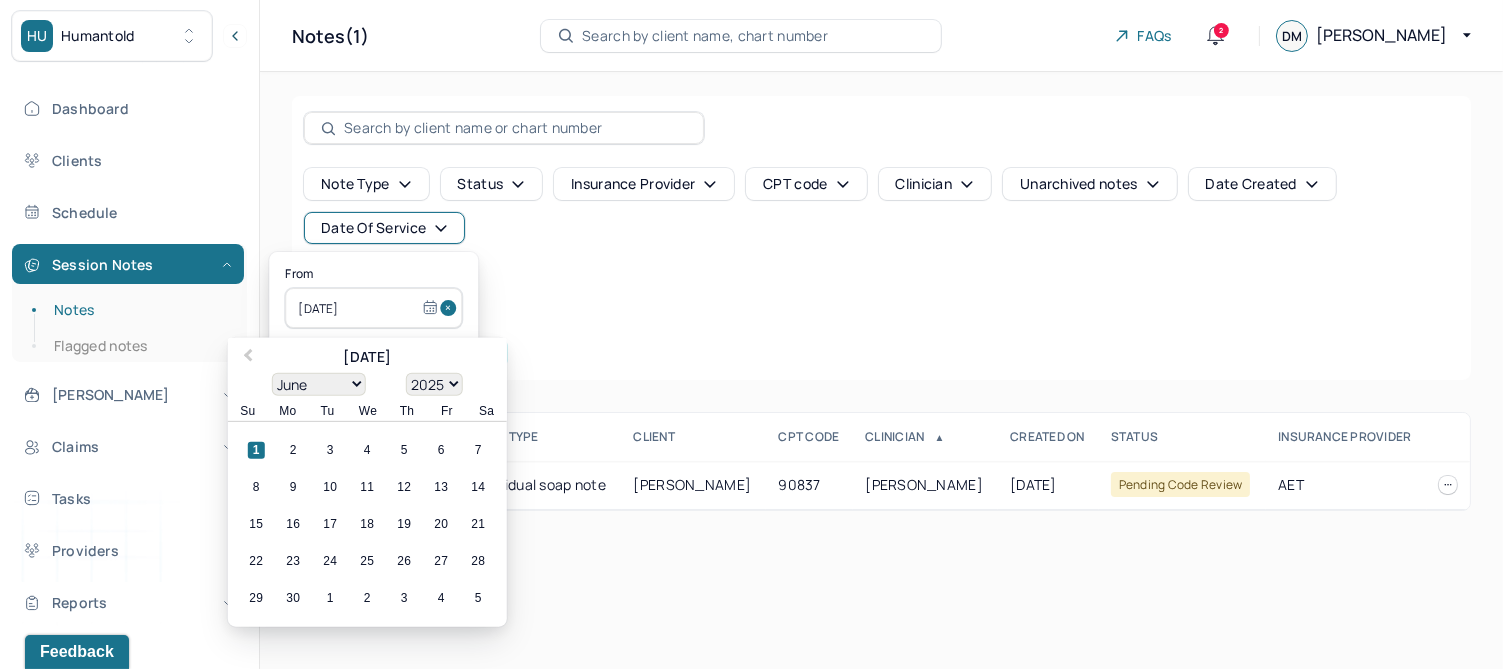 click at bounding box center (451, 308) 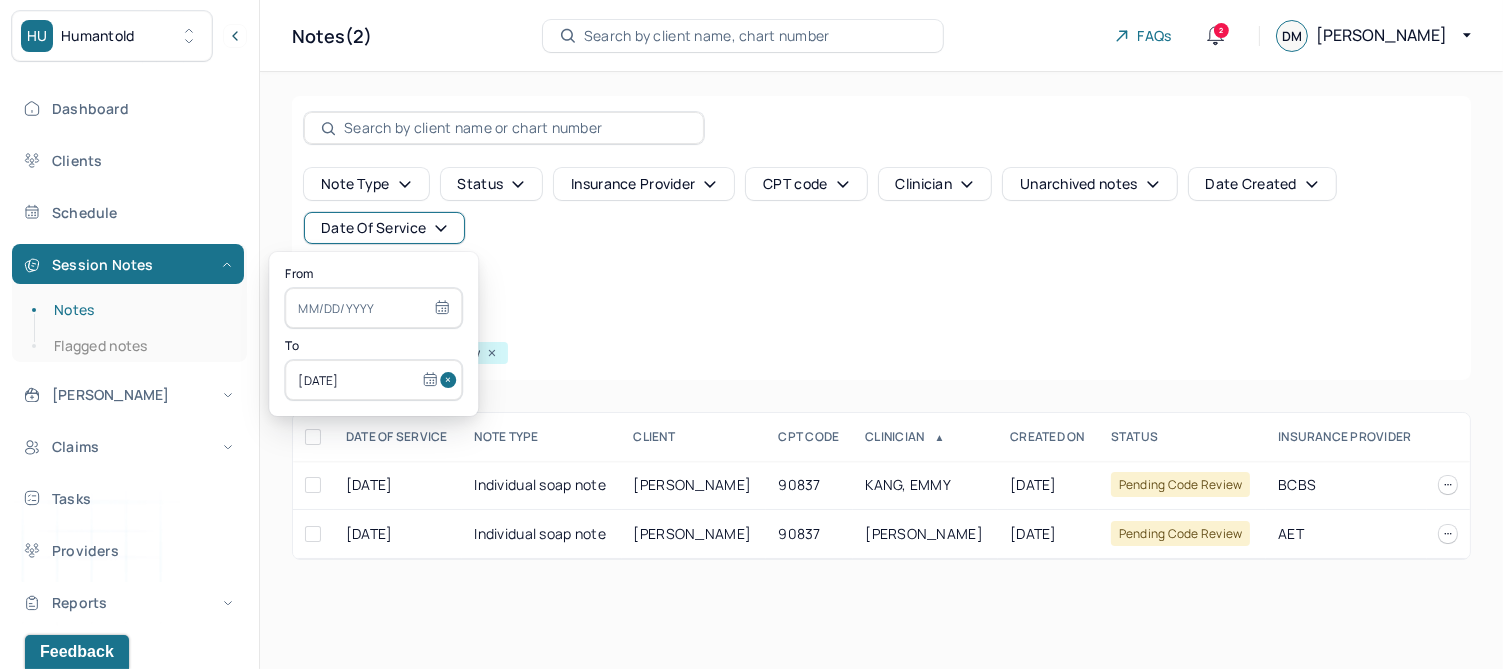 click at bounding box center (373, 308) 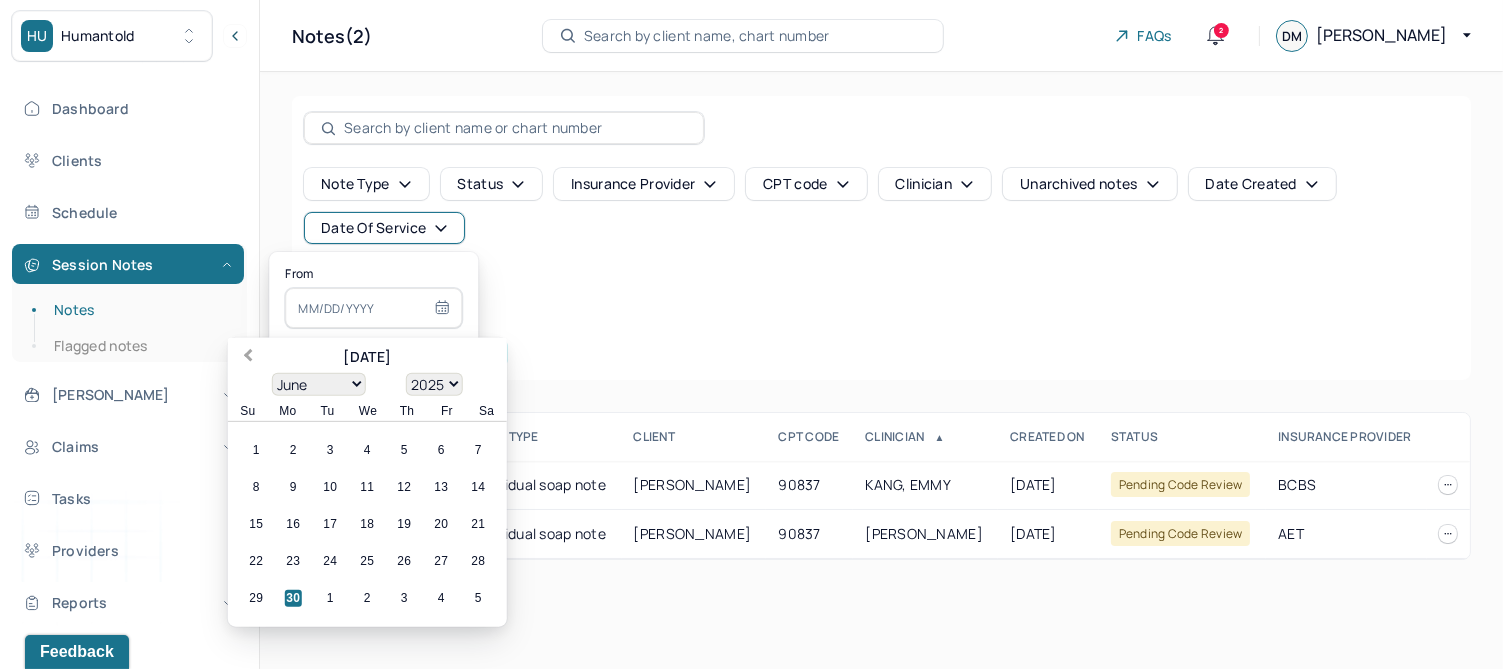 click on "Previous Month" at bounding box center (248, 357) 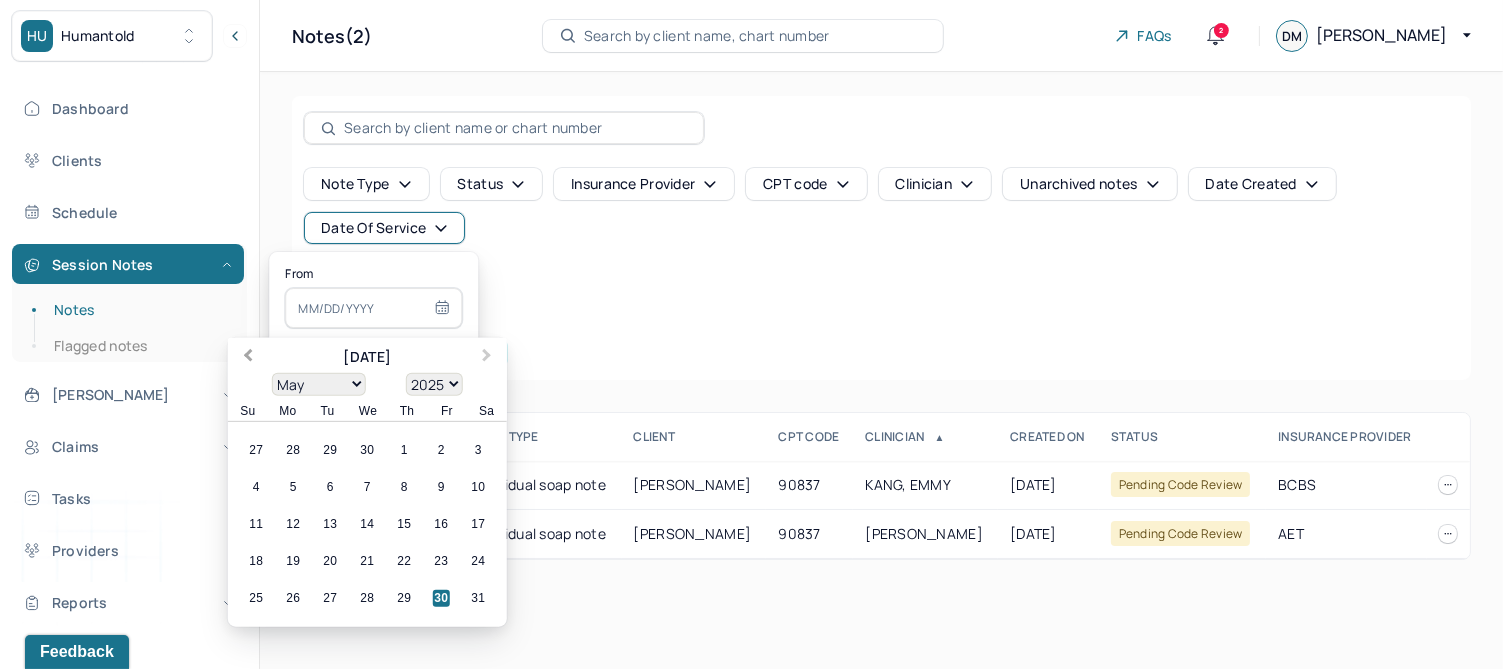 click on "Previous Month" at bounding box center (248, 357) 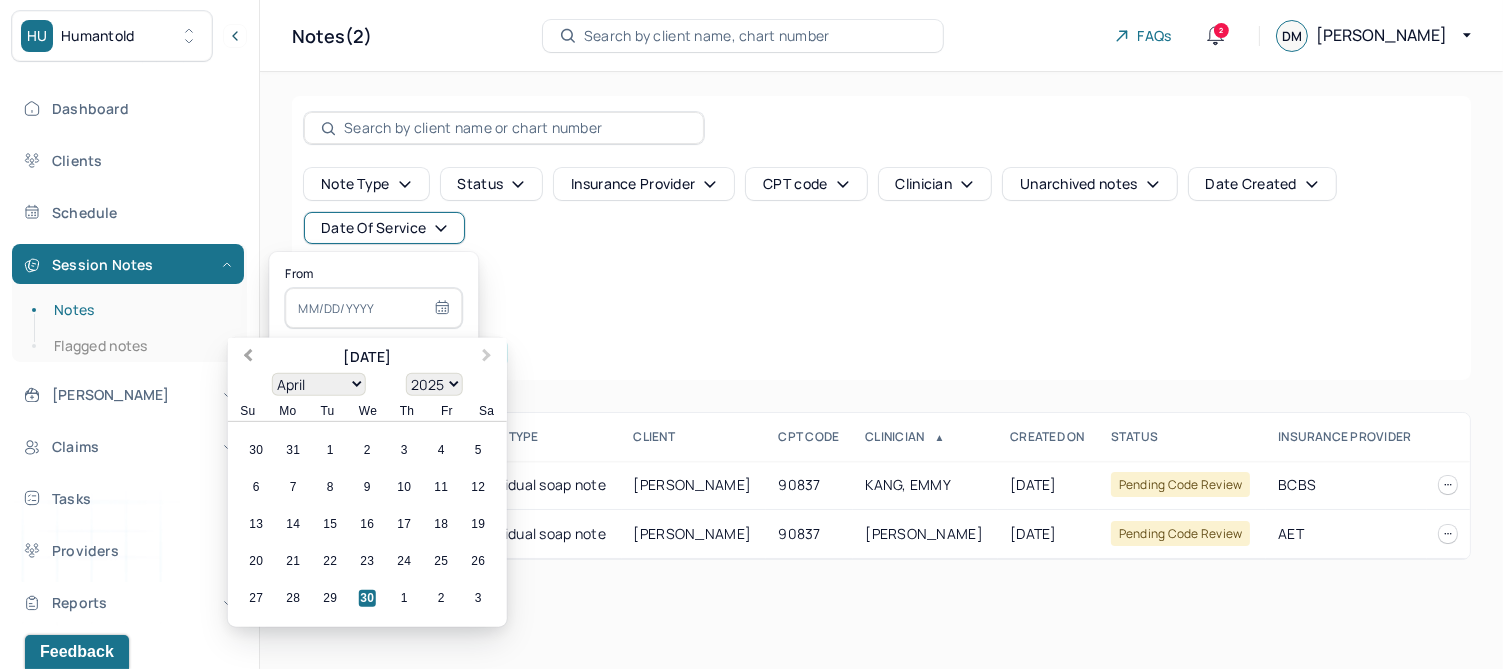 click on "Previous Month" at bounding box center (248, 357) 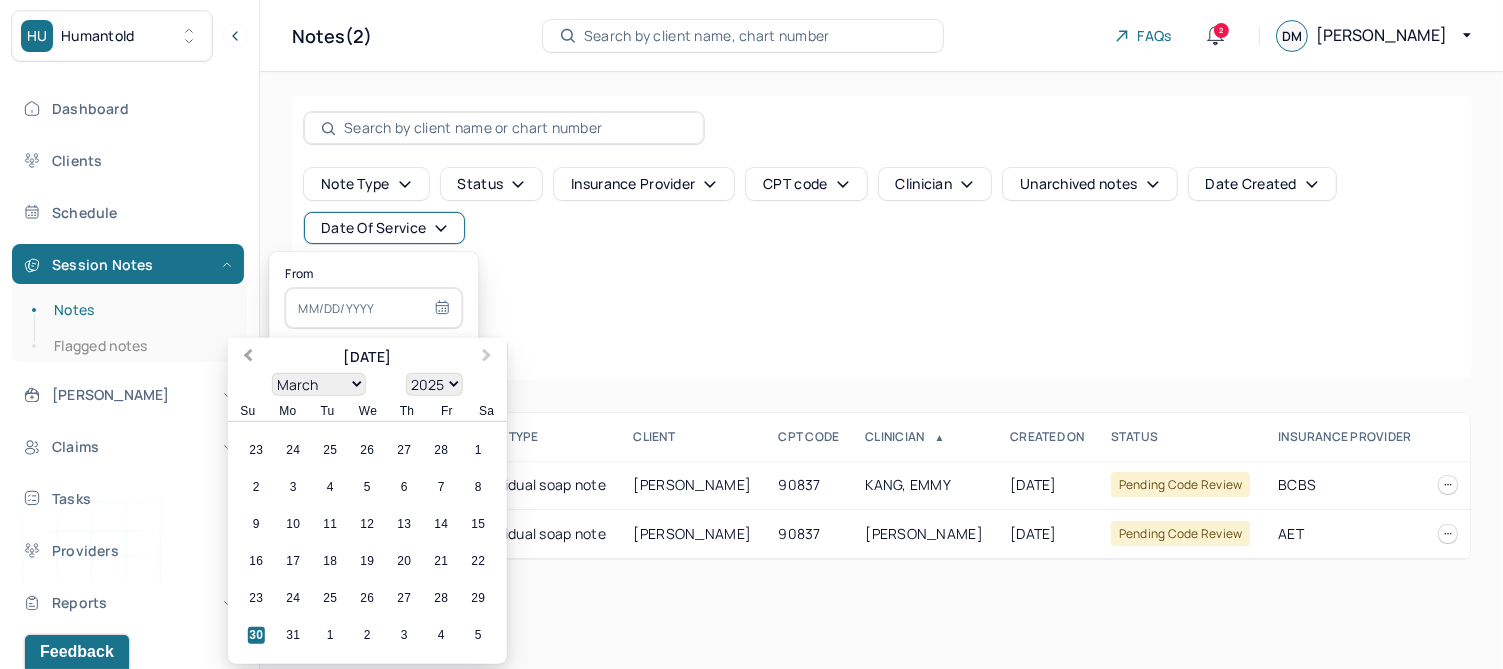 click on "Previous Month" at bounding box center [248, 357] 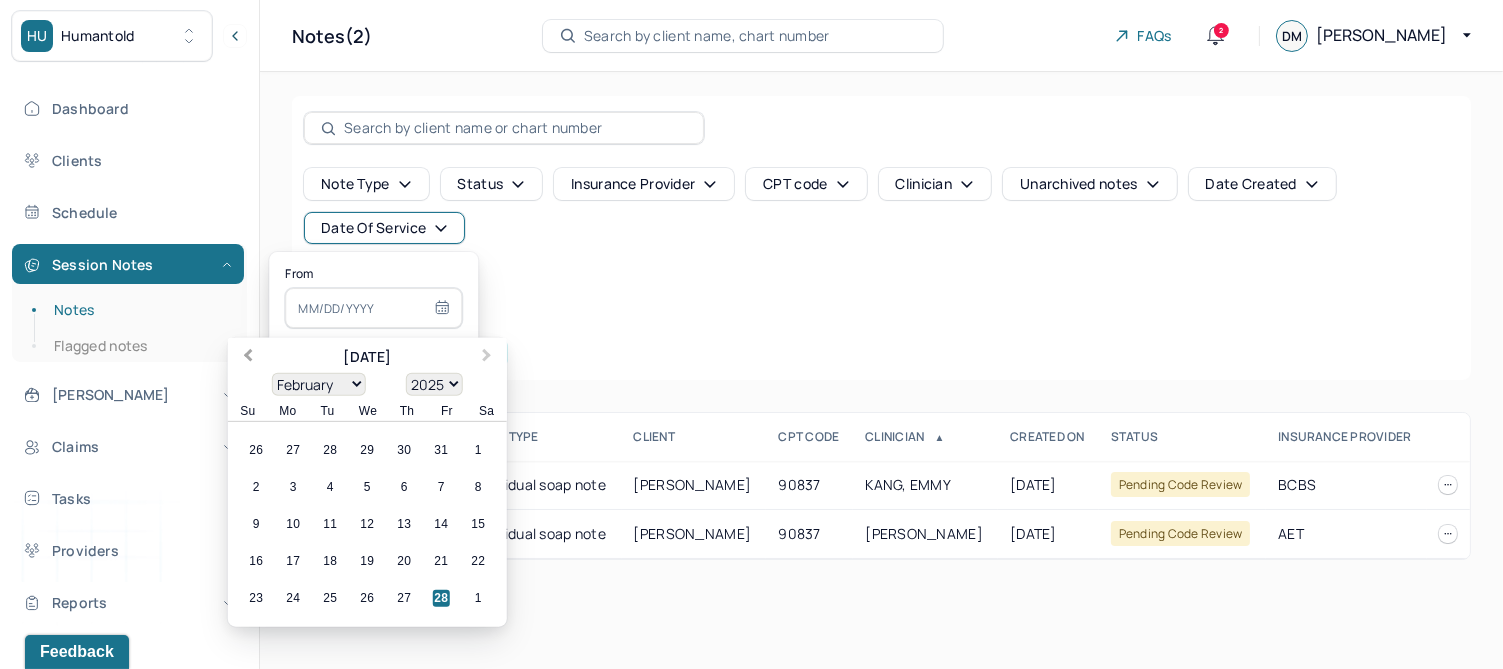 click on "Previous Month" at bounding box center (248, 357) 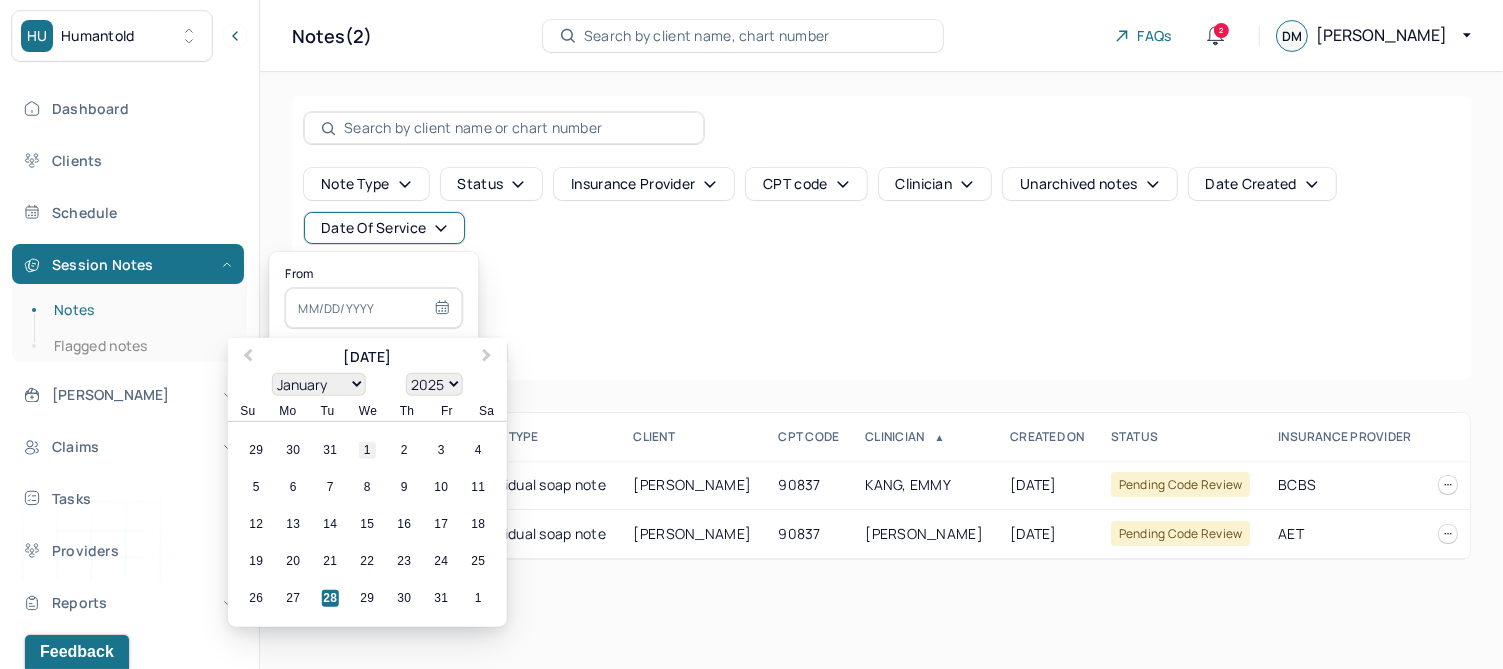 click on "1" at bounding box center [367, 450] 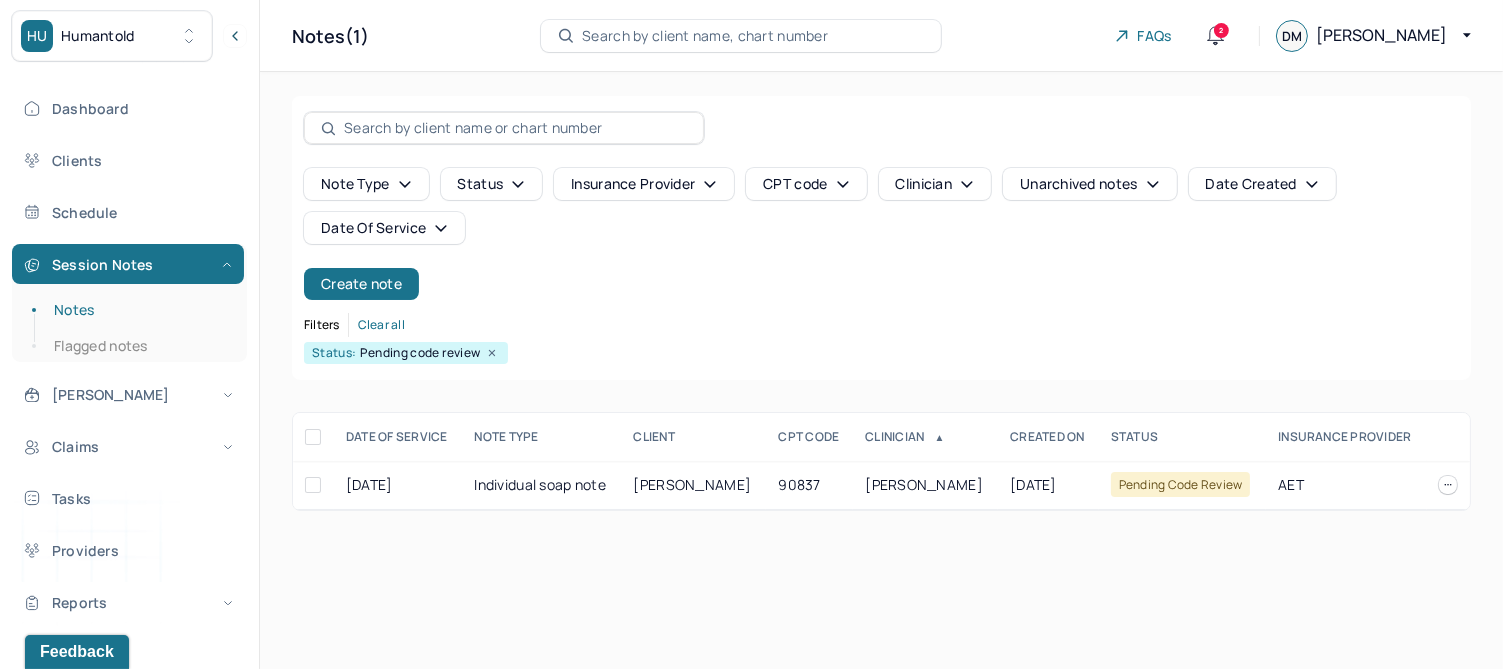 click on "Note type     Status     Insurance provider     CPT code     Clinician     Unarchived notes     Date Created     Date Of Service     Create note" at bounding box center (881, 234) 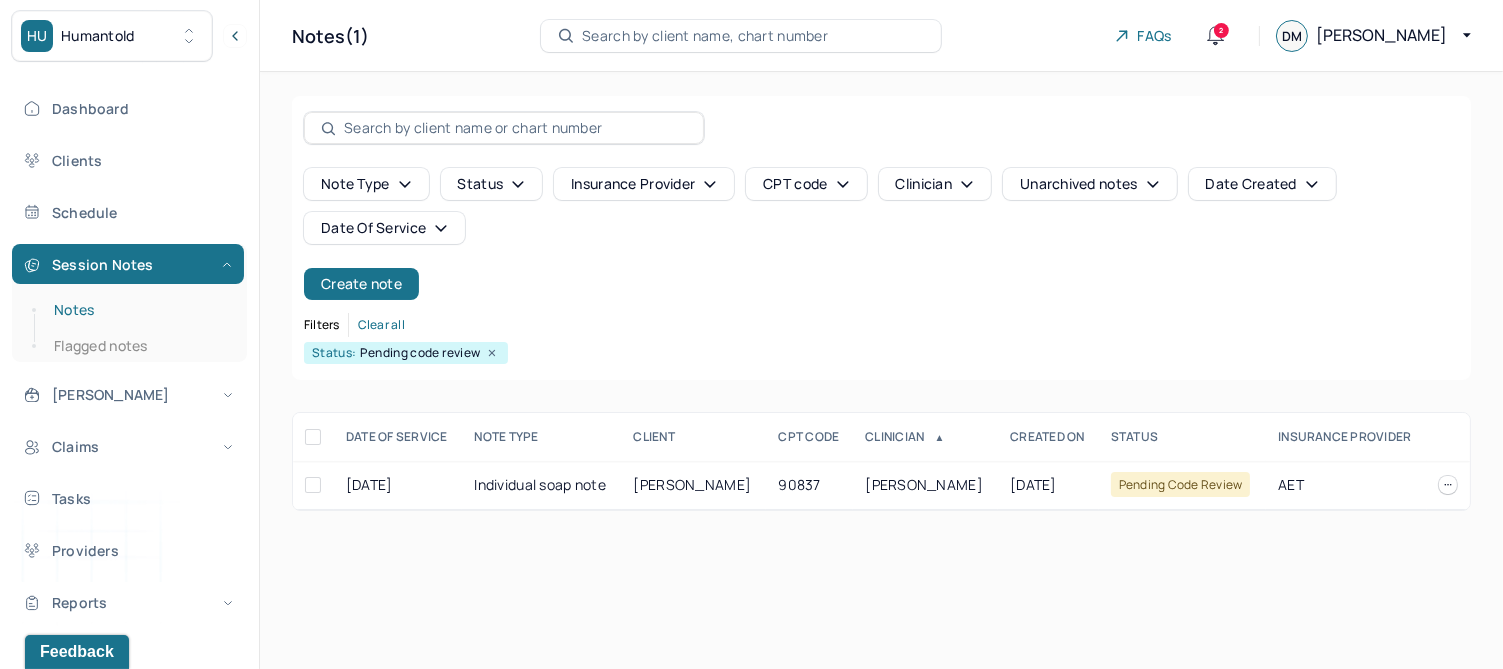 click on "Notes" at bounding box center (139, 310) 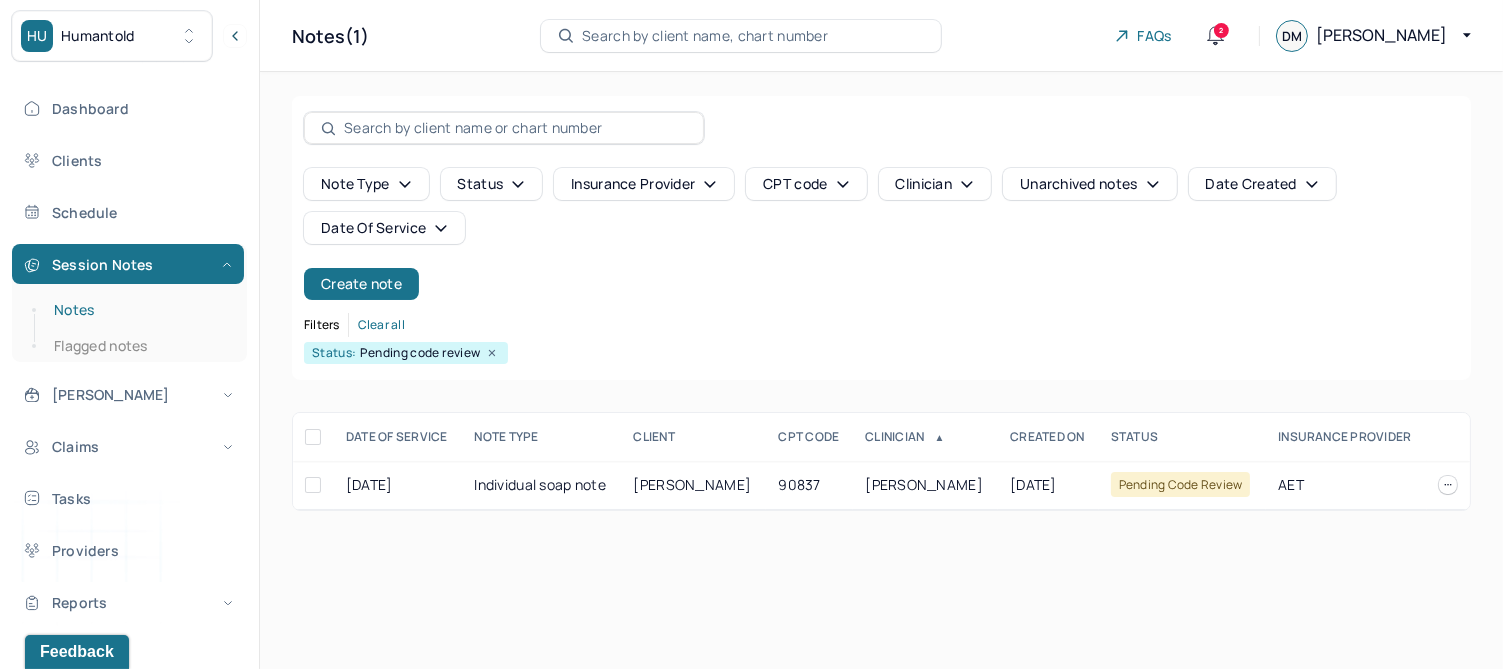 click on "Notes" at bounding box center [139, 310] 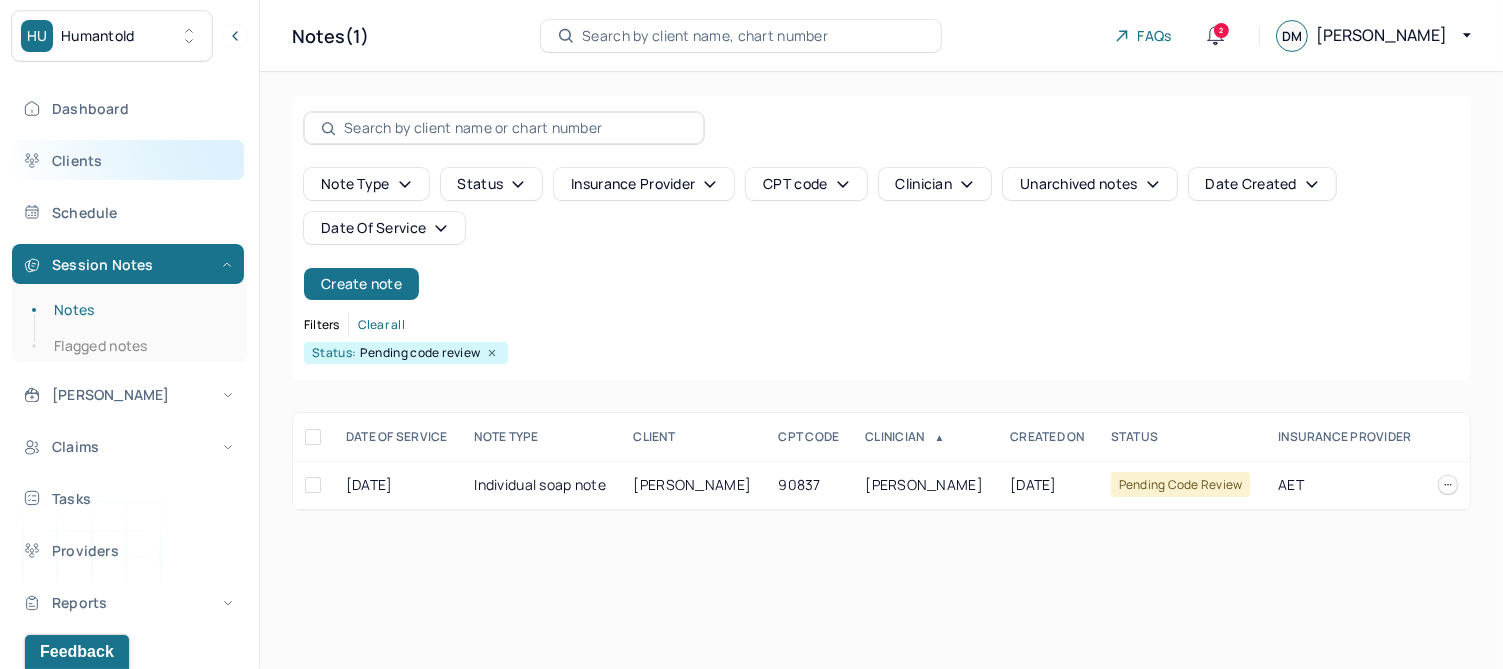 click on "Clients" at bounding box center [128, 160] 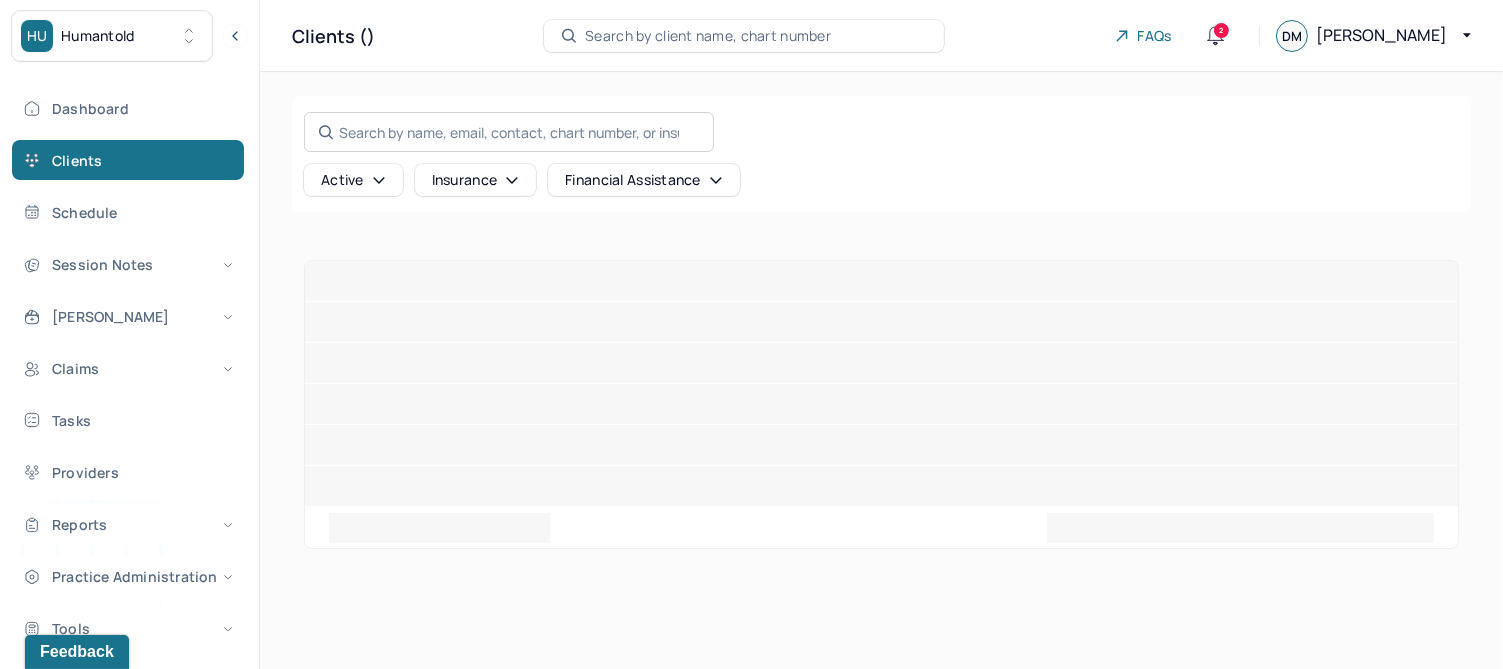 click on "Search by name, email, contact, chart number, or insurance id..." at bounding box center (509, 132) 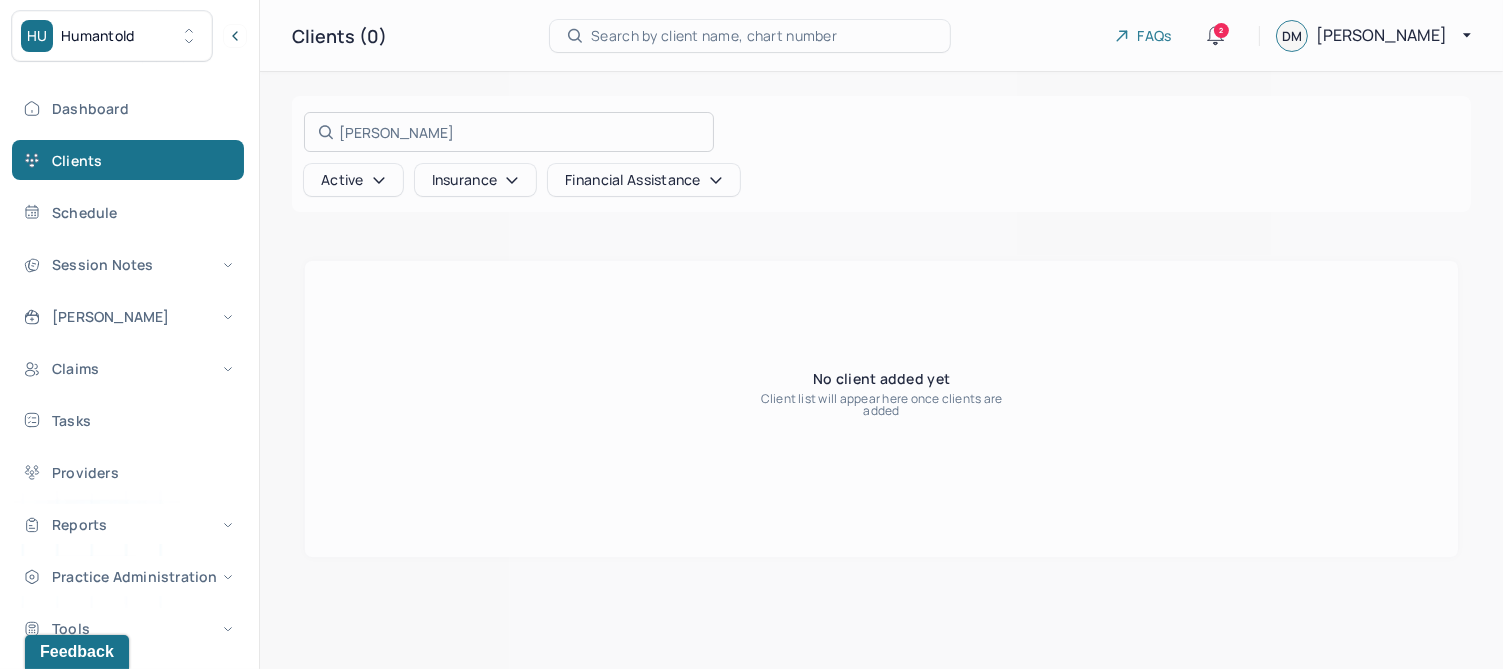 type on "[PERSON_NAME]" 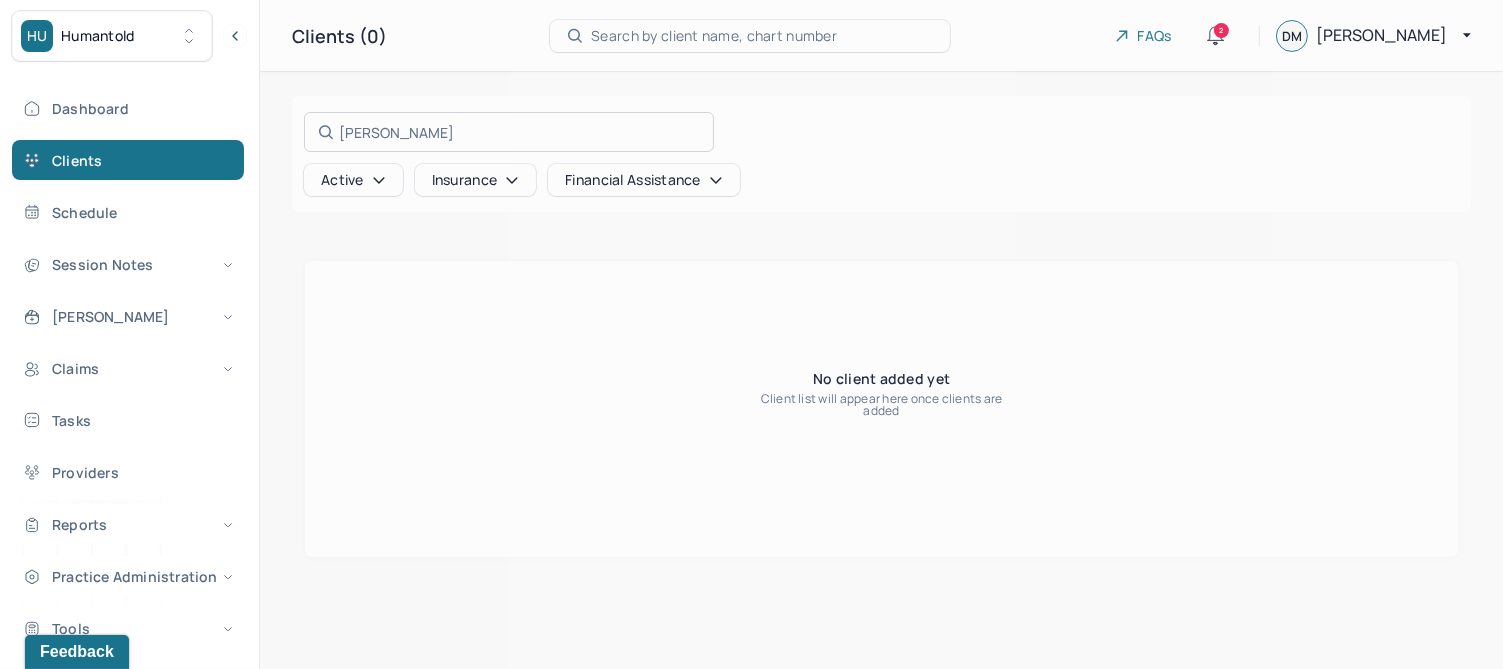 click at bounding box center (751, 334) 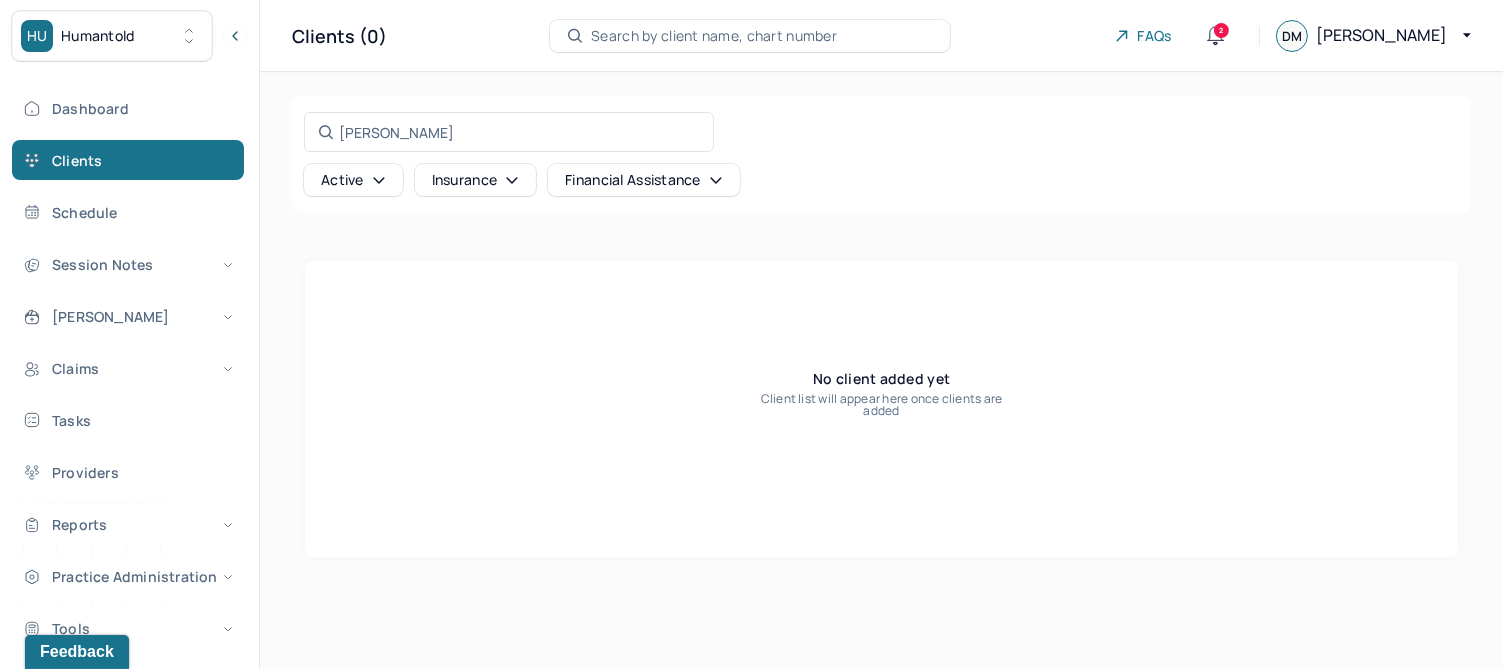 click 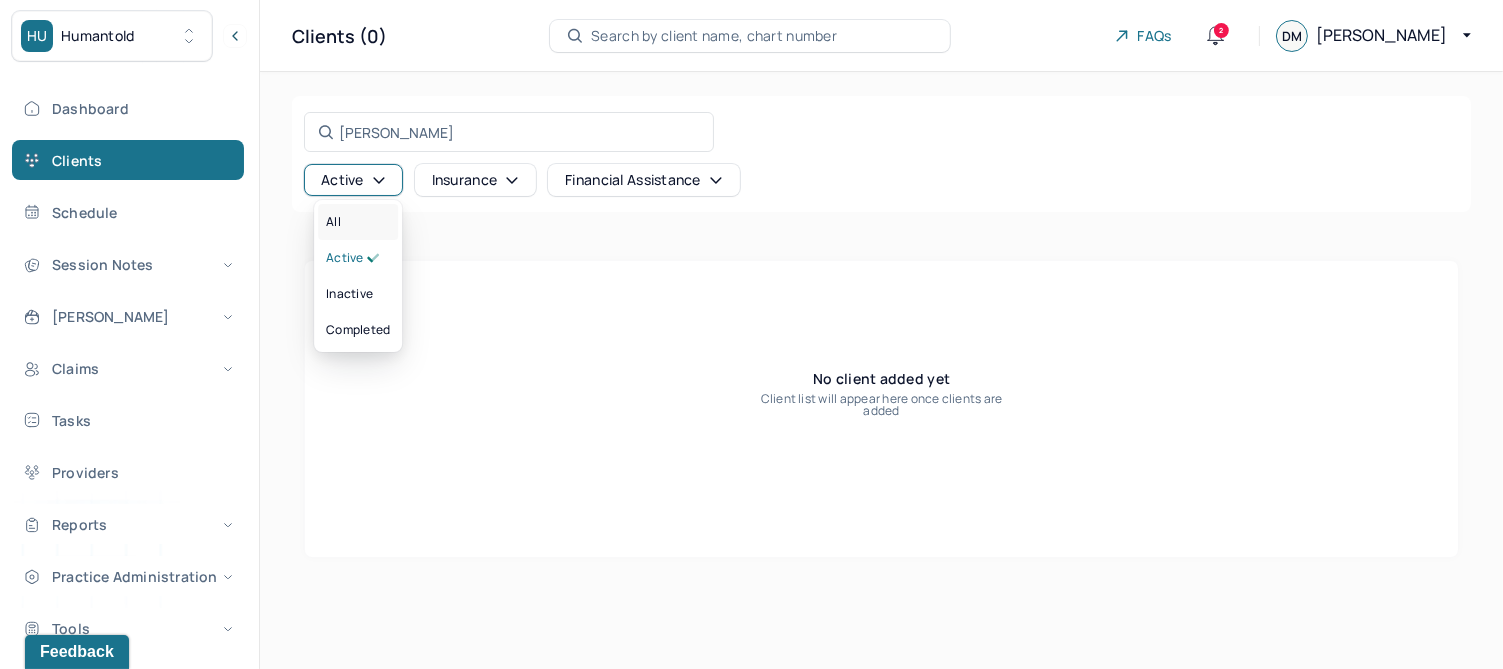 click on "All" at bounding box center [358, 222] 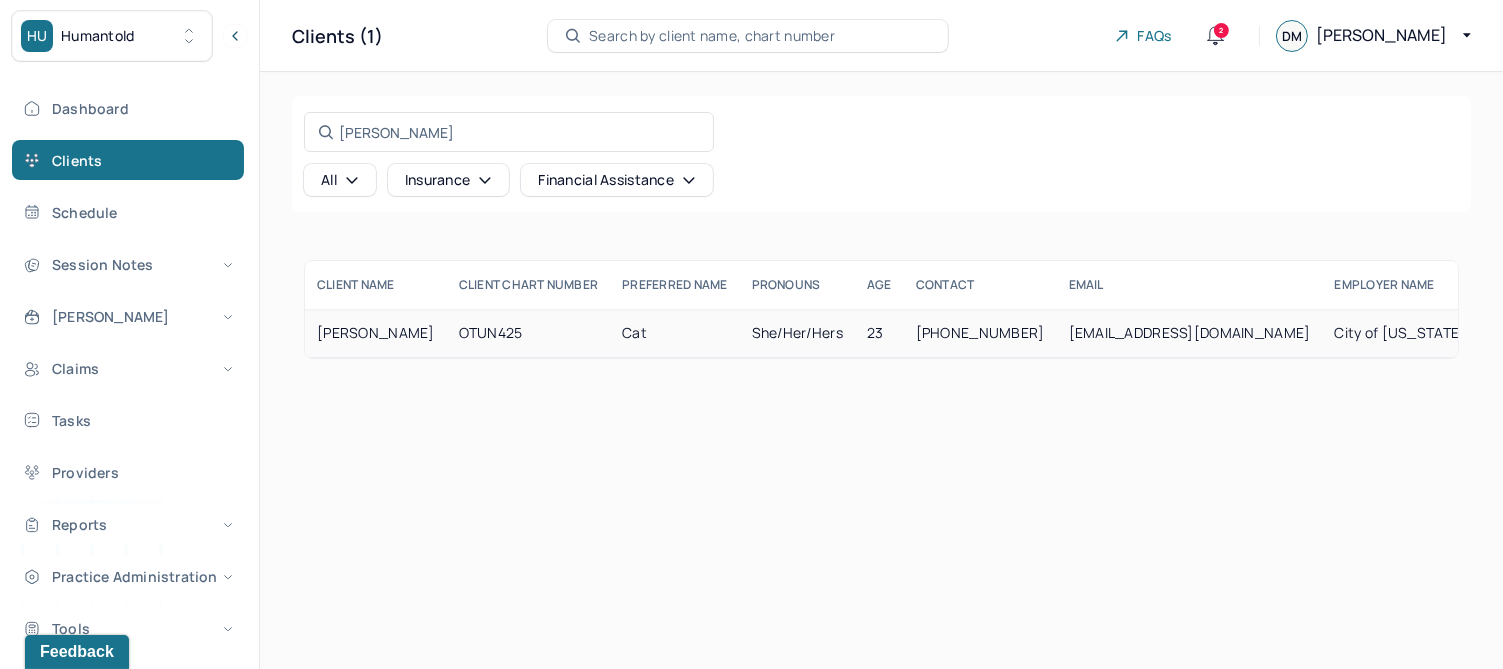 click on "[PERSON_NAME]" at bounding box center (376, 333) 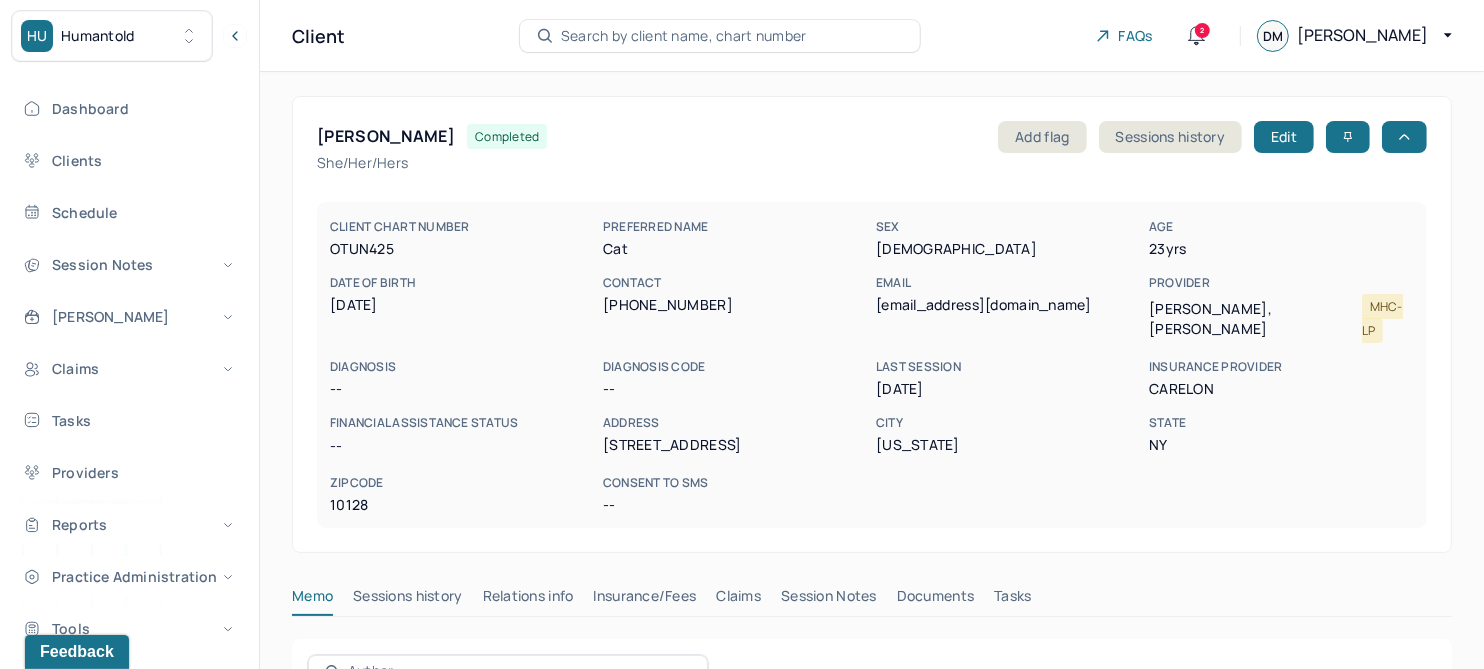 click on "Claims" at bounding box center (738, 600) 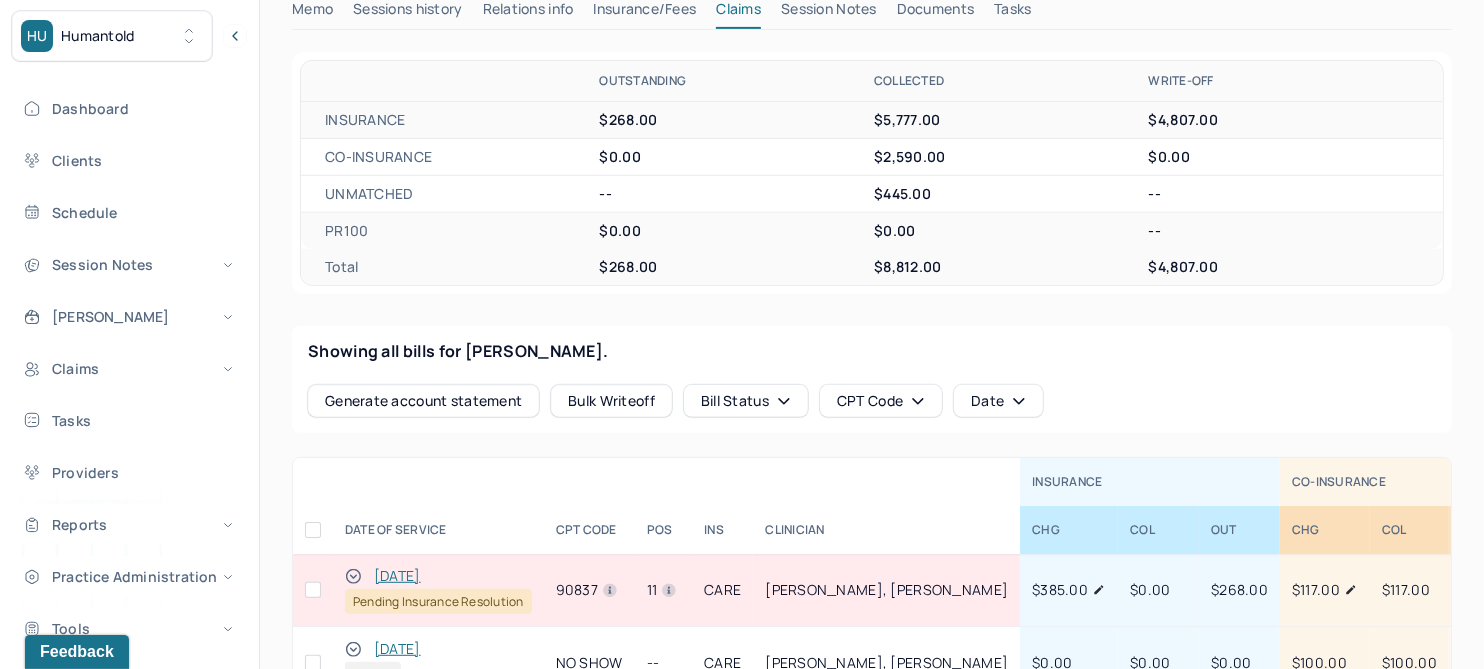 scroll, scrollTop: 625, scrollLeft: 0, axis: vertical 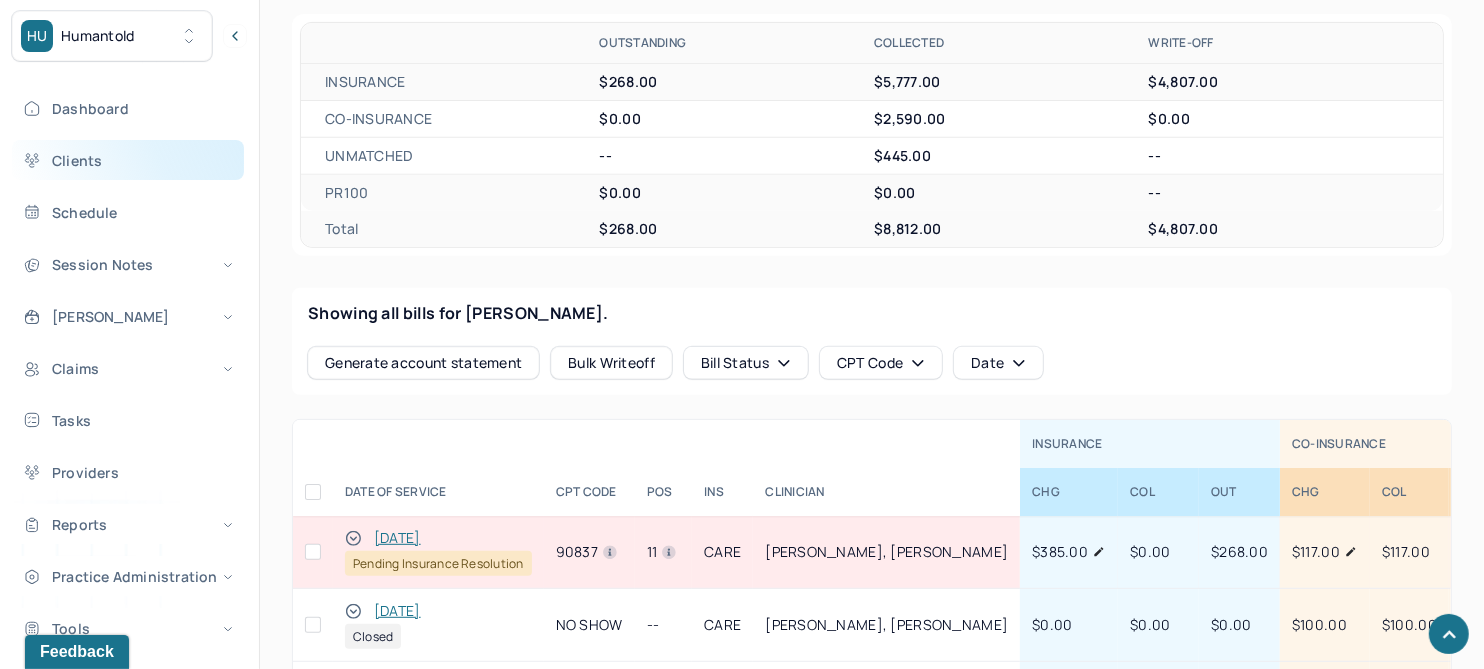 click on "Clients" at bounding box center (128, 160) 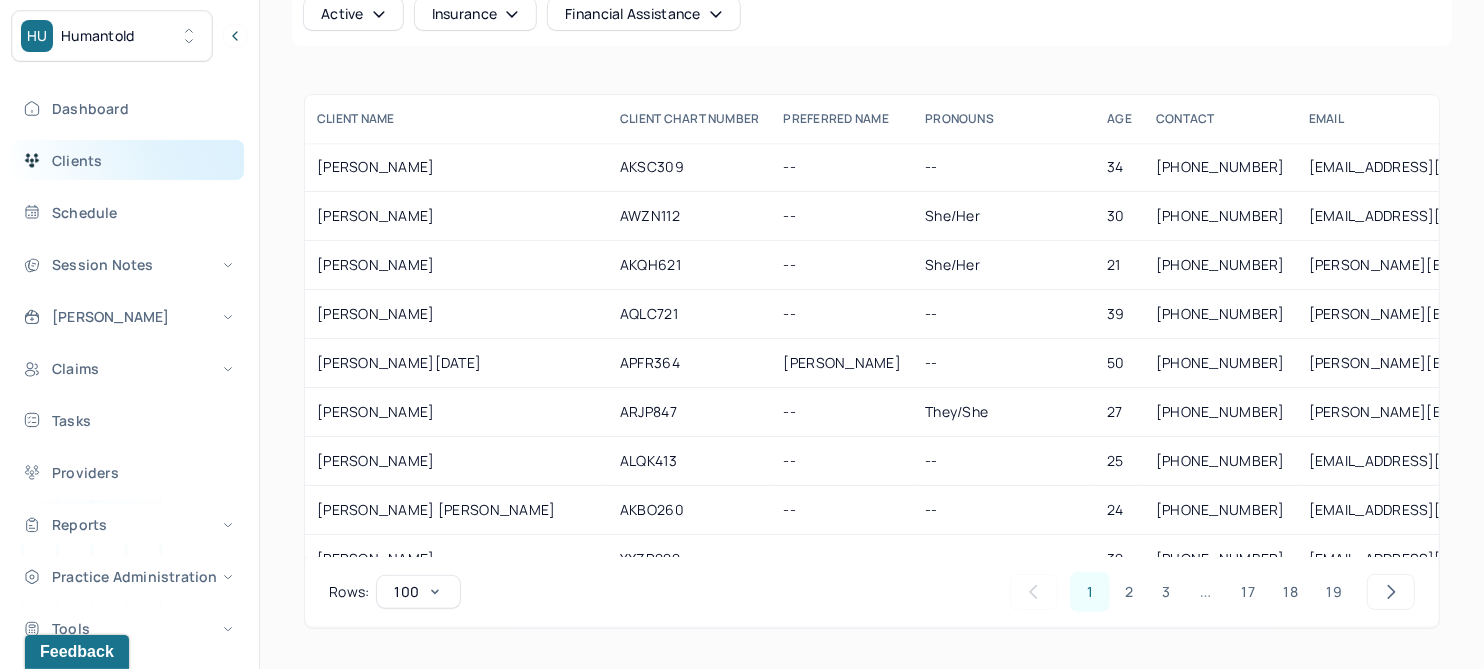 scroll, scrollTop: 166, scrollLeft: 0, axis: vertical 